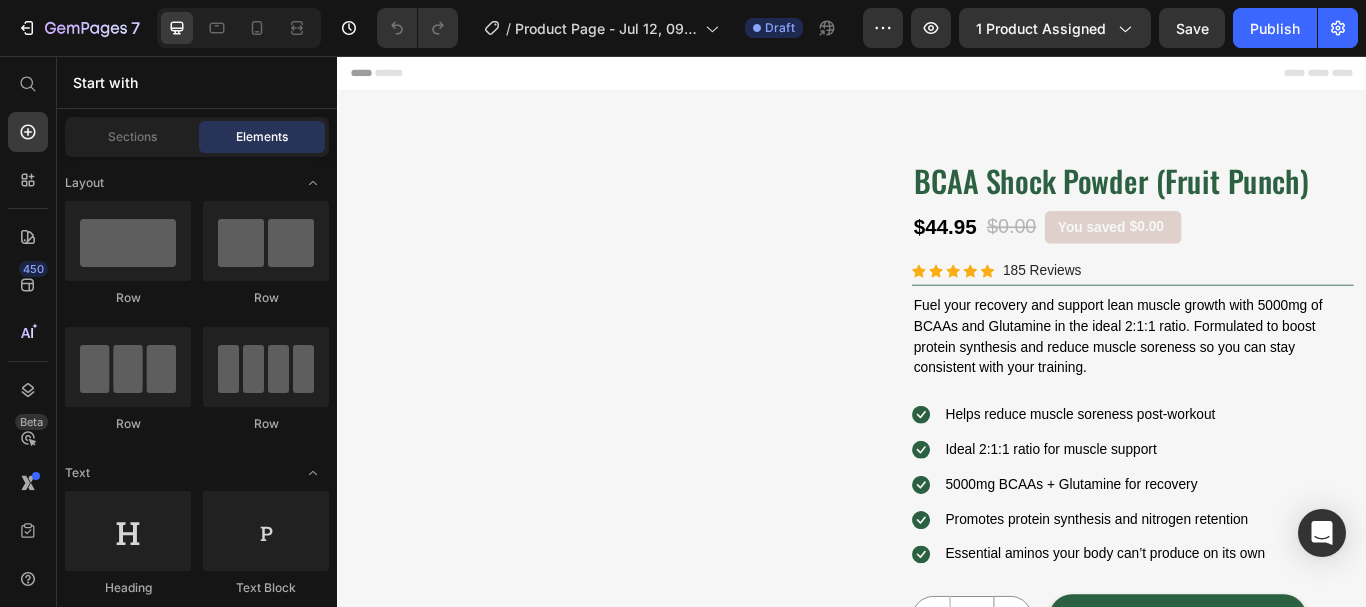 scroll, scrollTop: 0, scrollLeft: 0, axis: both 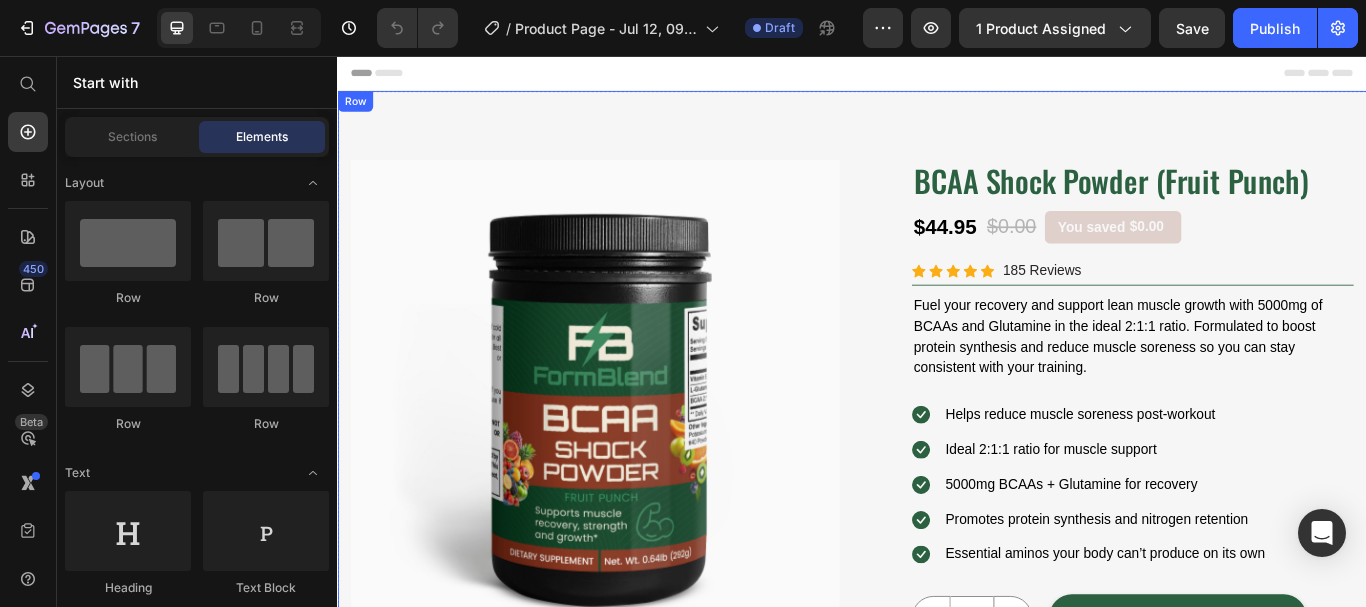 click on "Product Images Image Free Shipping Heading On oders over $50 Text block Row Image Money-back guarantee Heading 30- day refund or replacement Text block Row Row Row
Product Images BCAA Shock Powder (Fruit Punch) (P) Title $44.95 (P) Price $0.00 (P) Price You saved $0.00 Product Tag Row                Icon                Icon                Icon                Icon                Icon Icon List Hoz 185 Reviews Text block Row Fuel your recovery and support lean muscle growth with 5000mg of BCAAs and Glutamine in the ideal 2:1:1 ratio. Formulated to boost protein synthesis and reduce muscle soreness so you can stay consistent with your training. Text Block
Icon Helps reduce muscle soreness post-workout Text block
Icon Ideal 2:1:1 ratio for muscle support Text block
Icon 5000mg BCAAs + Glutamine for recovery Text block
Icon Promotes protein synthesis and nitrogen retention Text block
1" at bounding box center [937, 610] 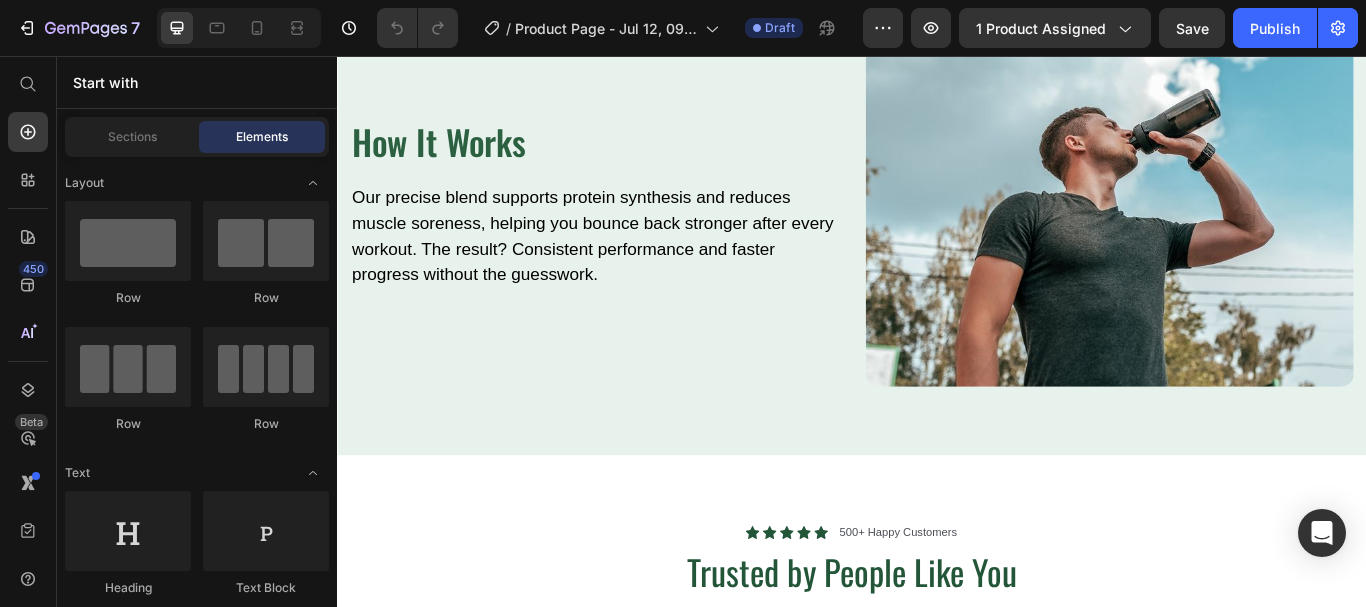 scroll, scrollTop: 3241, scrollLeft: 0, axis: vertical 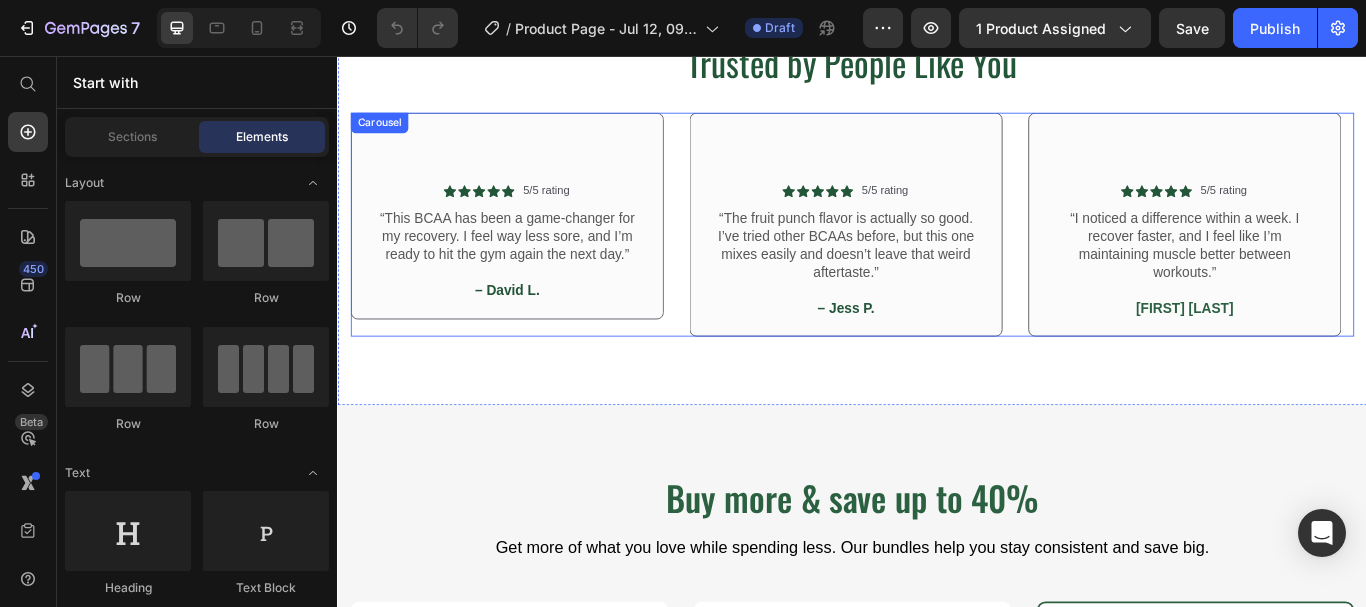 click on "Icon Icon Icon Icon Icon Icon List 5/5 rating Text Block Row “This BCAA has been a game-changer for my recovery. I feel way less sore, and I’m ready to hit the gym again the next day.” Text Block – David L. Text Block Row Row Icon Icon Icon Icon Icon Icon List 5/5 rating Text Block Row “The fruit punch flavor is actually so good. I’ve tried other BCAAs before, but this one mixes easily and doesn’t leave that weird aftertaste.” Text Block – Jess P. Text Block Row Row Icon Icon Icon Icon Icon Icon List 5/5 rating Text Block Row “I noticed a difference within a week. I recover faster, and I feel like I’m maintaining muscle better between workouts.” Text Block  Chris M. Text Block Row Row Icon Icon Icon Icon Icon Icon List 5/5 rating Text Block Row “I take this right after my workouts, and it helps me bounce back without feeling drained. It’s now part of my daily routine.” Text Block – Emily R. Text Block Row Row Icon Icon Icon Icon Icon Icon List 5/5 rating Text Block Row Row Row" at bounding box center (937, 252) 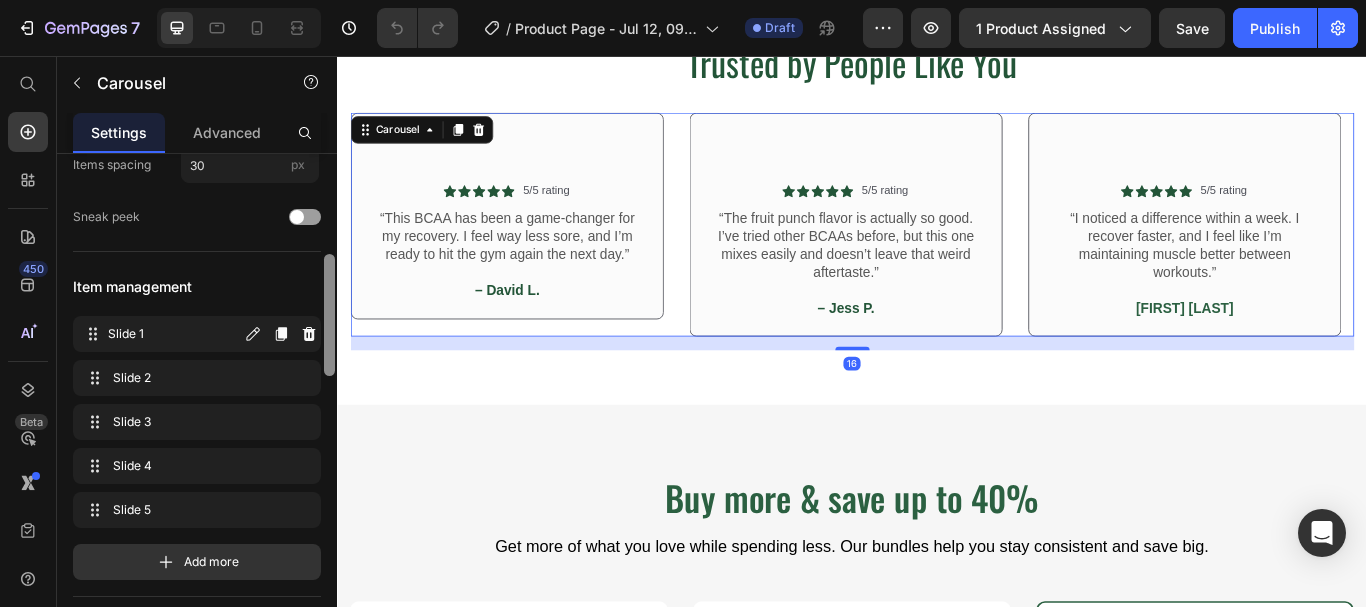 scroll, scrollTop: 258, scrollLeft: 0, axis: vertical 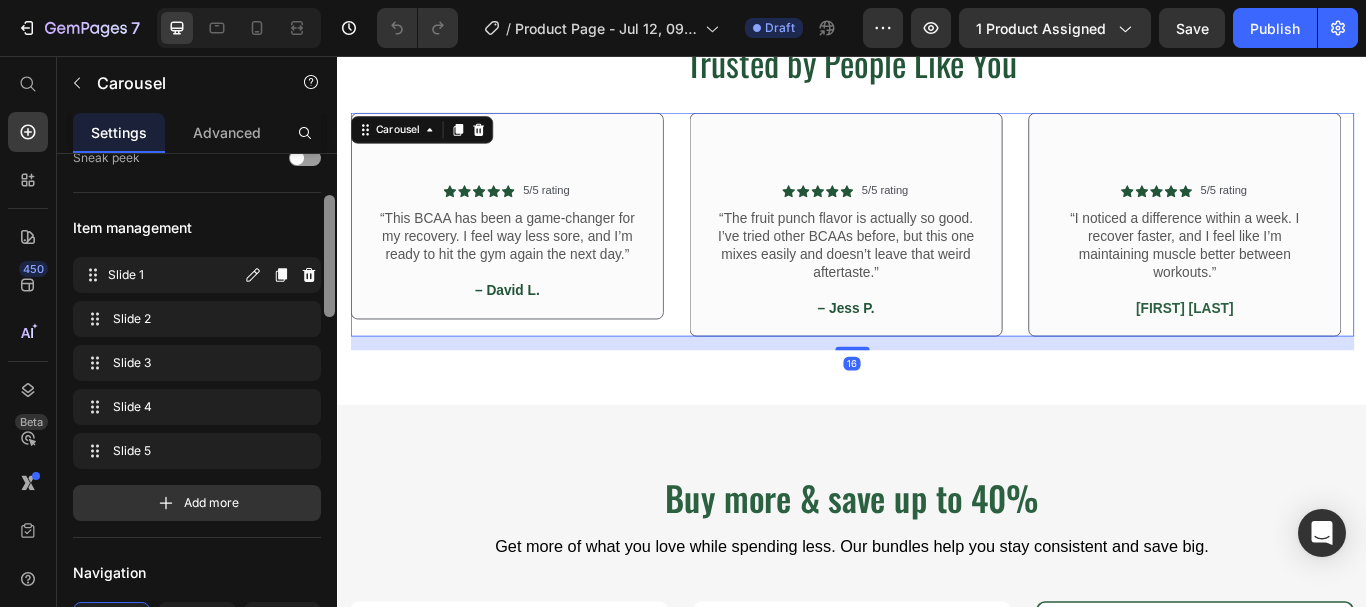 click on "Display Items spacing 30 px Sneak peek Item management Slide 1 Slide 1 Slide 2 Slide 2 Slide 3 Slide 3 Slide 4 Slide 4 Slide 5 Slide 5 Add more Navigation Dots Interaction Direction
Autoplay Time out 3.3 Pause On Hover Preview Drag to scroll Infinity loop Show more Size Width 1200 px % Height Auto px Show more Shape Border Corner Shadow Background  Color  Align  Delete element" at bounding box center (197, 409) 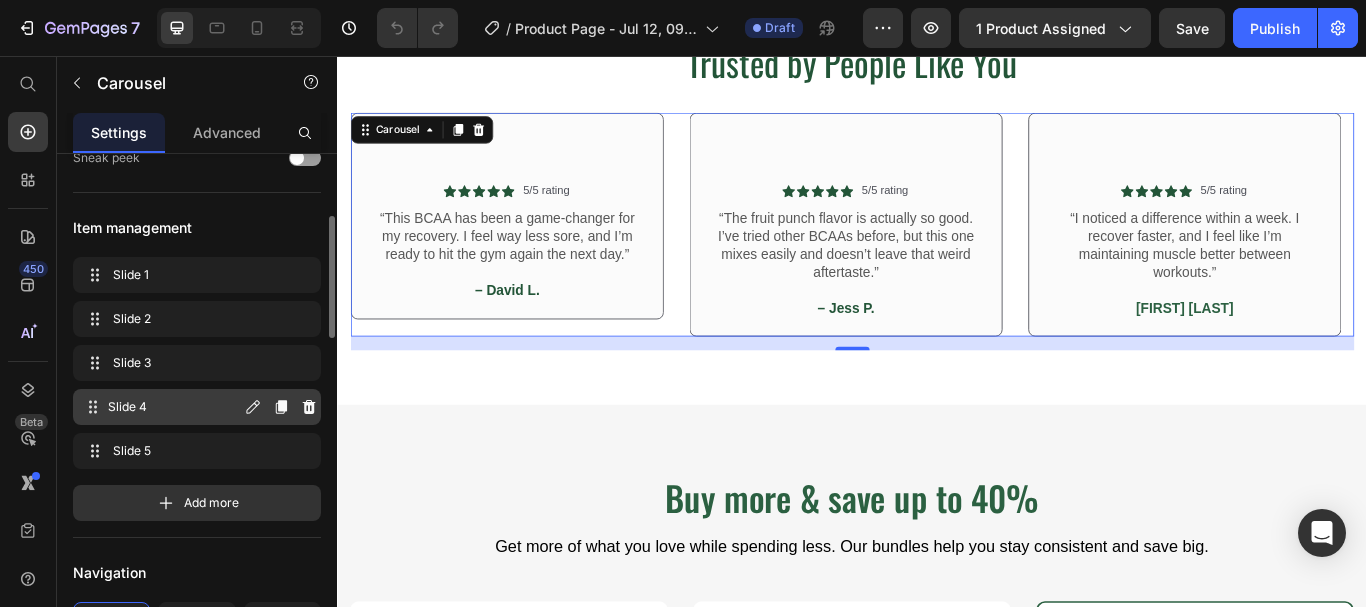 click on "Slide 4 Slide 4" at bounding box center (161, 407) 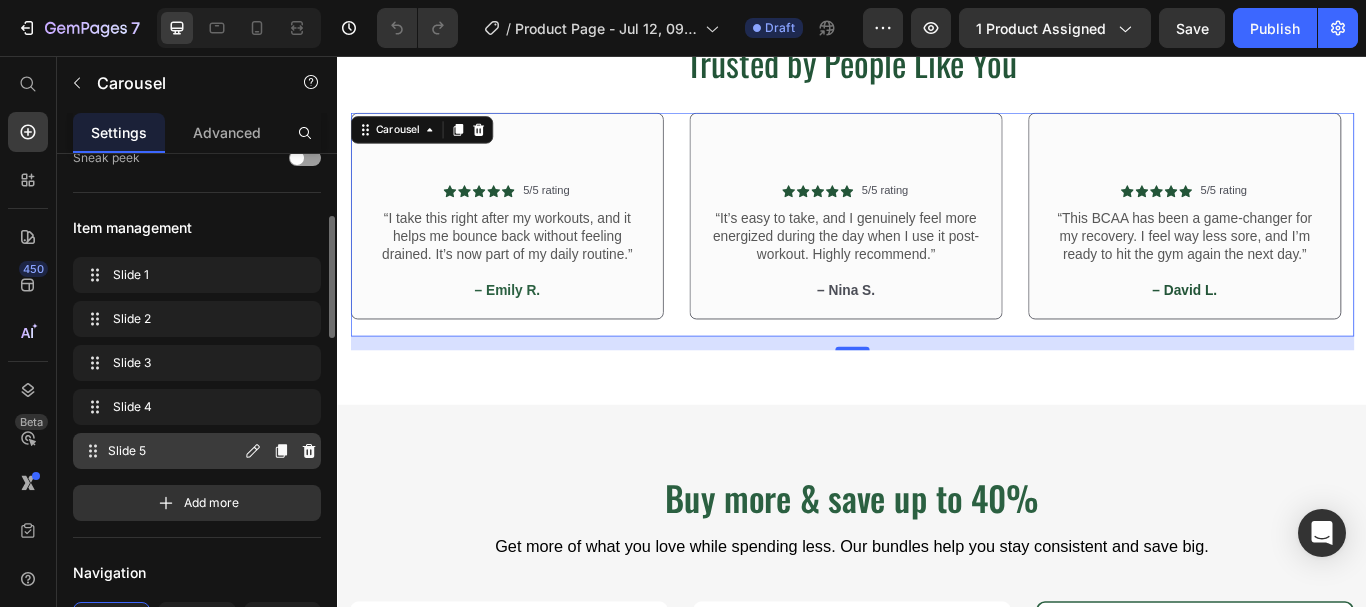 click on "Slide 5" at bounding box center (174, 451) 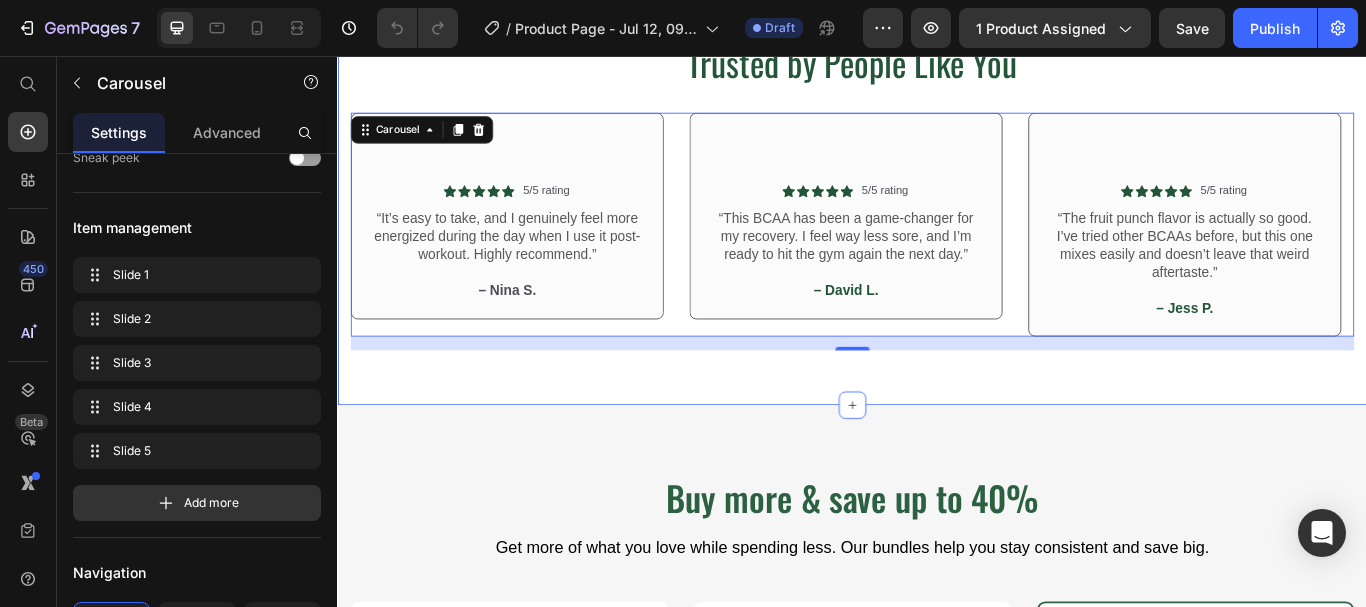 click on "Icon Icon Icon Icon Icon Icon List 500+ Happy Customers Text Block Row Trusted by People Like You Heading Row Icon Icon Icon Icon Icon Icon List 5/5 rating Text Block Row “This BCAA has been a game-changer for my recovery. I feel way less sore, and I’m ready to hit the gym again the next day.” Text Block – David L. Text Block Row Row Icon Icon Icon Icon Icon Icon List 5/5 rating Text Block Row “The fruit punch flavor is actually so good. I’ve tried other BCAAs before, but this one mixes easily and doesn’t leave that weird aftertaste.” Text Block – Jess P. Text Block Row Row Icon Icon Icon Icon Icon Icon List 5/5 rating Text Block Row “I noticed a difference within a week. I recover faster, and I feel like I’m maintaining muscle better between workouts.” Text Block  Chris M. Text Block Row Row Icon Icon Icon Icon Icon Icon List 5/5 rating Text Block Row “I take this right after my workouts, and it helps me bounce back without feeling drained. It’s now part of my daily routine.”" at bounding box center (937, 196) 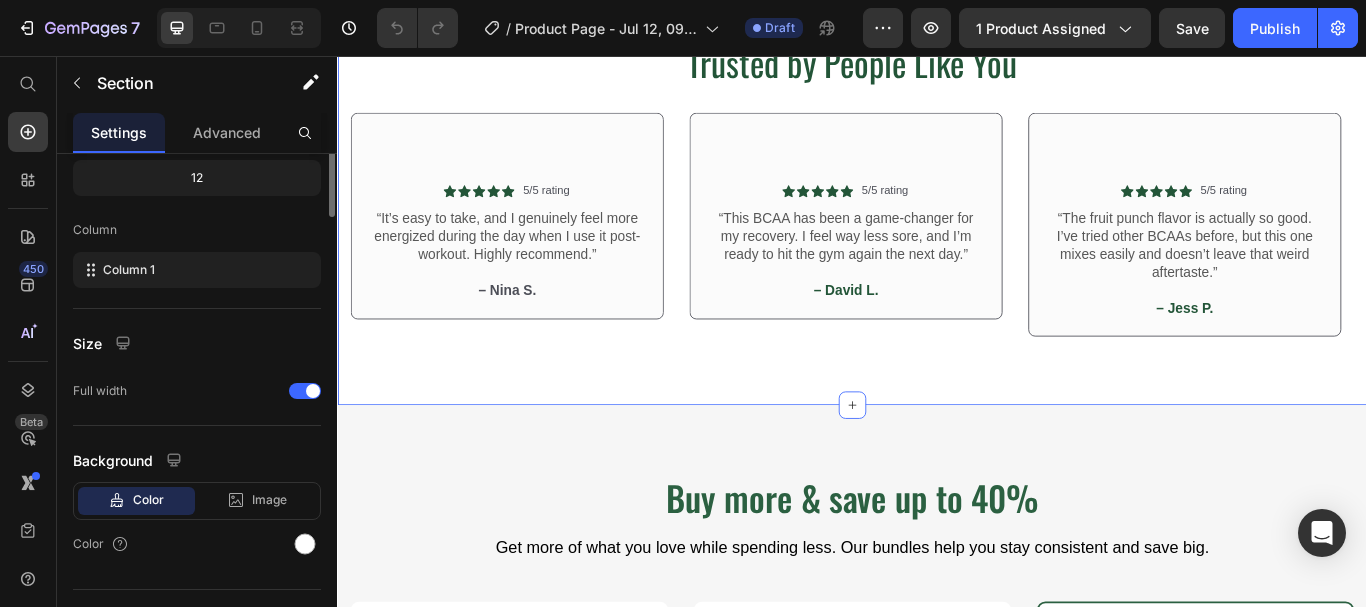 scroll, scrollTop: 0, scrollLeft: 0, axis: both 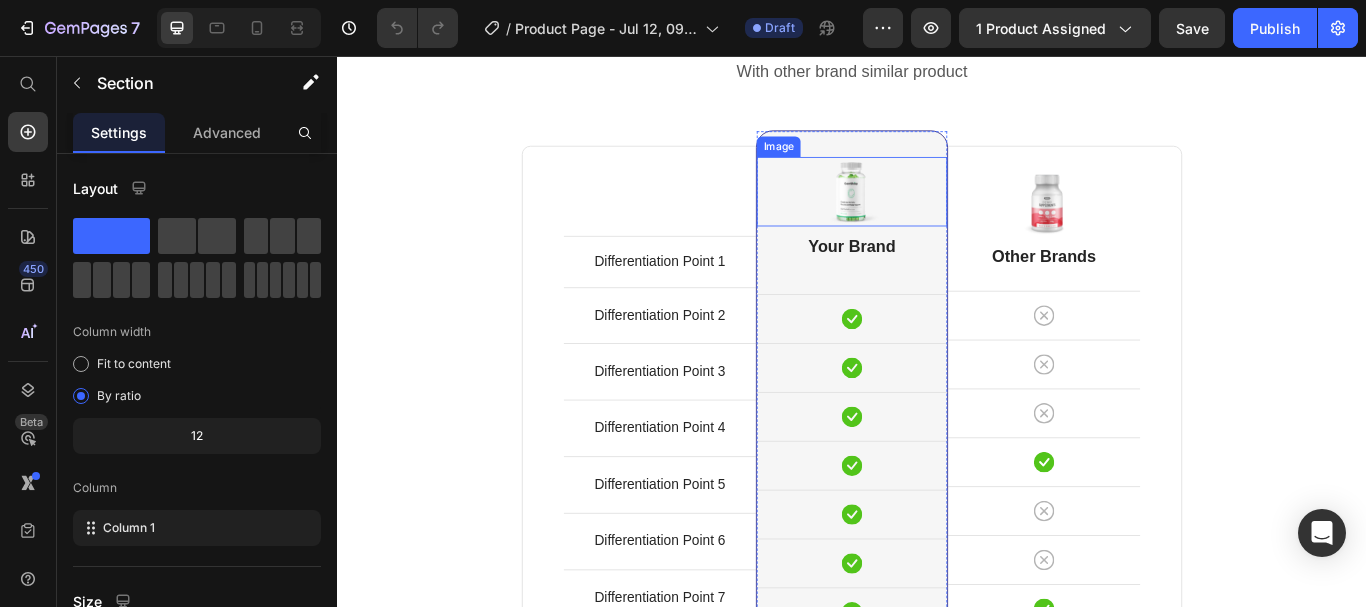 click at bounding box center [937, 214] 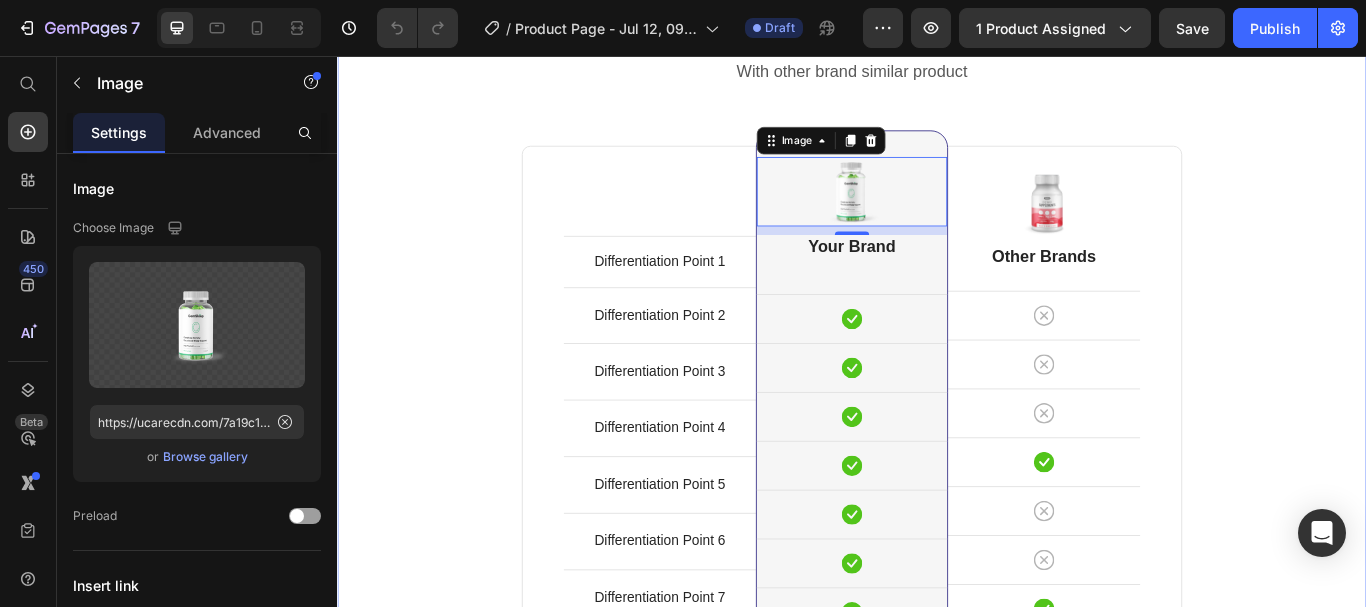 click on "Comparison Table Headline Heading With other brand similar product Text block Row Differentiation Point 1 Text block Row Differentiation Point 2 Text block Row Differentiation Point 3 Text block Row Differentiation Point 4 Text block Row Differentiation Point 5 Text block Row Differentiation Point 6 Text block Row Differentiation Point 7 Text block Row Differentiation Point 8 Text block Row Image   10 Your Brand Heading
Icon Row
Icon Row
Icon Row
Icon Row
Icon Row
Icon Row
Icon Row
Icon Row Row Image Other Brands Heading
Icon Row
Icon Row
Icon Row
Icon Row
Icon Row
Icon Row
Icon Row
Icon Row Row Your Brand Heading Differentiation Point 1 Text block
Icon Row Differentiation Point 2 Text block
Icon Row Differentiation Point 3" at bounding box center [937, 473] 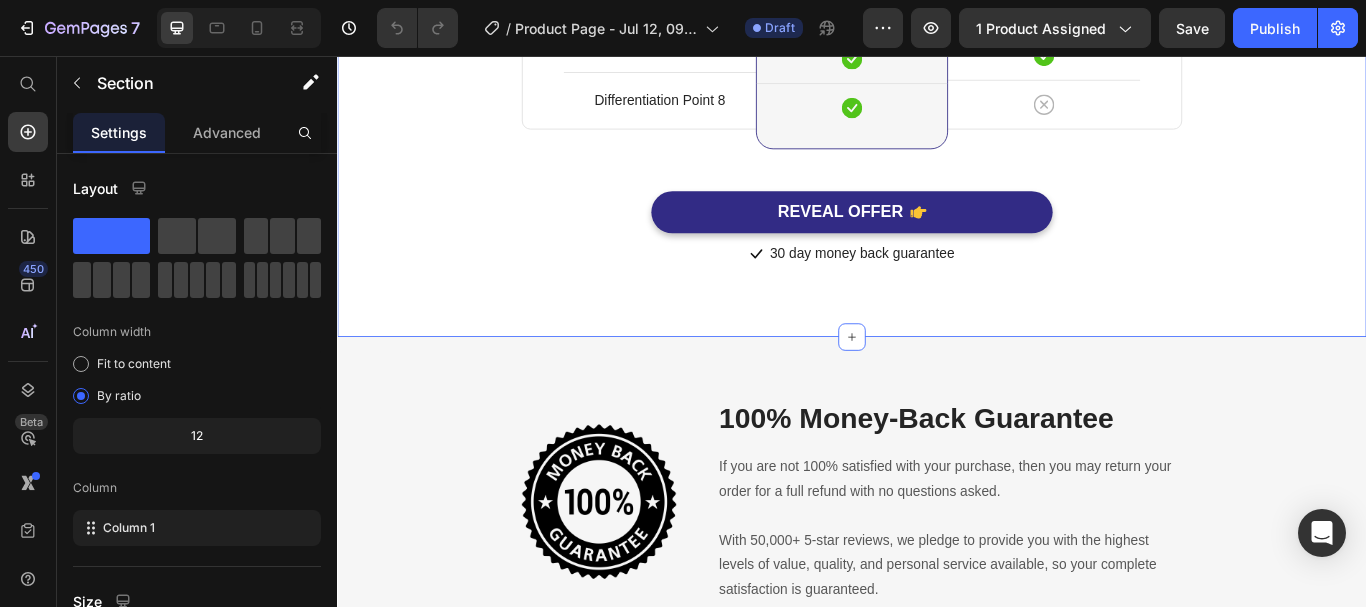 scroll, scrollTop: 5681, scrollLeft: 0, axis: vertical 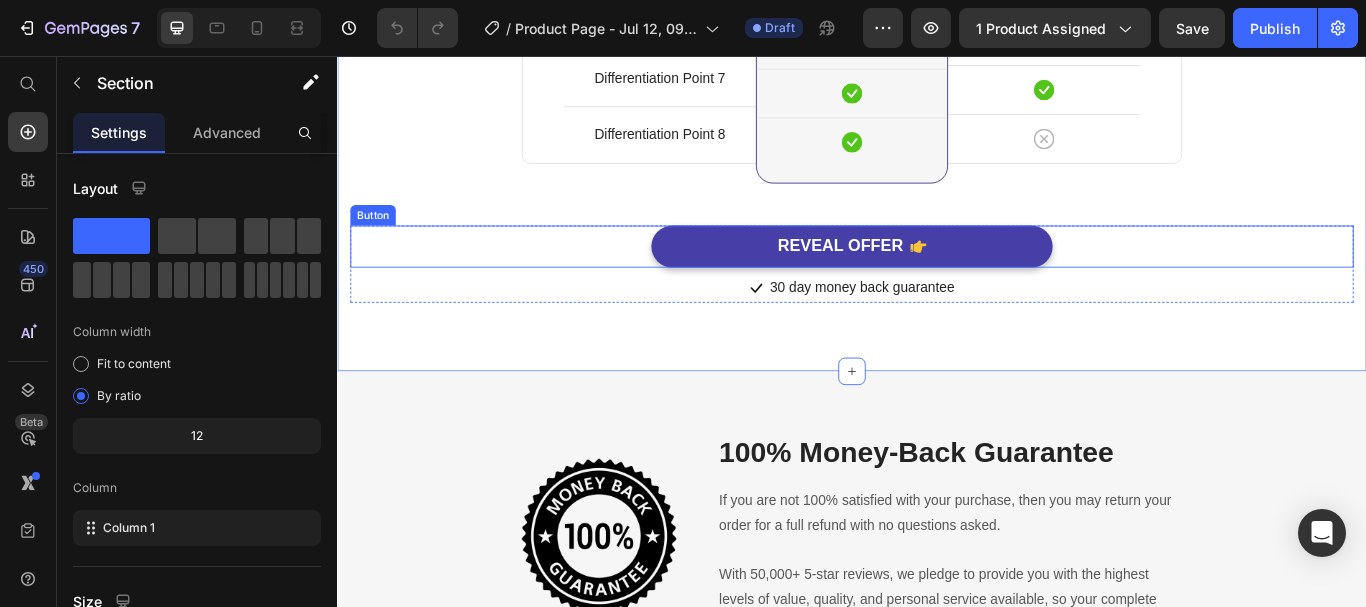 click on "REVEAL OFFER" at bounding box center [937, 278] 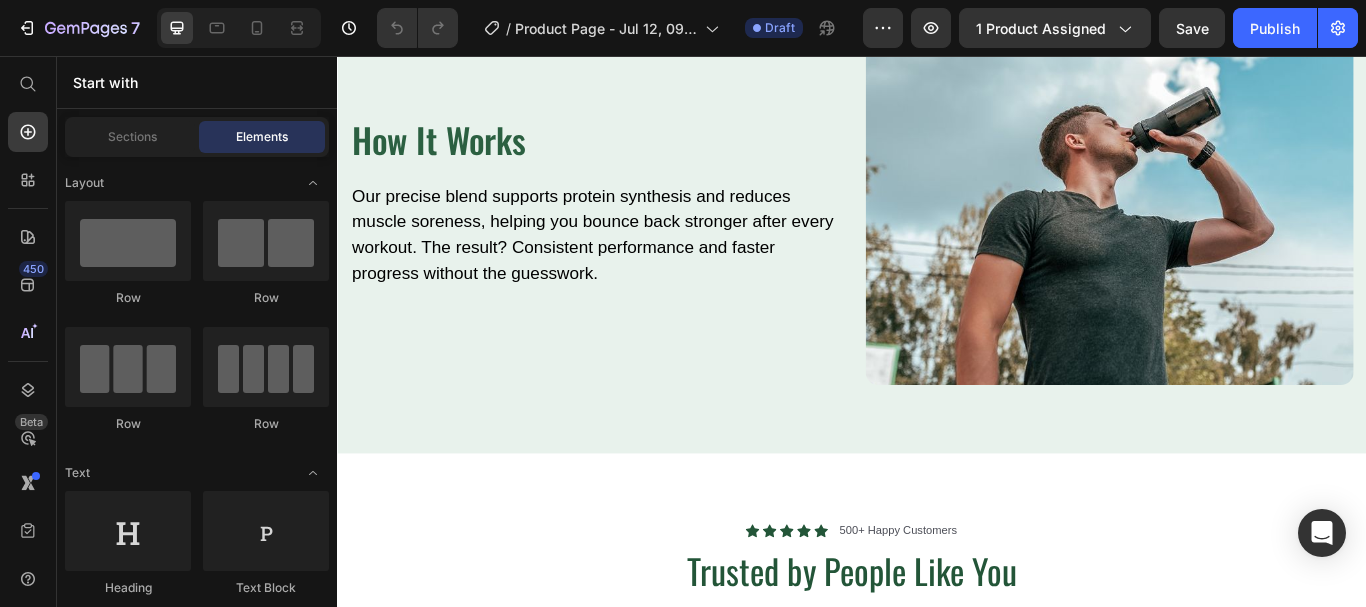 scroll, scrollTop: 2465, scrollLeft: 0, axis: vertical 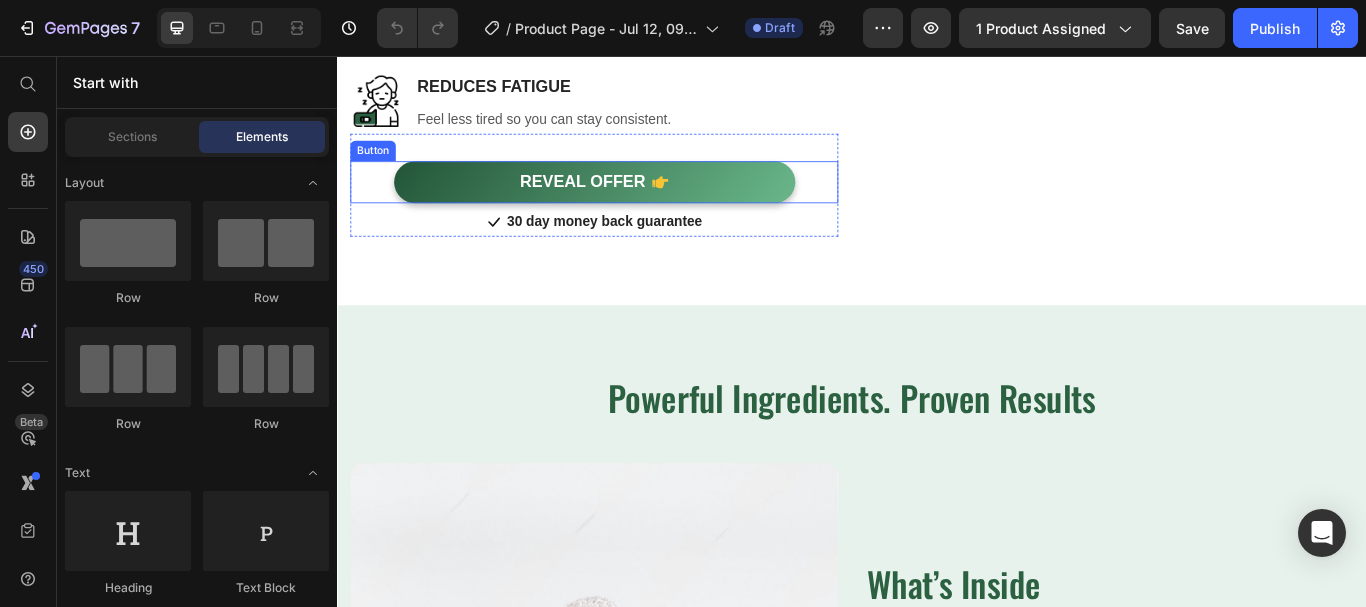 click on "REVEAL OFFER" at bounding box center (637, 203) 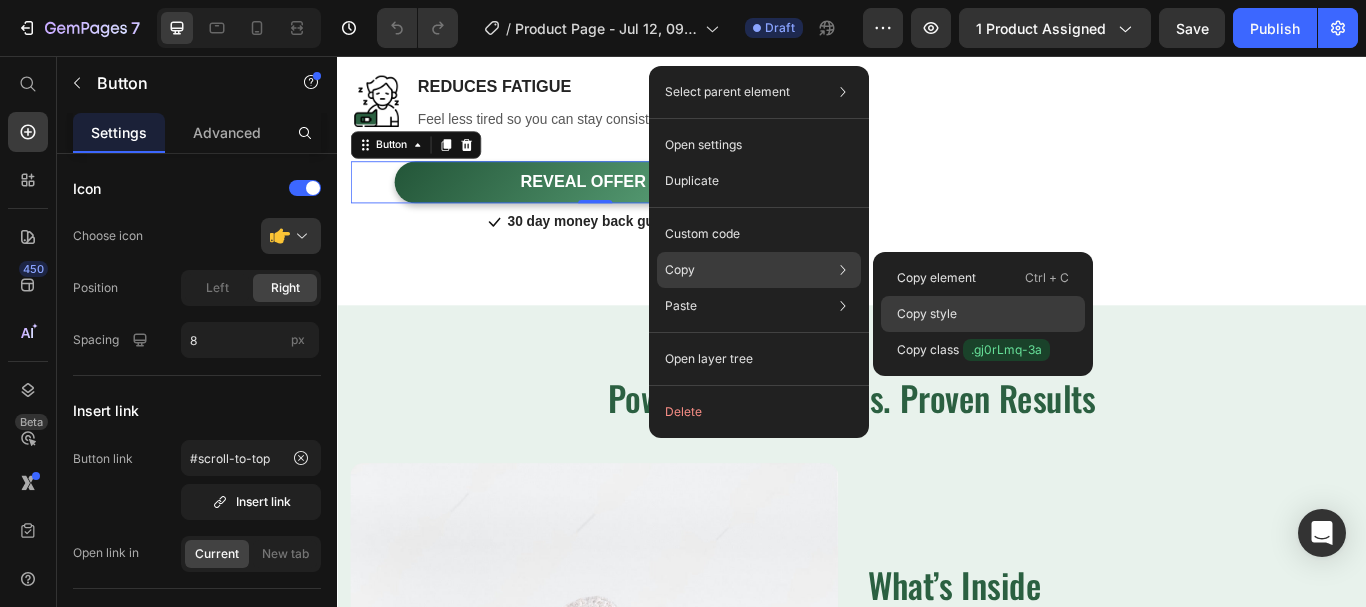 click on "Copy style" at bounding box center [927, 314] 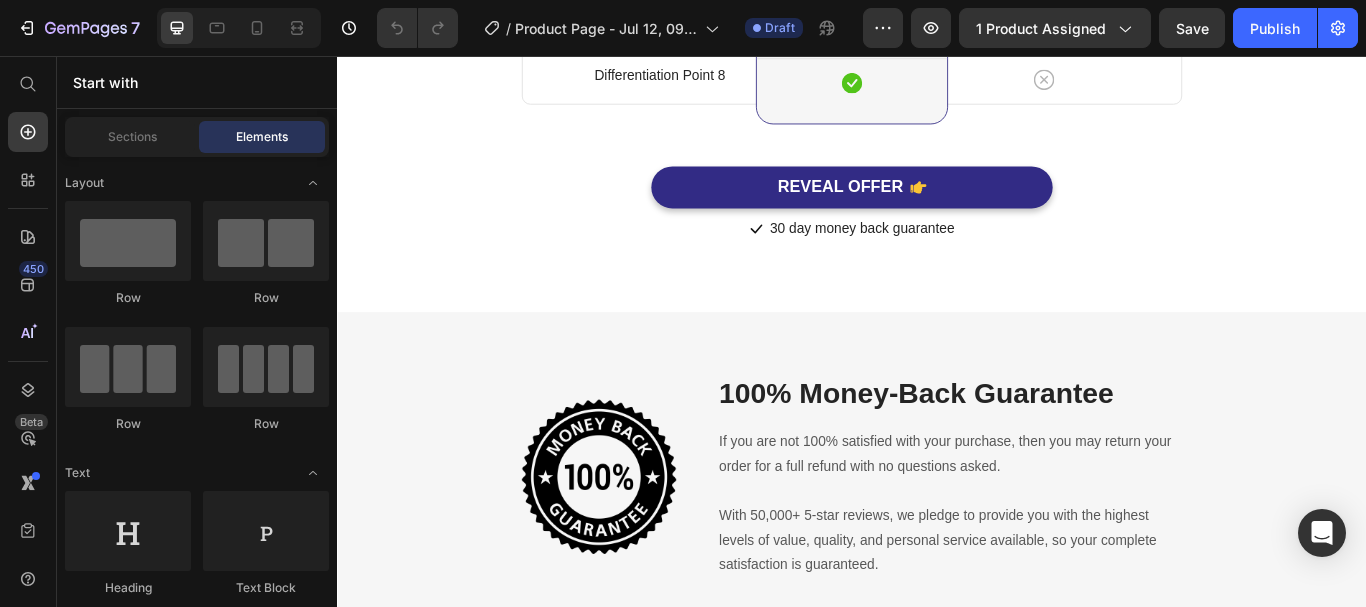 scroll, scrollTop: 5643, scrollLeft: 0, axis: vertical 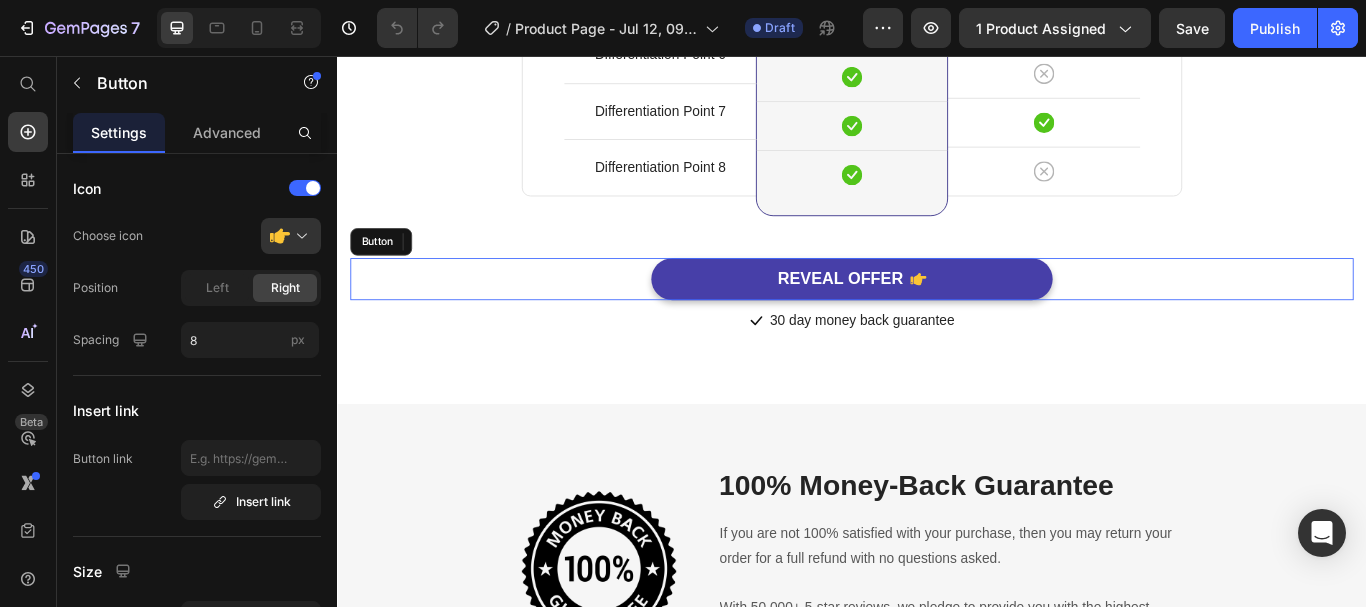 click on "REVEAL OFFER" at bounding box center (937, 316) 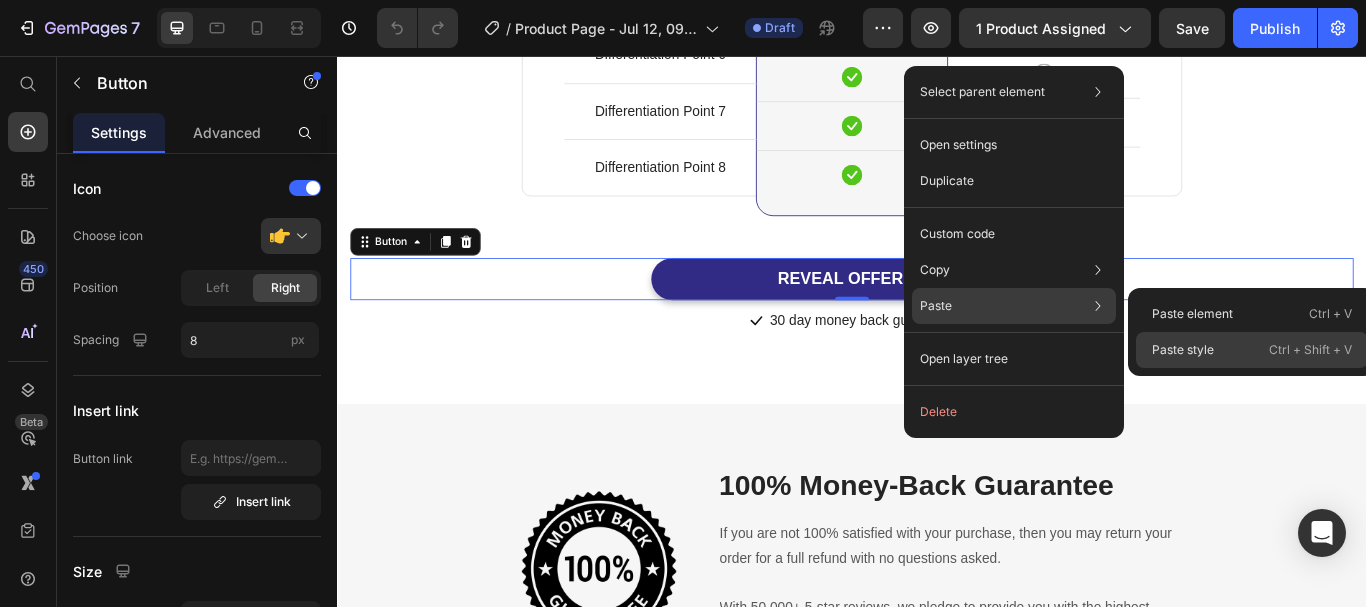 click on "Paste style" at bounding box center [1183, 350] 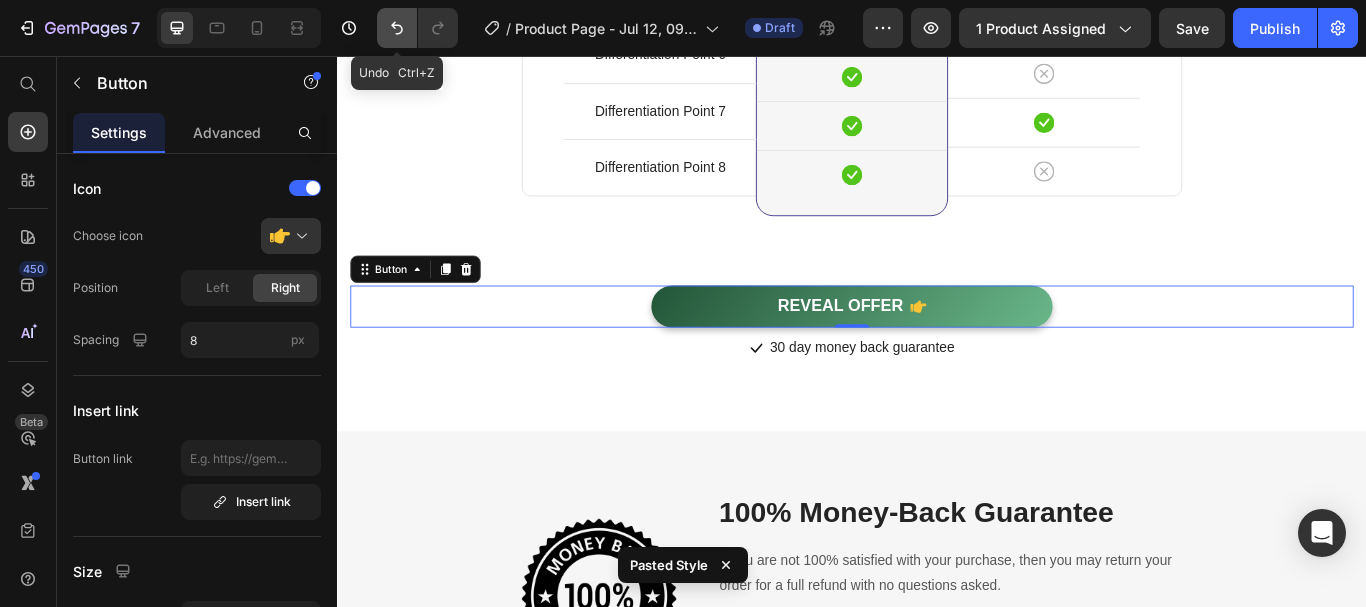 click 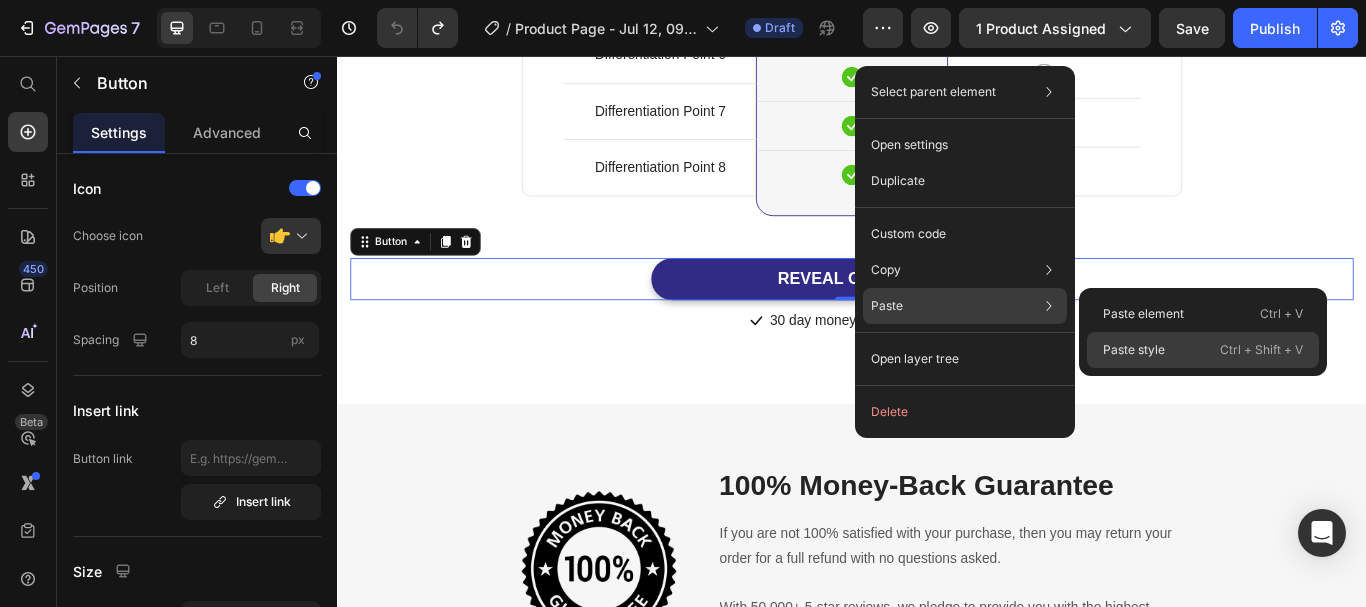 click on "Paste style" at bounding box center [1134, 350] 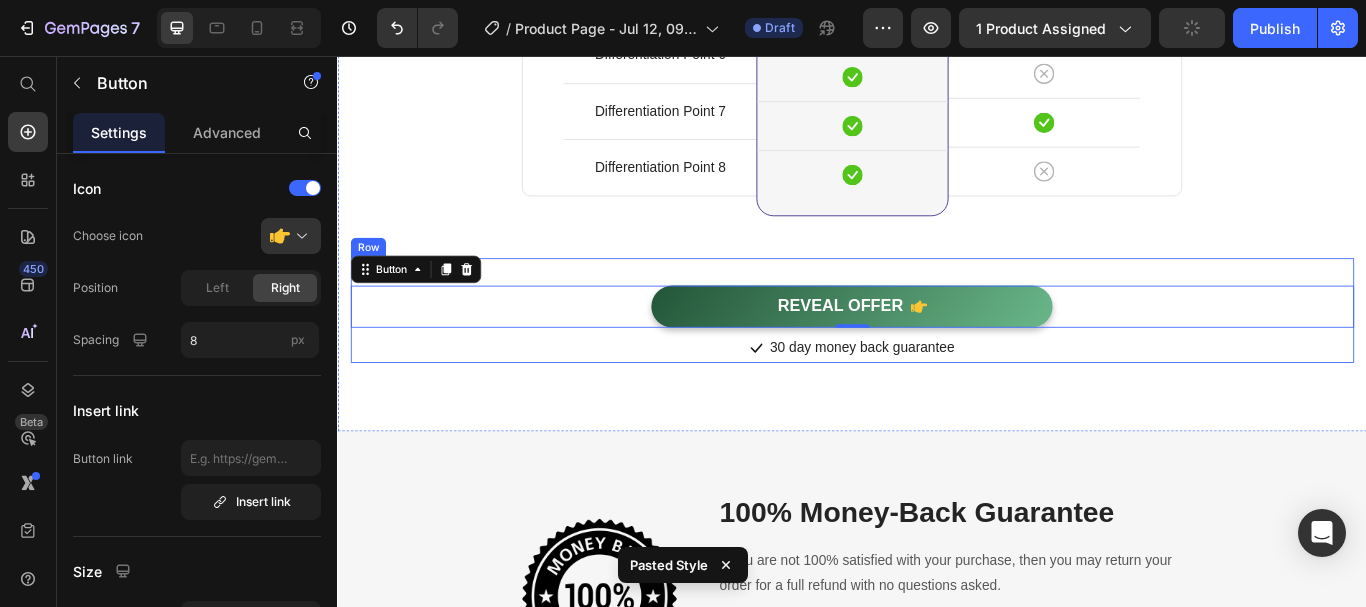 click on "REVEAL OFFER Button   0                Icon 30 day money back guarantee Text block Icon List" at bounding box center [937, 353] 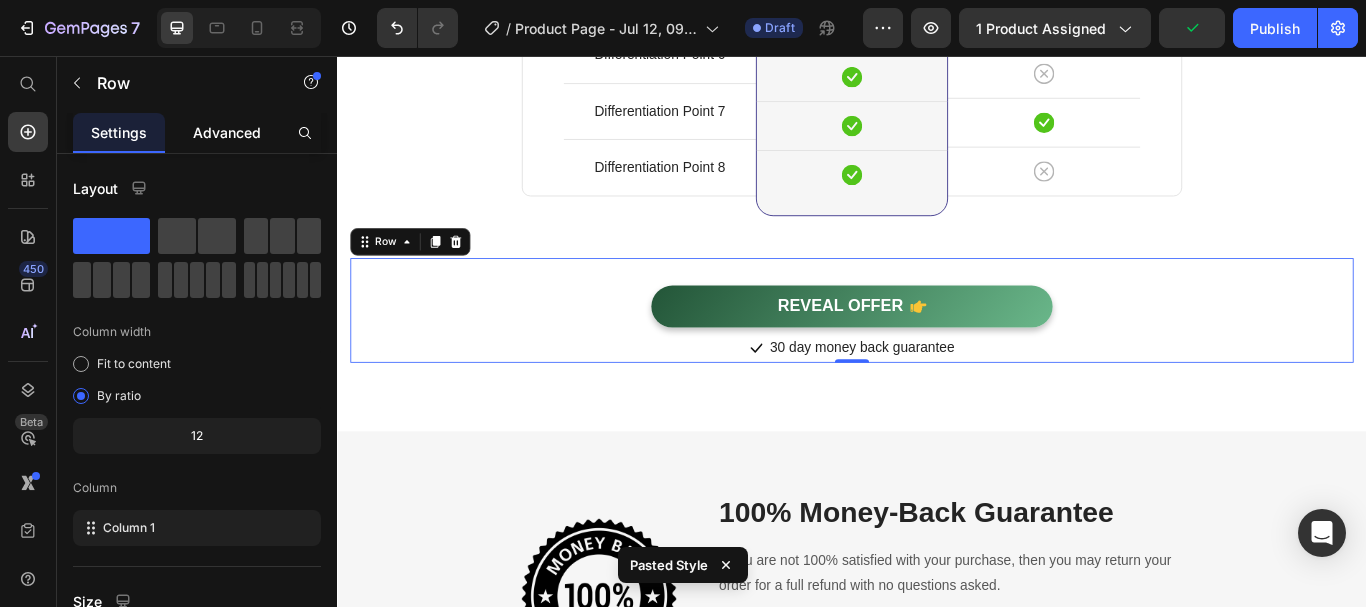 click on "Advanced" at bounding box center (227, 132) 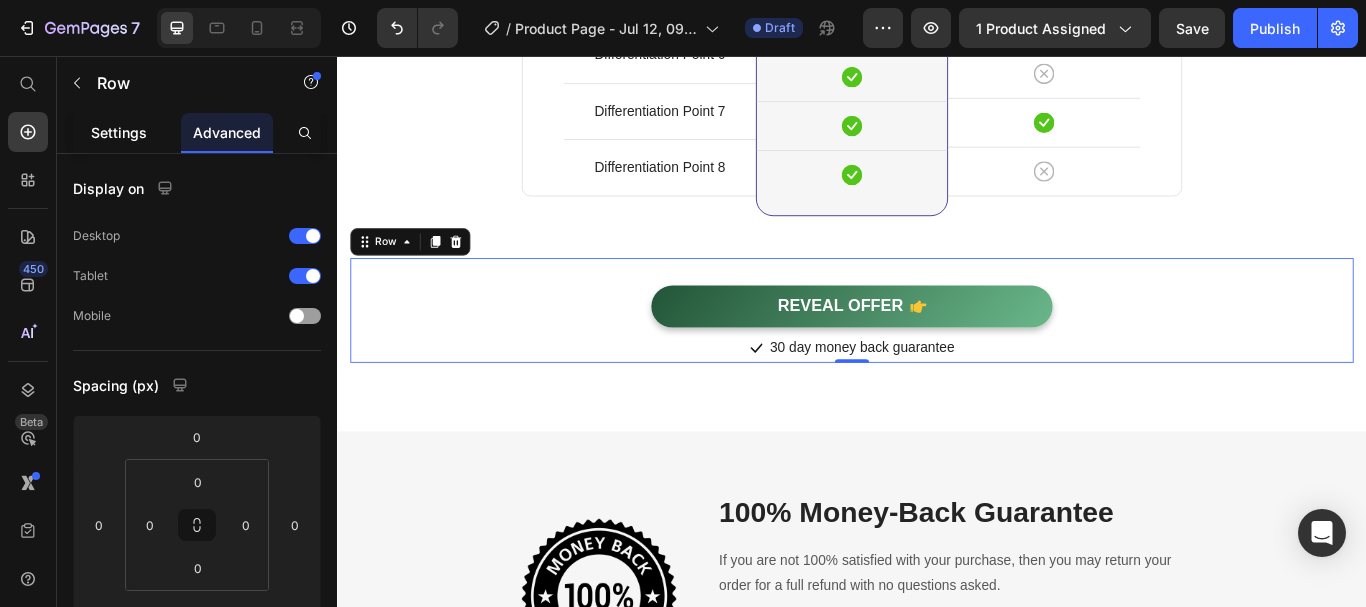 click on "Settings" at bounding box center (119, 132) 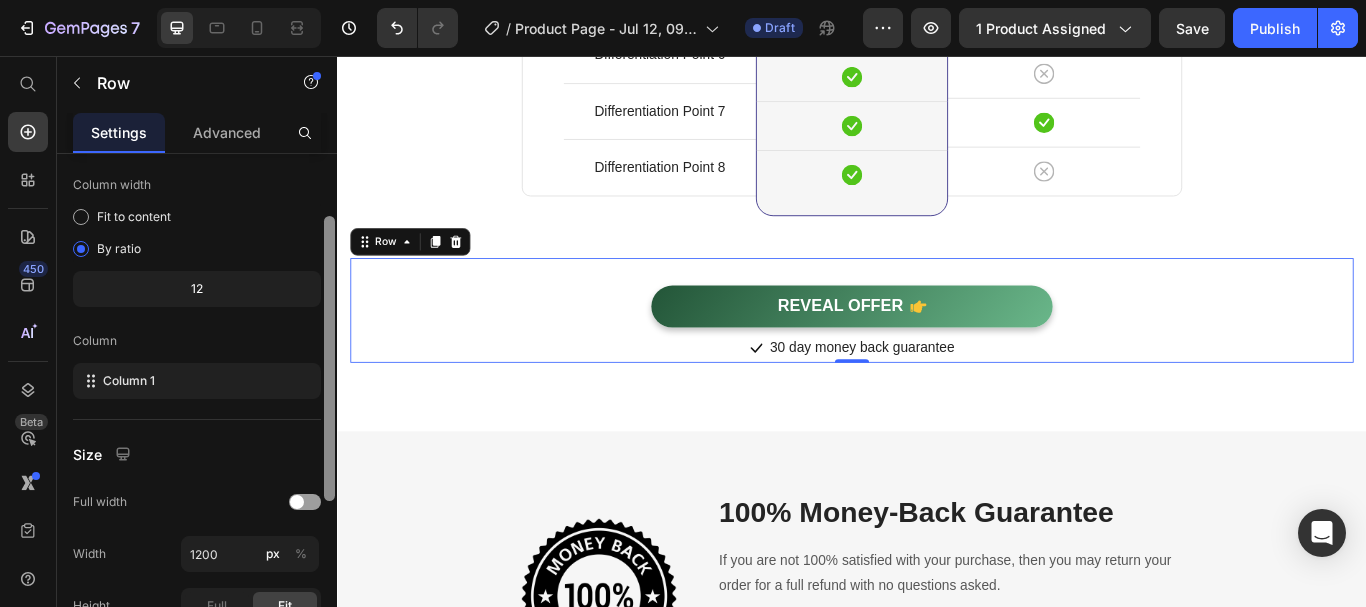scroll, scrollTop: 157, scrollLeft: 0, axis: vertical 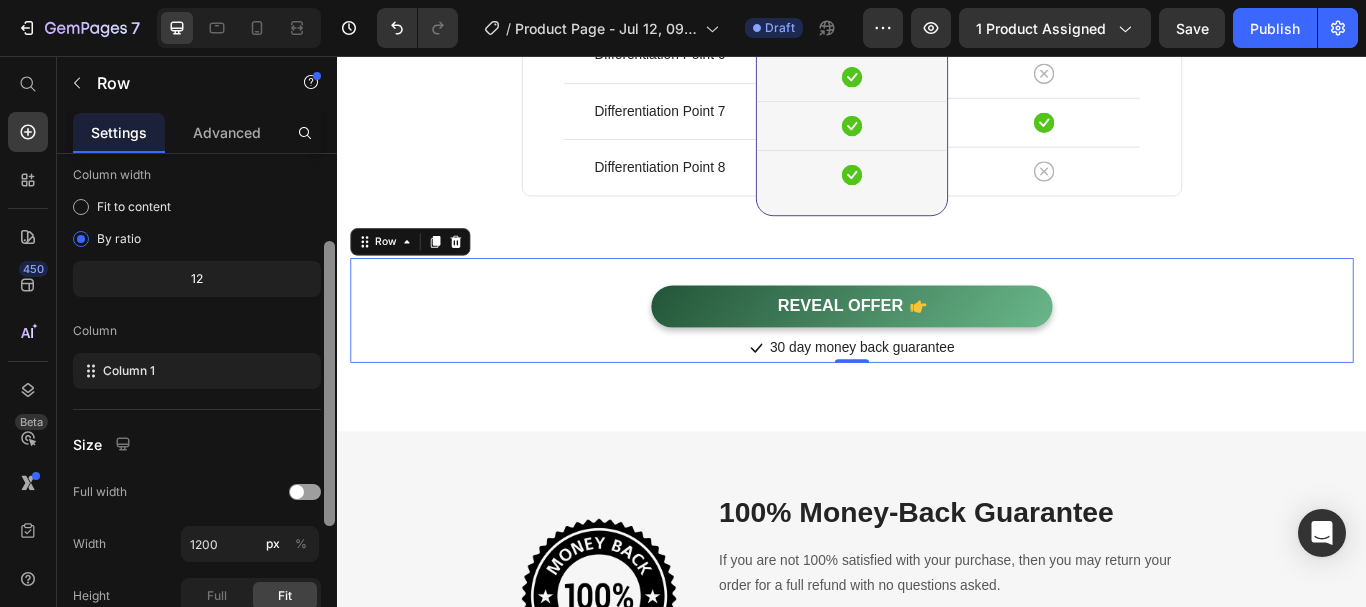 drag, startPoint x: 328, startPoint y: 213, endPoint x: 305, endPoint y: 287, distance: 77.491936 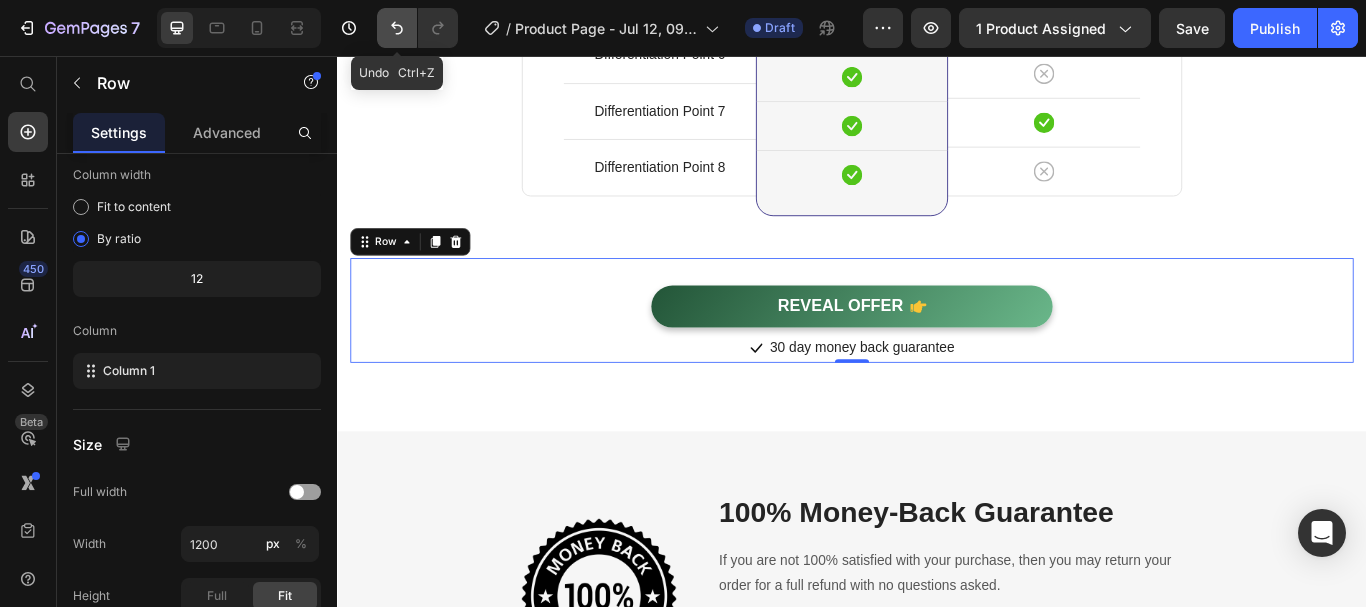 click 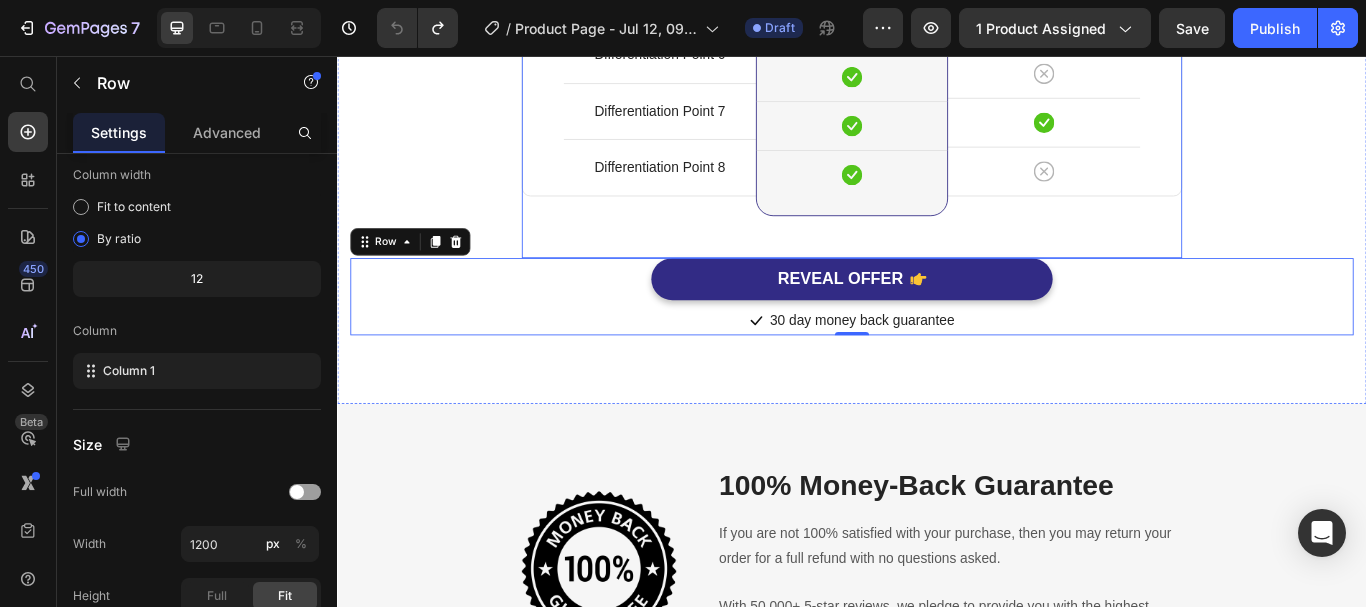 click on "Differentiation Point 1 Text block Row Differentiation Point 2 Text block Row Differentiation Point 3 Text block Row Differentiation Point 4 Text block Row Differentiation Point 5 Text block Row Differentiation Point 6 Text block Row Differentiation Point 7 Text block Row Differentiation Point 8 Text block Row Image Your Brand Heading
Icon Row
Icon Row
Icon Row
Icon Row
Icon Row
Icon Row
Icon Row
Icon Row Row Image Other Brands Heading
Icon Row
Icon Row
Icon Row
Icon Row
Icon Row
Icon Row
Icon Row
Icon Row Row Your Brand Heading Differentiation Point 1 Text block
Icon Row Differentiation Point 2 Text block
Icon Row Differentiation Point 3 Text block
Icon Row Differentiation Point 4 Text block" at bounding box center (937, -81) 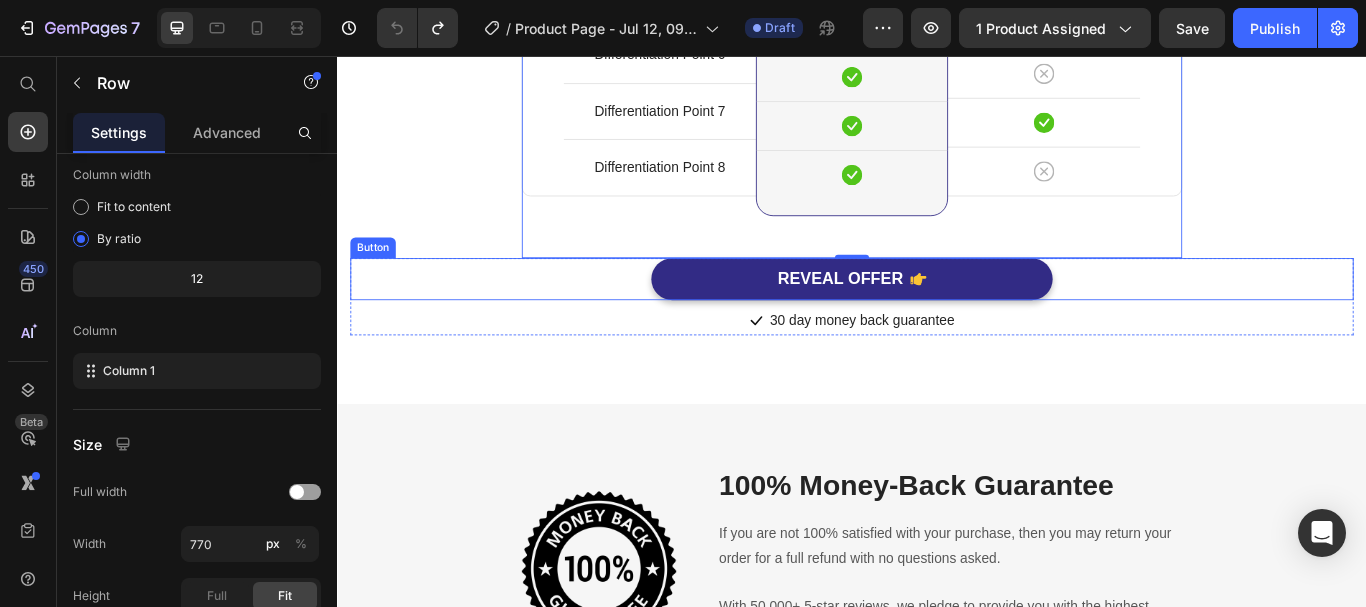 click on "REVEAL OFFER Button" at bounding box center (937, 316) 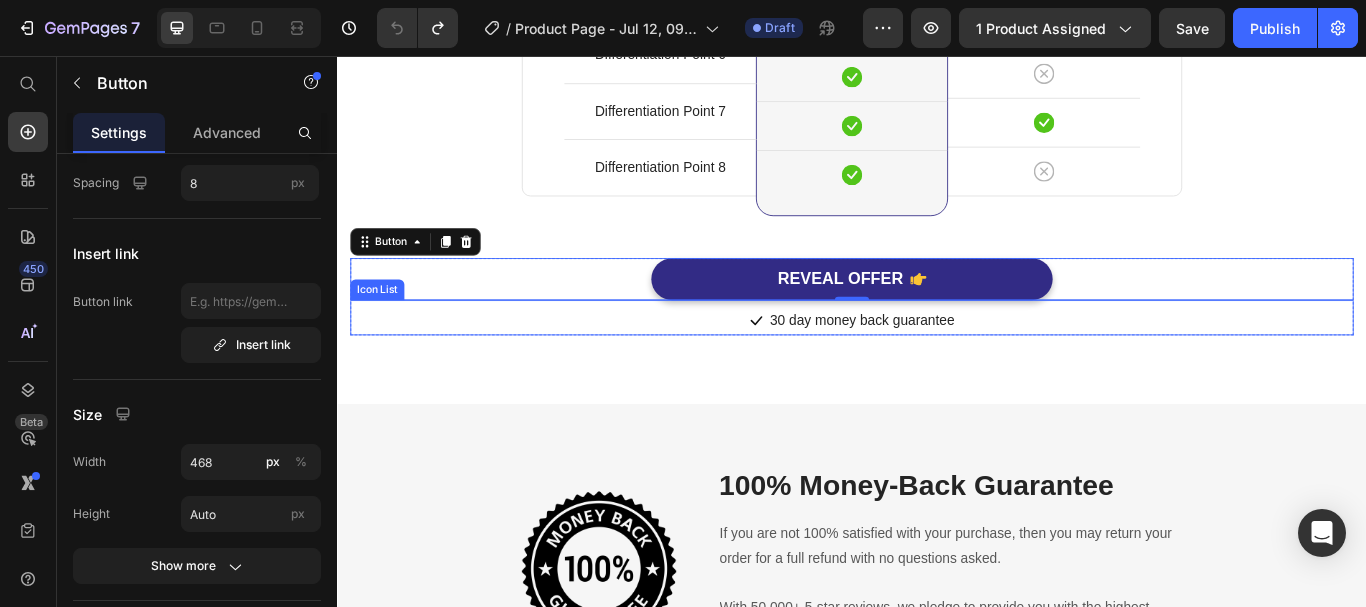scroll, scrollTop: 0, scrollLeft: 0, axis: both 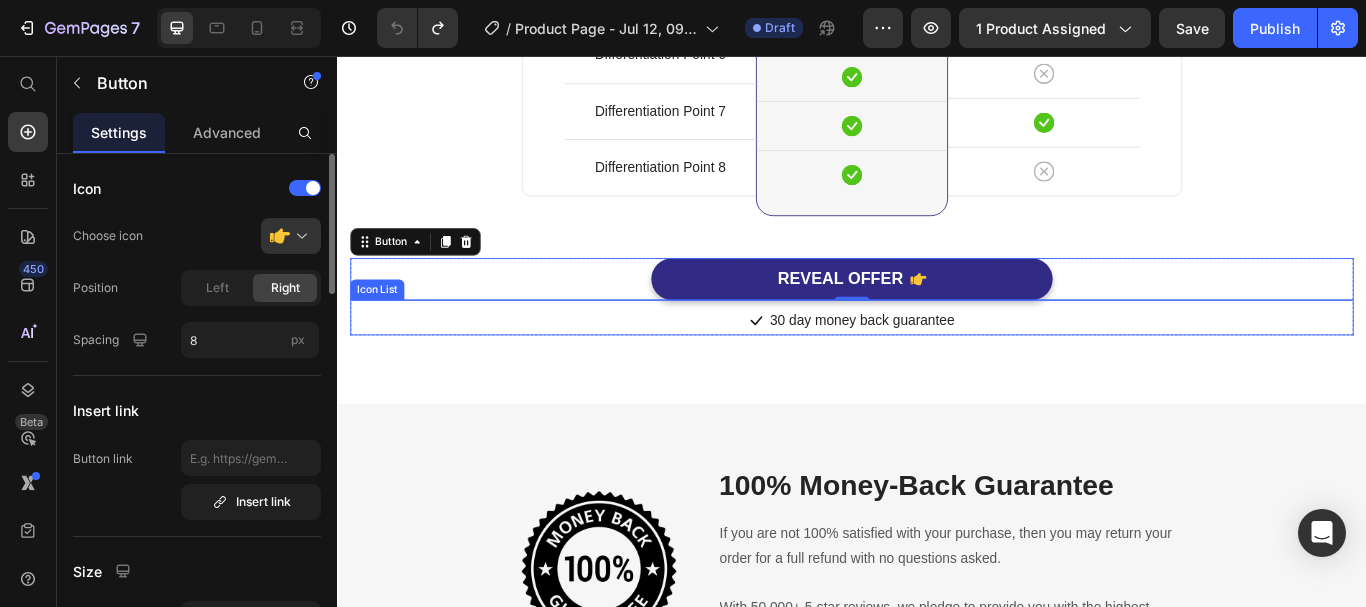 click on "Icon 30 day money back guarantee Text block" at bounding box center [937, 365] 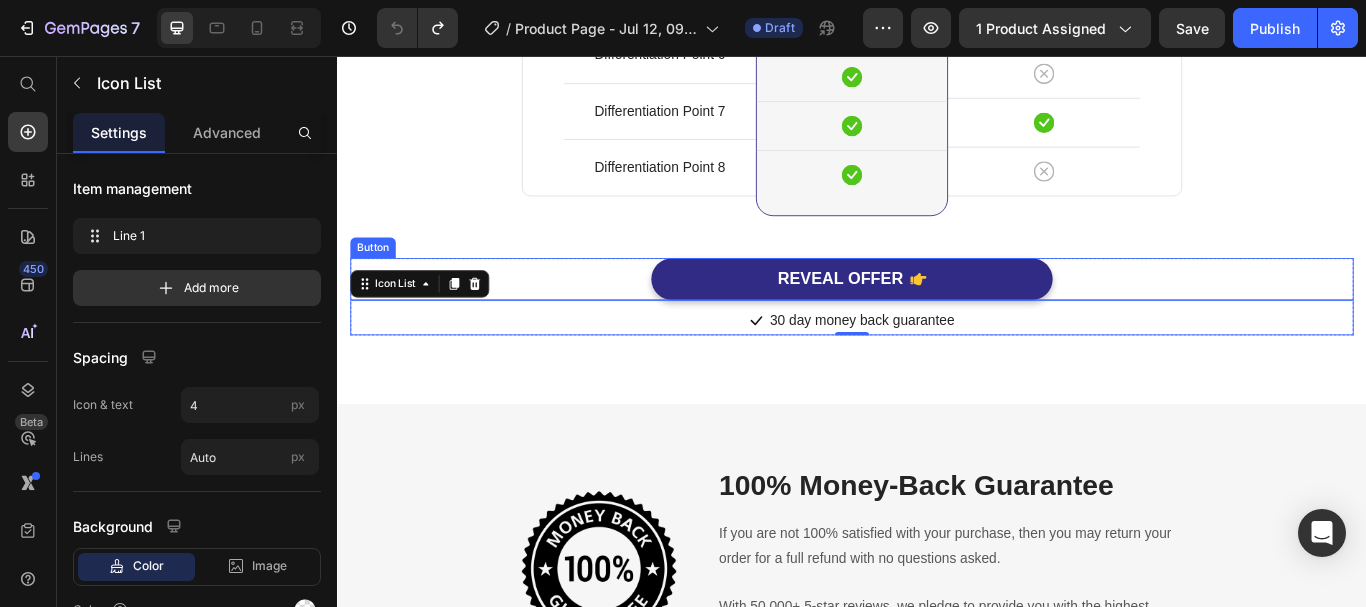 drag, startPoint x: 602, startPoint y: 334, endPoint x: 653, endPoint y: 331, distance: 51.088158 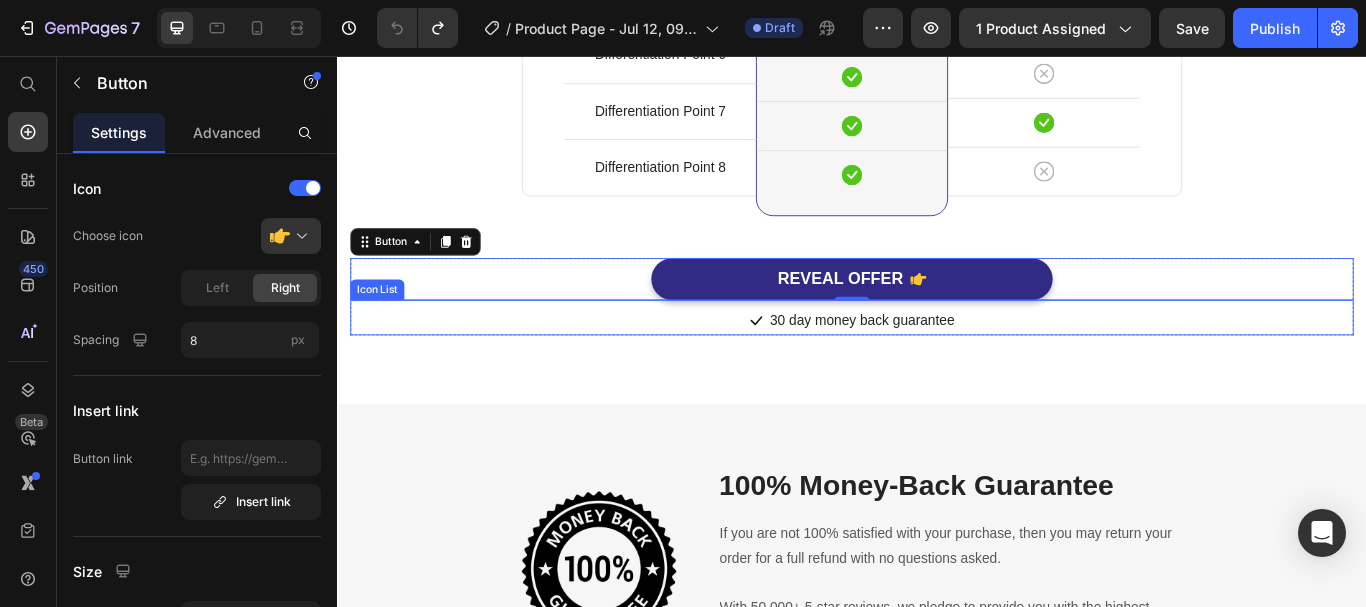 click on "Icon 30 day money back guarantee Text block Icon List" at bounding box center (937, 361) 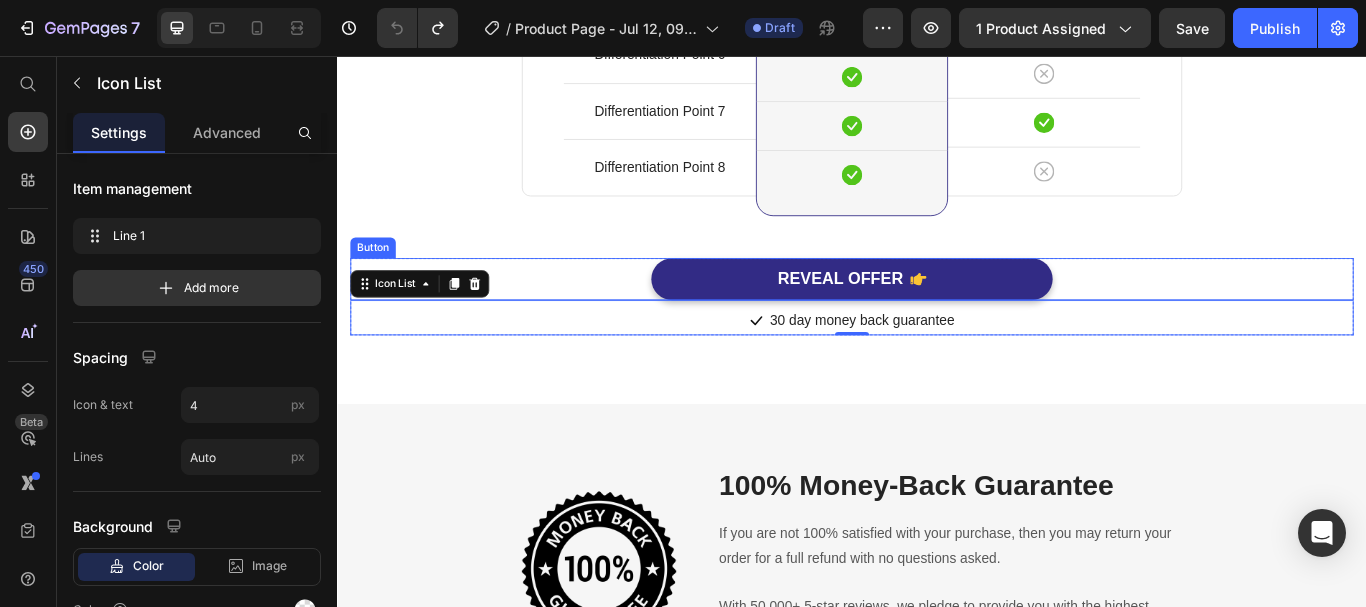 click on "REVEAL OFFER Button" at bounding box center [937, 316] 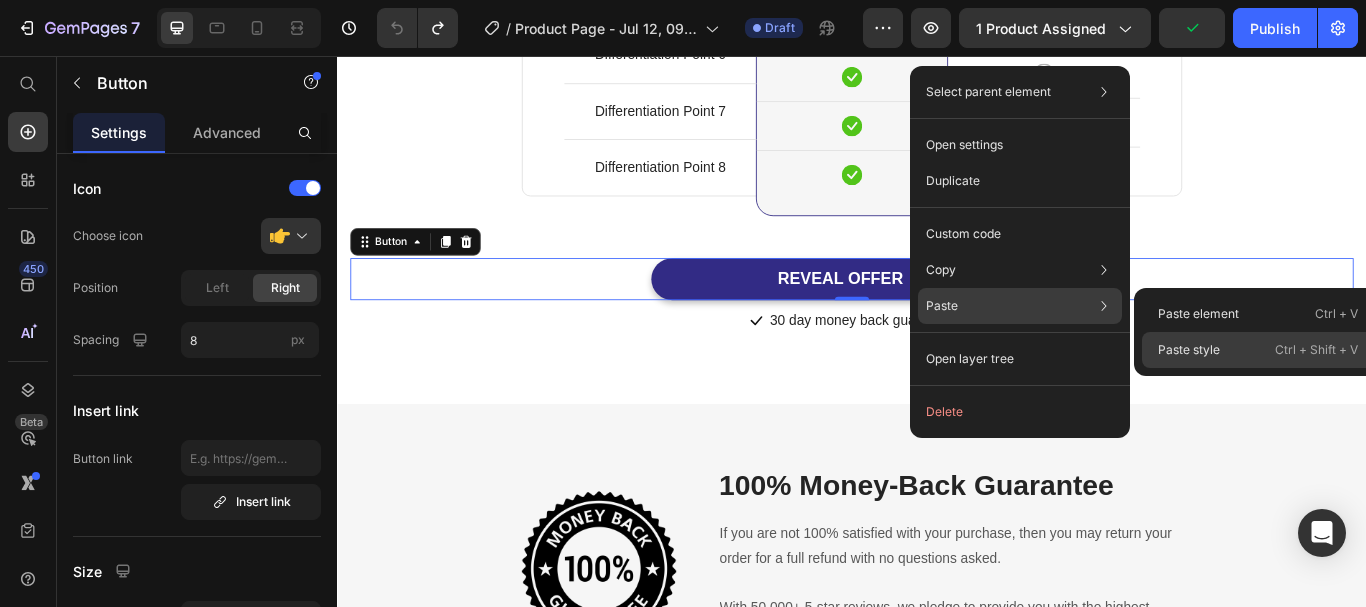 click on "Paste style" at bounding box center [1189, 350] 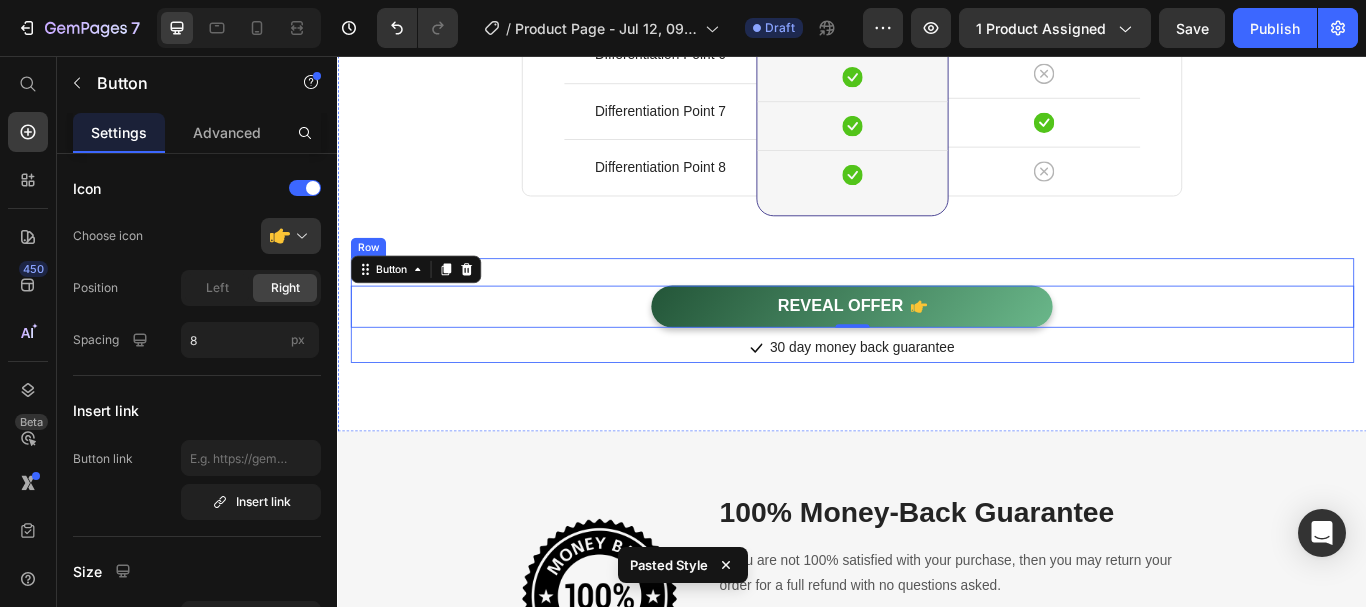 click on "REVEAL OFFER Button   0                Icon 30 day money back guarantee Text block Icon List" at bounding box center (937, 353) 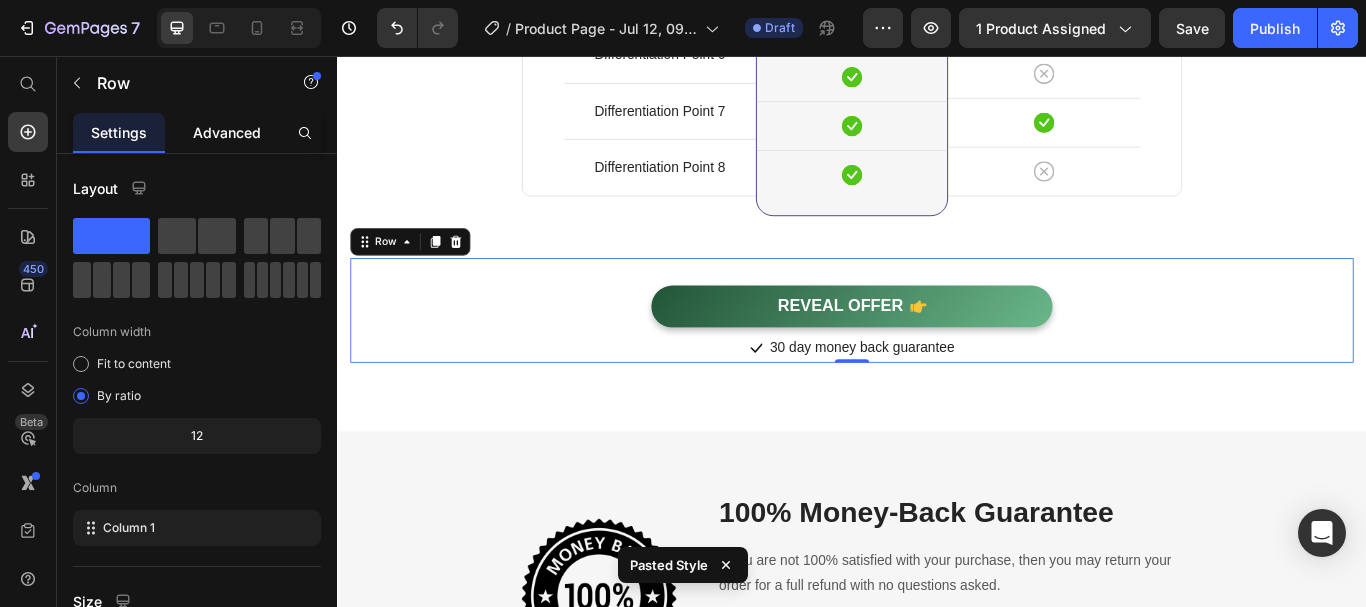 click on "Advanced" at bounding box center [227, 132] 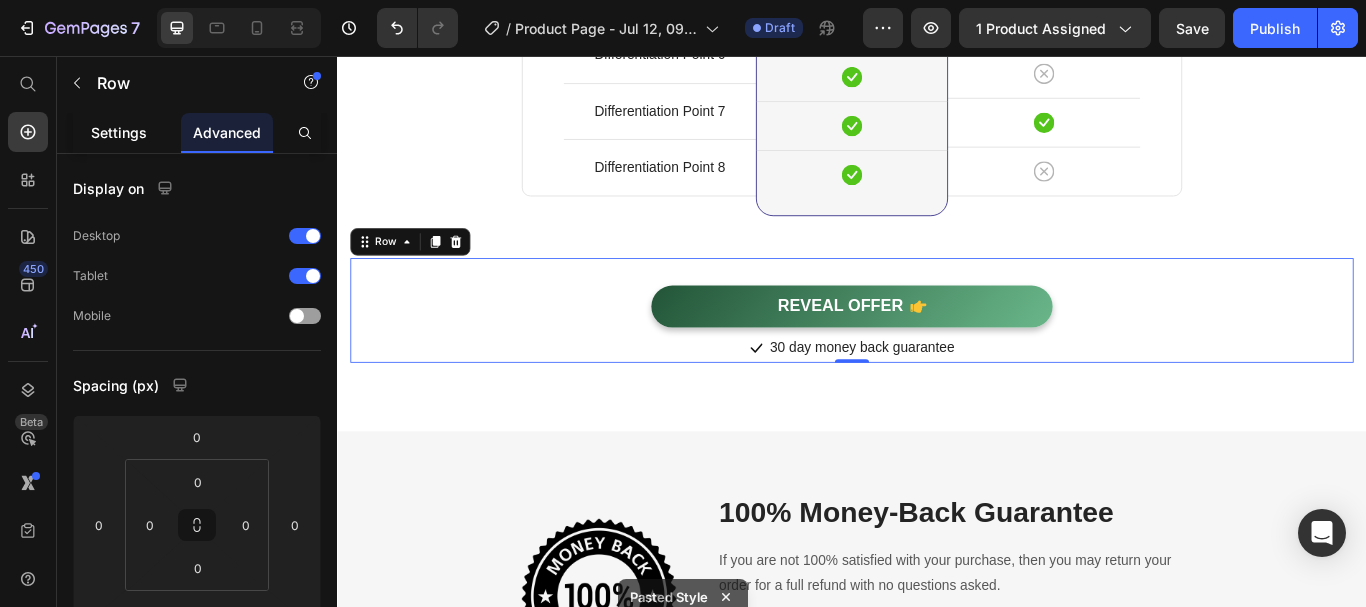 click on "Settings" 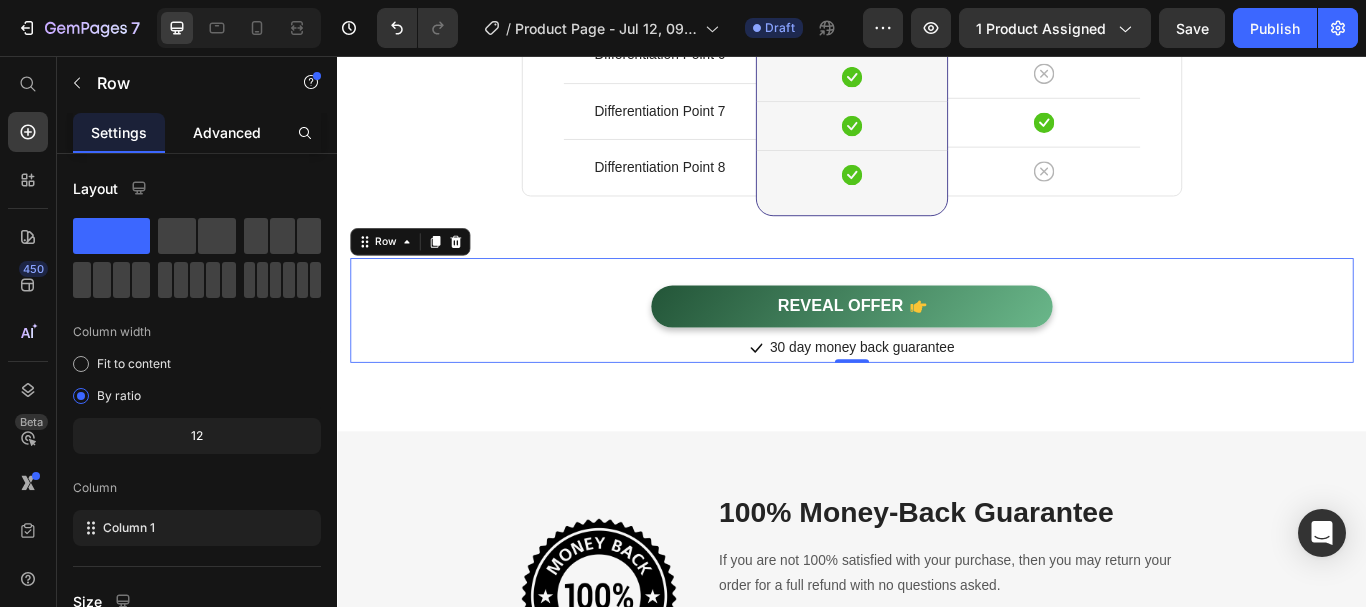 click on "Advanced" at bounding box center [227, 132] 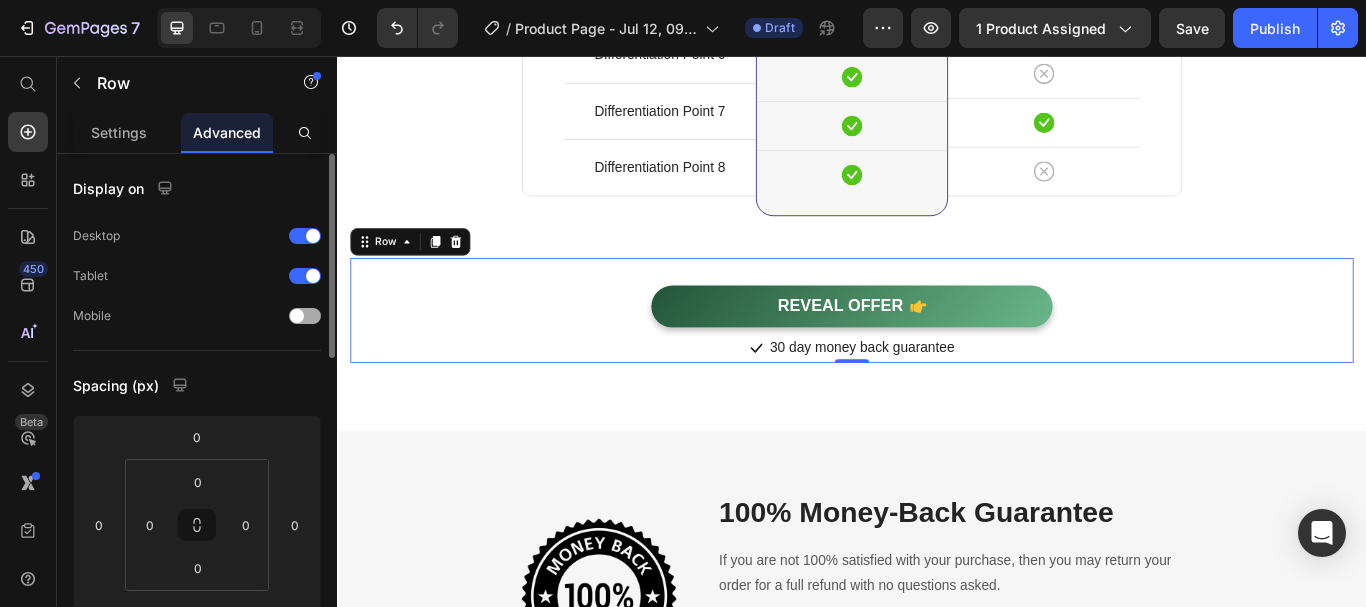 click at bounding box center (305, 316) 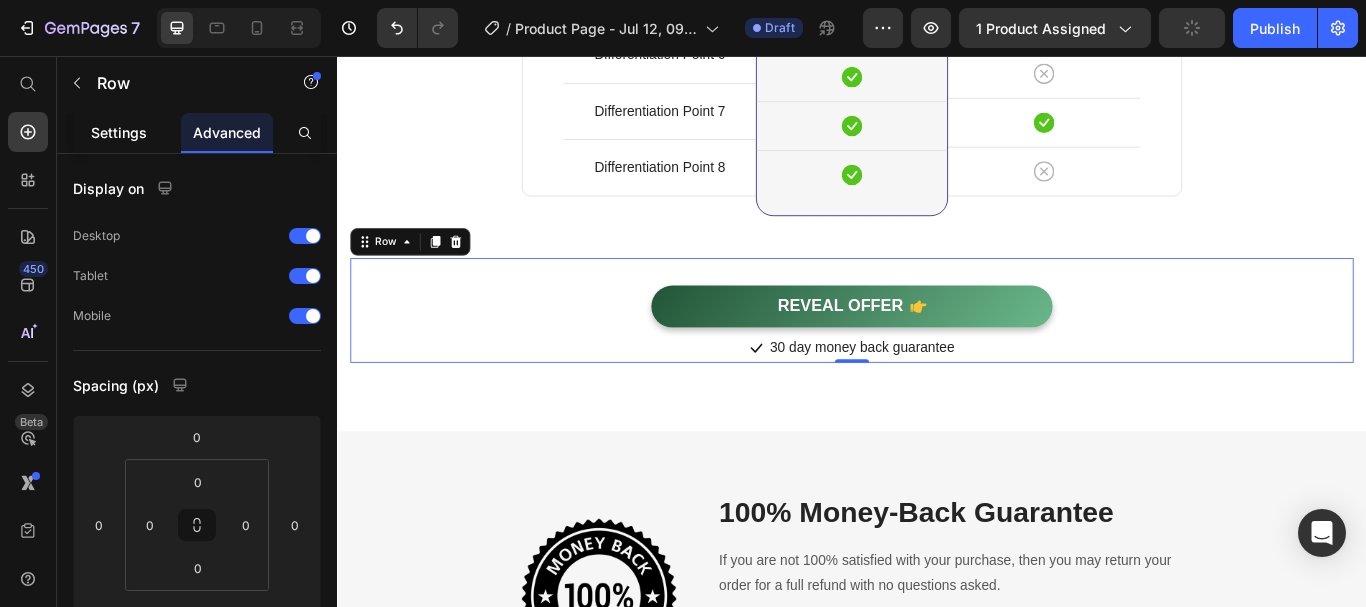 click on "Settings" at bounding box center (119, 132) 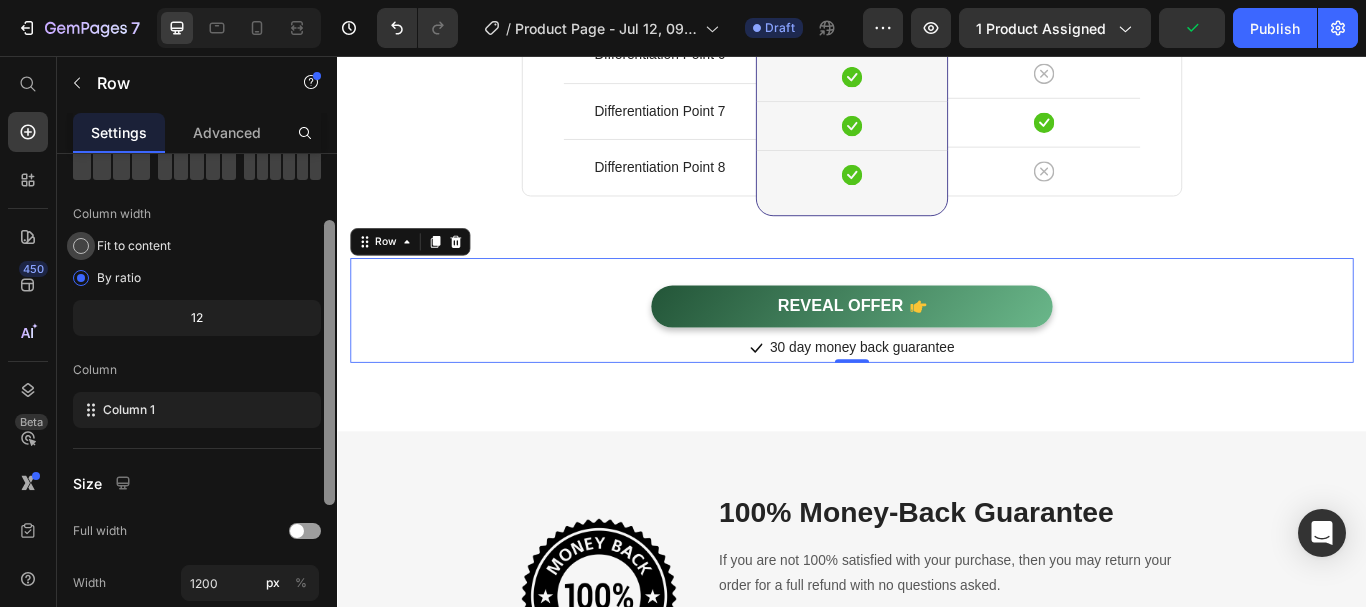 scroll, scrollTop: 129, scrollLeft: 0, axis: vertical 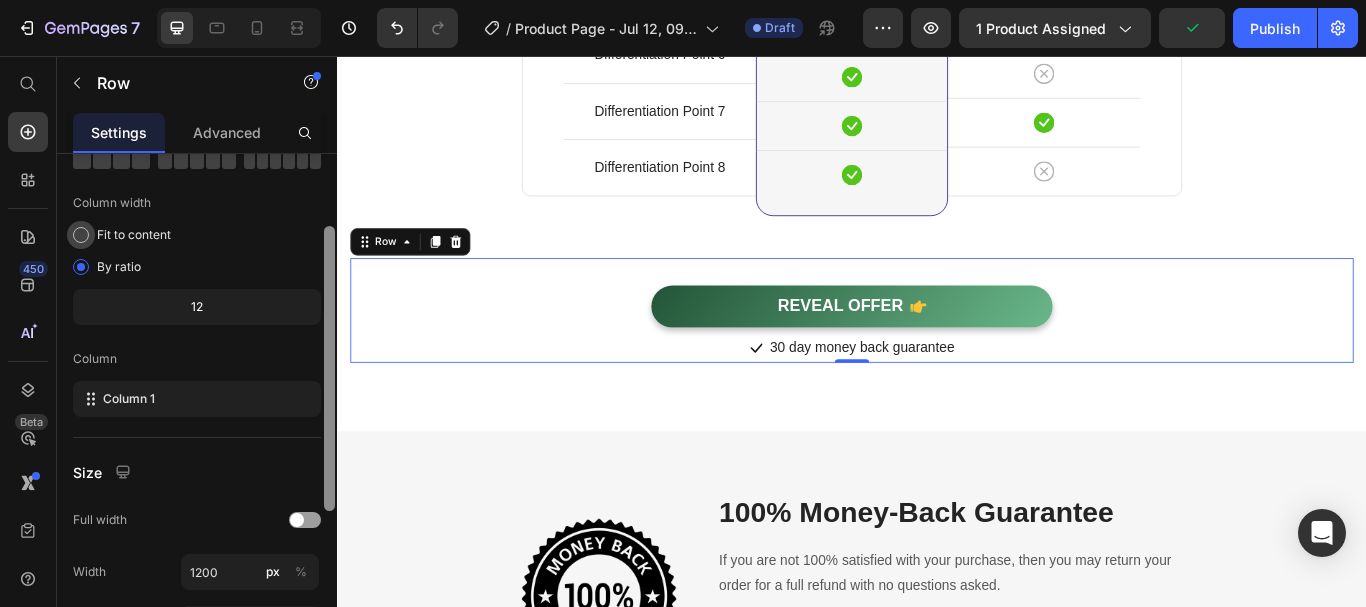 drag, startPoint x: 328, startPoint y: 180, endPoint x: 311, endPoint y: 252, distance: 73.97973 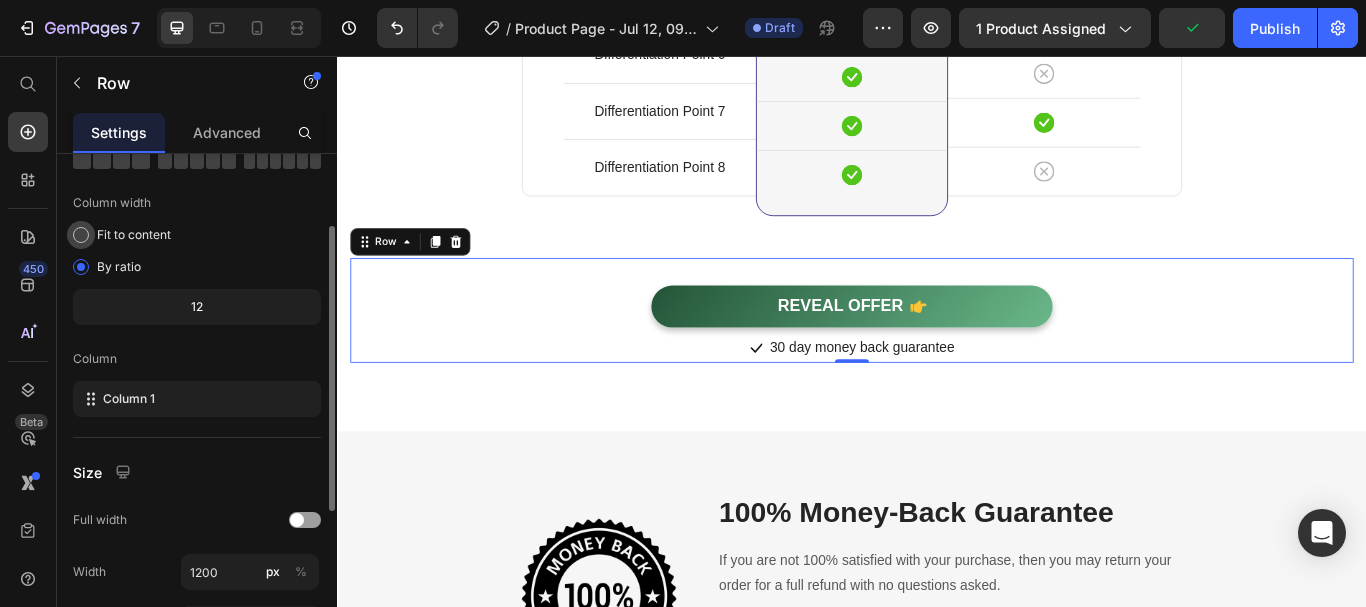 click on "Fit to content" at bounding box center (134, 235) 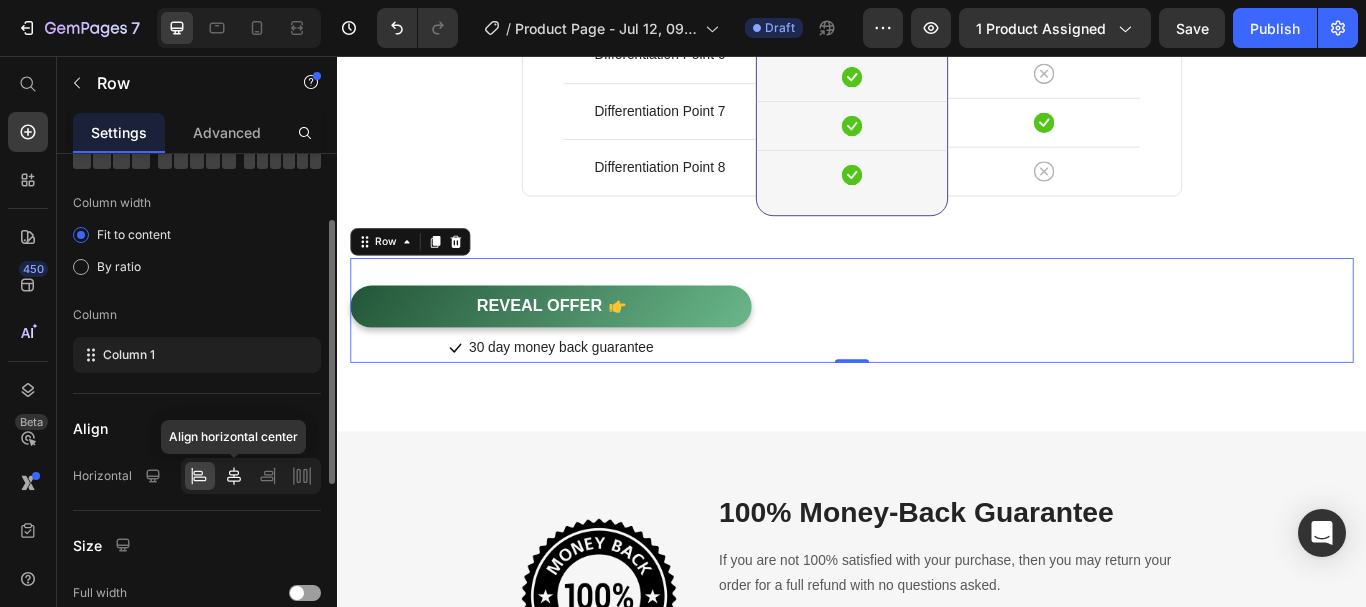 click 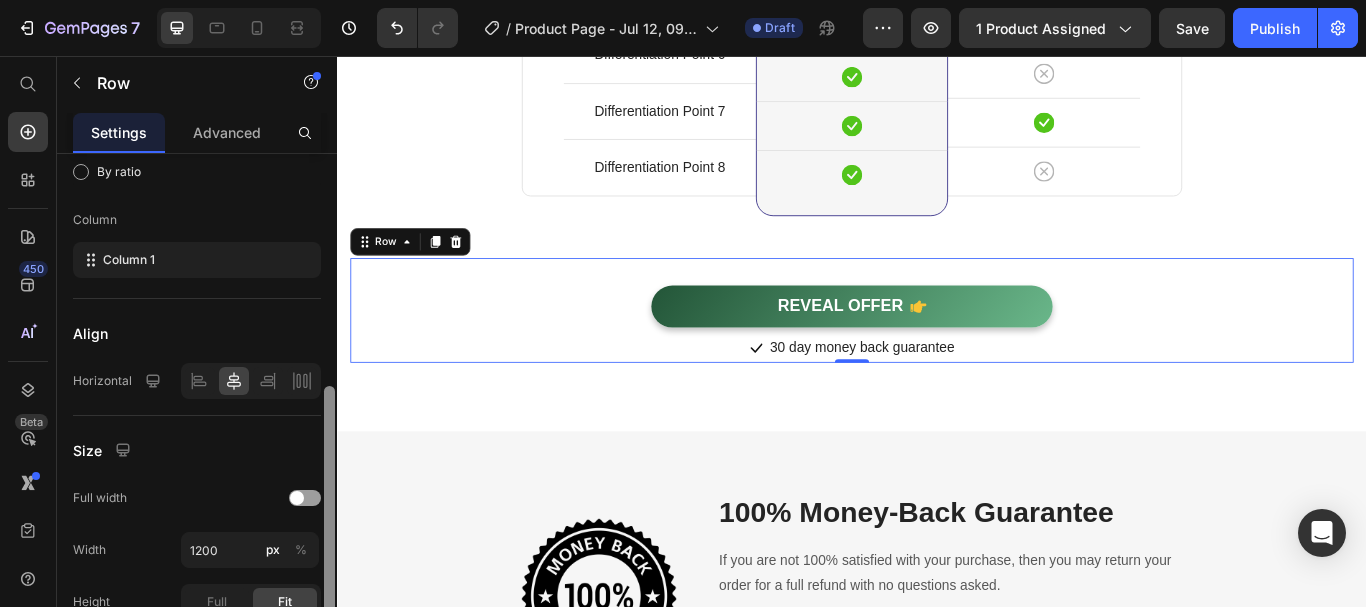 scroll, scrollTop: 301, scrollLeft: 0, axis: vertical 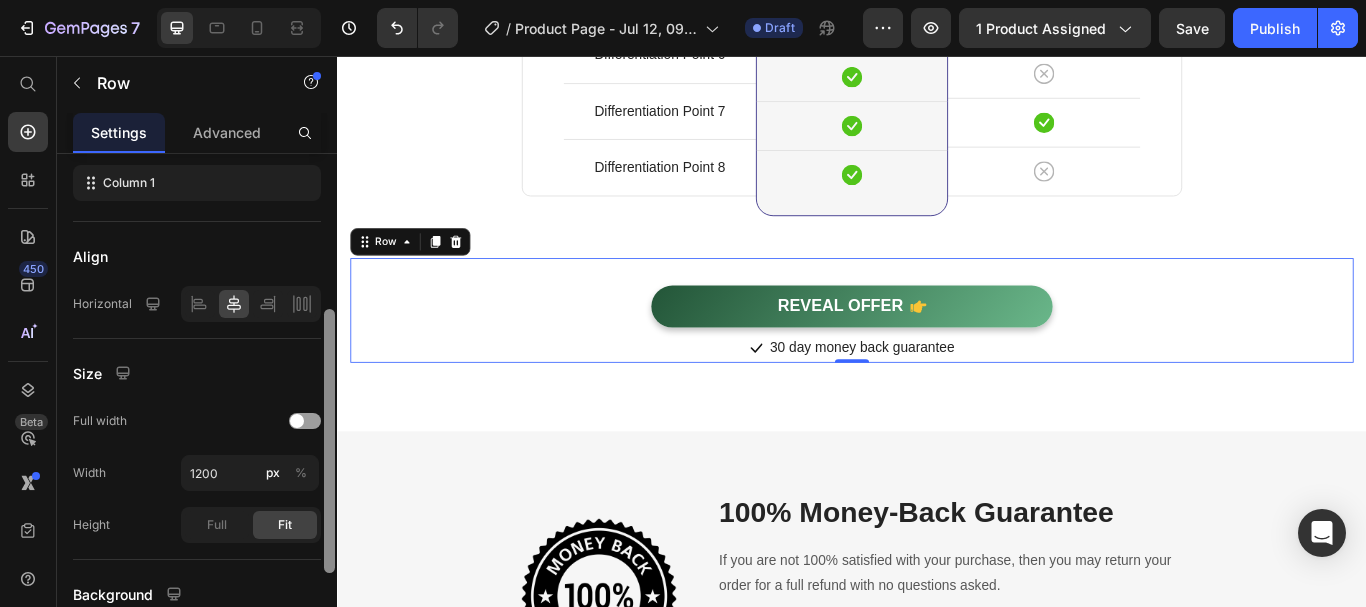 drag, startPoint x: 332, startPoint y: 240, endPoint x: 310, endPoint y: 329, distance: 91.67879 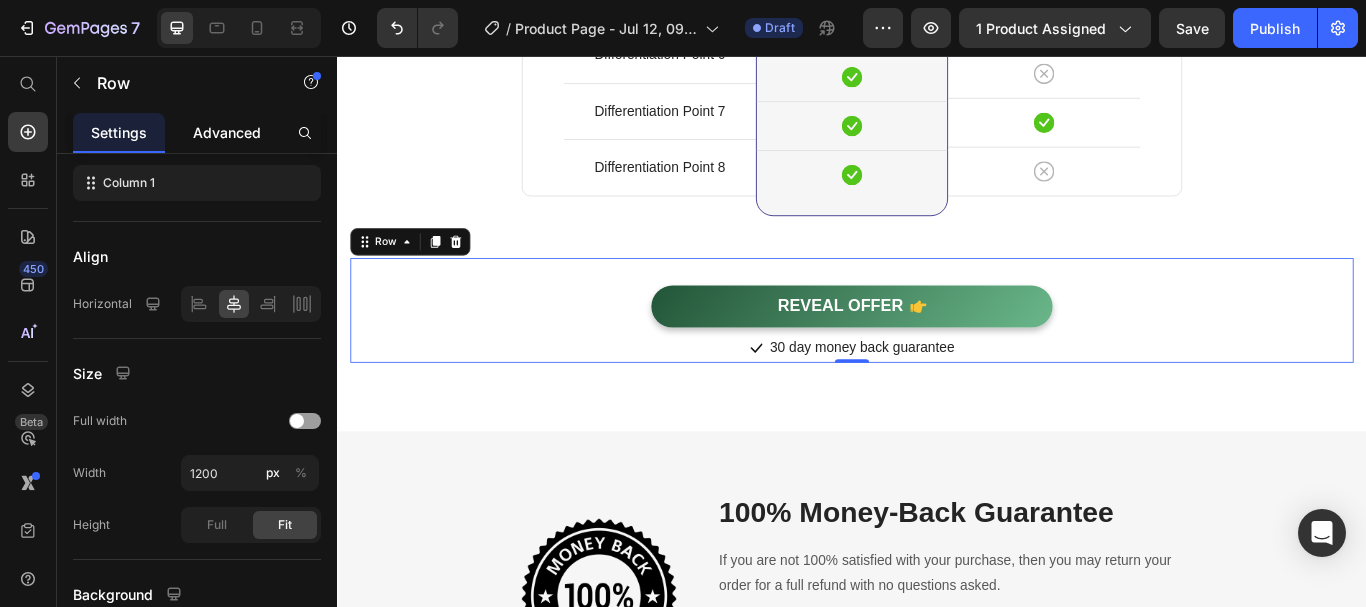 click on "Advanced" at bounding box center (227, 132) 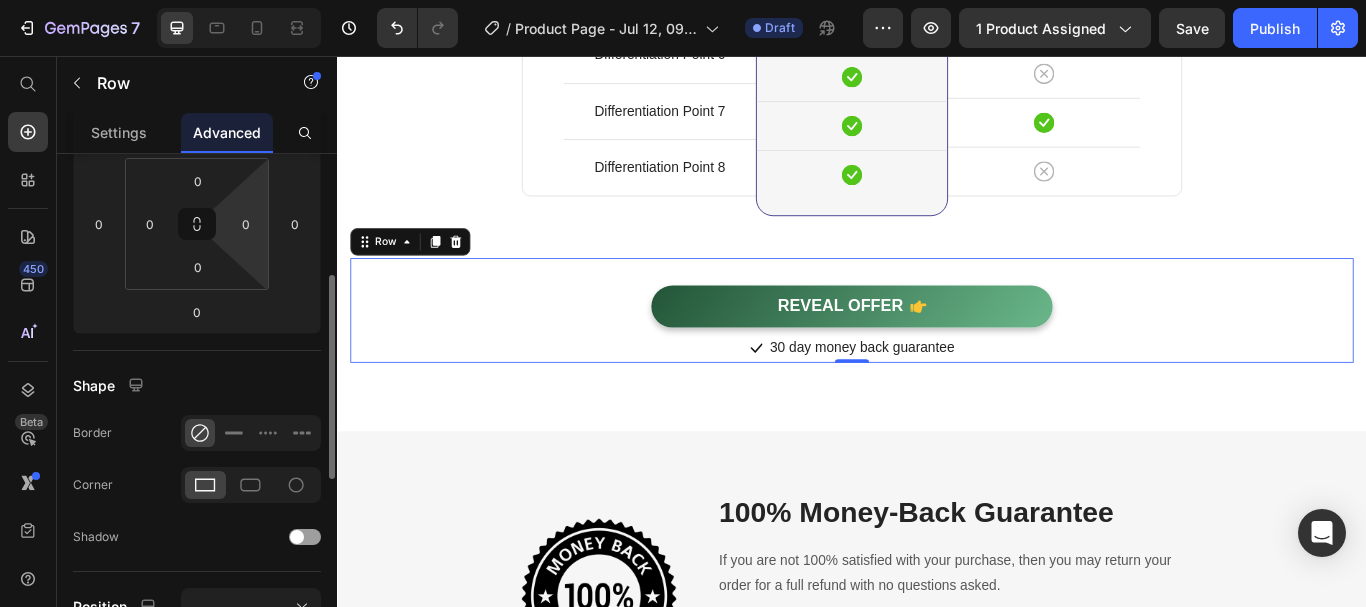 scroll, scrollTop: 0, scrollLeft: 0, axis: both 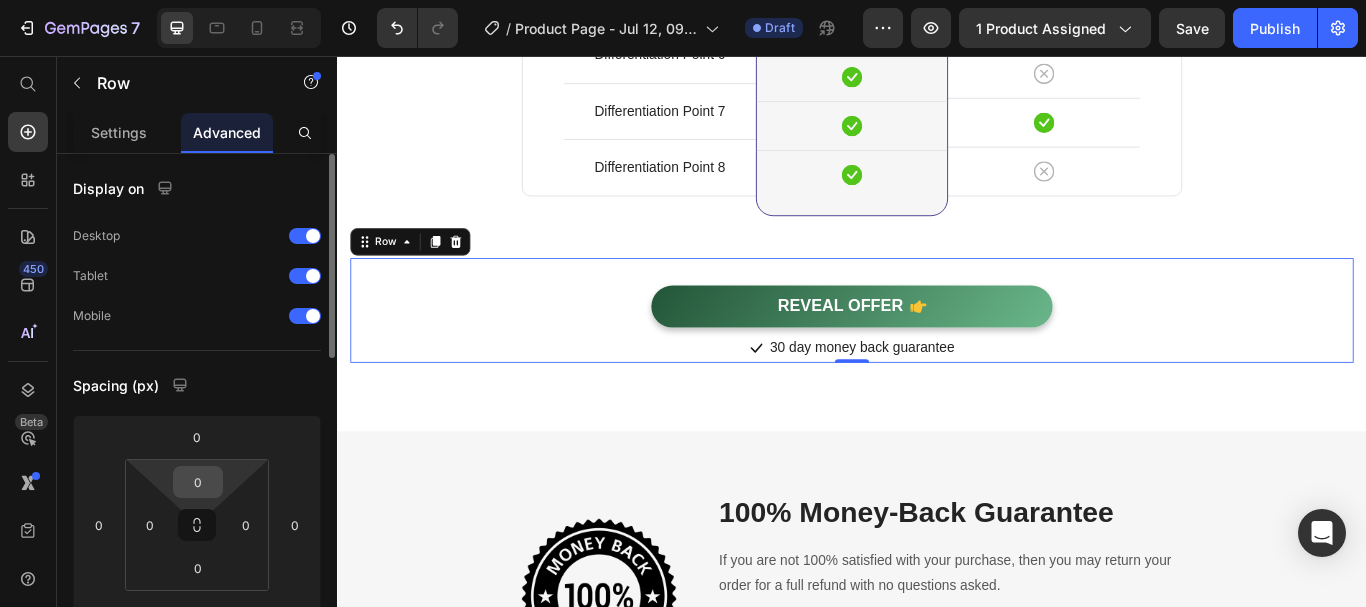 click on "0" at bounding box center [198, 482] 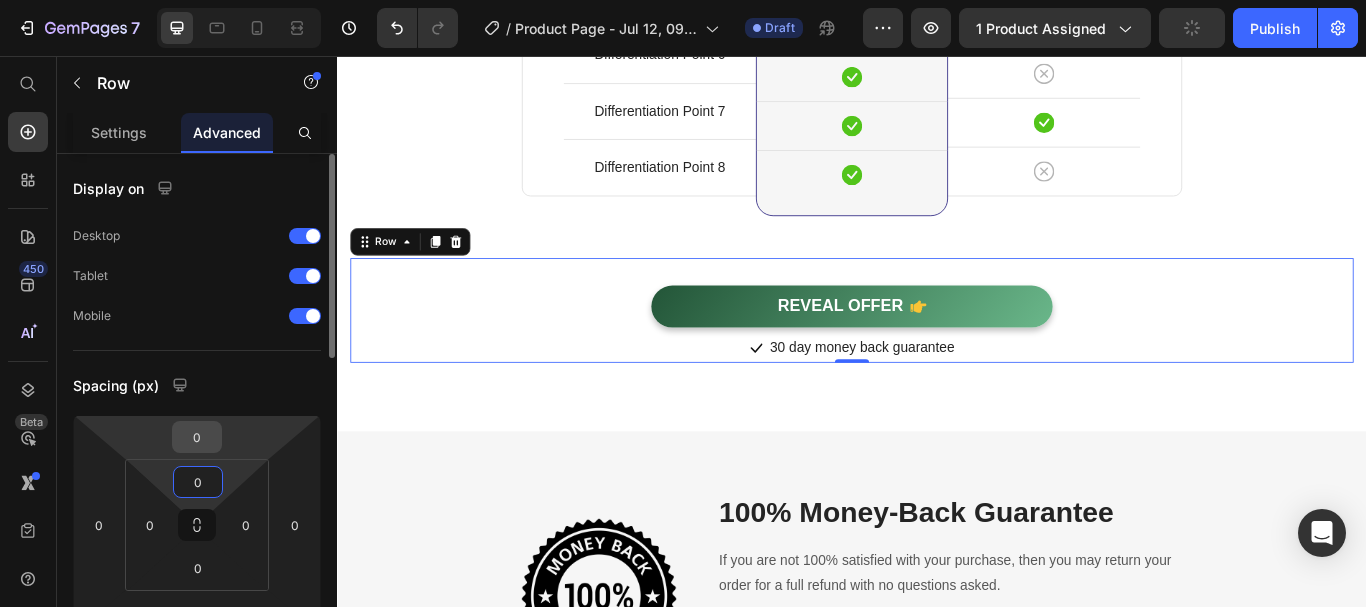 click on "0" at bounding box center (197, 437) 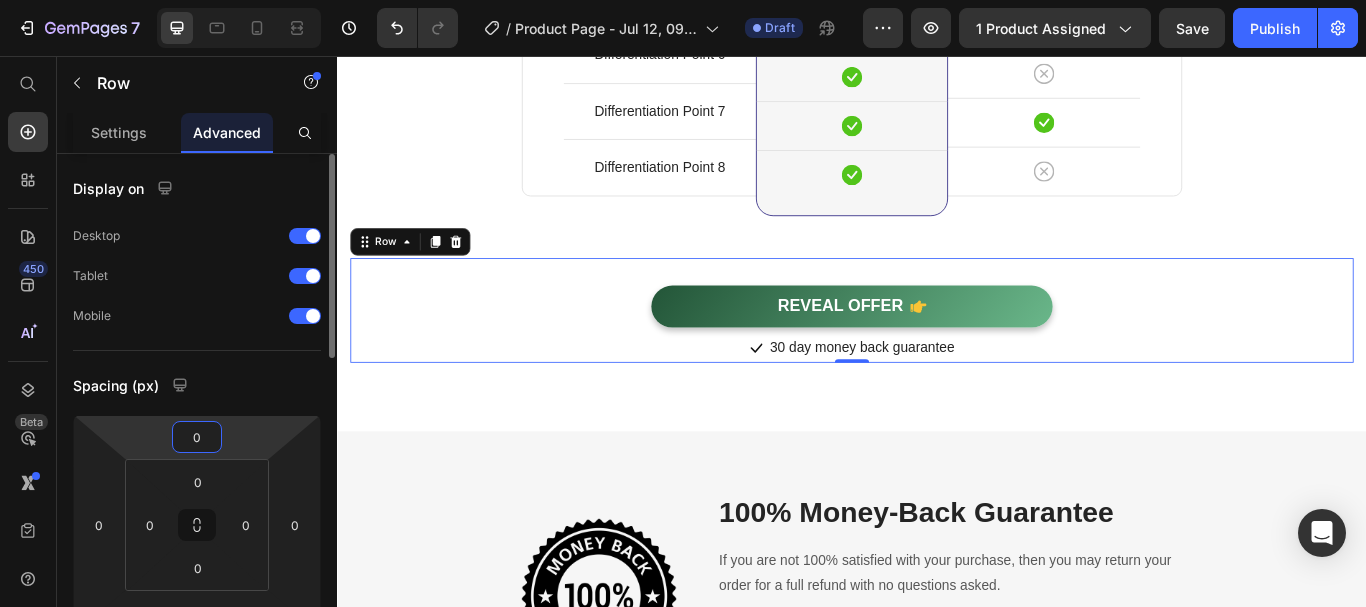 click on "Spacing (px)" at bounding box center (197, 385) 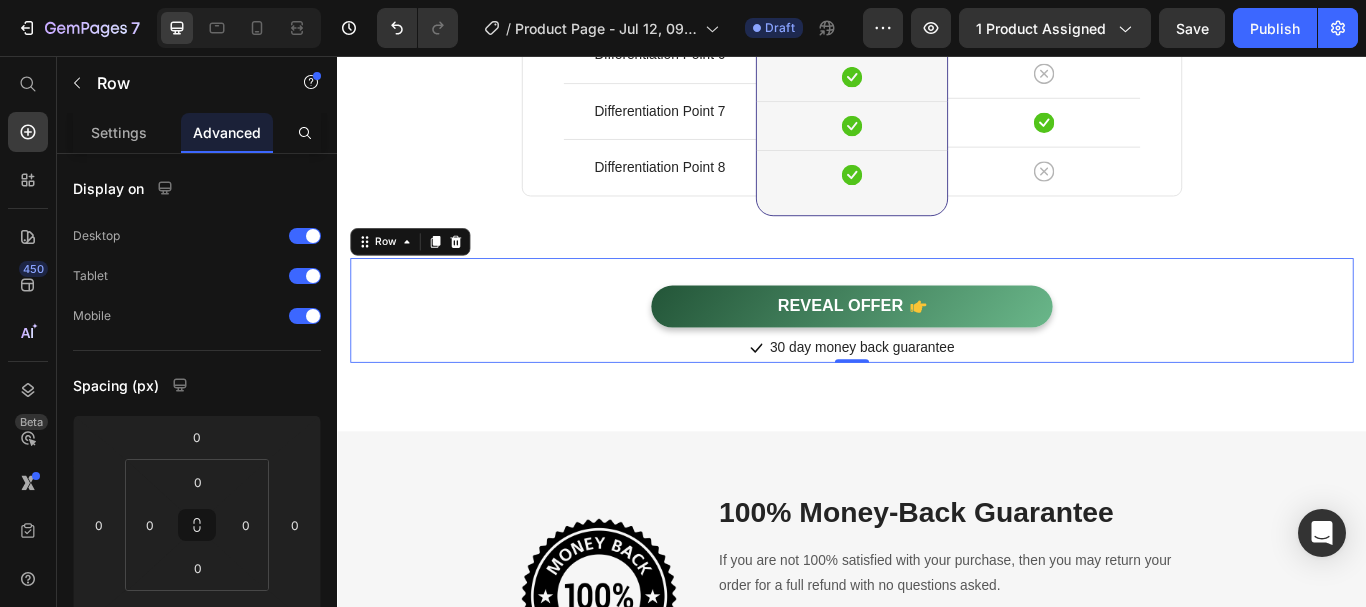click on "Settings Advanced" at bounding box center (197, 133) 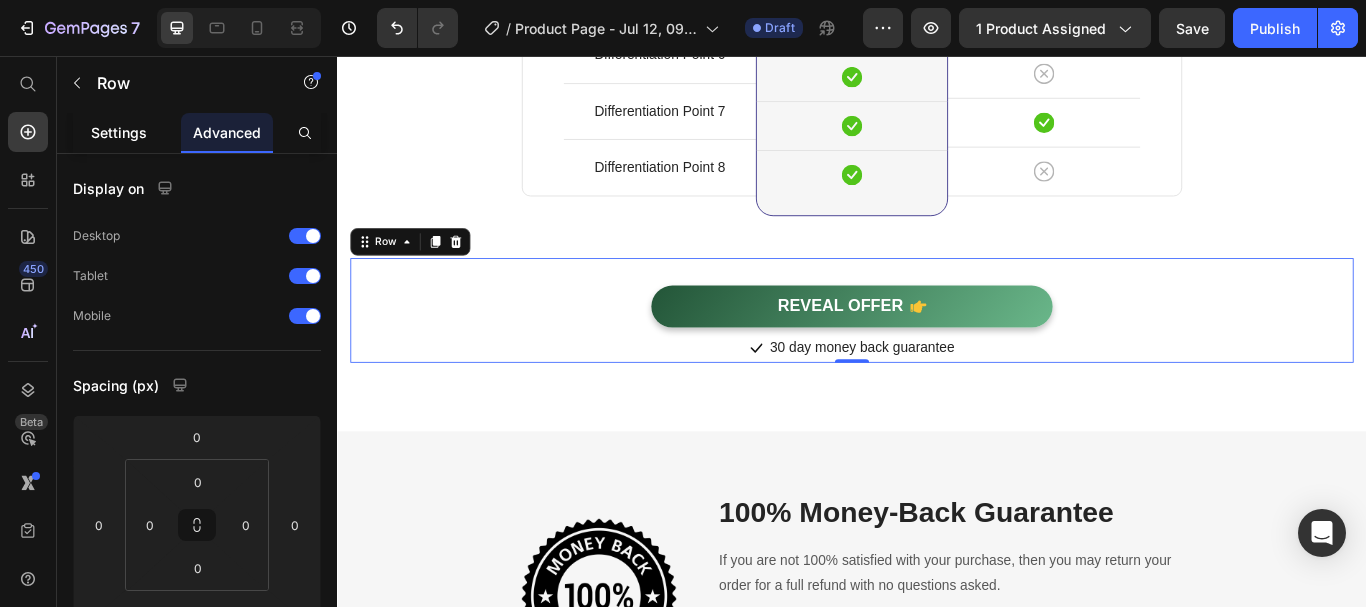 click on "Settings" 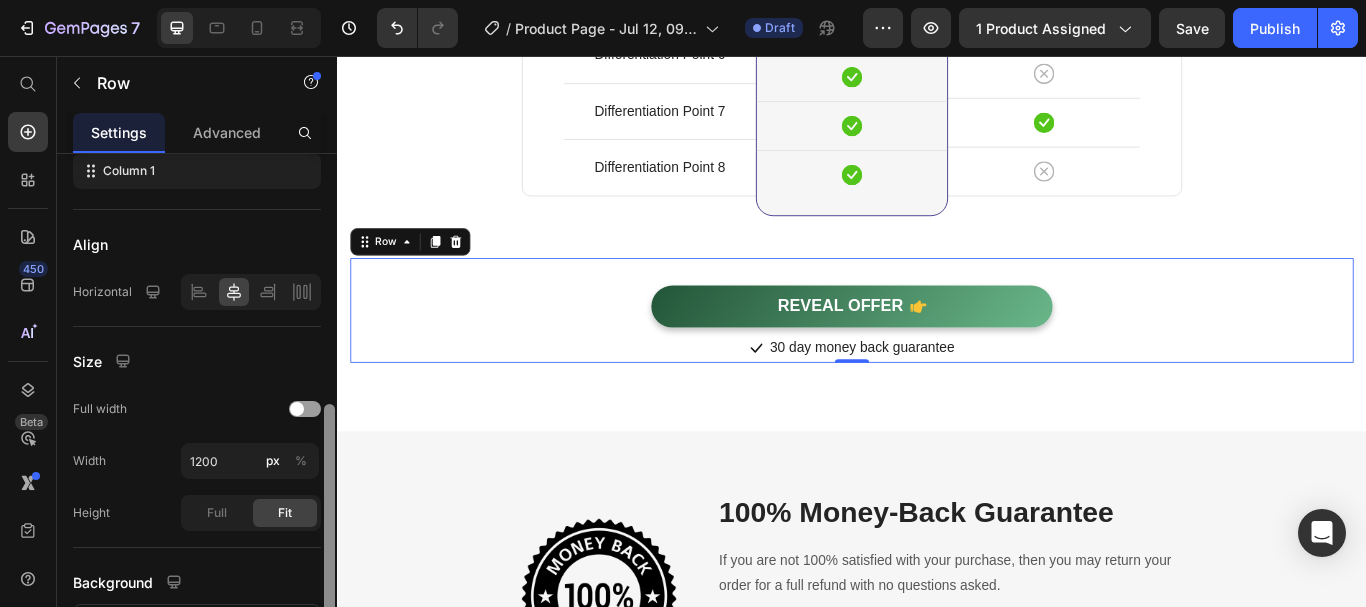 scroll, scrollTop: 475, scrollLeft: 0, axis: vertical 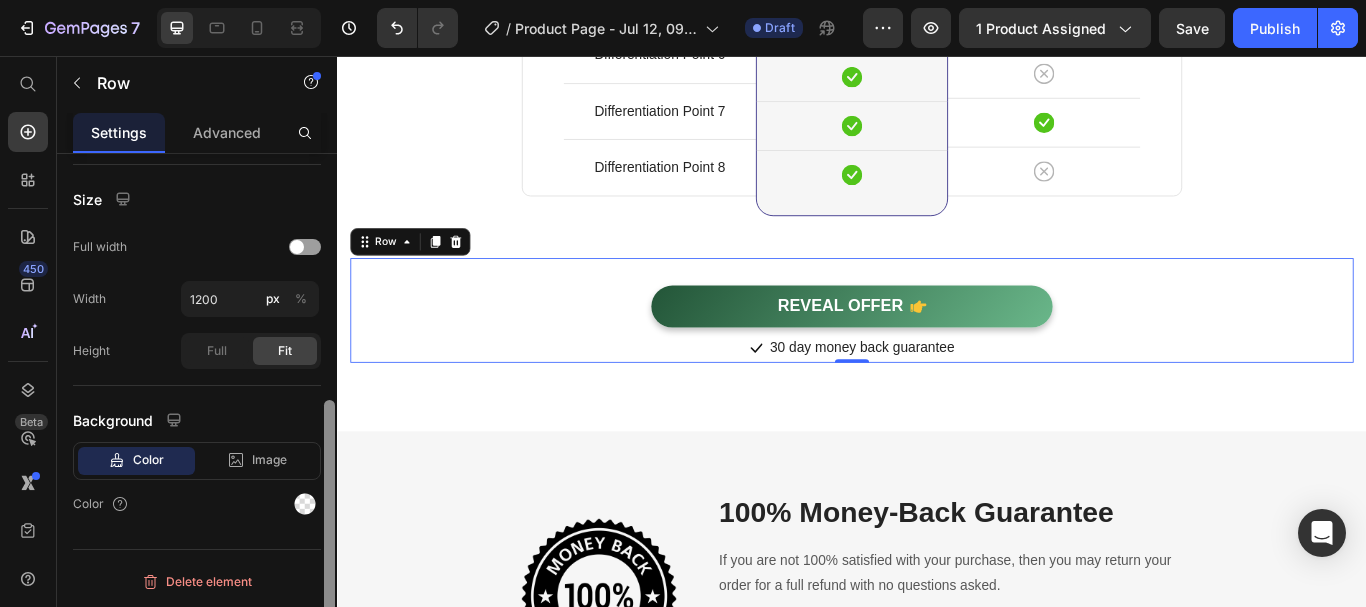 drag, startPoint x: 318, startPoint y: 227, endPoint x: 309, endPoint y: 477, distance: 250.16194 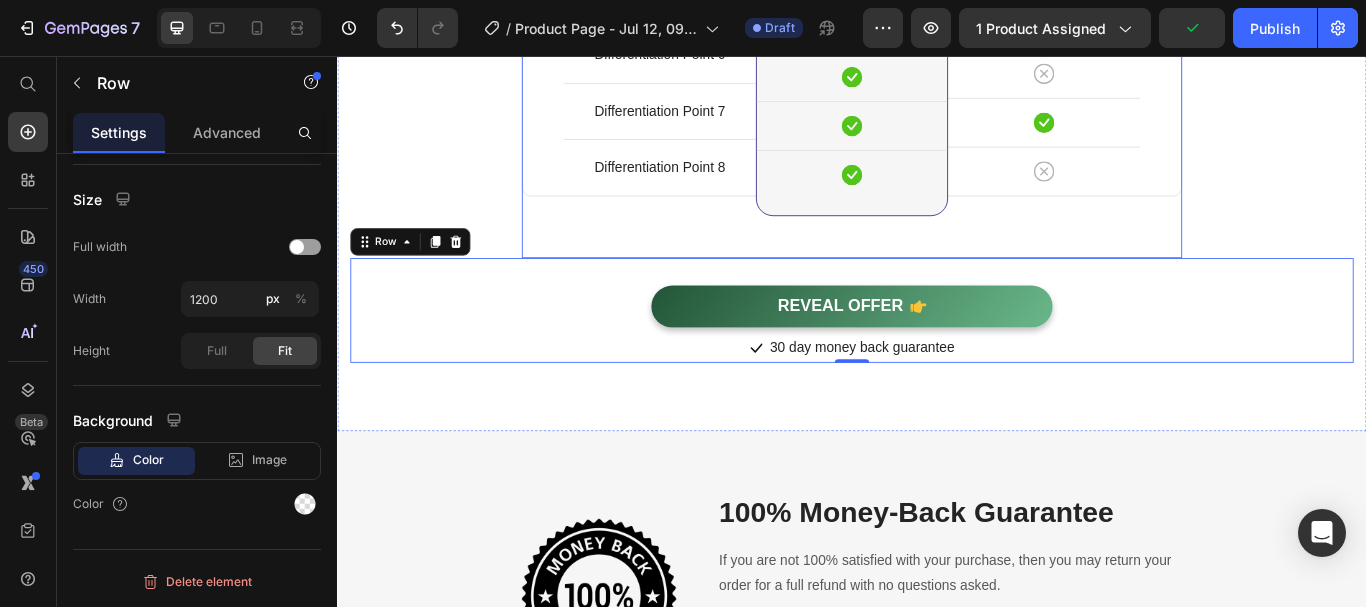click on "Differentiation Point 1 Text block Row Differentiation Point 2 Text block Row Differentiation Point 3 Text block Row Differentiation Point 4 Text block Row Differentiation Point 5 Text block Row Differentiation Point 6 Text block Row Differentiation Point 7 Text block Row Differentiation Point 8 Text block Row Image Your Brand Heading
Icon Row
Icon Row
Icon Row
Icon Row
Icon Row
Icon Row
Icon Row
Icon Row Row Image Other Brands Heading
Icon Row
Icon Row
Icon Row
Icon Row
Icon Row
Icon Row
Icon Row
Icon Row Row Your Brand Heading Differentiation Point 1 Text block
Icon Row Differentiation Point 2 Text block
Icon Row Differentiation Point 3 Text block
Icon Row Differentiation Point 4 Text block" at bounding box center [937, -81] 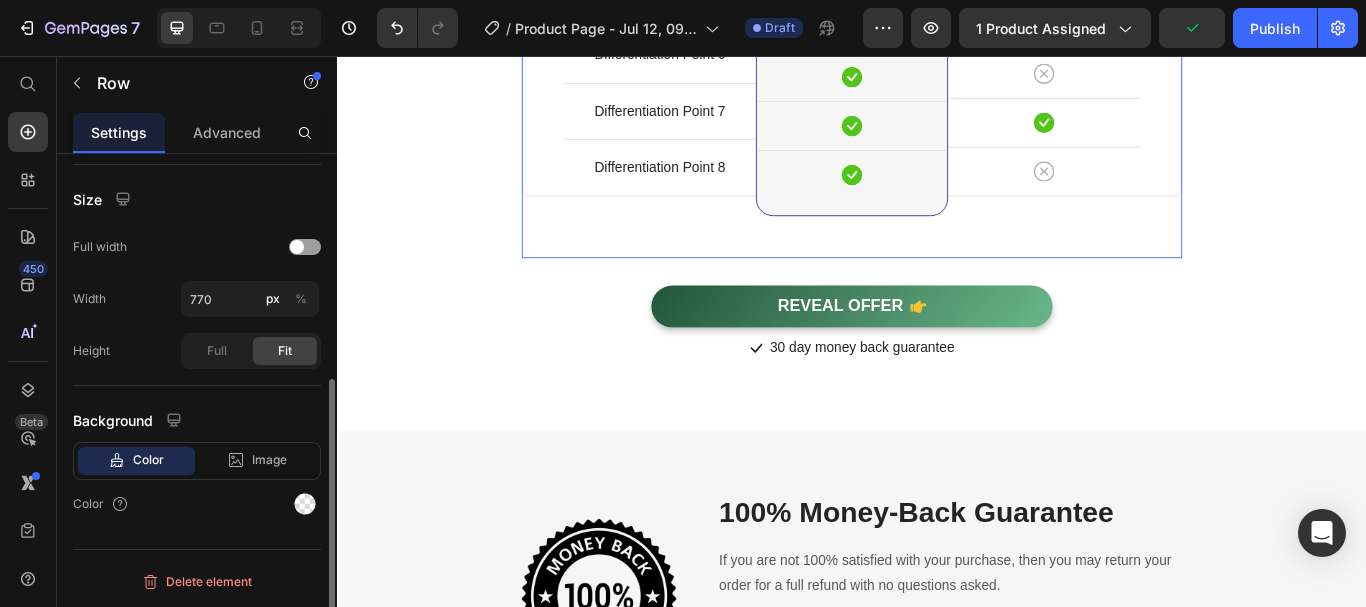 scroll, scrollTop: 402, scrollLeft: 0, axis: vertical 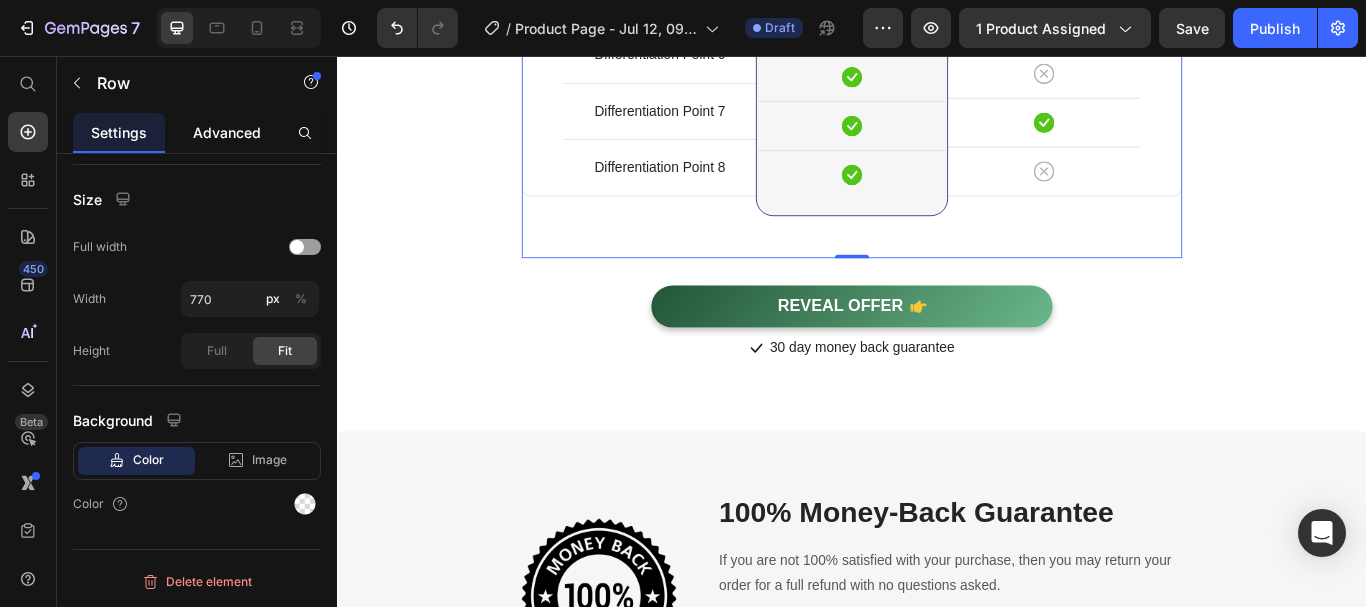 click on "Advanced" at bounding box center [227, 132] 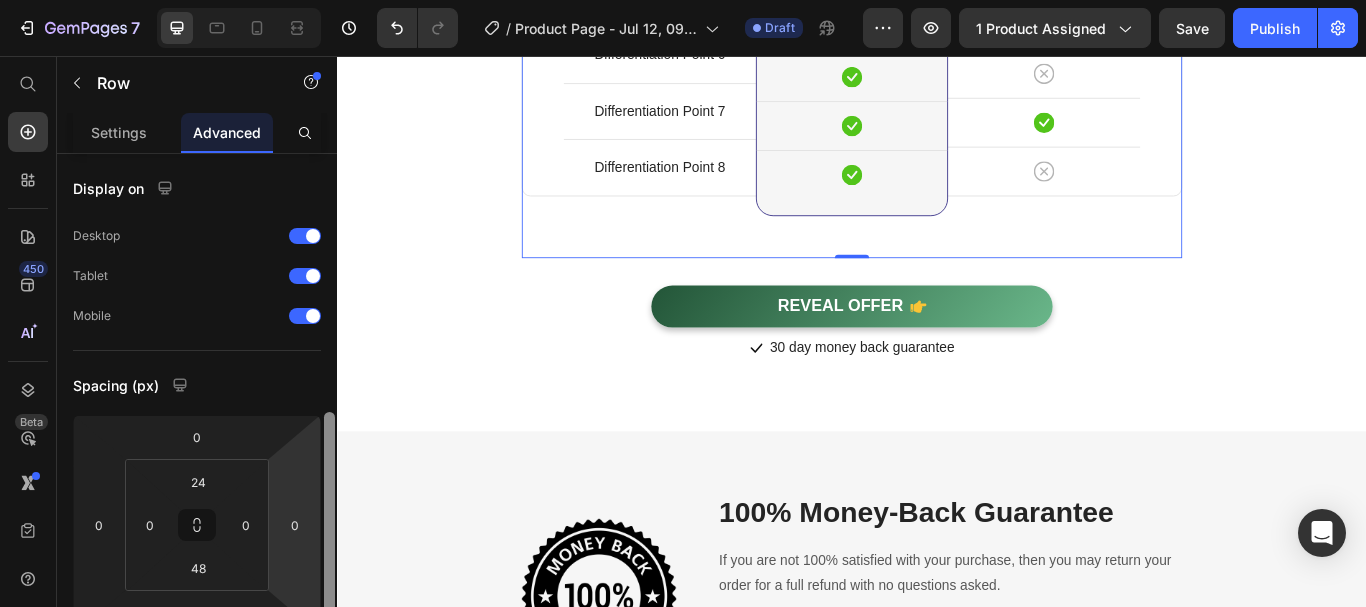 scroll, scrollTop: 226, scrollLeft: 0, axis: vertical 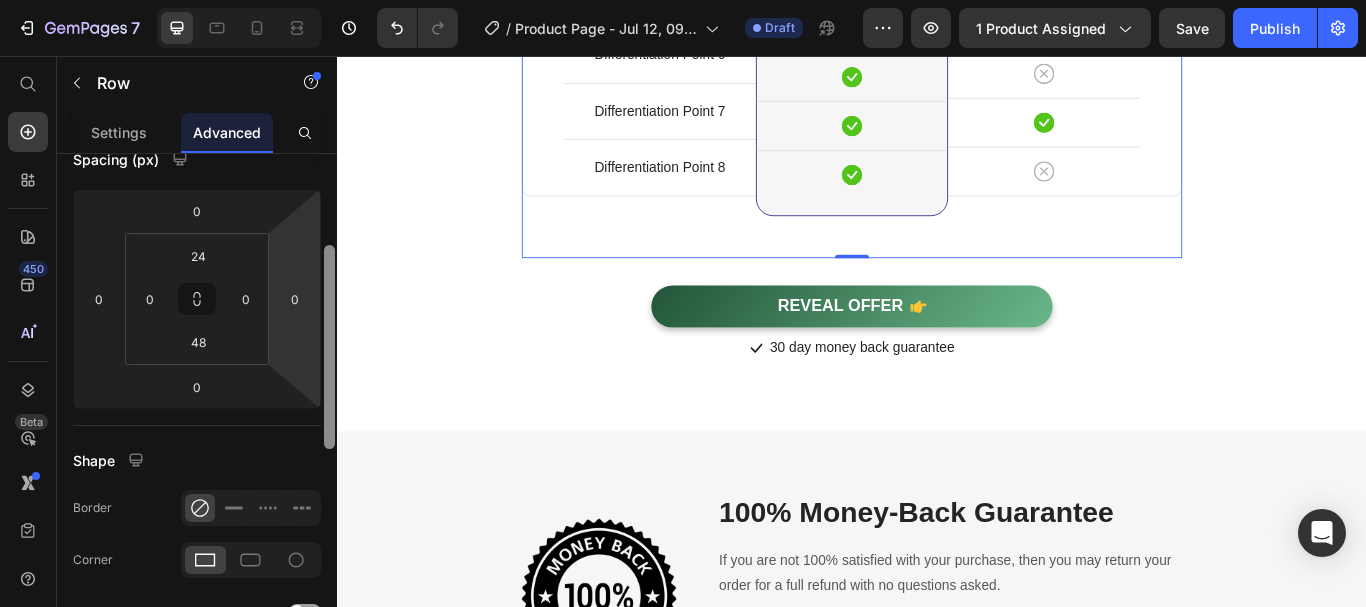 drag, startPoint x: 319, startPoint y: 362, endPoint x: 309, endPoint y: 385, distance: 25.079872 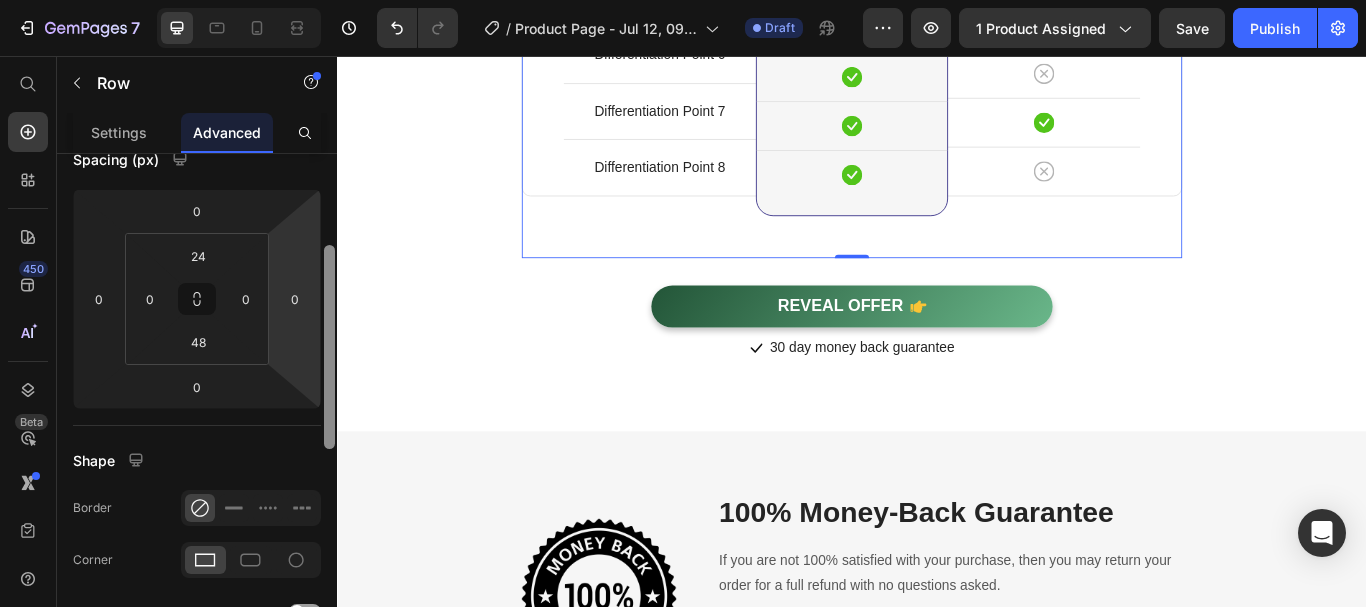 click on "Display on Desktop Tablet Mobile Spacing (px) 0 0 0 0 24 0 48 0 Shape Border Corner Shadow Position Opacity 100 % Animation Interaction Upgrade to Optimize plan  to unlock Interaction & other premium features. CSS class  Delete element" at bounding box center [197, 409] 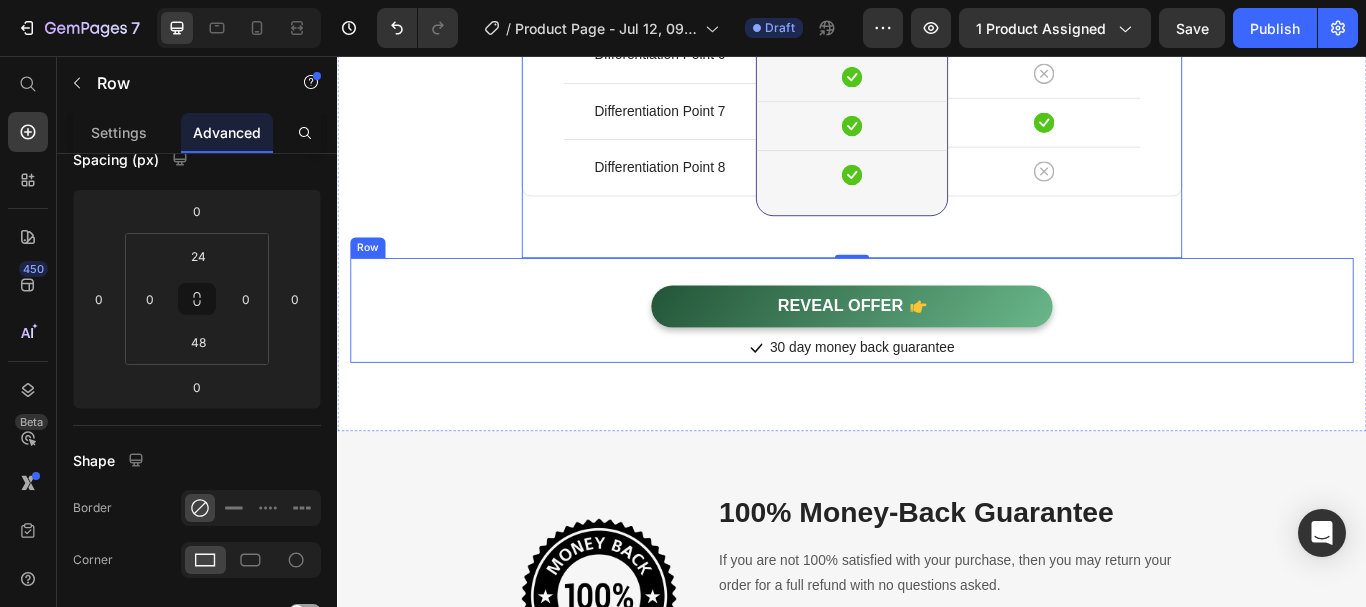 click on "Comparison Table Headline Heading With other brand similar product Text block Row Differentiation Point 1 Text block Row Differentiation Point 2 Text block Row Differentiation Point 3 Text block Row Differentiation Point 4 Text block Row Differentiation Point 5 Text block Row Differentiation Point 6 Text block Row Differentiation Point 7 Text block Row Differentiation Point 8 Text block Row Image Your Brand Heading
Icon Row
Icon Row
Icon Row
Icon Row
Icon Row
Icon Row
Icon Row
Icon Row Row Image Other Brands Heading
Icon Row
Icon Row
Icon Row
Icon Row
Icon Row
Icon Row
Icon Row
Icon Row Row Your Brand Heading Differentiation Point 1 Text block
Icon Row Differentiation Point 2 Text block
Icon Row Differentiation Point 3 Icon" at bounding box center (937, -78) 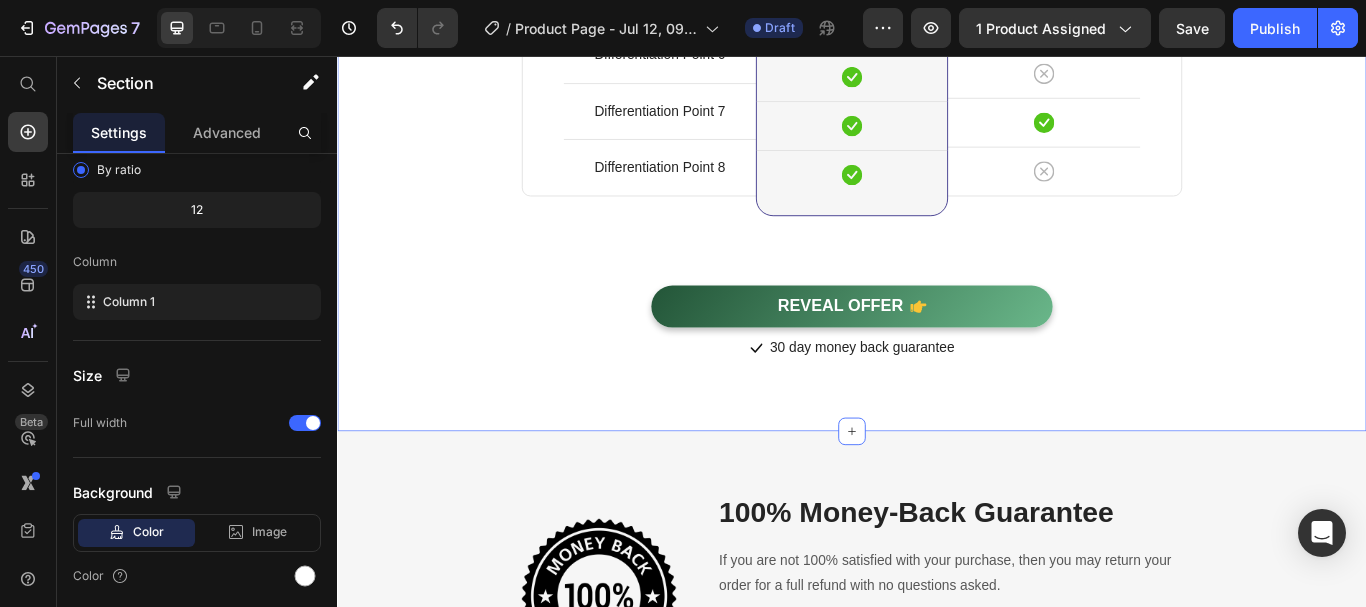 scroll, scrollTop: 0, scrollLeft: 0, axis: both 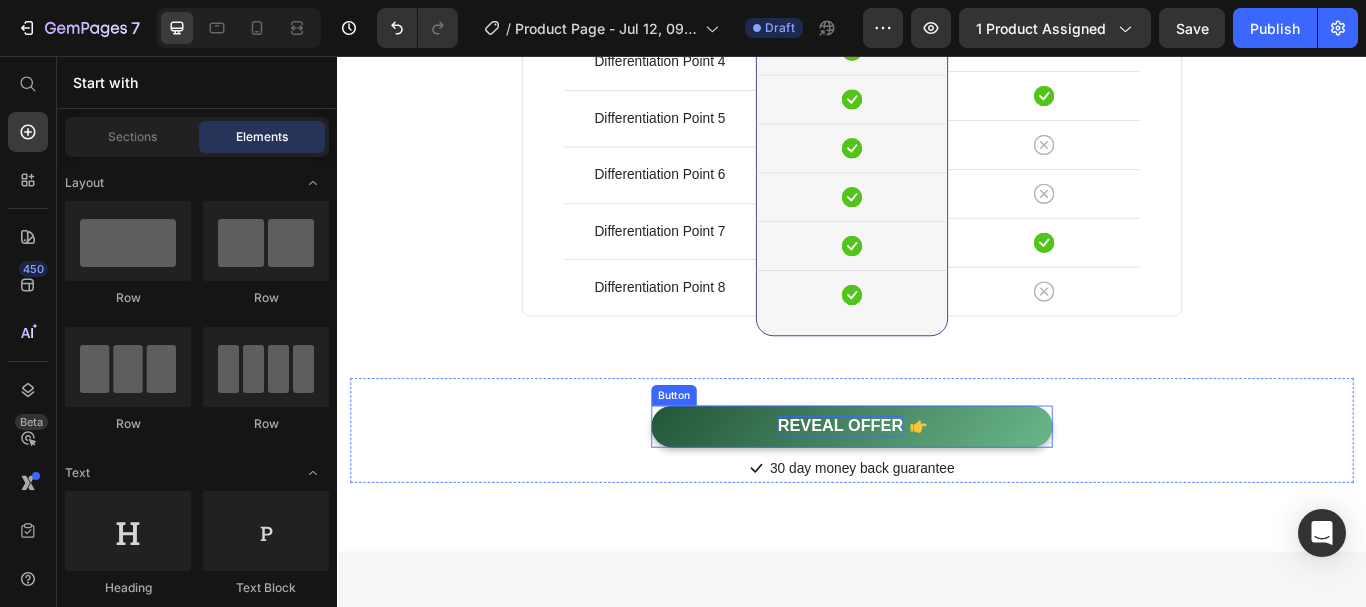 click on "REVEAL OFFER" at bounding box center [923, 488] 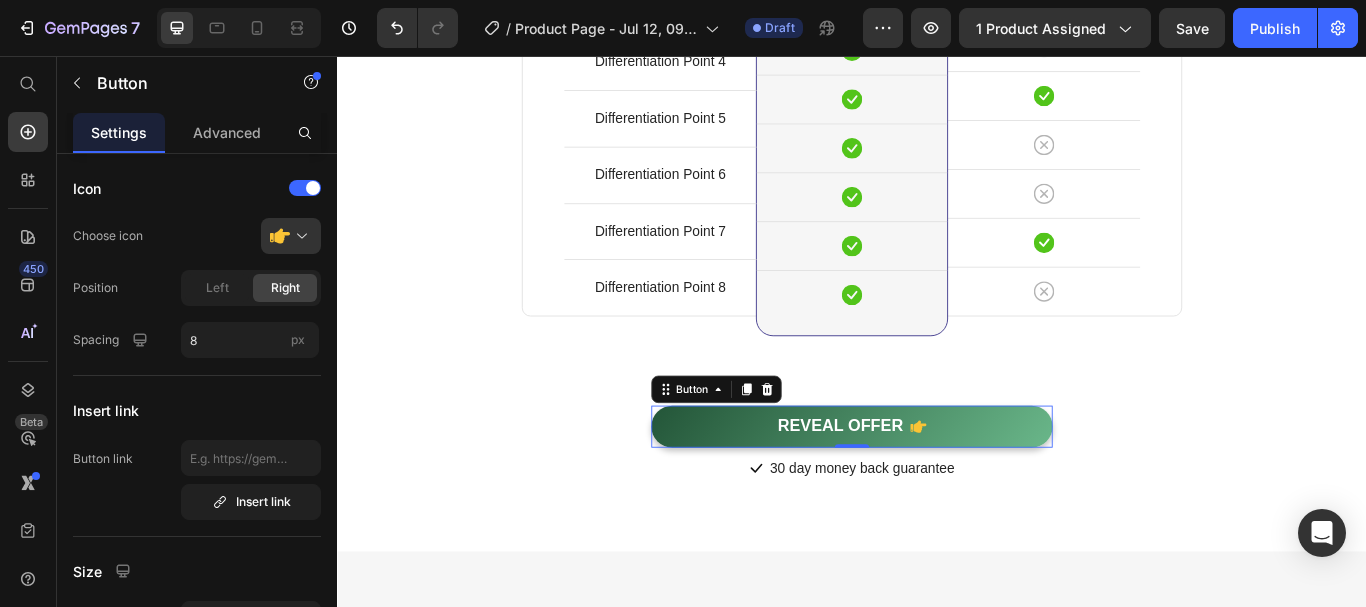 drag, startPoint x: 1524, startPoint y: 514, endPoint x: 1298, endPoint y: 98, distance: 473.4258 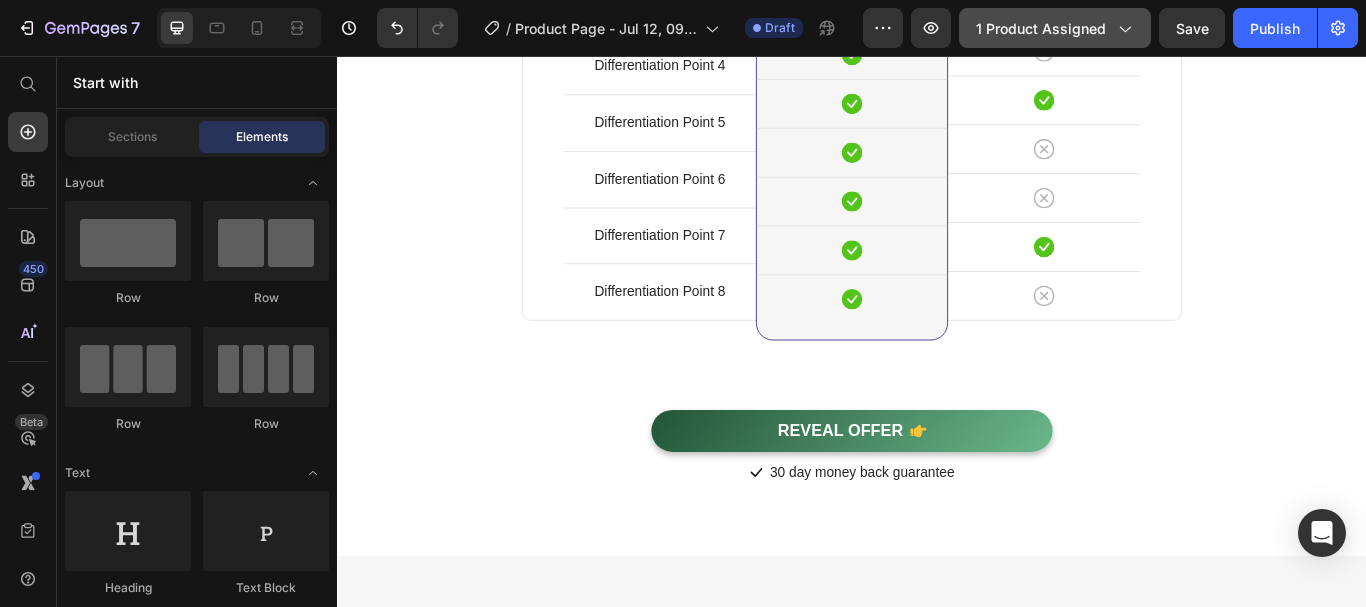 scroll, scrollTop: 5167, scrollLeft: 0, axis: vertical 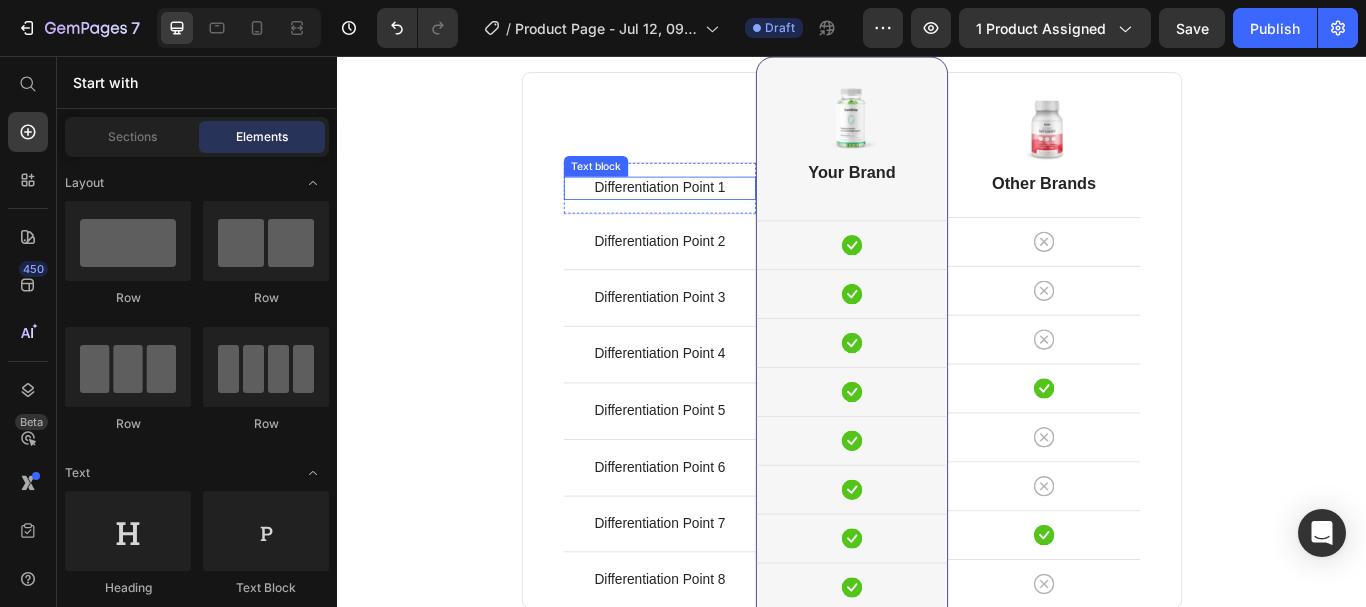 click on "Differentiation Point 1" at bounding box center [713, 210] 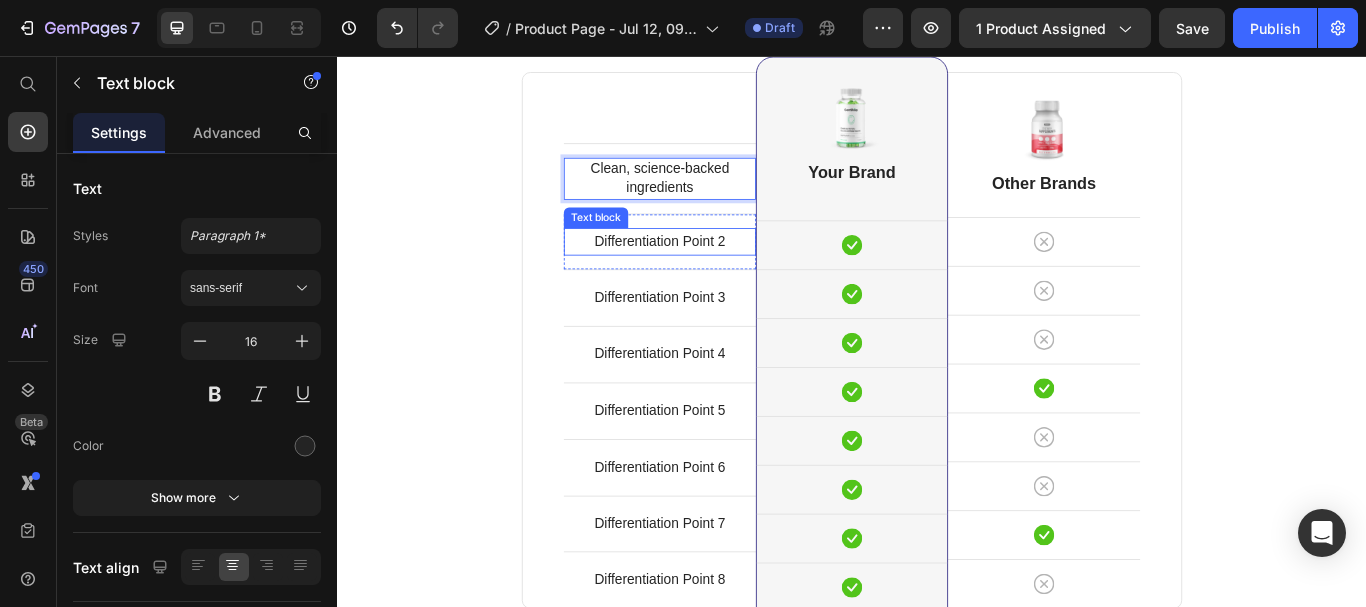 scroll, scrollTop: 5145, scrollLeft: 0, axis: vertical 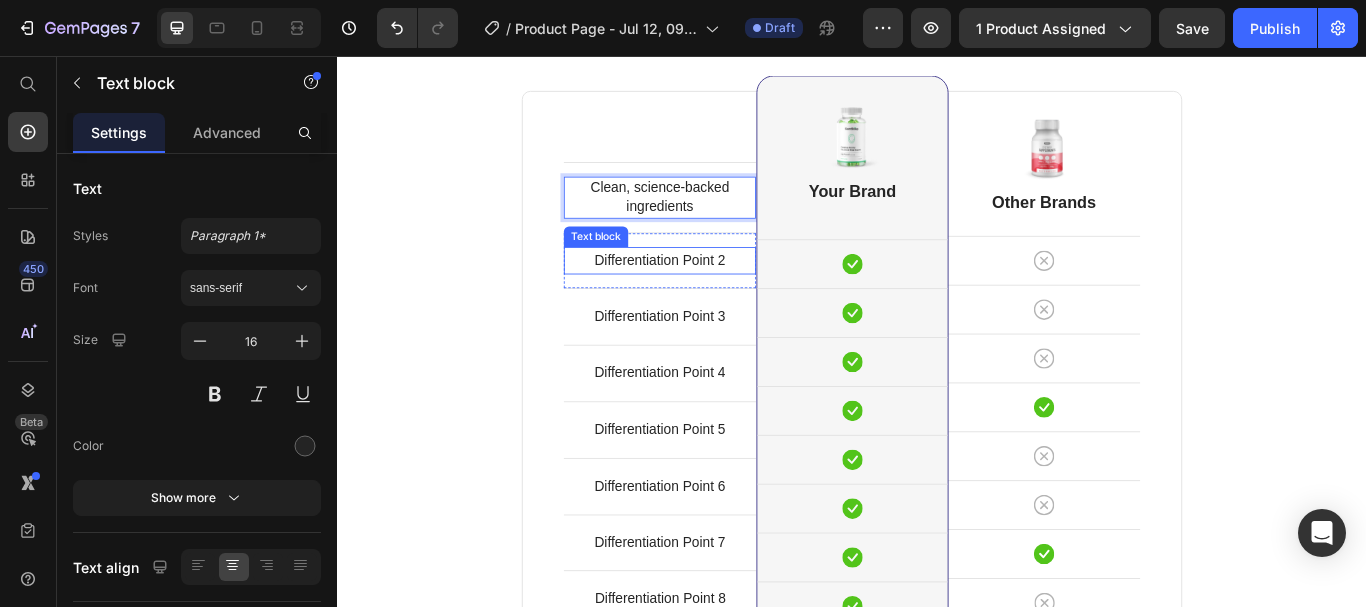 click on "Differentiation Point 2" at bounding box center (713, 295) 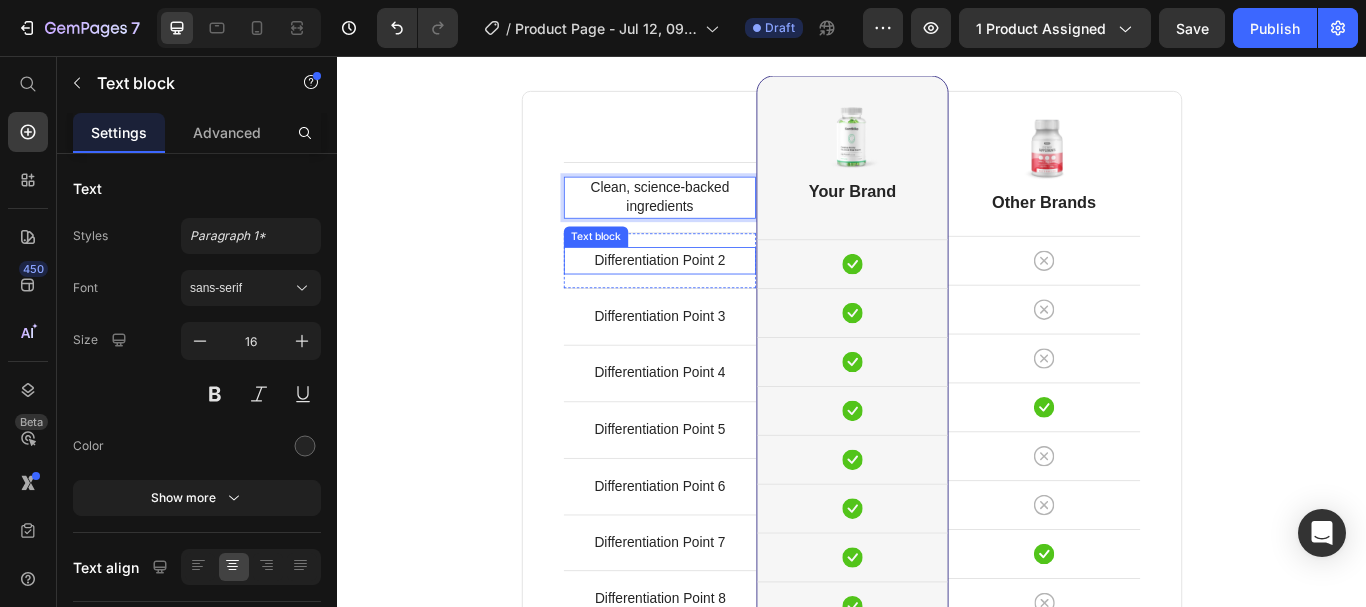 click on "Differentiation Point 2" at bounding box center [713, 295] 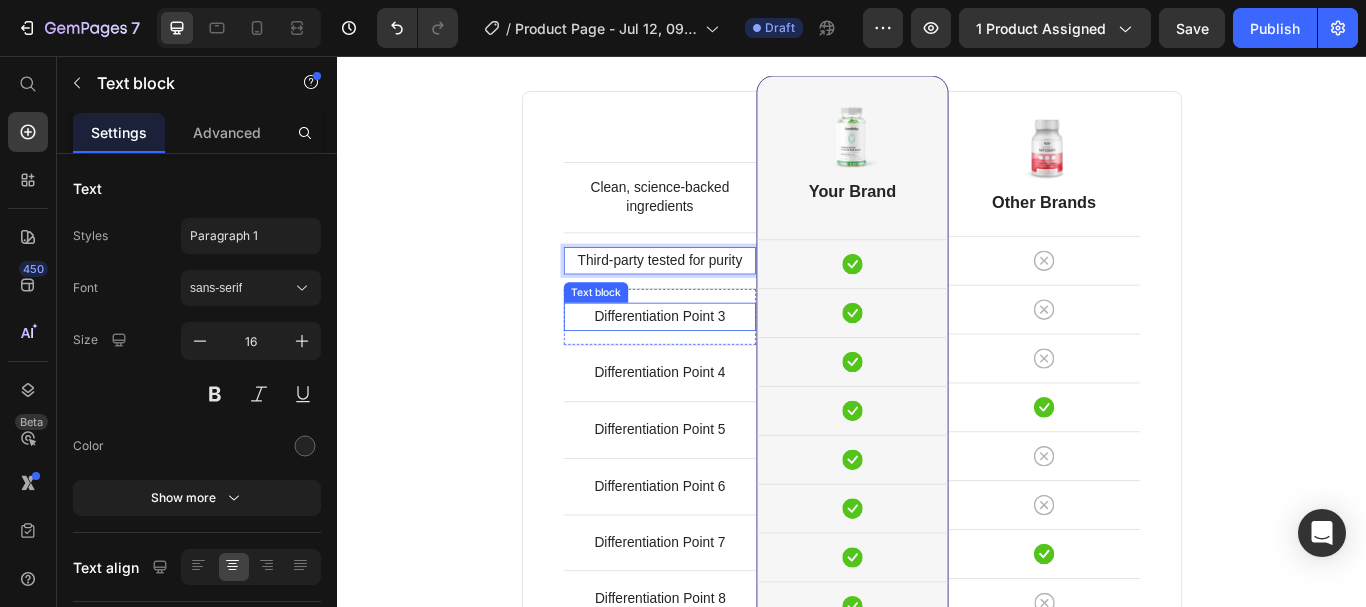 click on "Differentiation Point 3" at bounding box center (713, 360) 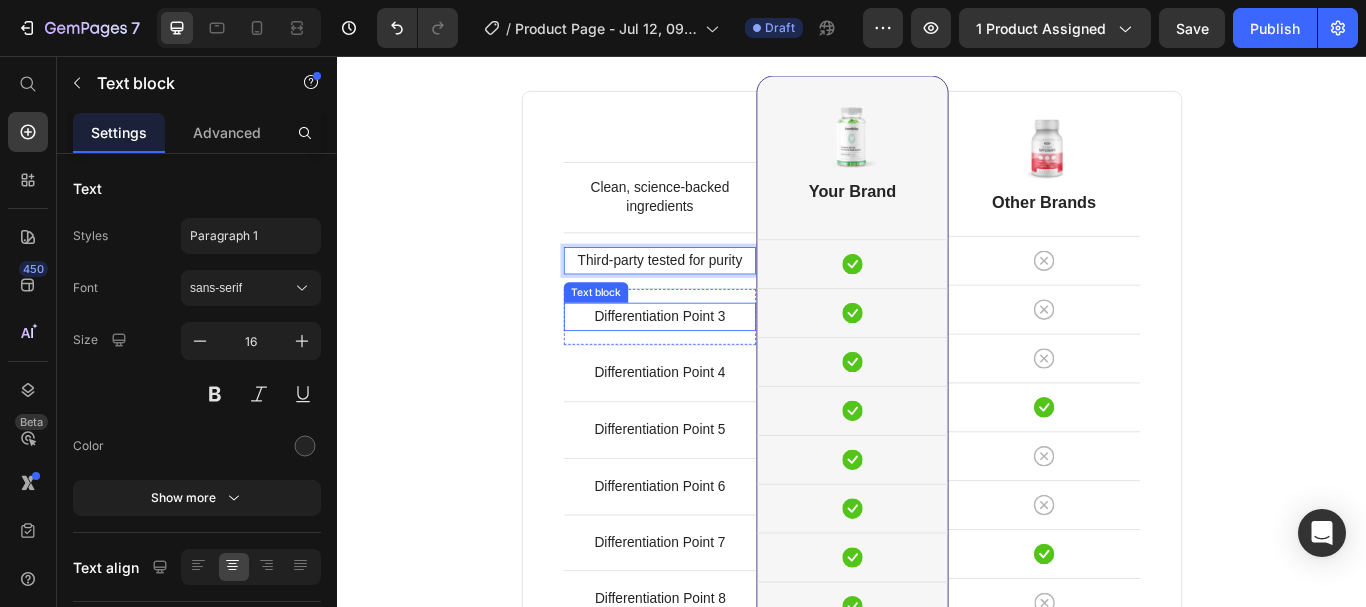 click on "Differentiation Point 3" at bounding box center (713, 360) 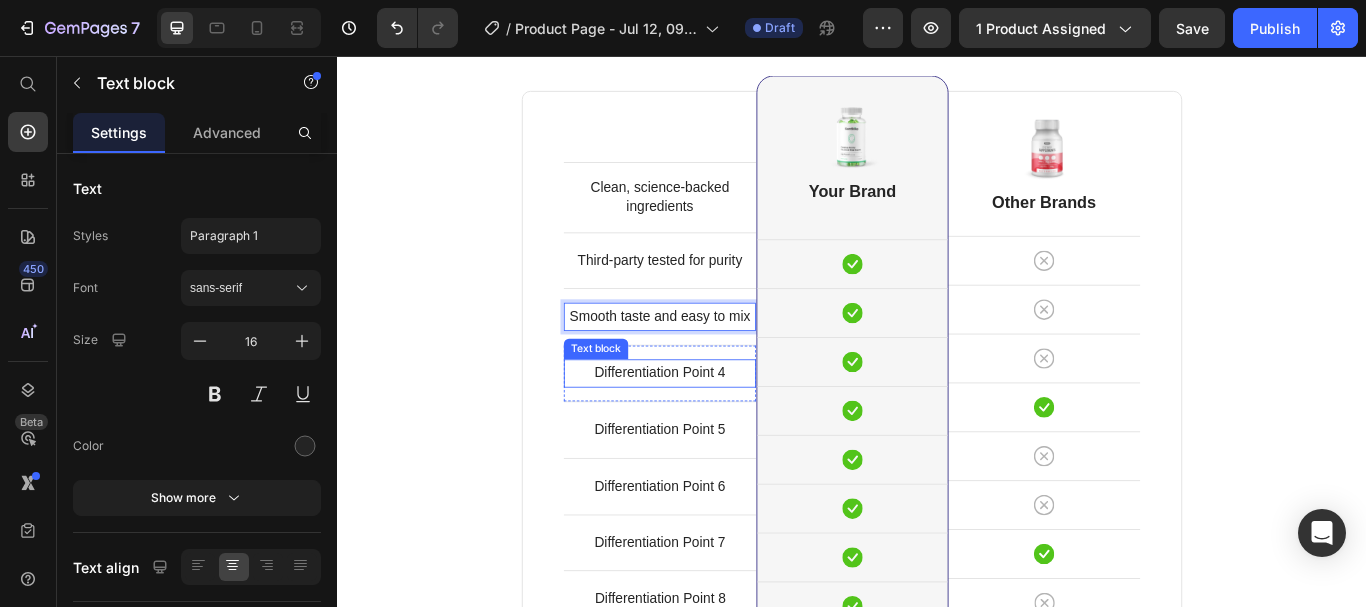 click on "Differentiation Point 4" at bounding box center [713, 426] 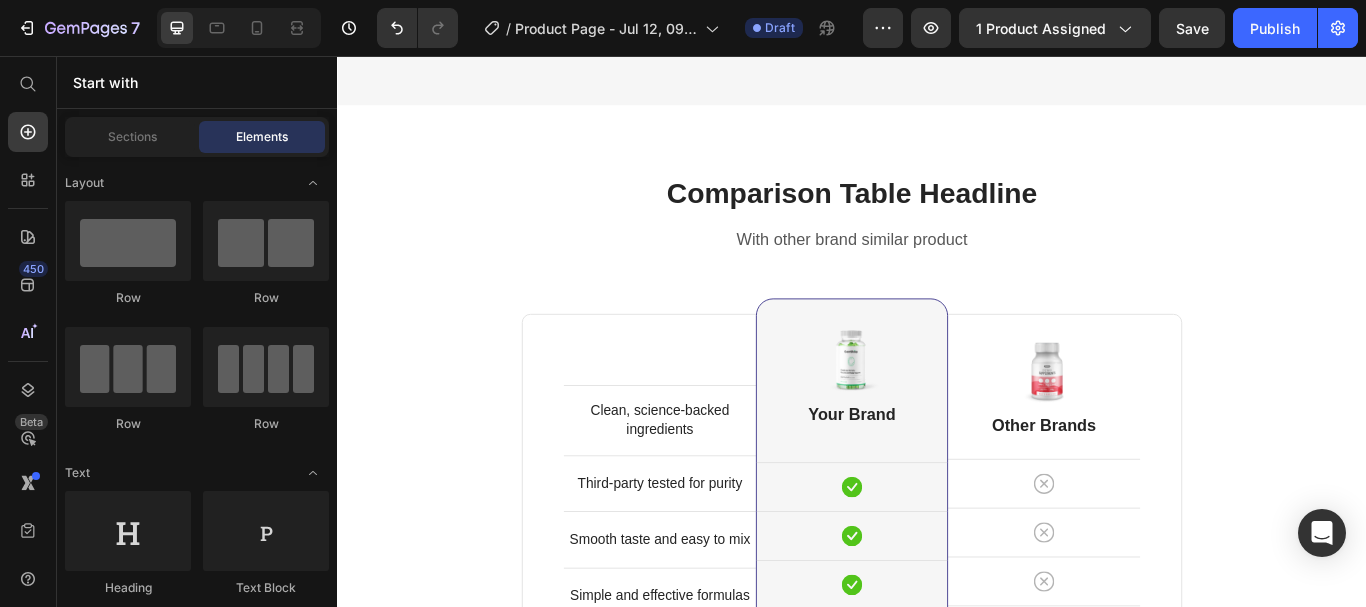 scroll, scrollTop: 4809, scrollLeft: 0, axis: vertical 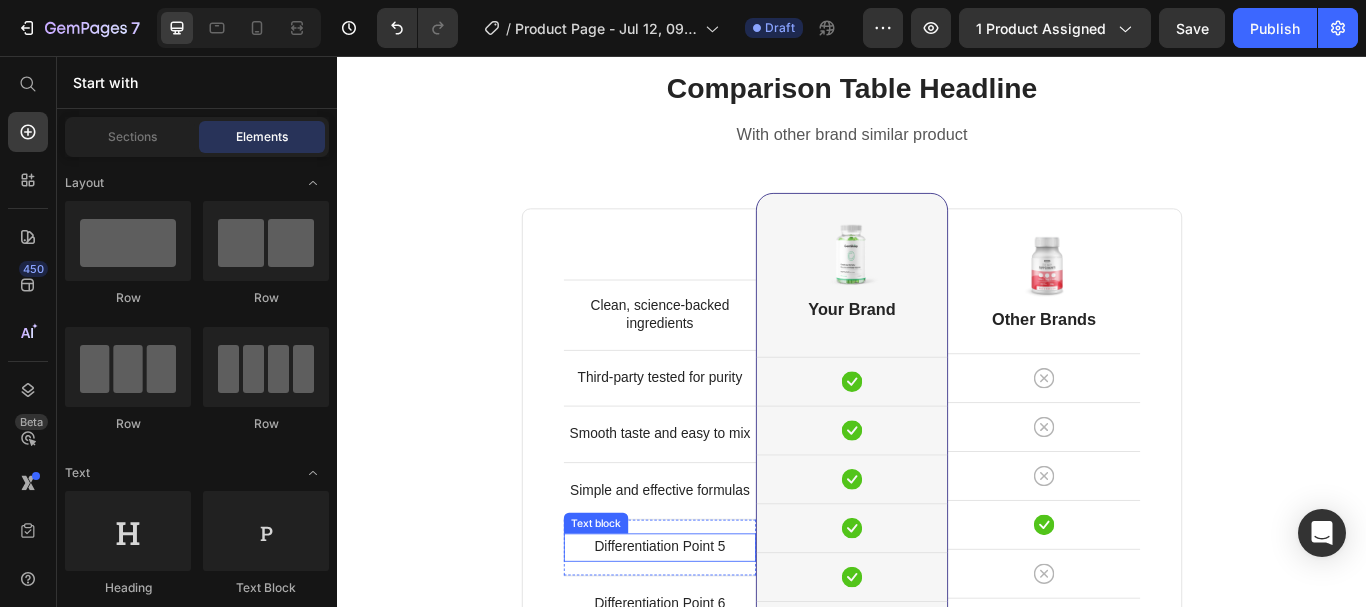 click on "Differentiation Point 5" at bounding box center (713, 629) 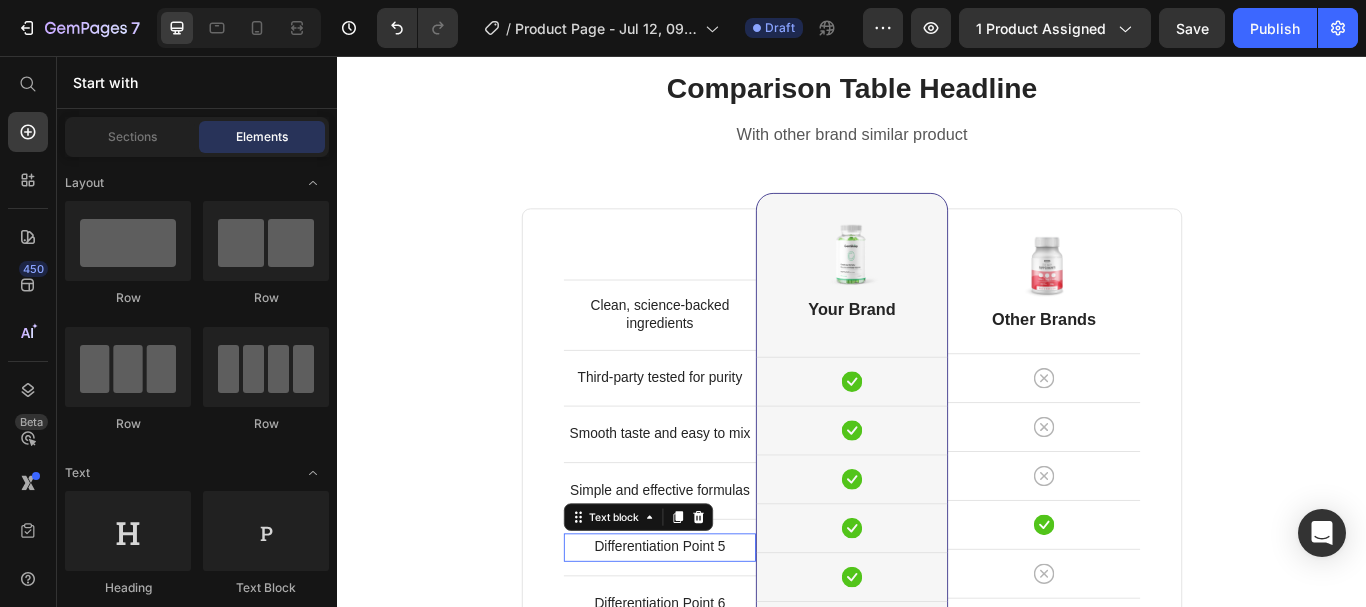 click on "Differentiation Point 5" at bounding box center (713, 629) 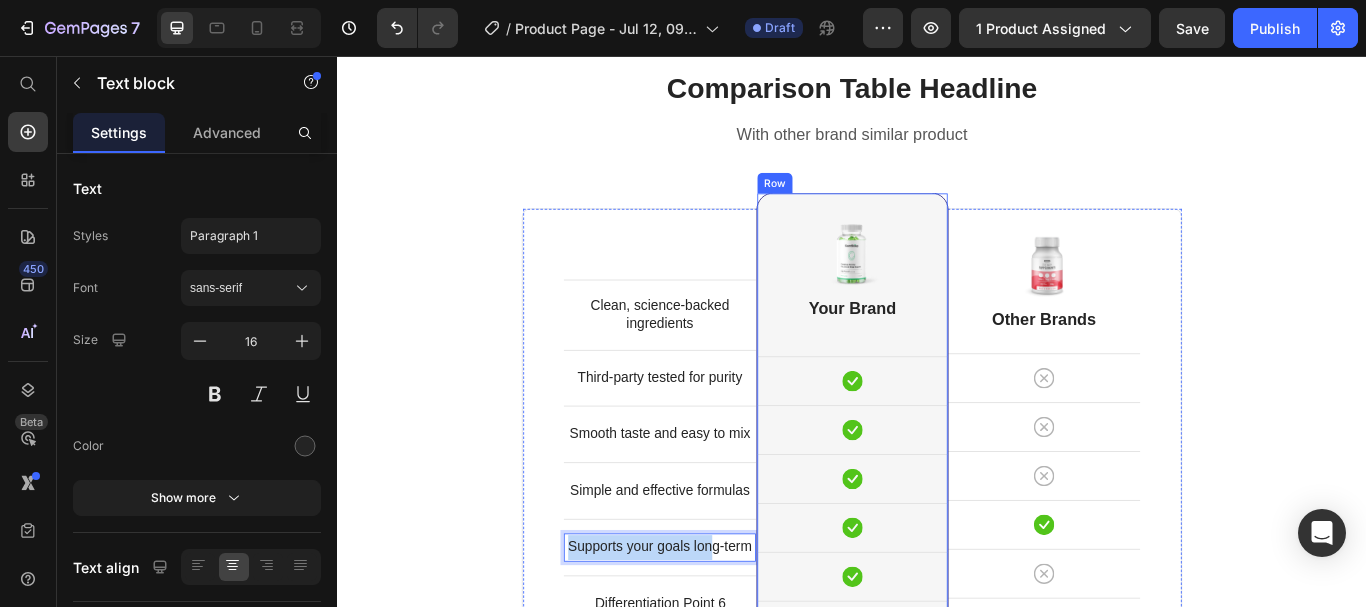 scroll, scrollTop: 45, scrollLeft: 0, axis: vertical 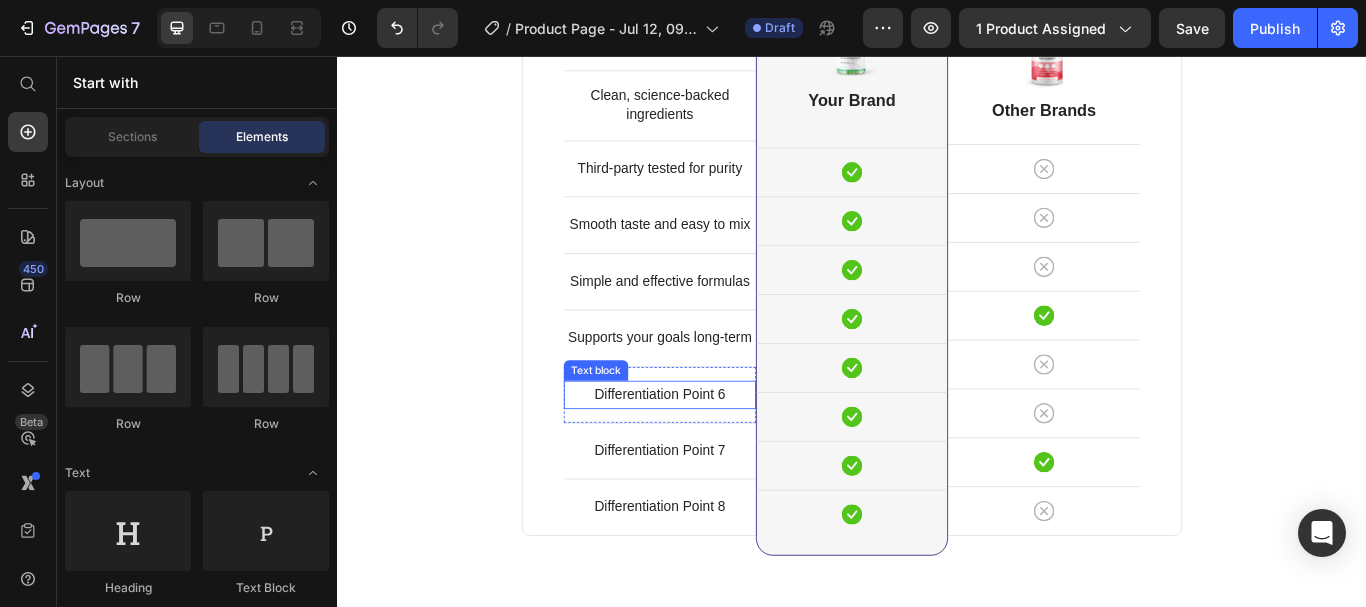 click on "Differentiation Point 6" at bounding box center (713, 451) 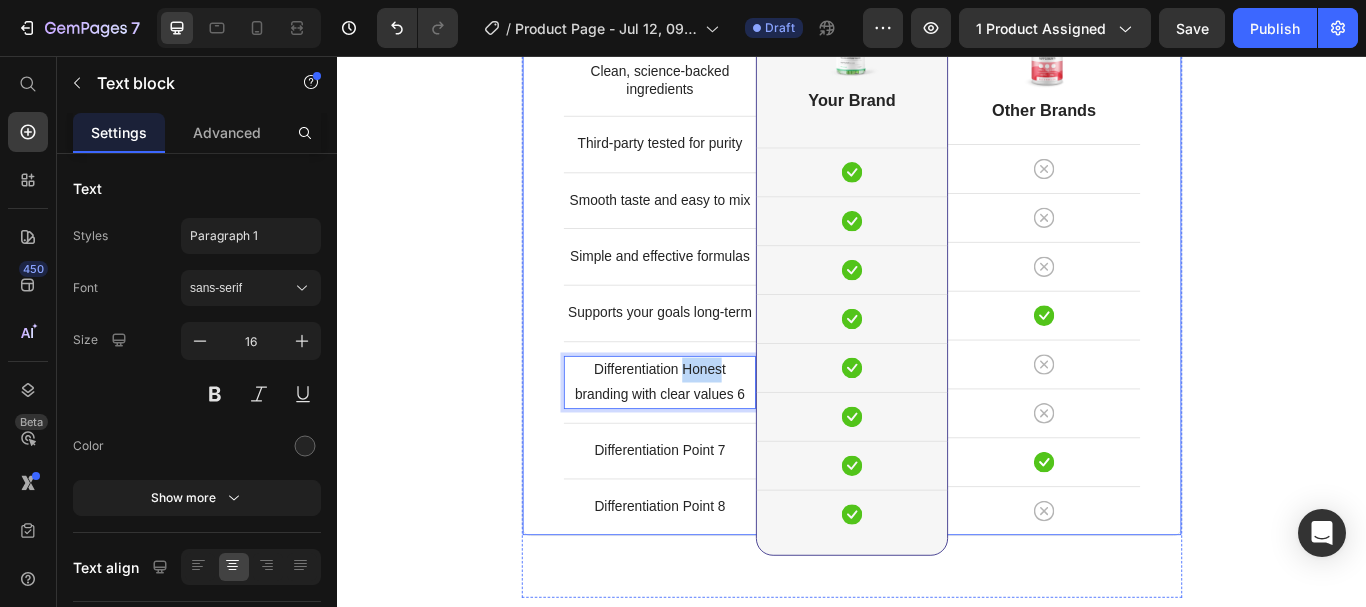 scroll, scrollTop: 5223, scrollLeft: 0, axis: vertical 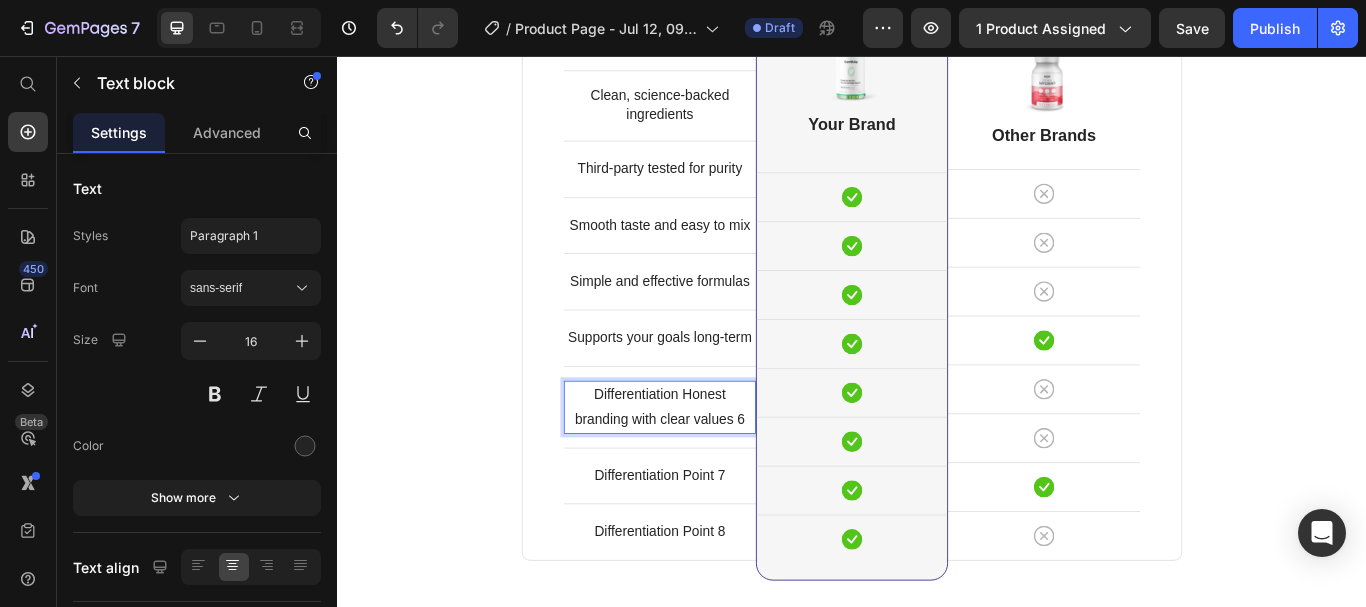click on "Differentiation Honest branding with clear values 6" at bounding box center (713, 466) 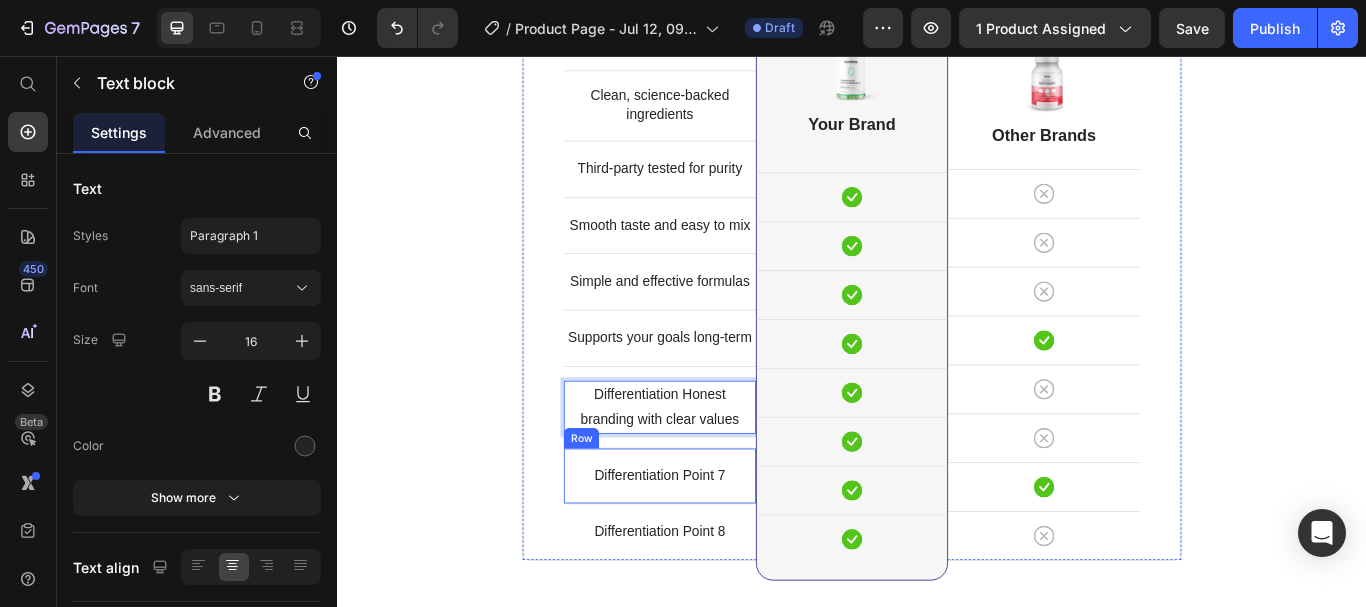 click on "Differentiation Point 7 Text block Row" at bounding box center (713, 546) 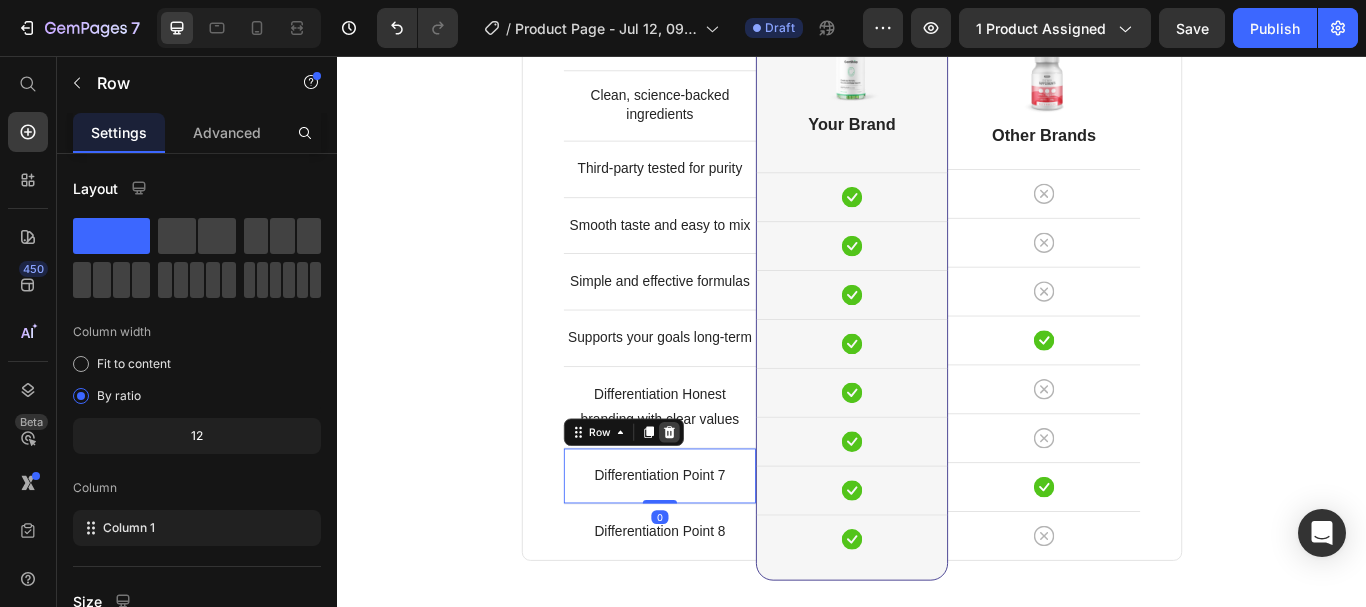 click 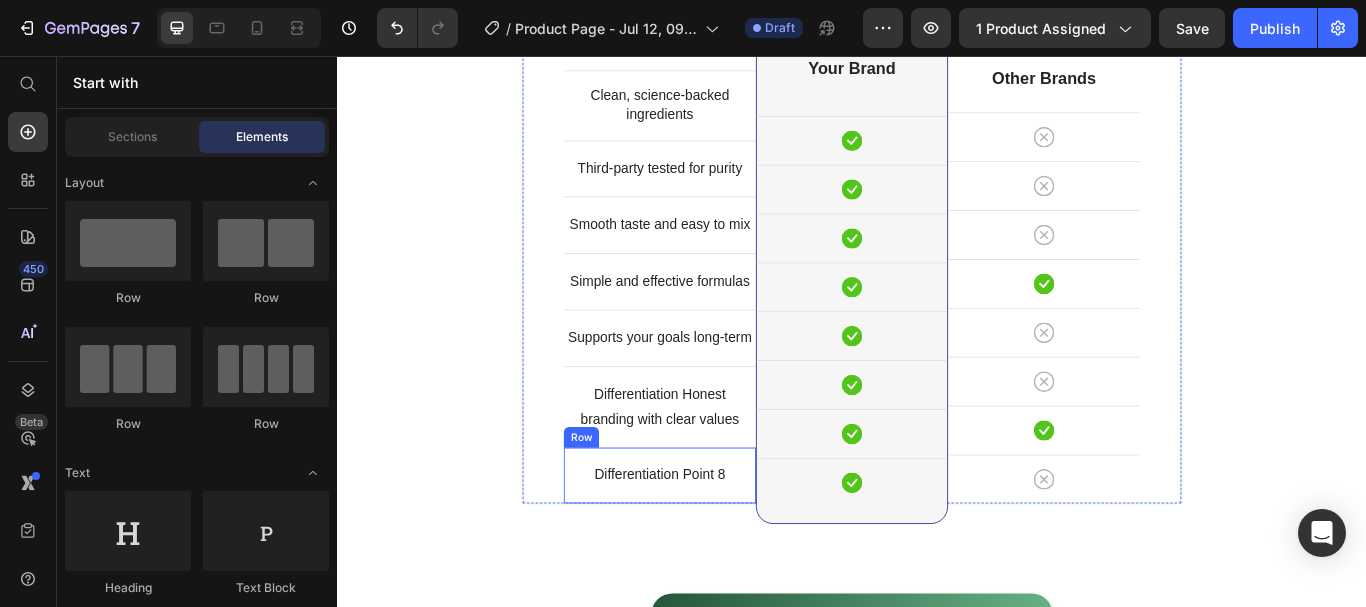 click on "Differentiation Point 8 Text block Row" at bounding box center (713, 545) 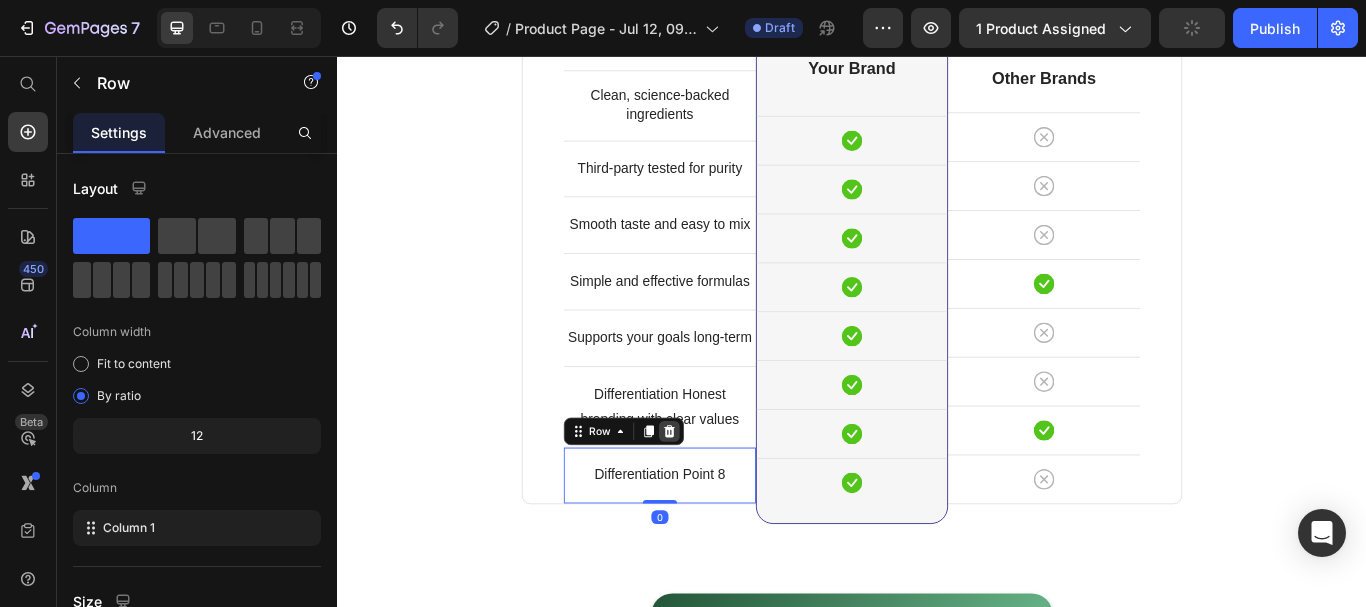 click 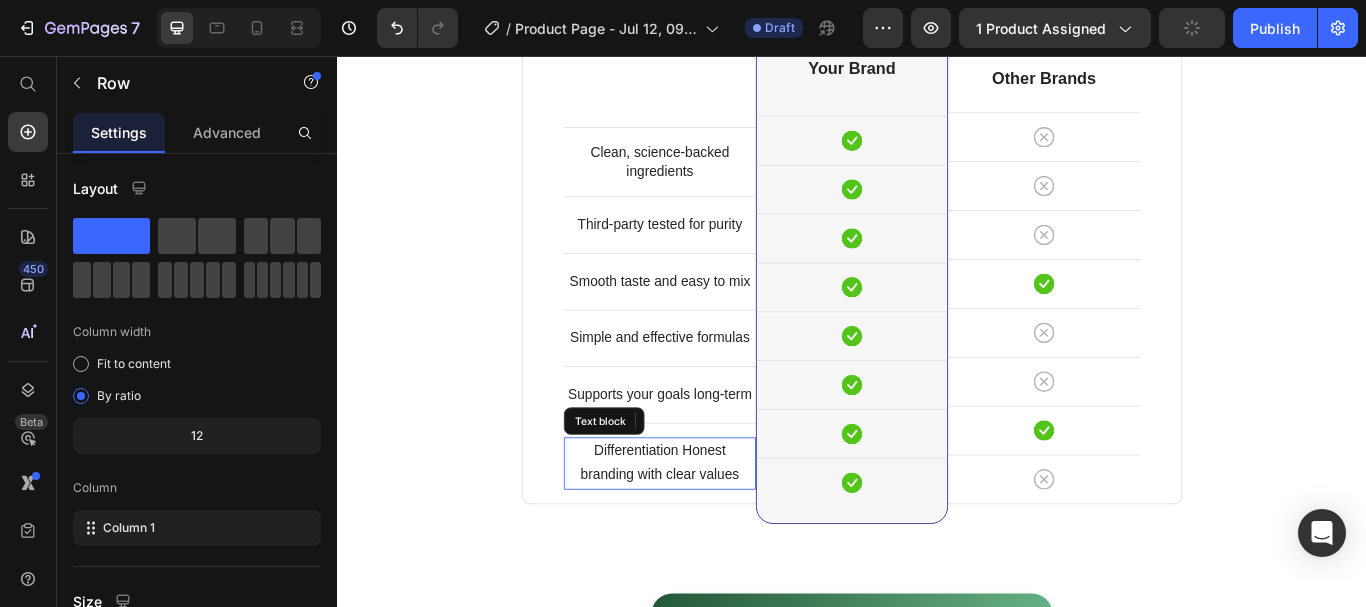 click on "Differentiation Honest branding with clear values" at bounding box center (713, 532) 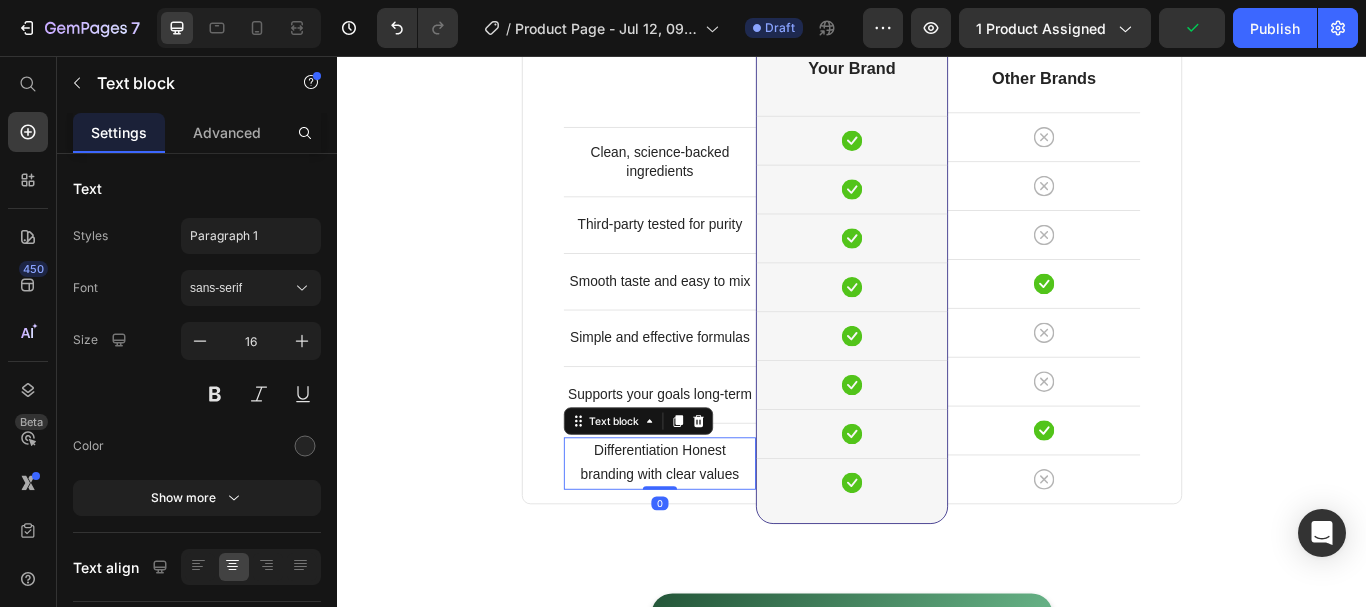 scroll, scrollTop: 5355, scrollLeft: 0, axis: vertical 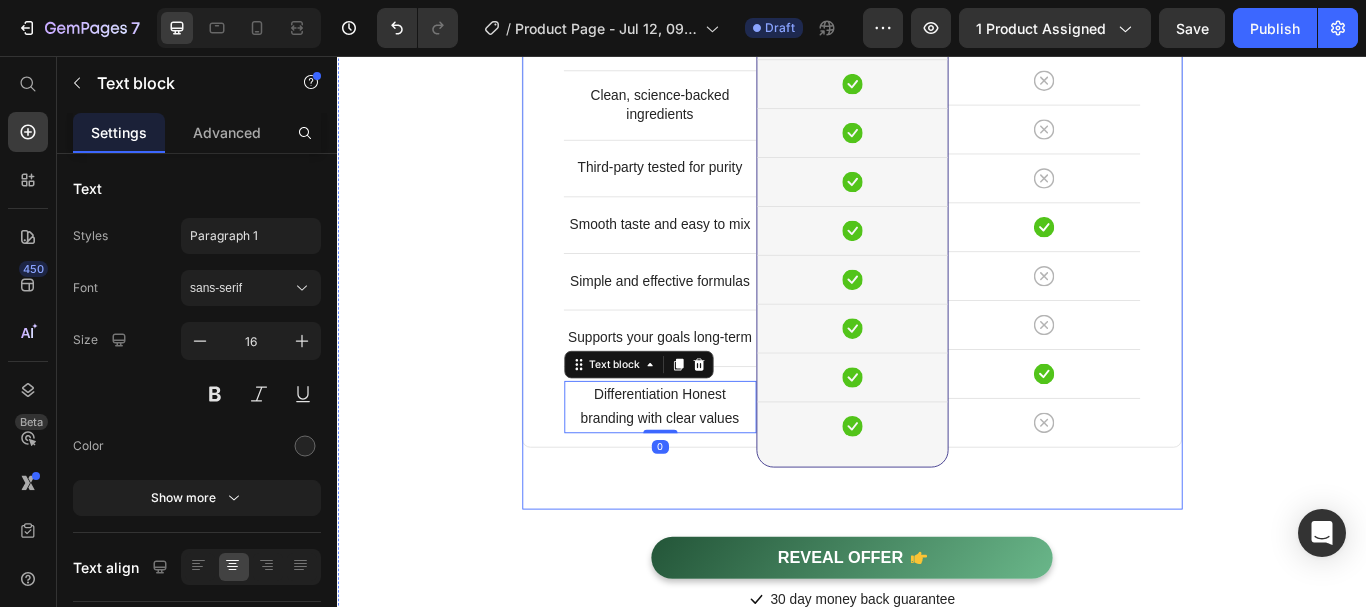 click on "Clean, science-backed ingredients Text block Row Third-party tested for purity Text block Row Smooth taste and easy to mix Text block Row  Simple and effective formulas Text block Row Supports your goals long-term Text block Row Differentiation Honest branding with clear values Text block   0 Row Image Your Brand Heading
Icon Row
Icon Row
Icon Row
Icon Row
Icon Row
Icon Row
Icon Row
Icon Row Row Image Other Brands Heading
Icon Row
Icon Row
Icon Row
Icon Row
Icon Row
Icon Row
Icon Row
Icon Row Row Your Brand Heading Differentiation Point 1 Text block
Icon Row Differentiation Point 2 Text block
Icon Row Differentiation Point 3 Text block
Icon Row Differentiation Point 4 Text block
Icon Row Icon" at bounding box center (937, 212) 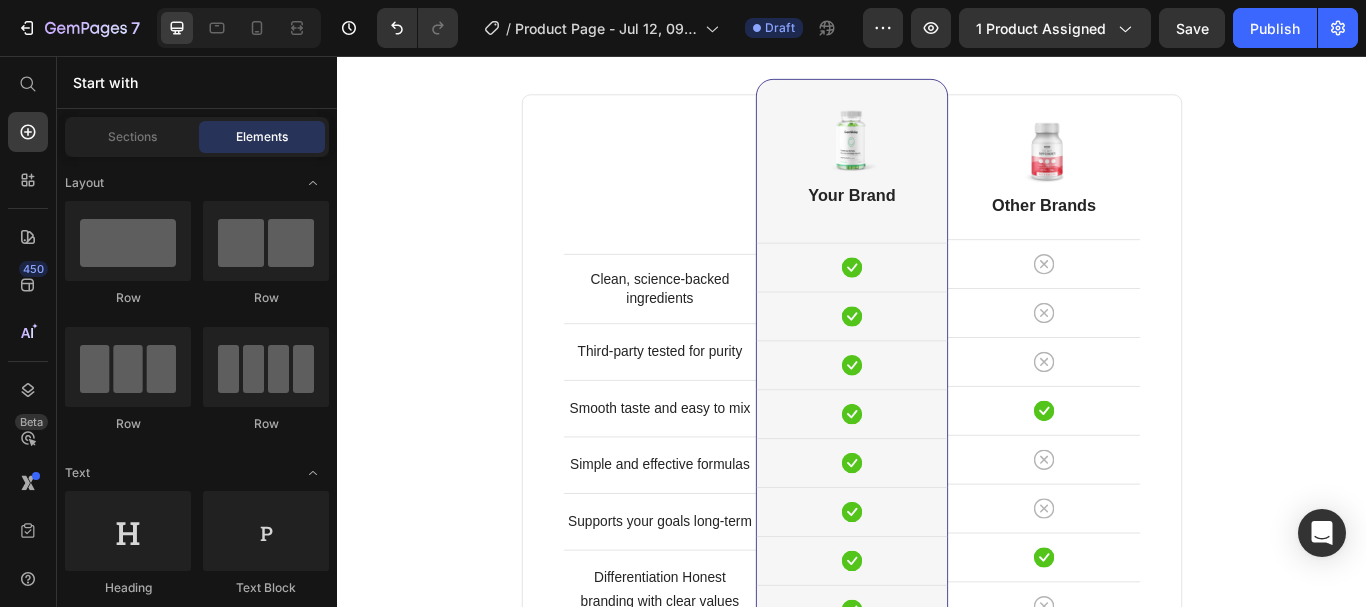 scroll, scrollTop: 5080, scrollLeft: 0, axis: vertical 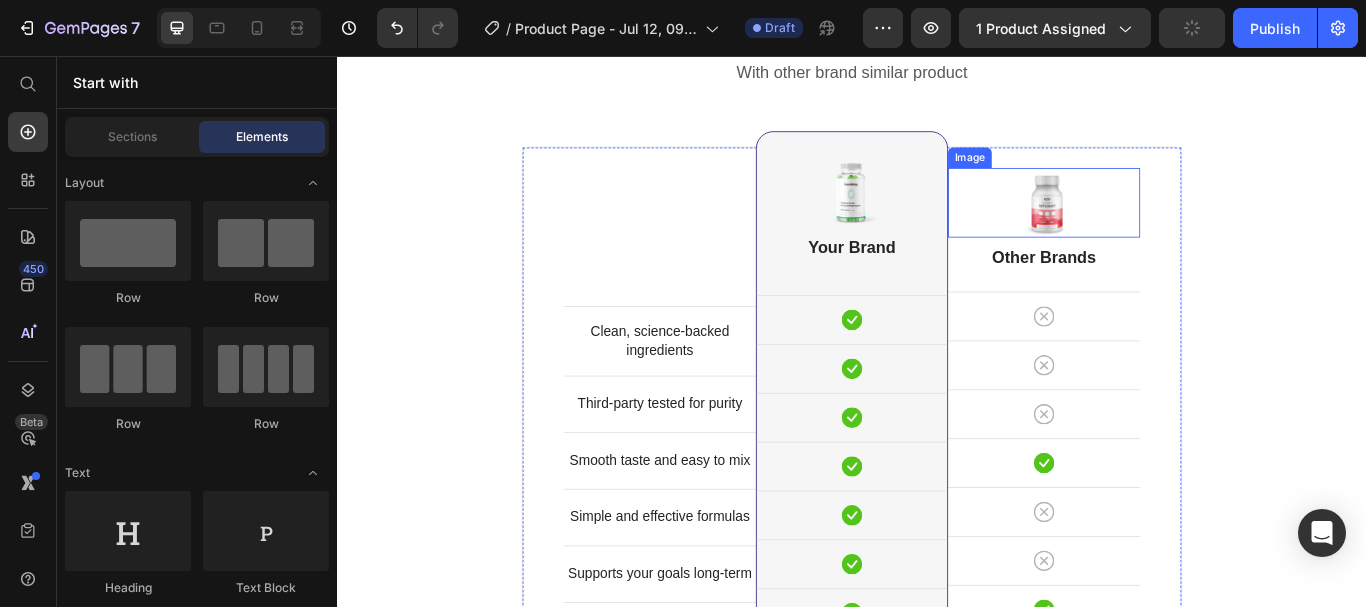 click at bounding box center (1161, 227) 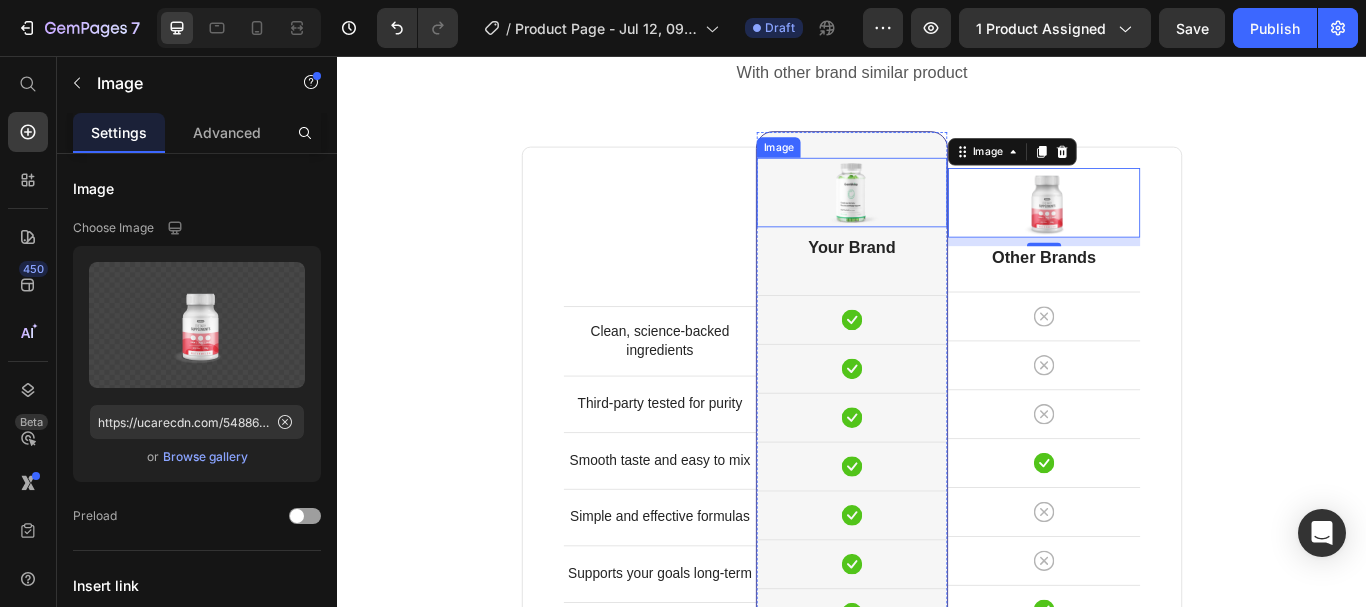 click at bounding box center [937, 215] 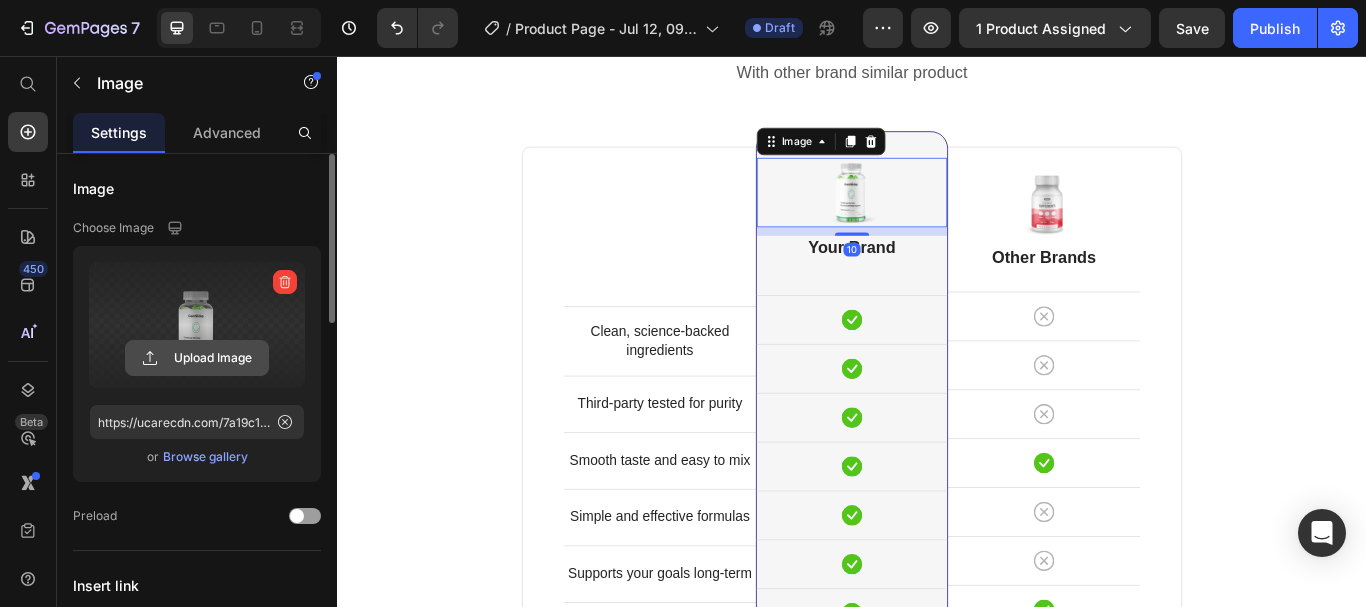 click 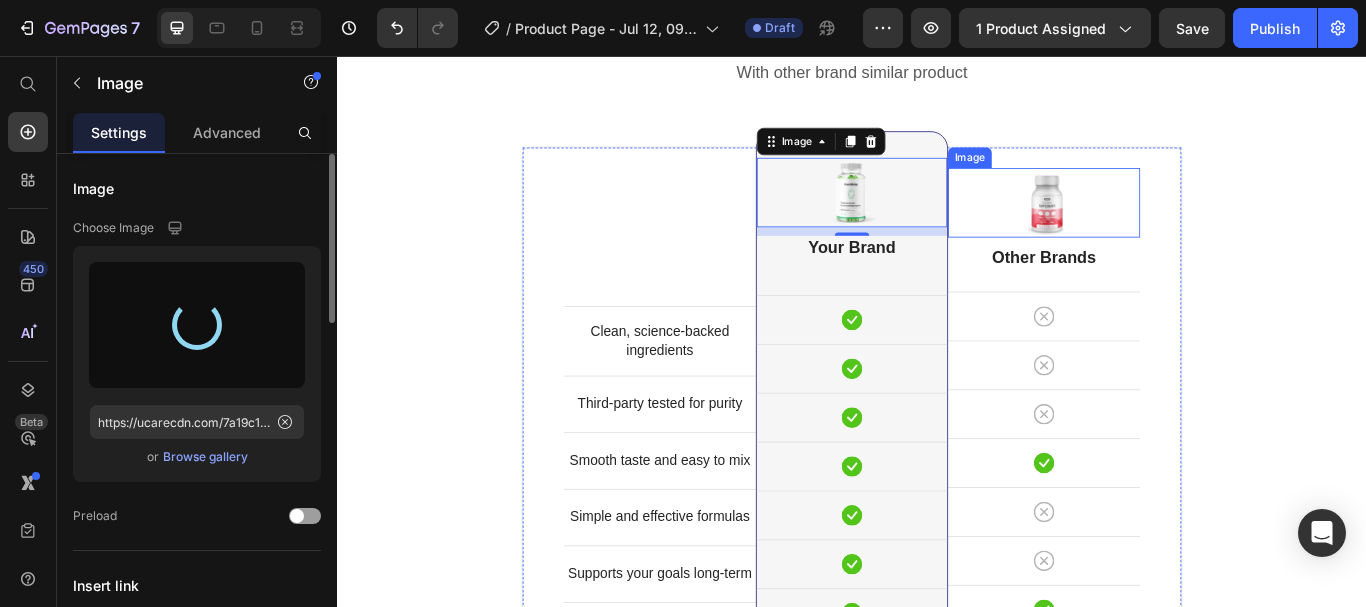 type on "https://cdn.shopify.com/s/files/1/0615/8181/9975/files/gempages_574911106628191076-2d47a0fb-d29e-450b-b74d-3f1da07c6723.webp" 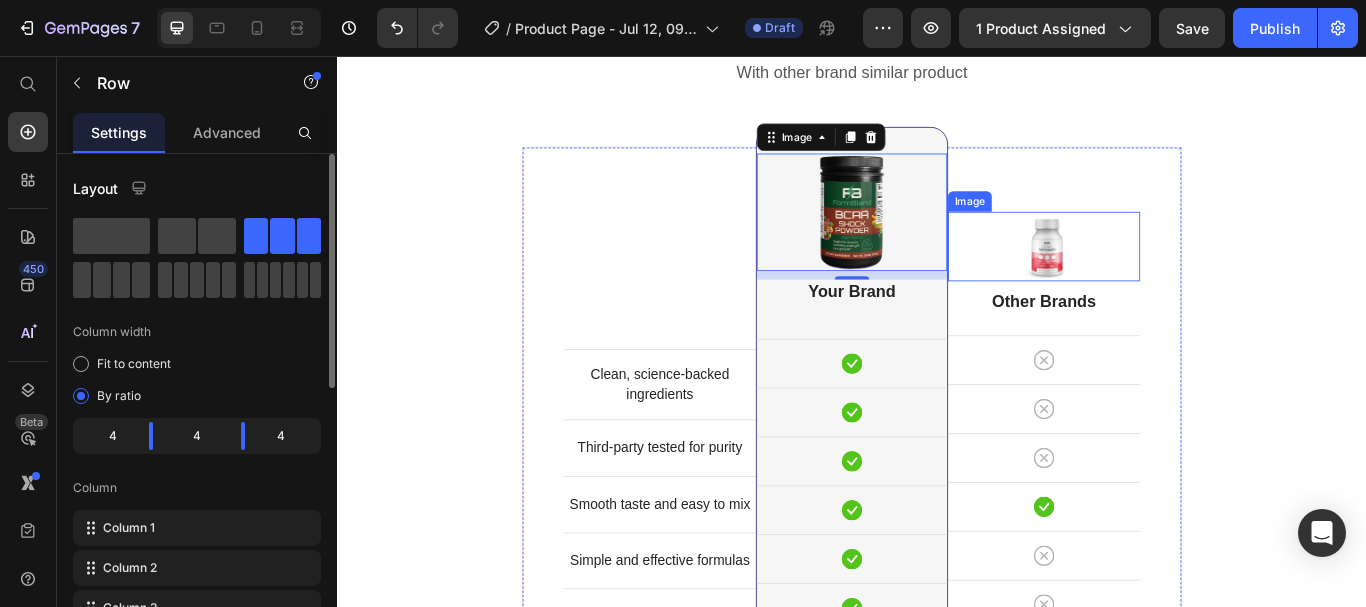 click on "Image Other Brands Heading
Icon Row
Icon Row
Icon Row
Icon Row
Icon Row
Icon Row
Icon Row
Icon Row" at bounding box center (1161, 500) 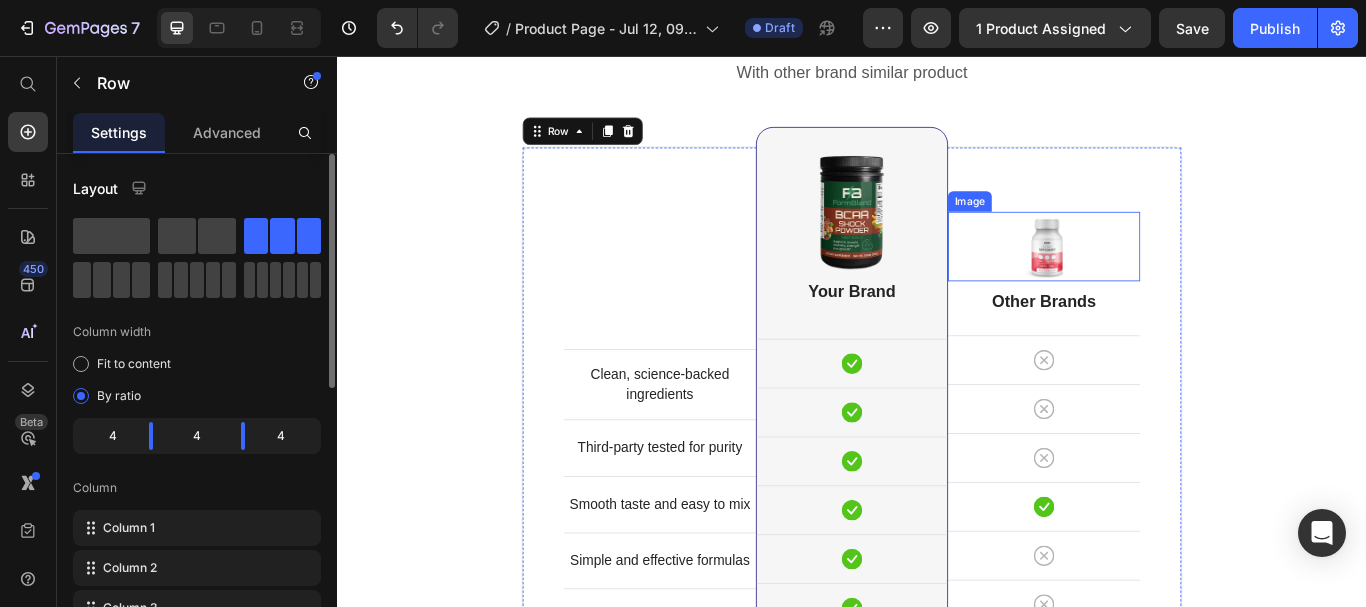 drag, startPoint x: 1159, startPoint y: 263, endPoint x: 1020, endPoint y: 272, distance: 139.29106 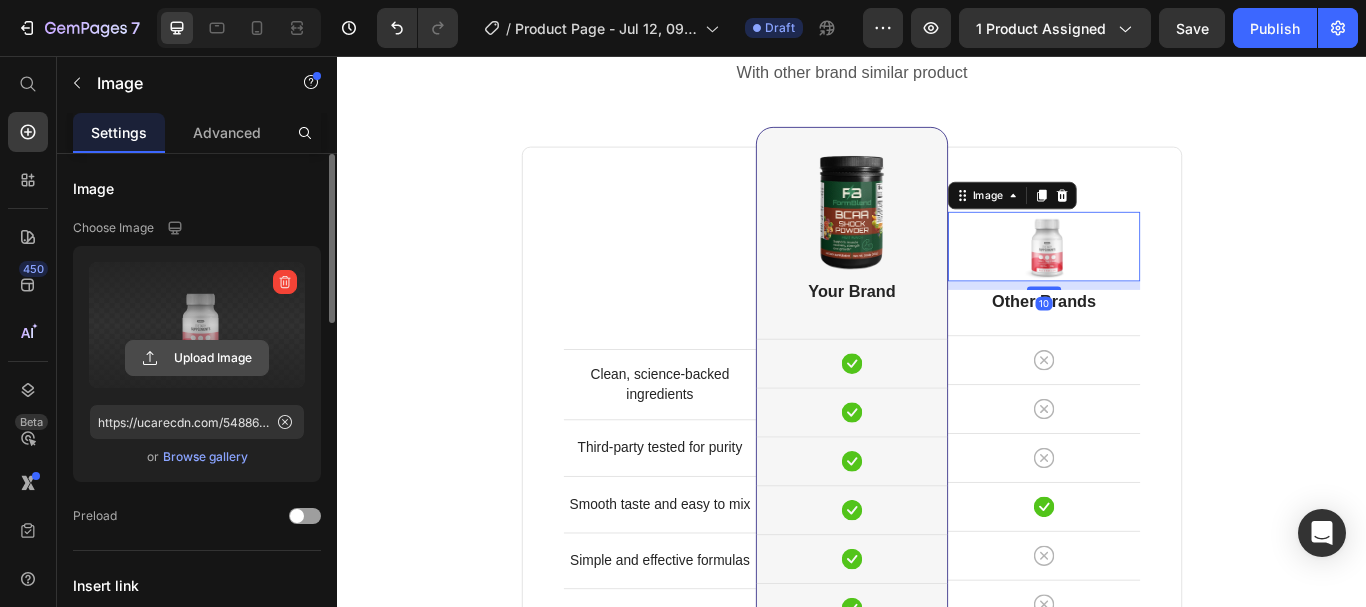 click 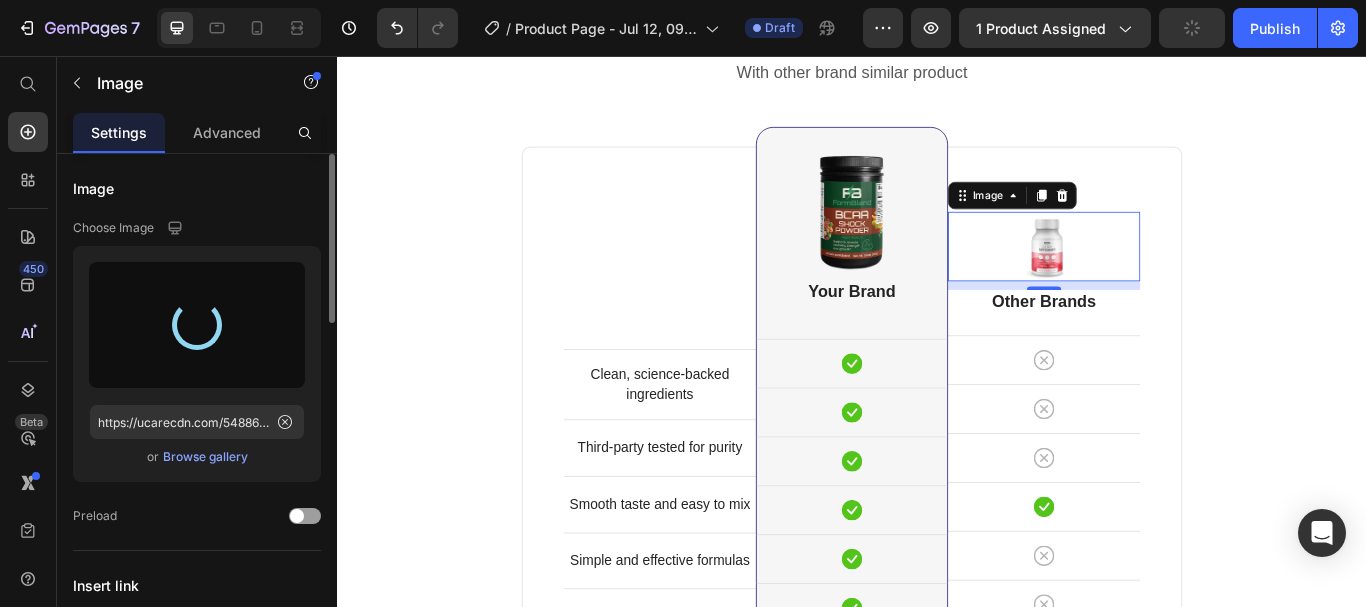 type on "https://cdn.shopify.com/s/files/1/0615/8181/9975/files/gempages_574911106628191076-ccb64046-2ffd-4c6c-b49d-d3efa7fc3dee.webp" 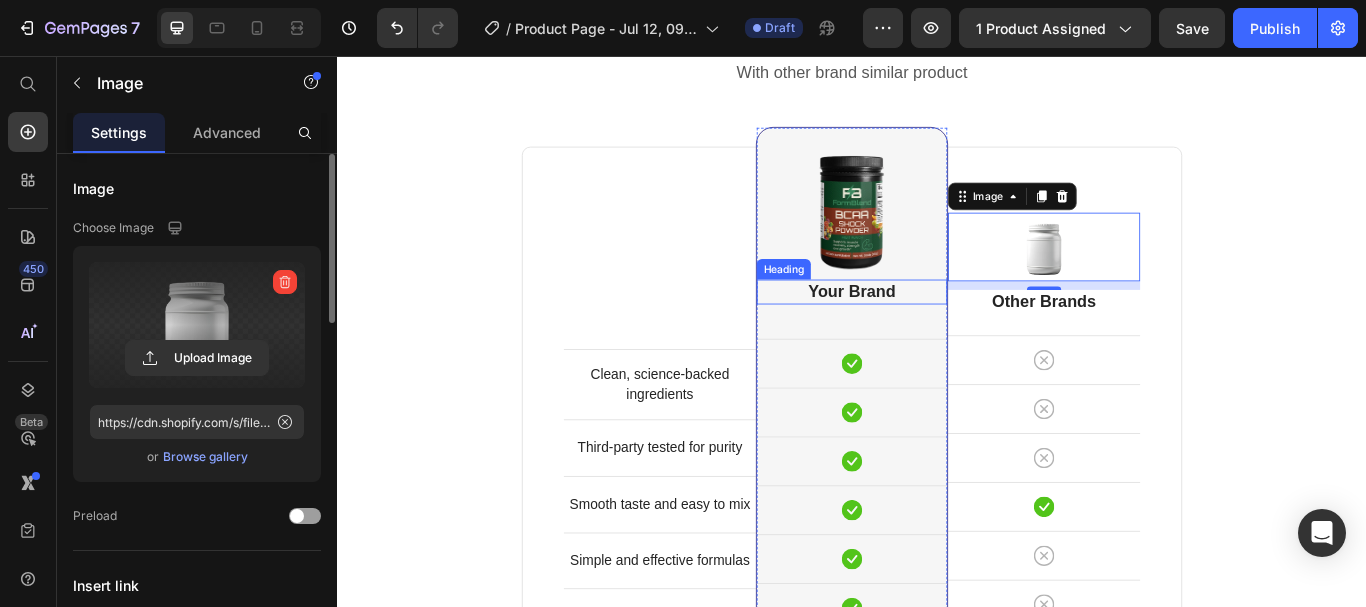 click on "Your Brand" at bounding box center (937, 331) 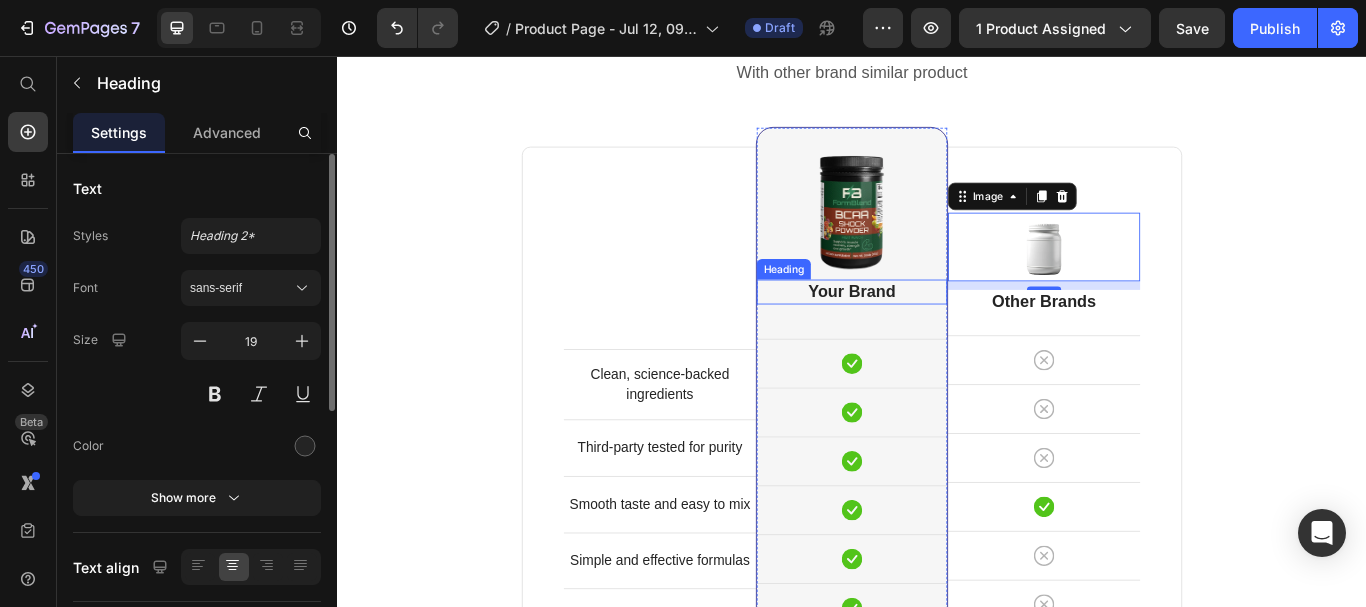 click on "Your Brand" at bounding box center [937, 331] 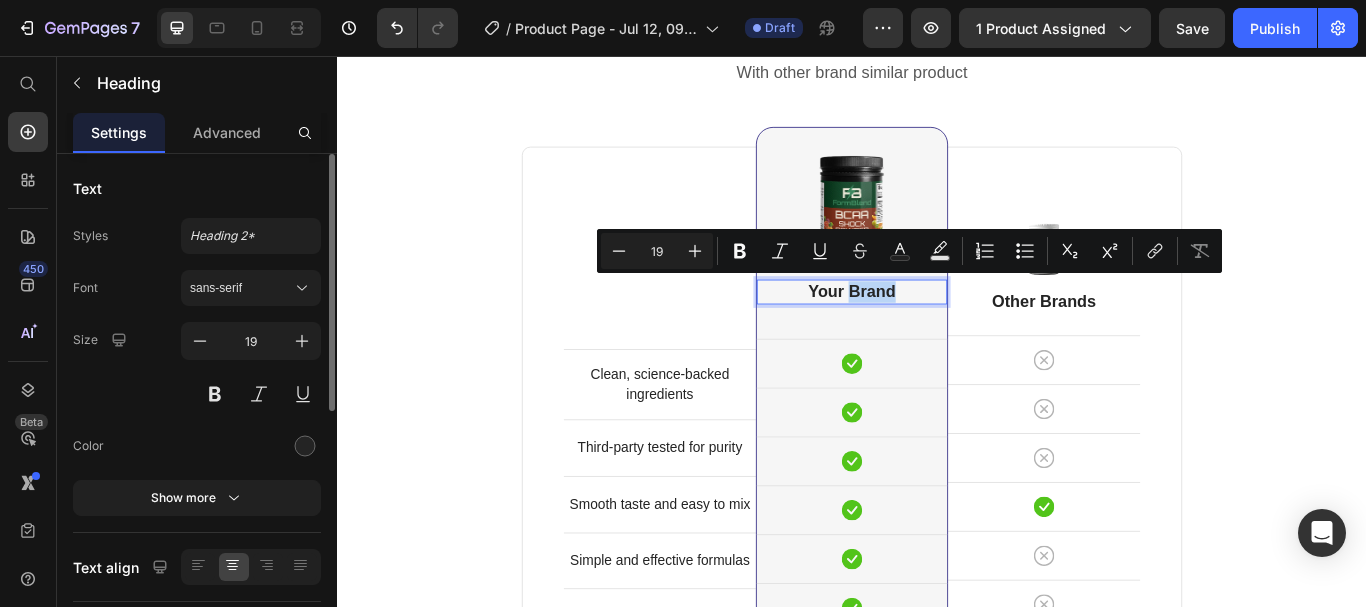 click on "Your Brand" at bounding box center [937, 331] 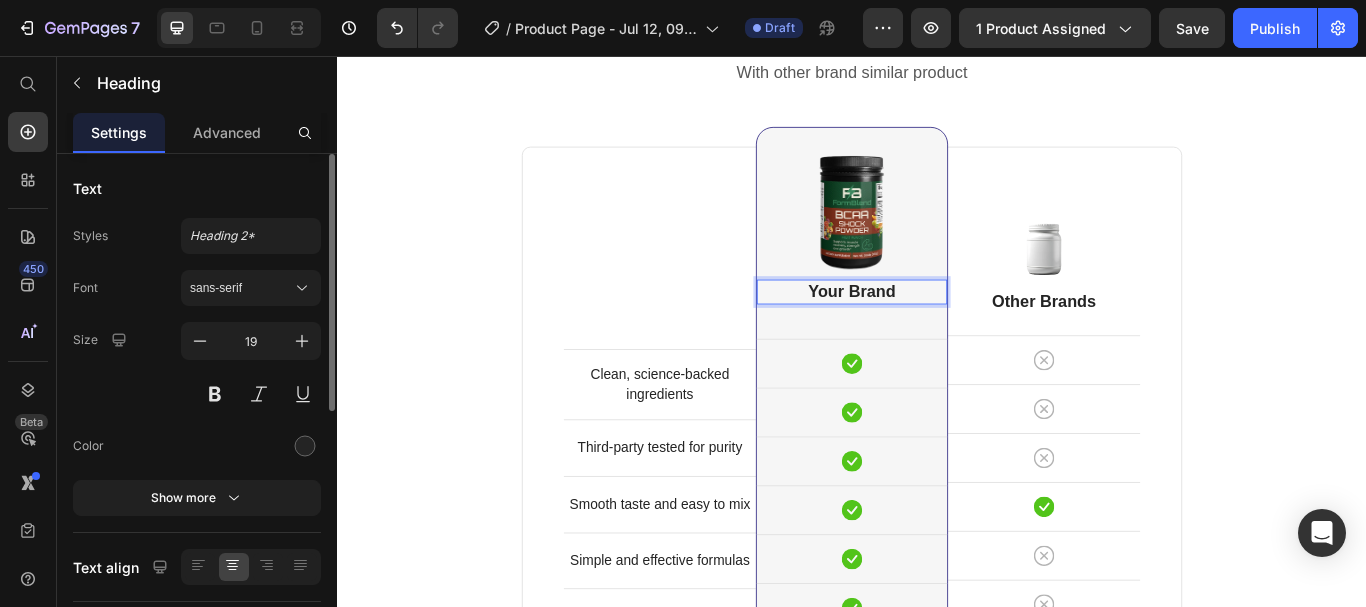 click on "Your Brand" at bounding box center [937, 331] 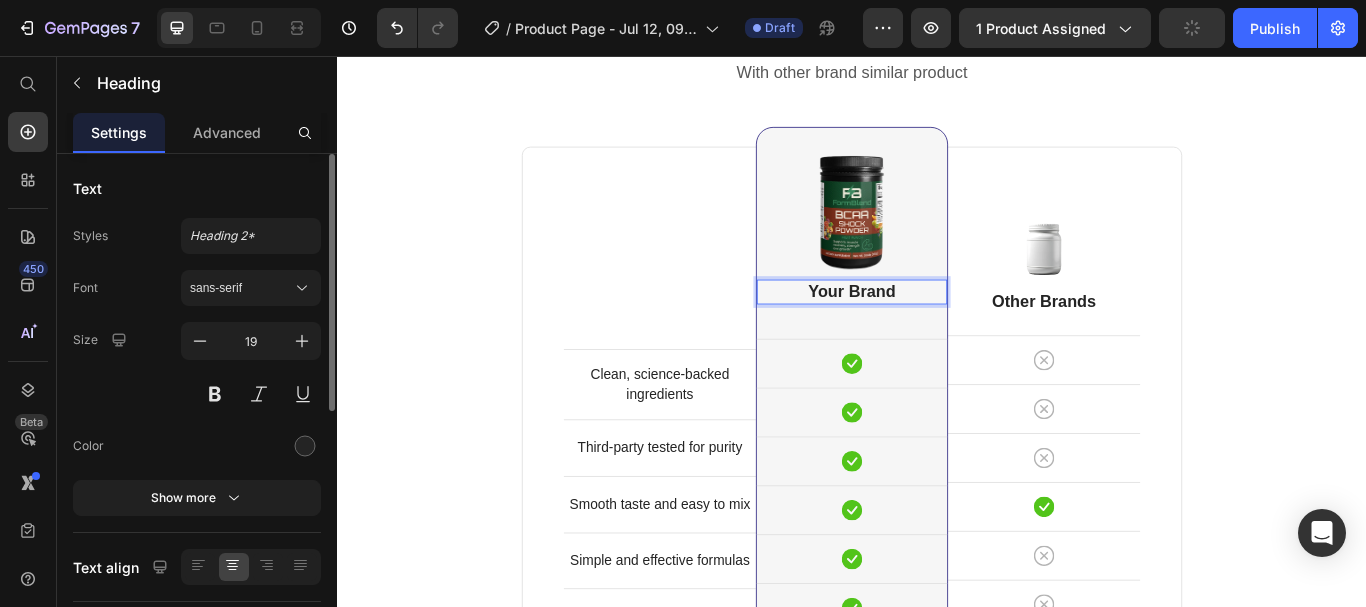 click on "Your Brand" at bounding box center (937, 331) 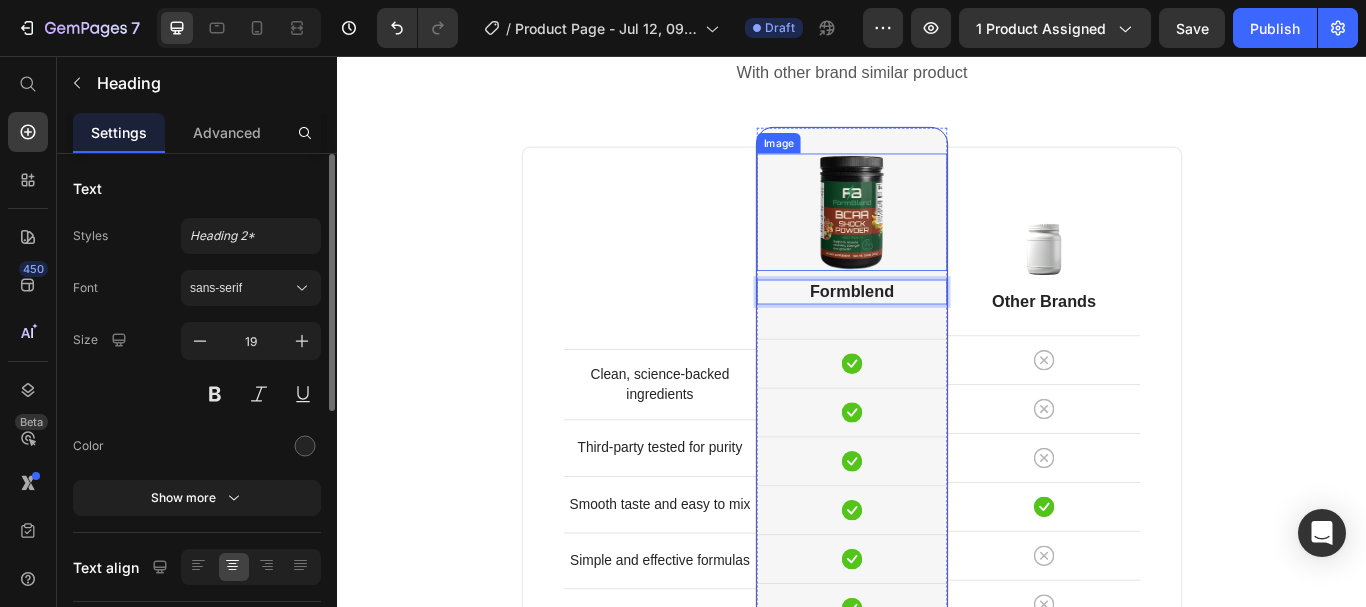 click at bounding box center [937, 238] 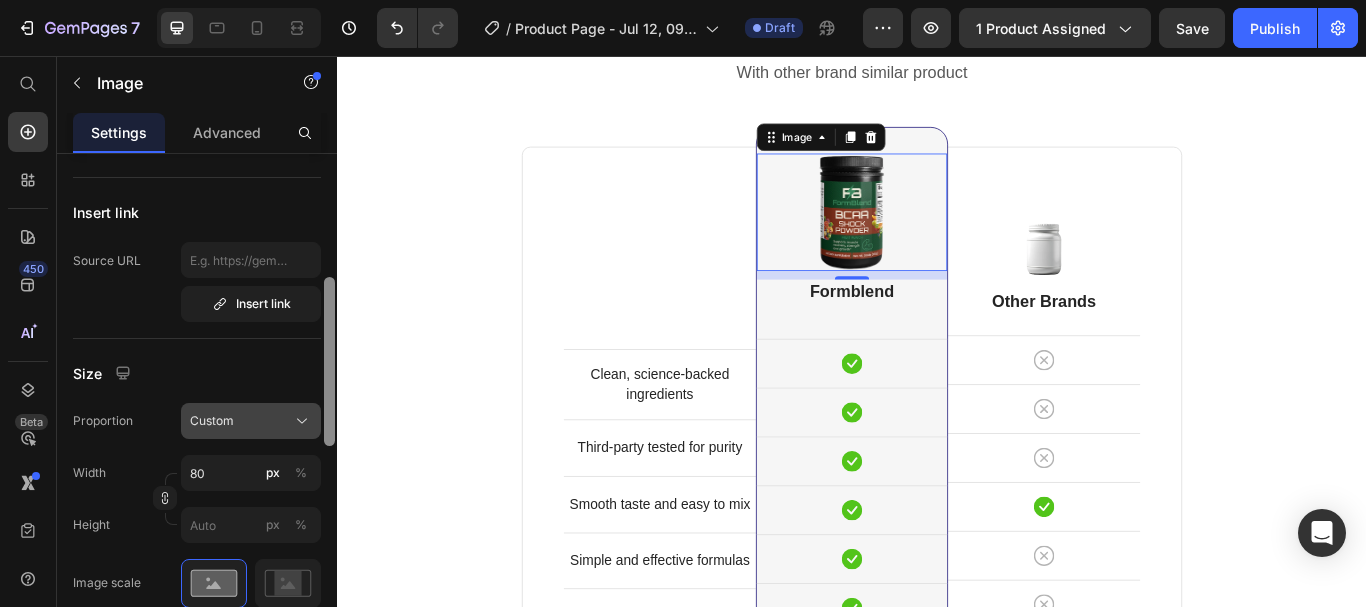 drag, startPoint x: 330, startPoint y: 231, endPoint x: 294, endPoint y: 371, distance: 144.55449 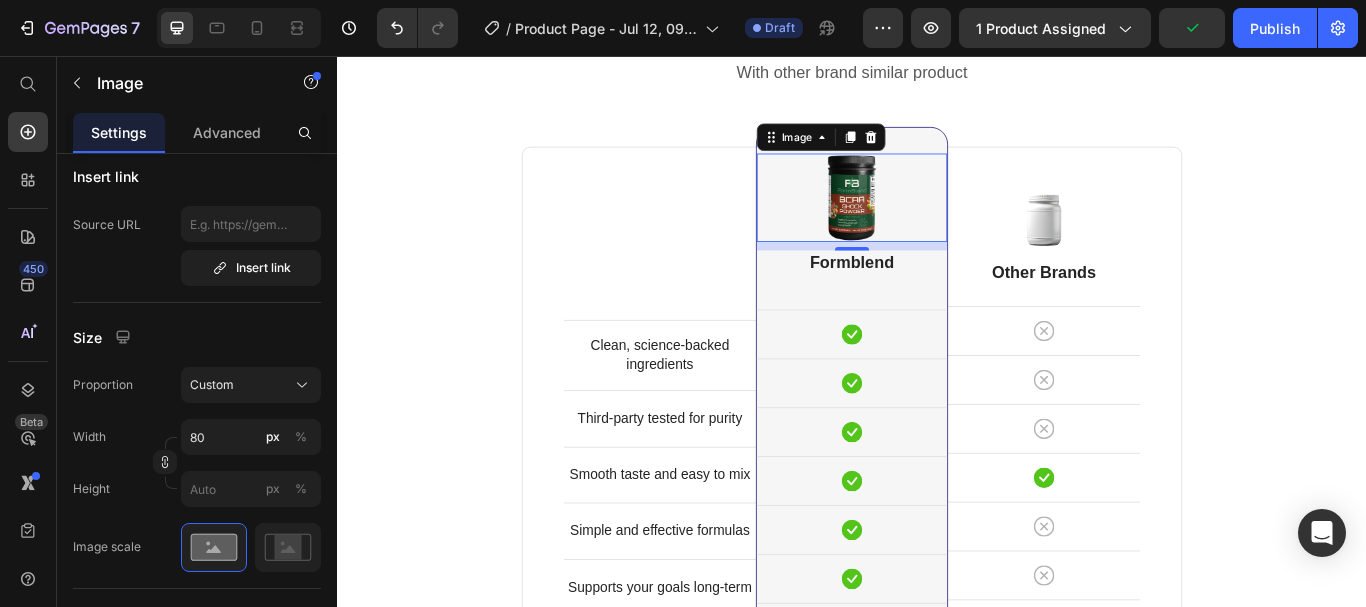 click on "Size" at bounding box center (197, 337) 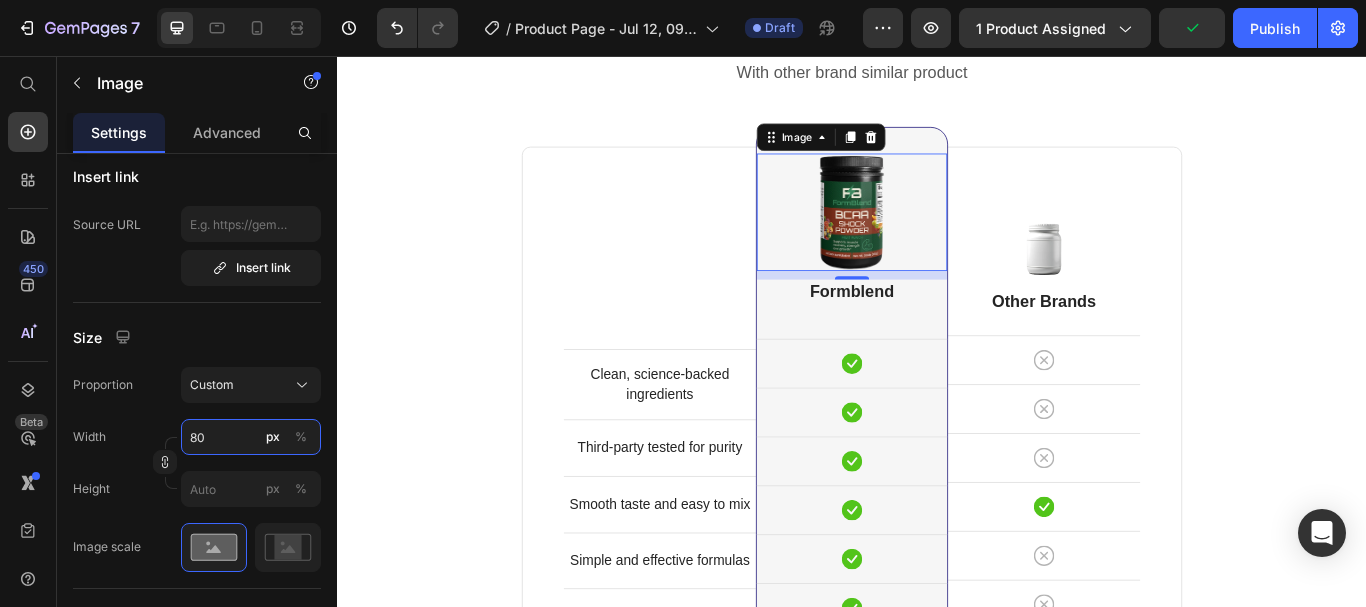 click on "80" at bounding box center (251, 437) 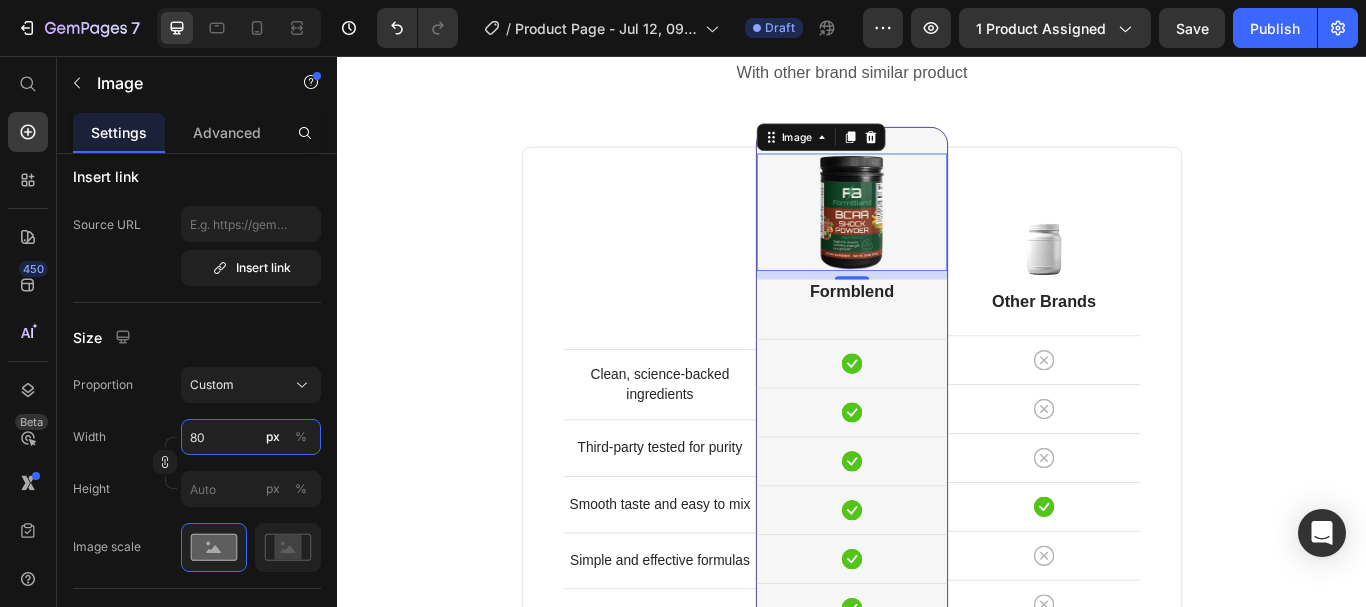 click on "80" at bounding box center [251, 437] 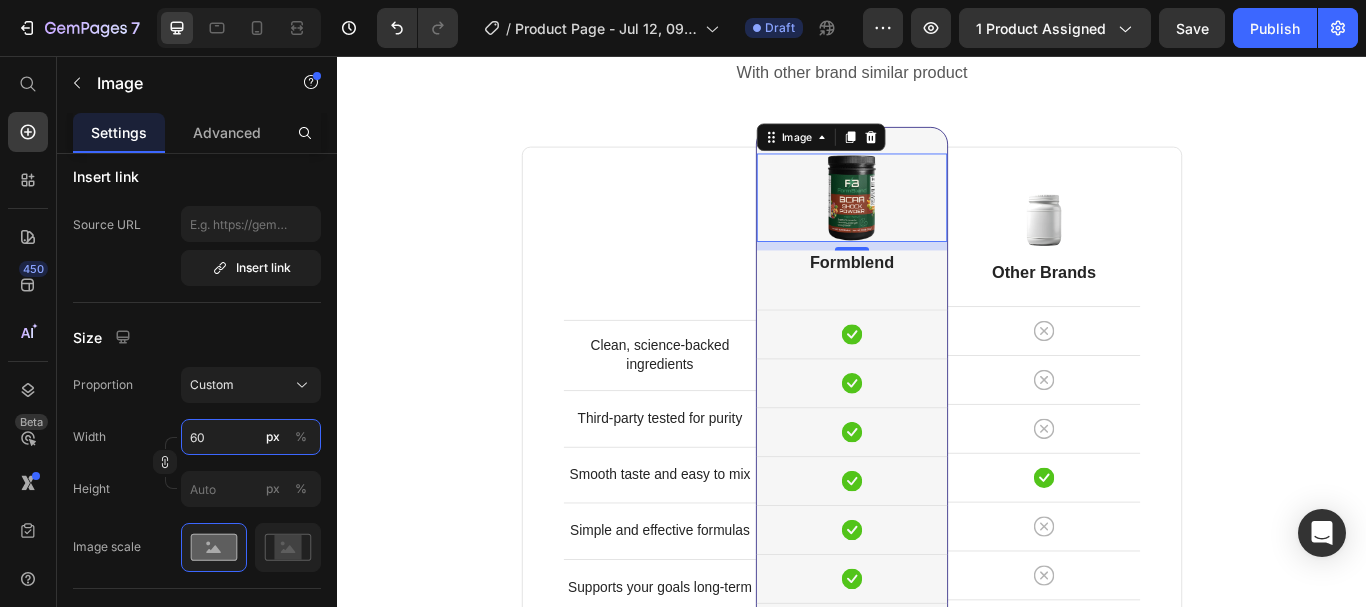 type on "60" 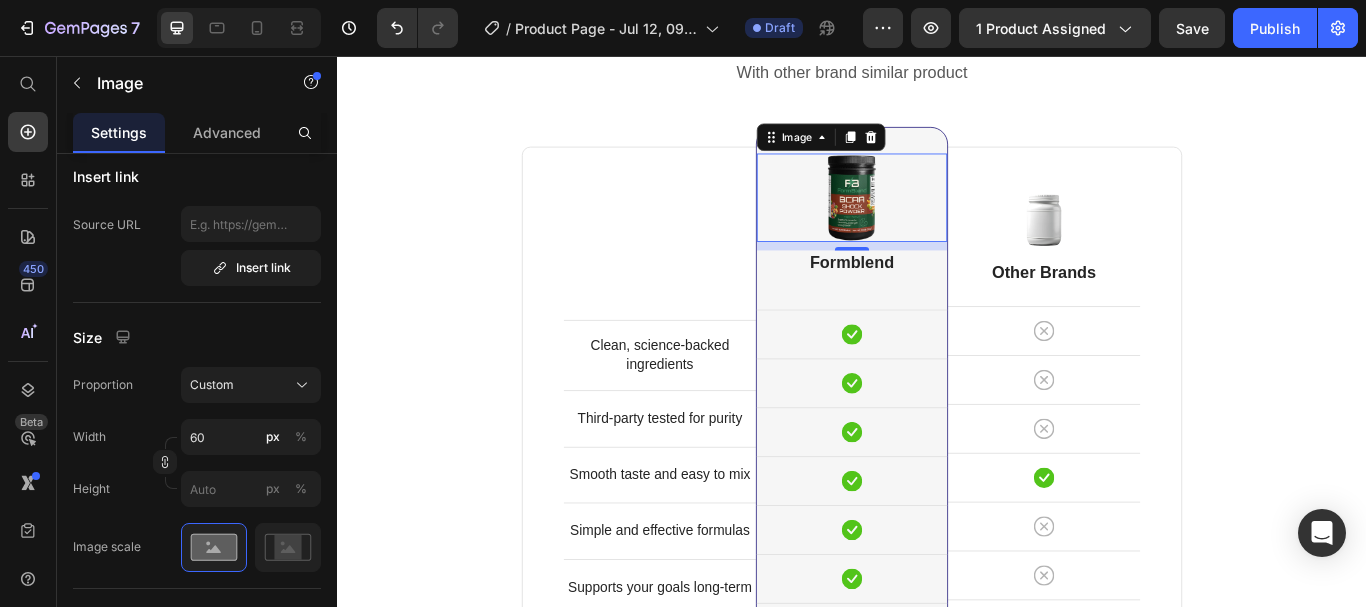 click on "Size" at bounding box center (197, 337) 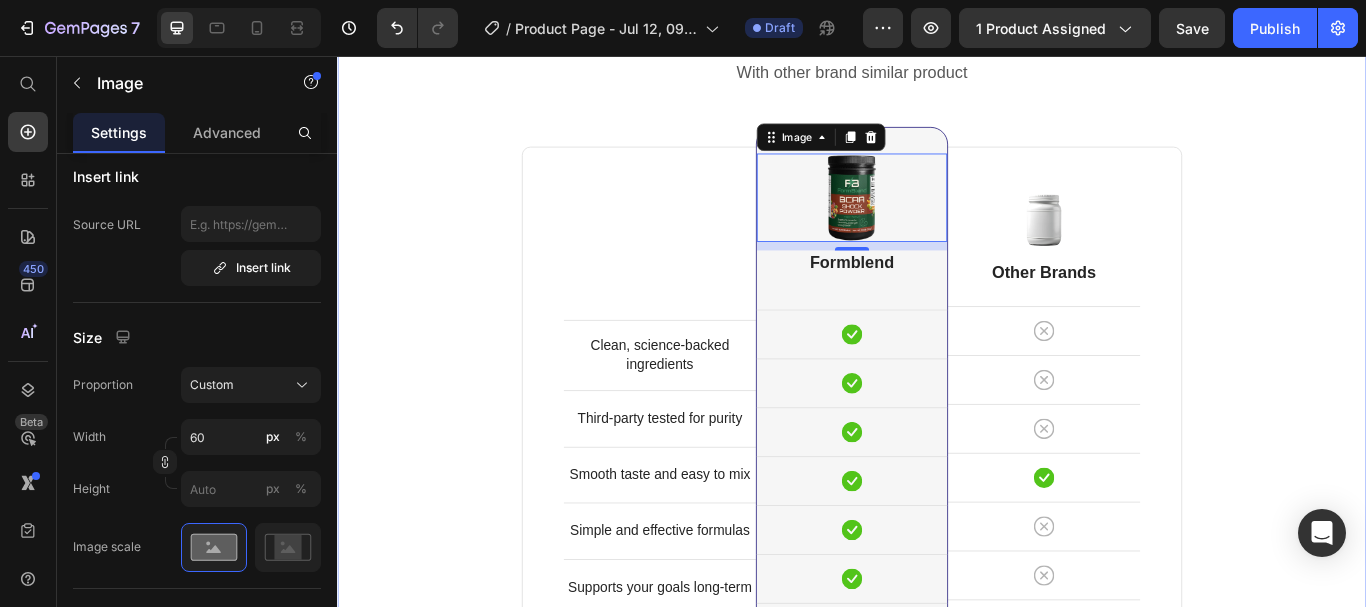 click on "Comparison Table Headline Heading With other brand similar product Text block Row Clean, science-backed ingredients Text block Row Third-party tested for purity Text block Row Smooth taste and easy to mix Text block Row  Simple and effective formulas Text block Row Supports your goals long-term Text block Row Differentiation Honest branding with clear values Text block Row Image   10 Formblend Heading
Icon Row
Icon Row
Icon Row
Icon Row
Icon Row
Icon Row
Icon Row
Icon Row Row Image Other Brands Heading
Icon Row
Icon Row
Icon Row
Icon Row
Icon Row
Icon Row
Icon Row
Icon Row Row Your Brand Heading Differentiation Point 1 Text block
Icon Row Differentiation Point 2 Text block
Icon Row Differentiation Point 3 Text block Icon Row" at bounding box center [937, 499] 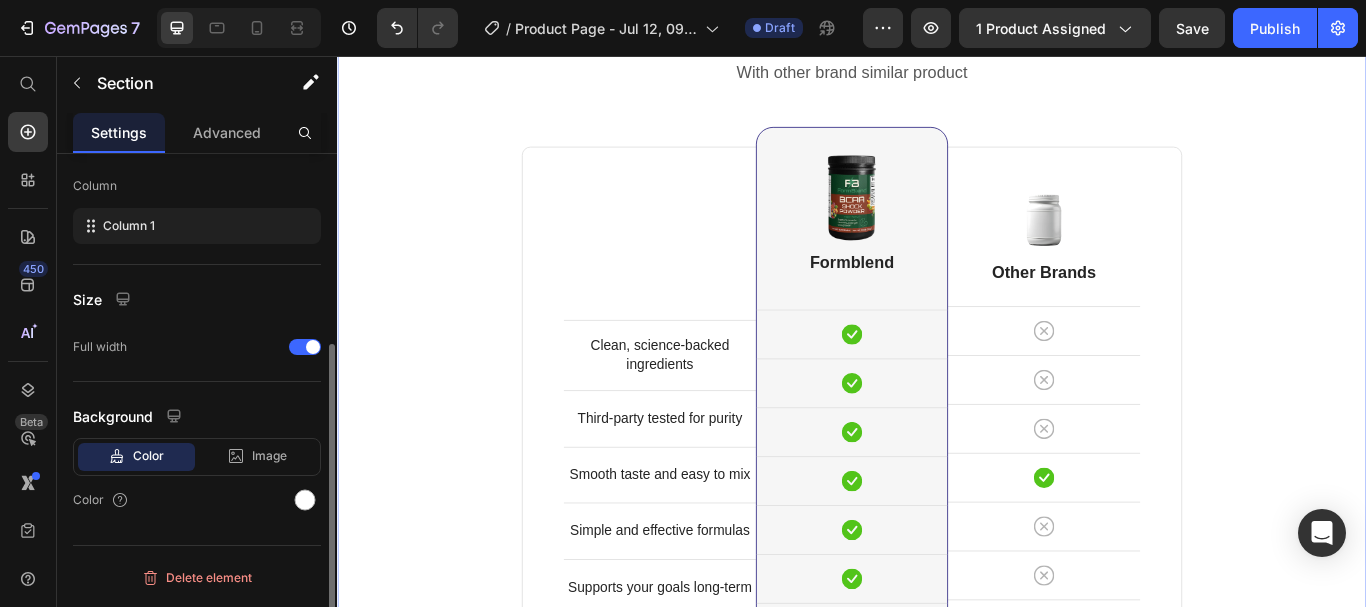 scroll, scrollTop: 0, scrollLeft: 0, axis: both 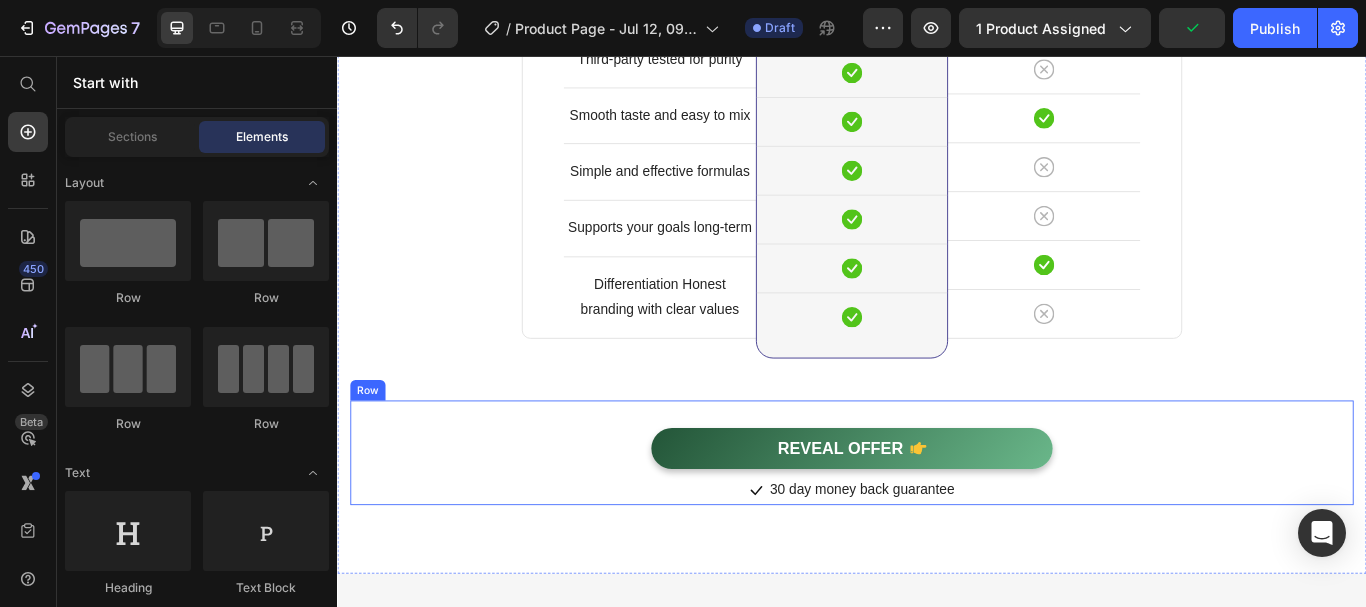 click on "REVEAL OFFER" at bounding box center (937, 514) 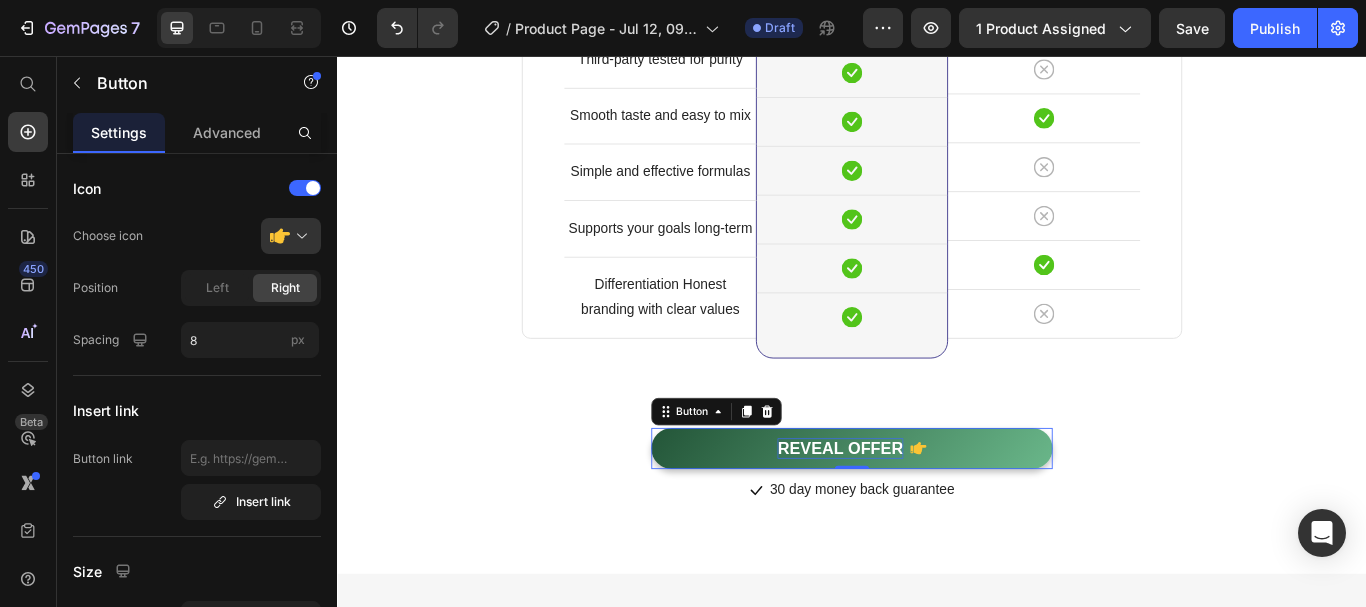 click on "REVEAL OFFER" at bounding box center (923, 514) 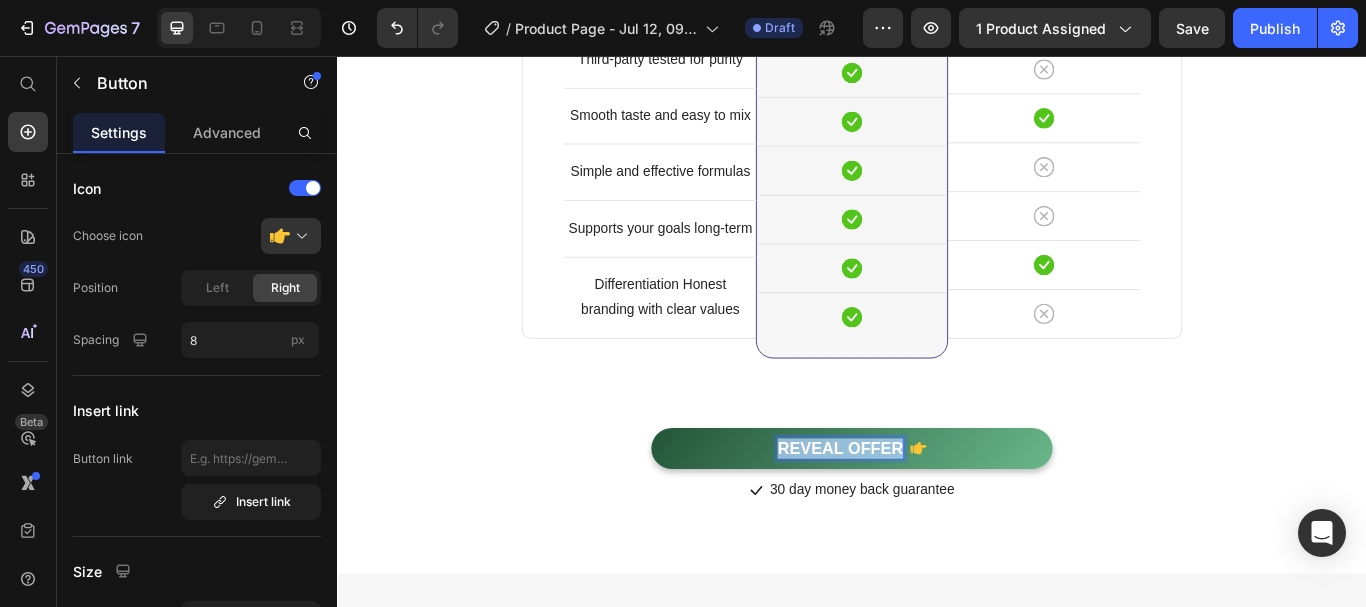 click on "REVEAL OFFER" at bounding box center (923, 514) 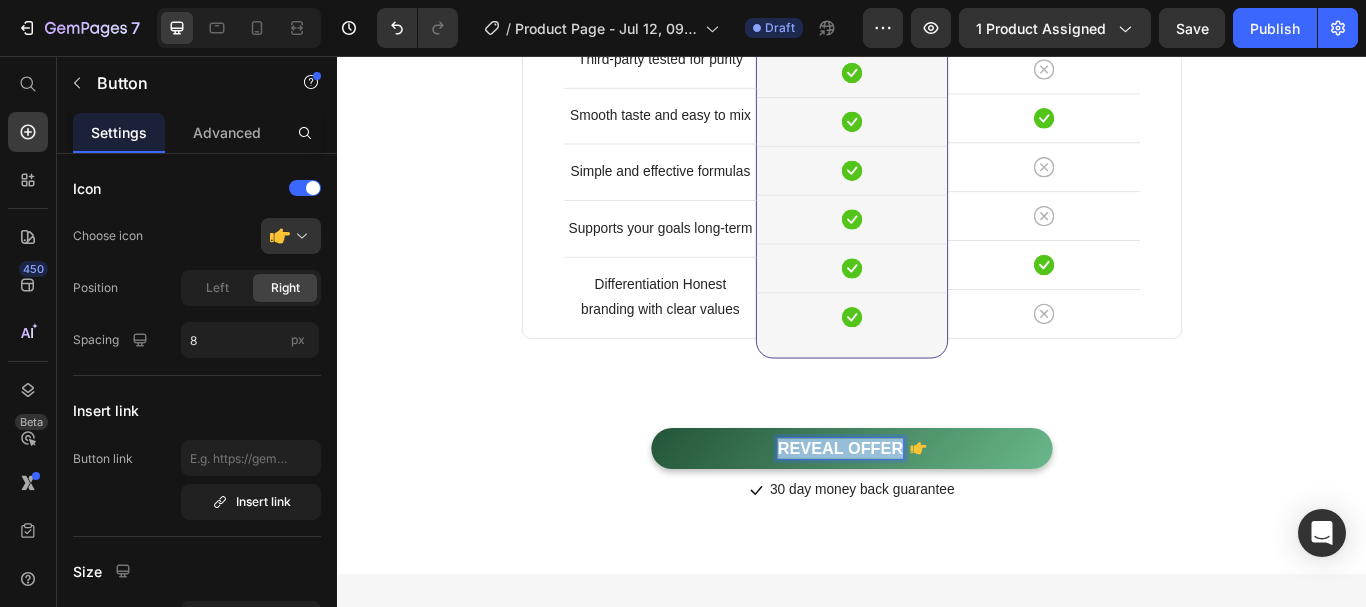 click on "REVEAL OFFER" at bounding box center (923, 514) 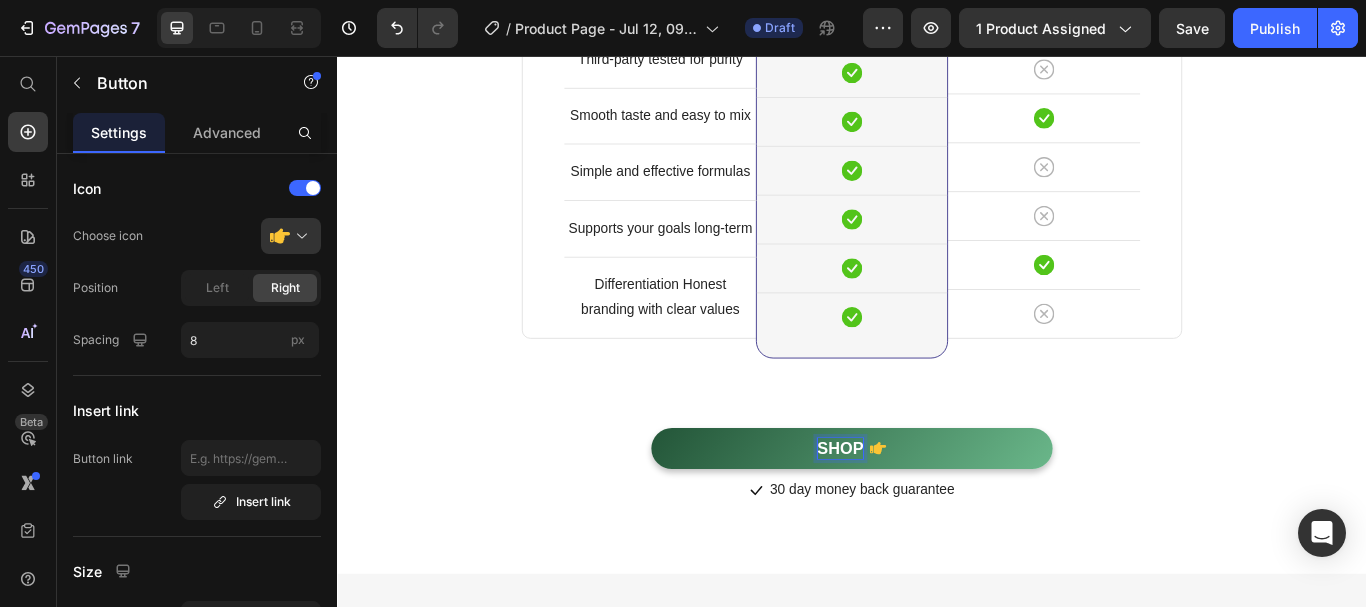 click on "SHOP" at bounding box center (937, 514) 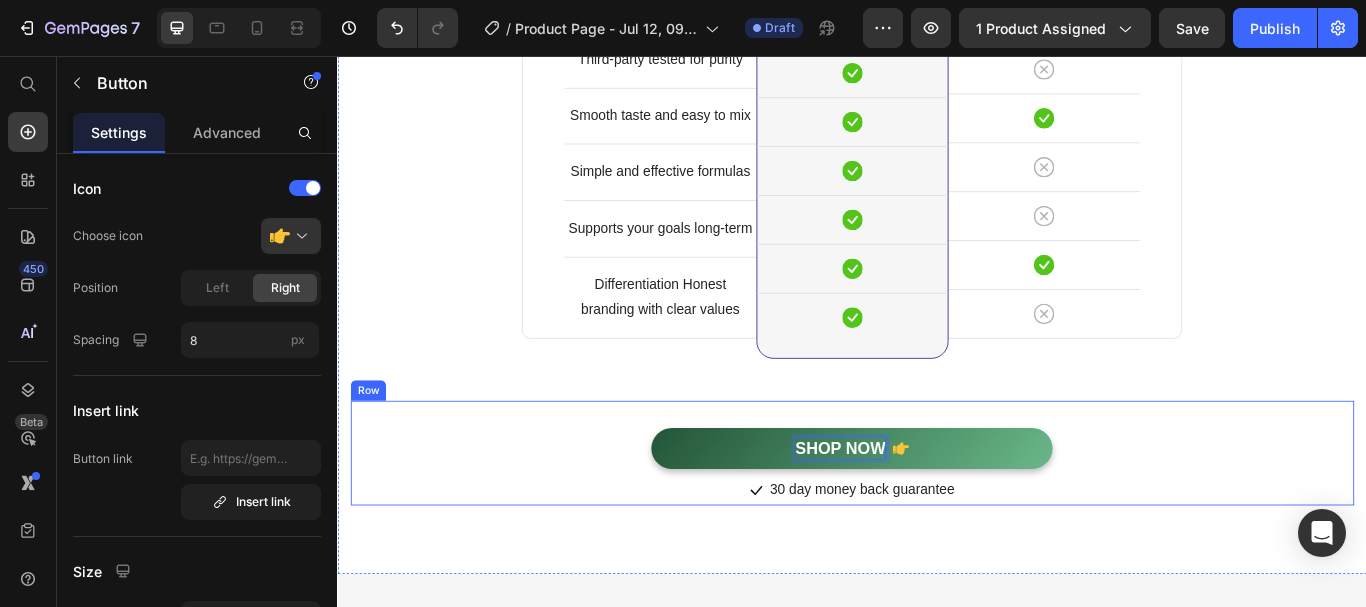 click on "SHOP NOW Button   0                Icon 30 day money back guarantee Text block Icon List Row" at bounding box center [937, 519] 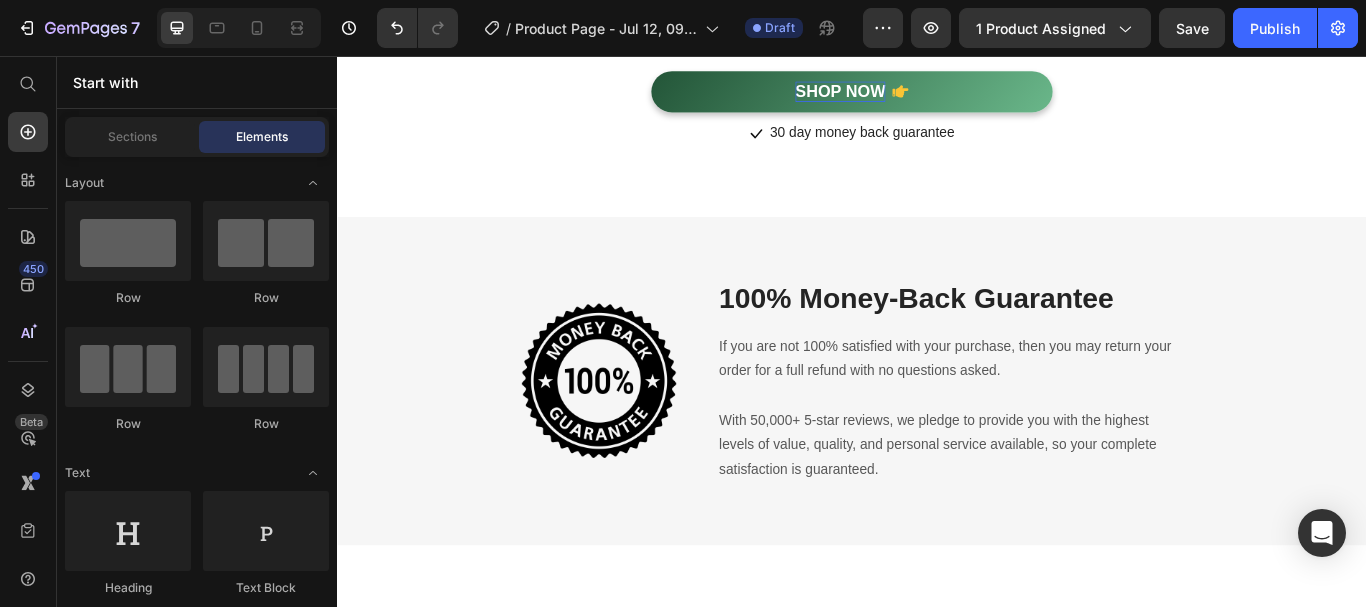 scroll, scrollTop: 5949, scrollLeft: 0, axis: vertical 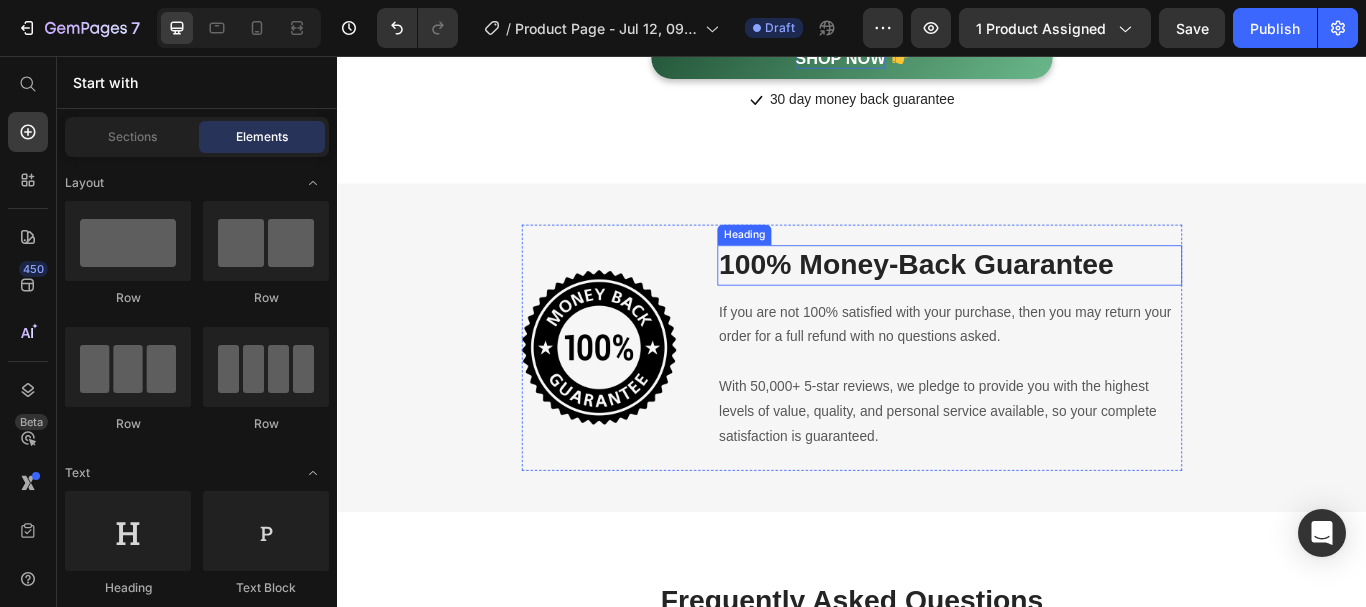 click on "100% Money-Back Guarantee" at bounding box center [1051, 300] 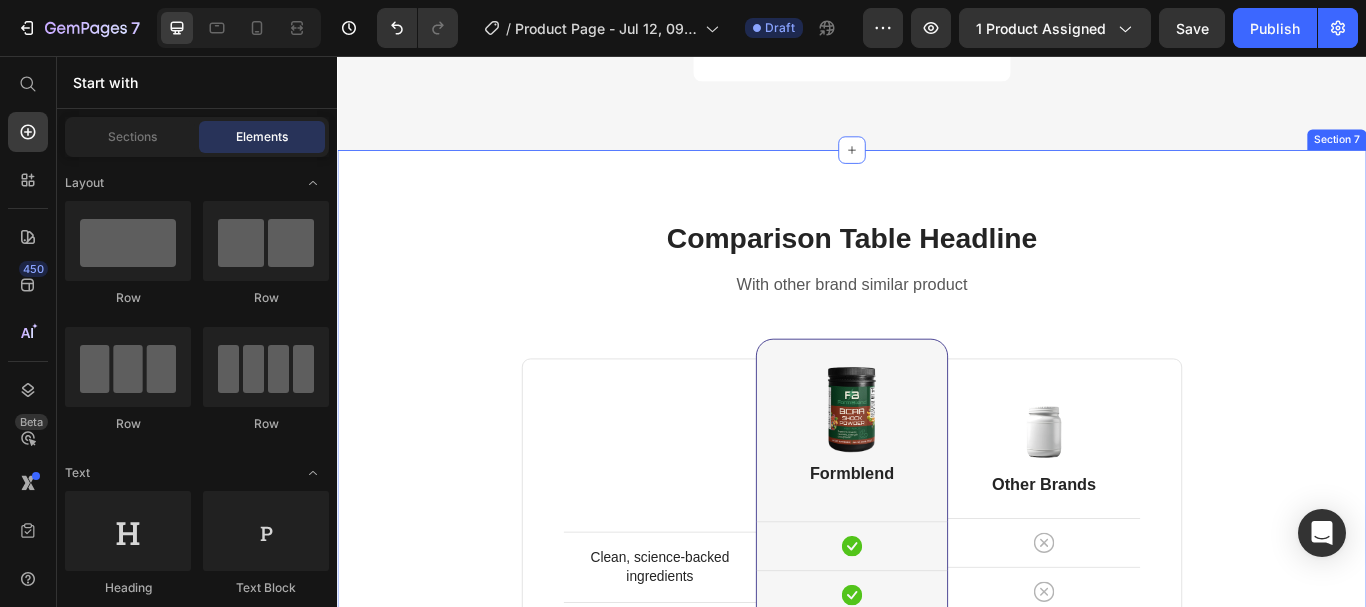 scroll, scrollTop: 4728, scrollLeft: 0, axis: vertical 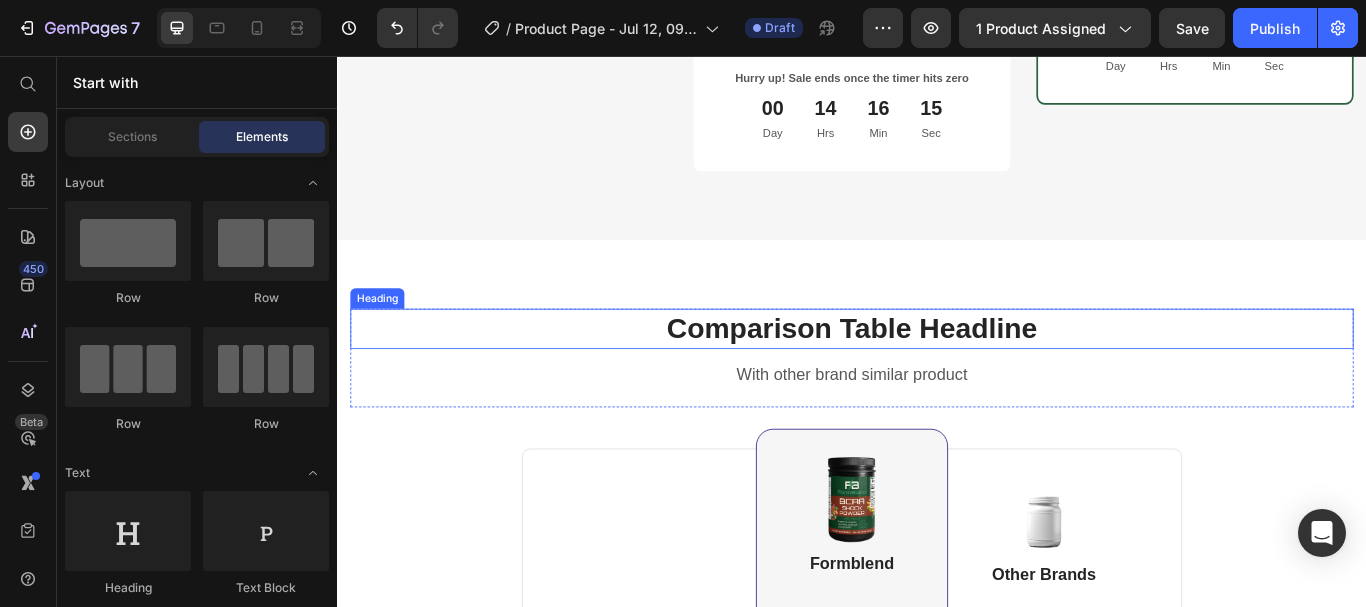 click on "Comparison Table Headline" at bounding box center (937, 374) 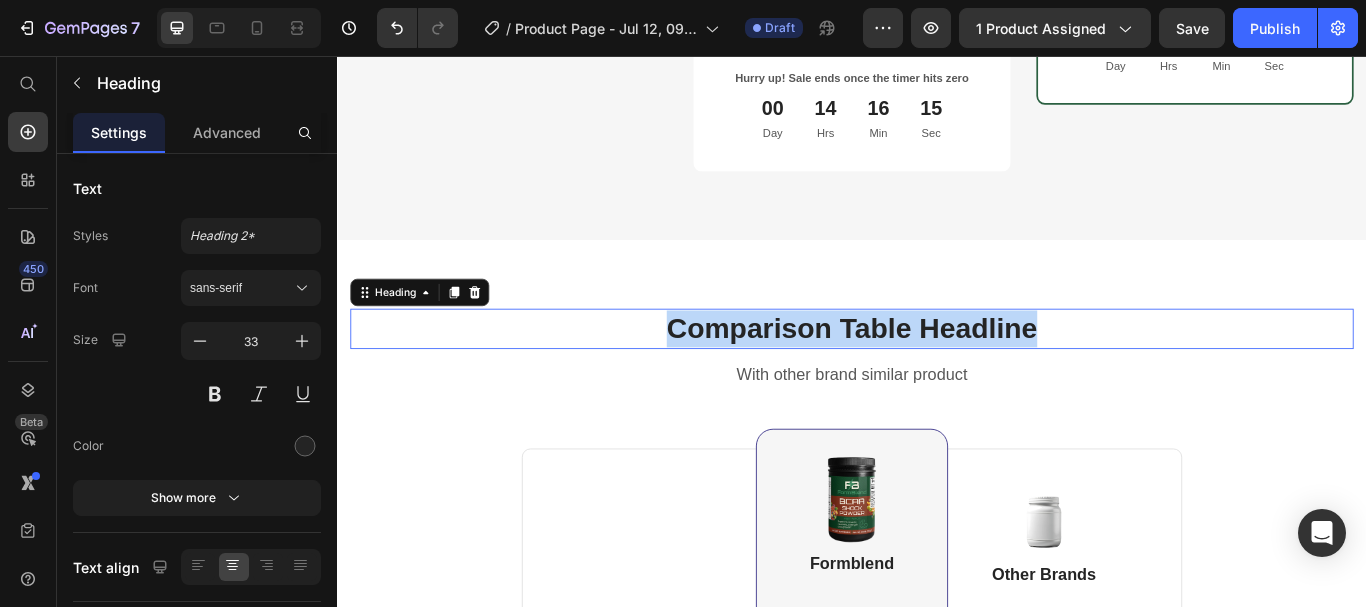 click on "Comparison Table Headline" at bounding box center (937, 374) 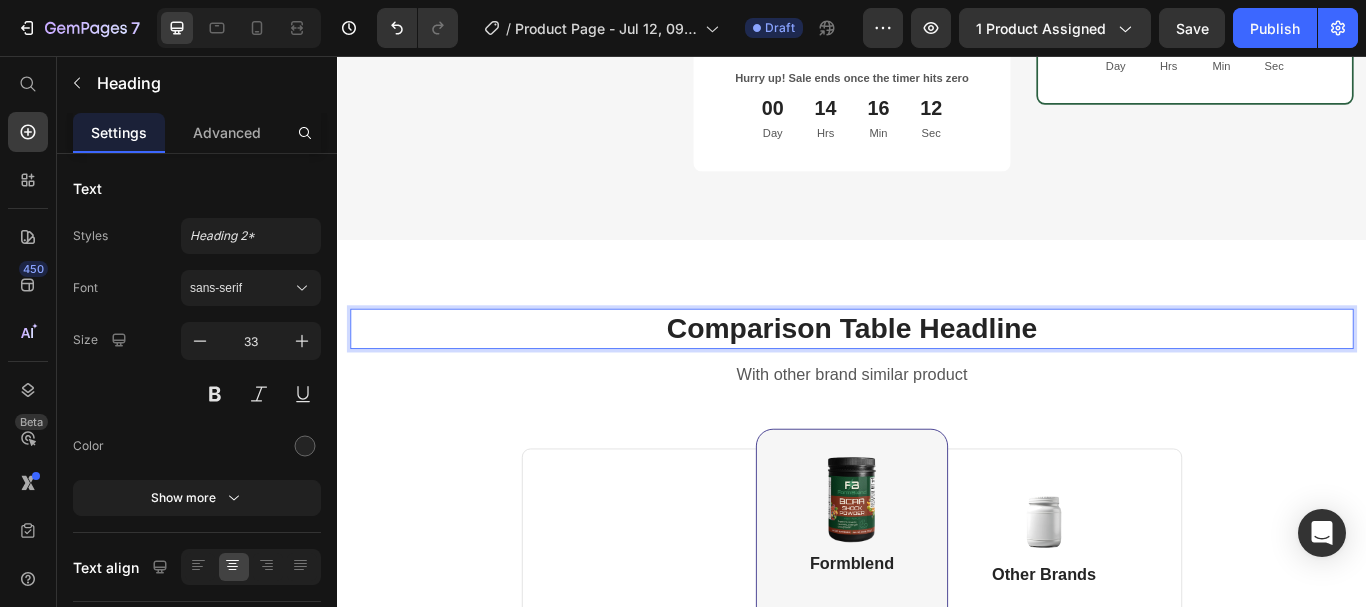 drag, startPoint x: 834, startPoint y: 379, endPoint x: 790, endPoint y: 362, distance: 47.169907 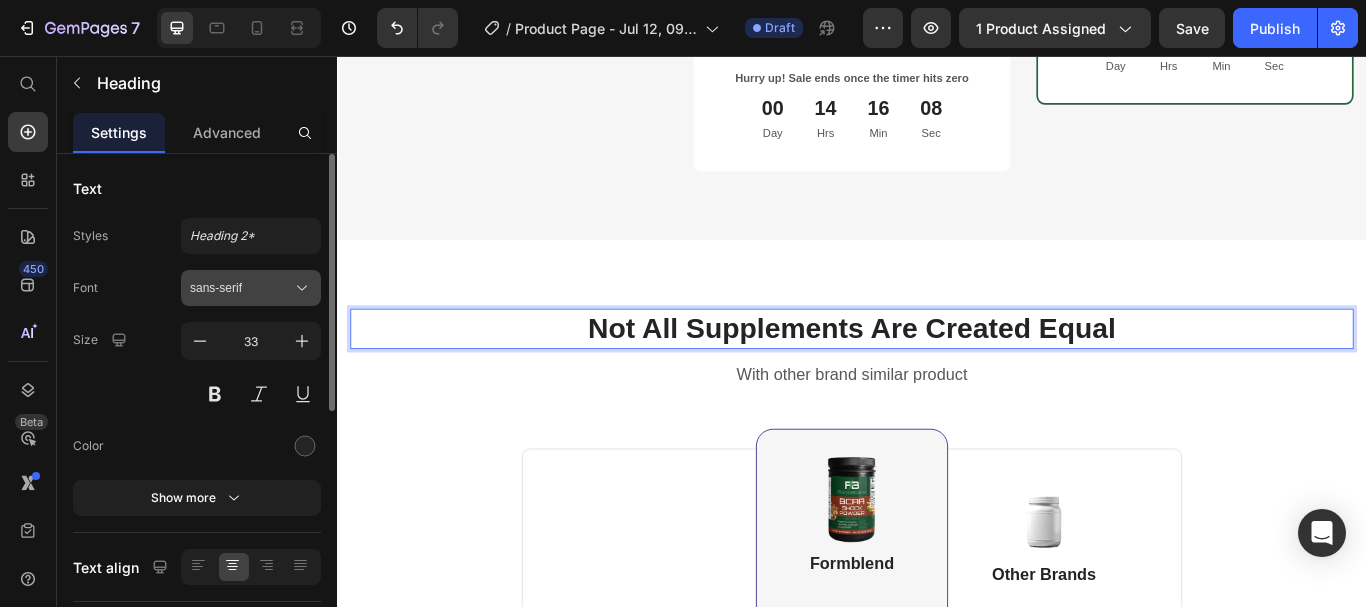 click on "sans-serif" at bounding box center (241, 288) 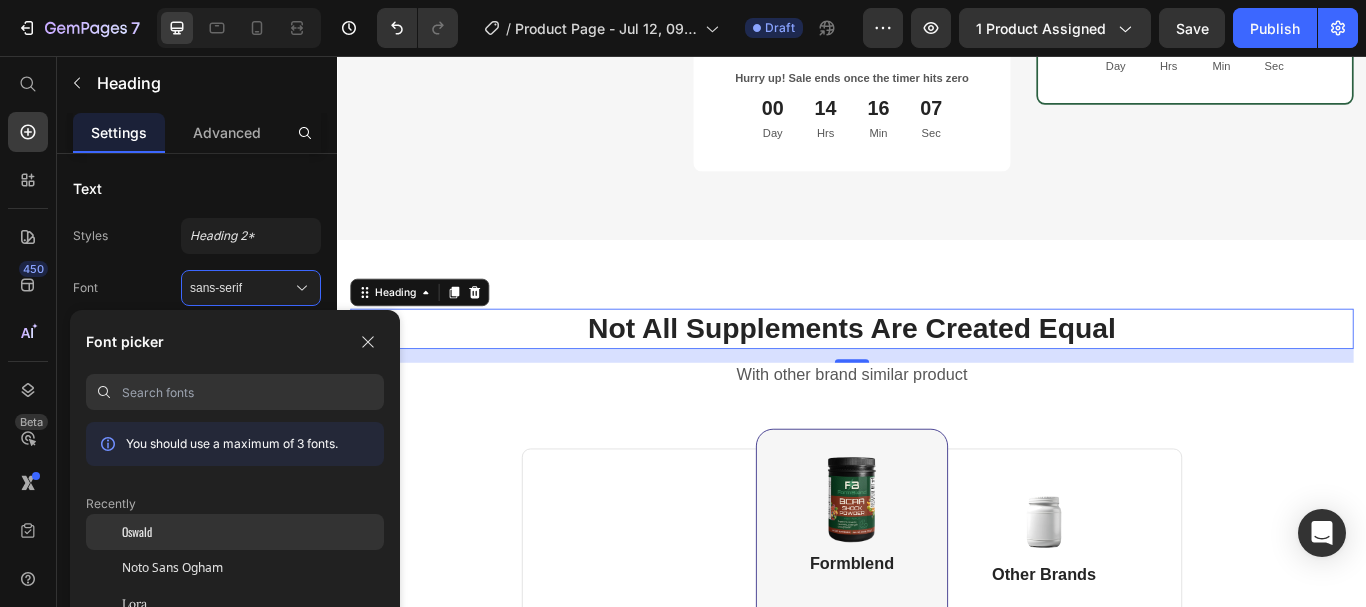 click on "Oswald" 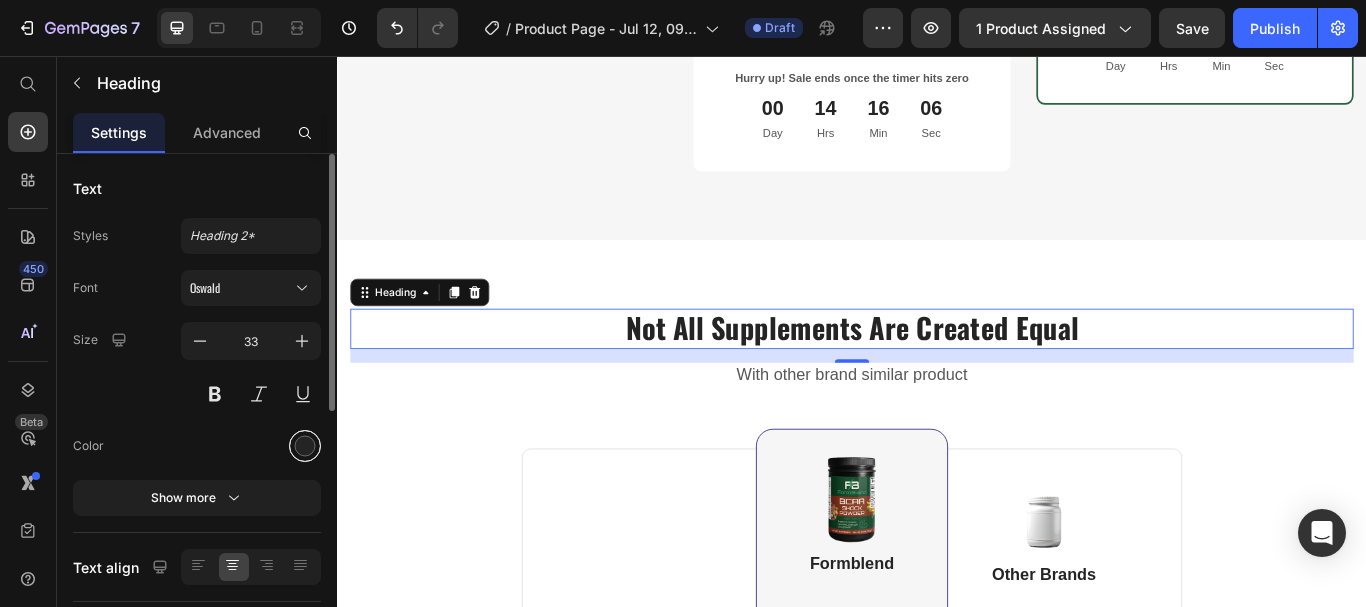 click at bounding box center [305, 446] 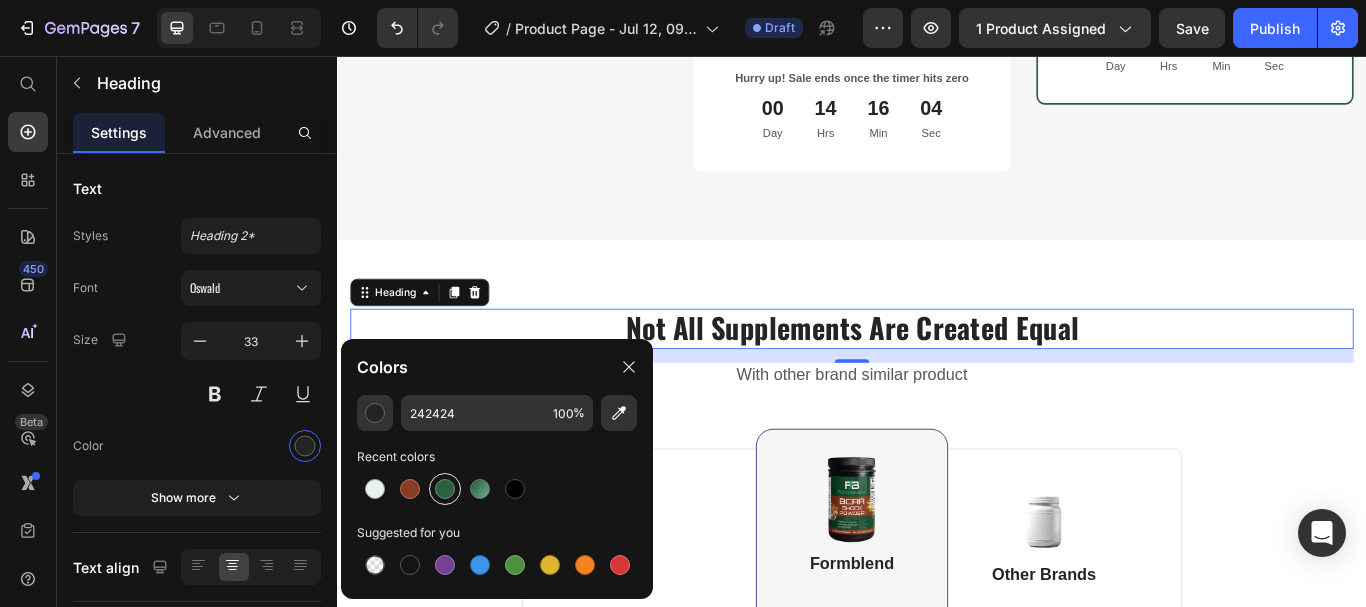 click at bounding box center [445, 489] 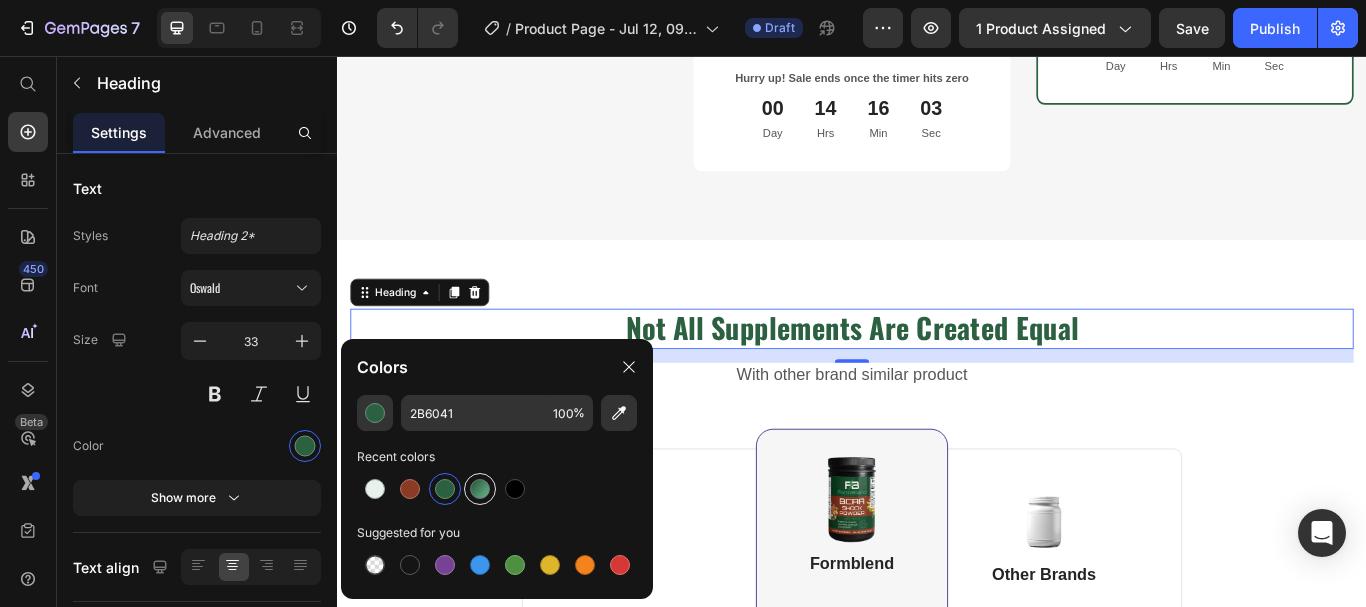 click at bounding box center (480, 489) 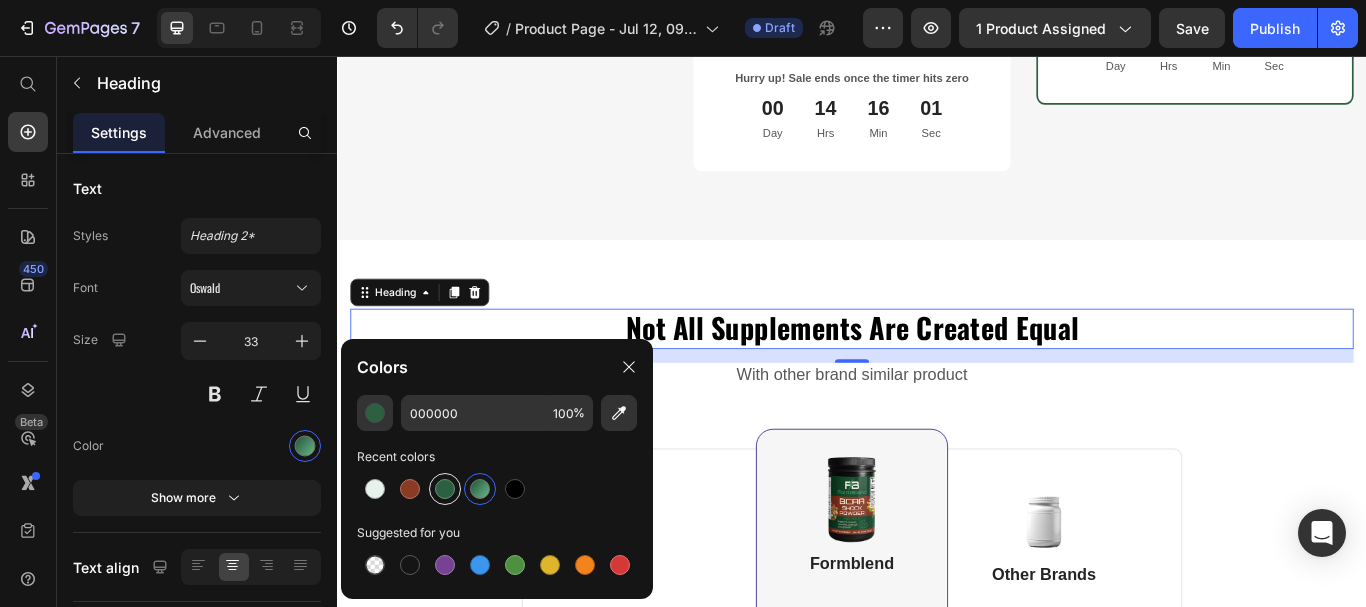 click at bounding box center [445, 489] 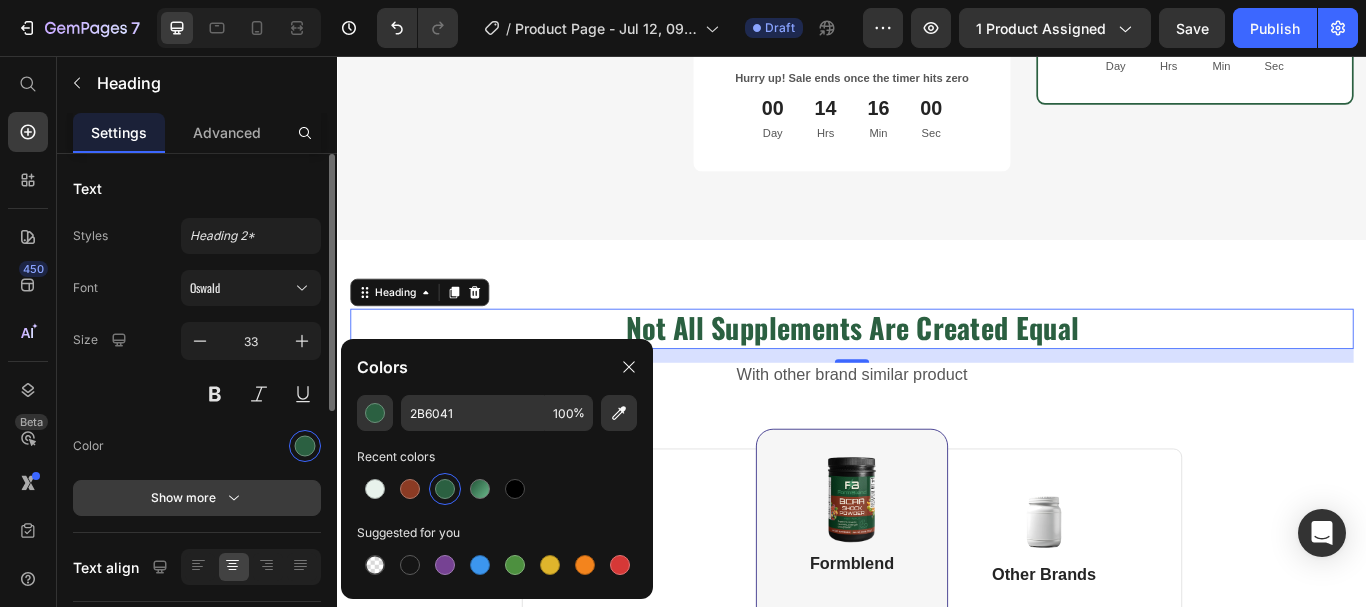 click on "Show more" at bounding box center (197, 498) 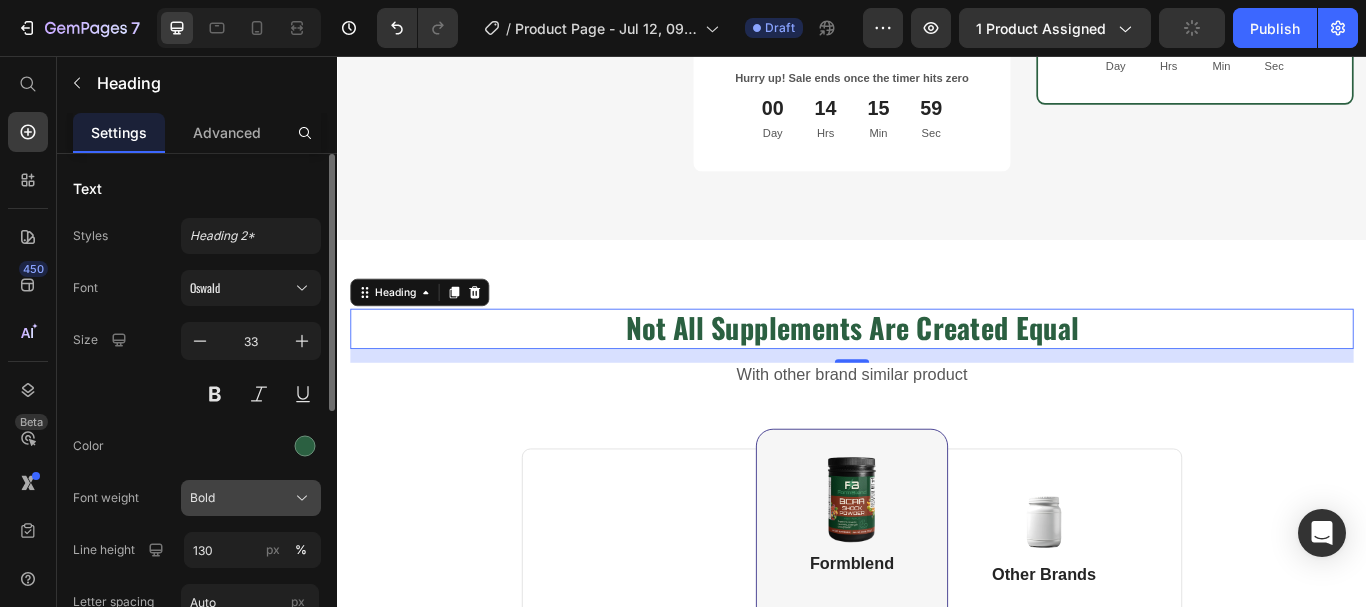 click on "Bold" 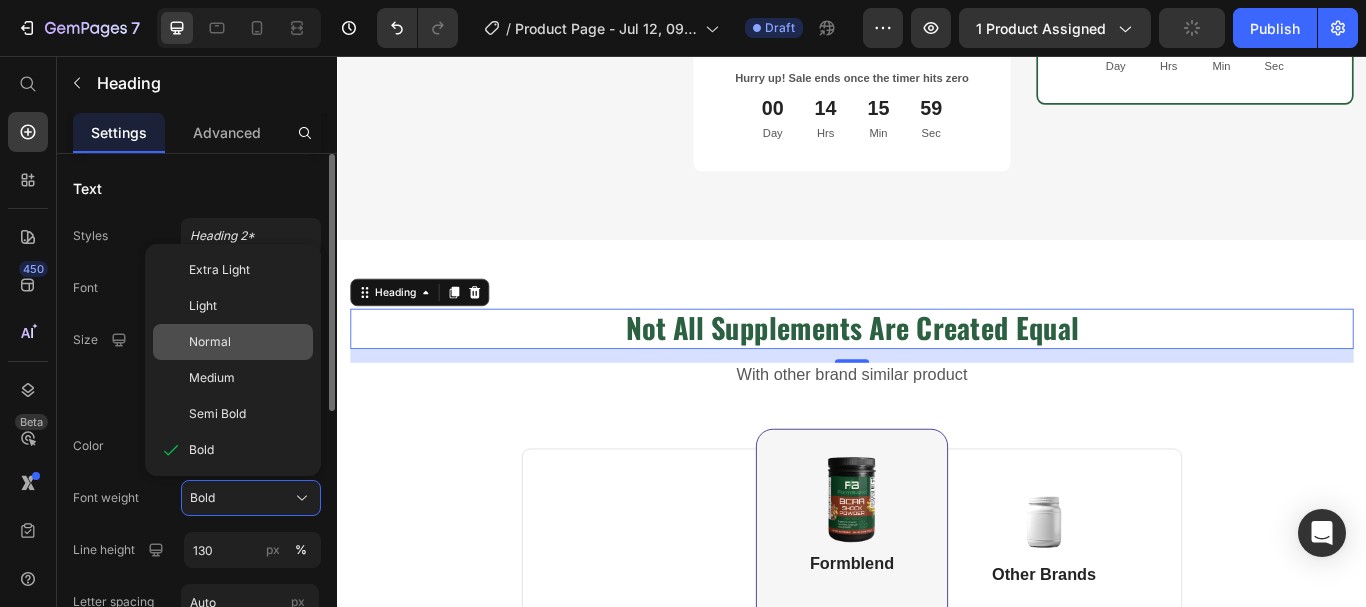 click on "Normal" 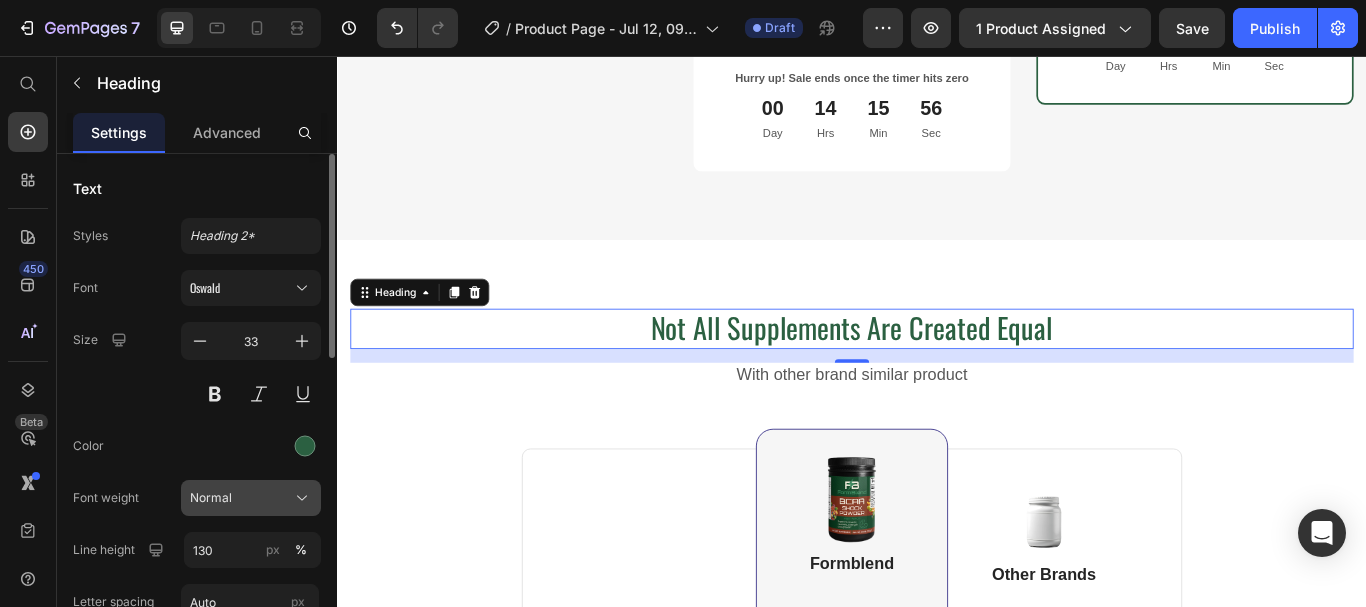 click on "Normal" at bounding box center [251, 498] 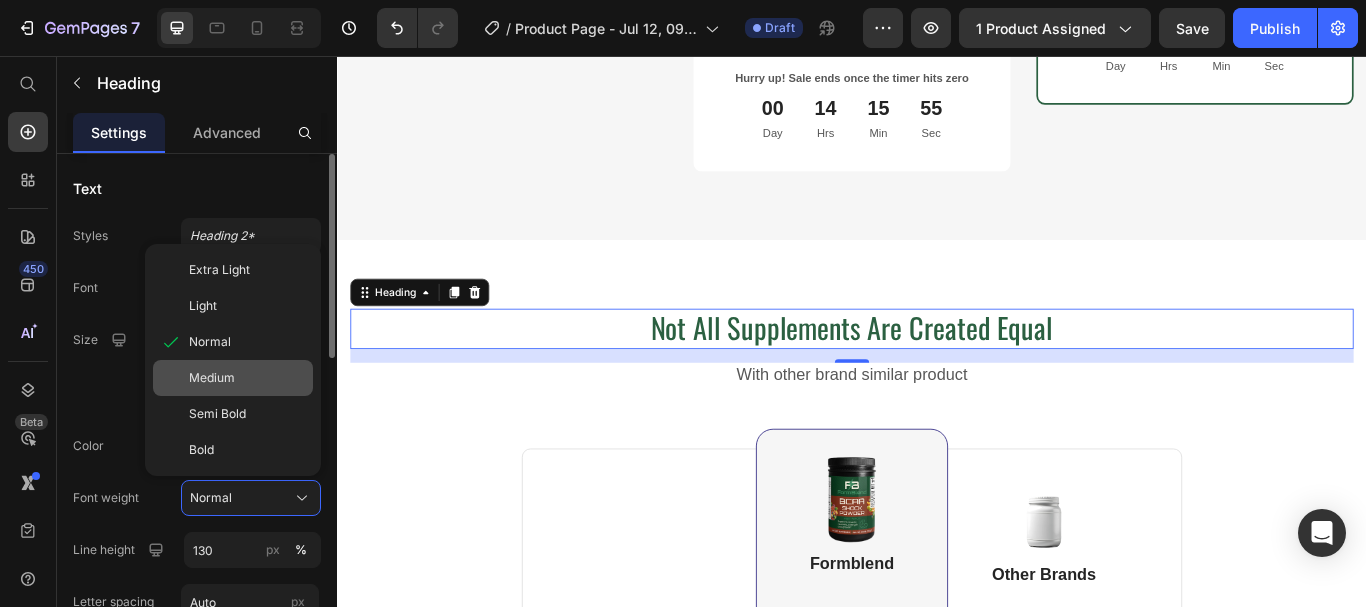 click on "Medium" 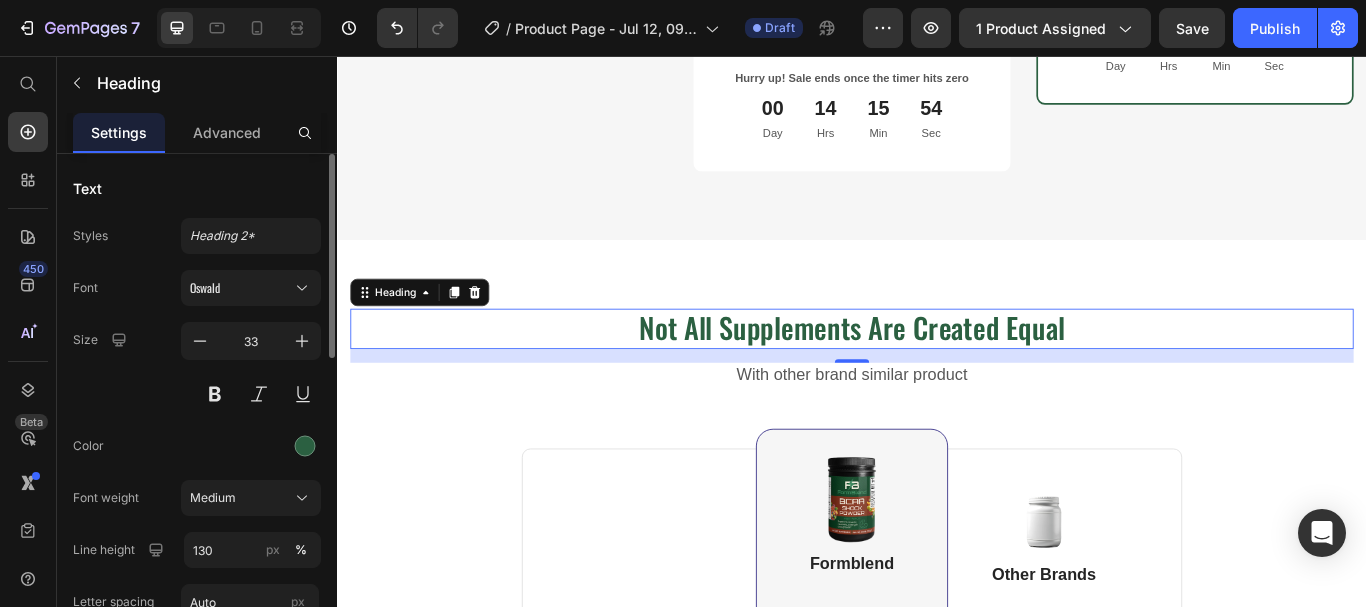 click on "Font Oswald Size 33 Color Font weight Medium Line height 130 px % Letter spacing Auto px Transform
AA Aa aa Shadow Show less" at bounding box center [197, 523] 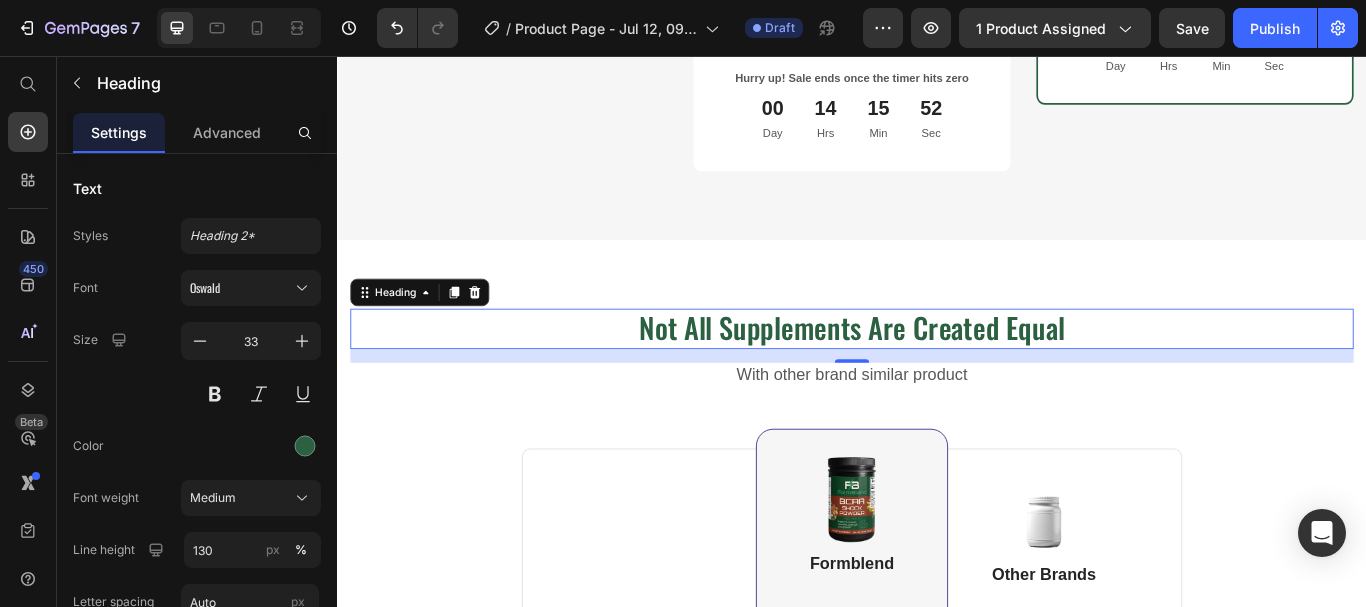 click on "16" at bounding box center [937, 430] 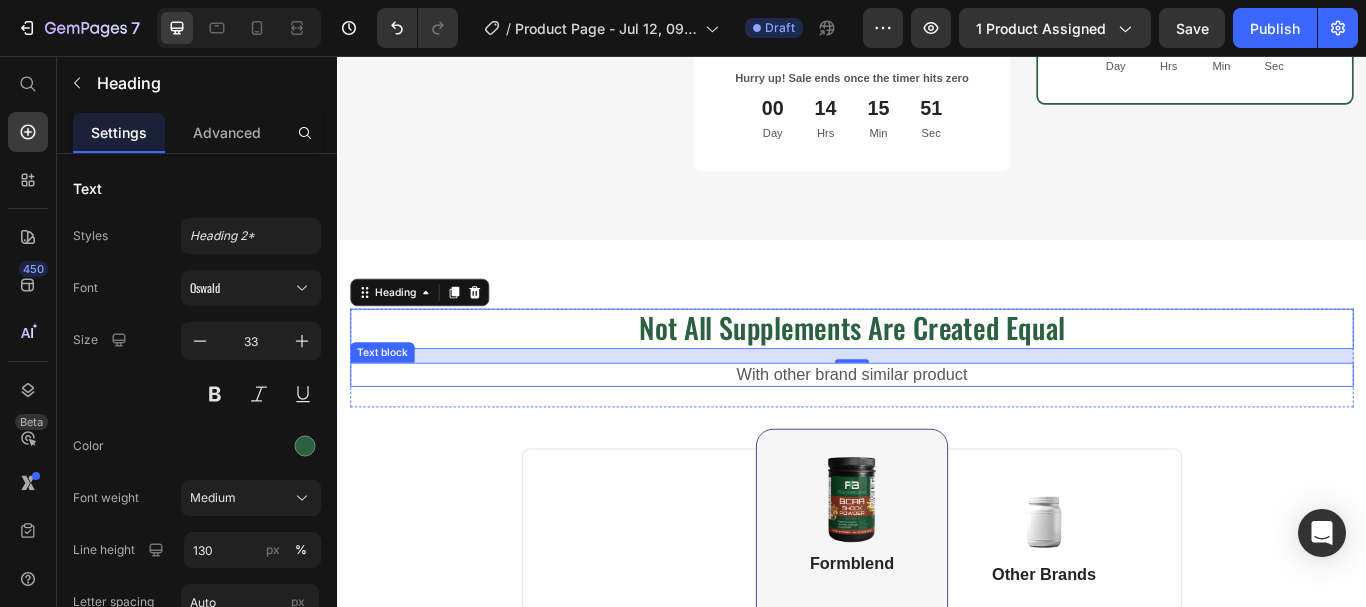 click on "With other brand similar product" at bounding box center [937, 428] 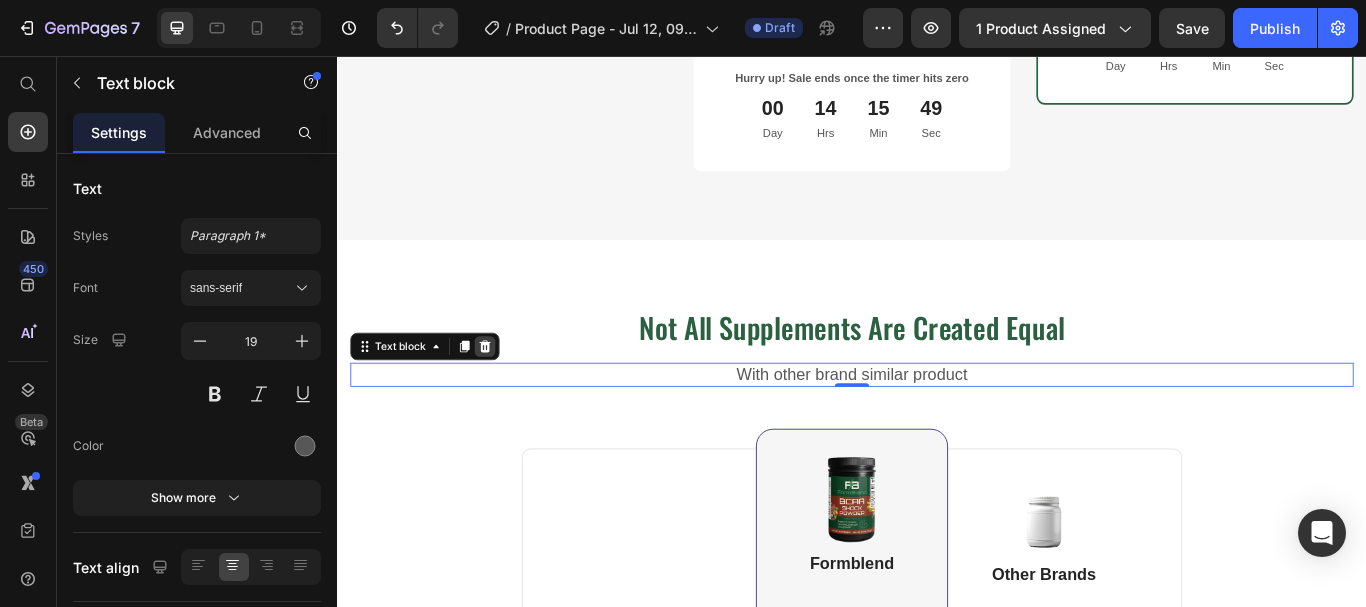 click 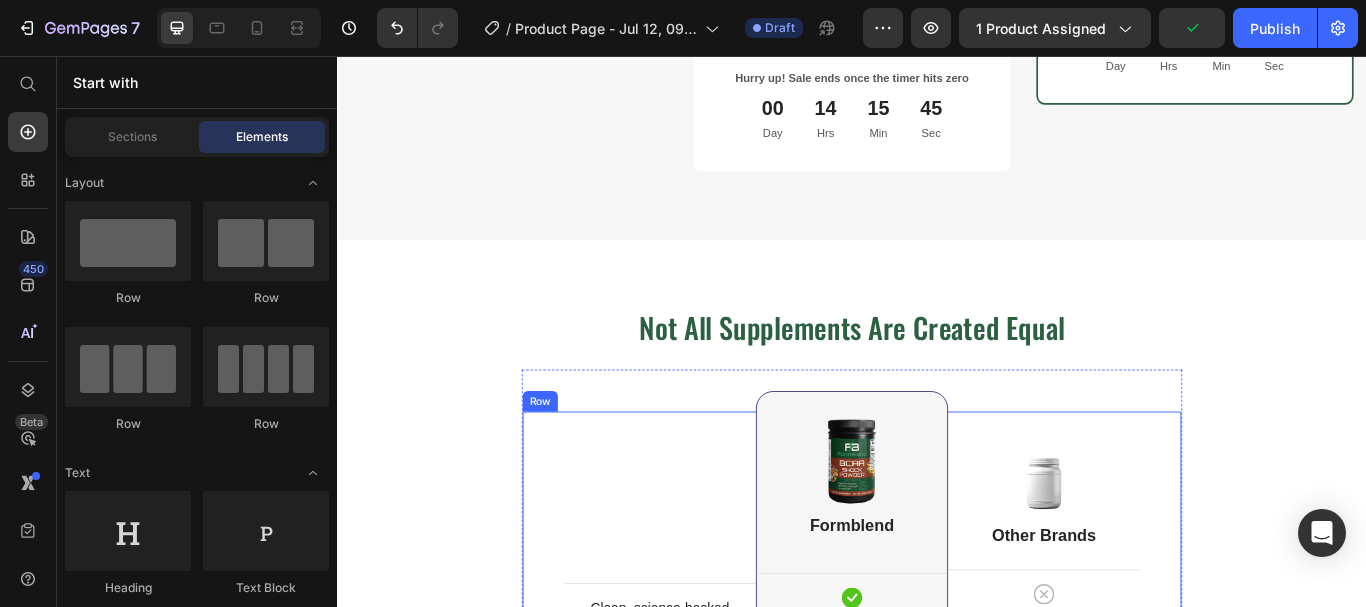 click on "Image Other Brands Heading
Icon Row
Icon Row
Icon Row
Icon Row
Icon Row
Icon Row
Icon Row
Icon Row" at bounding box center [1161, 791] 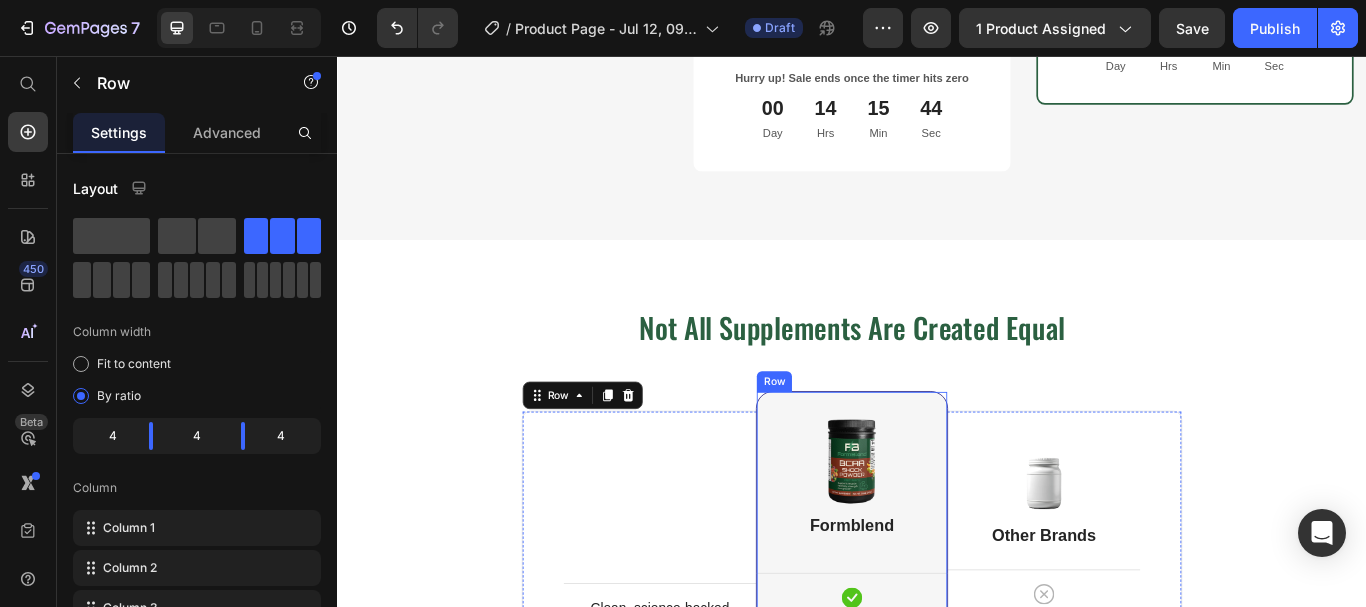 click on "Image Formblend Heading
Icon Row
Icon Row
Icon Row
Icon Row
Icon Row
Icon Row
Icon Row
Icon Row" at bounding box center (937, 791) 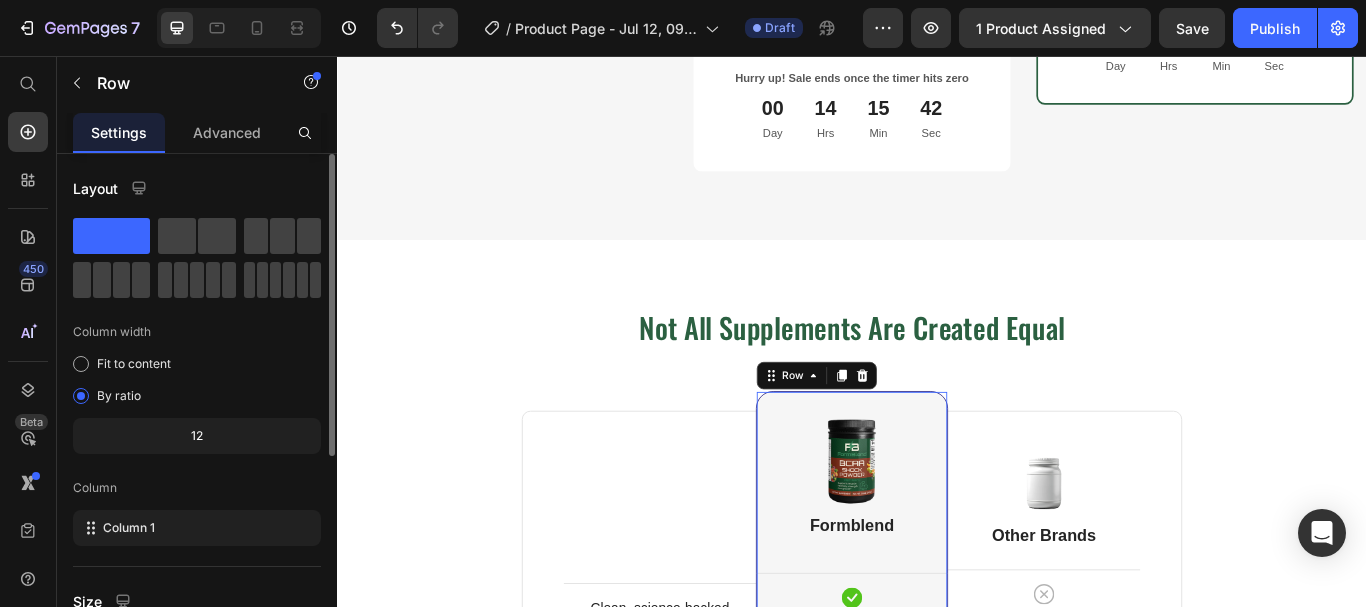 click on "Layout Column width Fit to content By ratio 12 Column Column 1 Size Full width Height Full Fit Background Color Image Video  Color   Delete element" at bounding box center (197, 584) 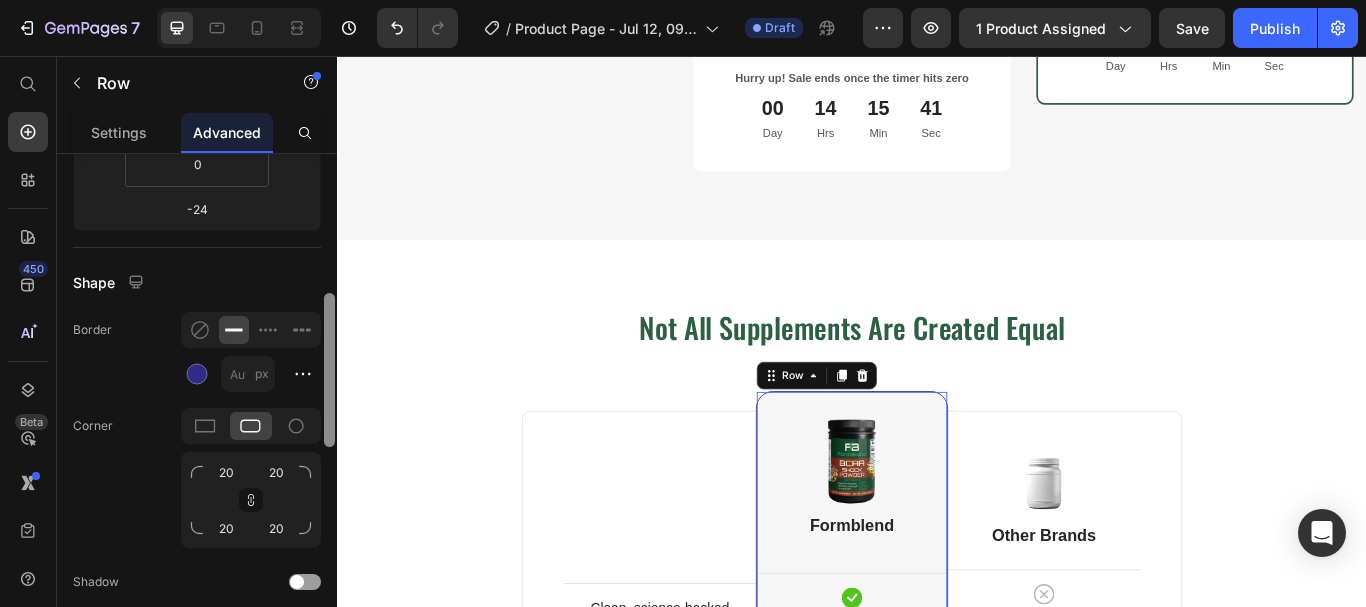 scroll, scrollTop: 447, scrollLeft: 0, axis: vertical 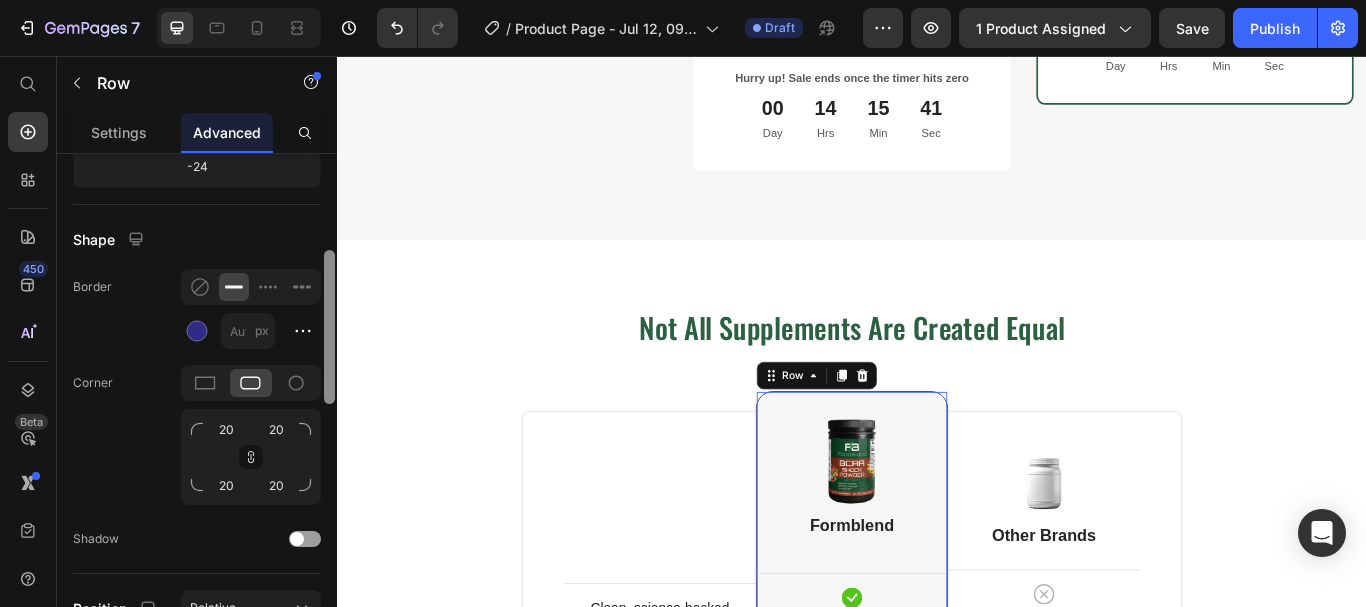 drag, startPoint x: 313, startPoint y: 275, endPoint x: 303, endPoint y: 306, distance: 32.572994 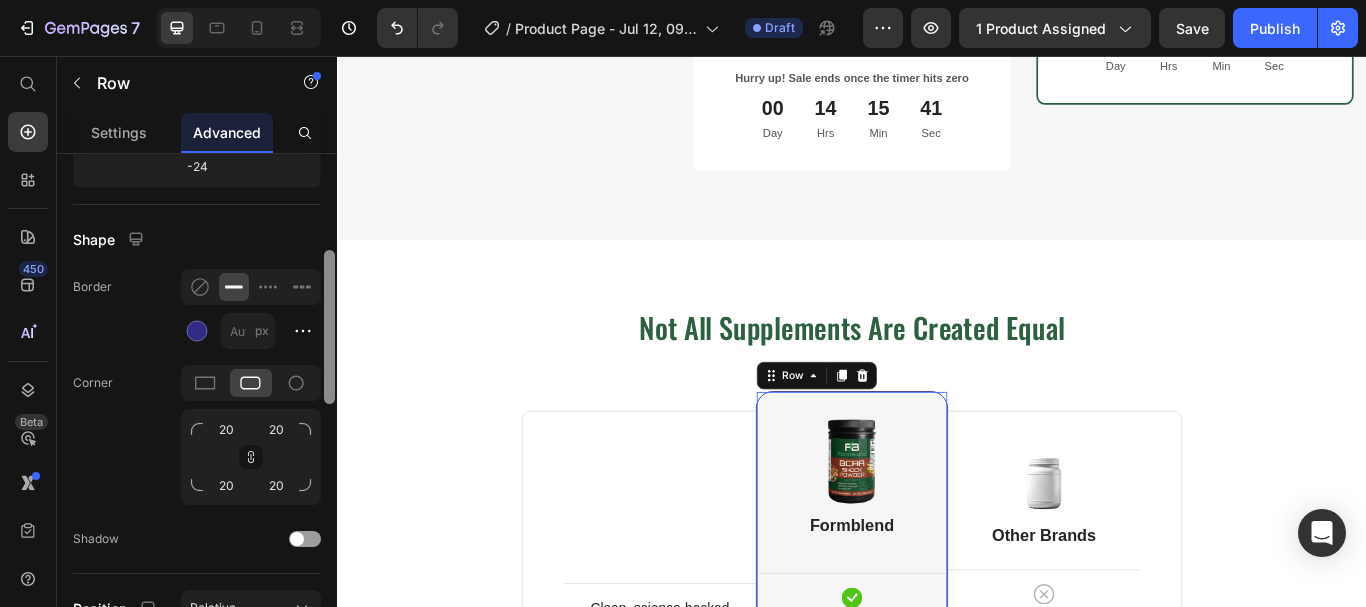 click on "Display on Desktop Tablet Mobile Spacing (px) -24 0 -24 0 0 0 0 0 Shape Border px Corner 20 20 20 20 Shadow Position Relative Top px % Right px % Bottom px % Left px % Z-Index 2 Opacity 100 % Animation Interaction Upgrade to Optimize plan  to unlock Interaction & other premium features. CSS class  Delete element" at bounding box center (197, 409) 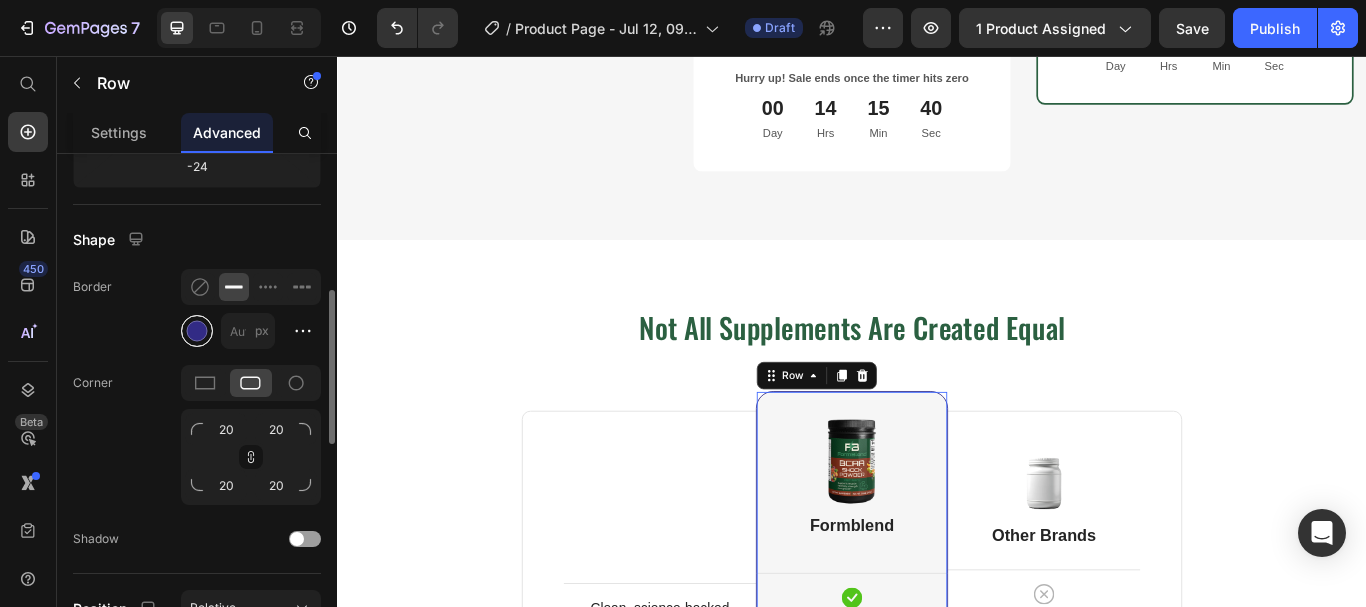 click at bounding box center [197, 331] 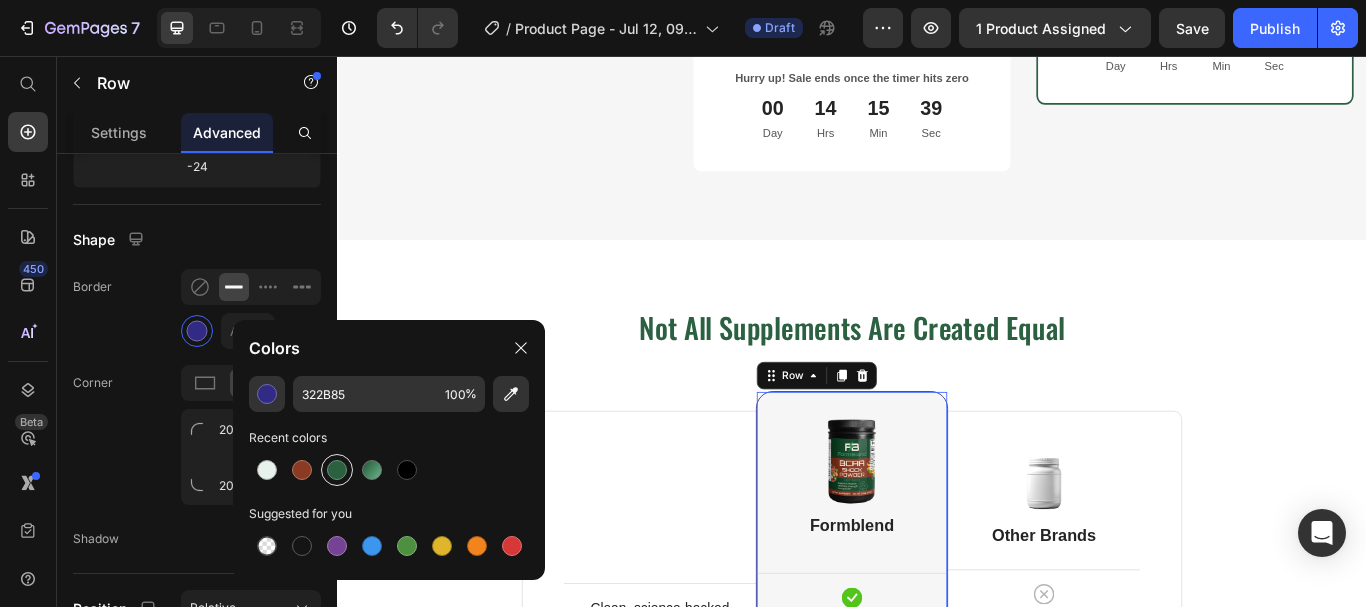 click at bounding box center [337, 470] 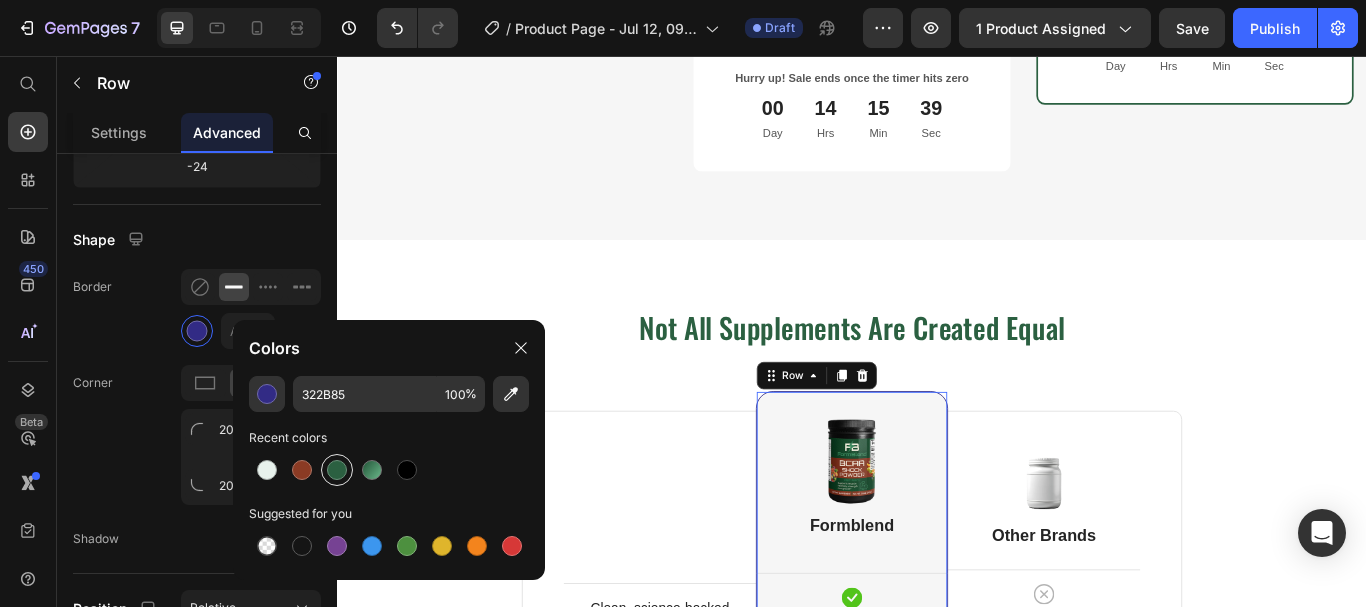 type on "2B6041" 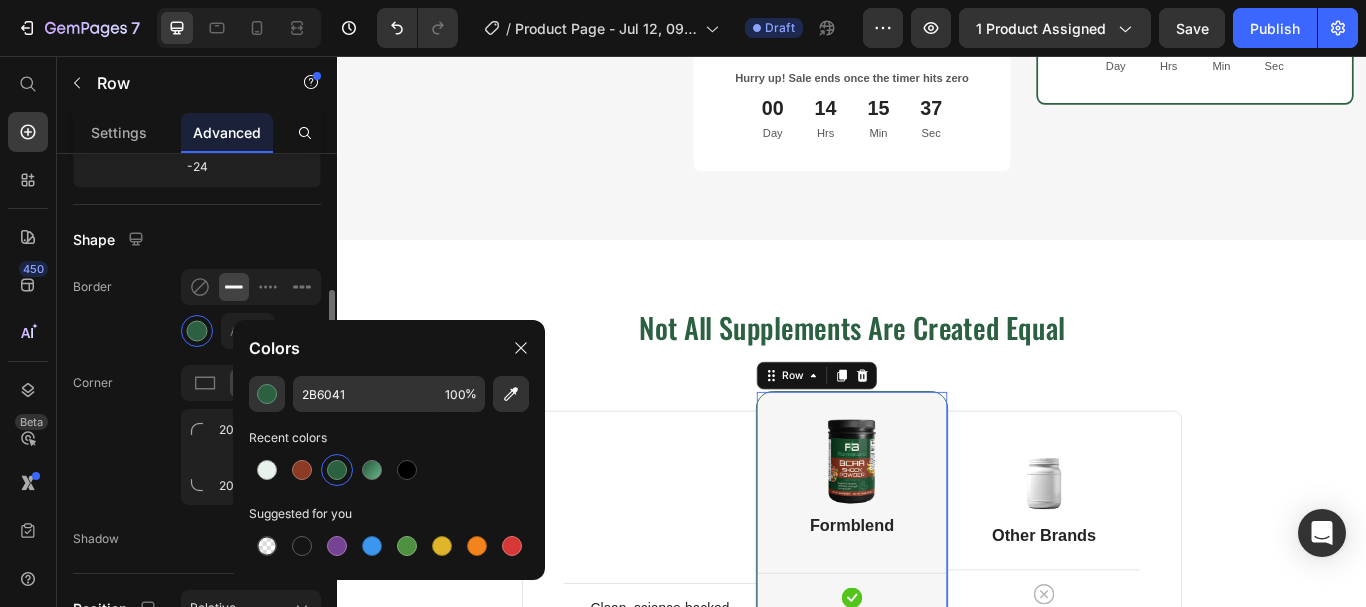 click on "Border px" 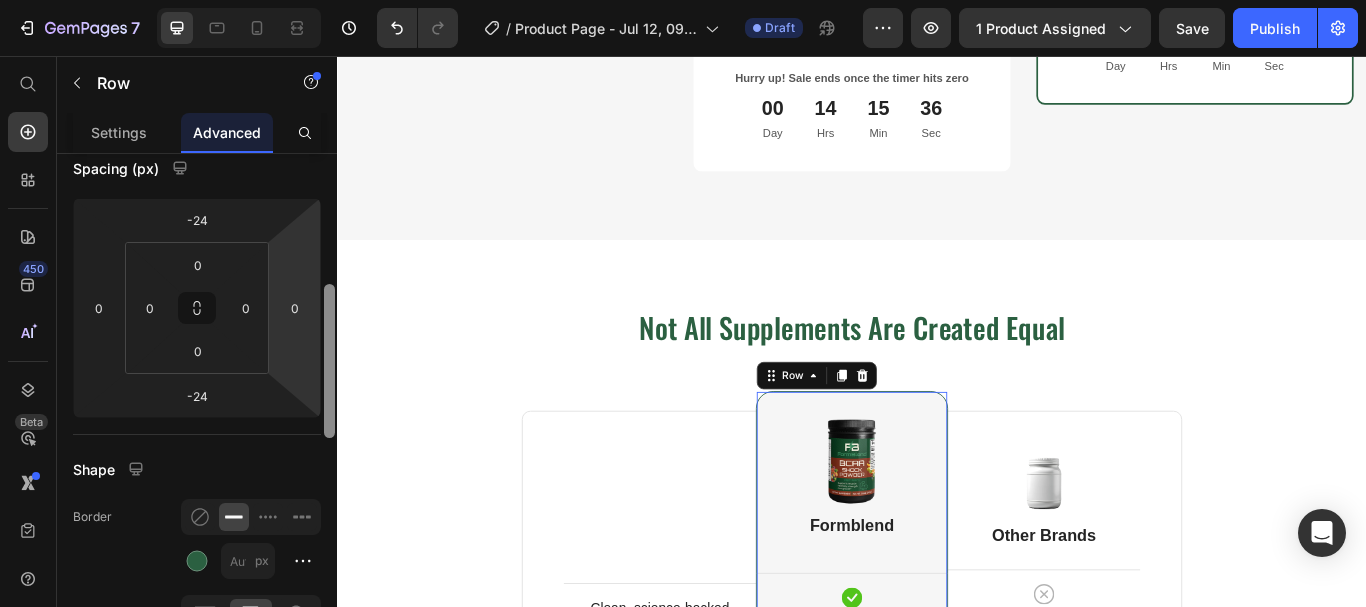 scroll, scrollTop: 214, scrollLeft: 0, axis: vertical 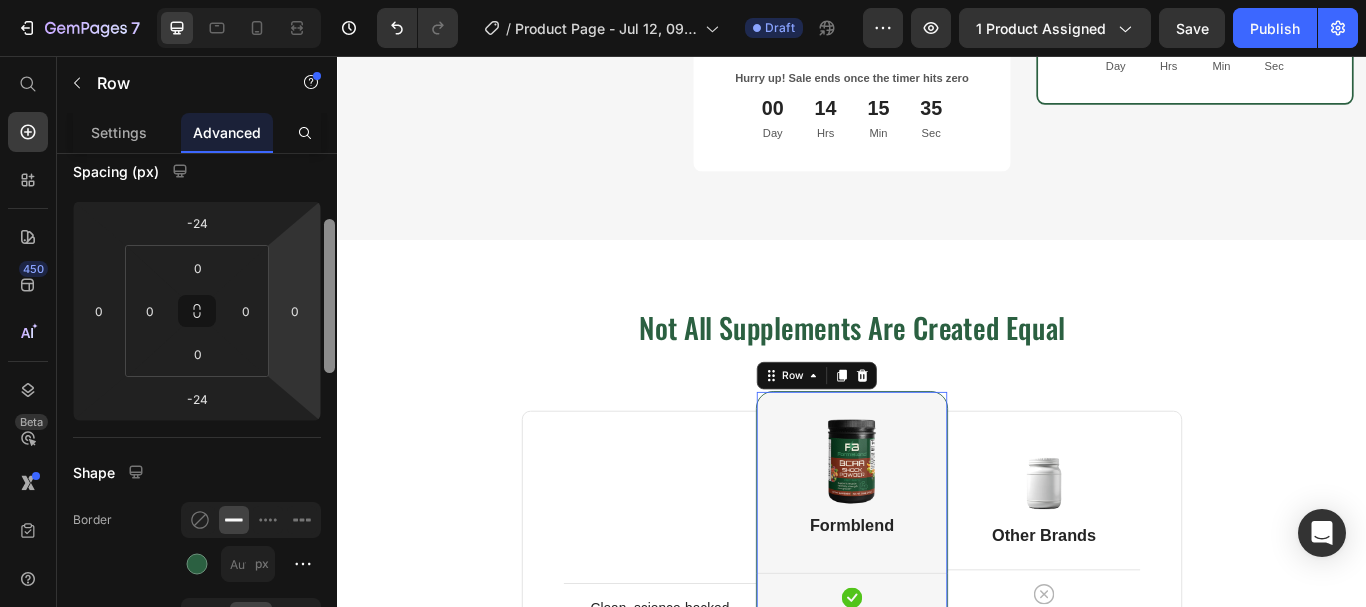 drag, startPoint x: 329, startPoint y: 343, endPoint x: 308, endPoint y: 272, distance: 74.04053 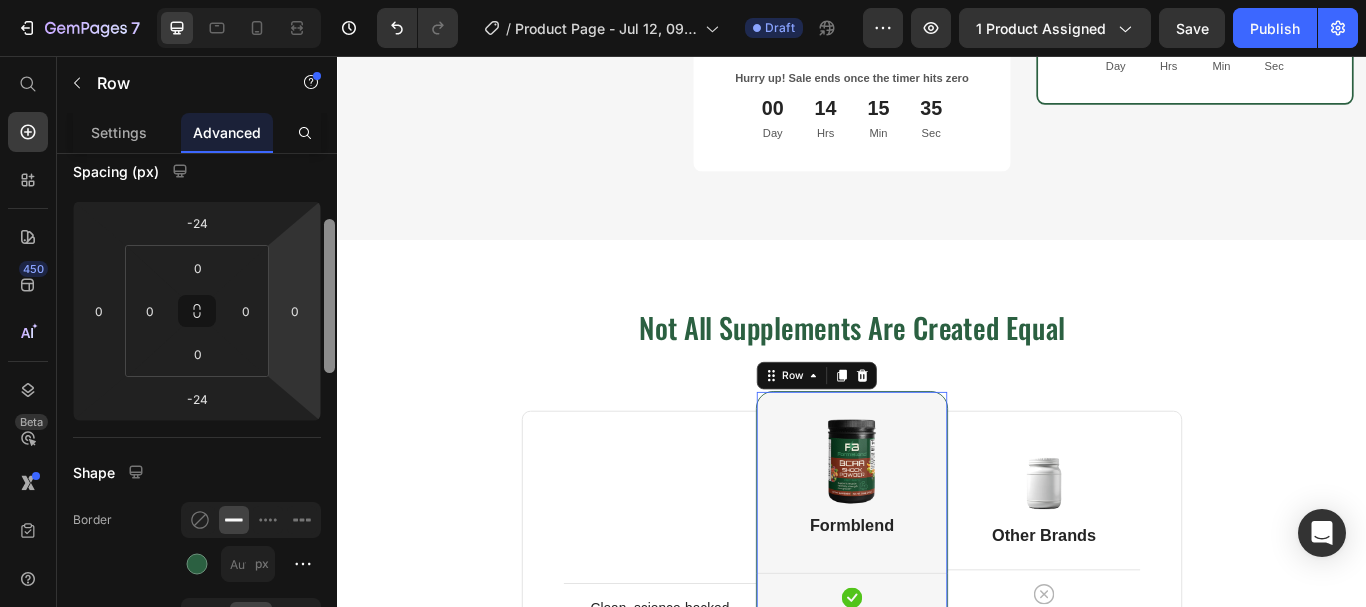 click on "Display on Desktop Tablet Mobile Spacing (px) -24 0 -24 0 0 0 0 0 Shape Border px Corner 20 20 20 20 Shadow Position Relative Top px % Right px % Bottom px % Left px % Z-Index 2 Opacity 100 % Animation Interaction Upgrade to Optimize plan  to unlock Interaction & other premium features. CSS class  Delete element" at bounding box center (197, 409) 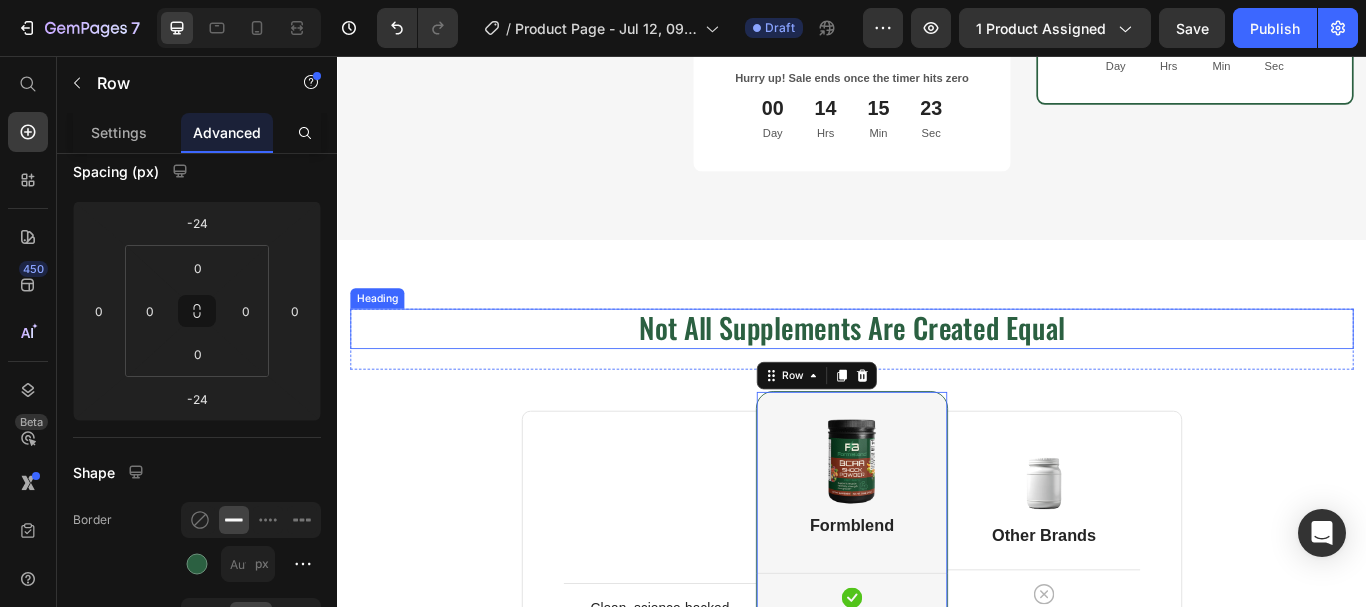click on "Not All Supplements Are Created Equal Heading Row Clean, science-backed ingredients Text block Row Third-party tested for purity Text block Row Smooth taste and easy to mix Text block Row  Simple and effective formulas Text block Row Supports your goals long-term Text block Row Differentiation Honest branding with clear values Text block Row Image Formblend Heading
Icon Row
Icon Row
Icon Row
Icon Row
Icon Row
Icon Row
Icon Row
Icon Row Row   -24 Image Other Brands Heading
Icon Row
Icon Row
Icon Row
Icon Row
Icon Row
Icon Row
Icon Row
Icon Row Row Your Brand Heading Differentiation Point 1 Text block
Icon Row Differentiation Point 2 Text block
Icon Row Differentiation Point 3 Text block
Icon Row Text block Icon" at bounding box center (937, 828) 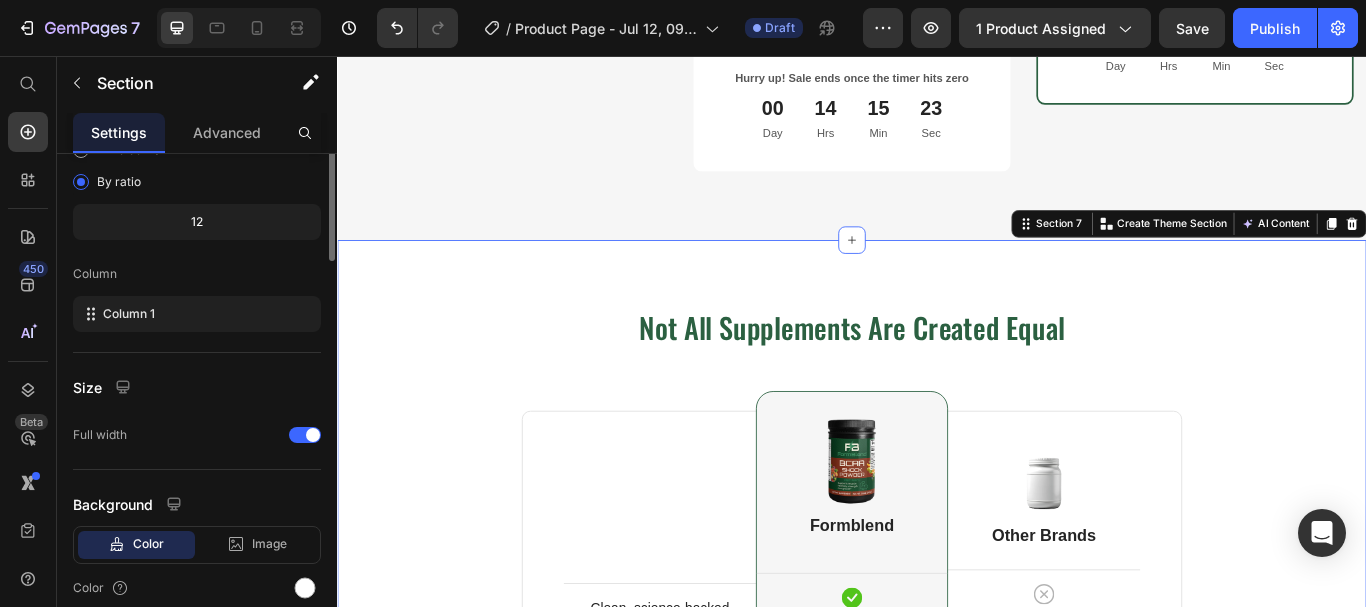 scroll, scrollTop: 0, scrollLeft: 0, axis: both 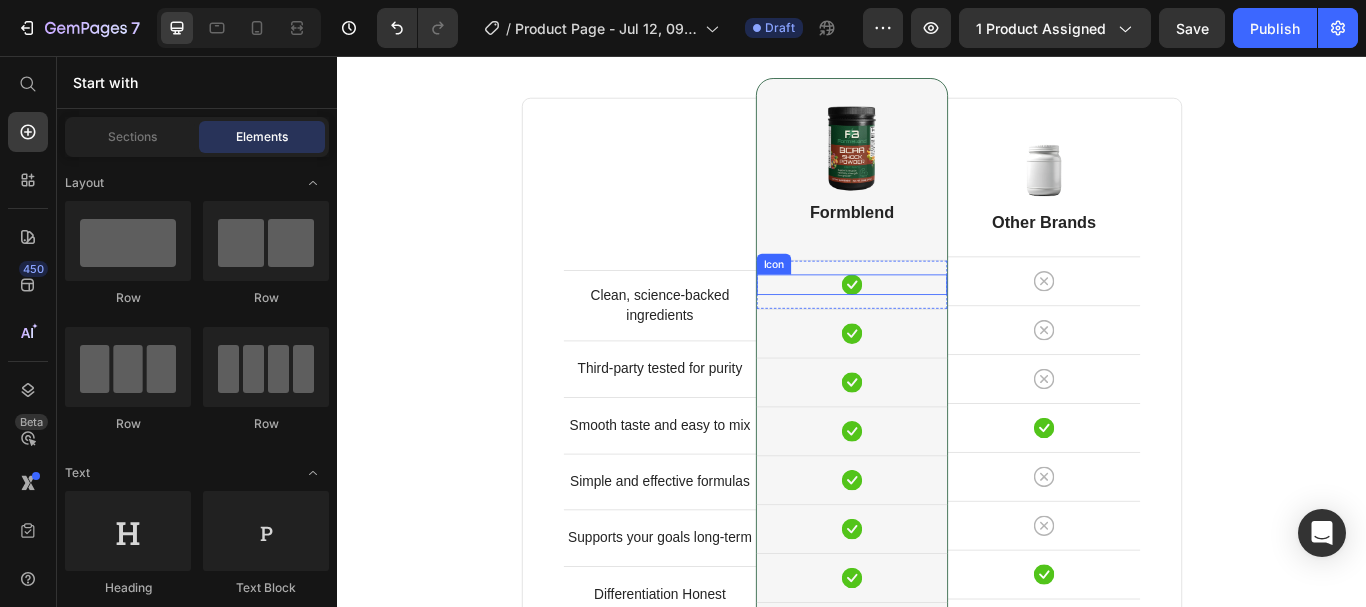 click 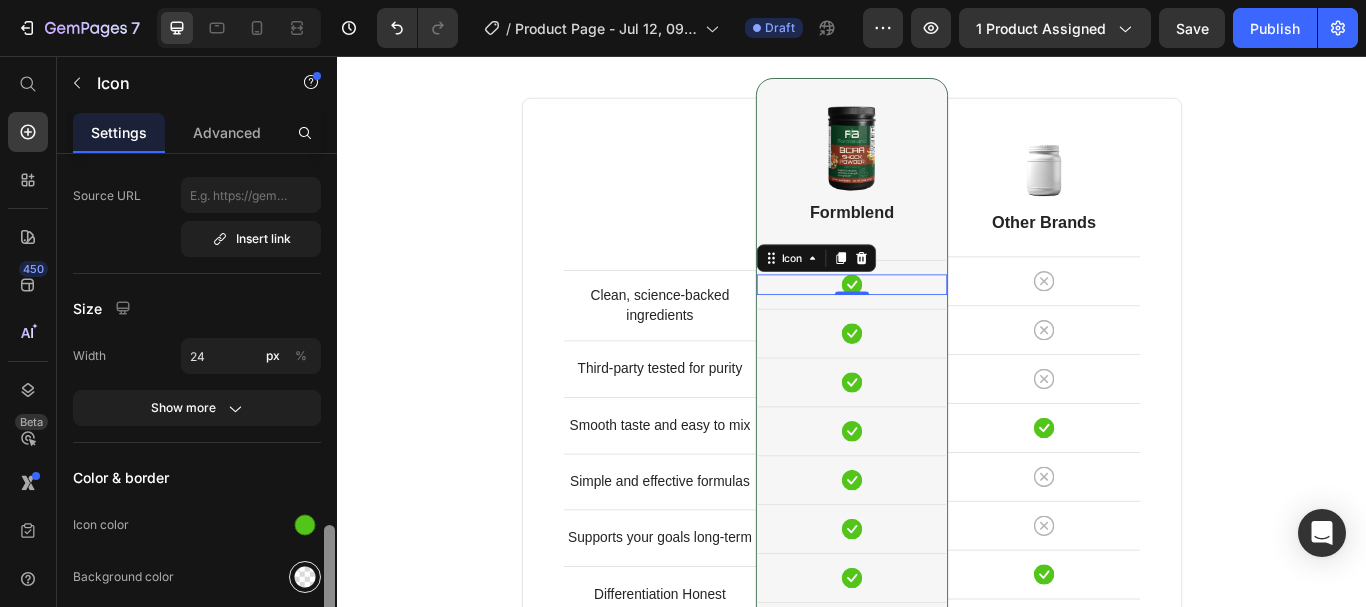 scroll, scrollTop: 340, scrollLeft: 0, axis: vertical 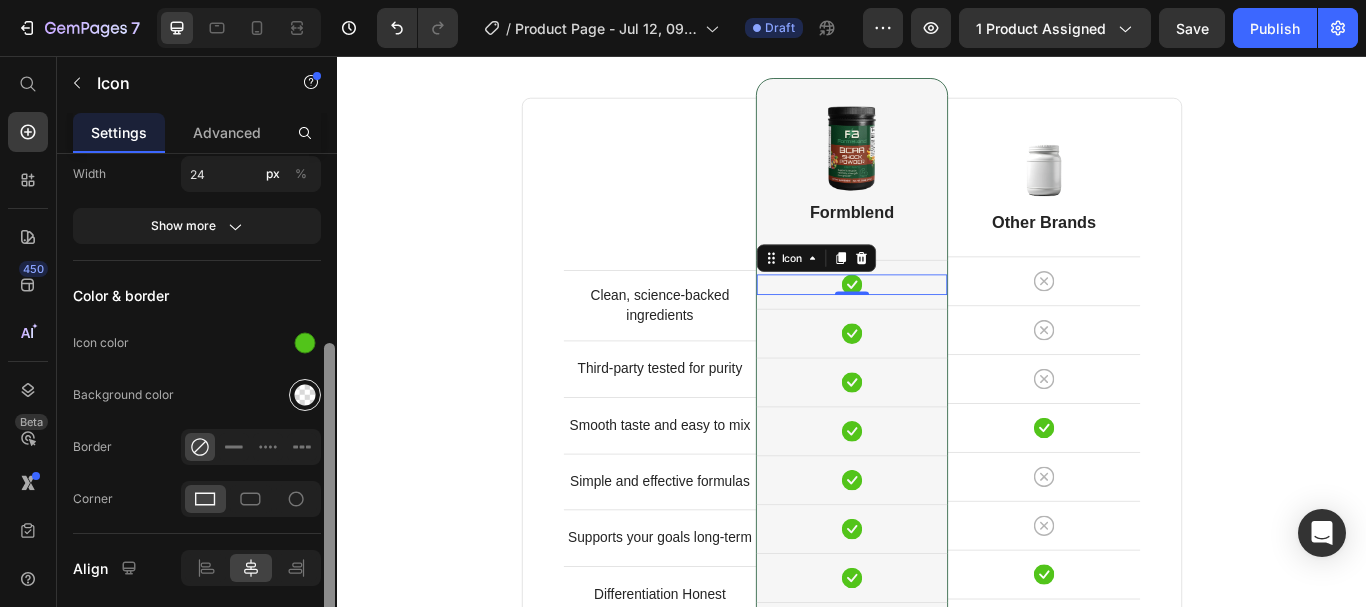 drag, startPoint x: 326, startPoint y: 213, endPoint x: 311, endPoint y: 402, distance: 189.5943 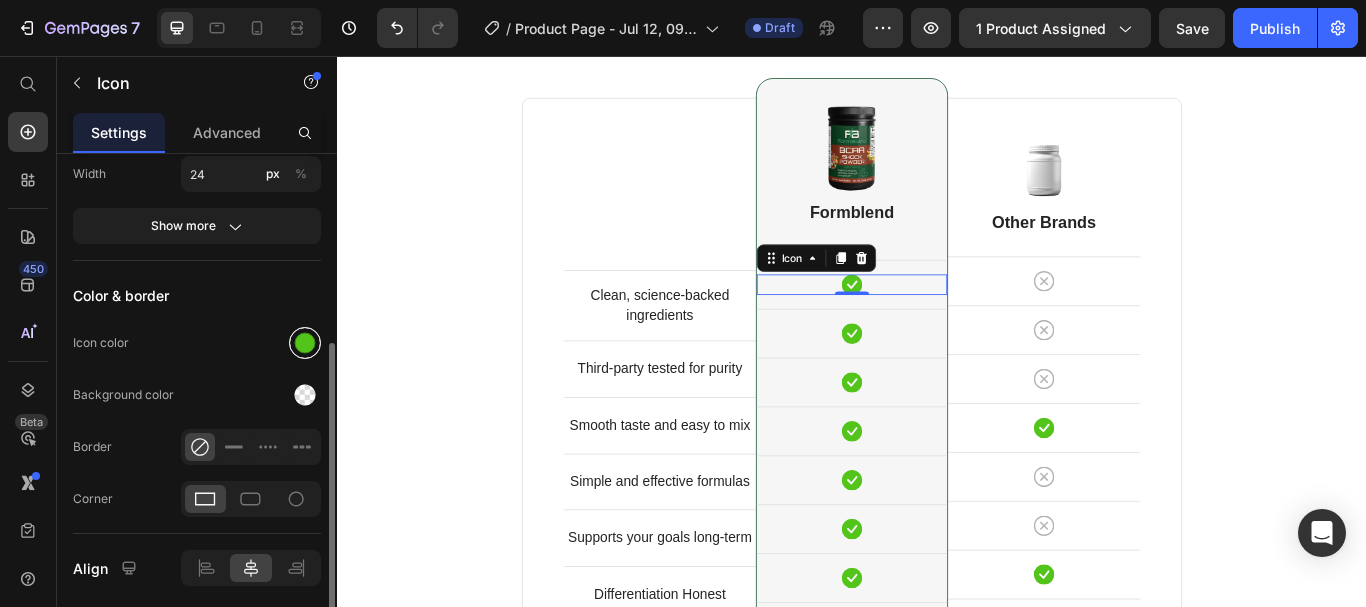 click at bounding box center [305, 343] 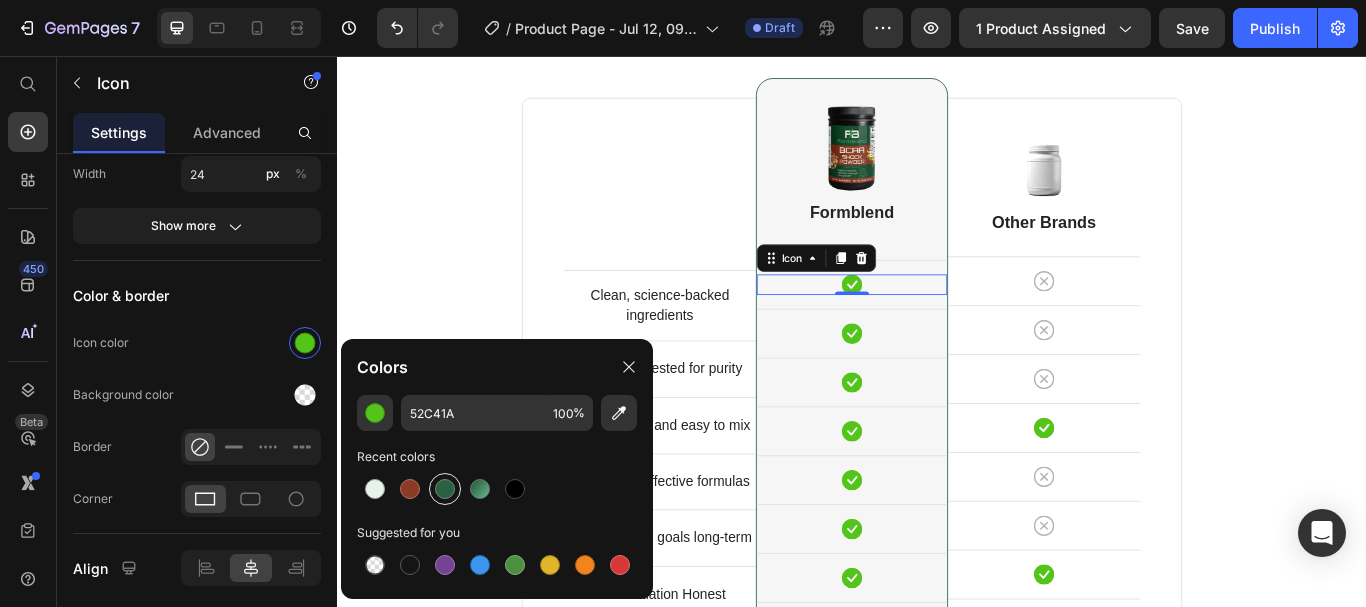 click at bounding box center (445, 489) 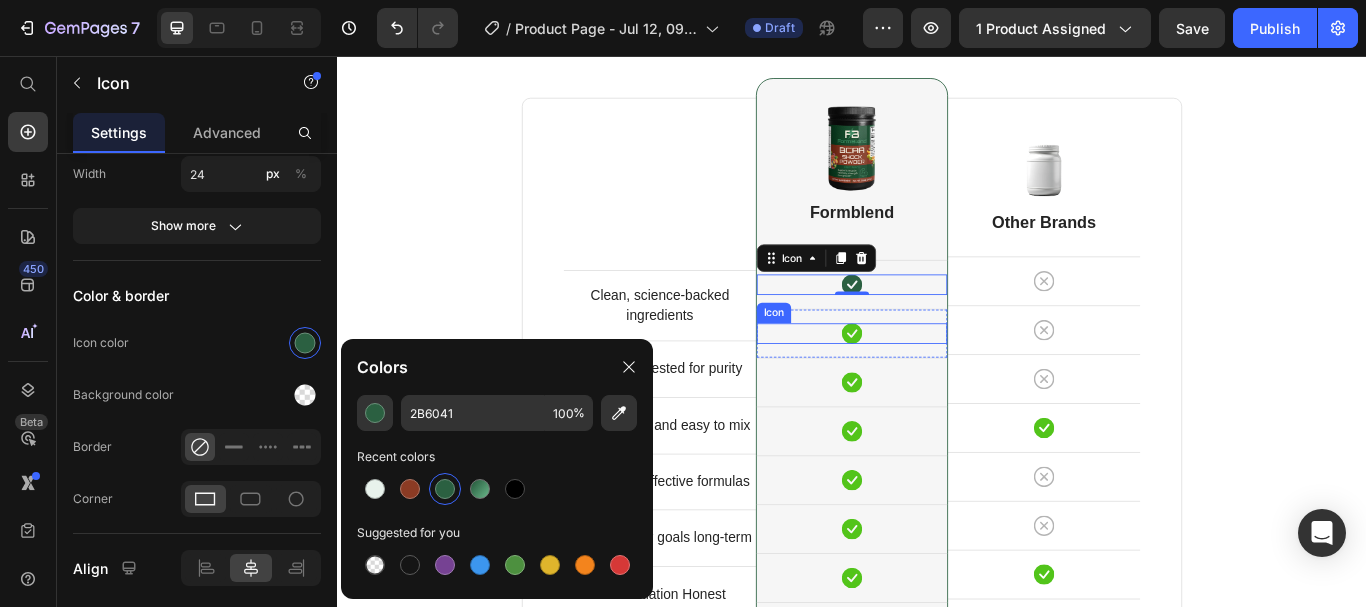 click 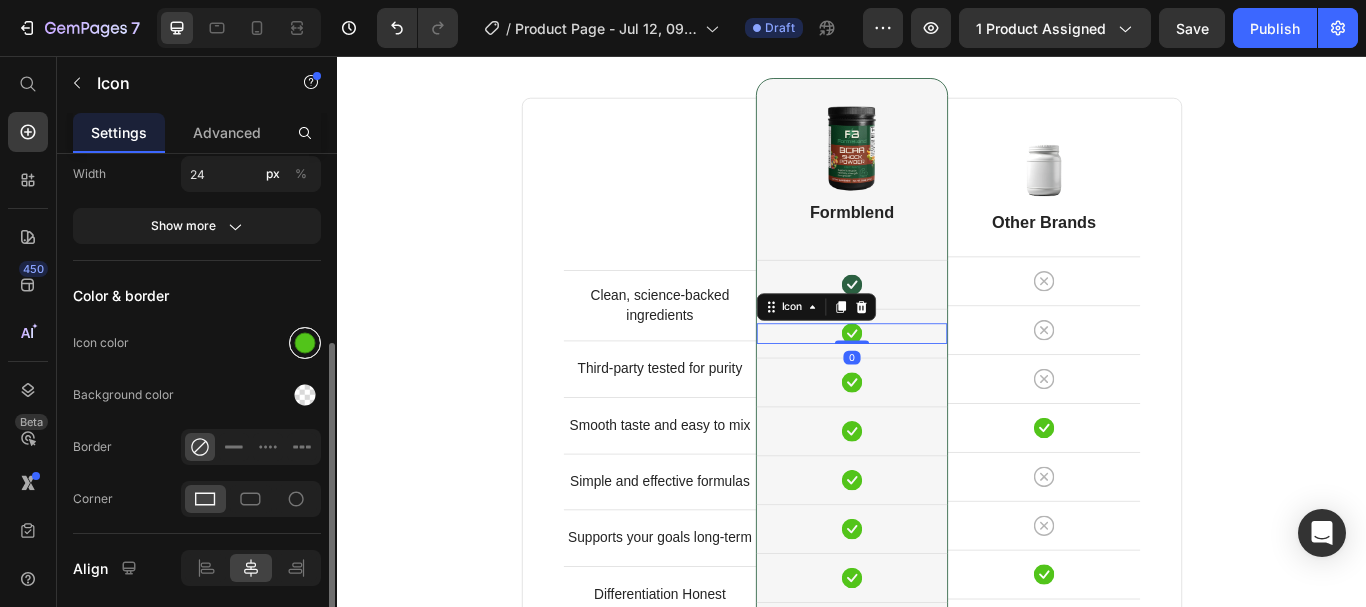 click at bounding box center [305, 343] 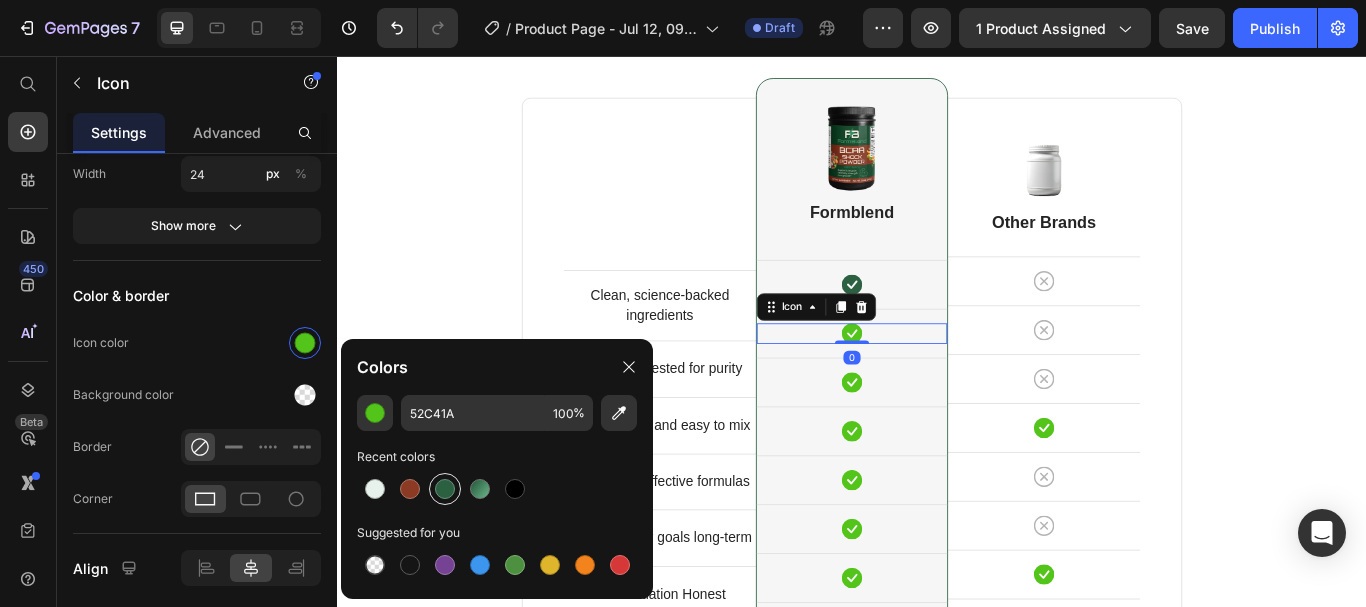 click at bounding box center [445, 489] 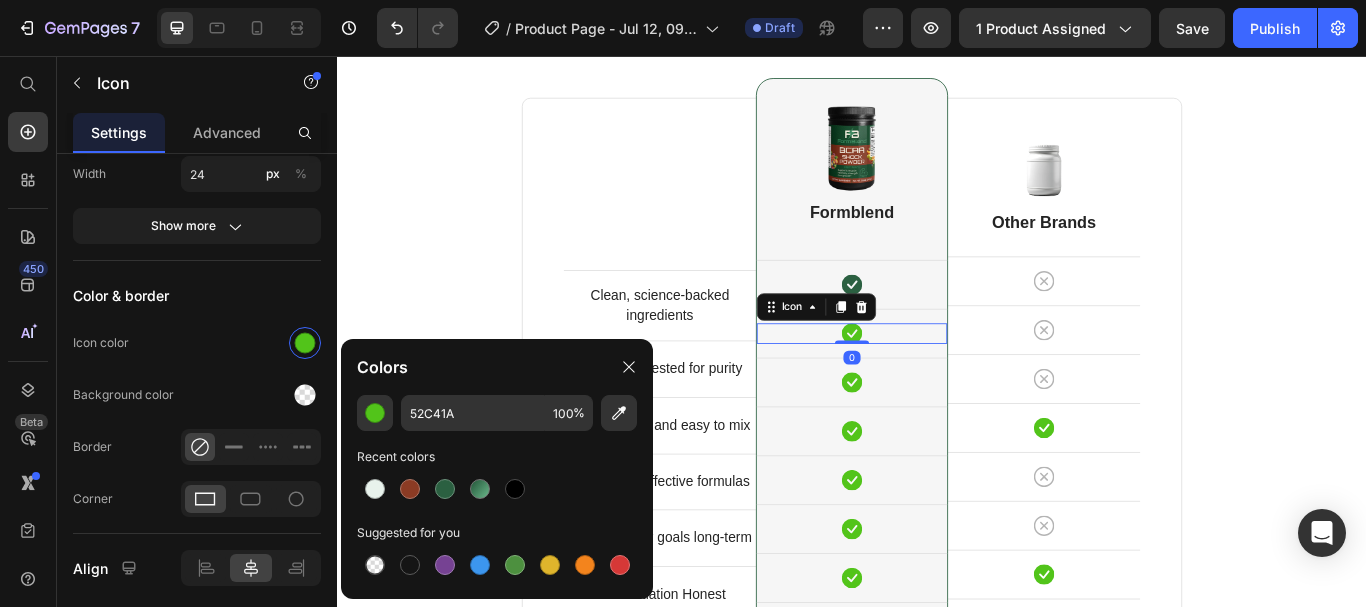 type on "2B6041" 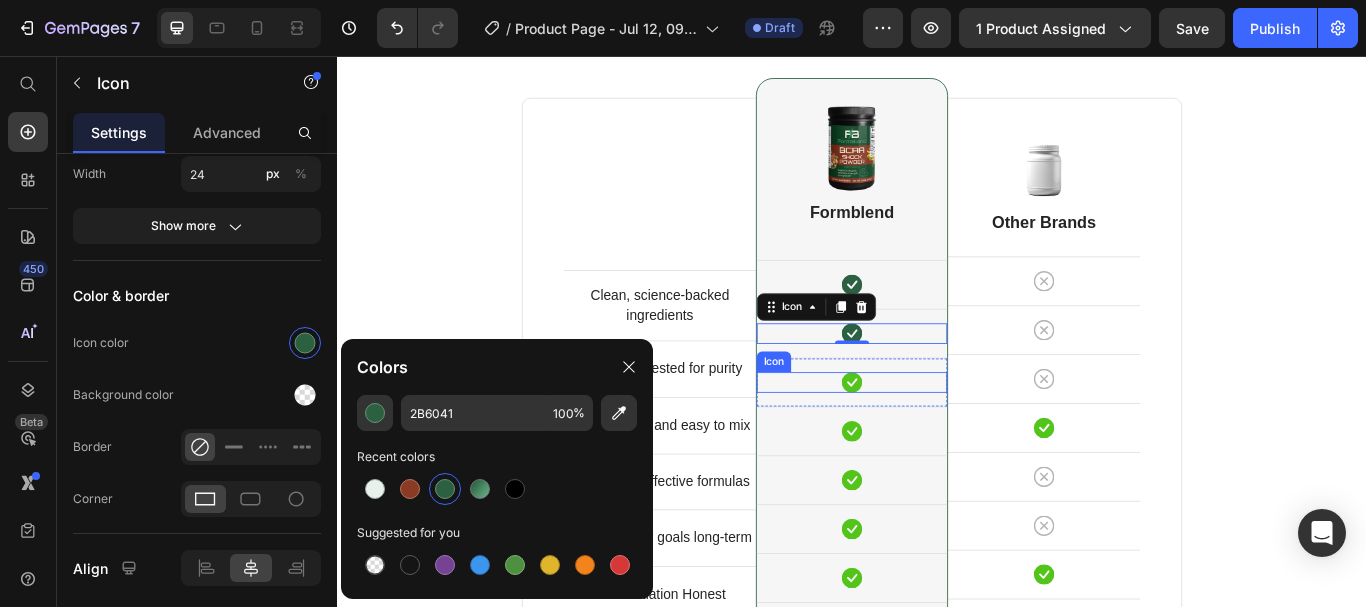 click 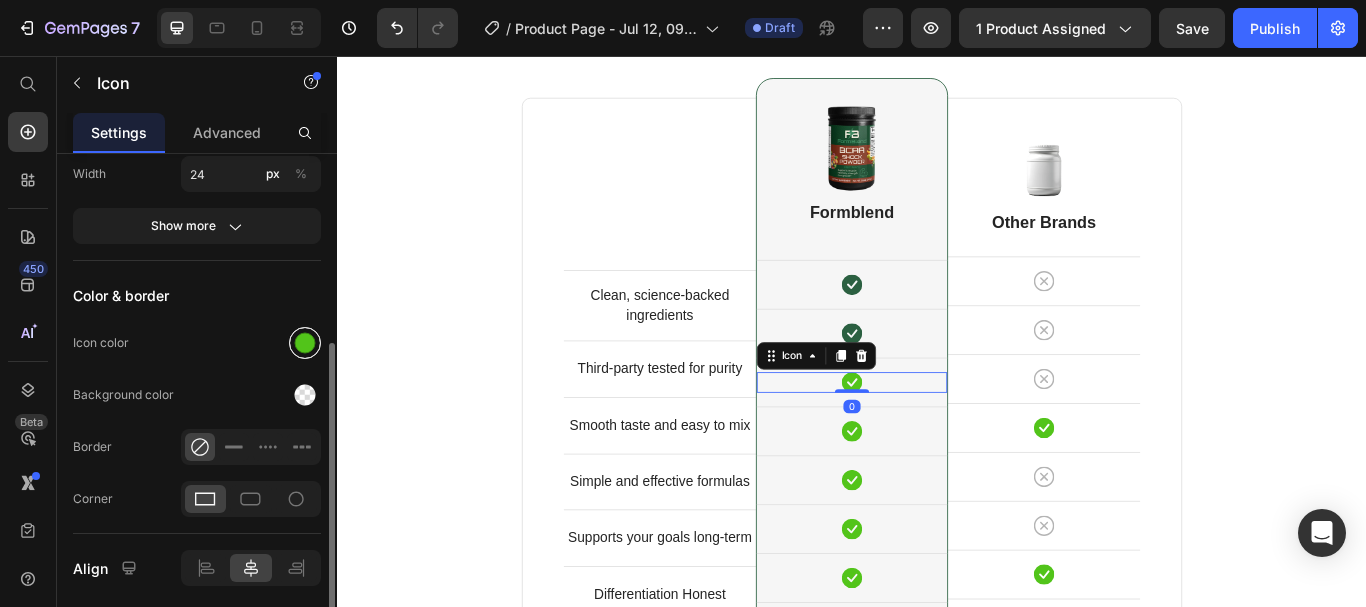 click at bounding box center [305, 343] 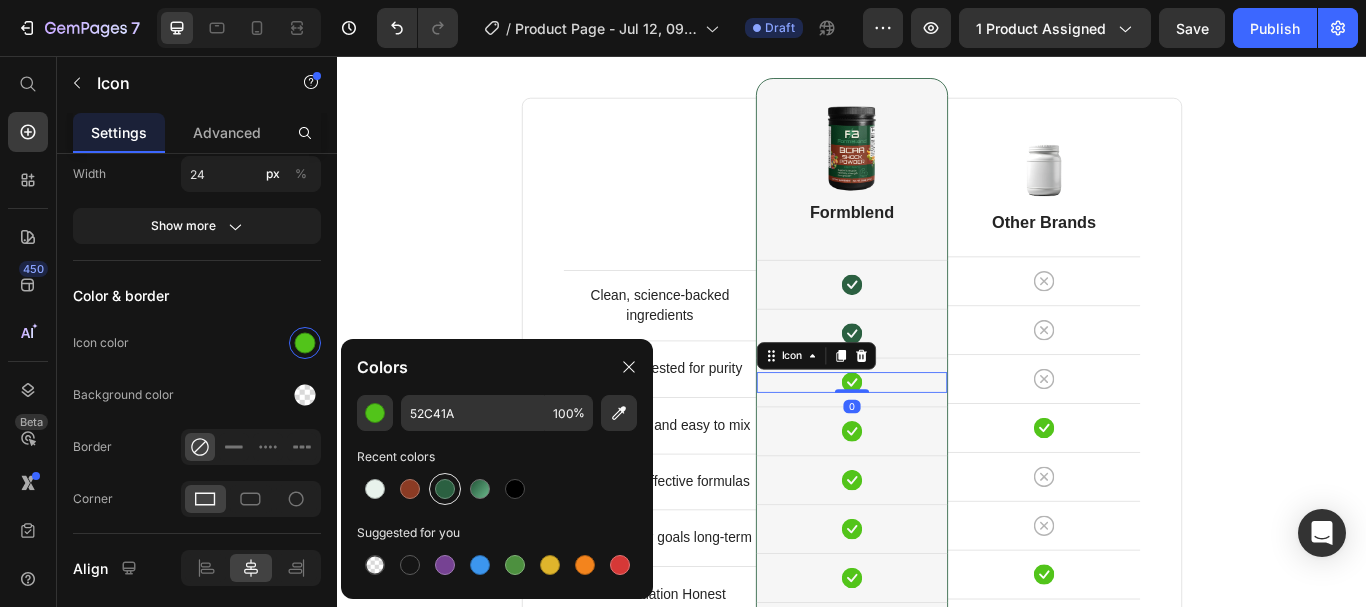 click at bounding box center (445, 489) 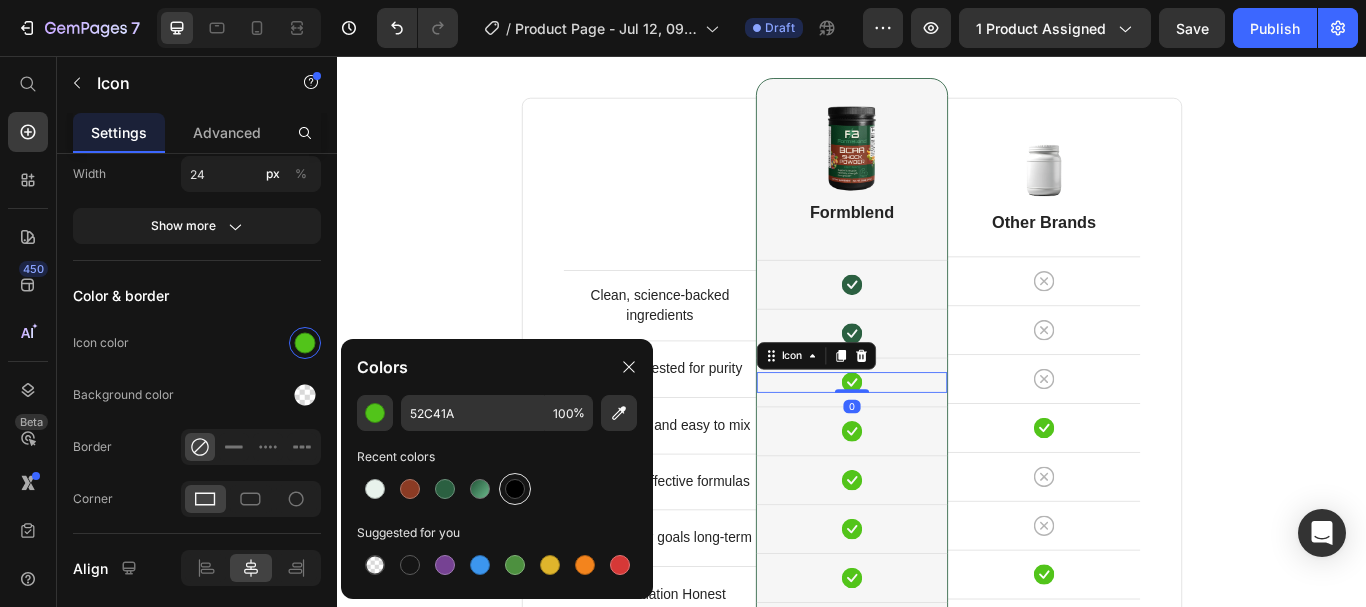type on "2B6041" 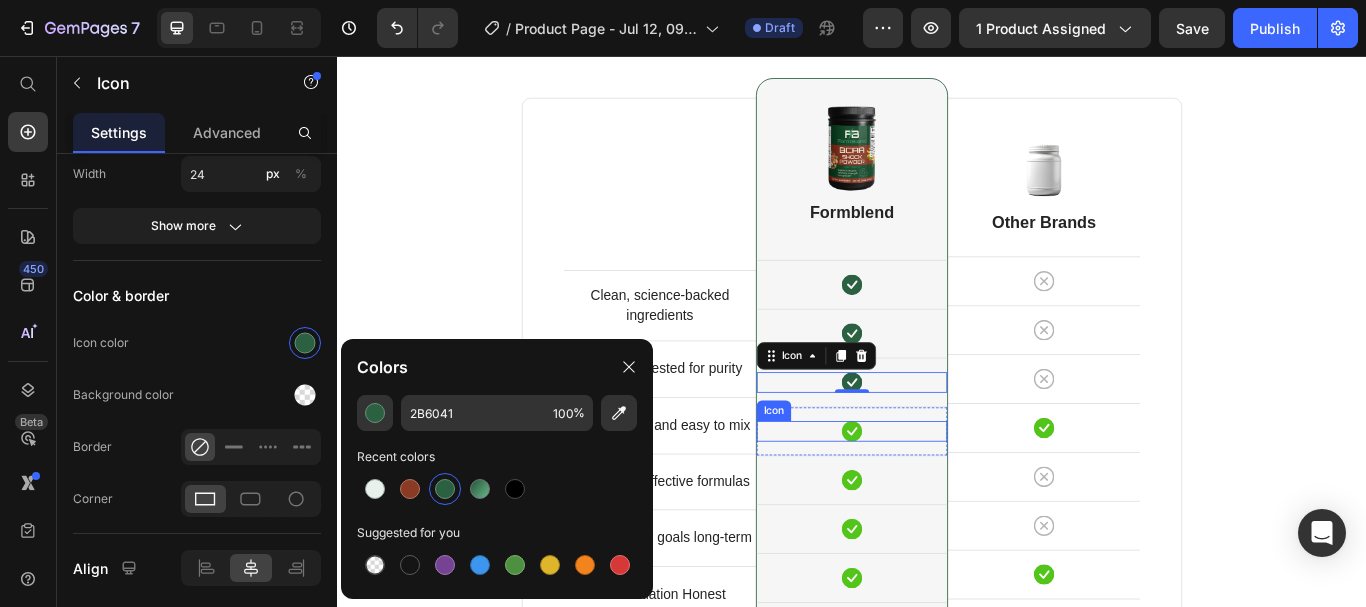 click 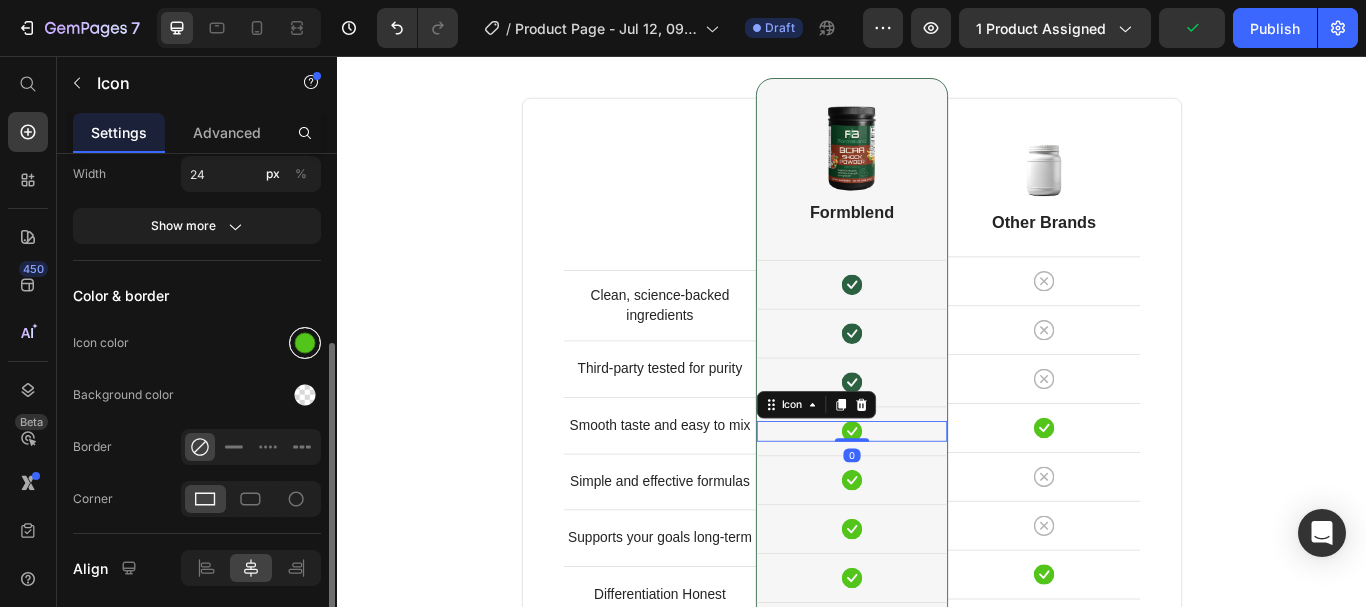 click at bounding box center (305, 343) 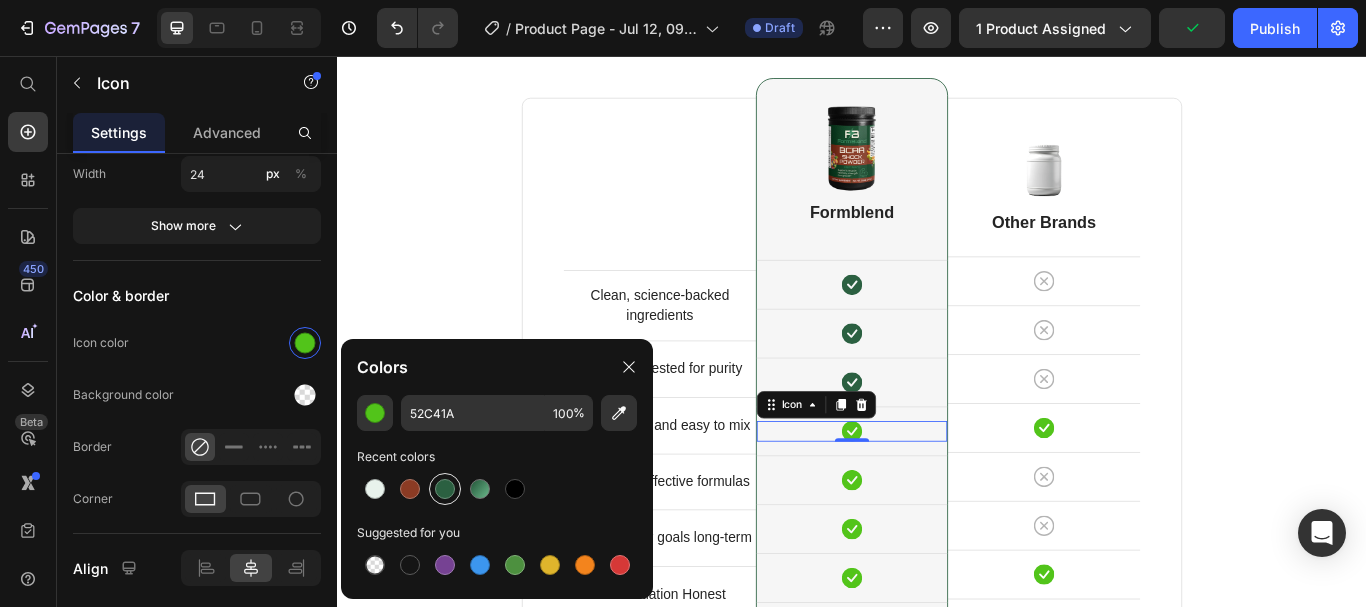 click at bounding box center [445, 489] 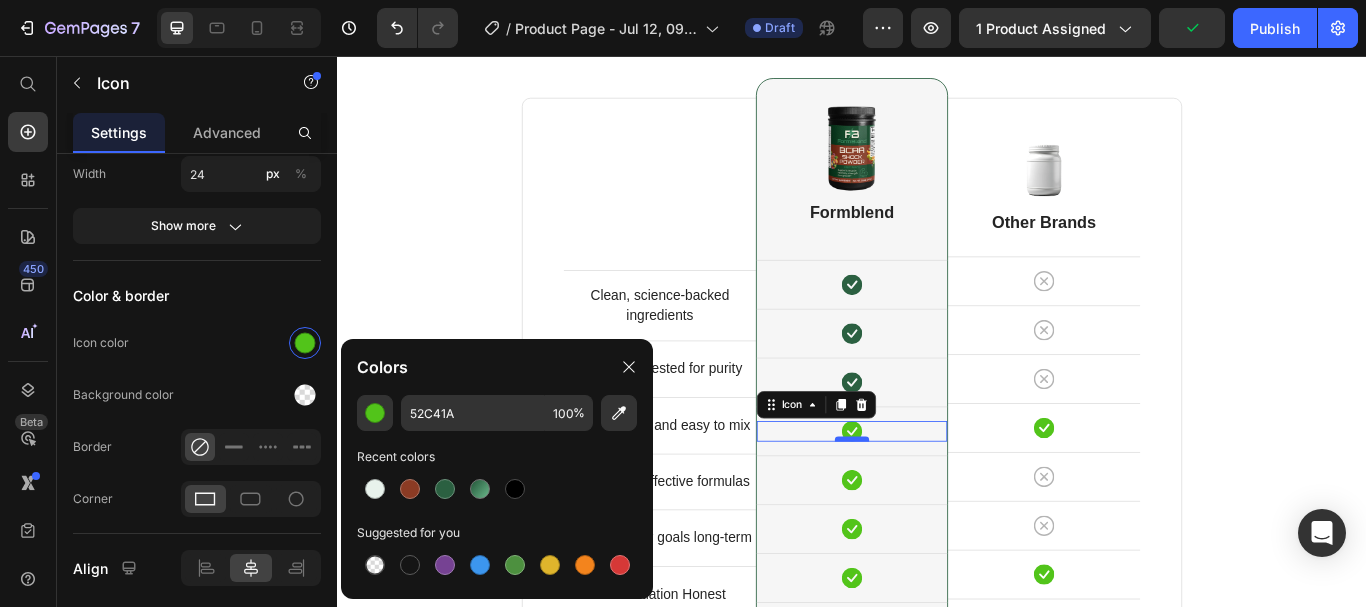type on "2B6041" 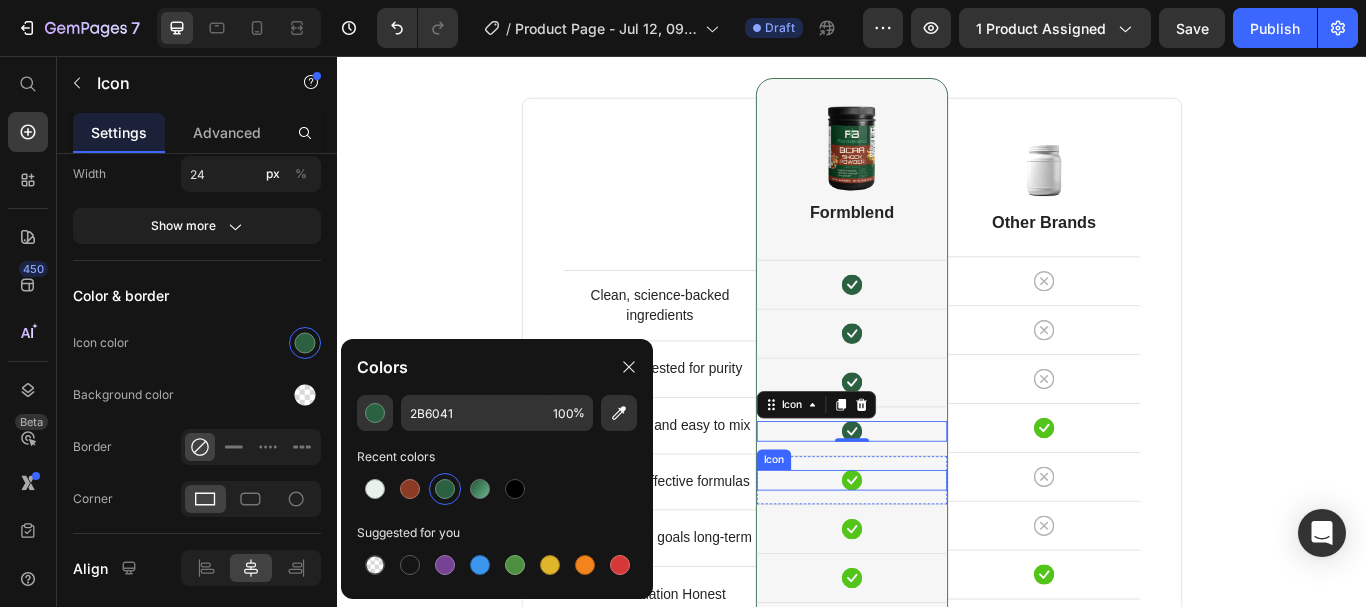 click 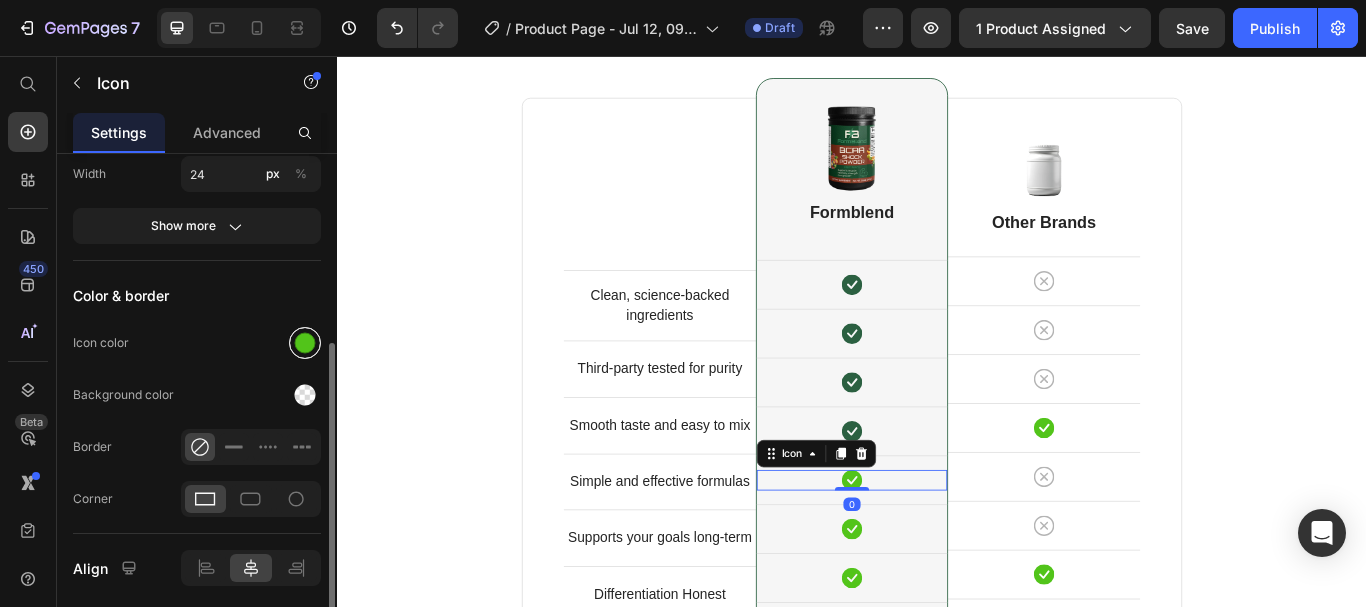 click at bounding box center (305, 343) 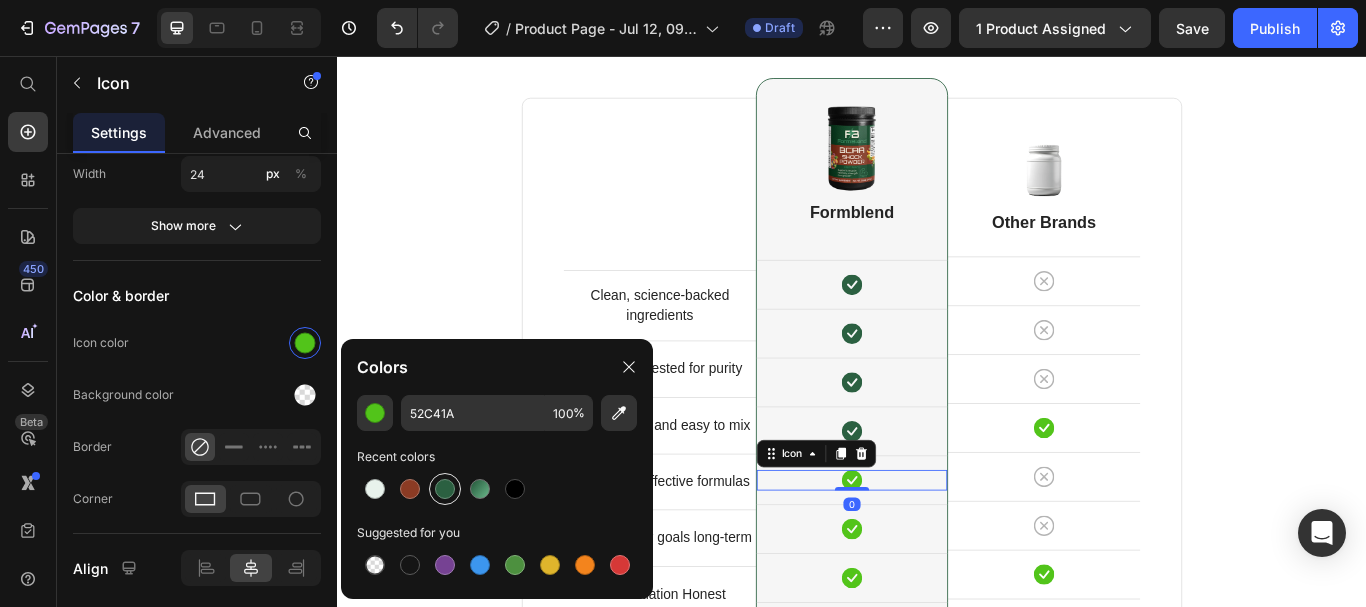 click at bounding box center [445, 489] 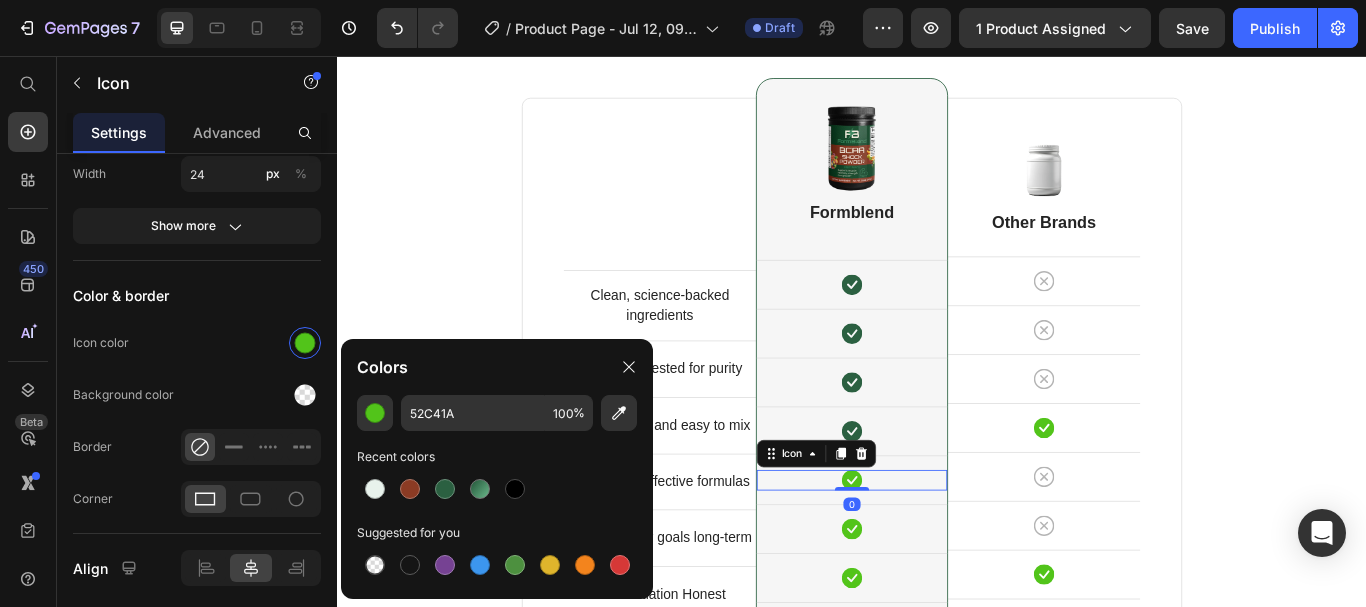 type on "2B6041" 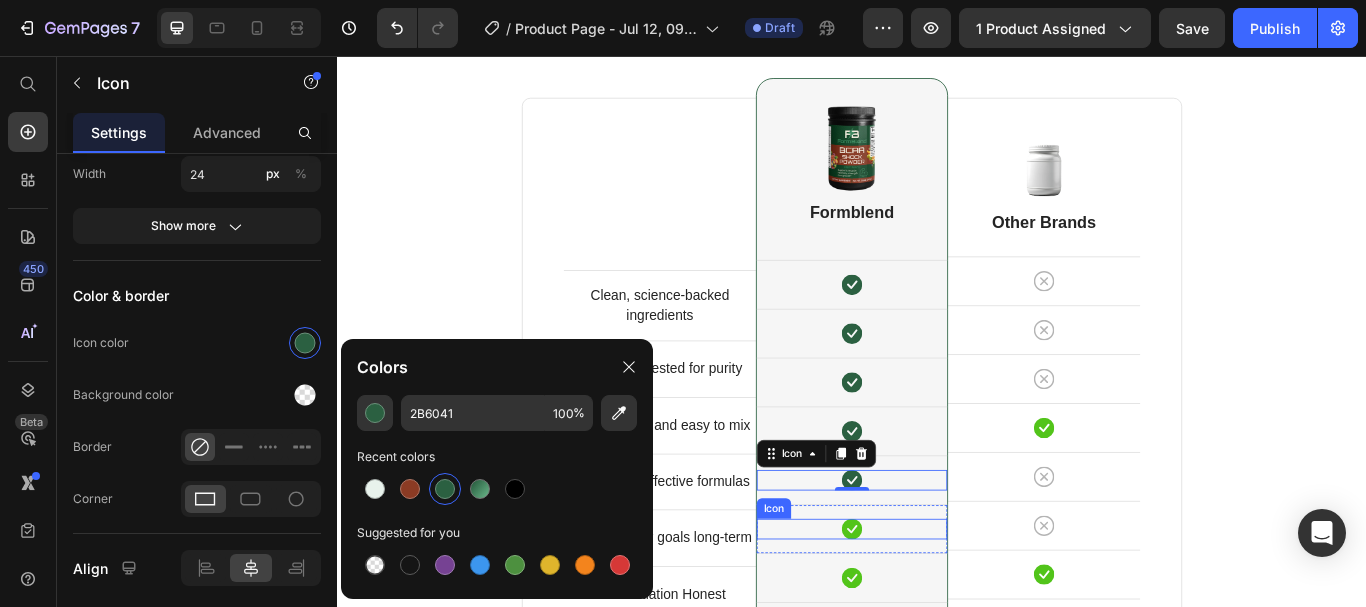 click 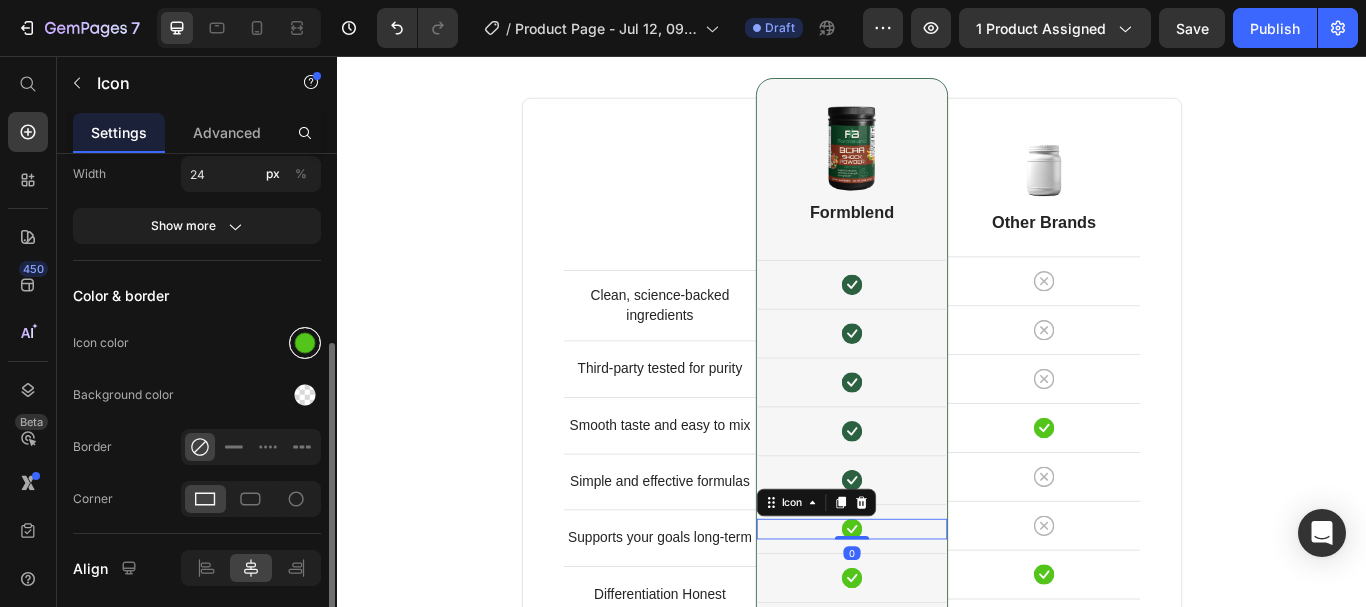 click at bounding box center (305, 343) 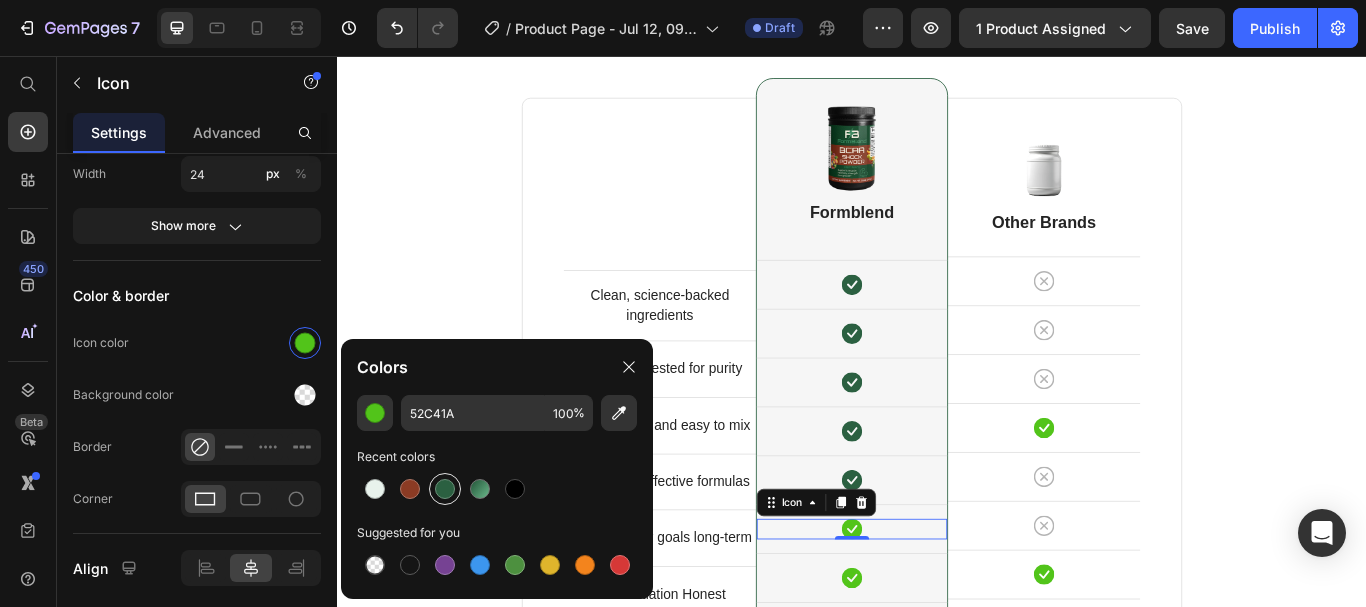 click at bounding box center (445, 489) 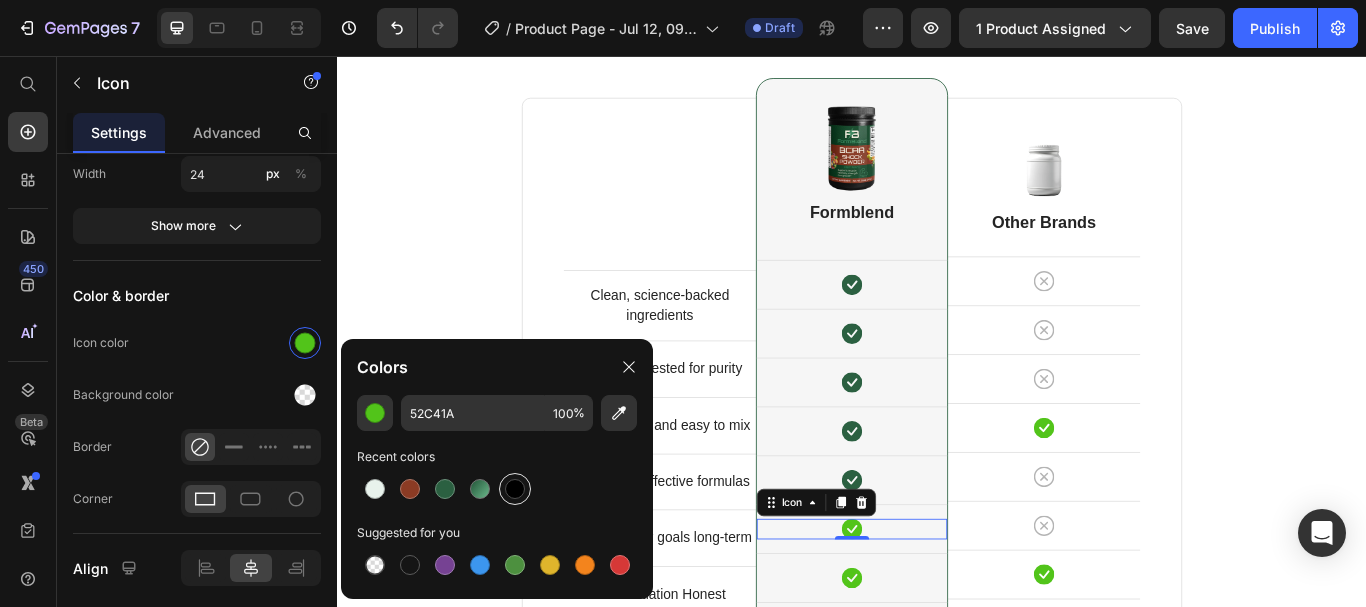 type on "2B6041" 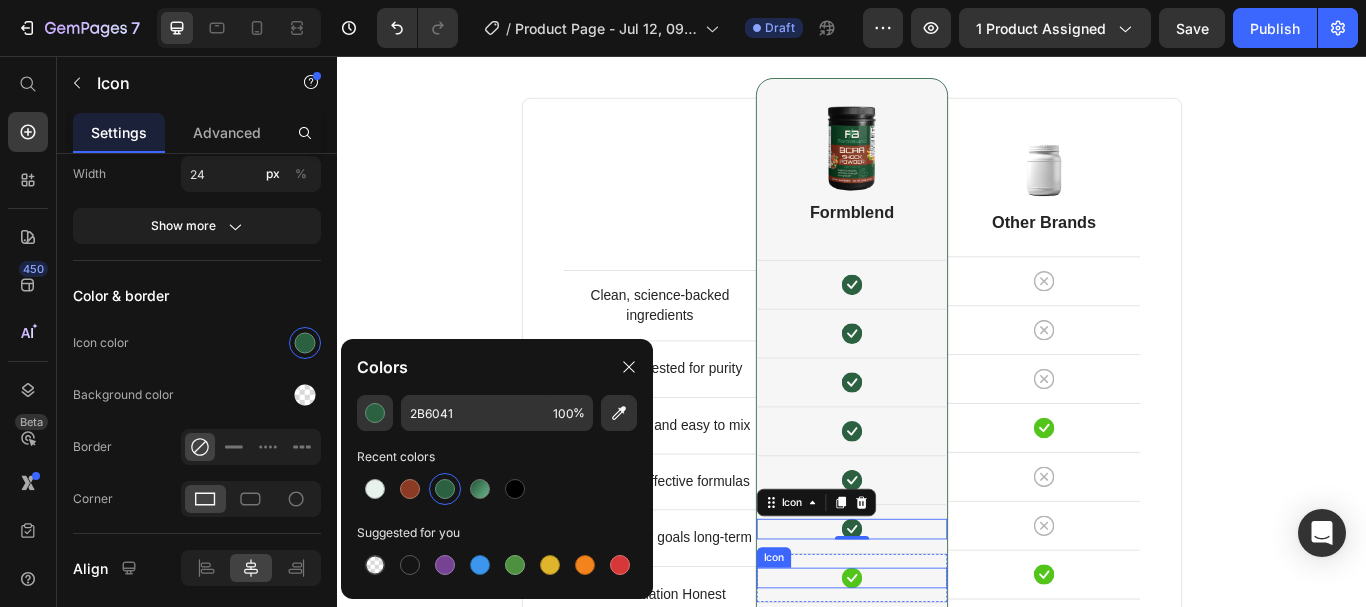 click 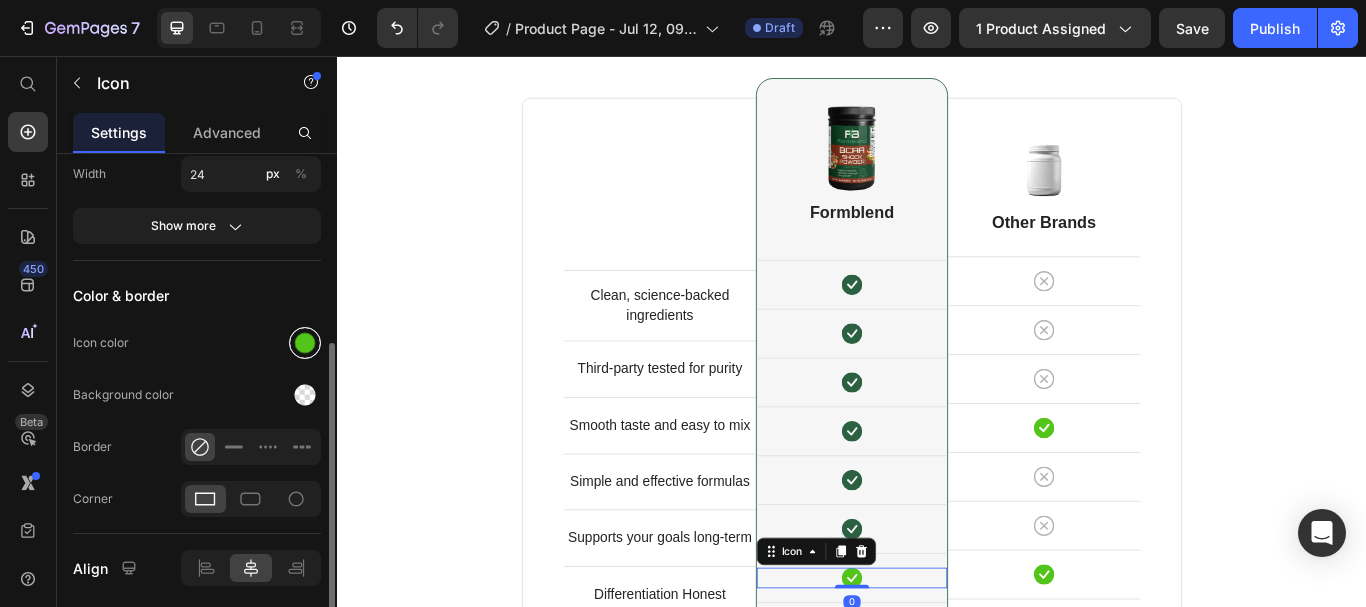click at bounding box center (305, 343) 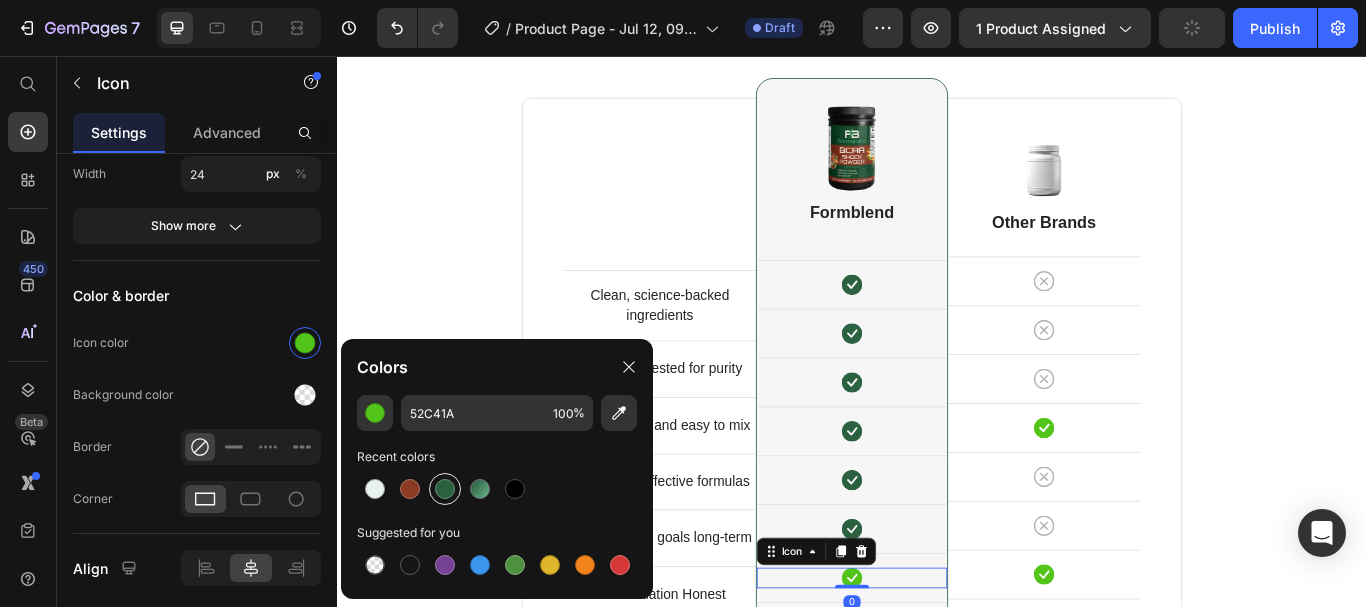 click at bounding box center [445, 489] 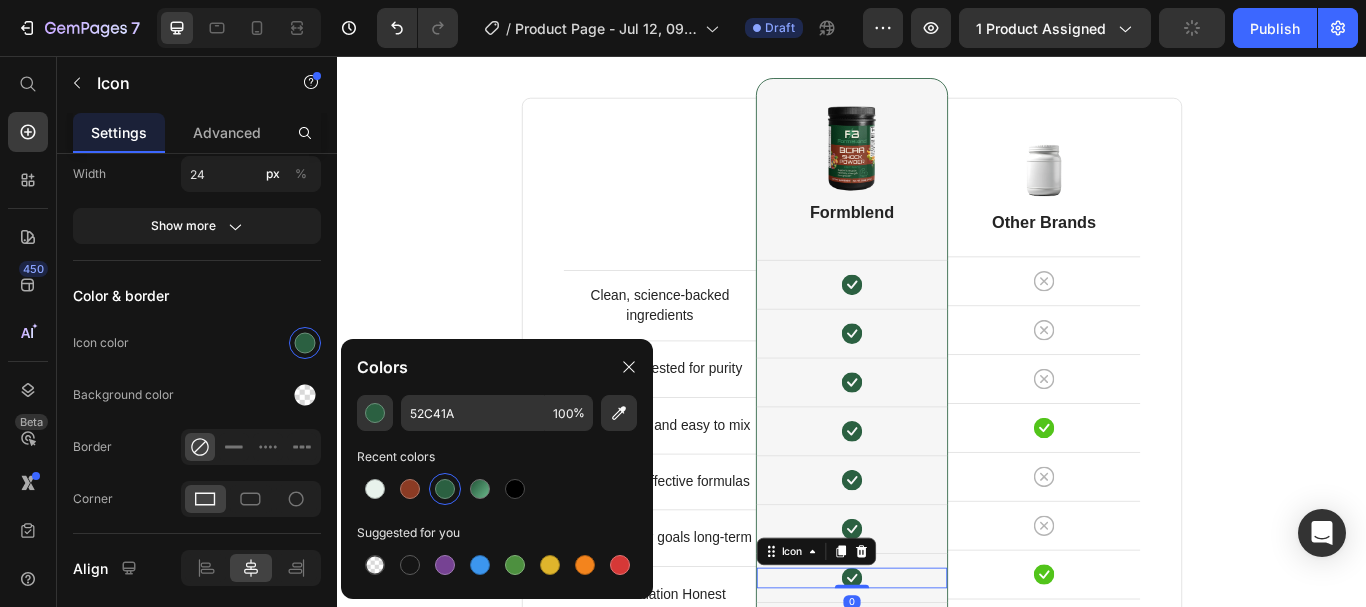 type on "2B6041" 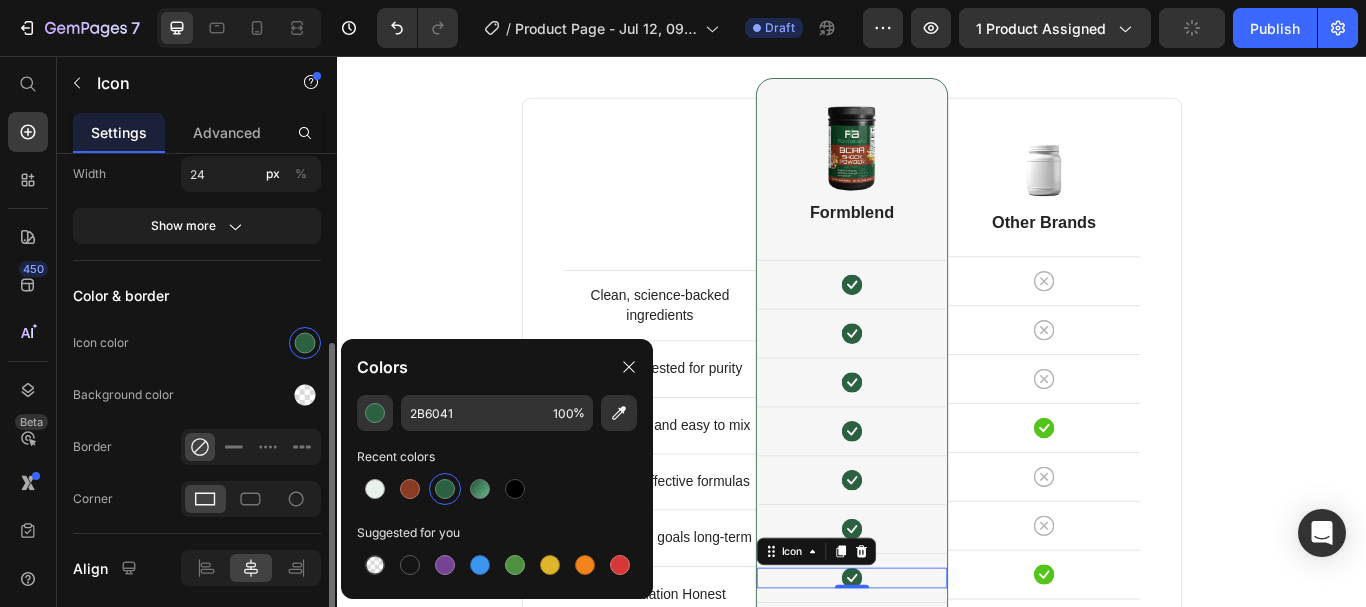 click on "Icon color" 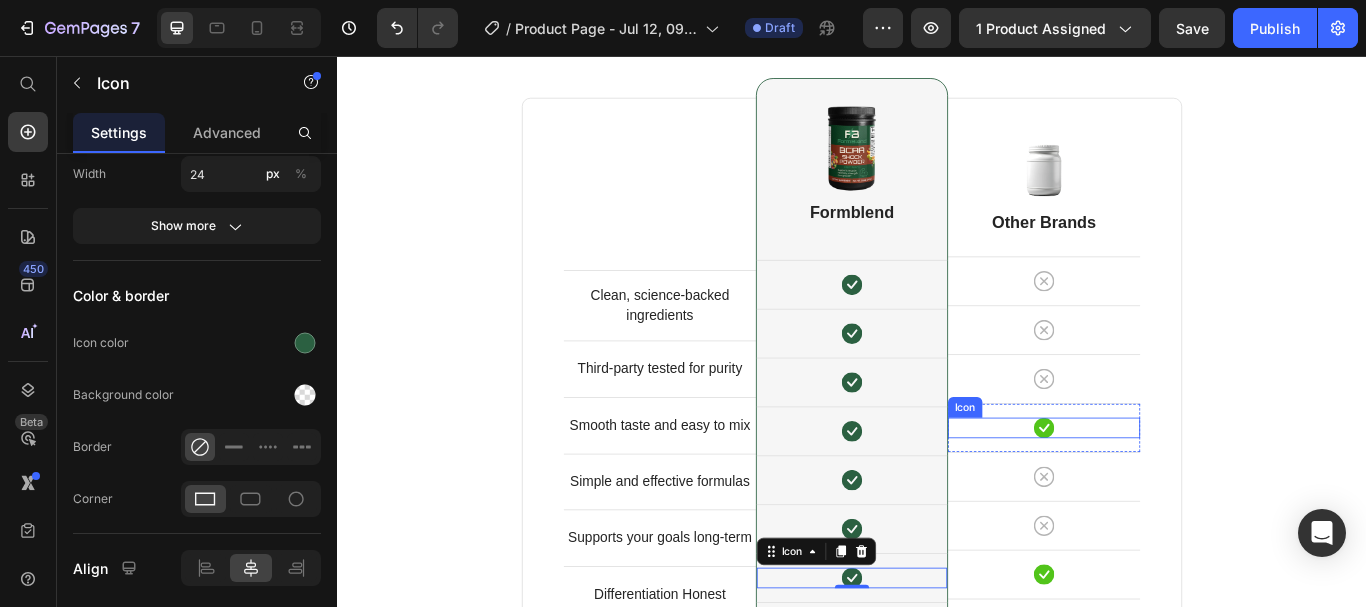 click on "Icon" at bounding box center (1161, 490) 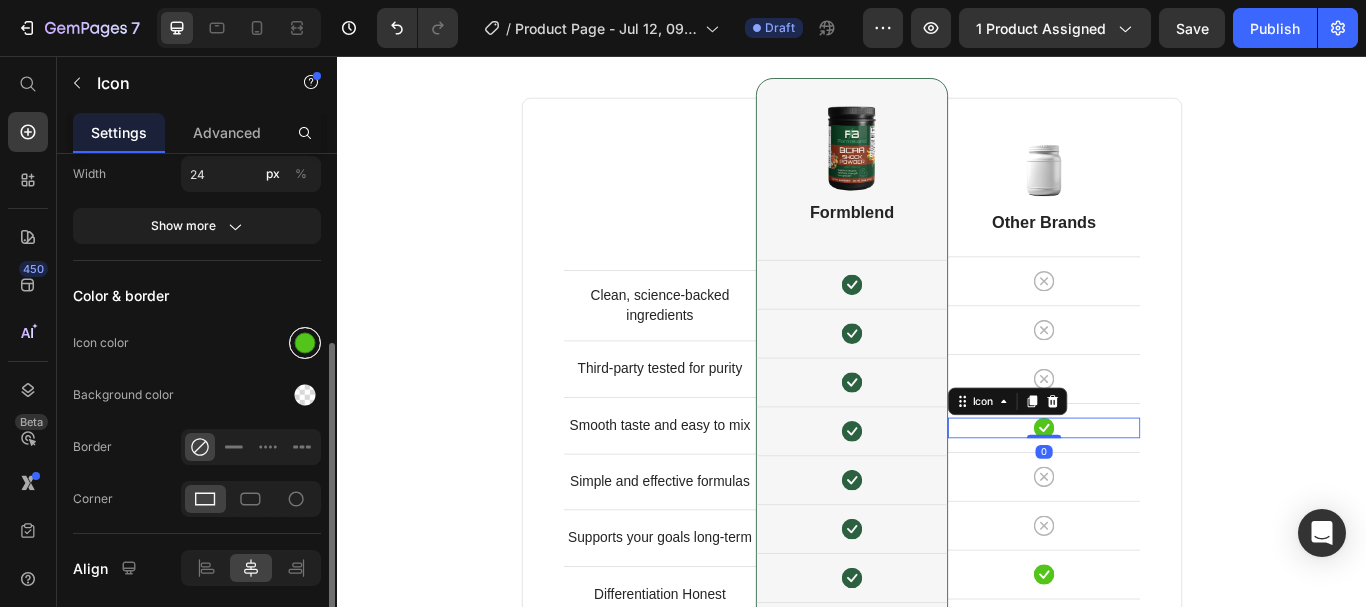 click at bounding box center (305, 343) 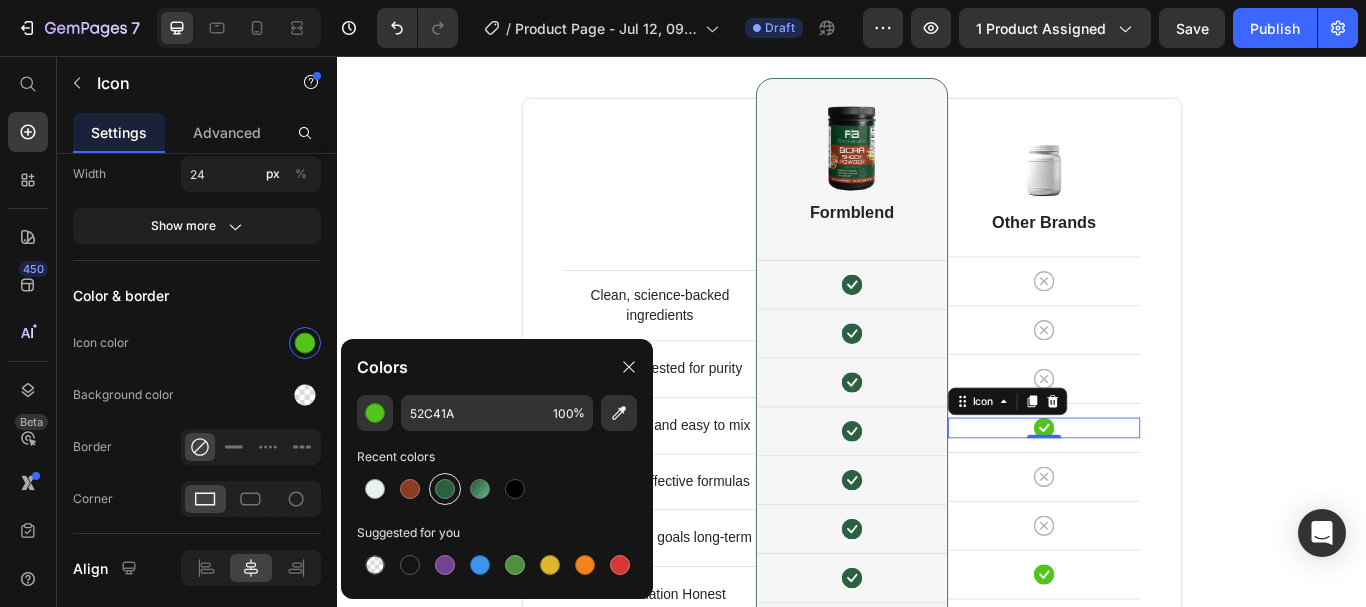 click at bounding box center (445, 489) 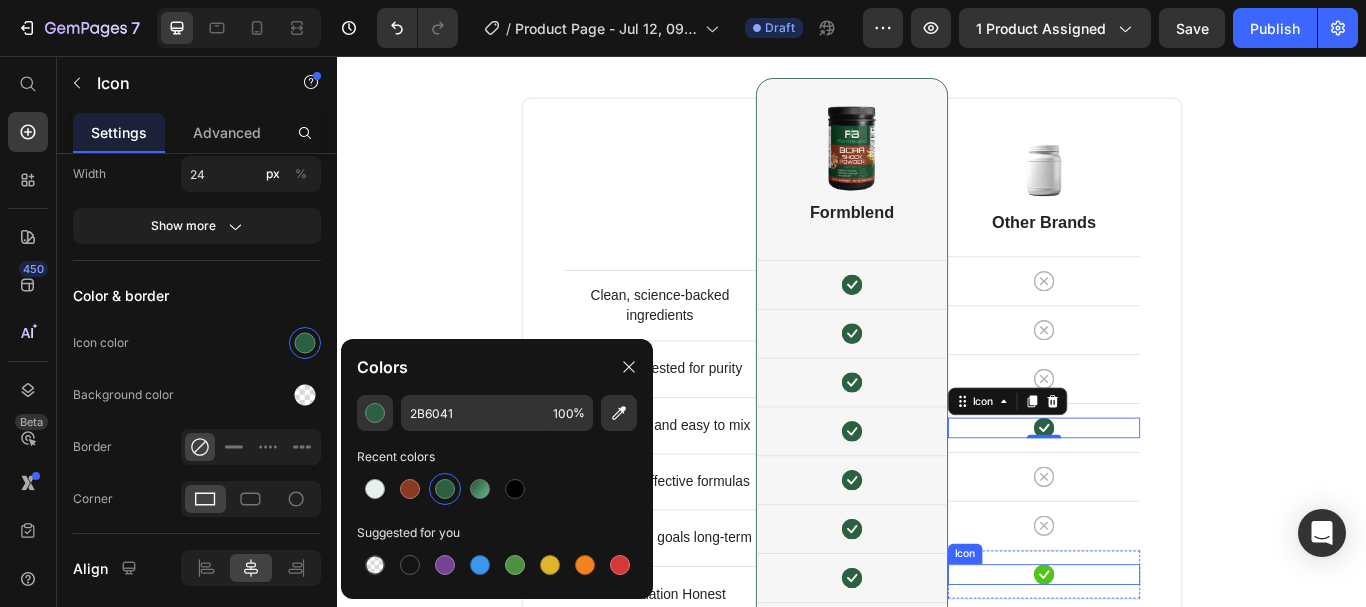 click 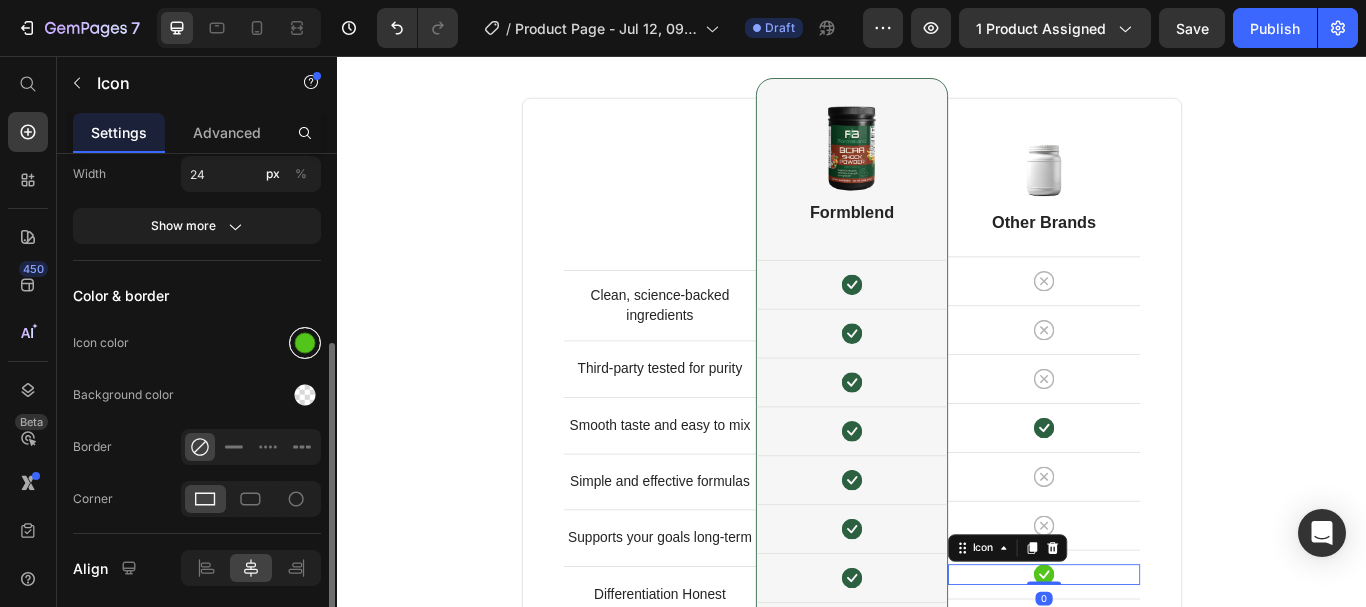 click at bounding box center [305, 343] 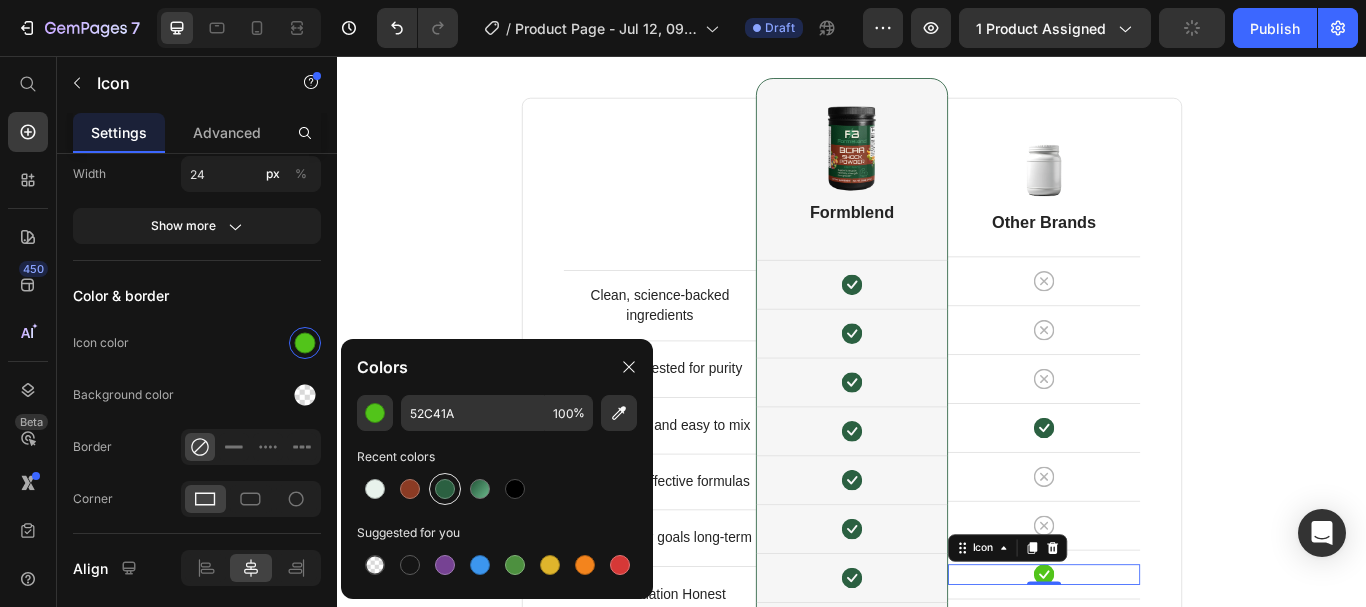 click at bounding box center (445, 489) 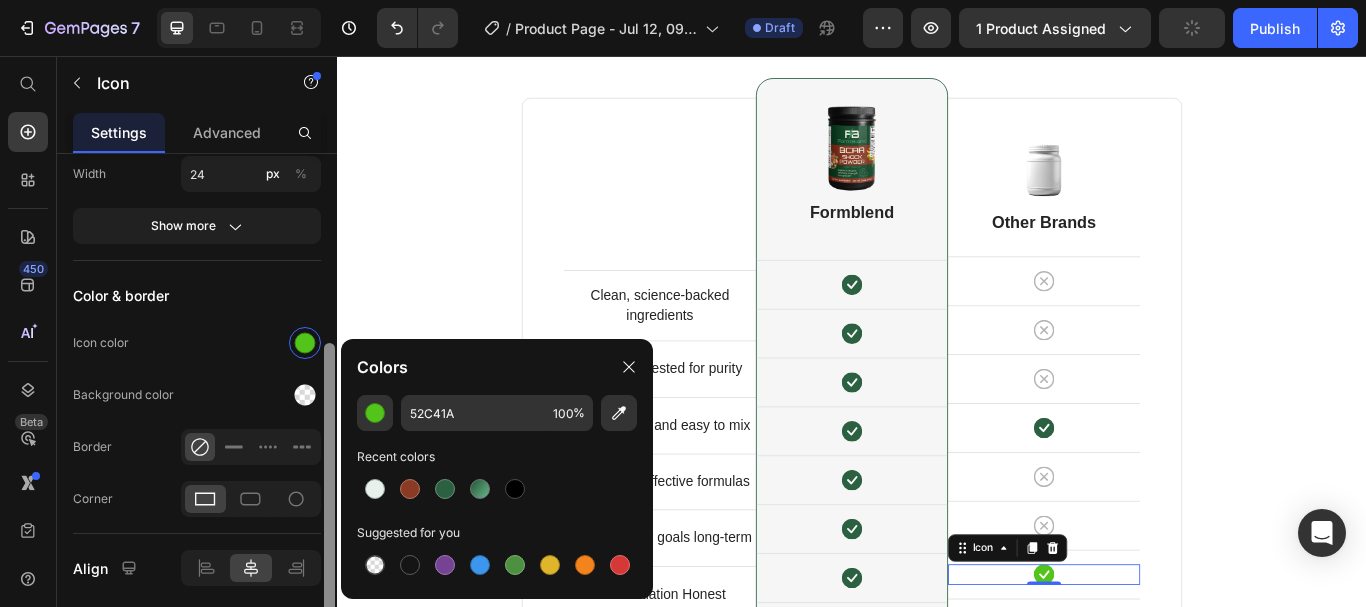 type on "2B6041" 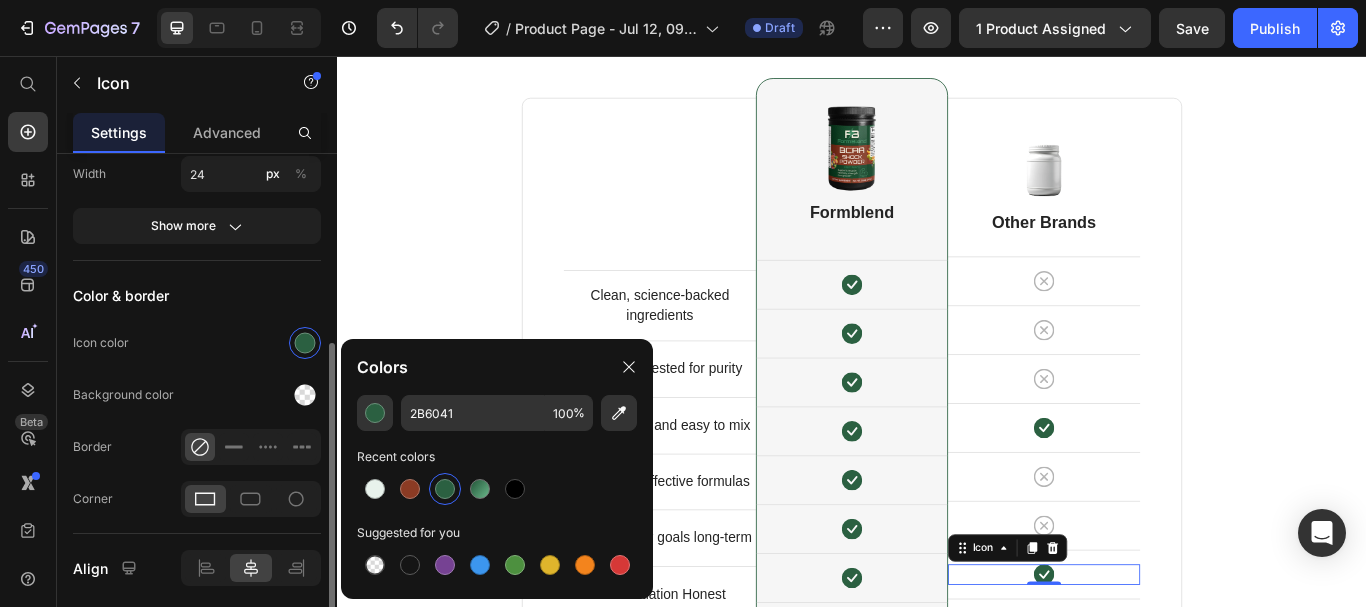 click on "Icon color" 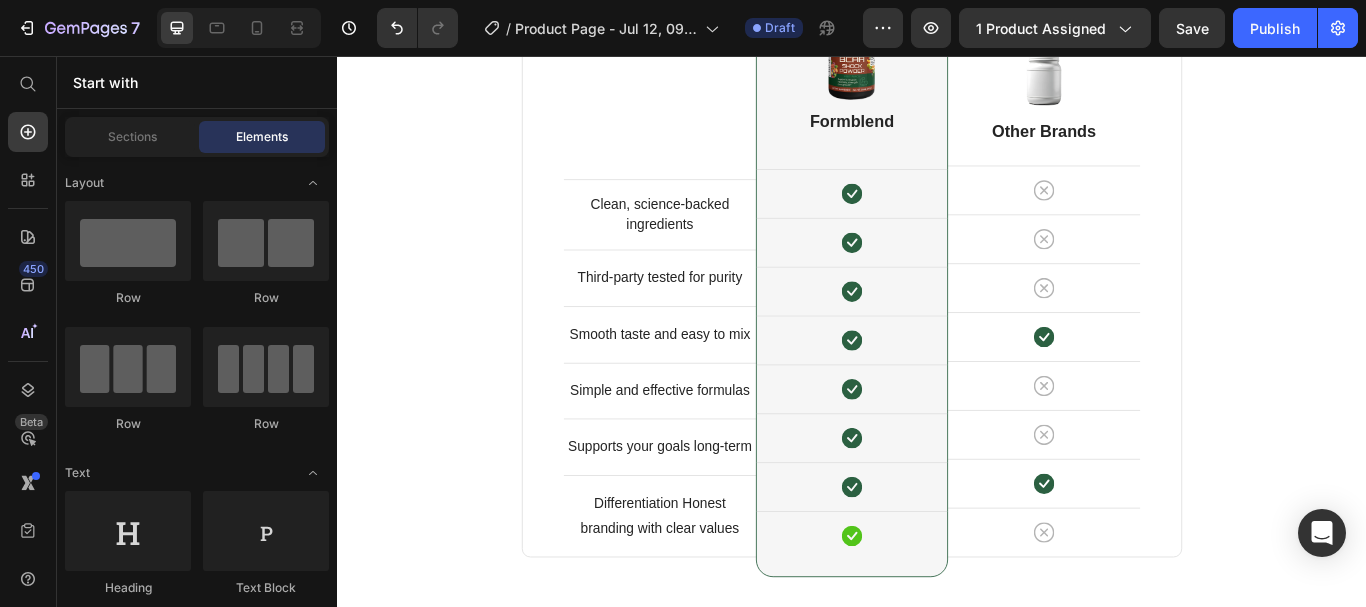 scroll, scrollTop: 5306, scrollLeft: 0, axis: vertical 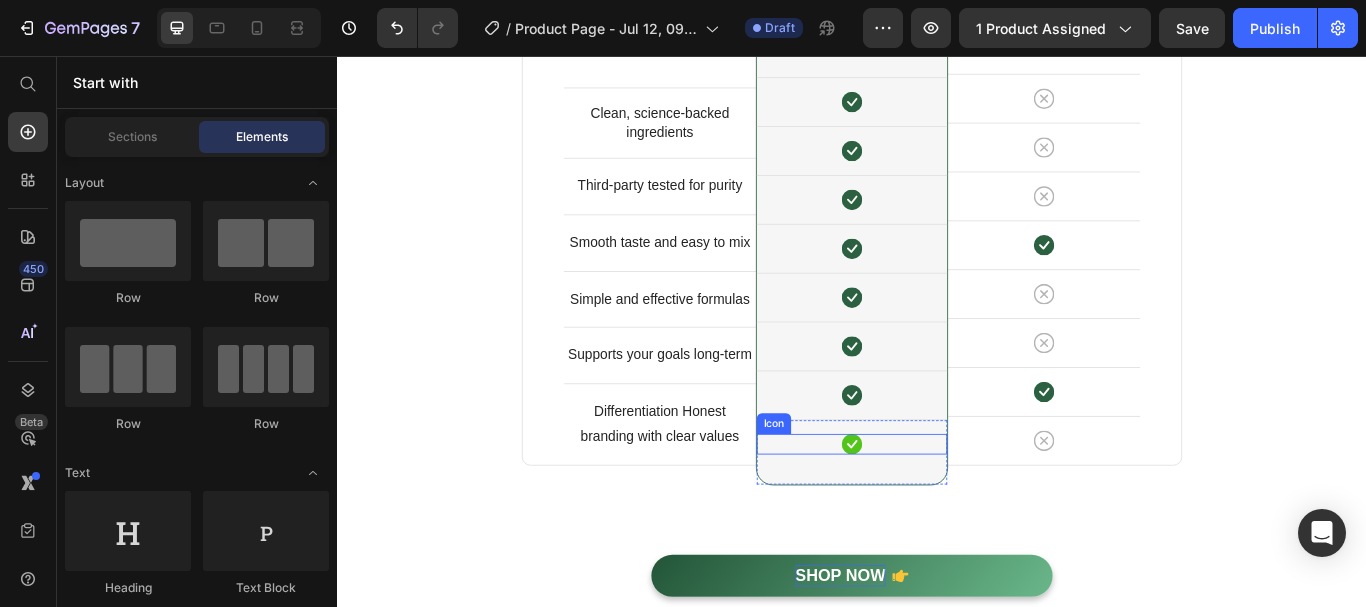 click 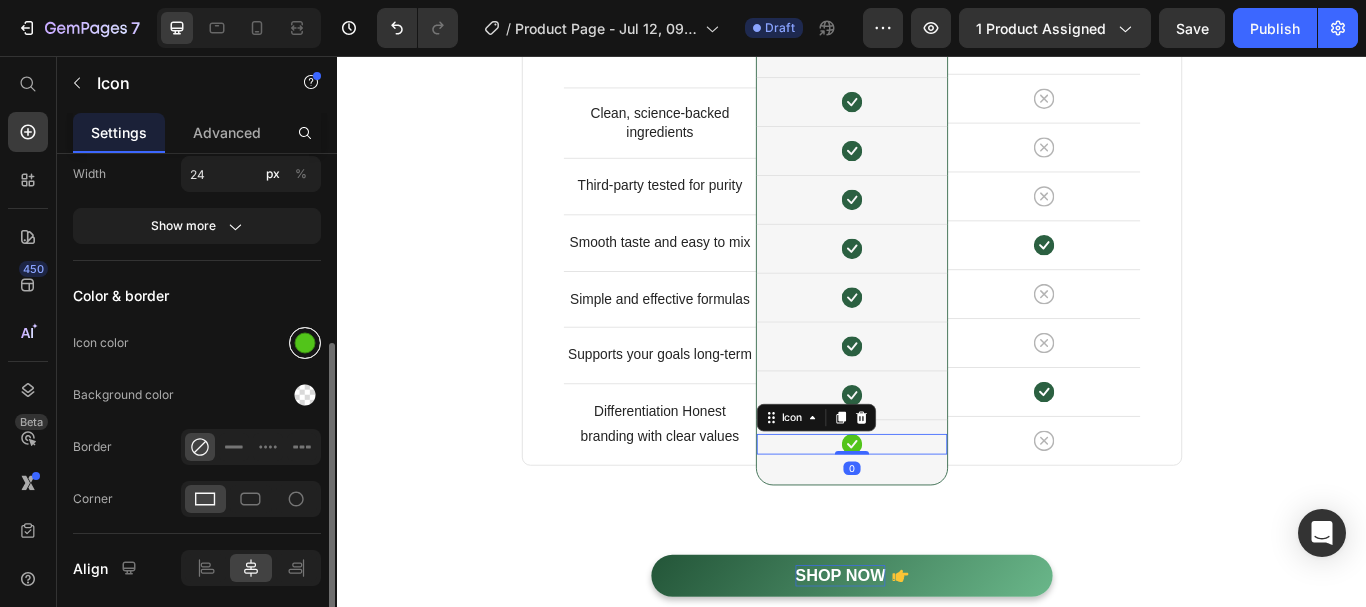 click at bounding box center (305, 343) 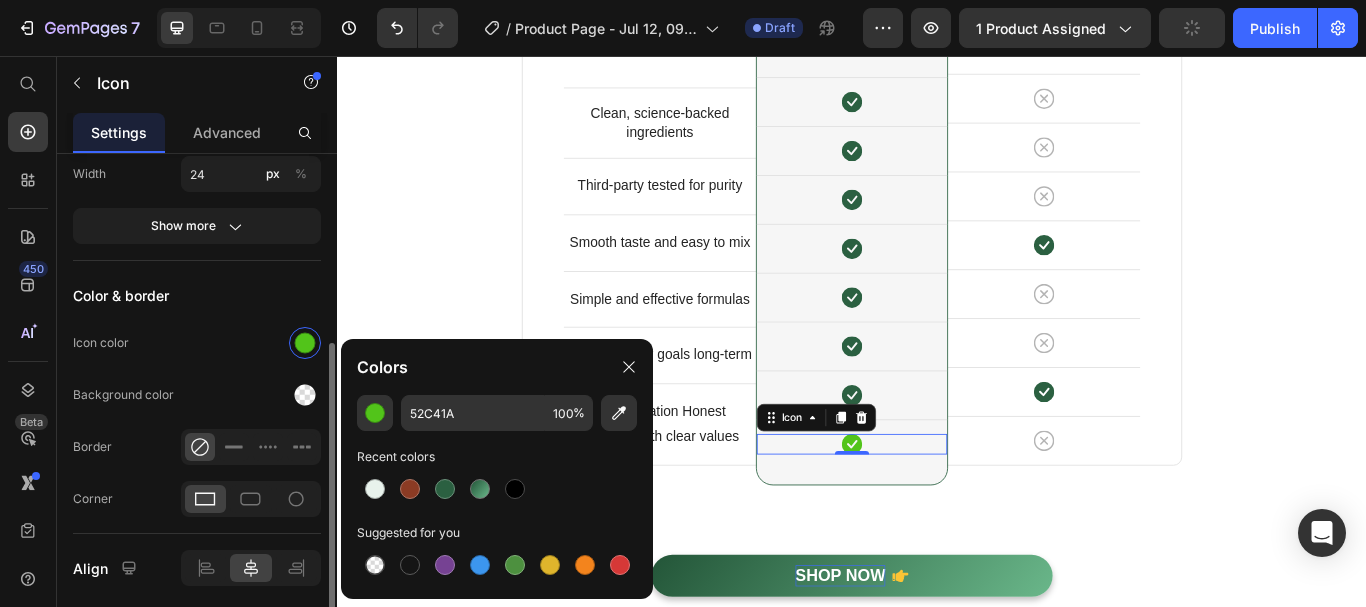 click at bounding box center [445, 489] 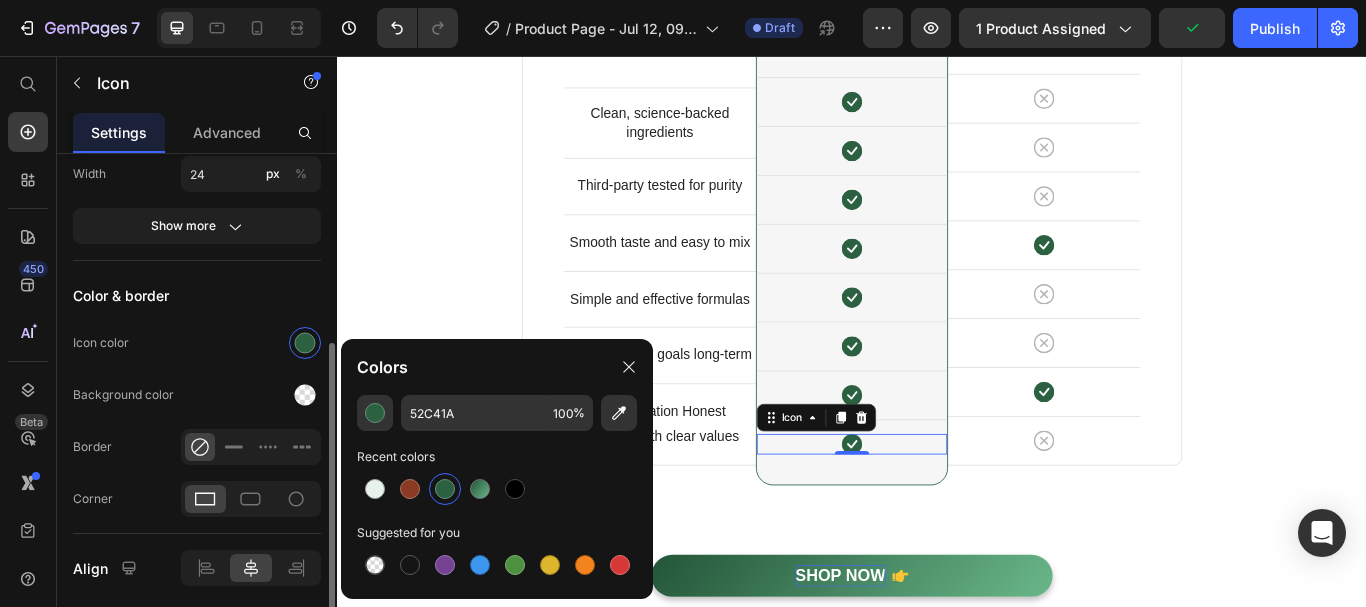 type on "2B6041" 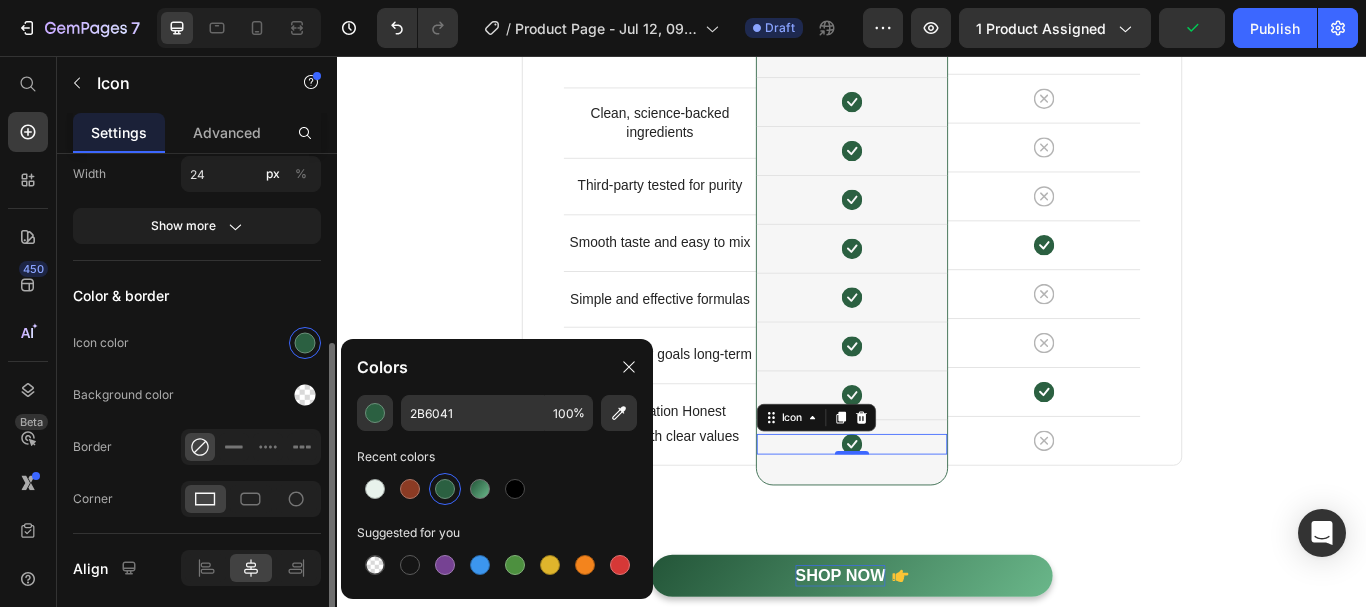 click on "Icon Choose icon
Insert link Source URL  Insert link  Size Width 24 px % Show more Color & border Icon color Background color Border Corner Align" at bounding box center (197, 224) 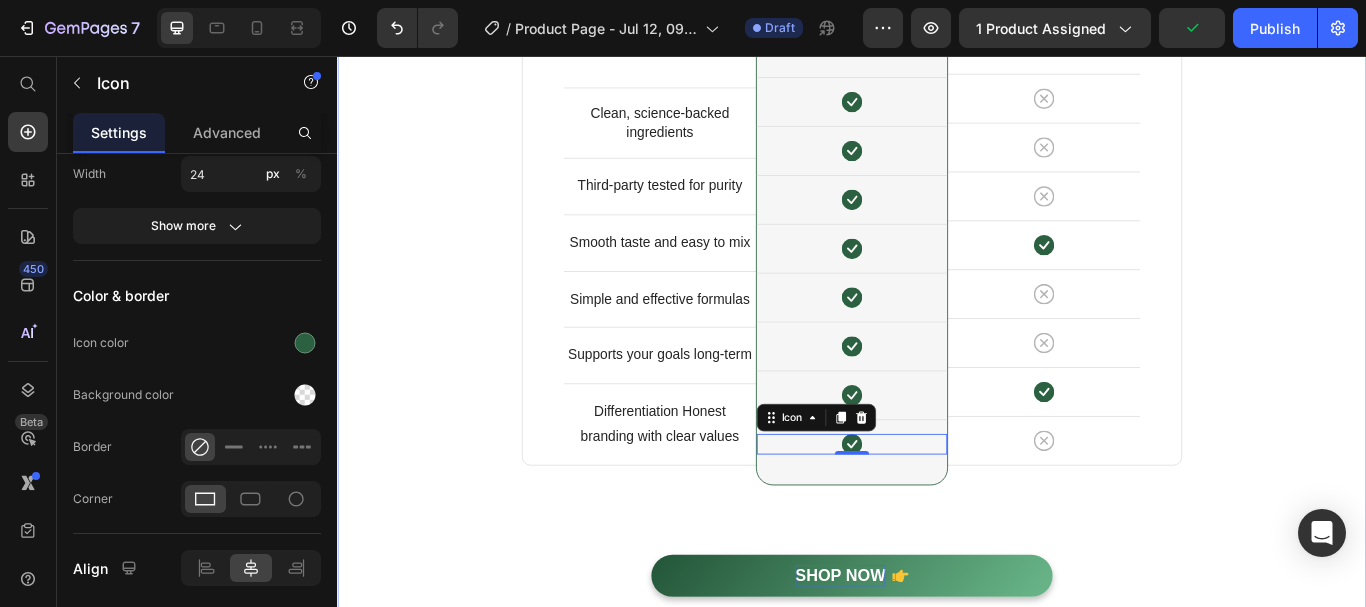 click on "Not All Supplements Are Created Equal Heading Row Clean, science-backed ingredients Text block Row Third-party tested for purity Text block Row Smooth taste and easy to mix Text block Row  Simple and effective formulas Text block Row Supports your goals long-term Text block Row Differentiation Honest branding with clear values Text block Row Image Formblend Heading
Icon Row
Icon Row
Icon Row
Icon Row
Icon Row
Icon Row
Icon Row
Icon   0 Row Row Image Other Brands Heading
Icon Row
Icon Row
Icon Row
Icon Row
Icon Row
Icon Row
Icon Row
Icon Row Row Your Brand Heading Differentiation Point 1 Text block
Icon Row Differentiation Point 2 Text block
Icon Row Differentiation Point 3 Text block
Icon Row Text block Icon" at bounding box center (937, 250) 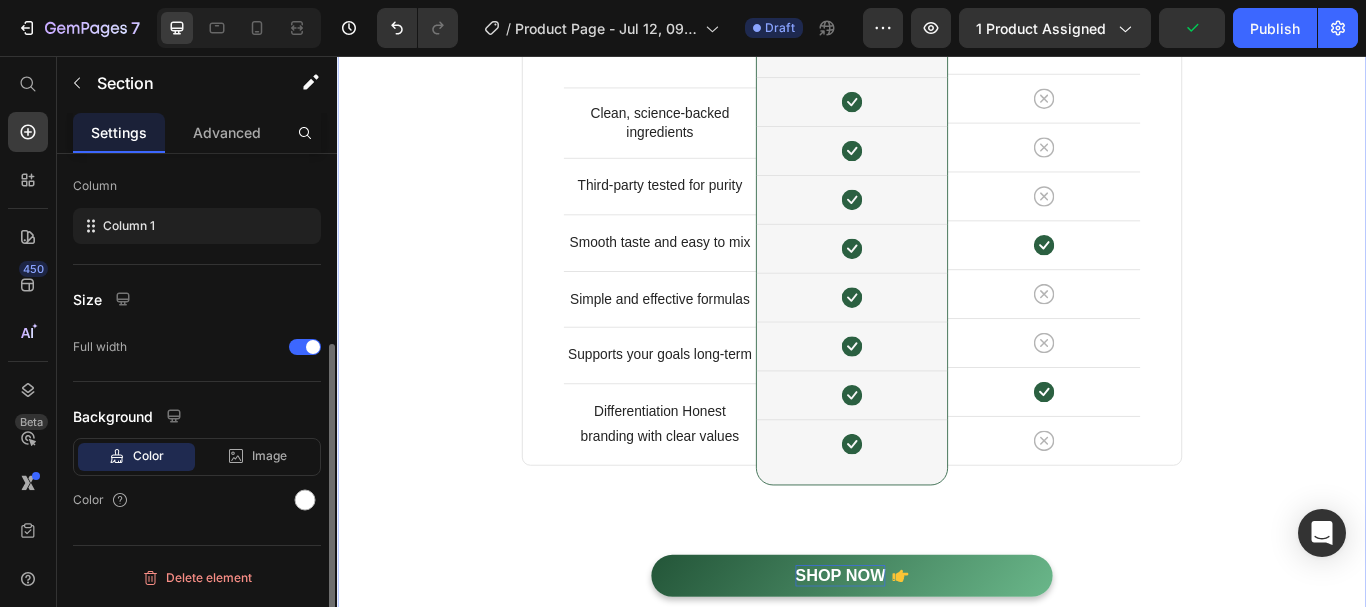 scroll, scrollTop: 0, scrollLeft: 0, axis: both 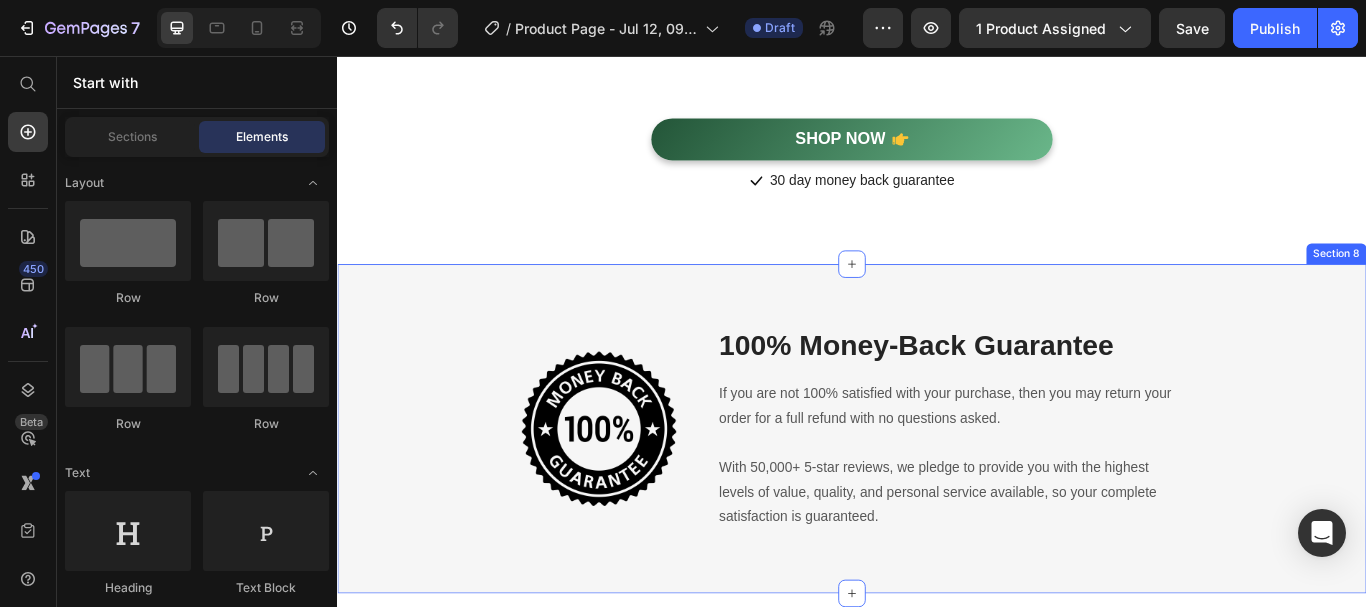 click on "Image 100% Money-Back Guarantee Heading If you are not 100% satisfied with your purchase, then you may return your order for a full refund with no questions asked.   With 50,000+ 5-star reviews, we pledge to provide you with the highest levels of value, quality, and personal service available, so your complete satisfaction is guaranteed. Text block Row" at bounding box center [937, 491] 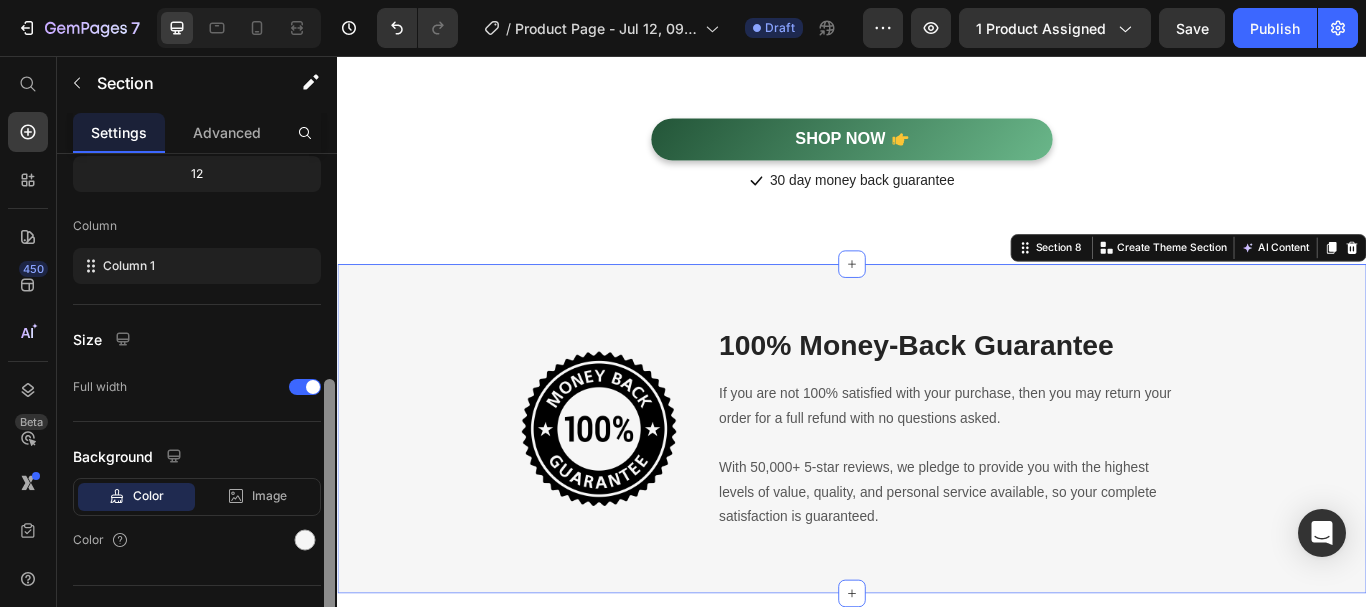 scroll, scrollTop: 298, scrollLeft: 0, axis: vertical 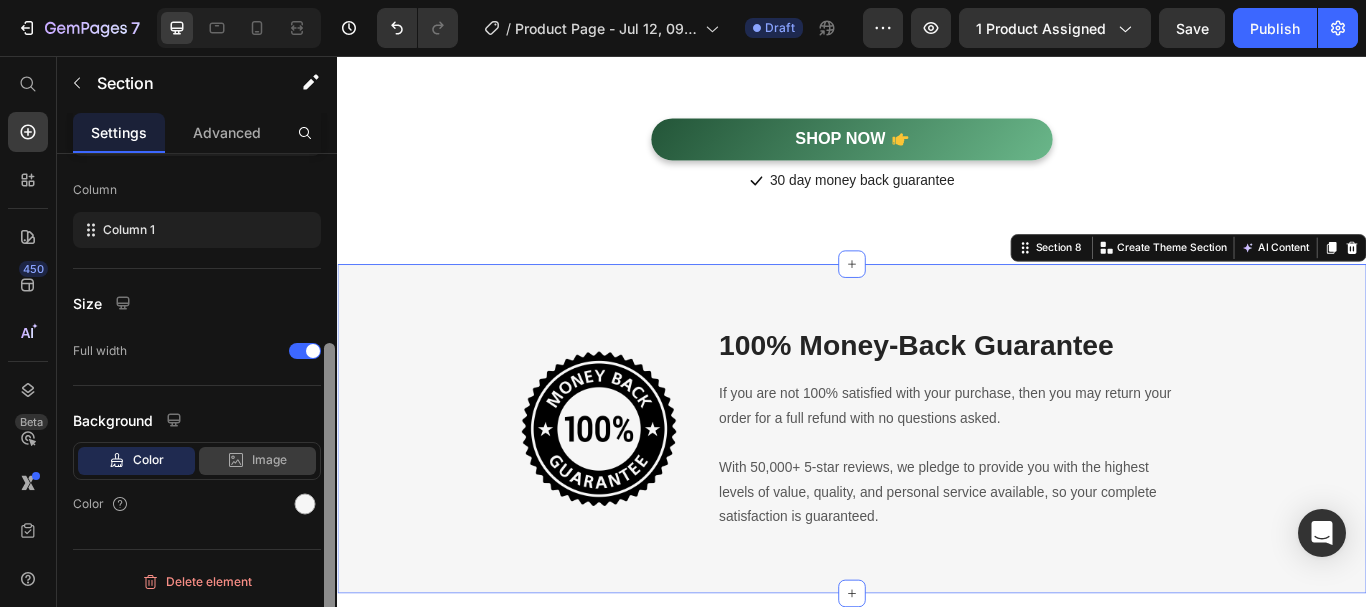 drag, startPoint x: 328, startPoint y: 207, endPoint x: 305, endPoint y: 447, distance: 241.09956 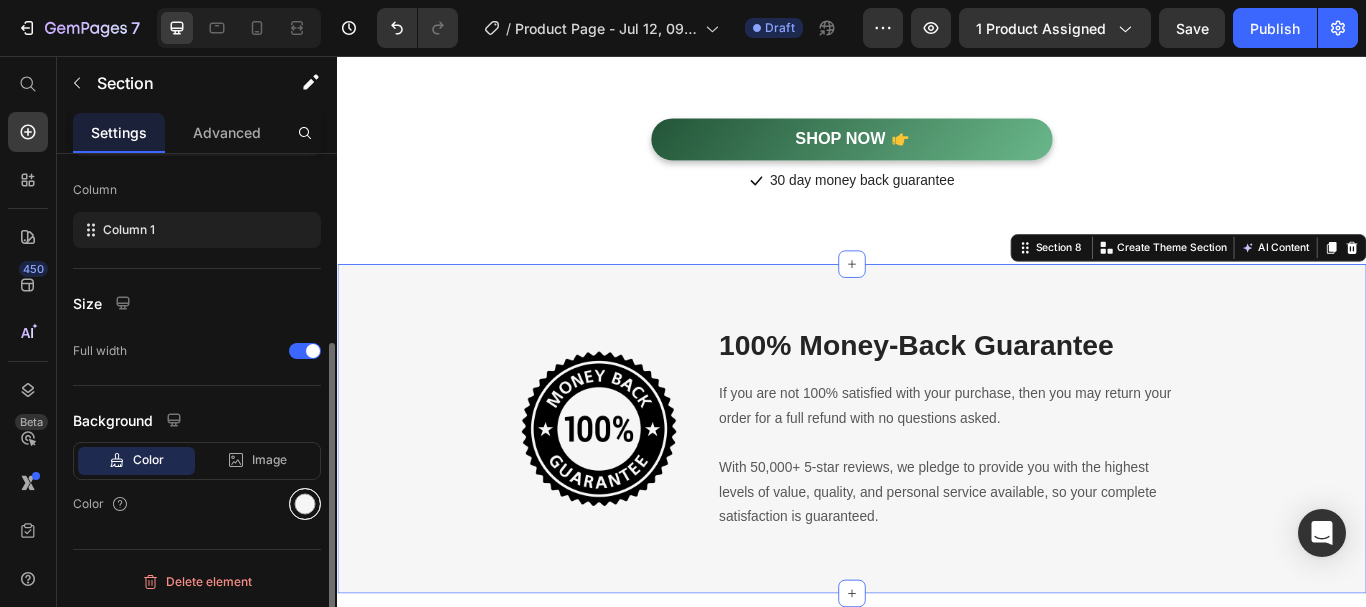 click at bounding box center (305, 504) 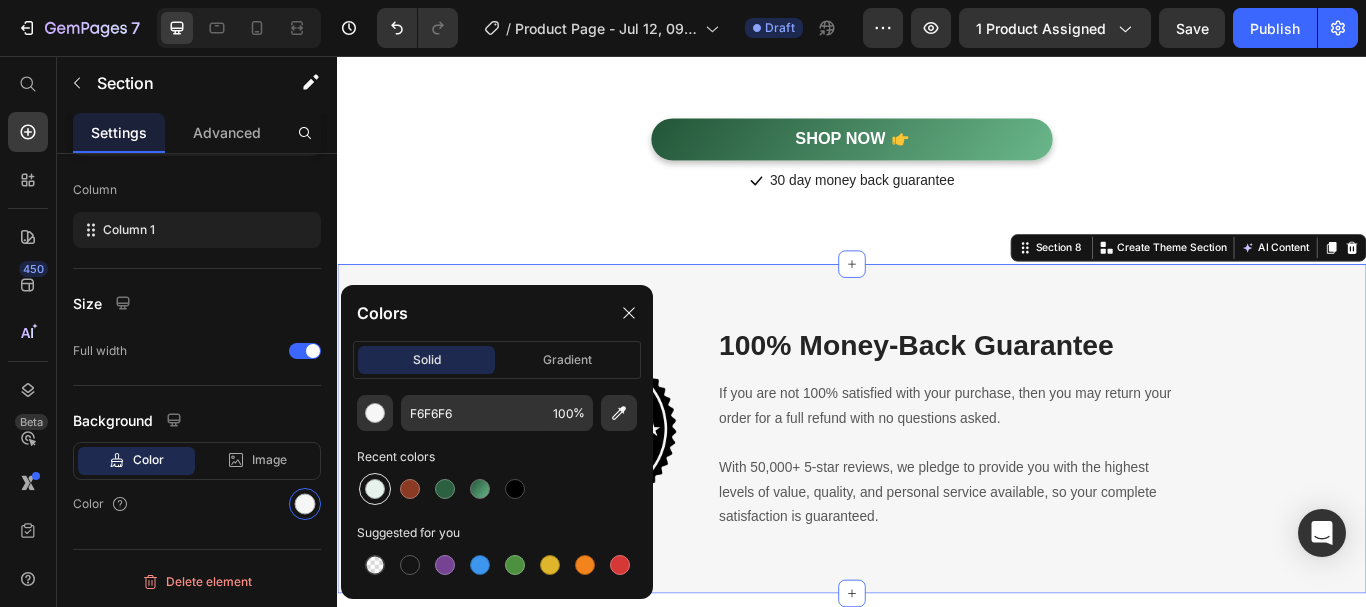 click at bounding box center (375, 489) 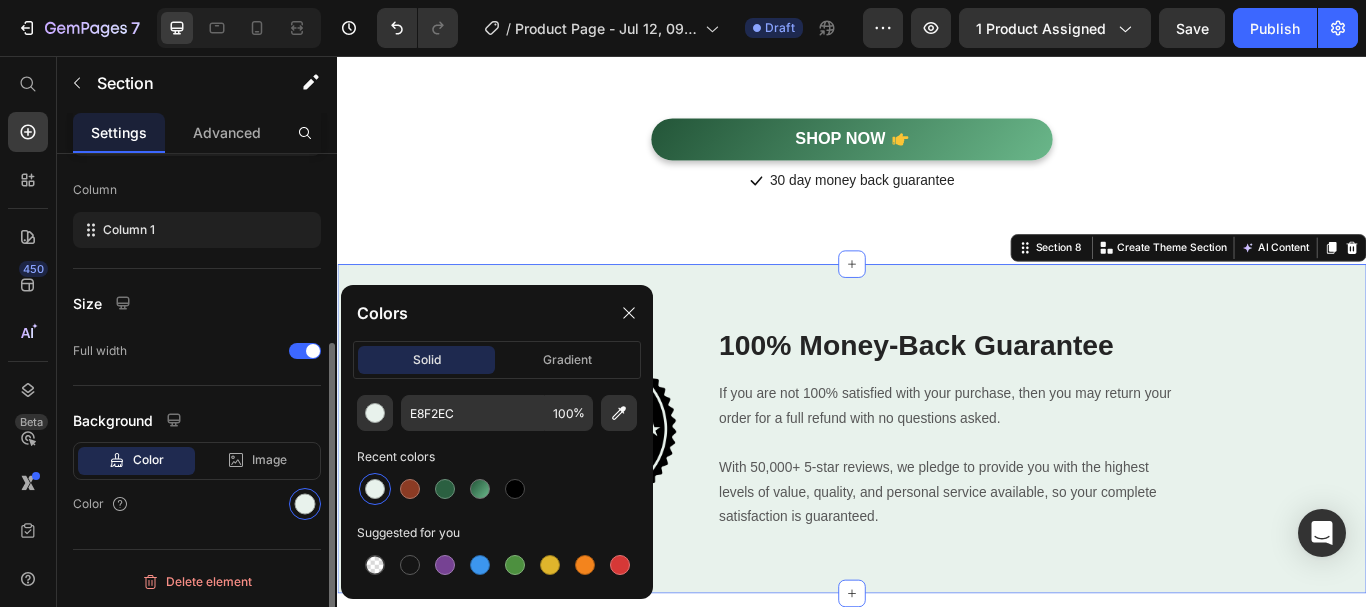click on "Size Full width" 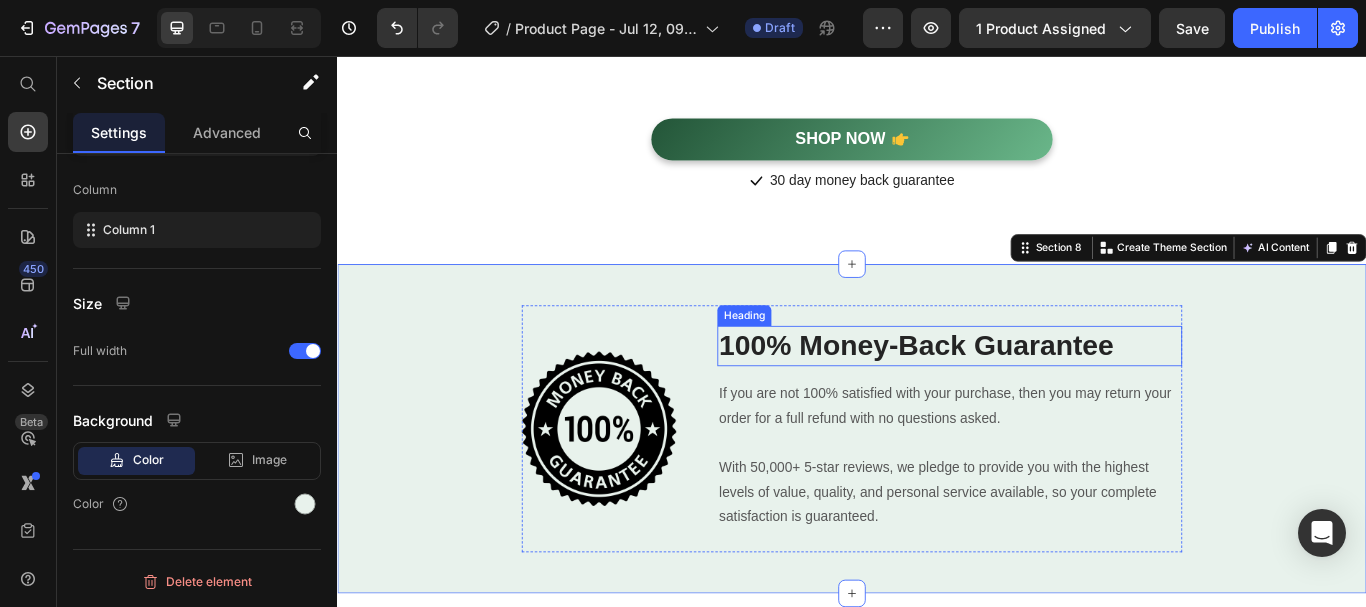 click on "100% Money-Back Guarantee" at bounding box center [1051, 394] 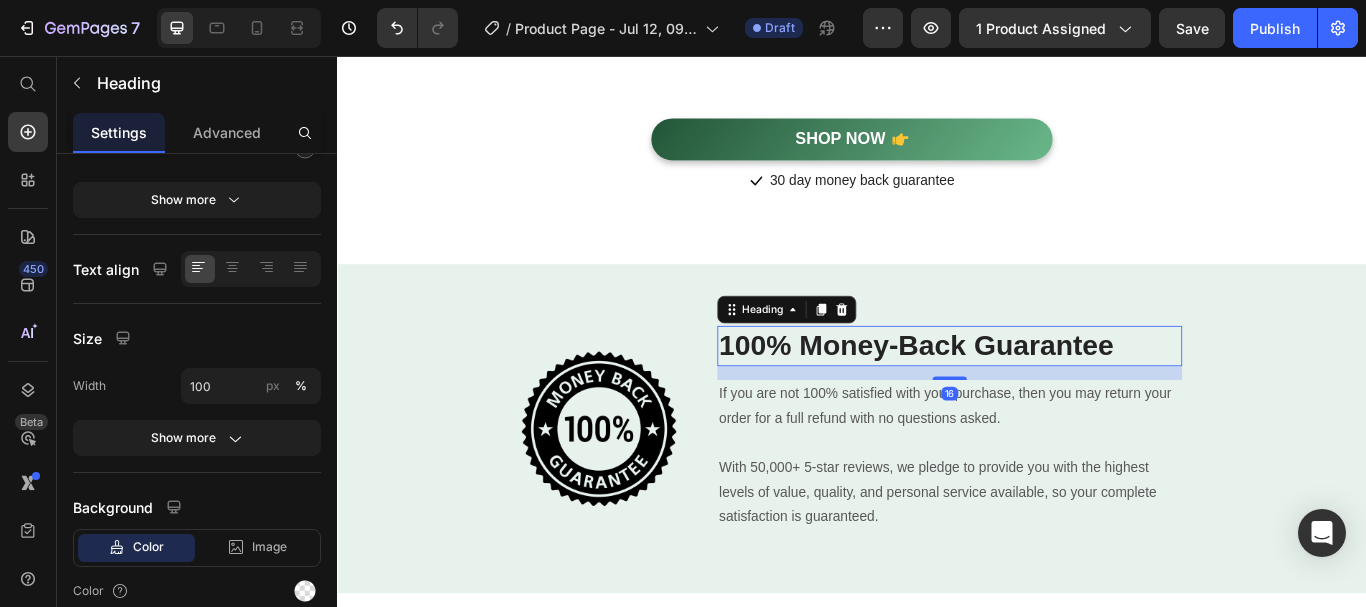 scroll, scrollTop: 0, scrollLeft: 0, axis: both 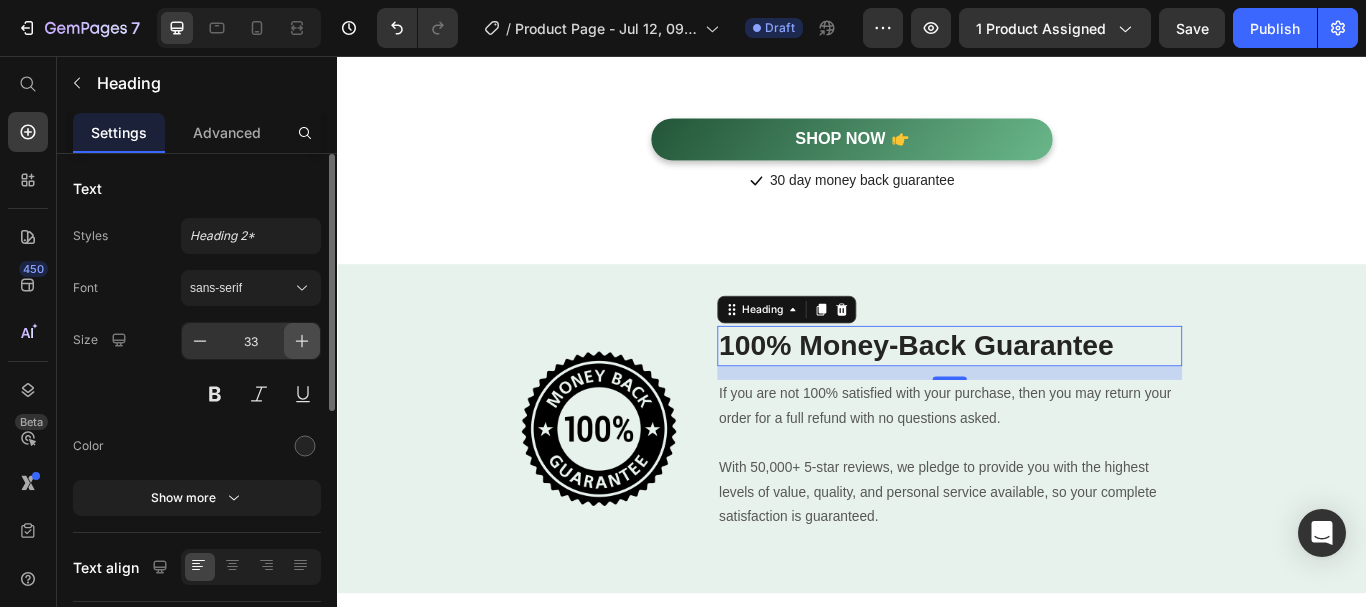 click 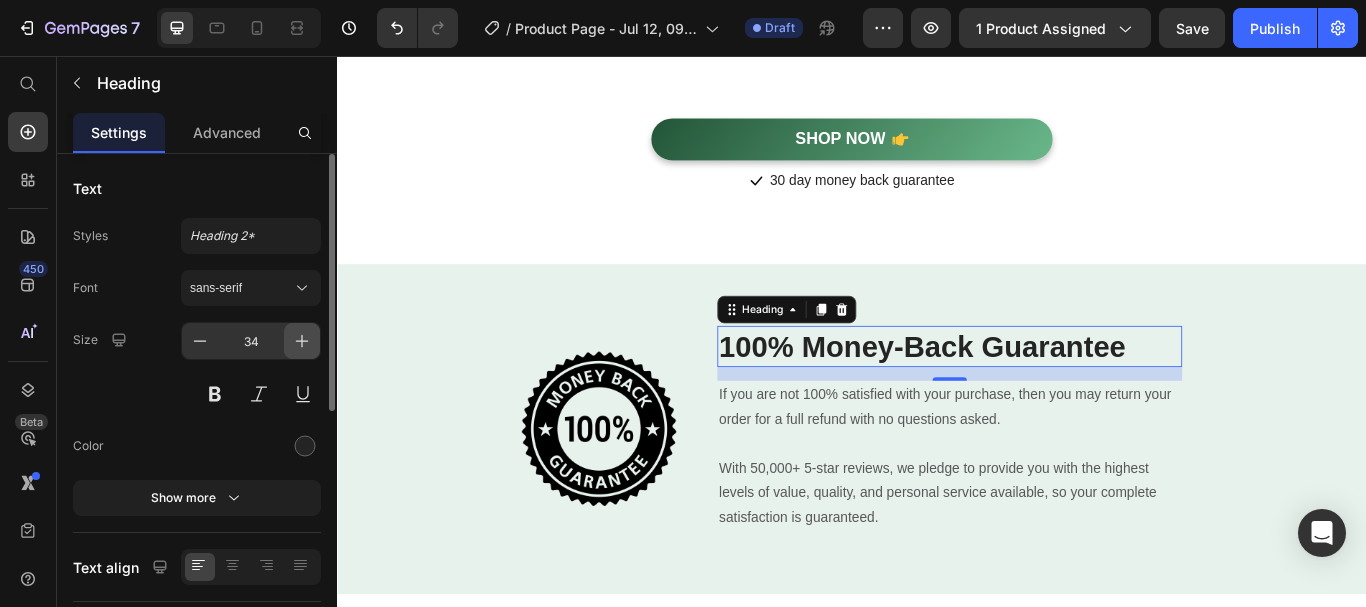 click 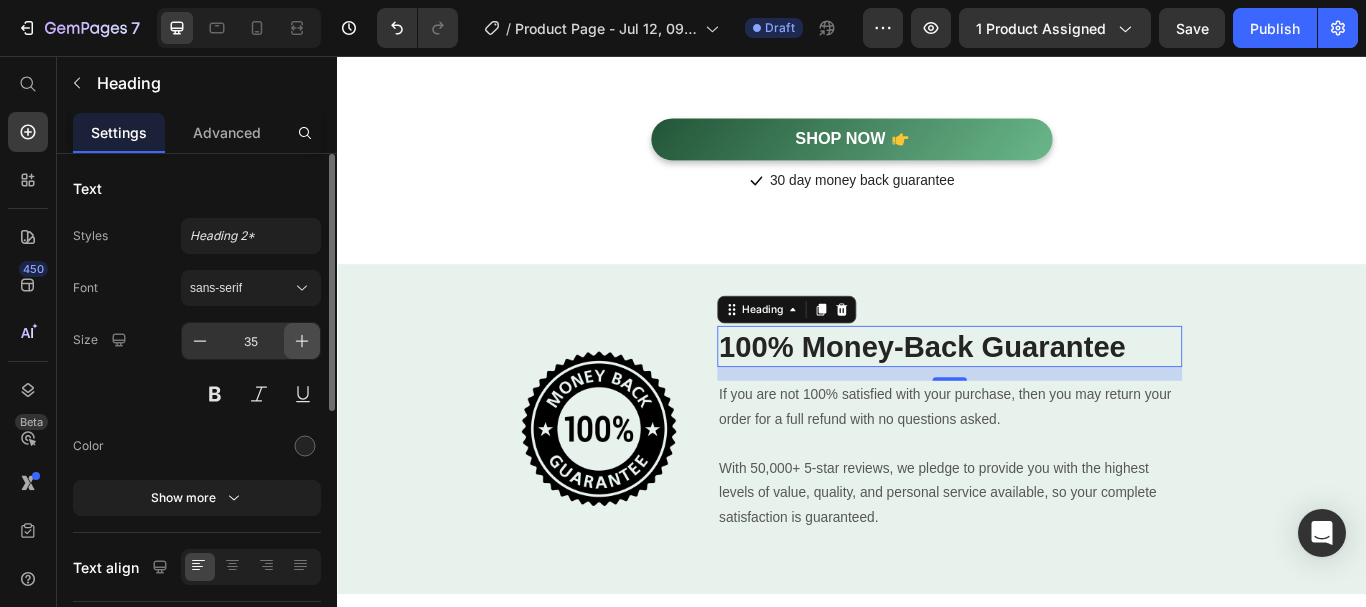click 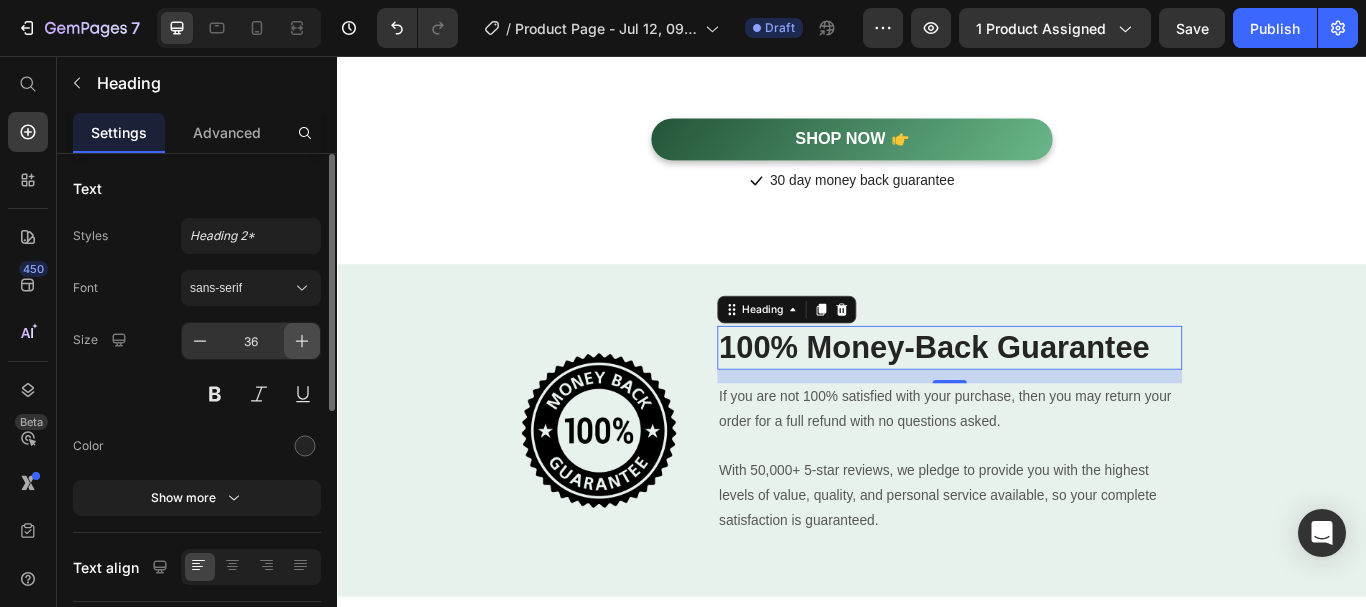 click 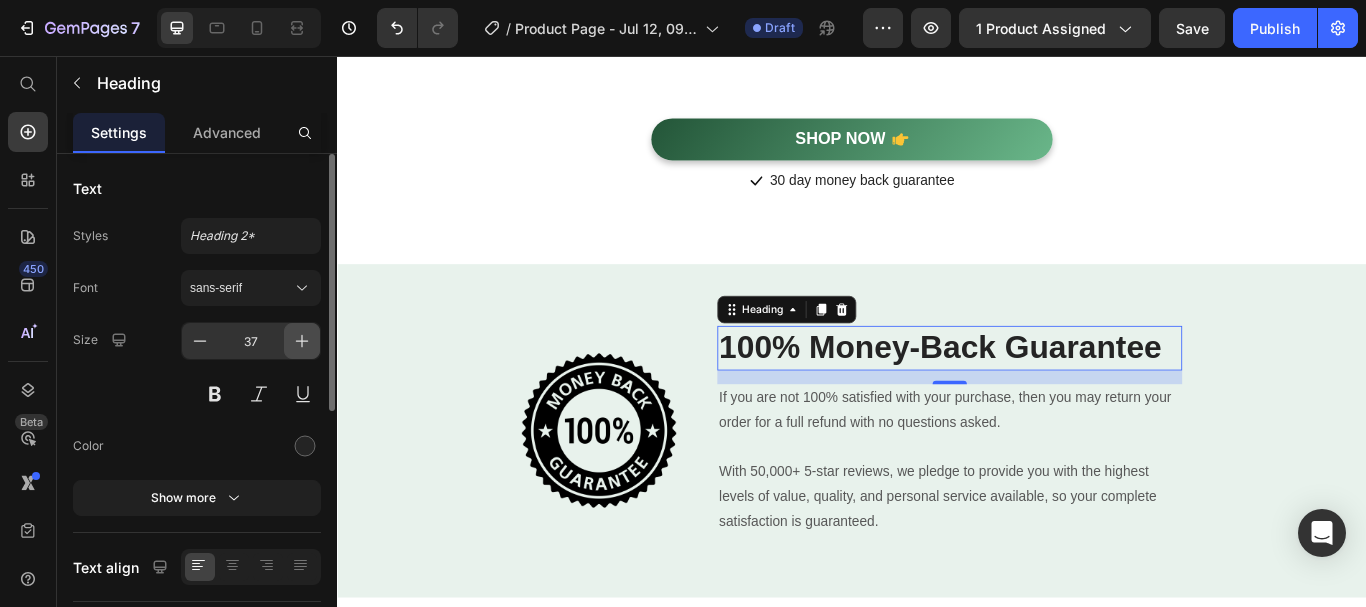 click 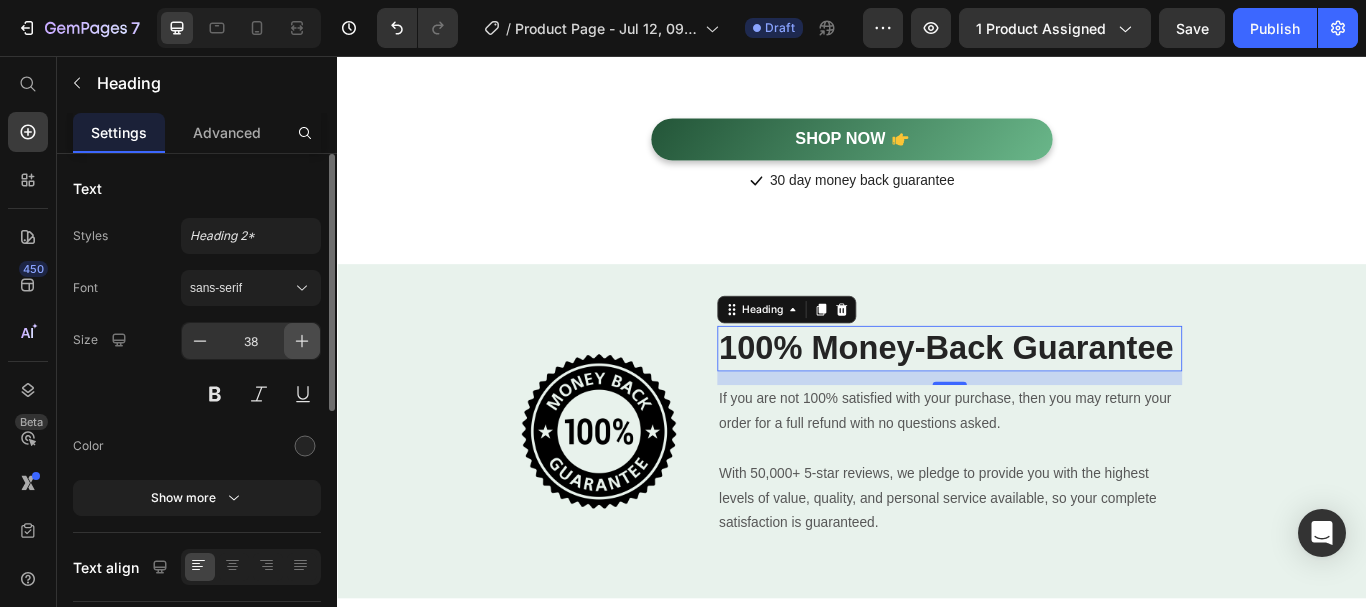 click 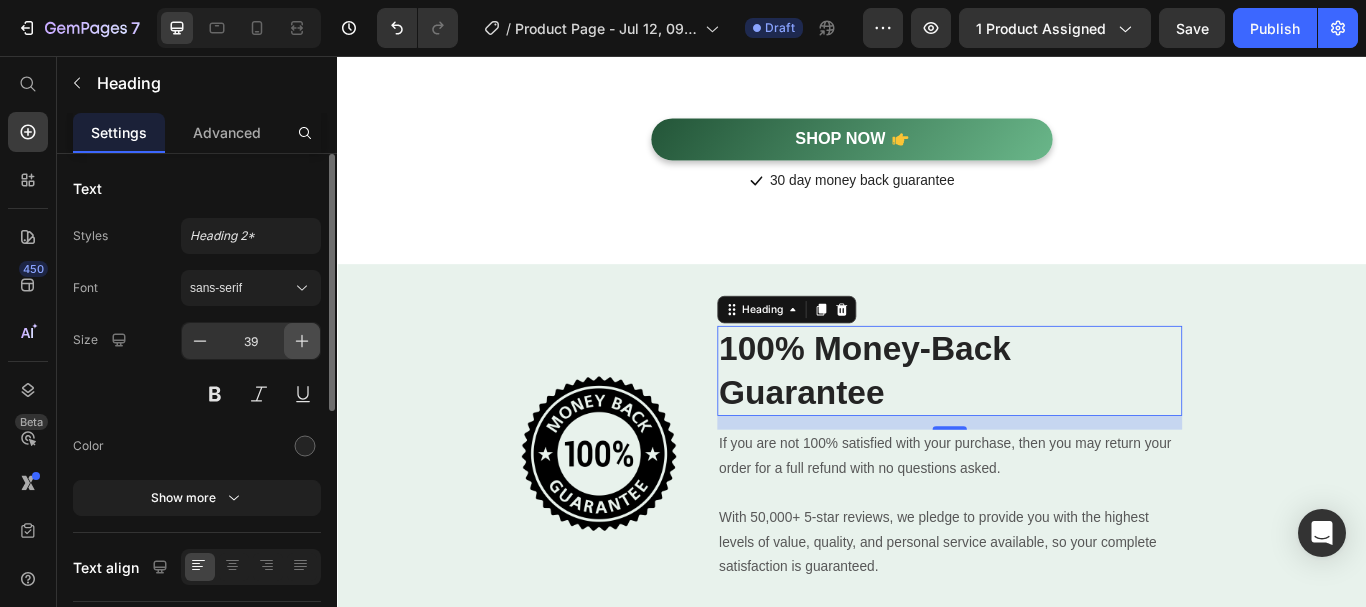 click 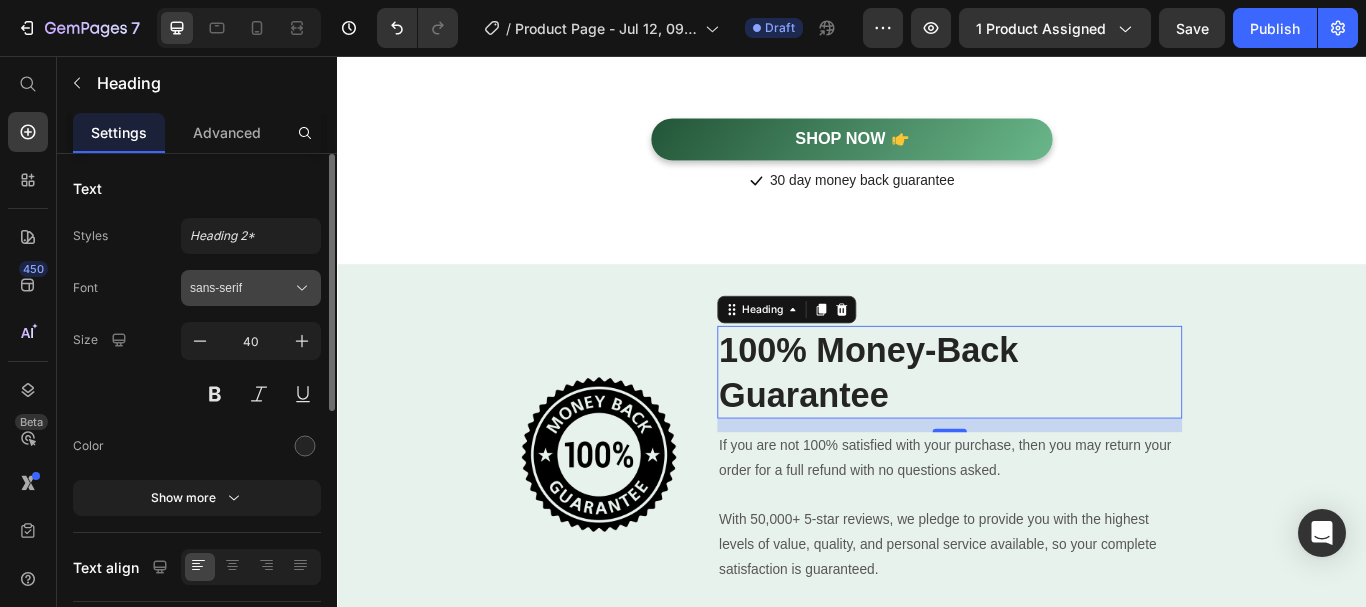 click on "sans-serif" at bounding box center (241, 288) 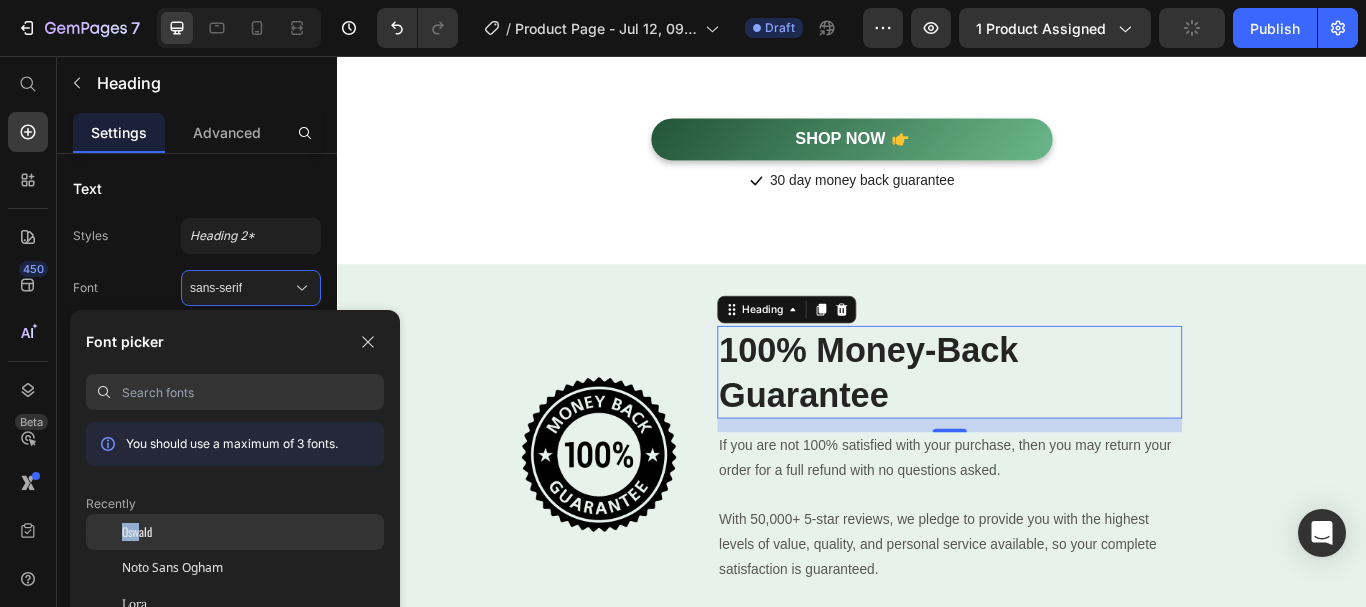 drag, startPoint x: 138, startPoint y: 544, endPoint x: 151, endPoint y: 525, distance: 23.021729 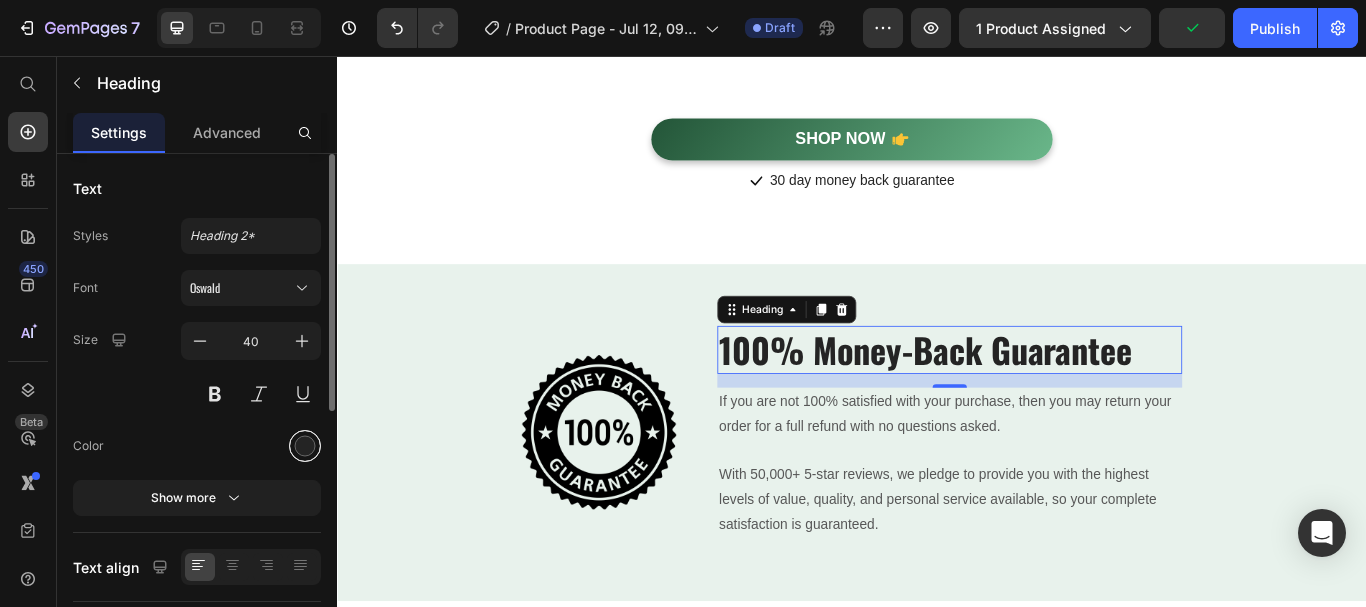 click at bounding box center (305, 446) 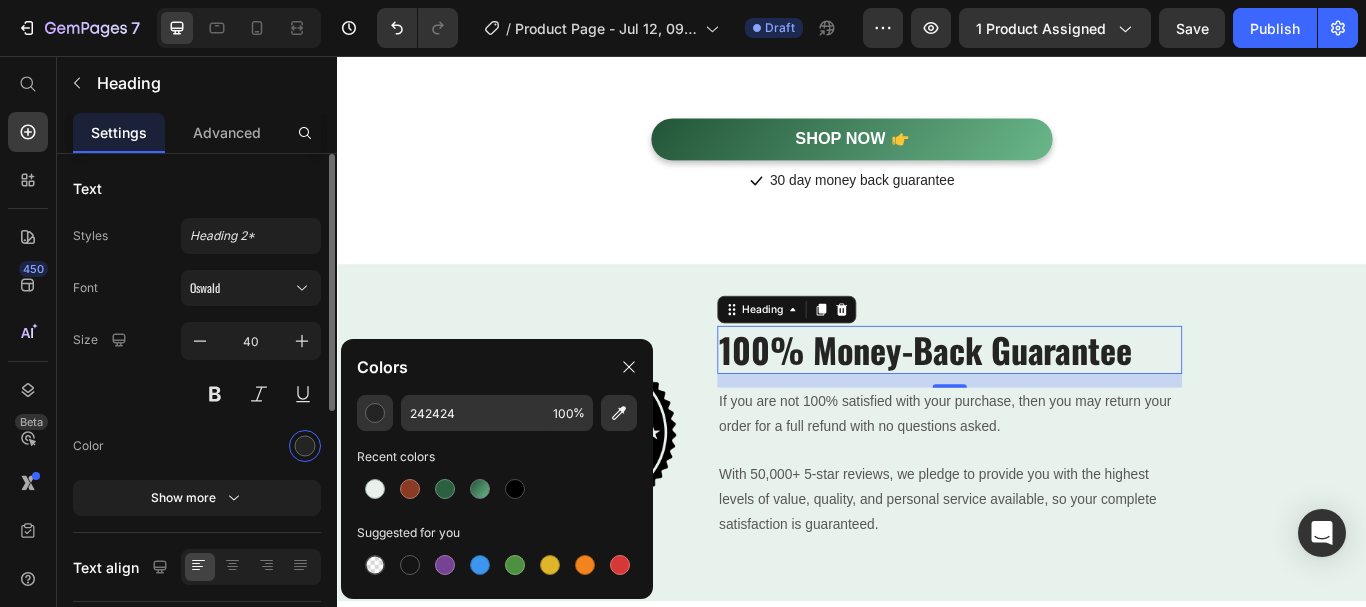 drag, startPoint x: 434, startPoint y: 487, endPoint x: 320, endPoint y: 476, distance: 114.52947 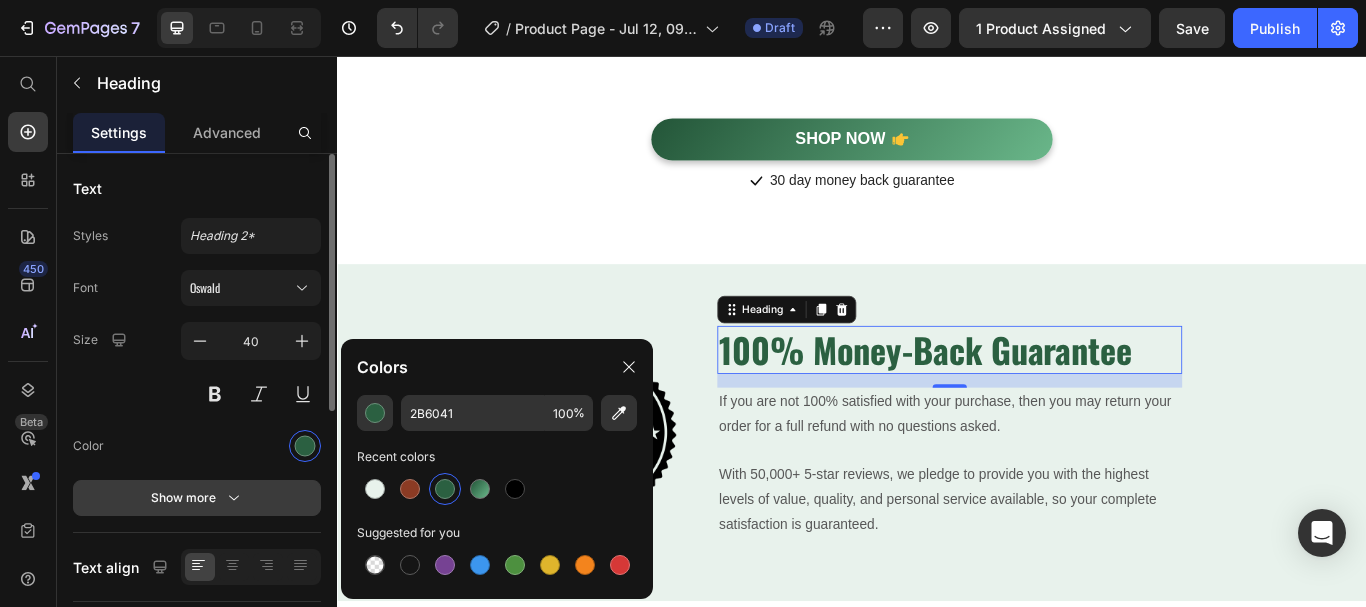 click on "Show more" at bounding box center (197, 498) 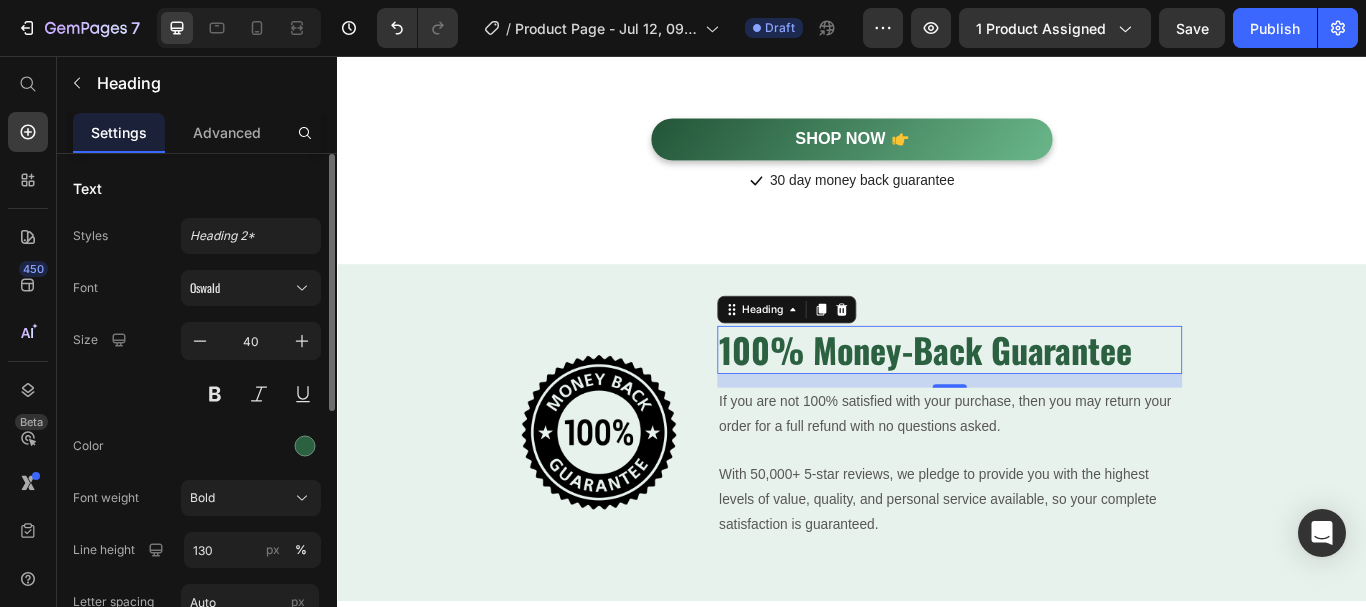 click on "Bold" 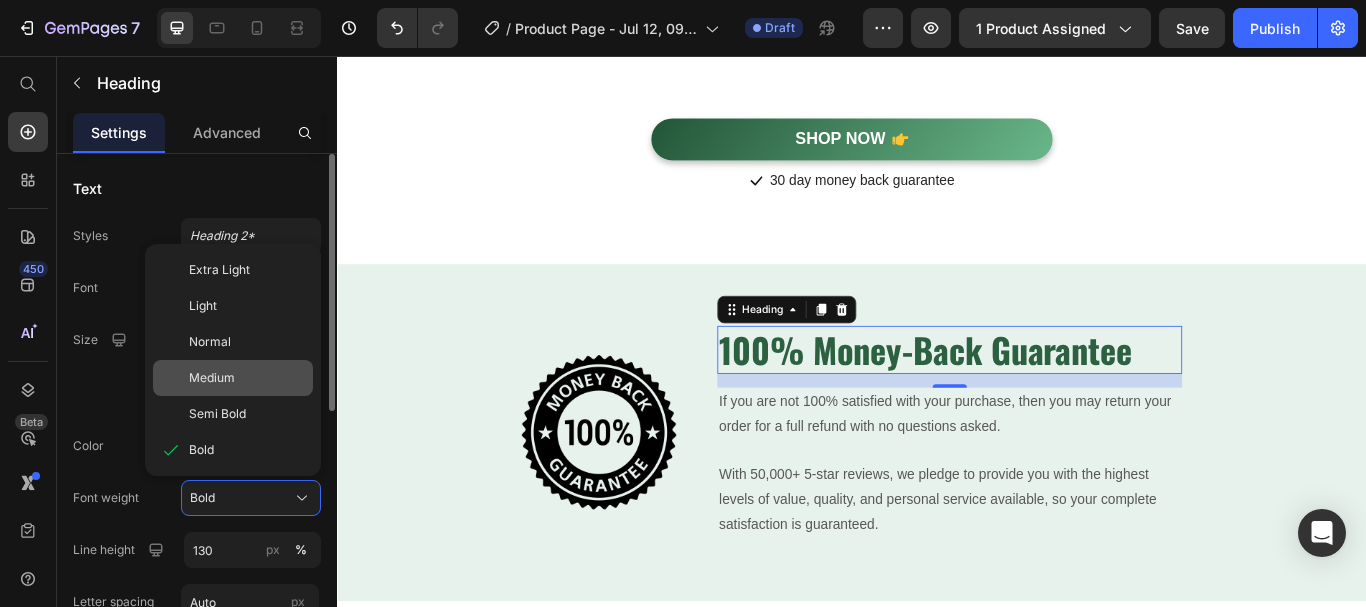 click on "Medium" at bounding box center [247, 378] 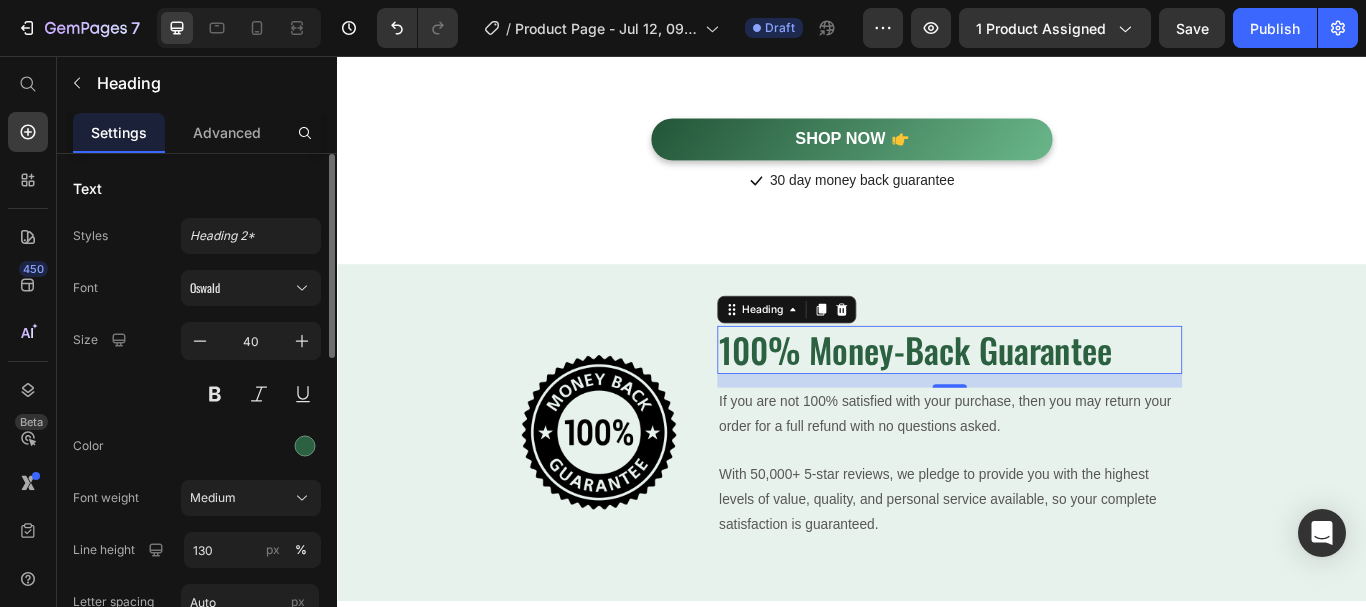 click at bounding box center (251, 446) 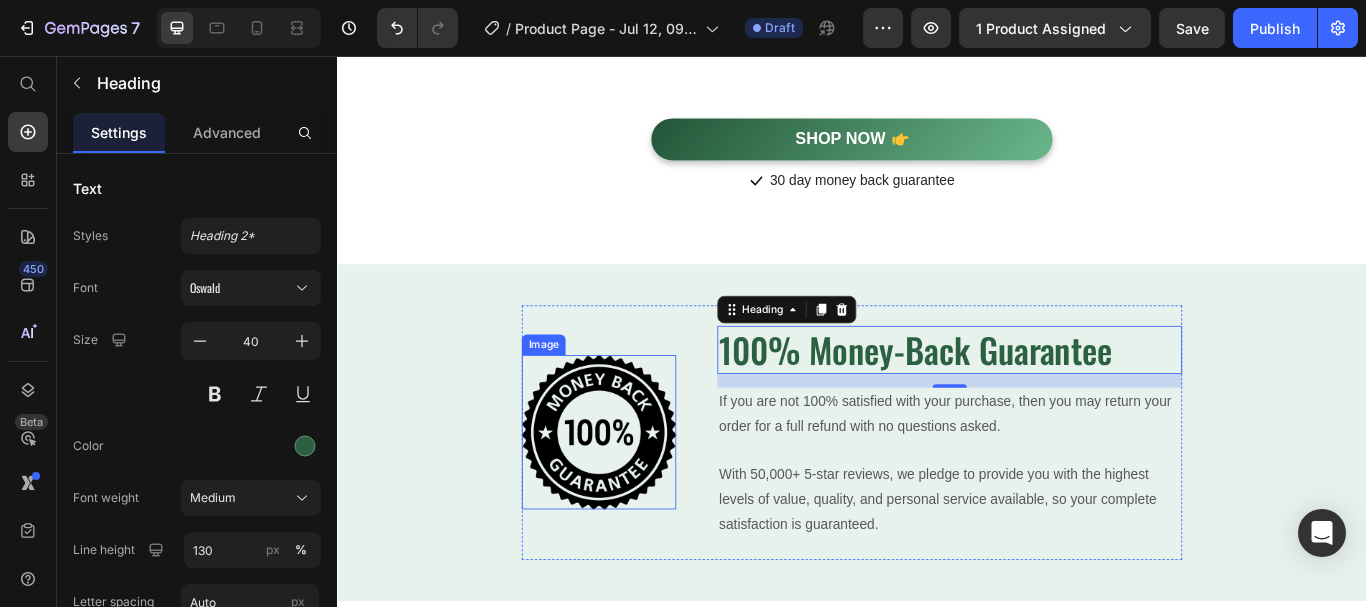 click at bounding box center (642, 495) 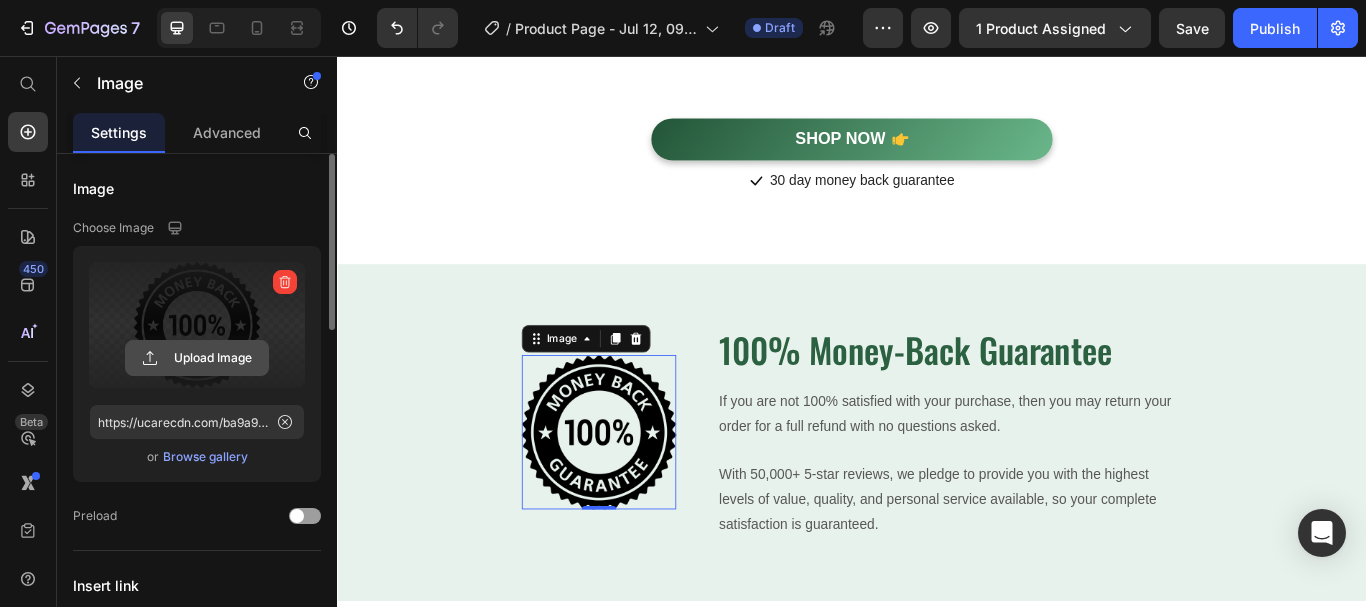 click 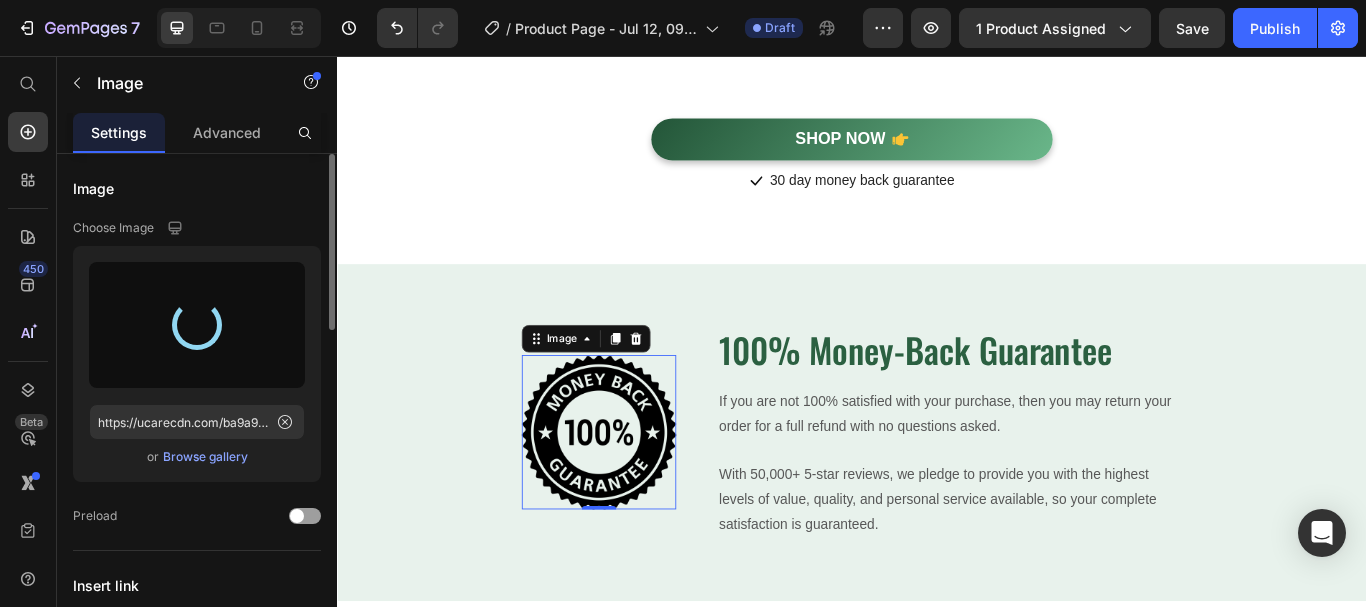 type on "https://cdn.shopify.com/s/files/1/0615/8181/9975/files/gempages_574911106628191076-ada1f30c-ac0f-4cd5-ae76-5df719caec38.png" 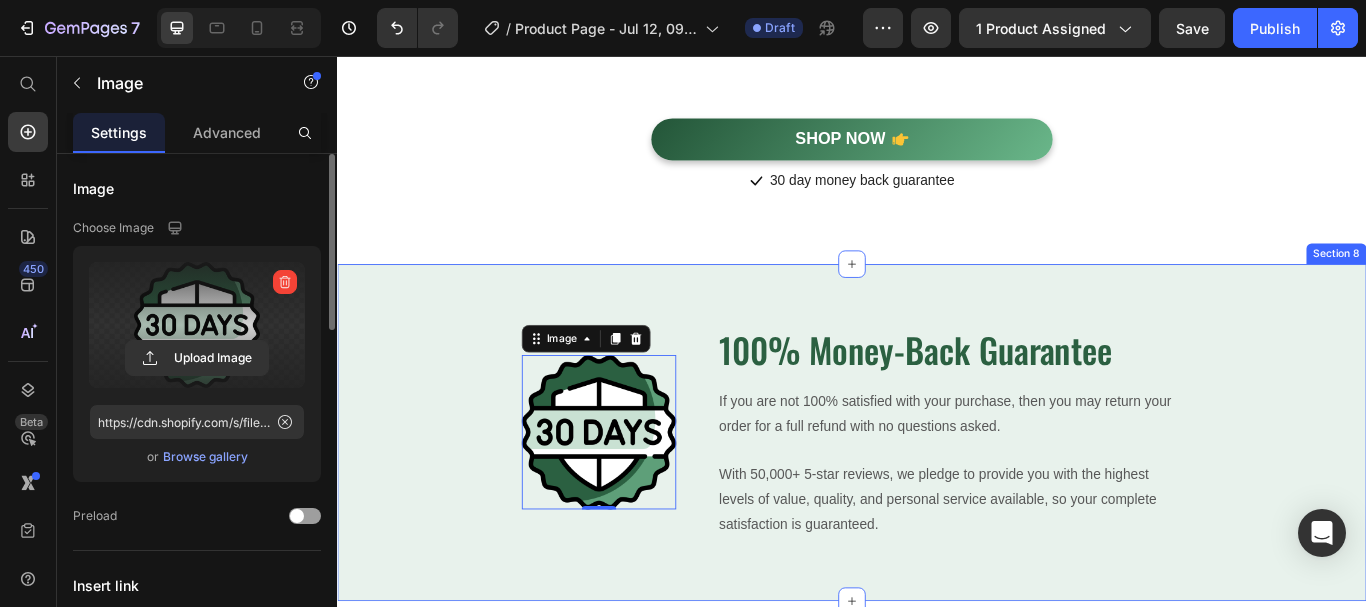 click on "Image   0 100% Money-Back Guarantee Heading If you are not 100% satisfied with your purchase, then you may return your order for a full refund with no questions asked.   With 50,000+ 5-star reviews, we pledge to provide you with the highest levels of value, quality, and personal service available, so your complete satisfaction is guaranteed. Text block Row Section 8" at bounding box center (937, 495) 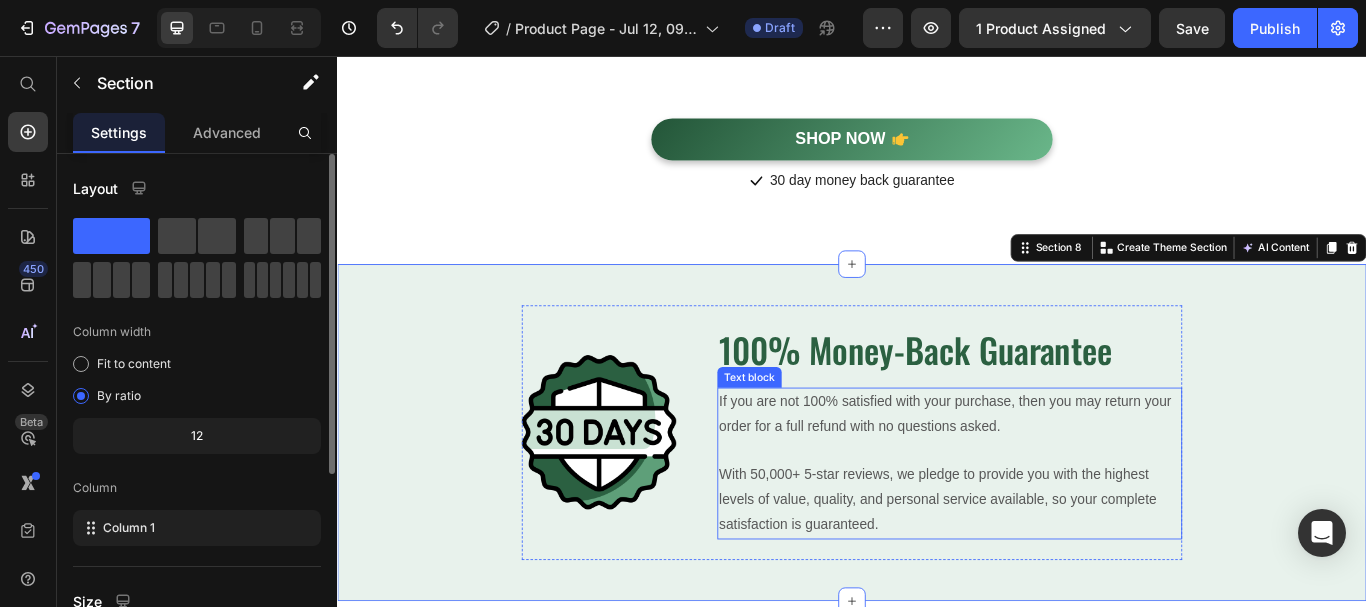 click on "If you are not 100% satisfied with your purchase, then you may return your order for a full refund with no questions asked." at bounding box center (1051, 474) 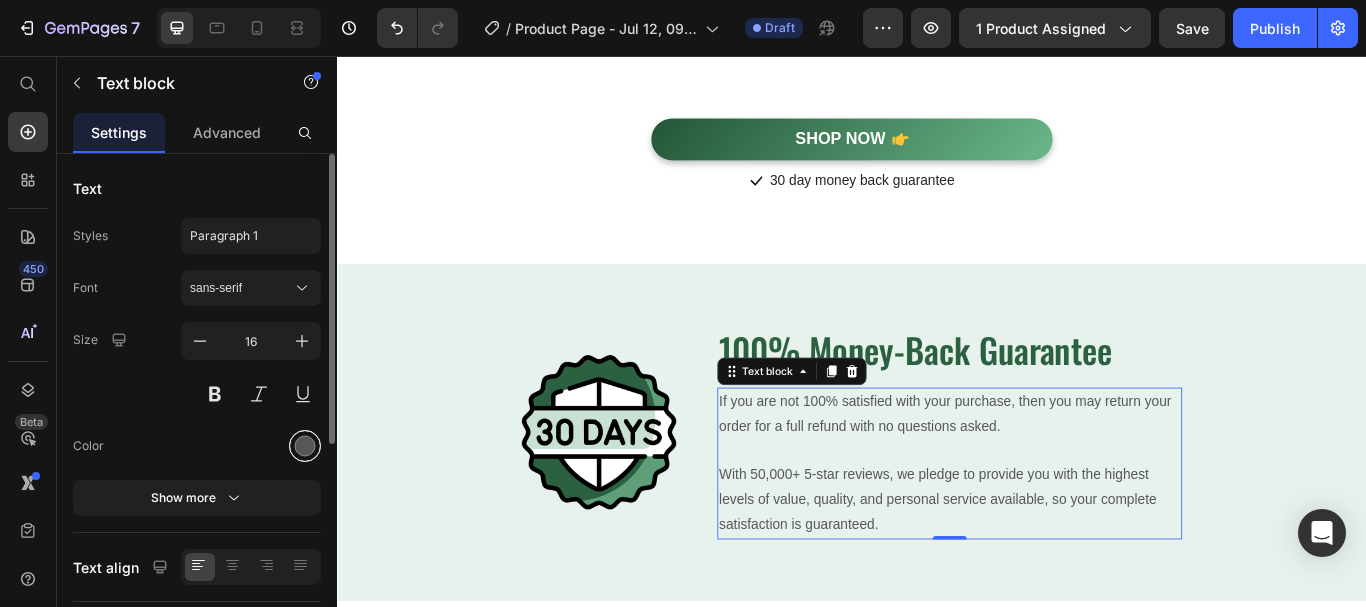 click at bounding box center (305, 446) 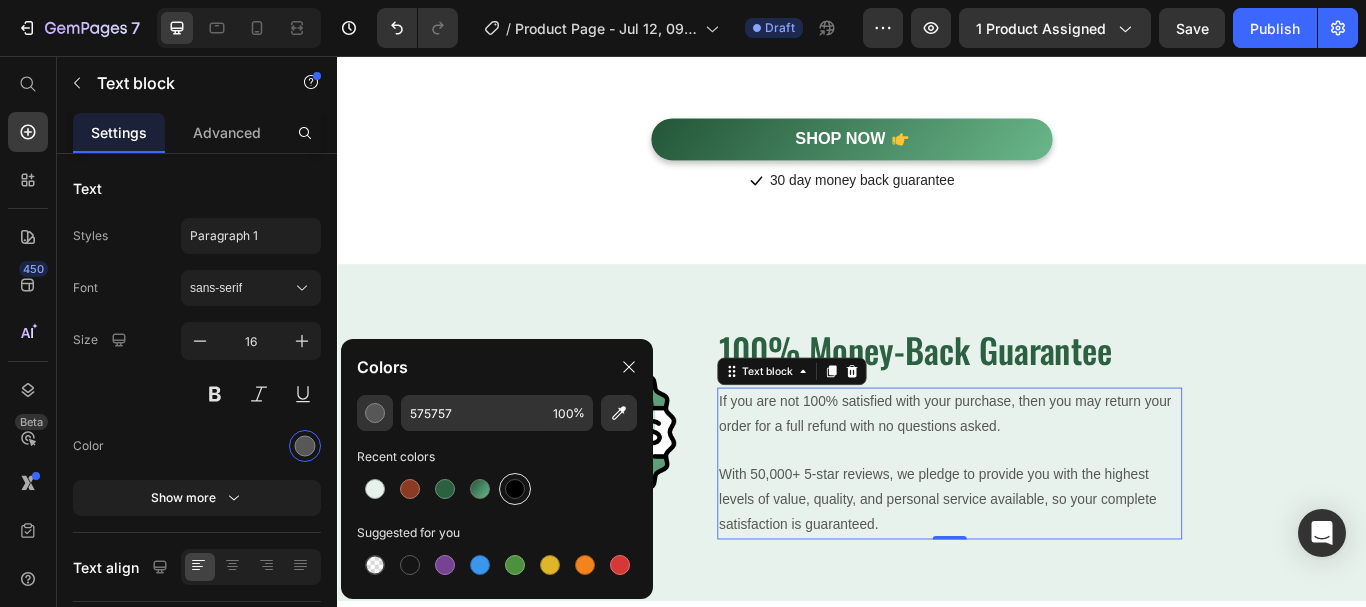 click at bounding box center [515, 489] 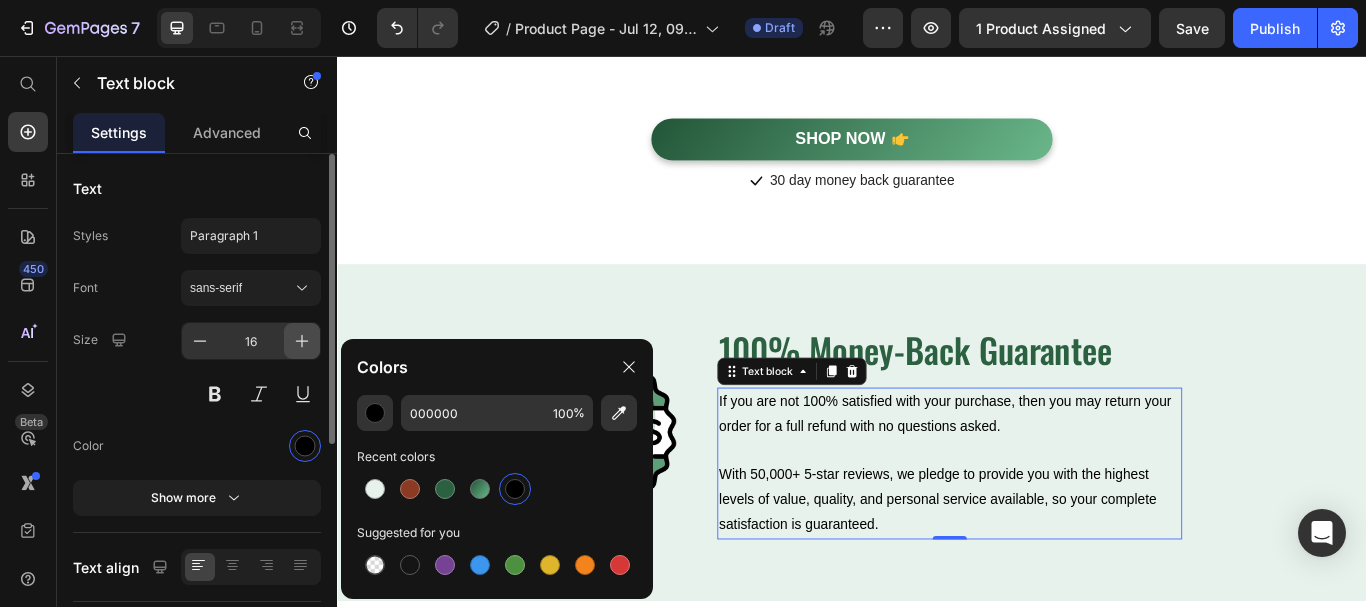 click 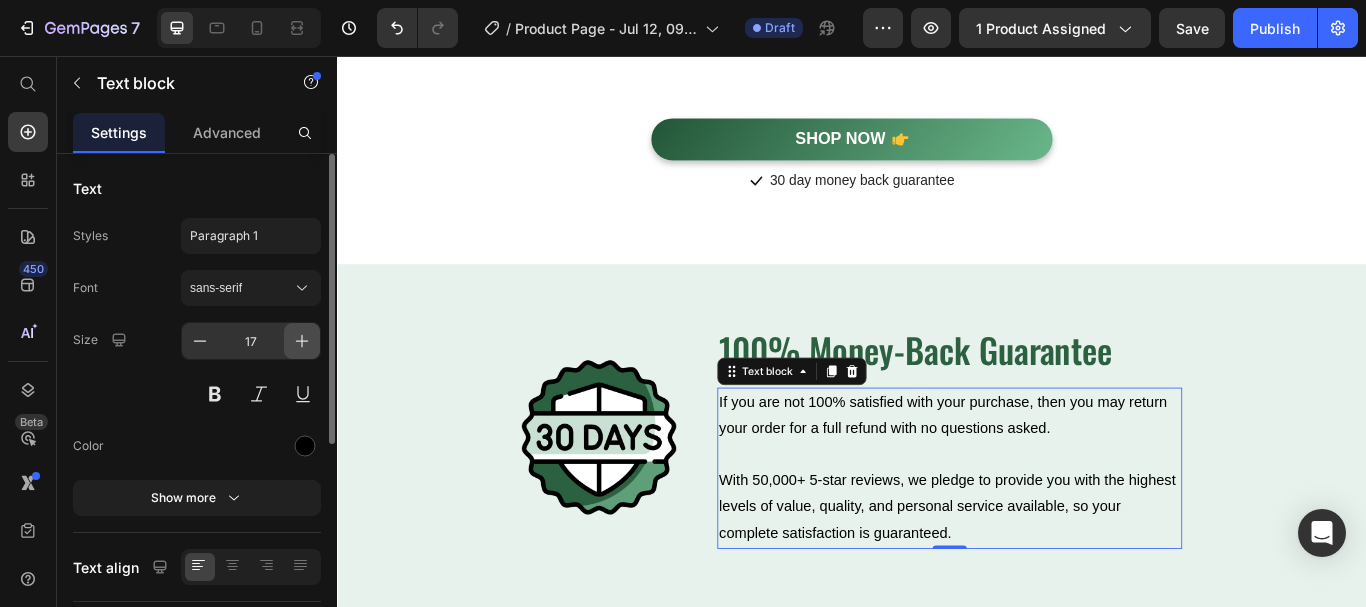 click 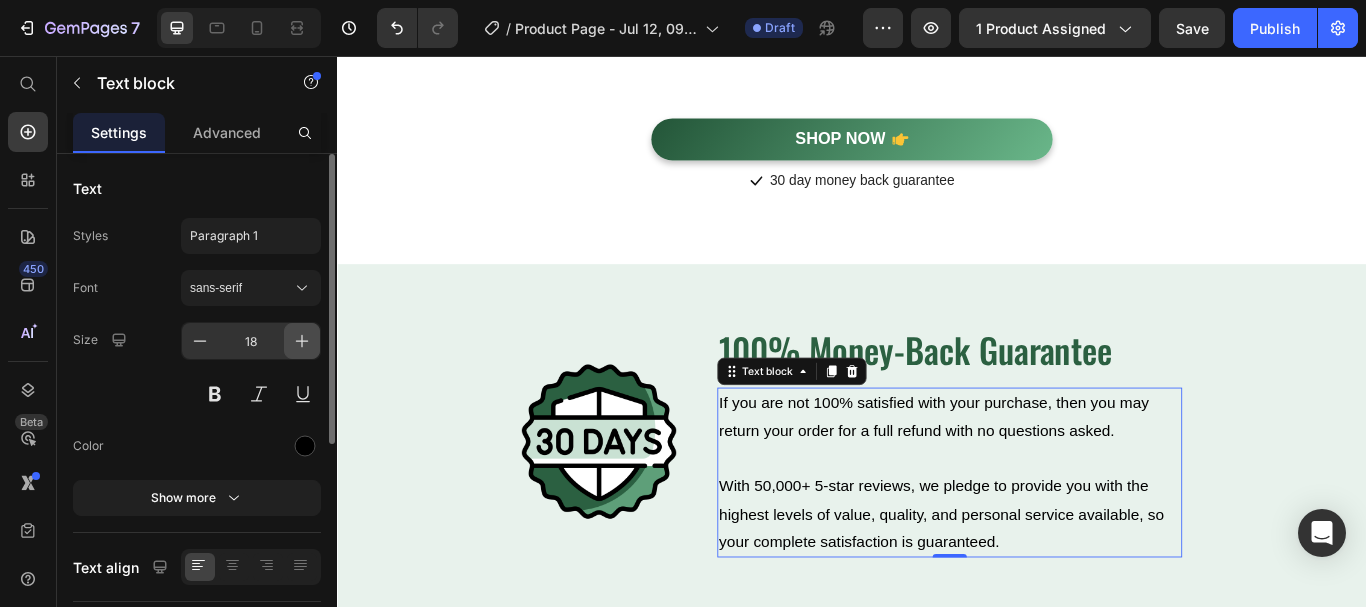 click 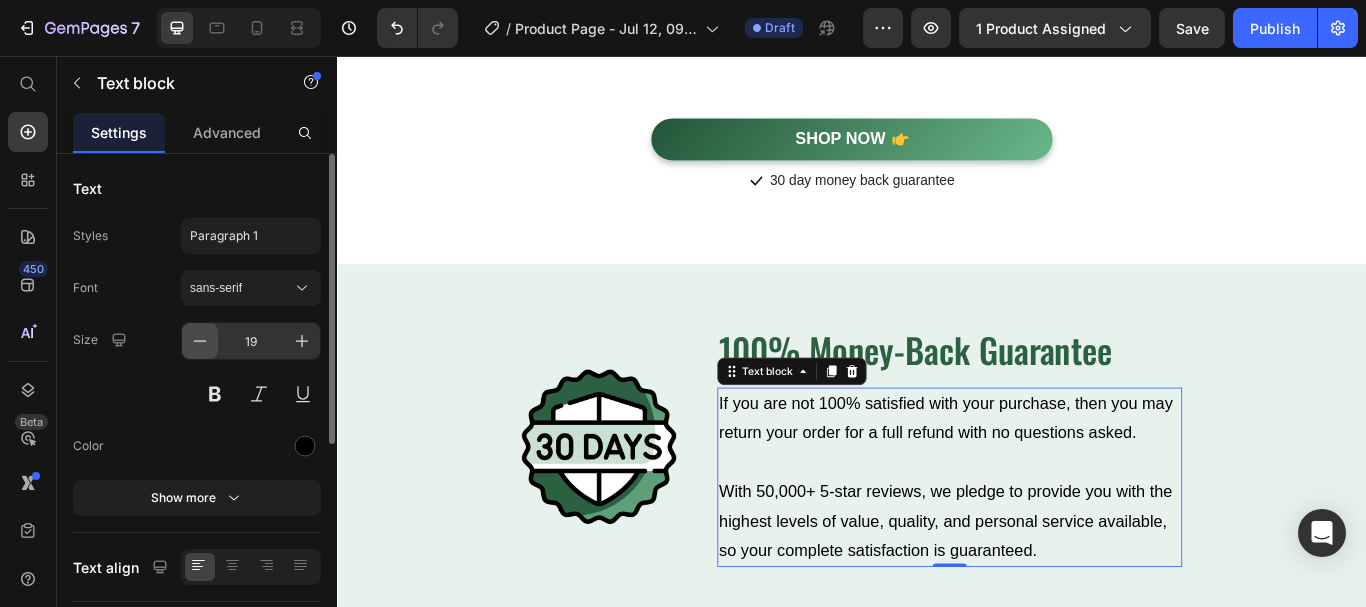 click 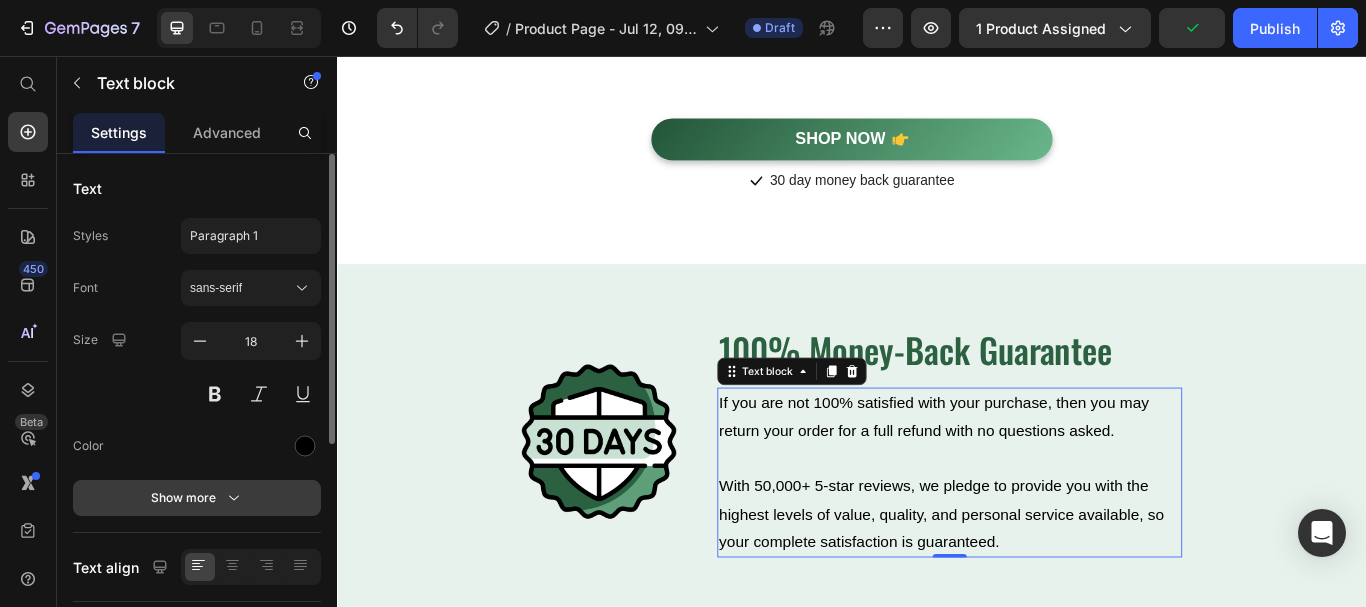 click on "Show more" at bounding box center (197, 498) 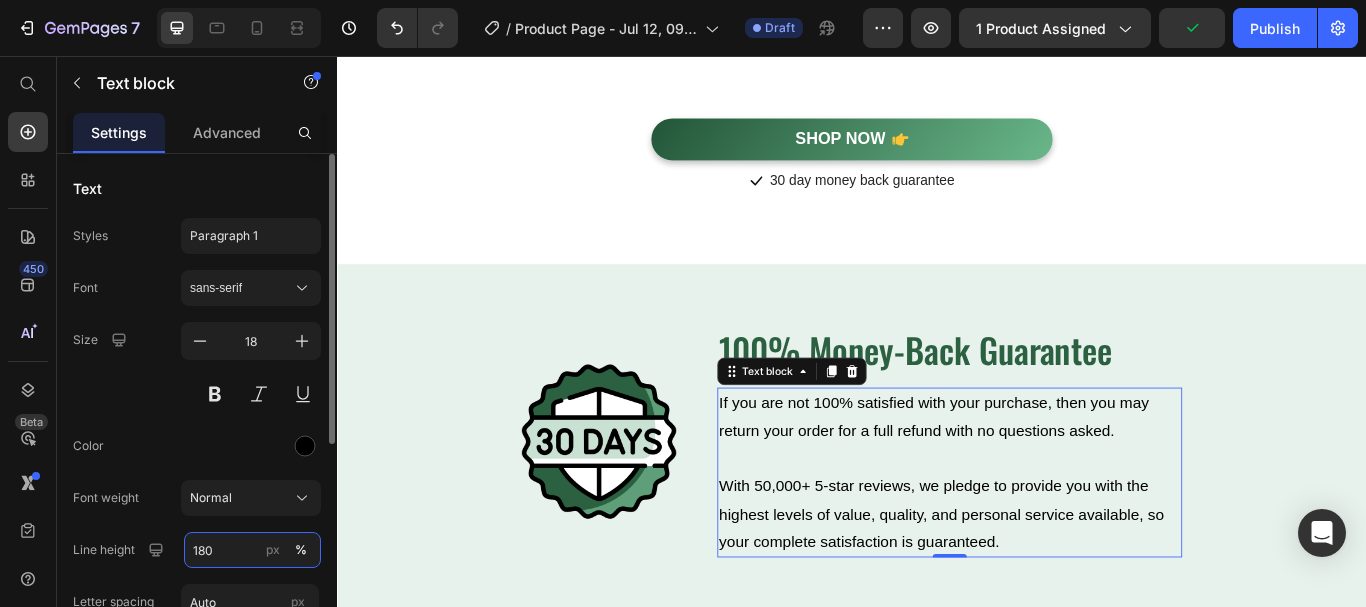 click on "180" at bounding box center [252, 550] 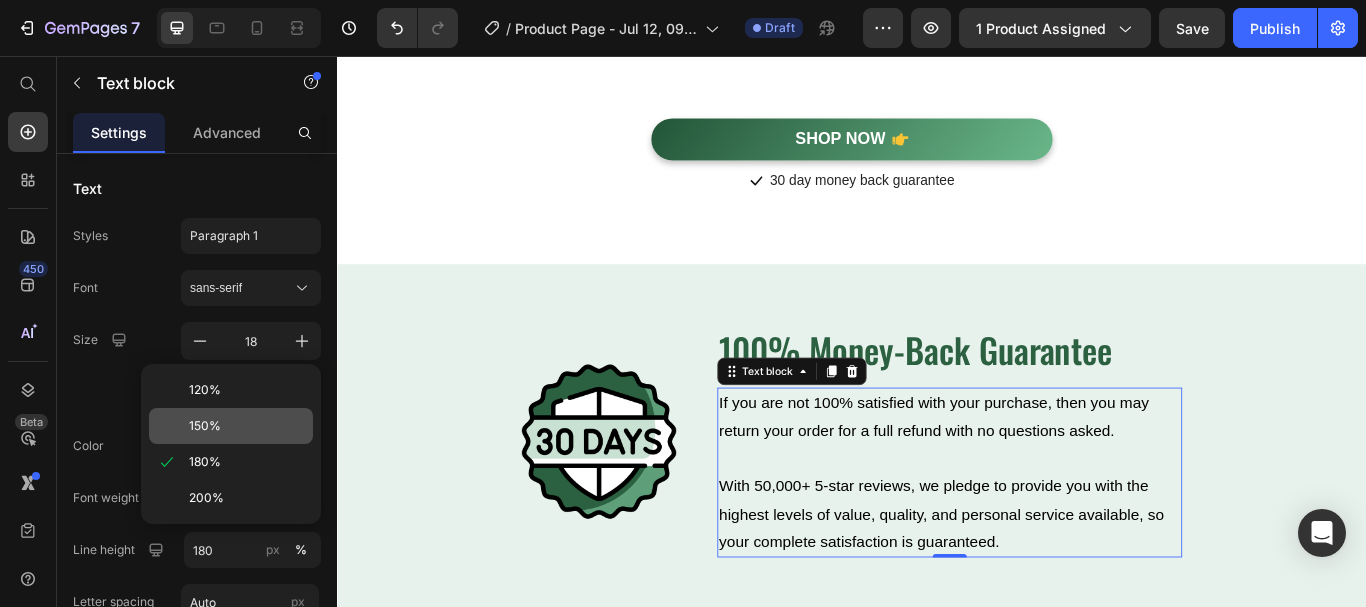 click on "150%" at bounding box center (205, 426) 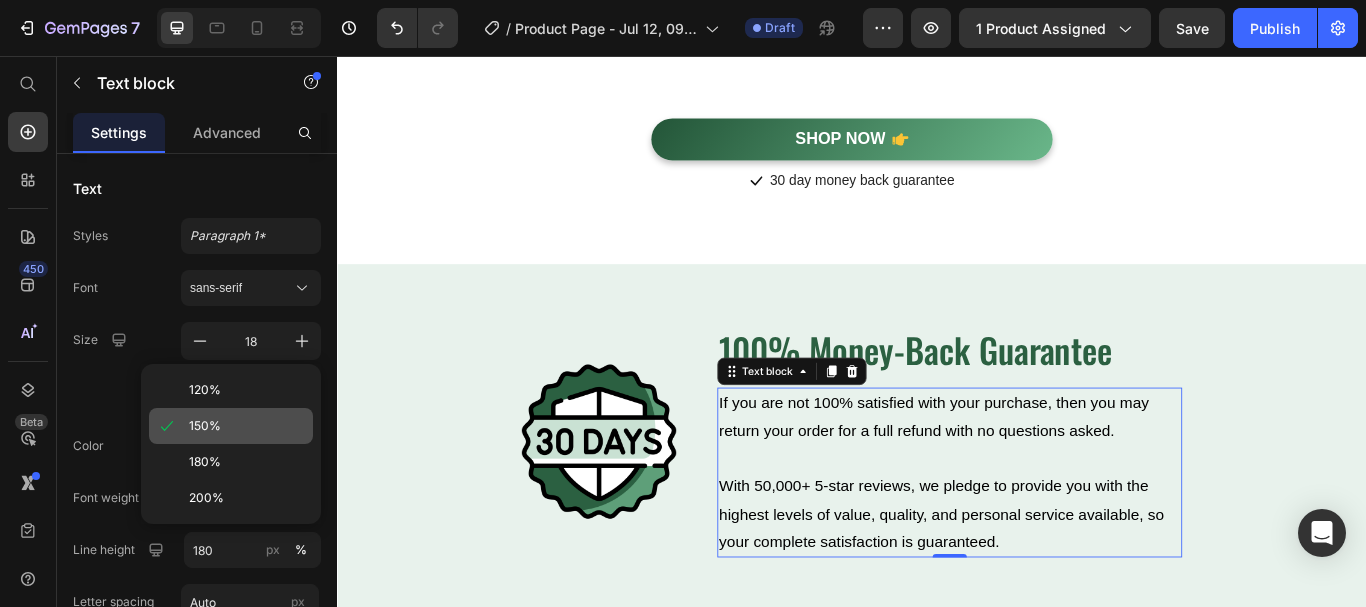 type on "150" 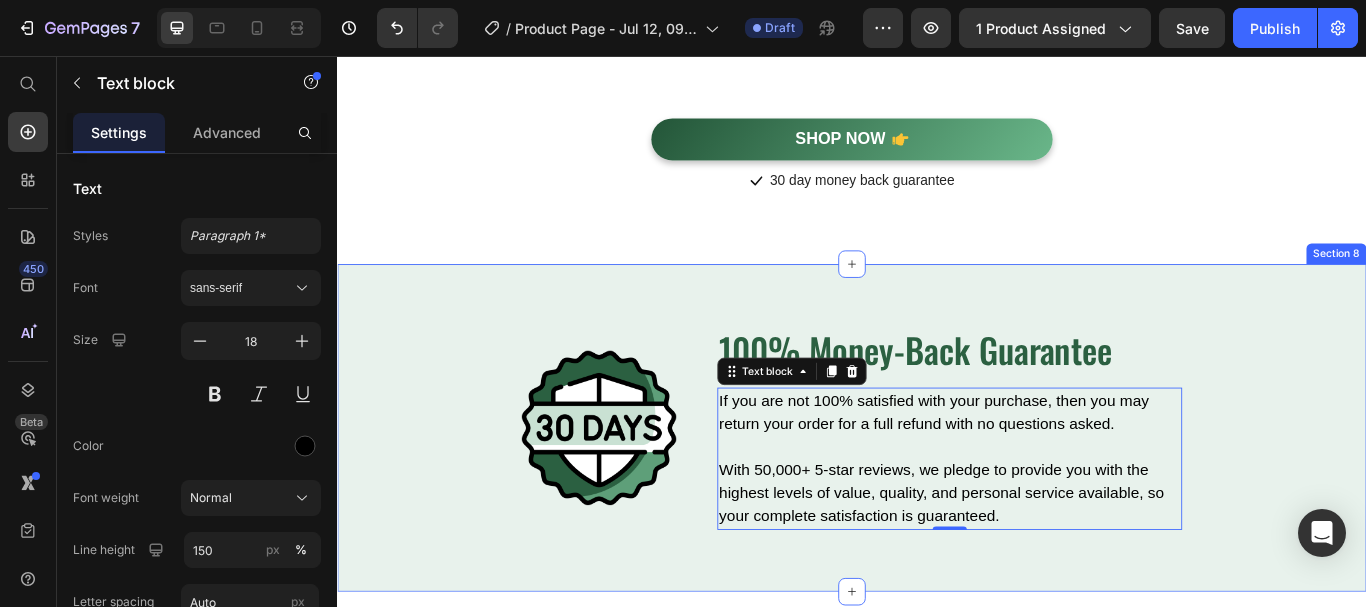 click on "Image 100% Money-Back Guarantee Heading If you are not 100% satisfied with your purchase, then you may return your order for a full refund with no questions asked.   With 50,000+ 5-star reviews, we pledge to provide you with the highest levels of value, quality, and personal service available, so your complete satisfaction is guaranteed. Text block   0 Row" at bounding box center [937, 490] 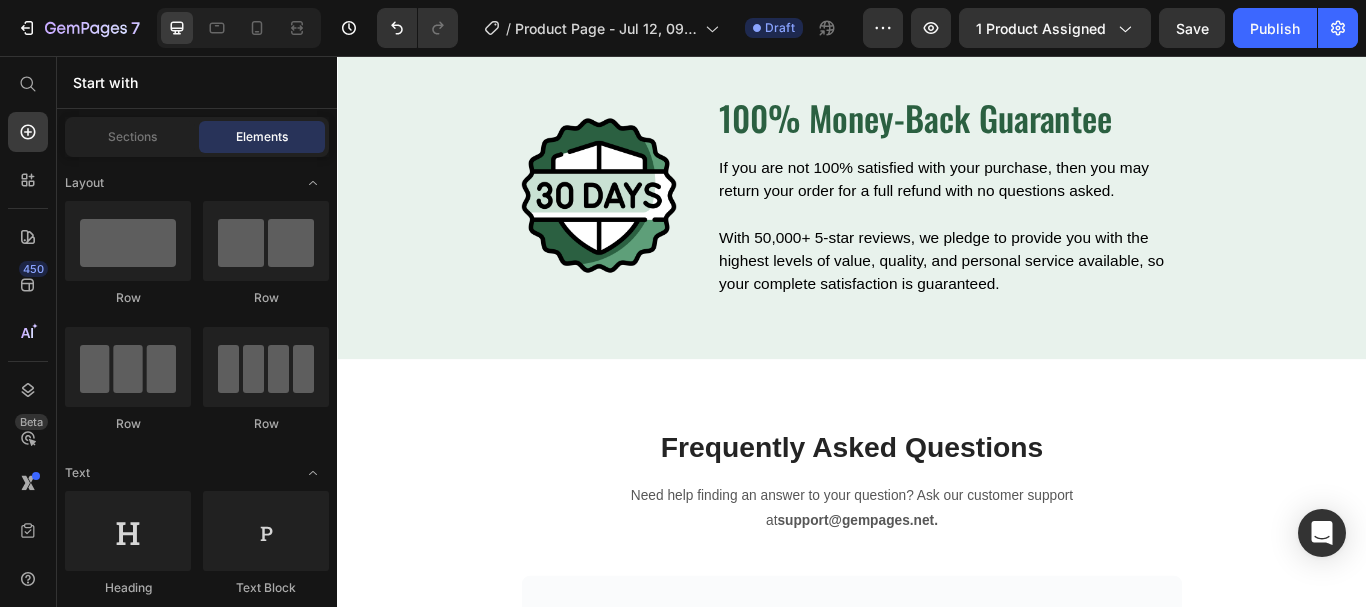 scroll, scrollTop: 6108, scrollLeft: 0, axis: vertical 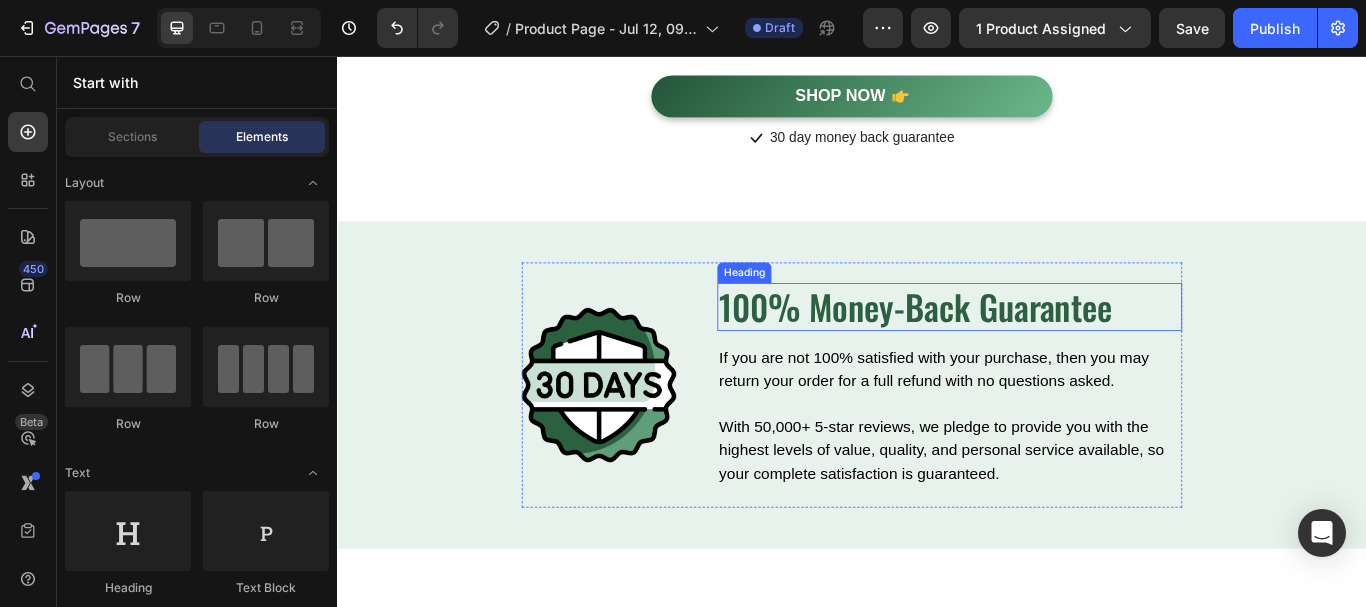 click on "100% Money-Back Guarantee" at bounding box center (1051, 349) 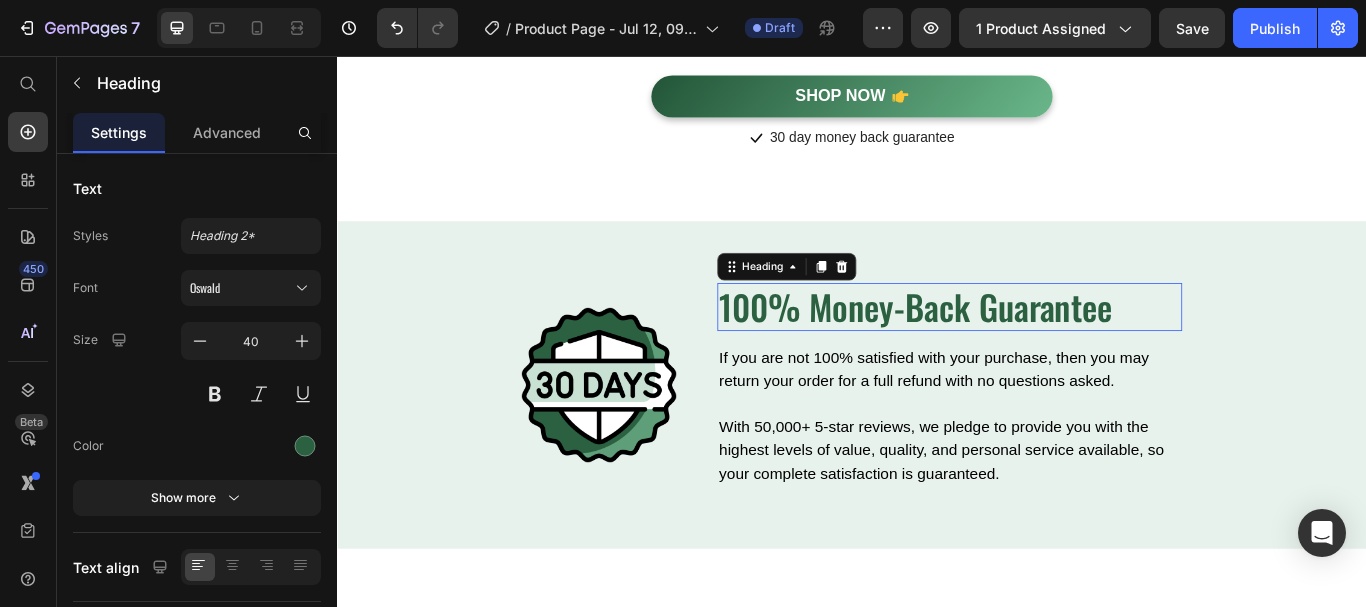 click on "100% Money-Back Guarantee" at bounding box center (1051, 349) 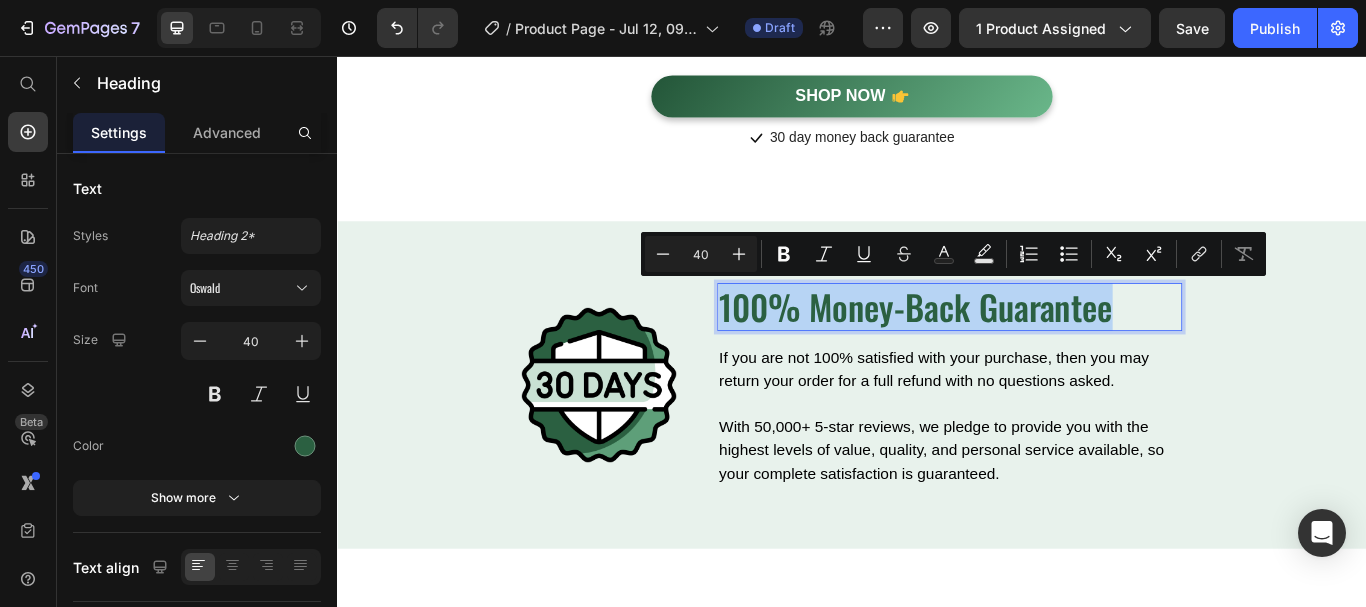 copy on "100% Money-Back Guarantee" 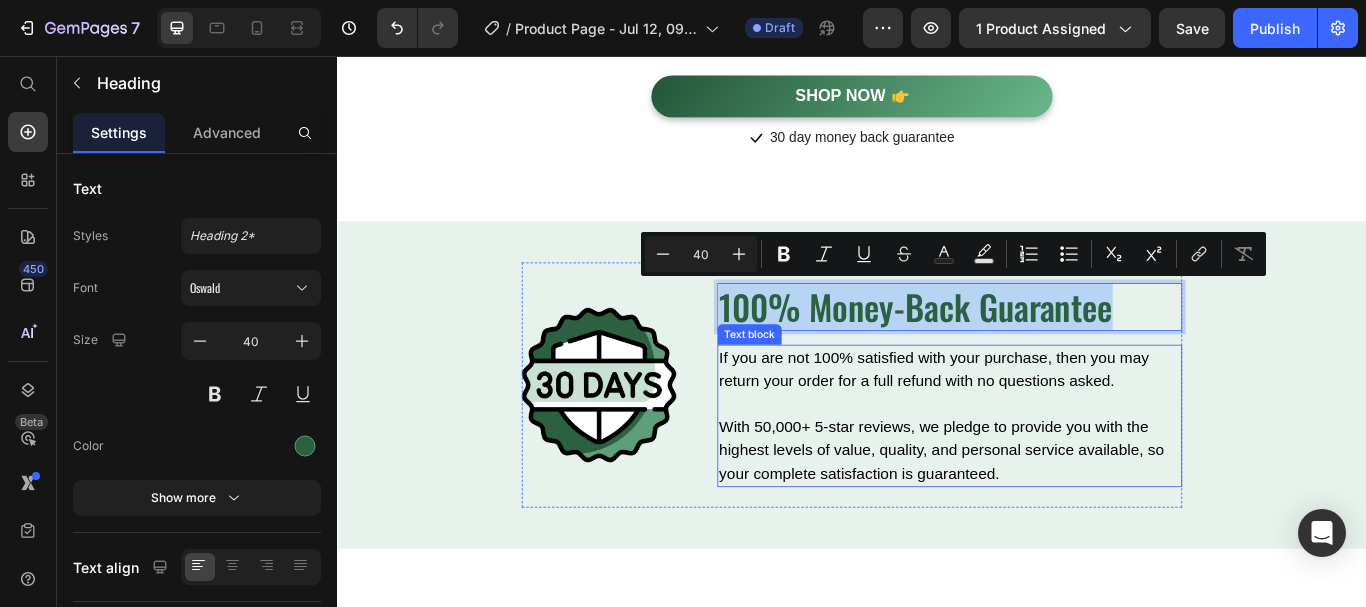 click on "With 50,000+ 5-star reviews, we pledge to provide you with the highest levels of value, quality, and personal service available, so your complete satisfaction is guaranteed." at bounding box center [1051, 516] 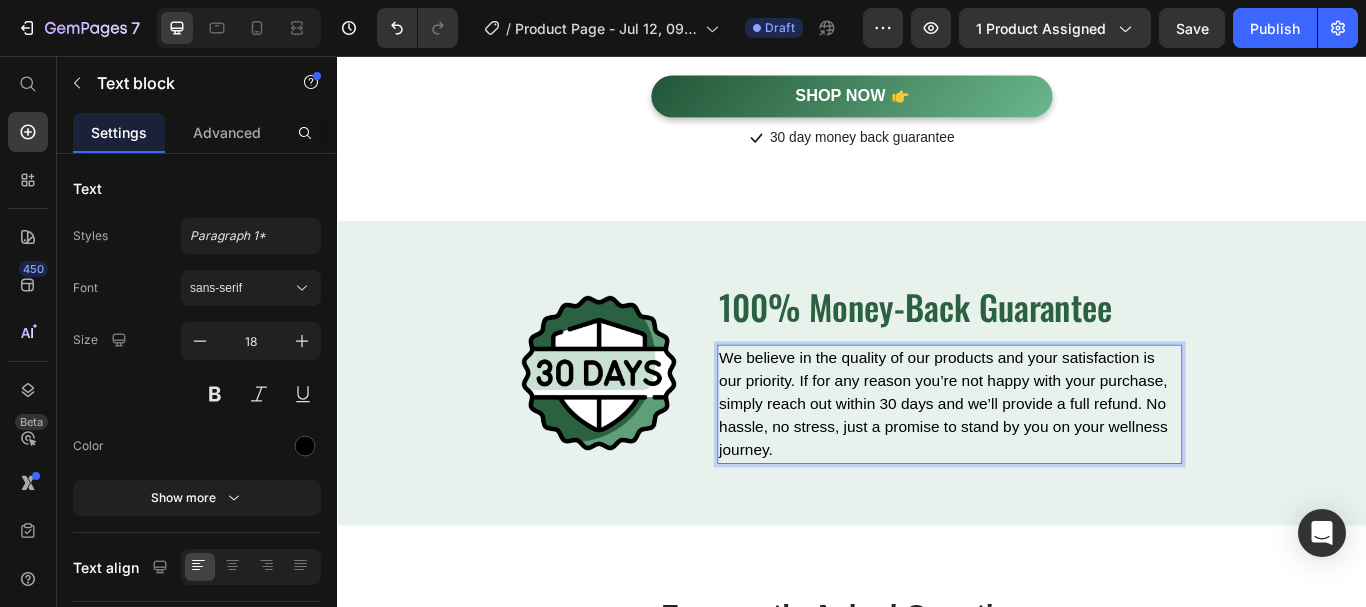 click on "We believe in the quality of our products and your satisfaction is our priority. If for any reason you’re not happy with your purchase, simply reach out within 30 days and we’ll provide a full refund. No hassle, no stress, just a promise to stand by you on your wellness journey." at bounding box center (1051, 462) 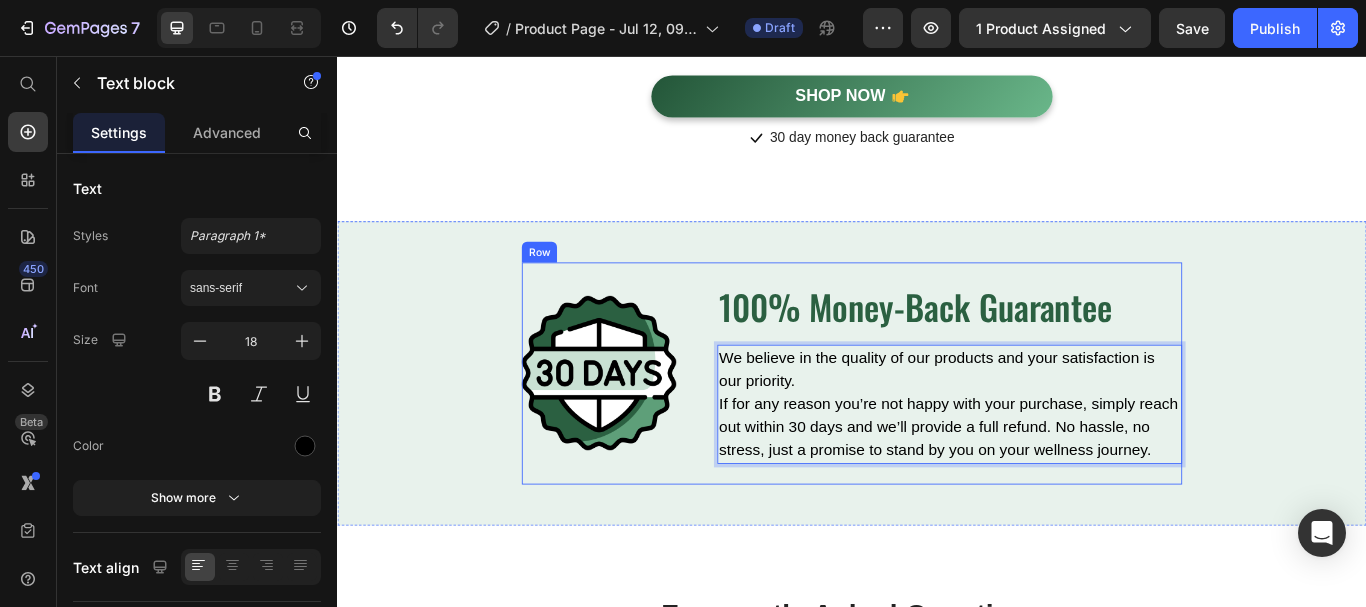 drag, startPoint x: 869, startPoint y: 429, endPoint x: 764, endPoint y: 397, distance: 109.76794 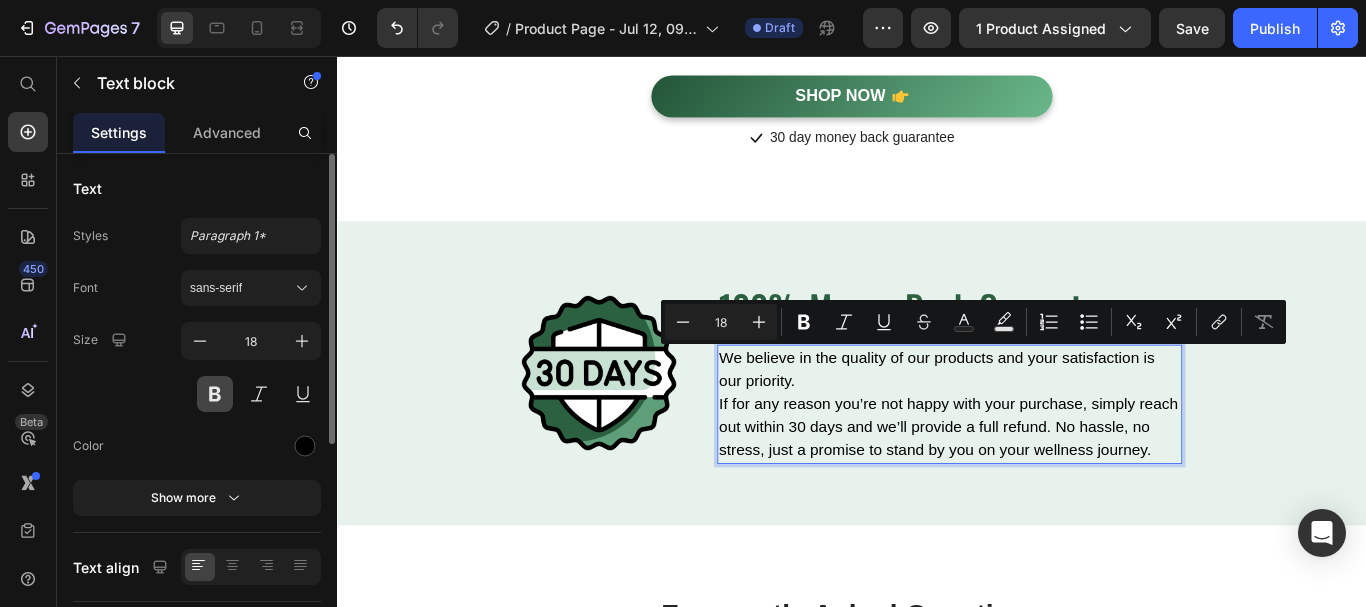 click at bounding box center (215, 394) 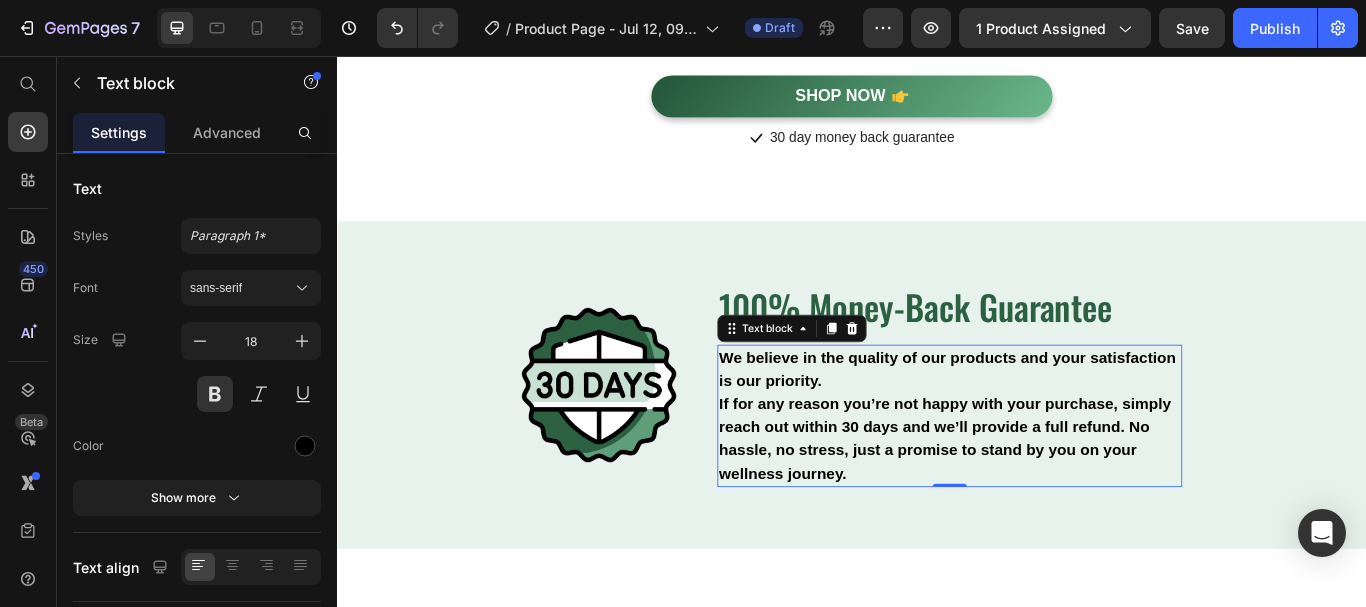 type 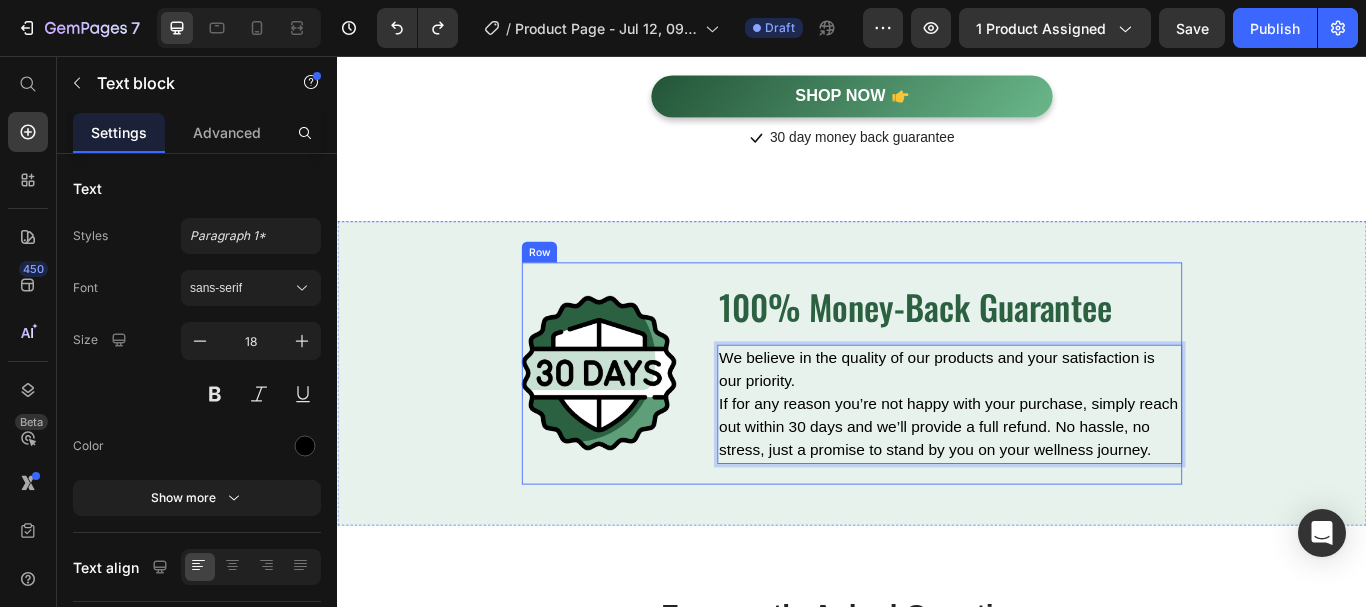 drag, startPoint x: 864, startPoint y: 443, endPoint x: 771, endPoint y: 408, distance: 99.368004 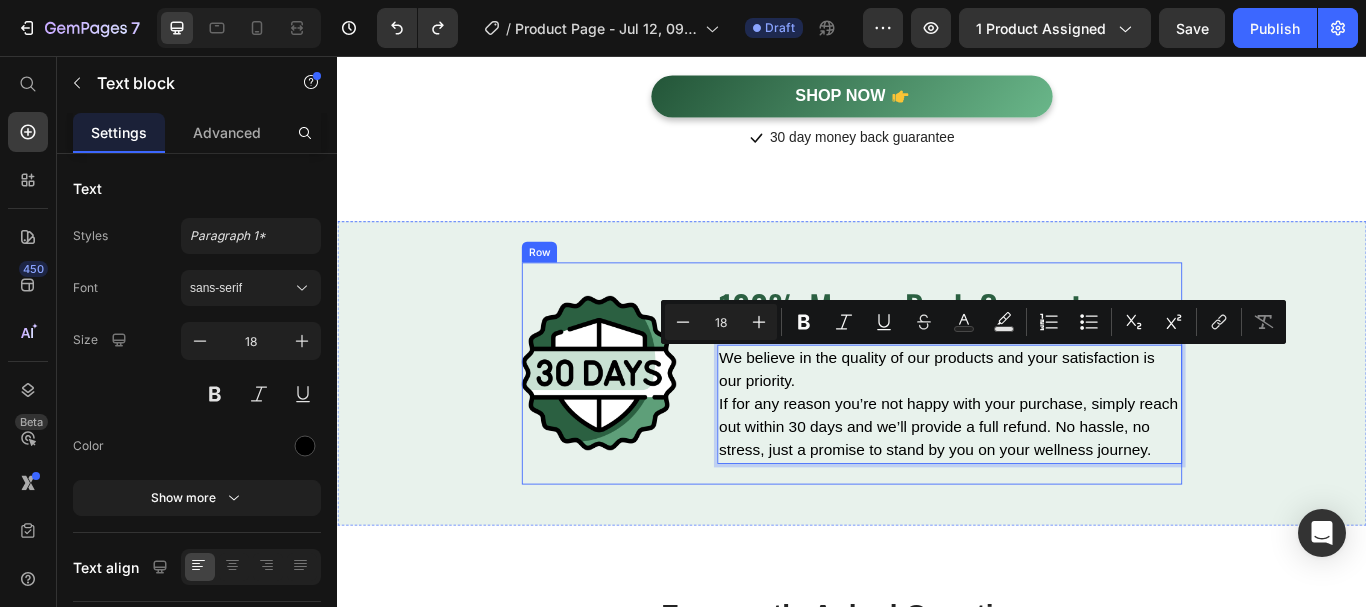 drag, startPoint x: 869, startPoint y: 437, endPoint x: 770, endPoint y: 400, distance: 105.68822 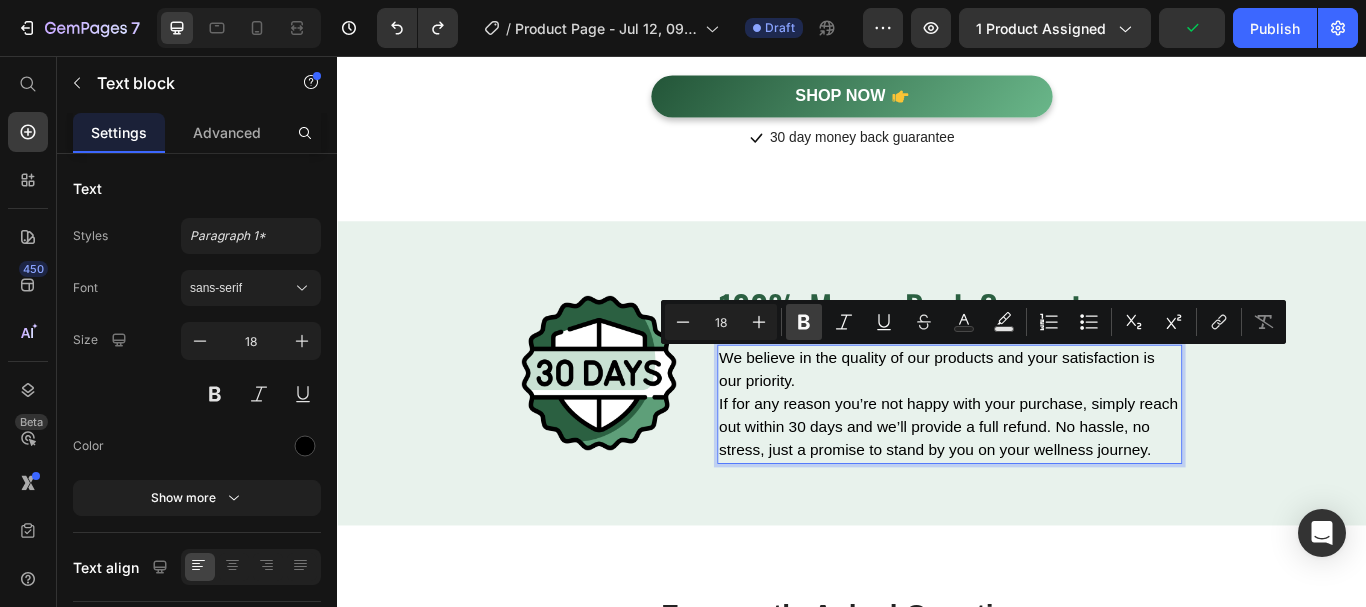 click 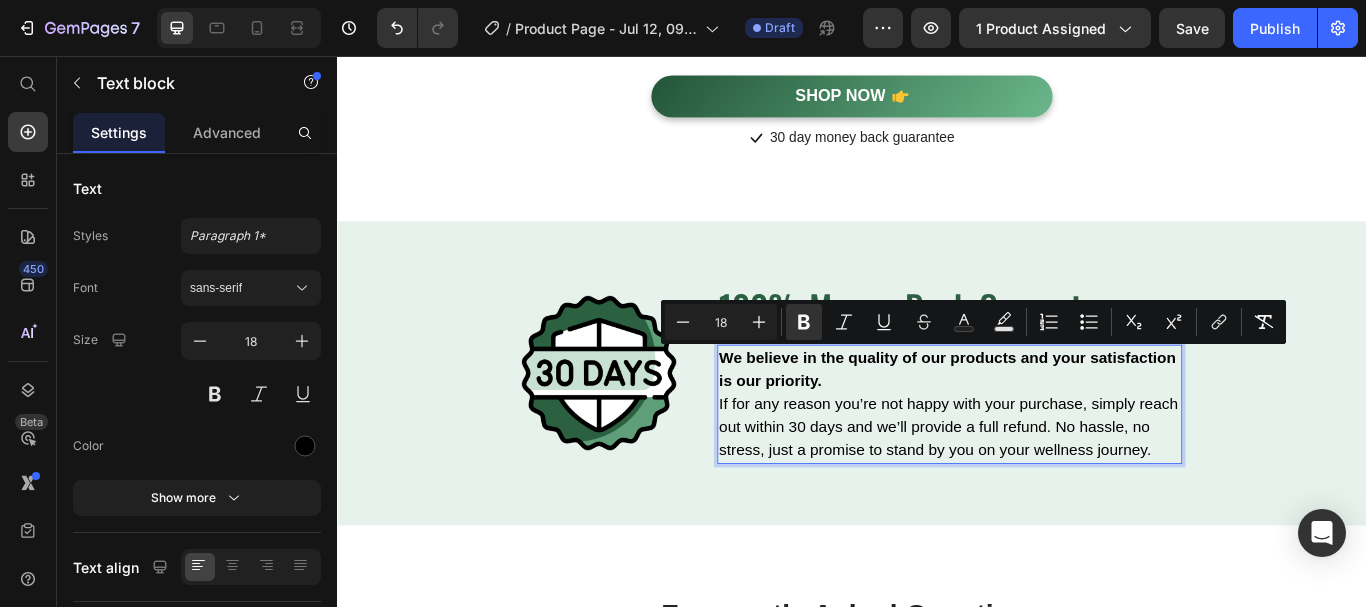 click on "If for any reason you’re not happy with your purchase, simply reach out within 30 days and we’ll provide a full refund. No hassle, no stress, just a promise to stand by you on your wellness journey." at bounding box center [1051, 489] 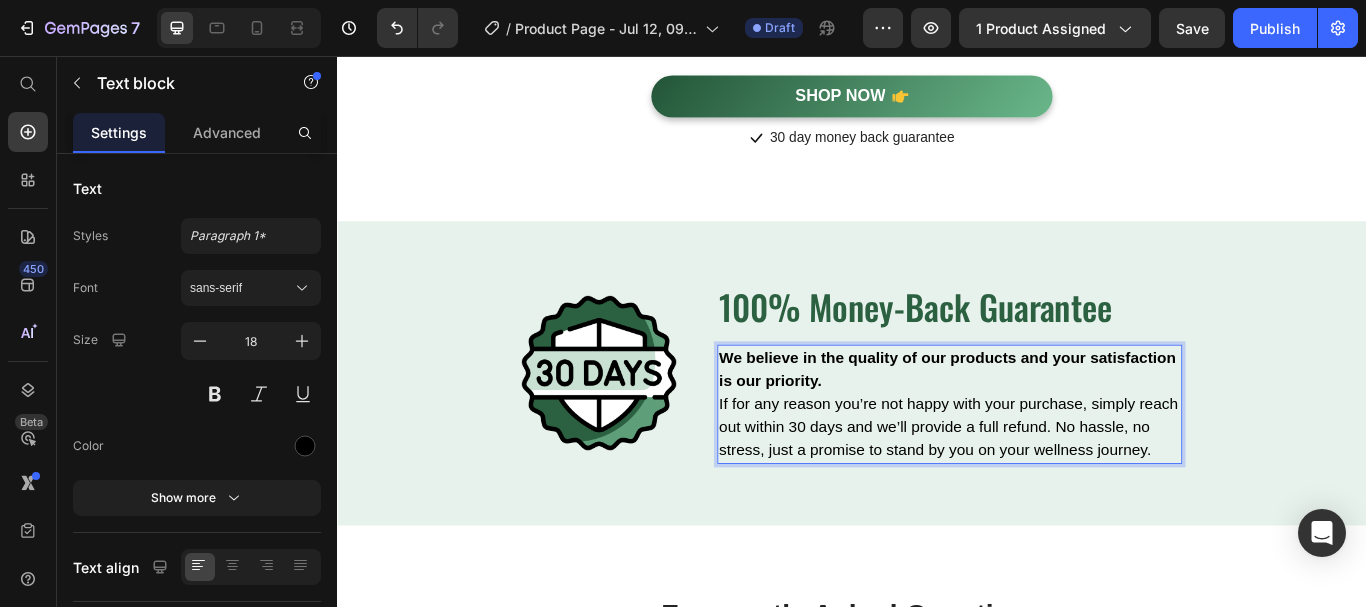 drag, startPoint x: 921, startPoint y: 493, endPoint x: 855, endPoint y: 495, distance: 66.0303 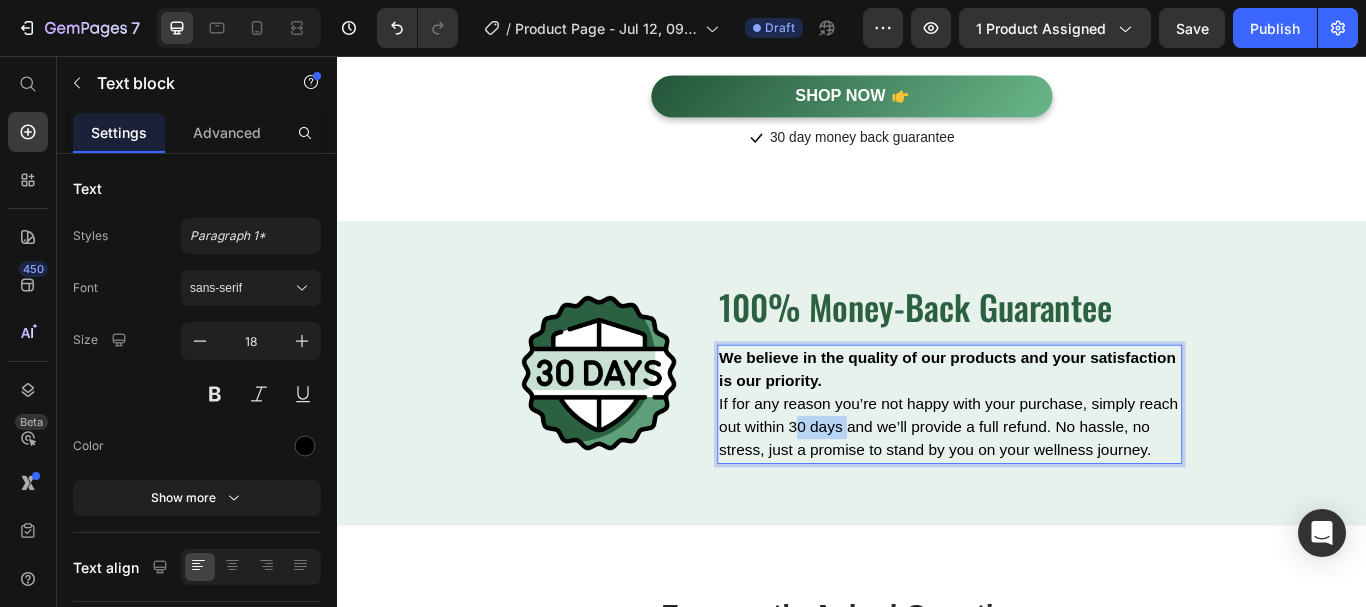 drag, startPoint x: 862, startPoint y: 493, endPoint x: 927, endPoint y: 489, distance: 65.12296 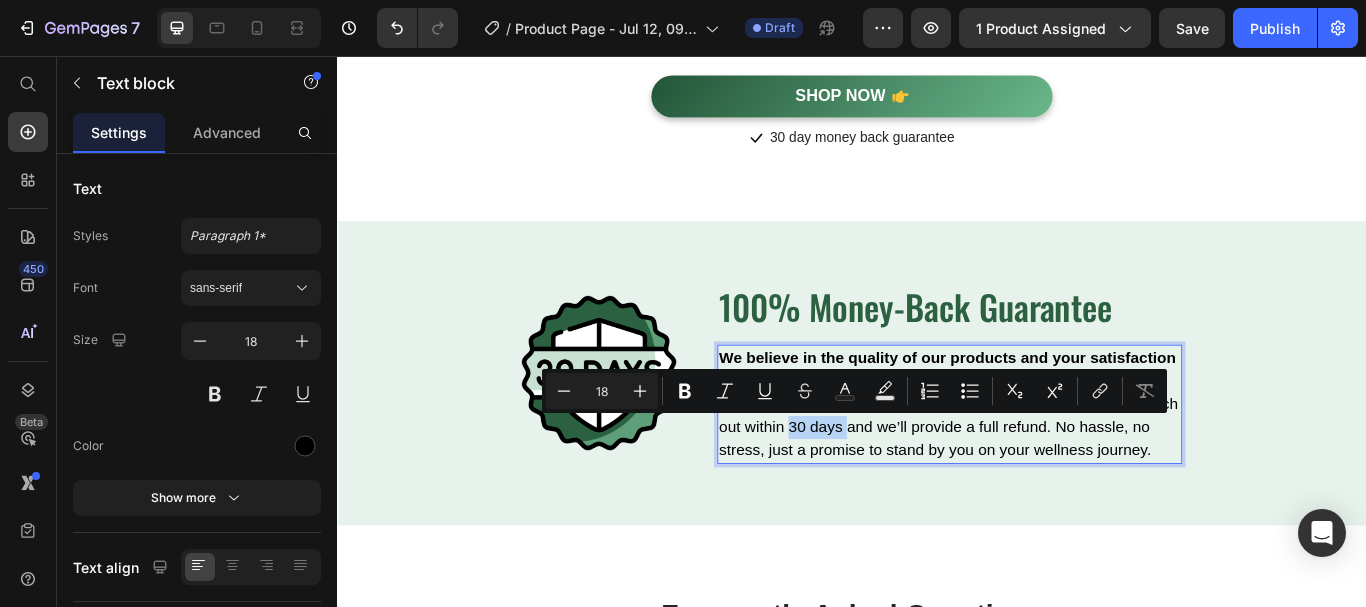 drag, startPoint x: 922, startPoint y: 488, endPoint x: 859, endPoint y: 485, distance: 63.07139 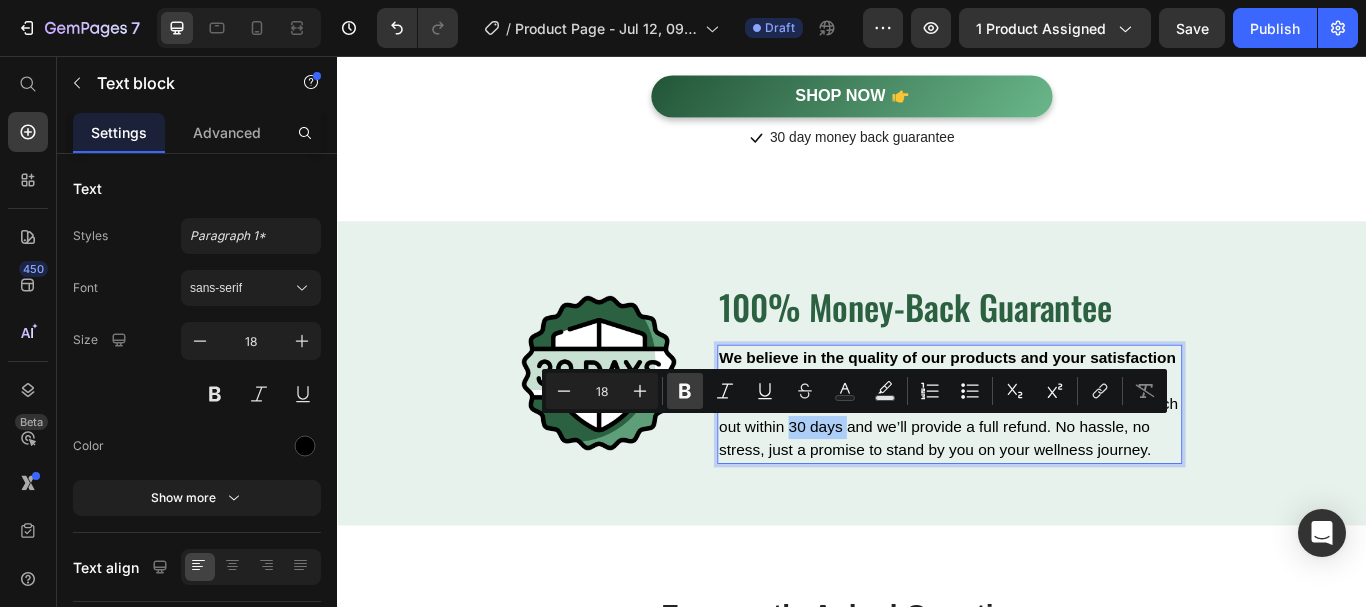 click 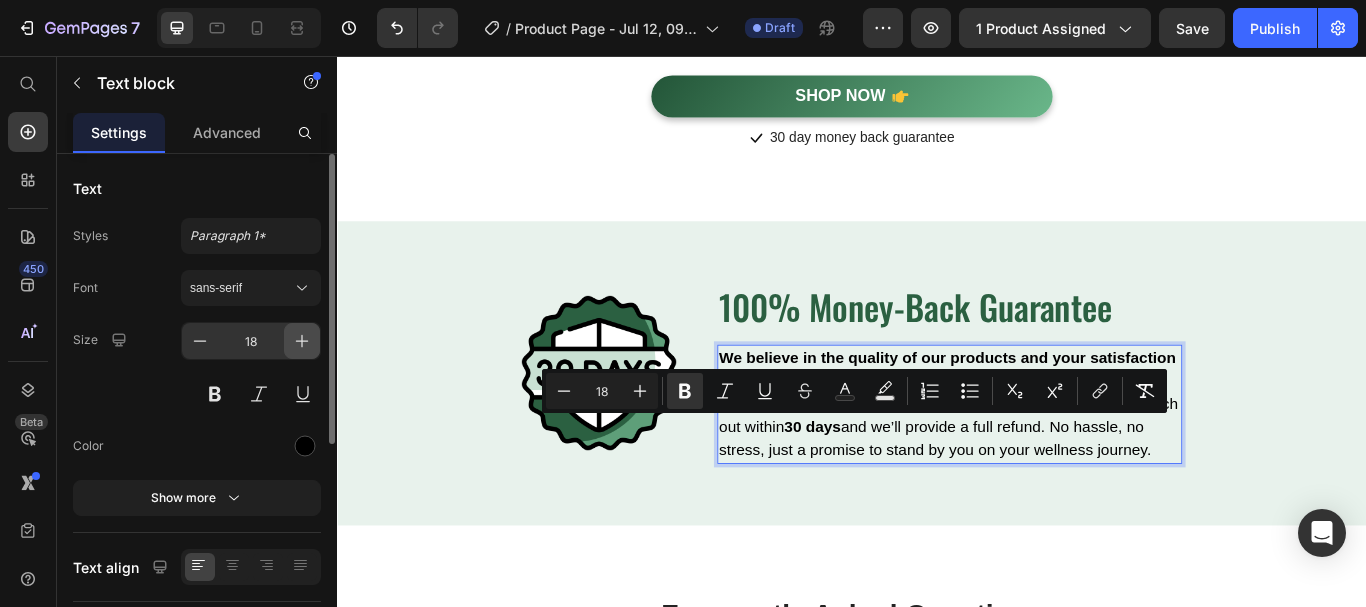 click at bounding box center (302, 341) 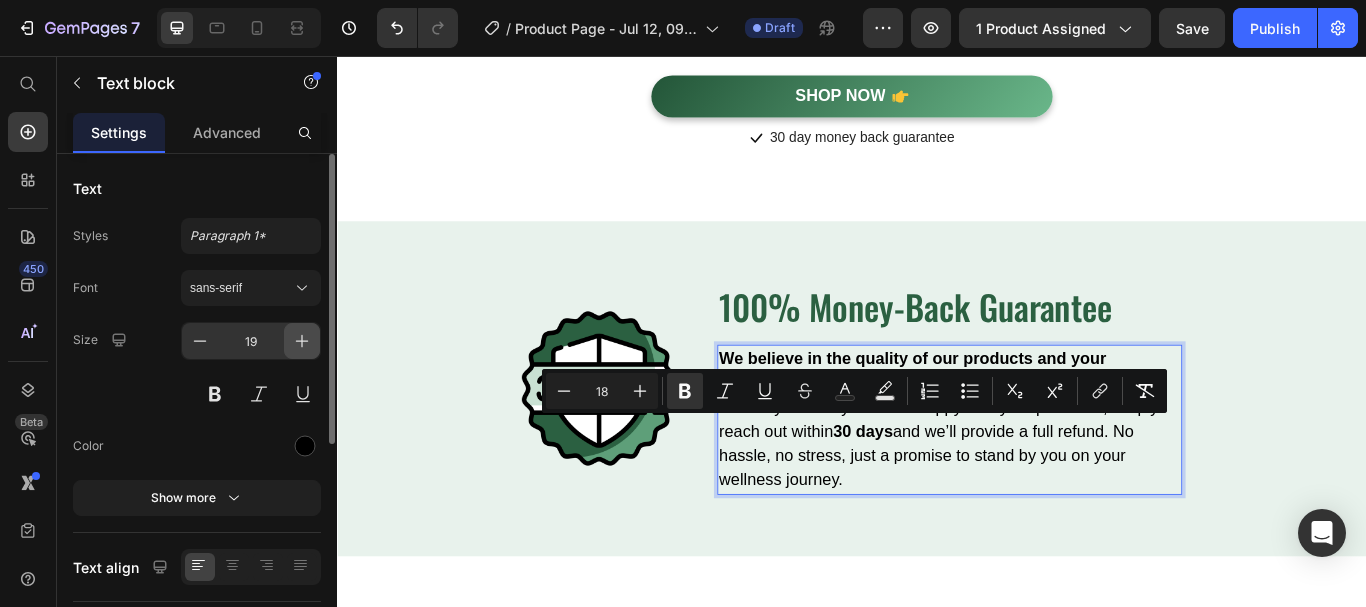 click at bounding box center [302, 341] 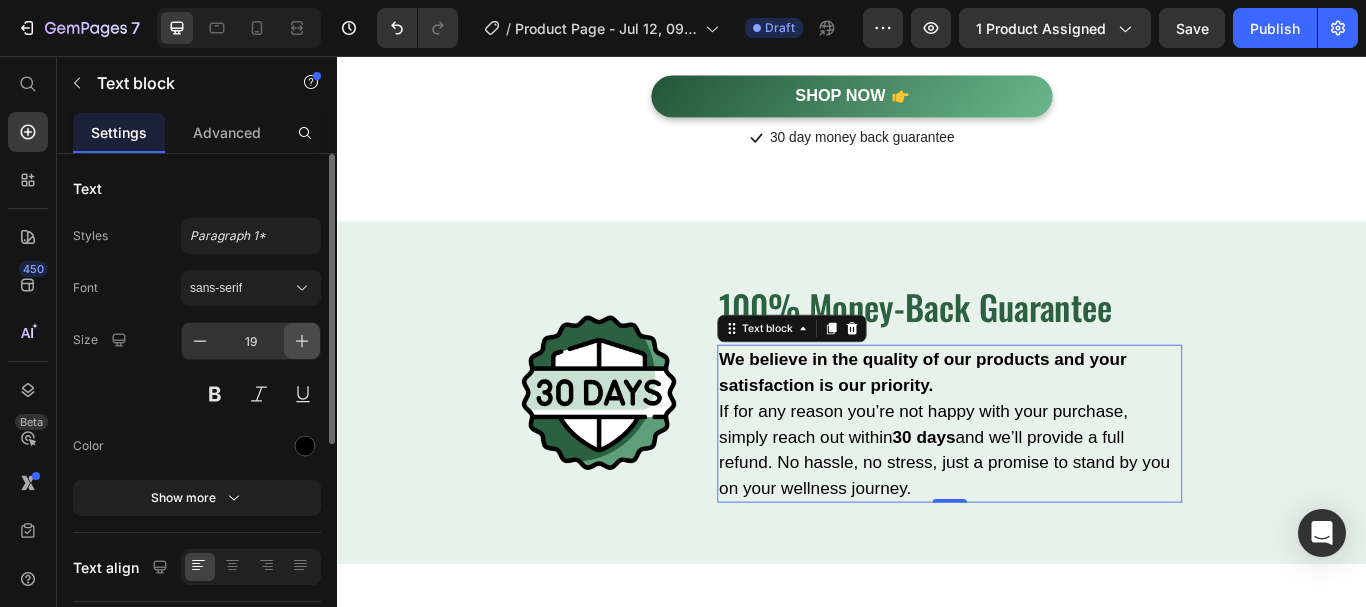 type on "20" 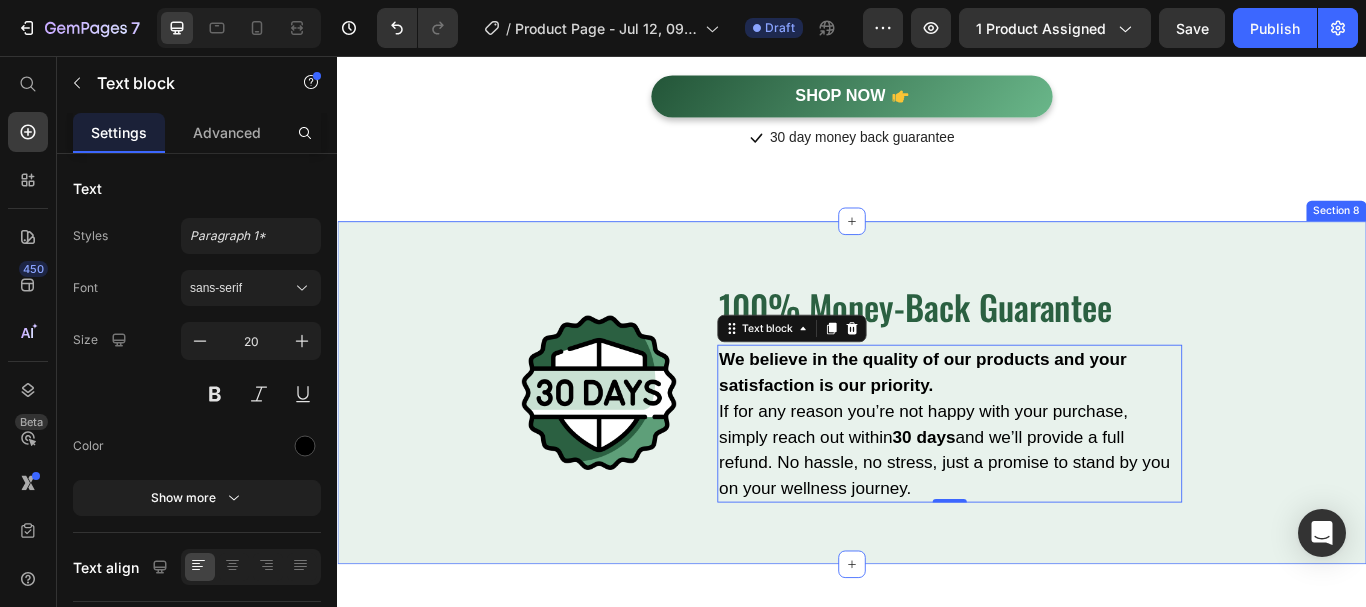 click on "Image 100% Money-Back Guarantee Heading We believe in the quality of our products and your satisfaction is our priority.  If for any reason you’re not happy with your purchase, simply reach out within  30 days  and we’ll provide a full refund. No hassle, no stress, just a promise to stand by you on your wellness journey. Text block   0 Row" at bounding box center (937, 449) 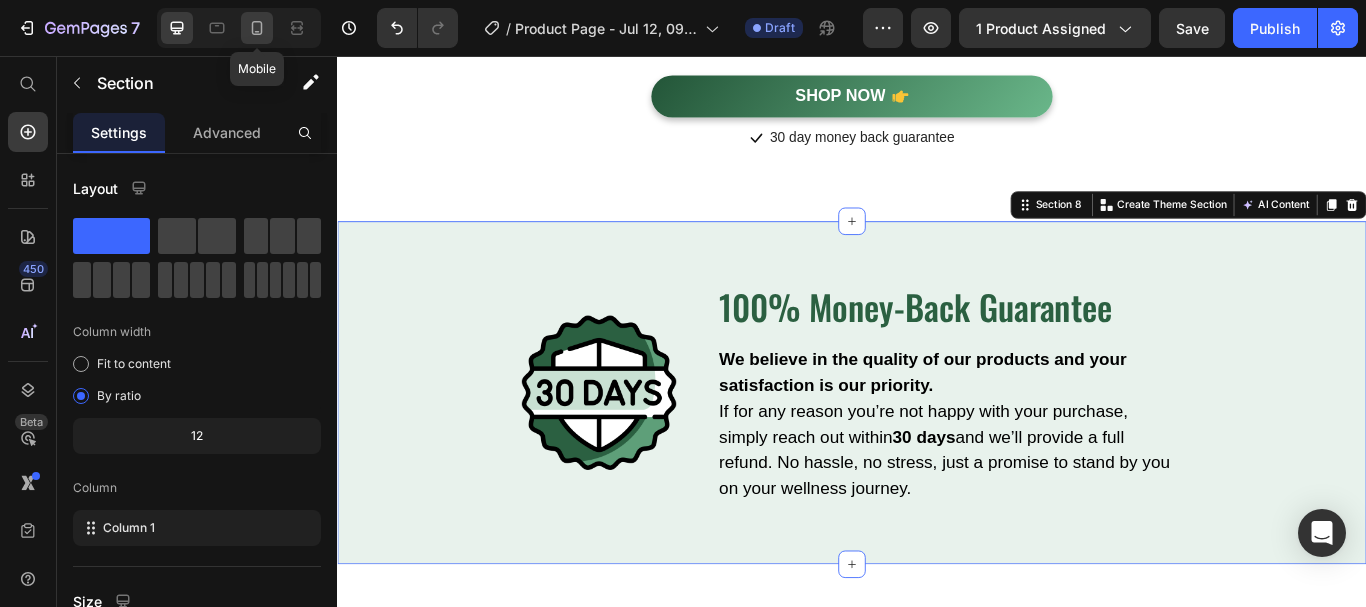 click 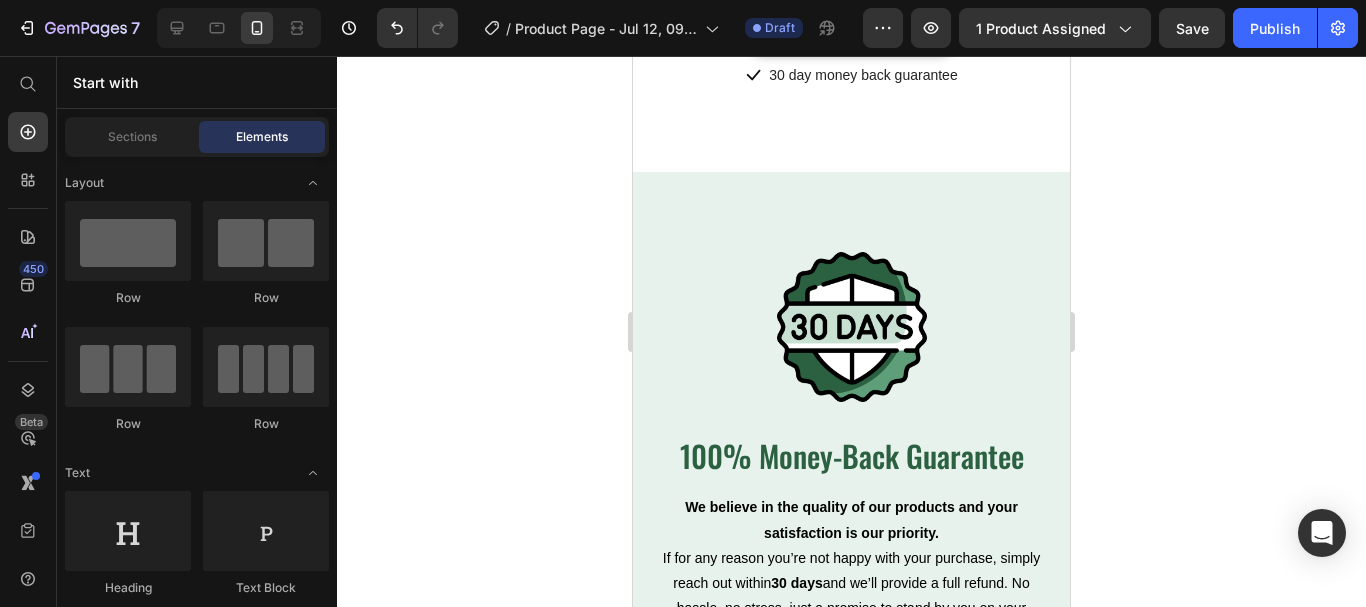 scroll, scrollTop: 5607, scrollLeft: 0, axis: vertical 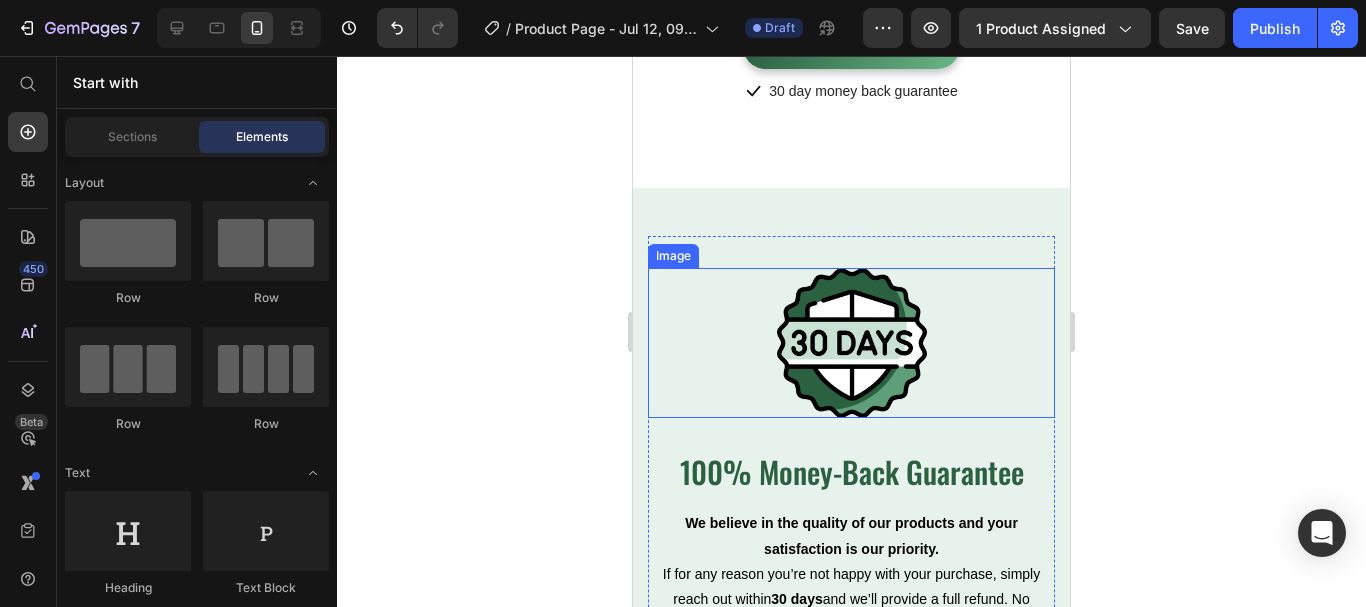 click at bounding box center (851, 343) 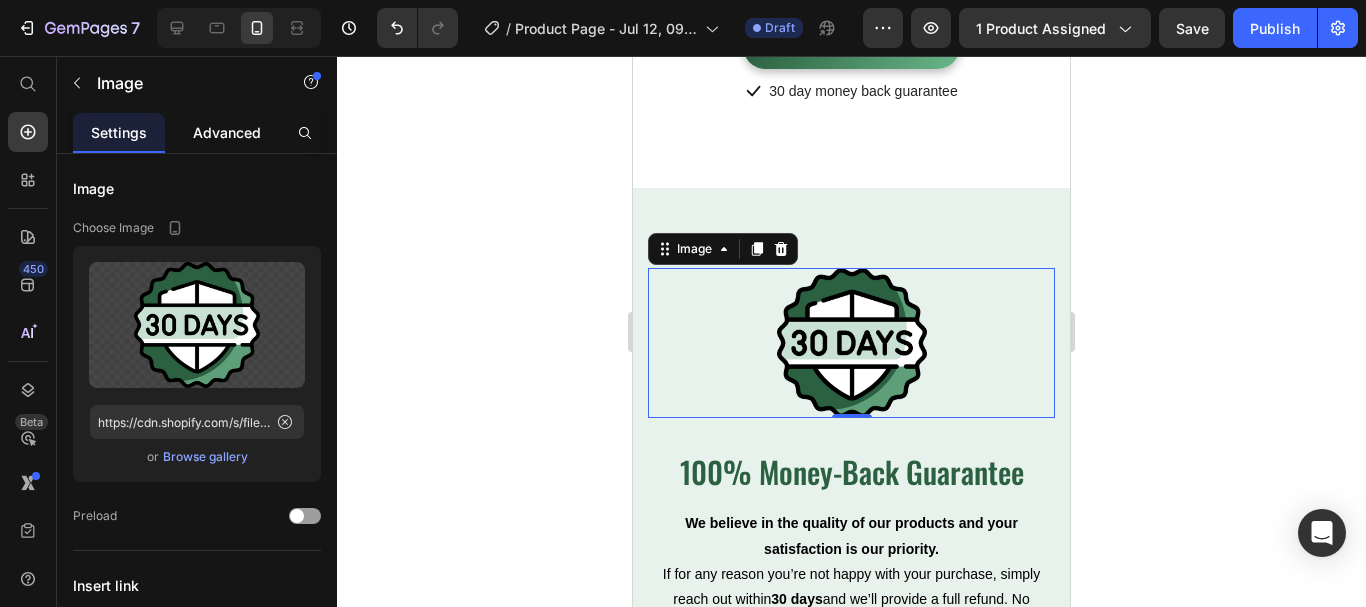 click on "Advanced" at bounding box center (227, 132) 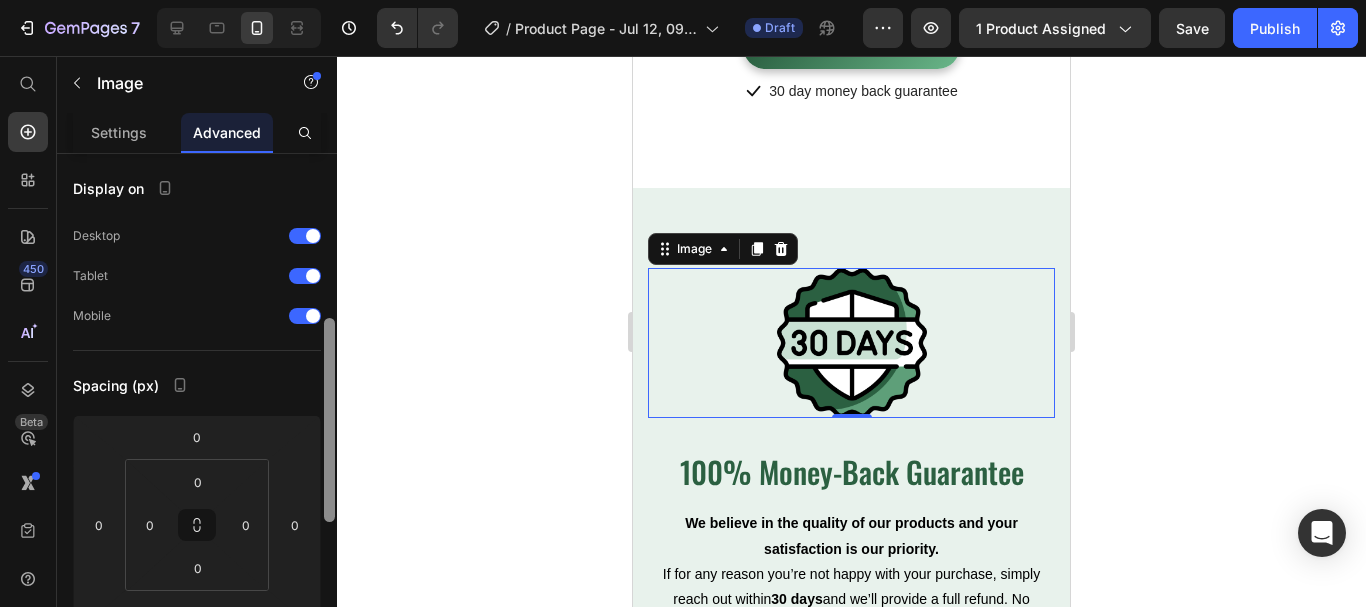 scroll, scrollTop: 129, scrollLeft: 0, axis: vertical 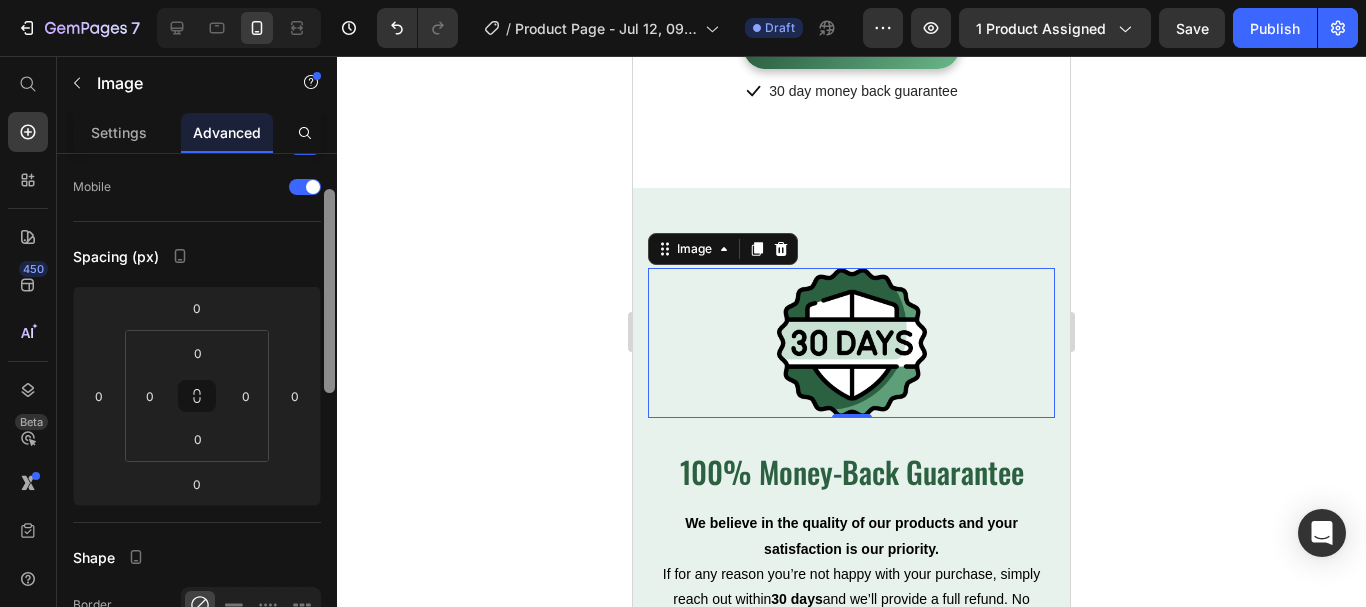 drag, startPoint x: 333, startPoint y: 177, endPoint x: 311, endPoint y: 229, distance: 56.462376 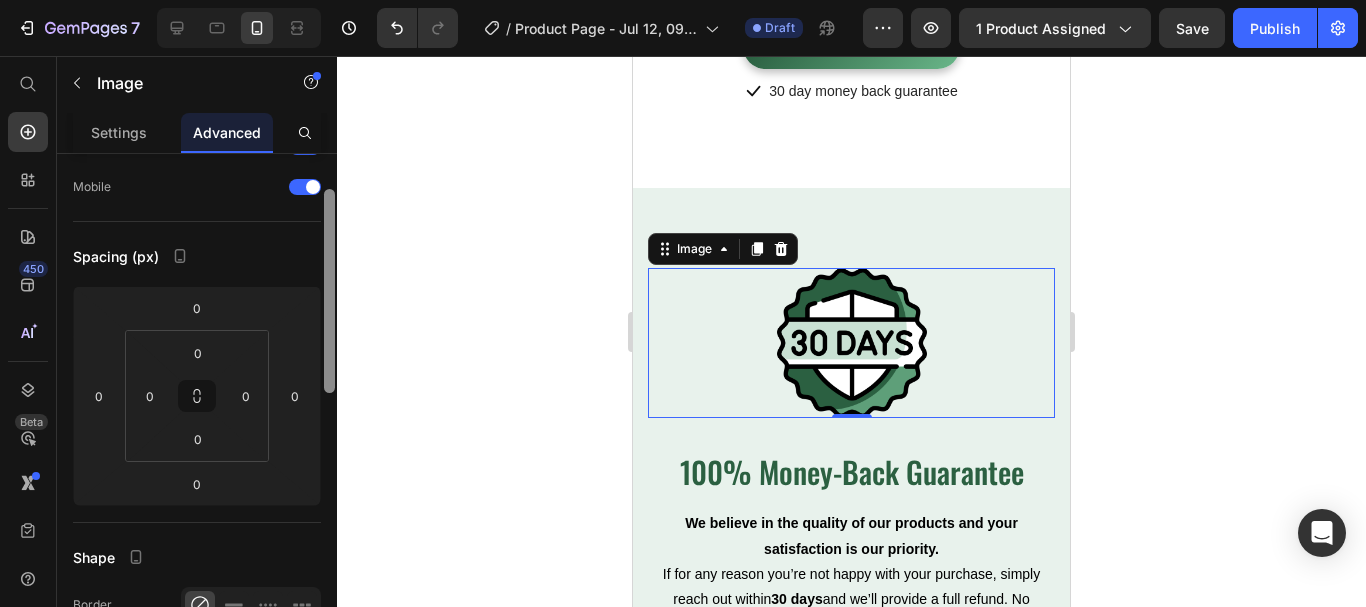 click on "Display on Desktop Tablet Mobile Spacing (px) 0 0 0 0 0 0 0 0 Shape Border Corner Shadow Position Opacity 100 % Animation Interaction Upgrade to Optimize plan  to unlock Interaction & other premium features. CSS class  Delete element" at bounding box center [197, 409] 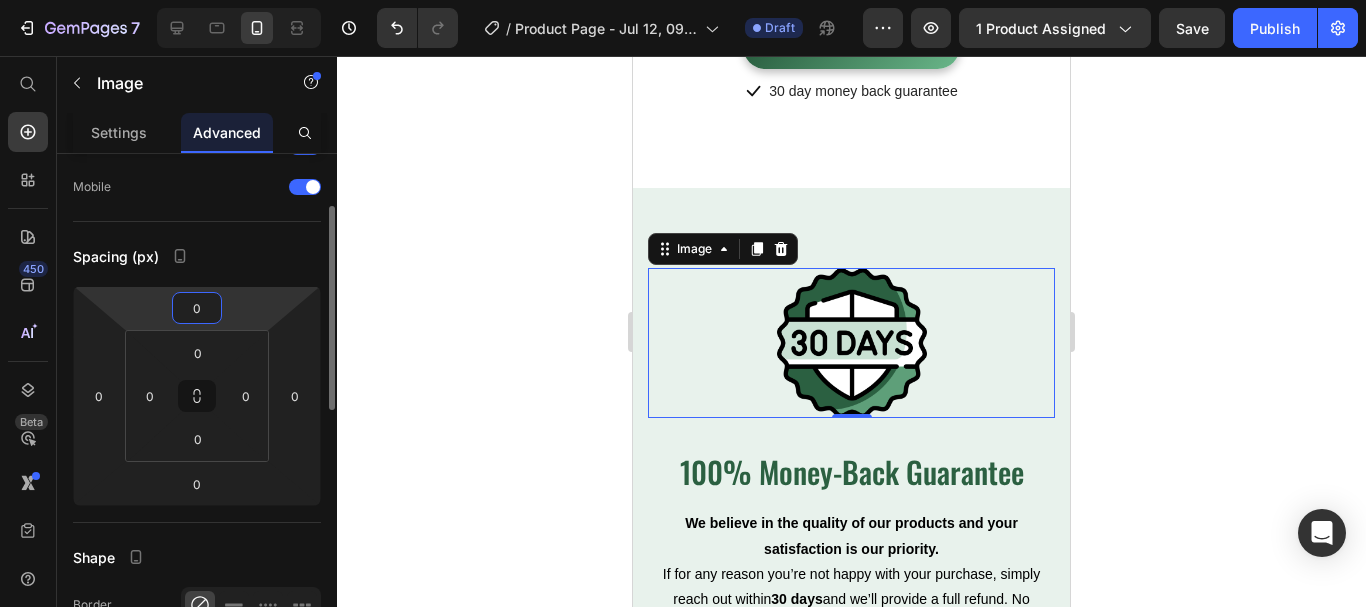 click on "0" at bounding box center [197, 308] 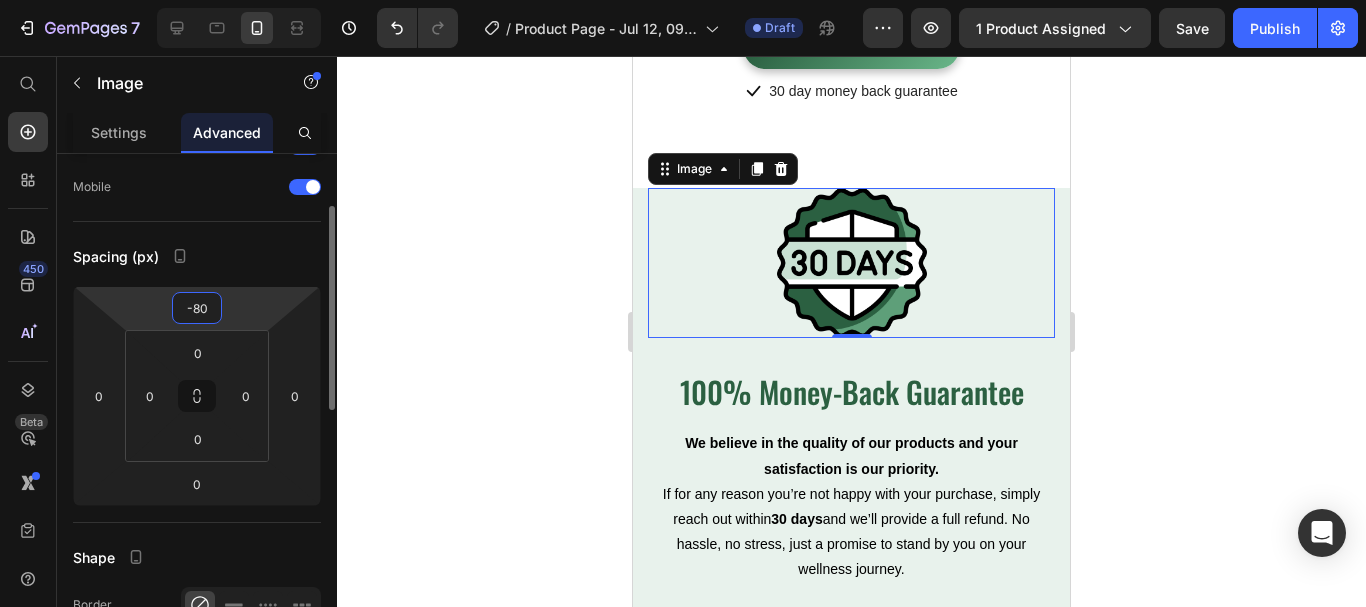 type on "-8" 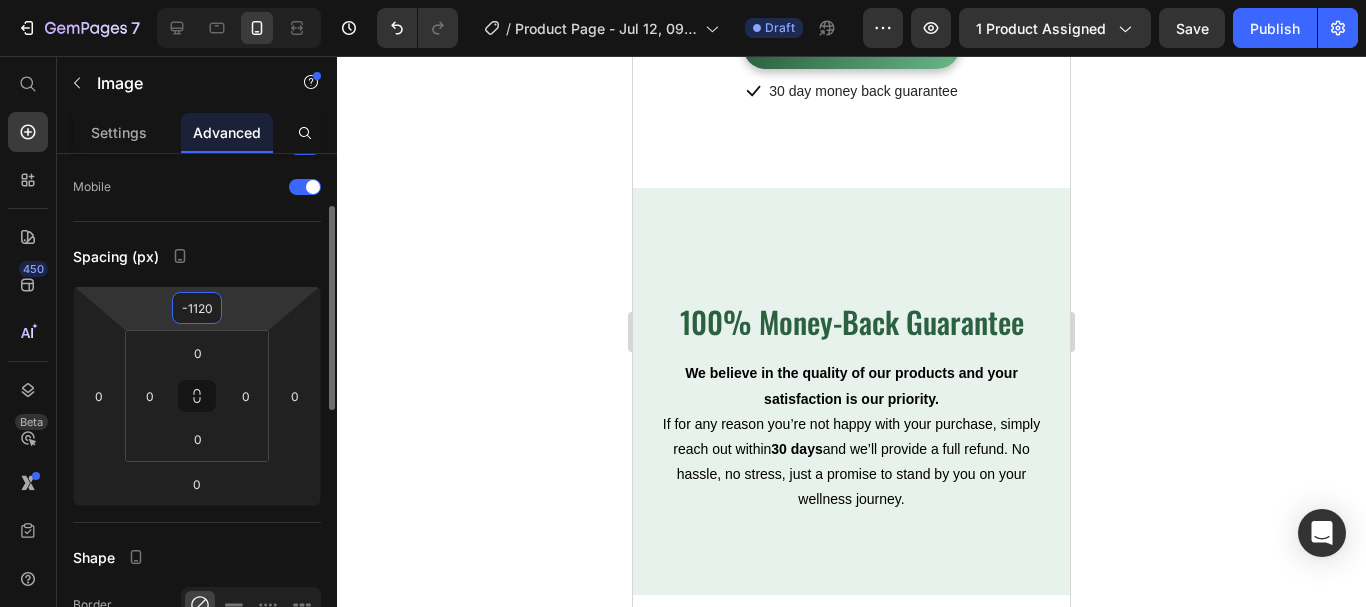 type on "-120" 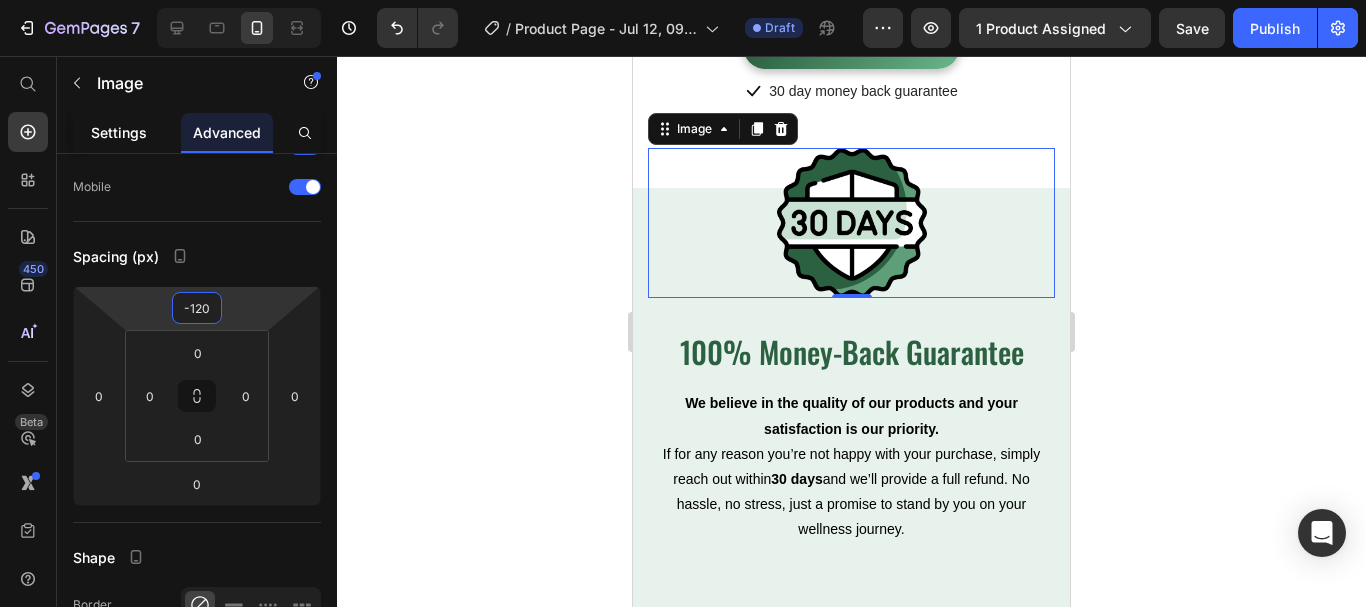 click on "Settings" at bounding box center [119, 132] 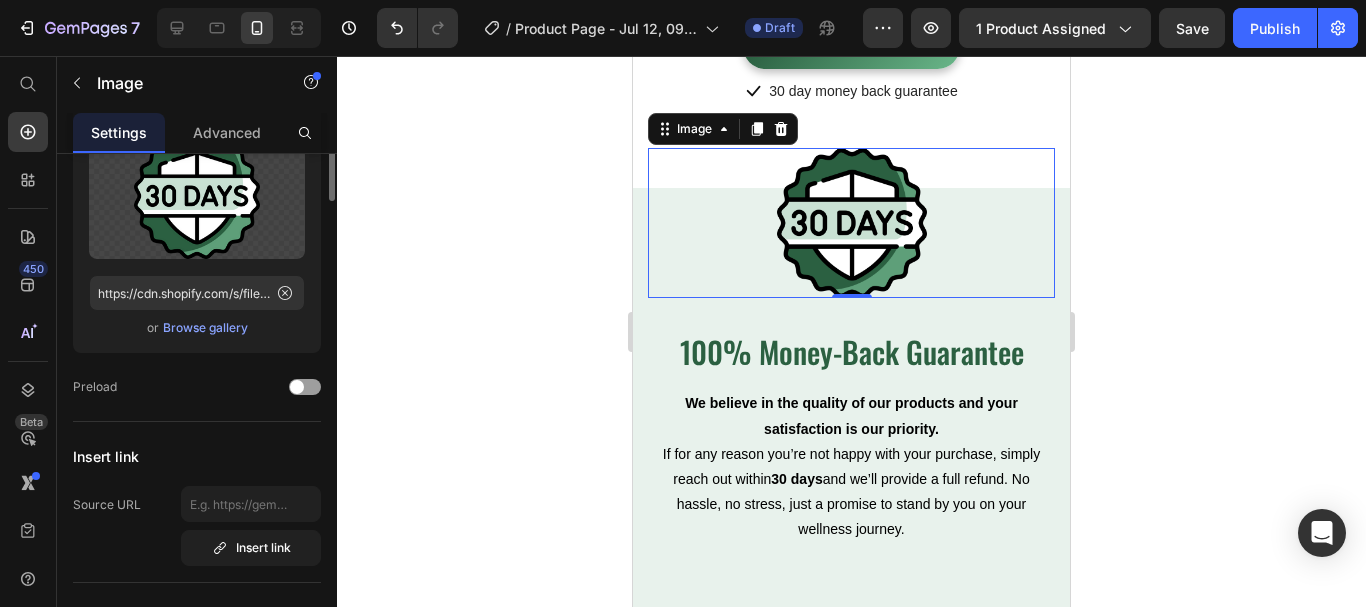 scroll, scrollTop: 0, scrollLeft: 0, axis: both 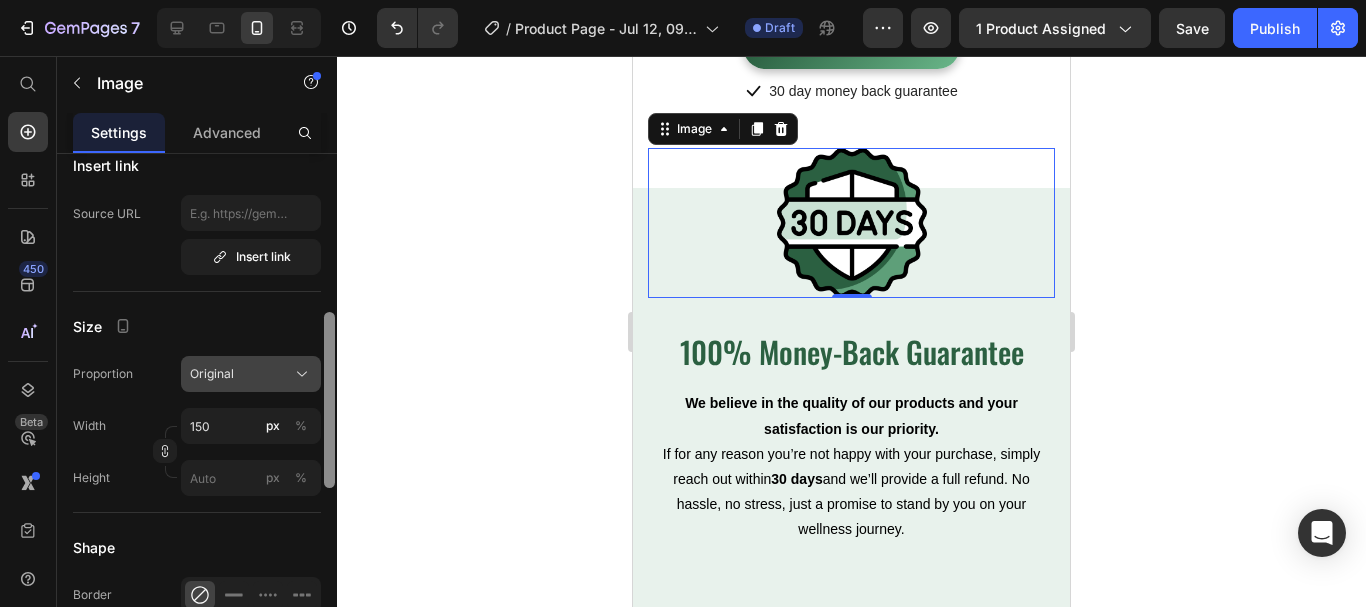drag, startPoint x: 326, startPoint y: 211, endPoint x: 289, endPoint y: 365, distance: 158.38245 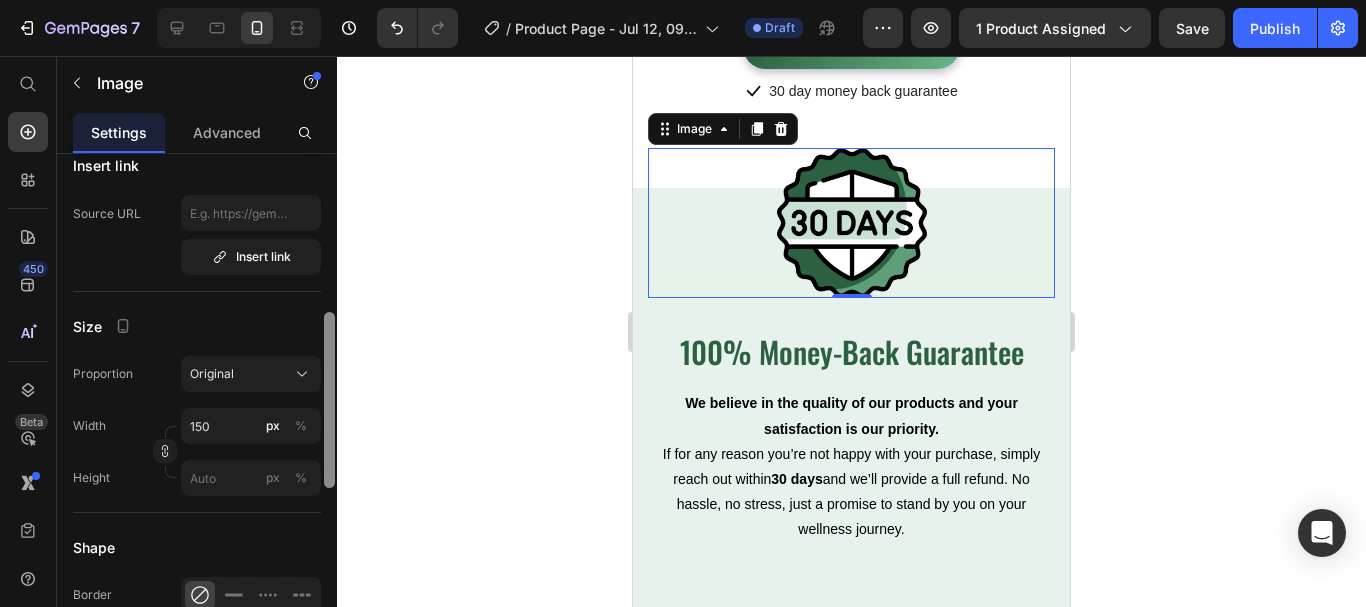 scroll, scrollTop: 434, scrollLeft: 0, axis: vertical 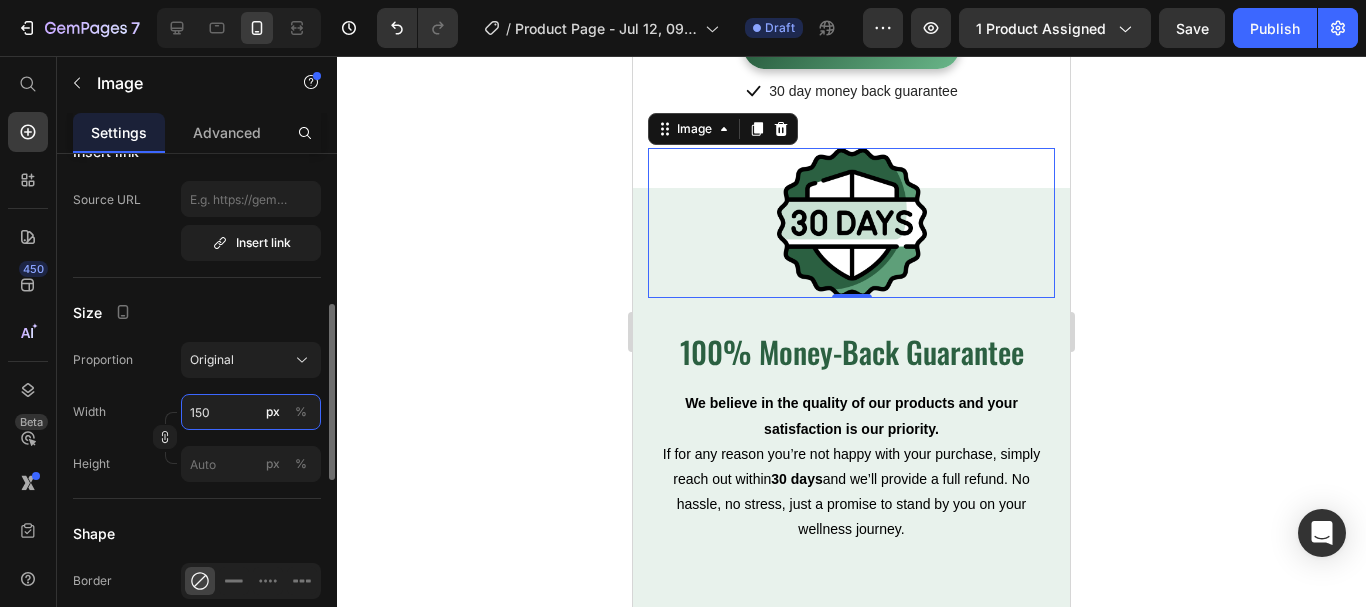 click on "150" at bounding box center [251, 412] 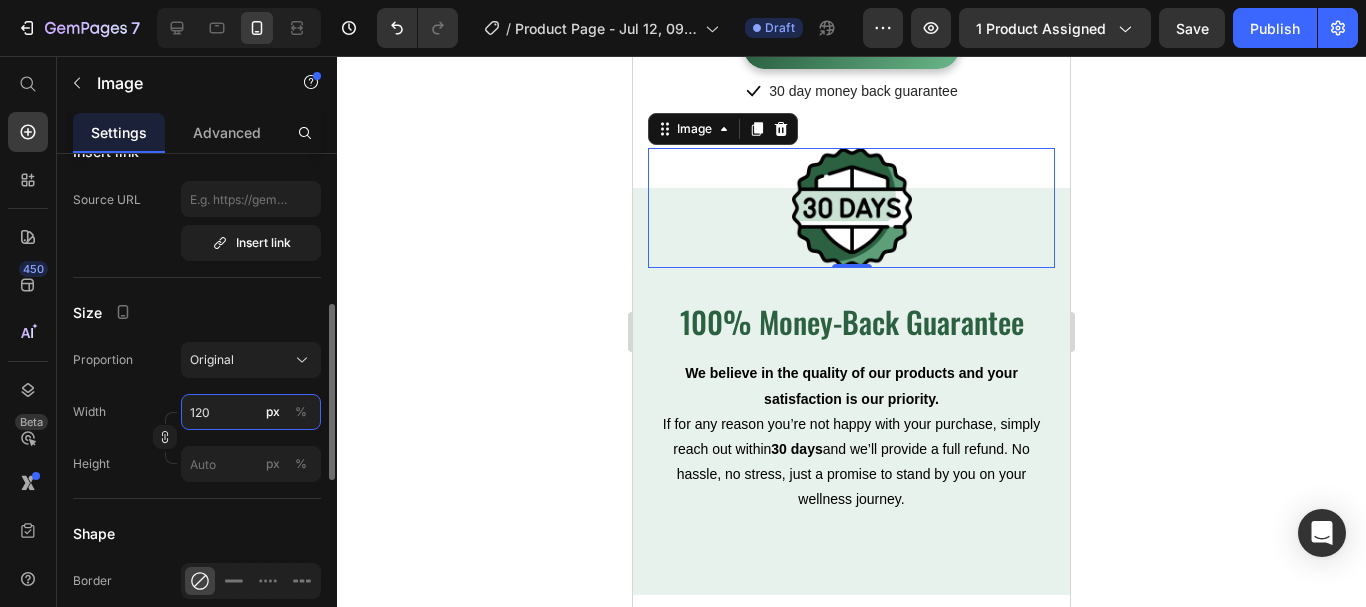 type on "120" 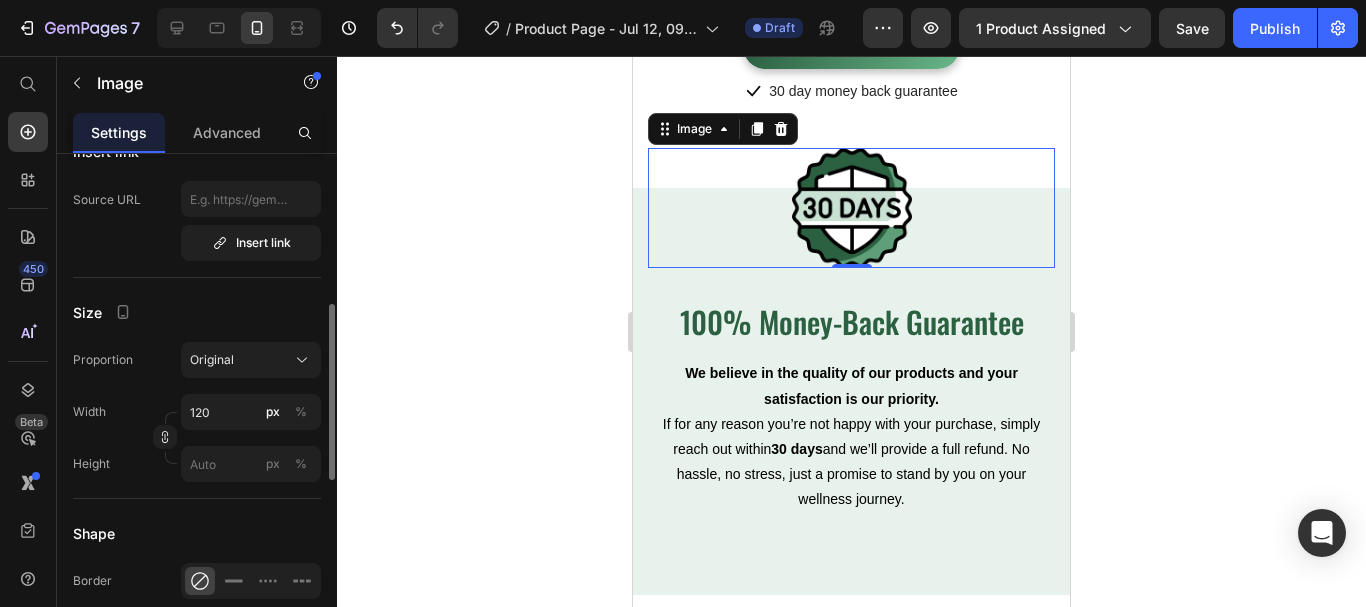 click on "Shape" at bounding box center [197, 533] 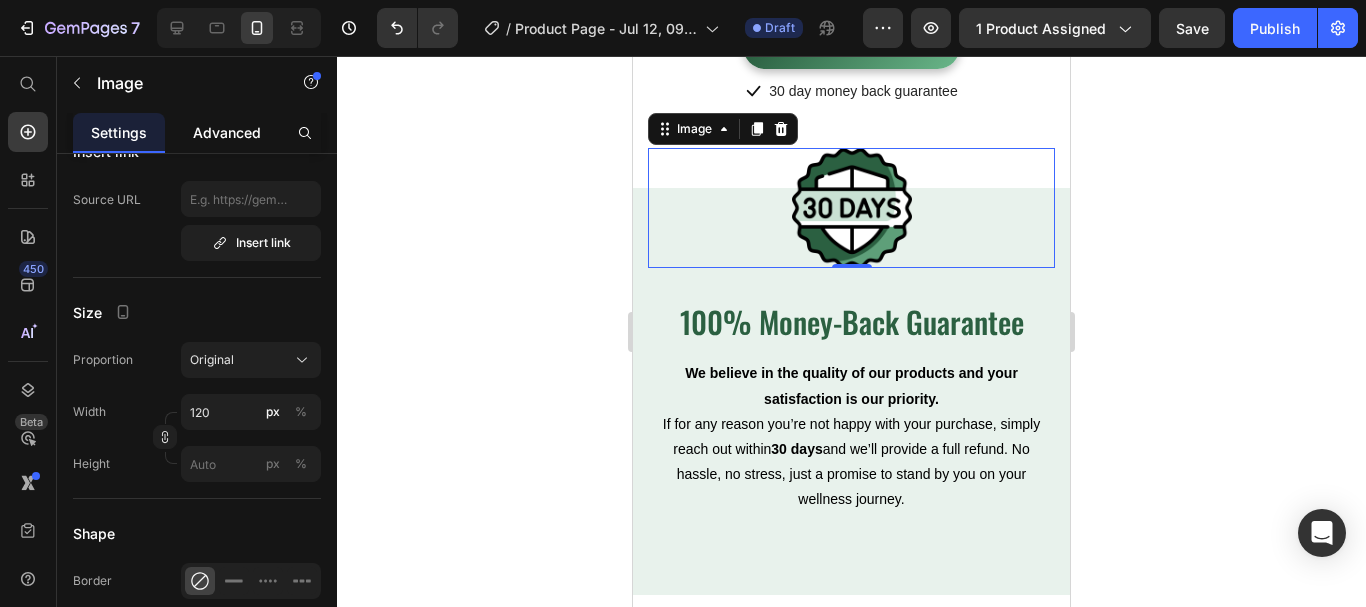 click on "Advanced" at bounding box center [227, 132] 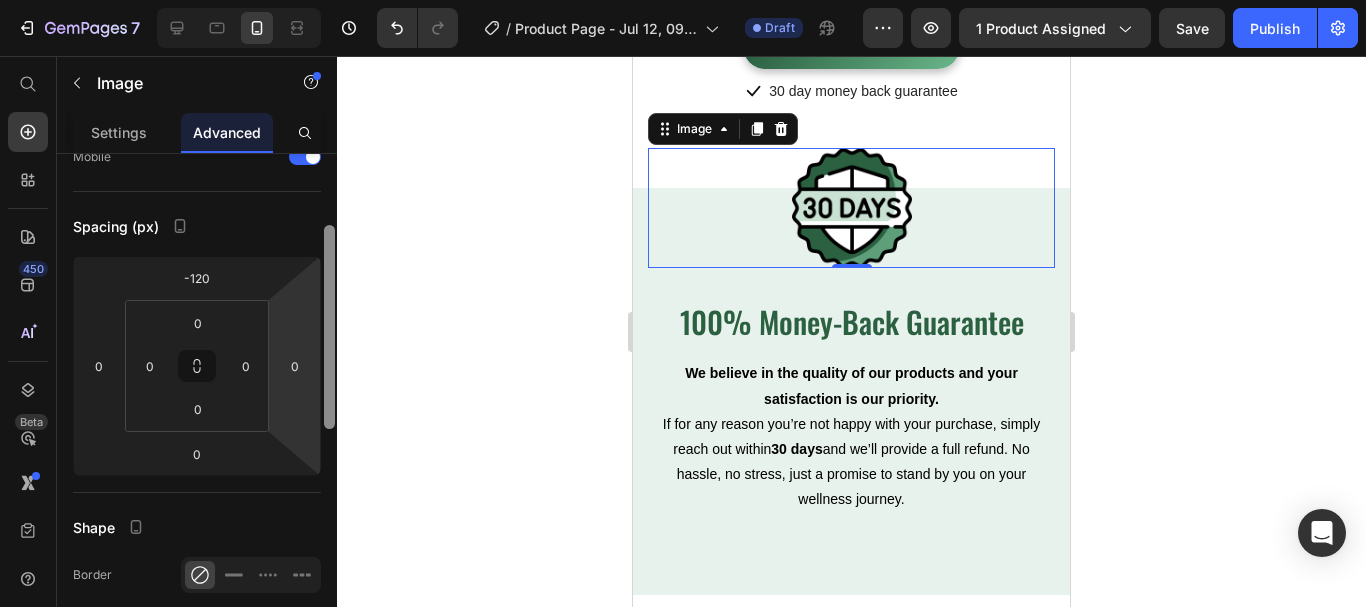 scroll, scrollTop: 164, scrollLeft: 0, axis: vertical 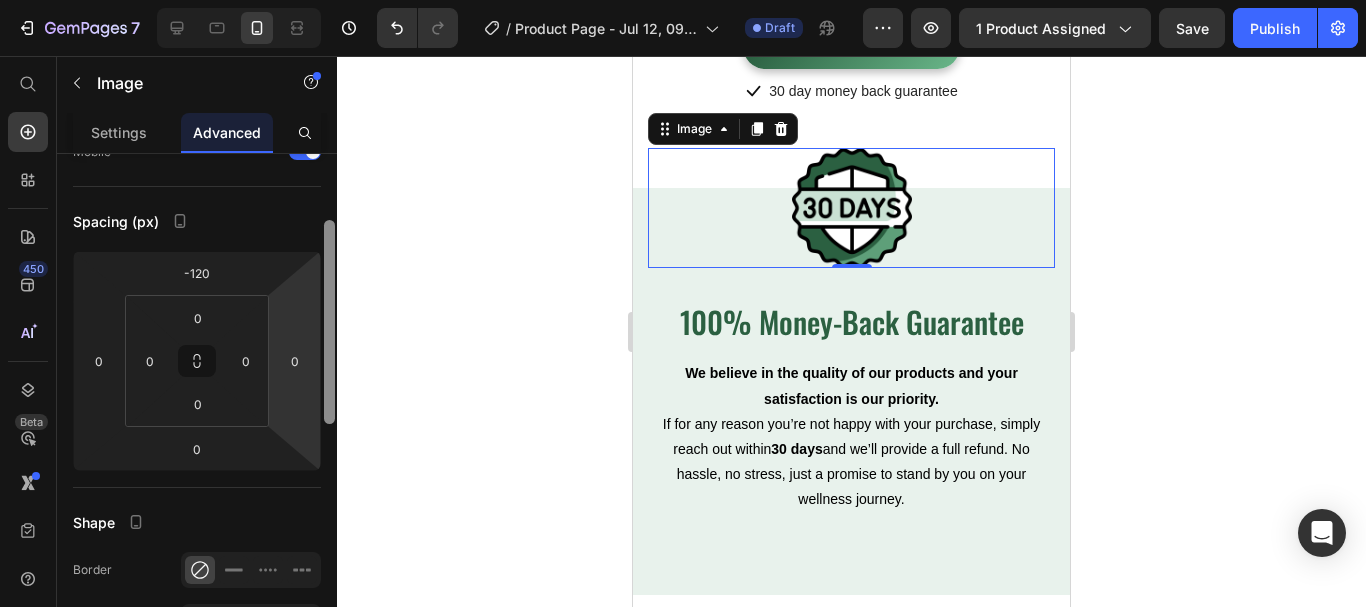 drag, startPoint x: 328, startPoint y: 207, endPoint x: 312, endPoint y: 273, distance: 67.911705 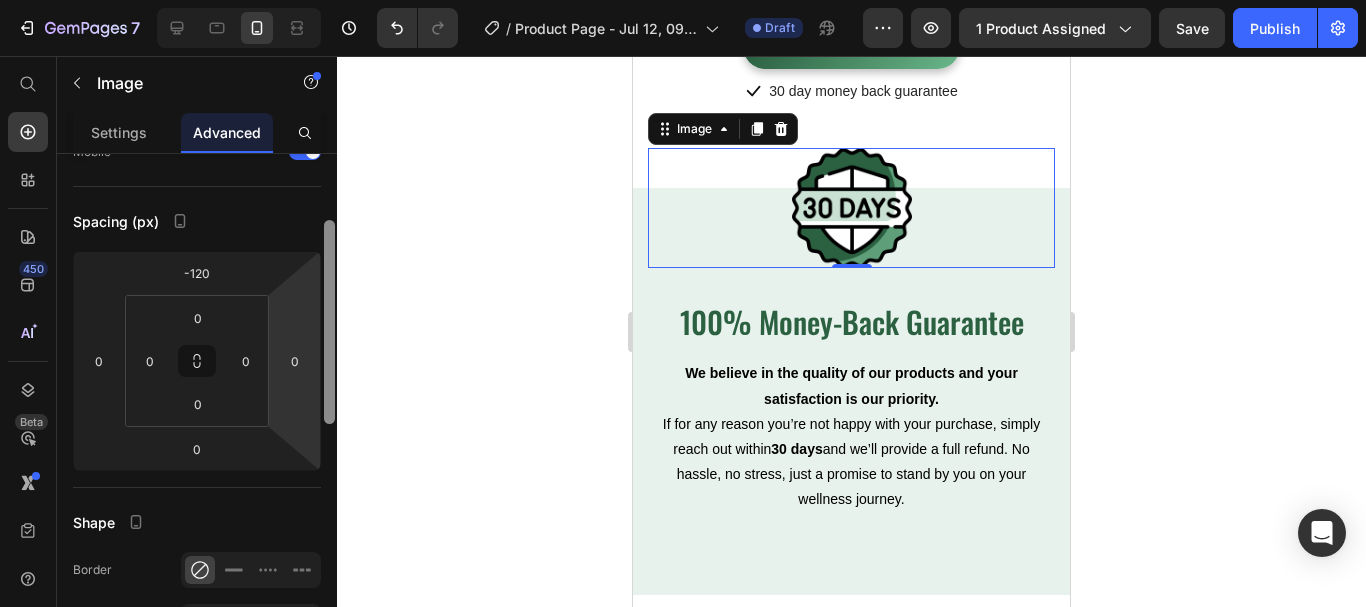 click on "Display on Desktop Tablet Mobile Spacing (px) -120 0 0 0 0 0 0 0 Shape Border Corner Shadow Position Opacity 100 % Animation Interaction Upgrade to Optimize plan  to unlock Interaction & other premium features. CSS class  Delete element" at bounding box center [197, 409] 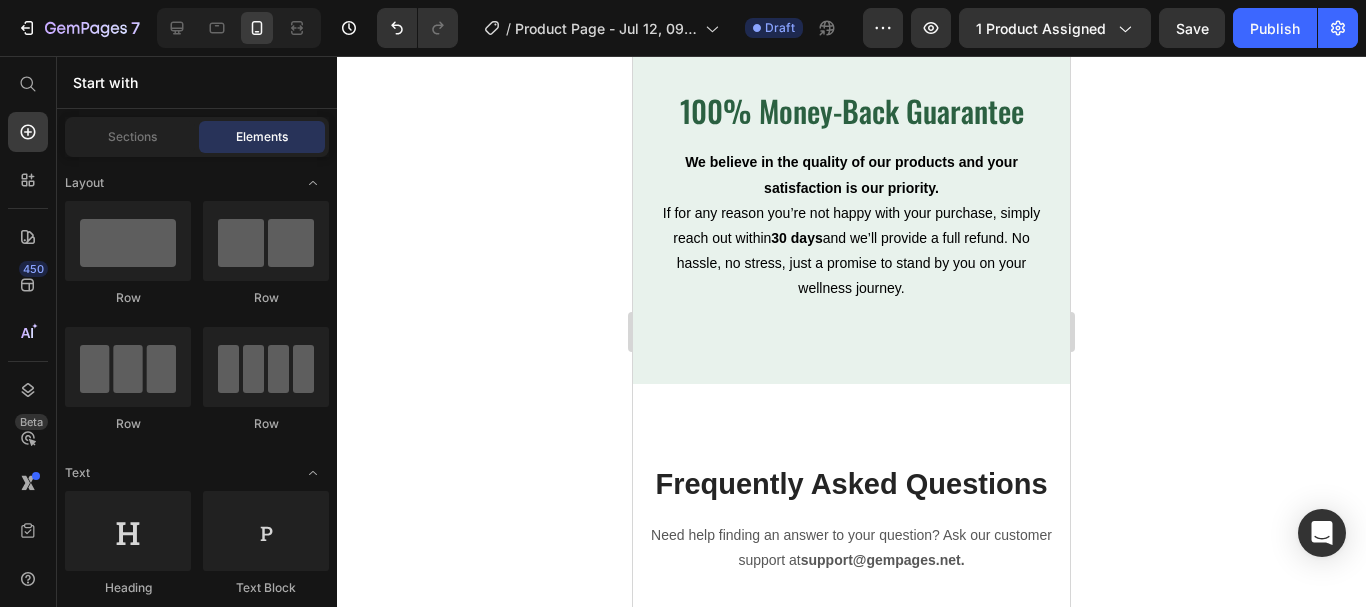 scroll, scrollTop: 5652, scrollLeft: 0, axis: vertical 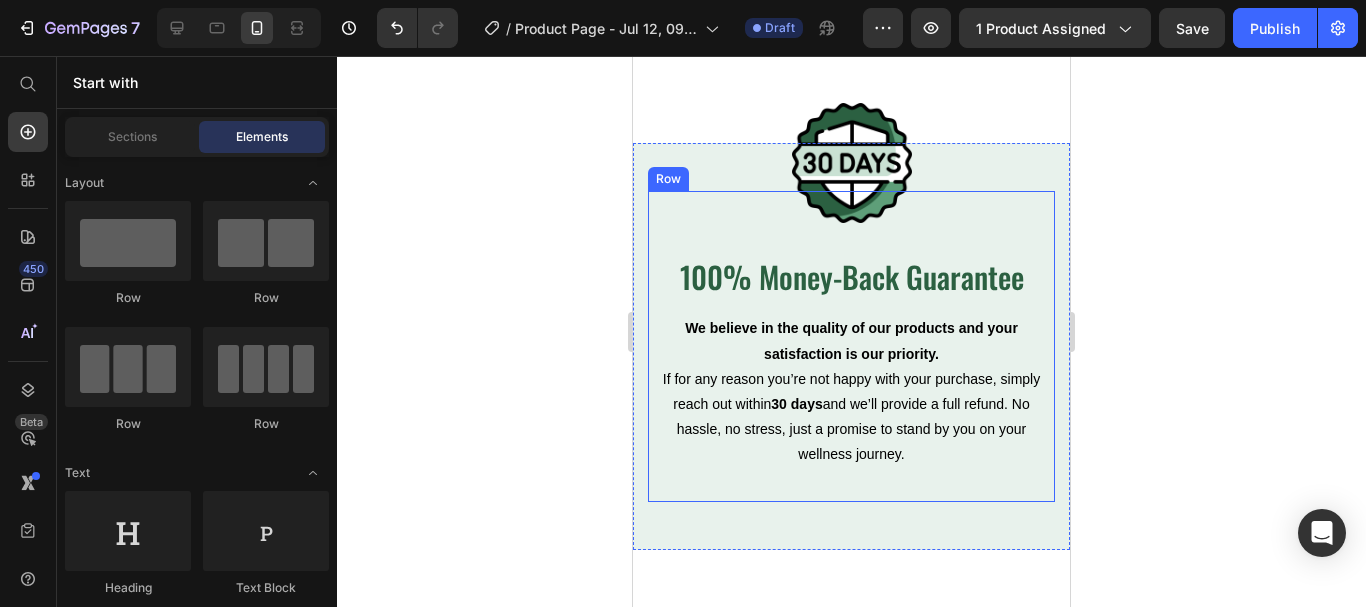 click on "Image 100% Money-Back Guarantee Heading We believe in the quality of our products and your satisfaction is our priority.  If for any reason you’re not happy with your purchase, simply reach out within  30 days  and we’ll provide a full refund. No hassle, no stress, just a promise to stand by you on your wellness journey. Text block Row" at bounding box center [851, 346] 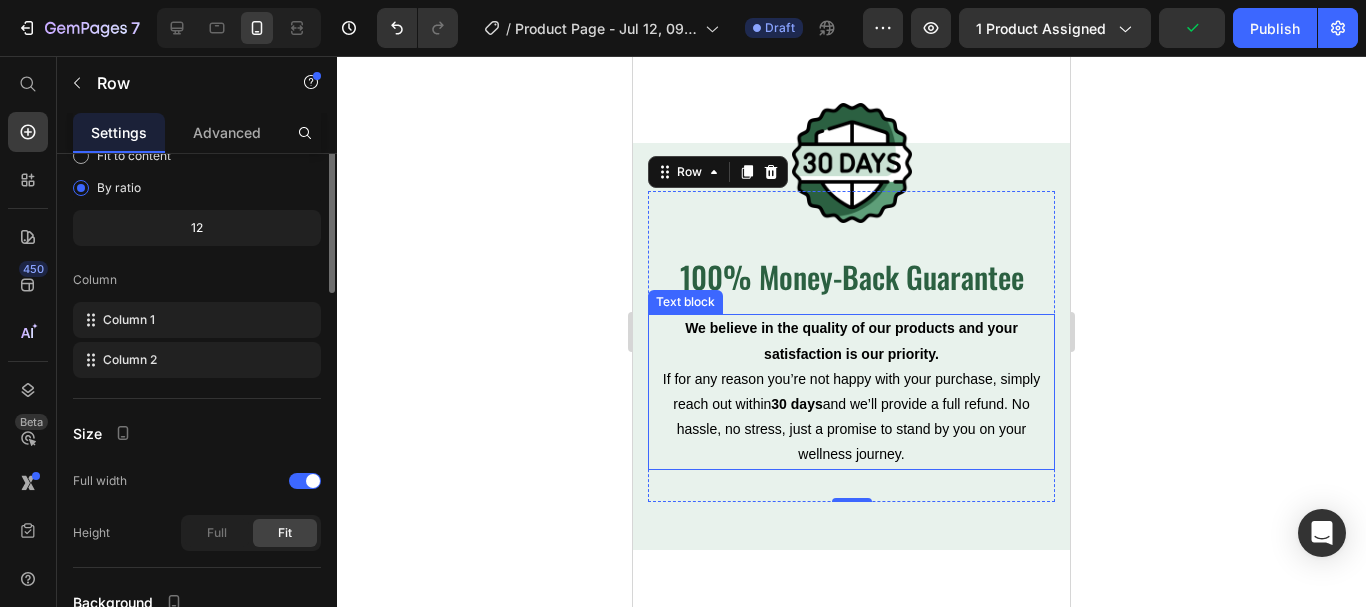 scroll, scrollTop: 0, scrollLeft: 0, axis: both 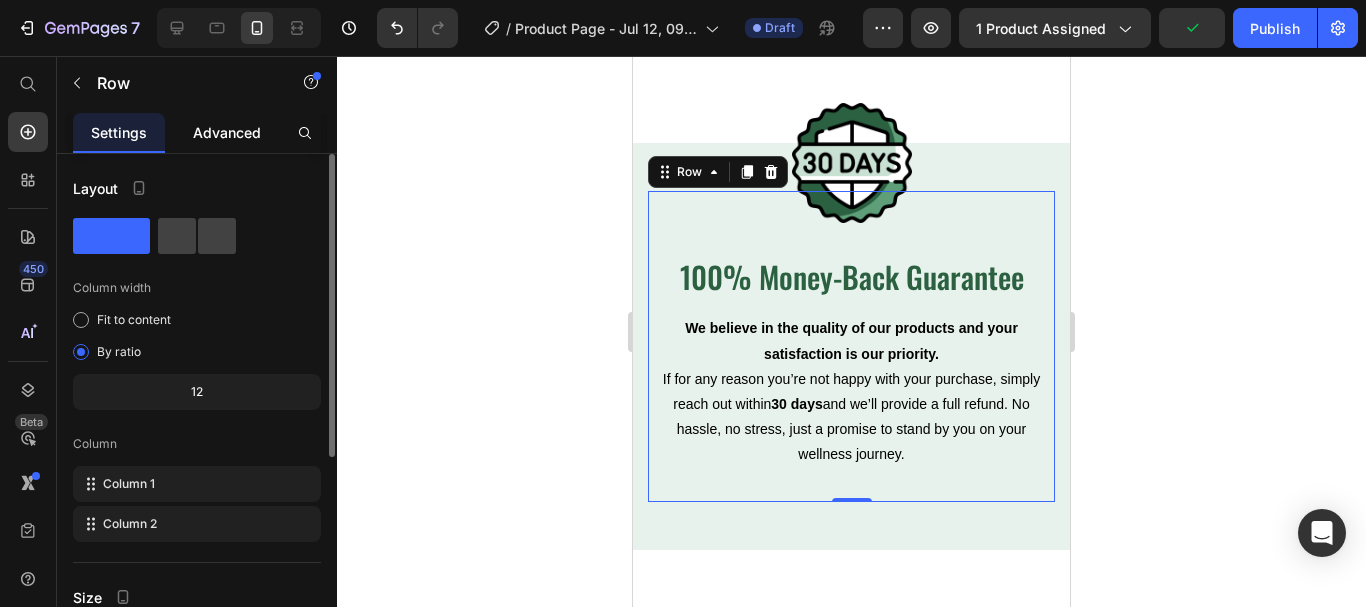 click on "Advanced" at bounding box center (227, 132) 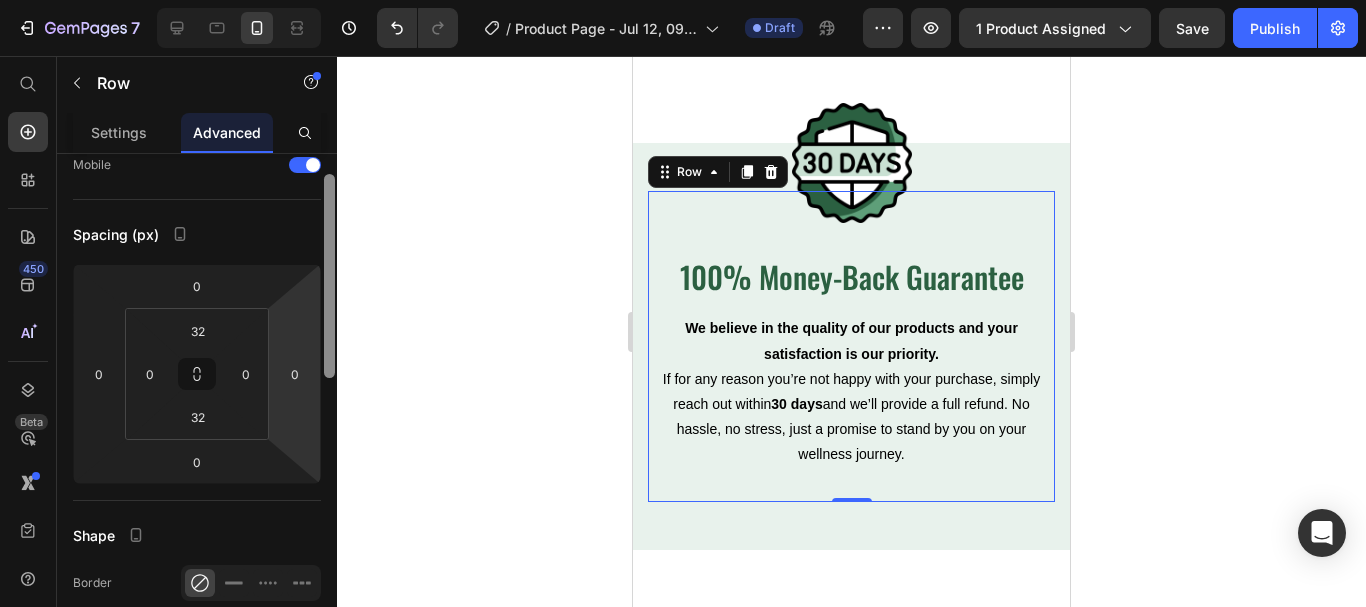 drag, startPoint x: 333, startPoint y: 236, endPoint x: 315, endPoint y: 300, distance: 66.48308 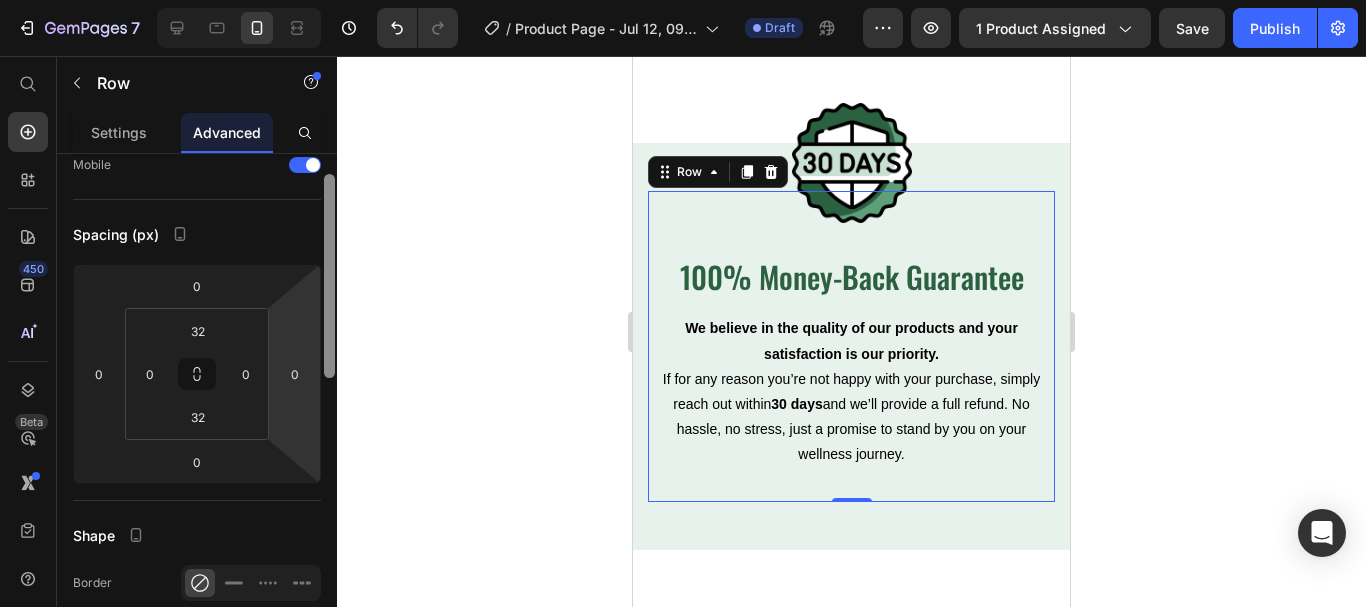 click on "Display on Desktop Tablet Mobile Spacing (px) 0 0 0 0 32 0 32 0 Shape Border Corner Shadow Position Opacity 100 % Animation Interaction Upgrade to Optimize plan  to unlock Interaction & other premium features. CSS class  Delete element" at bounding box center (197, 409) 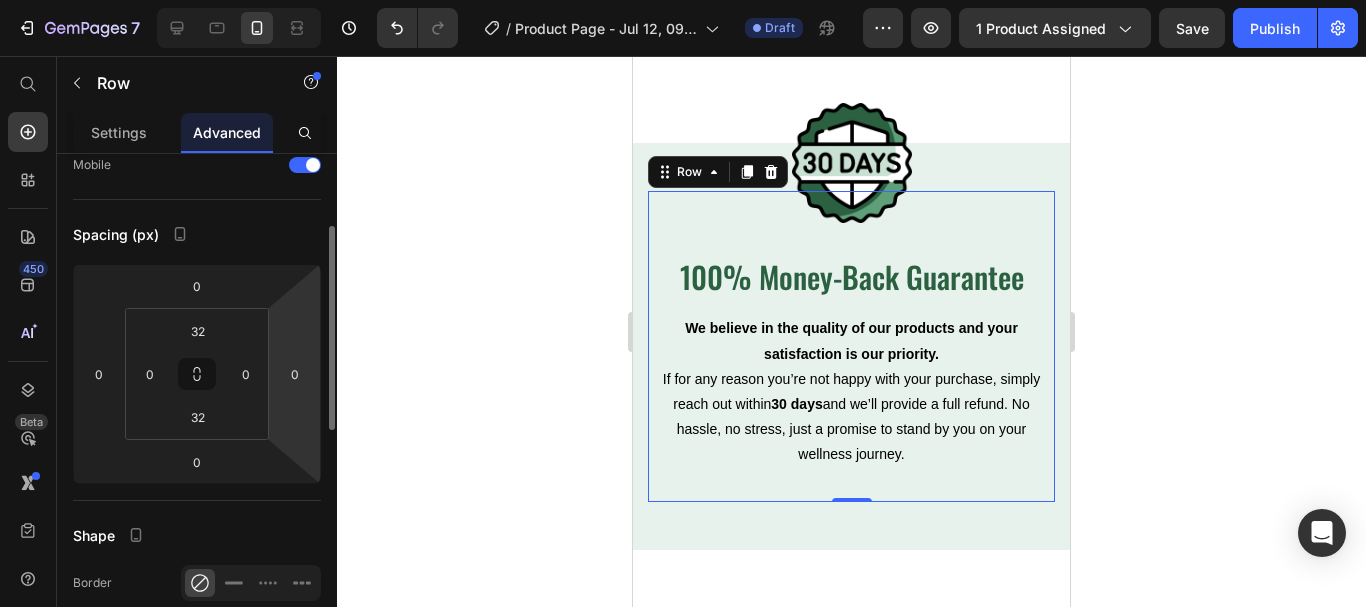 scroll, scrollTop: 159, scrollLeft: 0, axis: vertical 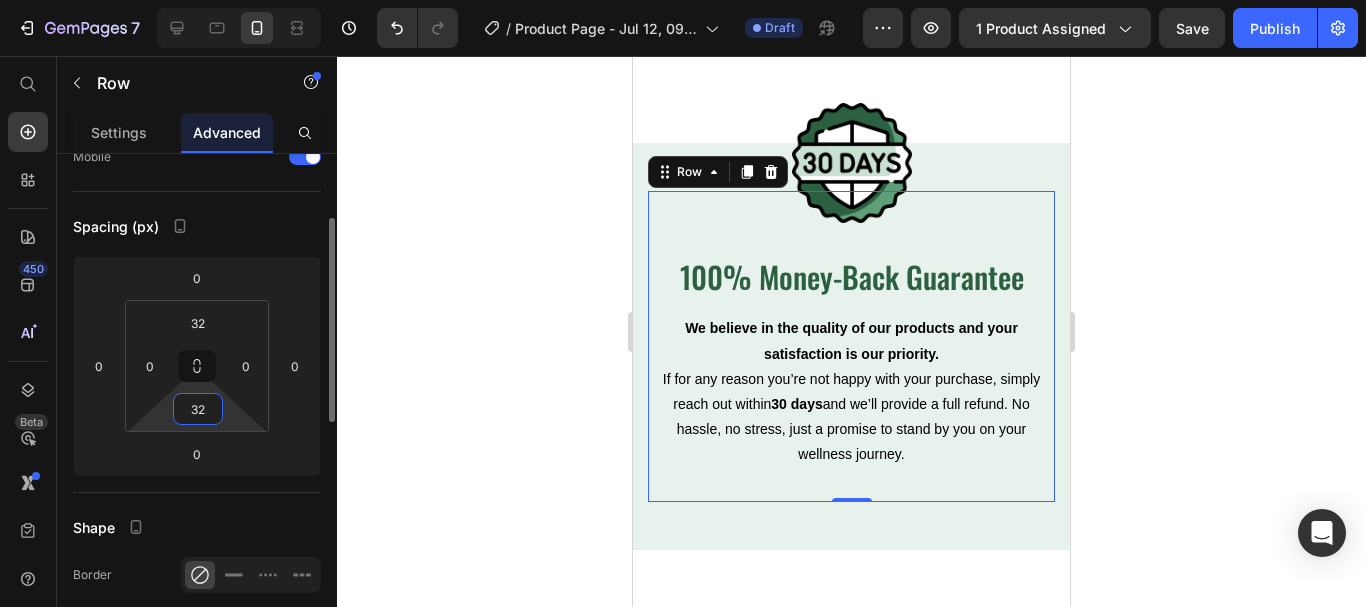 click on "32" at bounding box center [198, 409] 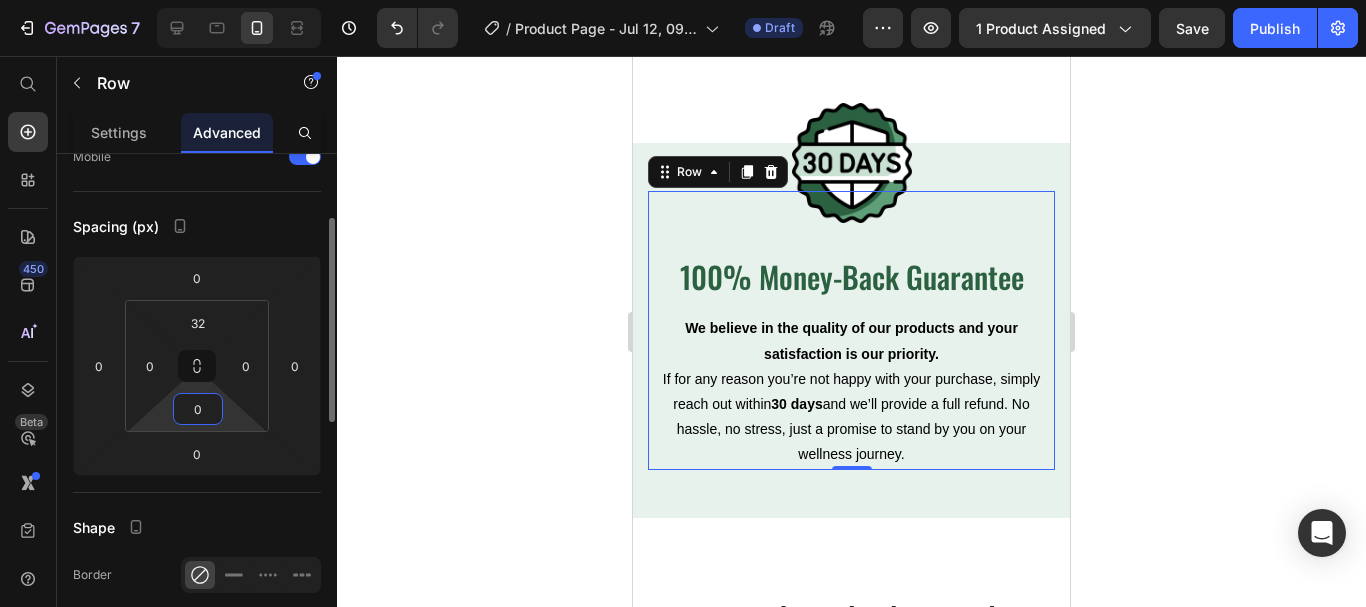 type on "0" 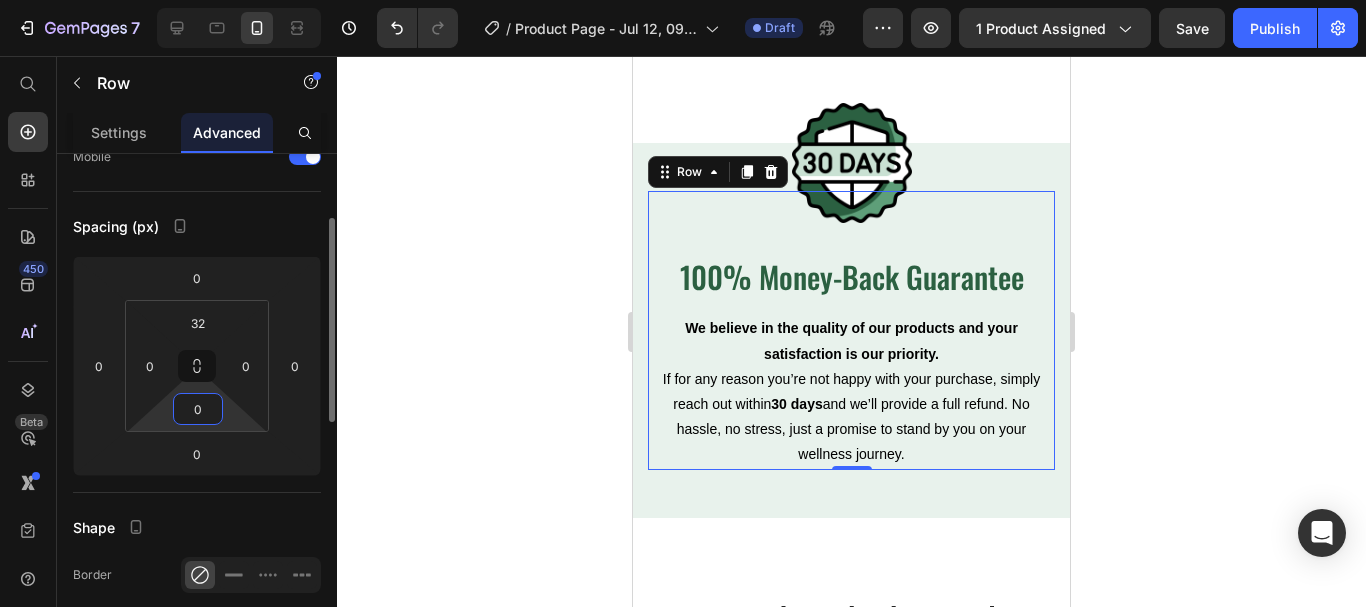 click on "Display on Desktop Tablet Mobile Spacing (px) 0 0 0 0 32 0 0 0 Shape Border Corner Shadow Position Opacity 100 % Animation Interaction Upgrade to Optimize plan  to unlock Interaction & other premium features. CSS class" at bounding box center (197, 580) 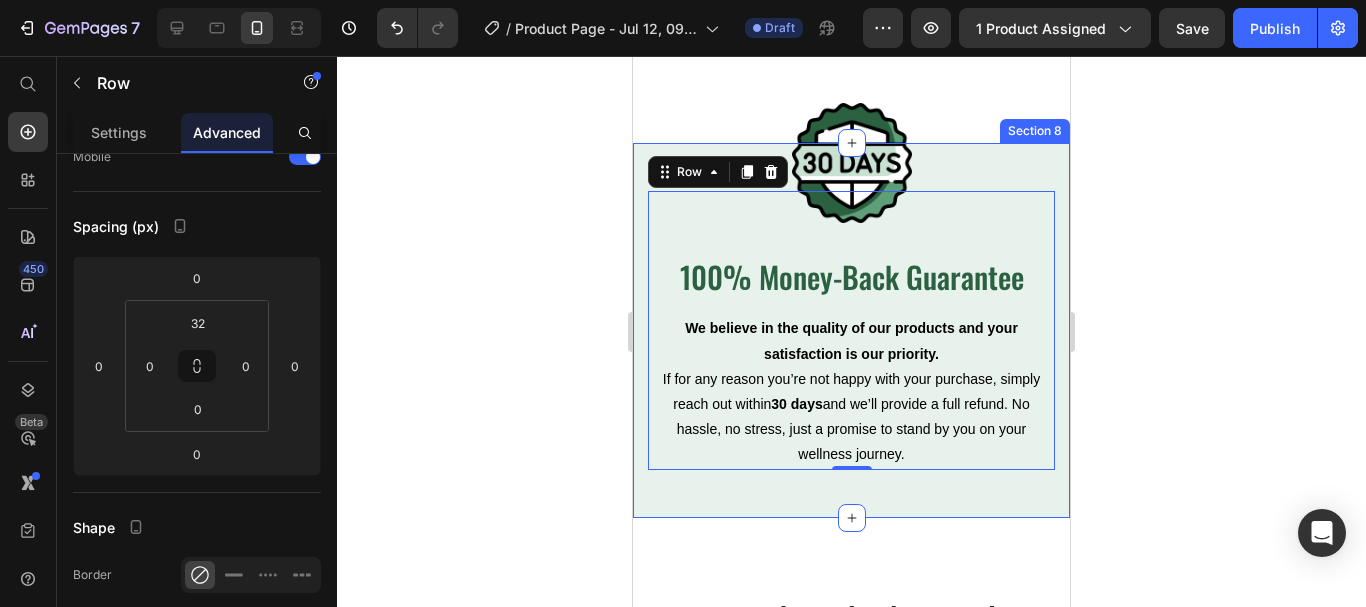 click on "Image 100% Money-Back Guarantee Heading We believe in the quality of our products and your satisfaction is our priority.  If for any reason you’re not happy with your purchase, simply reach out within  30 days  and we’ll provide a full refund. No hassle, no stress, just a promise to stand by you on your wellness journey. Text block Row   0 Section 8" at bounding box center [851, 330] 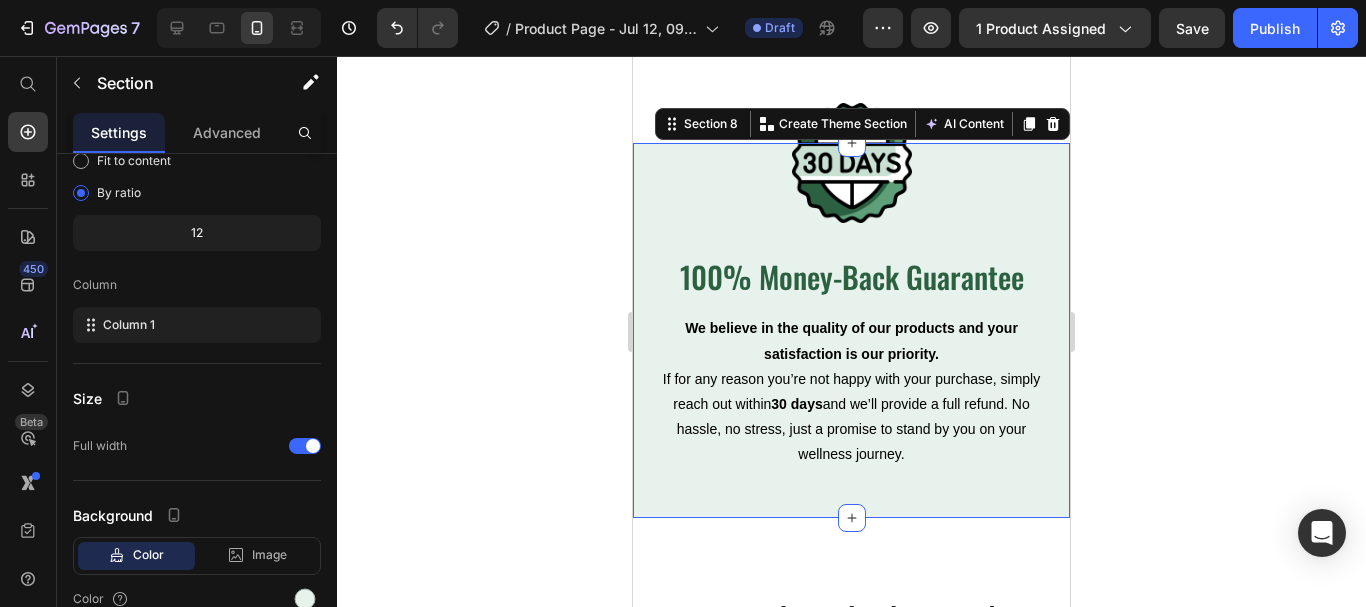 scroll, scrollTop: 0, scrollLeft: 0, axis: both 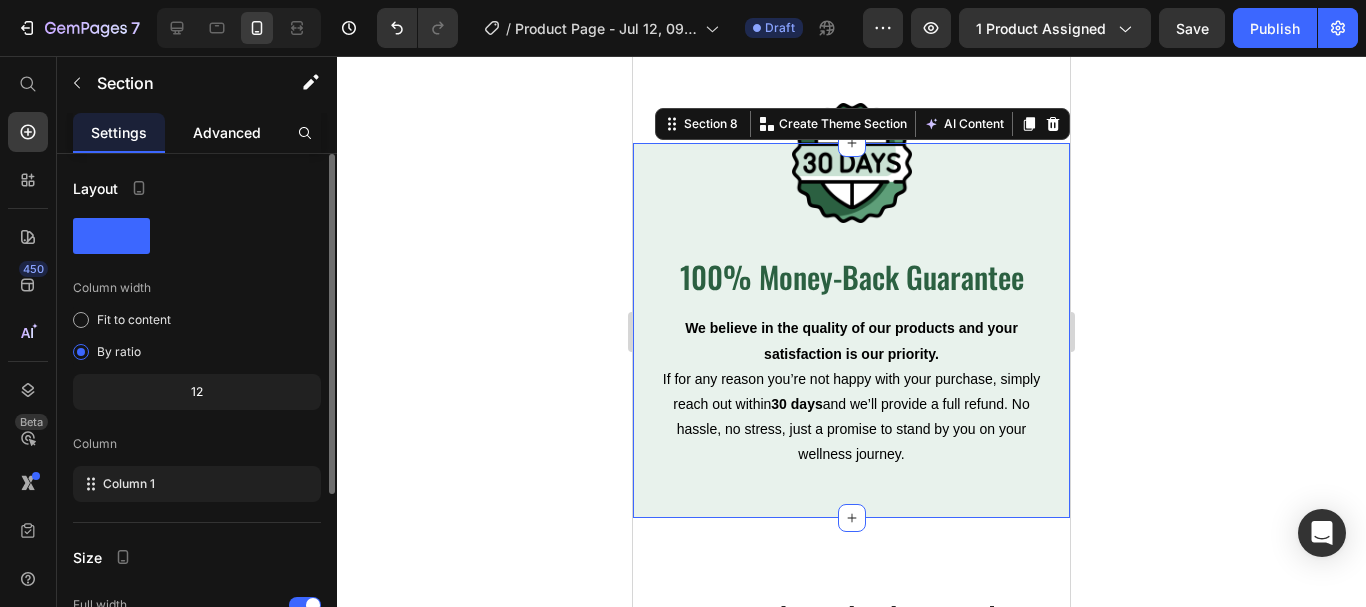 click on "Advanced" at bounding box center (227, 132) 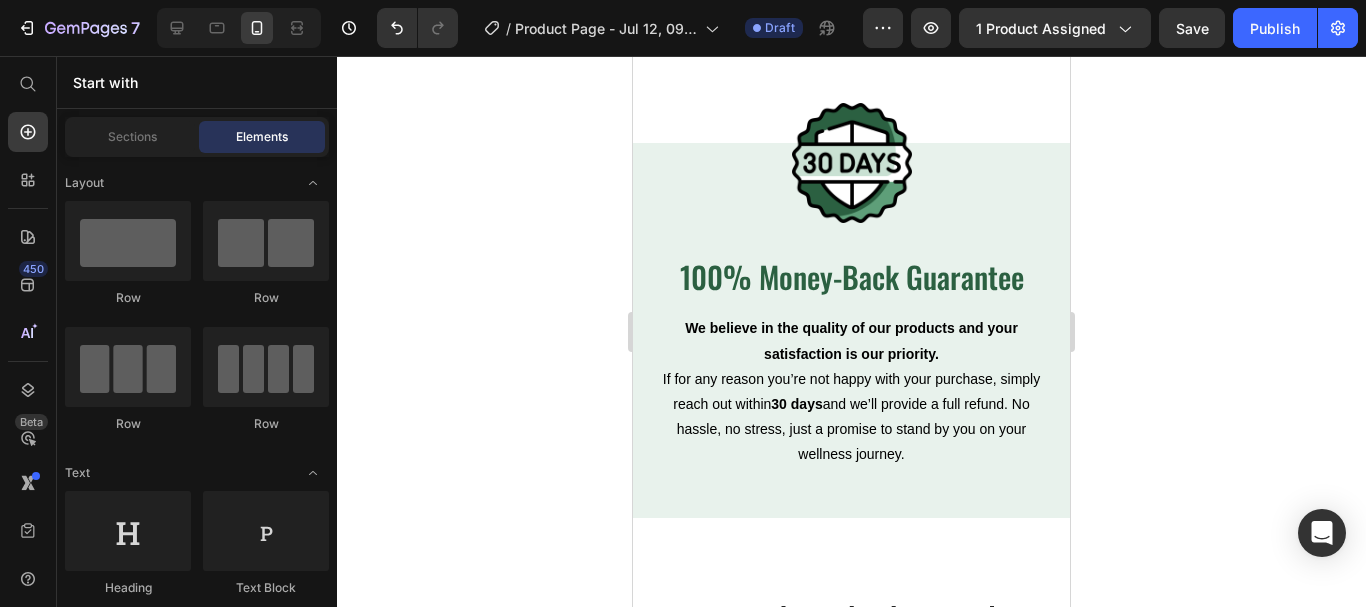 scroll, scrollTop: 5397, scrollLeft: 0, axis: vertical 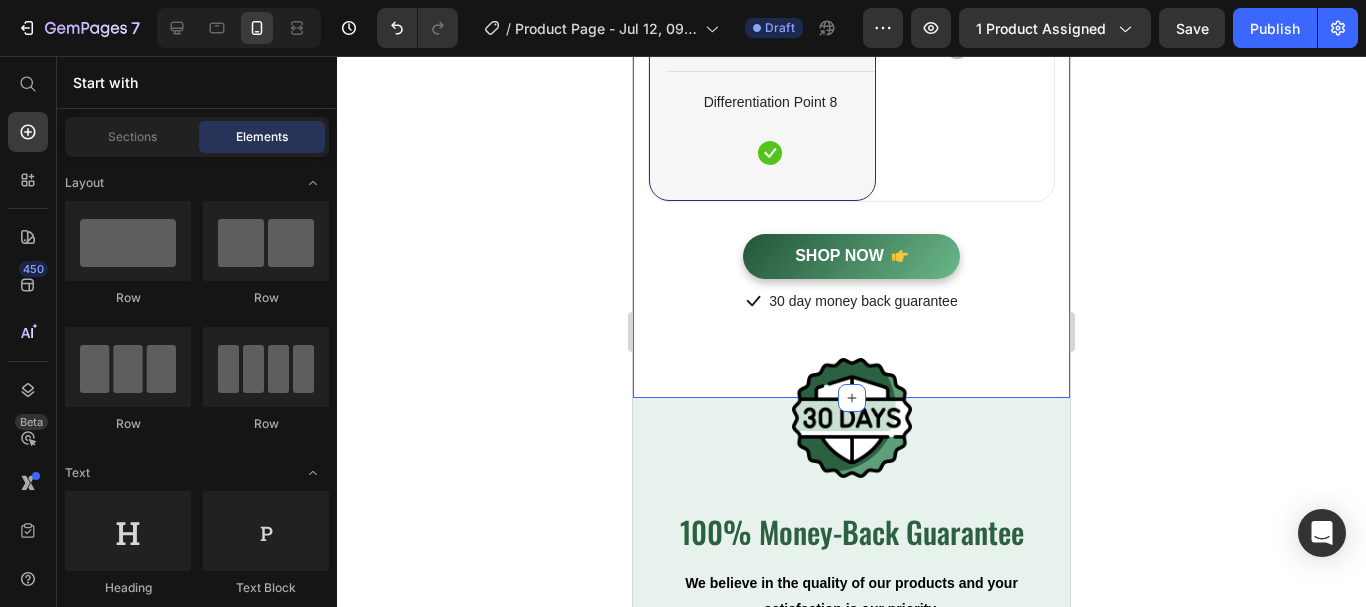 click on "Not All Supplements Are Created Equal Heading Row Clean, science-backed ingredients Text block Row Third-party tested for purity Text block Row Smooth taste and easy to mix Text block Row  Simple and effective formulas Text block Row Supports your goals long-term Text block Row Differentiation Honest branding with clear values Text block Row Image Formblend Heading
Icon Row
Icon Row
Icon Row
Icon Row
Icon Row
Icon Row
Icon Row
Icon Row Row Image Other Brands Heading
Icon Row
Icon Row
Icon Row
Icon Row
Icon Row
Icon Row
Icon Row
Icon Row Row Your Brand Heading Differentiation Point 1 Text block
Icon Row Differentiation Point 2 Text block
Icon Row Differentiation Point 3 Text block
Icon Row Text block Icon Row" at bounding box center [851, -293] 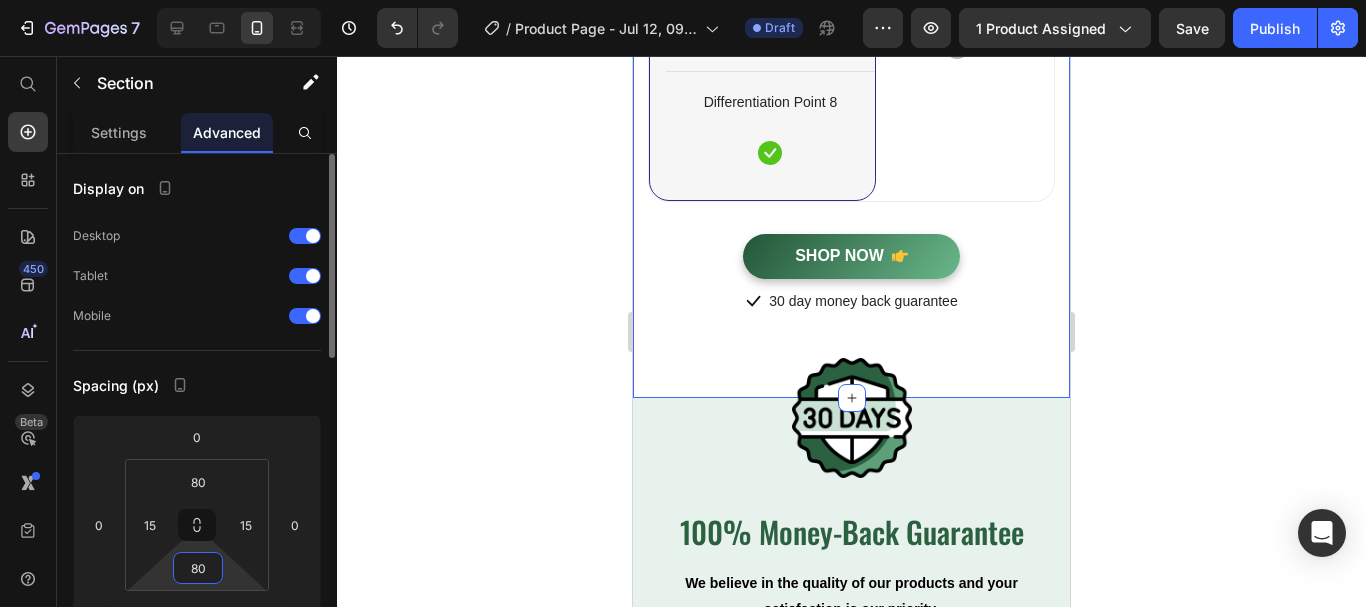 click on "80" at bounding box center (198, 568) 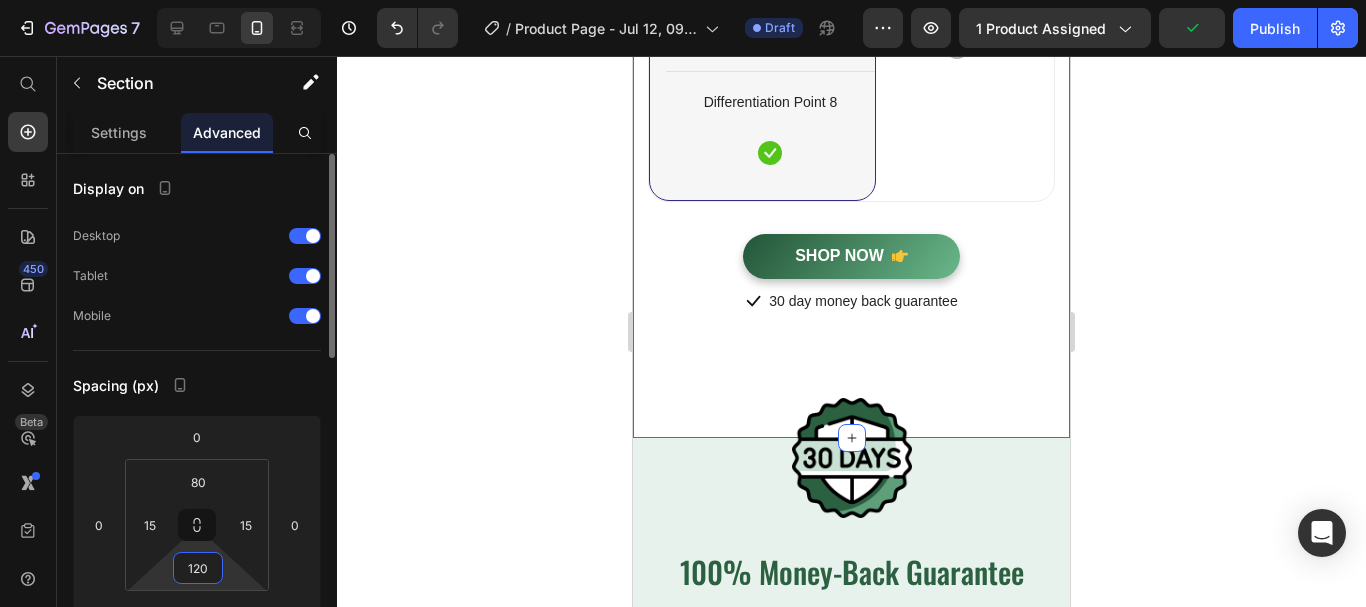 type on "120" 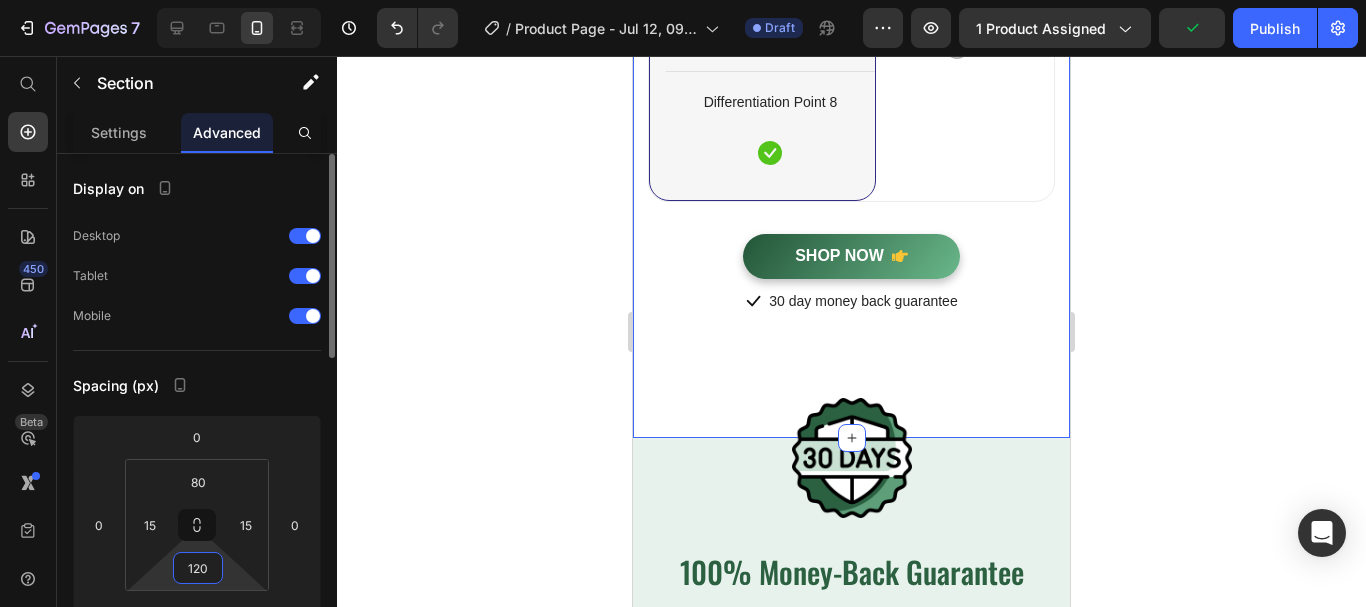 click on "Spacing (px)" at bounding box center [197, 385] 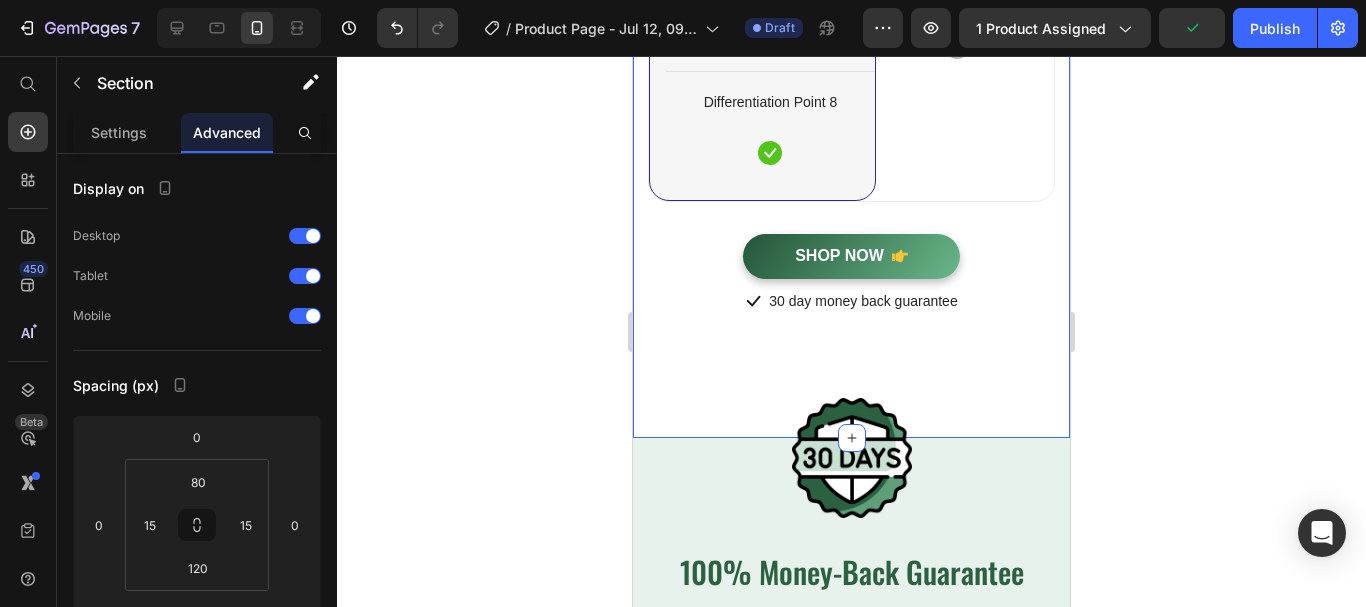 click 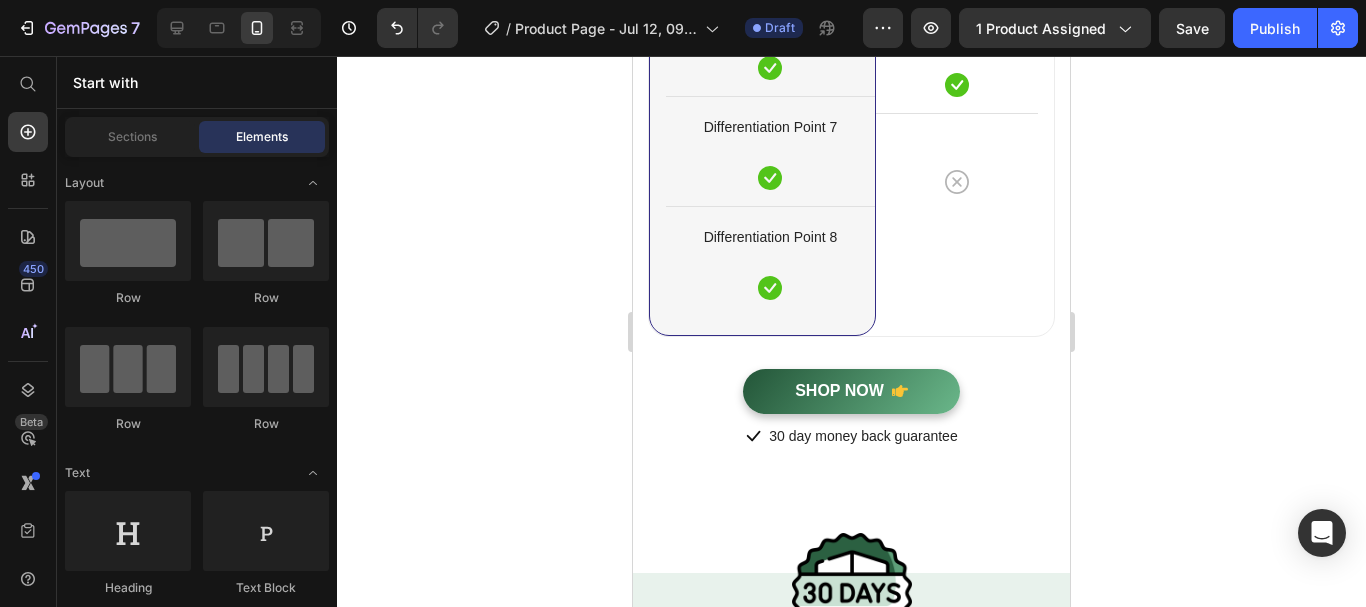 scroll, scrollTop: 5231, scrollLeft: 0, axis: vertical 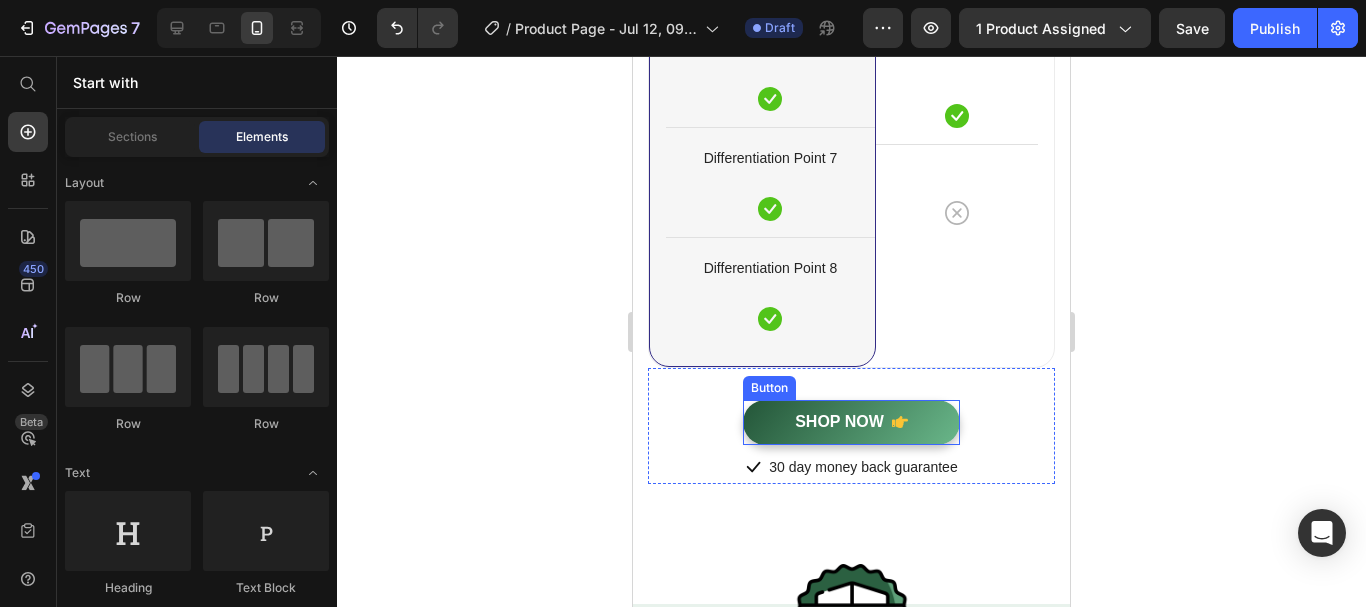 click on "SHOP NOW" at bounding box center [851, 422] 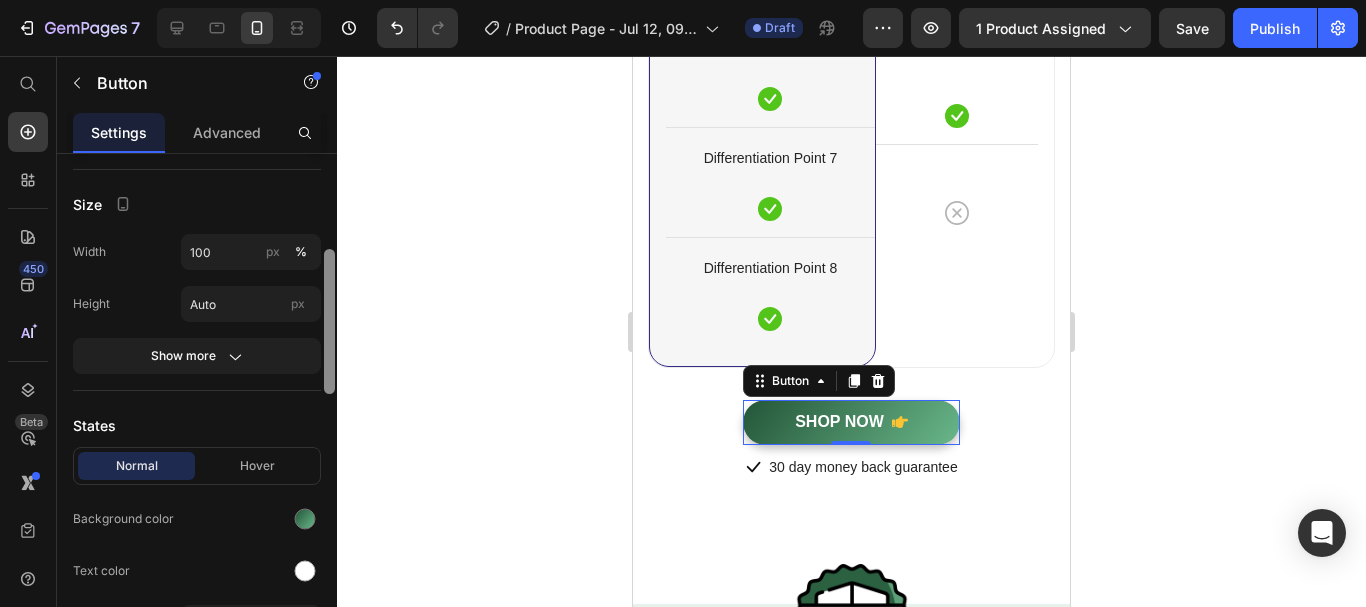 scroll, scrollTop: 322, scrollLeft: 0, axis: vertical 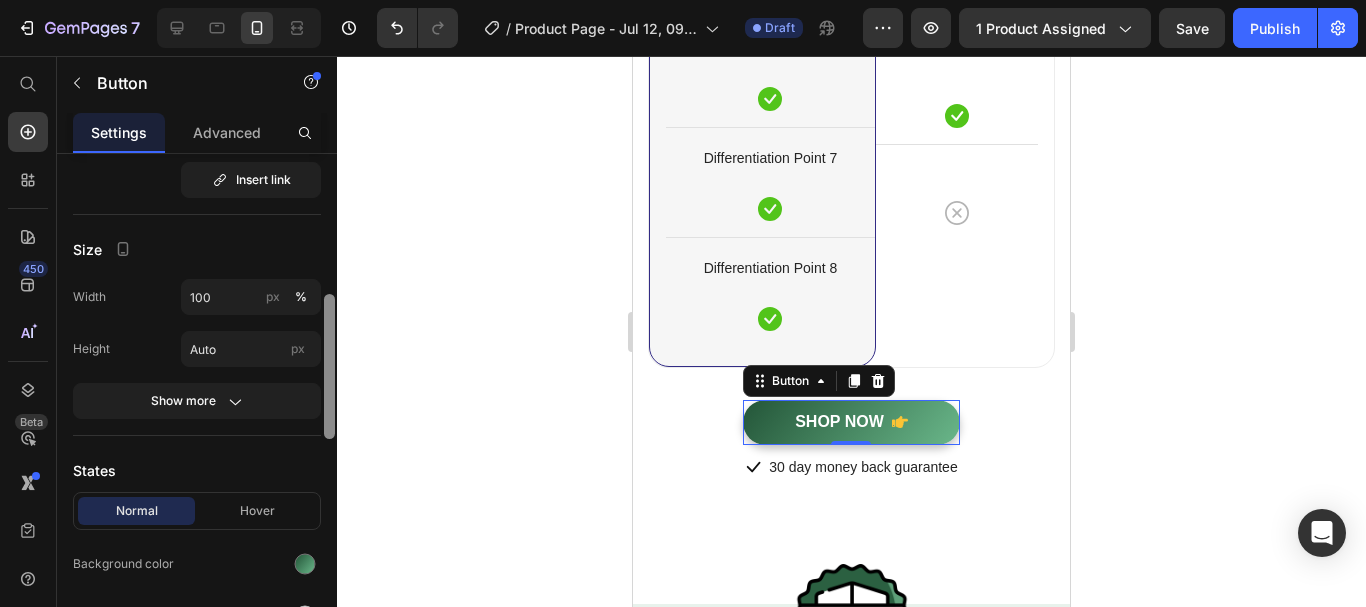 drag, startPoint x: 329, startPoint y: 242, endPoint x: 284, endPoint y: 322, distance: 91.787796 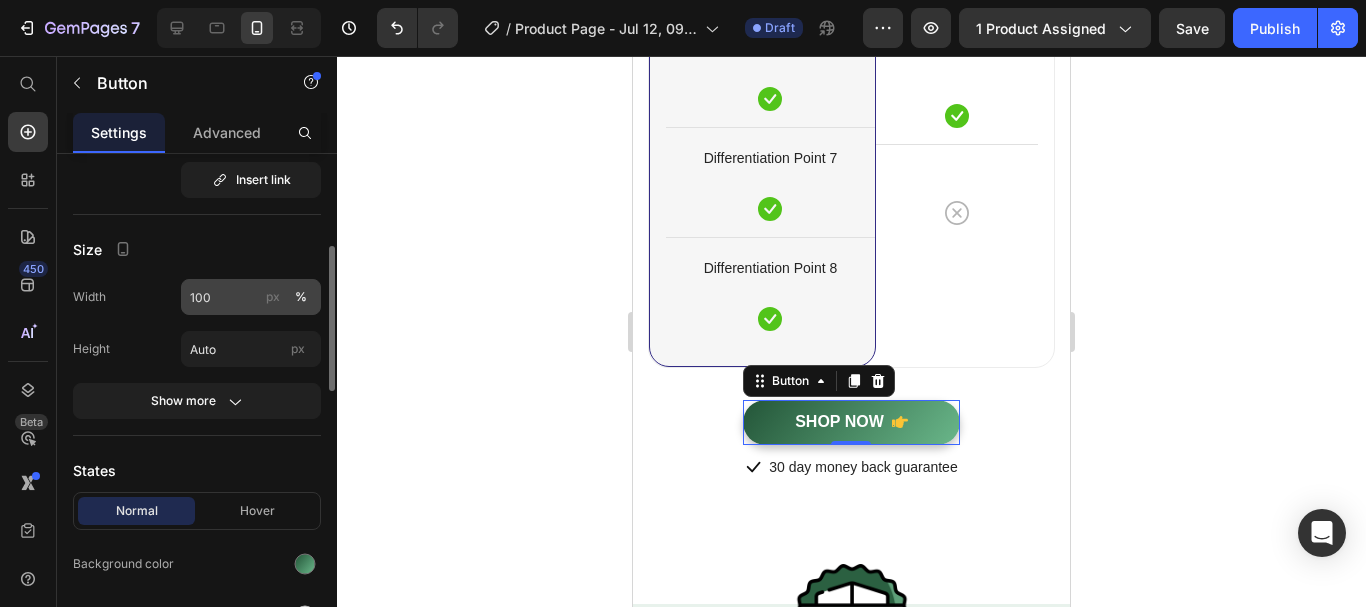 click on "px" at bounding box center [273, 297] 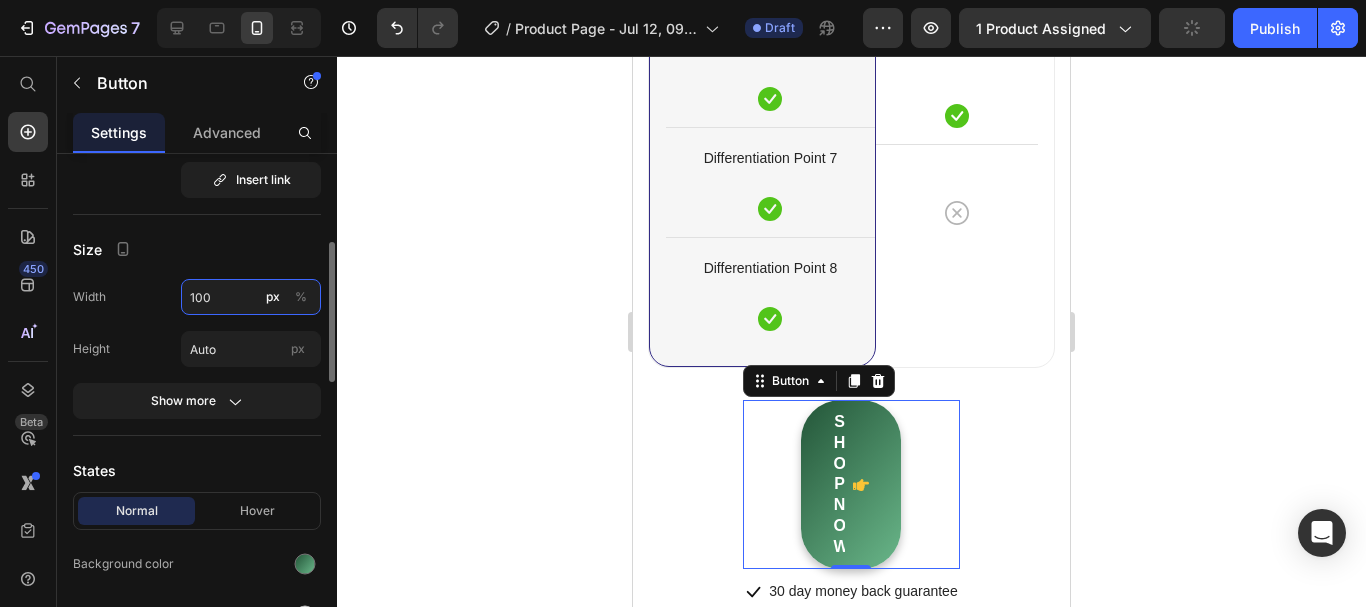 click on "100" at bounding box center (251, 297) 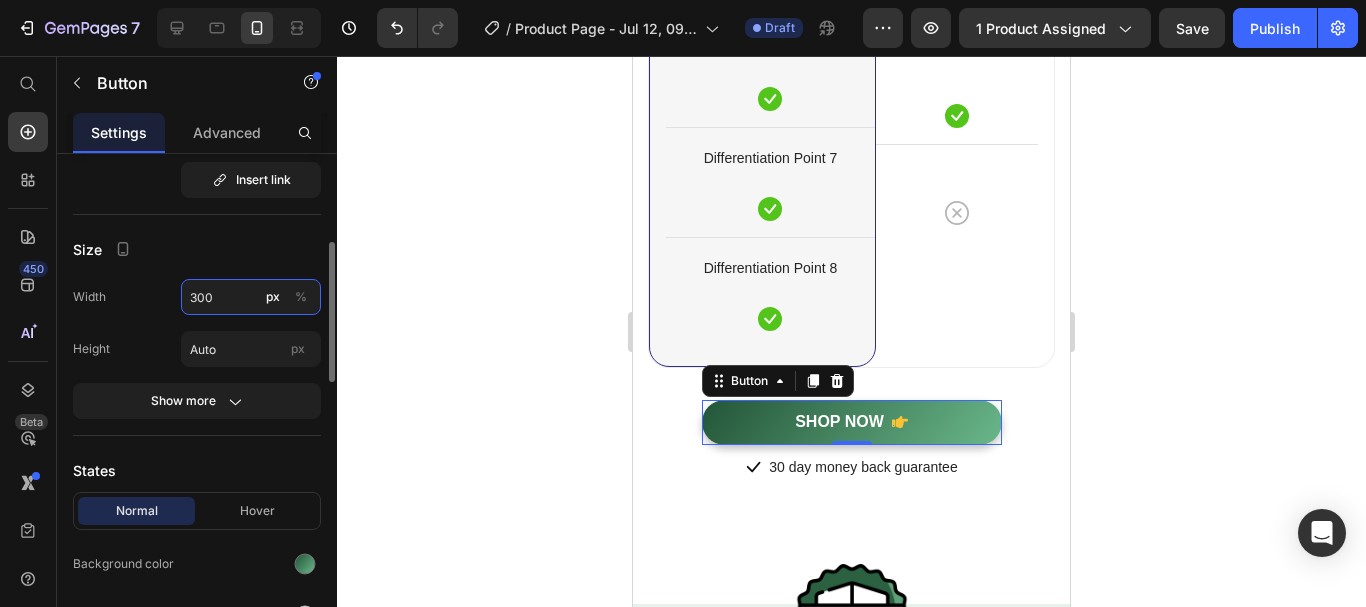 type on "300" 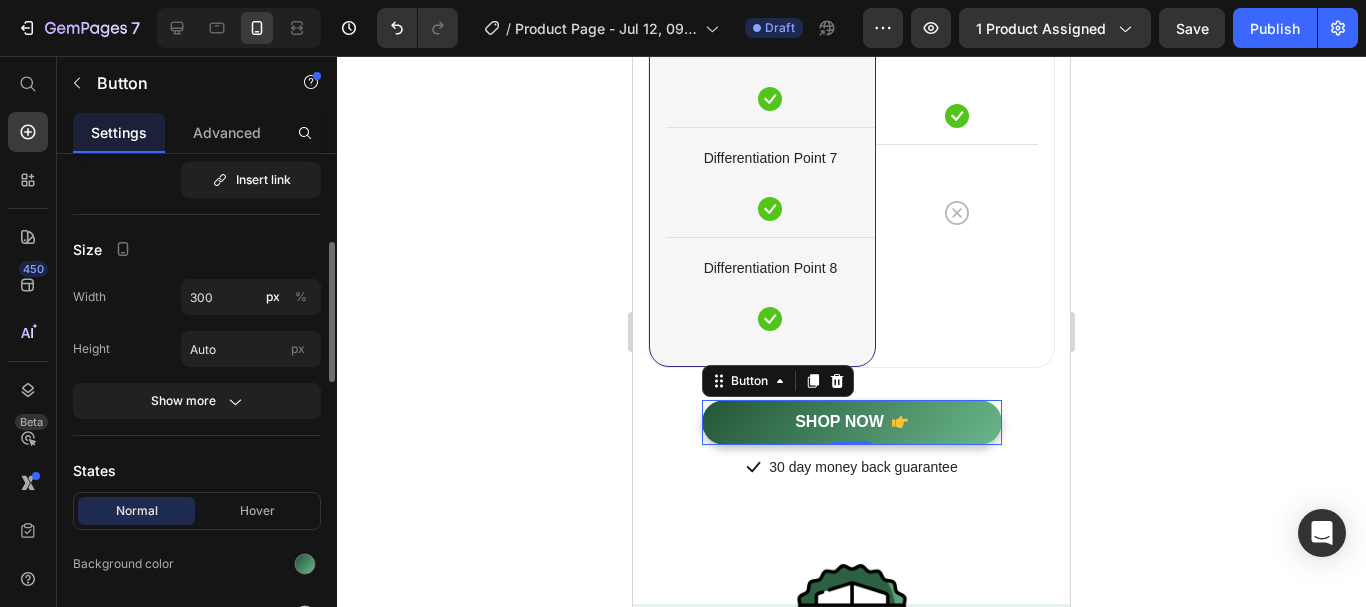 click on "Size" at bounding box center [197, 249] 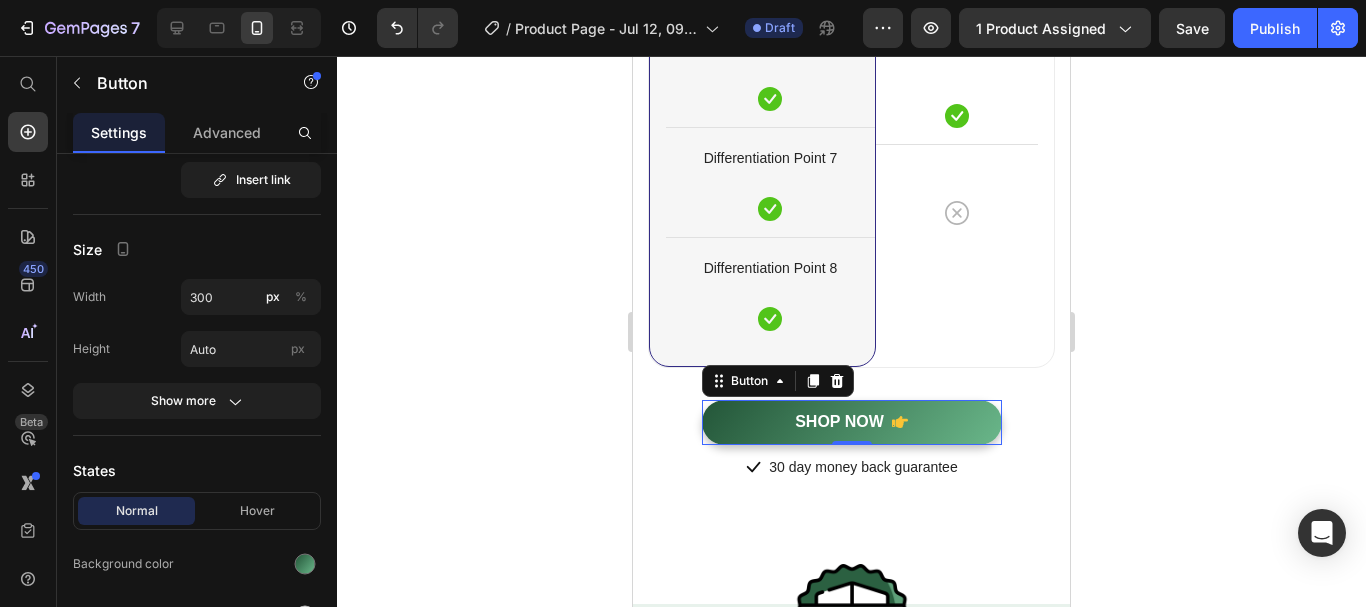 click 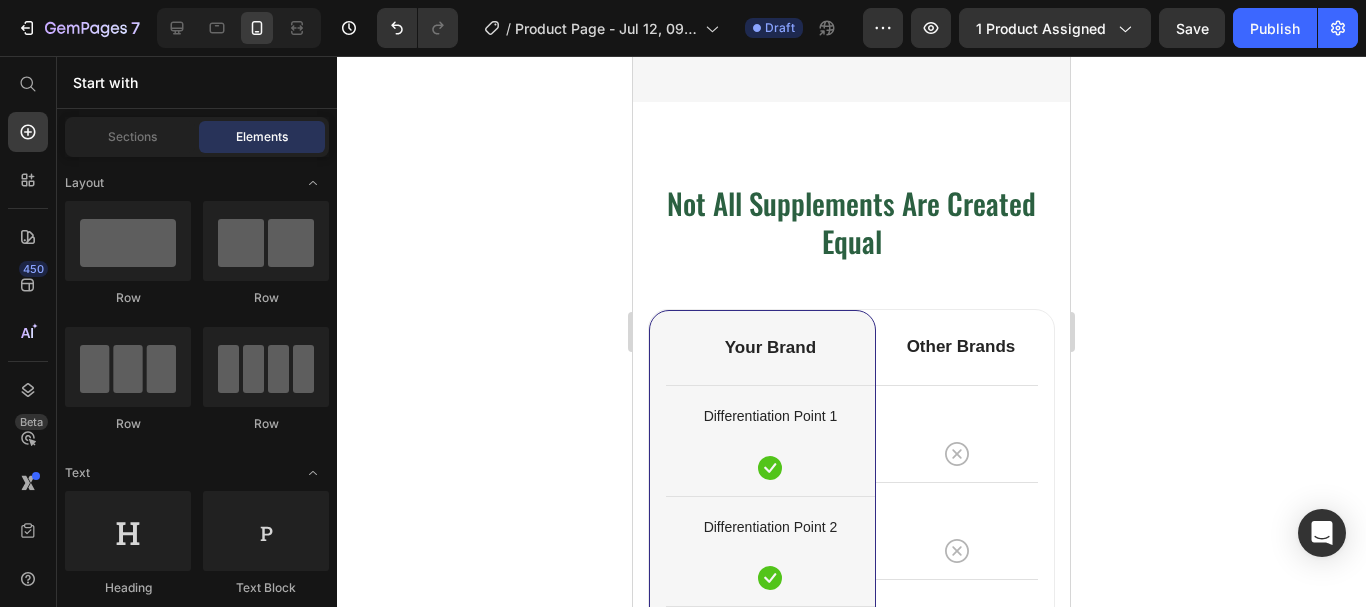 scroll, scrollTop: 4296, scrollLeft: 0, axis: vertical 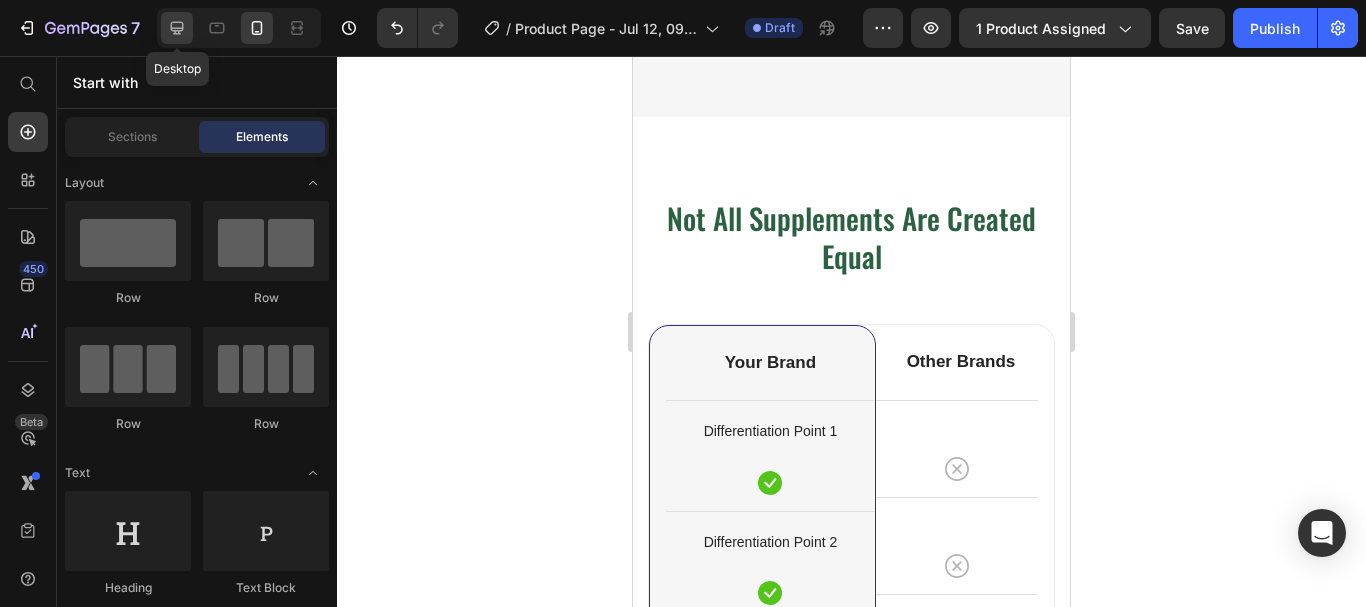 click 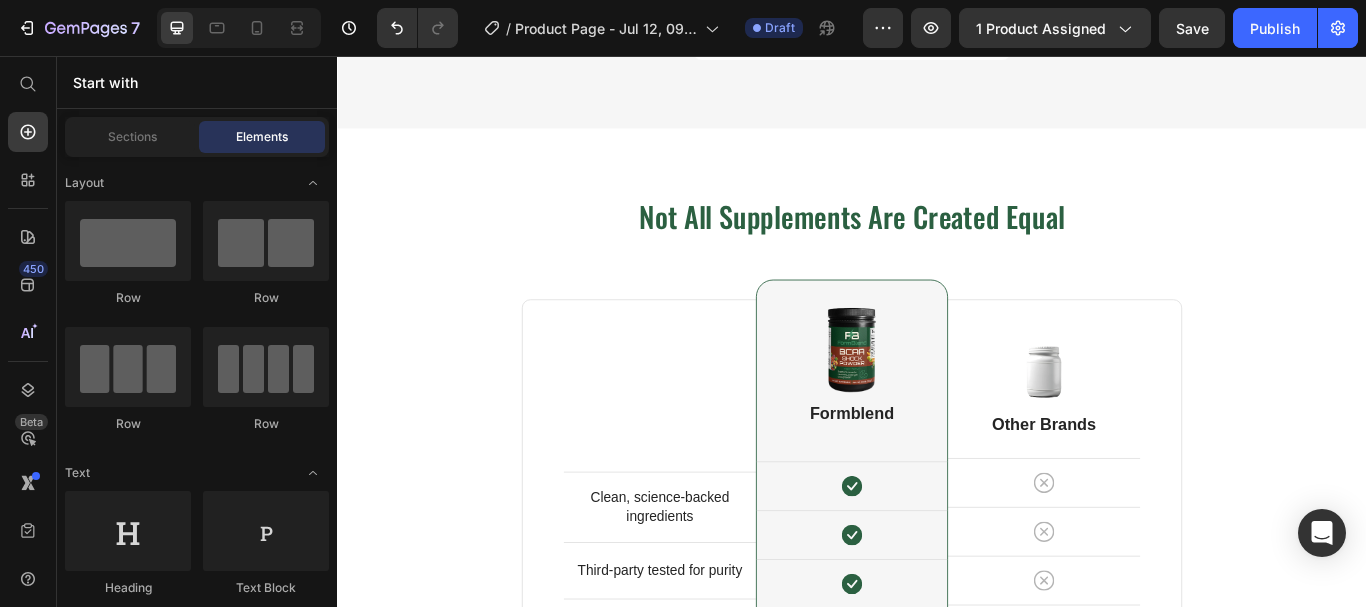 scroll, scrollTop: 5101, scrollLeft: 0, axis: vertical 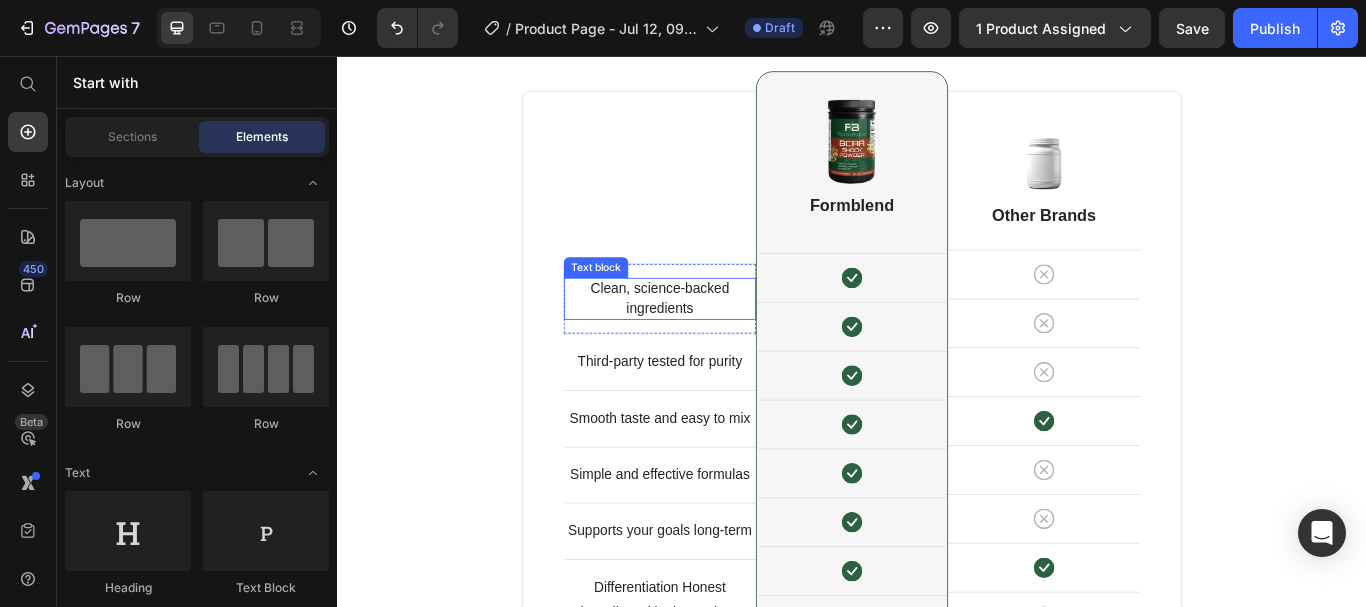 click on "Clean, science-backed ingredients" at bounding box center (713, 339) 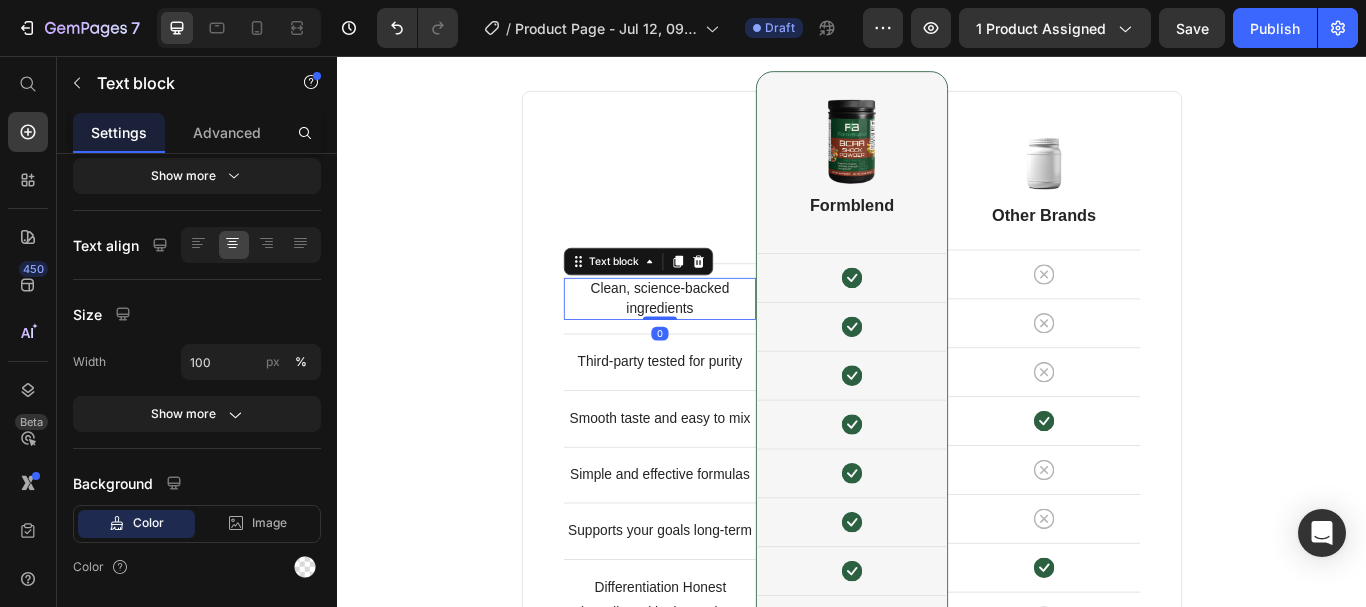 click on "Clean, science-backed ingredients" at bounding box center (713, 339) 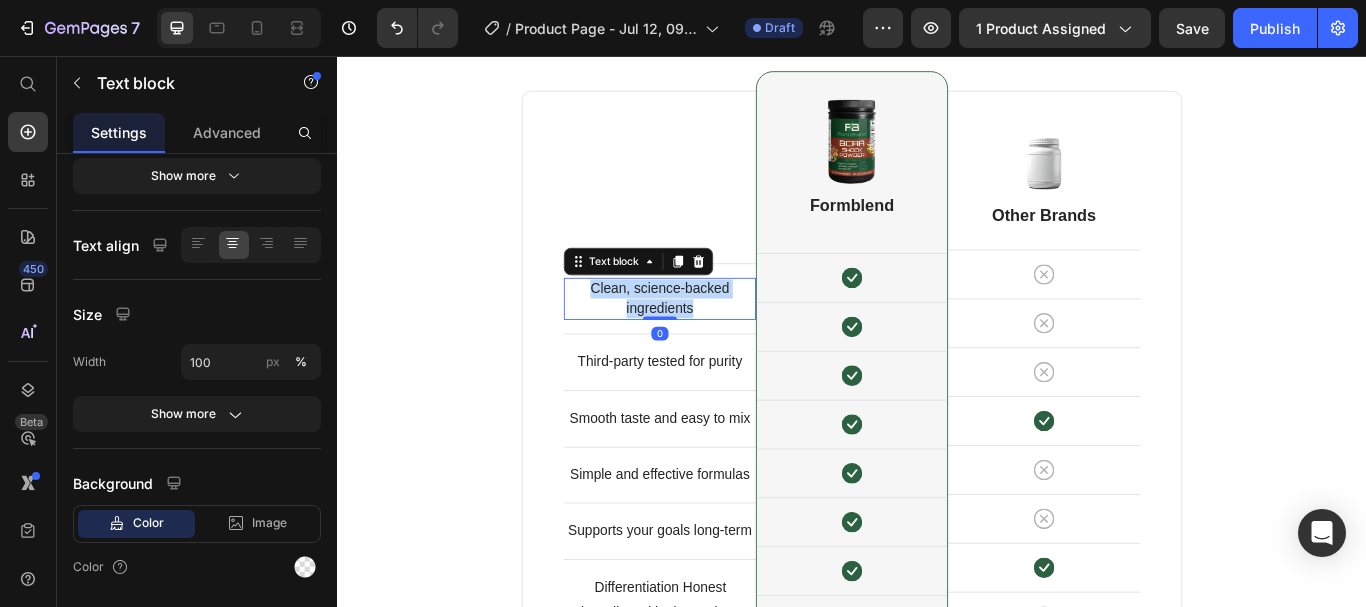 scroll, scrollTop: 0, scrollLeft: 0, axis: both 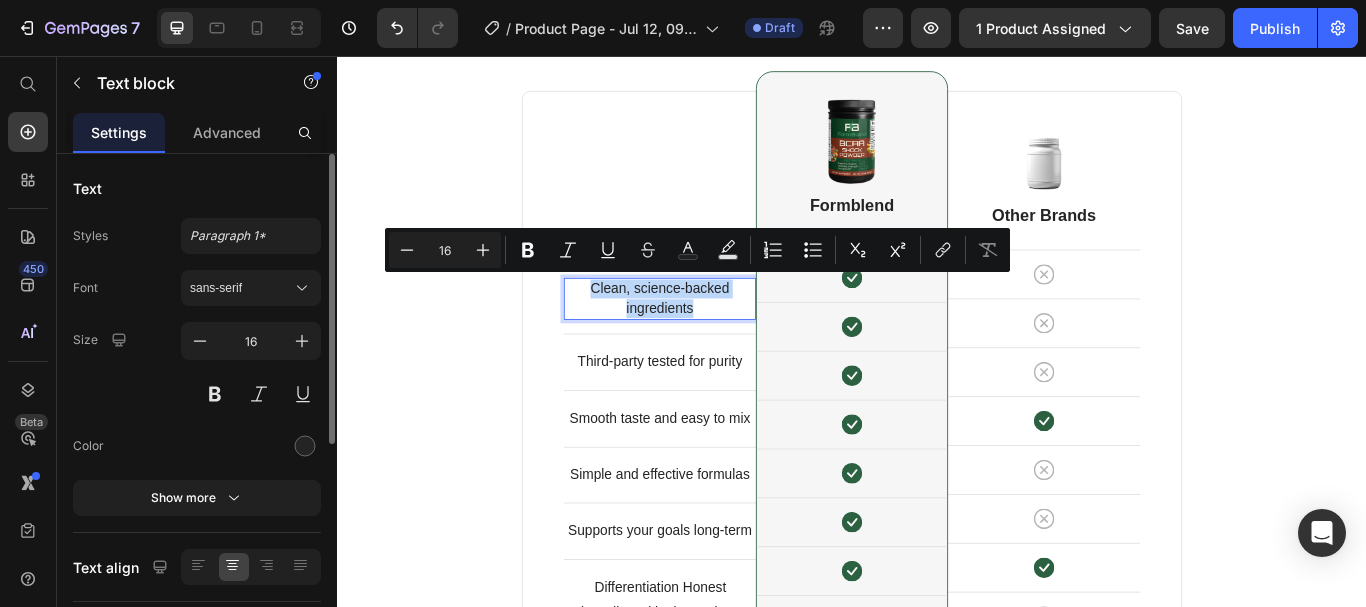 click on "Clean, science-backed ingredients" at bounding box center (713, 339) 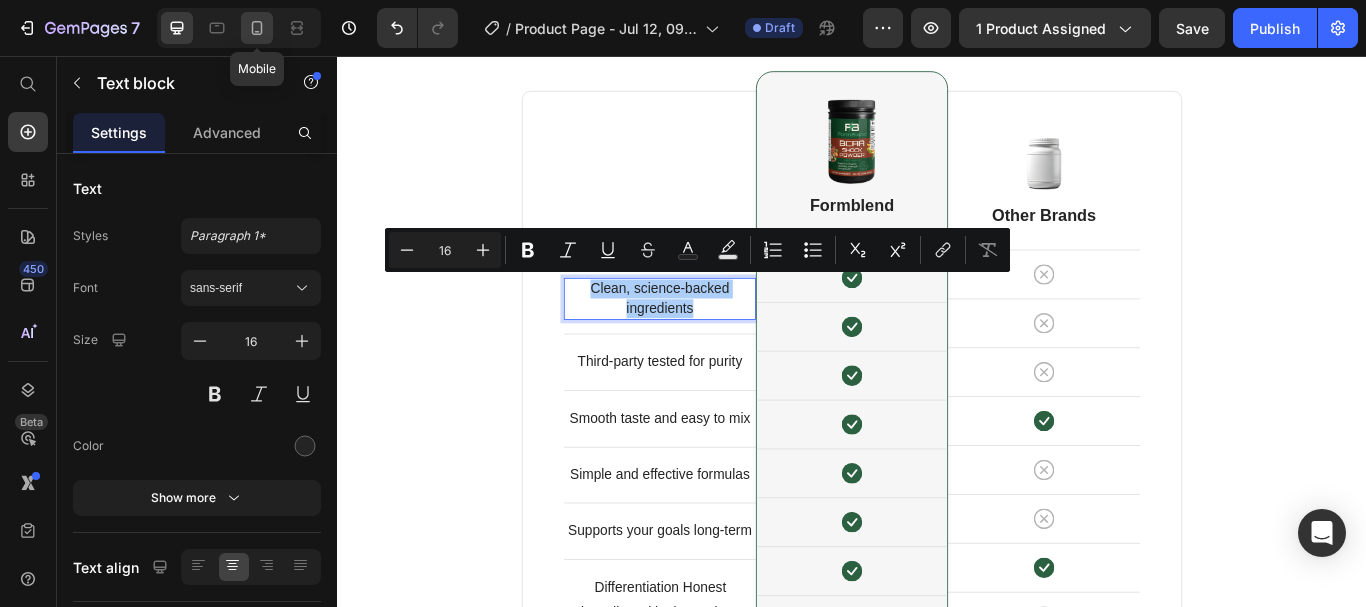 click 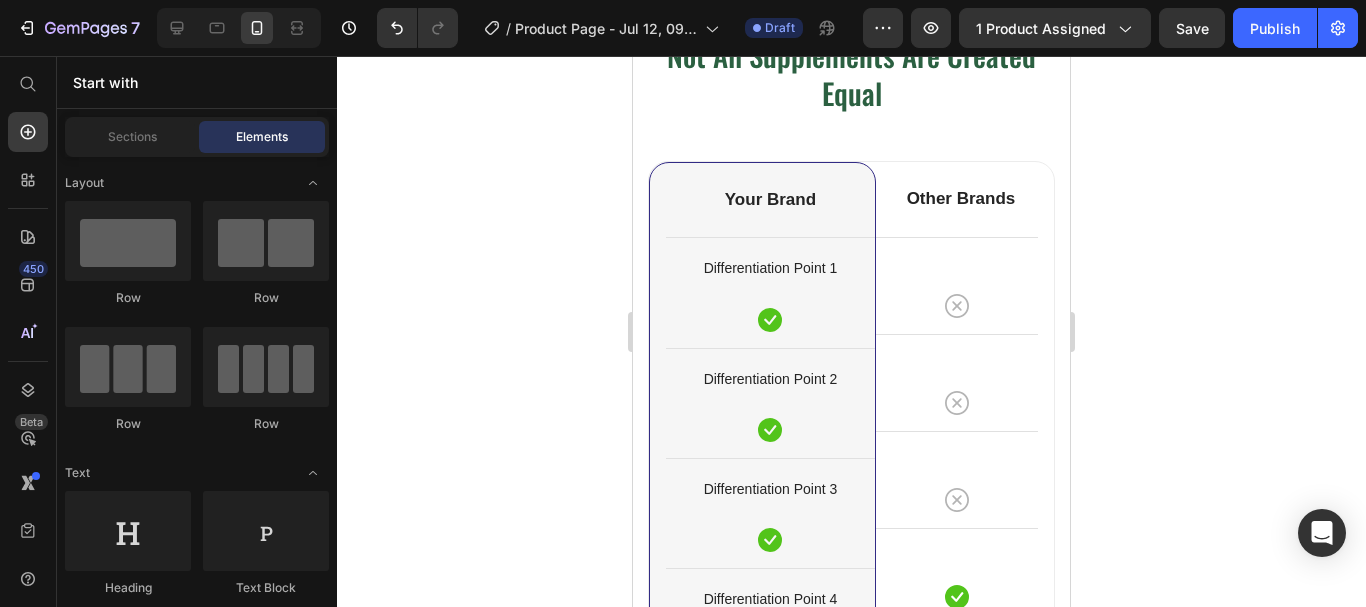 scroll, scrollTop: 4444, scrollLeft: 0, axis: vertical 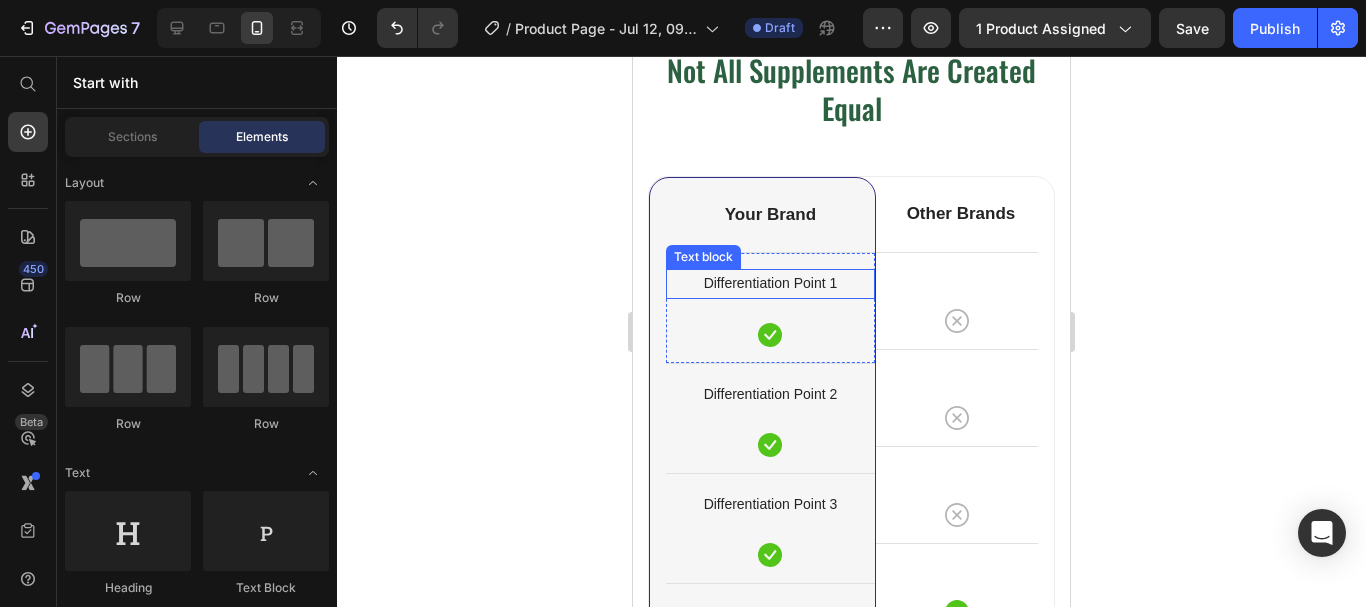 click on "Differentiation Point 1" at bounding box center [770, 283] 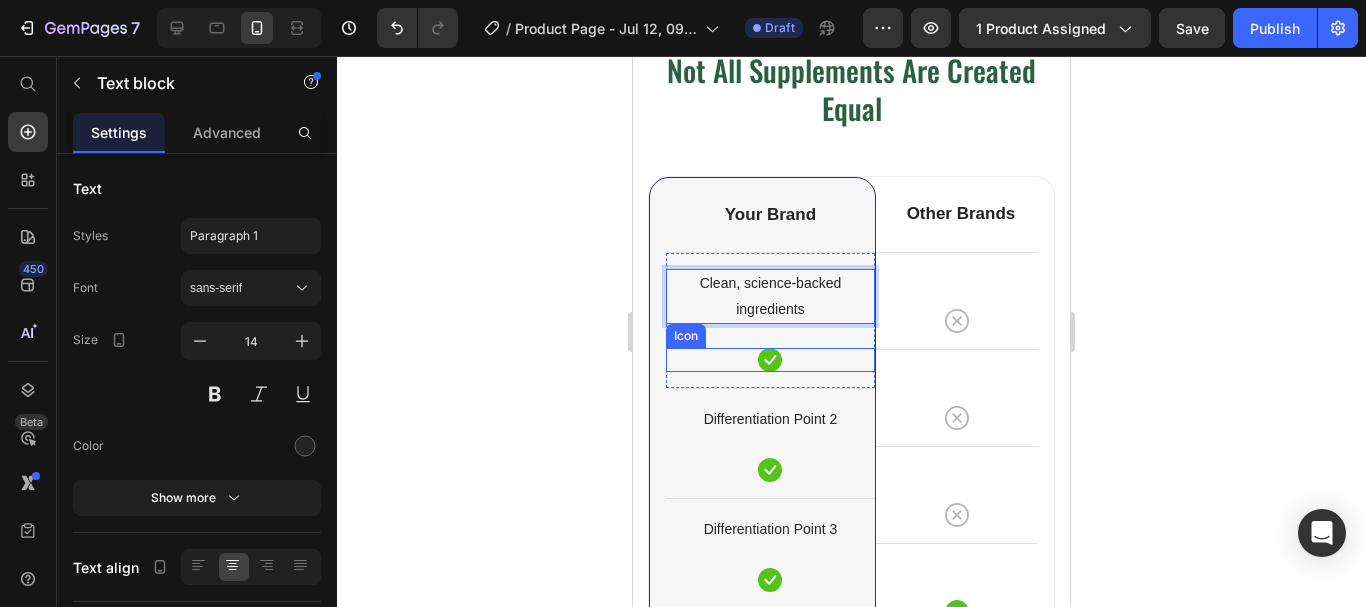 click 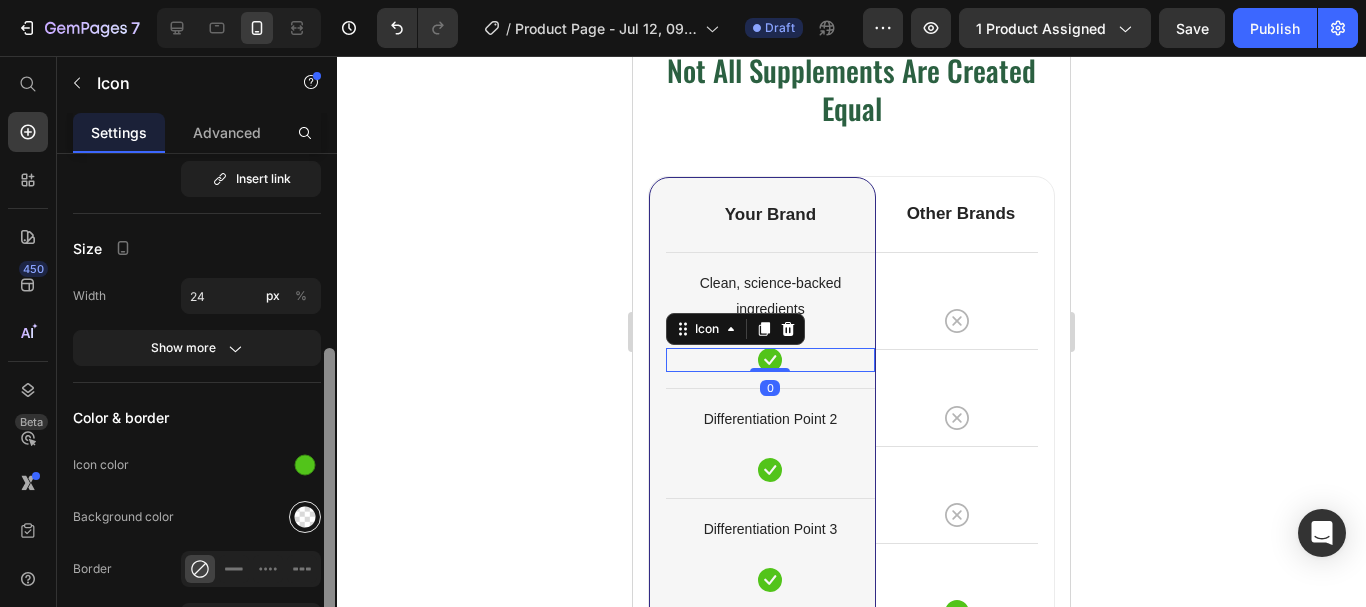 scroll, scrollTop: 290, scrollLeft: 0, axis: vertical 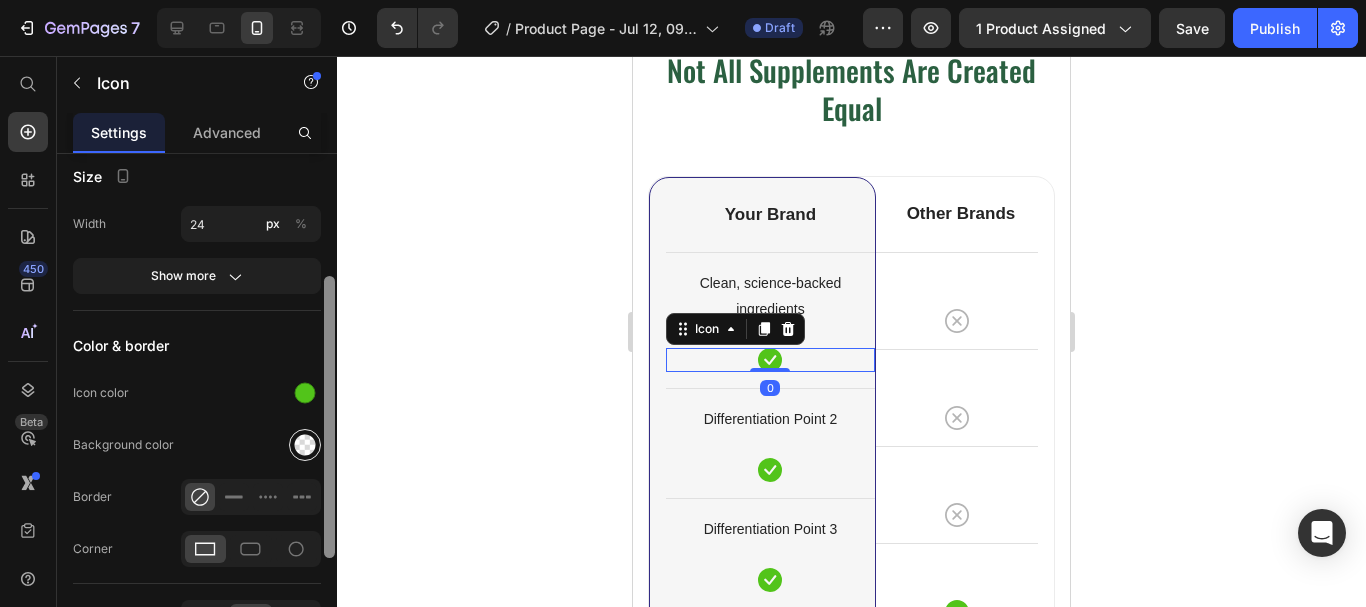 drag, startPoint x: 330, startPoint y: 279, endPoint x: 302, endPoint y: 441, distance: 164.40195 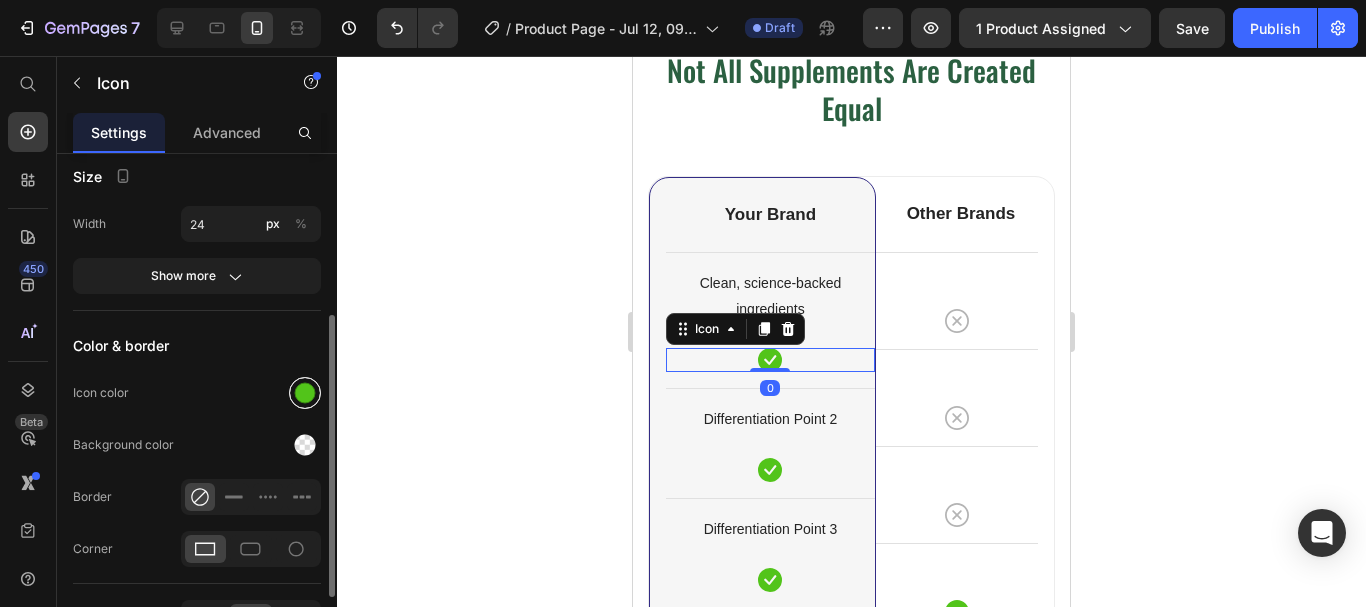 click at bounding box center (305, 393) 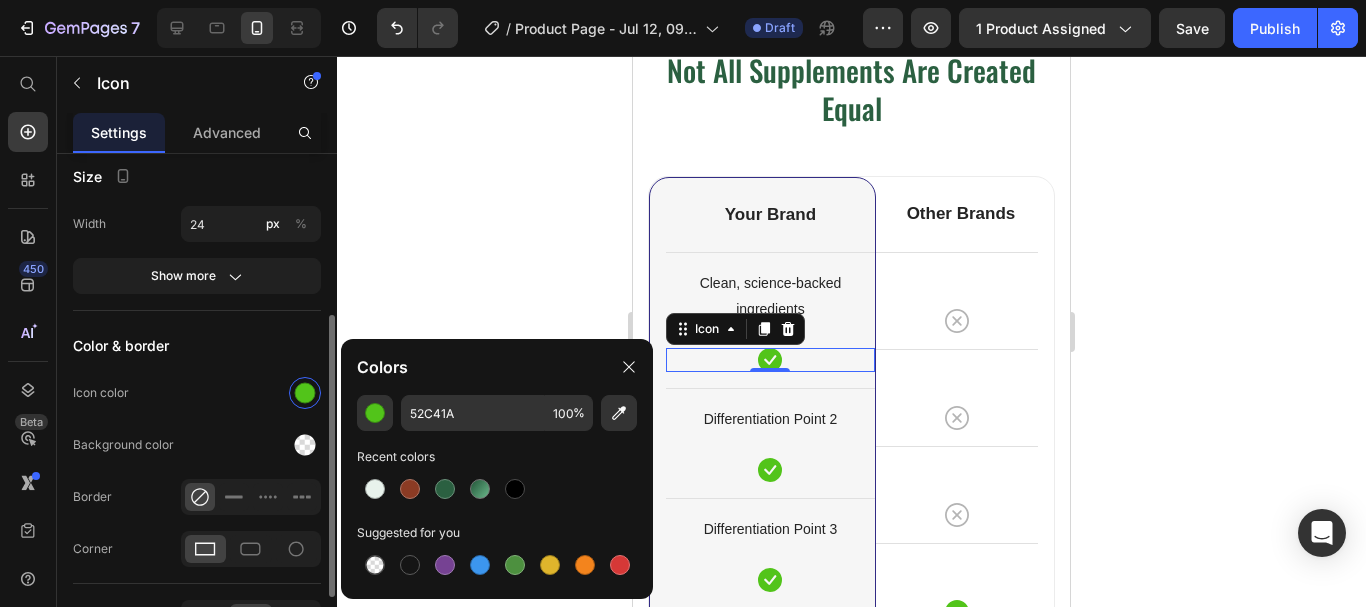 drag, startPoint x: 449, startPoint y: 488, endPoint x: 285, endPoint y: 378, distance: 197.47404 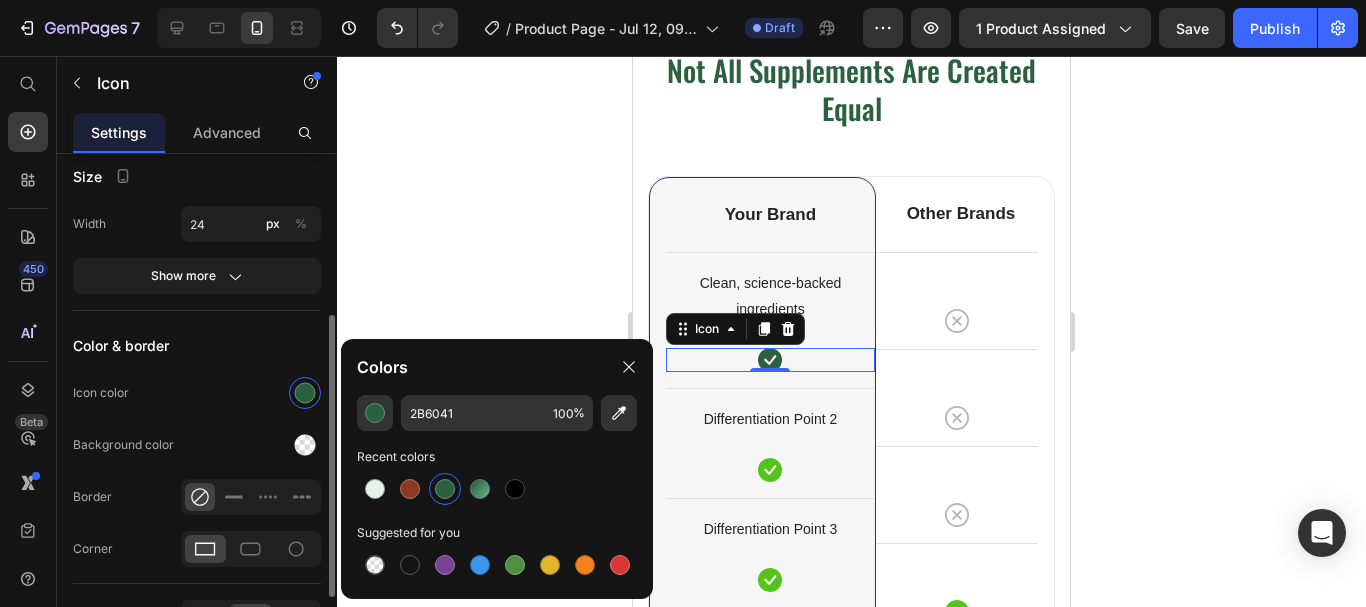 click on "Color & border Icon color Background color Border Corner" 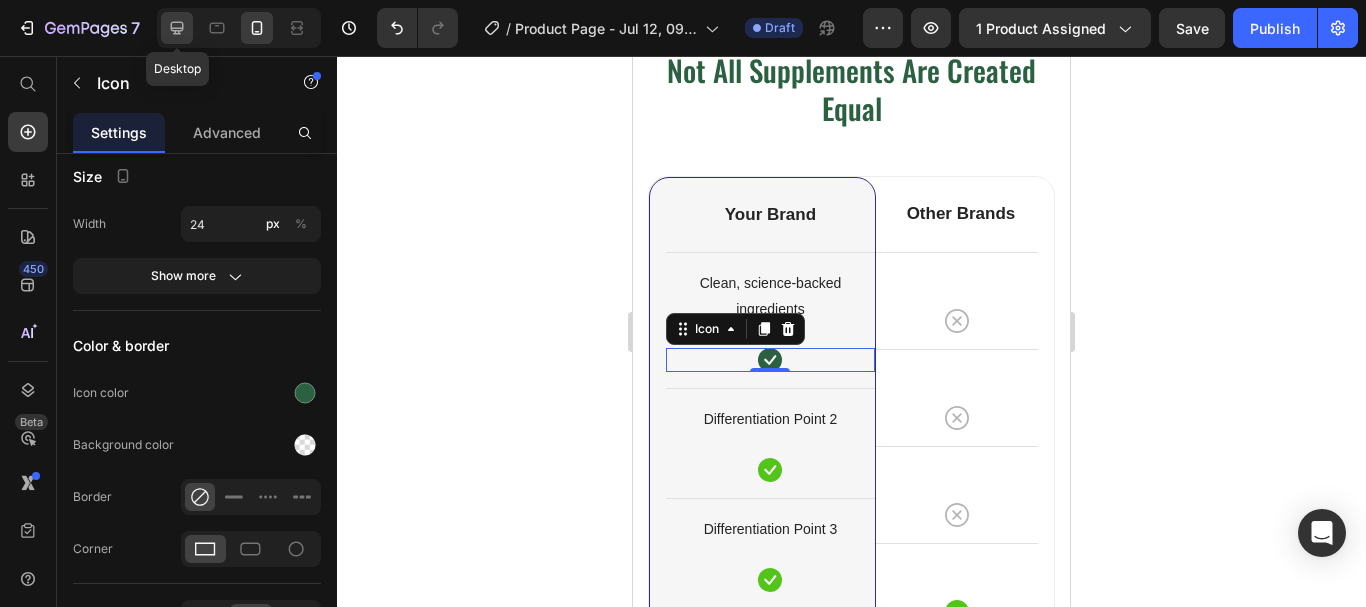 click 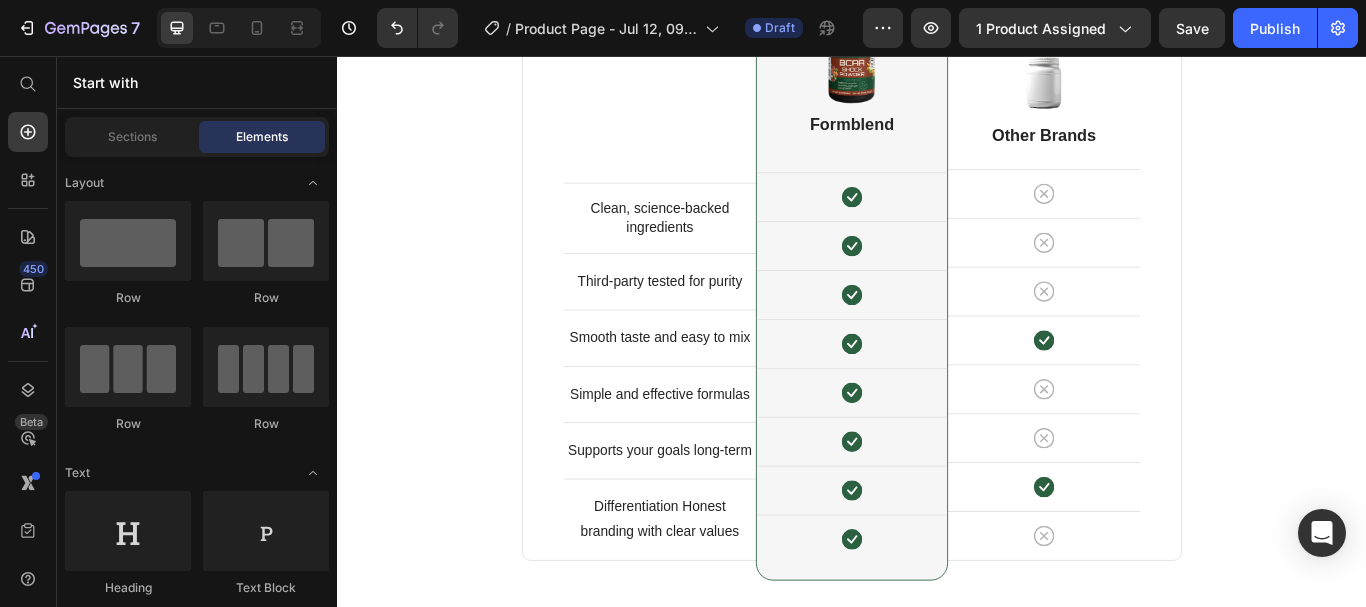 scroll, scrollTop: 5210, scrollLeft: 0, axis: vertical 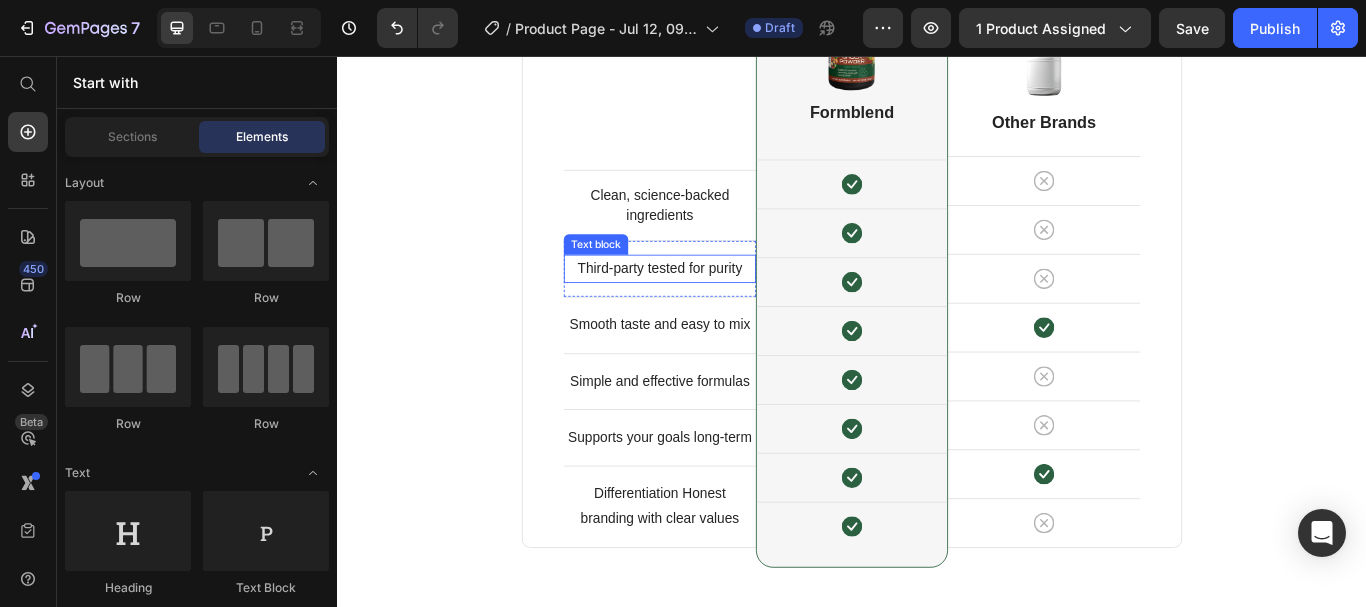 click on "Third-party tested for purity" at bounding box center (713, 304) 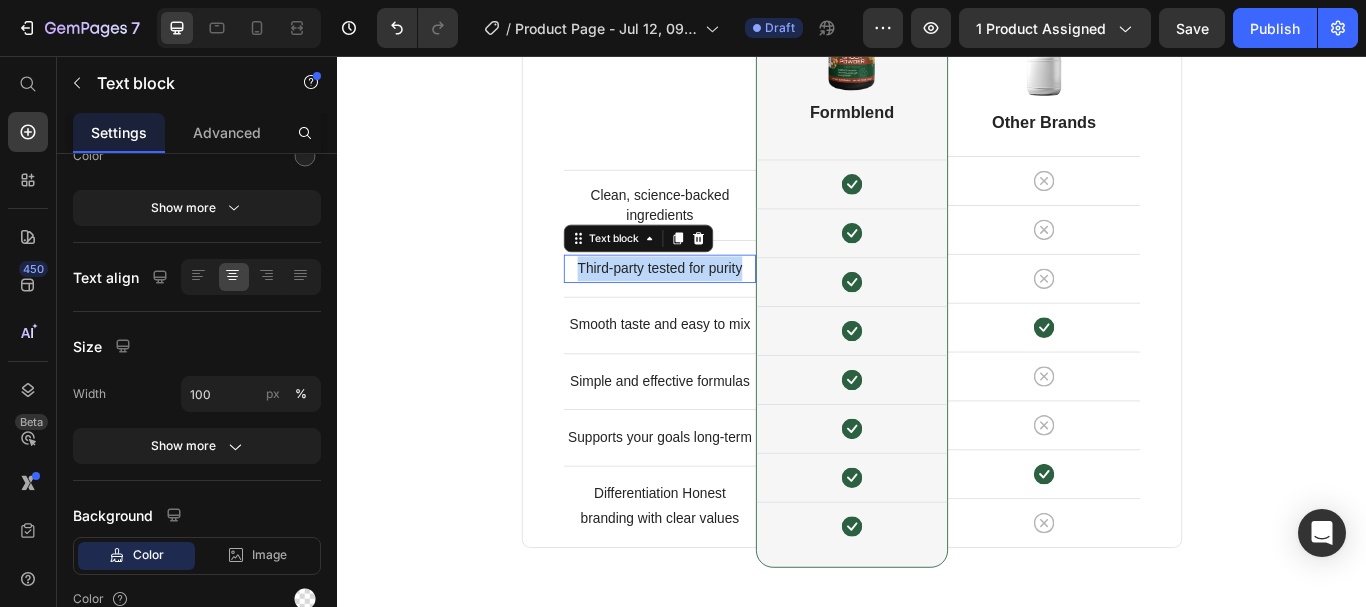 click on "Third-party tested for purity" at bounding box center [713, 304] 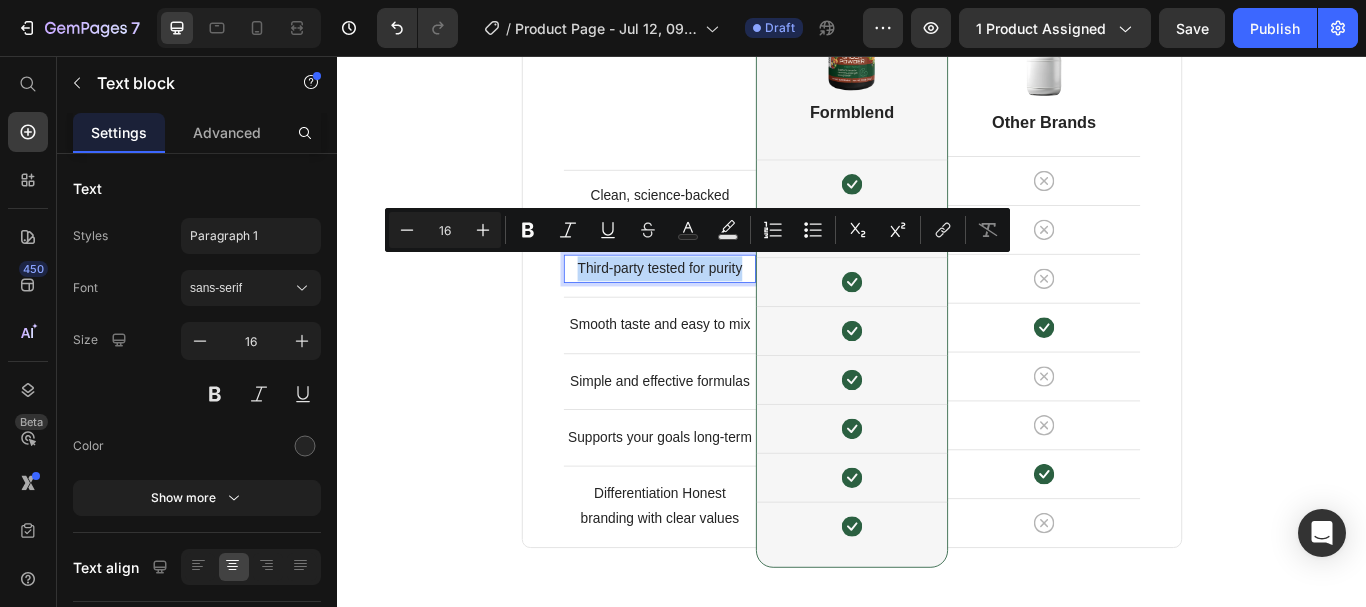 copy on "Third-party tested for purity" 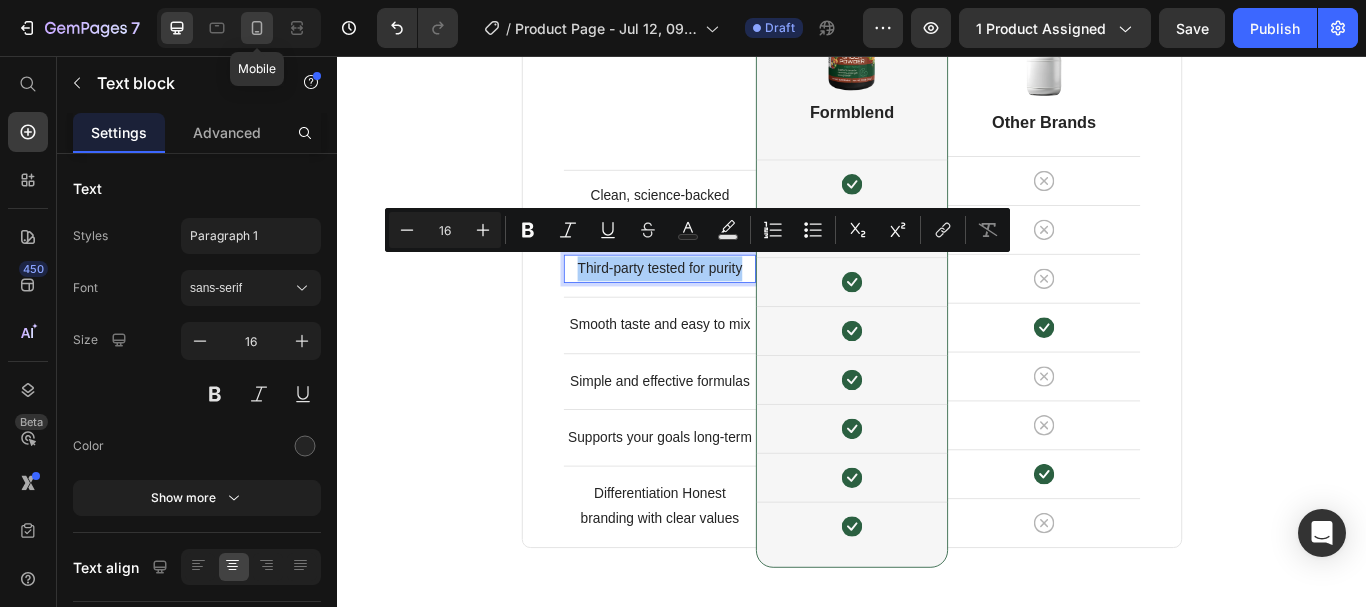 click 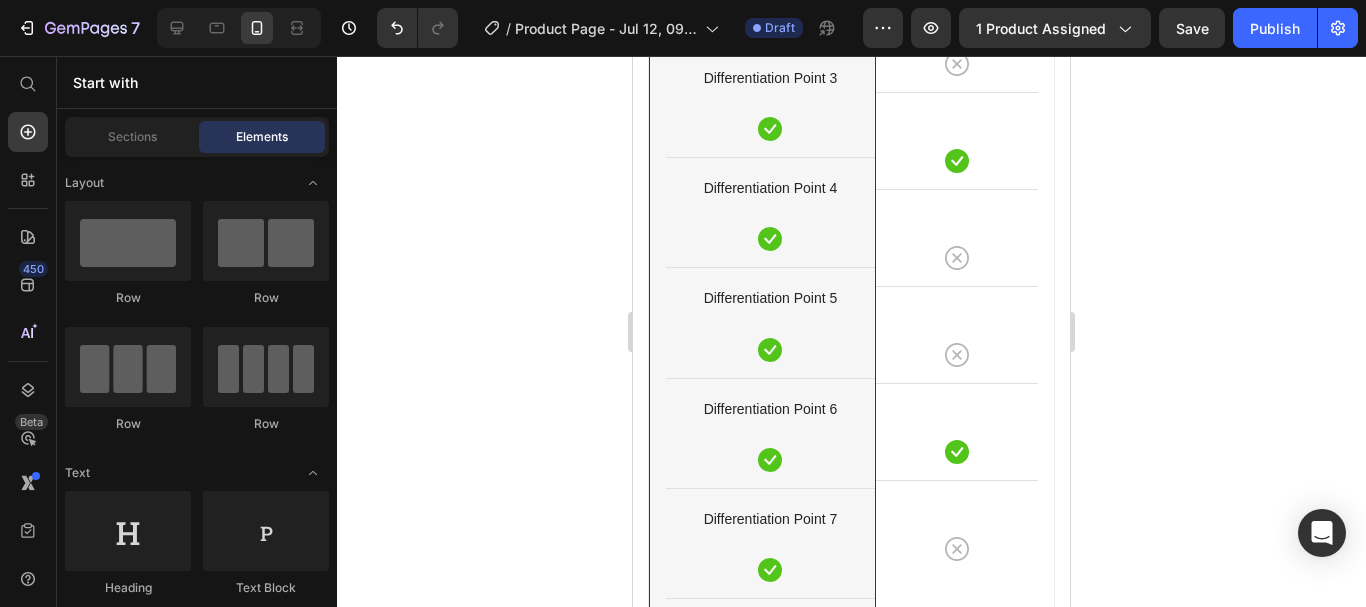 scroll, scrollTop: 4517, scrollLeft: 0, axis: vertical 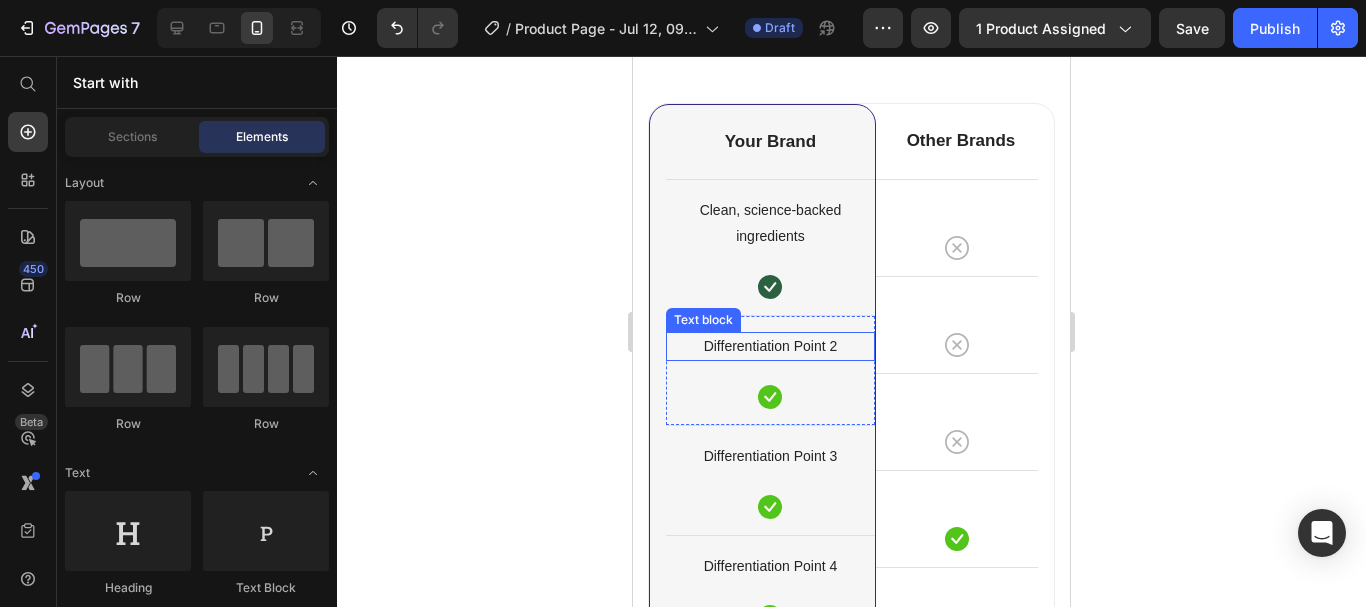click on "Differentiation Point 2" at bounding box center (770, 346) 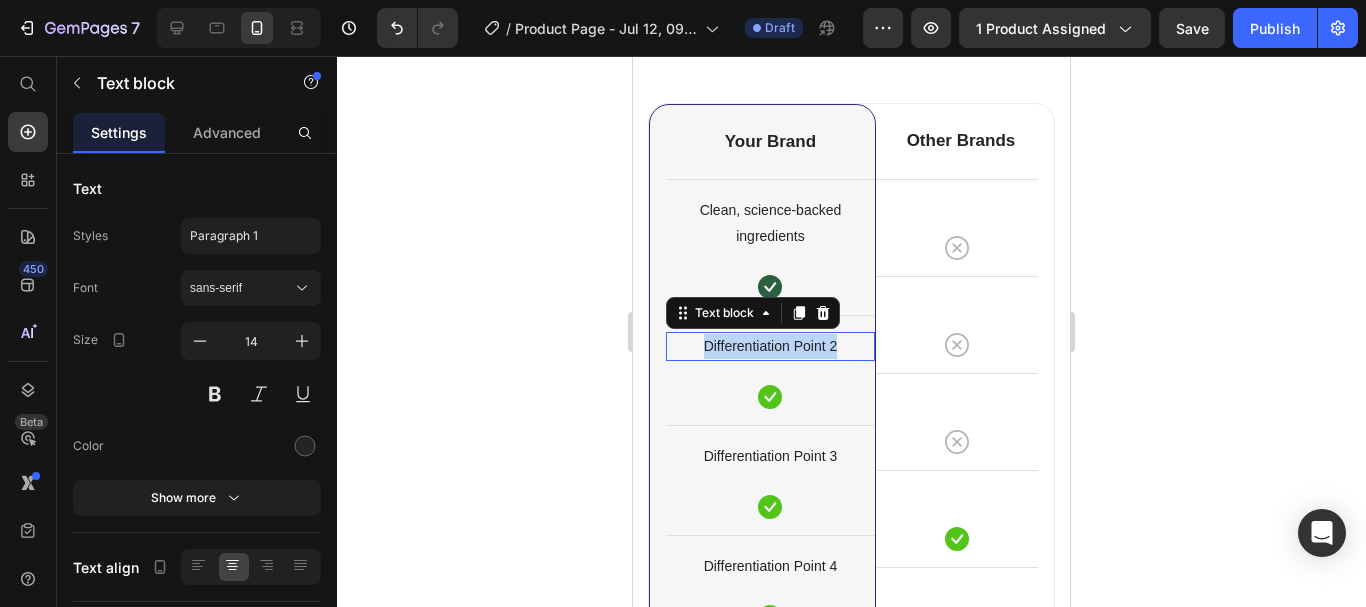 click on "Differentiation Point 2" at bounding box center (770, 346) 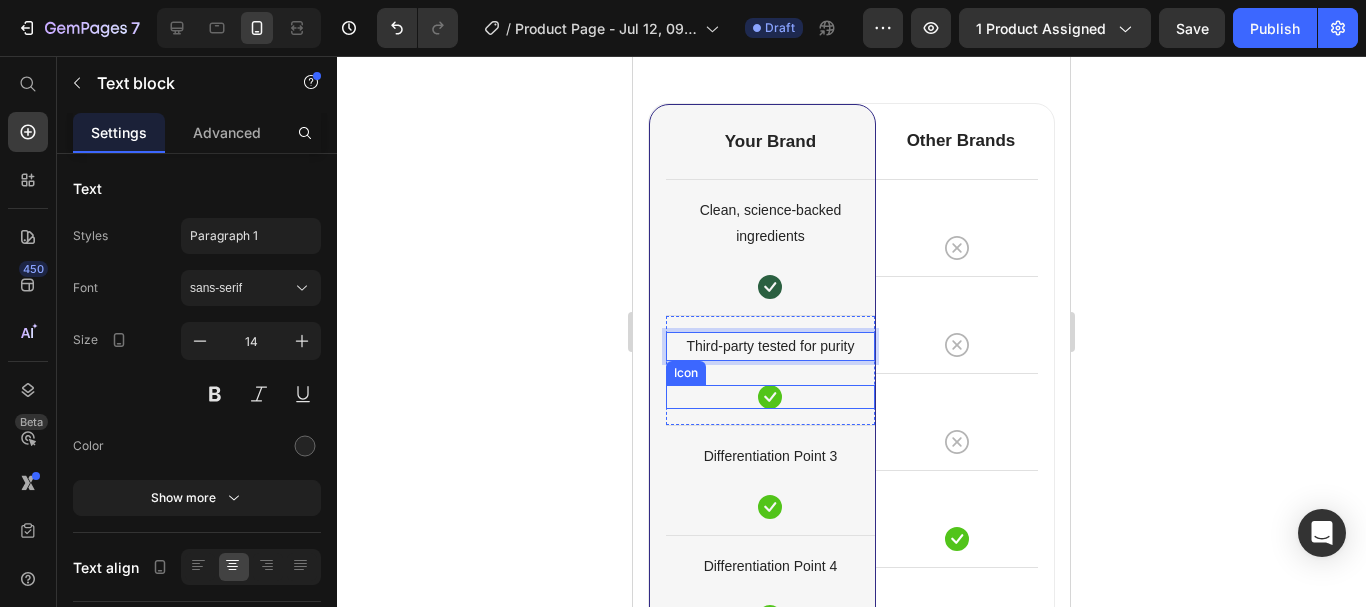 click 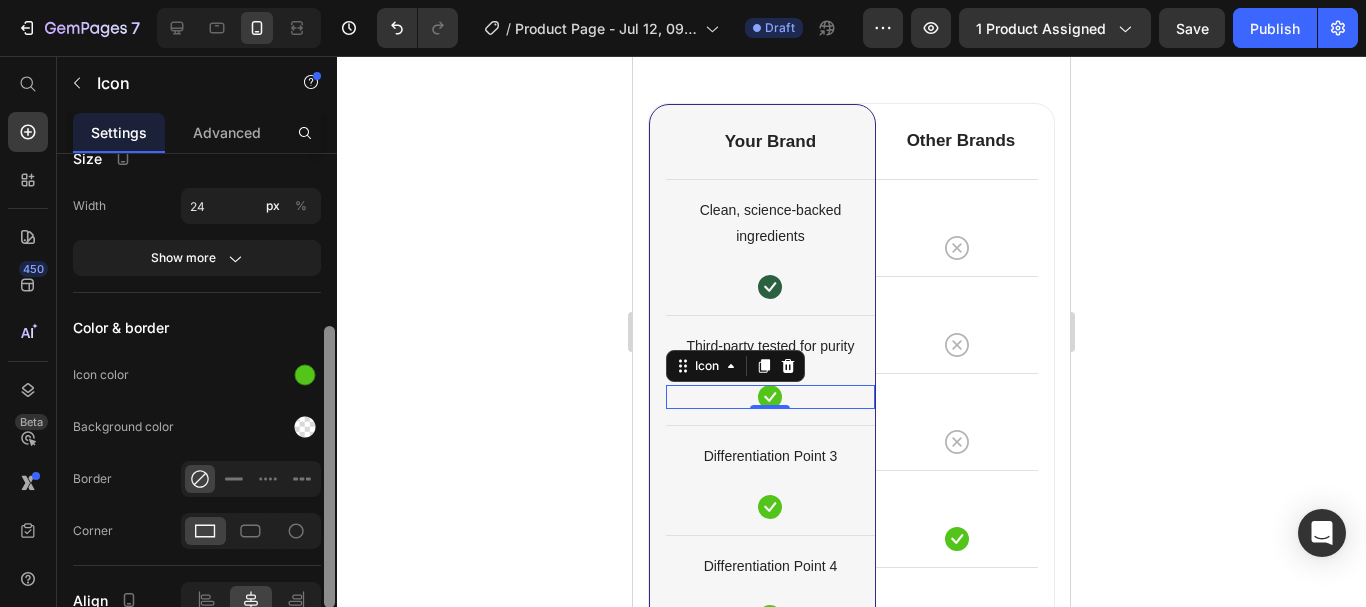 drag, startPoint x: 328, startPoint y: 310, endPoint x: 302, endPoint y: 402, distance: 95.60335 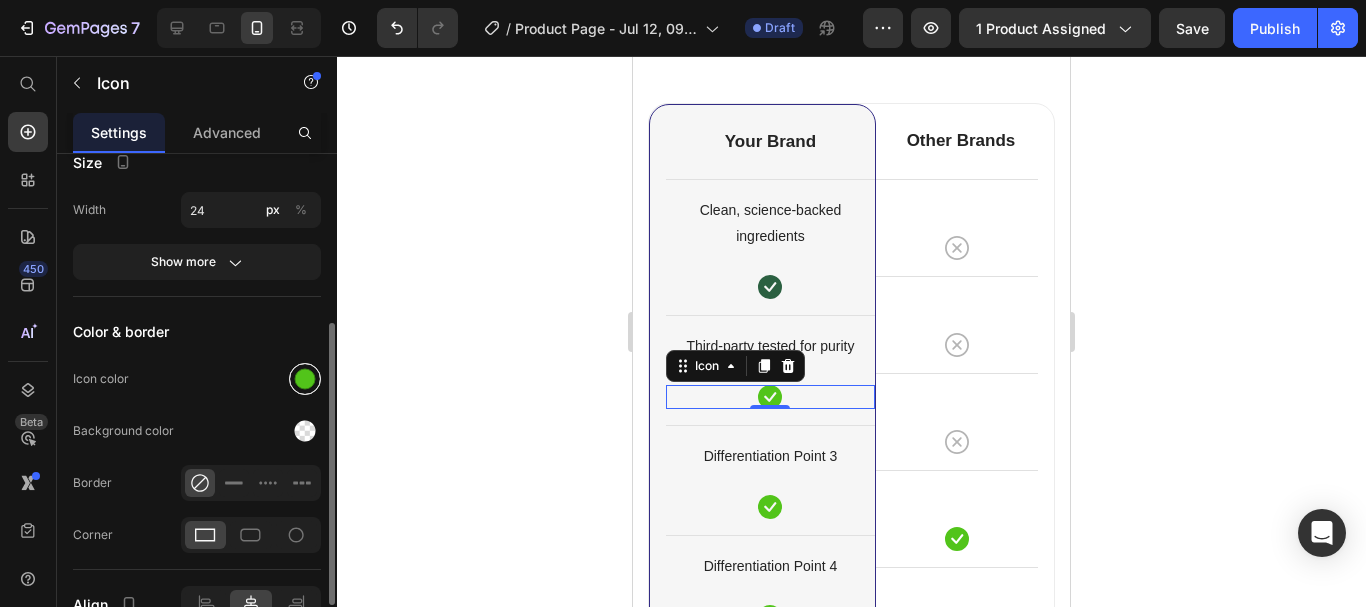click at bounding box center [305, 379] 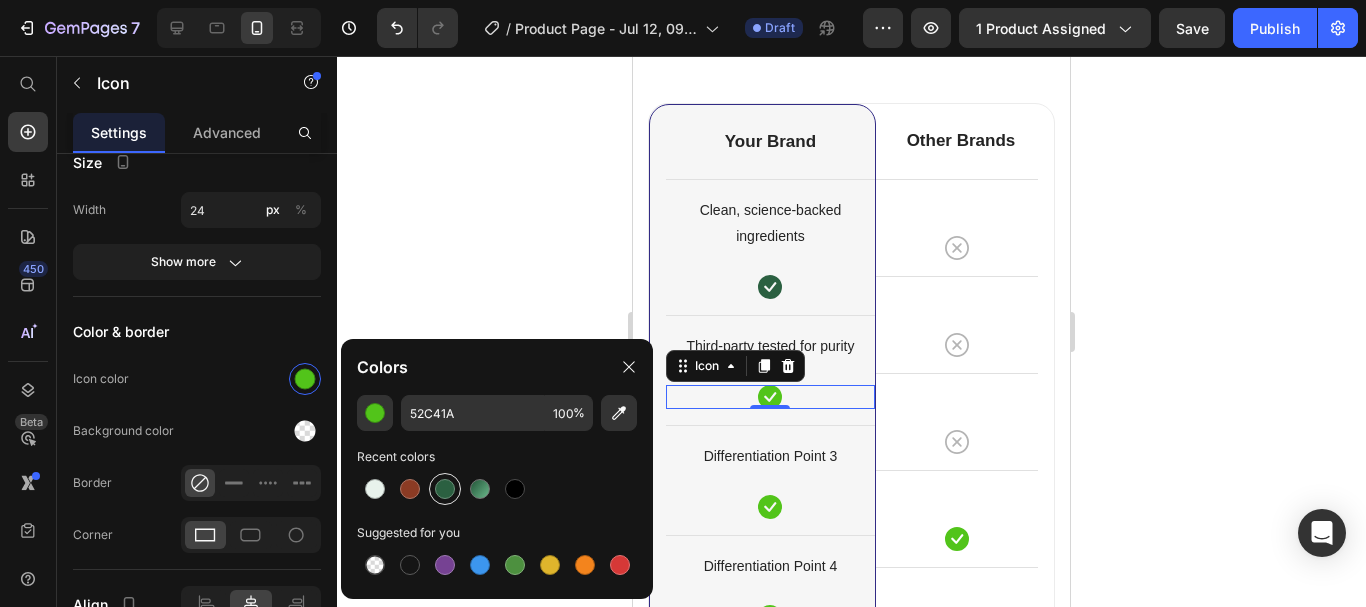 click at bounding box center (445, 489) 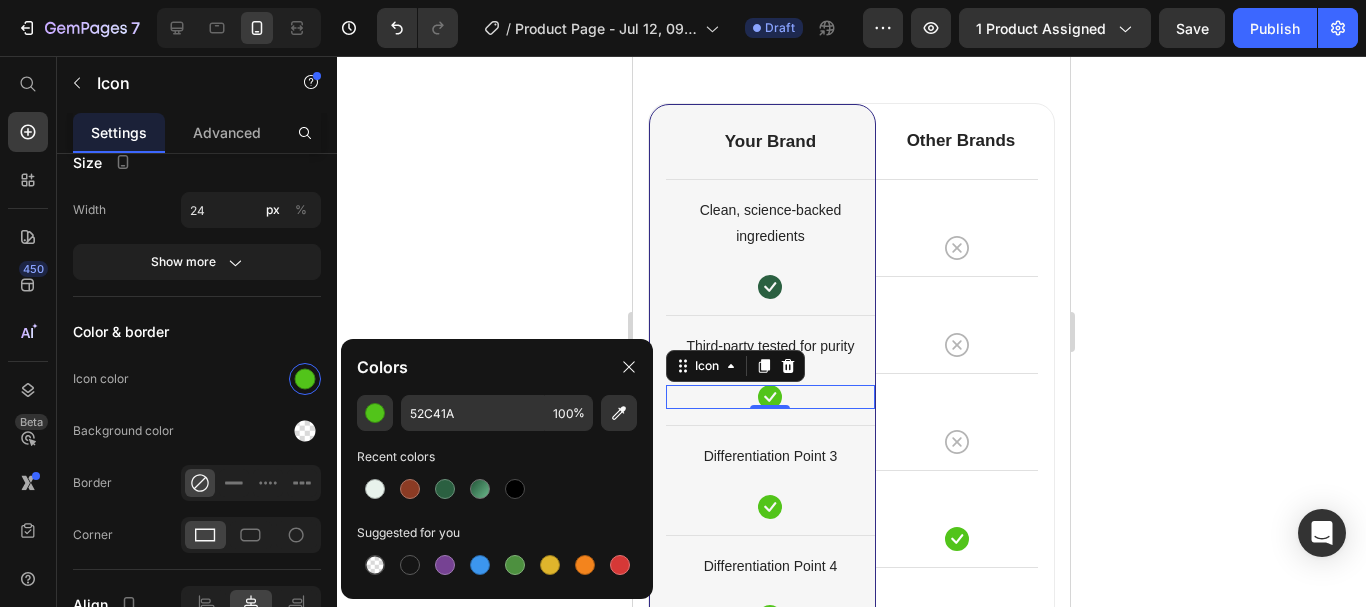 type on "2B6041" 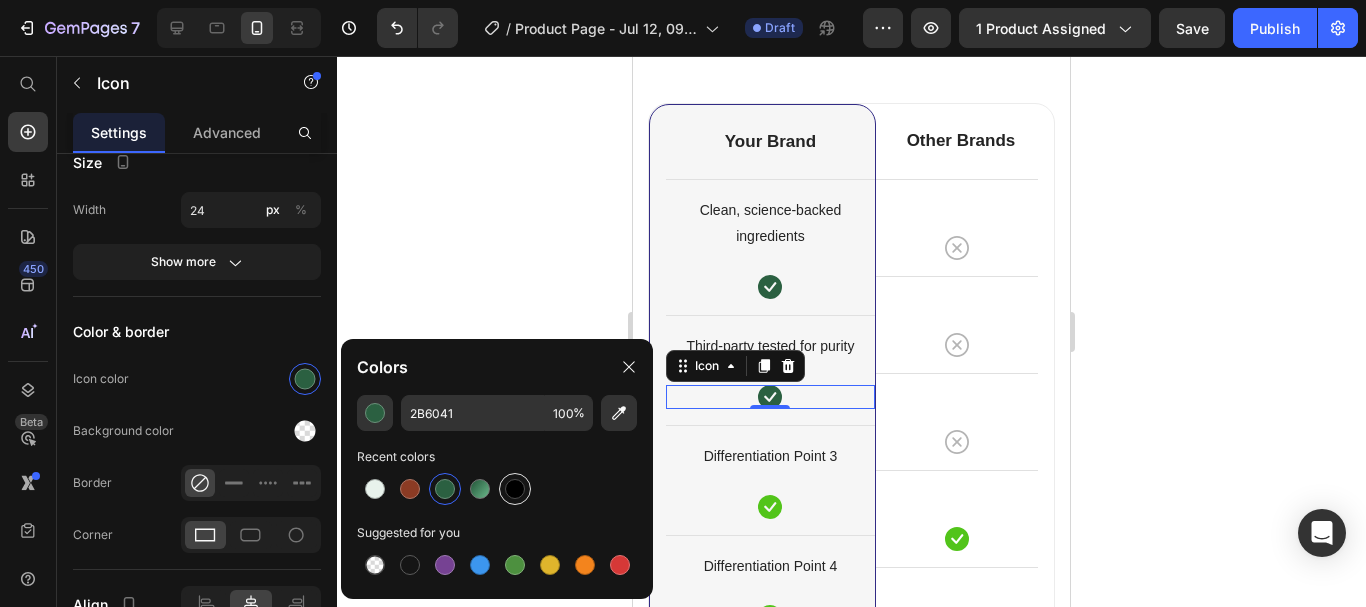 drag, startPoint x: 261, startPoint y: 384, endPoint x: 523, endPoint y: 492, distance: 283.38666 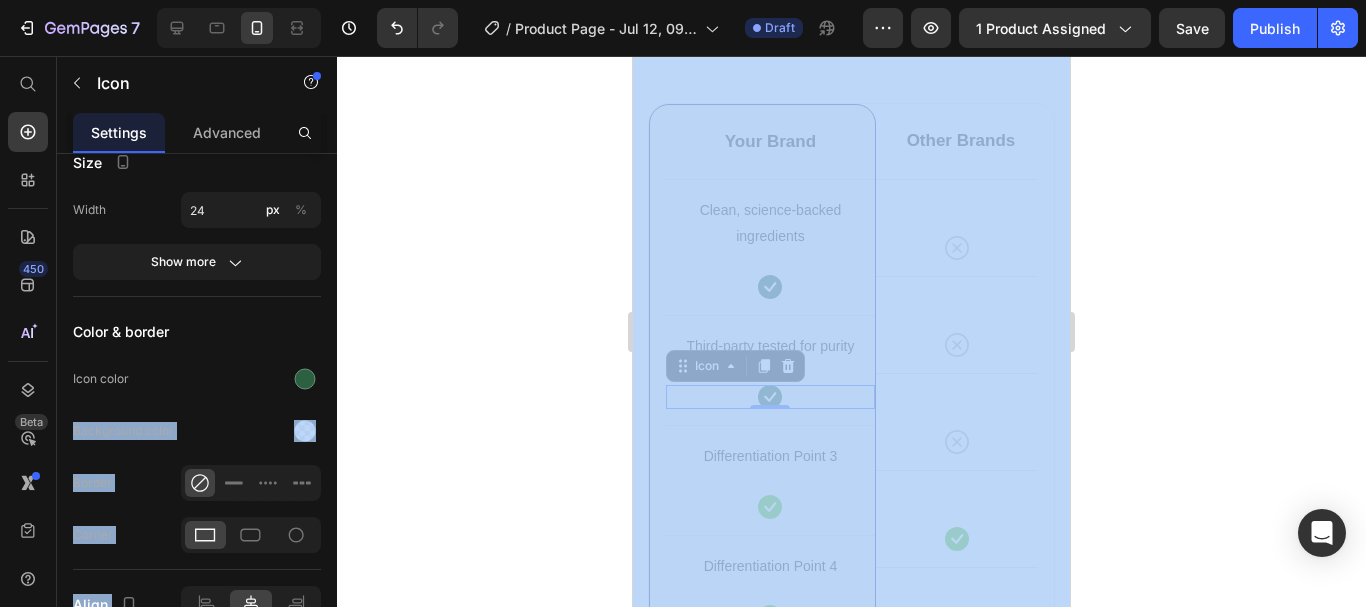 click 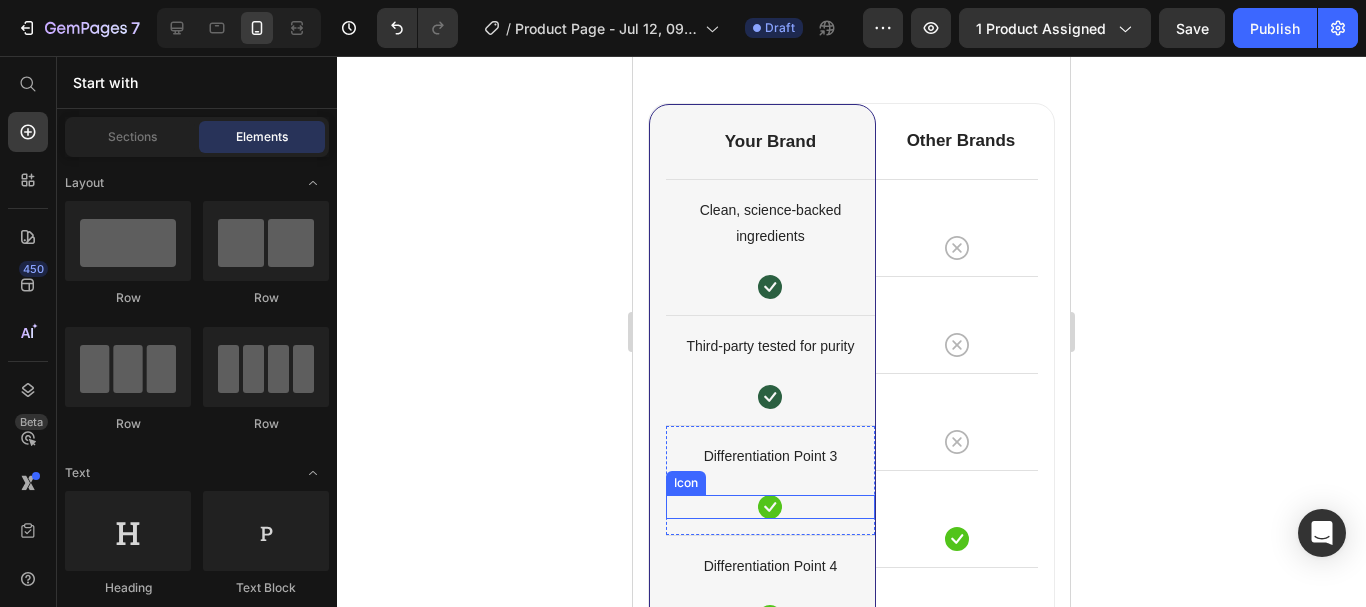 click 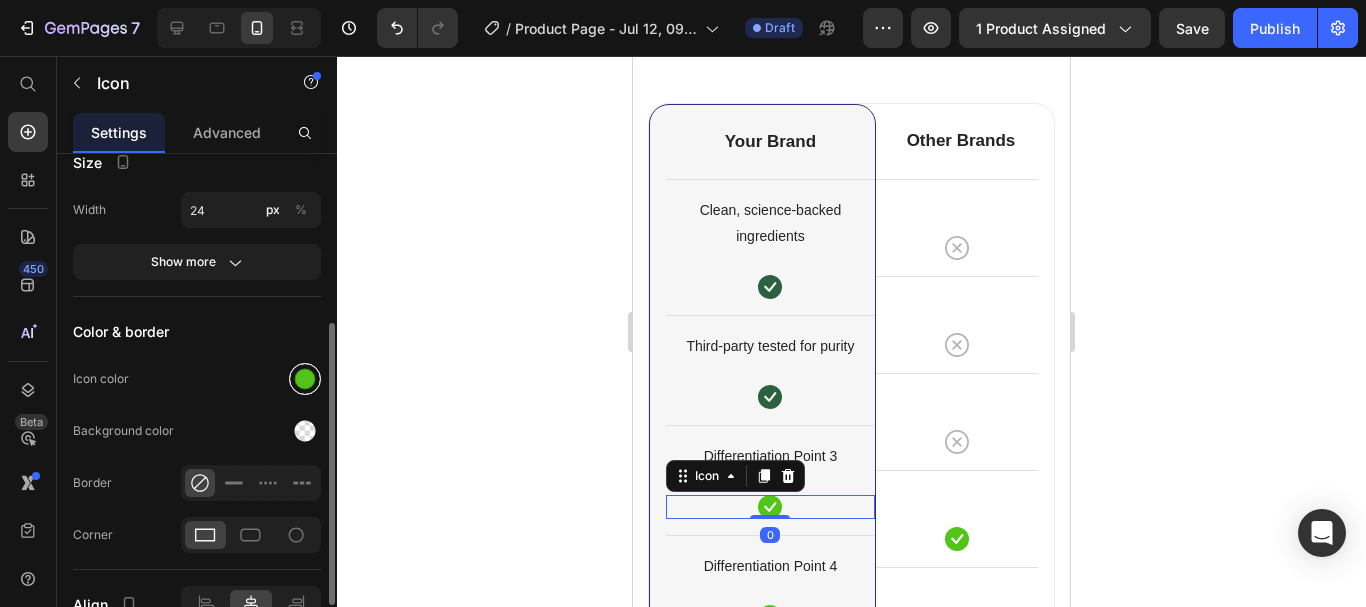 click at bounding box center (305, 379) 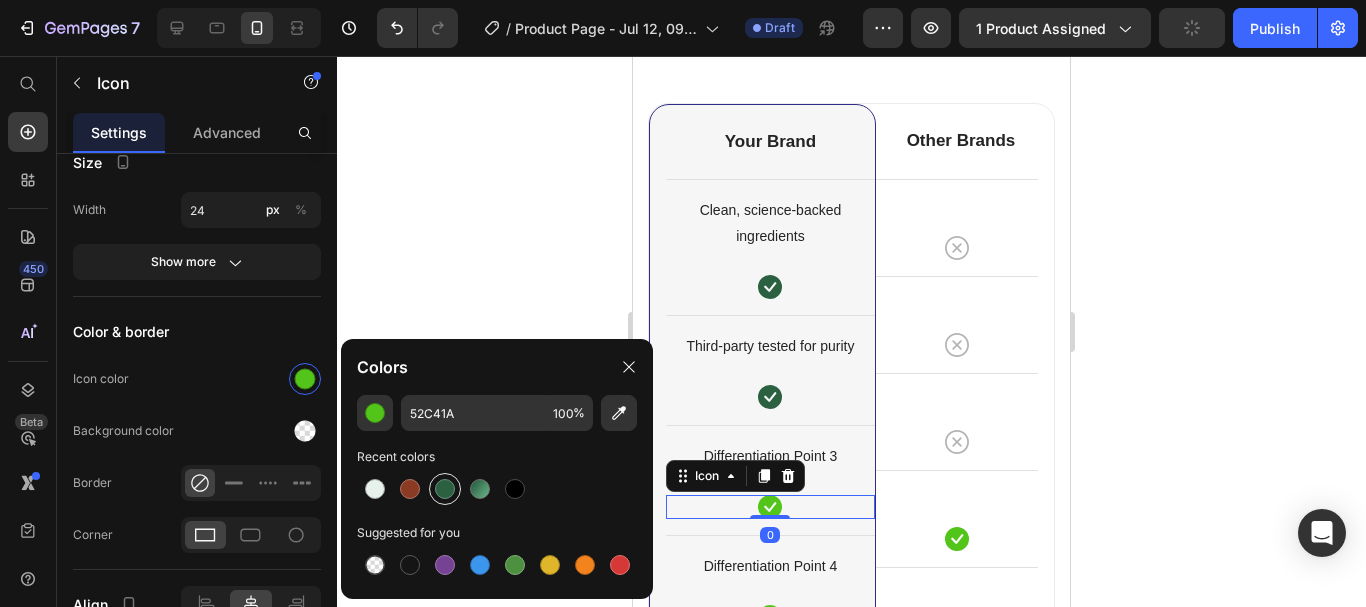 click at bounding box center (445, 489) 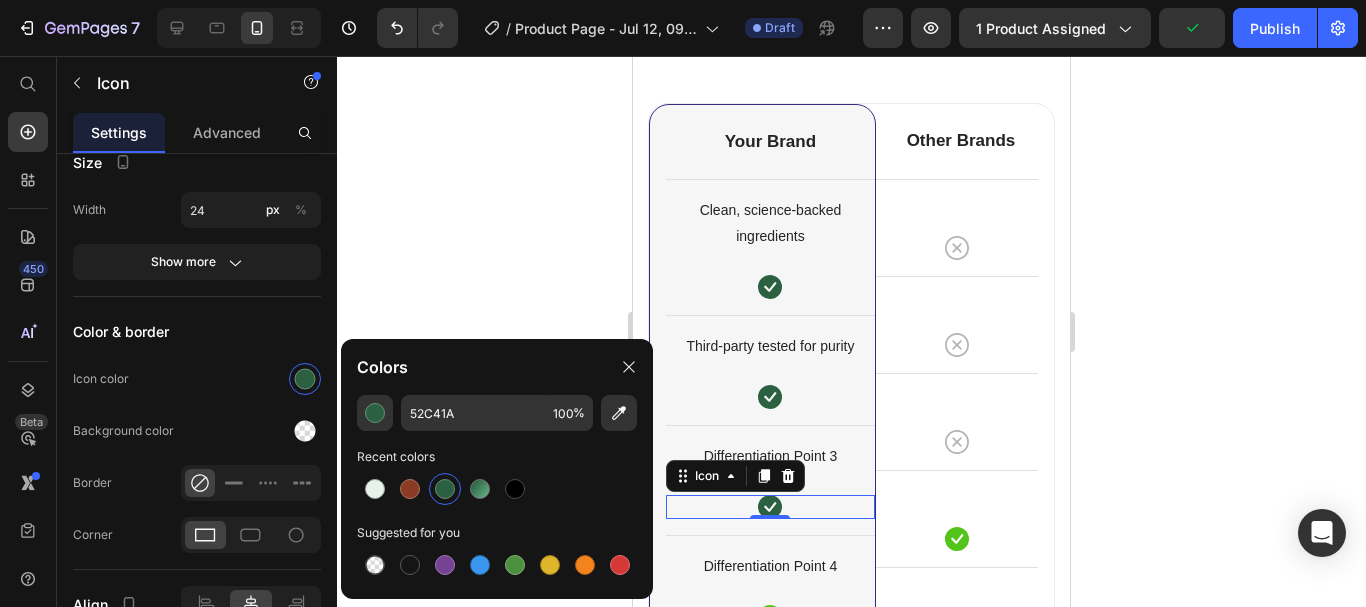 type on "2B6041" 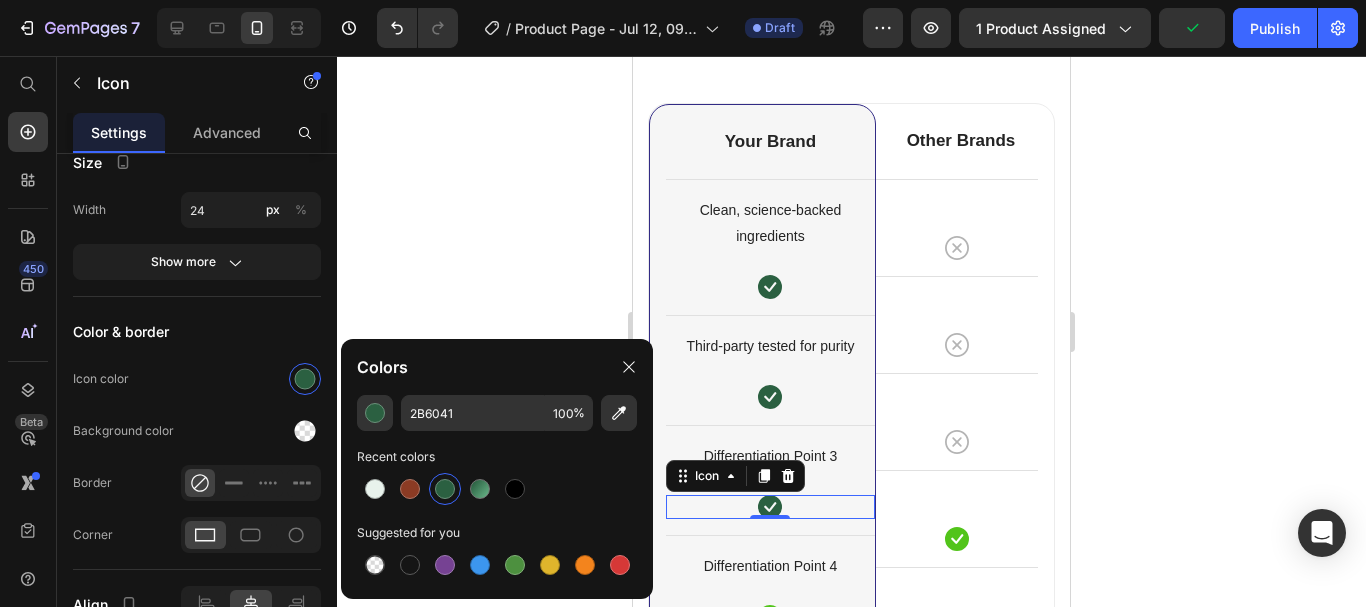 click at bounding box center [445, 489] 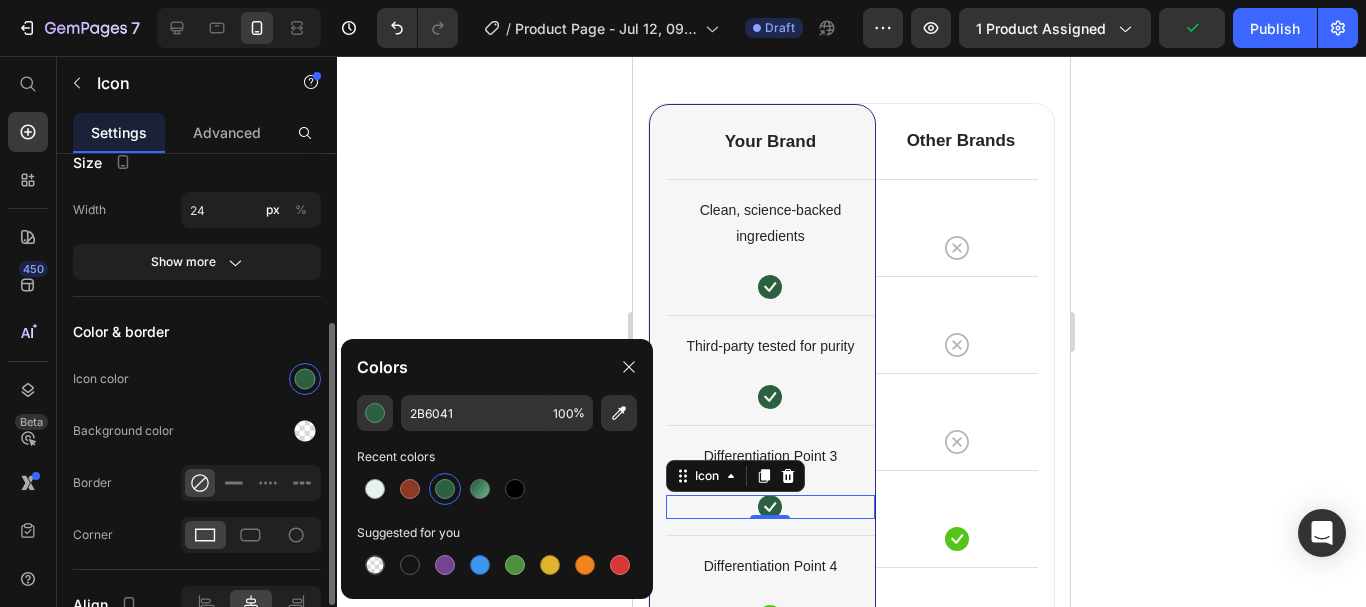 click on "Icon color" 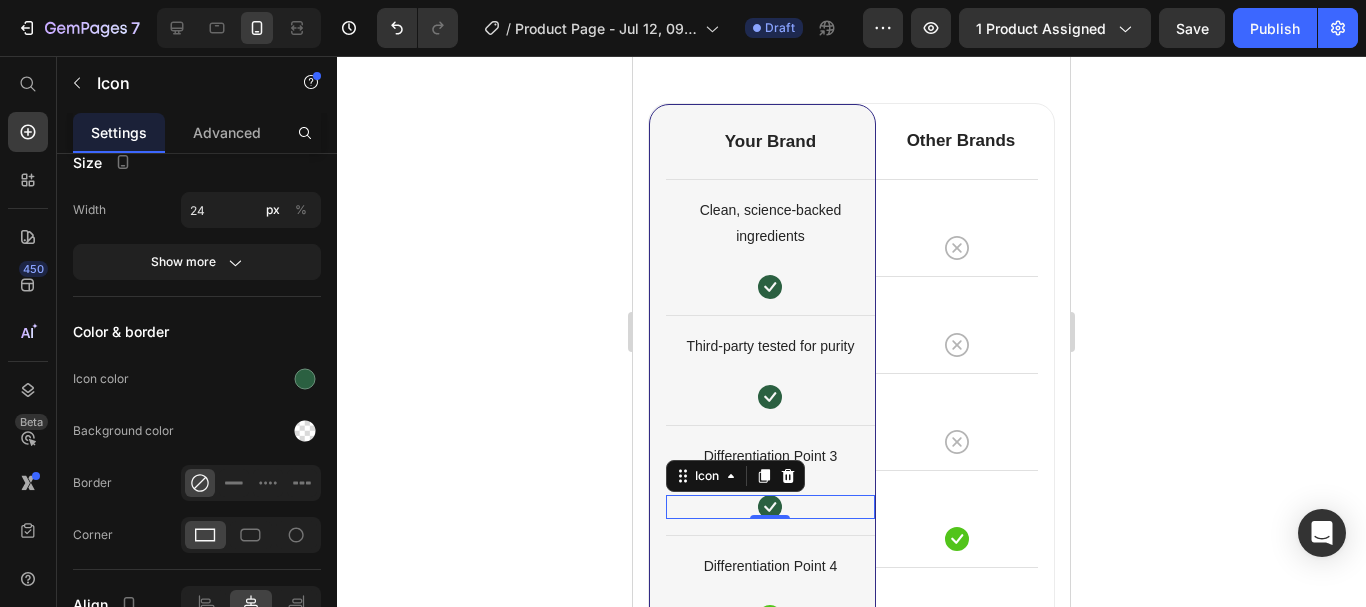 click 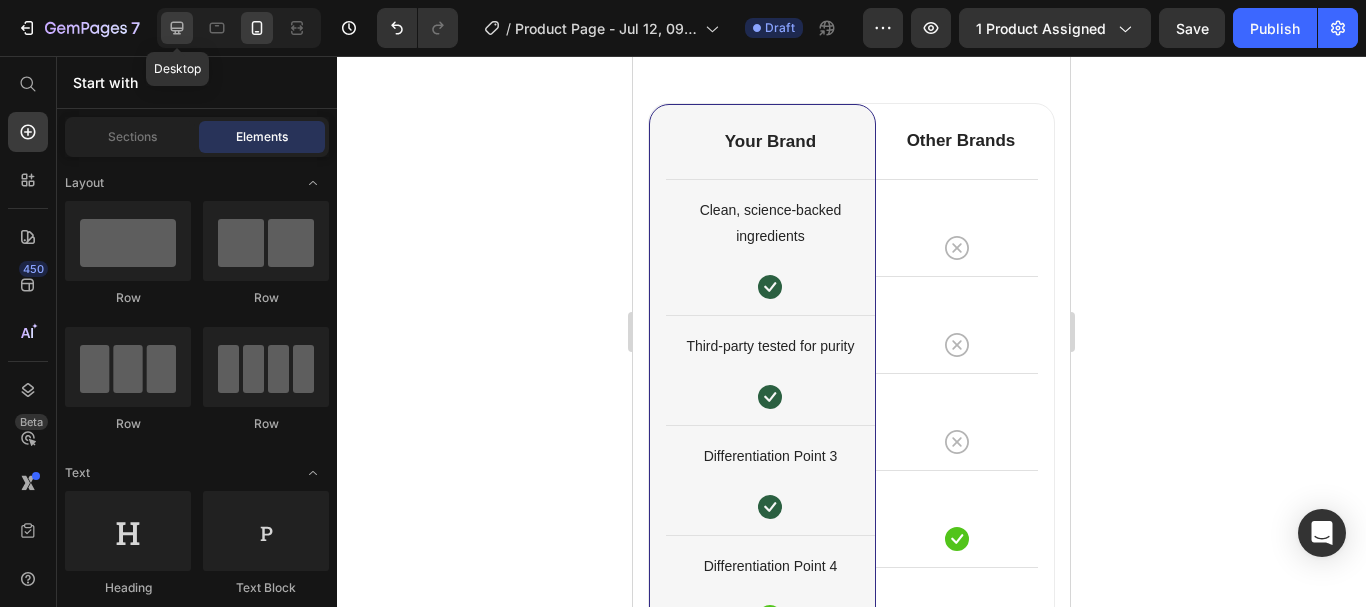 click 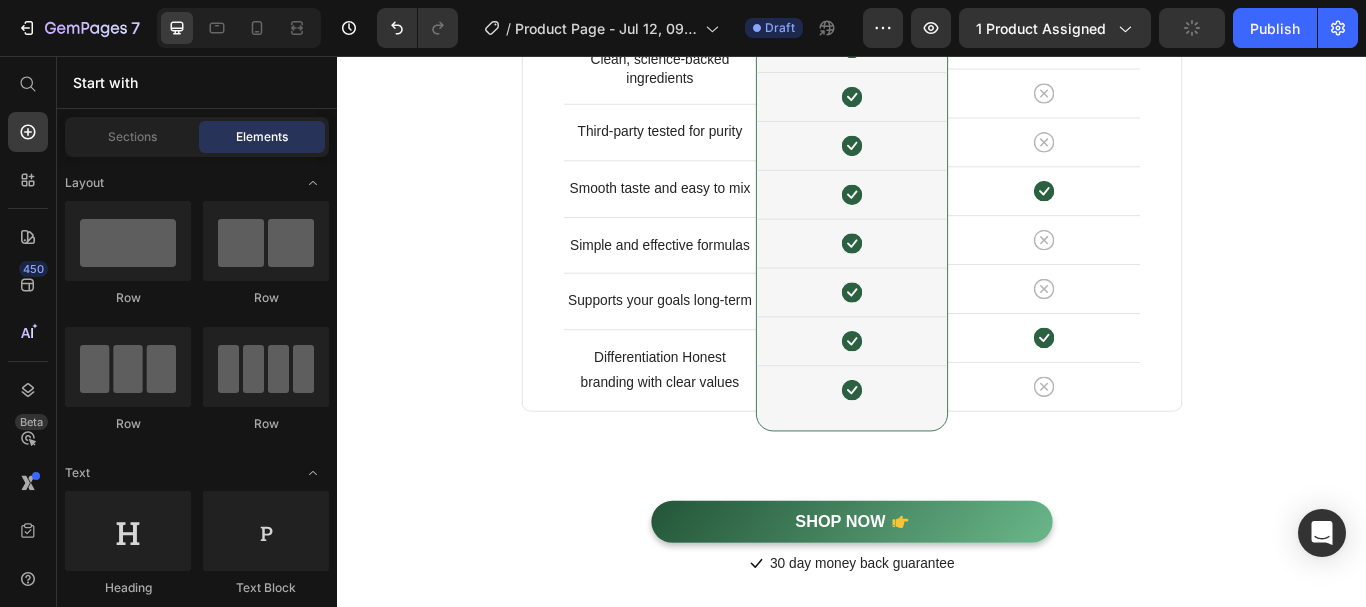 scroll, scrollTop: 5094, scrollLeft: 0, axis: vertical 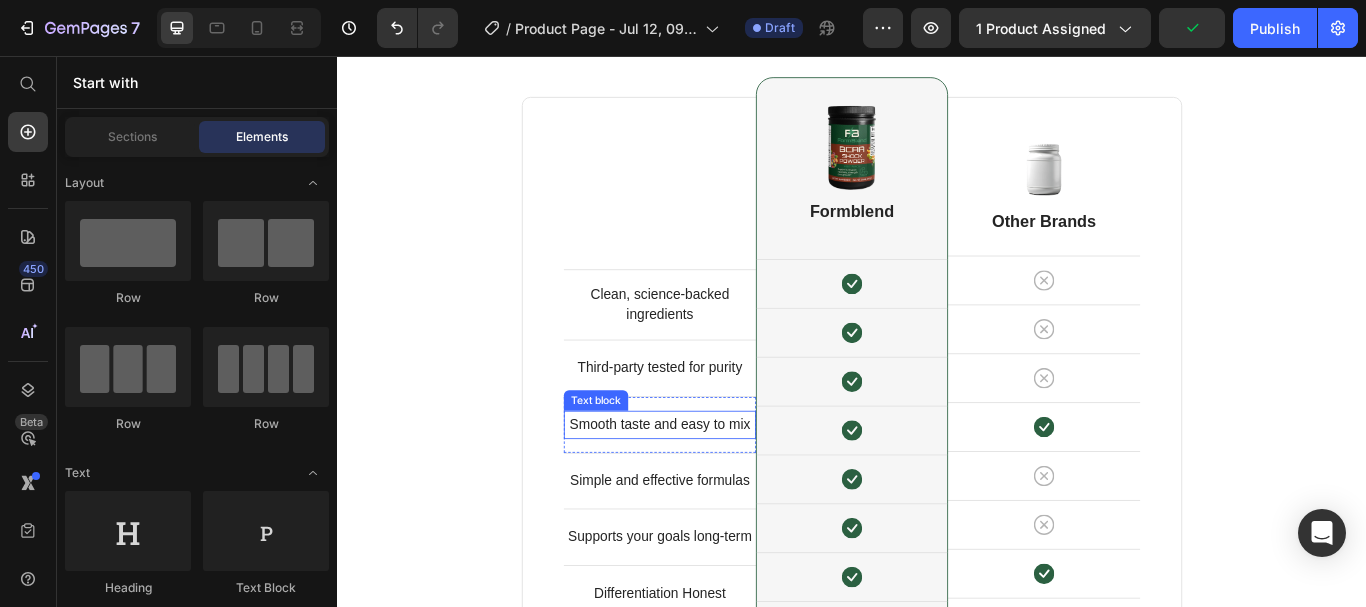 click on "Smooth taste and easy to mix" at bounding box center (713, 486) 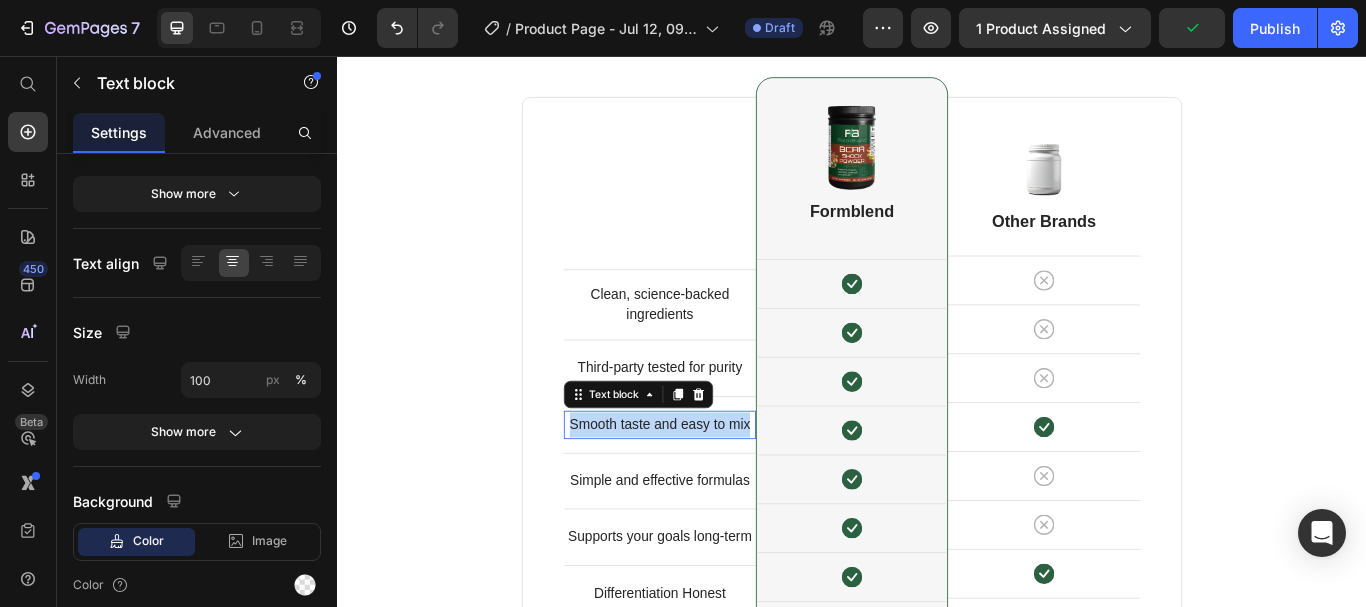 scroll, scrollTop: 0, scrollLeft: 0, axis: both 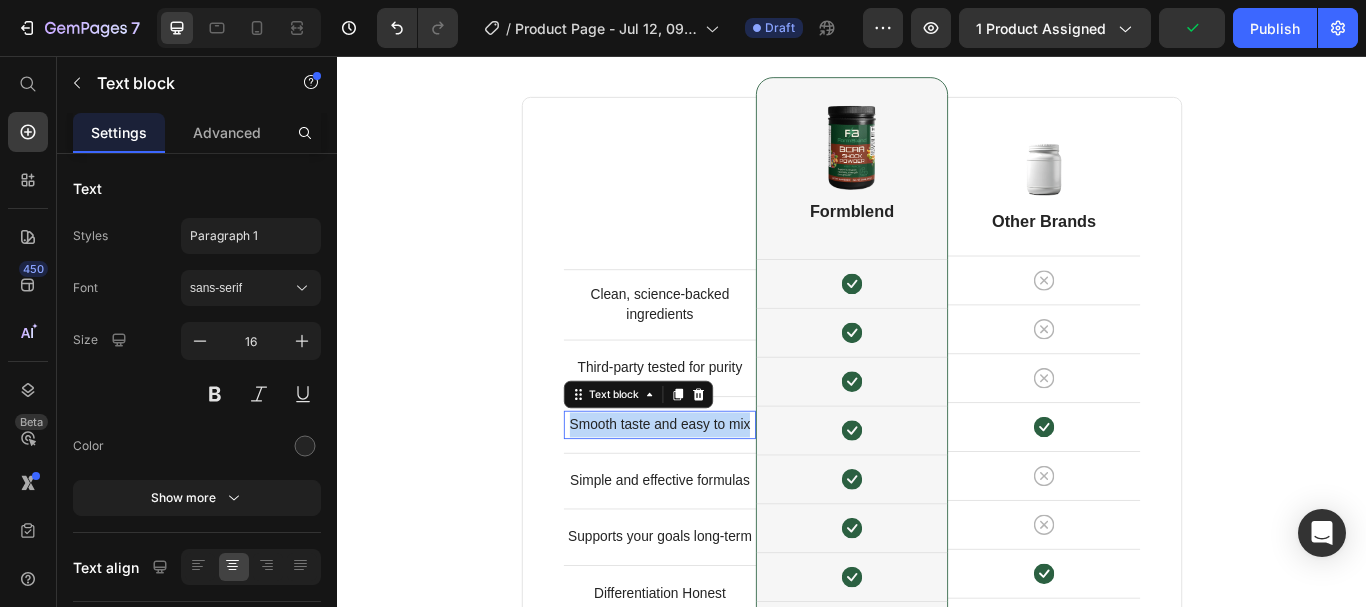 click on "Smooth taste and easy to mix" at bounding box center [713, 486] 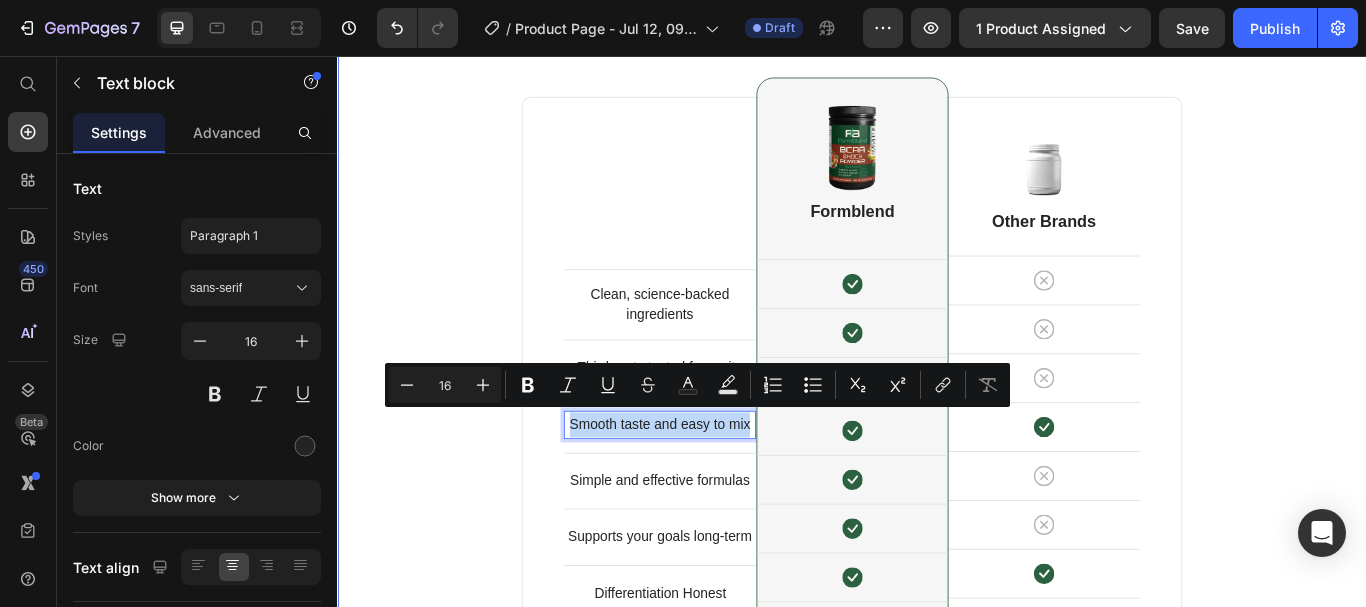click on "Not All Supplements Are Created Equal Heading Row Clean, science-backed ingredients Text block Row Third-party tested for purity Text block Row Smooth taste and easy to mix Text block   0 Row  Simple and effective formulas Text block Row Supports your goals long-term Text block Row Differentiation Honest branding with clear values Text block Row Image Formblend Heading
Icon Row
Icon Row
Icon Row
Icon Row
Icon Row
Icon Row
Icon Row
Icon Row Row Image Other Brands Heading
Icon Row
Icon Row
Icon Row
Icon Row
Icon Row
Icon Row
Icon Row
Icon Row Row Your Brand Heading Clean, science-backed ingredients Text block
Icon Row Third-party tested for purity Text block
Icon Row Differentiation Point 3 Text block
Icon Row" at bounding box center (937, 462) 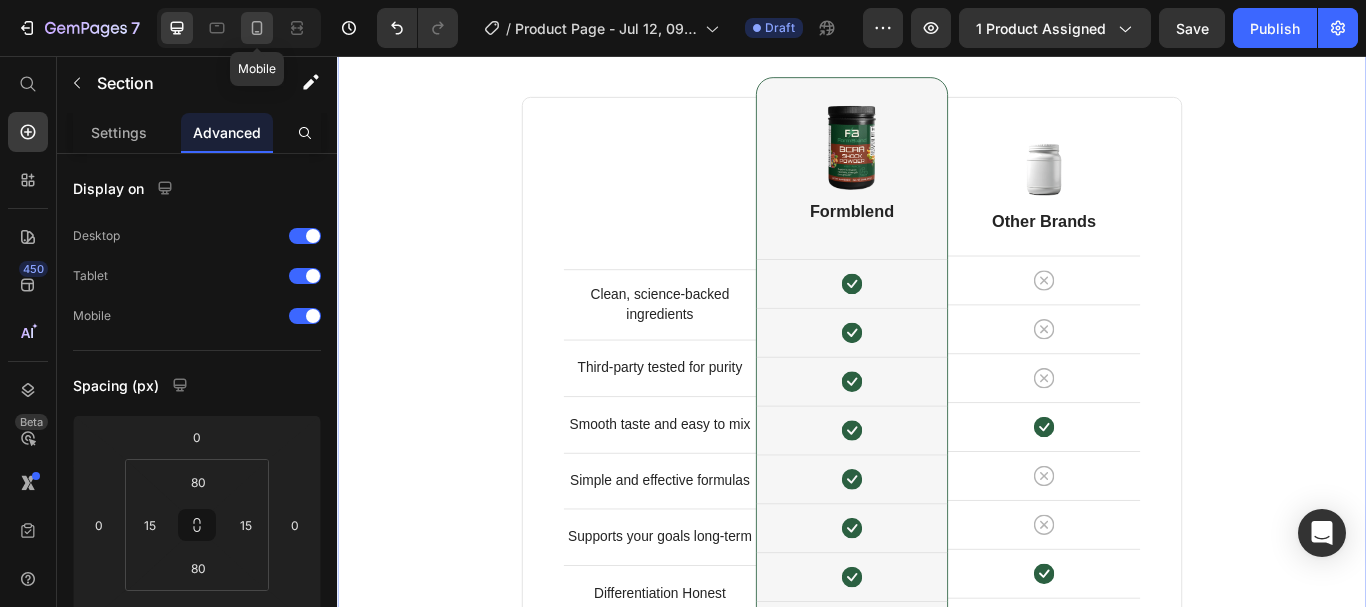 click 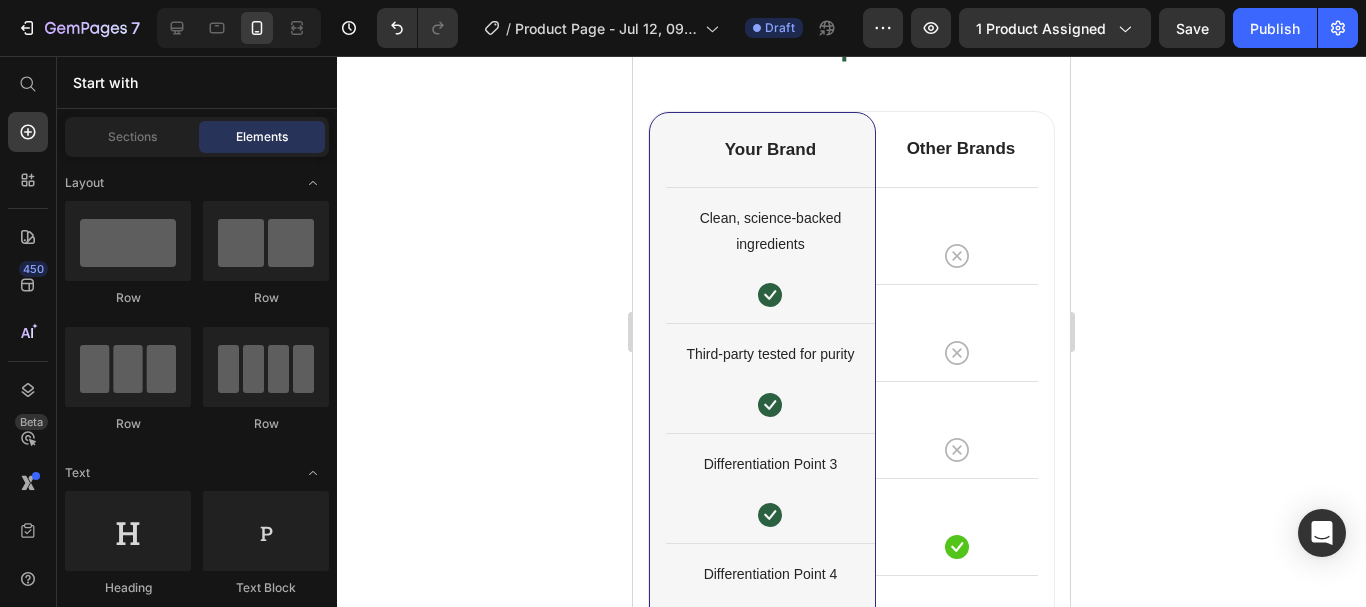 scroll, scrollTop: 4554, scrollLeft: 0, axis: vertical 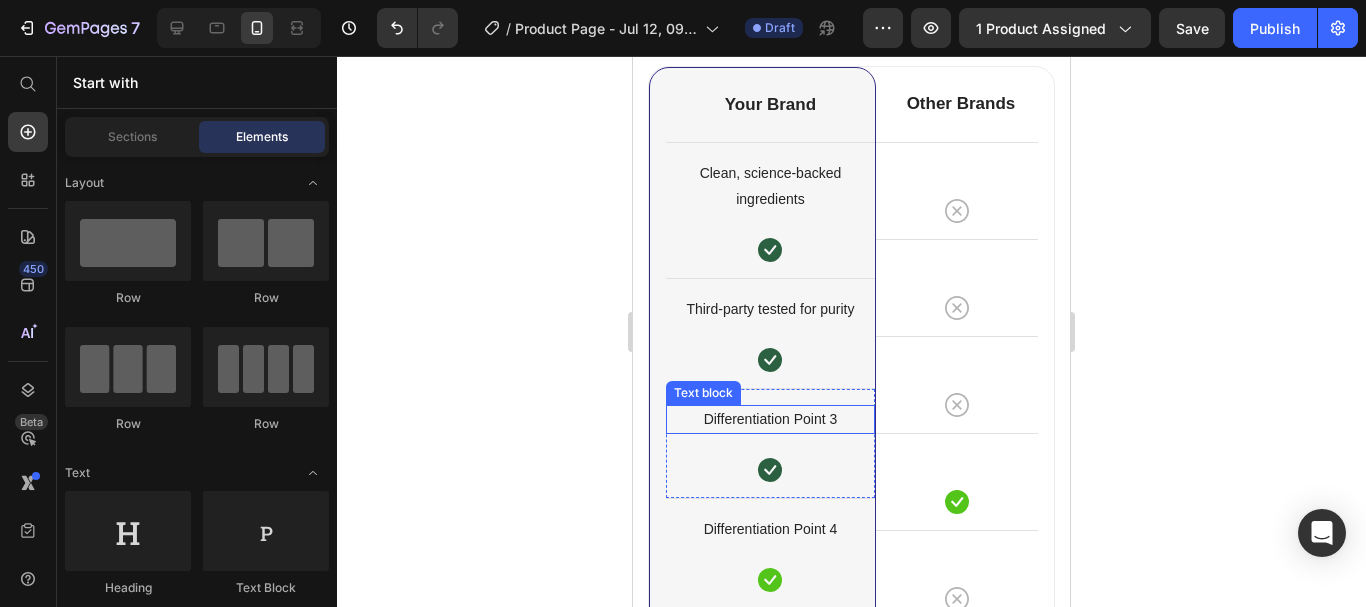click on "Differentiation Point 3" at bounding box center [770, 419] 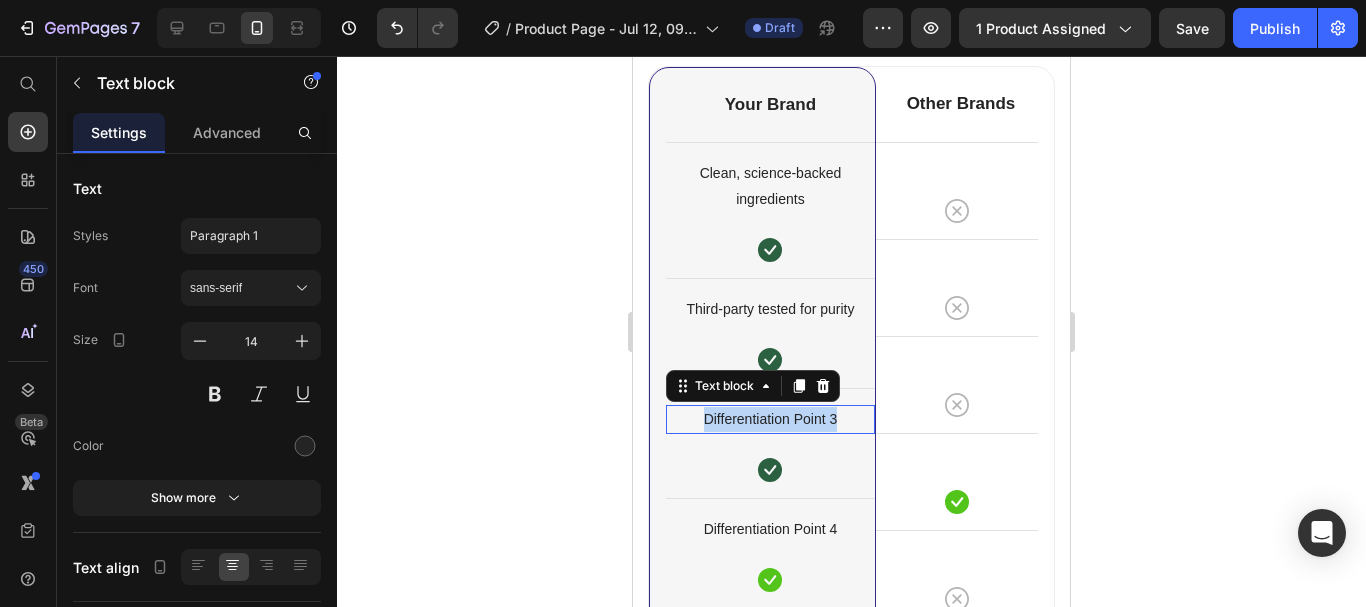 click on "Differentiation Point 3" at bounding box center (770, 419) 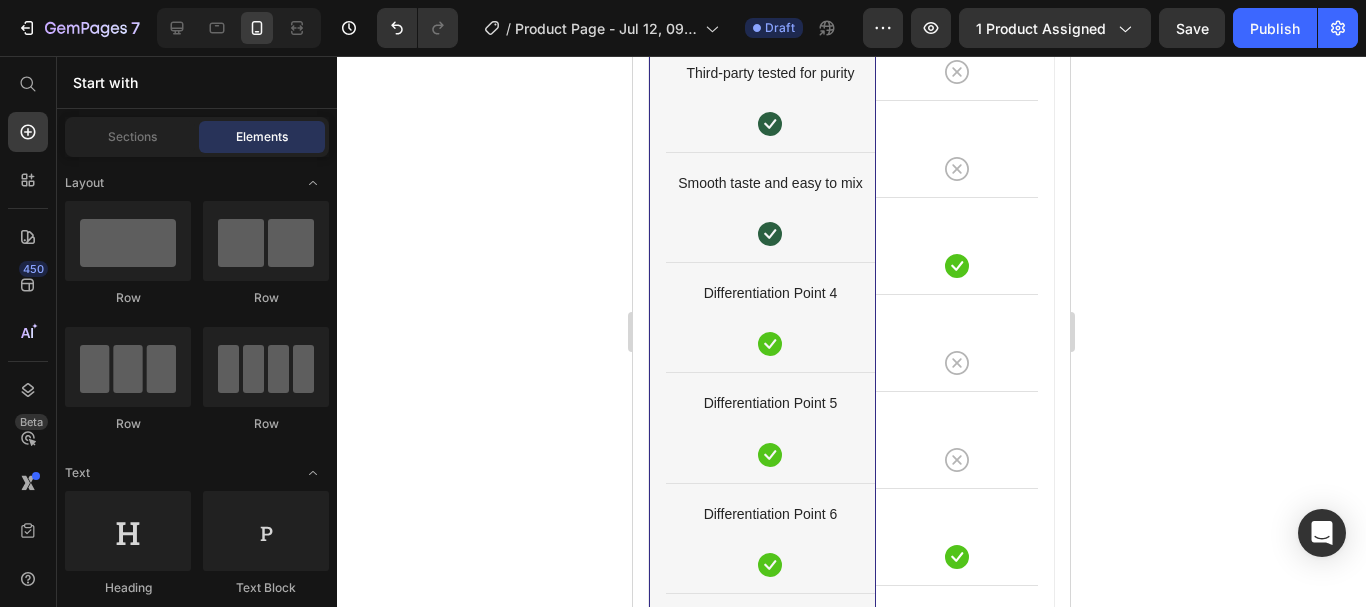 scroll, scrollTop: 4864, scrollLeft: 0, axis: vertical 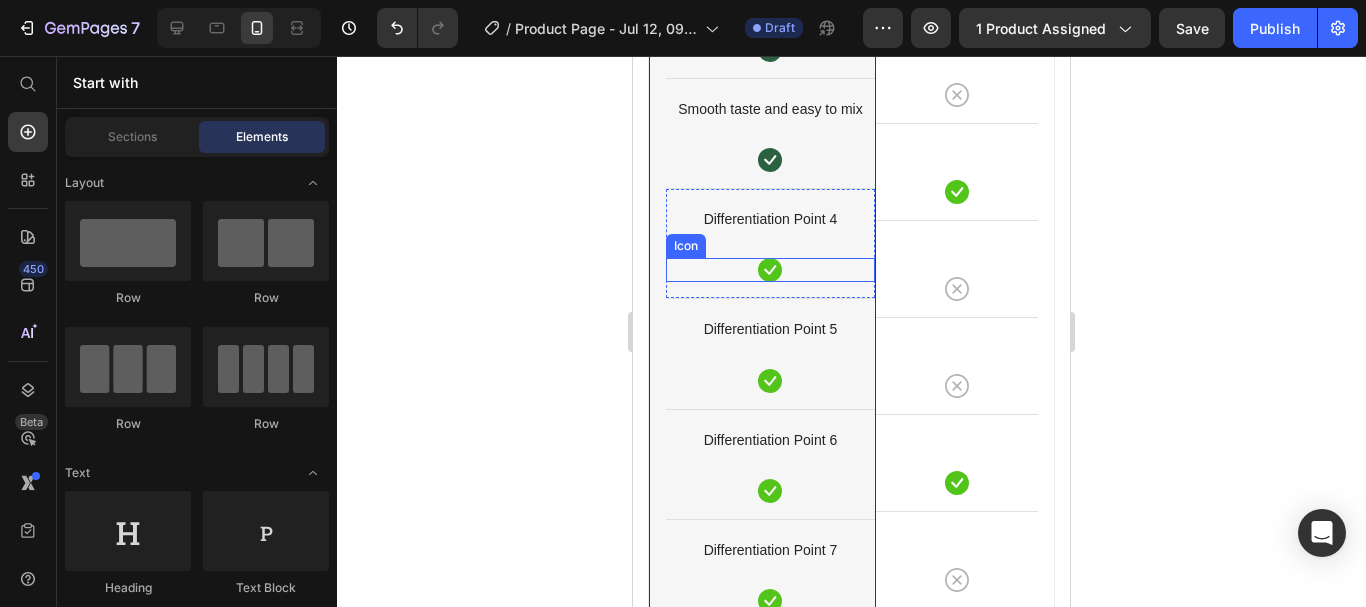click 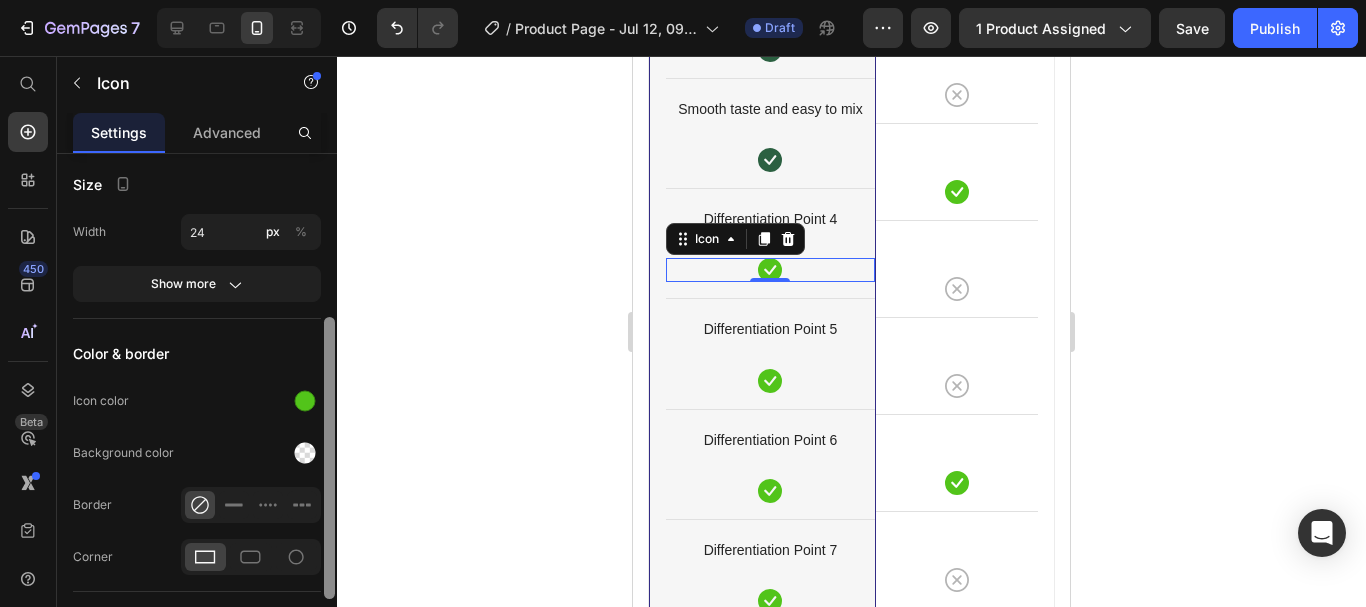 drag, startPoint x: 331, startPoint y: 316, endPoint x: 296, endPoint y: 475, distance: 162.80664 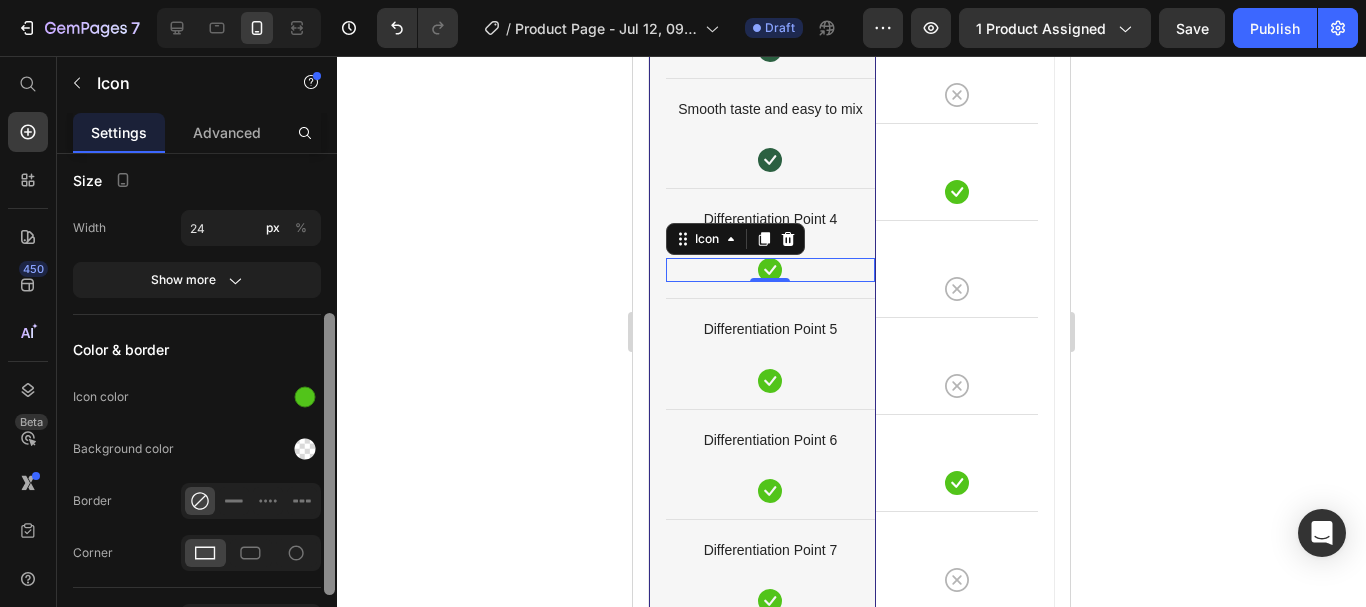 drag, startPoint x: 302, startPoint y: 406, endPoint x: 332, endPoint y: 410, distance: 30.265491 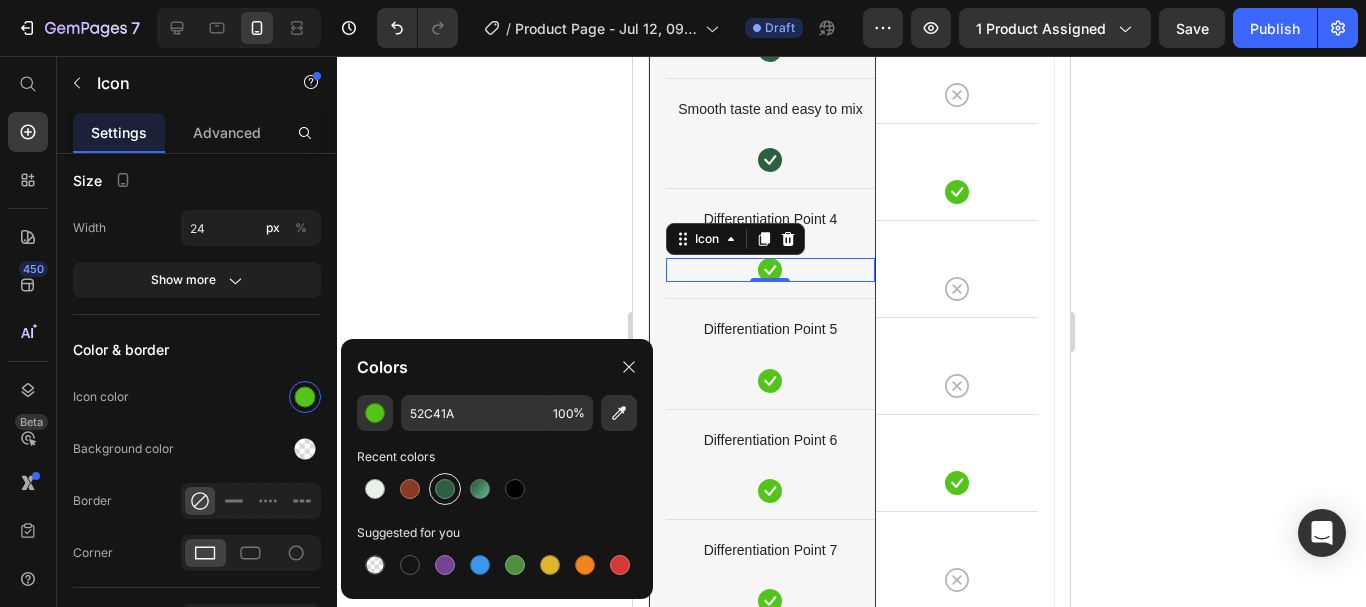 click at bounding box center (445, 489) 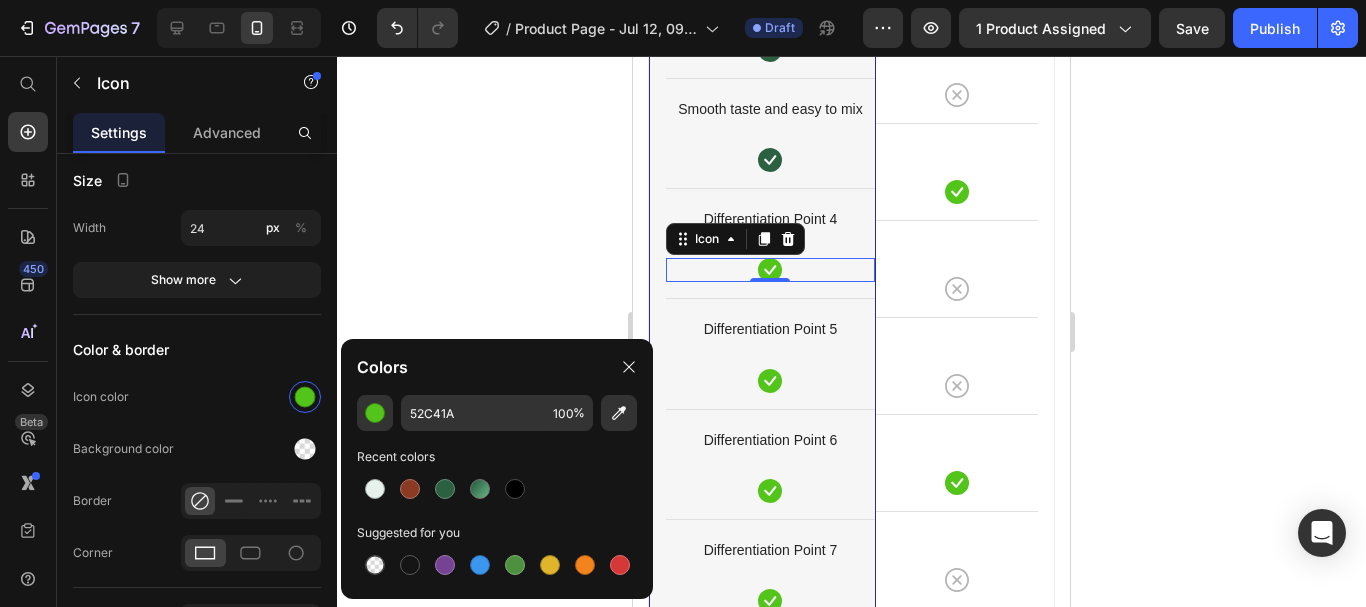 type on "2B6041" 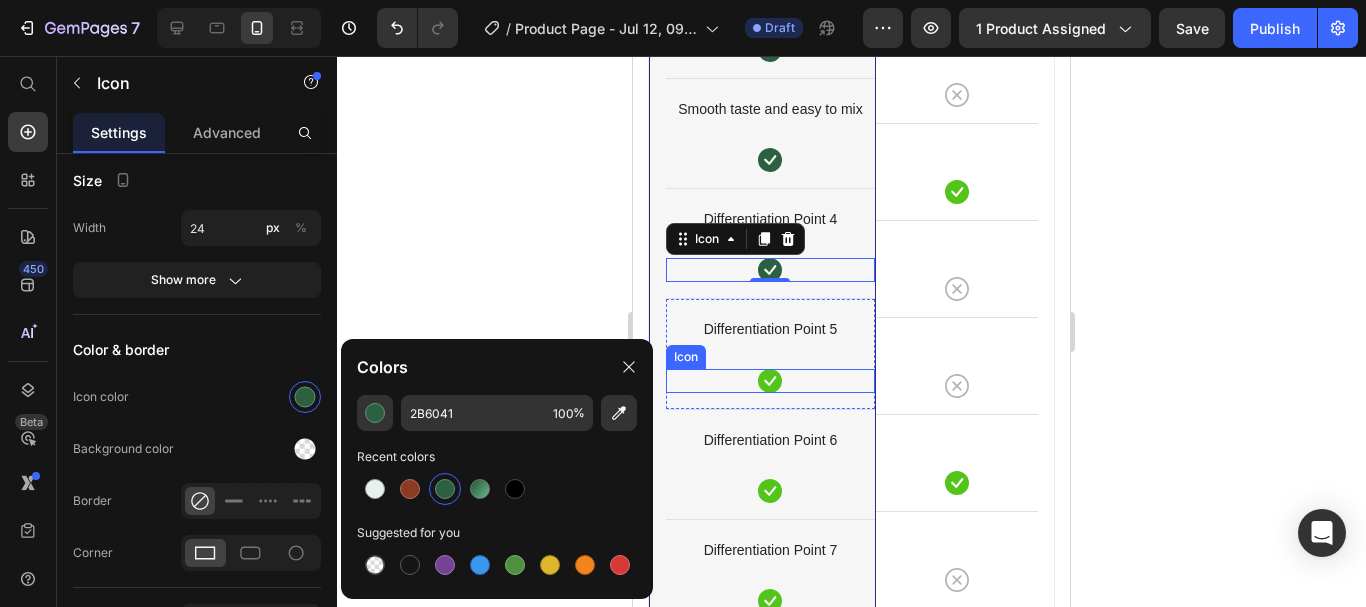 click 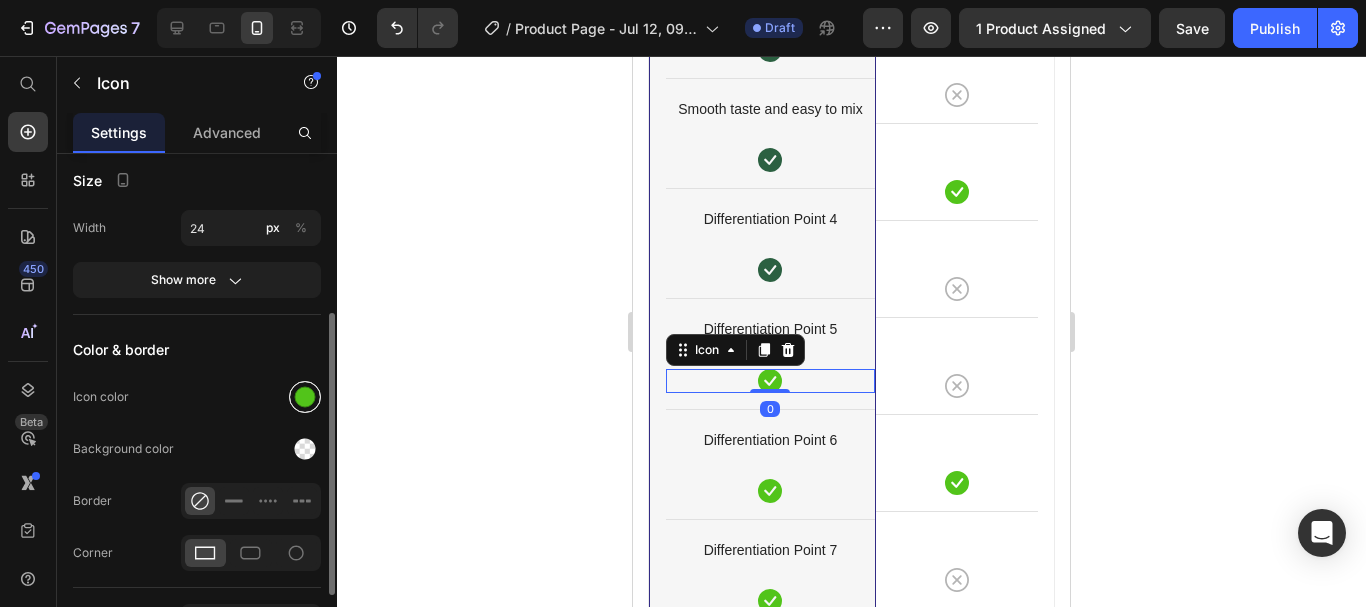 click at bounding box center (305, 397) 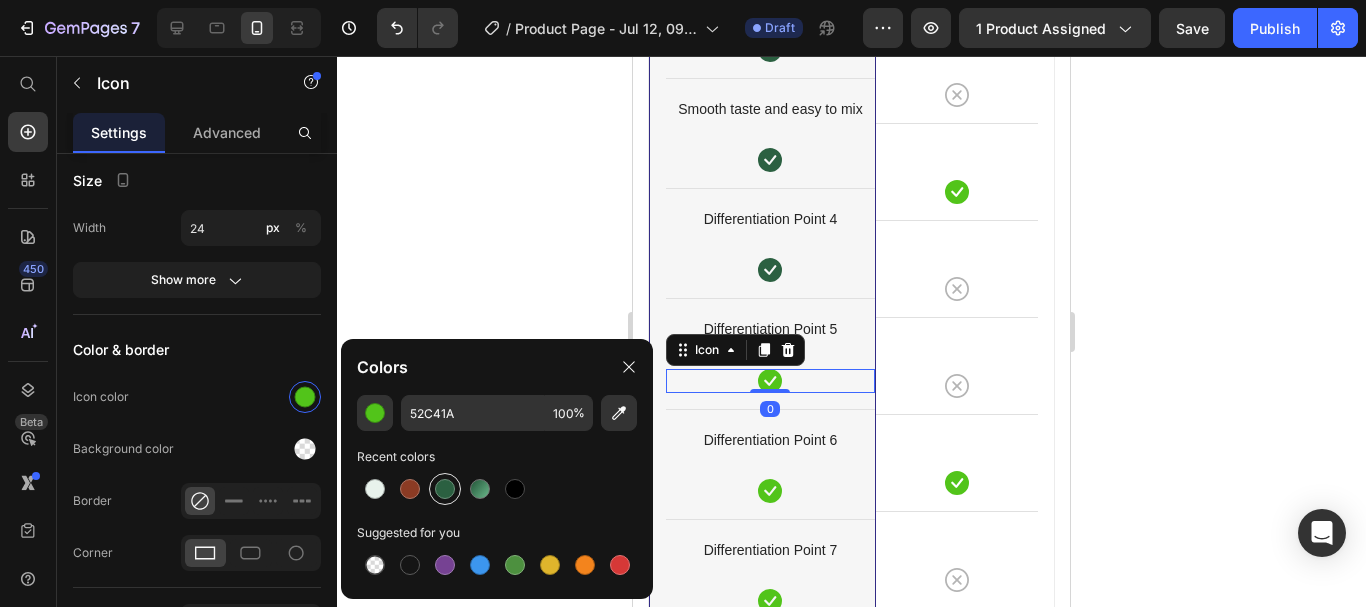 click at bounding box center [445, 489] 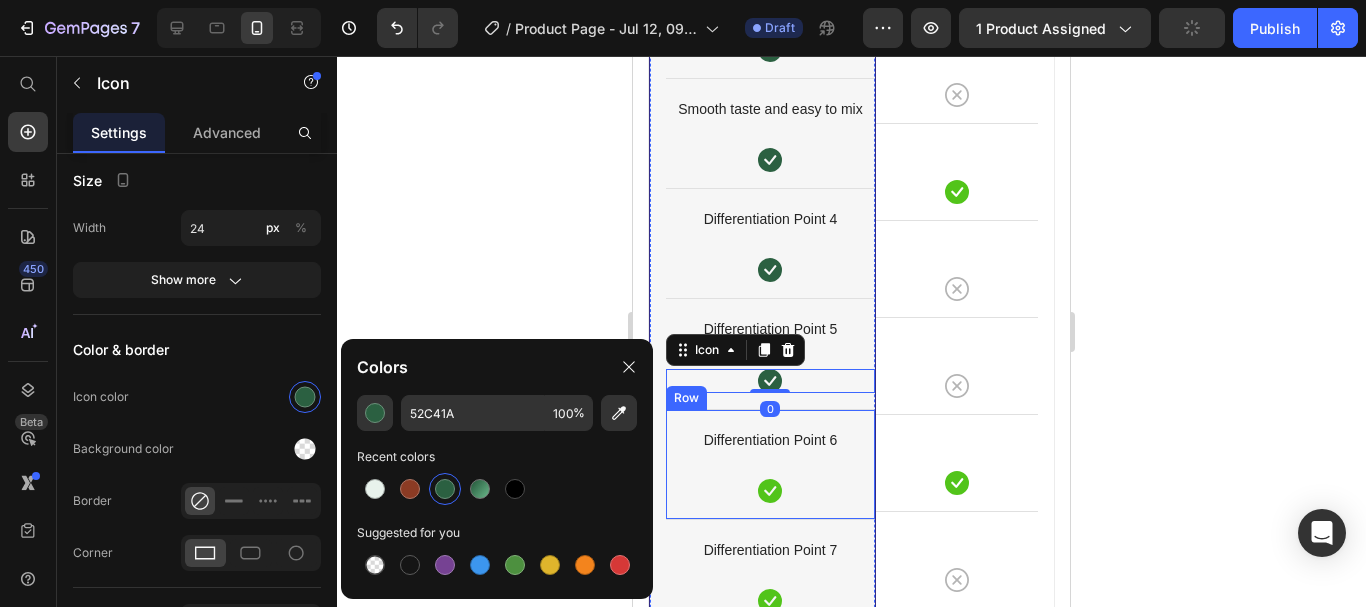 type on "2B6041" 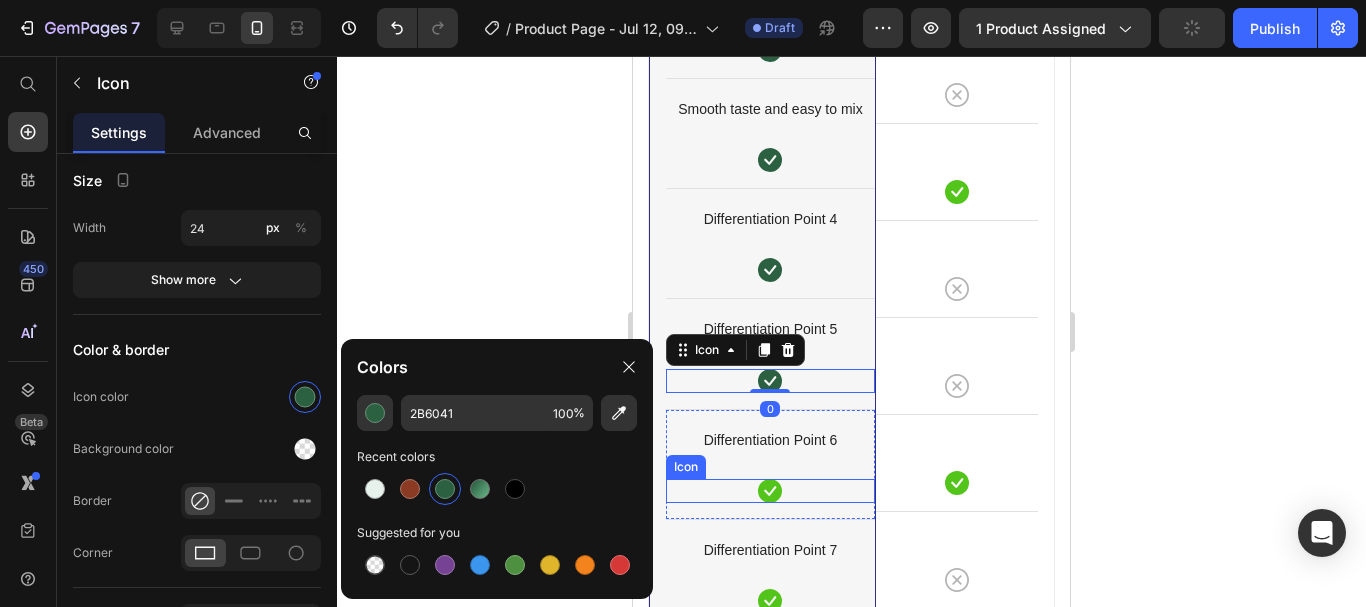 click 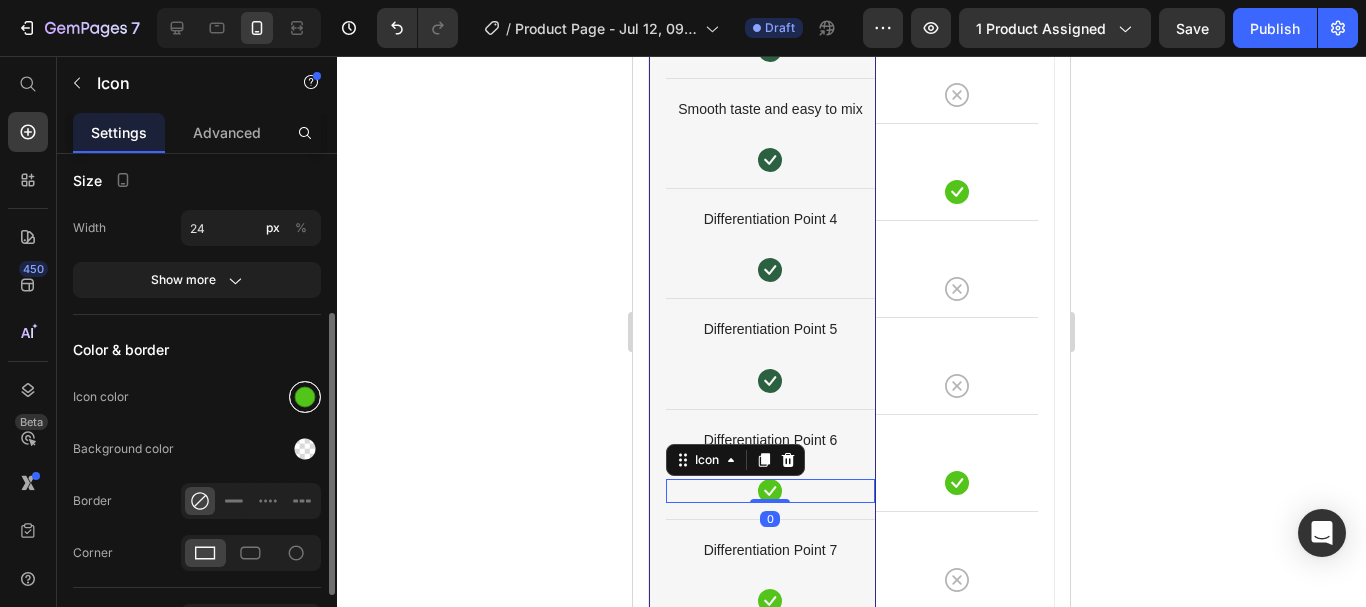 drag, startPoint x: 296, startPoint y: 389, endPoint x: 304, endPoint y: 401, distance: 14.422205 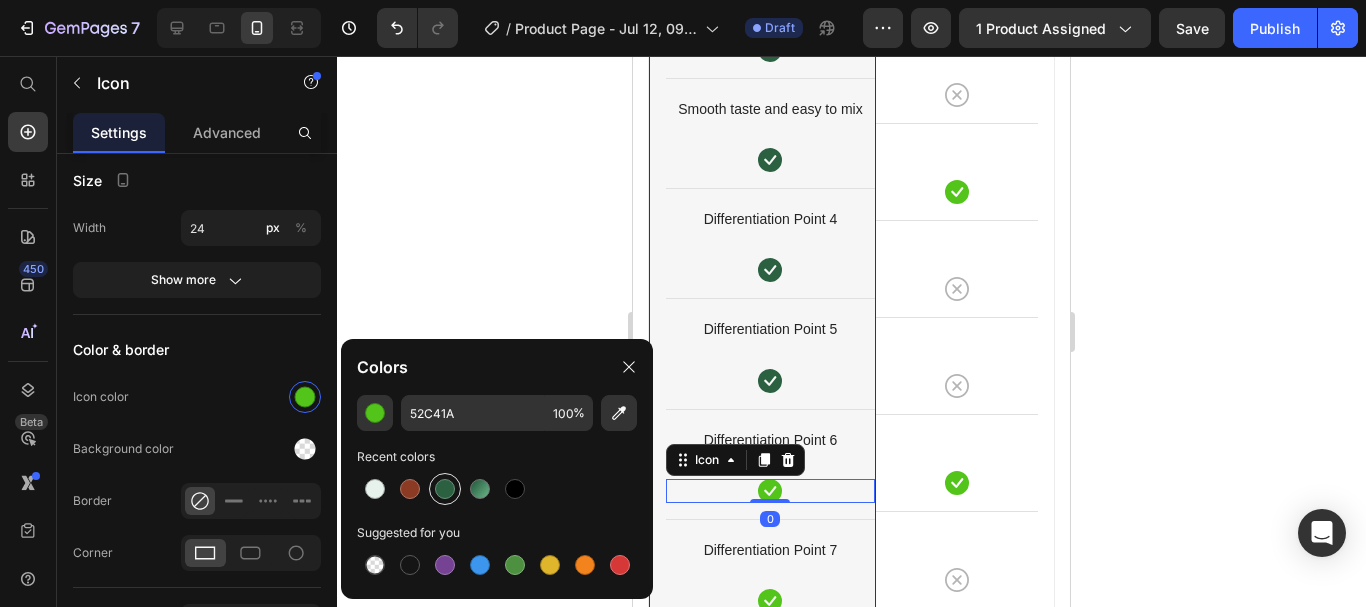 click at bounding box center (445, 489) 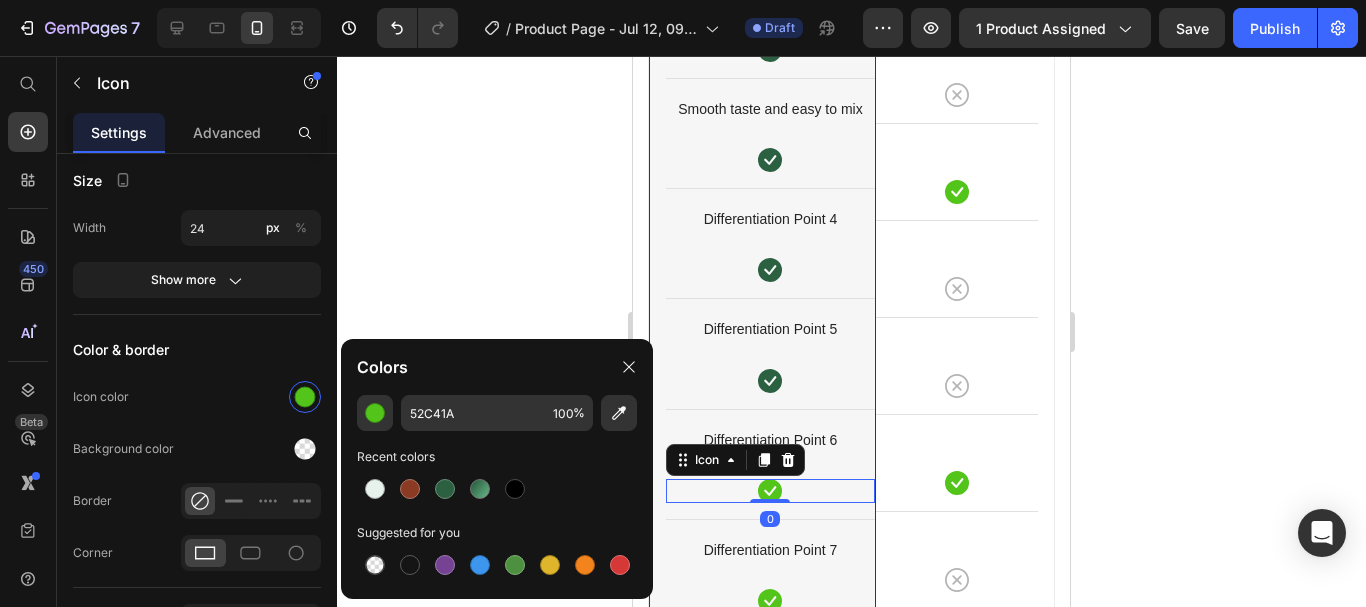 type on "2B6041" 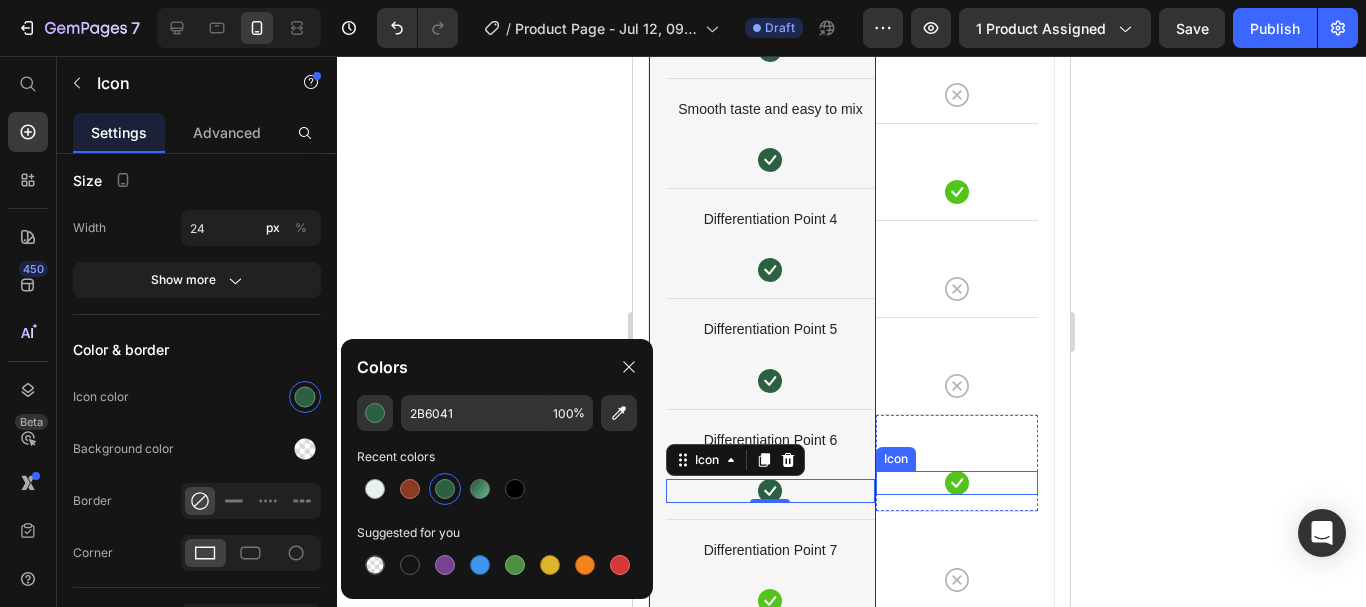 click on "Icon" at bounding box center (957, 483) 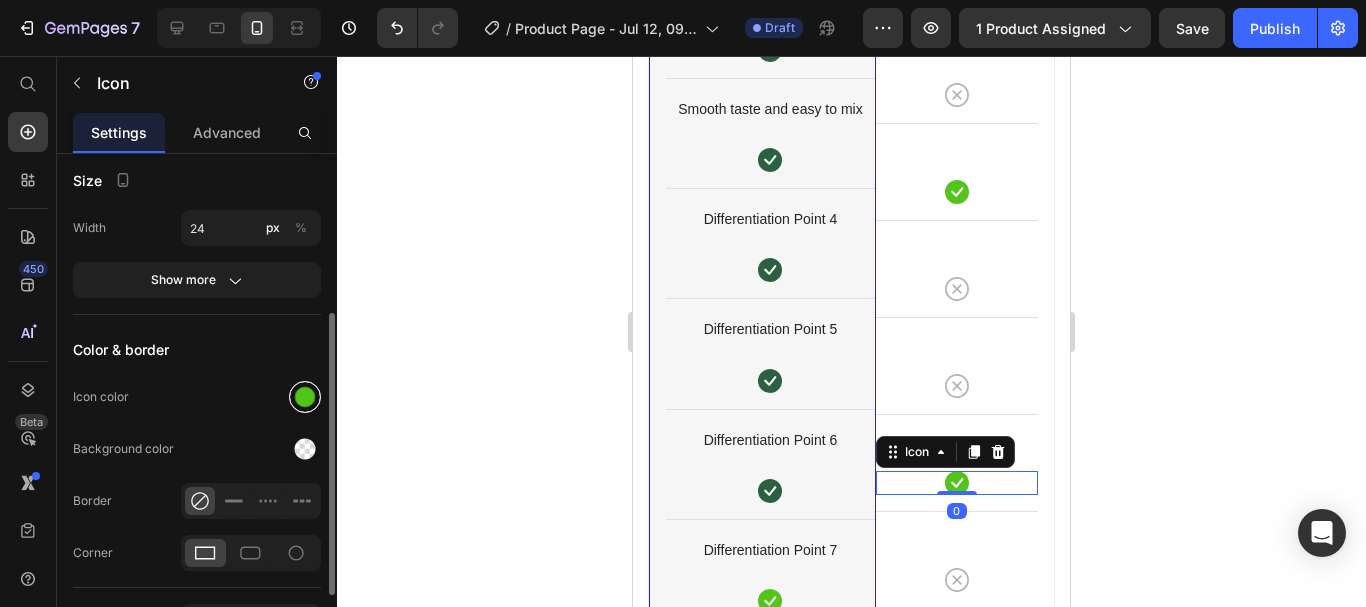 click at bounding box center [305, 397] 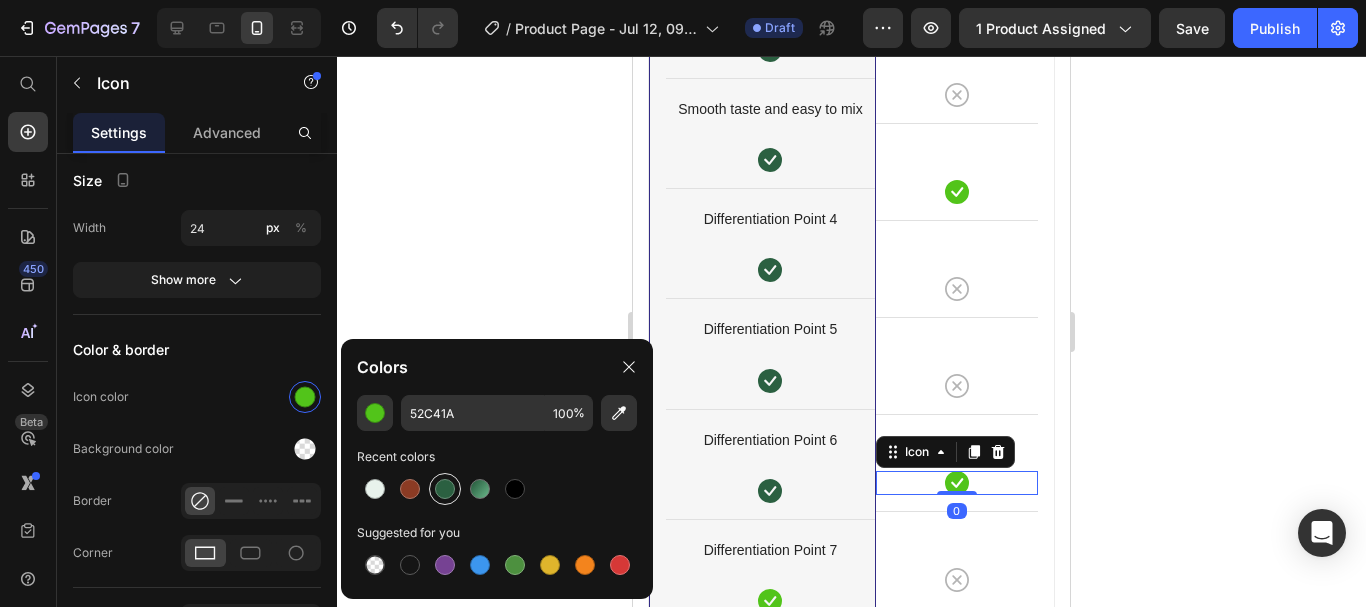 click at bounding box center [445, 489] 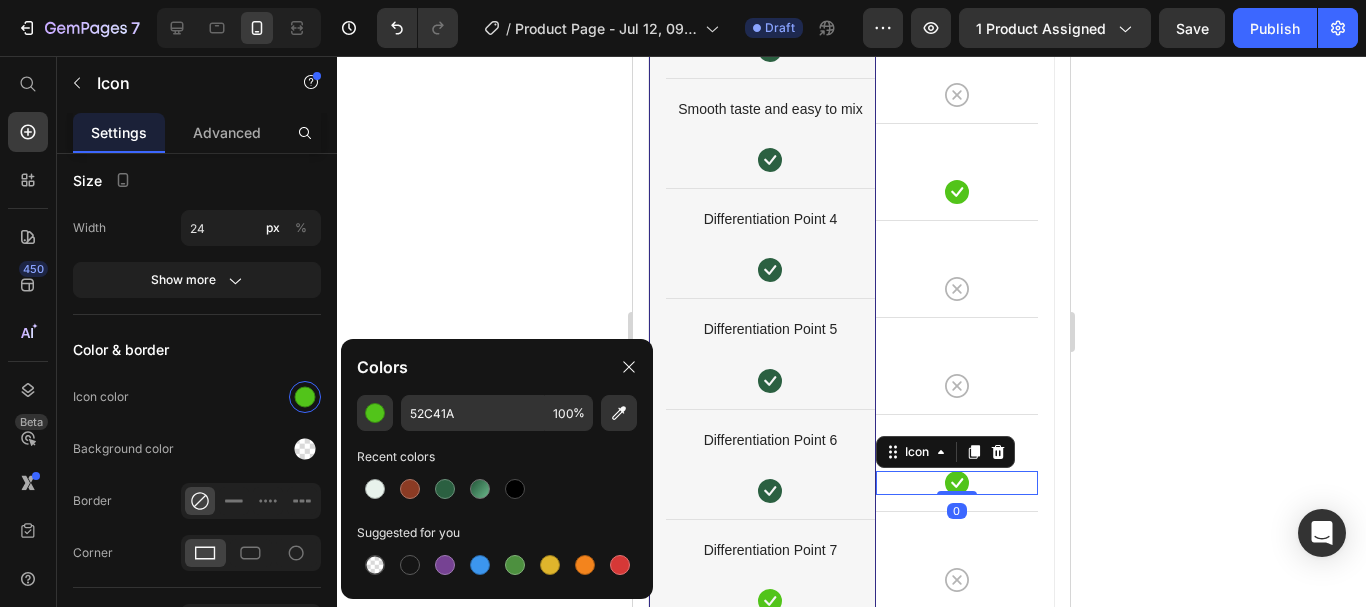 type on "2B6041" 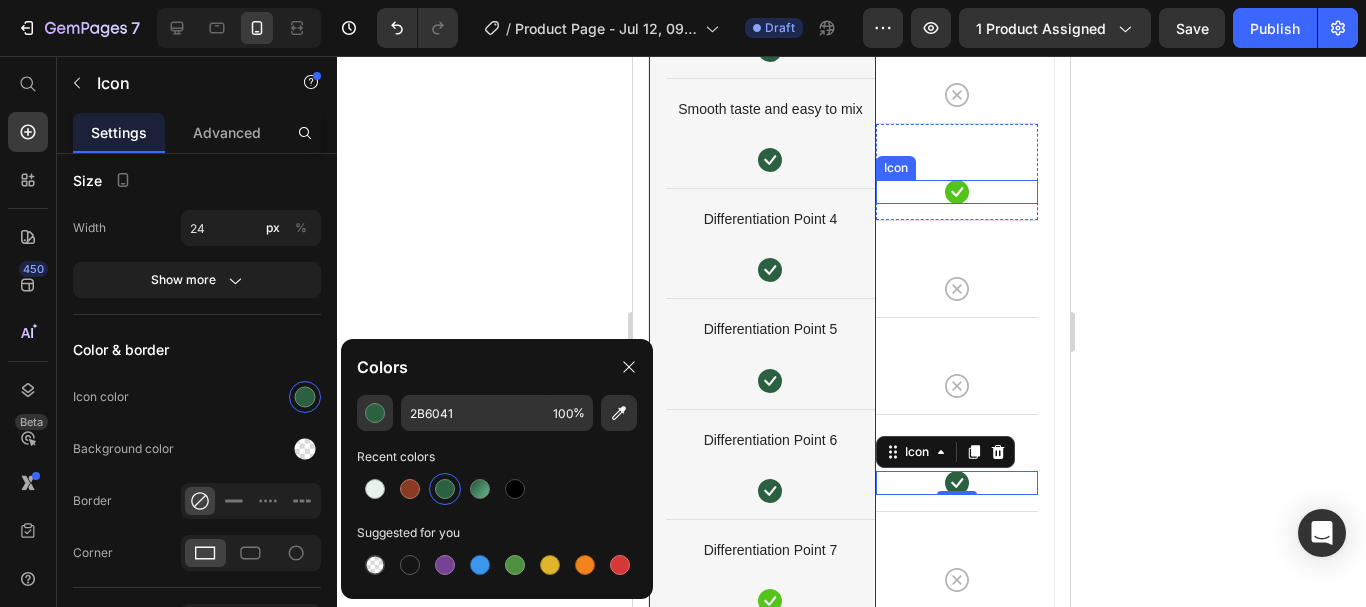 click 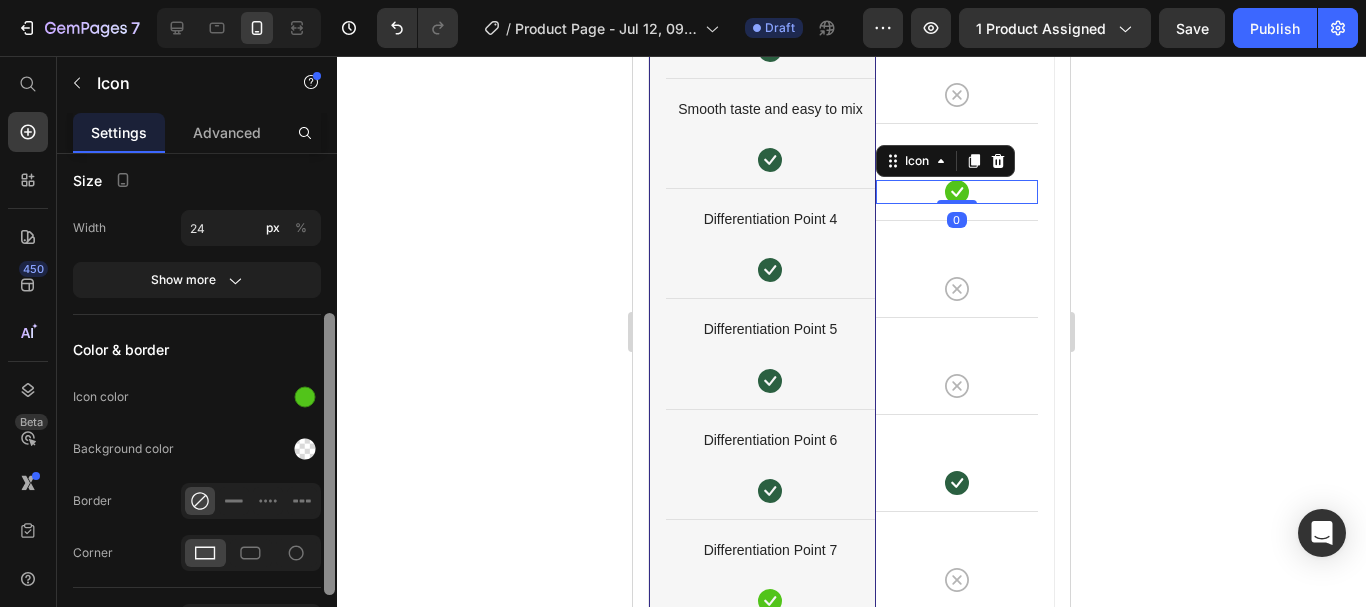 drag, startPoint x: 296, startPoint y: 405, endPoint x: 322, endPoint y: 411, distance: 26.683329 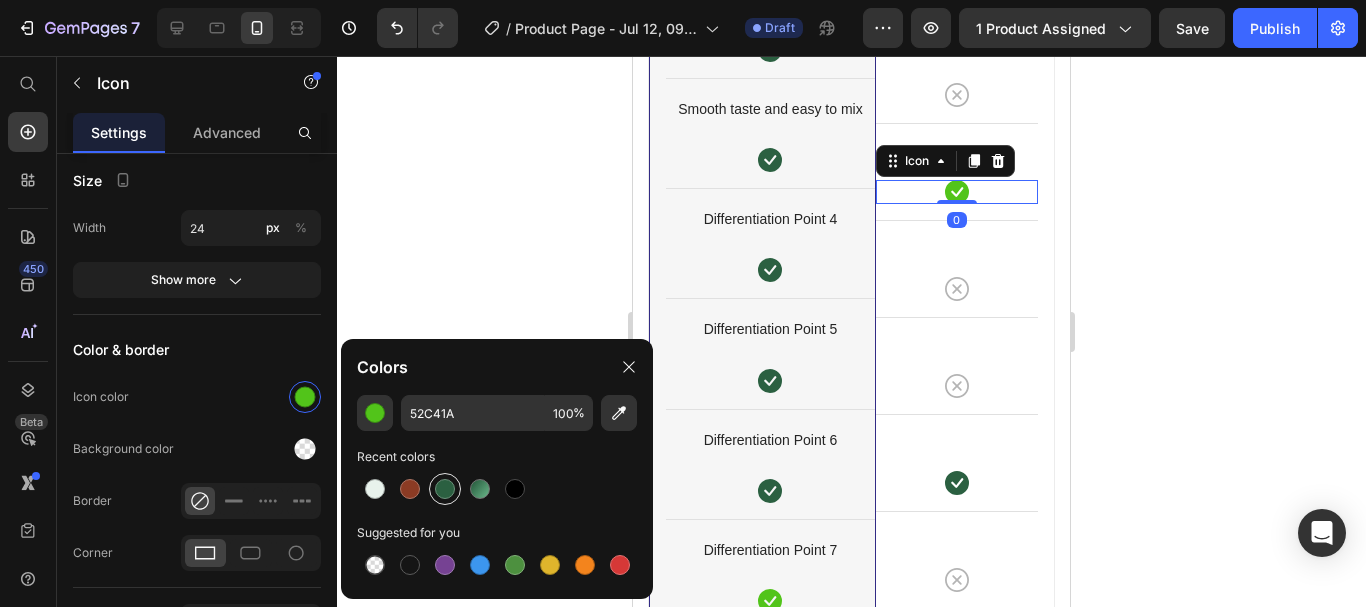 click at bounding box center [445, 489] 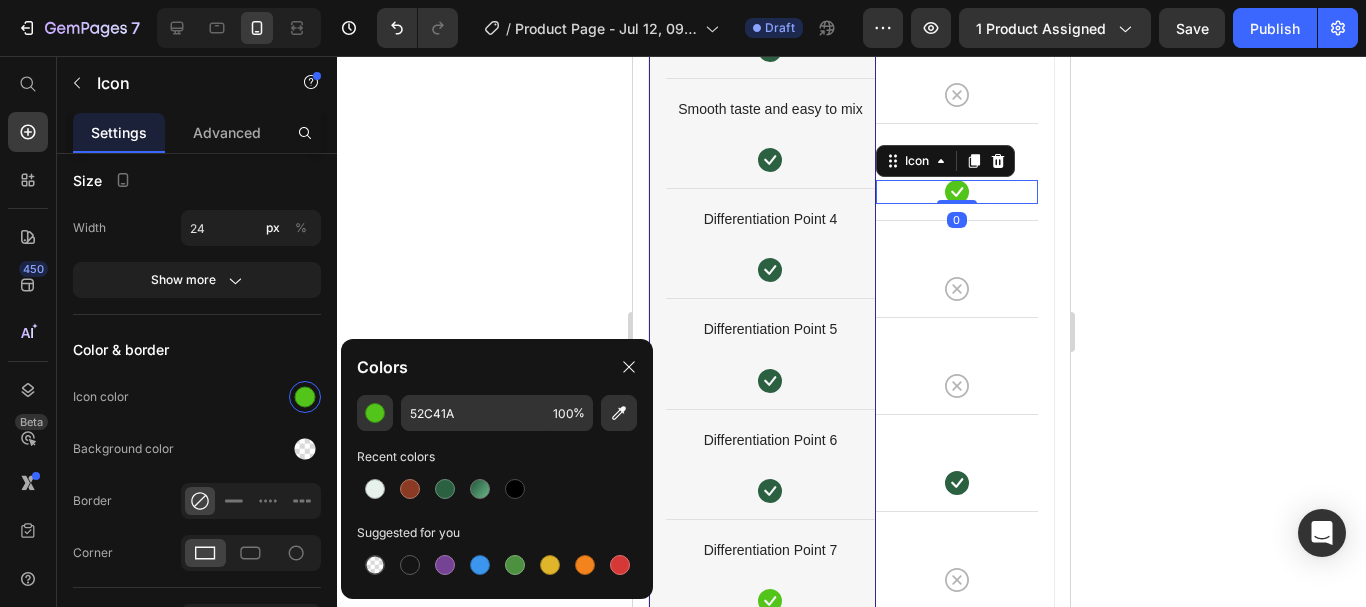 type on "2B6041" 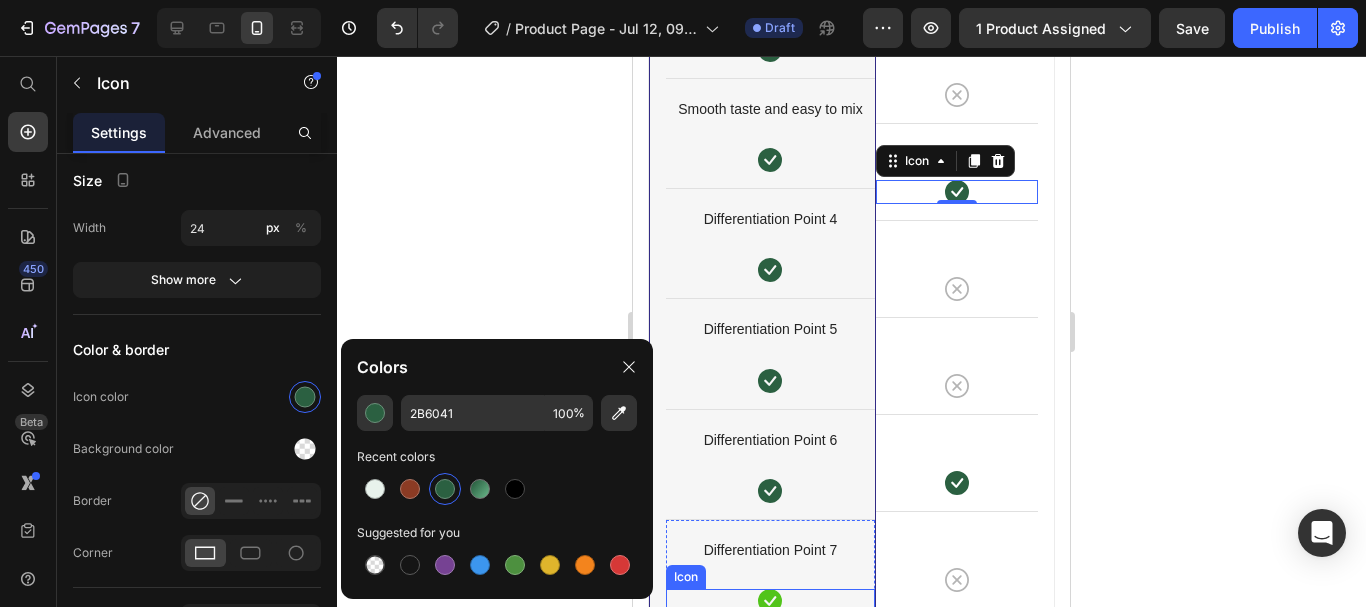 drag, startPoint x: 1093, startPoint y: 556, endPoint x: 698, endPoint y: 587, distance: 396.2146 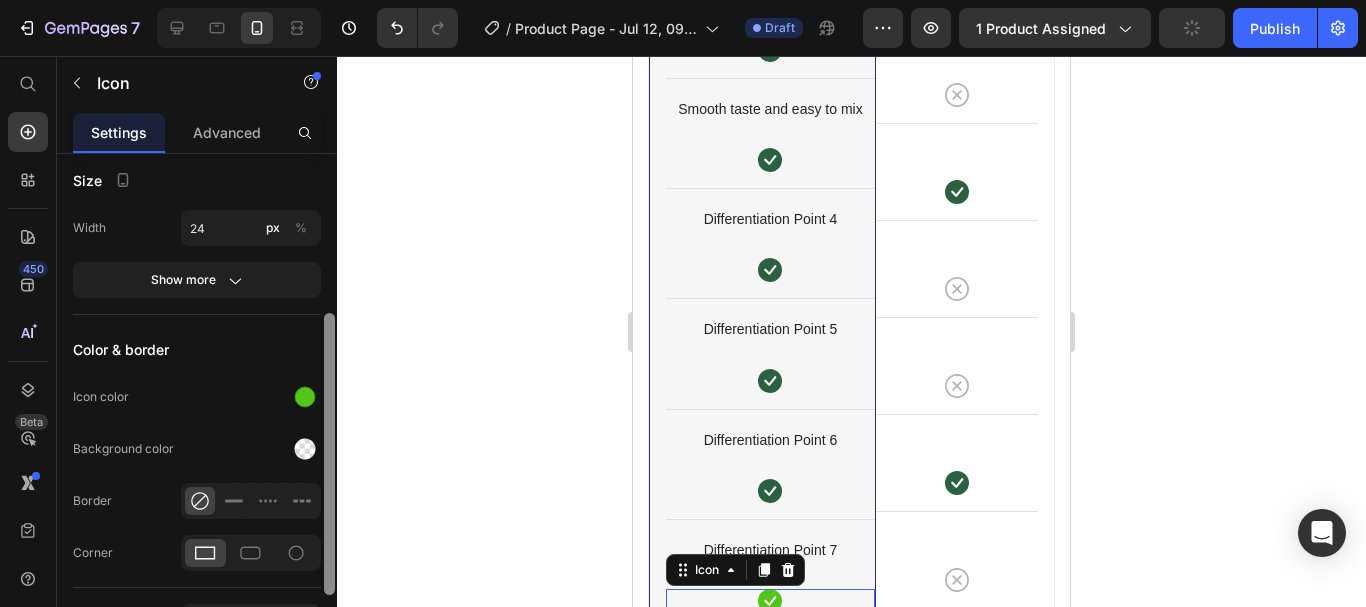 drag, startPoint x: 305, startPoint y: 399, endPoint x: 335, endPoint y: 417, distance: 34.98571 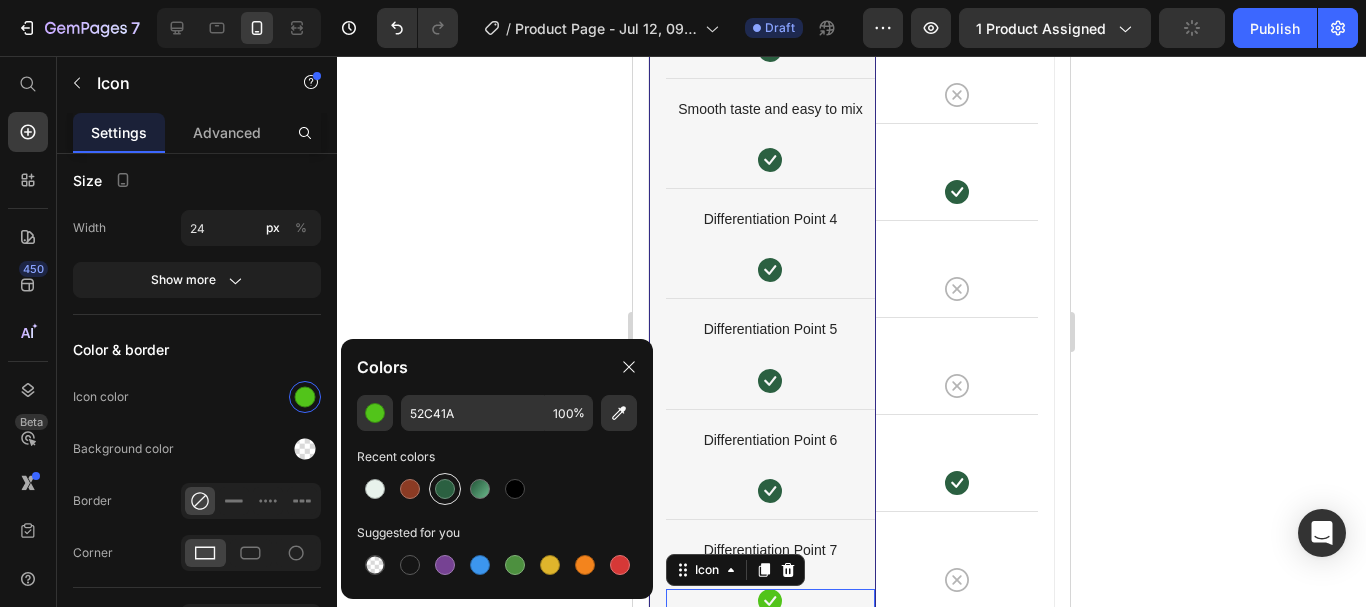 click at bounding box center (445, 489) 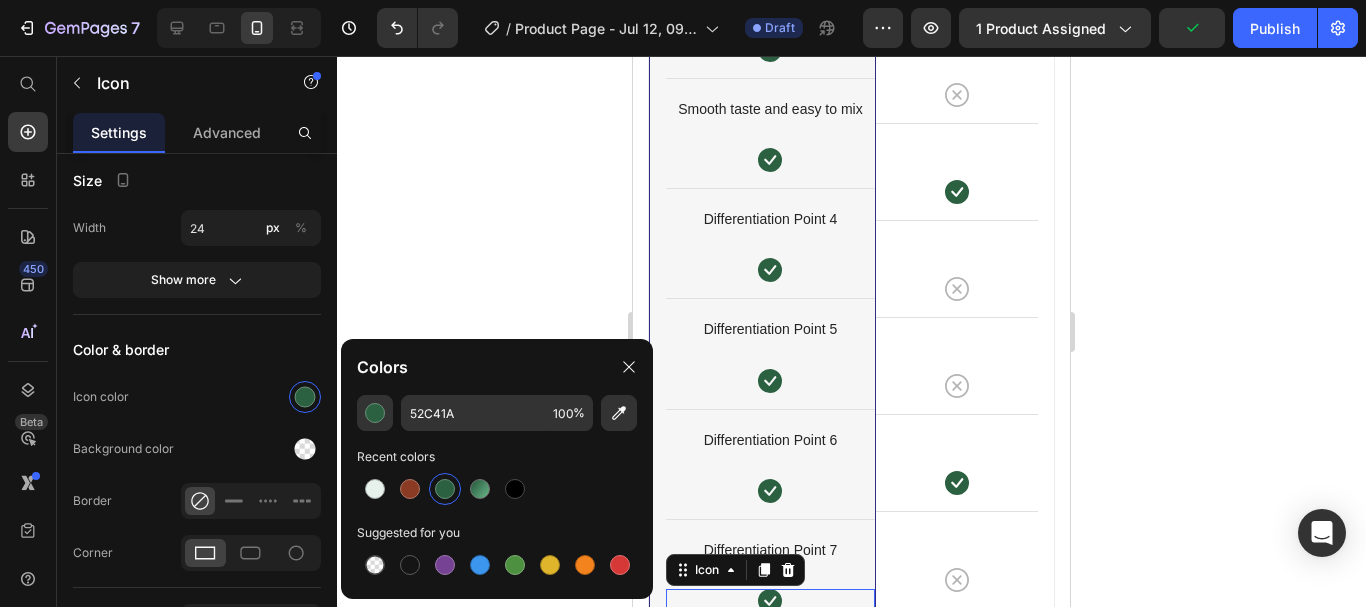 type on "2B6041" 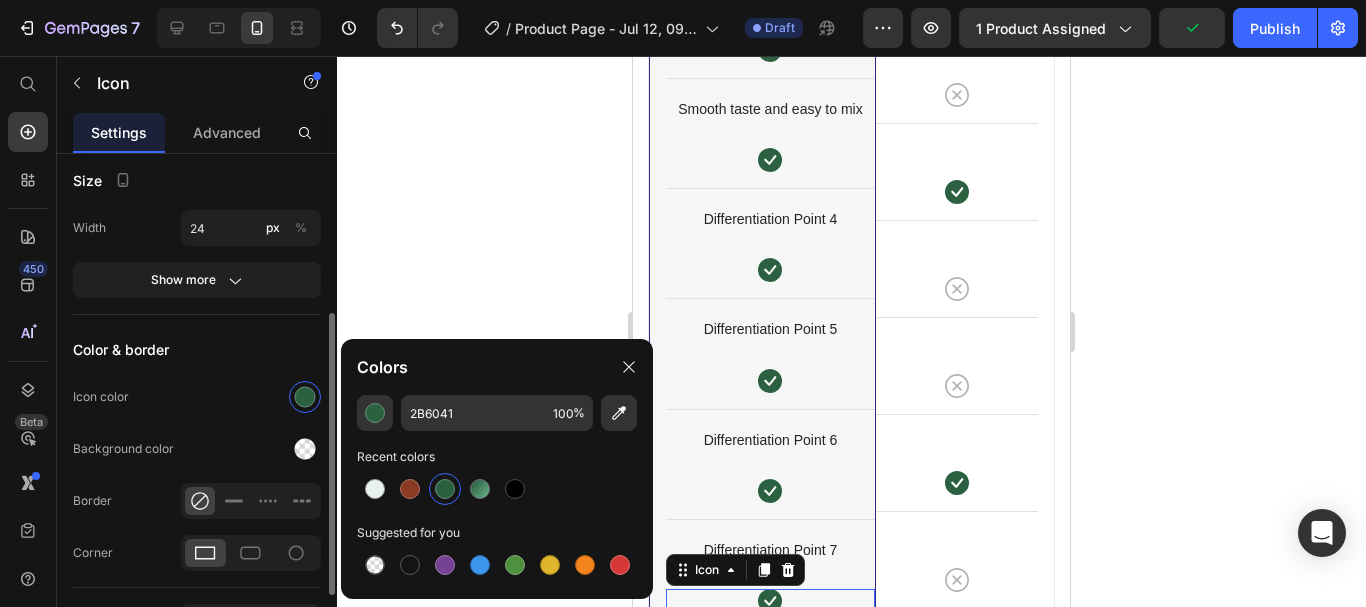 click on "Color & border" at bounding box center (197, 349) 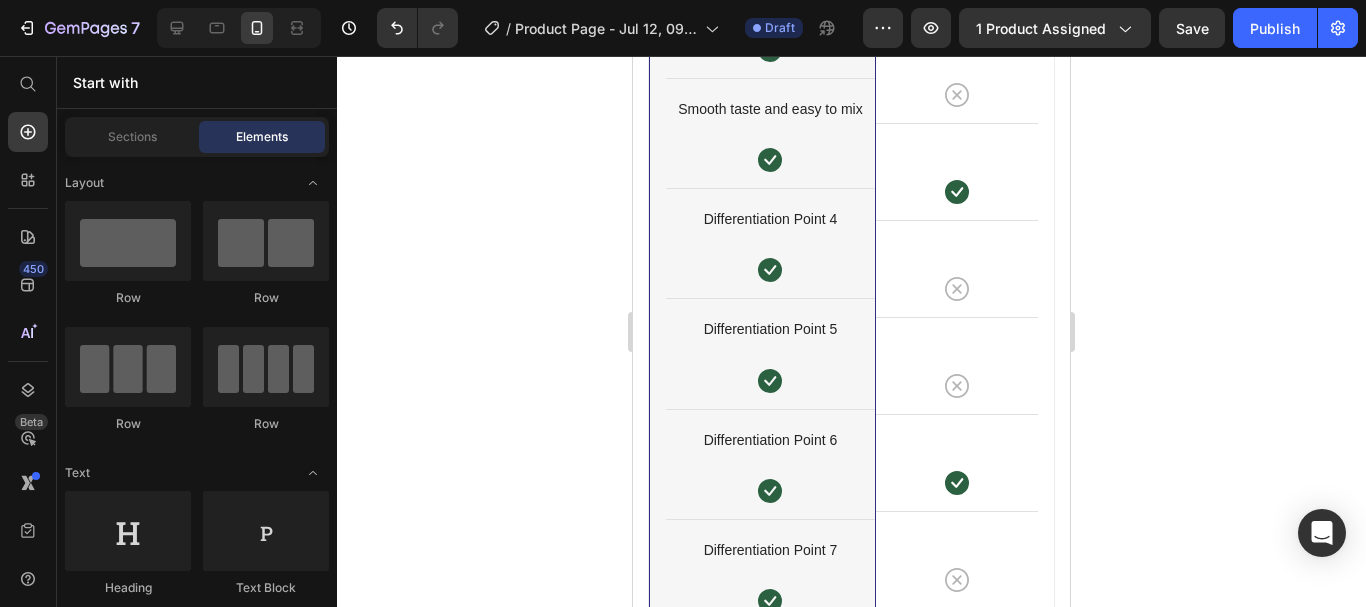 scroll, scrollTop: 4554, scrollLeft: 0, axis: vertical 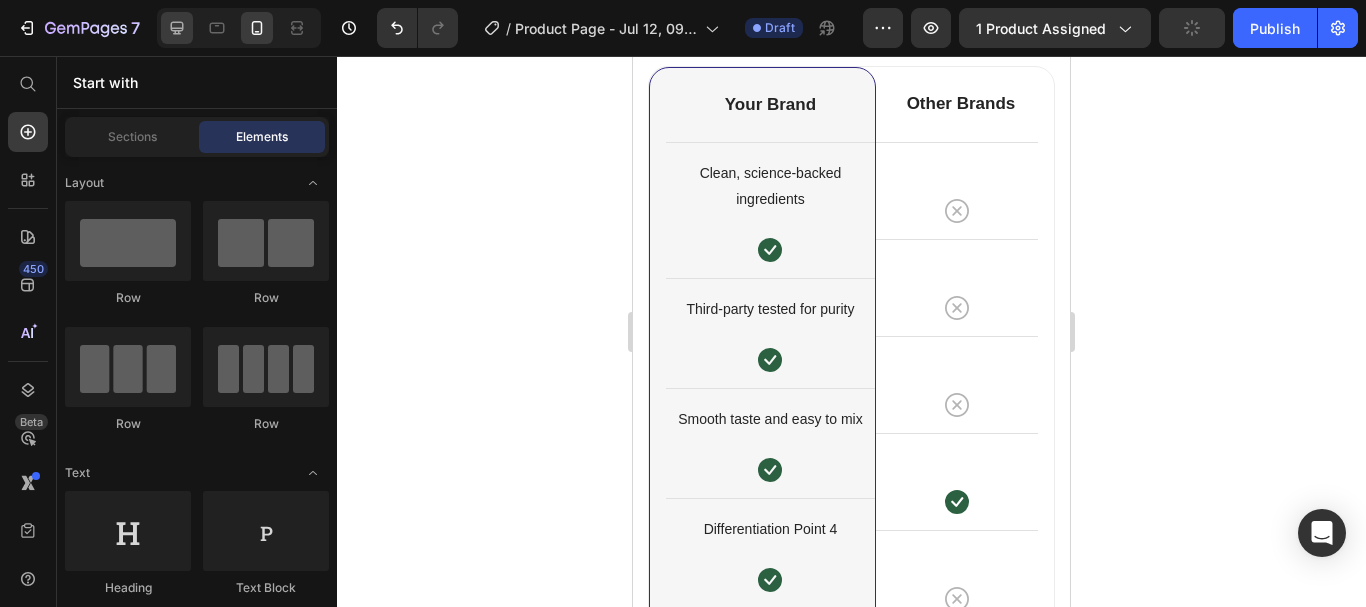 click 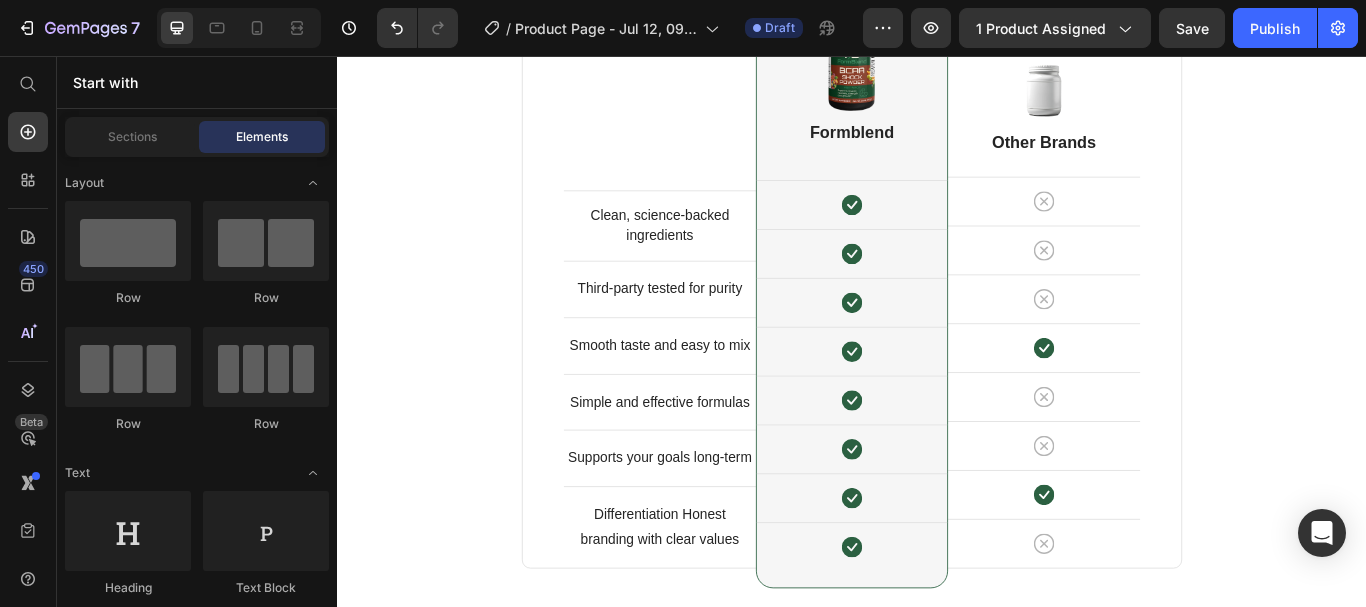 scroll, scrollTop: 5215, scrollLeft: 0, axis: vertical 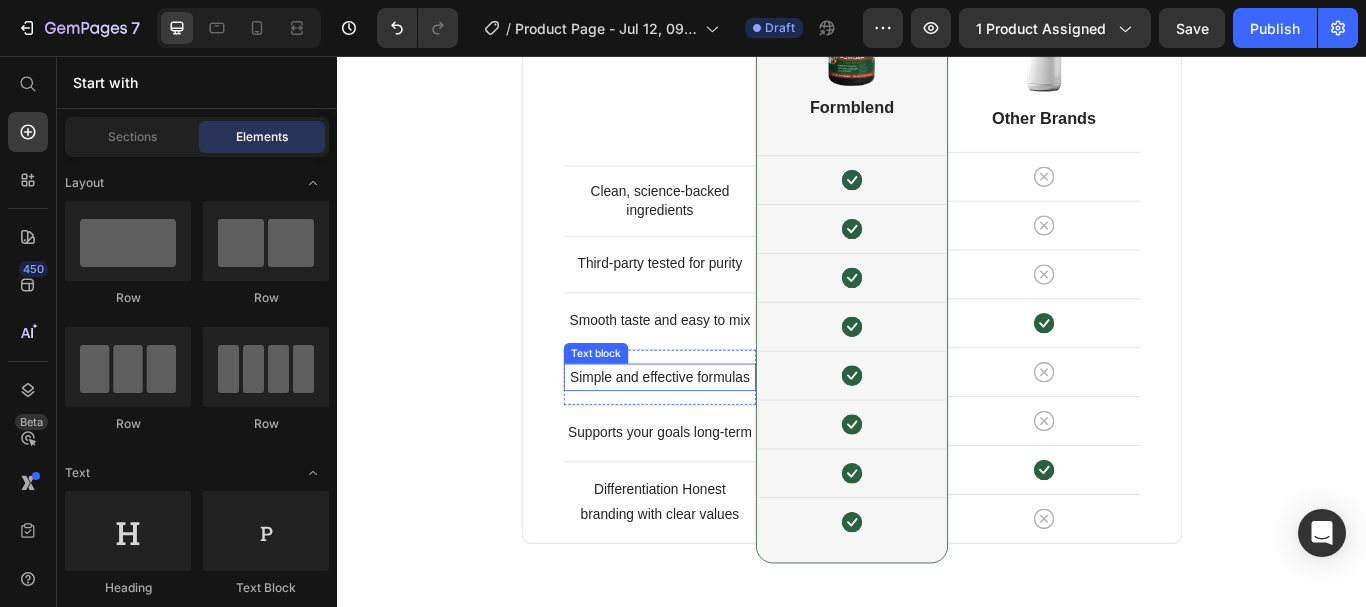click on "Simple and effective formulas" at bounding box center (713, 431) 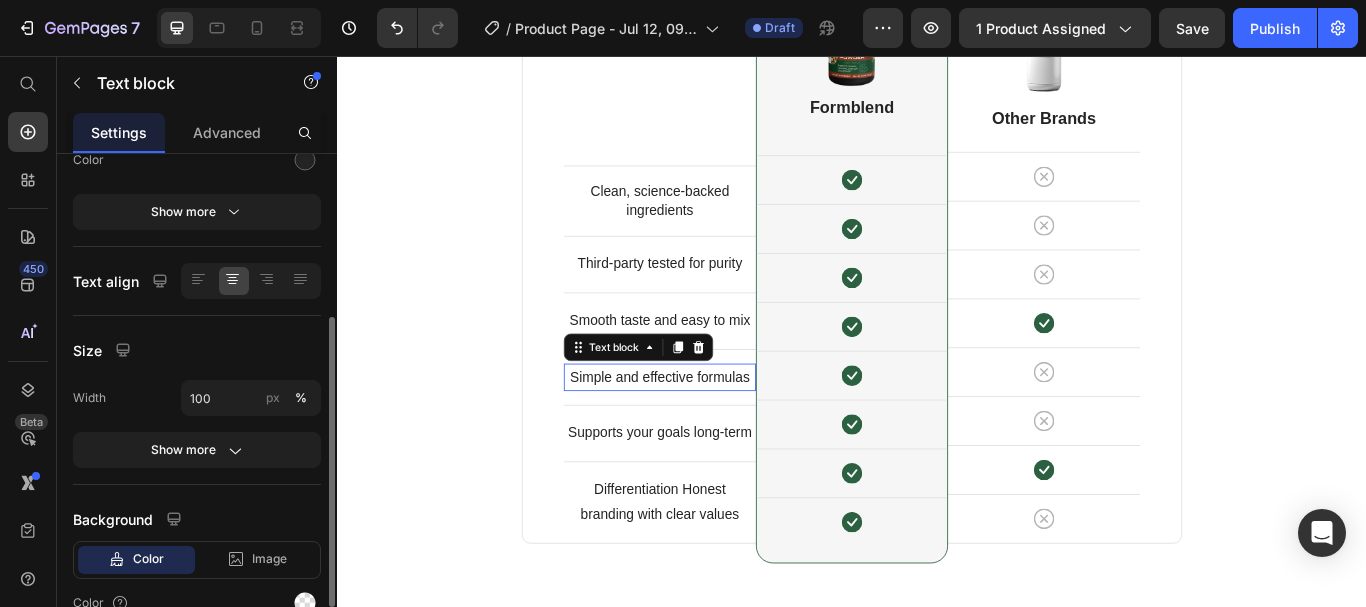click on "Simple and effective formulas" at bounding box center (713, 431) 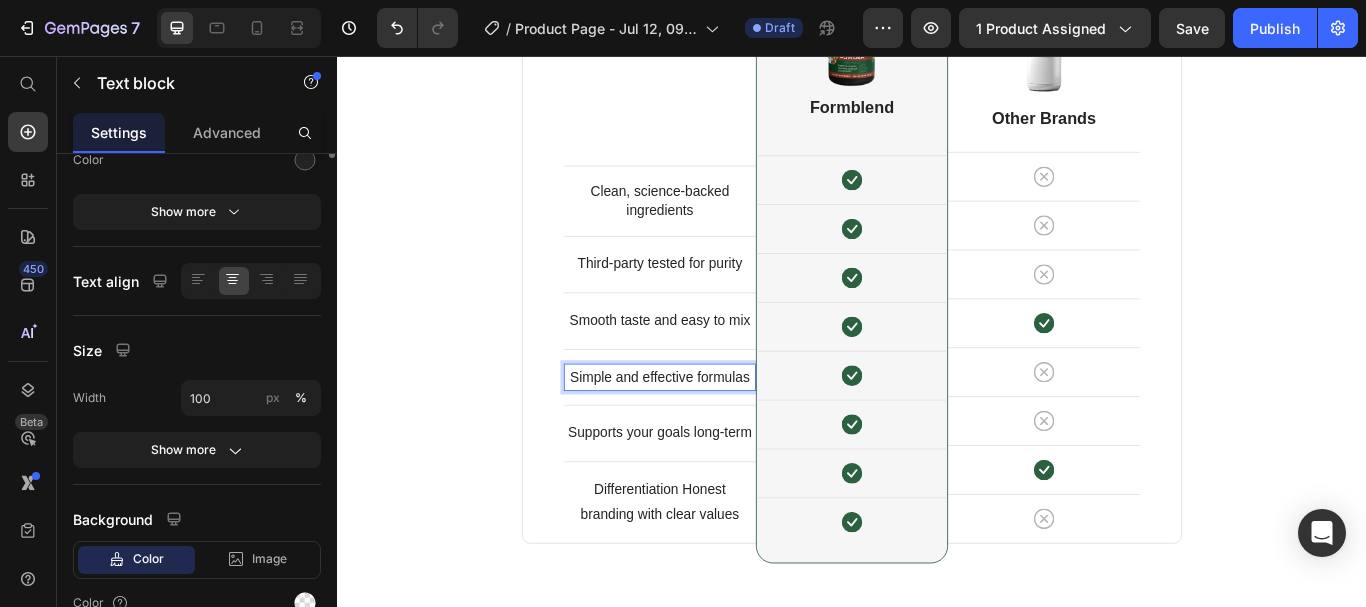 scroll, scrollTop: 0, scrollLeft: 0, axis: both 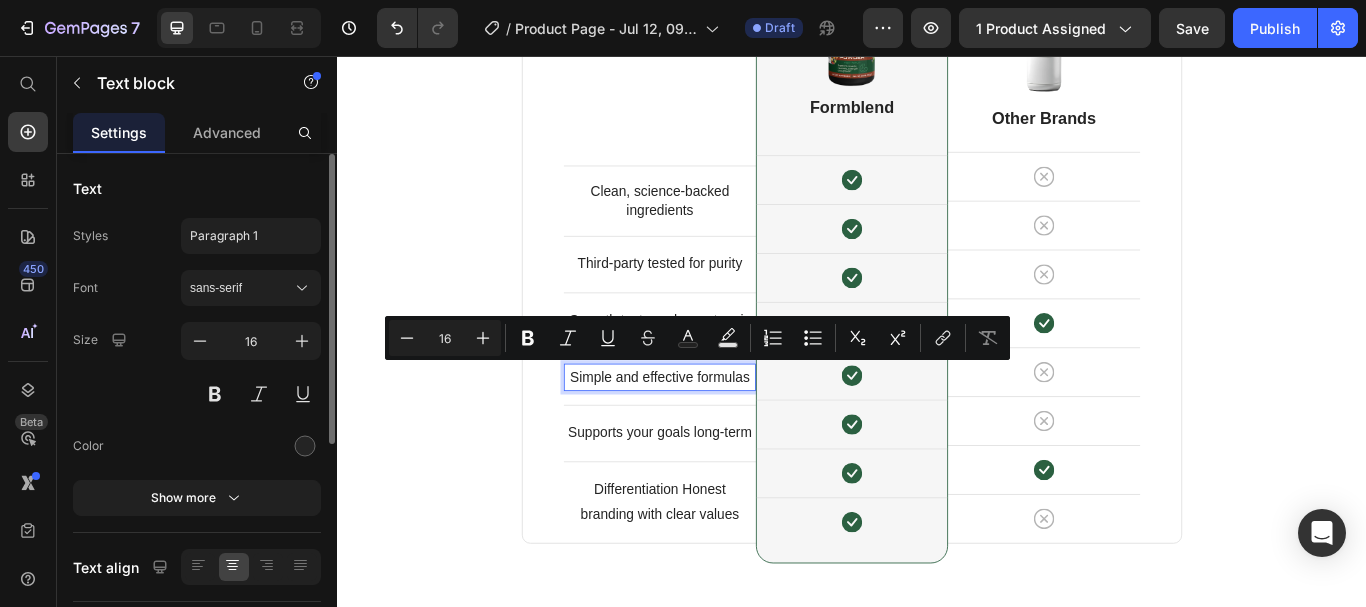 copy on "Simple and effective formulas" 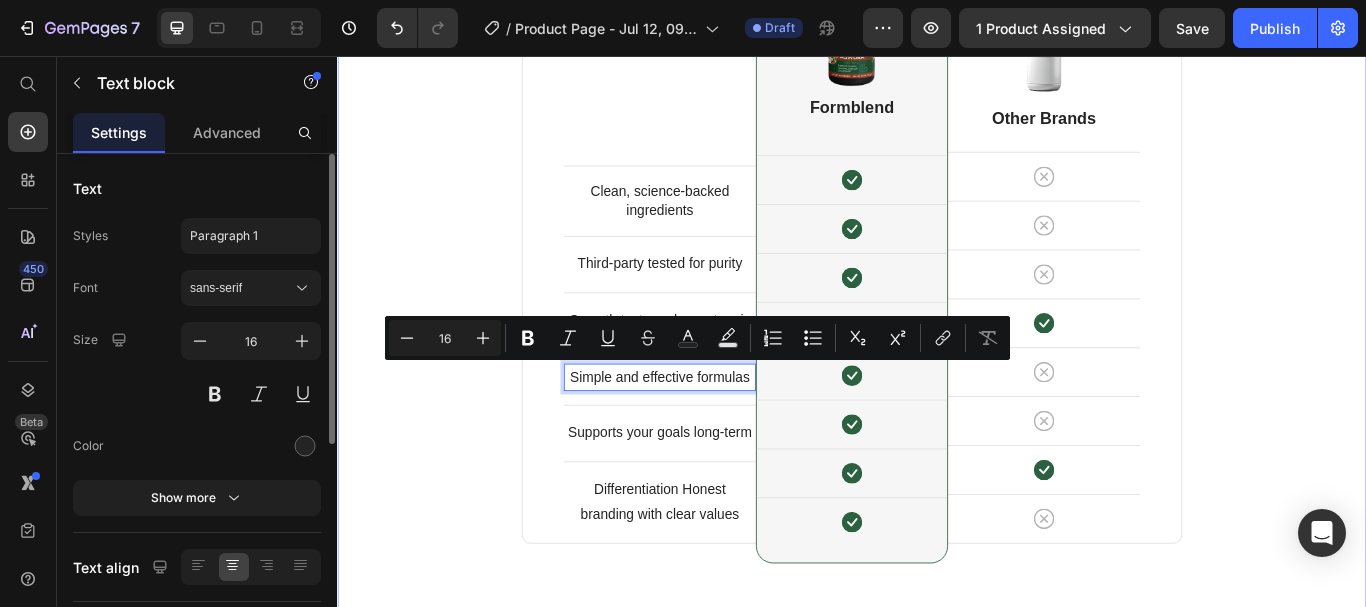 click on "Not All Supplements Are Created Equal Heading Row Clean, science-backed ingredients Text block Row Third-party tested for purity Text block Row Smooth taste and easy to mix Text block Row  Simple and effective formulas Text block   0 Row Supports your goals long-term Text block Row Differentiation Honest branding with clear values Text block Row Image Formblend Heading
Icon Row
Icon Row
Icon Row
Icon Row
Icon Row
Icon Row
Icon Row
Icon Row Row Image Other Brands Heading
Icon Row
Icon Row
Icon Row
Icon Row
Icon Row
Icon Row
Icon Row
Icon Row Row Your Brand Heading Clean, science-backed ingredients Text block
Icon Row Third-party tested for purity Text block
Icon Row Smooth taste and easy to mix Text block
Icon" at bounding box center (937, 341) 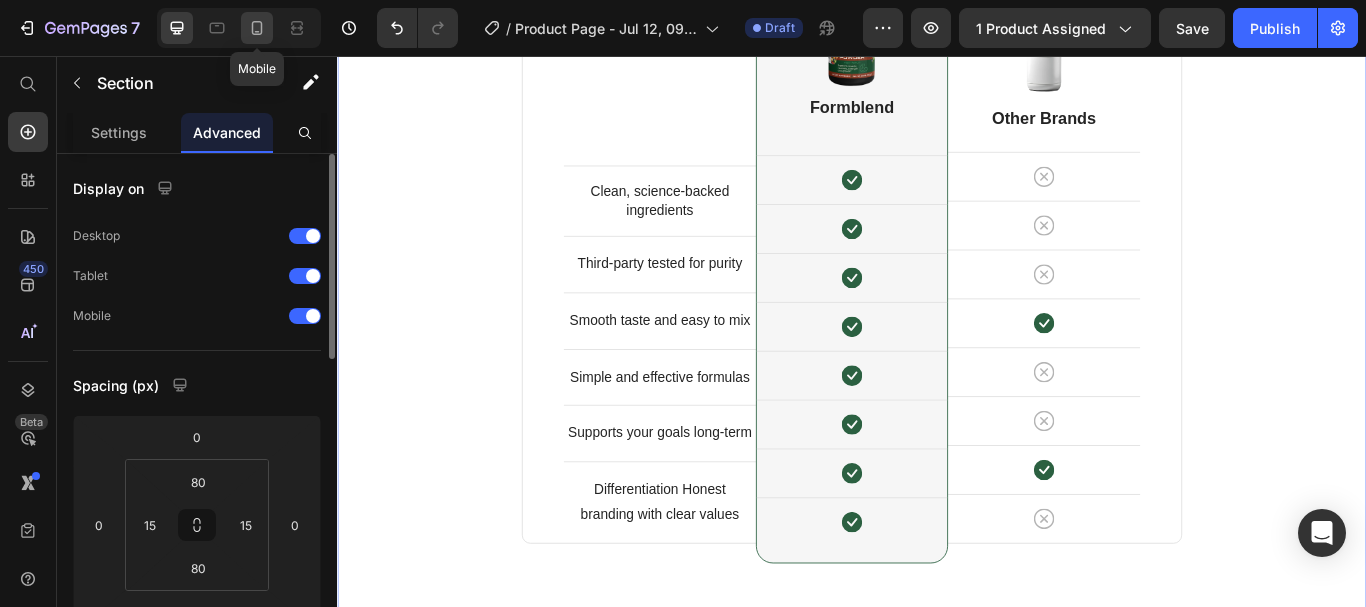 click 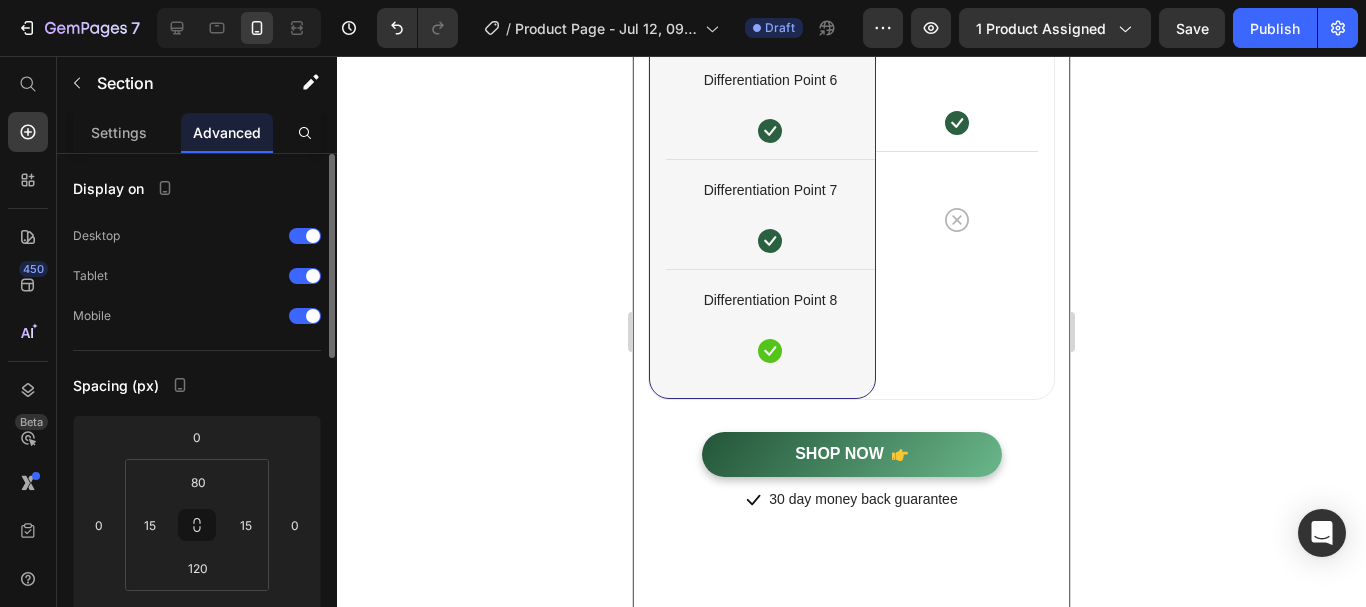 scroll, scrollTop: 4287, scrollLeft: 0, axis: vertical 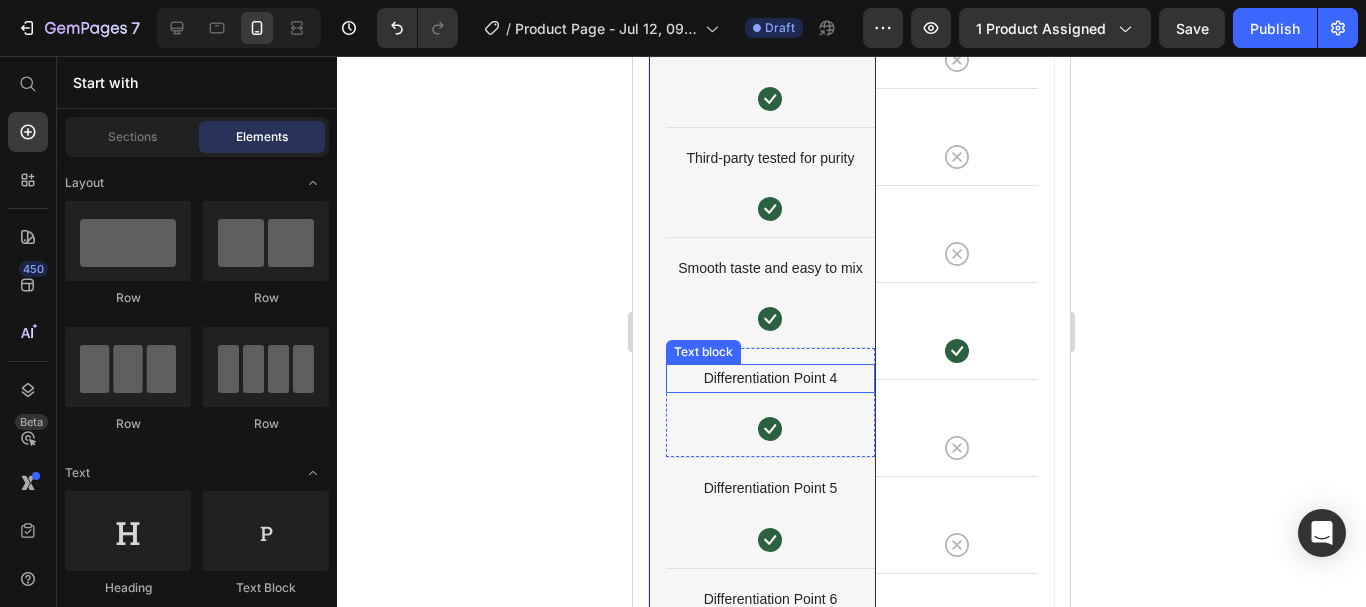 click on "Differentiation Point 4" at bounding box center (770, 378) 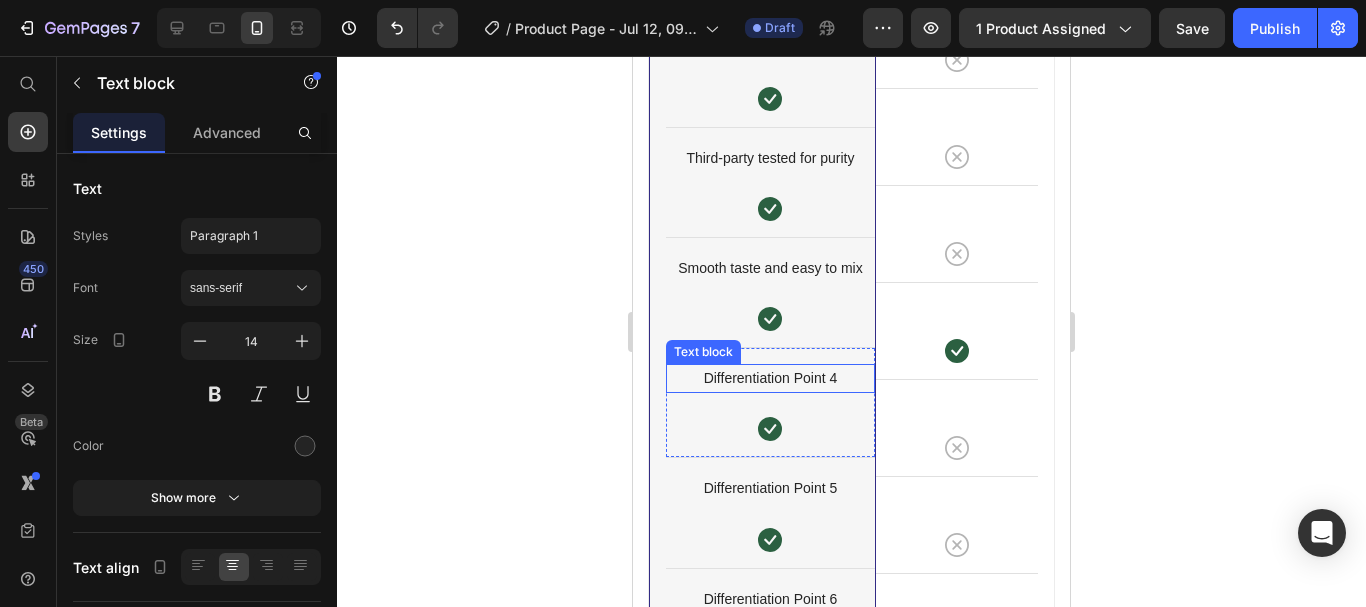 click on "Differentiation Point 4" at bounding box center (770, 378) 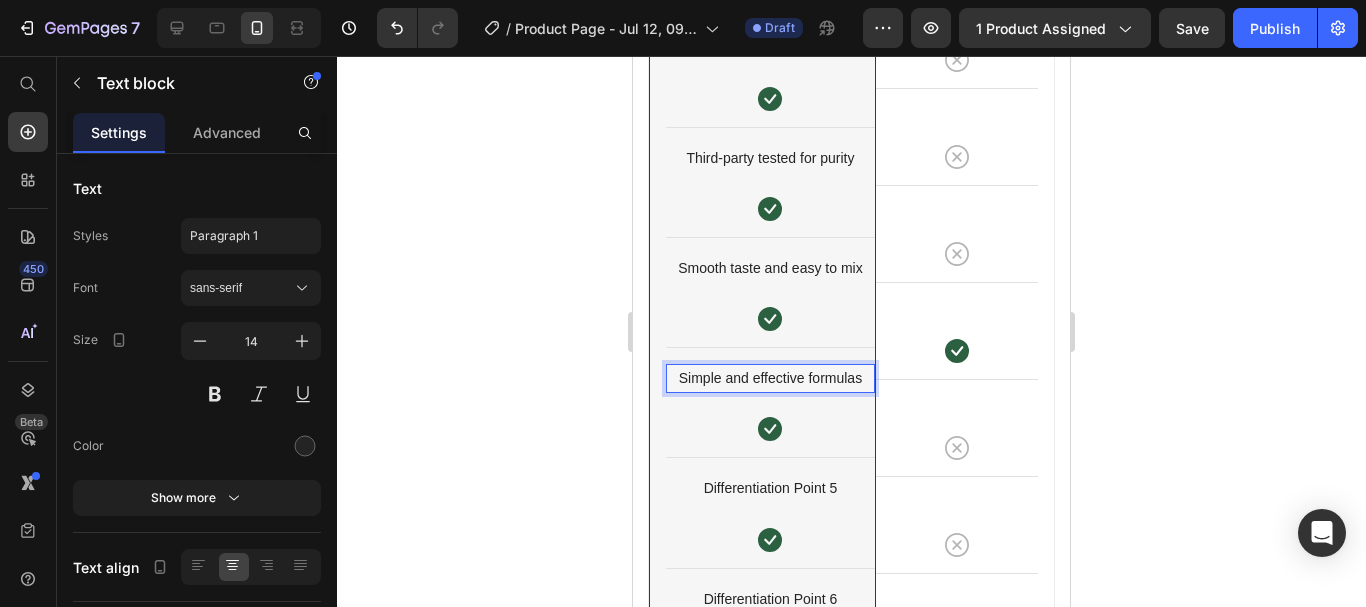 click on "7  Version history  /  Product Page - Jul 12, 09:55:00 Draft Preview 1 product assigned  Save   Publish" 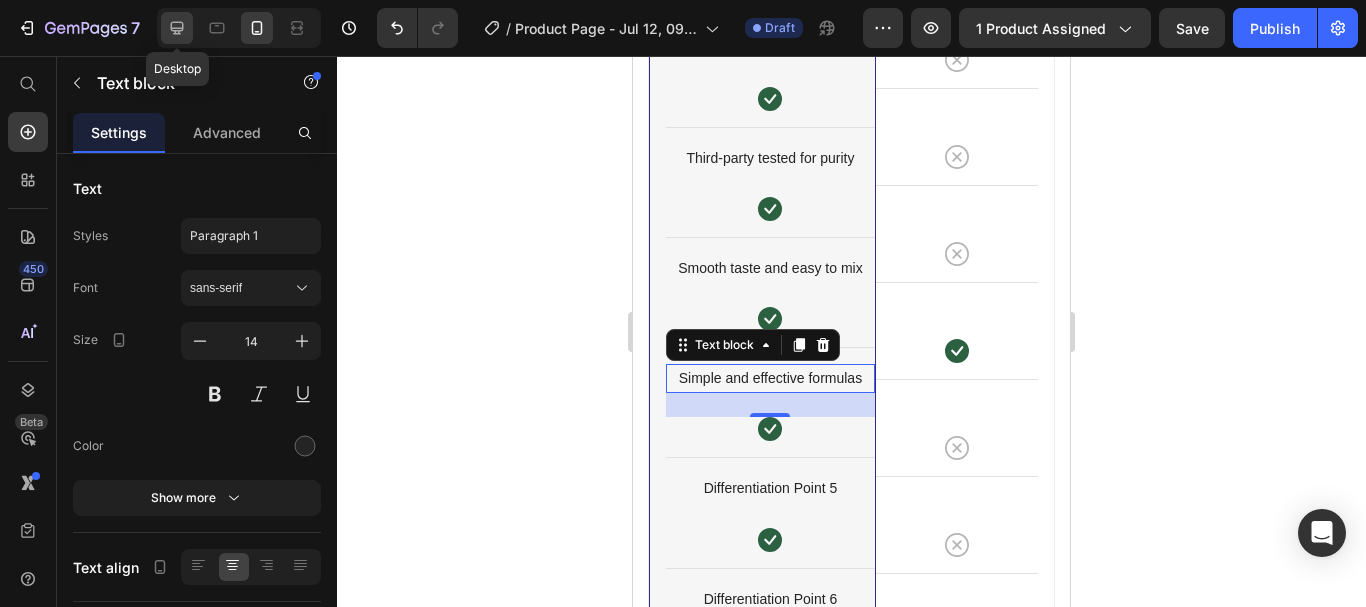 click 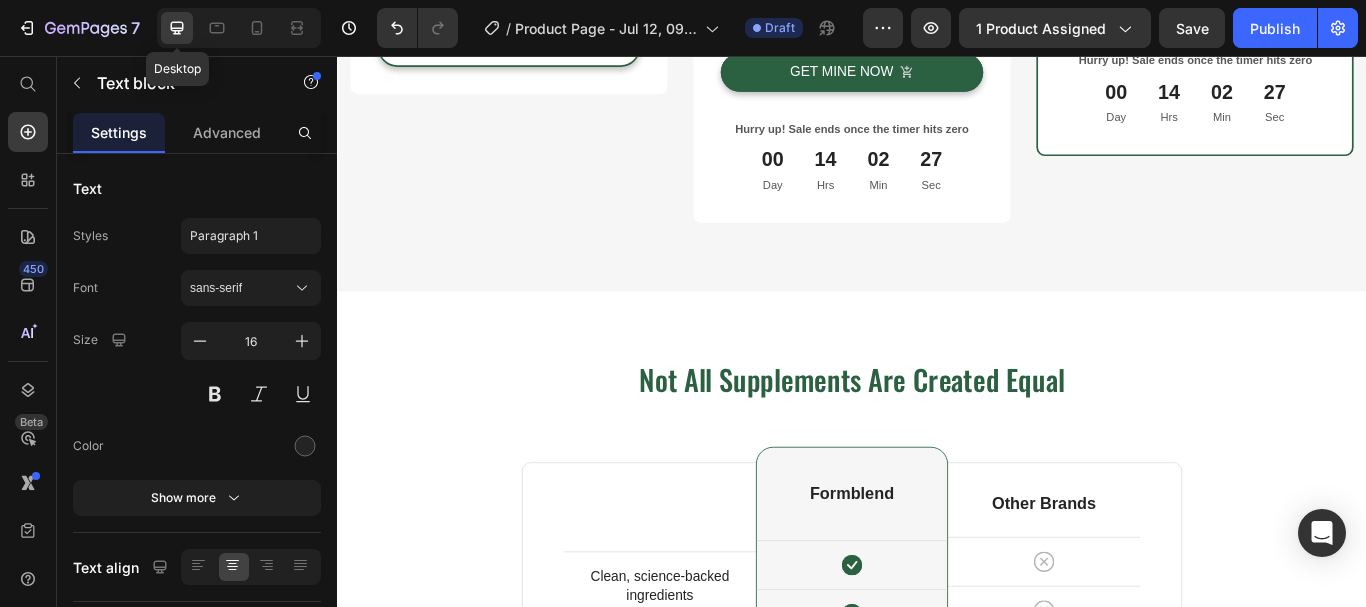 scroll, scrollTop: 4598, scrollLeft: 0, axis: vertical 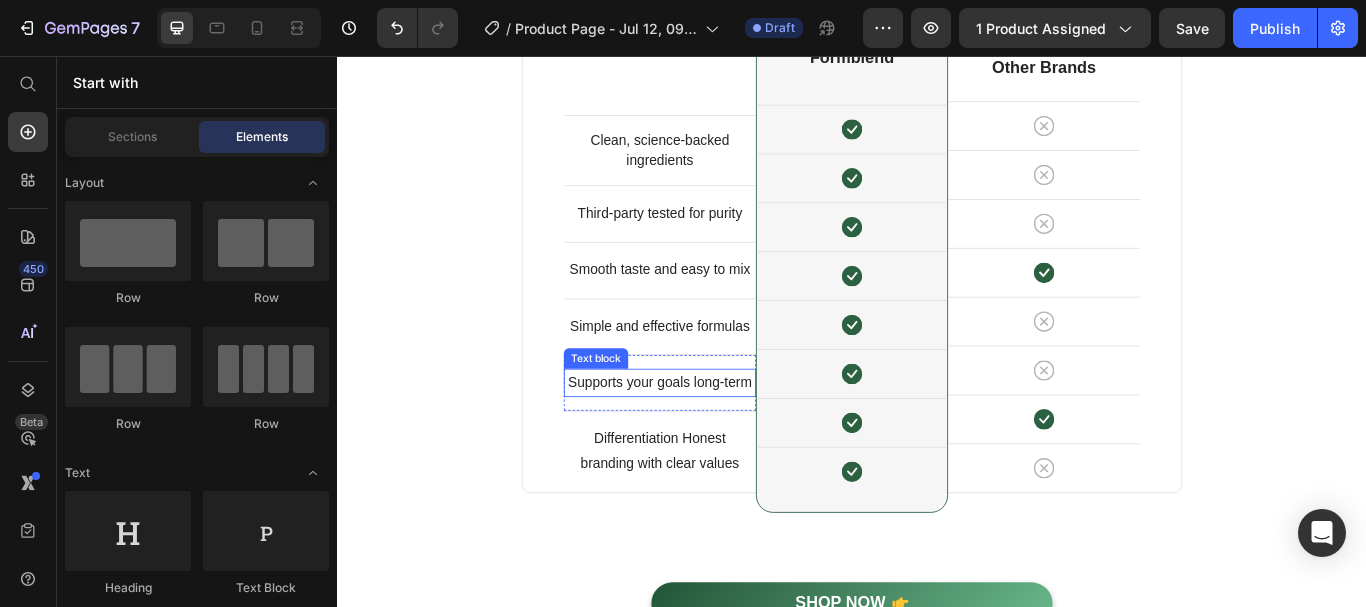 click on "Supports your goals long-term" at bounding box center [713, 437] 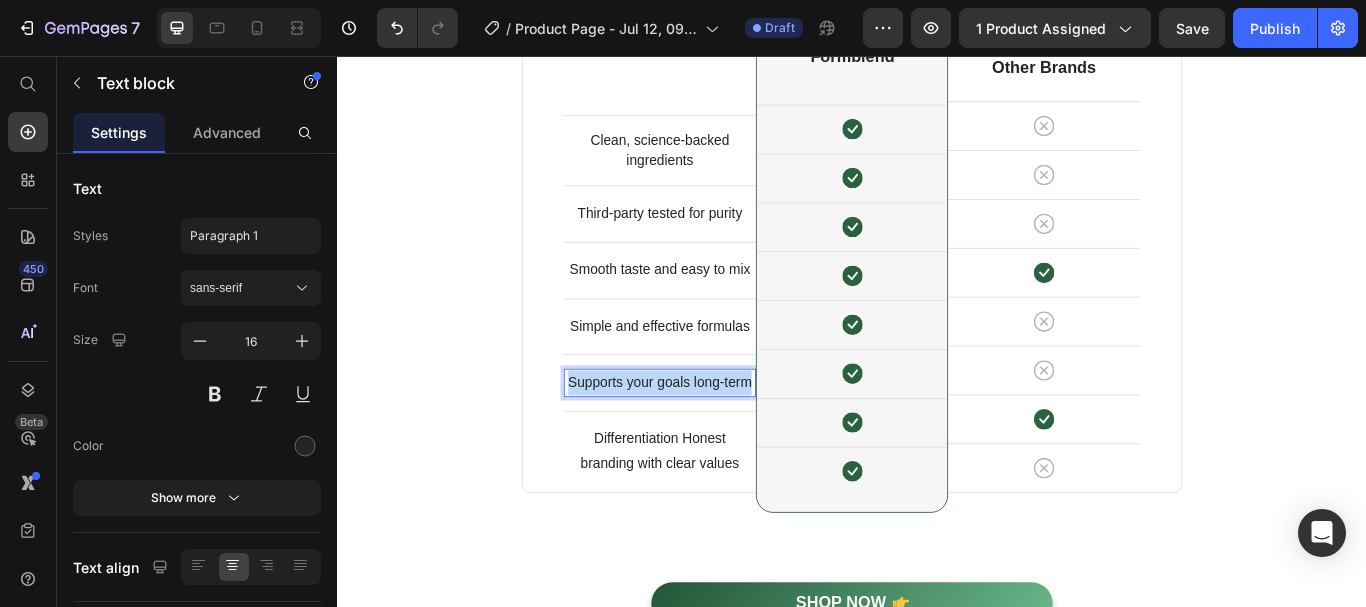 click on "Supports your goals long-term" at bounding box center (713, 437) 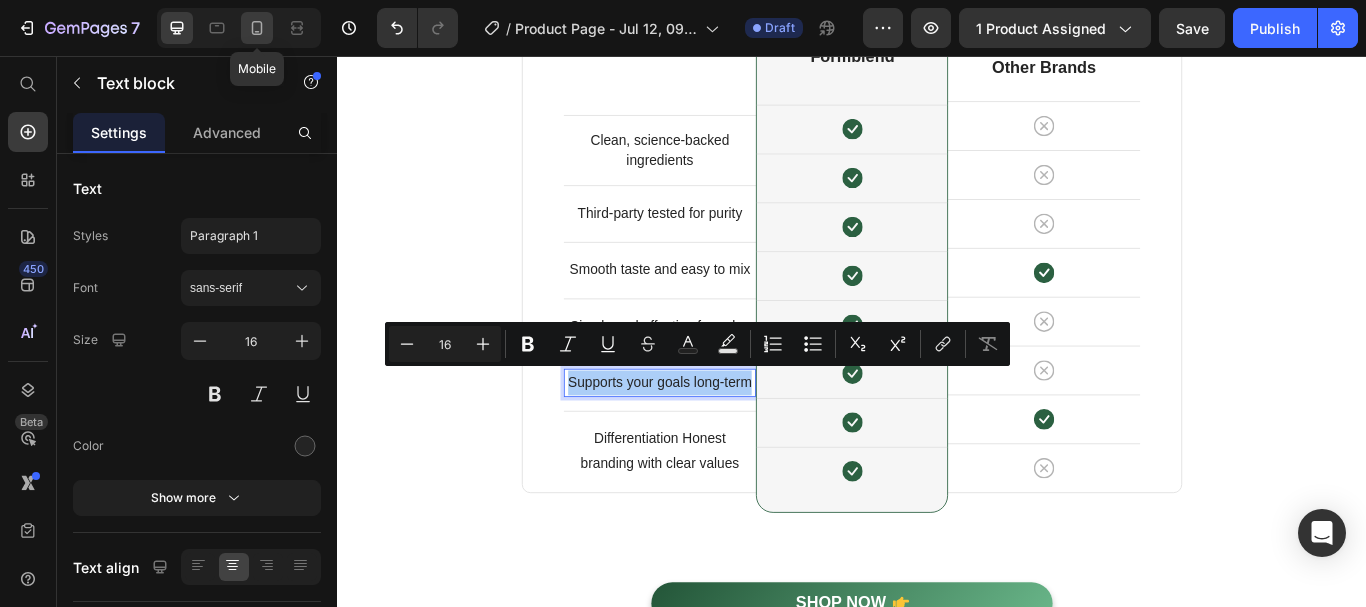 click 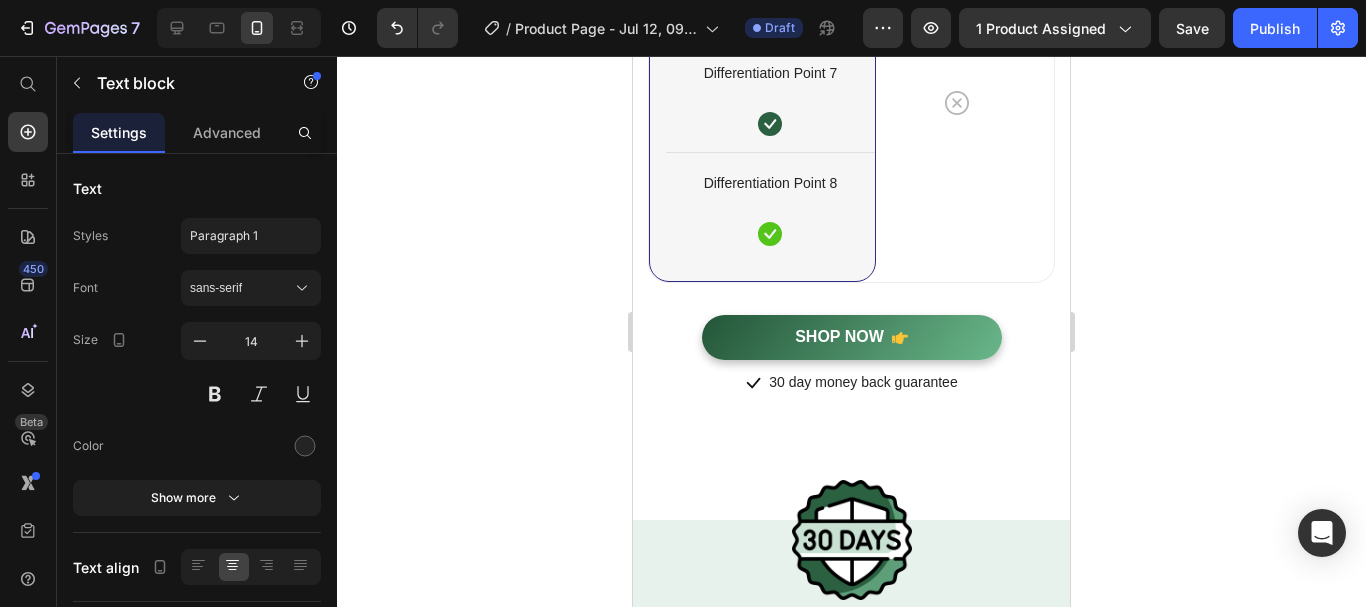 scroll, scrollTop: 5273, scrollLeft: 0, axis: vertical 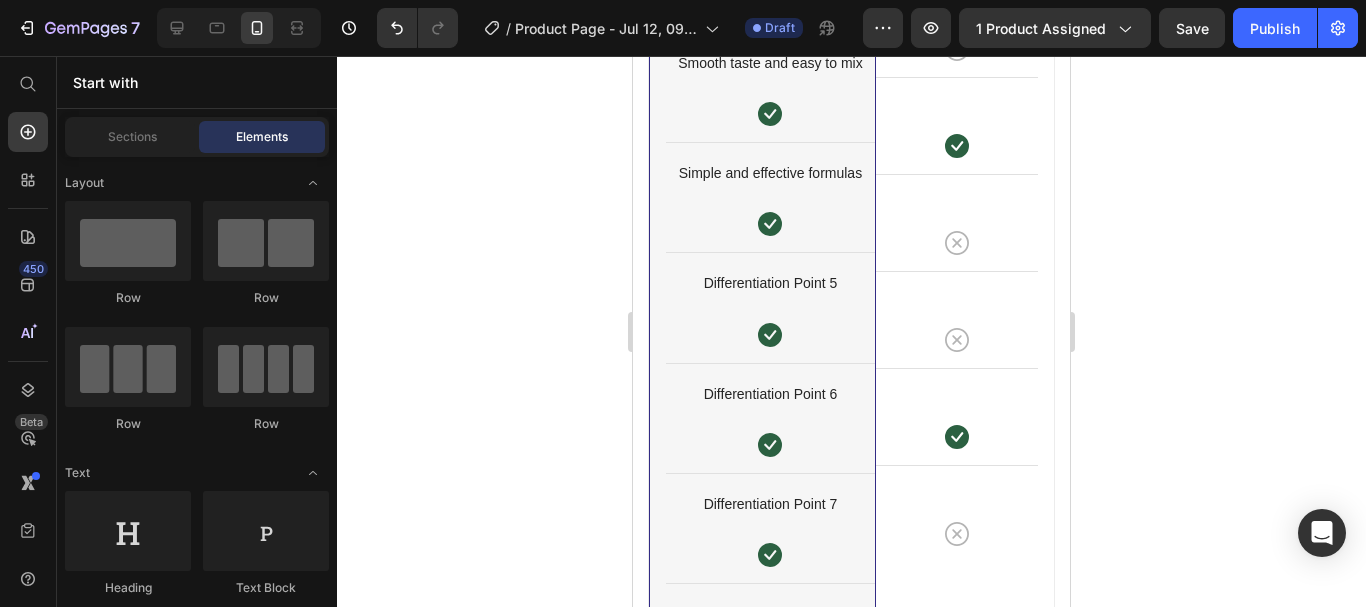 drag, startPoint x: 1063, startPoint y: 444, endPoint x: 1705, endPoint y: 461, distance: 642.22504 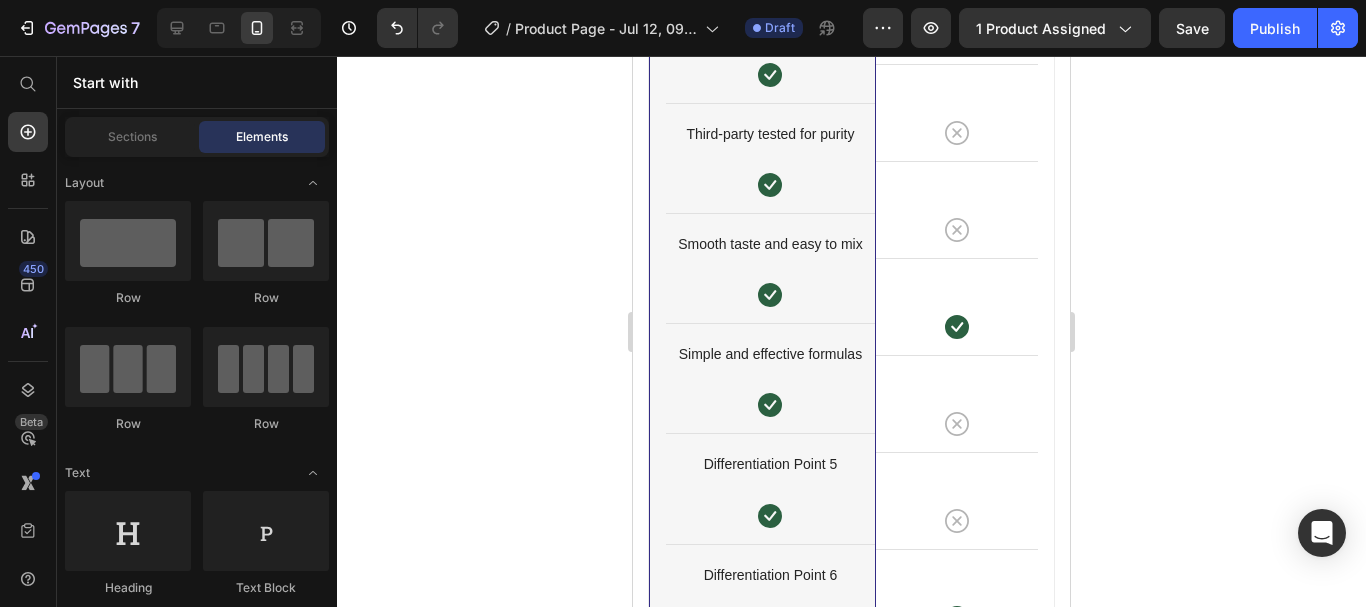 scroll, scrollTop: 4744, scrollLeft: 0, axis: vertical 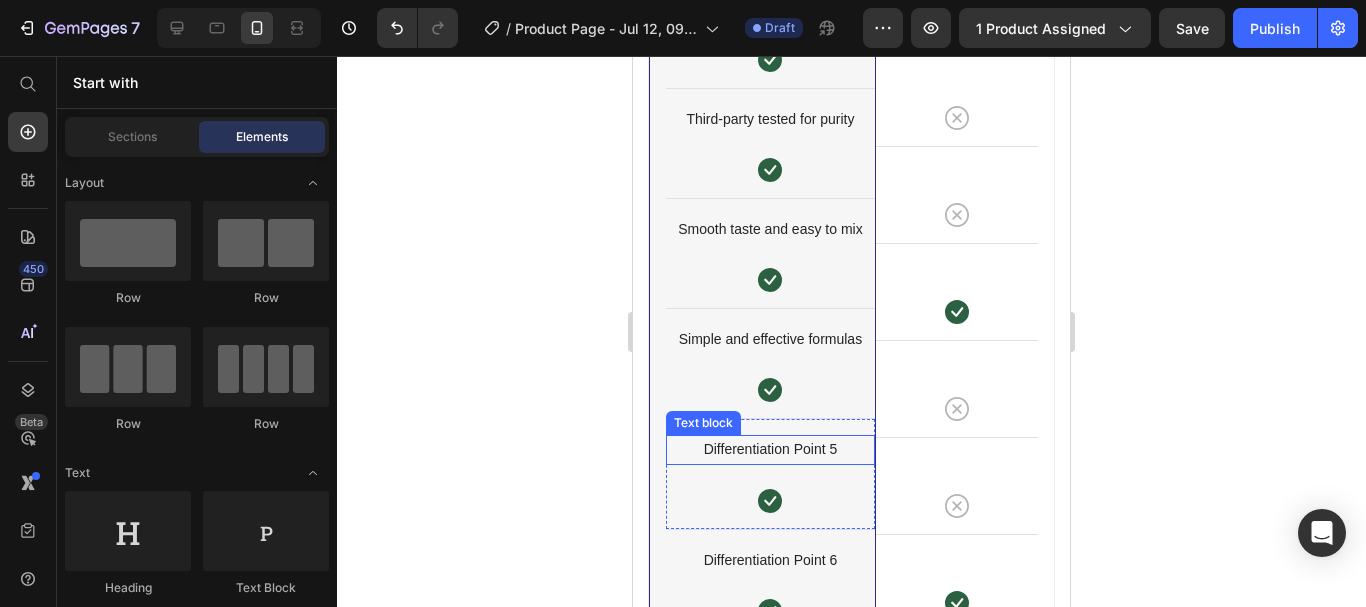 click on "Differentiation Point 5" at bounding box center (770, 449) 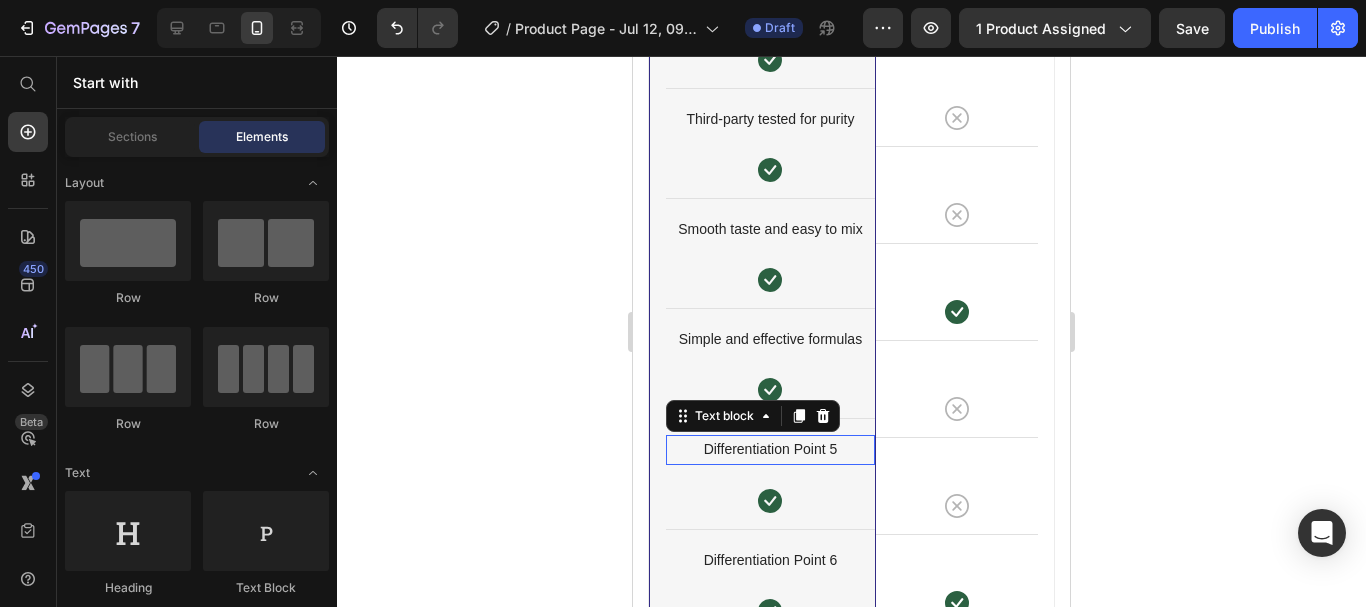 click on "Differentiation Point 5" at bounding box center [770, 449] 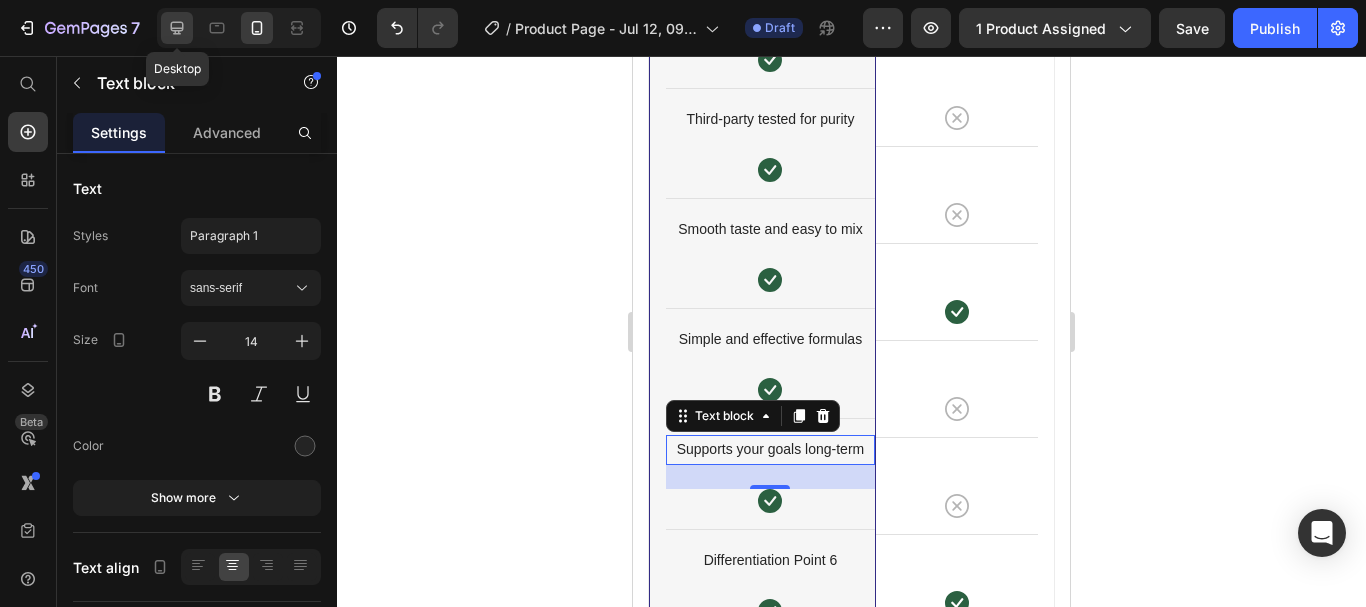 click 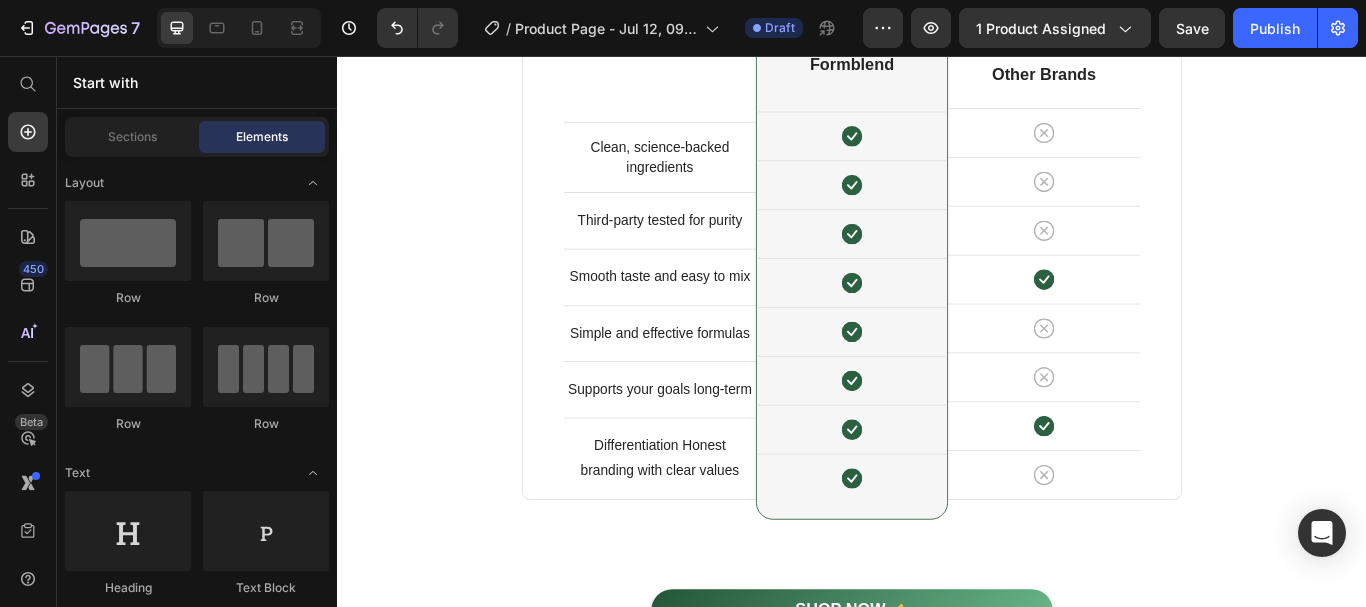 scroll, scrollTop: 5327, scrollLeft: 0, axis: vertical 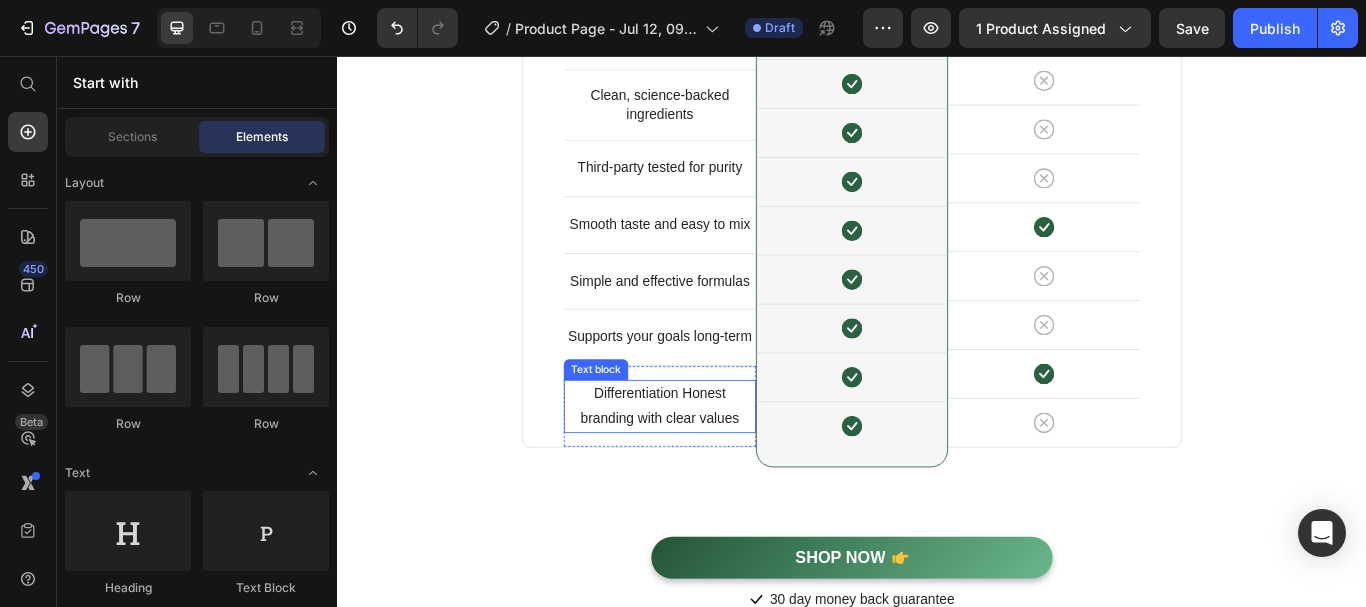 click on "Differentiation Honest branding with clear values" at bounding box center (713, 465) 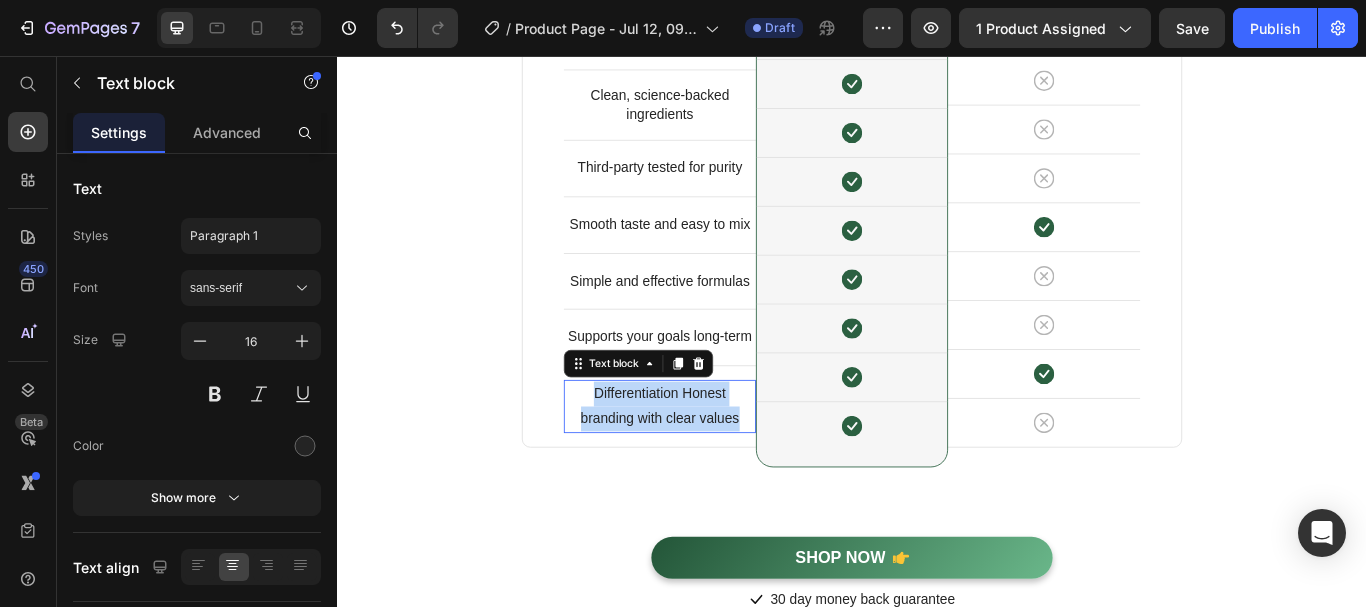 click on "Differentiation Honest branding with clear values" at bounding box center (713, 465) 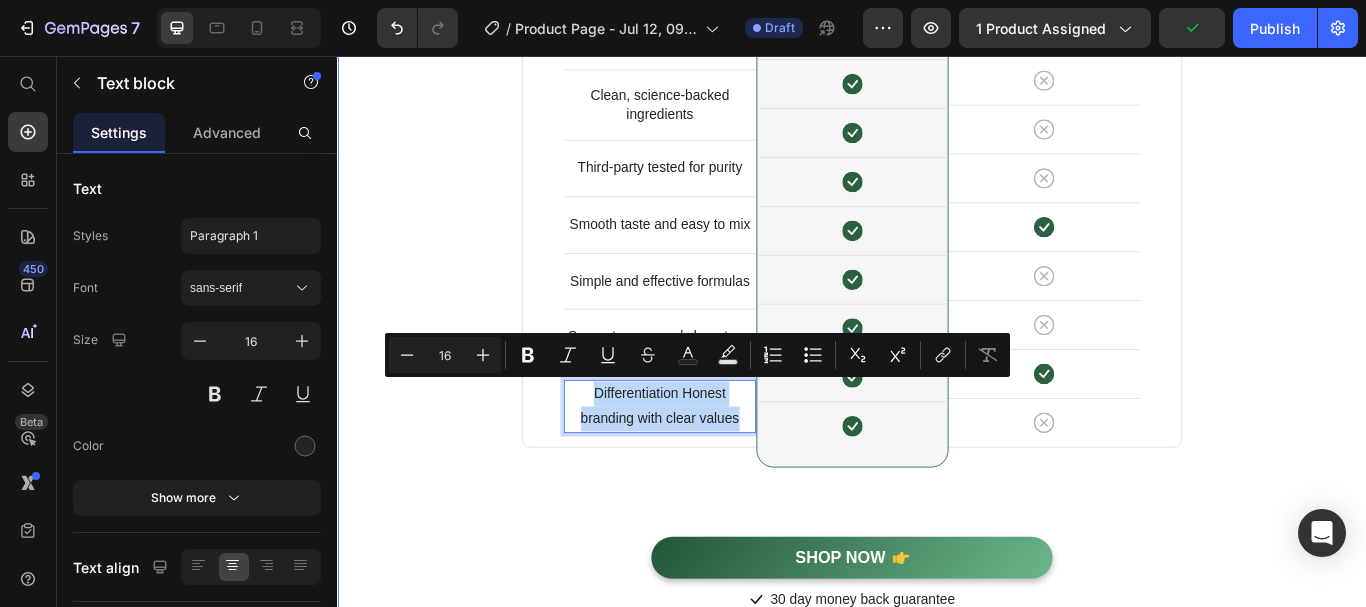 click on "Not All Supplements Are Created Equal Heading Row Clean, science-backed ingredients Text block Row Third-party tested for purity Text block Row Smooth taste and easy to mix Text block Row  Simple and effective formulas Text block Row Supports your goals long-term Text block Row Differentiation Honest branding with clear values Text block   0 Row Image Formblend Heading
Icon Row
Icon Row
Icon Row
Icon Row
Icon Row
Icon Row
Icon Row
Icon Row Row Image Other Brands Heading
Icon Row
Icon Row
Icon Row
Icon Row
Icon Row
Icon Row
Icon Row
Icon Row Row Your Brand Heading Clean, science-backed ingredients Text block
Icon Row Third-party tested for purity Text block
Icon Row Smooth taste and easy to mix Text block
Icon" at bounding box center (937, 229) 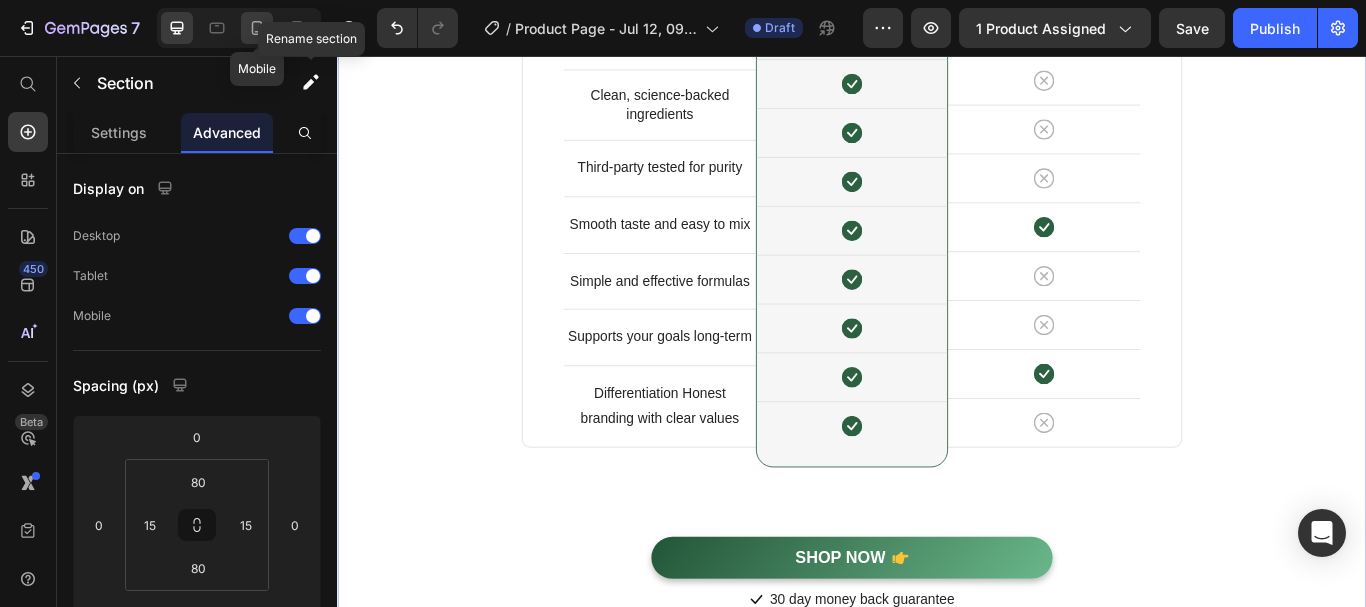 click 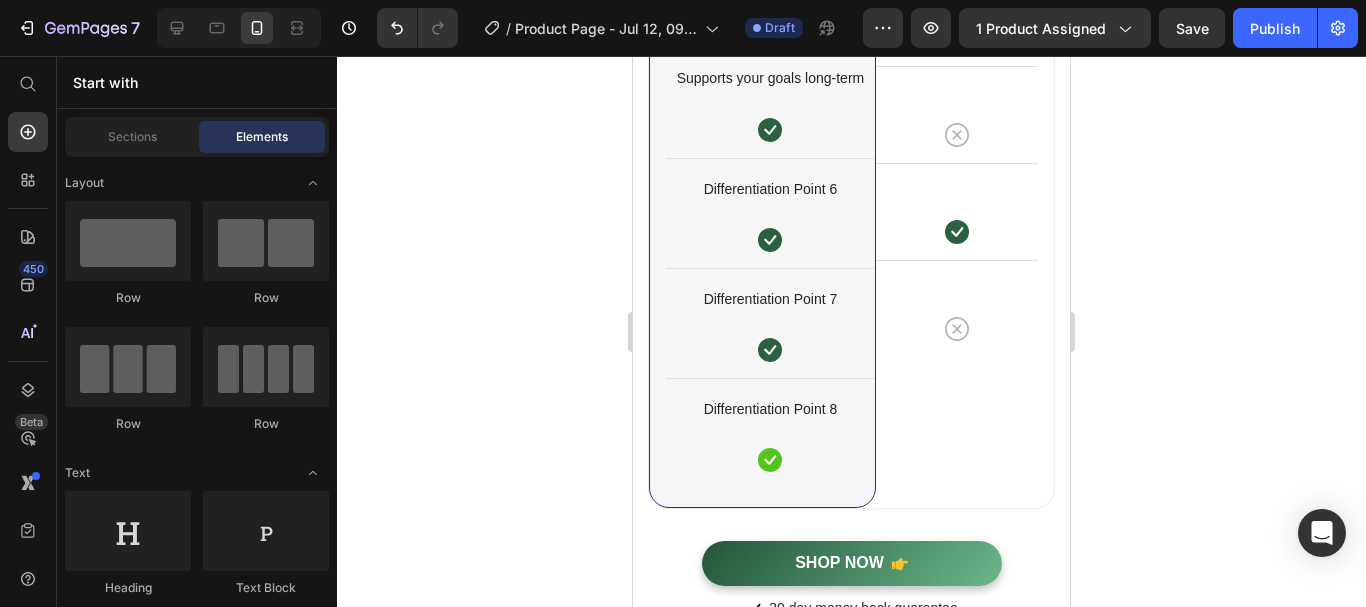 scroll, scrollTop: 5130, scrollLeft: 0, axis: vertical 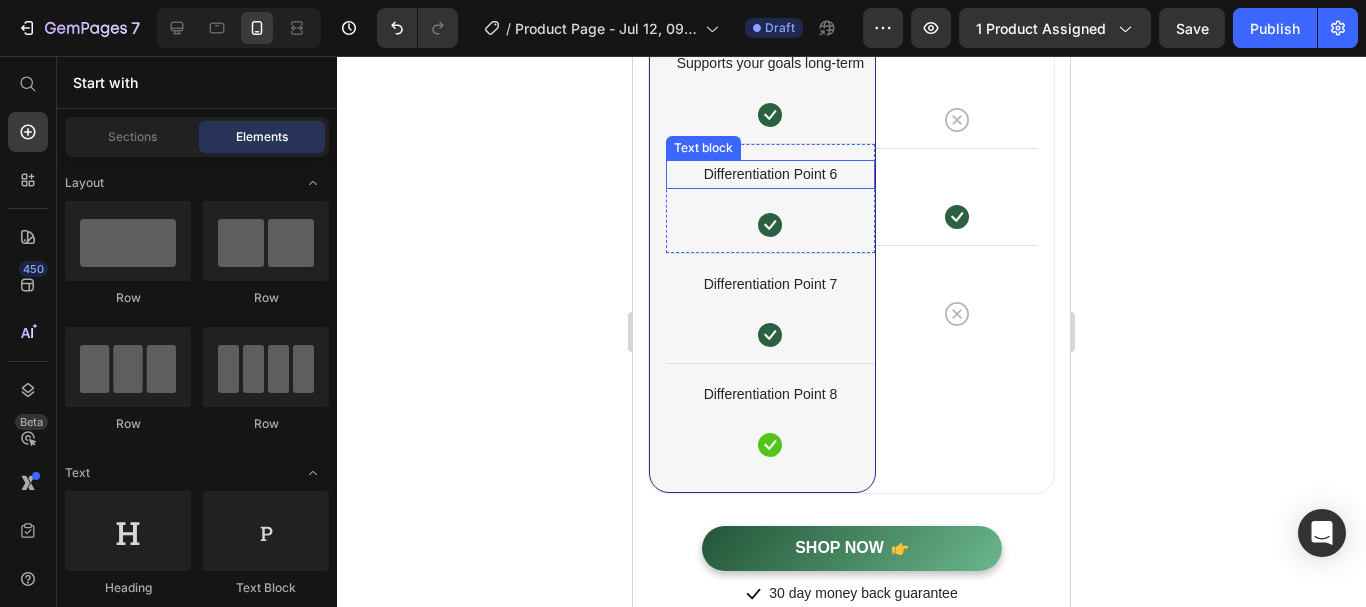 click on "Differentiation Point 6" at bounding box center [770, 174] 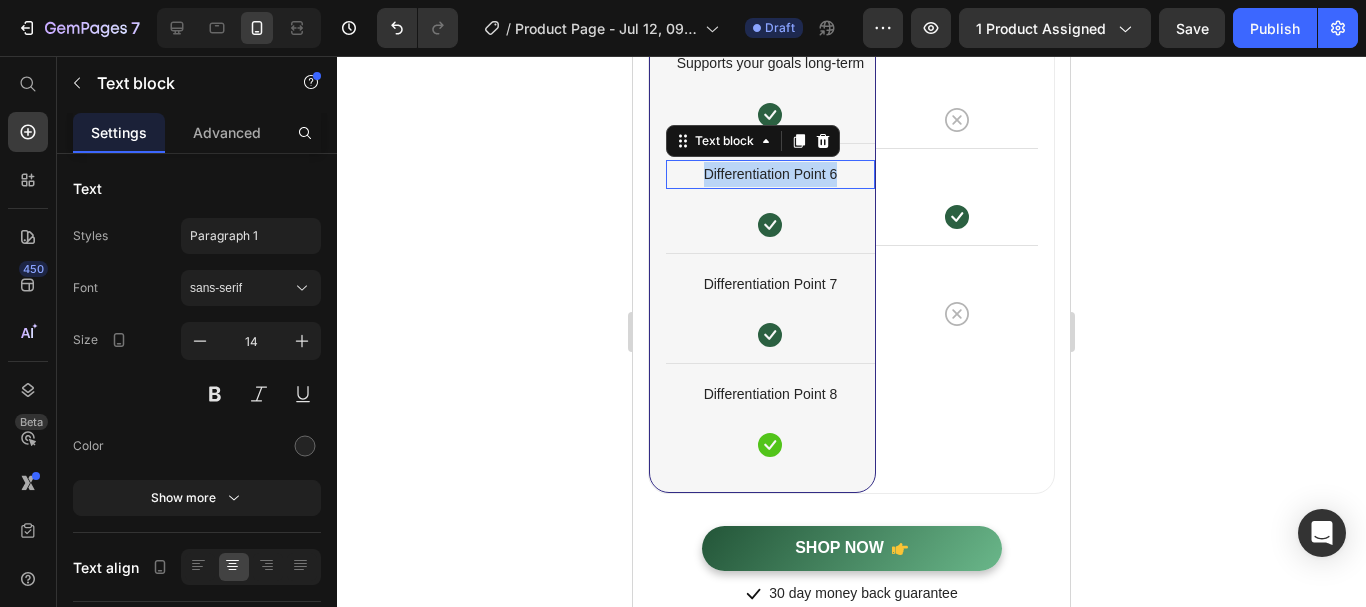 click on "Differentiation Point 6" at bounding box center (770, 174) 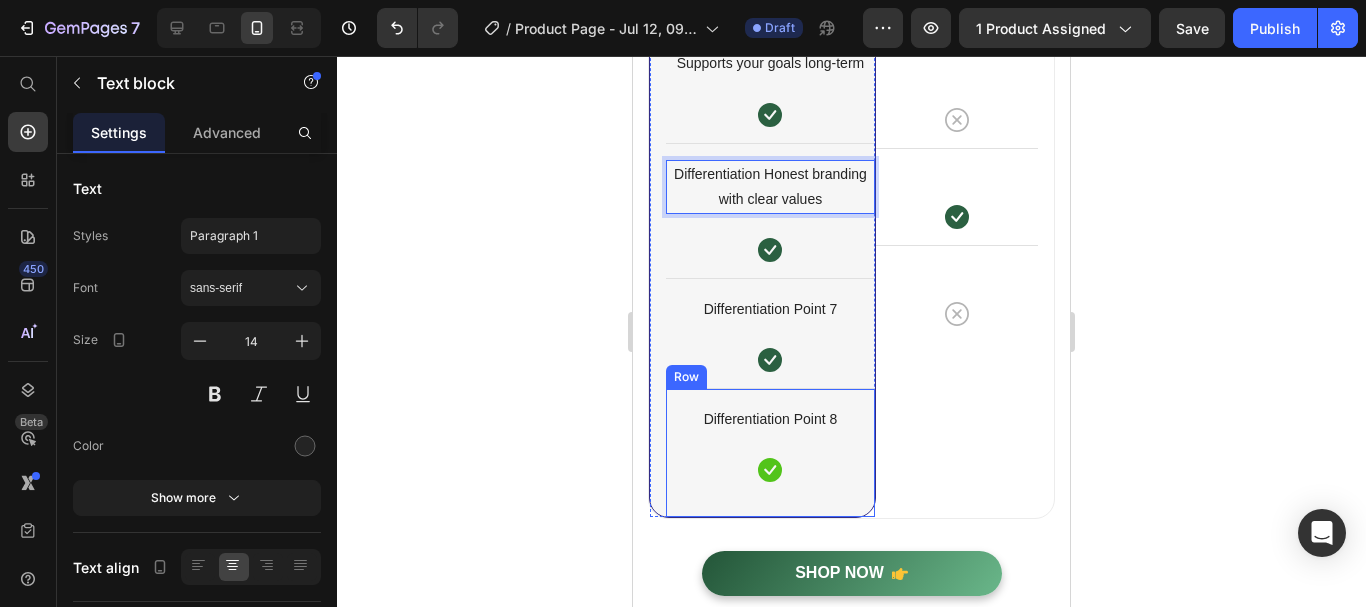 click on "Differentiation Point 8 Text block
Icon" at bounding box center [770, 443] 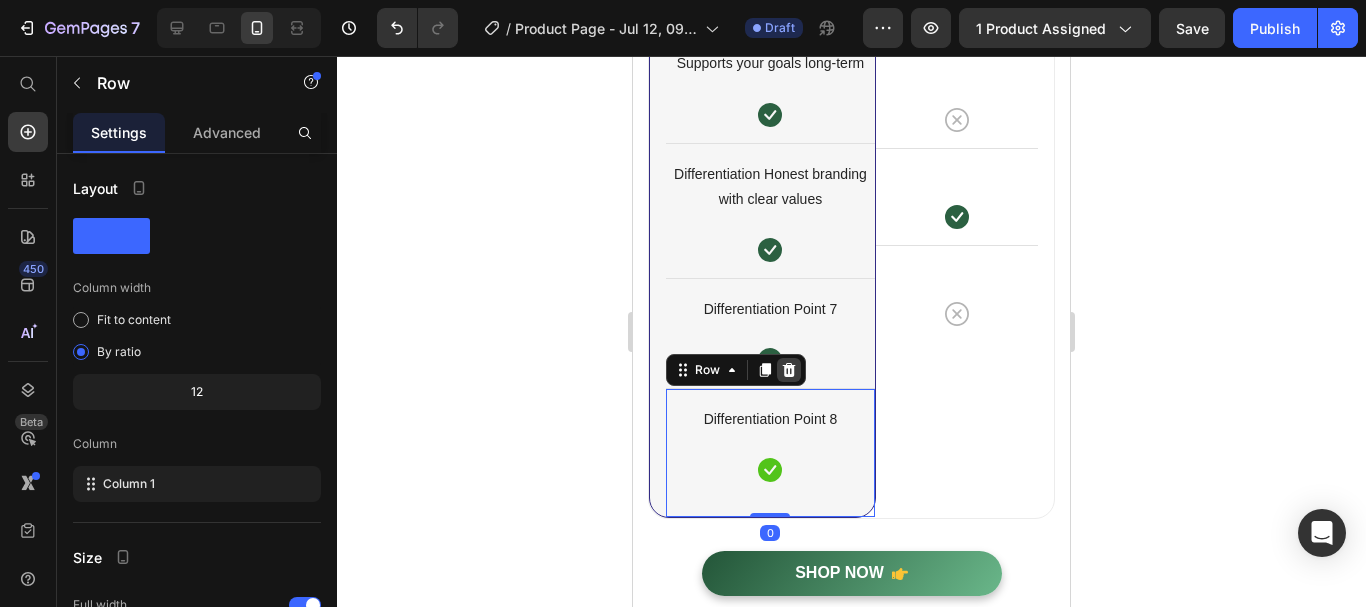 click 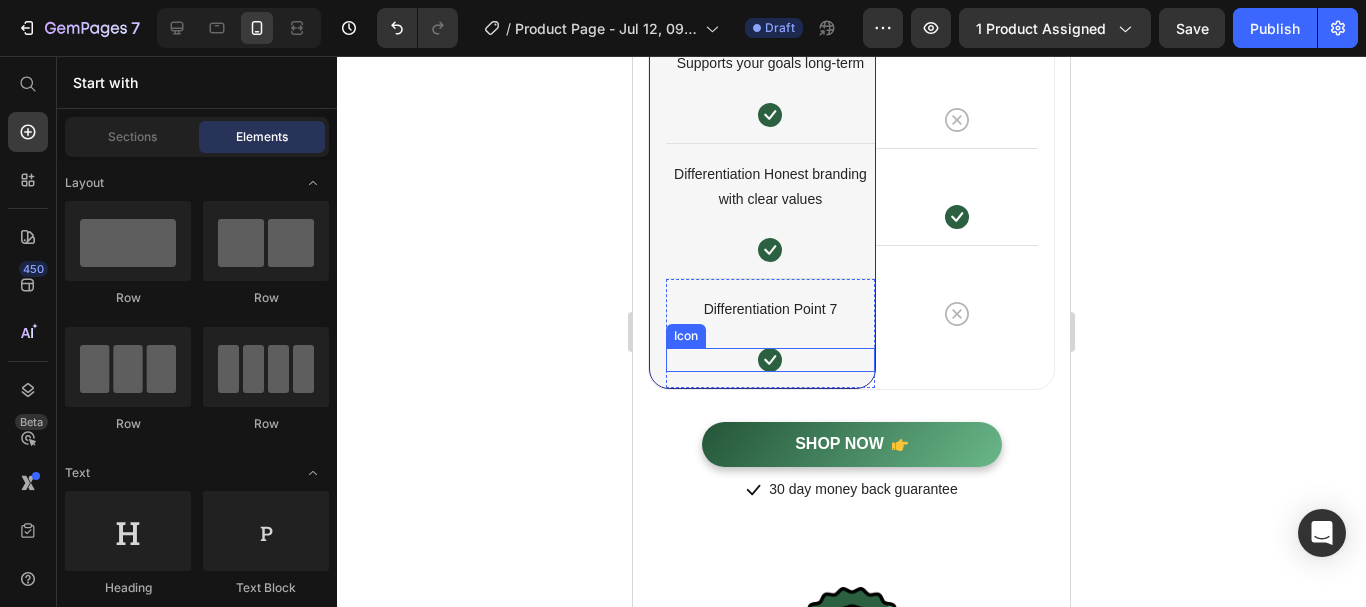 click on "Icon" at bounding box center (770, 360) 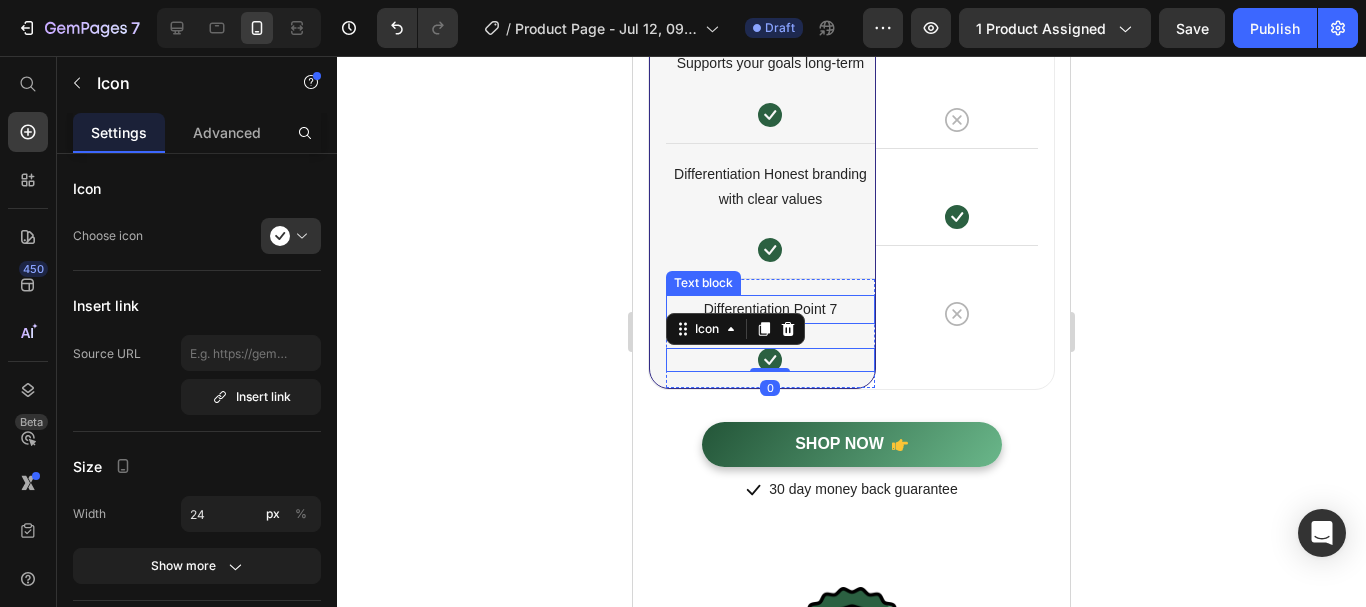 click on "Text block" at bounding box center (703, 283) 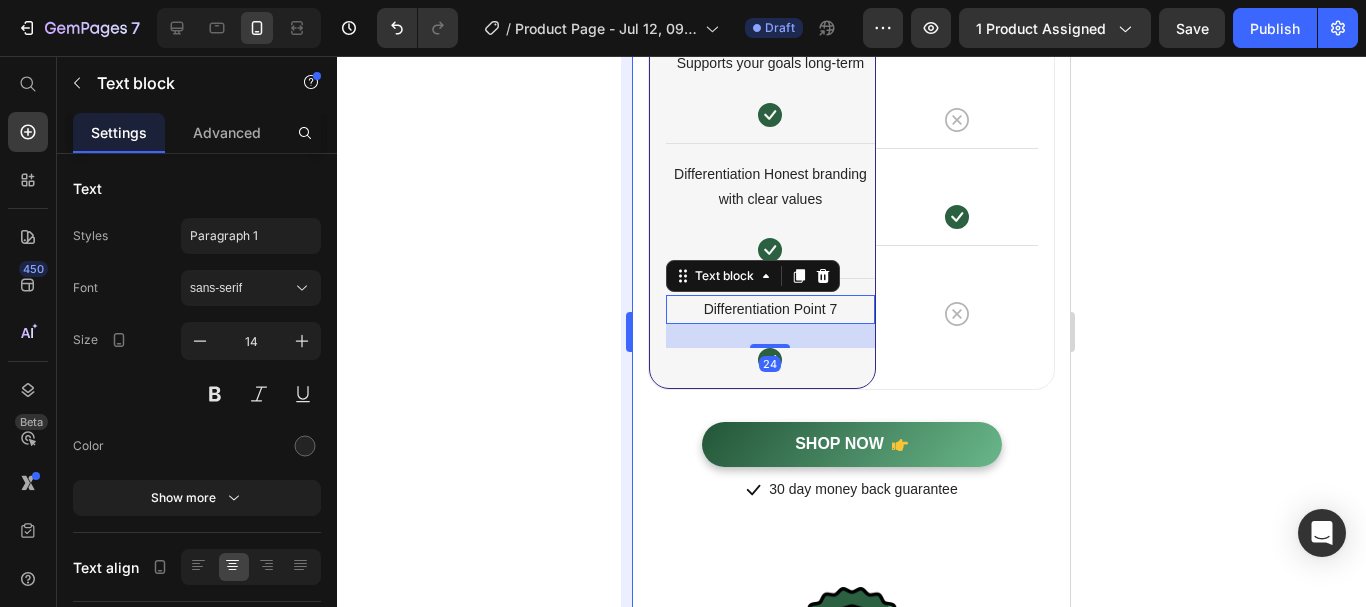 drag, startPoint x: 559, startPoint y: 315, endPoint x: 623, endPoint y: 338, distance: 68.007355 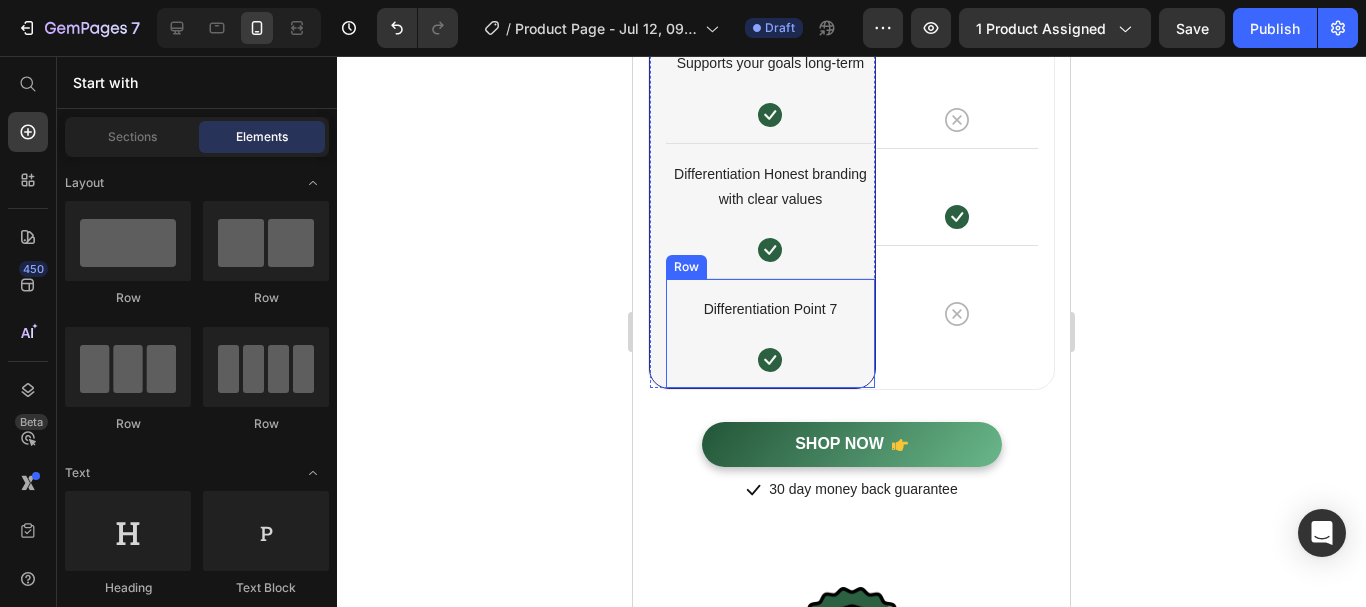 click on "Differentiation Point 7 Text block
Icon" at bounding box center [770, 333] 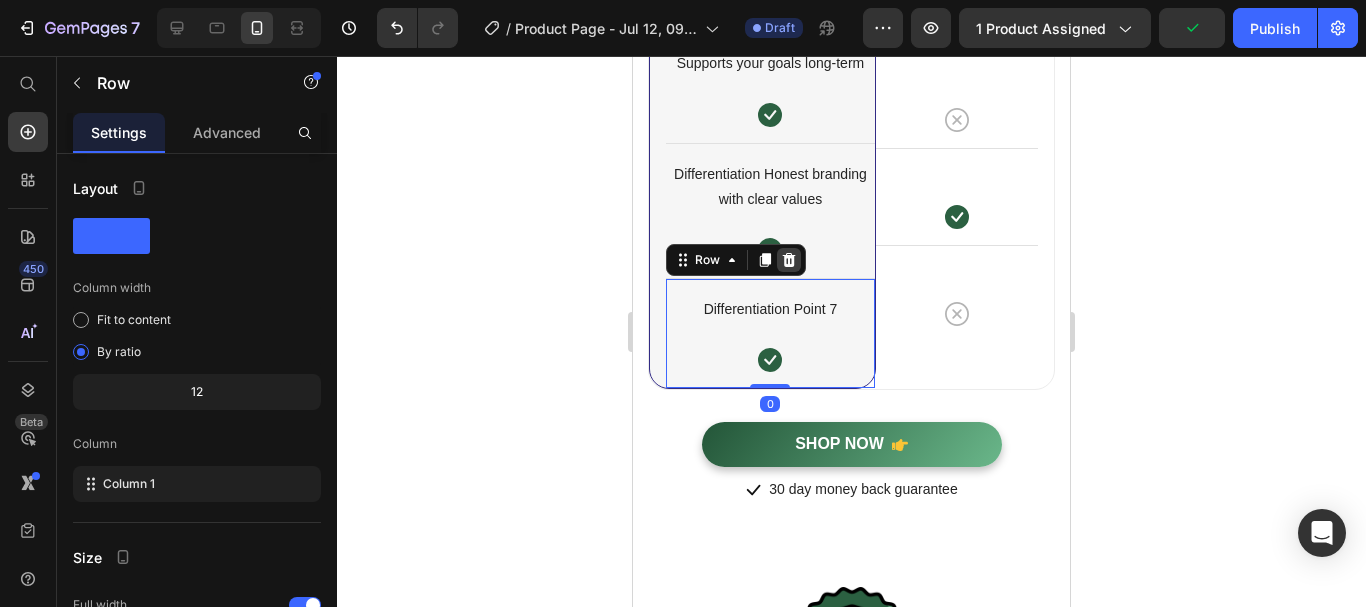click 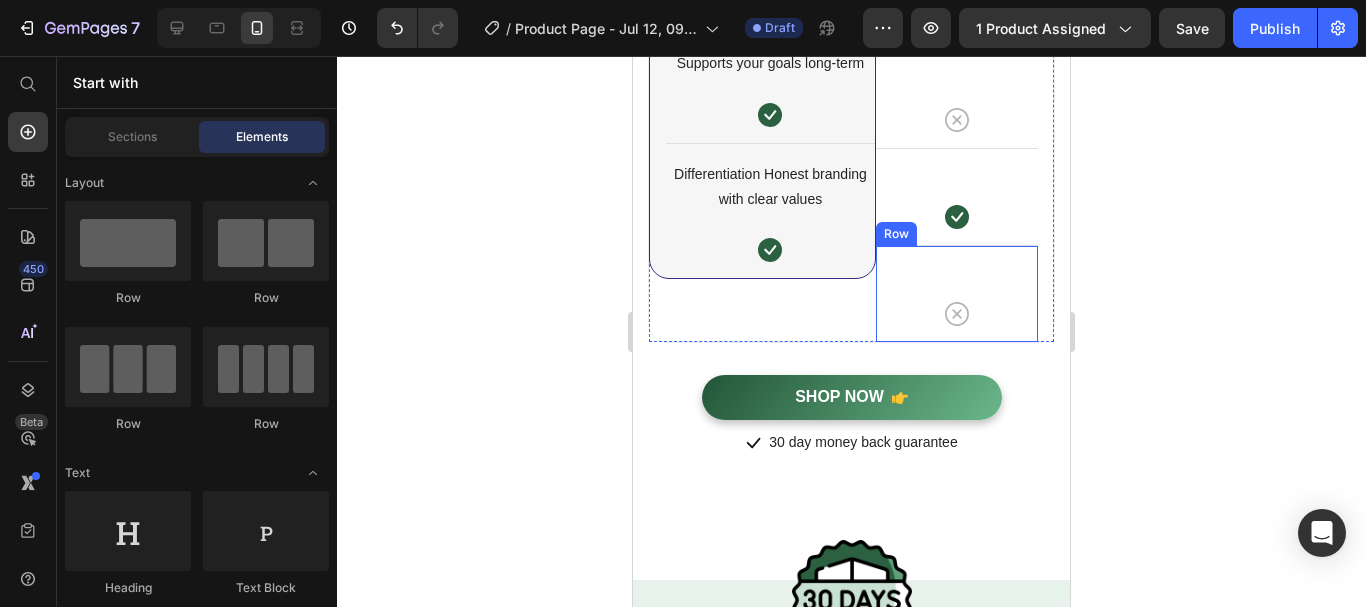 click on "Icon Row" at bounding box center [957, 293] 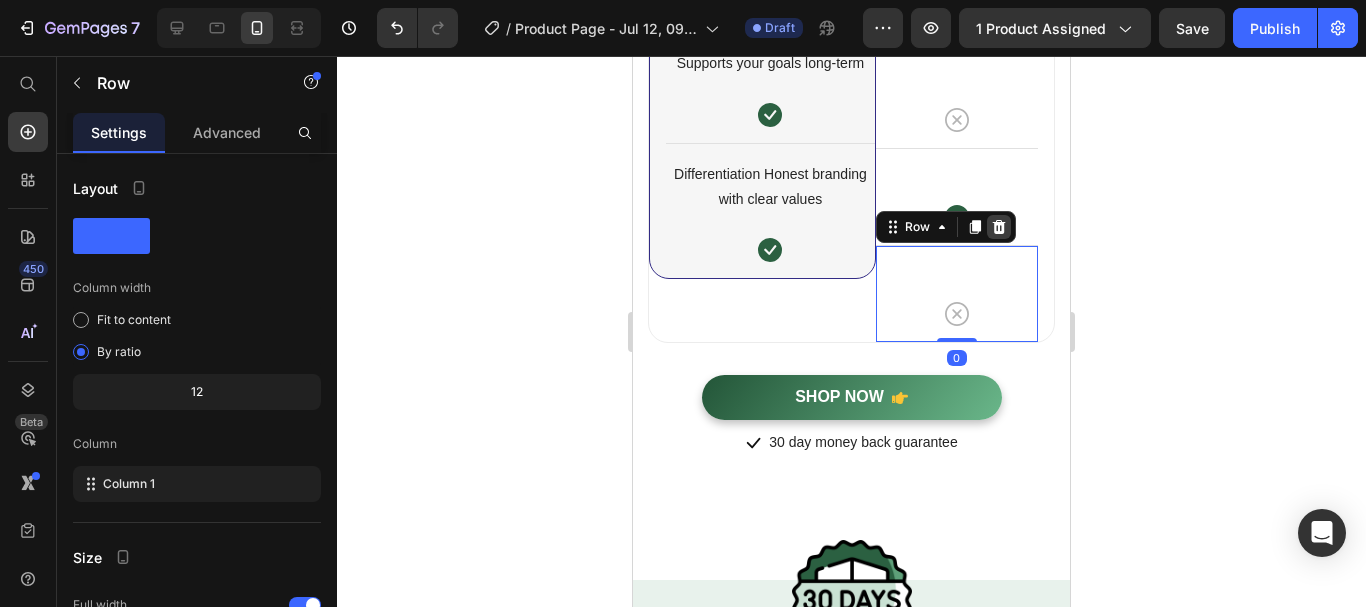 click 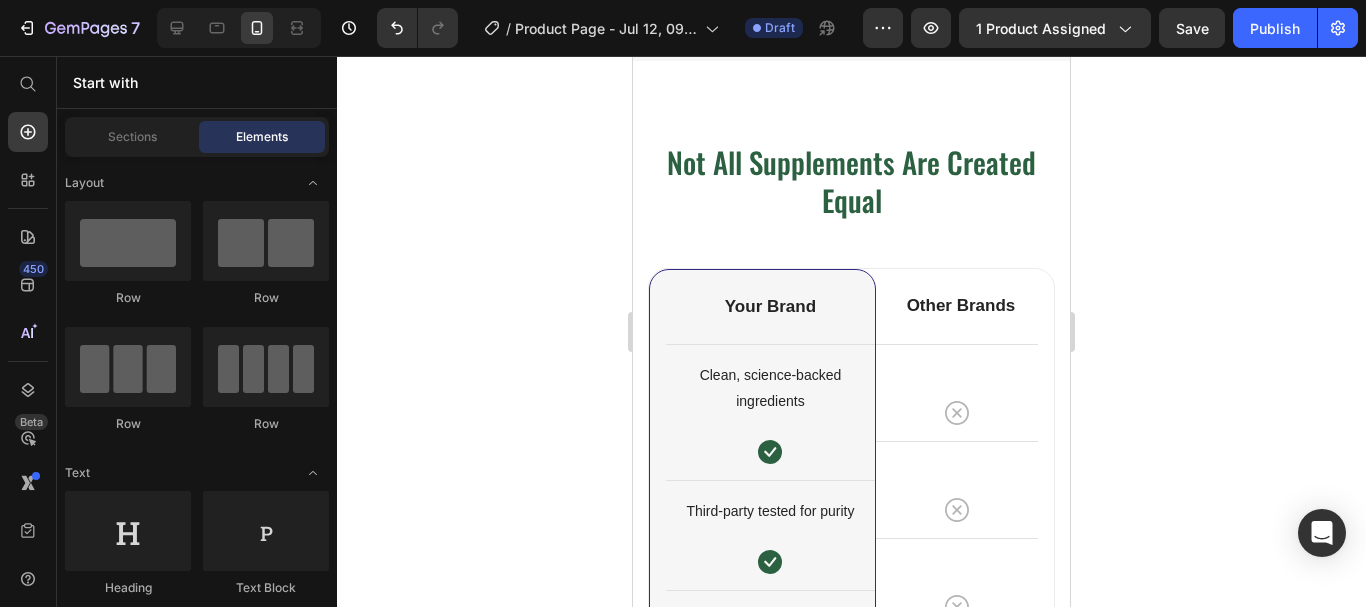 scroll, scrollTop: 4337, scrollLeft: 0, axis: vertical 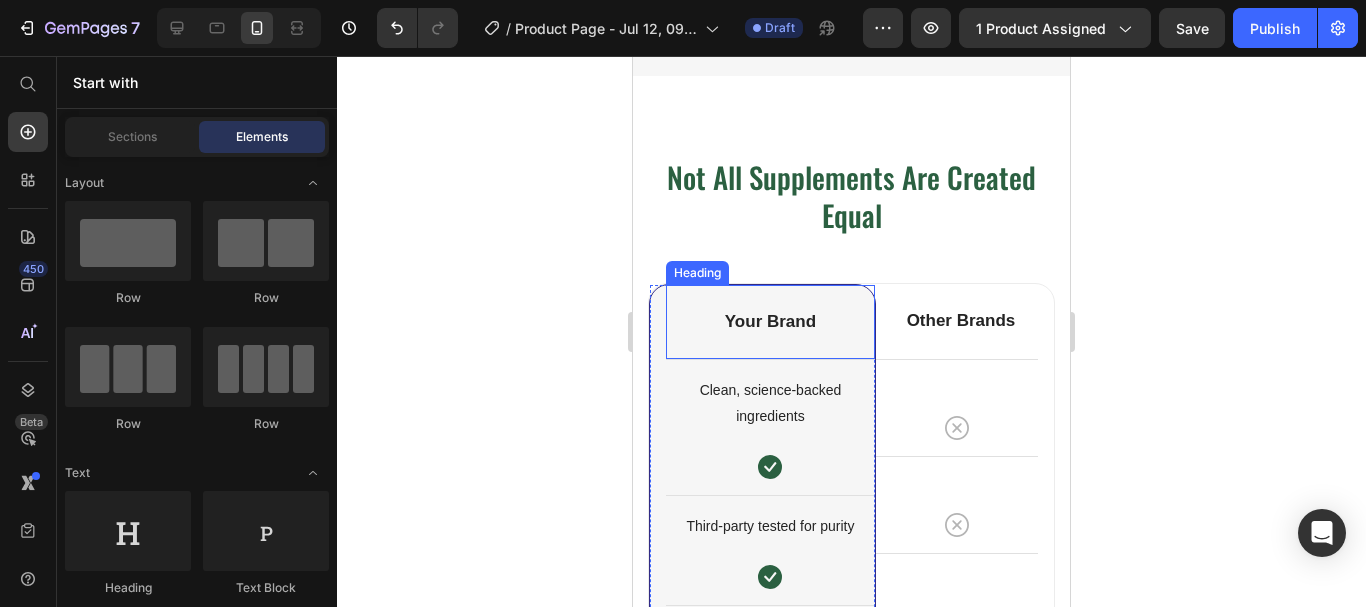 click on "Your Brand" at bounding box center [770, 322] 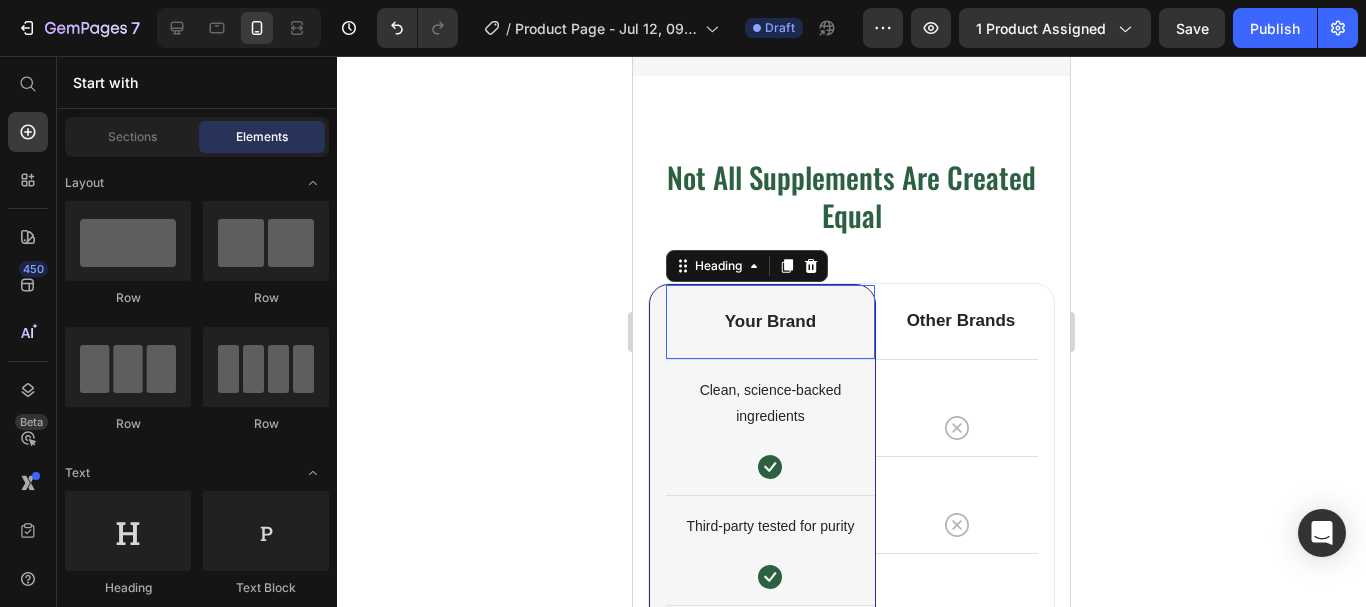 click on "Your Brand" at bounding box center [770, 322] 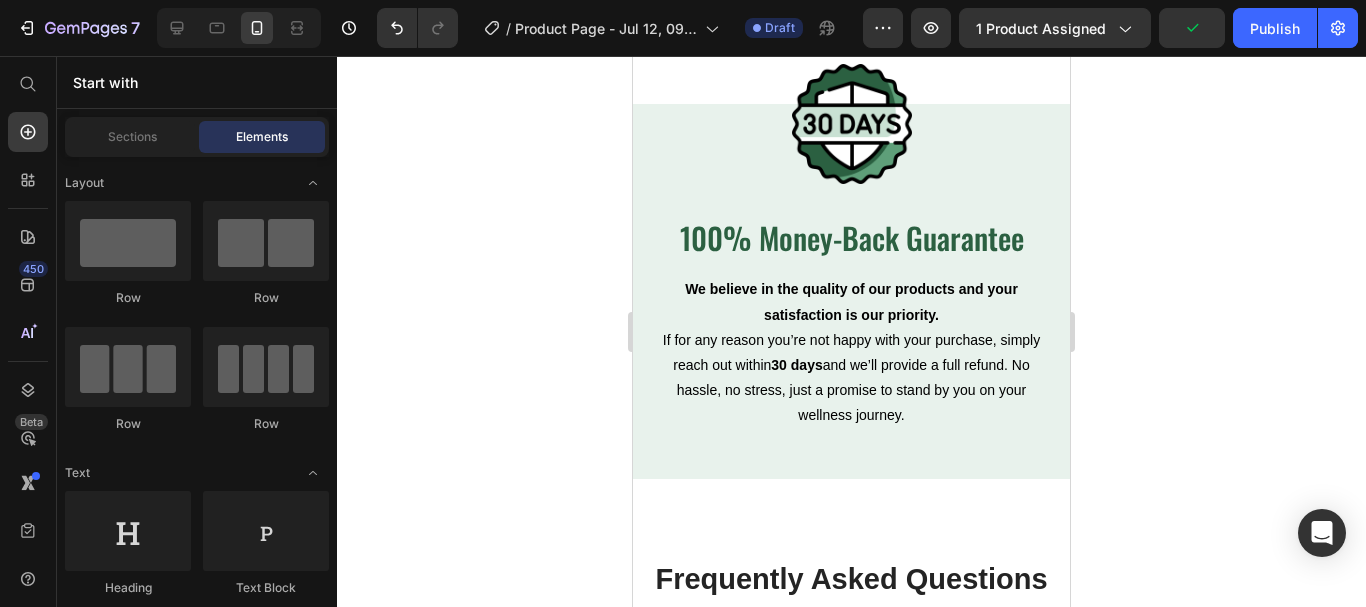 scroll, scrollTop: 5557, scrollLeft: 0, axis: vertical 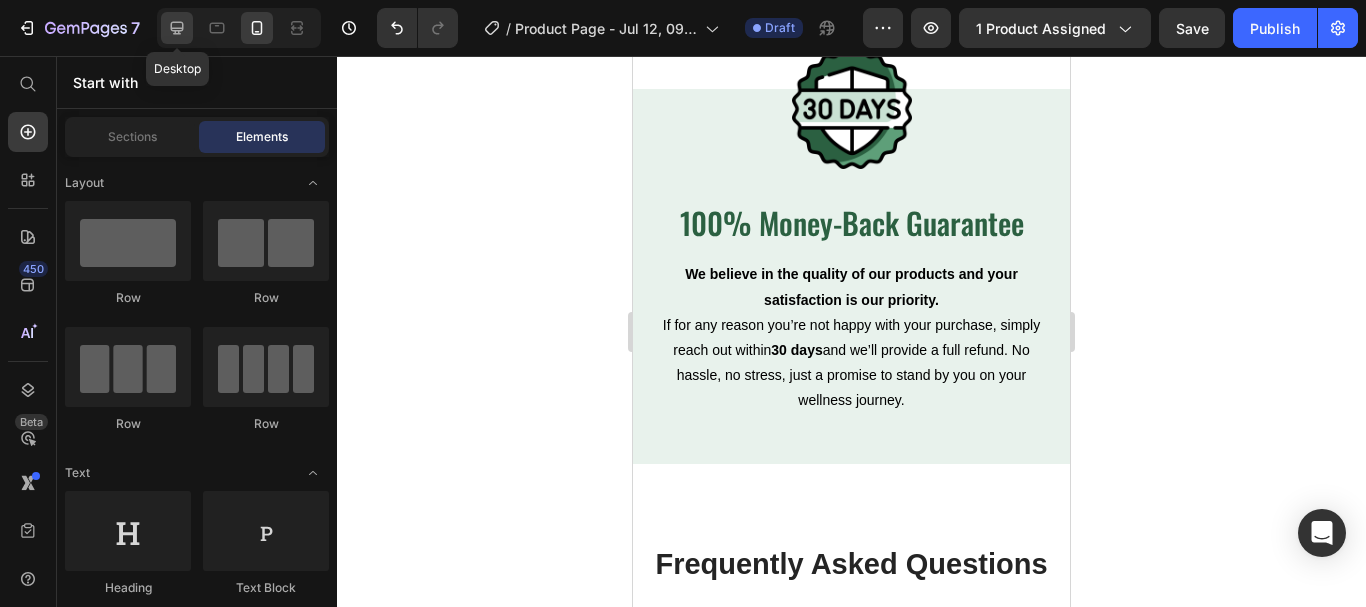 click 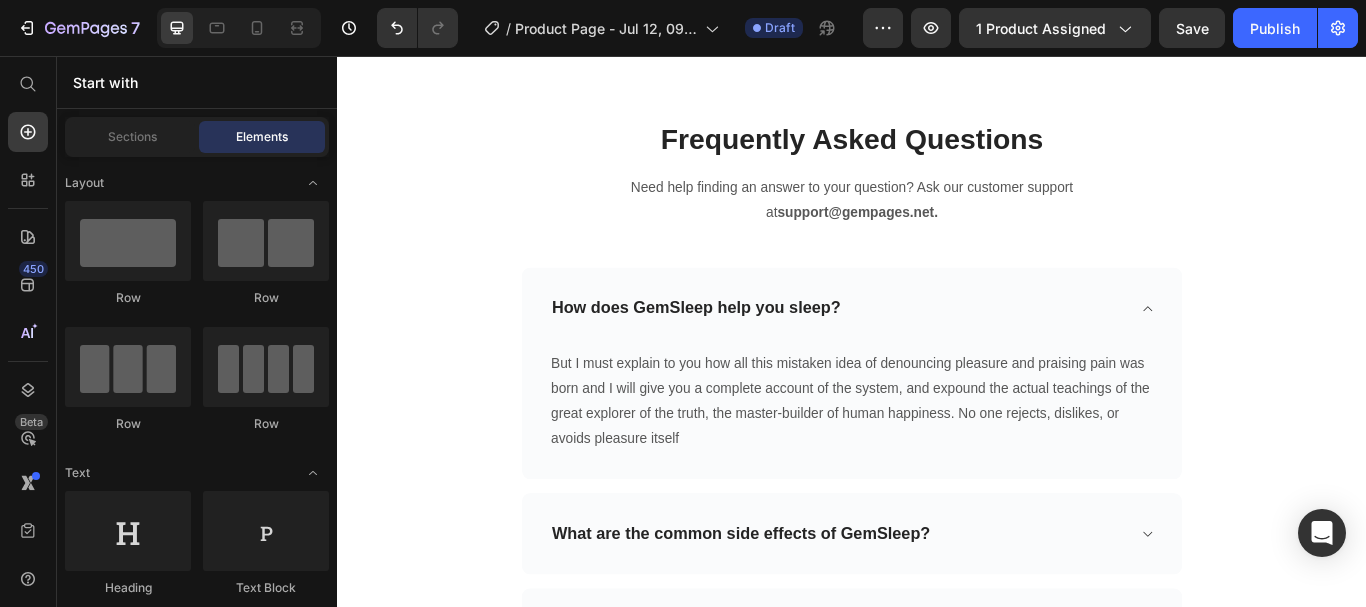 scroll, scrollTop: 6304, scrollLeft: 0, axis: vertical 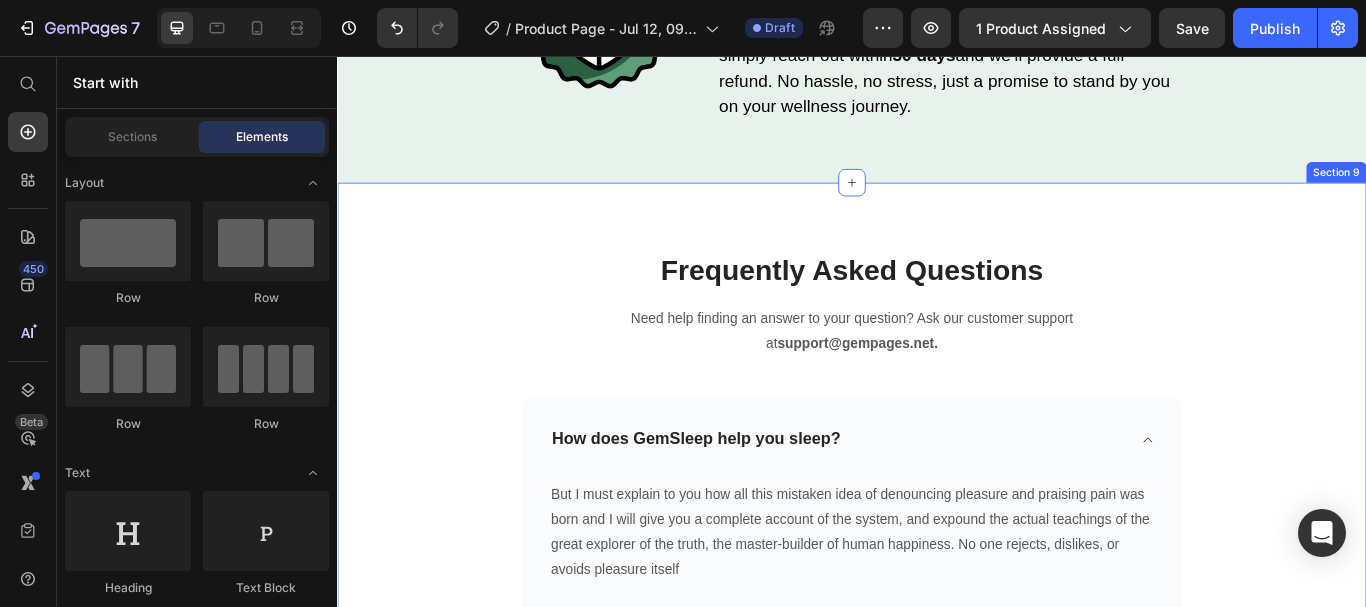 click on "Frequently Asked Questions Heading Need help finding an answer to your question? Ask our customer support at  support@gempages.net. Text block Row Row
How does GemSleep help you sleep? But I must explain to you how all this mistaken idea of denouncing pleasure and praising pain was born and I will give you a complete account of the system, and expound the actual teachings of the great explorer of the truth, the master-builder of human happiness. No one rejects, dislikes, or avoids pleasure itself Text block Row
What are the common side effects of GemSleep?
Does GemSleep make me feel groggy the next day?
Can I take GemSleep gummies every night? Accordion  	   REVEAL OFFER Button                Icon 30 day money back guarantee Text block Icon List Row Section 9" at bounding box center (937, 727) 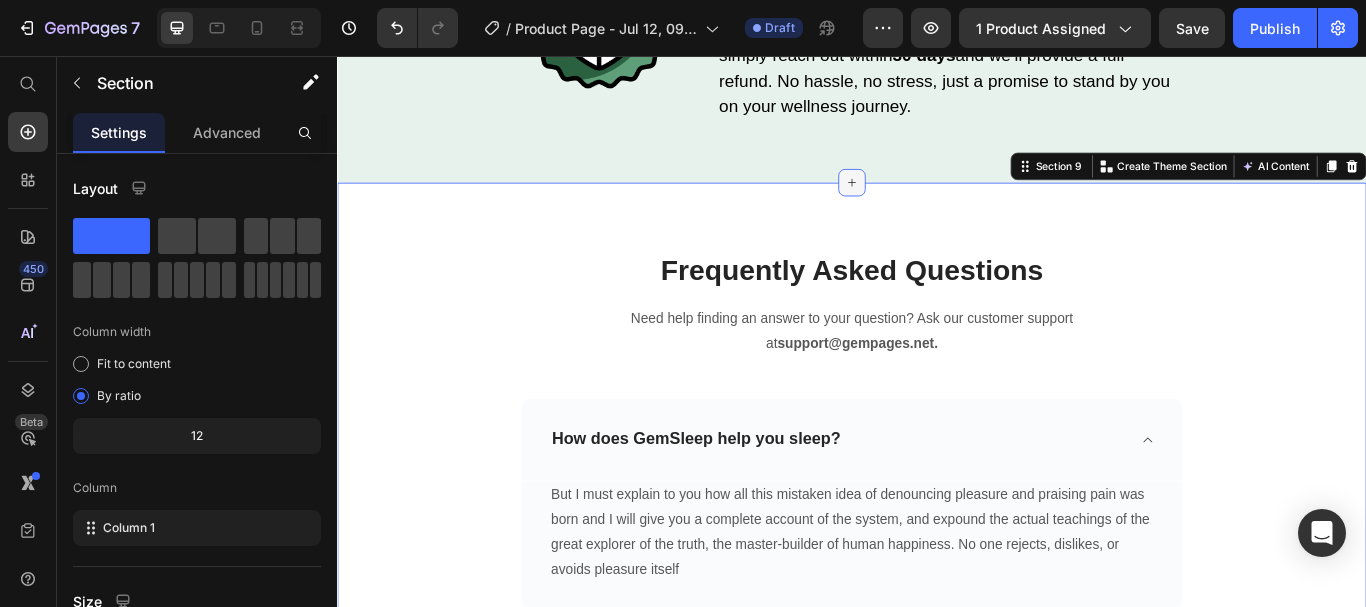 click at bounding box center [937, 204] 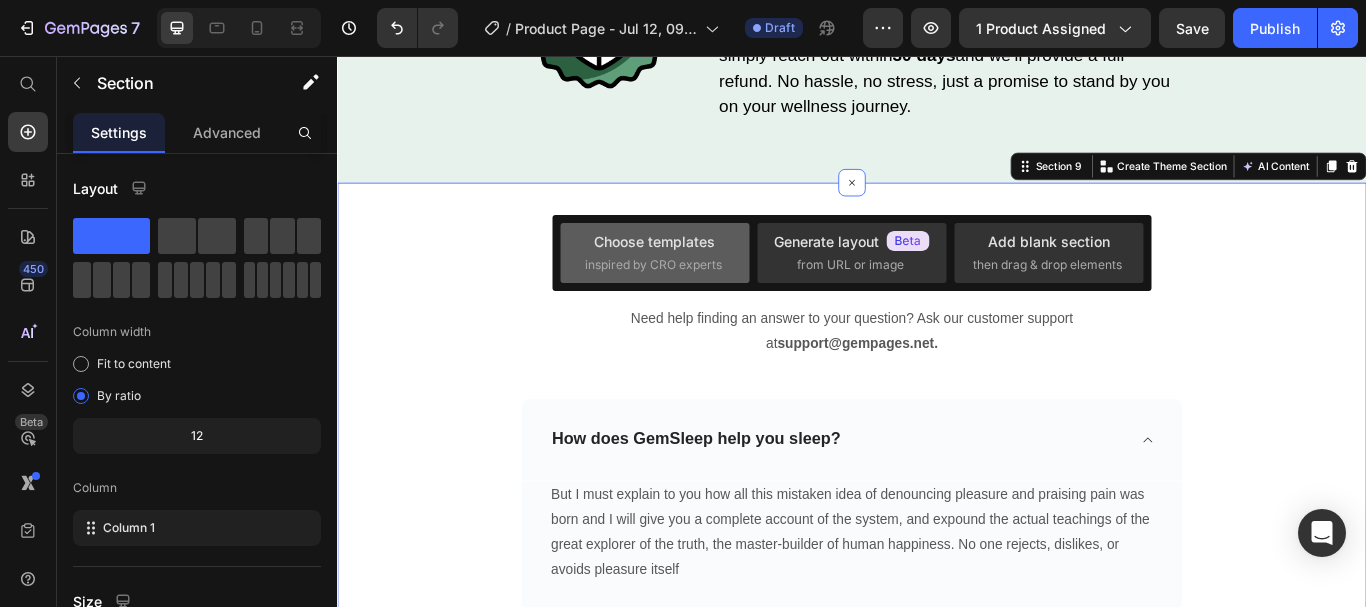 click on "Choose templates" at bounding box center (654, 241) 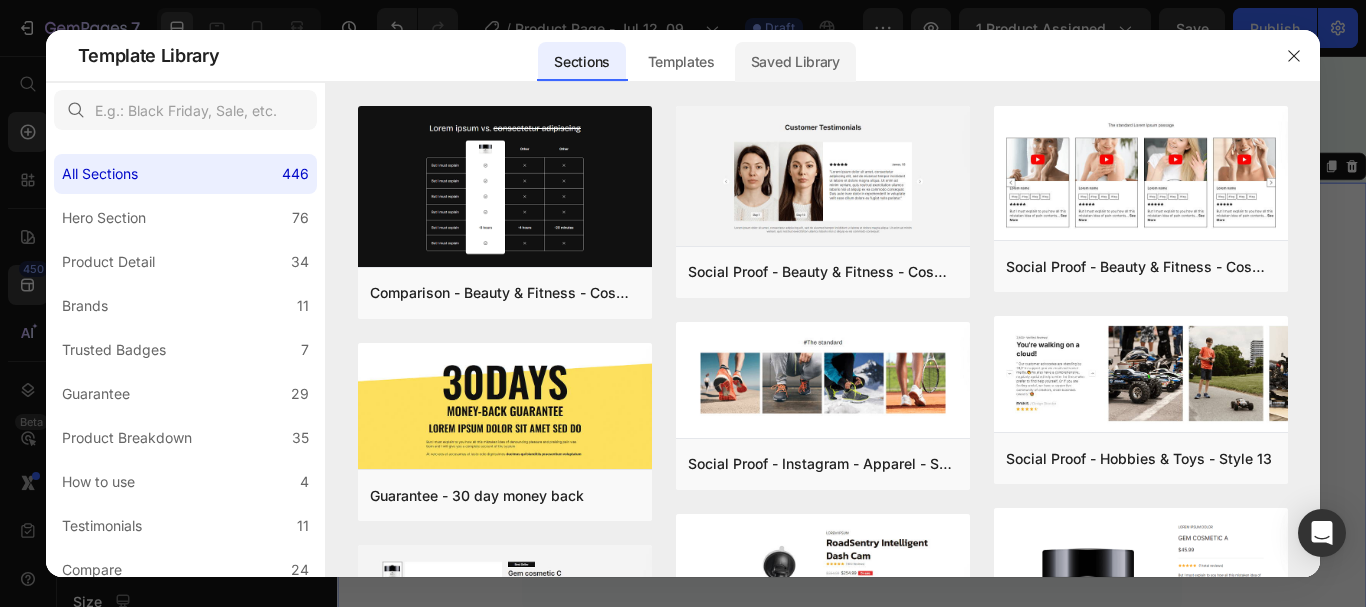click on "Saved Library" 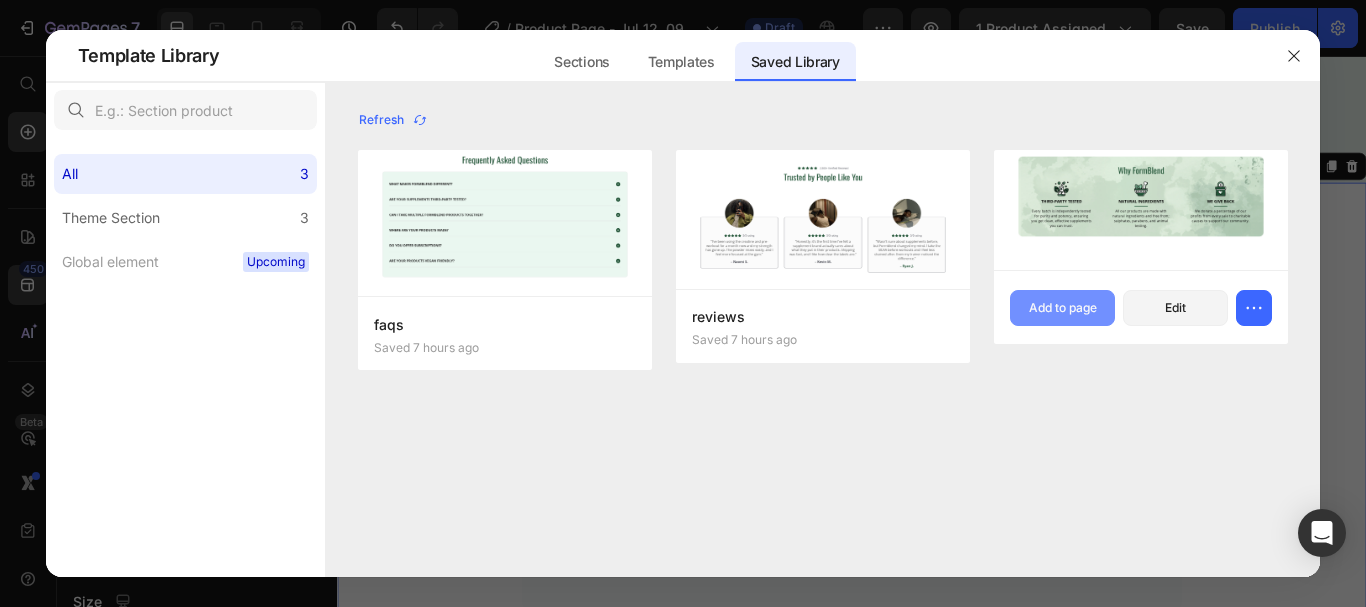 click on "Add to page" at bounding box center (1063, 308) 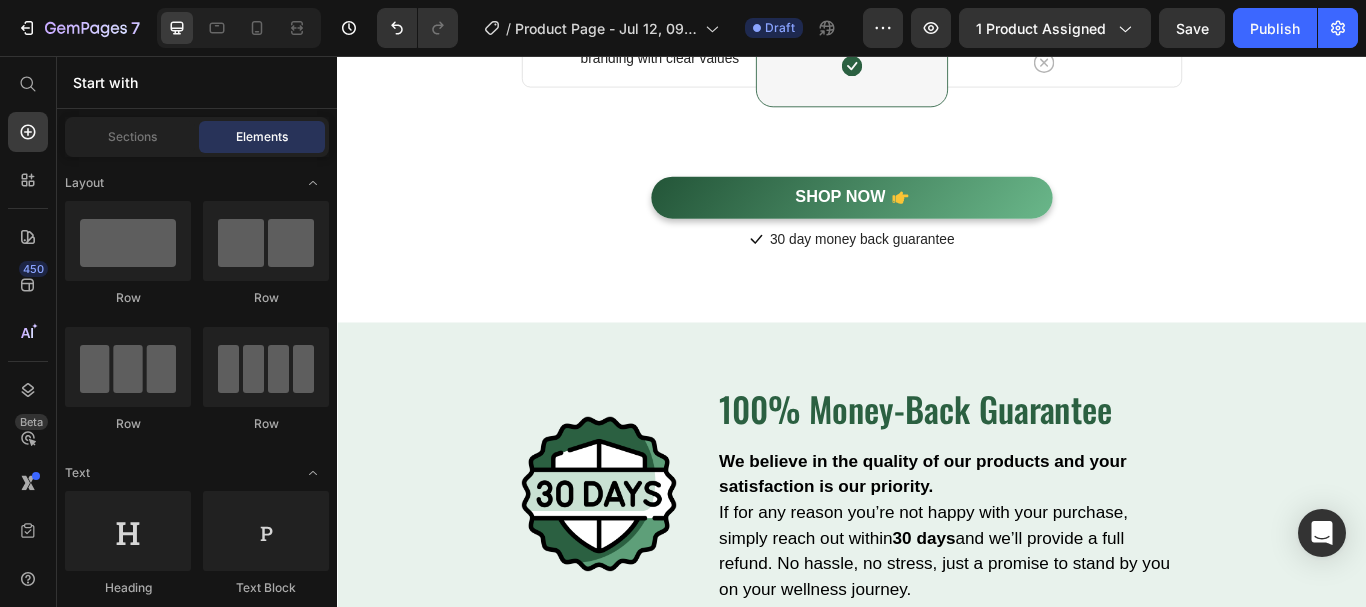 scroll, scrollTop: 6049, scrollLeft: 0, axis: vertical 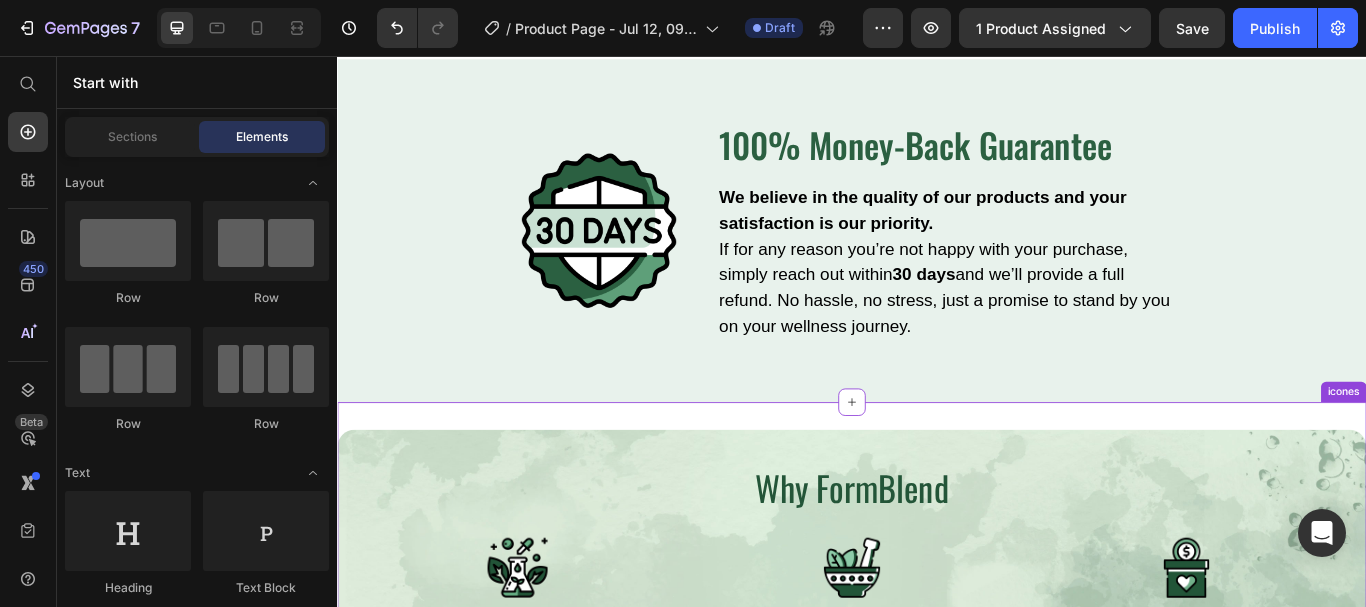 click on "Why FormBlend Heading Image Third-Party Tested Text block                Title Line Every batch is independently tested for purity and potency, ensuring you get clean, effective supplements you can trust. Text block Row Image NATURAL INGREDIENTS Text block                Title Line All our products are made with natural ingredients and free from; sulphates, parabens, and animal testing. Text block Row Image WE GIVE BACK Text block                Title Line We donate a percentage of our profits from every sale to charitable causes to support our community. Text block Row Row Row" at bounding box center [937, 692] 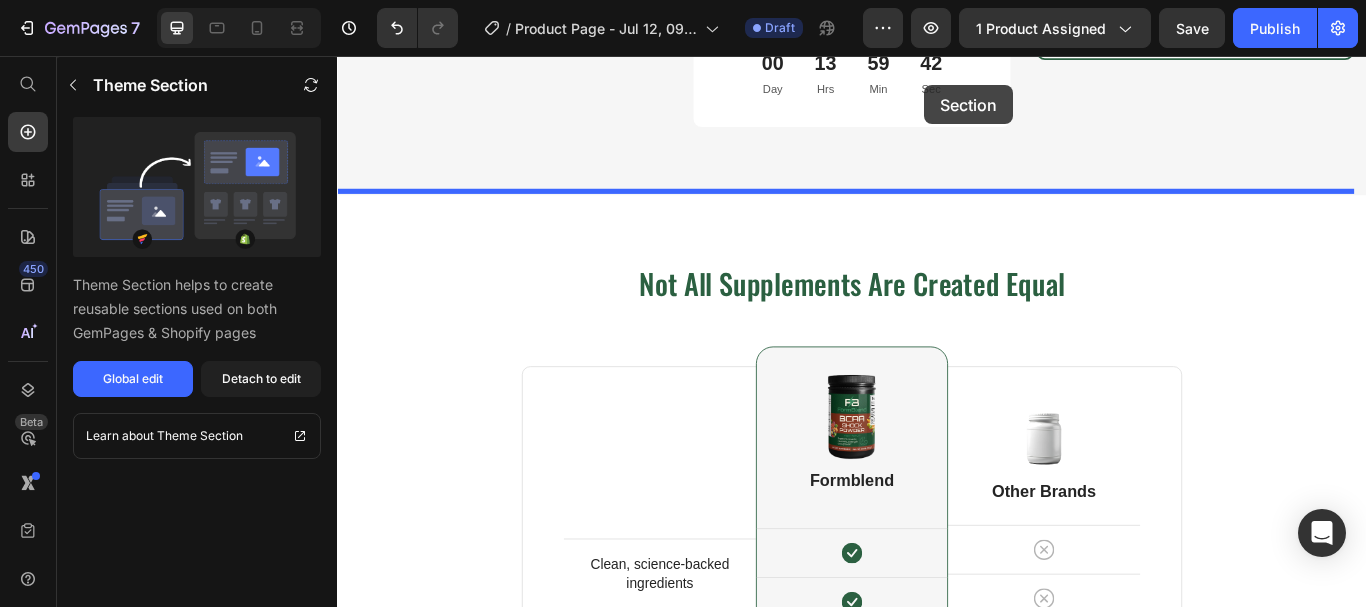 scroll, scrollTop: 4604, scrollLeft: 0, axis: vertical 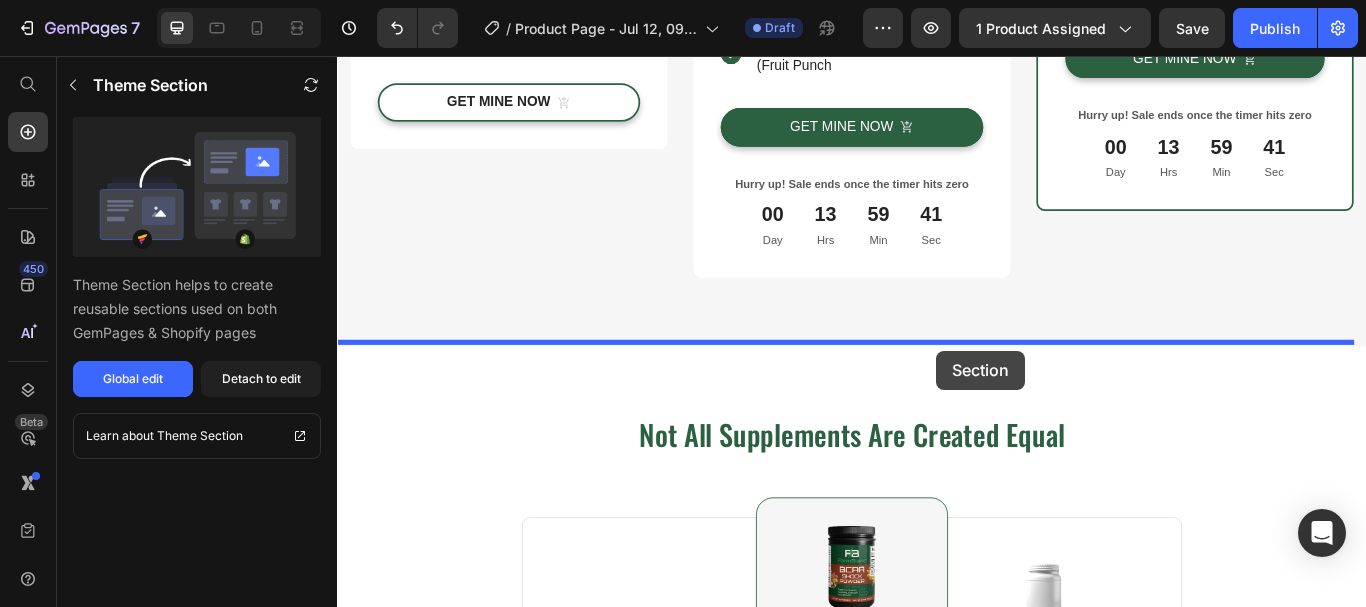 drag, startPoint x: 1405, startPoint y: 437, endPoint x: 1036, endPoint y: 400, distance: 370.85037 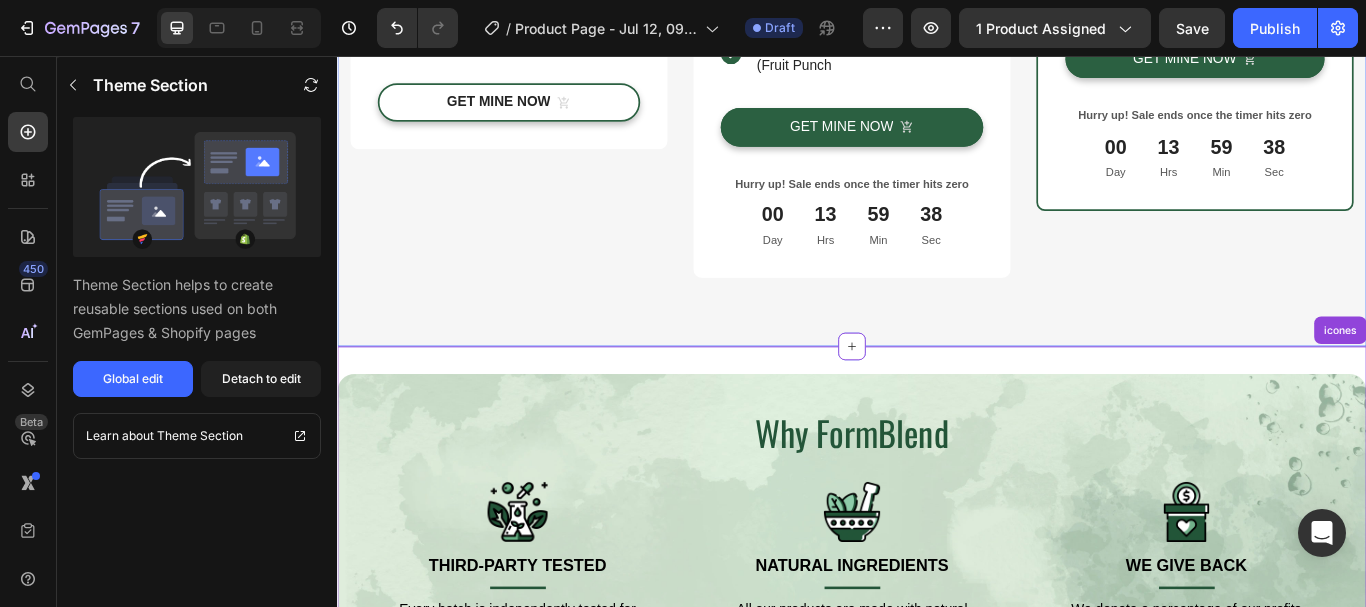 click on "Buy more & save up to 40% Heading Get more of what you love while spending less. Our bundles help you stay consistent and save big. Text block Row The Reset & Recharge Bundle (P) Title                Title Line SAVE 43% (P) Tag (P) Images & Gallery $40.00 (P) Price $70.00 (P) Price You saved $30.00 (P) Tag Row You saved $30.00 (P) Tag
Icon Natural Gut Wellness Capsules Text block
Icon Multivitamin Bear Gummies (Adult) Text block
Icon Colon Gentle Cleanse Text block Icon List Get mine now (P) Cart Button Product Row Row The Performance Pack (P) Title                Title Line SAVE 33% (P) Tag MOST POPULAR Text block Row (P) Images & Gallery Row $40.00 (P) Price $60.00 (P) Price You saved $20.00 (P) Tag Row You saved $20.00 (P) Tag
Icon Creatine Monohydrate Text block
Icon BCAA Shock Powder (Fruit Punch) Text block
Icon Nitric Shock Pre-Workout Powder (Fruit Punch Text block Icon List Get mine now (P) Cart Button" at bounding box center [937, -258] 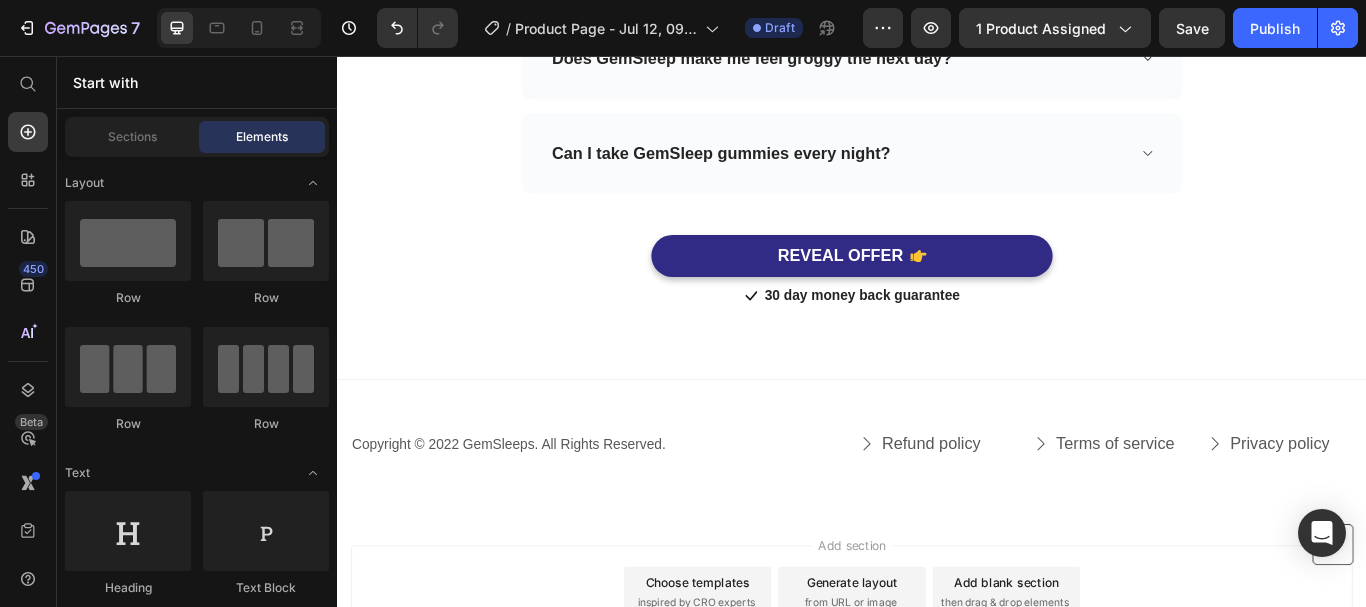 scroll, scrollTop: 7652, scrollLeft: 0, axis: vertical 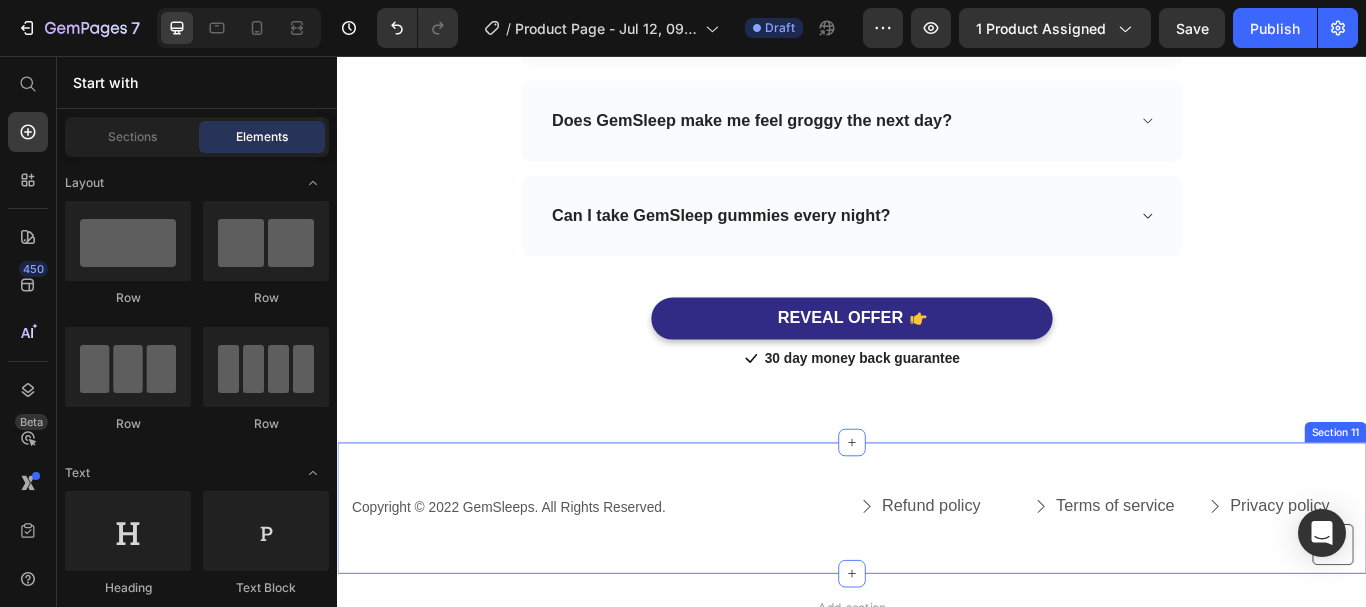 click on "Copyright © 2022 GemSleeps. All Rights Reserved. Text block     Refund policy Button     Terms of service Button     Privacy policy Button Row Row       Button Section 11" at bounding box center (937, 583) 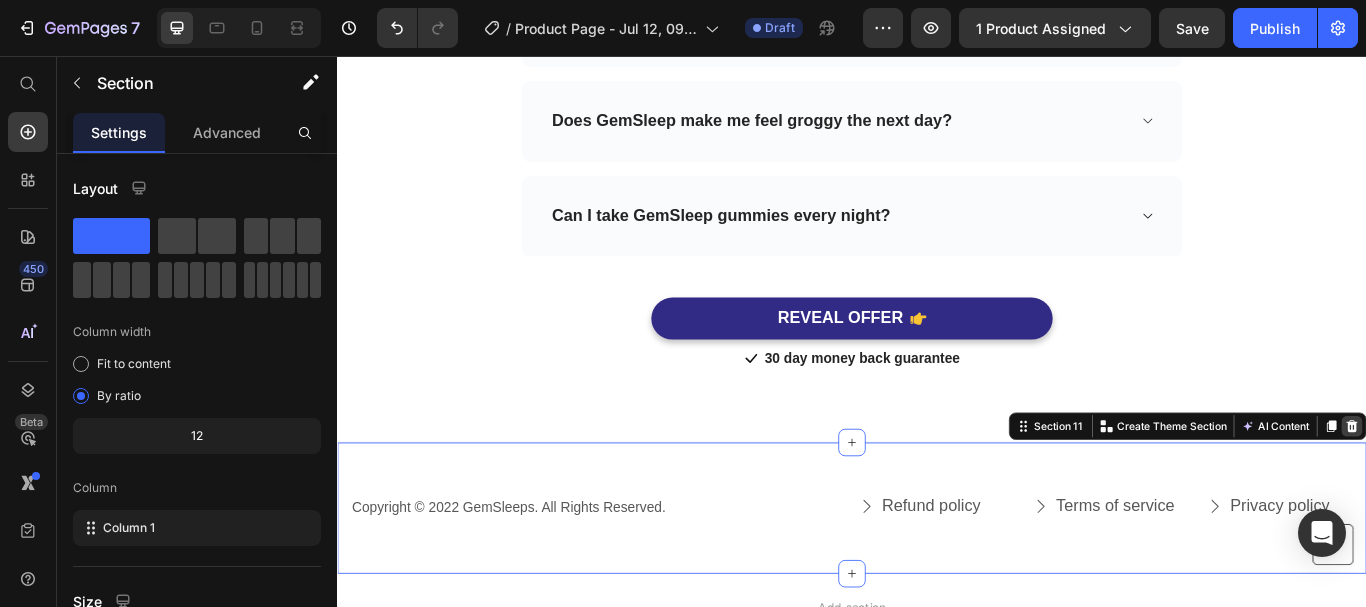 click 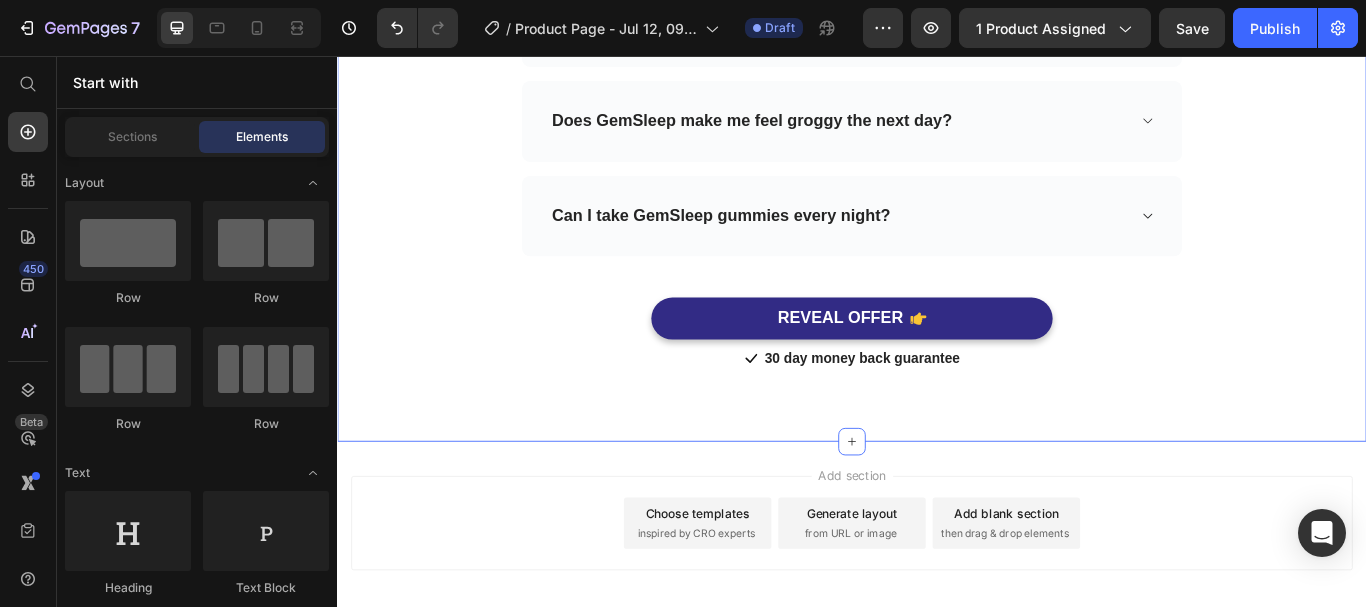 click on "Frequently Asked Questions Heading Need help finding an answer to your question? Ask our customer support at  support@gempages.net. Text block Row Row
How does GemSleep help you sleep? But I must explain to you how all this mistaken idea of denouncing pleasure and praising pain was born and I will give you a complete account of the system, and expound the actual teachings of the great explorer of the truth, the master-builder of human happiness. No one rejects, dislikes, or avoids pleasure itself Text block Row
What are the common side effects of GemSleep?
Does GemSleep make me feel groggy the next day?
Can I take GemSleep gummies every night? Accordion  	   REVEAL OFFER Button                Icon 30 day money back guarantee Text block Icon List Row Section 10" at bounding box center [937, -18] 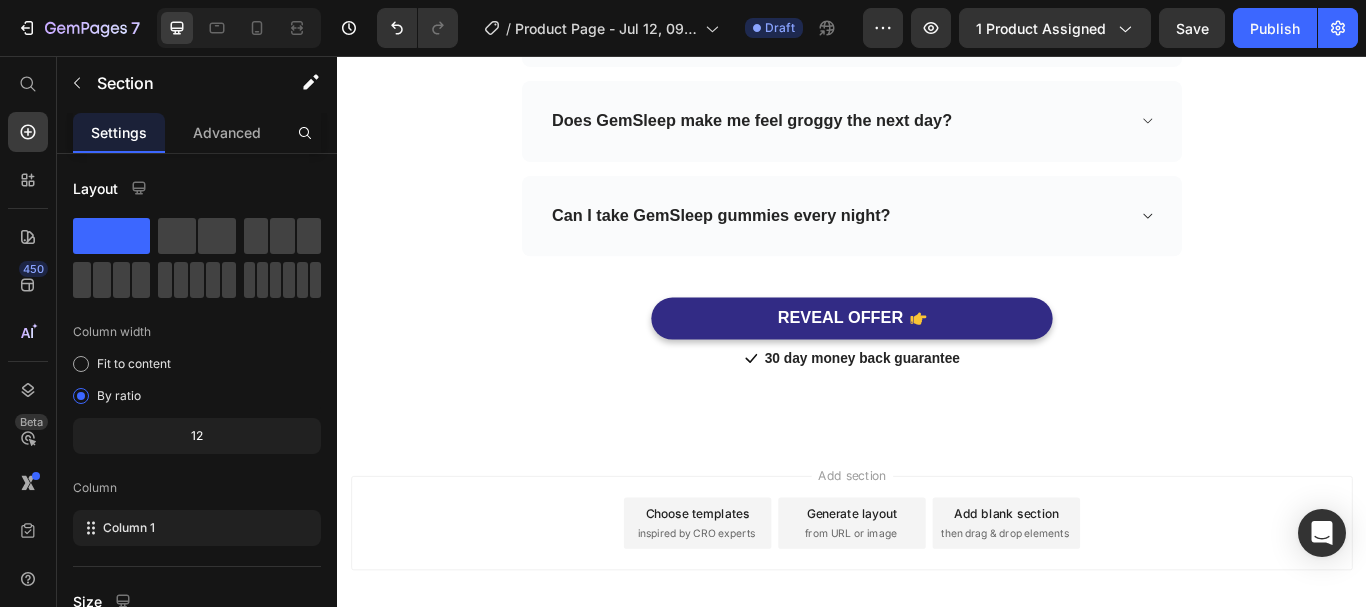scroll, scrollTop: 6958, scrollLeft: 0, axis: vertical 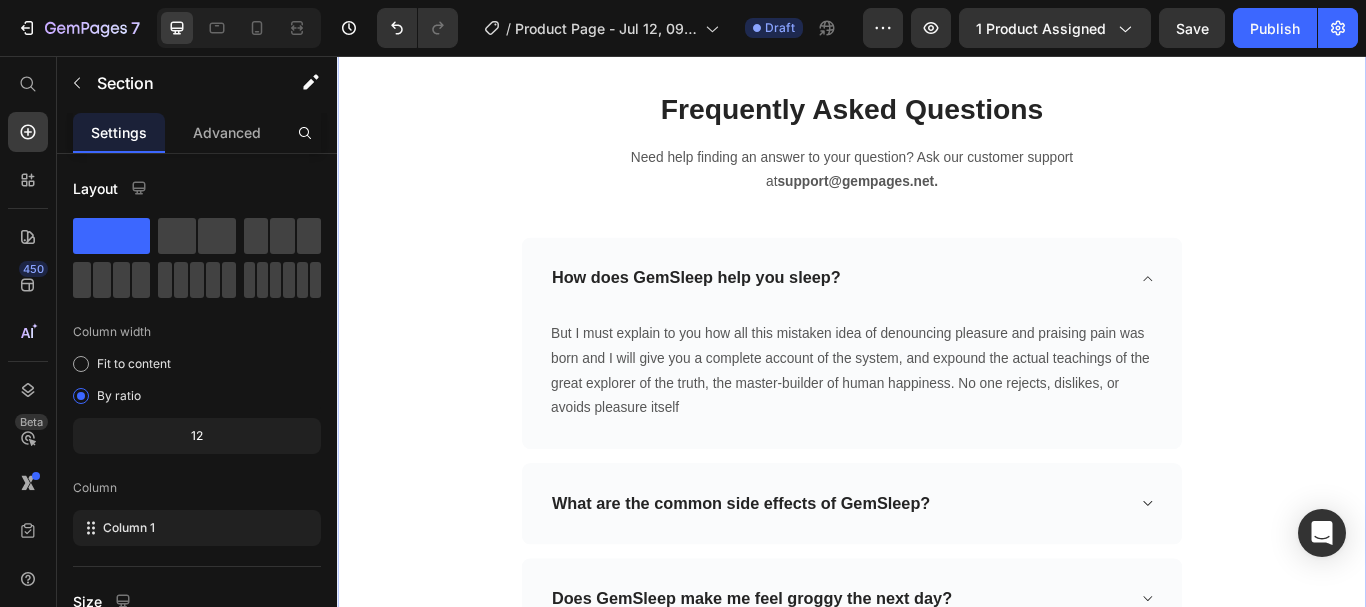 click on "Frequently Asked Questions Heading Need help finding an answer to your question? Ask our customer support at  support@gempages.net. Text block Row Row
How does GemSleep help you sleep? But I must explain to you how all this mistaken idea of denouncing pleasure and praising pain was born and I will give you a complete account of the system, and expound the actual teachings of the great explorer of the truth, the master-builder of human happiness. No one rejects, dislikes, or avoids pleasure itself Text block Row
What are the common side effects of GemSleep?
Does GemSleep make me feel groggy the next day?
Can I take GemSleep gummies every night? Accordion  	   REVEAL OFFER Button                Icon 30 day money back guarantee Text block Icon List Row" at bounding box center (937, 539) 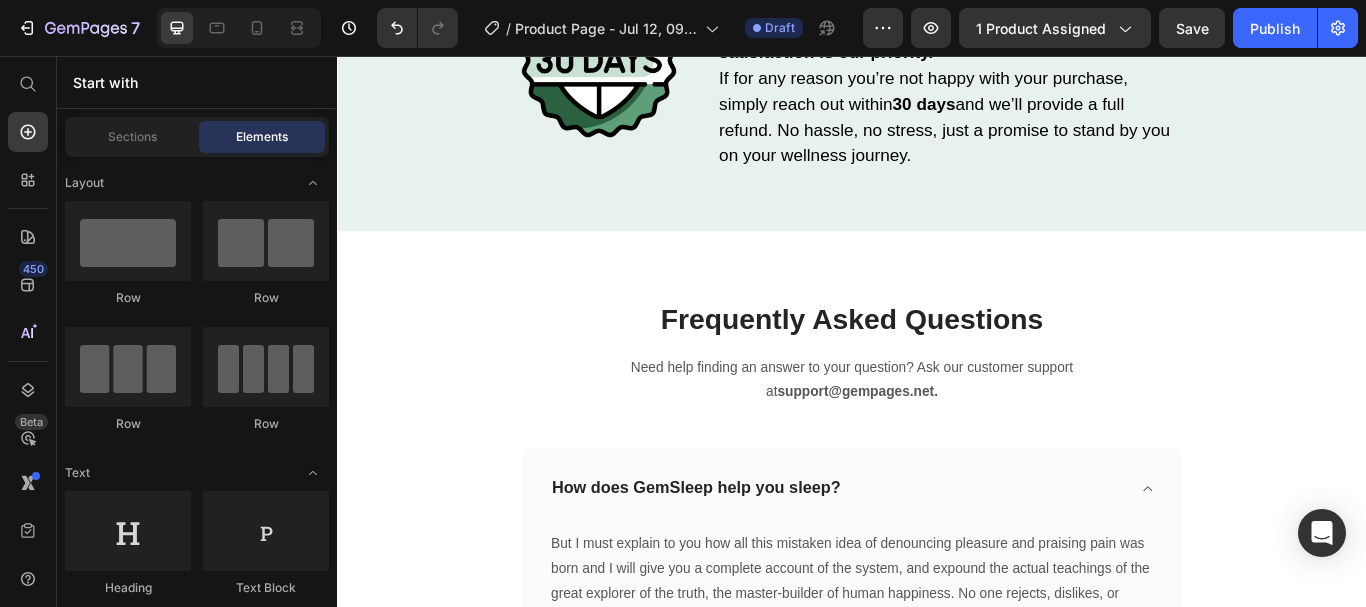 scroll, scrollTop: 6645, scrollLeft: 0, axis: vertical 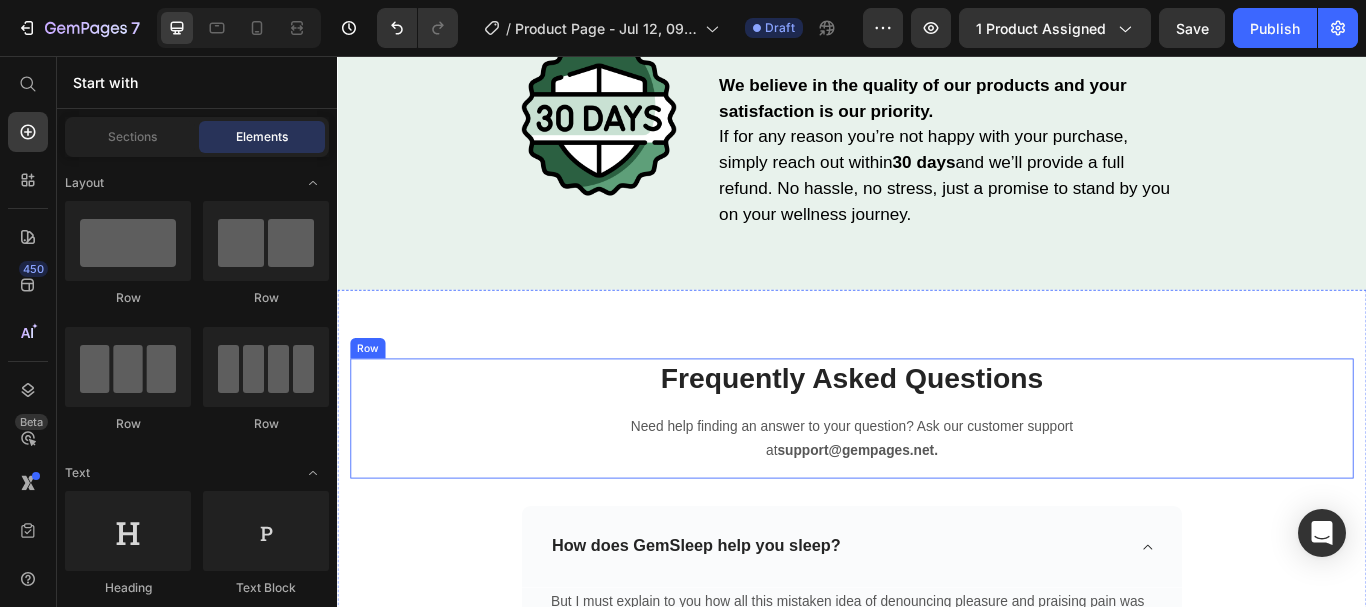 click on "Frequently Asked Questions Heading Need help finding an answer to your question? Ask our customer support at  support@gempages.net. Text block Row" at bounding box center (937, 479) 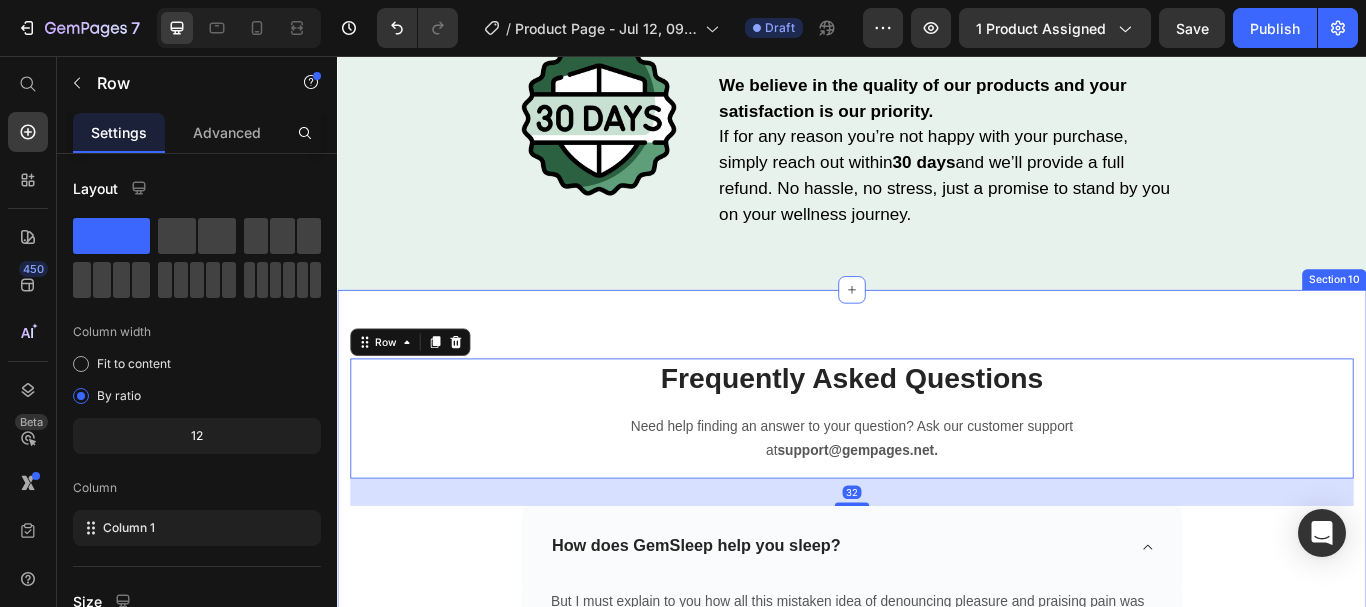 click on "Frequently Asked Questions Heading Need help finding an answer to your question? Ask our customer support at  support@gempages.net. Text block Row Row   32
How does GemSleep help you sleep? But I must explain to you how all this mistaken idea of denouncing pleasure and praising pain was born and I will give you a complete account of the system, and expound the actual teachings of the great explorer of the truth, the master-builder of human happiness. No one rejects, dislikes, or avoids pleasure itself Text block Row
What are the common side effects of GemSleep?
Does GemSleep make me feel groggy the next day?
Can I take GemSleep gummies every night? Accordion  	   REVEAL OFFER Button                Icon 30 day money back guarantee Text block Icon List Row Section 10" at bounding box center (937, 852) 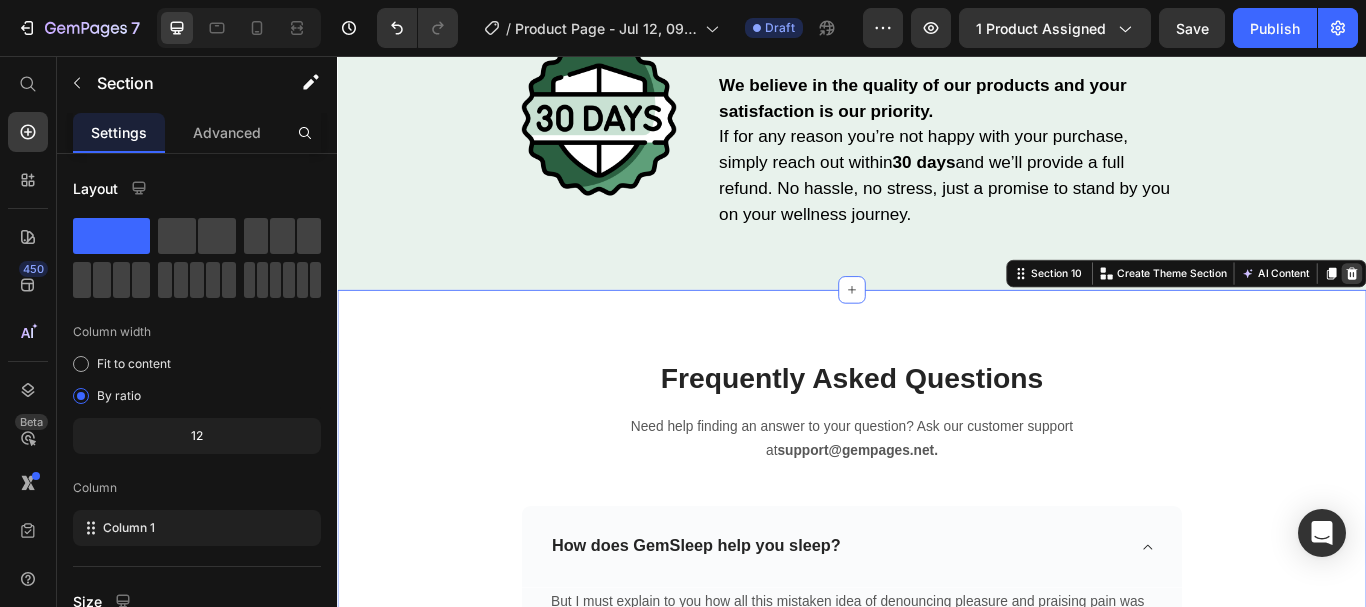 click 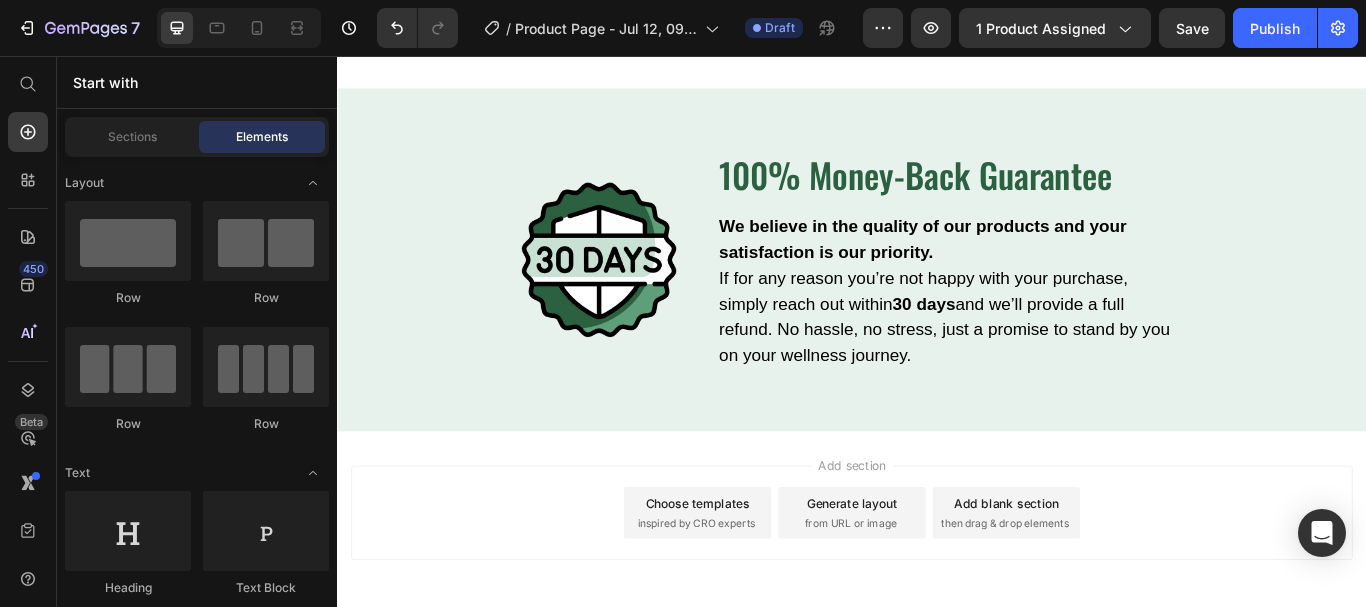 scroll, scrollTop: 6563, scrollLeft: 0, axis: vertical 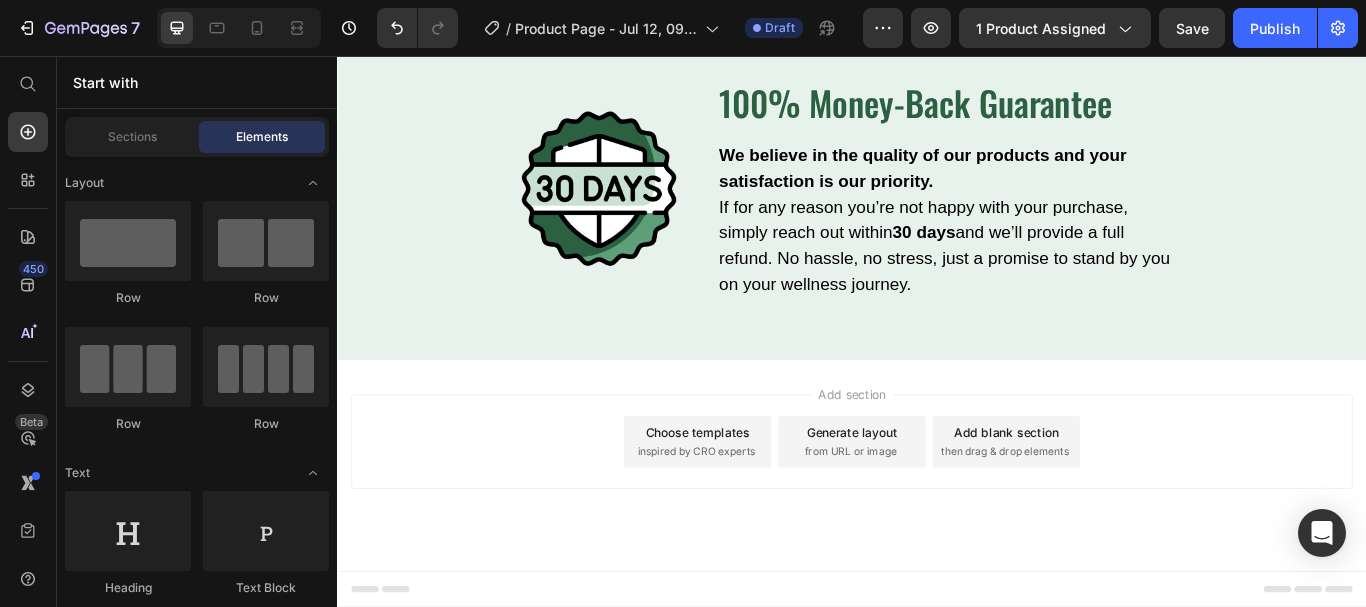 click on "inspired by CRO experts" at bounding box center [755, 518] 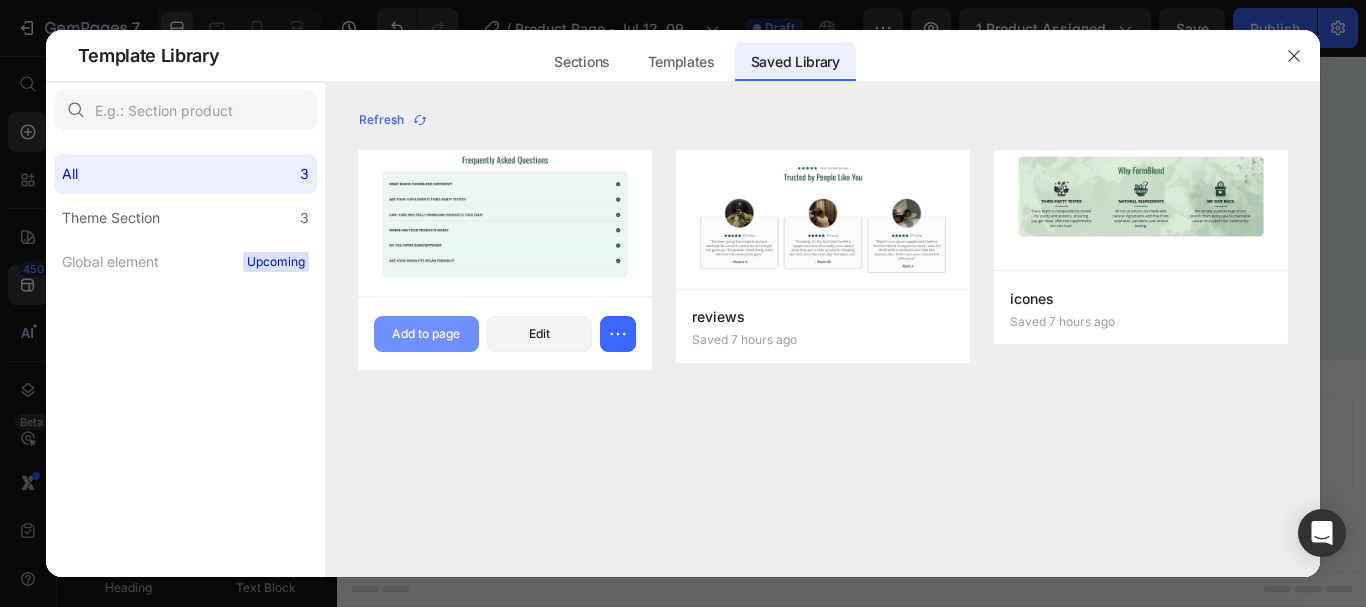 click on "Add to page" at bounding box center (426, 334) 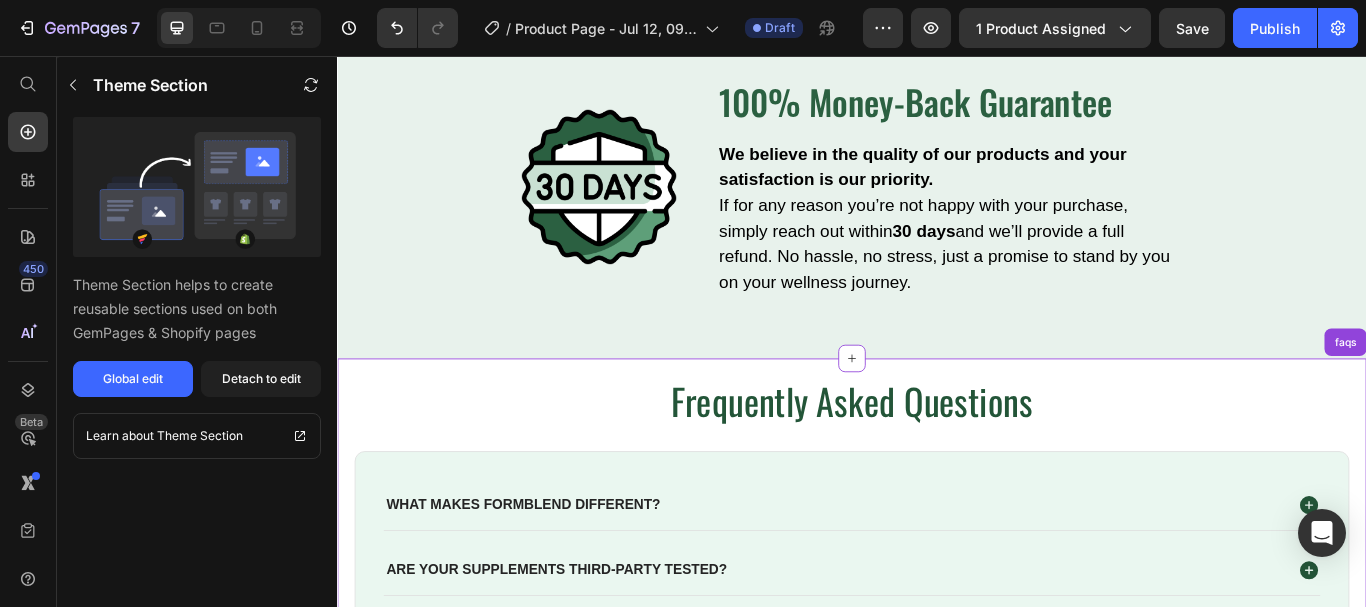 scroll, scrollTop: 6918, scrollLeft: 0, axis: vertical 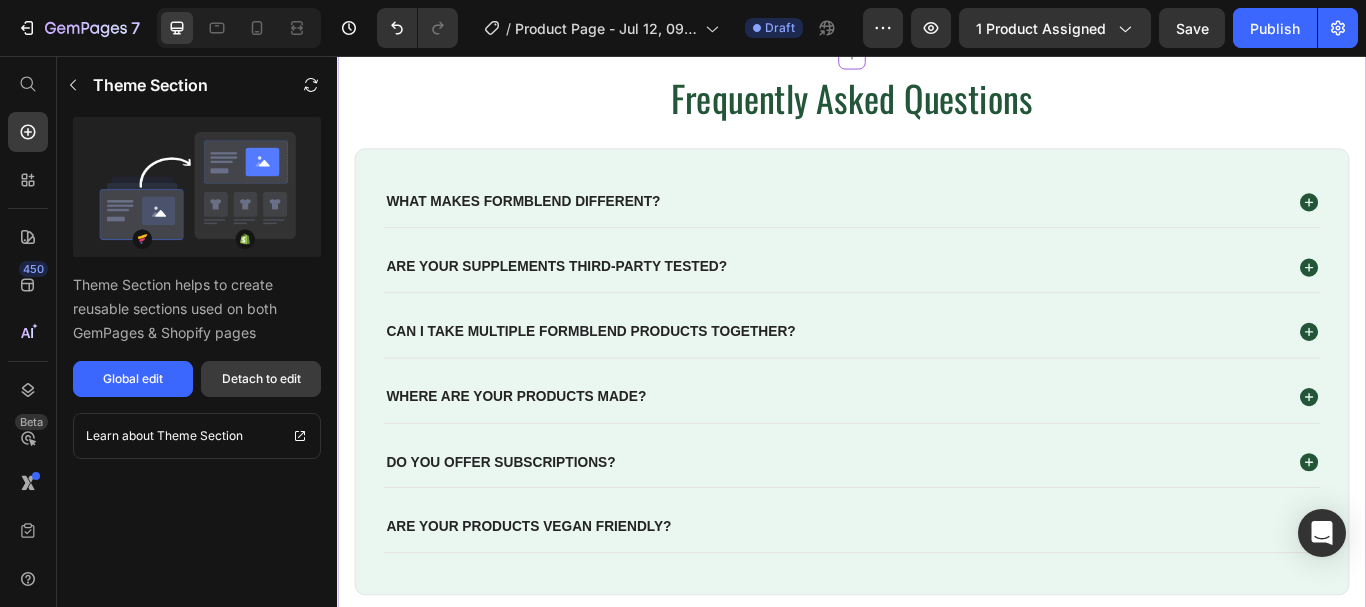 click on "Detach to edit" at bounding box center (261, 379) 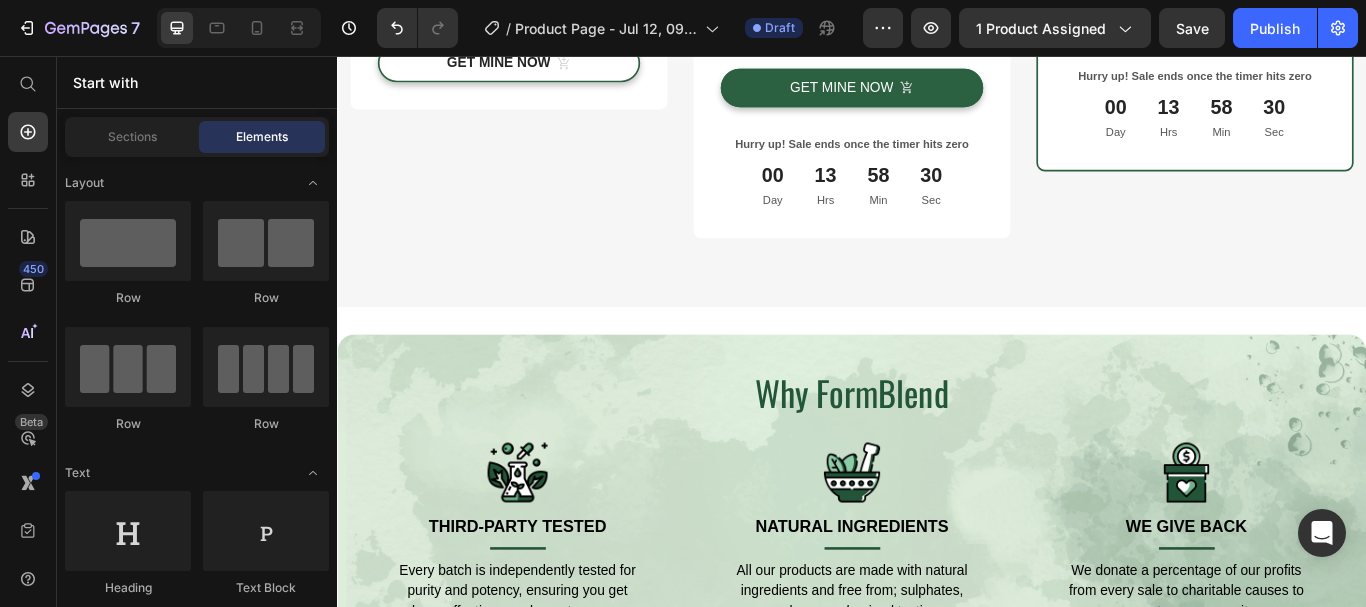 scroll, scrollTop: 4726, scrollLeft: 0, axis: vertical 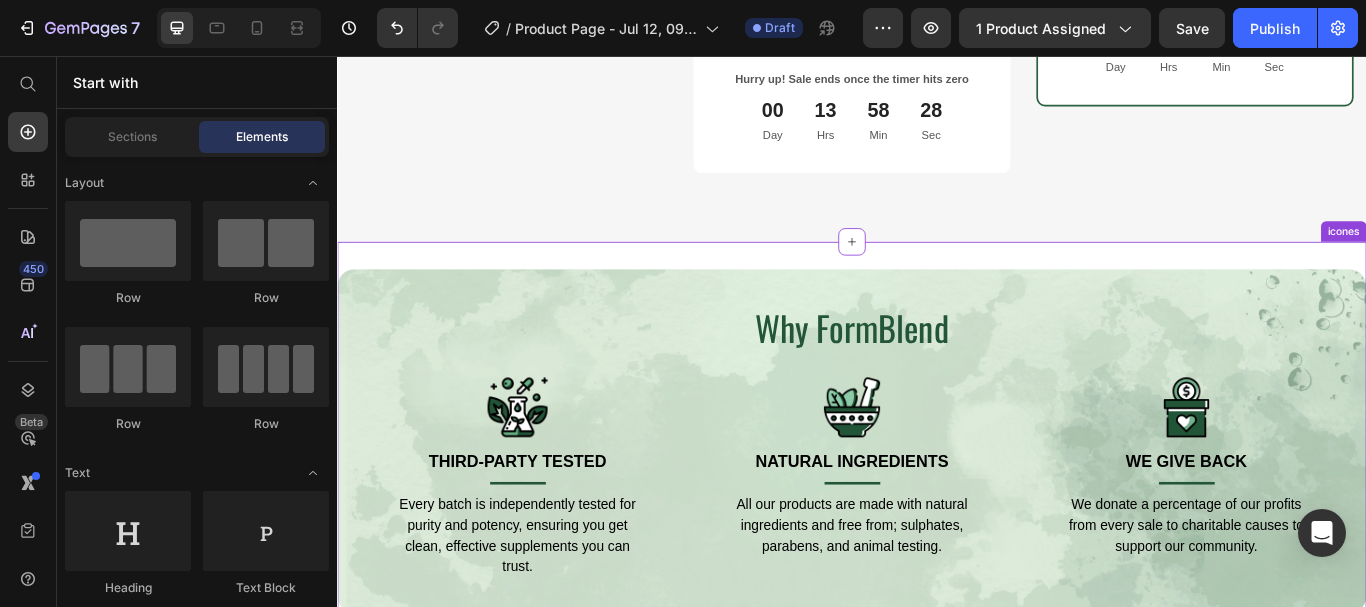 click on "Why FormBlend Heading Image Third-Party Tested Text block                Title Line Every batch is independently tested for purity and potency, ensuring you get clean, effective supplements you can trust. Text block Row Image NATURAL INGREDIENTS Text block                Title Line All our products are made with natural ingredients and free from; sulphates, parabens, and animal testing. Text block Row Image WE GIVE BACK Text block                Title Line We donate a percentage of our profits from every sale to charitable causes to support our community. Text block Row Row Row" at bounding box center [937, 505] 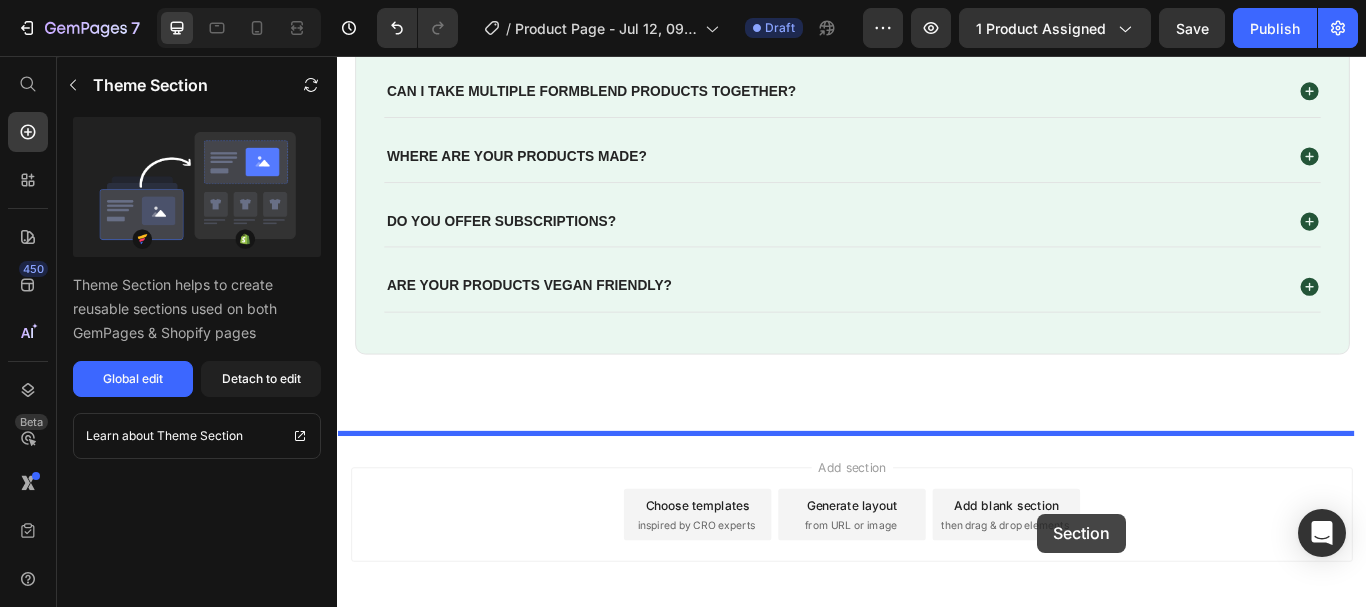 scroll, scrollTop: 7284, scrollLeft: 0, axis: vertical 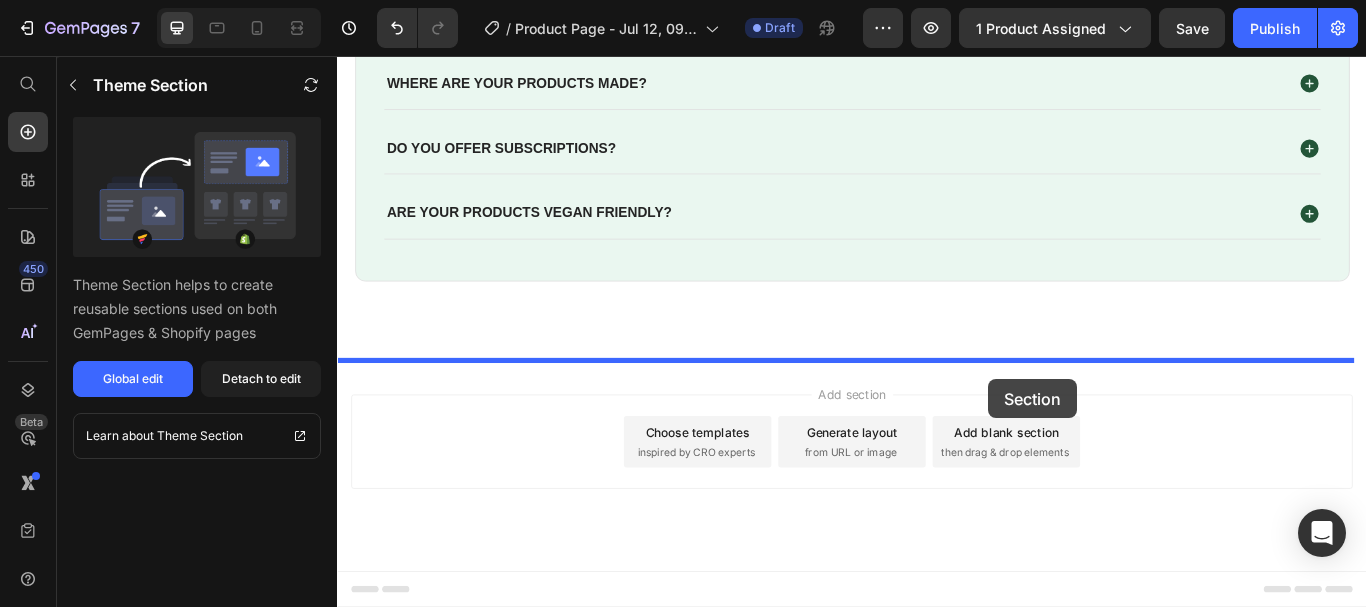 drag, startPoint x: 1404, startPoint y: 243, endPoint x: 1096, endPoint y: 433, distance: 361.8895 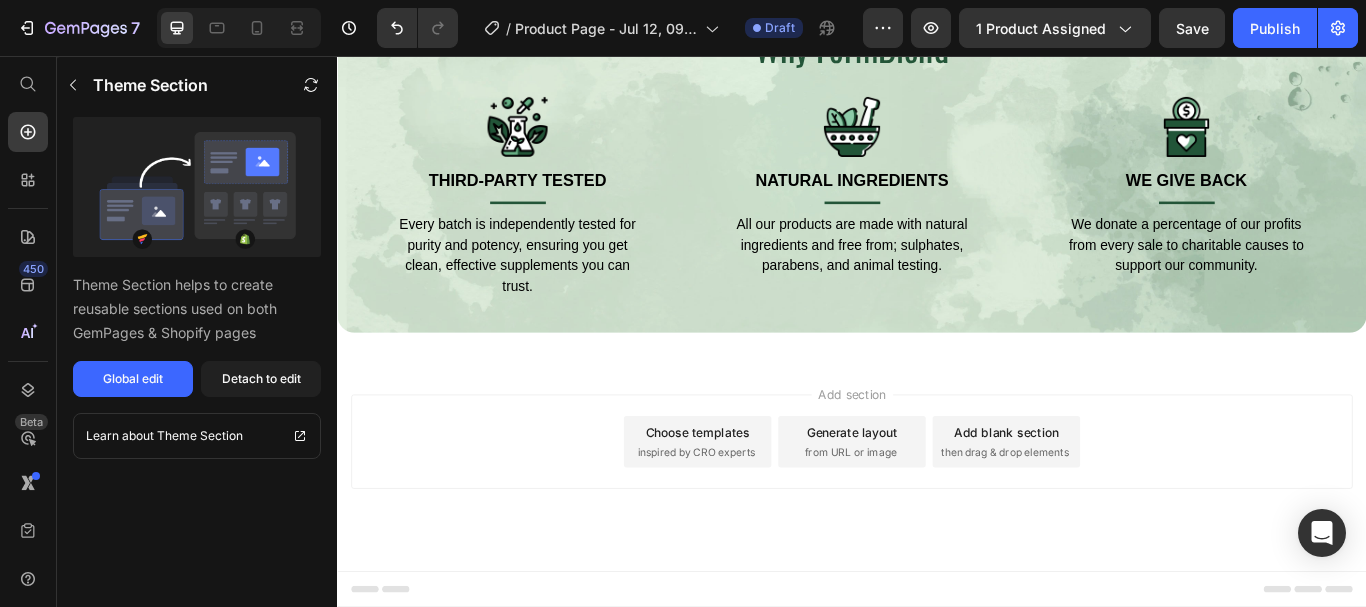 scroll, scrollTop: 6819, scrollLeft: 0, axis: vertical 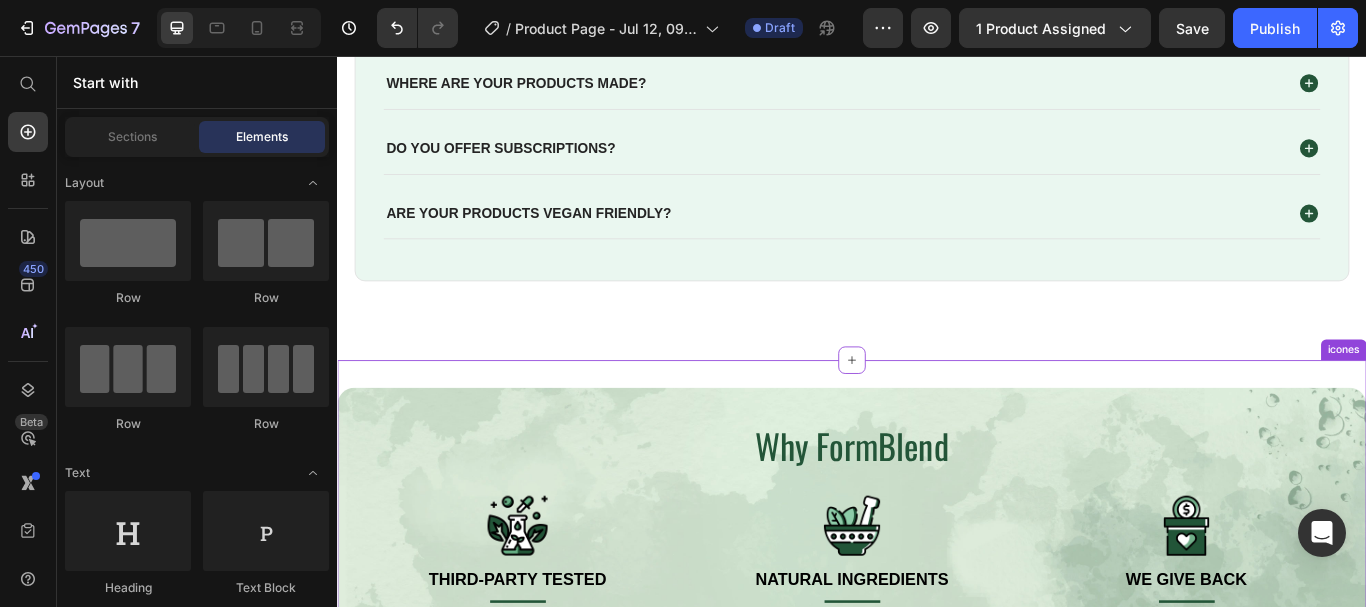 click on "Why FormBlend Heading Image Third-Party Tested Text block                Title Line Every batch is independently tested for purity and potency, ensuring you get clean, effective supplements you can trust. Text block Row Image NATURAL INGREDIENTS Text block                Title Line All our products are made with natural ingredients and free from; sulphates, parabens, and animal testing. Text block Row Image WE GIVE BACK Text block                Title Line We donate a percentage of our profits from every sale to charitable causes to support our community. Text block Row Row Row" at bounding box center [937, 643] 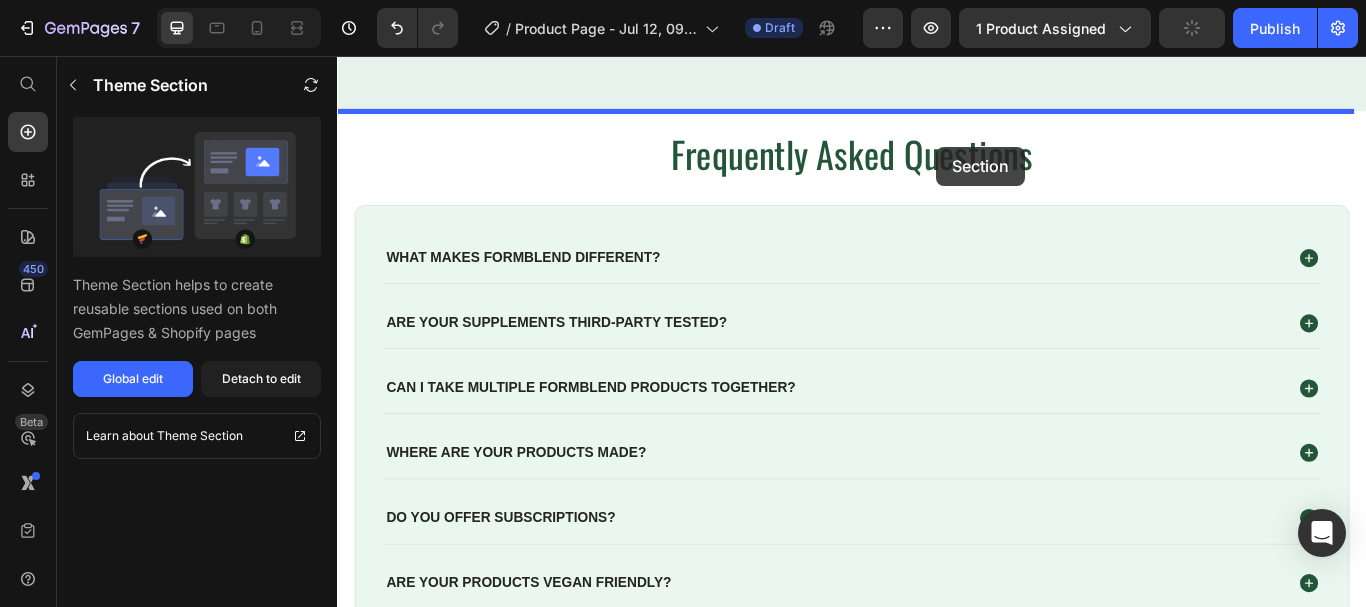 scroll, scrollTop: 6304, scrollLeft: 0, axis: vertical 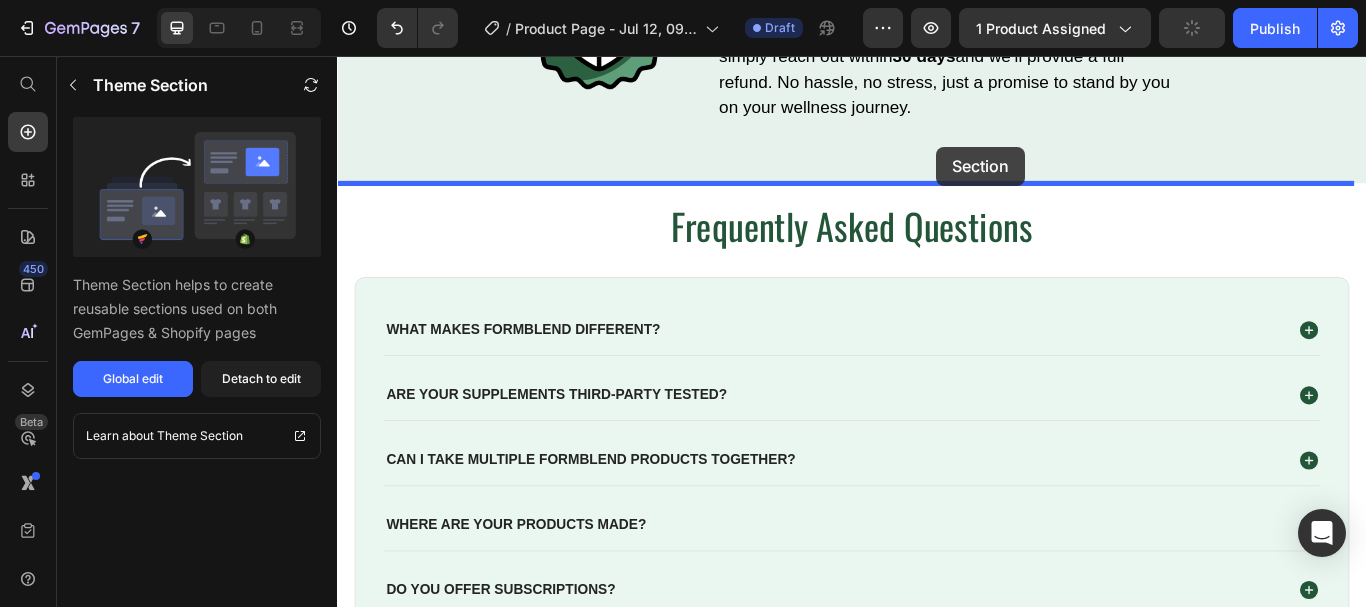drag, startPoint x: 1405, startPoint y: 388, endPoint x: 1041, endPoint y: 170, distance: 424.28763 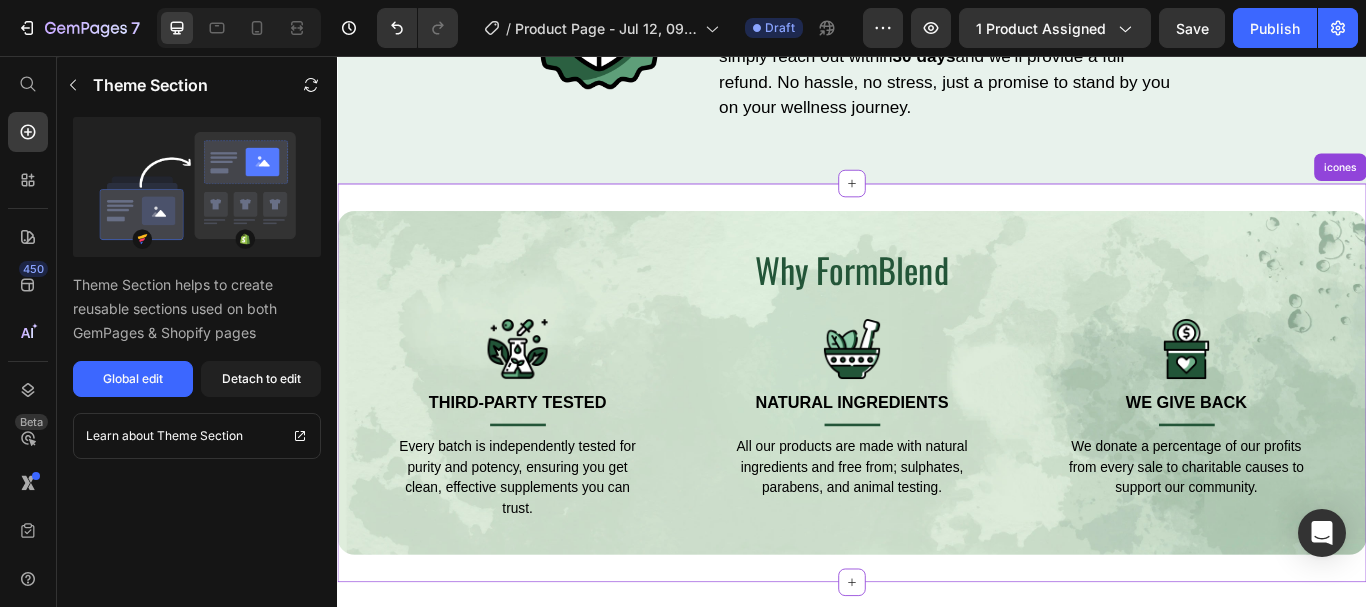 click on "Why FormBlend" at bounding box center (937, 305) 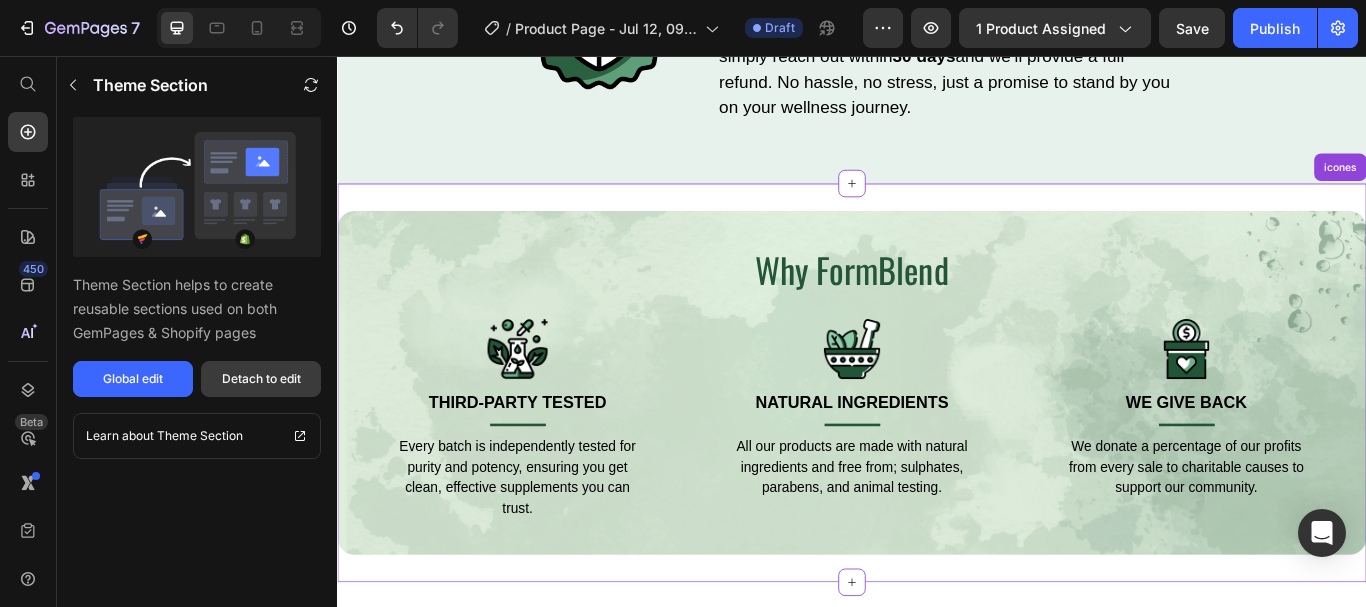 click on "Detach to edit" at bounding box center [261, 379] 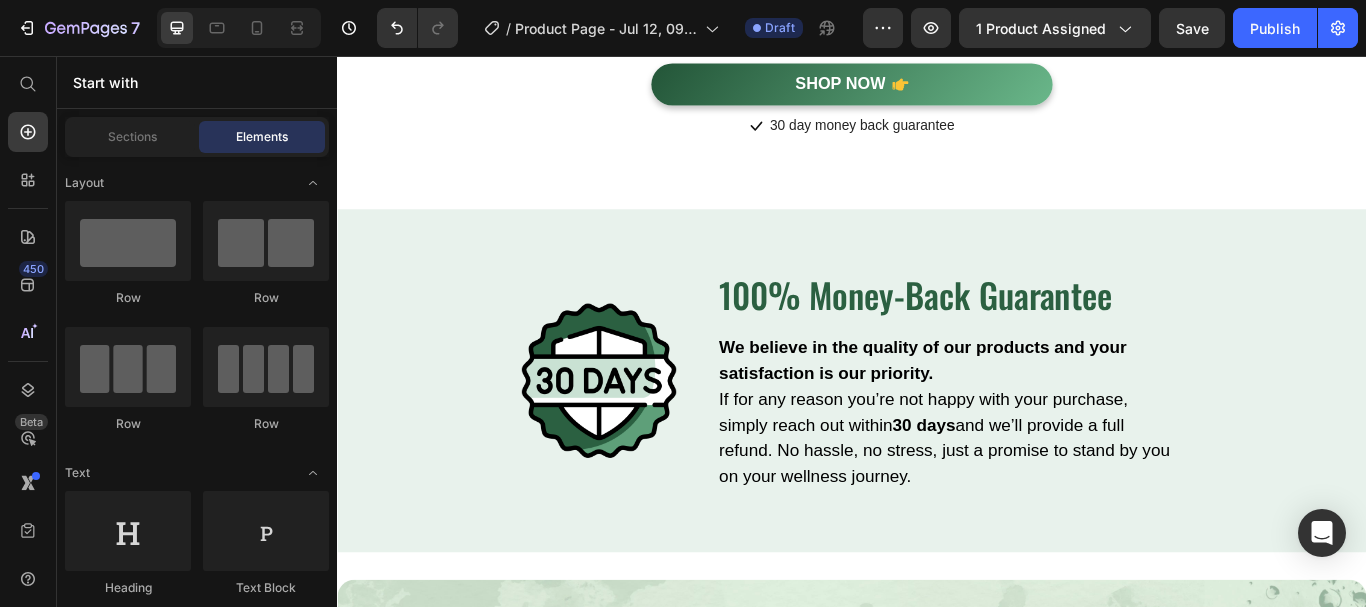 scroll, scrollTop: 5835, scrollLeft: 0, axis: vertical 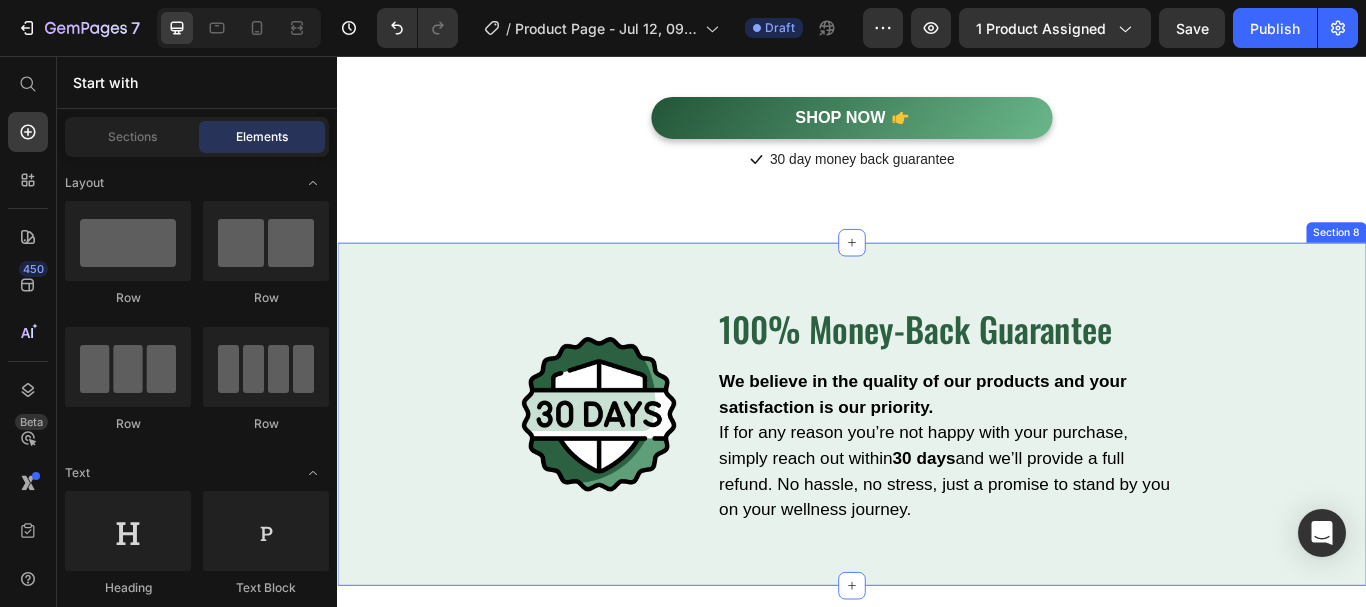 click on "Image 100% Money-Back Guarantee Heading We believe in the quality of our products and your satisfaction is our priority.  If for any reason you’re not happy with your purchase, simply reach out within  30 days  and we’ll provide a full refund. No hassle, no stress, just a promise to stand by you on your wellness journey. Text block Row" at bounding box center (937, 474) 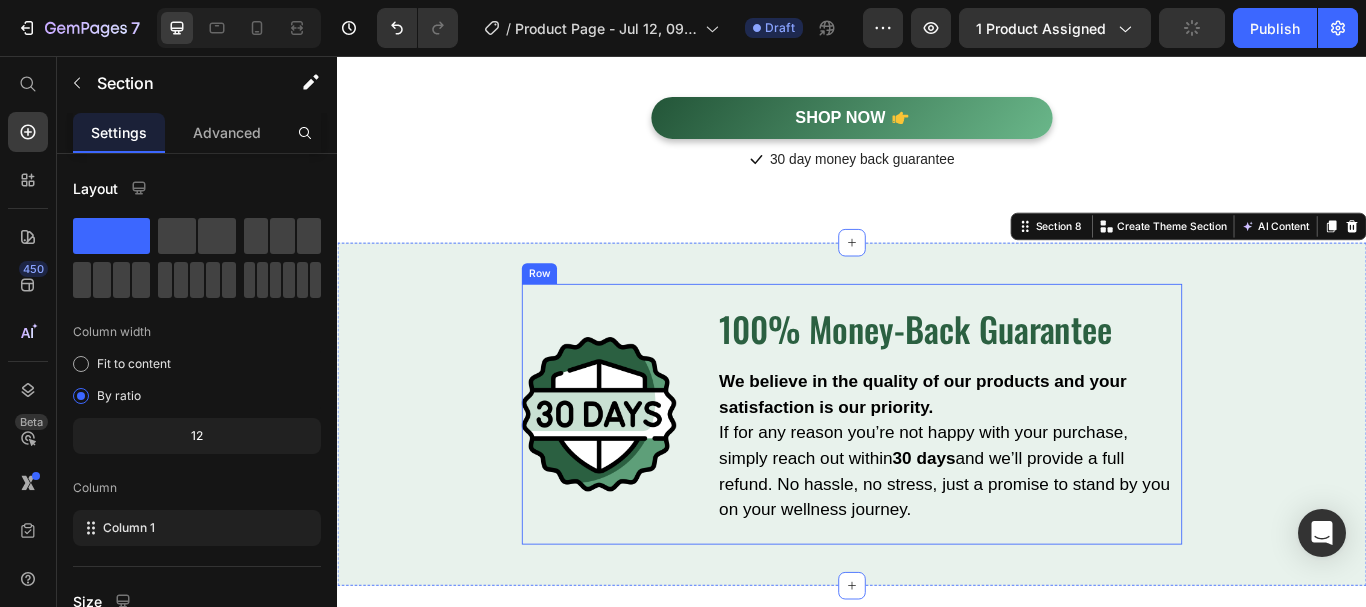 click on "Image 100% Money-Back Guarantee Heading We believe in the quality of our products and your satisfaction is our priority.  If for any reason you’re not happy with your purchase, simply reach out within  30 days  and we’ll provide a full refund. No hassle, no stress, just a promise to stand by you on your wellness journey. Text block Row" at bounding box center (937, 474) 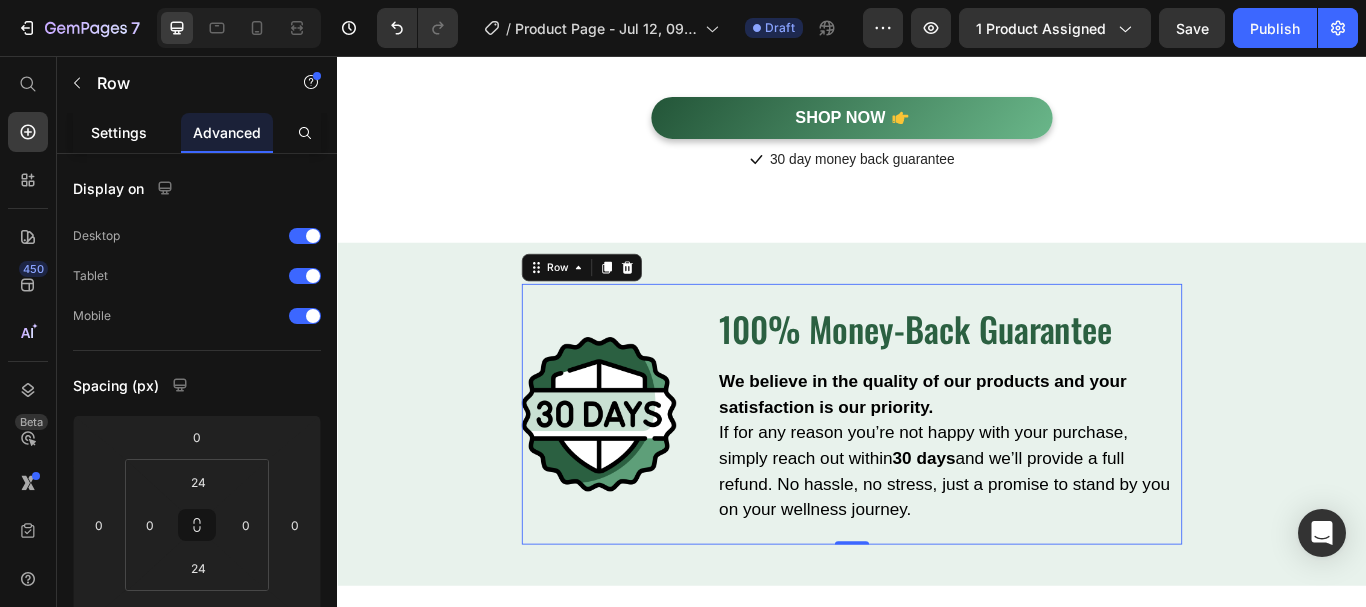 click on "Settings" at bounding box center [119, 132] 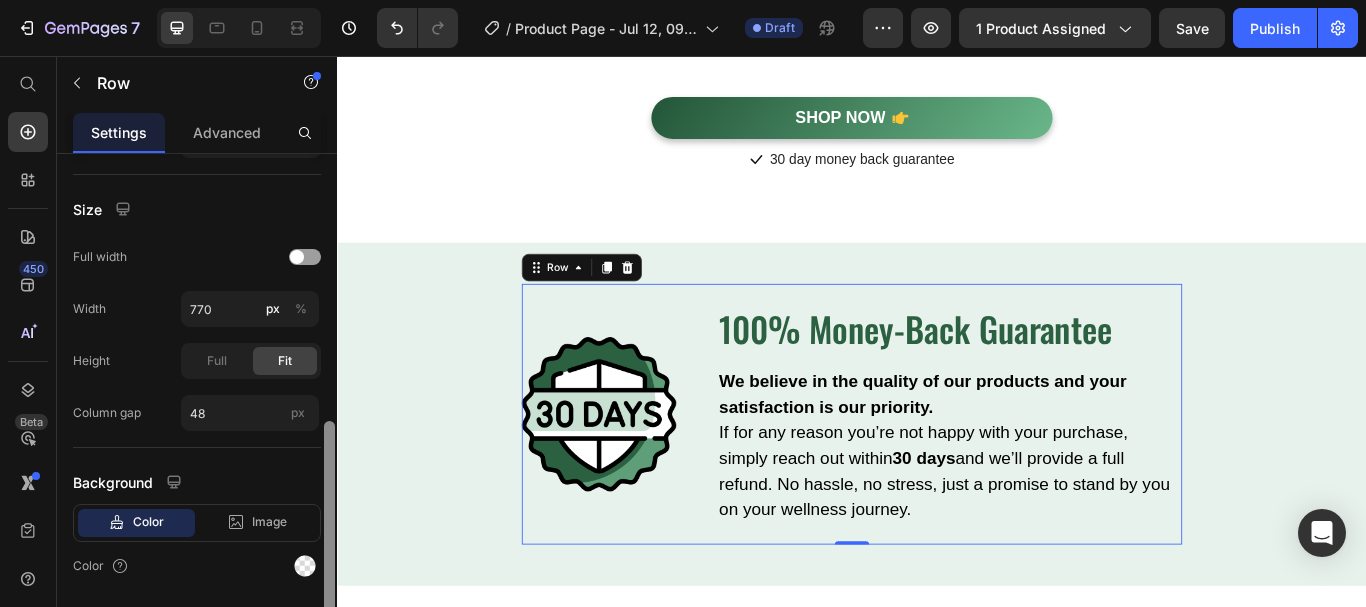 scroll, scrollTop: 568, scrollLeft: 0, axis: vertical 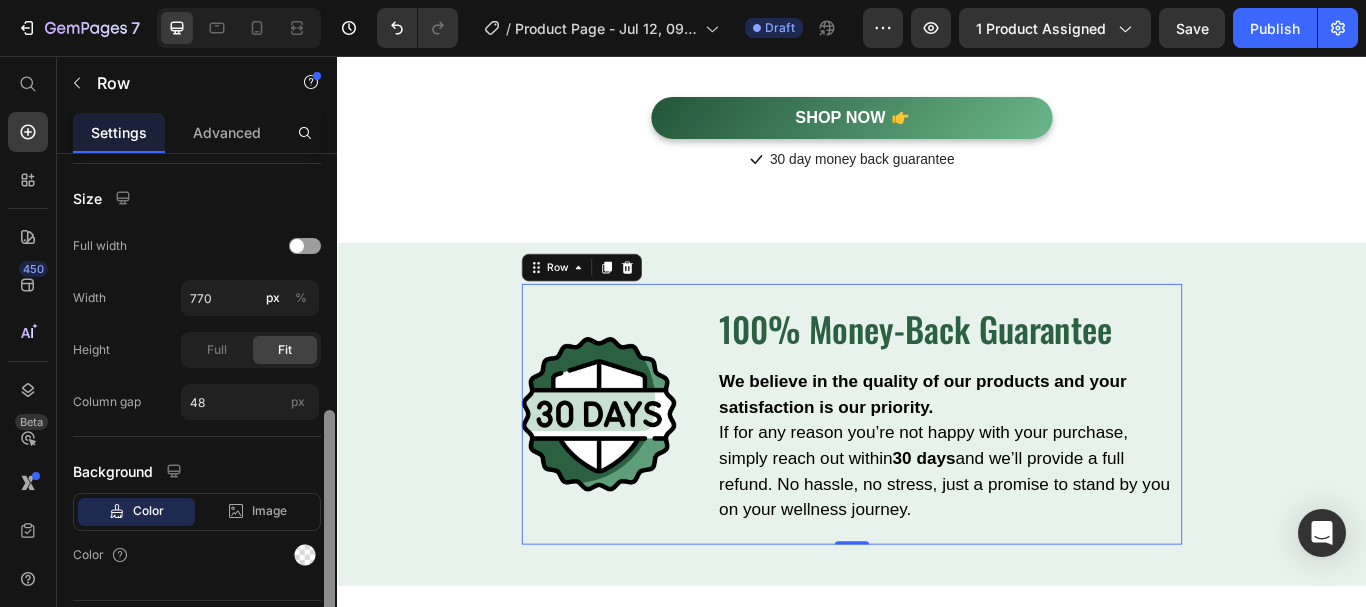drag, startPoint x: 329, startPoint y: 218, endPoint x: 284, endPoint y: 460, distance: 246.14833 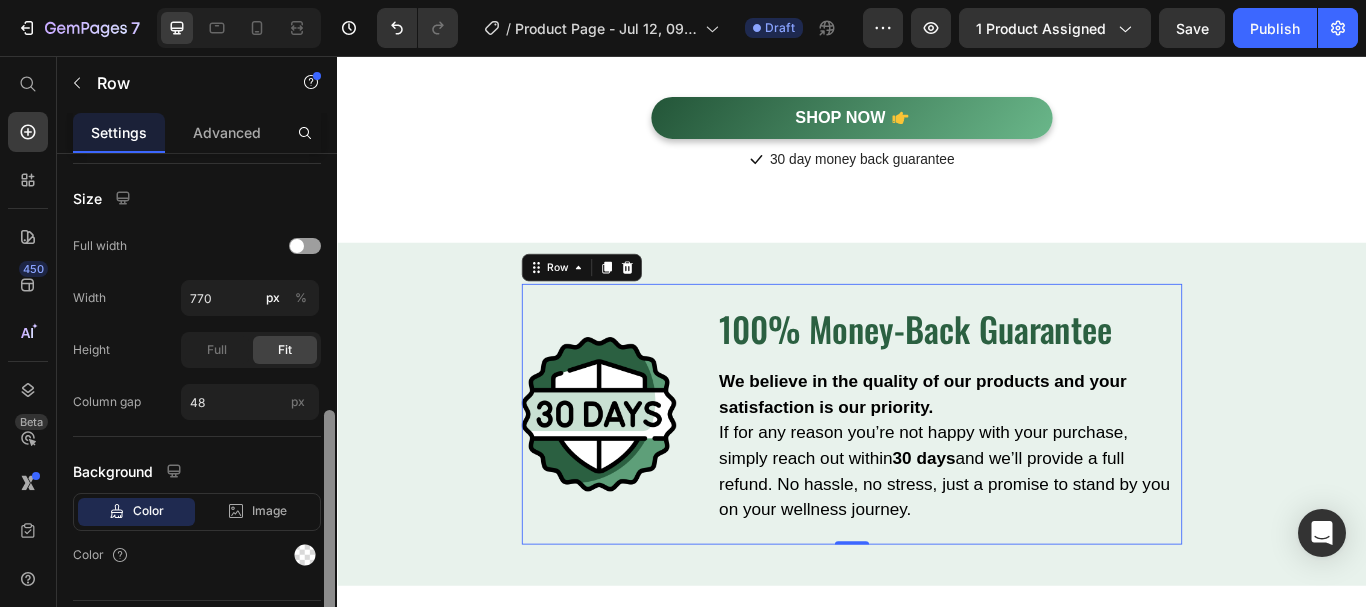 click on "Layout Column width Fit to content By ratio Column Column 1 Column 2 Delete column Align Vertical
Horizontal
Size Full width Width 770 px % Height Full Fit Column gap 48 px Background Color Image Video  Color   Delete element" at bounding box center [197, 409] 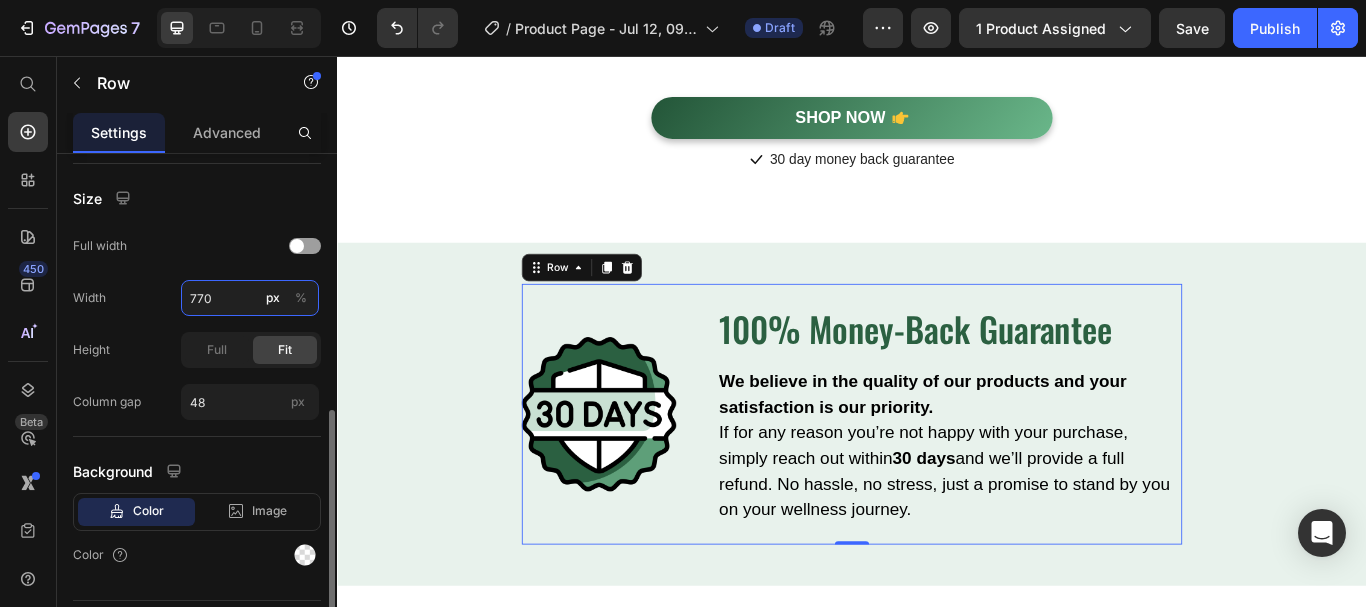 click on "770" at bounding box center (250, 298) 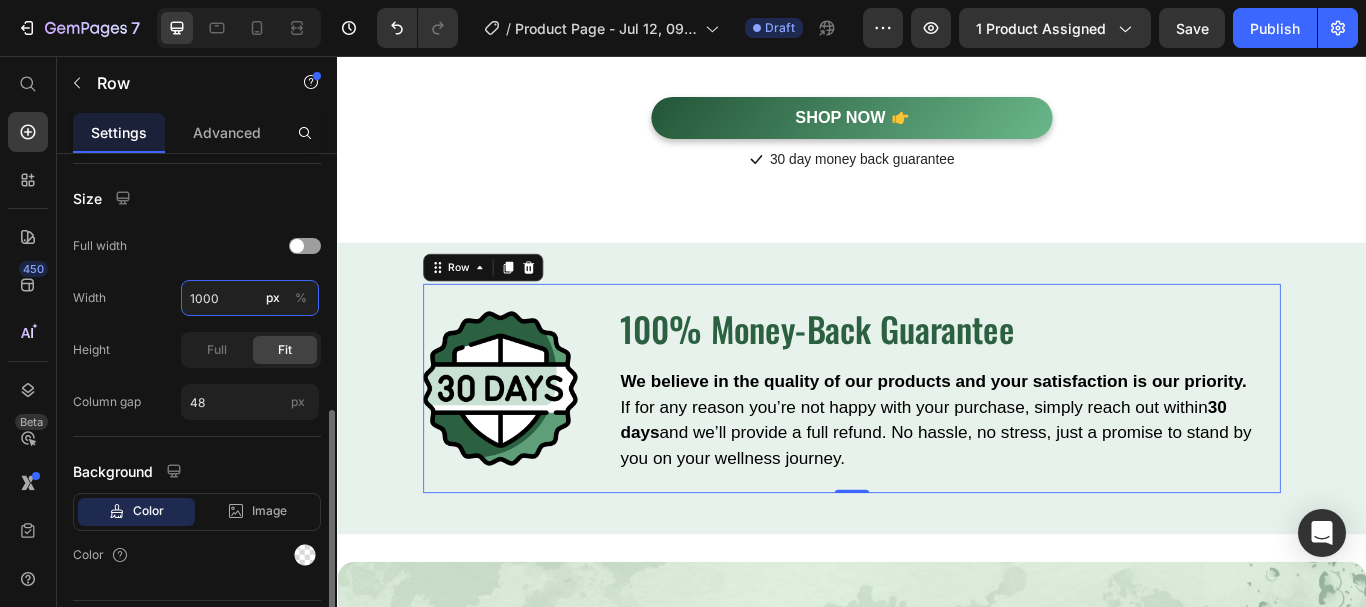 type on "770" 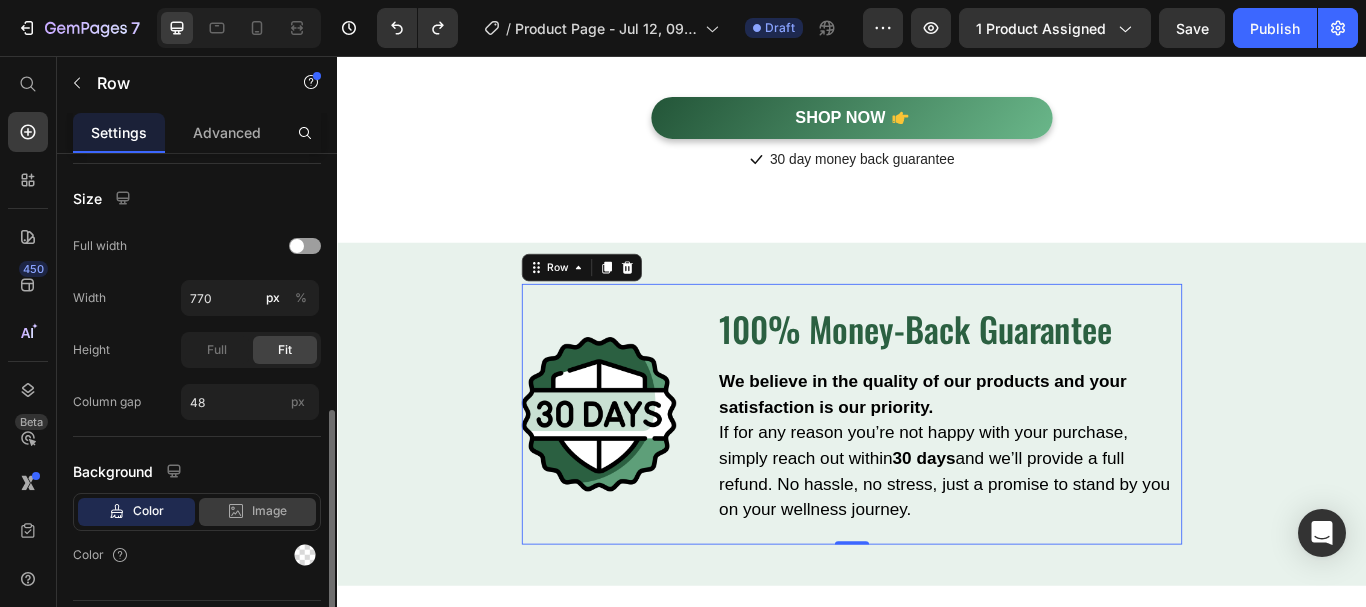 click 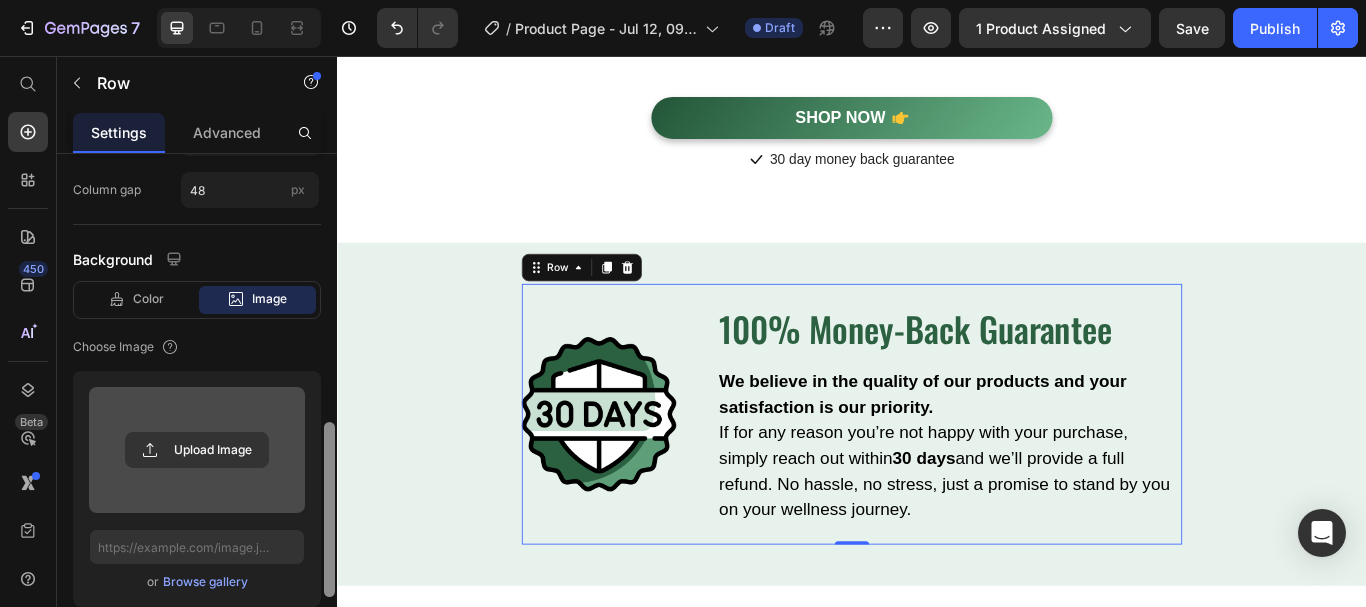 drag, startPoint x: 330, startPoint y: 429, endPoint x: 269, endPoint y: 481, distance: 80.1561 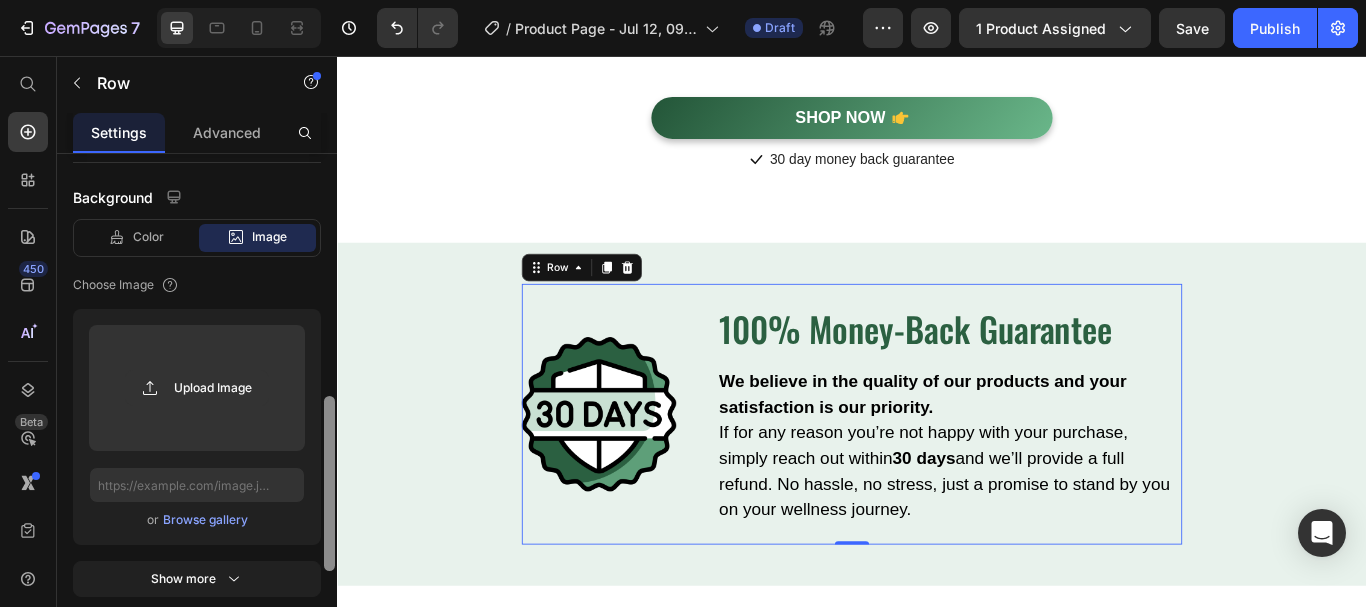 drag, startPoint x: 326, startPoint y: 480, endPoint x: 290, endPoint y: 506, distance: 44.407207 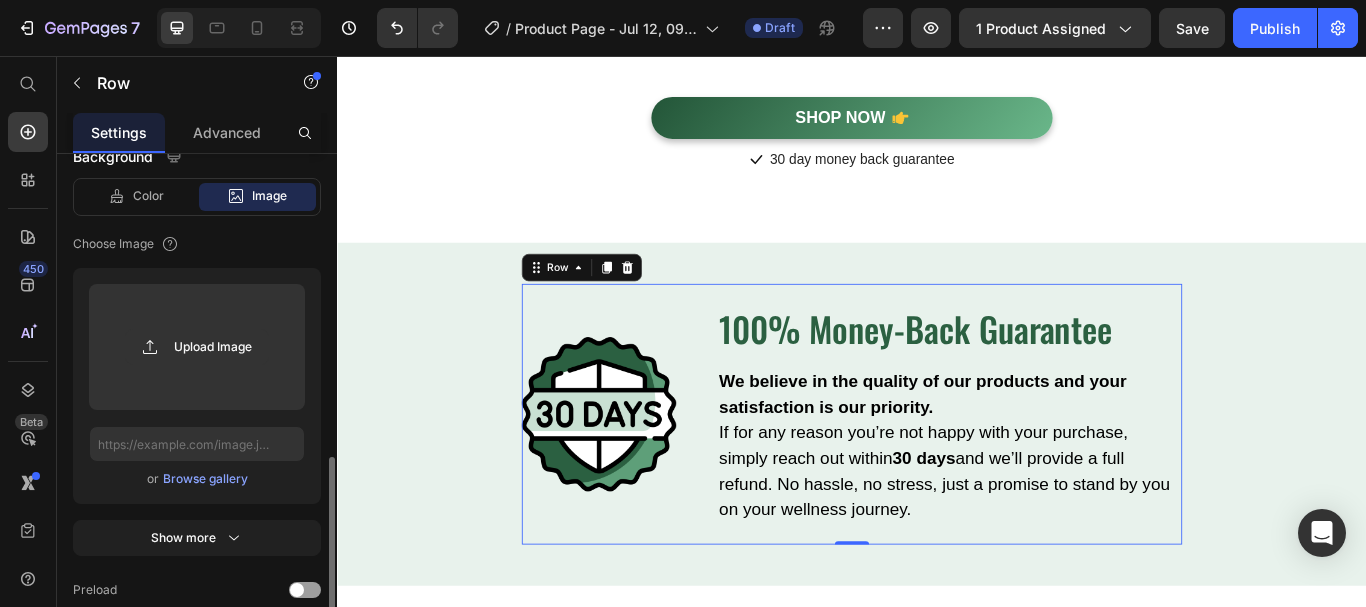 click on "Browse gallery" at bounding box center [205, 479] 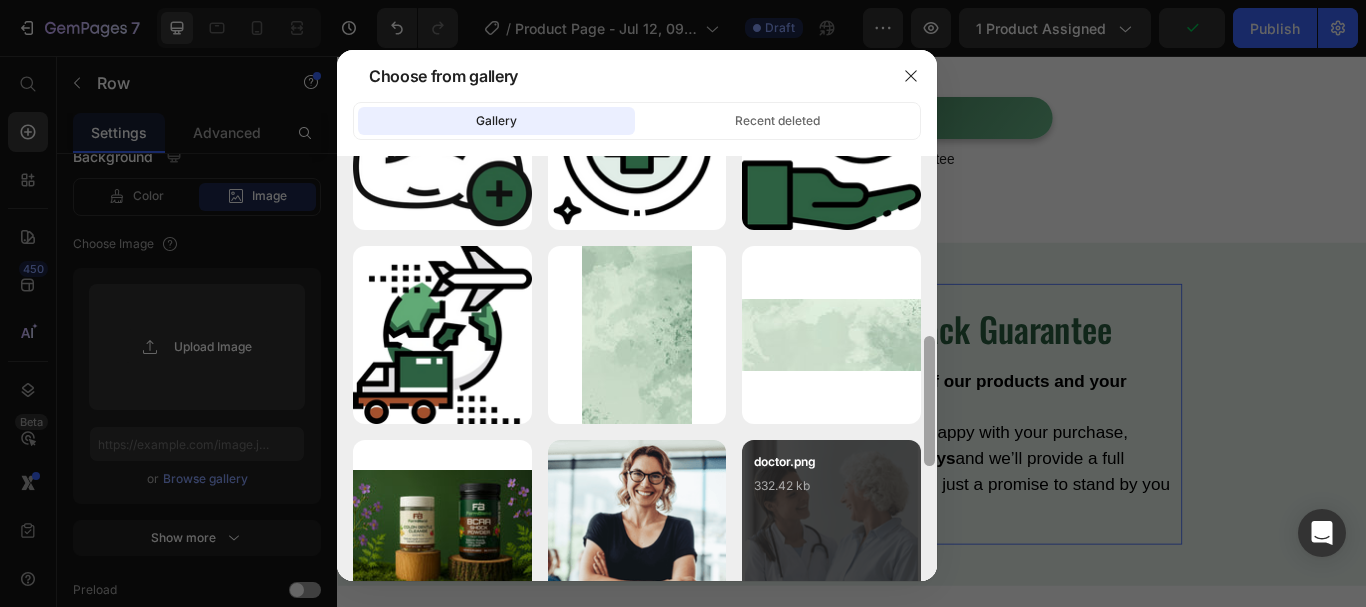 scroll, scrollTop: 715, scrollLeft: 0, axis: vertical 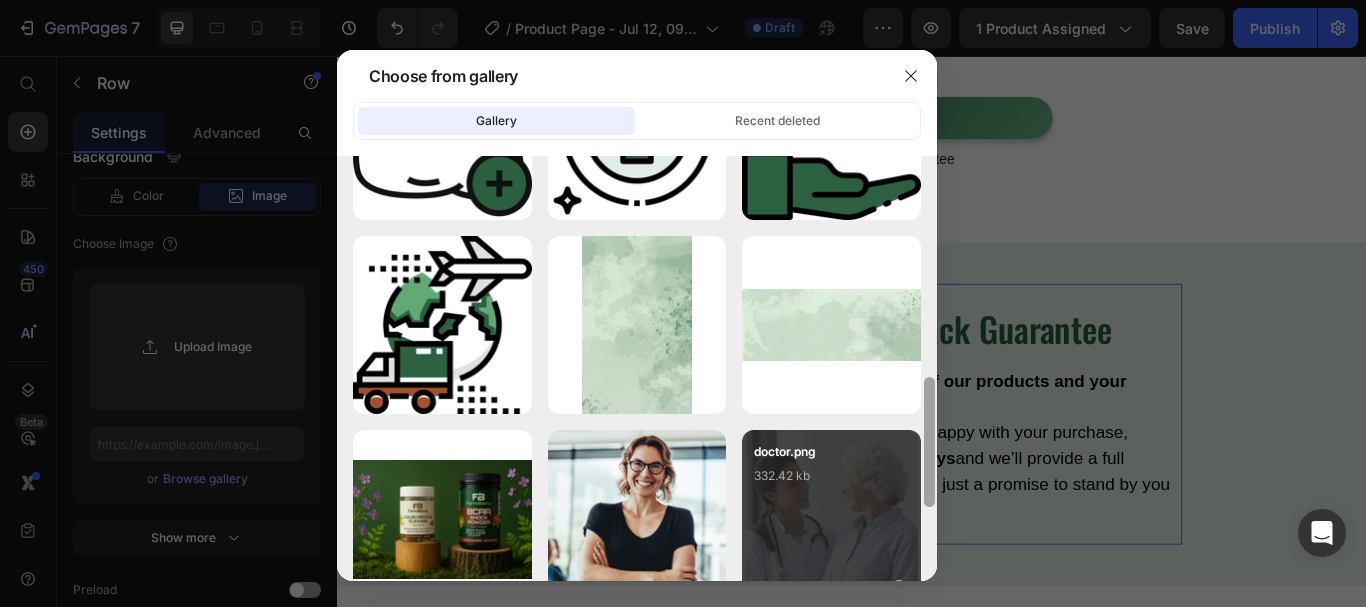 drag, startPoint x: 931, startPoint y: 239, endPoint x: 837, endPoint y: 442, distance: 223.7074 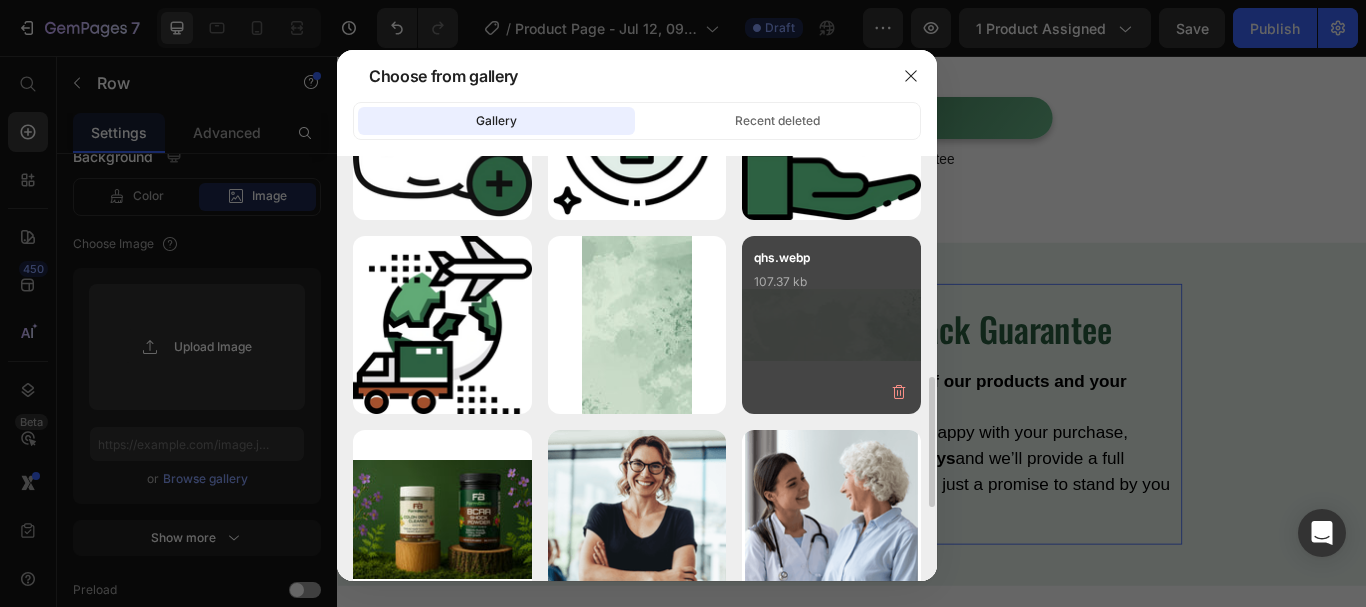 click on "qhs.webp 107.37 kb" at bounding box center (831, 325) 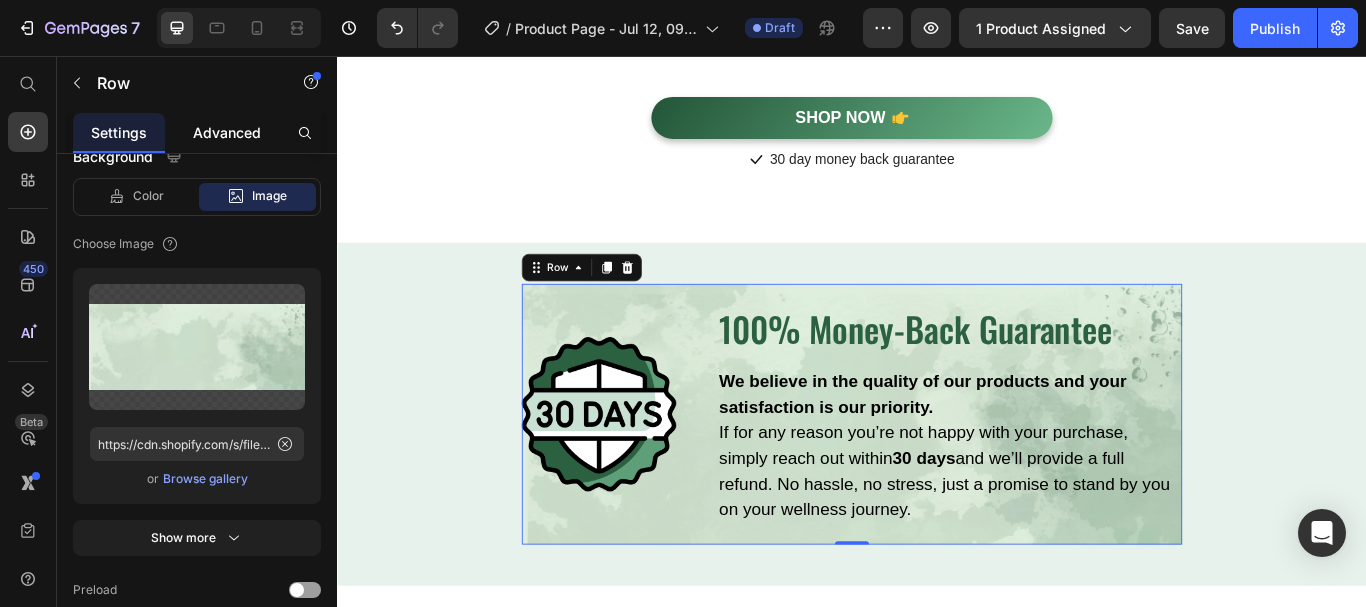 click on "Advanced" at bounding box center (227, 132) 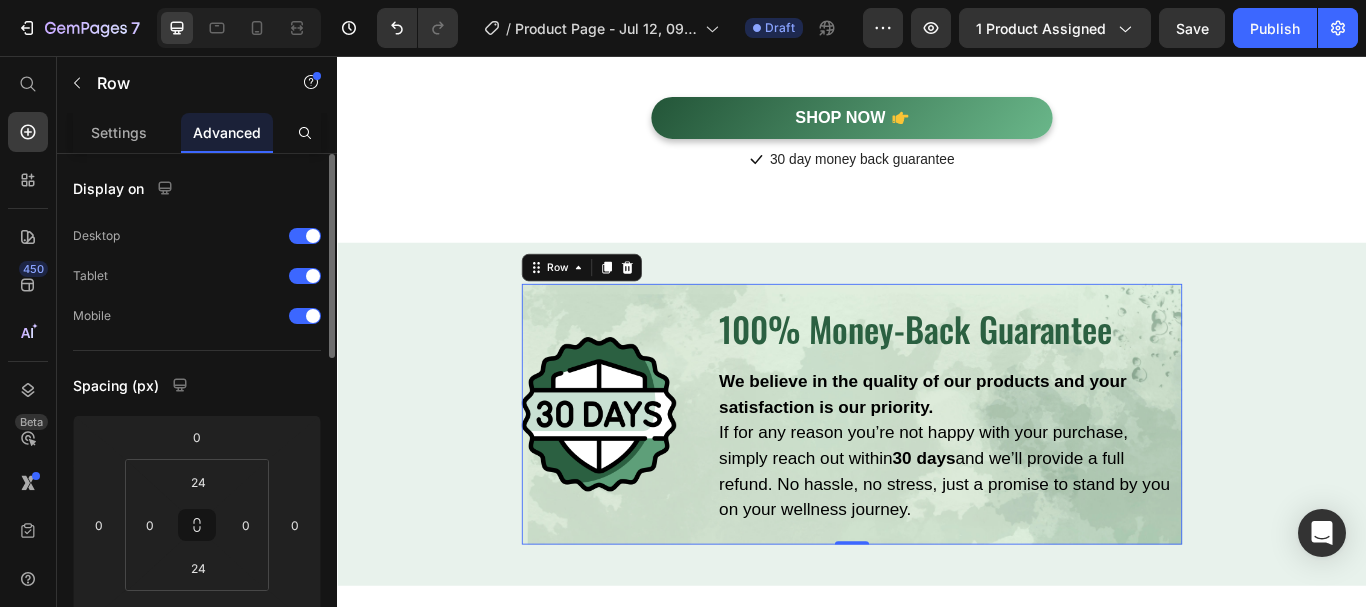 scroll, scrollTop: 0, scrollLeft: 0, axis: both 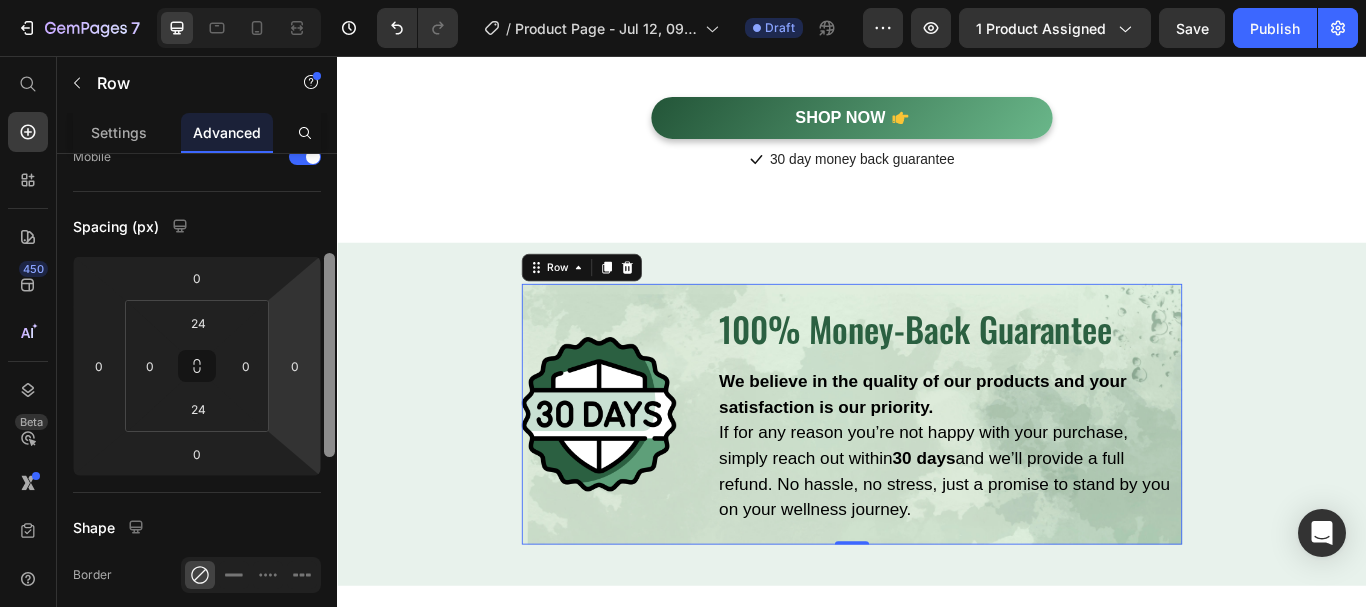 drag, startPoint x: 333, startPoint y: 230, endPoint x: 290, endPoint y: 304, distance: 85.58621 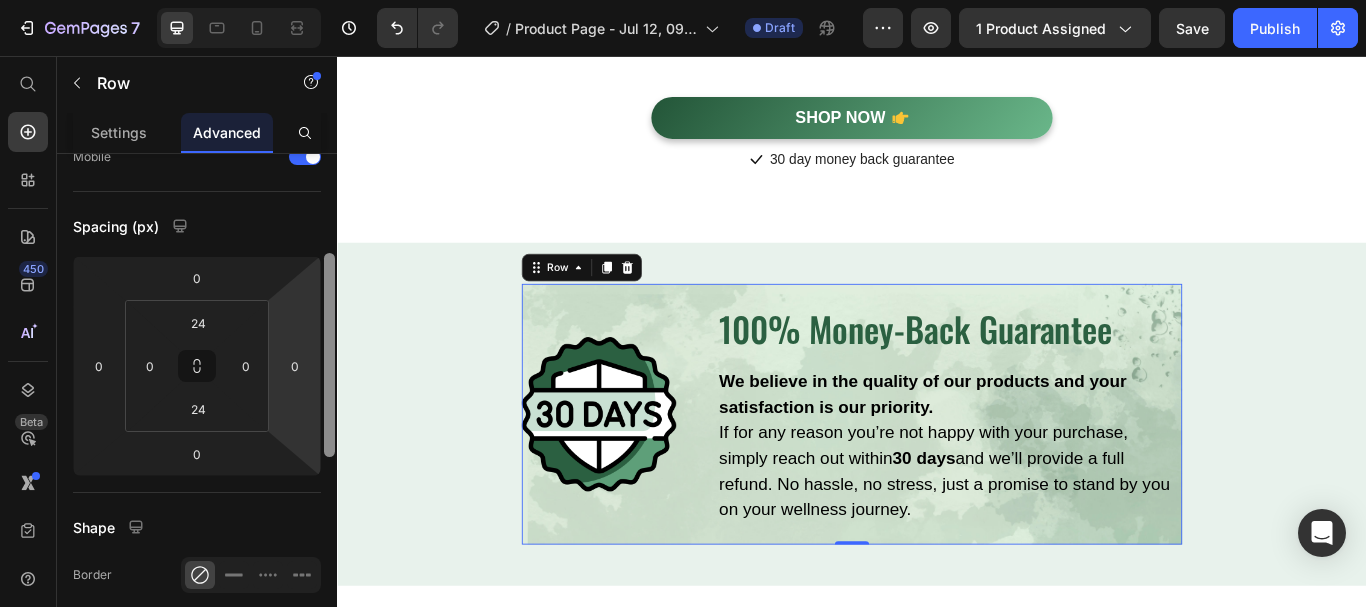 click on "Display on Desktop Tablet Mobile Spacing (px) 0 0 0 0 24 0 24 0 Shape Border Corner Shadow Position Opacity 100 % Animation Interaction Upgrade to Optimize plan  to unlock Interaction & other premium features. CSS class  Delete element" at bounding box center [197, 409] 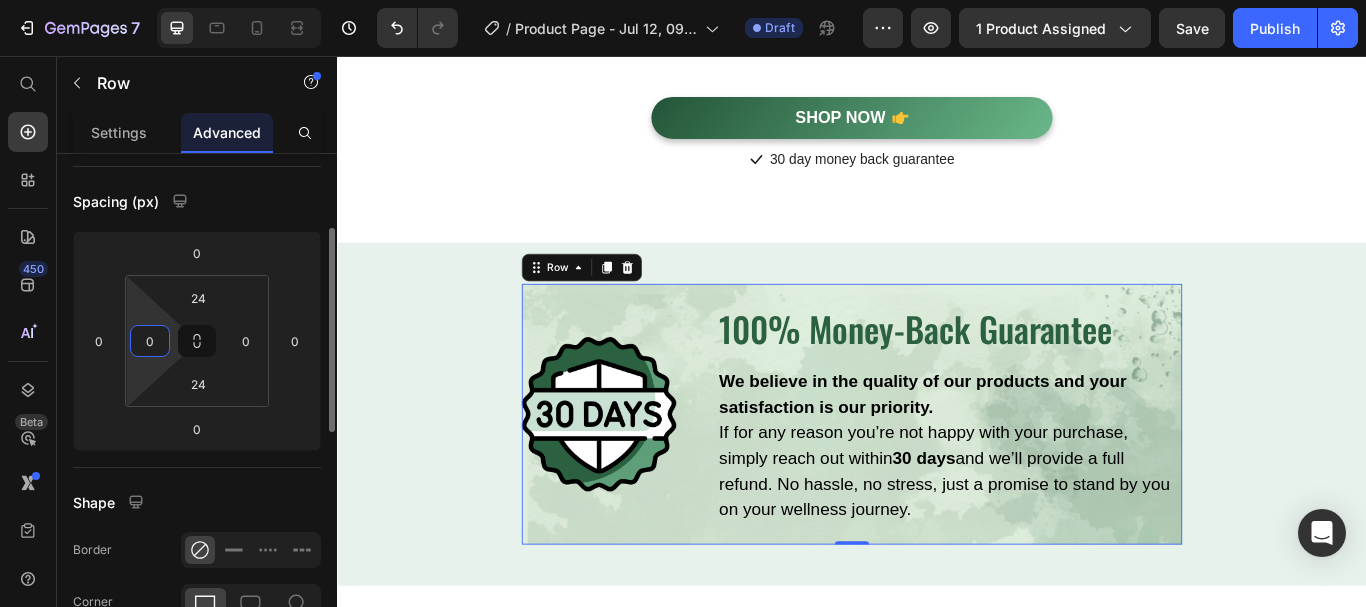 click on "0" at bounding box center (150, 341) 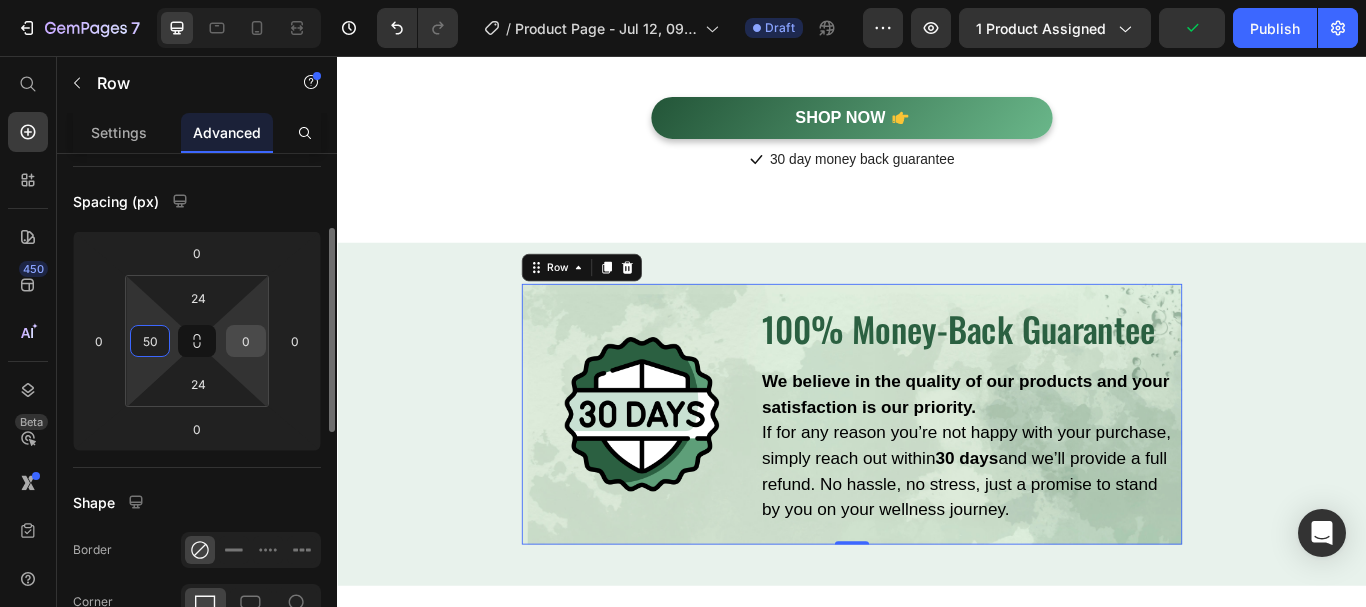 type on "50" 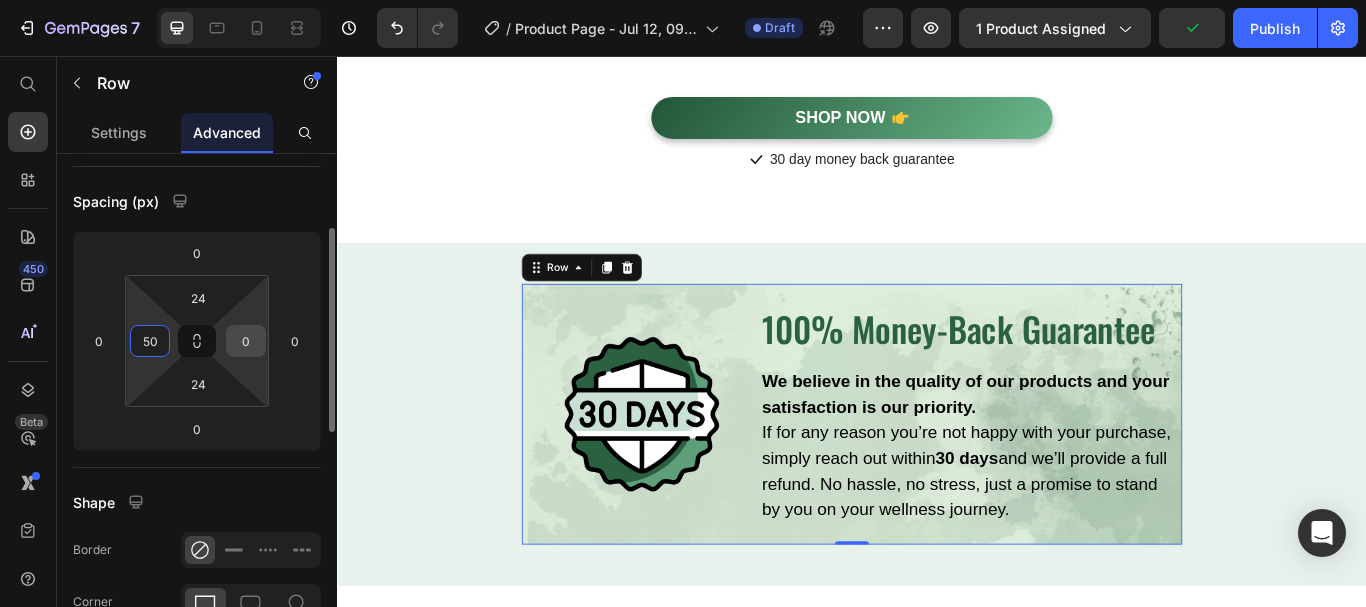 click on "0" at bounding box center [246, 341] 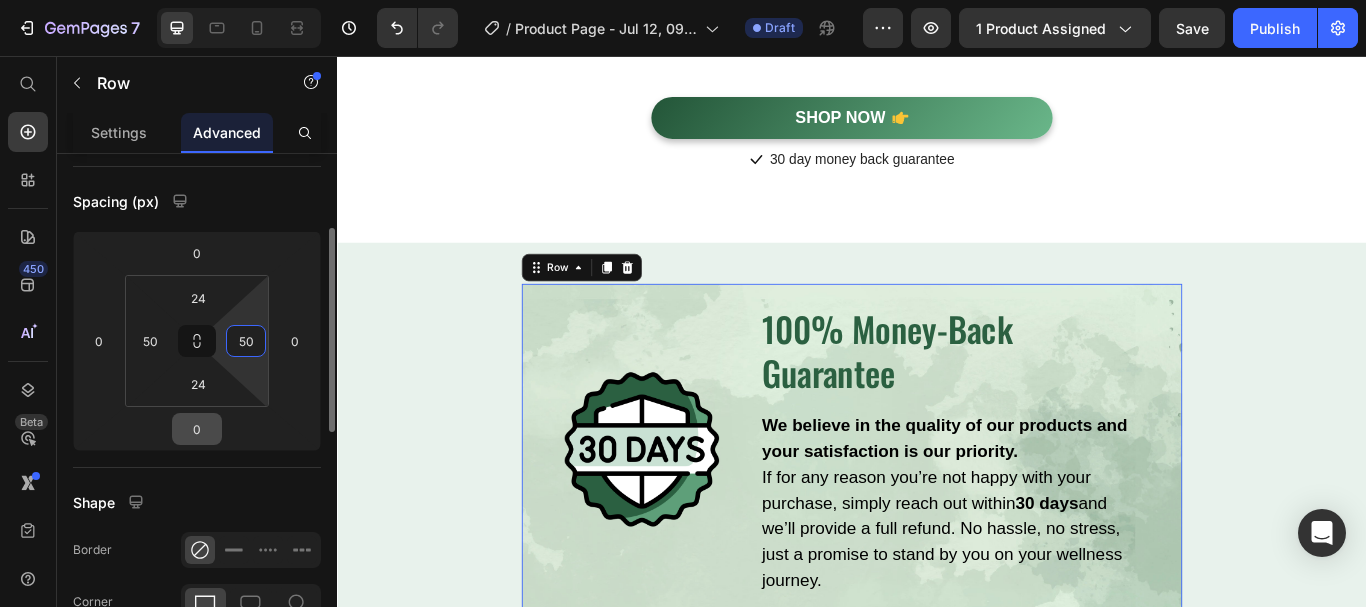 type on "50" 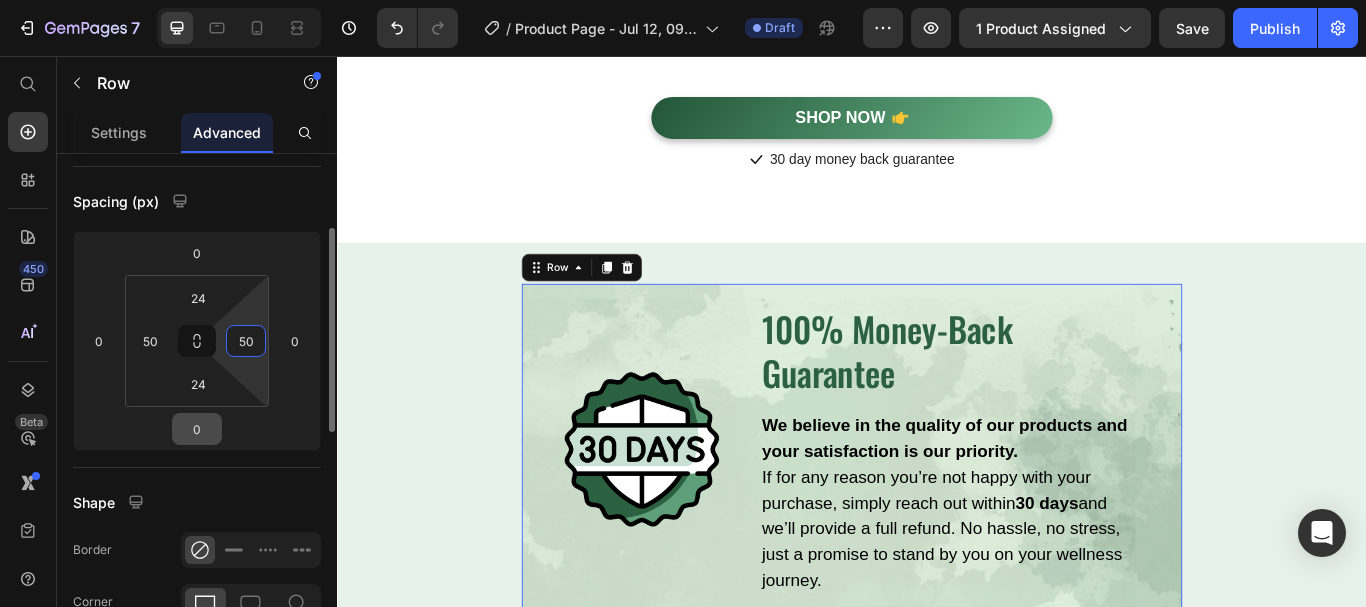 click on "Display on Desktop Tablet Mobile Spacing (px) 0 0 0 0 24 50 24 50 Shape Border Corner Shadow Position Opacity 100 % Animation Interaction Upgrade to Optimize plan  to unlock Interaction & other premium features. CSS class" at bounding box center (197, 555) 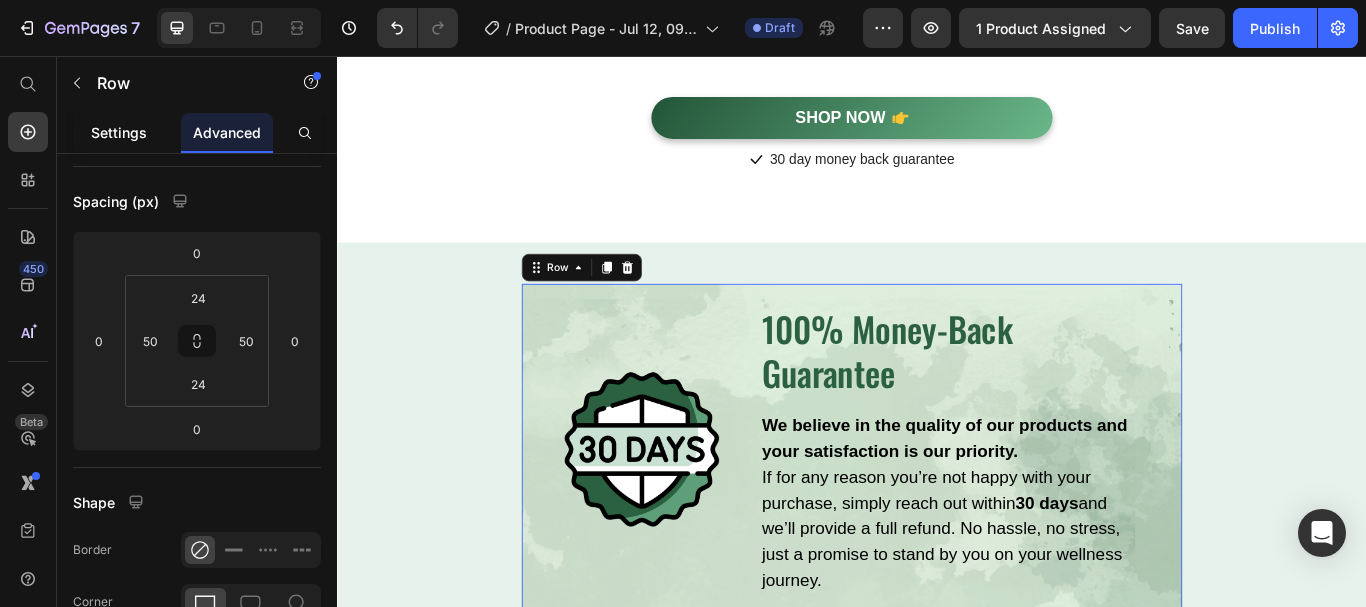 click on "Settings" 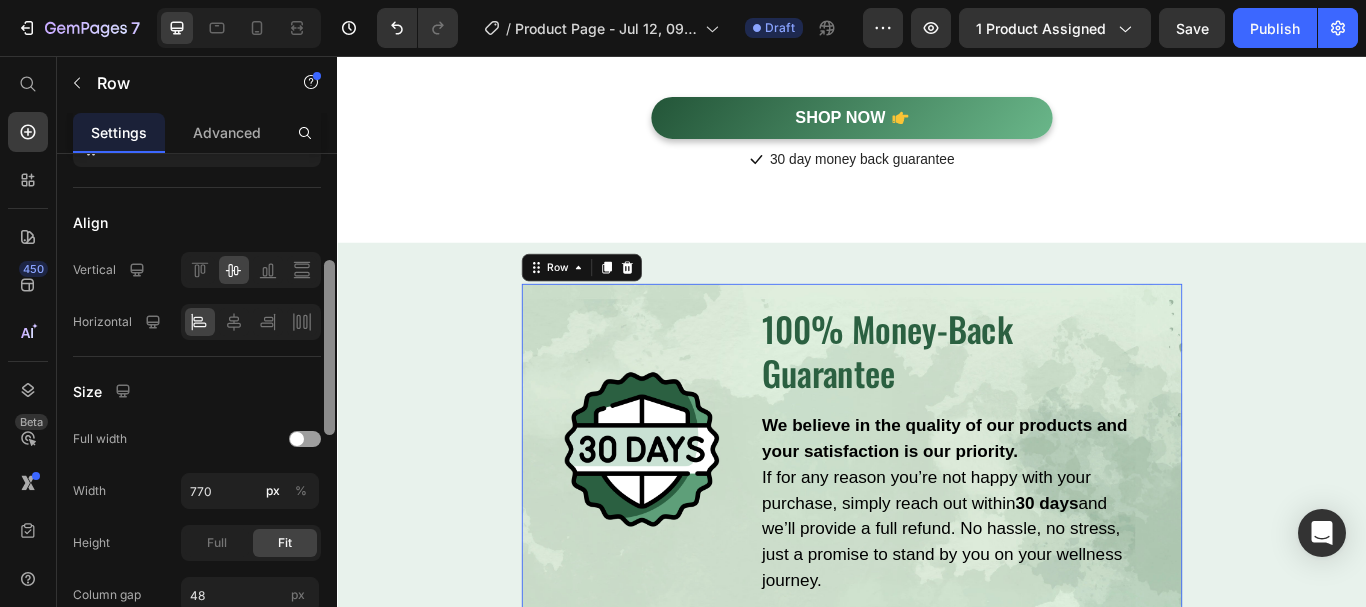 scroll, scrollTop: 506, scrollLeft: 0, axis: vertical 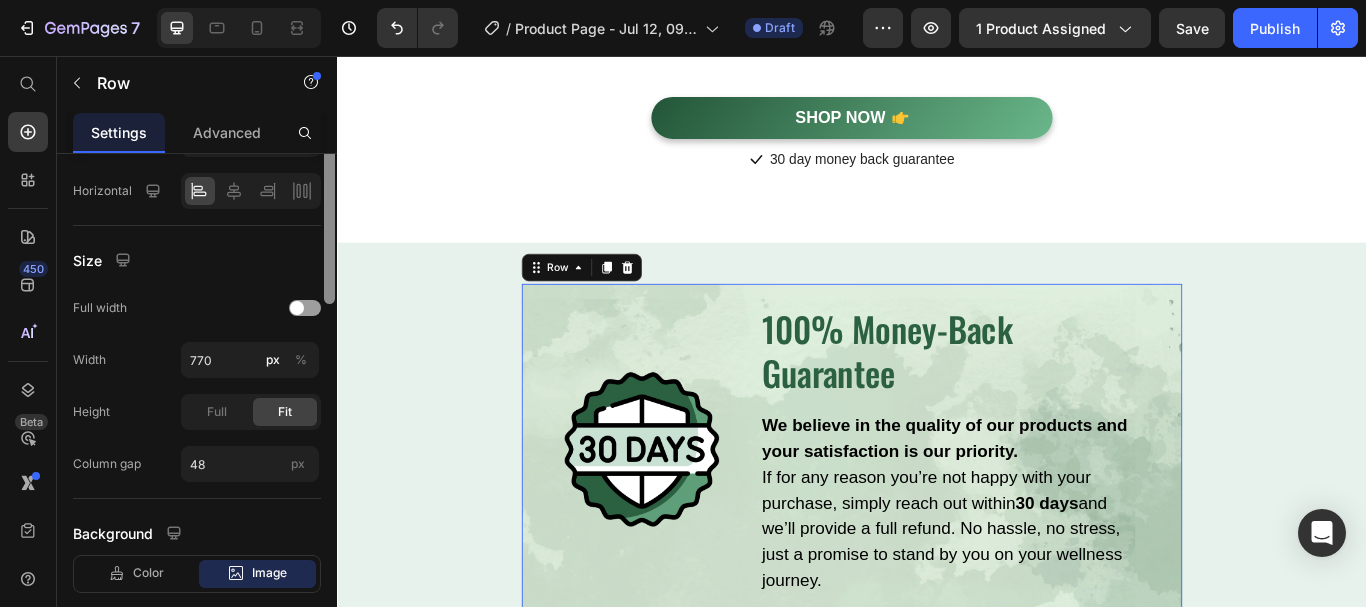 drag, startPoint x: 327, startPoint y: 302, endPoint x: 287, endPoint y: 439, distance: 142.72 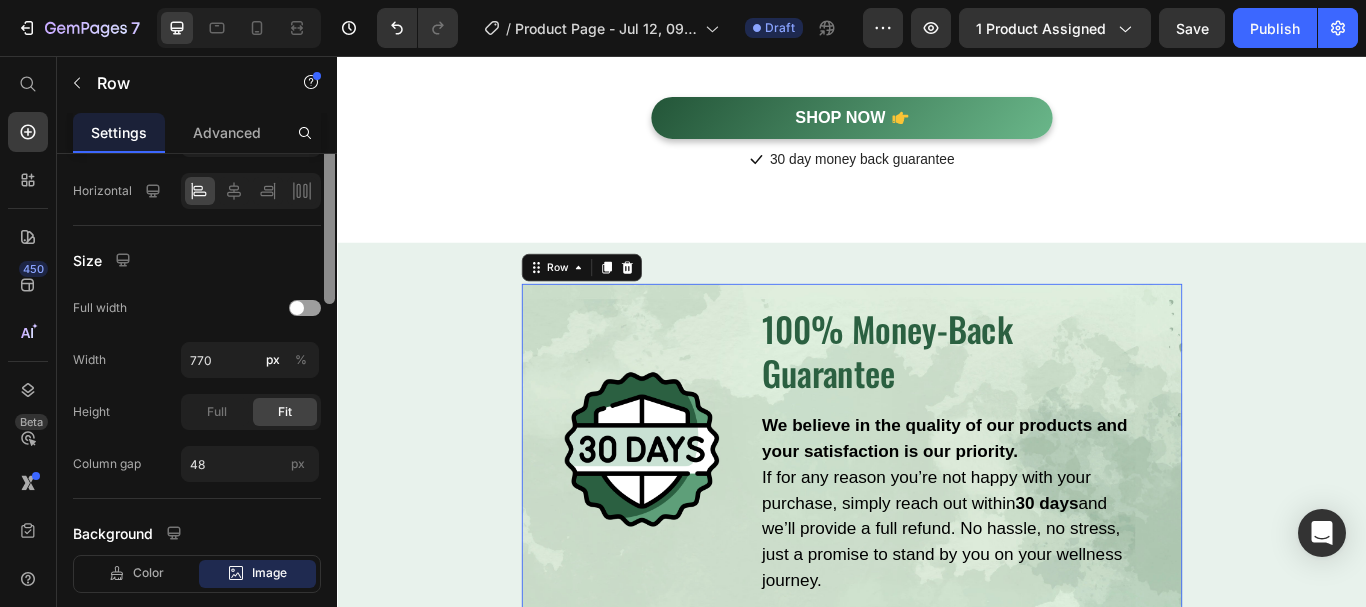 click on "Layout Column width Fit to content By ratio Column Column 1 Column 2 Align Vertical
Horizontal
Size Full width Width 770 px % Height Full Fit Column gap 48 px Background Color Image Video  Choose Image  Upload Image https://cdn.shopify.com/s/files/1/0615/8181/9975/files/gempages_574911106628191076-744045b6-382b-4d16-b45e-392a2b3fc923.webp  or   Browse gallery  Show more Preload  Delete element" at bounding box center [197, 409] 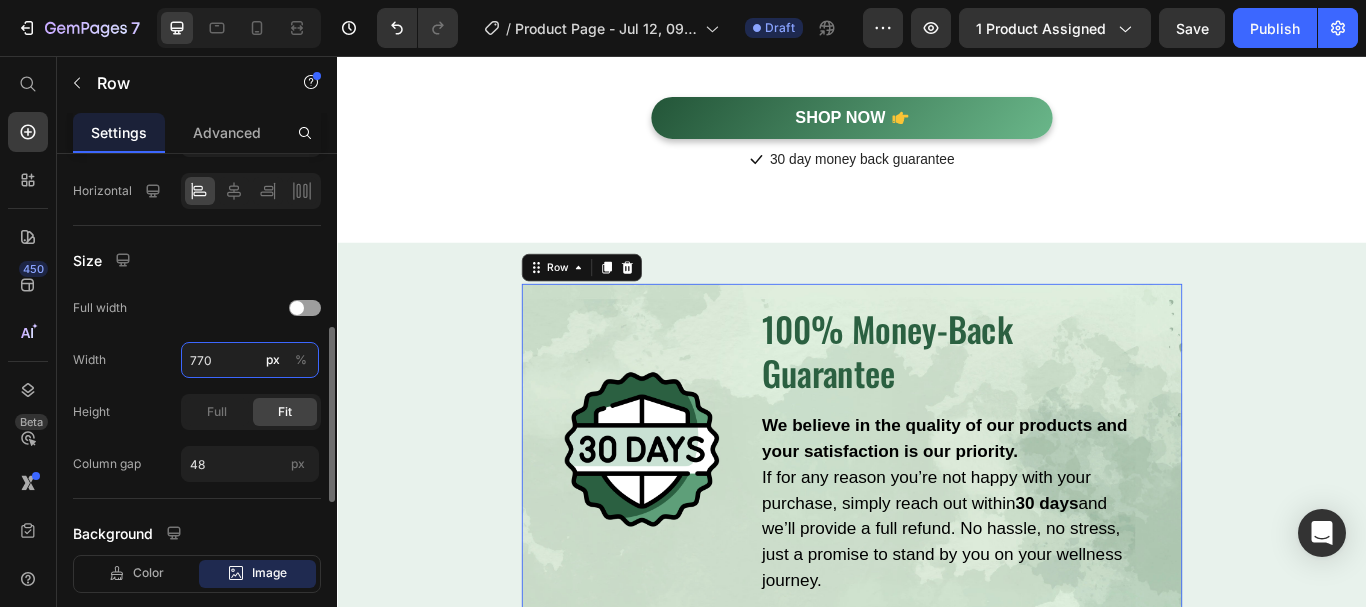 click on "770" at bounding box center [250, 360] 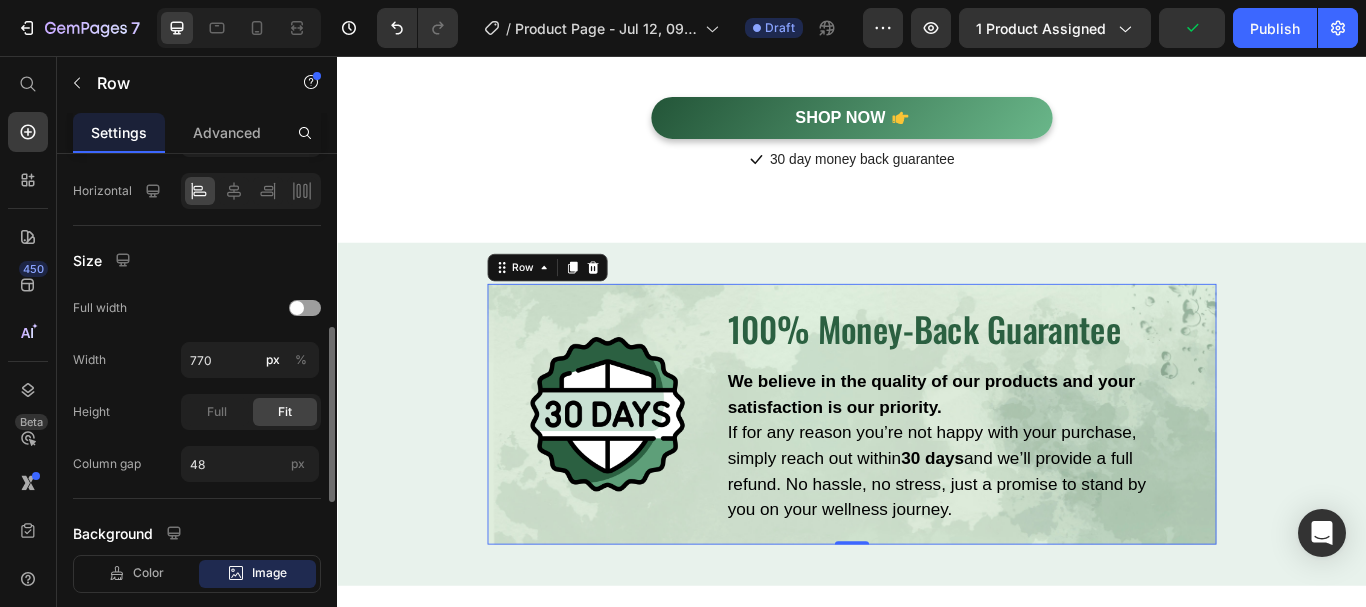click on "Width 770 px %" 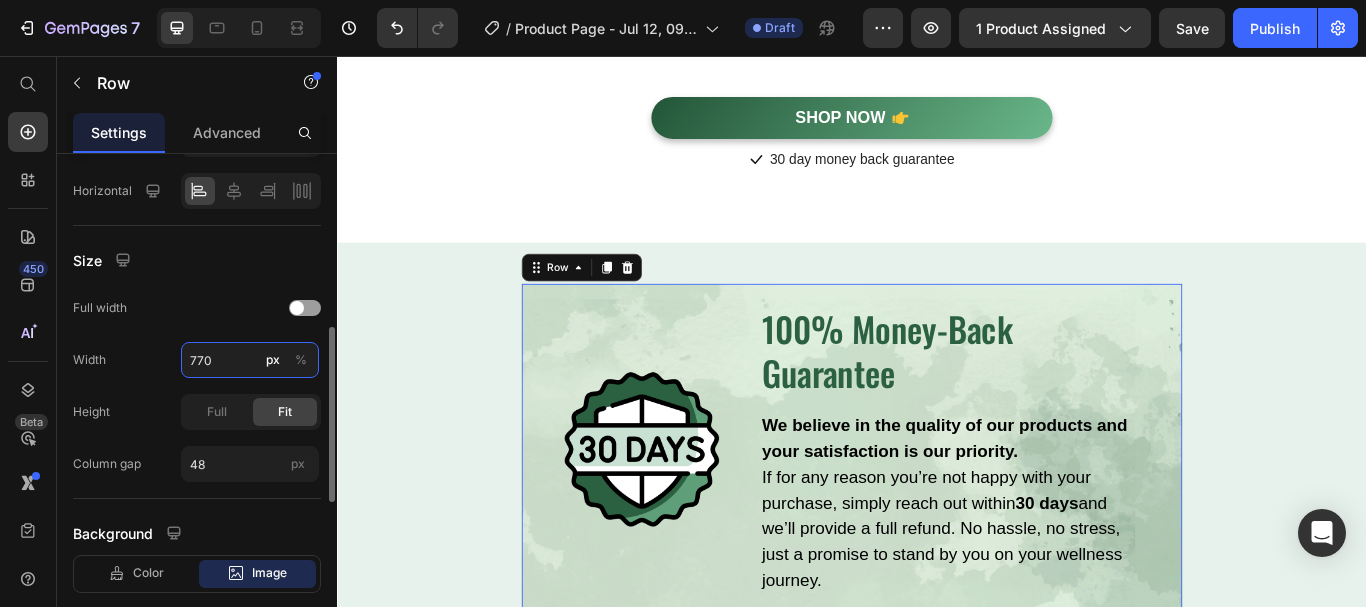click on "770" at bounding box center (250, 360) 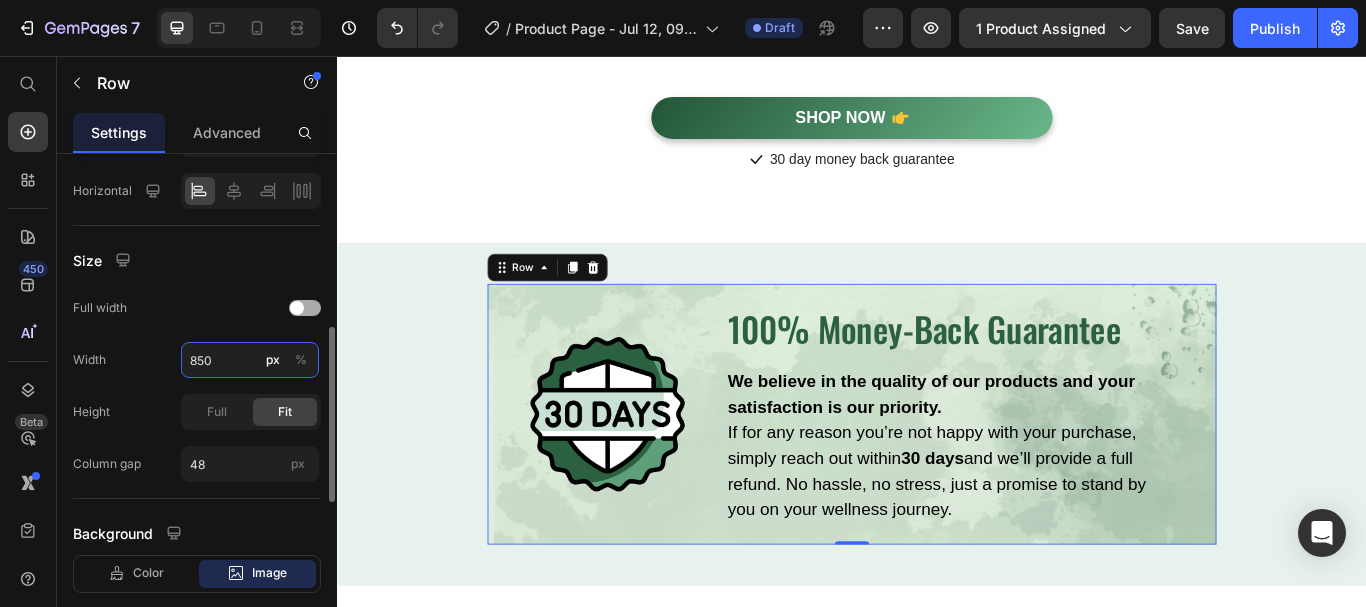 type on "850" 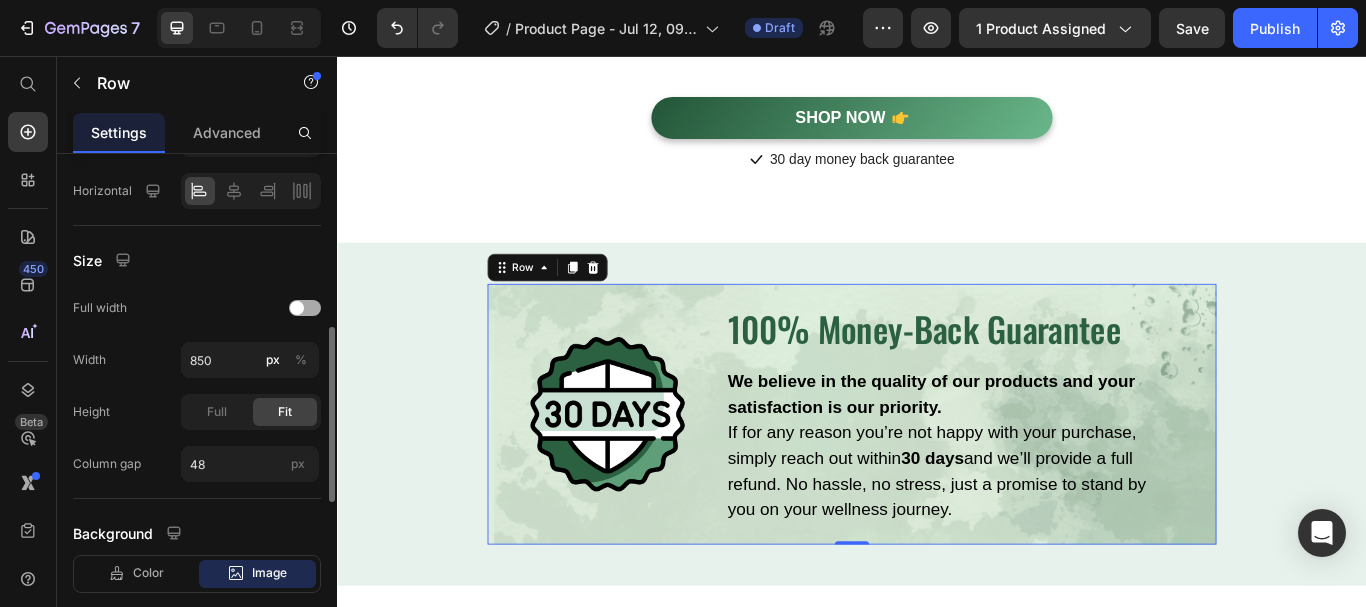 click on "Full width" 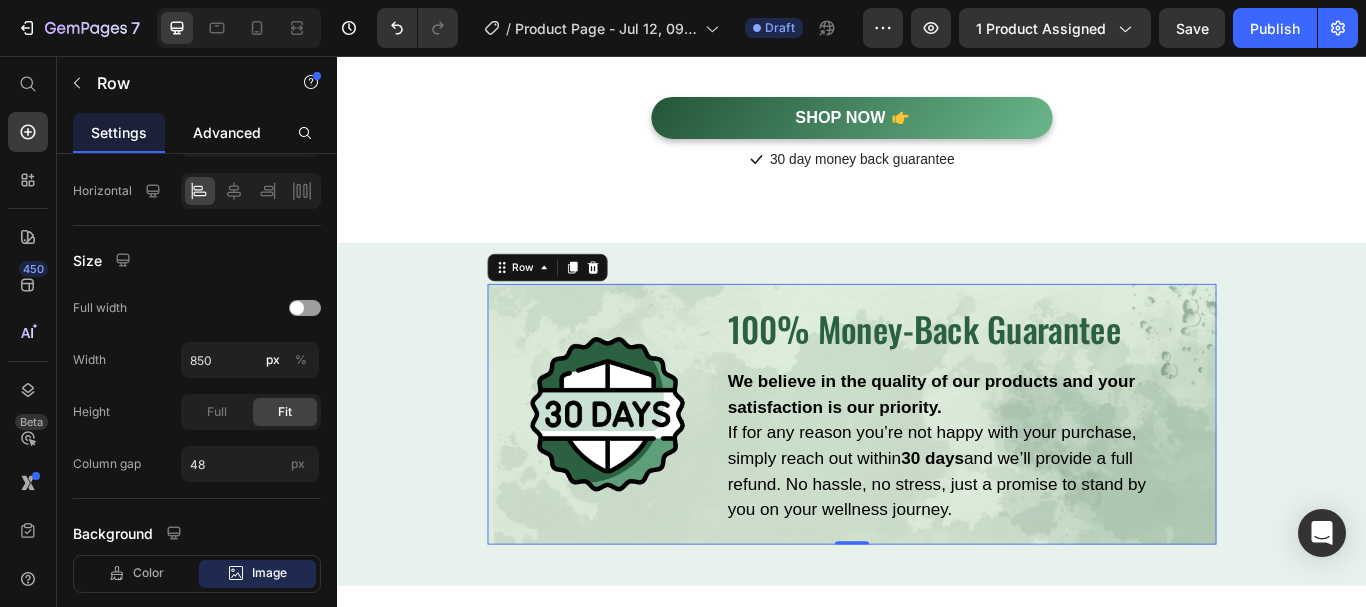 click on "Advanced" at bounding box center [227, 132] 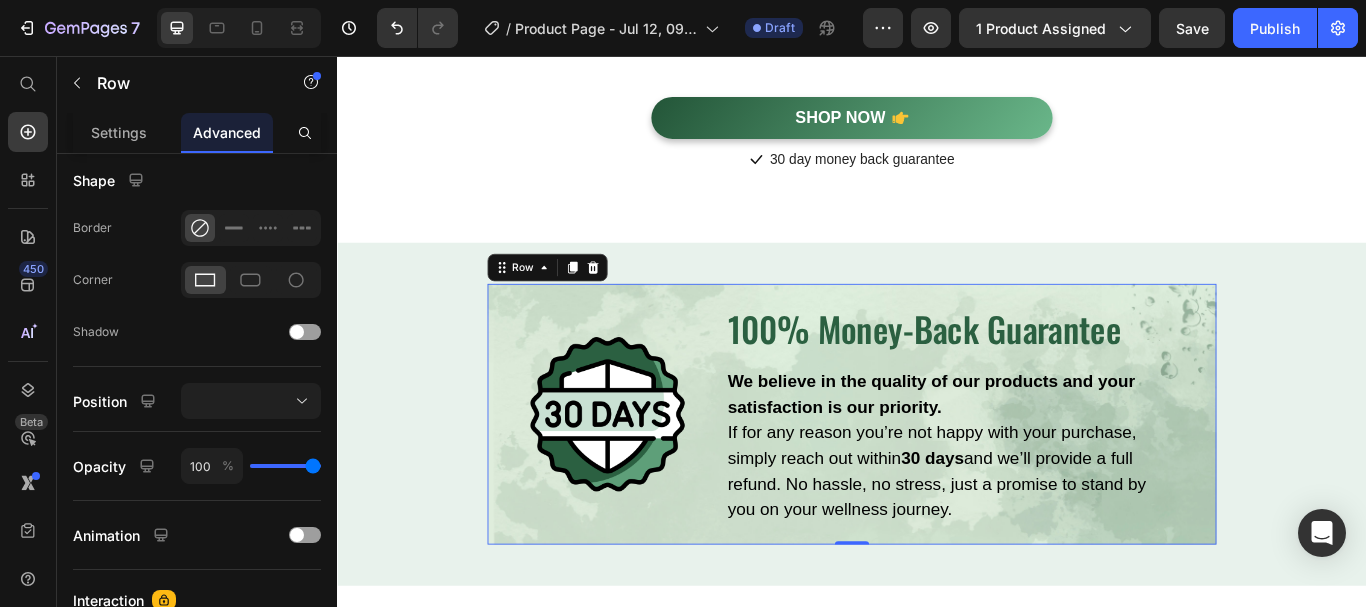 scroll, scrollTop: 0, scrollLeft: 0, axis: both 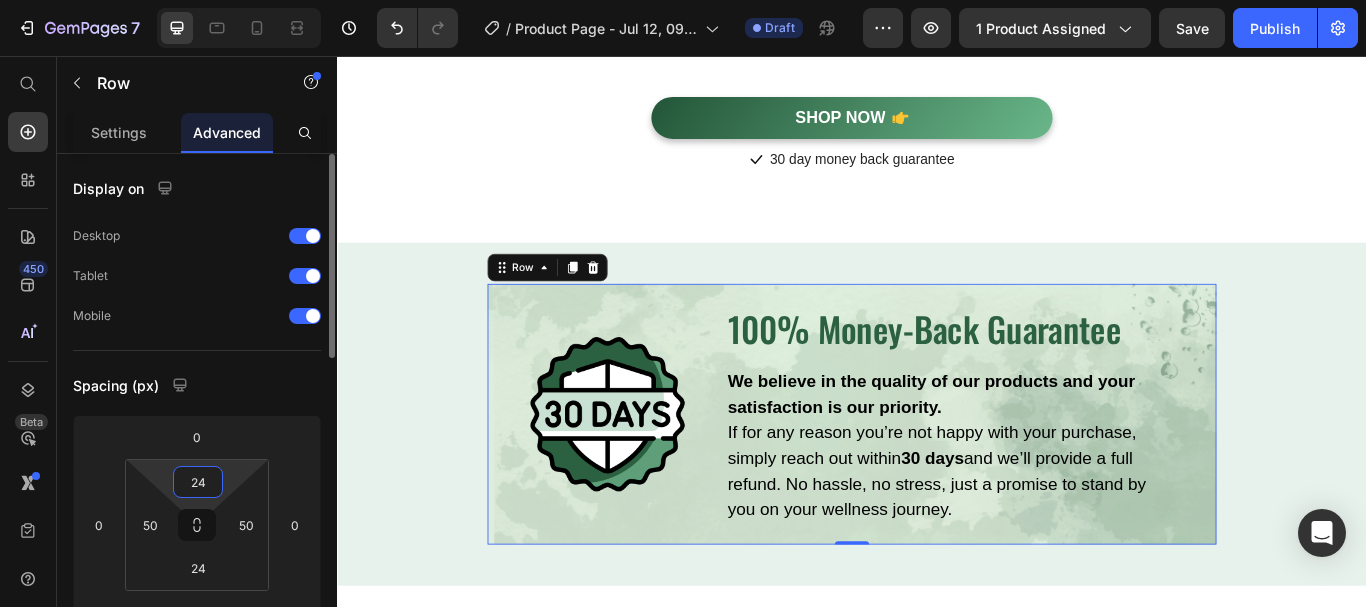 click on "24" at bounding box center [198, 482] 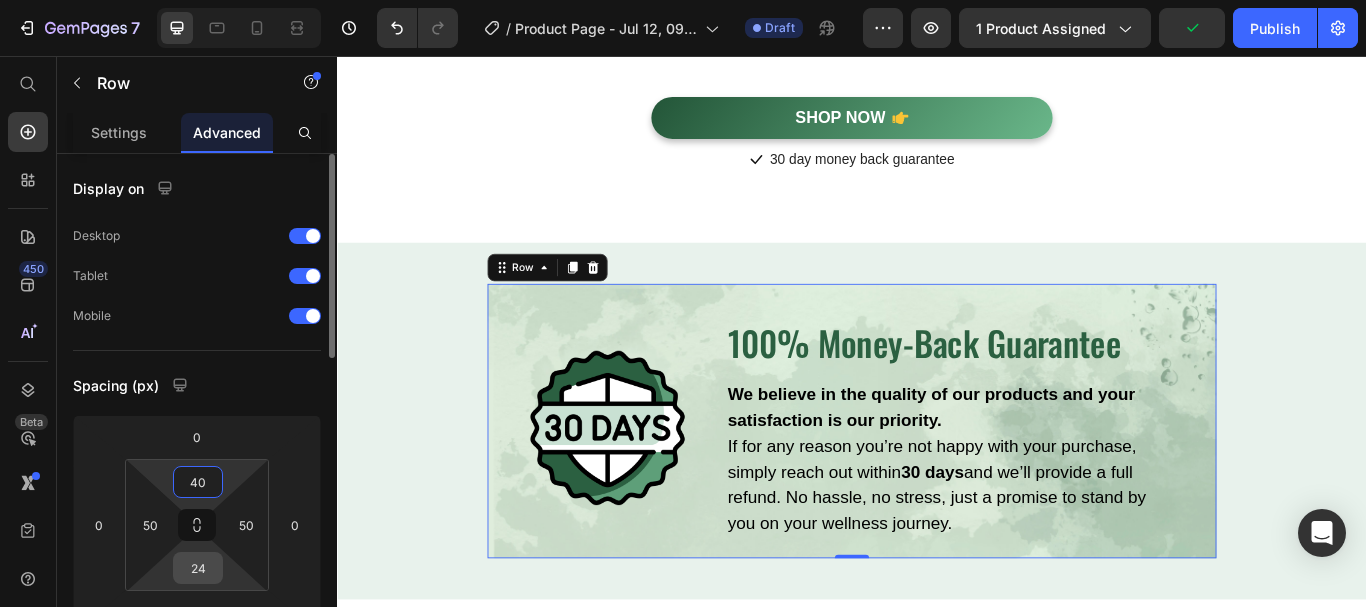 type on "40" 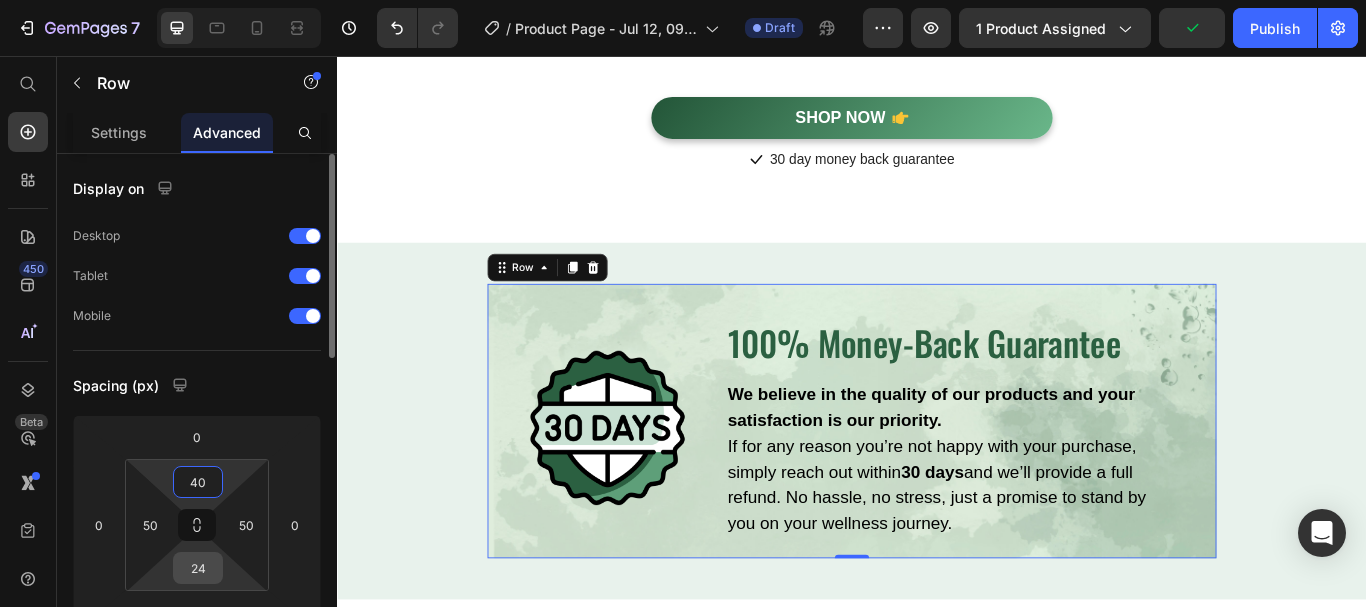 click on "24" at bounding box center [198, 568] 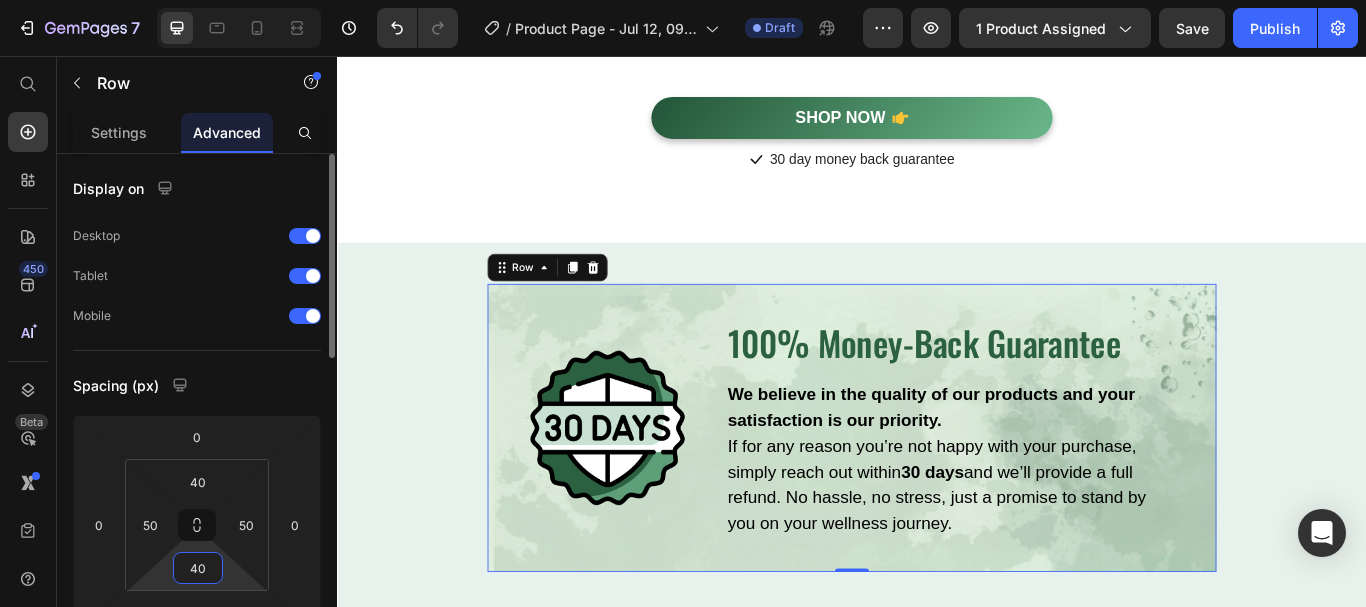 type on "40" 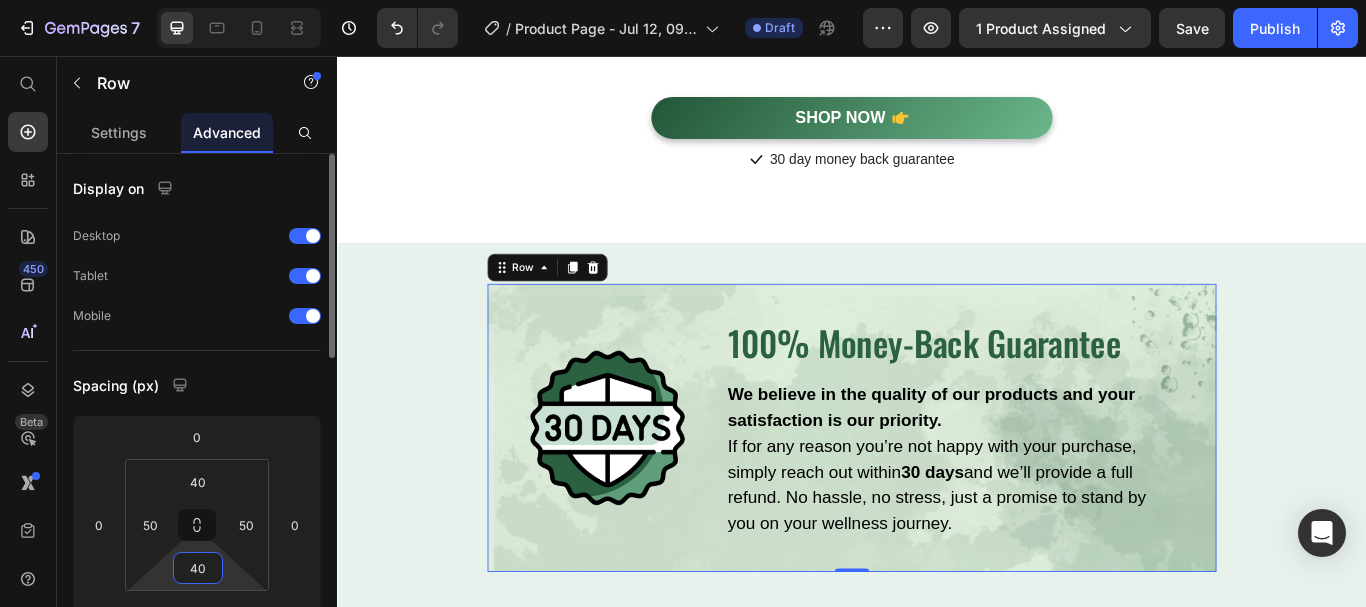 click on "Spacing (px)" at bounding box center (197, 385) 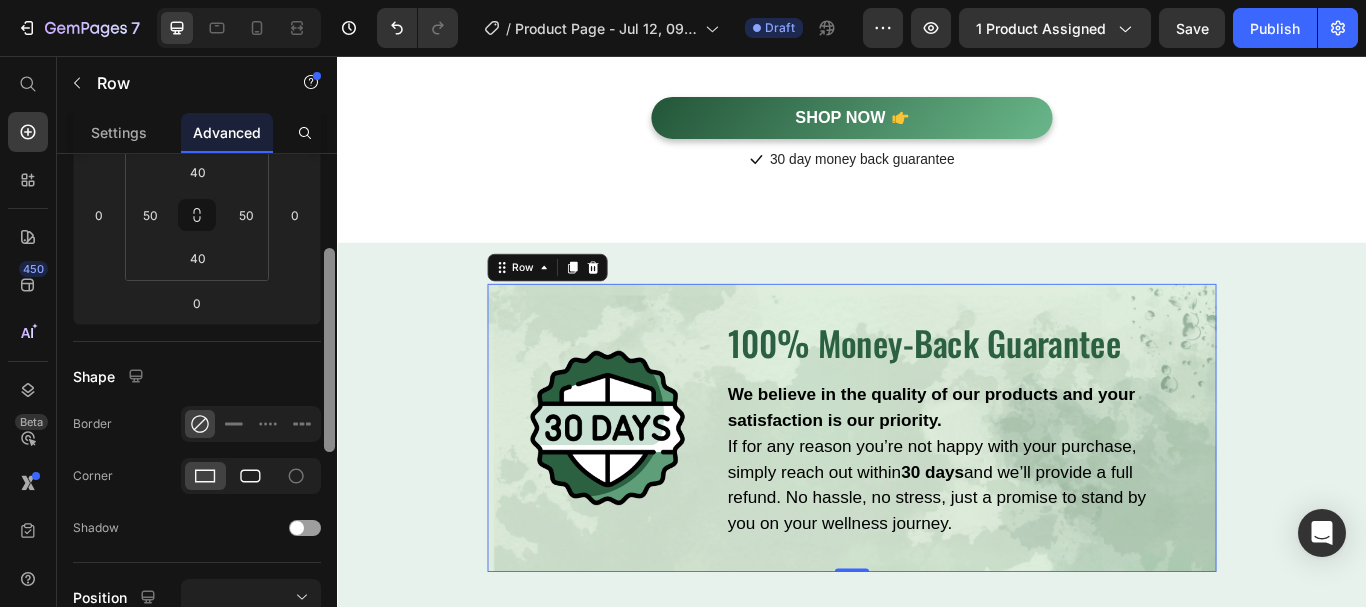 drag, startPoint x: 332, startPoint y: 319, endPoint x: 264, endPoint y: 457, distance: 153.84407 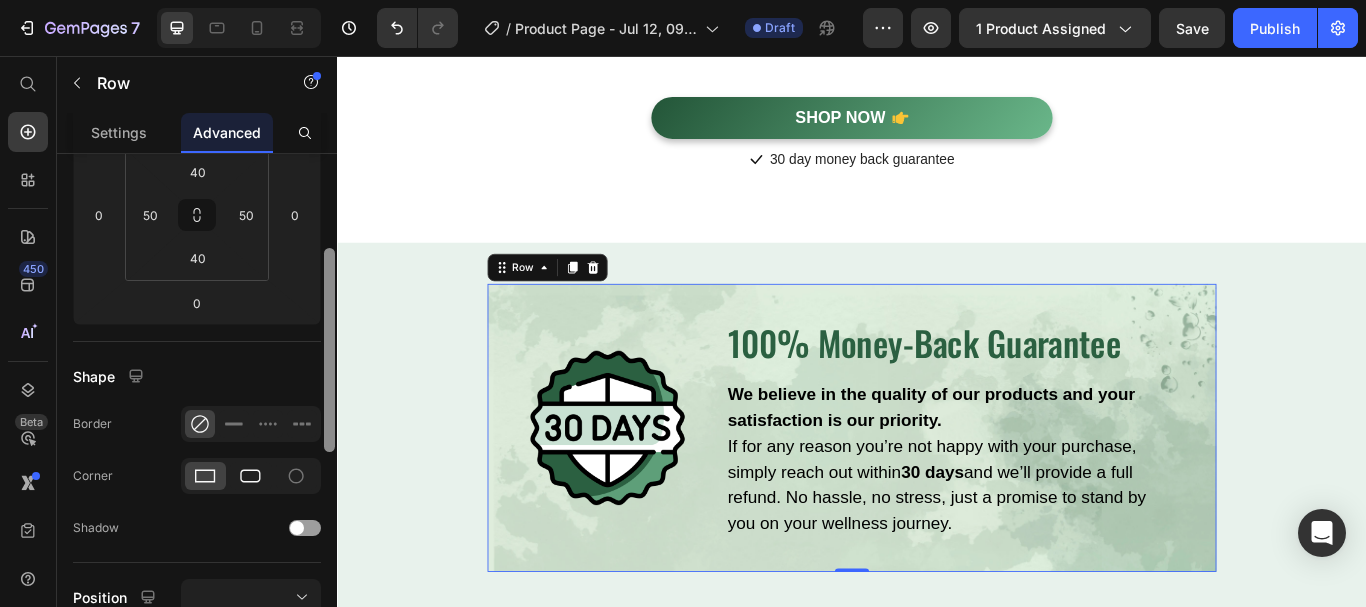 click on "Display on Desktop Tablet Mobile Spacing (px) 0 0 0 0 40 50 40 50 Shape Border Corner Shadow Position Opacity 100 % Animation Interaction Upgrade to Optimize plan  to unlock Interaction & other premium features. CSS class  Delete element" at bounding box center [197, 409] 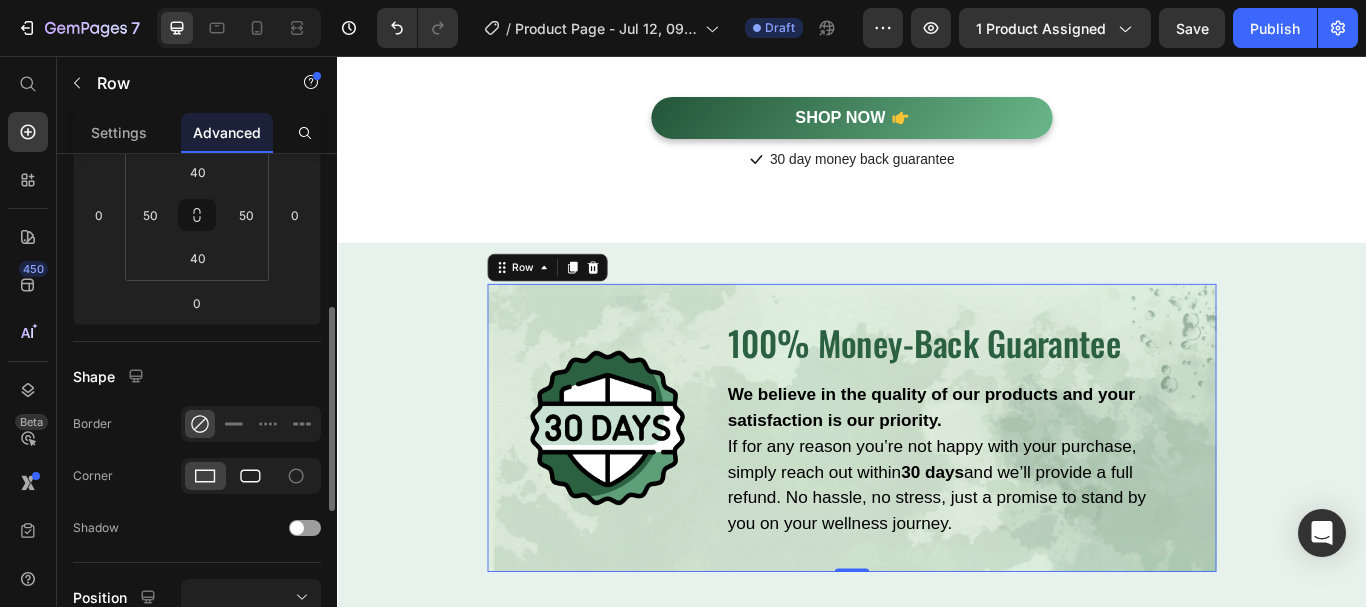 scroll, scrollTop: 330, scrollLeft: 0, axis: vertical 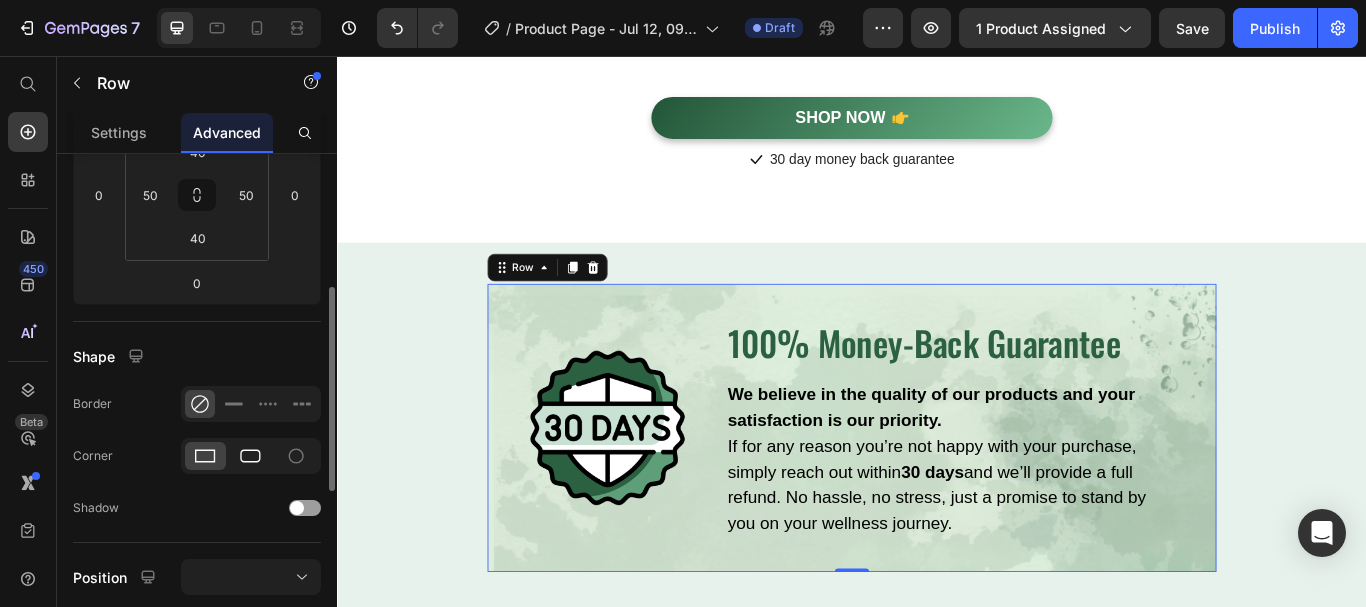 click 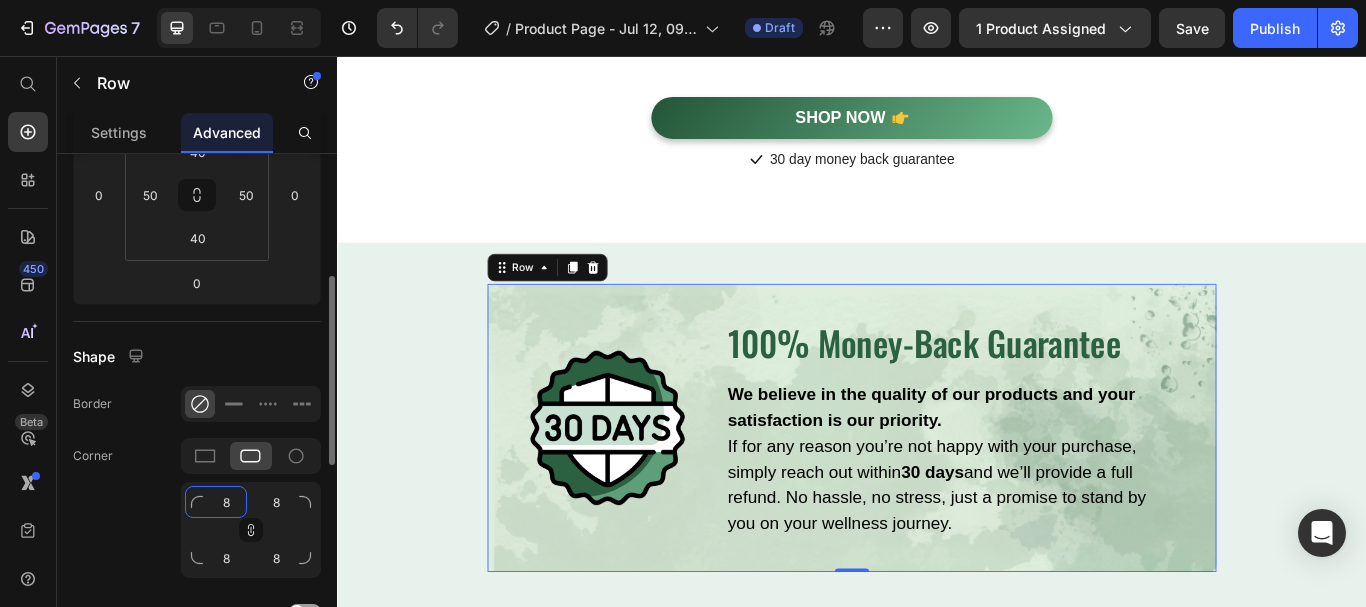 click on "8" 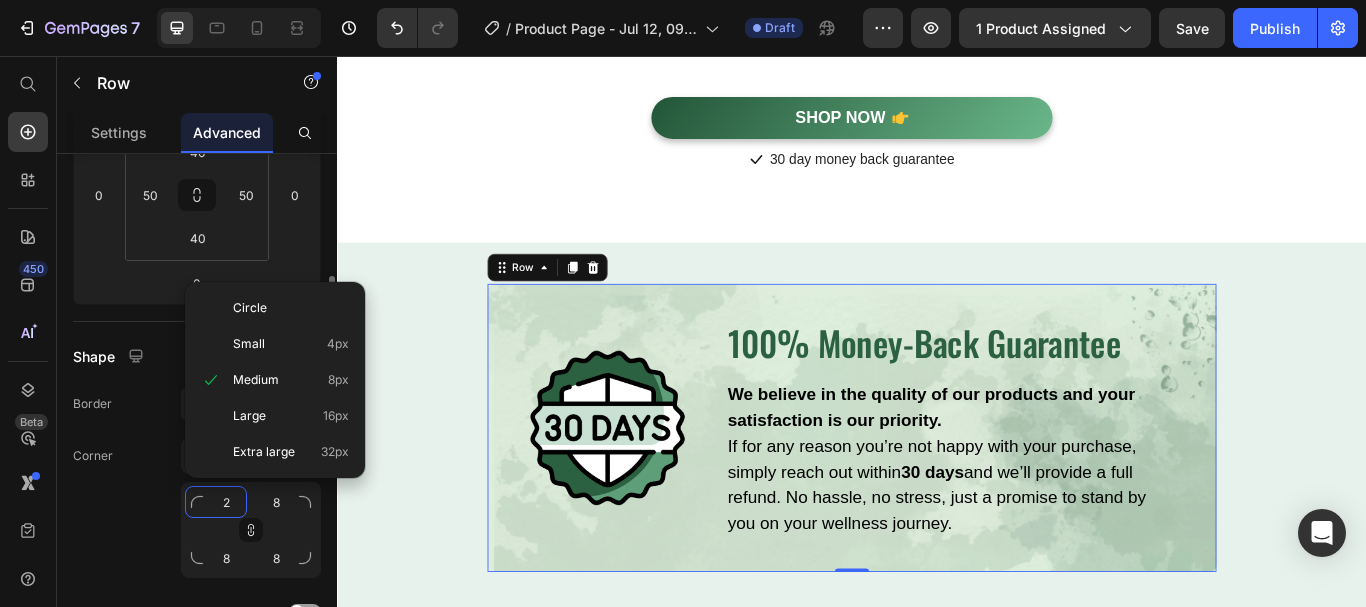 type on "20" 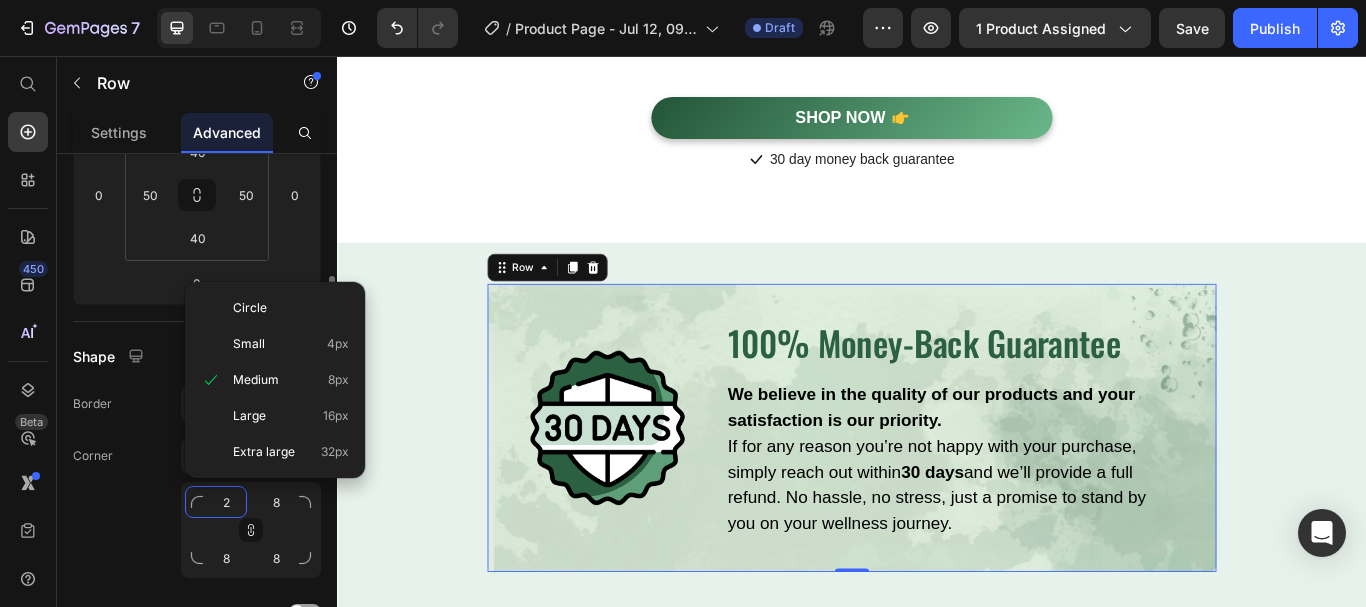 type on "20" 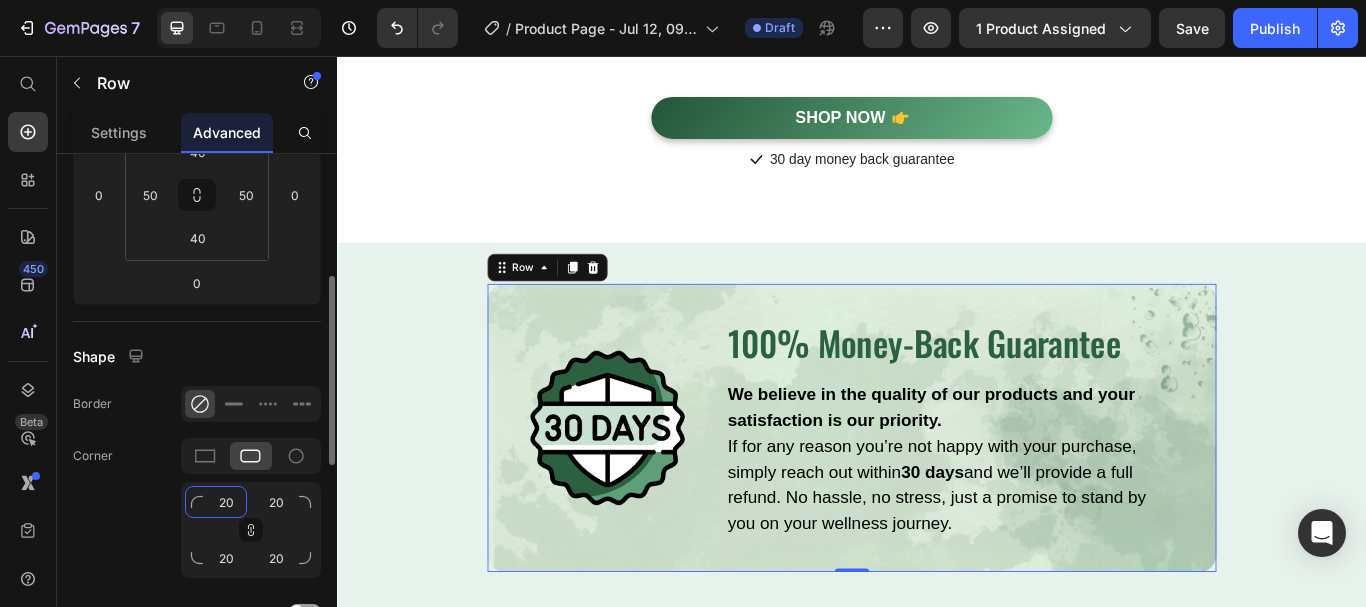 type on "20" 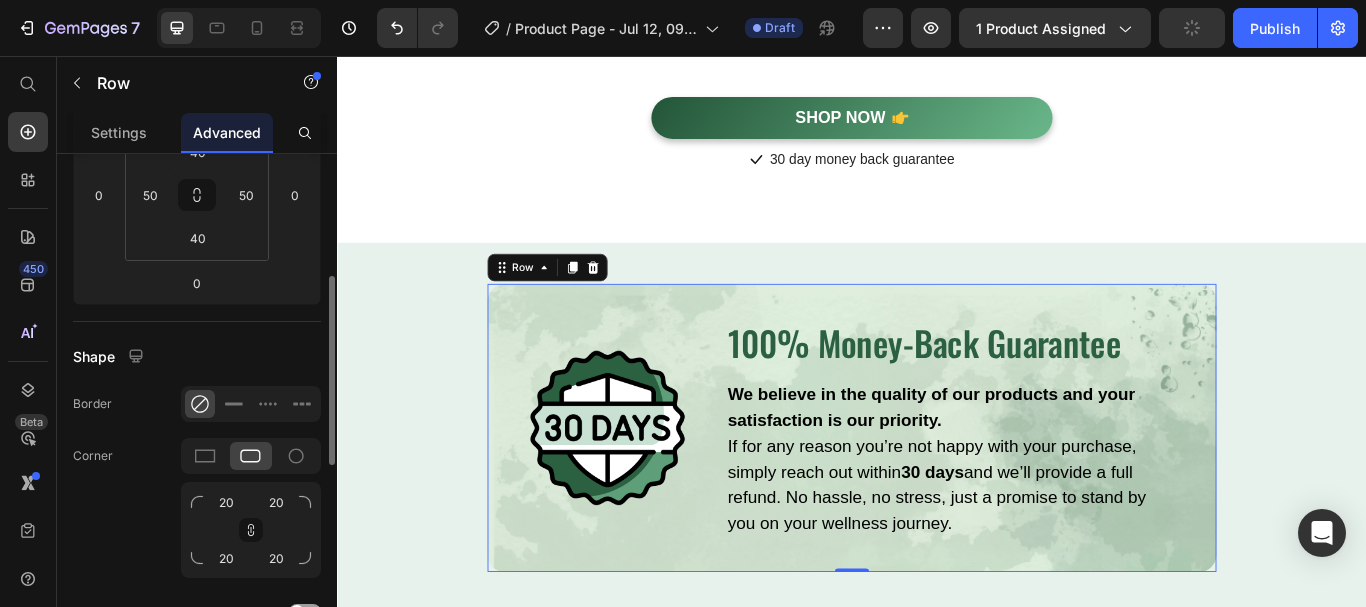 click on "Corner 20 20 20 20" 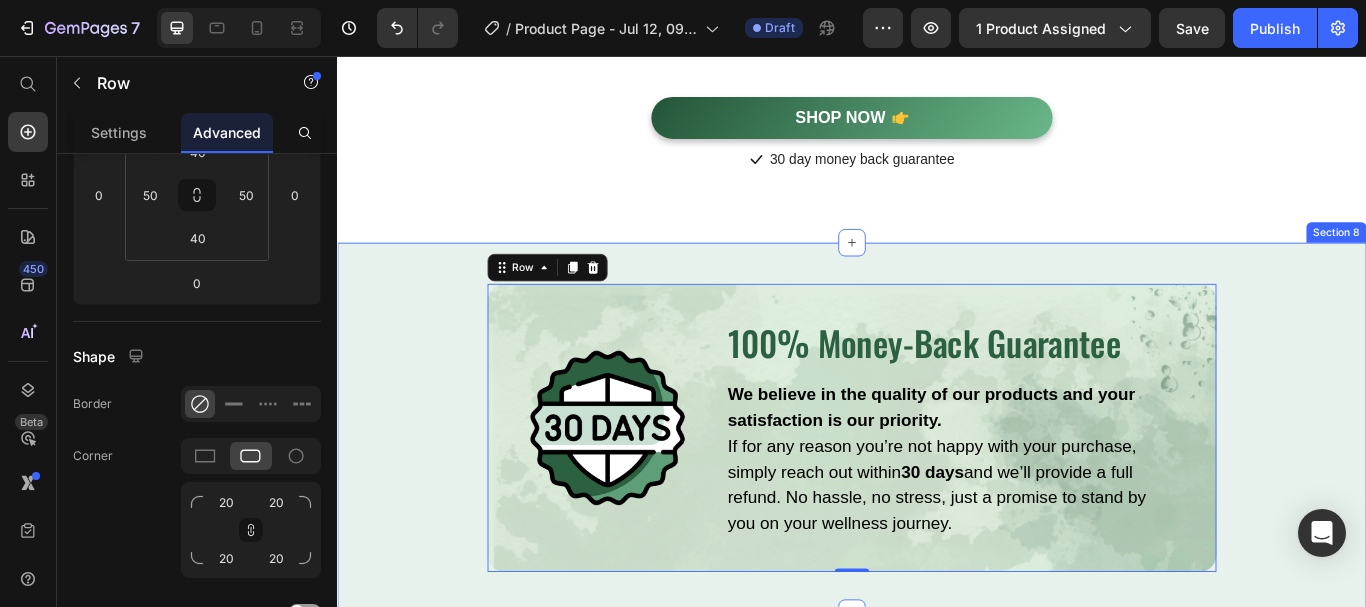 click on "Image 100% Money-Back Guarantee Heading We believe in the quality of our products and your satisfaction is our priority.  If for any reason you’re not happy with your purchase, simply reach out within  30 days  and we’ll provide a full refund. No hassle, no stress, just a promise to stand by you on your wellness journey. Text block Row   0 Section 8" at bounding box center (937, 490) 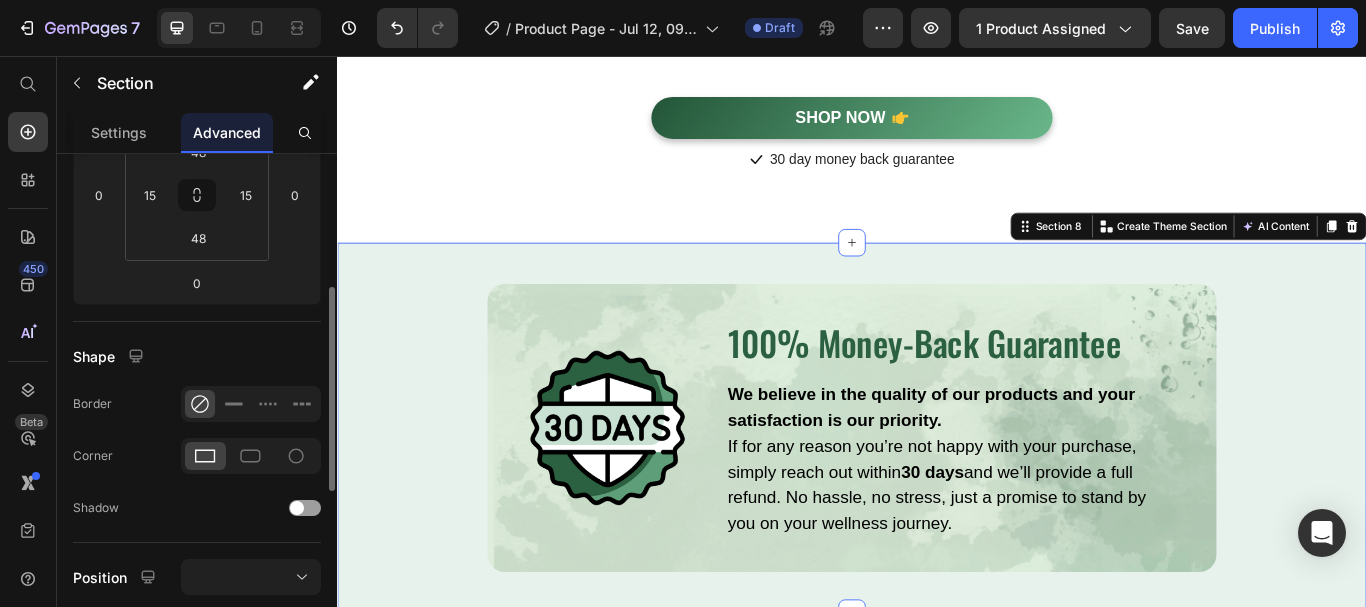 scroll, scrollTop: 0, scrollLeft: 0, axis: both 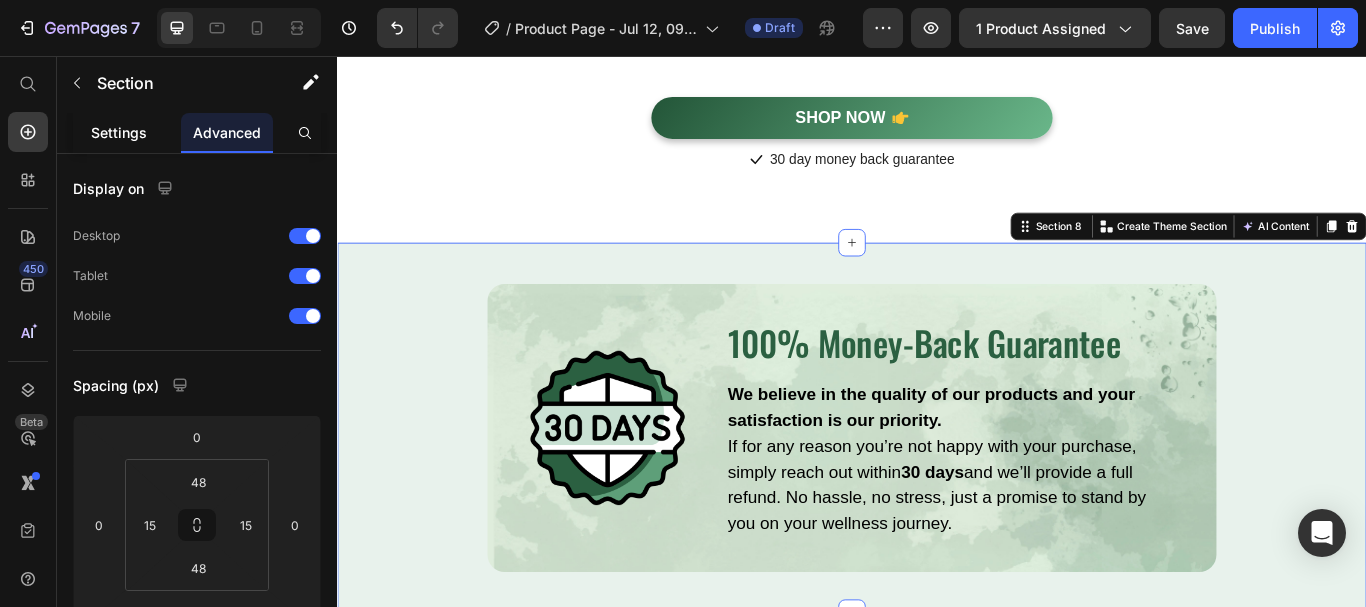 click on "Settings" at bounding box center [119, 132] 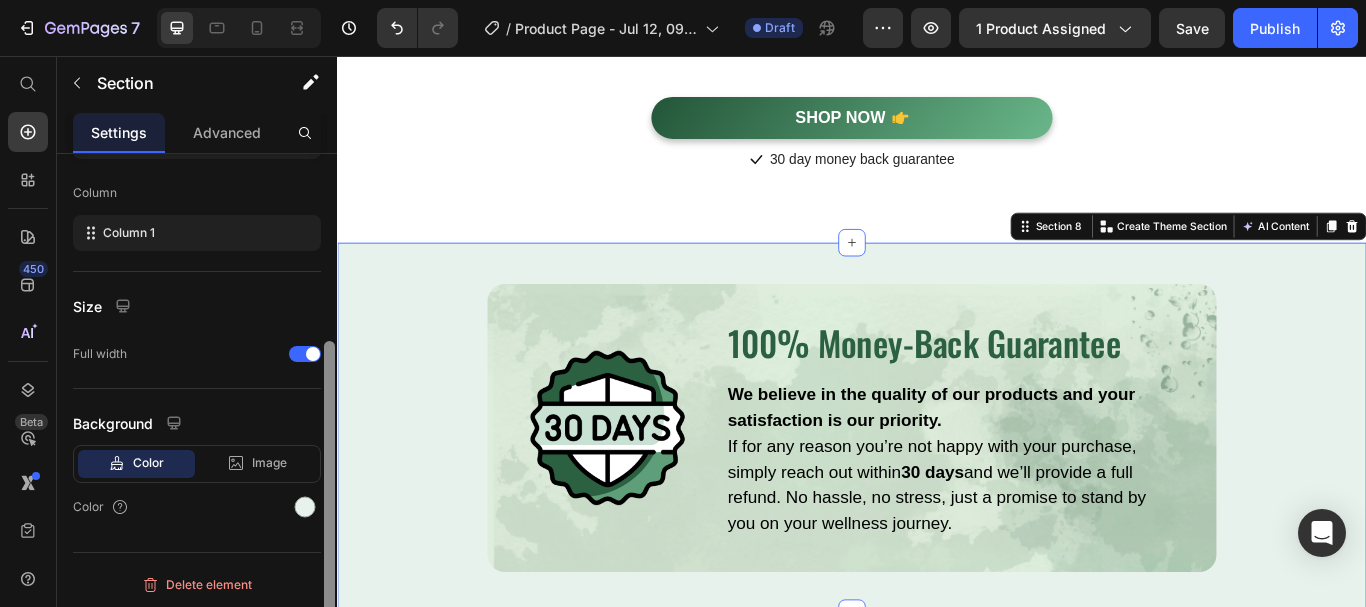 scroll, scrollTop: 298, scrollLeft: 0, axis: vertical 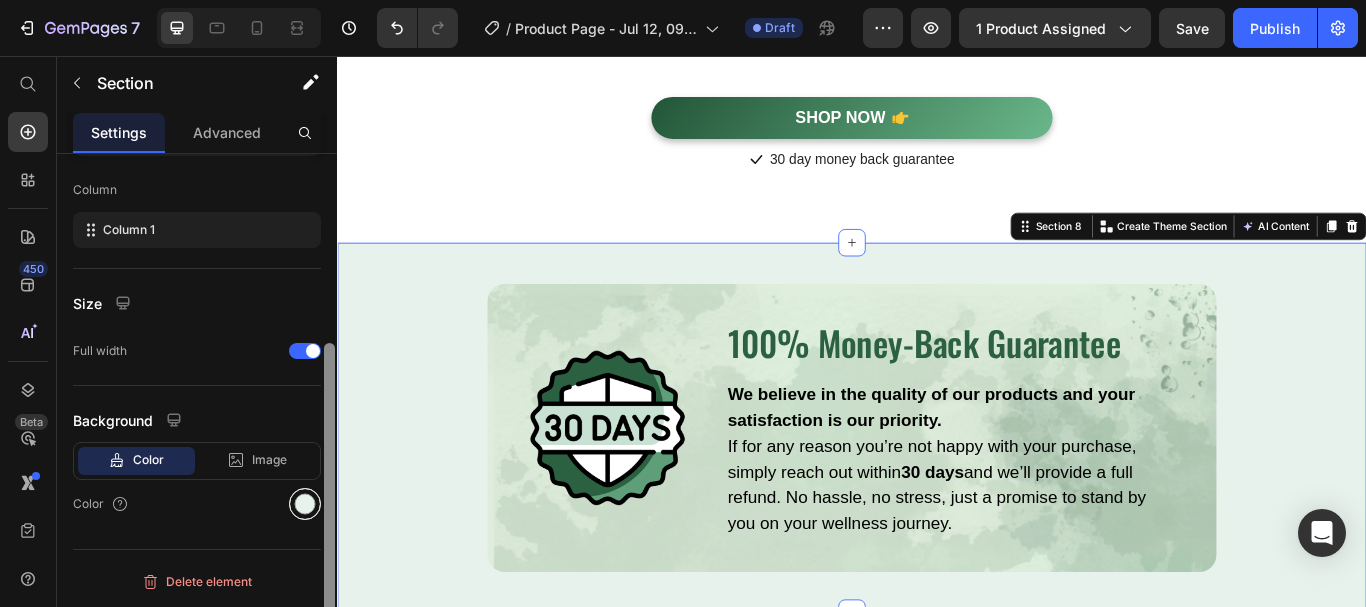 drag, startPoint x: 328, startPoint y: 229, endPoint x: 312, endPoint y: 502, distance: 273.46848 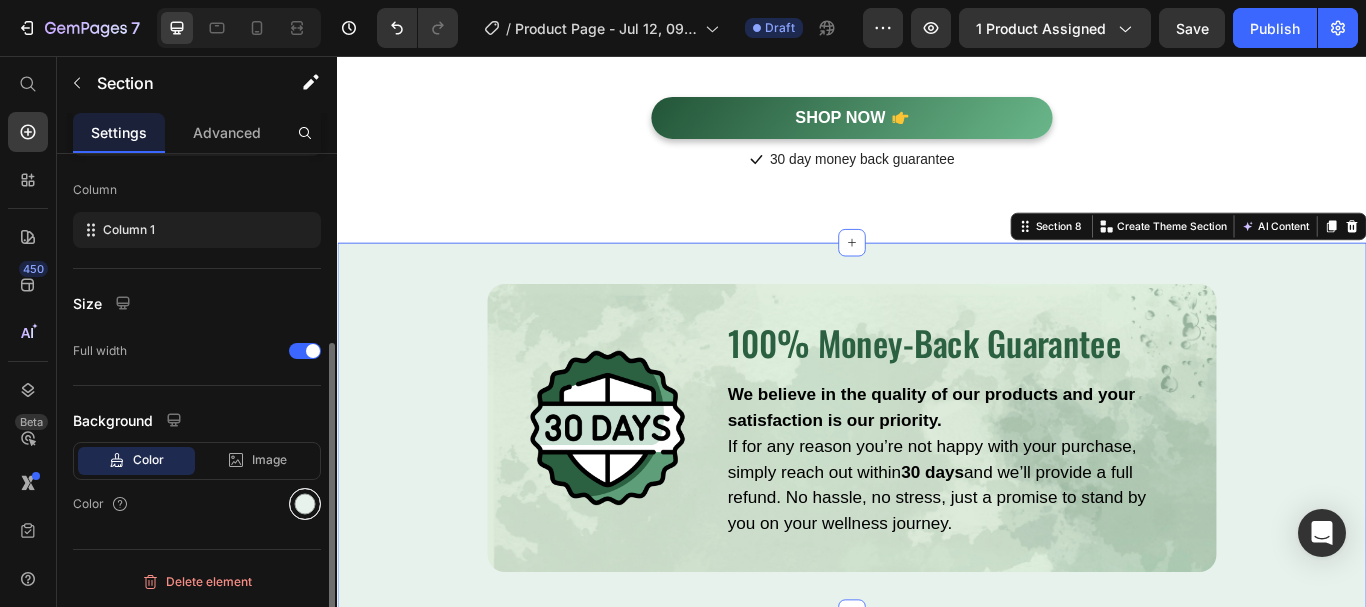 click at bounding box center (305, 504) 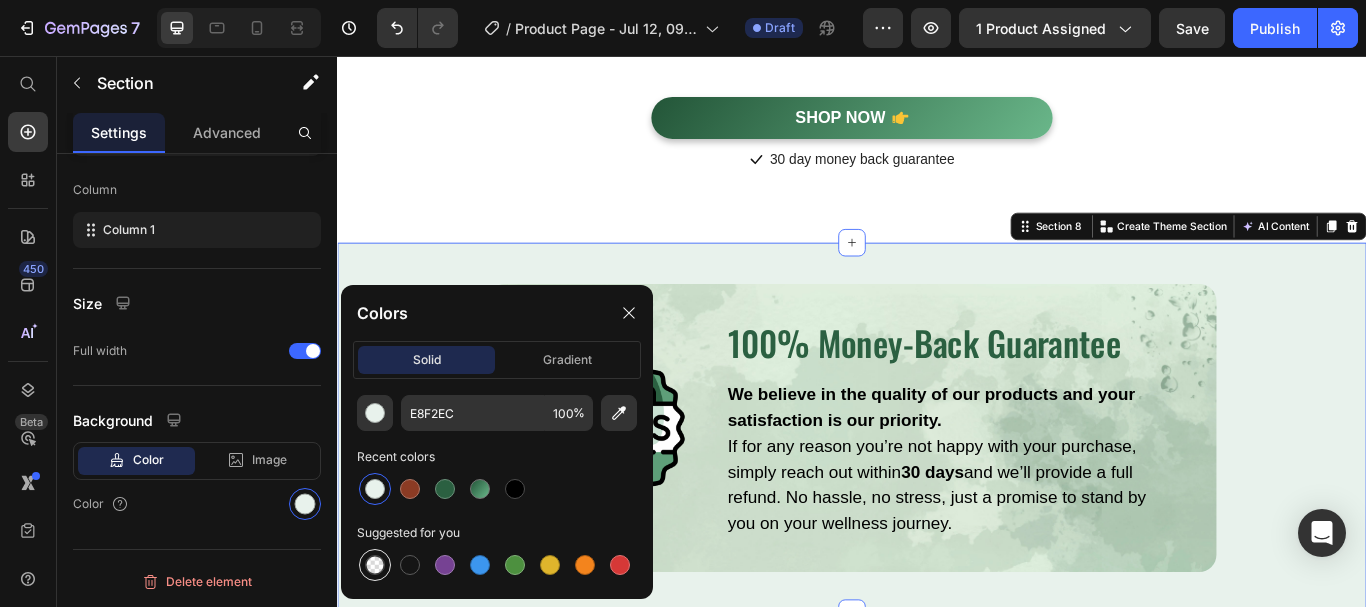 click at bounding box center [375, 565] 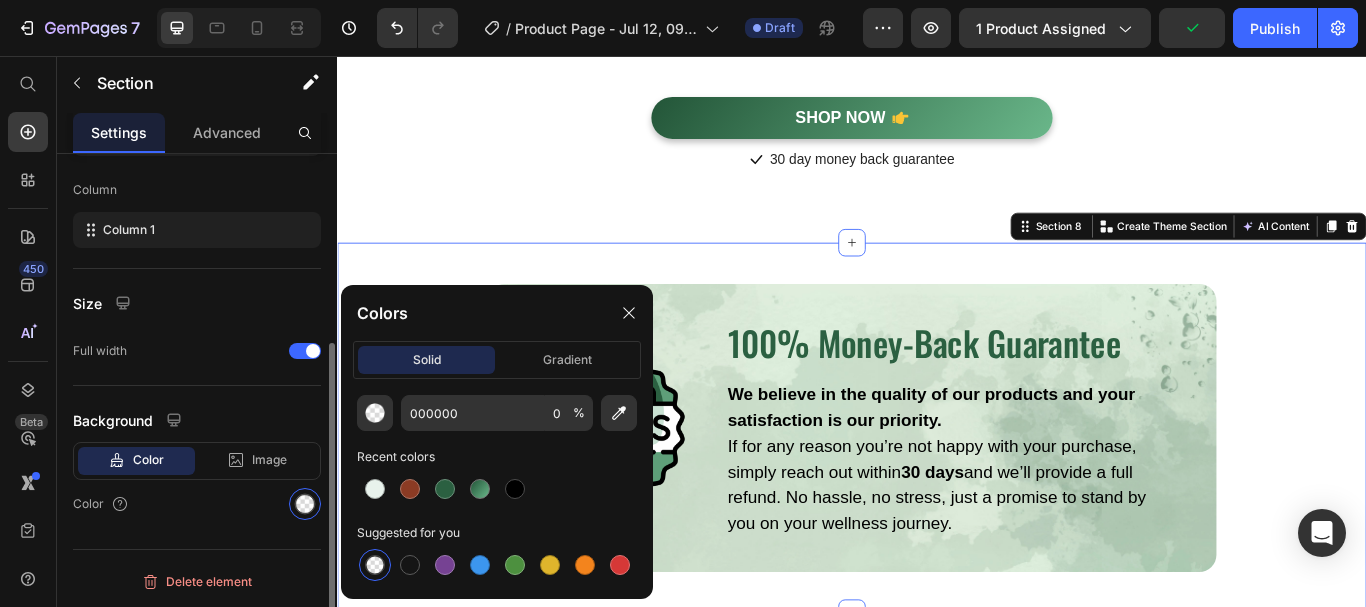 click on "Color" at bounding box center [197, 504] 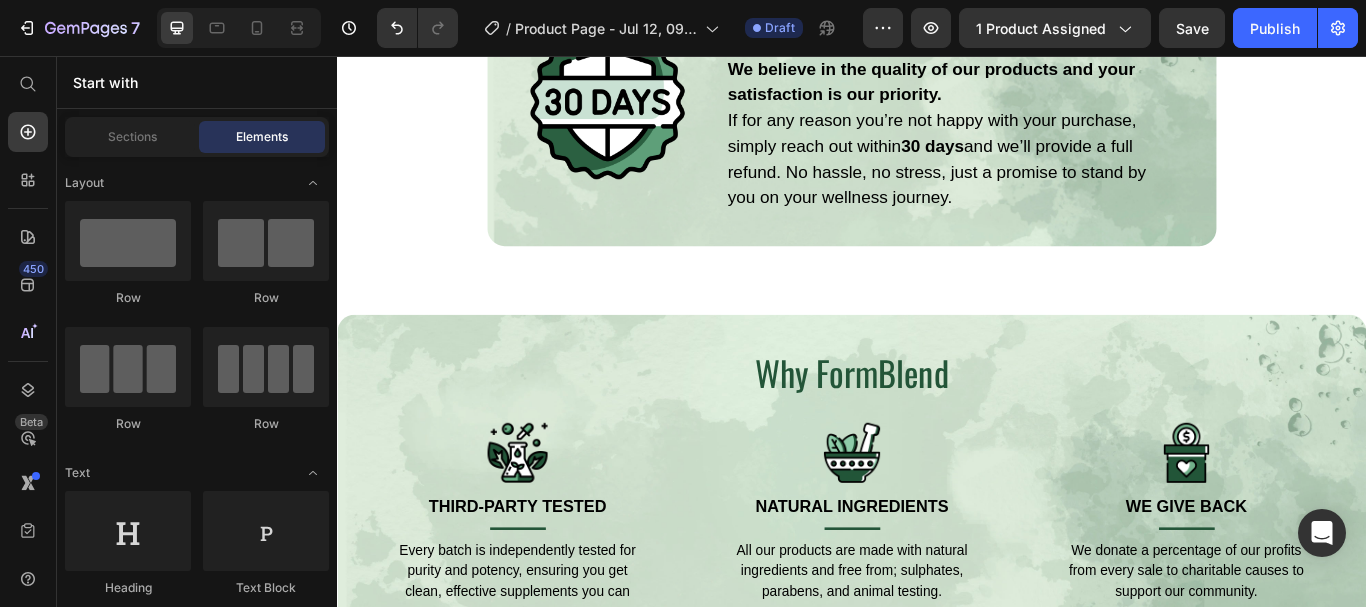 scroll, scrollTop: 6293, scrollLeft: 0, axis: vertical 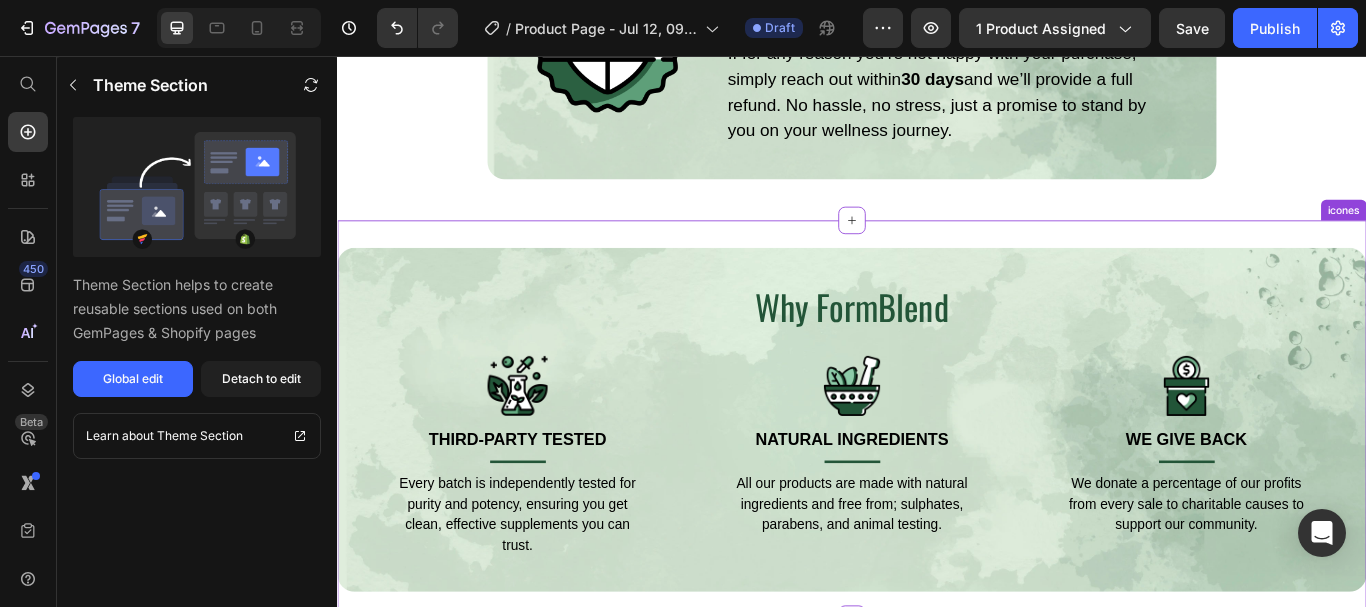 click on "Why FormBlend Heading Image Third-Party Tested Text block                Title Line Every batch is independently tested for purity and potency, ensuring you get clean, effective supplements you can trust. Text block Row Image NATURAL INGREDIENTS Text block                Title Line All our products are made with natural ingredients and free from; sulphates, parabens, and animal testing. Text block Row Image WE GIVE BACK Text block                Title Line We donate a percentage of our profits from every sale to charitable causes to support our community. Text block Row Row Row" at bounding box center (937, 480) 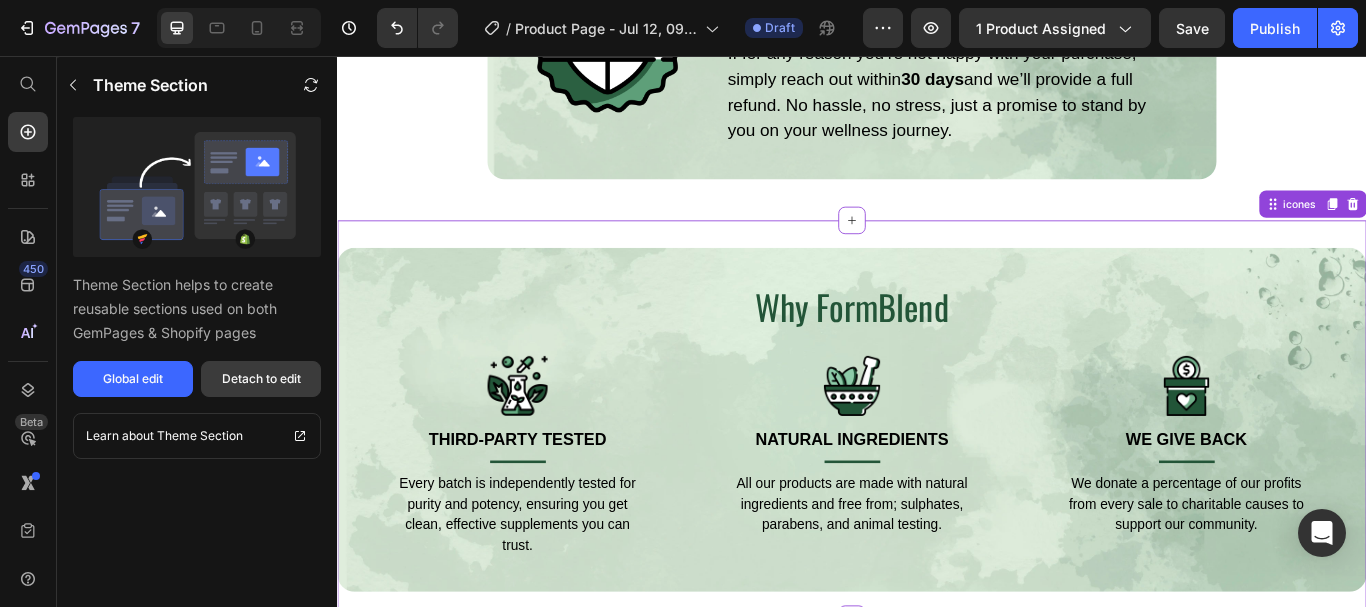 drag, startPoint x: 256, startPoint y: 393, endPoint x: 8, endPoint y: 469, distance: 259.38388 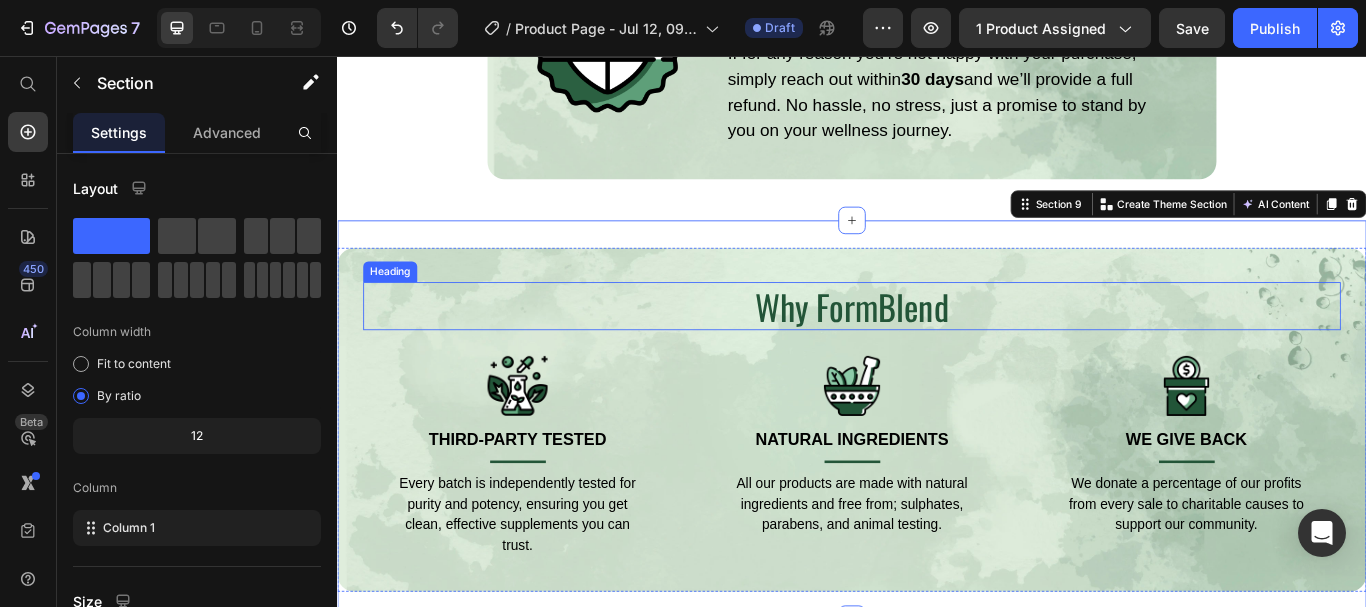 click on "Why FormBlend" at bounding box center [937, 348] 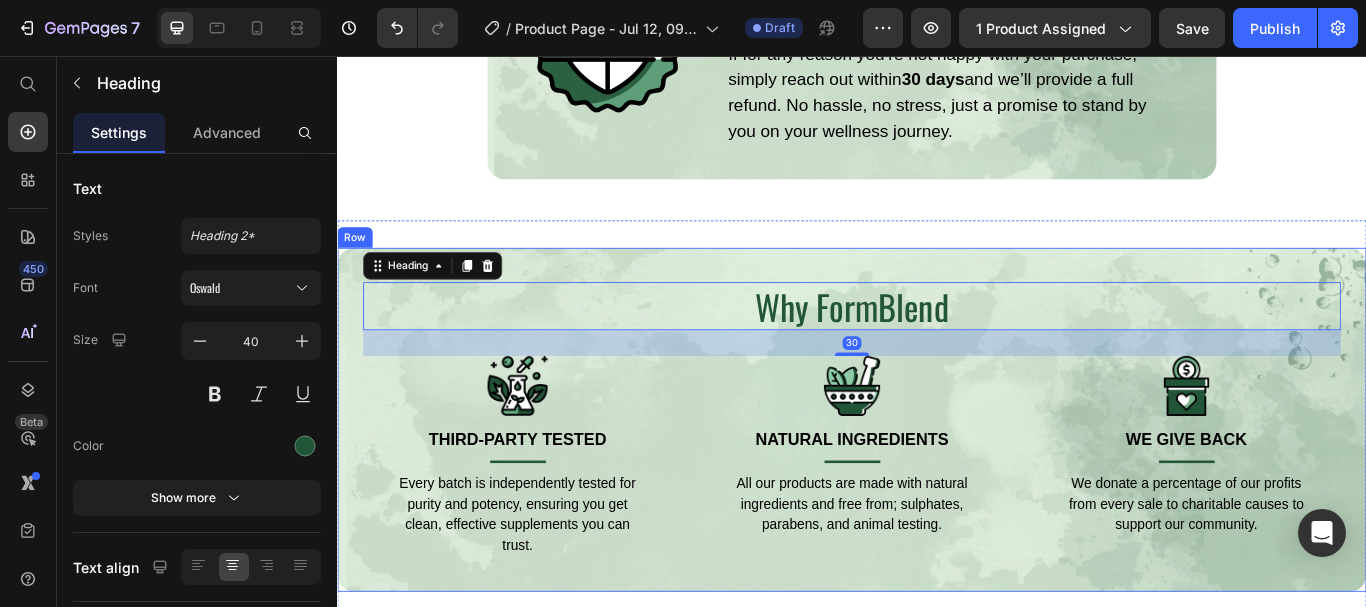 click on "Why FormBlend Heading   30 Image Third-Party Tested Text block                Title Line Every batch is independently tested for purity and potency, ensuring you get clean, effective supplements you can trust. Text block Row Image NATURAL INGREDIENTS Text block                Title Line All our products are made with natural ingredients and free from; sulphates, parabens, and animal testing. Text block Row Image WE GIVE BACK Text block                Title Line We donate a percentage of our profits from every sale to charitable causes to support our community. Text block Row Row Row" at bounding box center (937, 480) 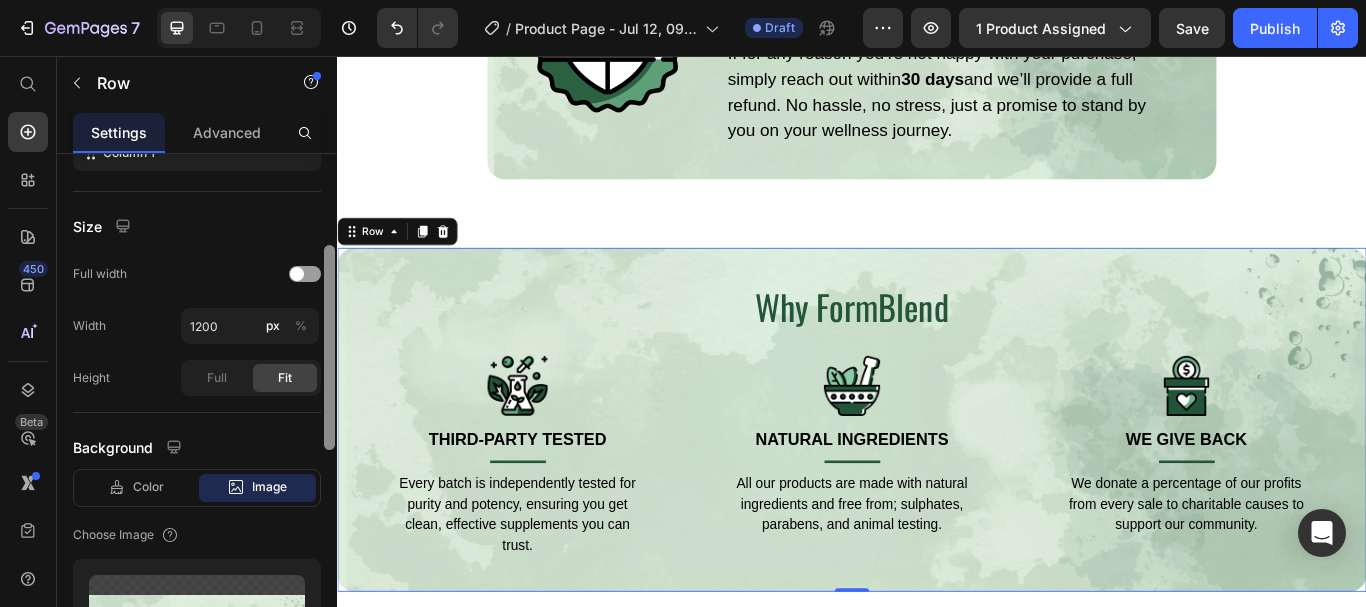 drag, startPoint x: 326, startPoint y: 334, endPoint x: 257, endPoint y: 489, distance: 169.66437 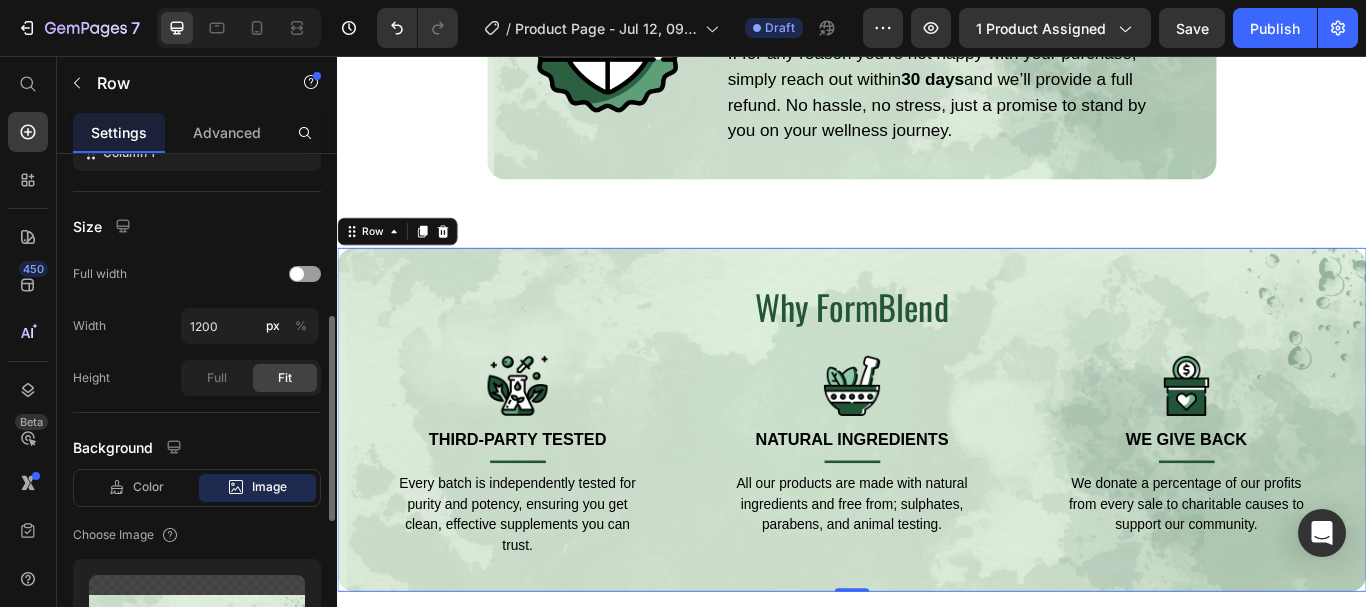 scroll, scrollTop: 383, scrollLeft: 0, axis: vertical 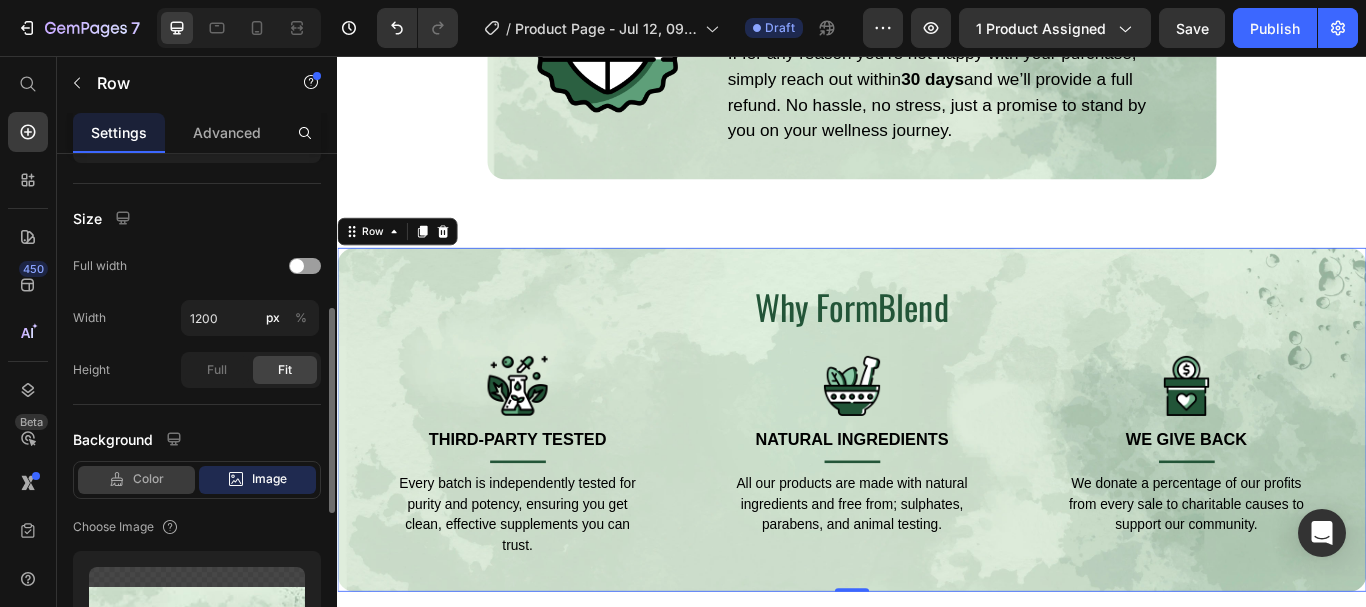 click on "Color" 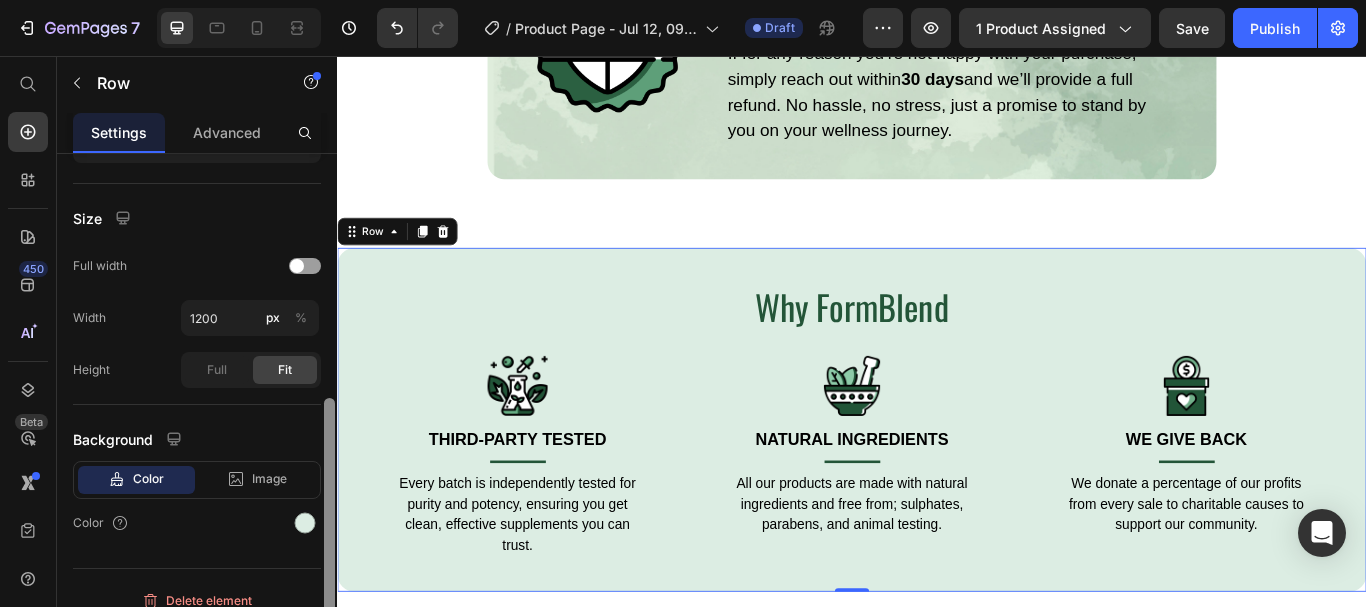 scroll, scrollTop: 402, scrollLeft: 0, axis: vertical 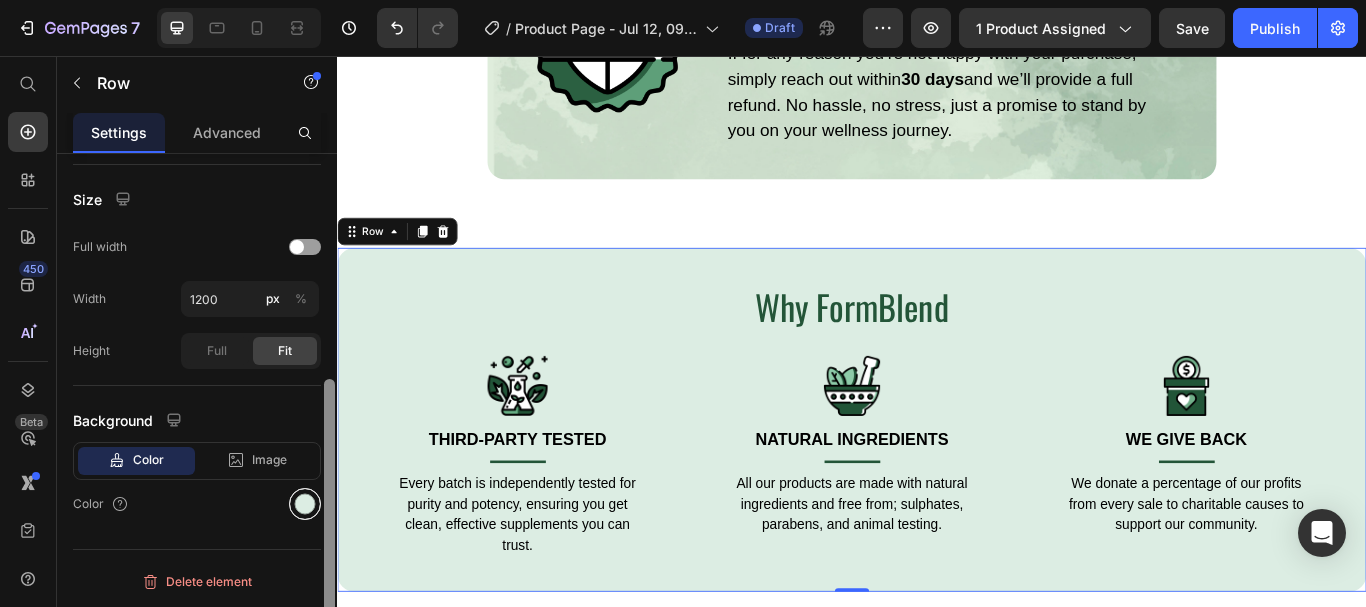 drag, startPoint x: 328, startPoint y: 419, endPoint x: 314, endPoint y: 516, distance: 98.005104 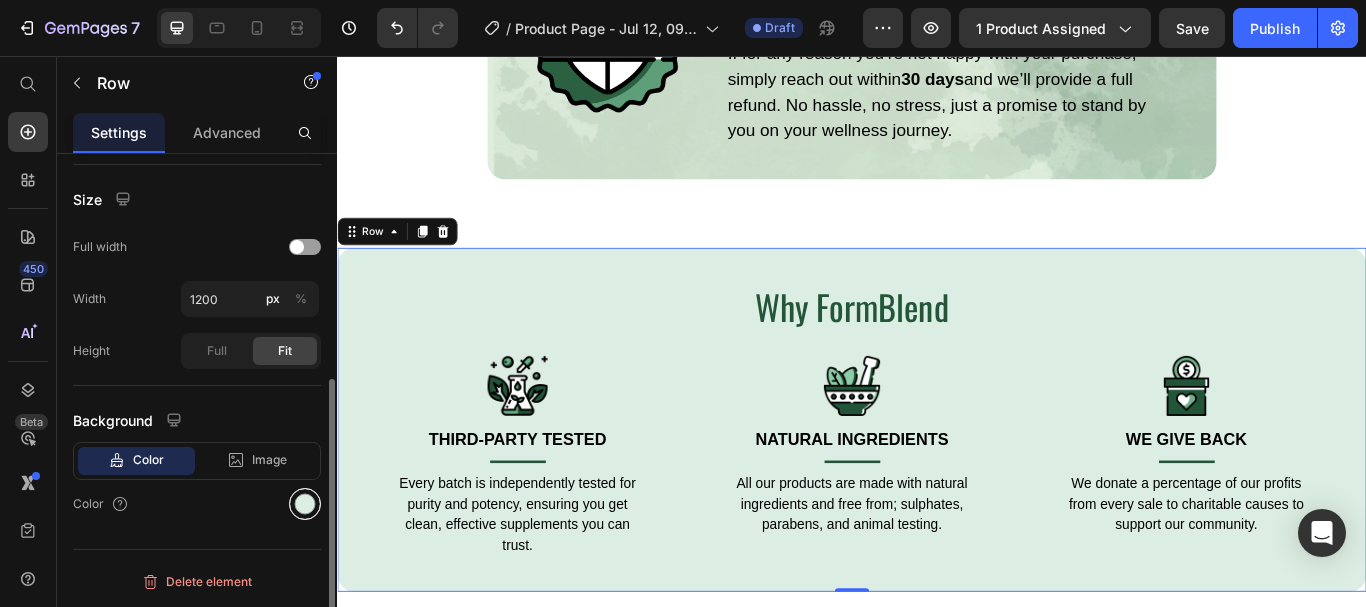 click at bounding box center (305, 504) 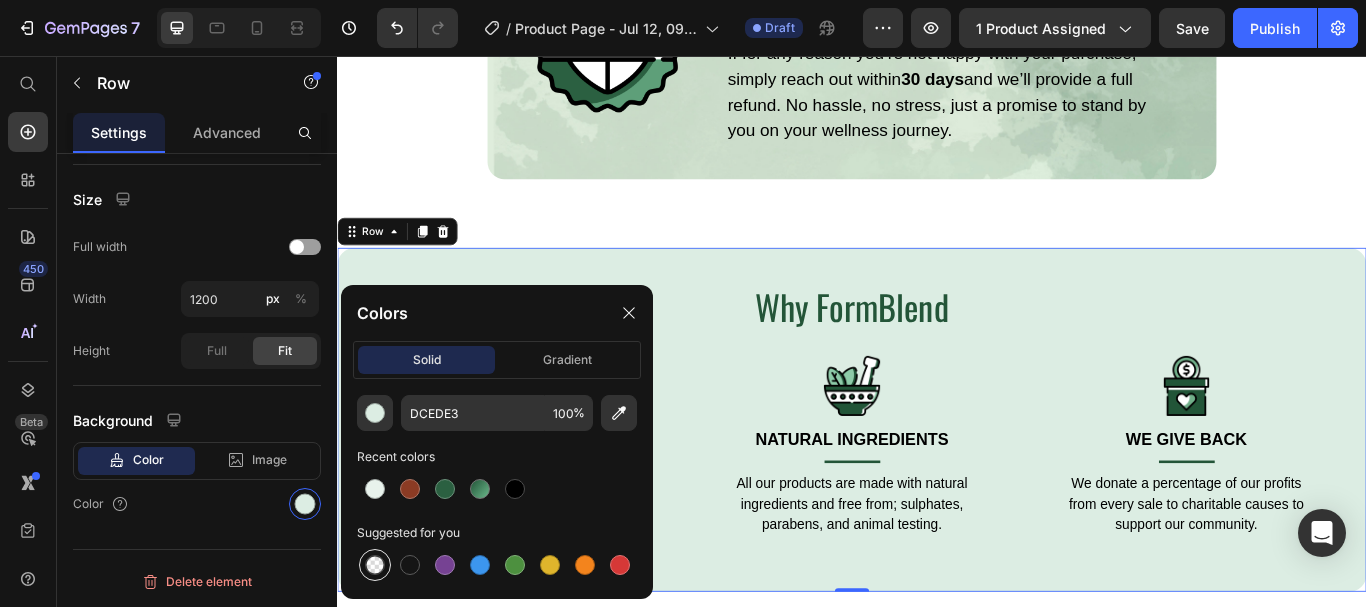 click at bounding box center (375, 565) 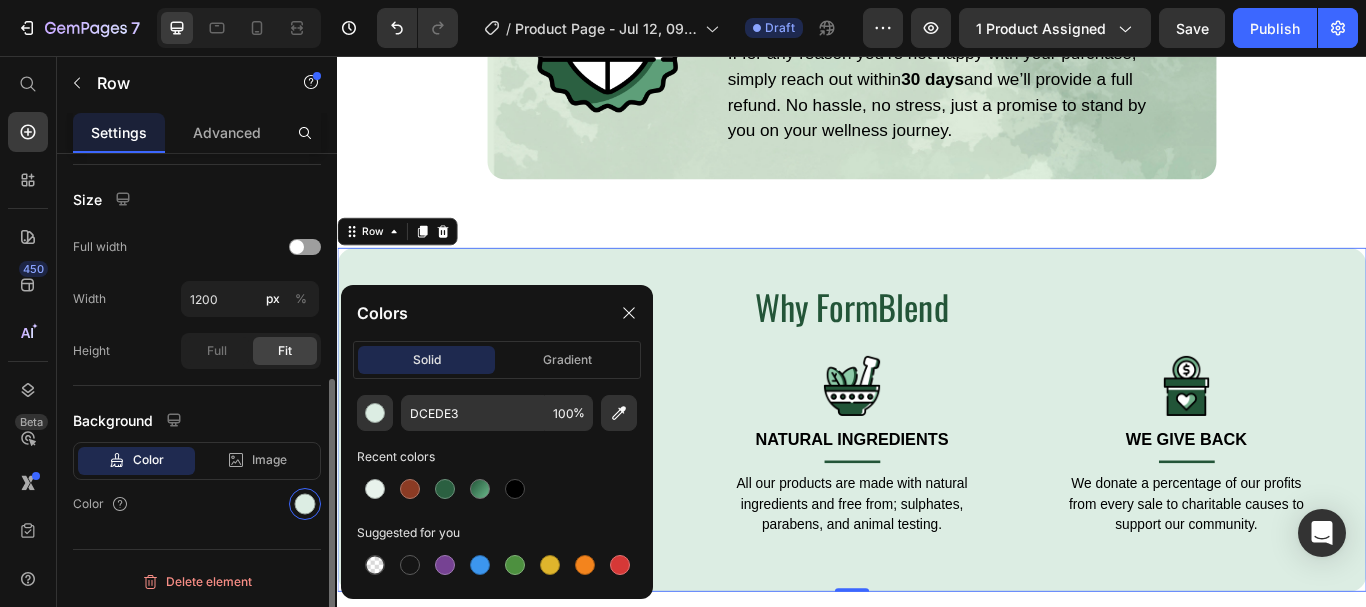 type on "000000" 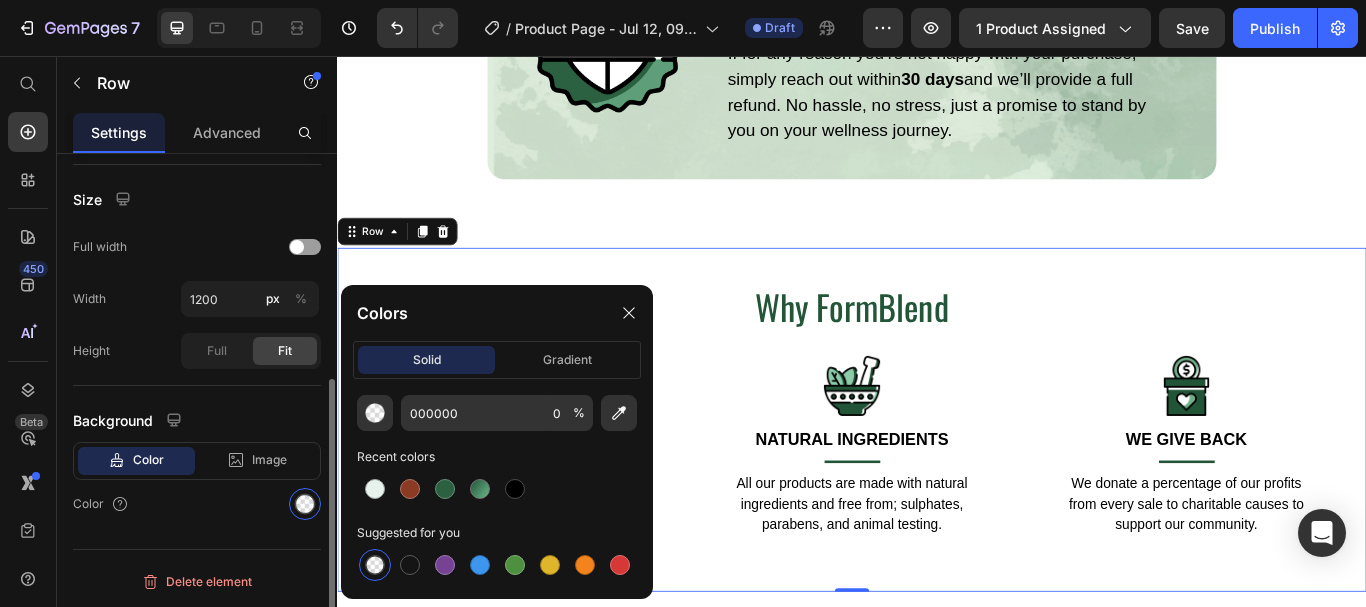 click on "Color" at bounding box center (197, 504) 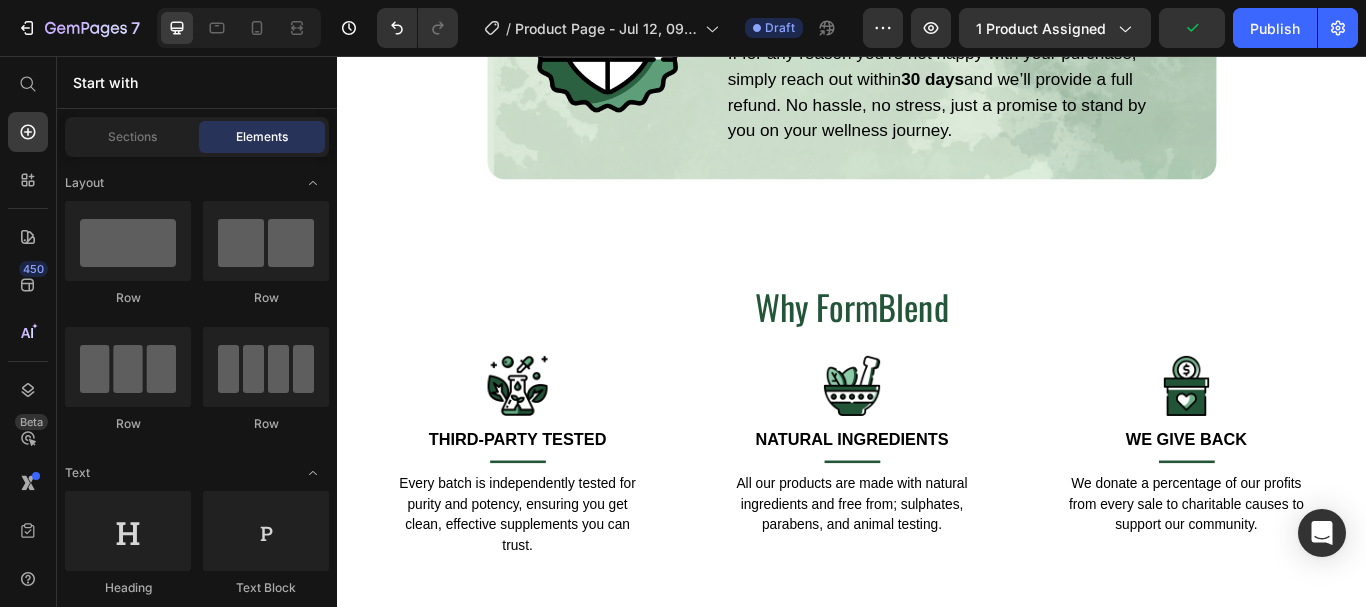 scroll, scrollTop: 6411, scrollLeft: 0, axis: vertical 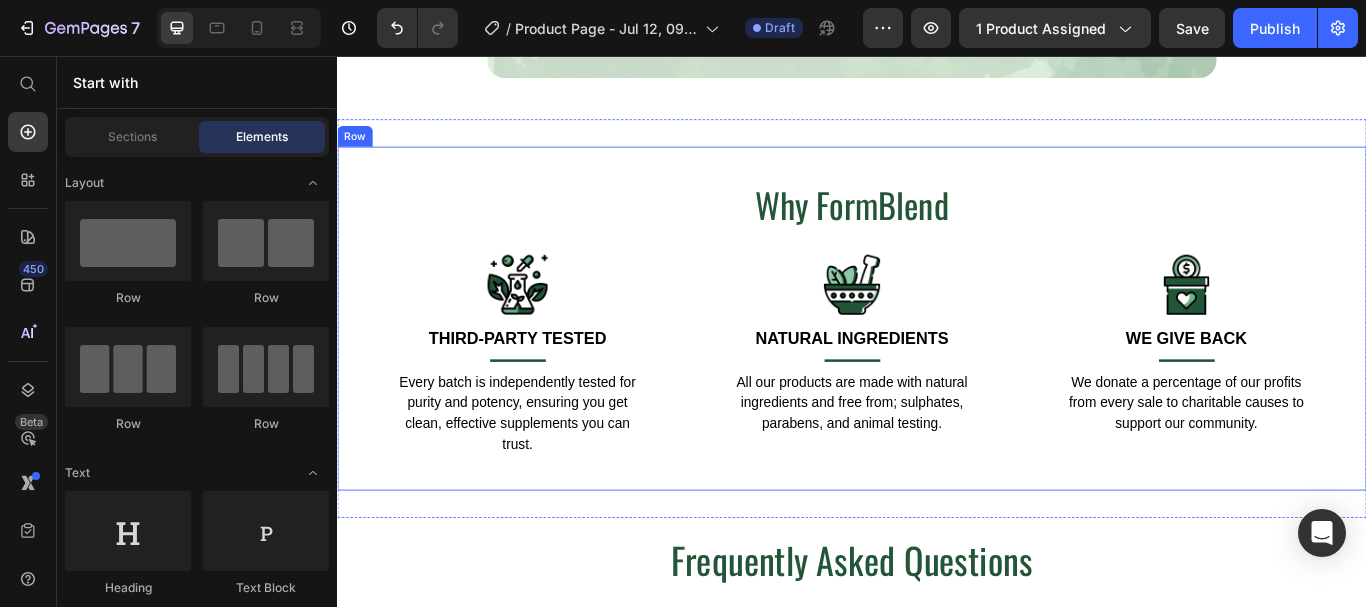 click on "Why FormBlend Heading Image Third-Party Tested Text block                Title Line Every batch is independently tested for purity and potency, ensuring you get clean, effective supplements you can trust. Text block Row Image NATURAL INGREDIENTS Text block                Title Line All our products are made with natural ingredients and free from; sulphates, parabens, and animal testing. Text block Row Image WE GIVE BACK Text block                Title Line We donate a percentage of our profits from every sale to charitable causes to support our community. Text block Row Row Row" at bounding box center (937, 362) 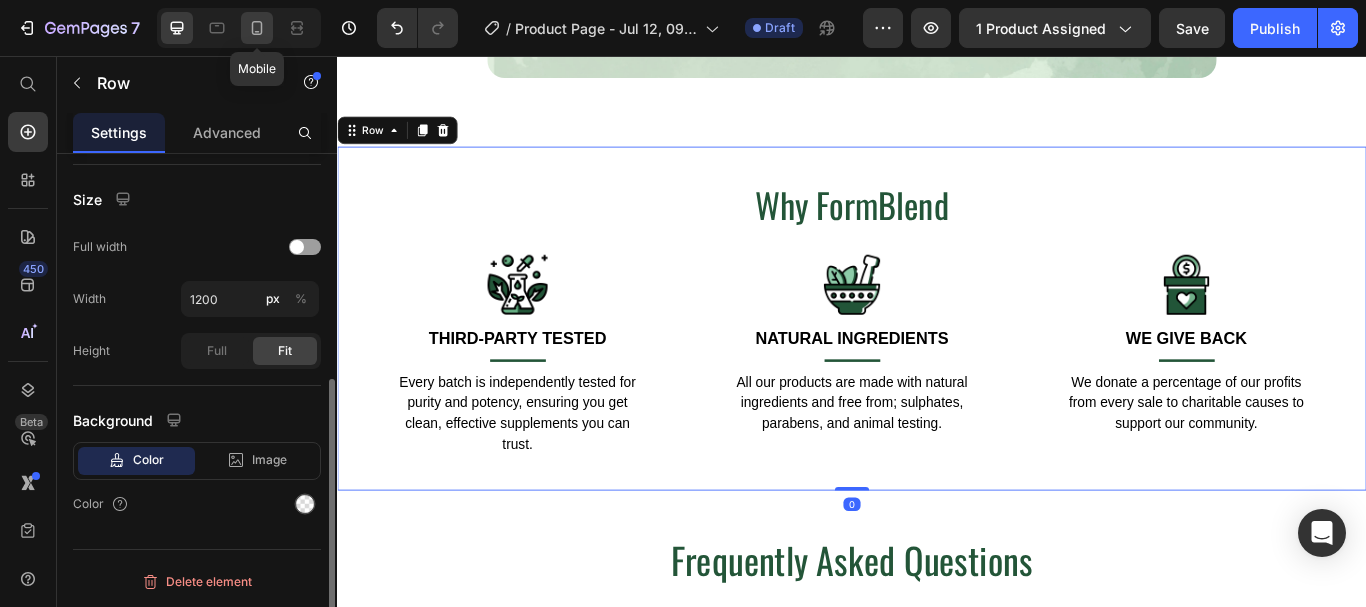 click 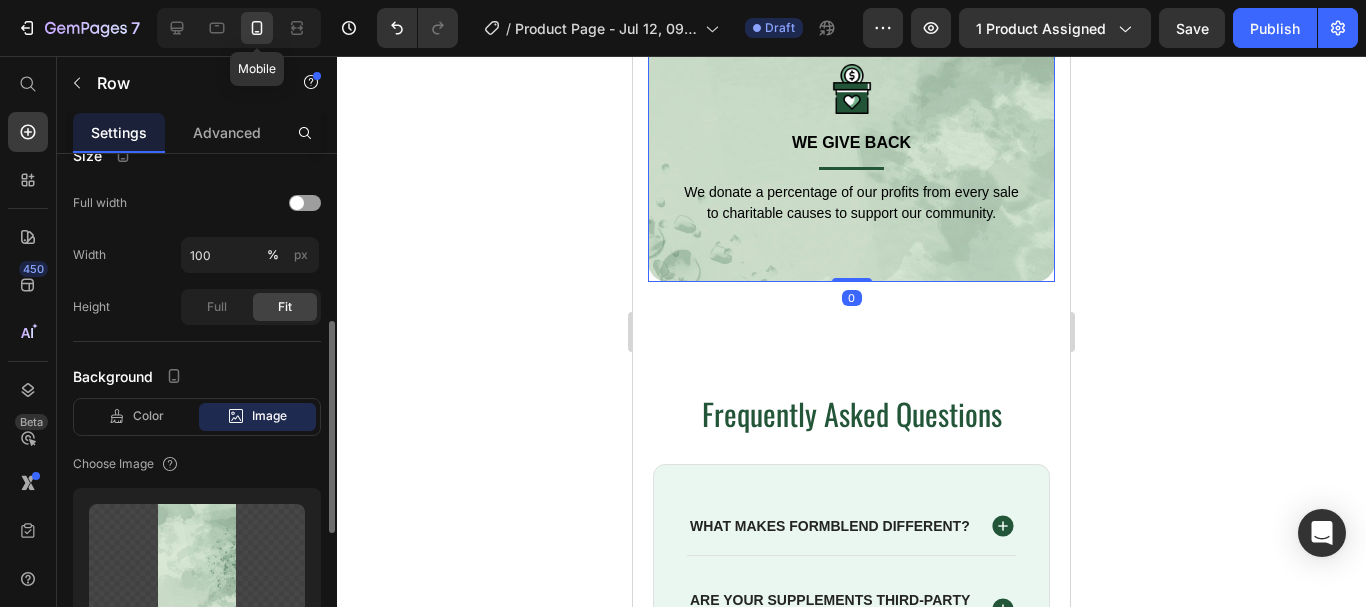 scroll, scrollTop: 6453, scrollLeft: 0, axis: vertical 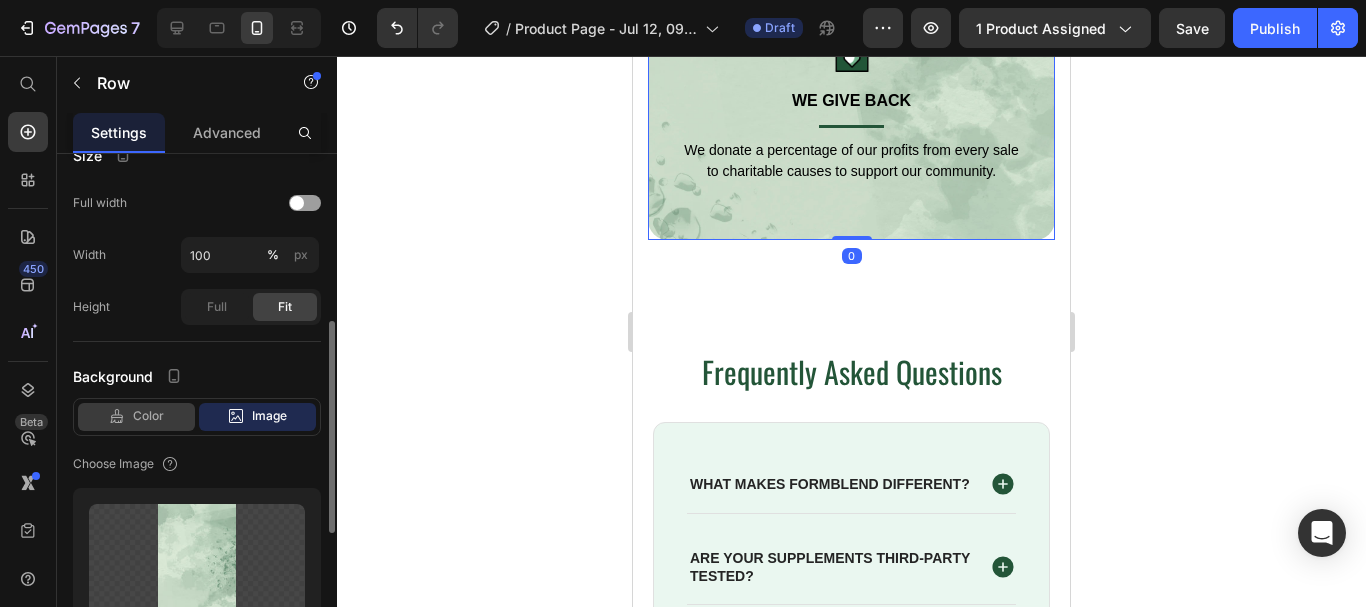 click on "Color" at bounding box center [148, 416] 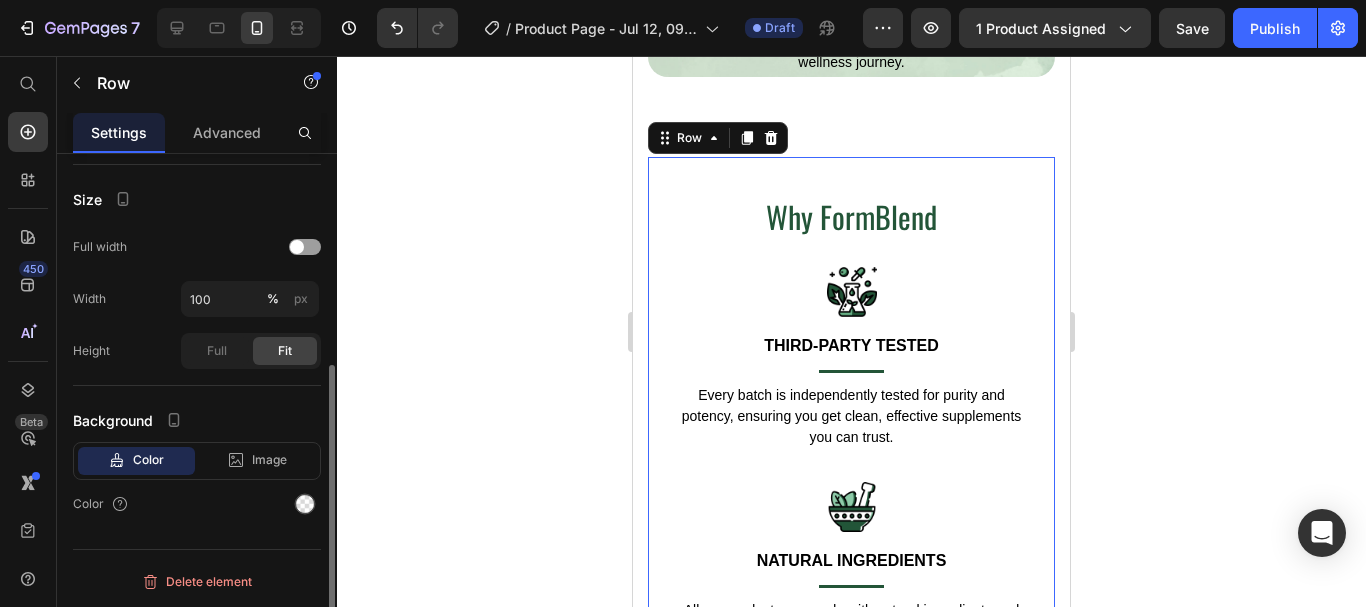 scroll, scrollTop: 5830, scrollLeft: 0, axis: vertical 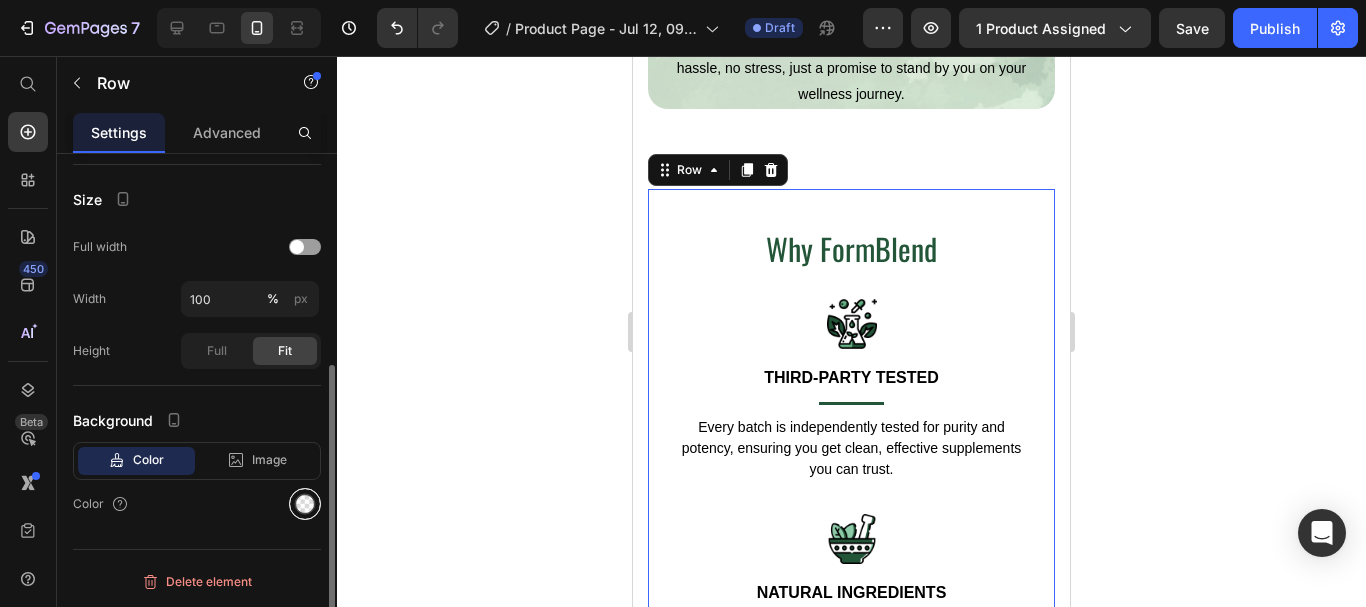 click at bounding box center (305, 504) 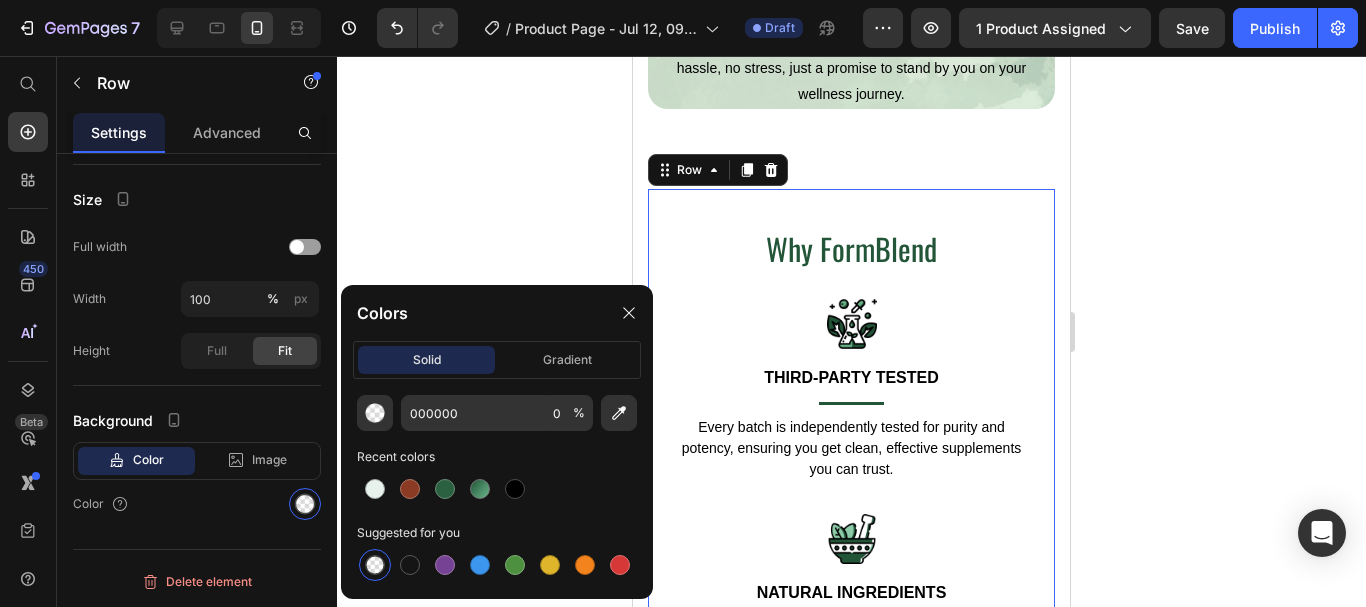 click at bounding box center [375, 565] 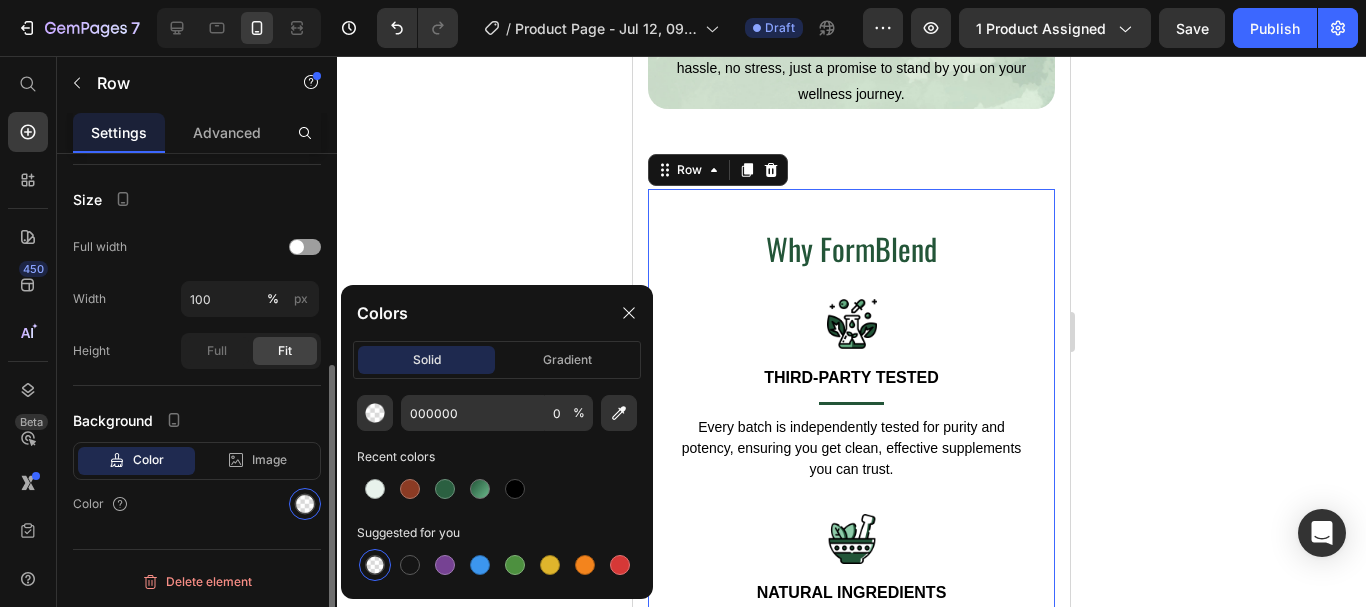 click on "Background Color Image Video  Color" 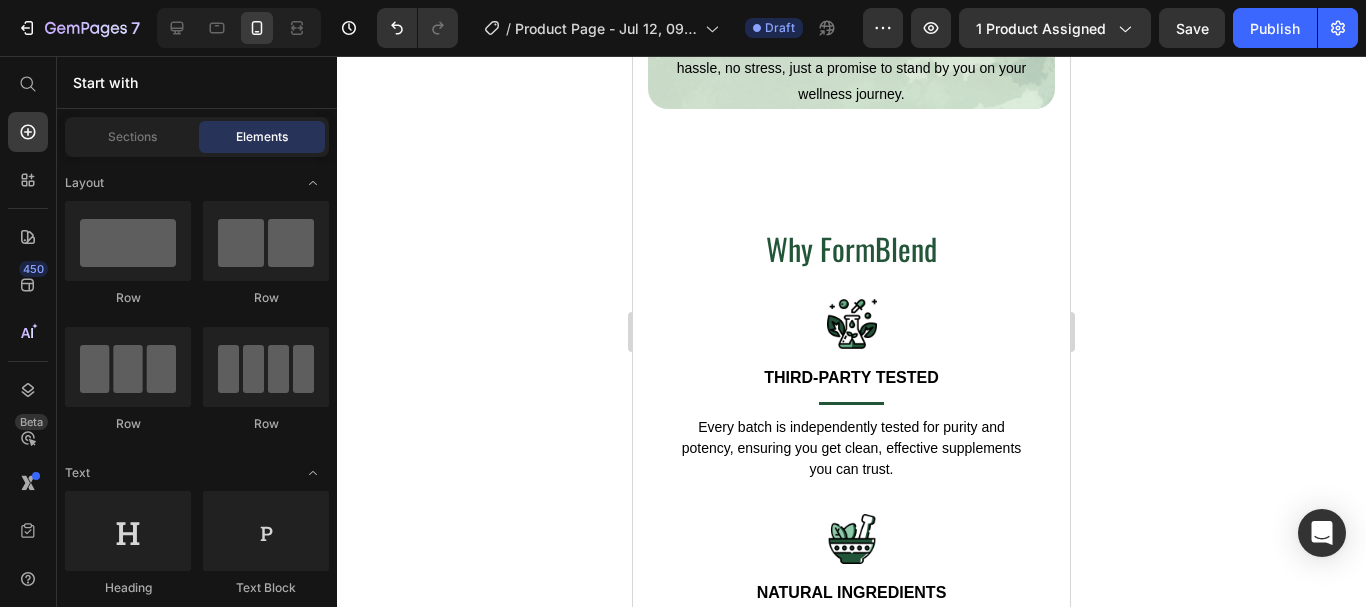 scroll, scrollTop: 5445, scrollLeft: 0, axis: vertical 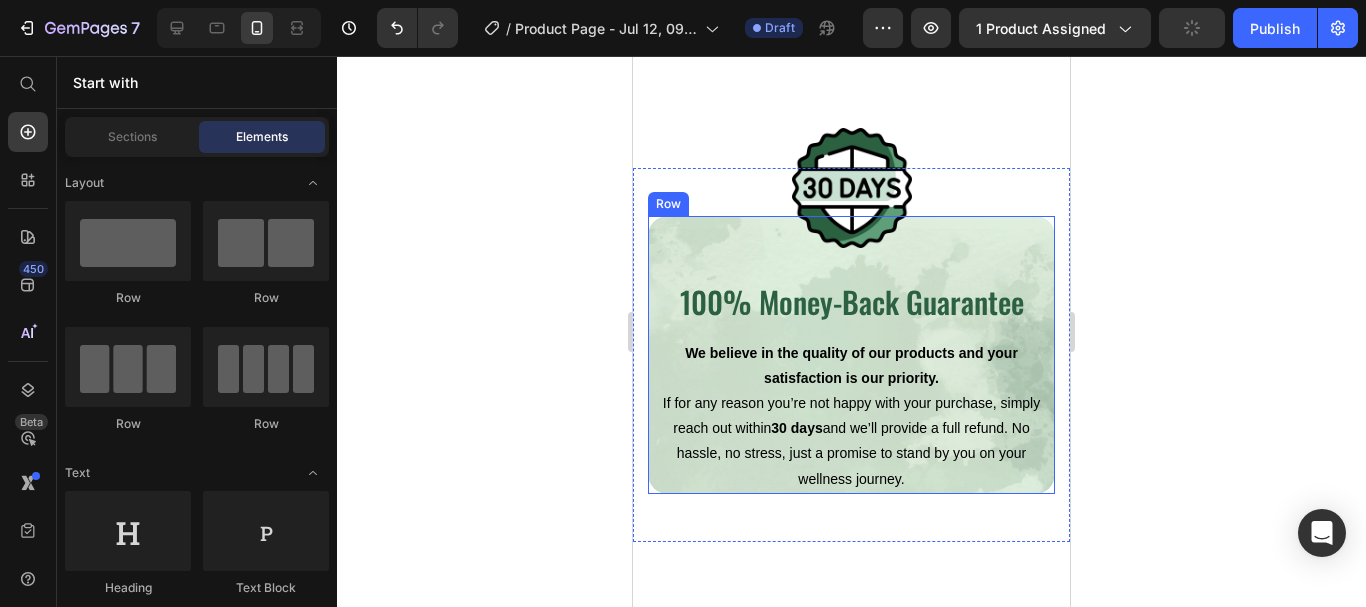 click on "100% Money-Back Guarantee Heading We believe in the quality of our products and your satisfaction is our priority.  If for any reason you’re not happy with your purchase, simply reach out within  30 days  and we’ll provide a full refund. No hassle, no stress, just a promise to stand by you on your wellness journey. Text block" at bounding box center (851, 371) 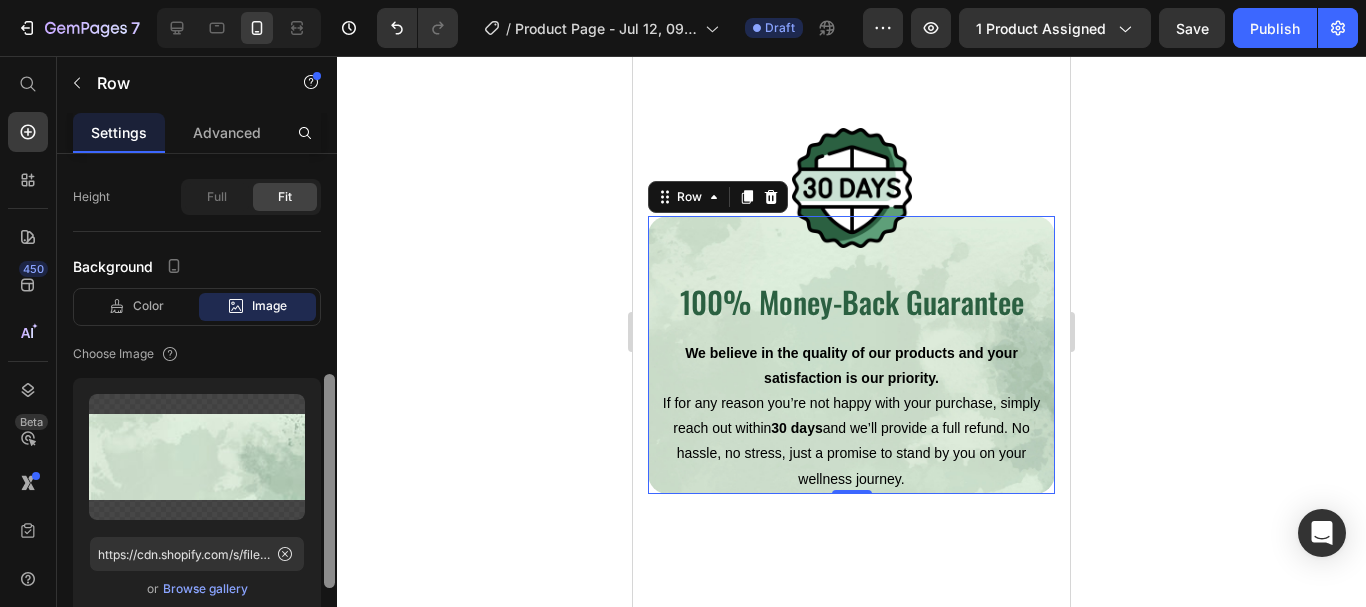 scroll, scrollTop: 507, scrollLeft: 0, axis: vertical 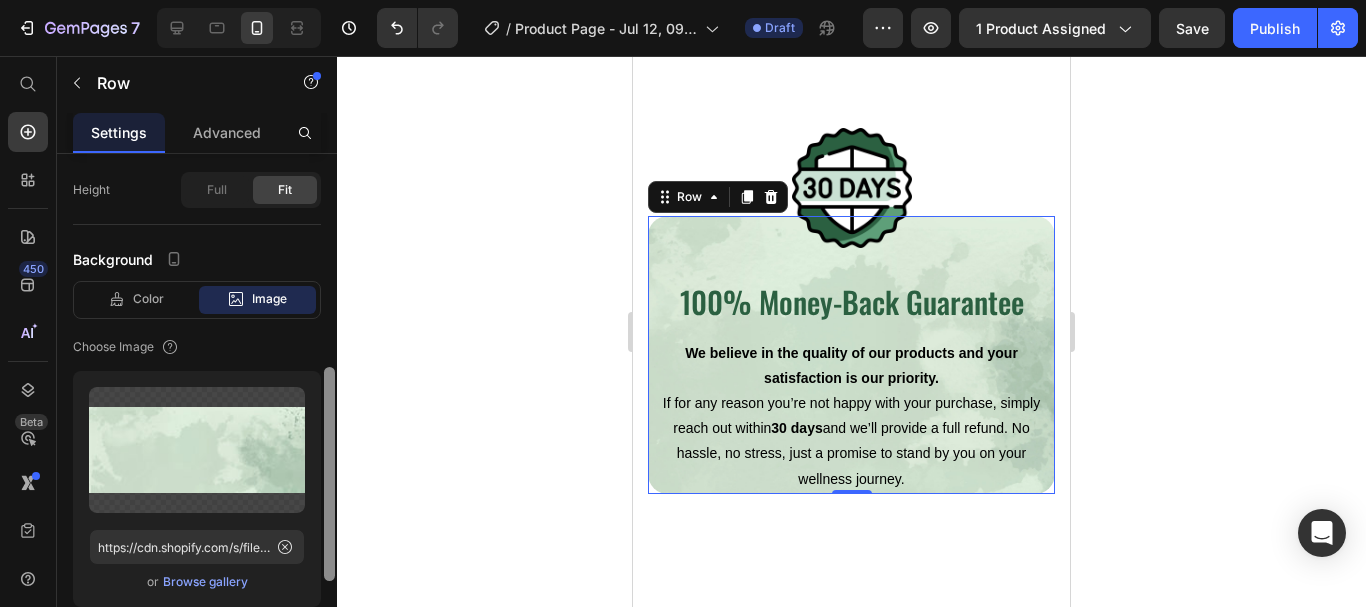 drag, startPoint x: 328, startPoint y: 318, endPoint x: 319, endPoint y: 381, distance: 63.63961 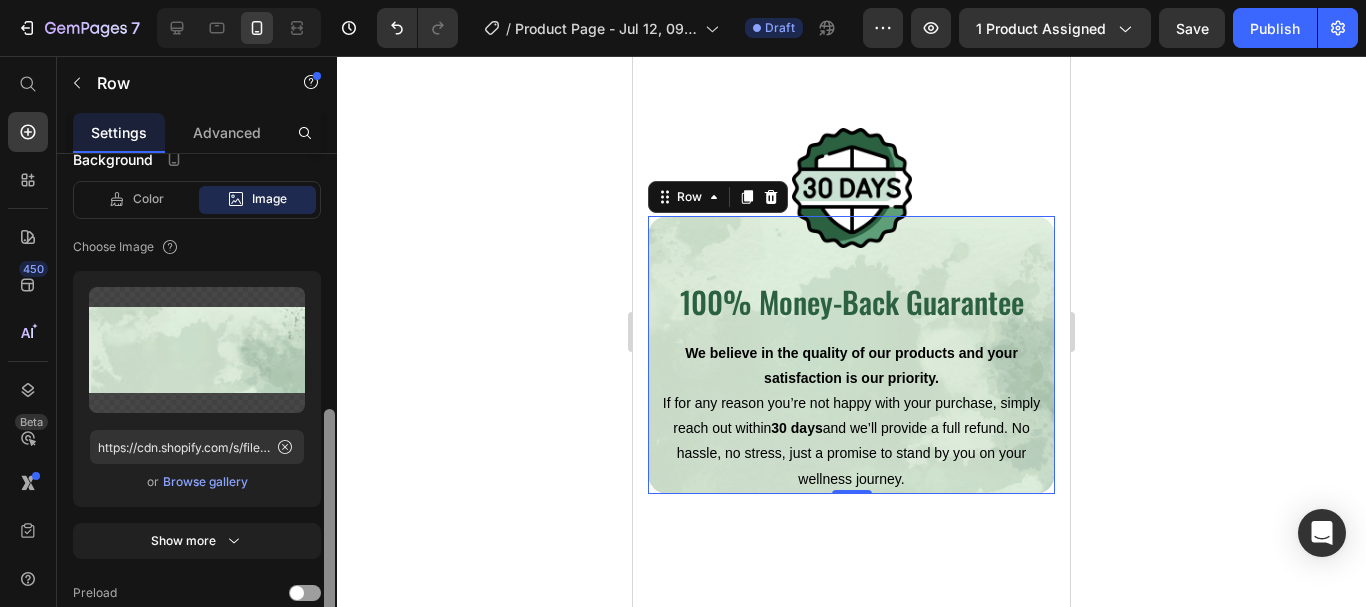 drag, startPoint x: 327, startPoint y: 377, endPoint x: 308, endPoint y: 420, distance: 47.010635 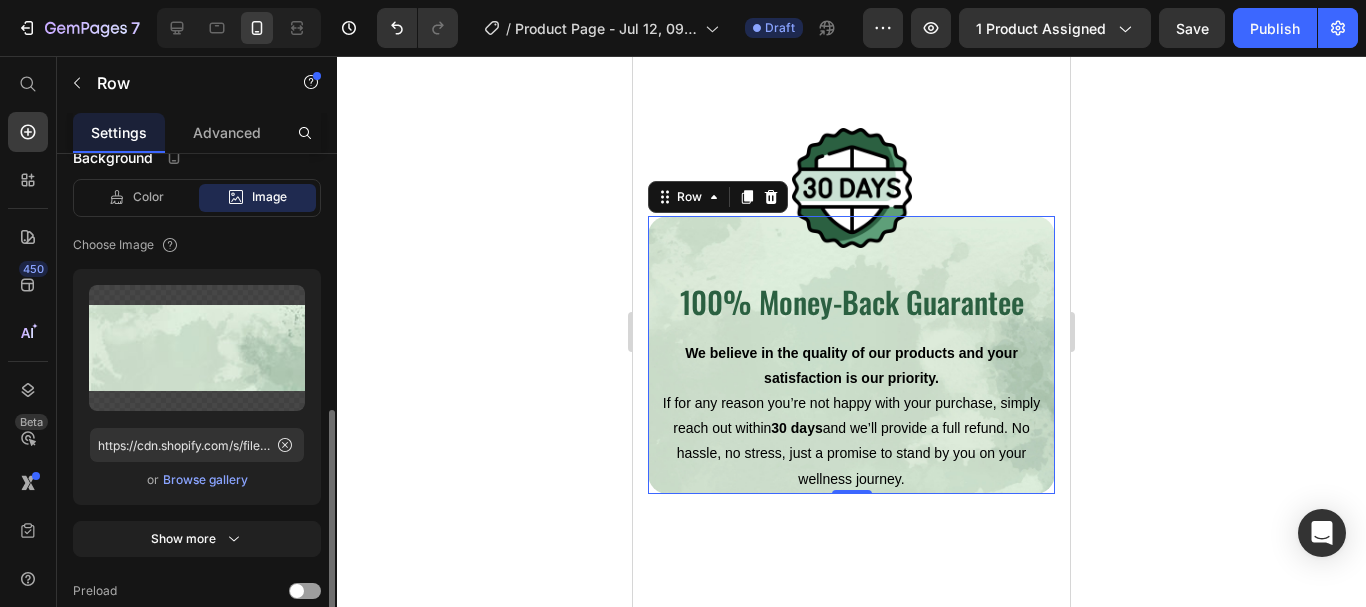 click on "Browse gallery" at bounding box center [205, 480] 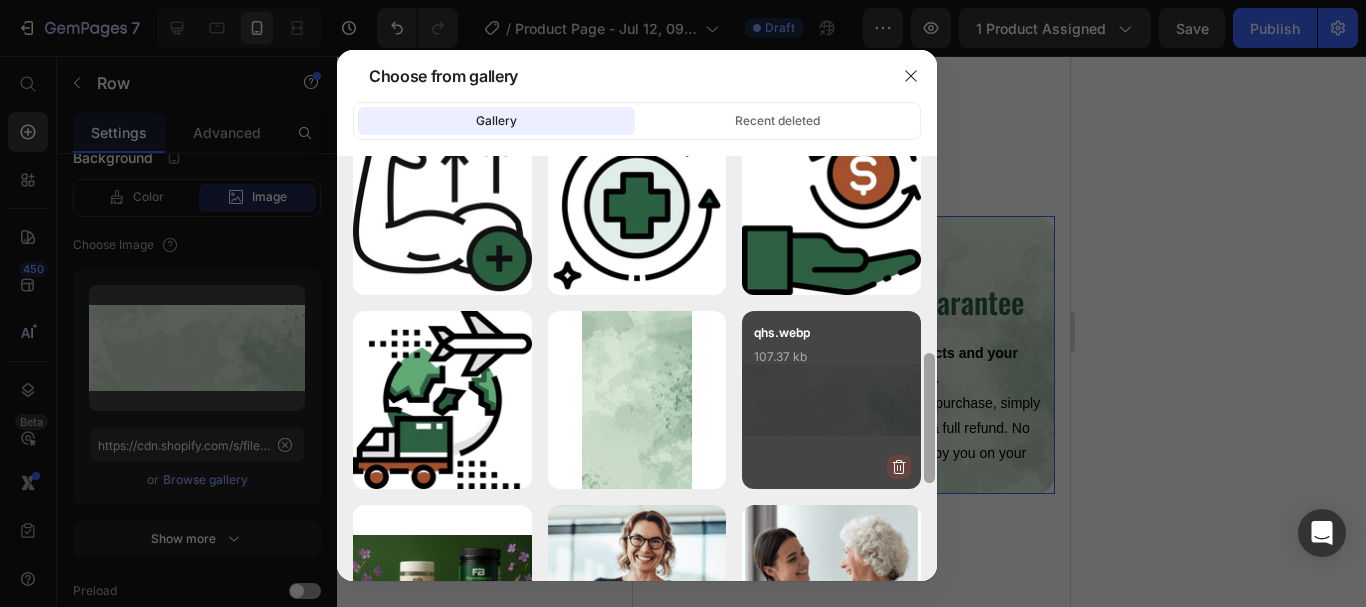 drag, startPoint x: 927, startPoint y: 274, endPoint x: 903, endPoint y: 469, distance: 196.47137 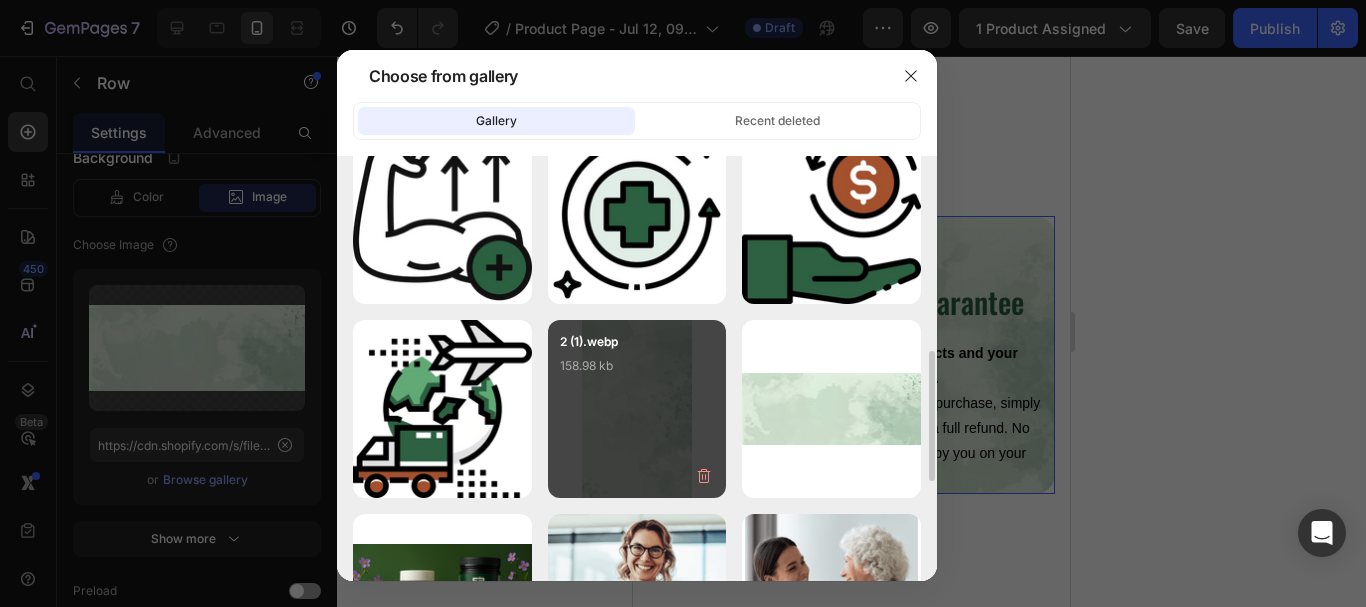 click on "2 (1).webp 158.98 kb" at bounding box center [637, 409] 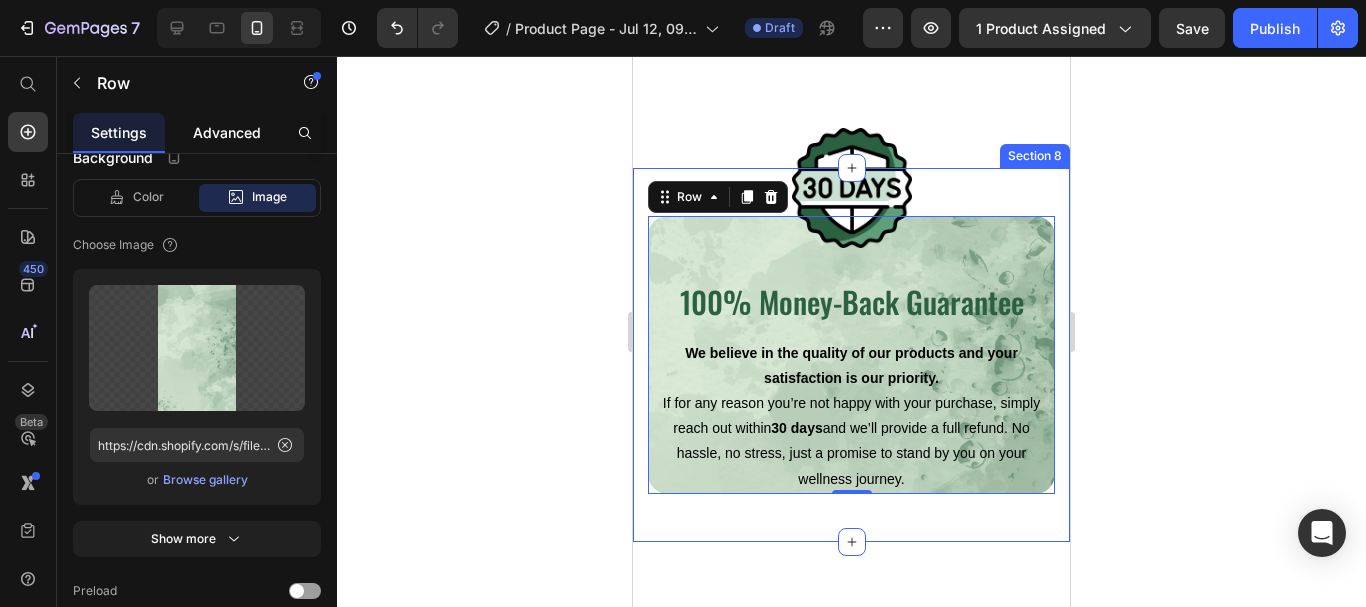 click on "Advanced" at bounding box center (227, 132) 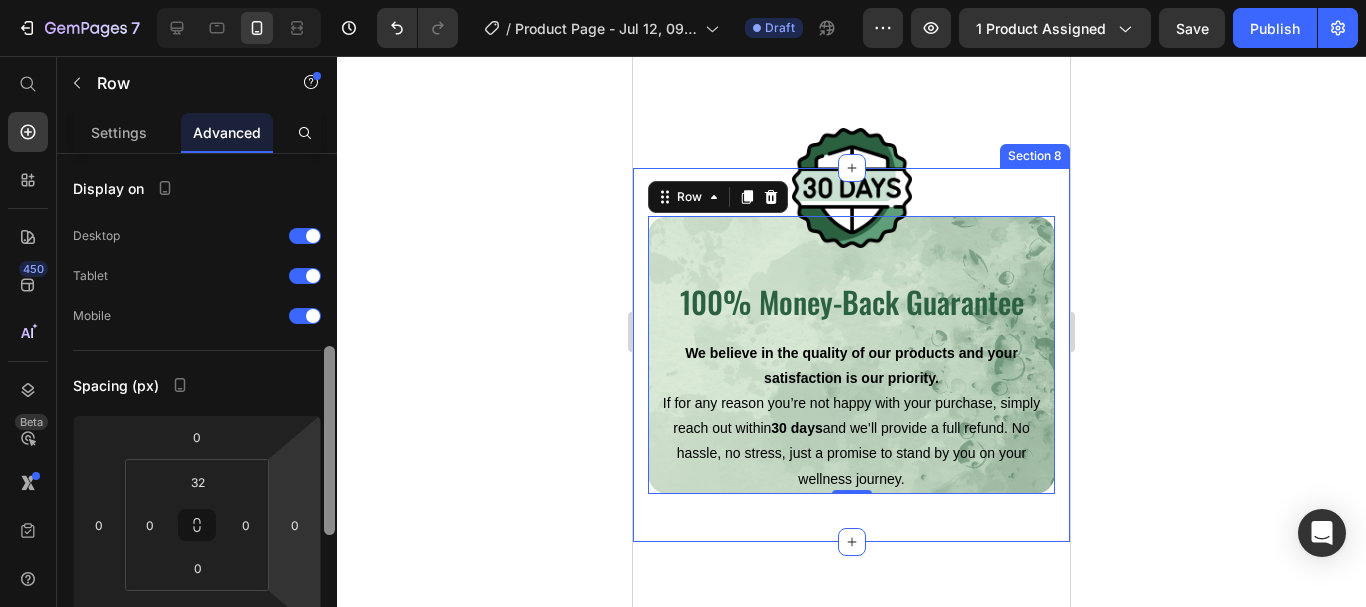 scroll, scrollTop: 153, scrollLeft: 0, axis: vertical 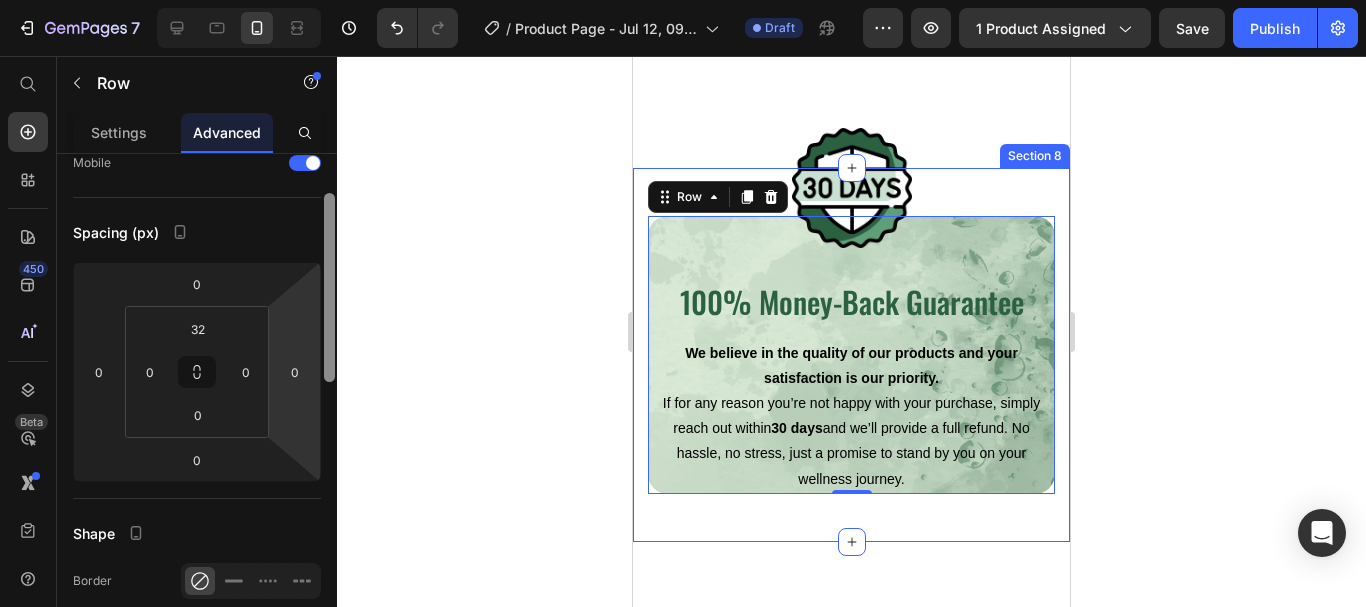 drag, startPoint x: 329, startPoint y: 220, endPoint x: 312, endPoint y: 277, distance: 59.48109 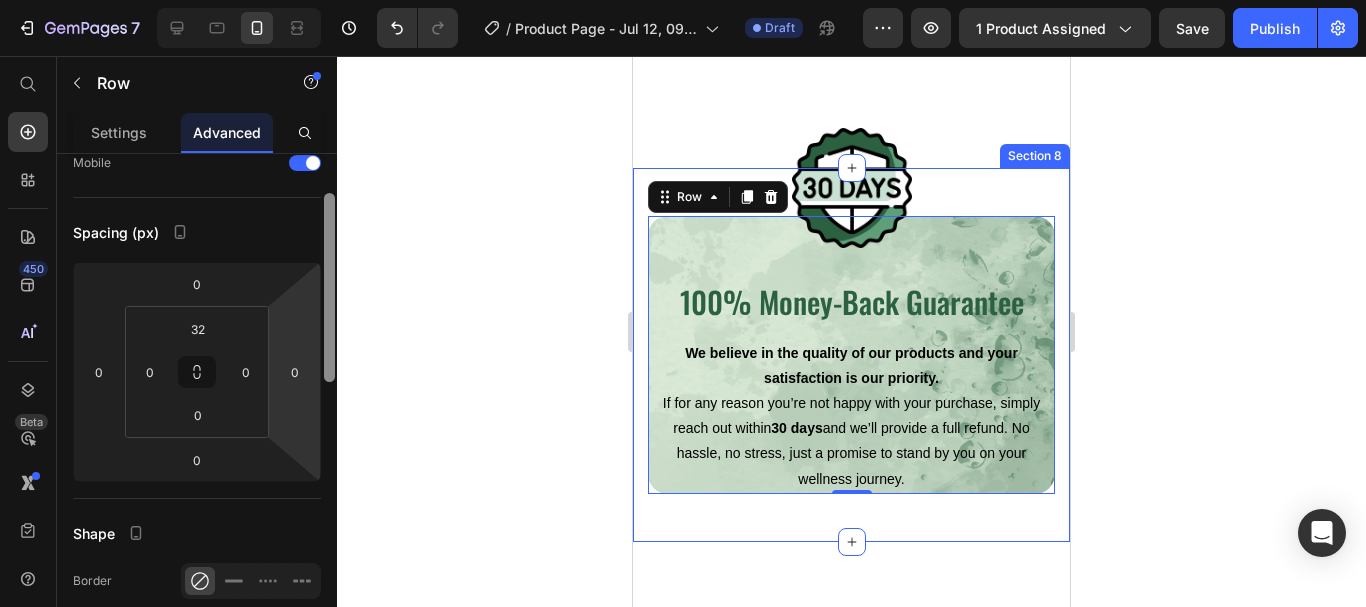 click on "Display on Desktop Tablet Mobile Spacing (px) 0 0 0 0 32 0 0 0 Shape Border Corner 20 20 20 20 Shadow Position Opacity 100 % Animation Interaction Upgrade to Optimize plan  to unlock Interaction & other premium features. CSS class  Delete element" at bounding box center [197, 409] 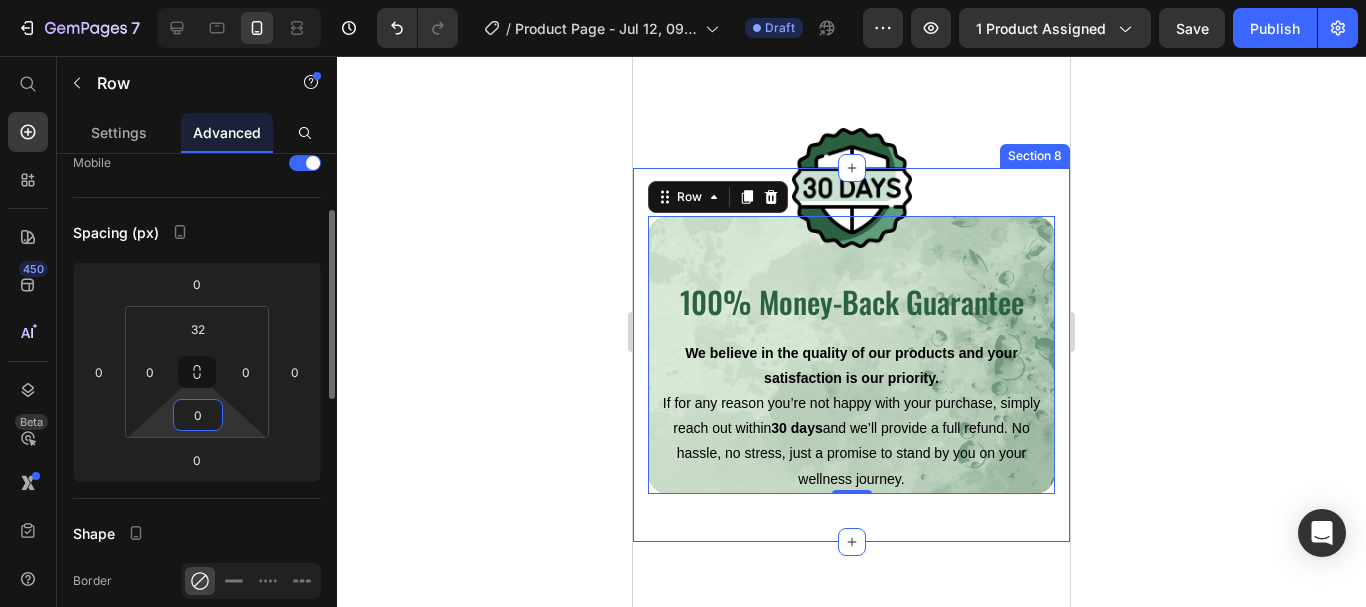 click on "0" at bounding box center [198, 415] 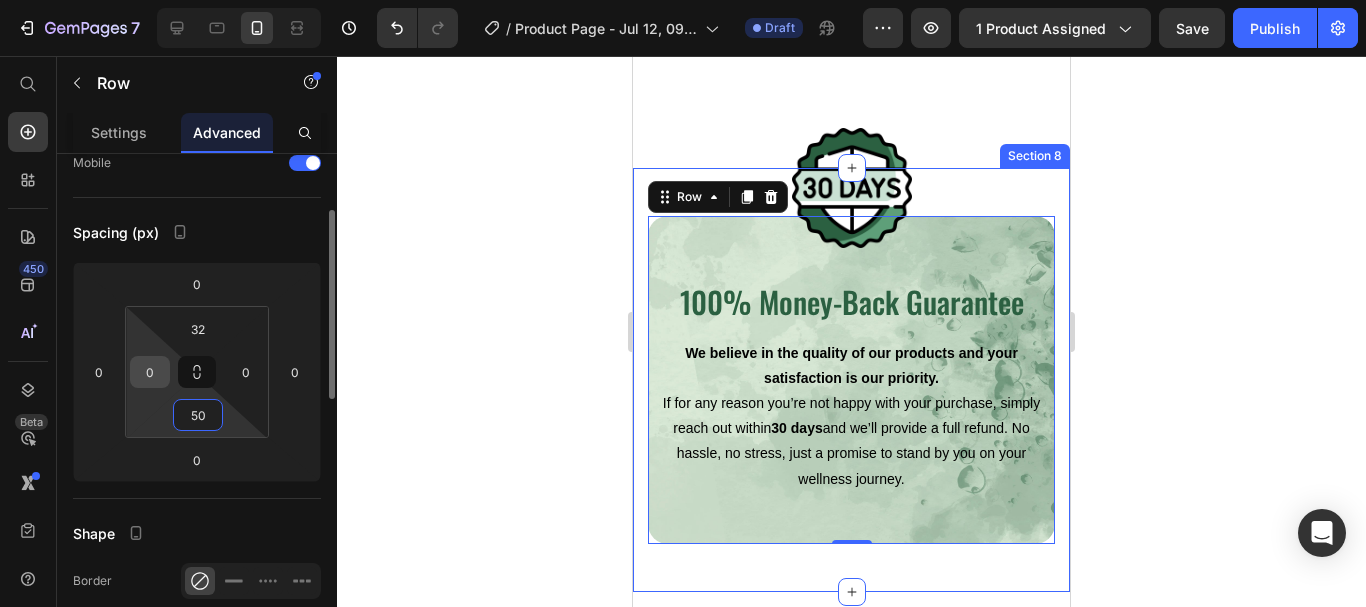 type on "50" 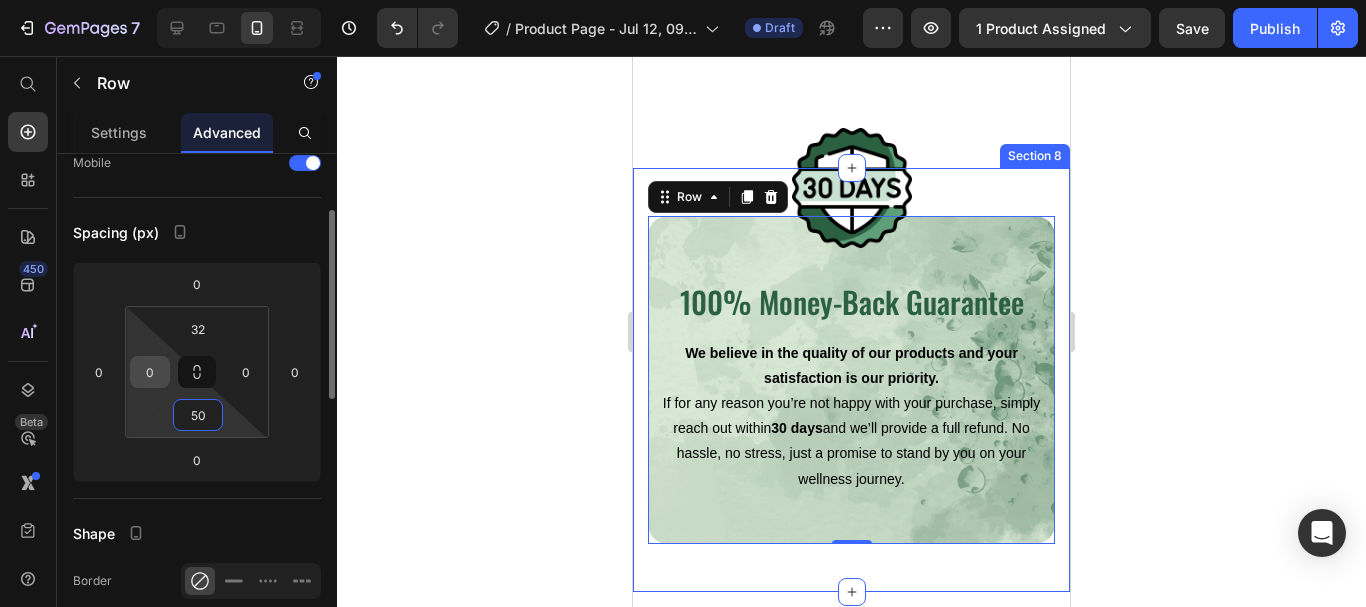 click on "0" at bounding box center [150, 372] 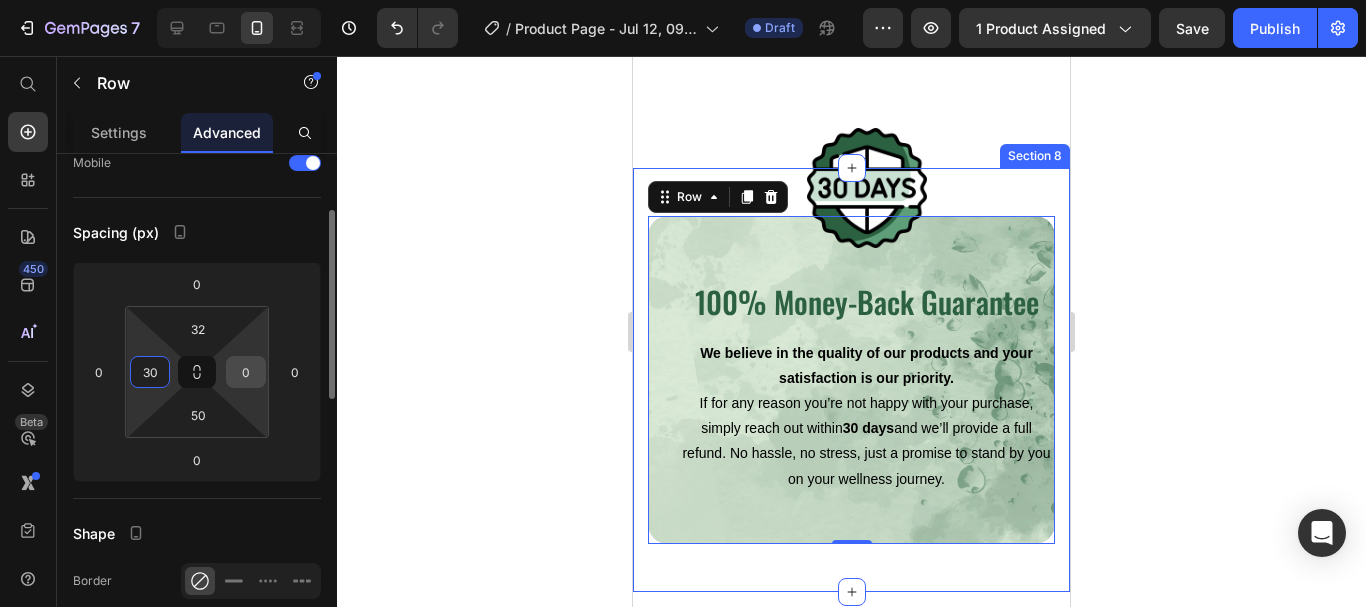 type on "30" 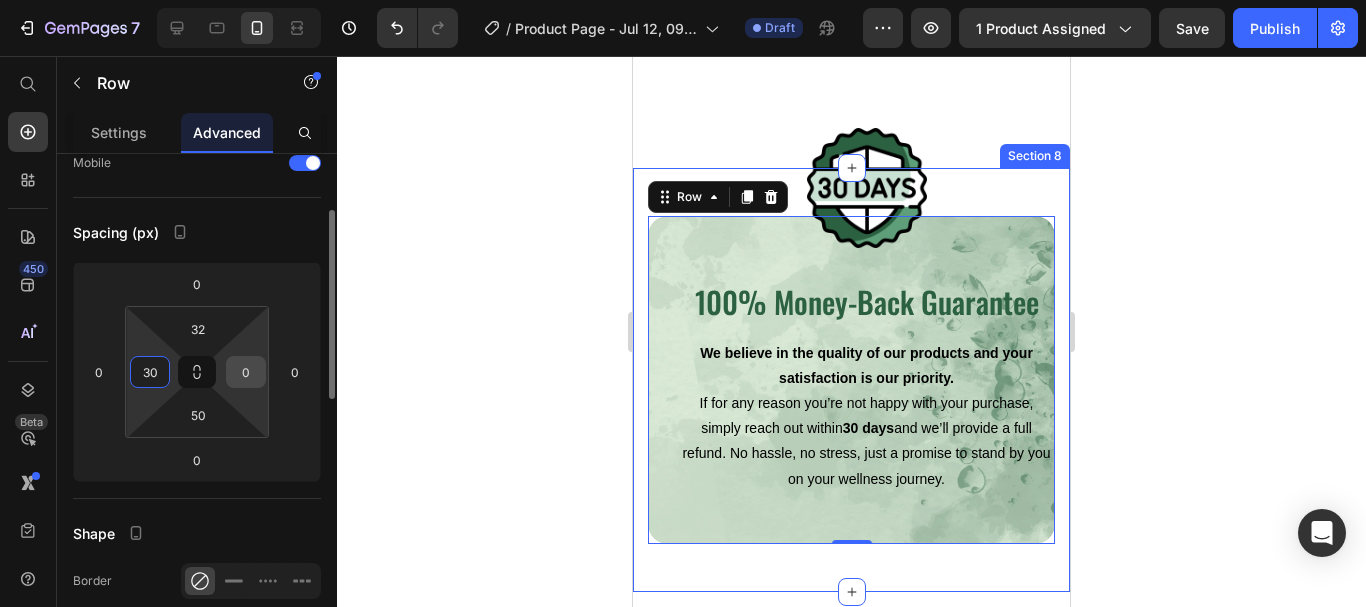 click on "0" at bounding box center (246, 372) 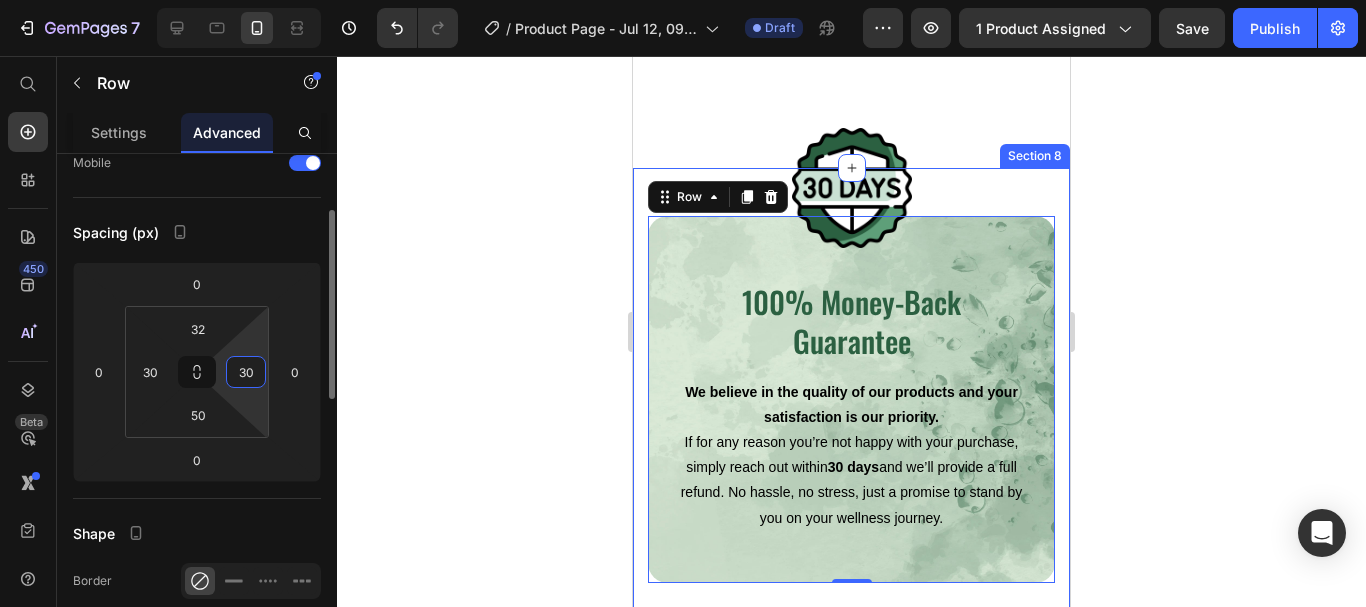 type on "30" 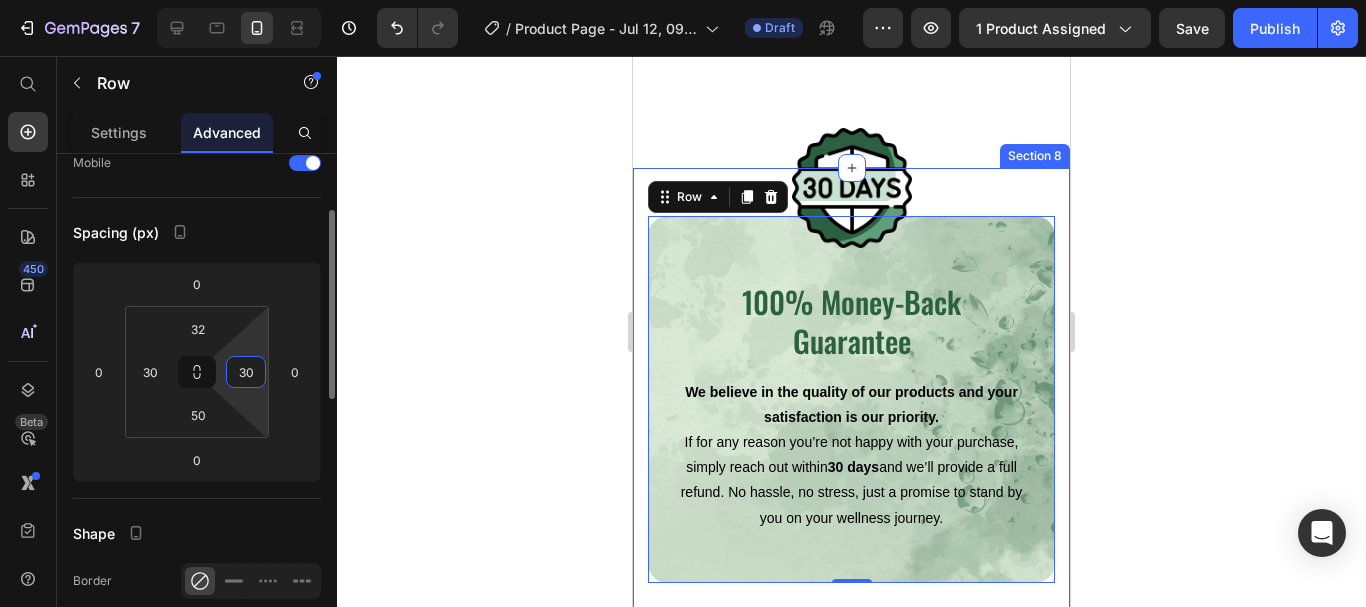 click on "Display on Desktop Tablet Mobile Spacing (px) 0 0 0 0 32 30 50 30 Shape Border Corner 20 20 20 20 Shadow Position Opacity 100 % Animation Interaction Upgrade to Optimize plan  to unlock Interaction & other premium features. CSS class" at bounding box center (197, 638) 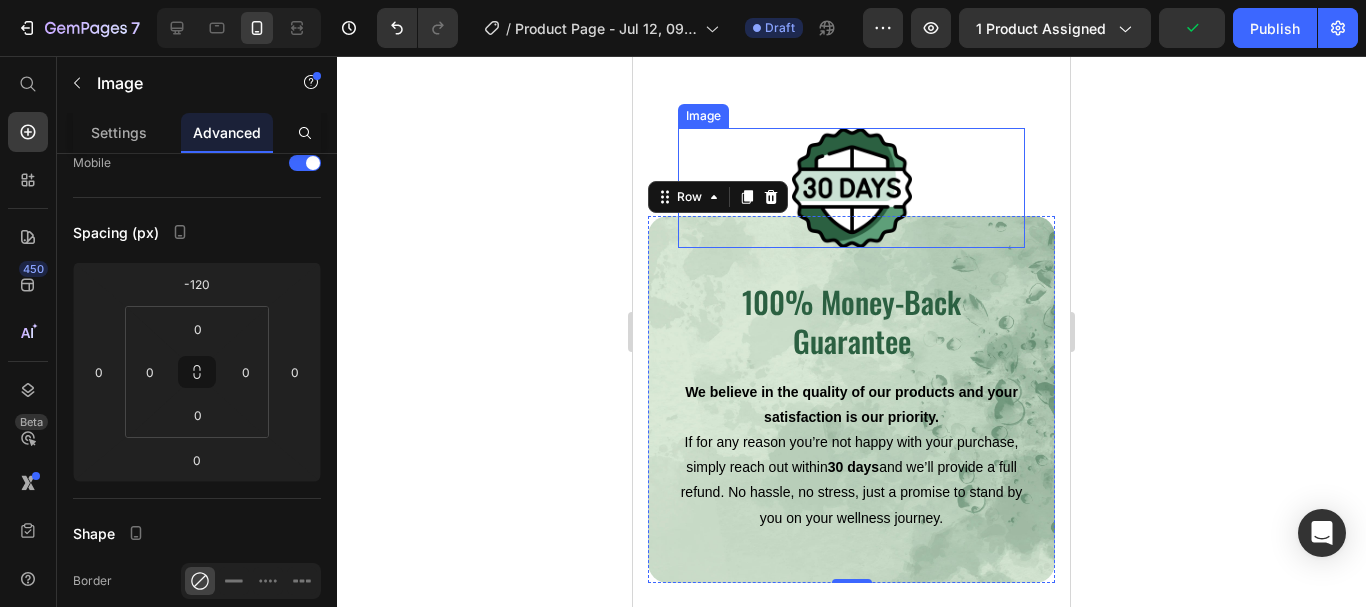 click at bounding box center (851, 188) 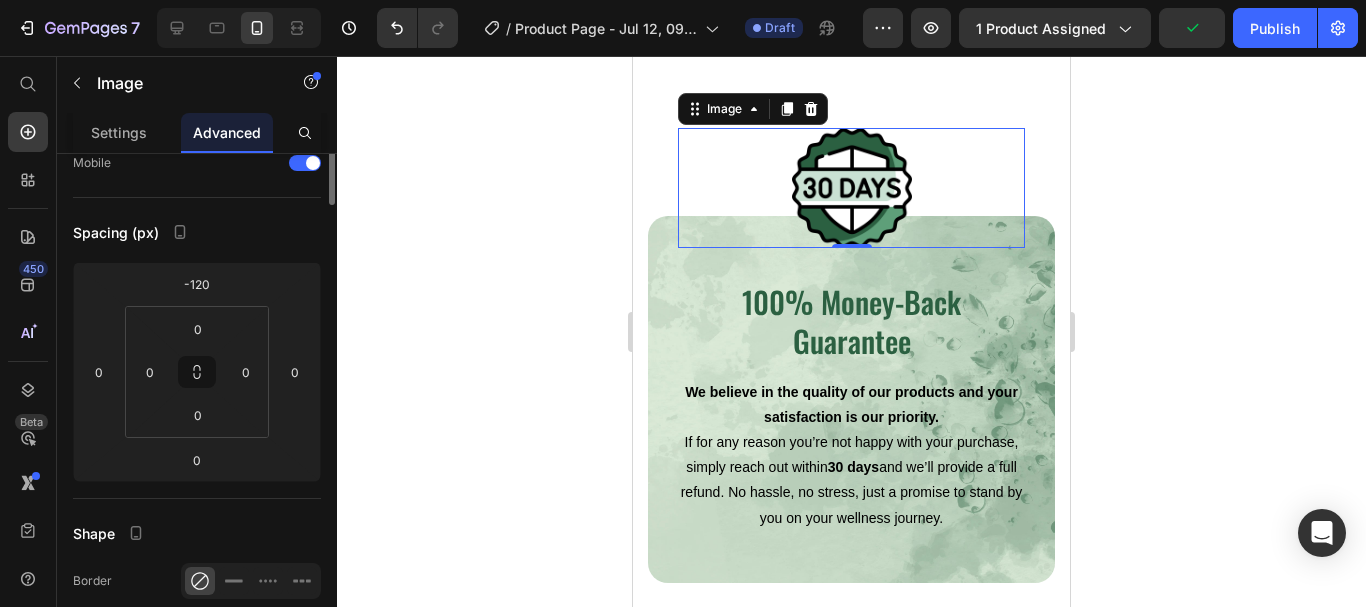 scroll, scrollTop: 0, scrollLeft: 0, axis: both 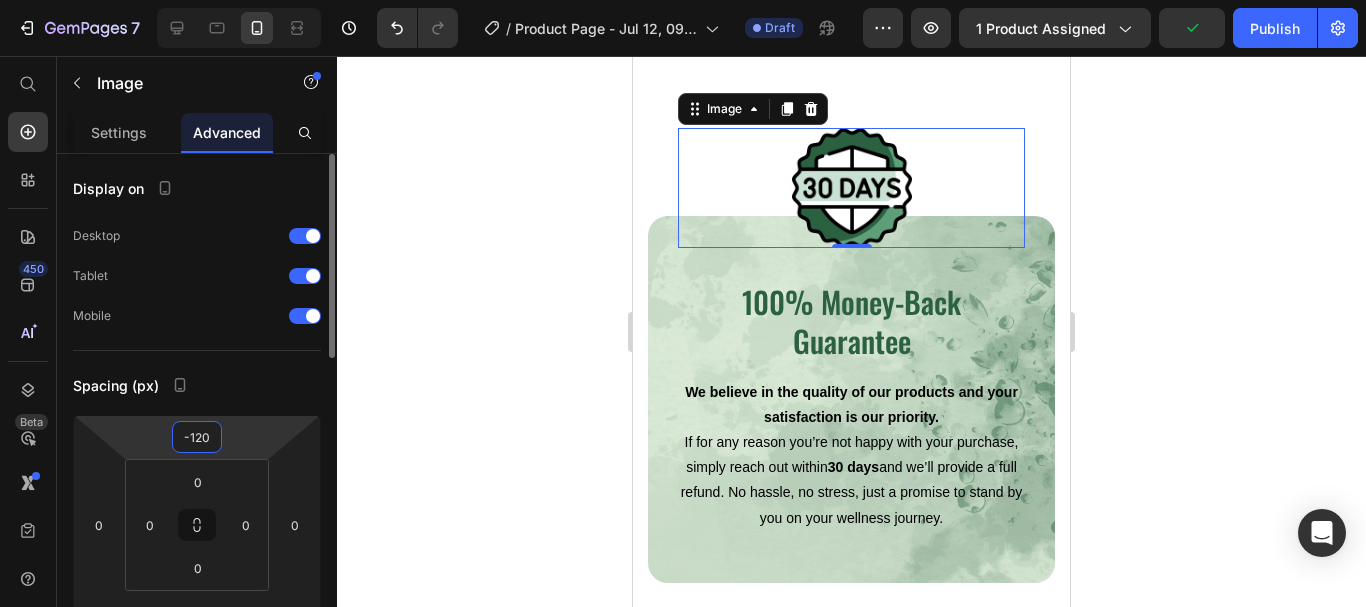 click on "-120" at bounding box center [197, 437] 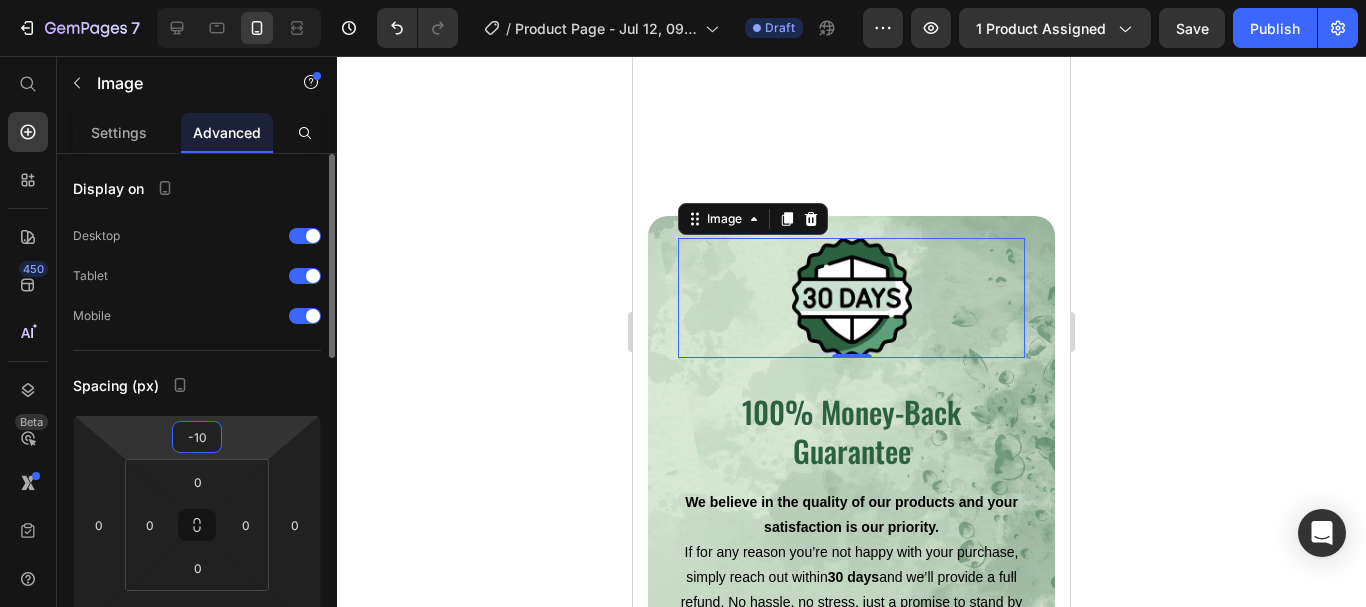 type on "-1" 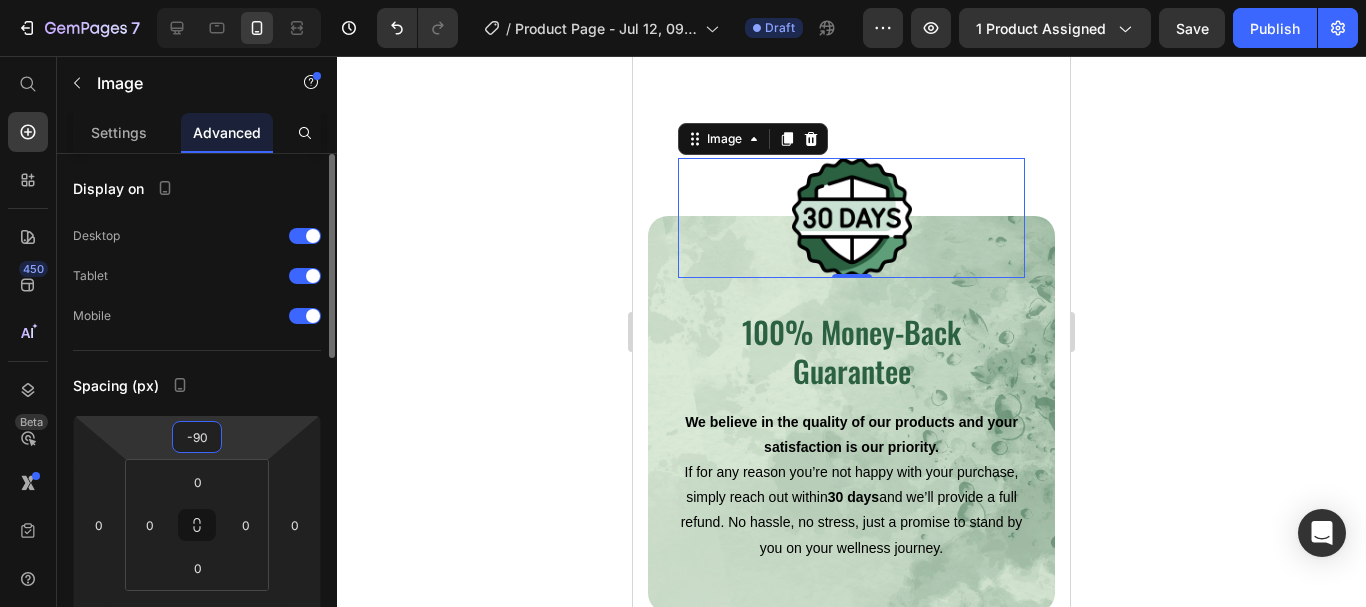 type on "-90" 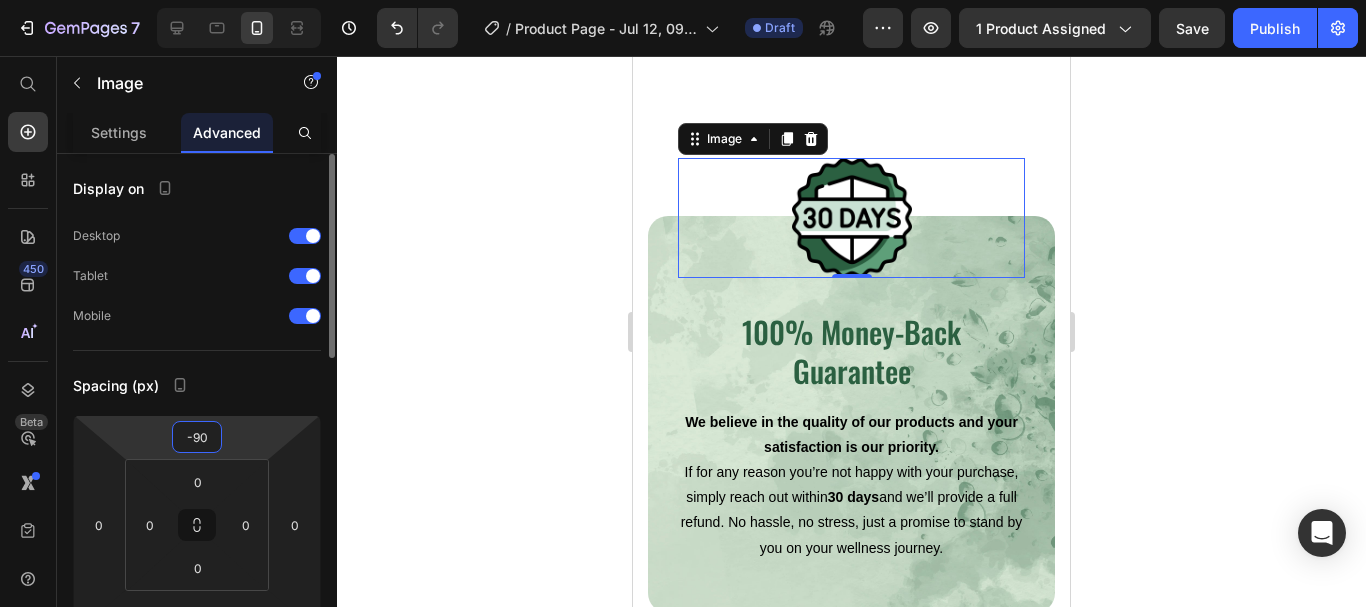 click on "Spacing (px)" at bounding box center (197, 385) 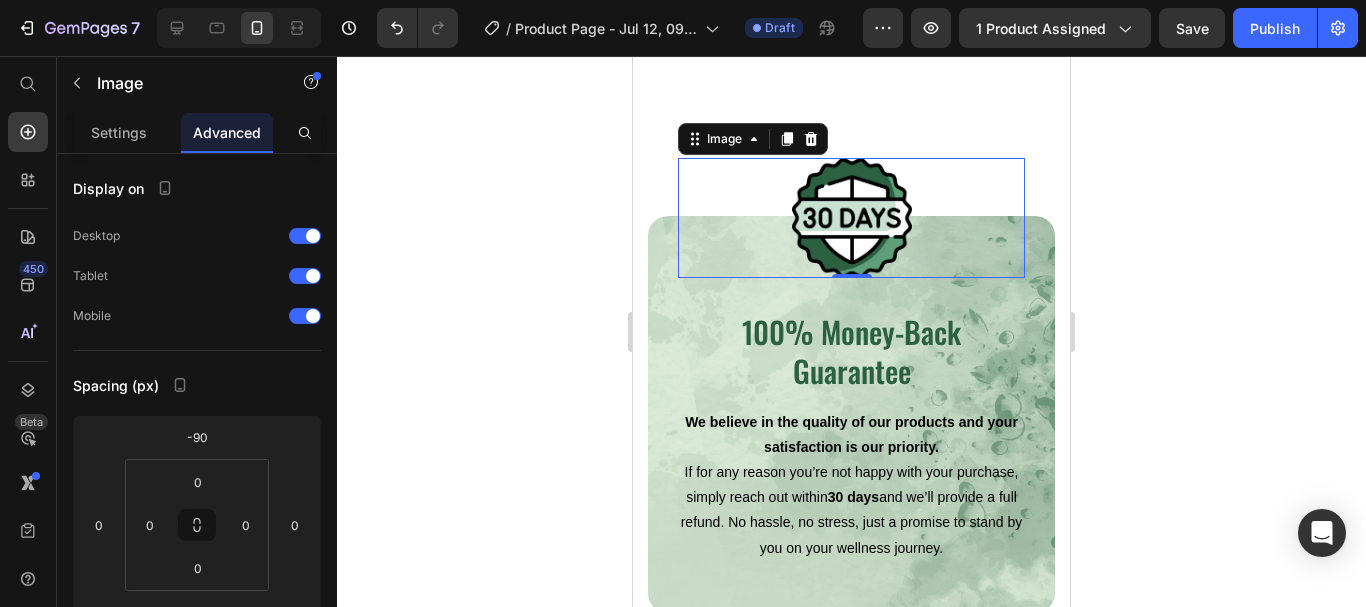 click 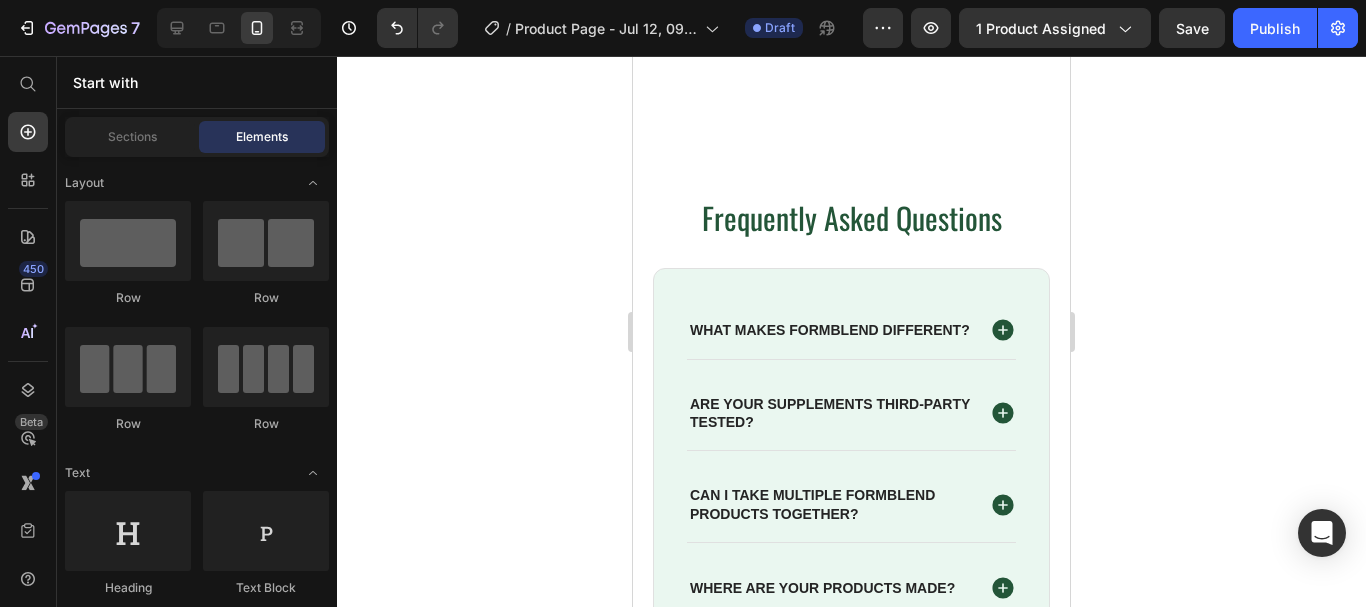 scroll, scrollTop: 6508, scrollLeft: 0, axis: vertical 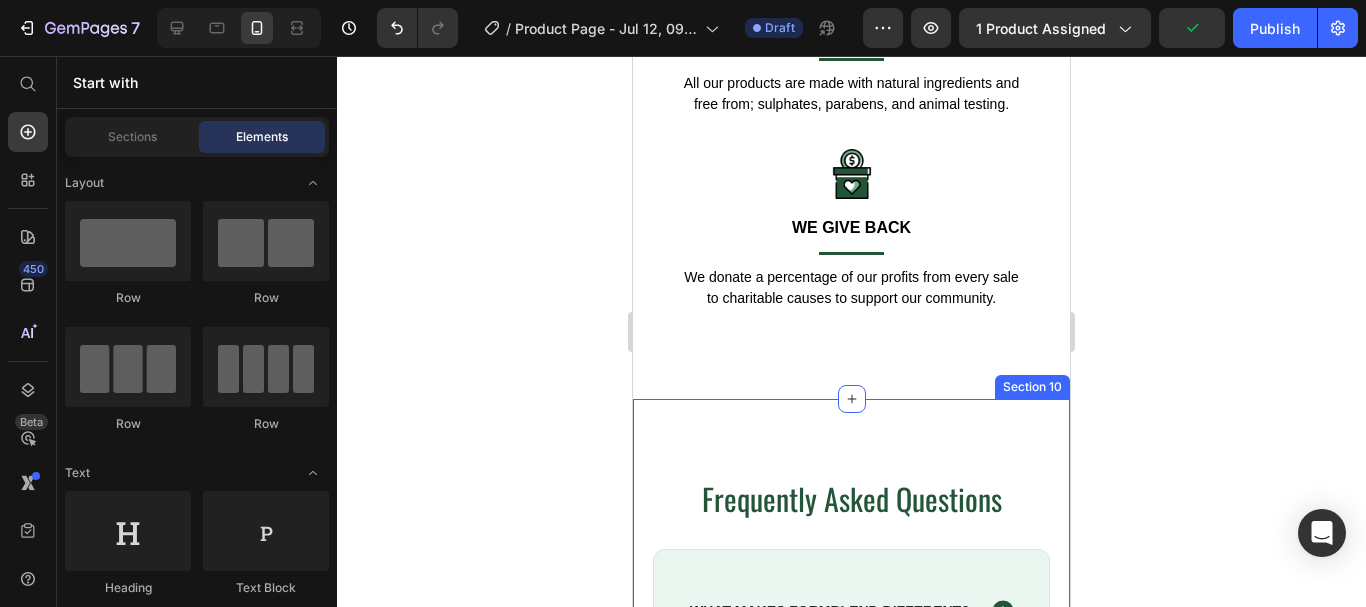 click on "Frequently Asked Questions Heading
What makes Formblend different?
Are your supplements third-party tested?
Can I take multiple Formblend products together?
Where are your products made?
Do you offer subscriptions?
Are your products vegan friendly? Accordion Row Row Section 10" at bounding box center (851, 770) 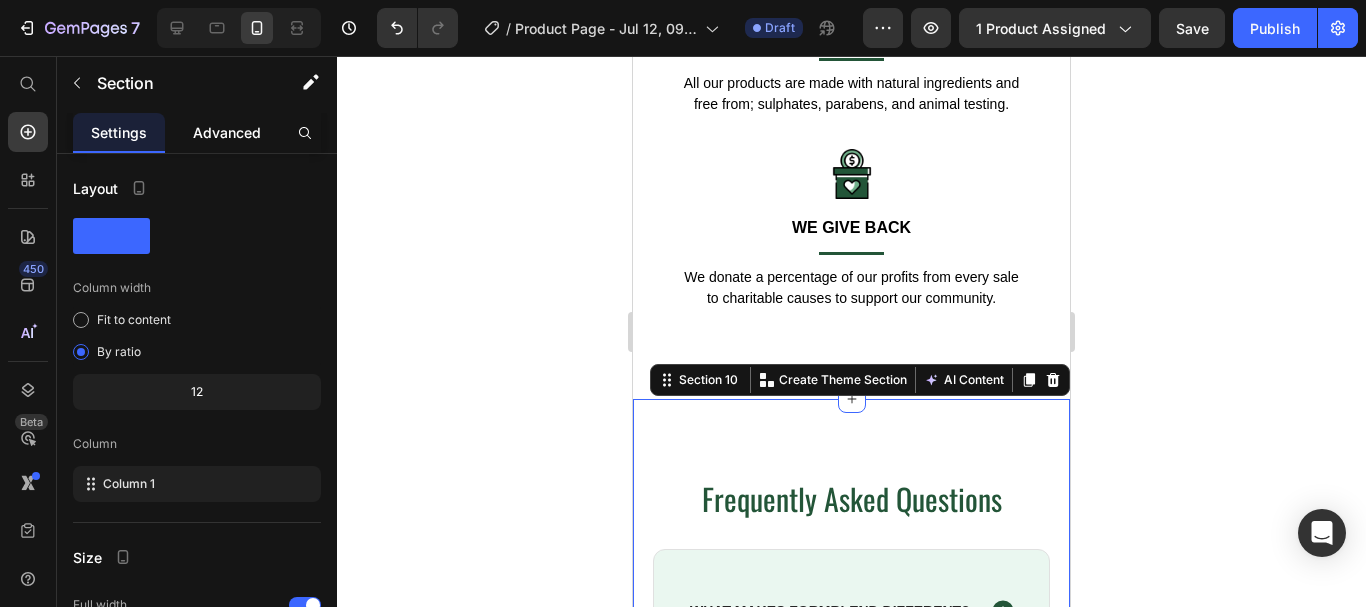 click on "Advanced" at bounding box center [227, 132] 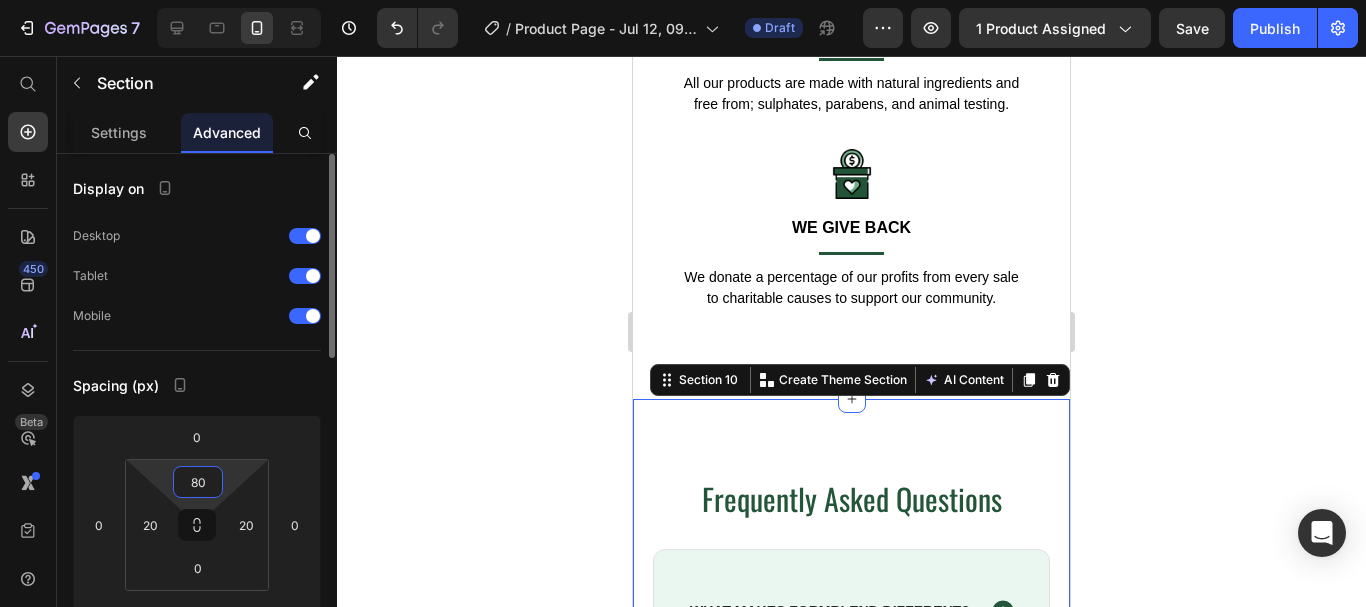 click on "80" at bounding box center [198, 482] 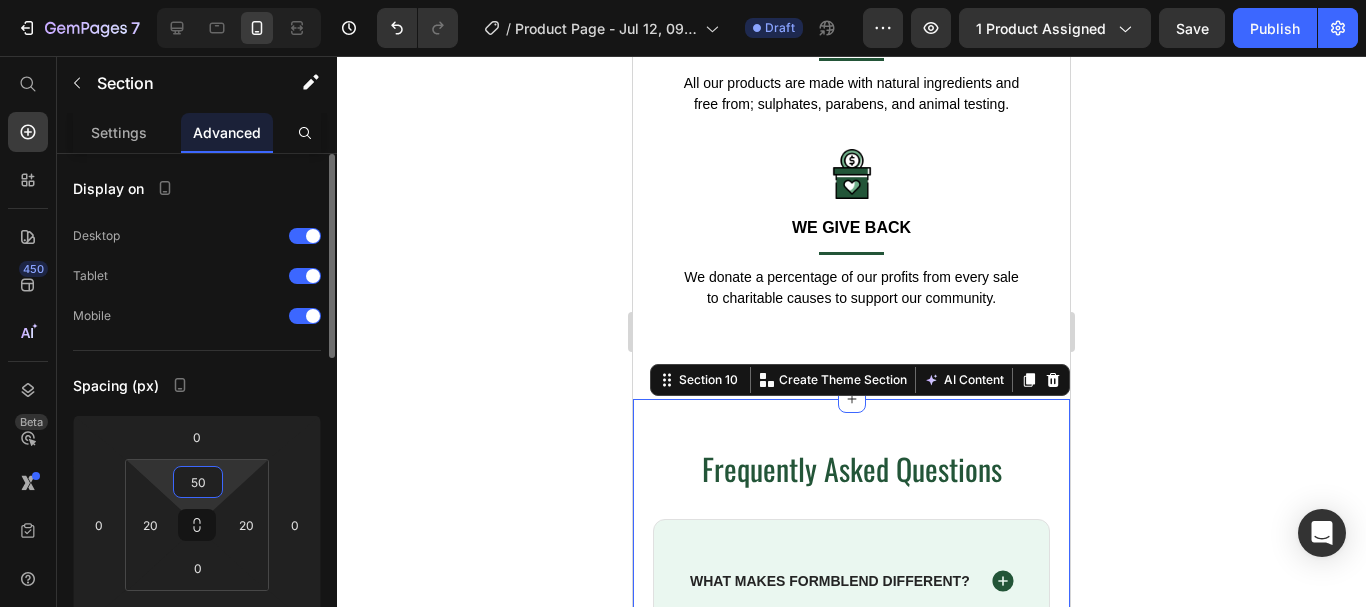 type on "50" 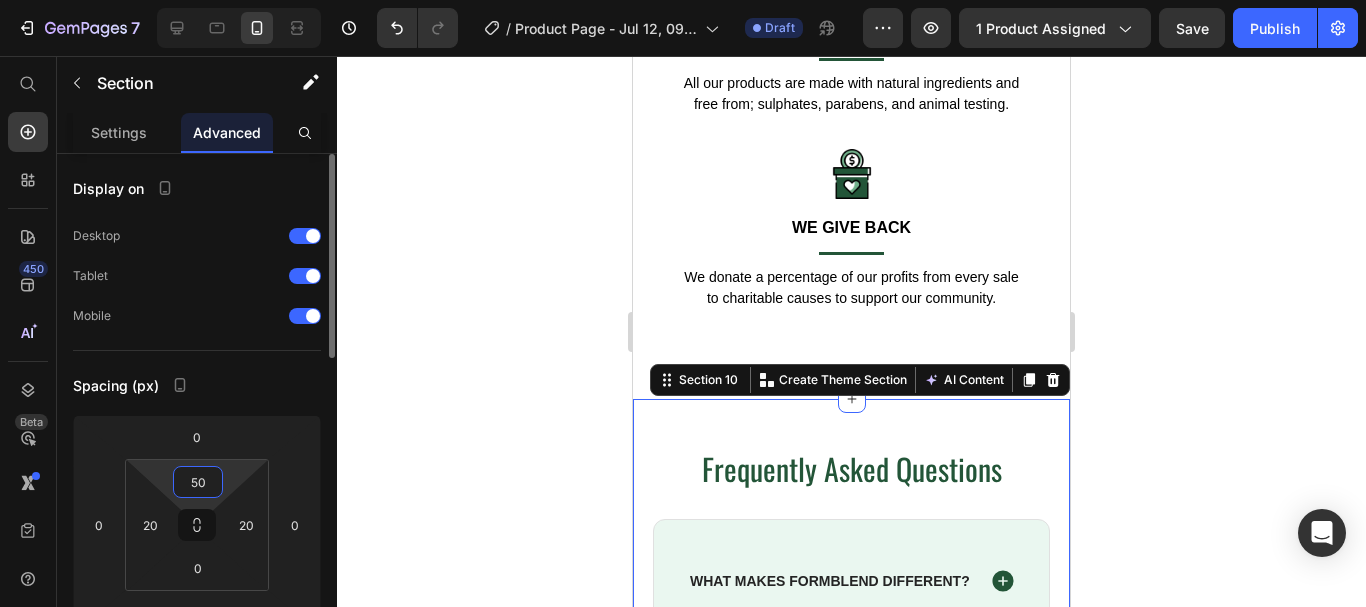 click on "Spacing (px)" at bounding box center (197, 385) 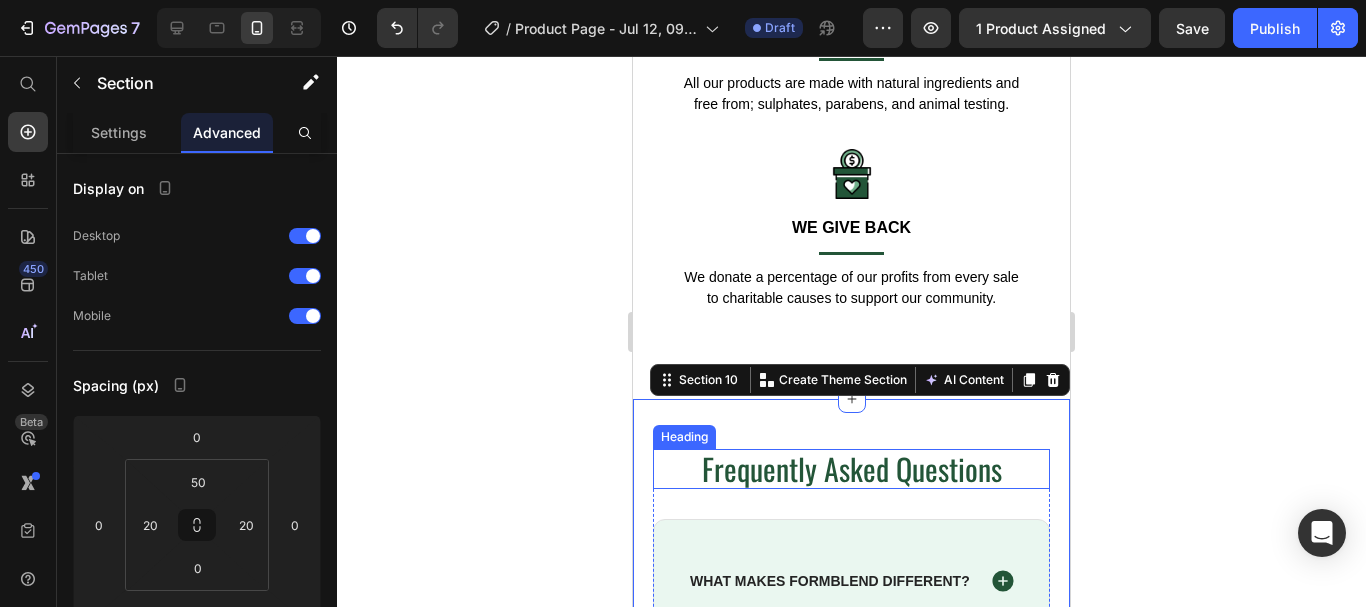 click on "Frequently Asked Questions" at bounding box center [851, 469] 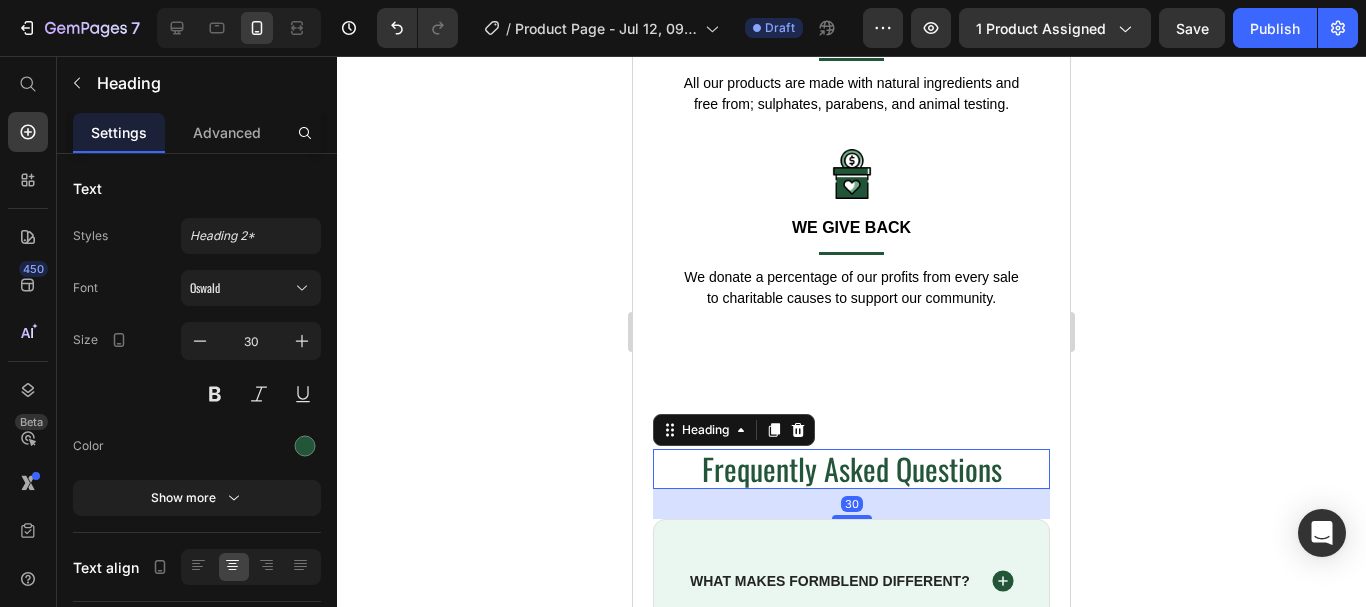click 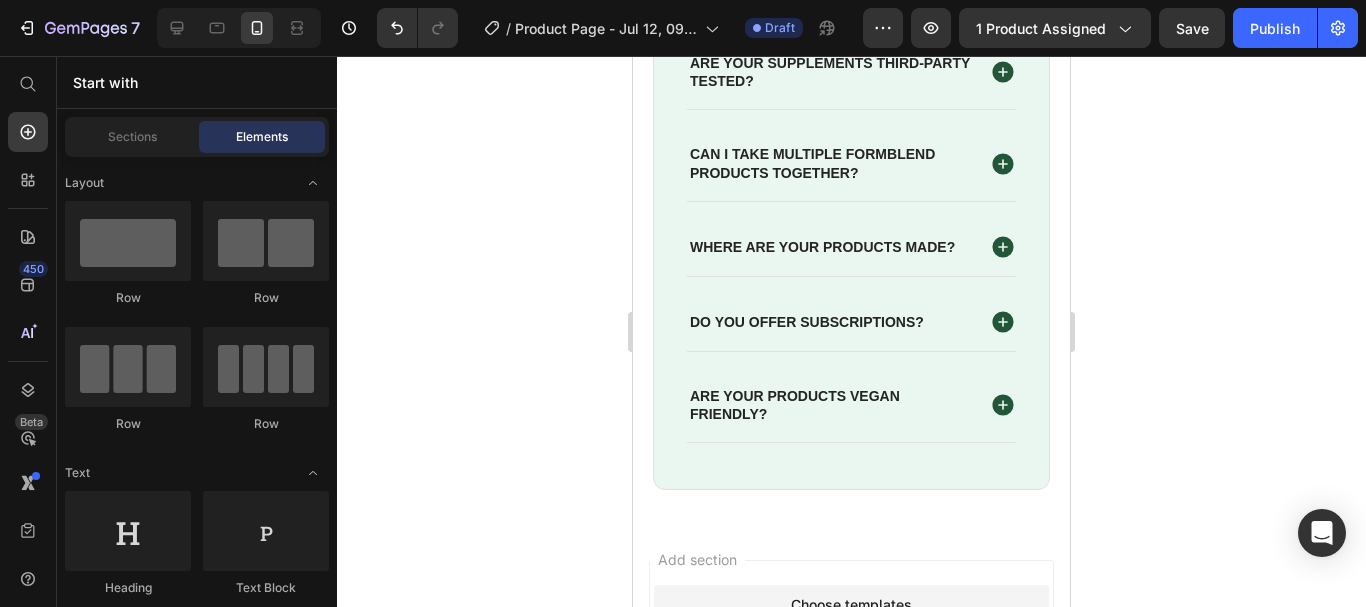 scroll, scrollTop: 7115, scrollLeft: 0, axis: vertical 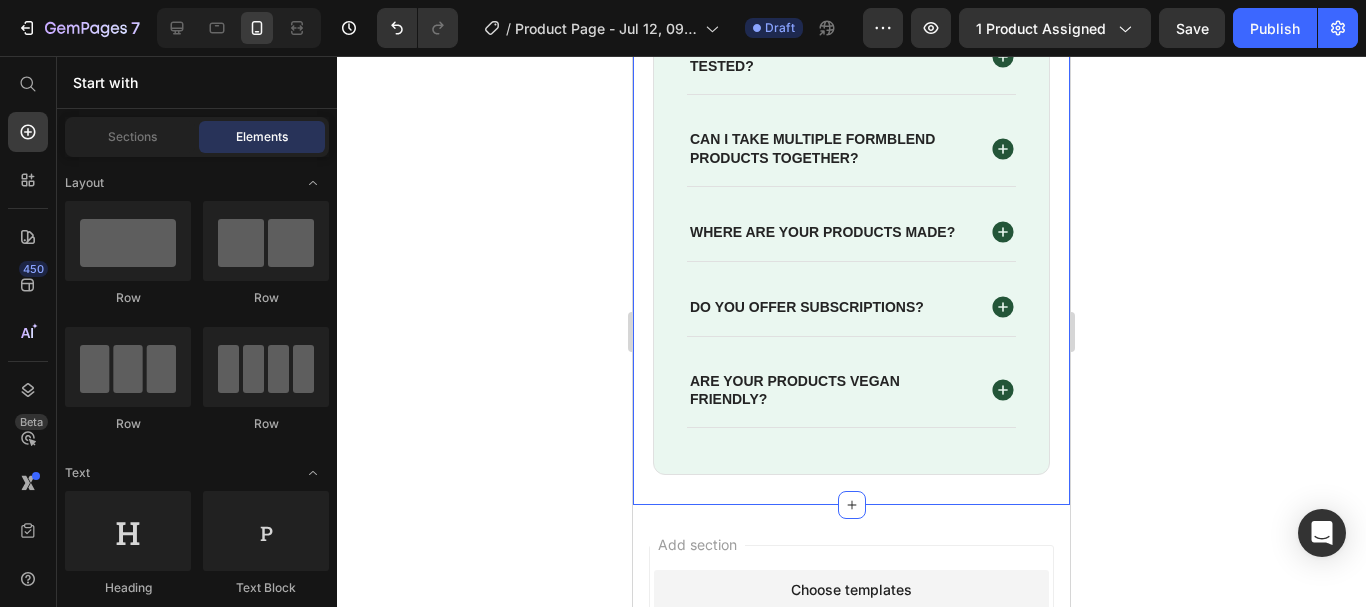 click on "Frequently Asked Questions Heading
What makes Formblend different?
Are your supplements third-party tested?
Can I take multiple Formblend products together?
Where are your products made?
Do you offer subscriptions?
Are your products vegan friendly? Accordion Row Row" at bounding box center [851, 173] 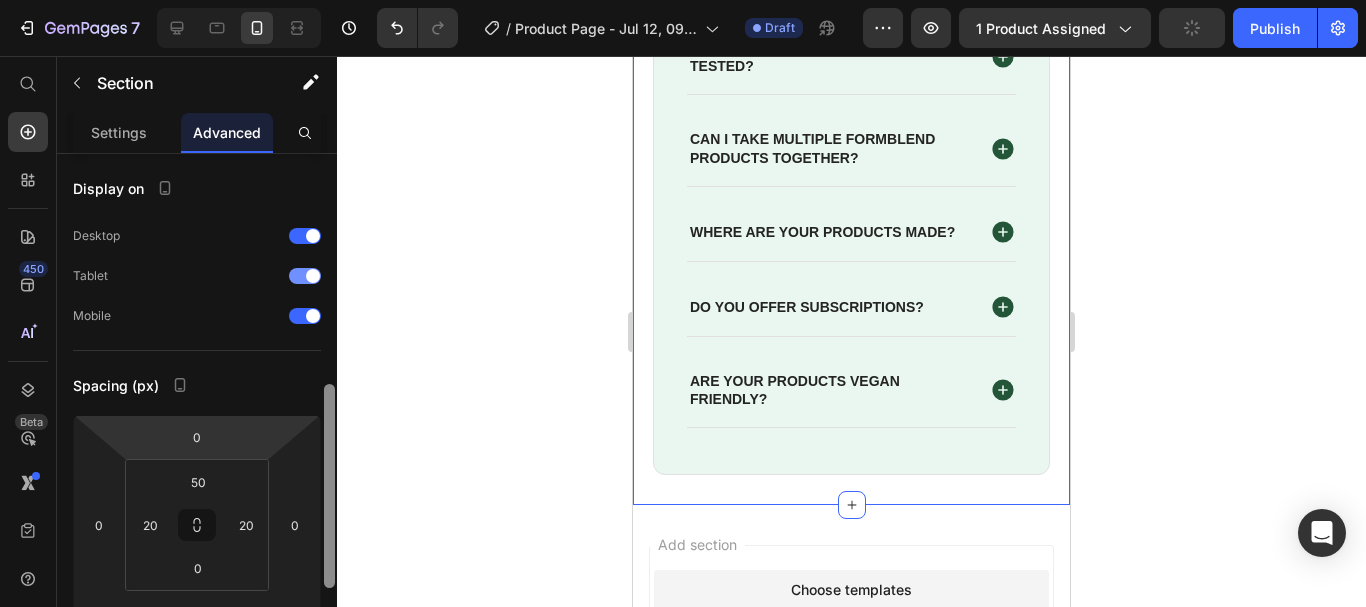 click on "Display on Desktop Tablet Mobile Spacing (px) 0 0 0 0 50 20 0 20 Shape Border Corner Shadow Position Opacity 100 % Animation Interaction Upgrade to Optimize plan  to unlock Interaction & other premium features. CSS class  Delete element" at bounding box center [197, 409] 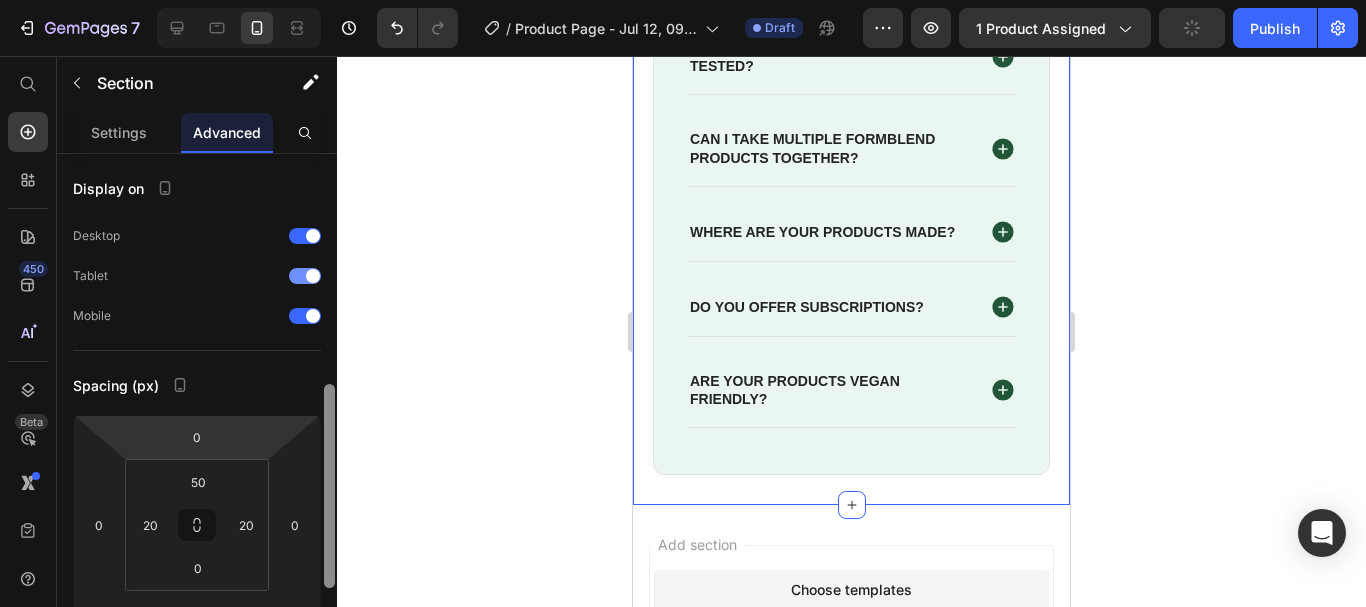 scroll, scrollTop: 164, scrollLeft: 0, axis: vertical 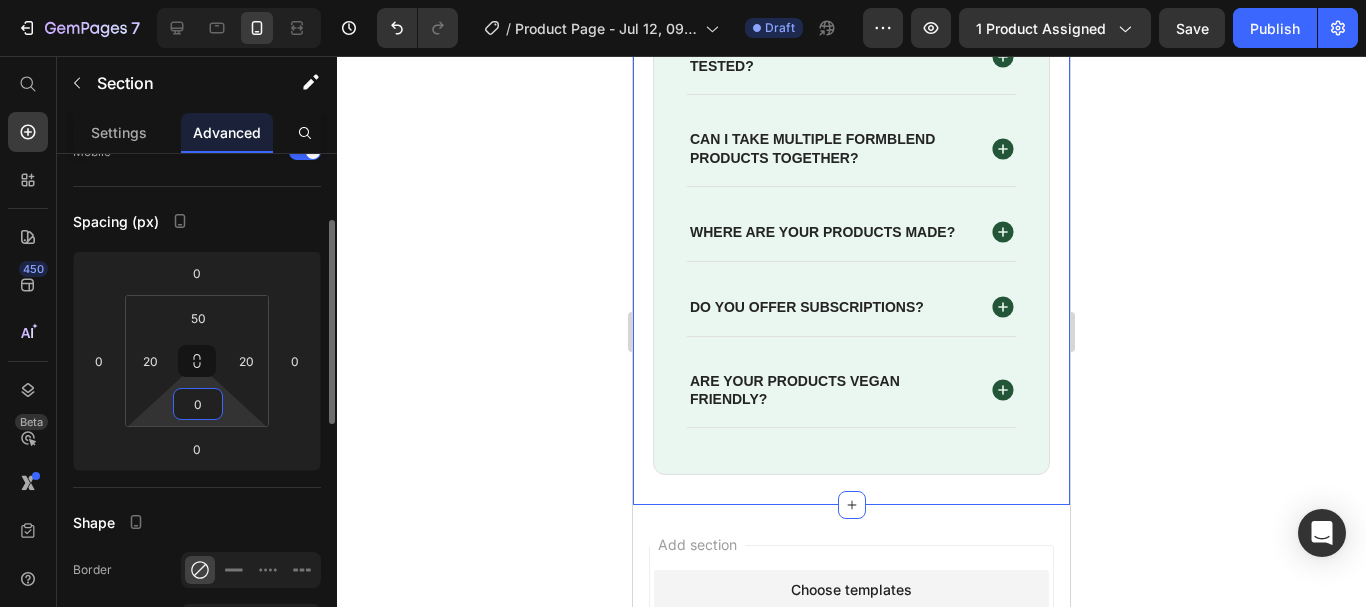 click on "0" at bounding box center (198, 404) 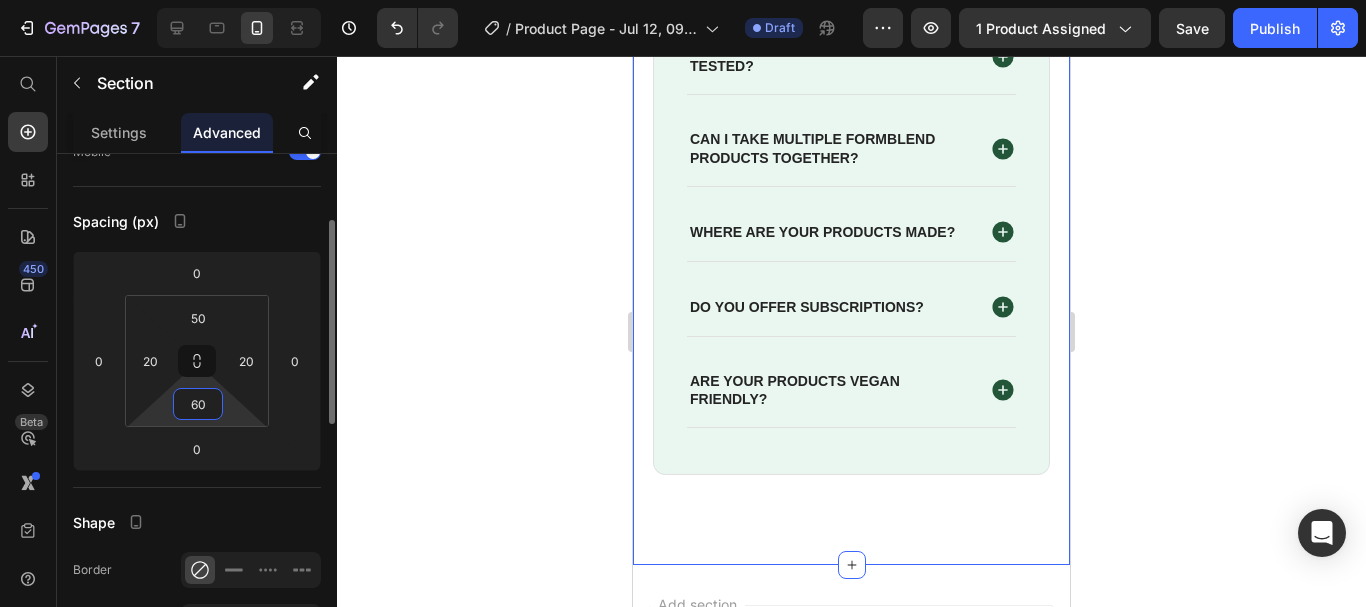 type on "60" 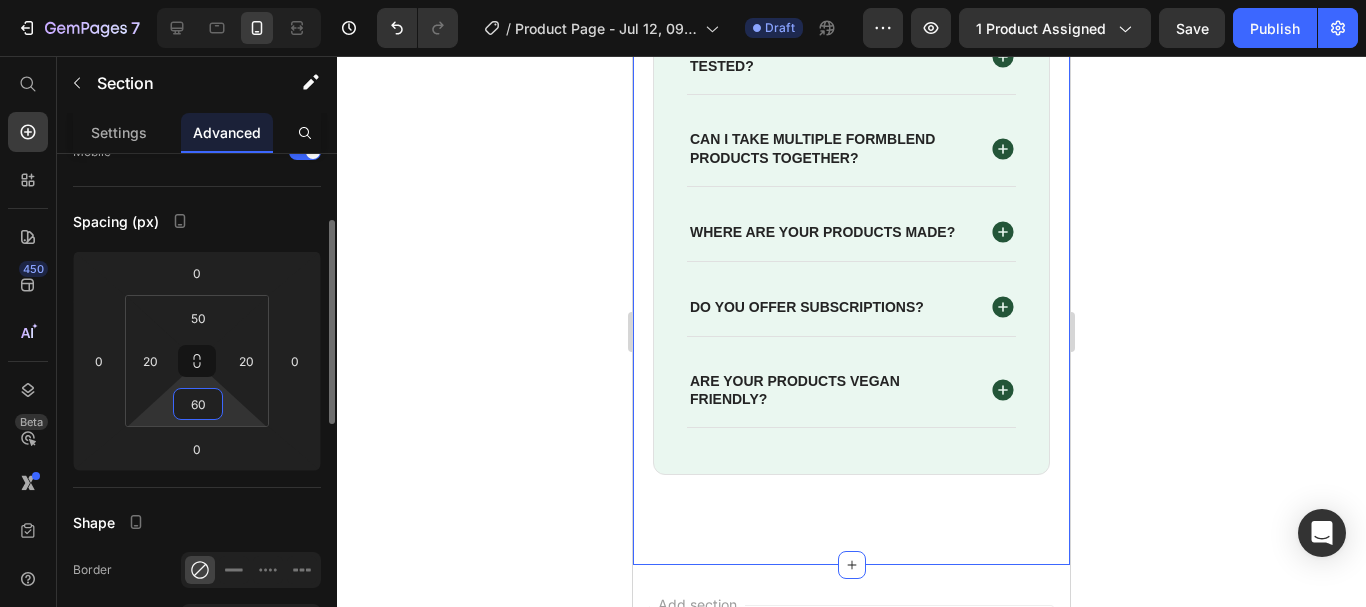 click on "Display on Desktop Tablet Mobile Spacing (px) 0 0 0 0 50 20 60 20 Shape Border Corner Shadow Position Opacity 100 % Animation Interaction Upgrade to Optimize plan  to unlock Interaction & other premium features. CSS class" at bounding box center [197, 575] 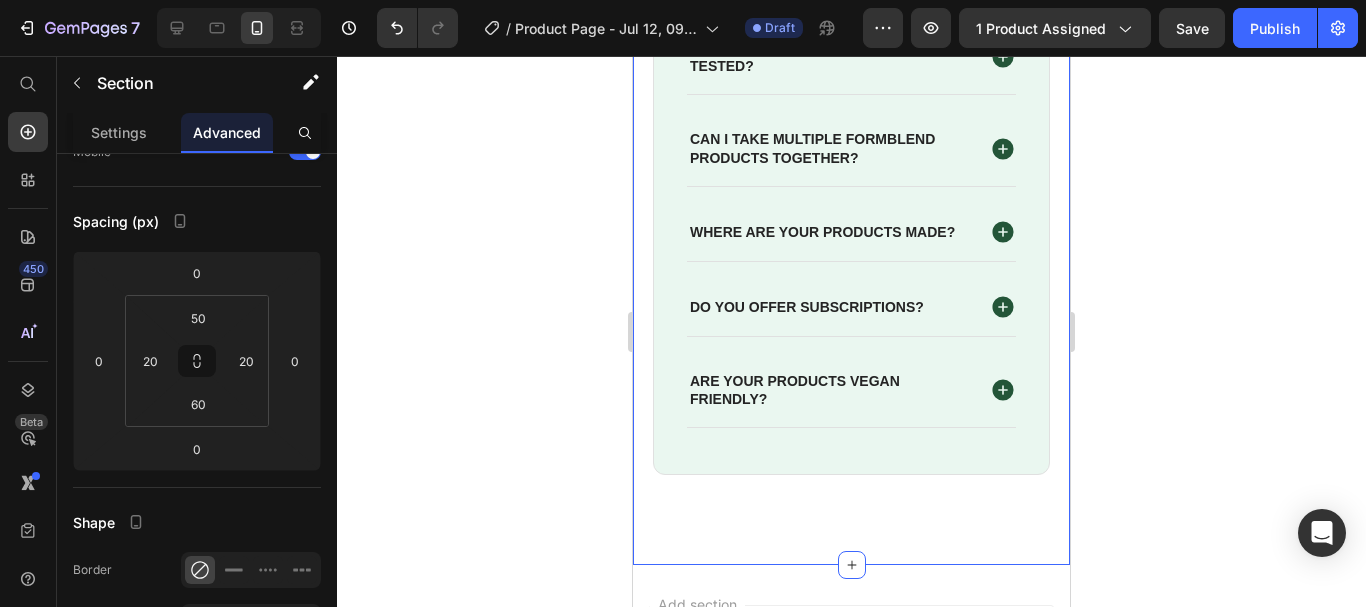 click 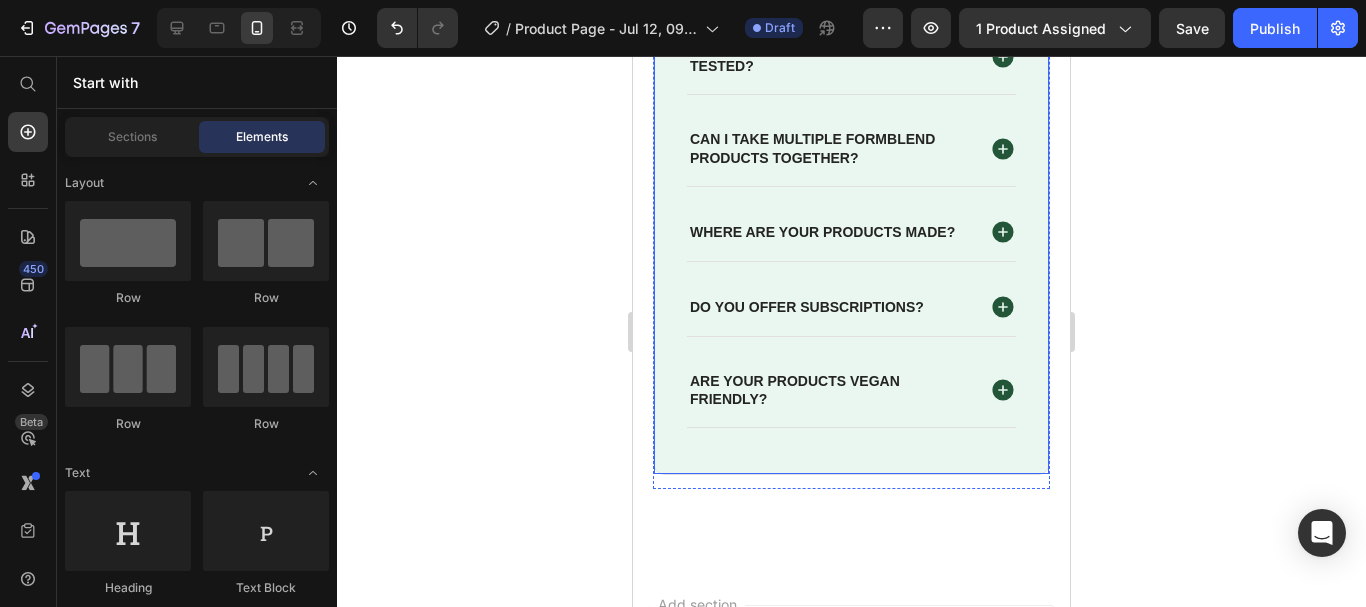 click on "What makes Formblend different?
Are your supplements third-party tested?
Can I take multiple Formblend products together?
Where are your products made?
Do you offer subscriptions?
Are your products vegan friendly? Accordion Row" at bounding box center [851, 193] 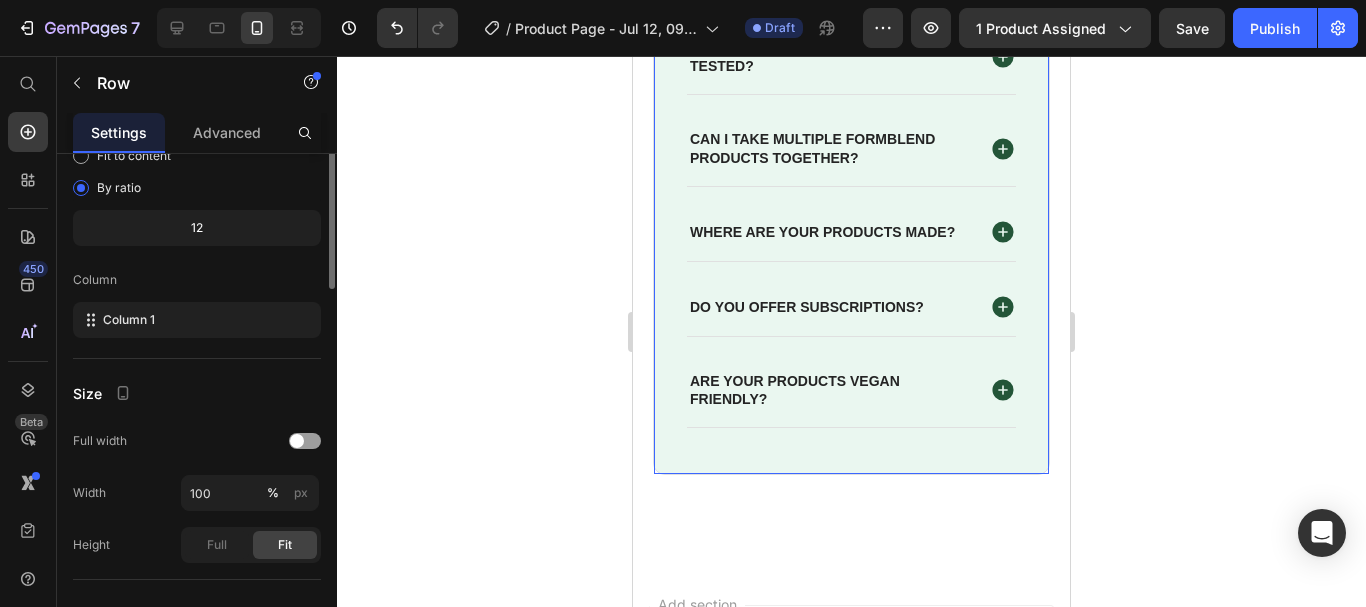 scroll, scrollTop: 0, scrollLeft: 0, axis: both 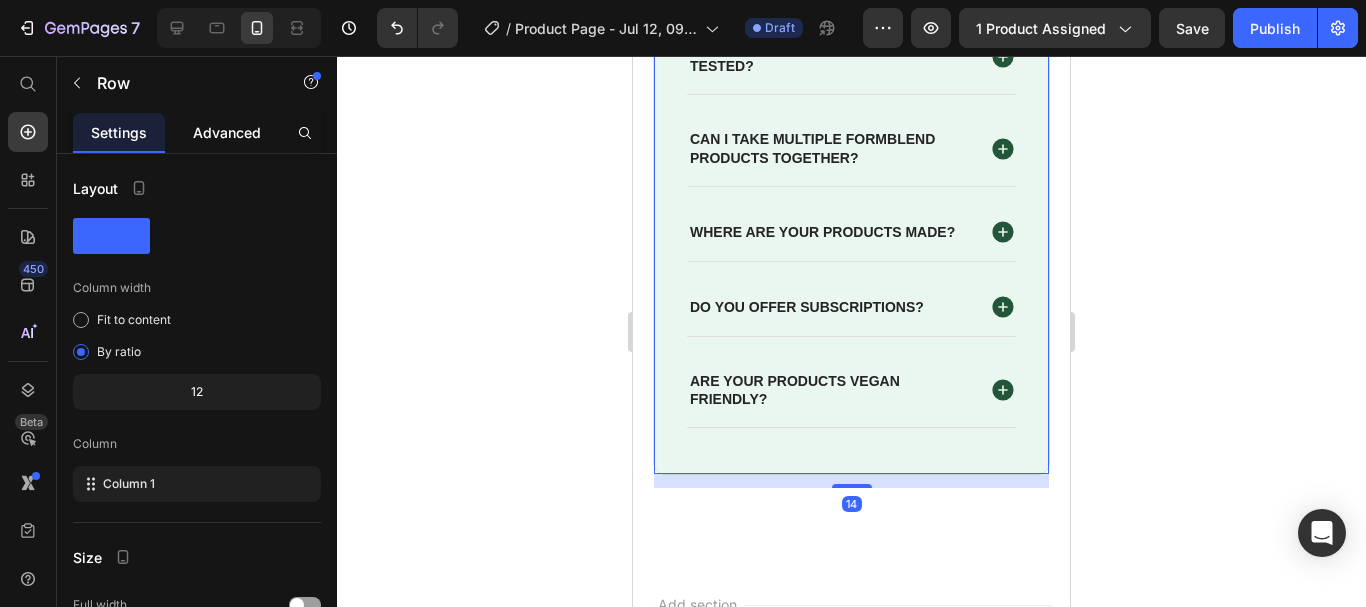 click on "Advanced" at bounding box center (227, 132) 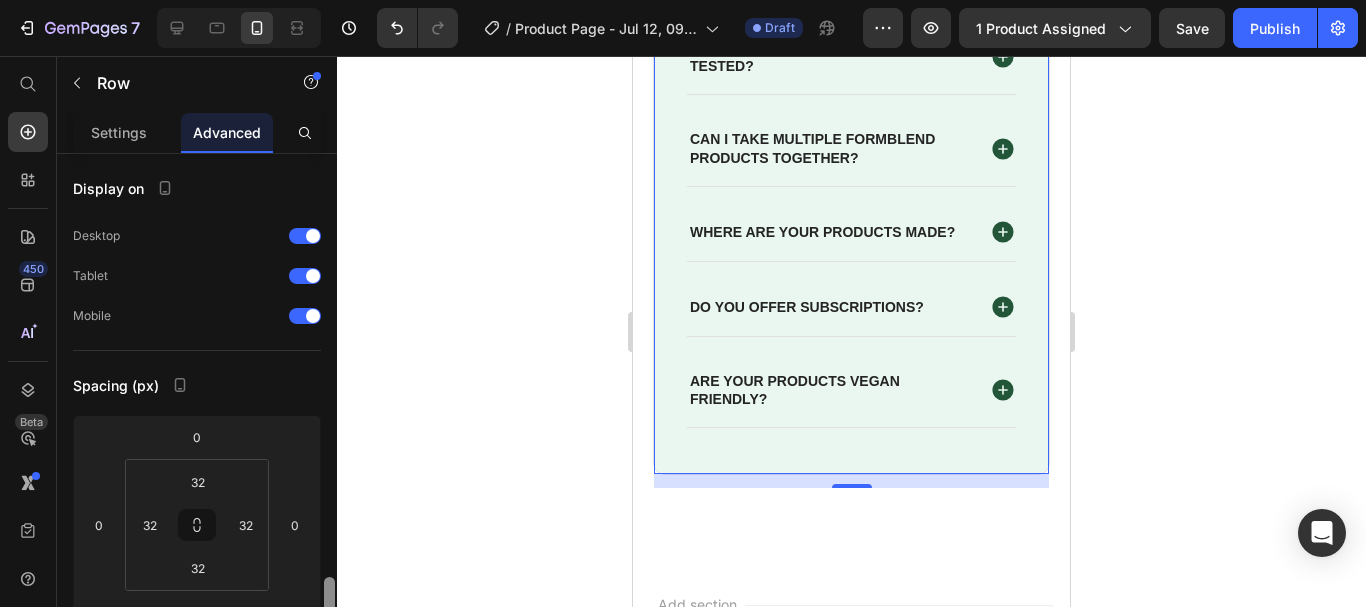 click on "Display on Desktop Tablet Mobile Spacing (px) 0 0 14 0 32 32 32 32 Shape Border 1 px Corner 12 12 12 12 Shadow Position Opacity 100 % Animation Interaction Upgrade to Optimize plan  to unlock Interaction & other premium features. CSS class  Delete element" at bounding box center (197, 409) 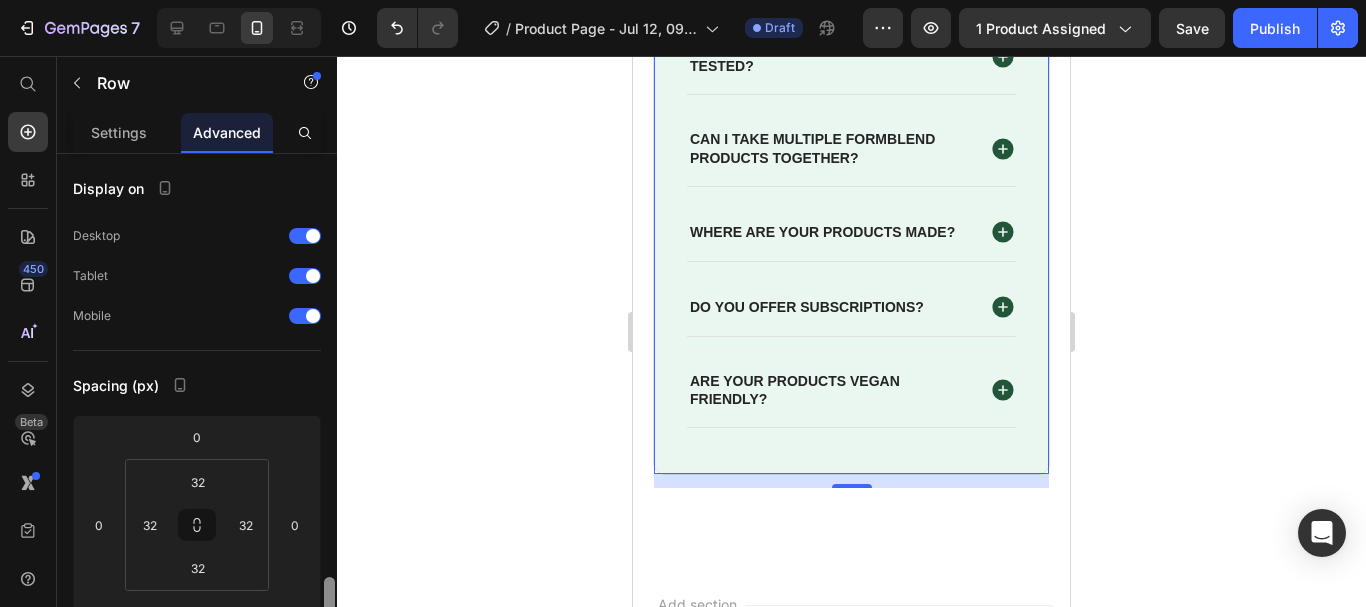 scroll, scrollTop: 311, scrollLeft: 0, axis: vertical 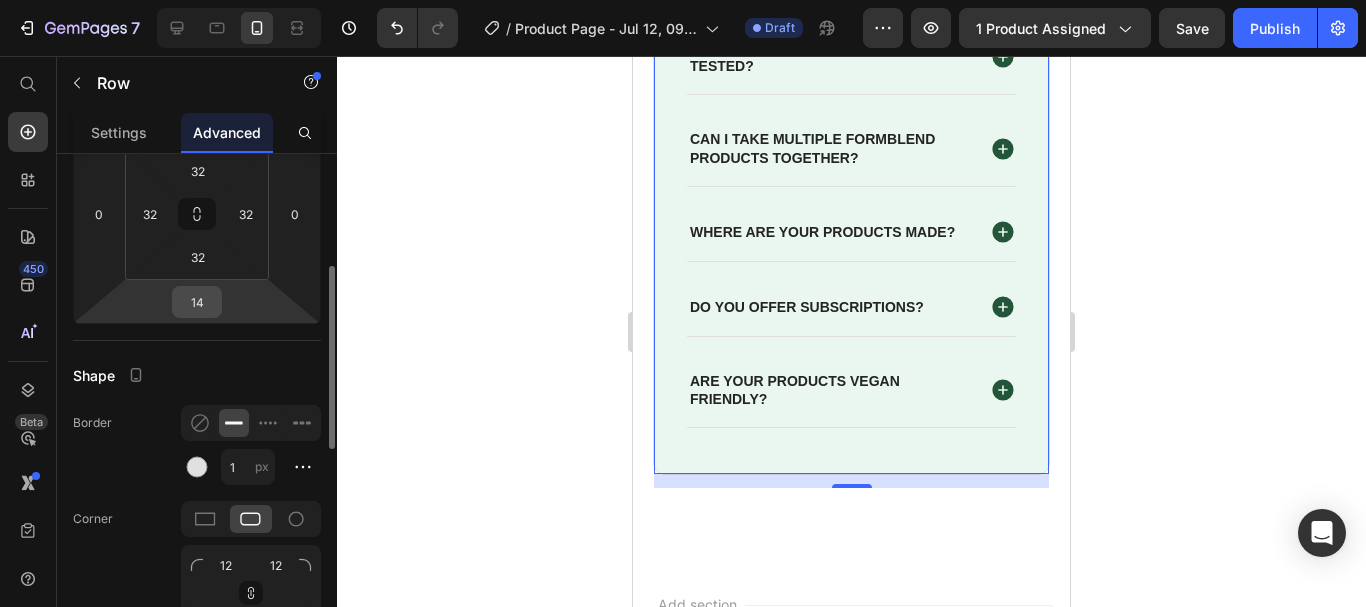 click on "14" at bounding box center (197, 302) 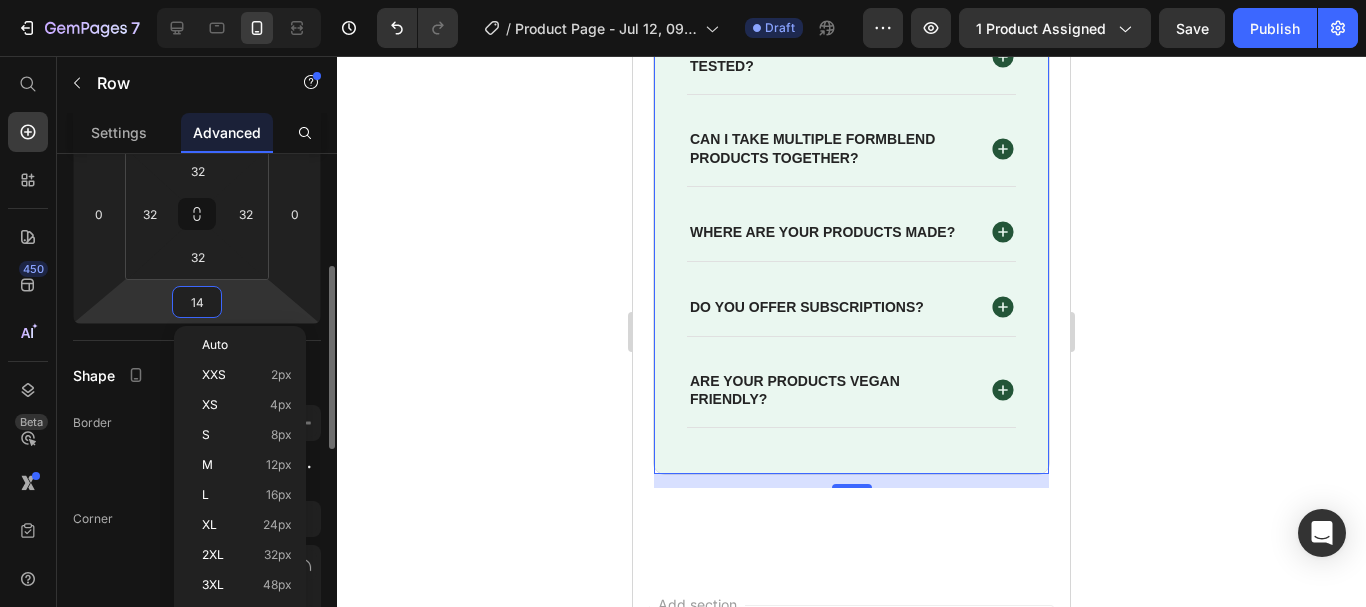 type on "0" 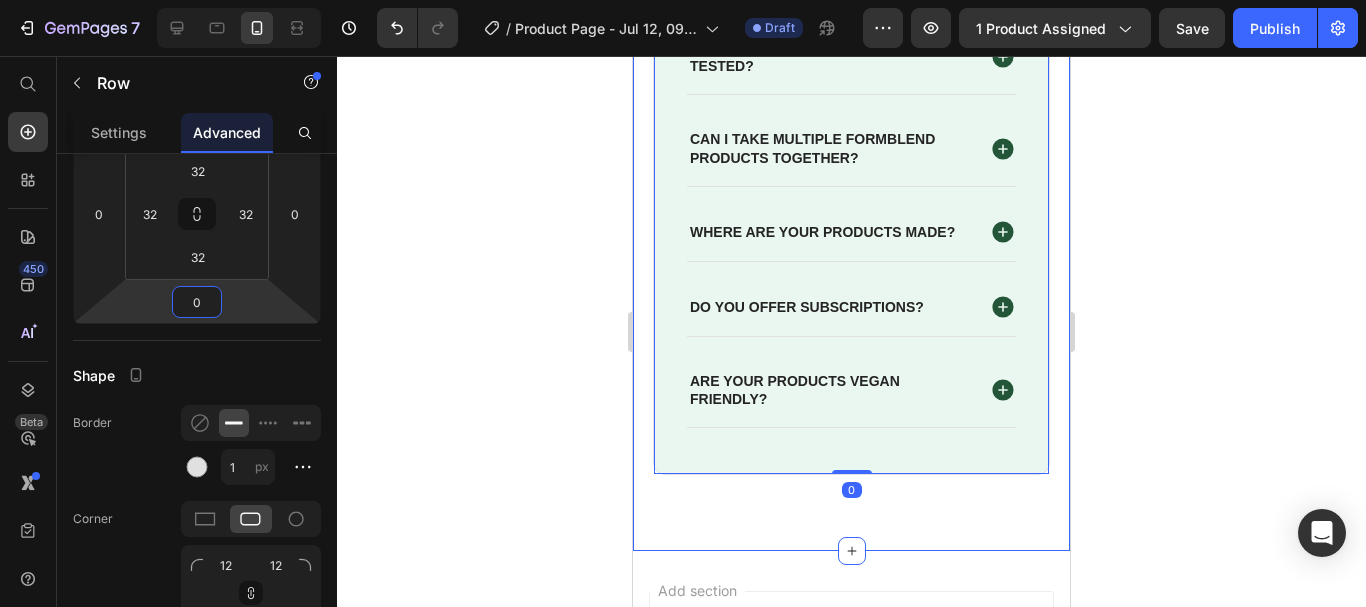 click on "Frequently Asked Questions Heading
What makes Formblend different?
Are your supplements third-party tested?
Can I take multiple Formblend products together?
Where are your products made?
Do you offer subscriptions?
Are your products vegan friendly? Accordion Row   0 Row Section 10" at bounding box center [851, 171] 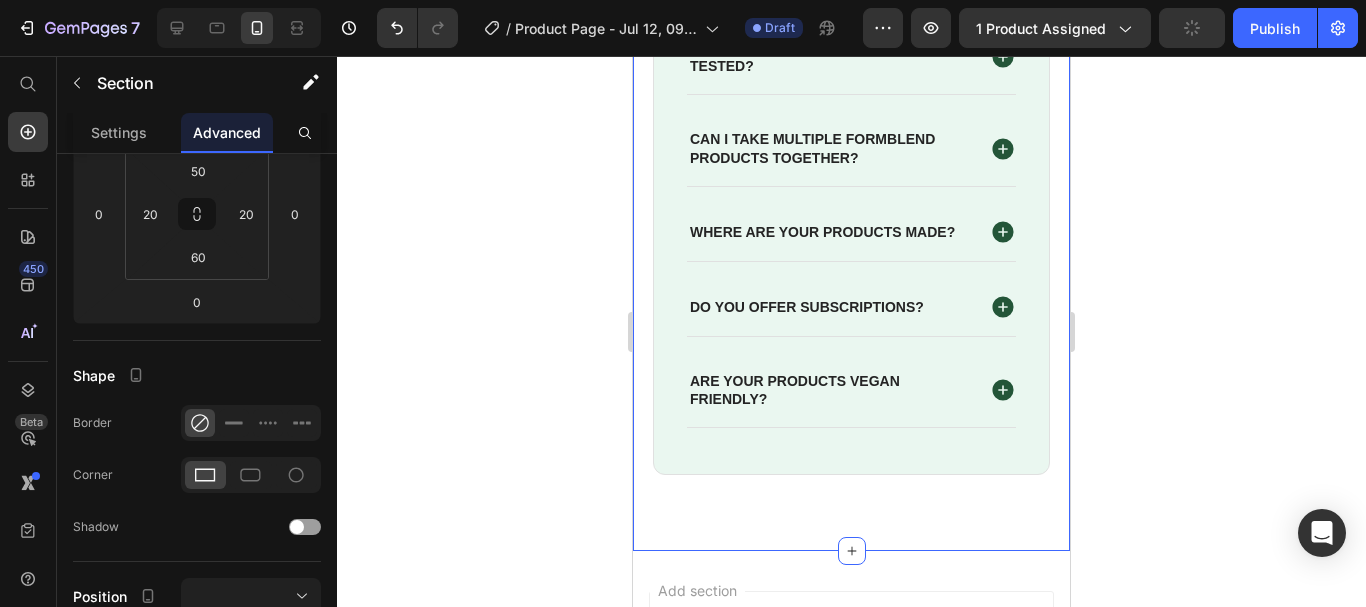 scroll, scrollTop: 0, scrollLeft: 0, axis: both 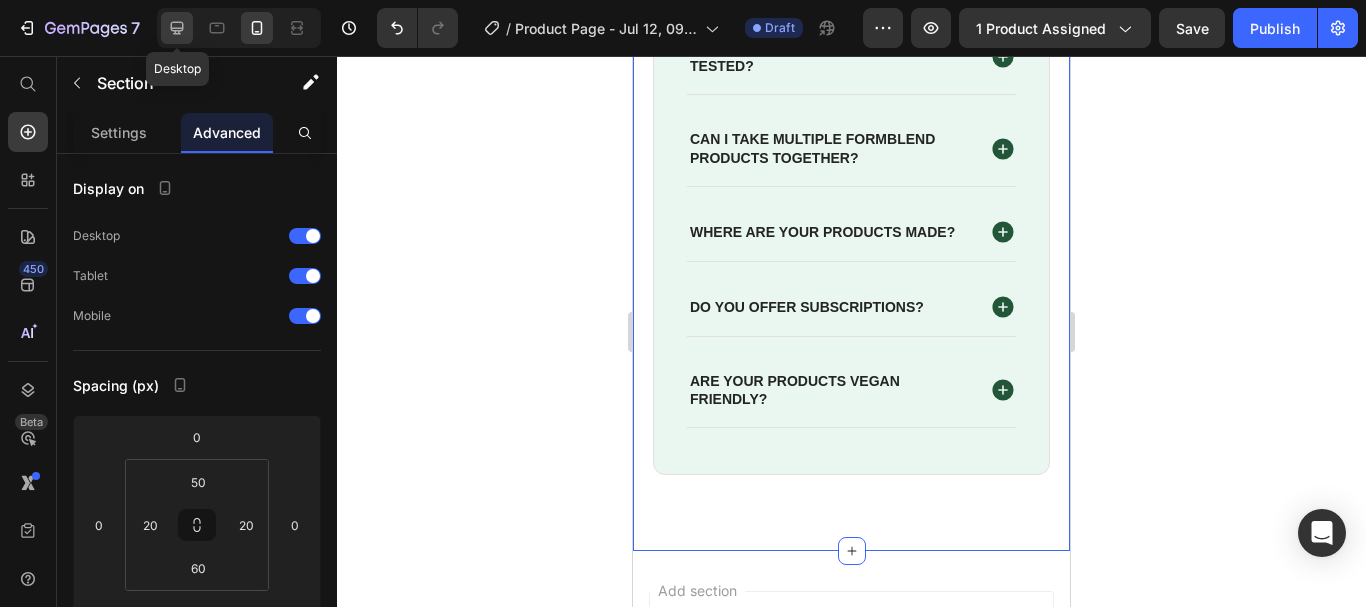 click 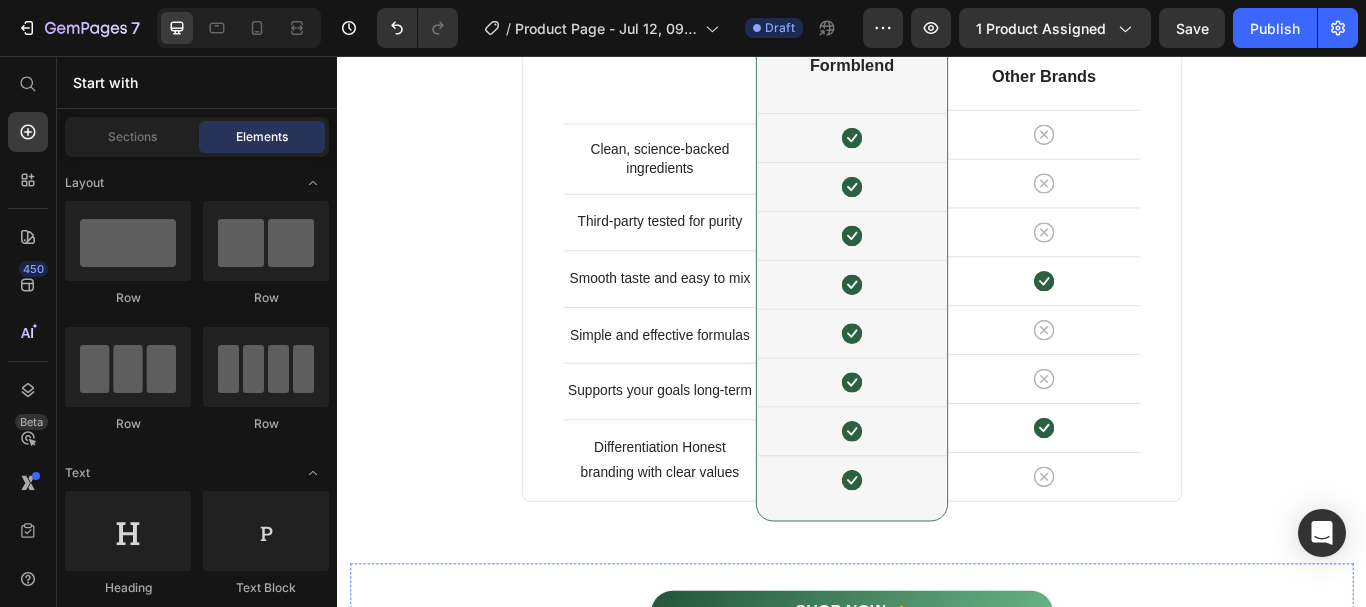 scroll, scrollTop: 5448, scrollLeft: 0, axis: vertical 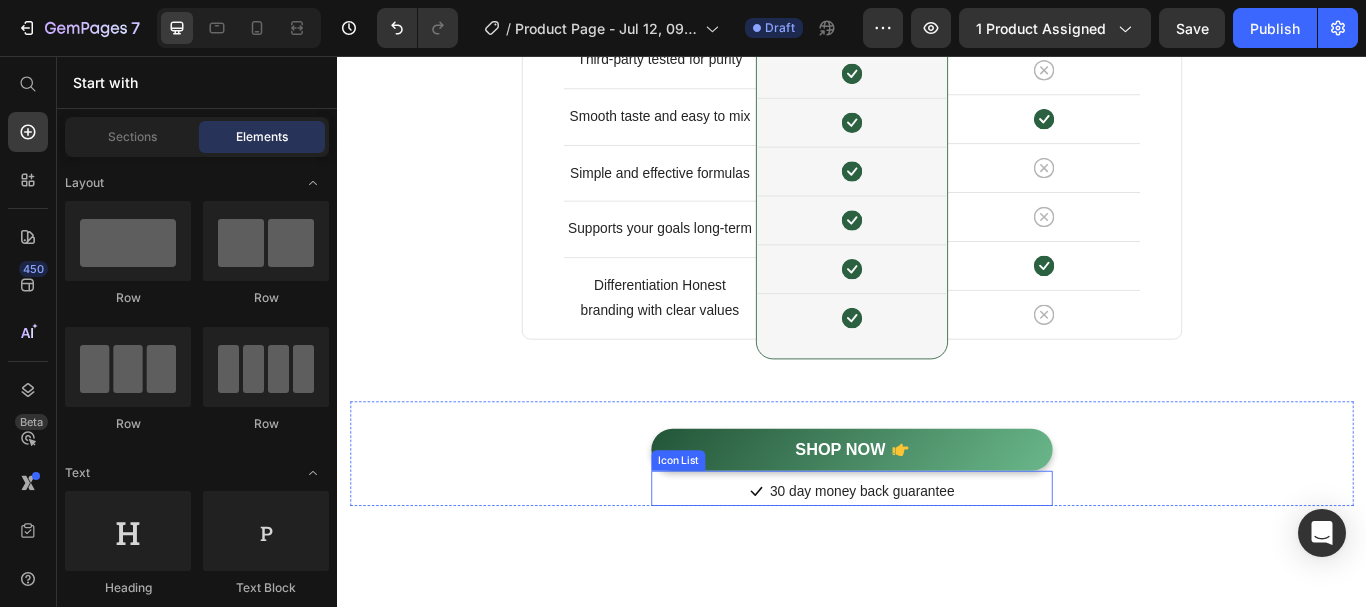 click on "Icon 30 day money back guarantee Text block" at bounding box center (937, 564) 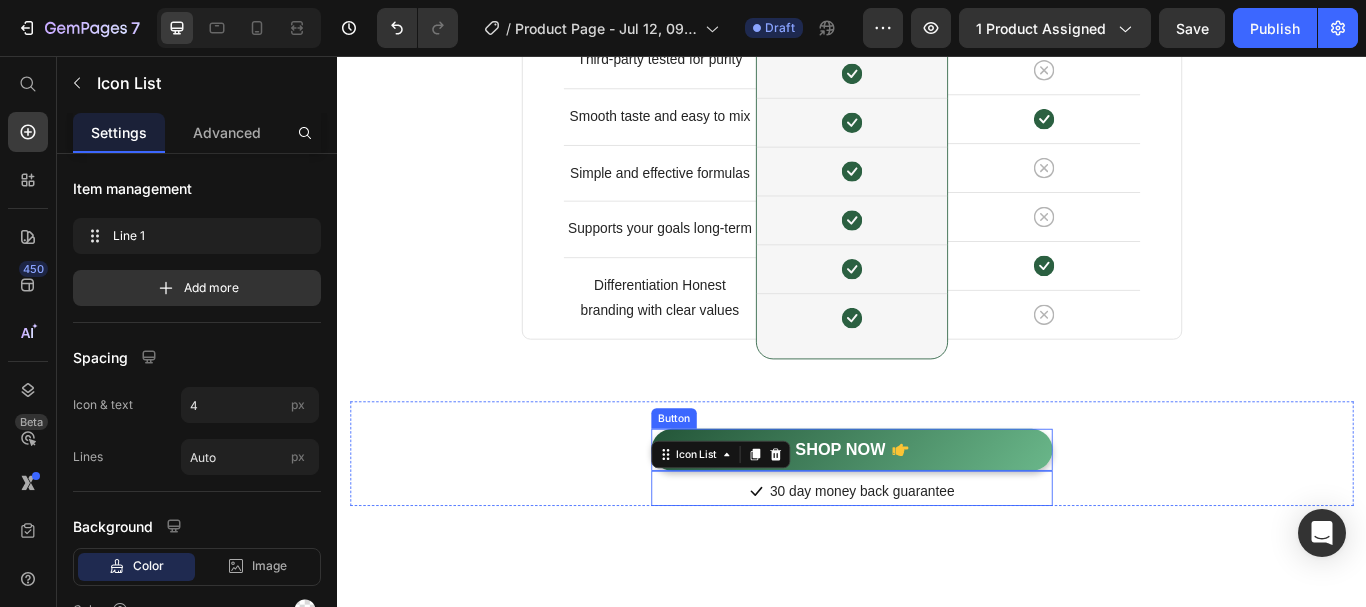 click on "SHOP NOW" at bounding box center [937, 515] 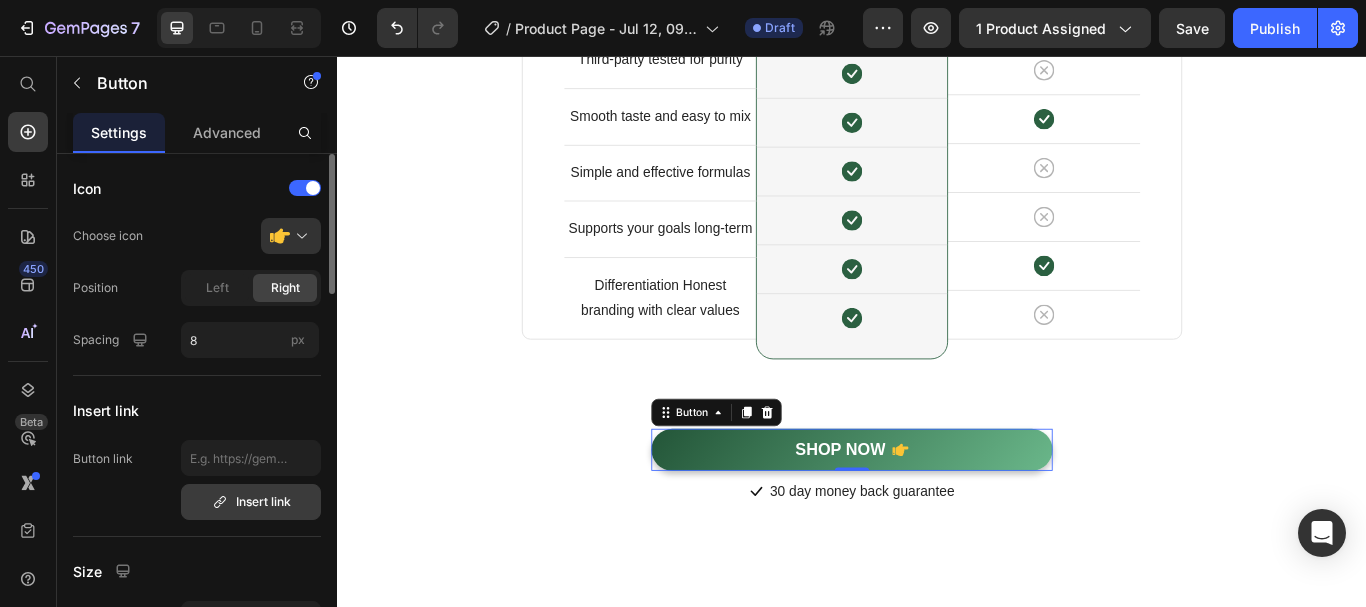 click on "Insert link" at bounding box center [251, 502] 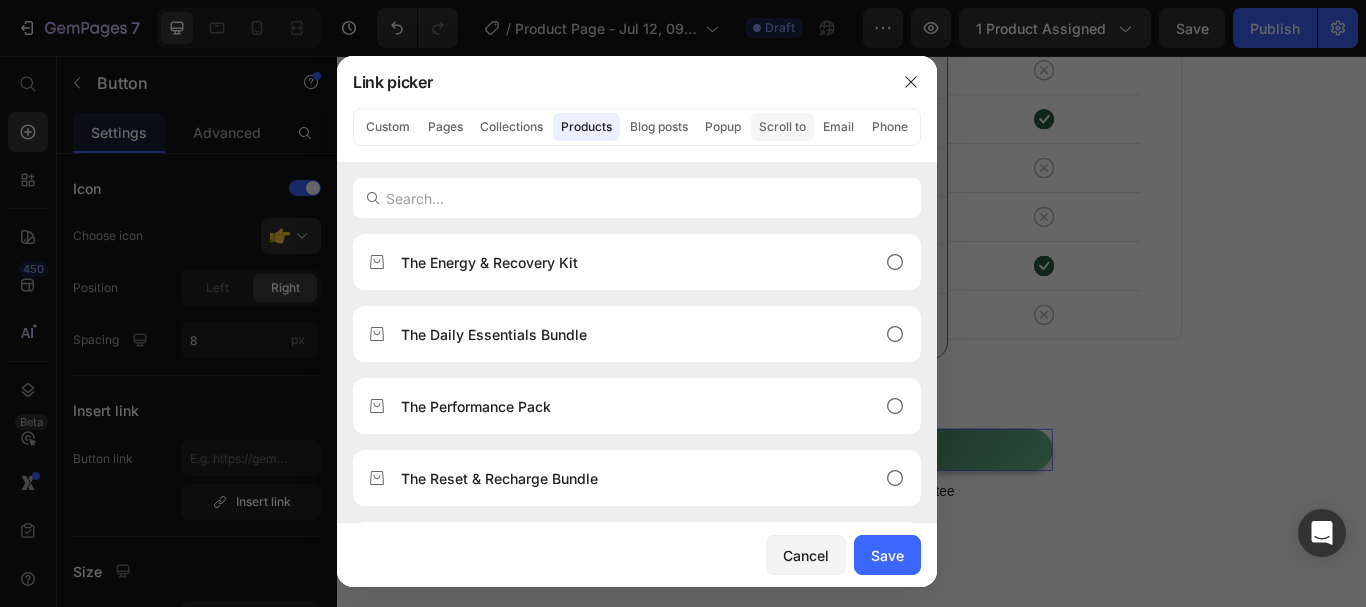 click on "Scroll to" 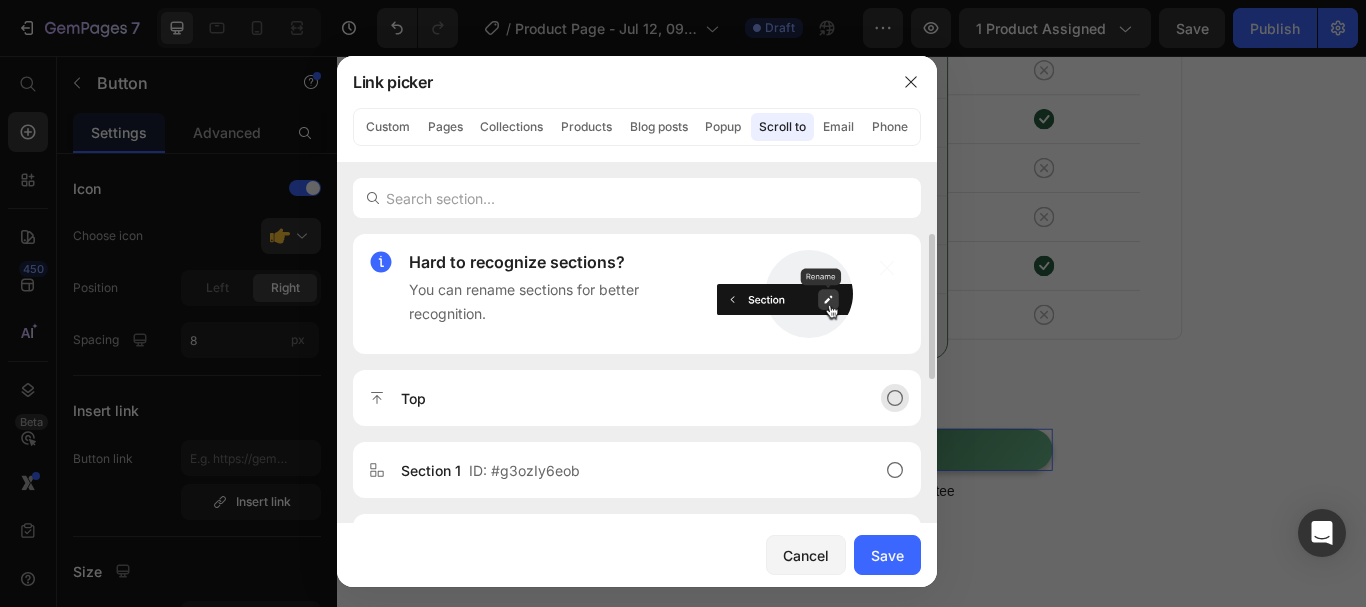 click on "Top" at bounding box center (637, 398) 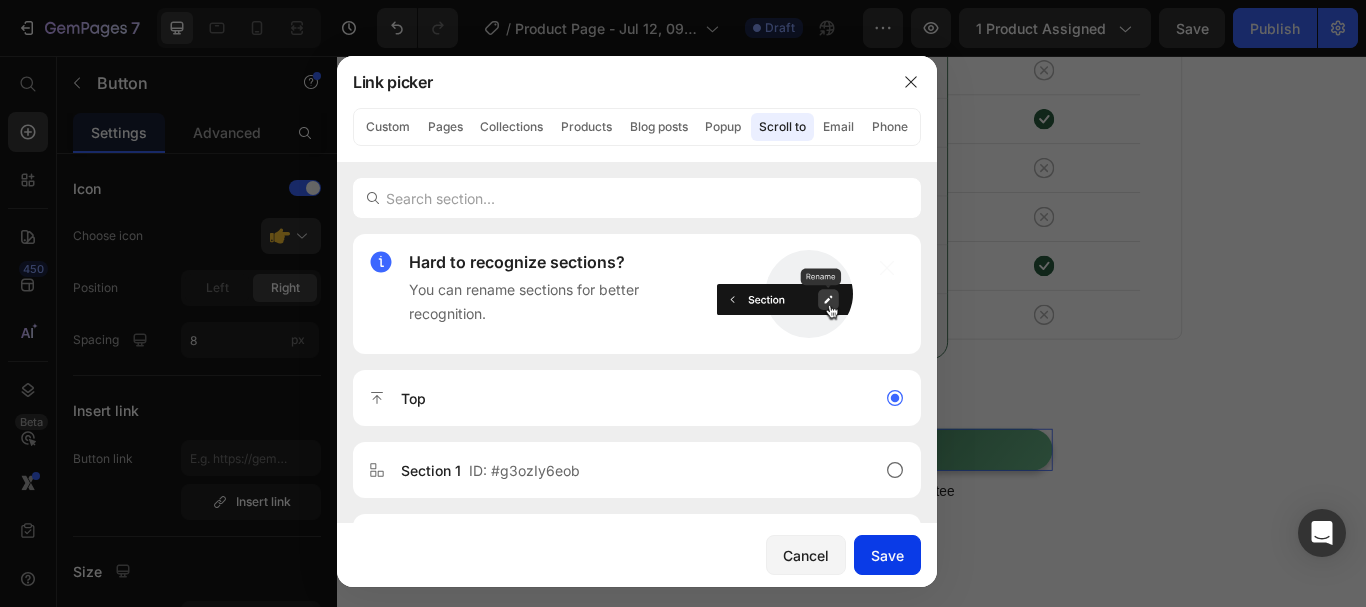 drag, startPoint x: 889, startPoint y: 555, endPoint x: 995, endPoint y: 532, distance: 108.46658 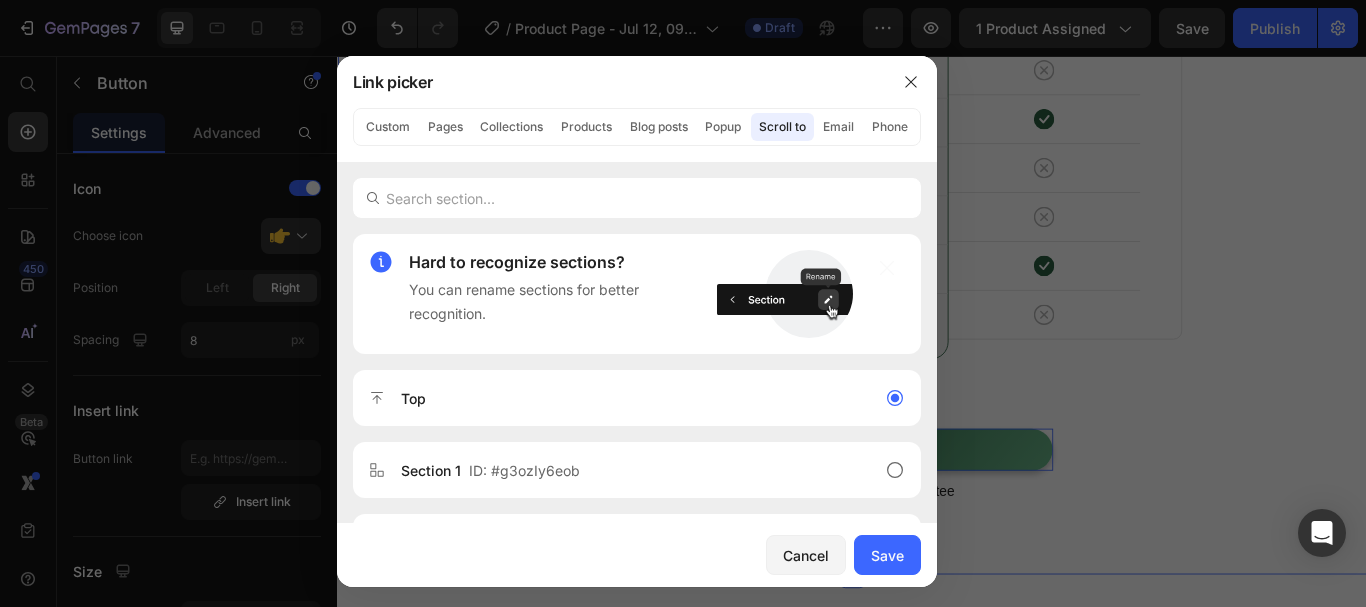 type on "#scroll-to-top" 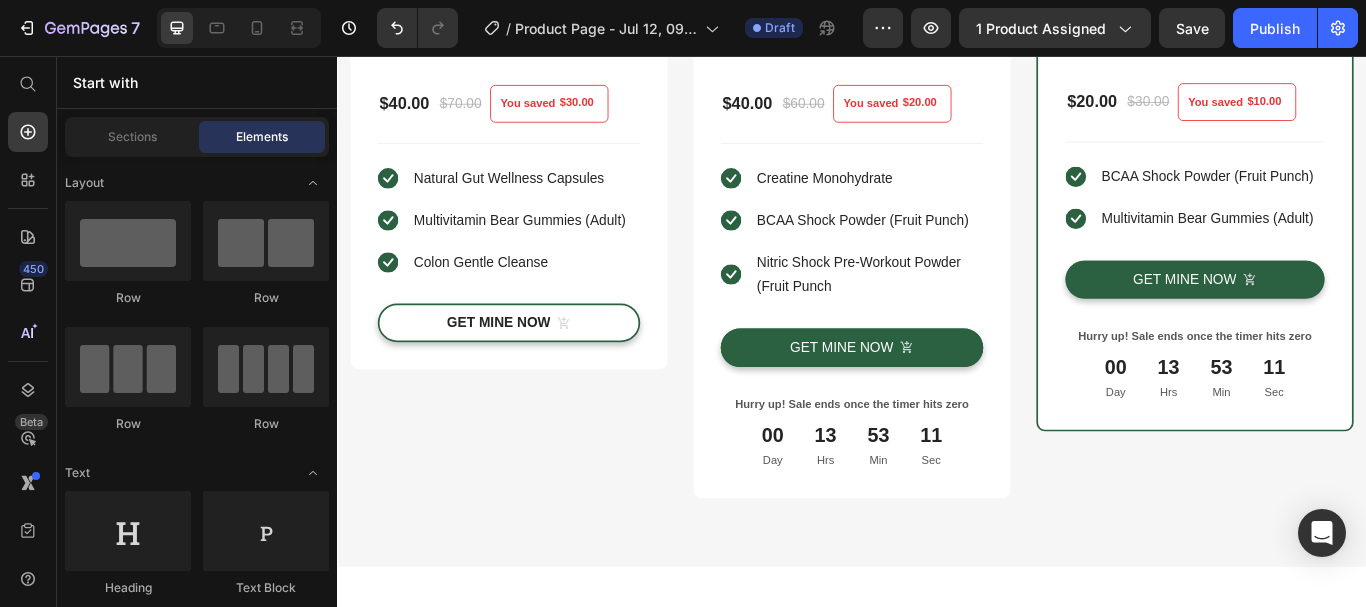 scroll, scrollTop: 4332, scrollLeft: 0, axis: vertical 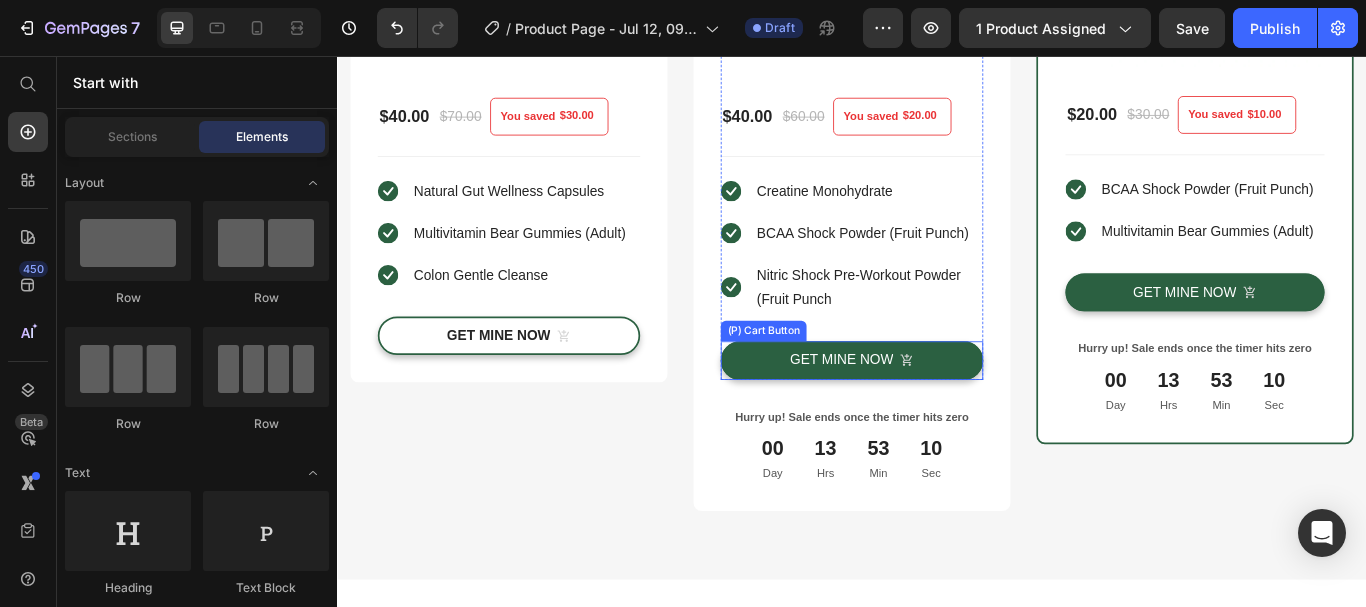 click on "Get mine now" at bounding box center [937, 411] 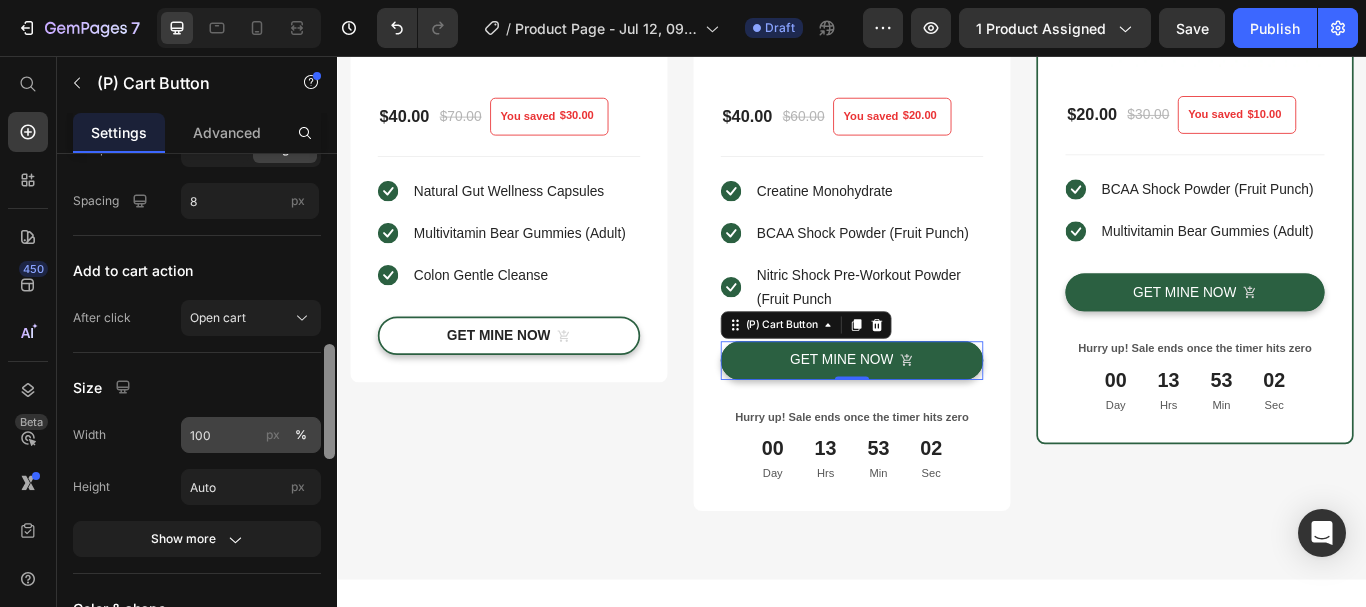scroll, scrollTop: 820, scrollLeft: 0, axis: vertical 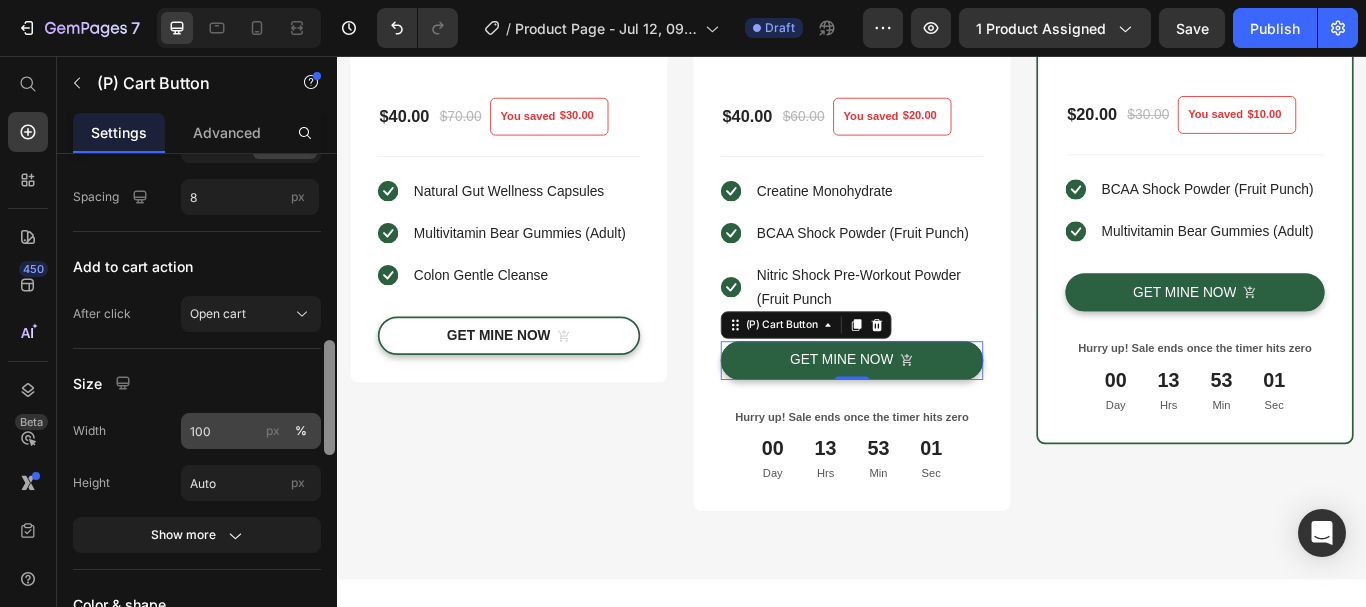 drag, startPoint x: 326, startPoint y: 266, endPoint x: 315, endPoint y: 427, distance: 161.37534 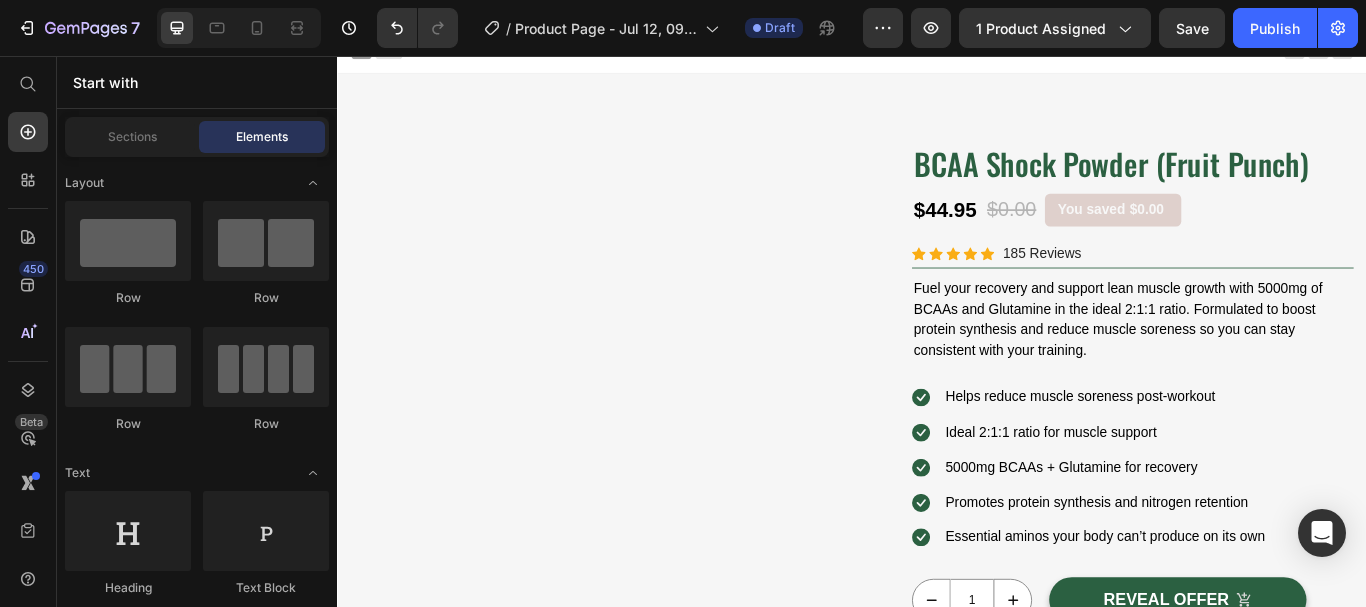 scroll, scrollTop: 0, scrollLeft: 0, axis: both 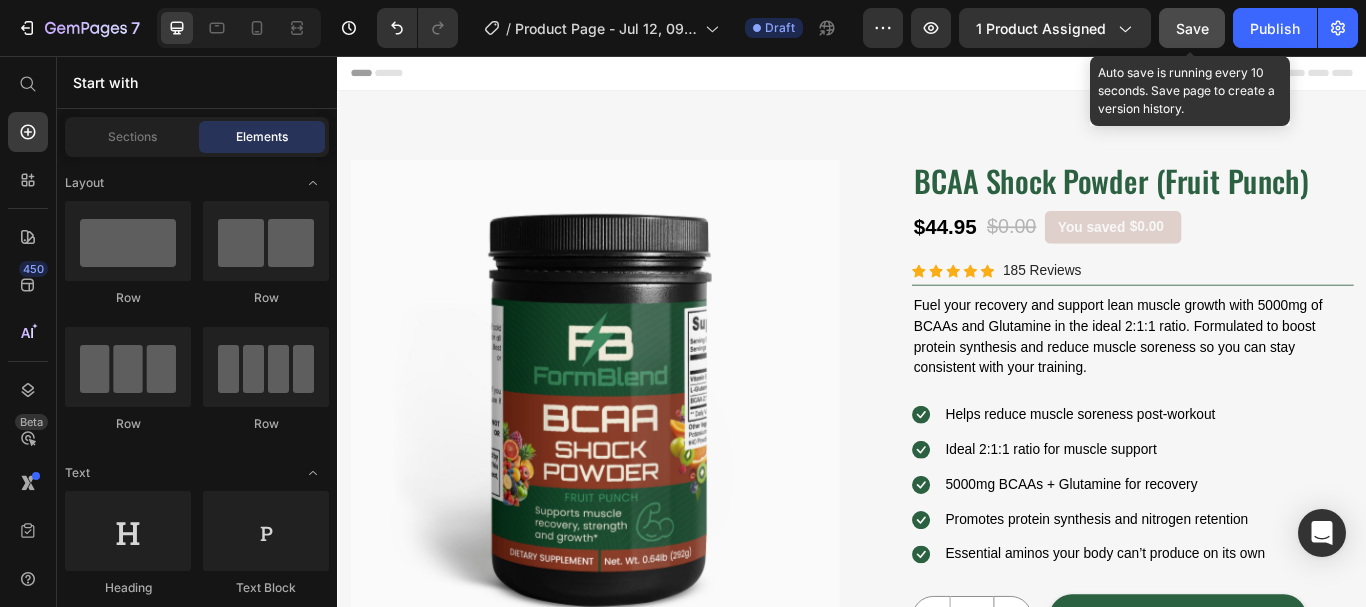 click on "Save" at bounding box center [1192, 28] 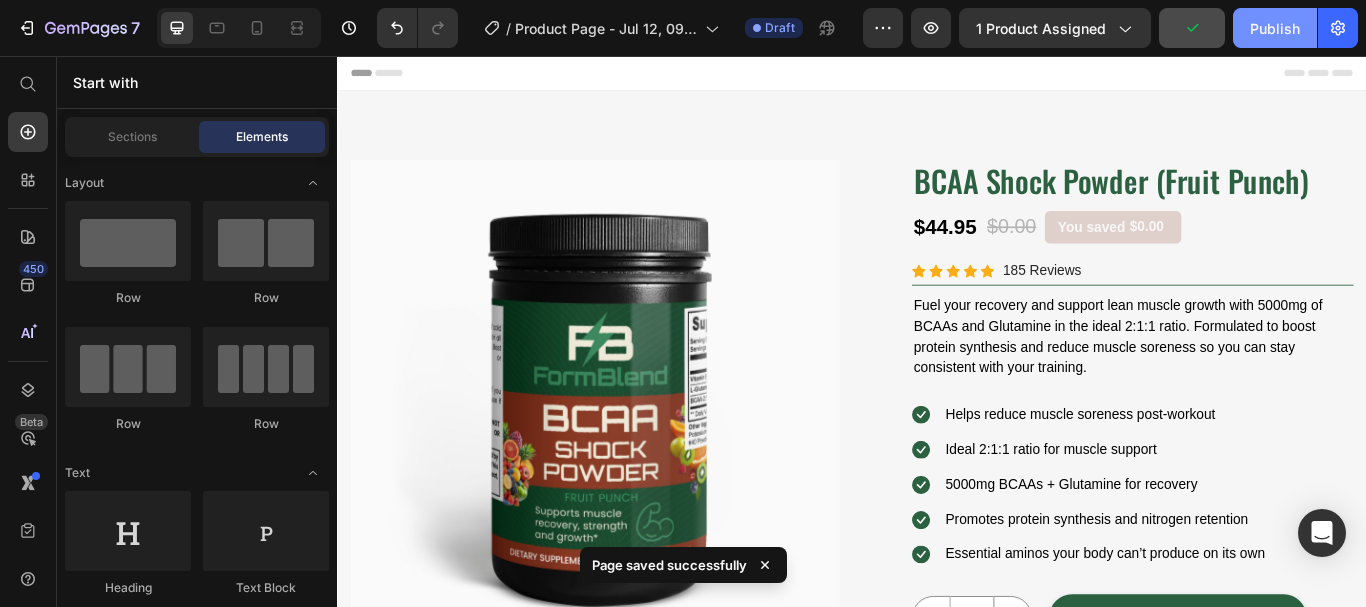click on "Publish" at bounding box center (1275, 28) 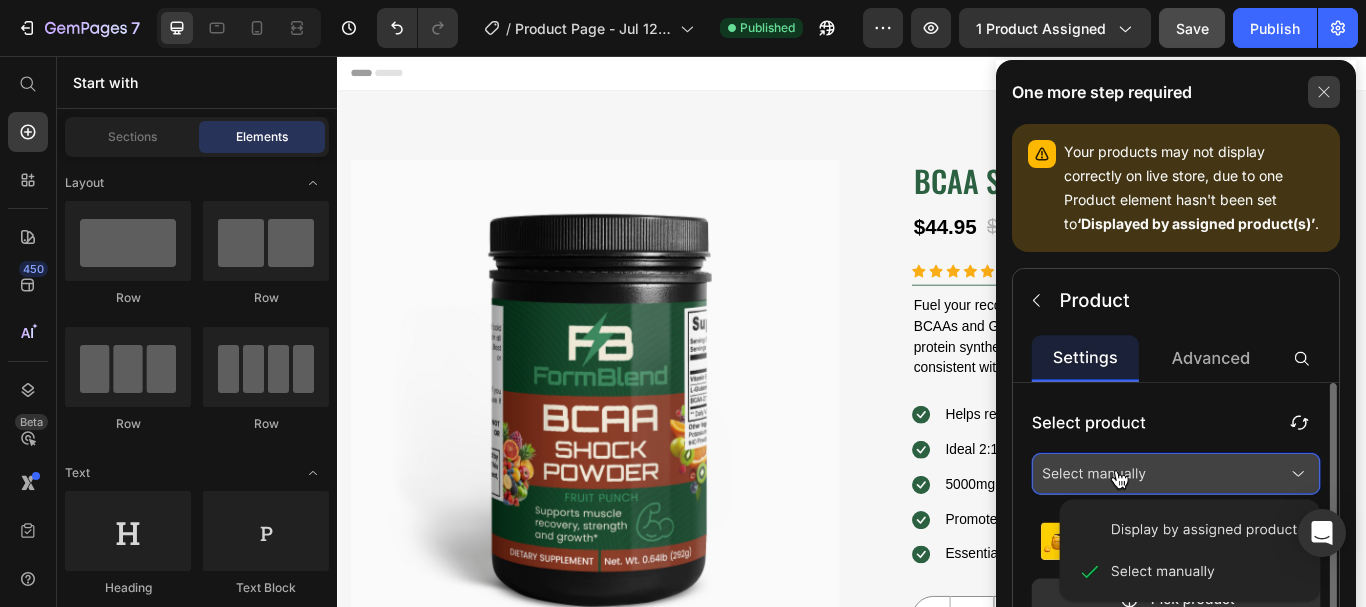 click 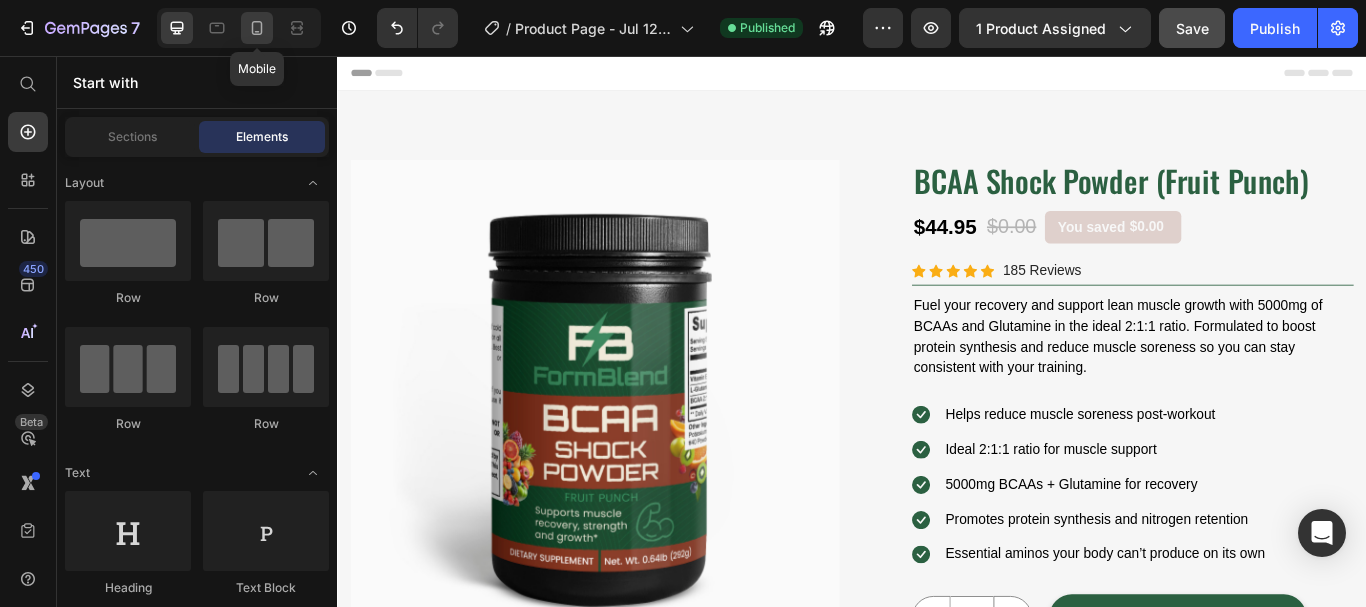drag, startPoint x: 261, startPoint y: 30, endPoint x: 45, endPoint y: 33, distance: 216.02083 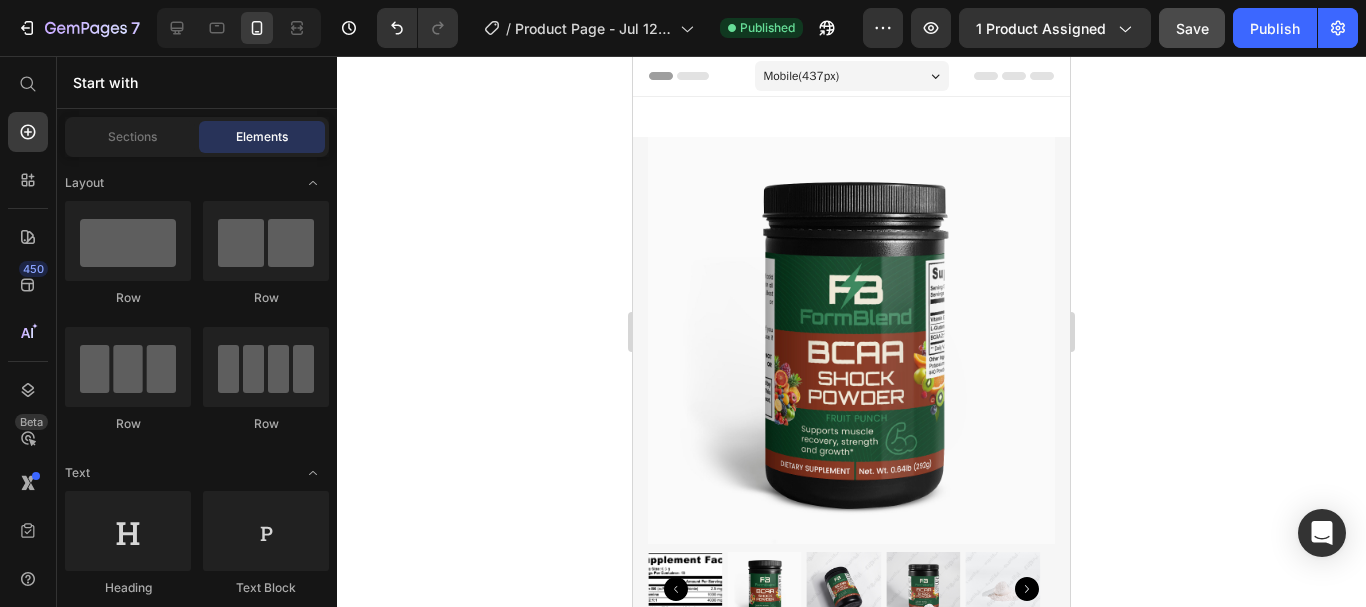 scroll, scrollTop: 1730, scrollLeft: 0, axis: vertical 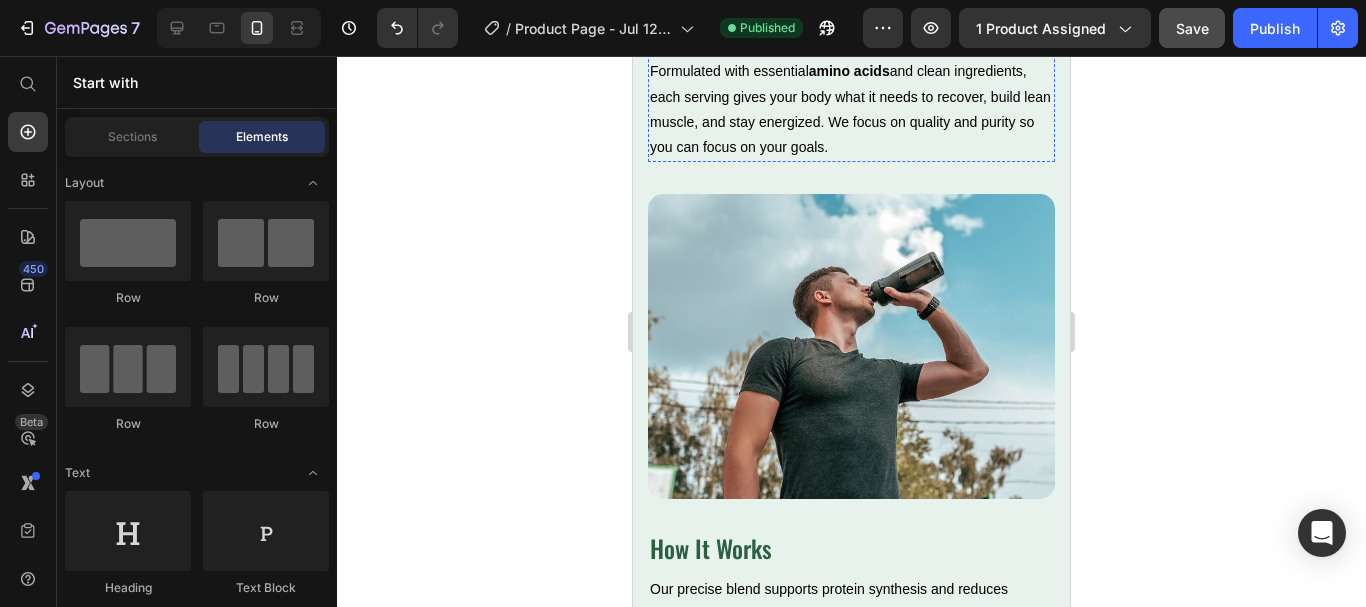click on "What’s Inside" at bounding box center (851, 31) 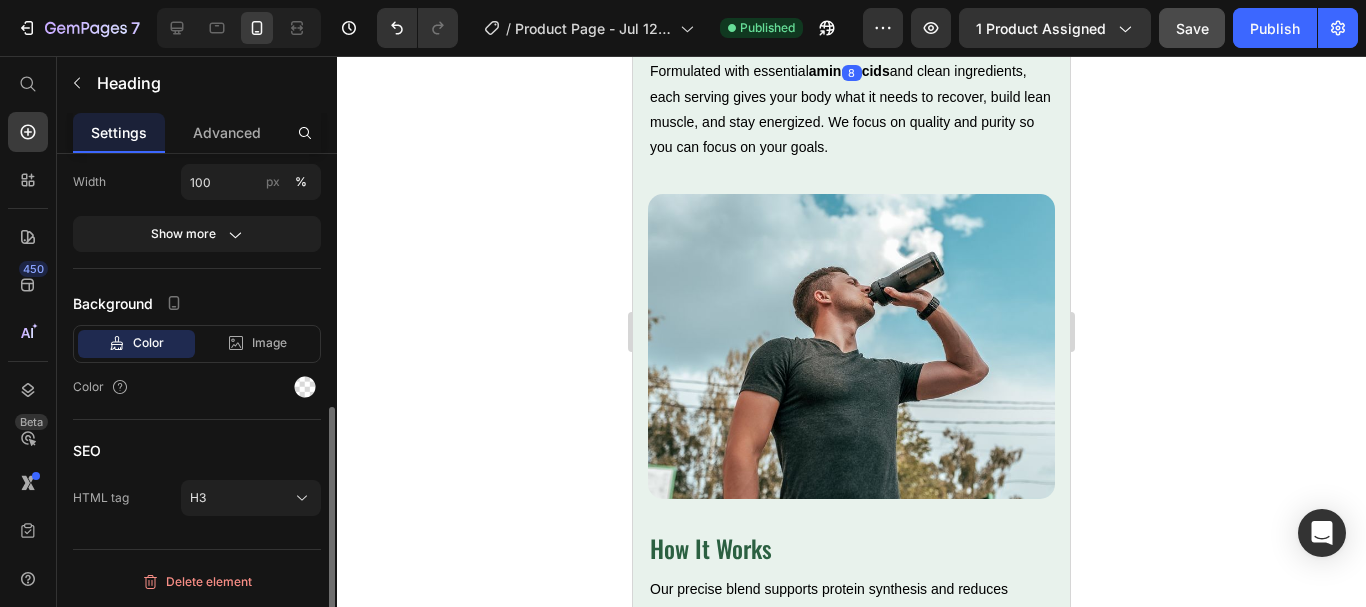 scroll, scrollTop: 0, scrollLeft: 0, axis: both 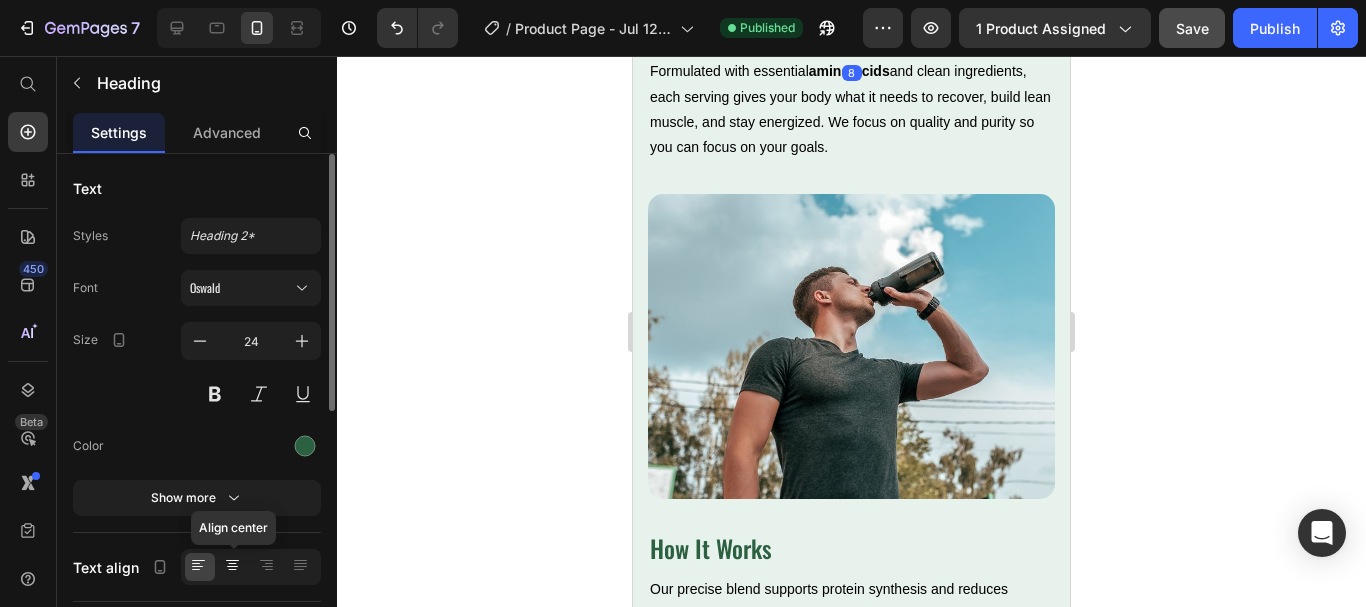click 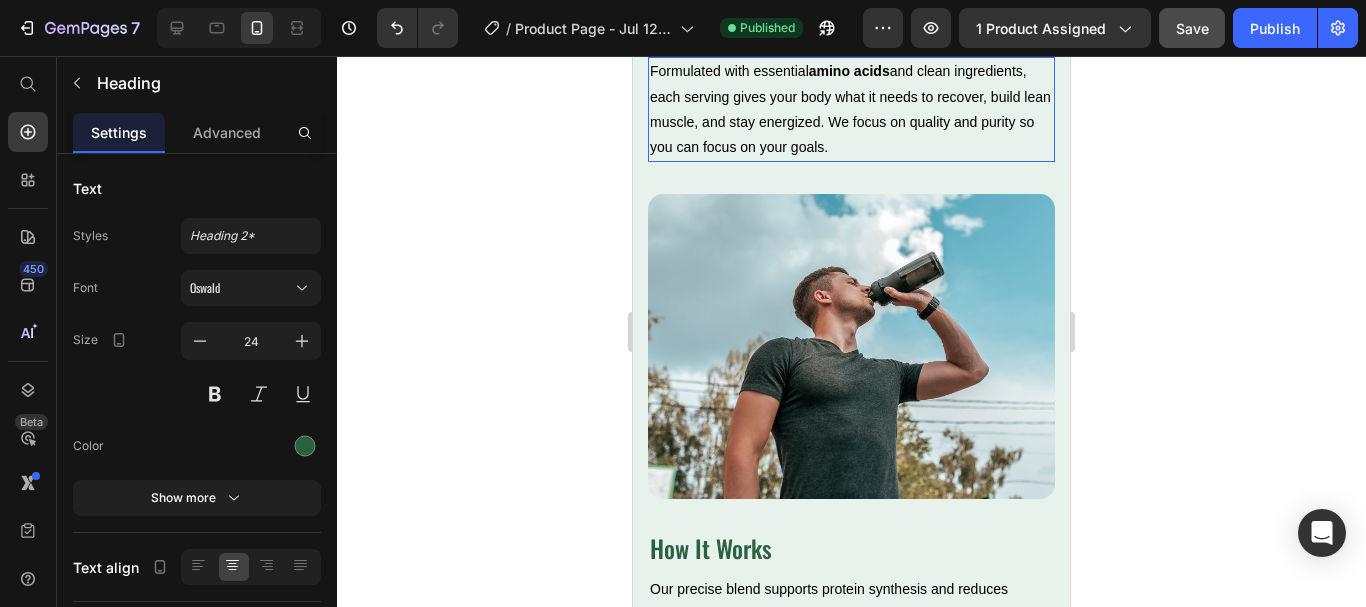 click on "Formulated with essential  amino acids  and clean ingredients, each serving gives your body what it needs to recover, build lean muscle, and stay energized. We focus on quality and purity so you can focus on your goals." at bounding box center (851, 109) 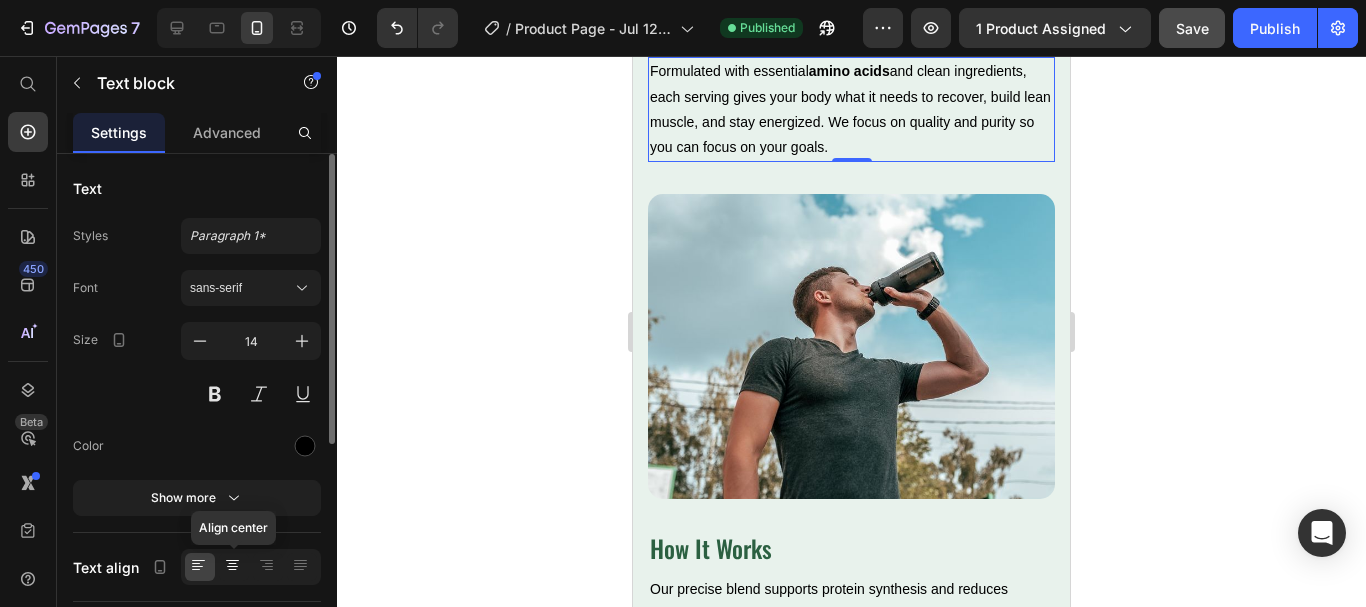 click 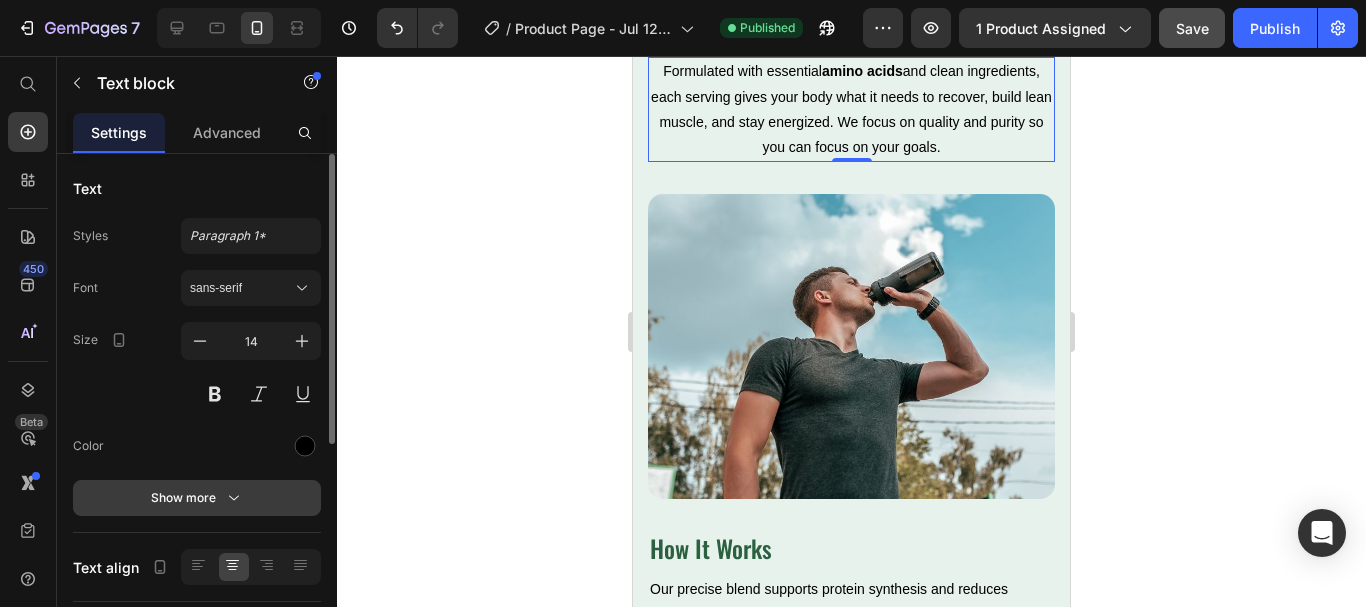 click 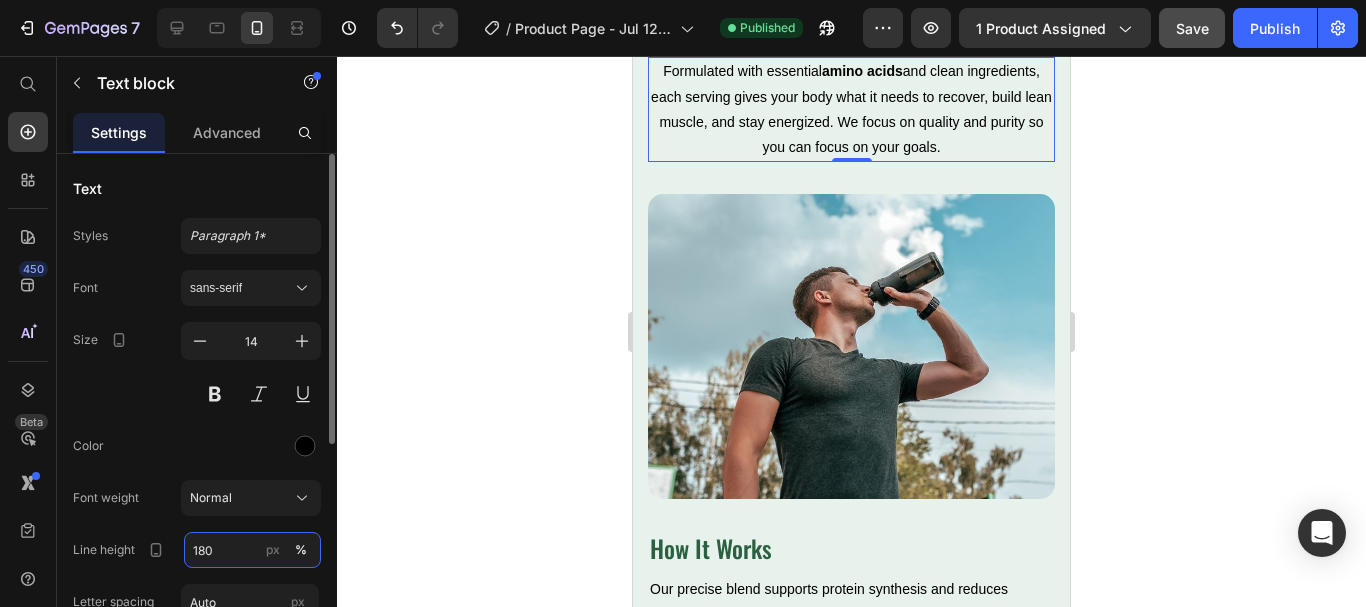 click on "180" at bounding box center [252, 550] 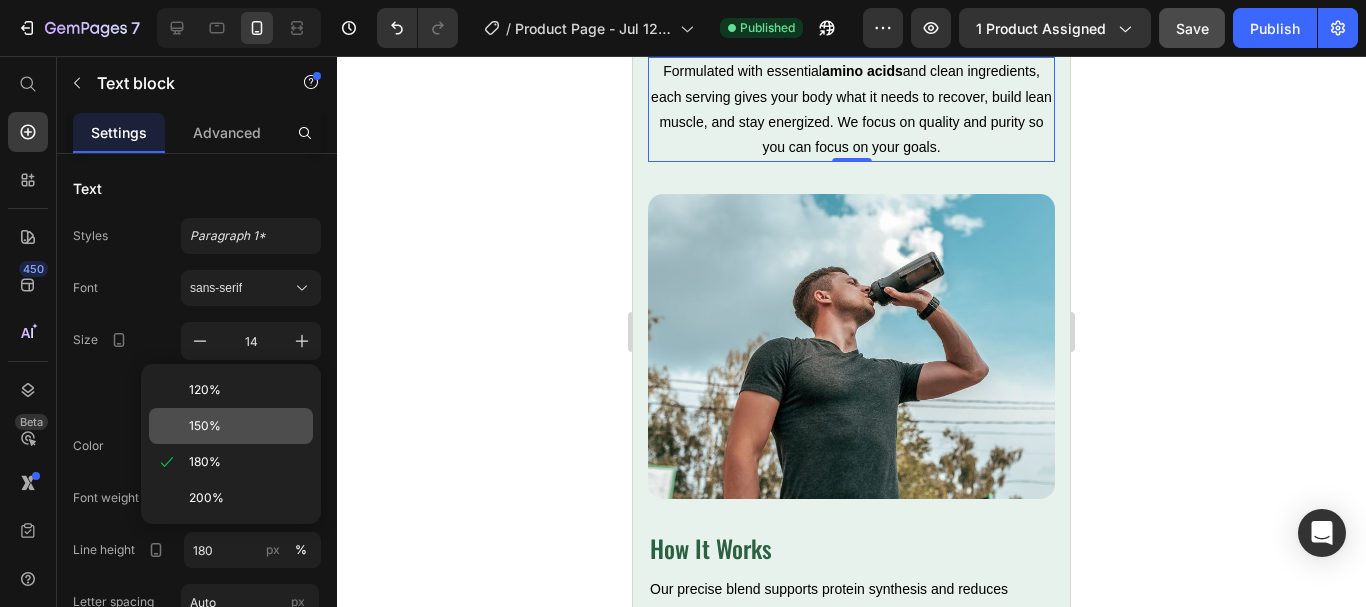 click on "150%" at bounding box center [247, 426] 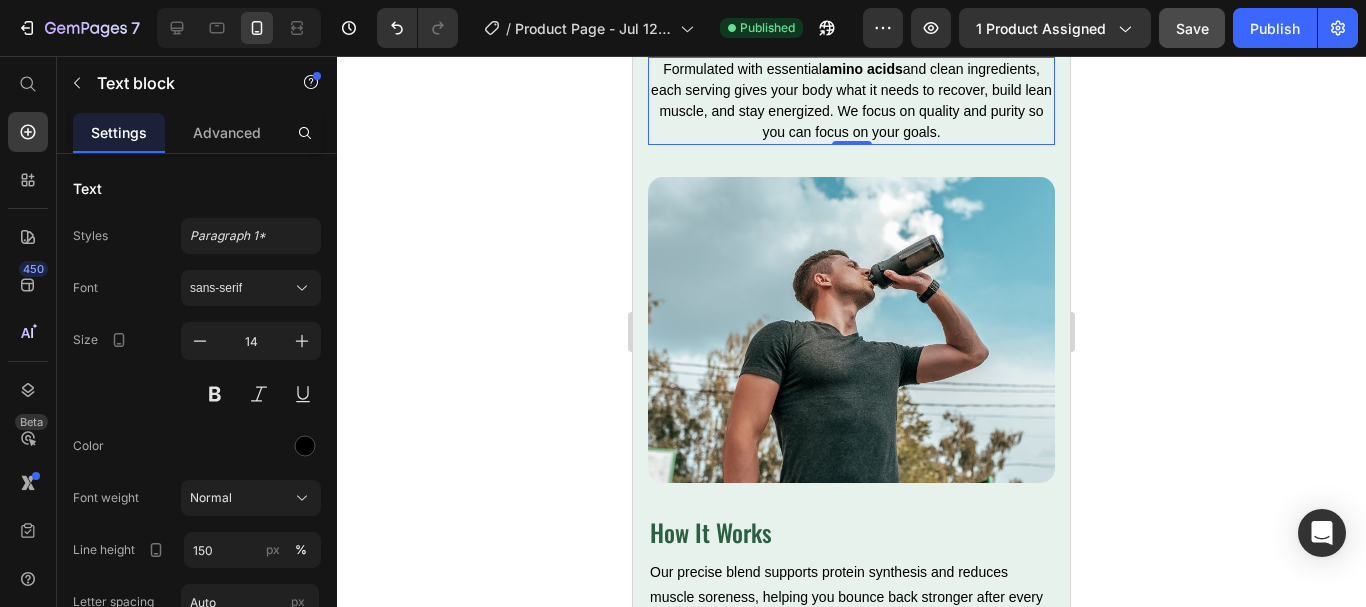 click 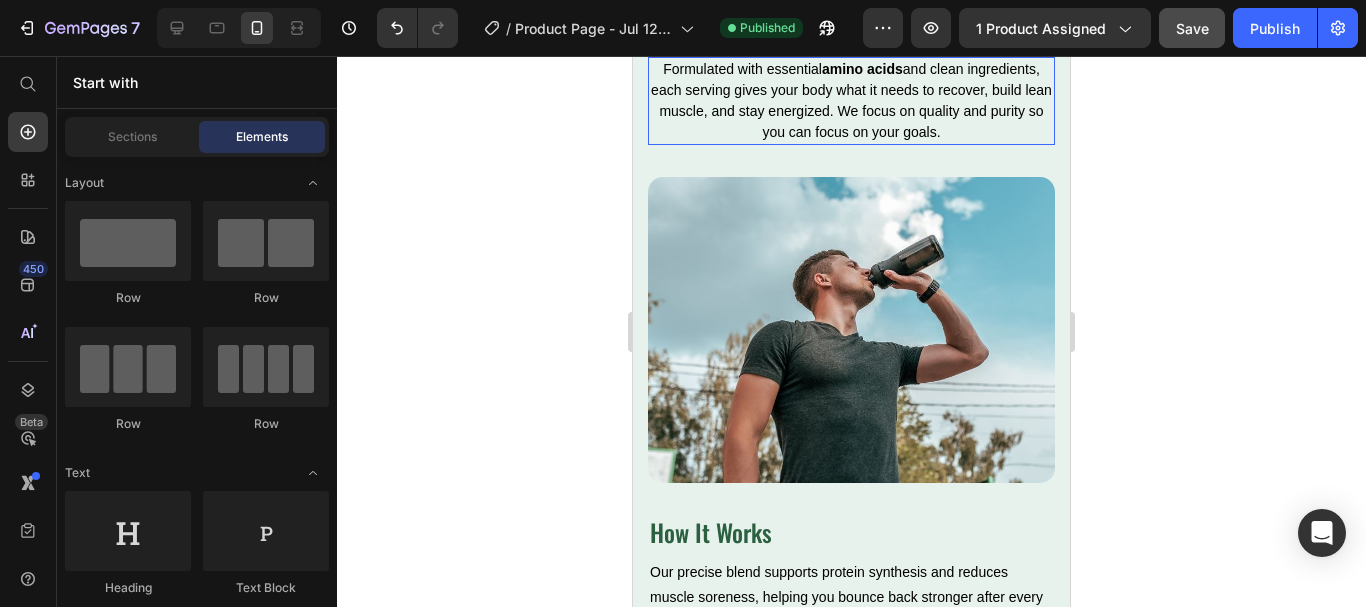 click on "amino acids" at bounding box center (862, 69) 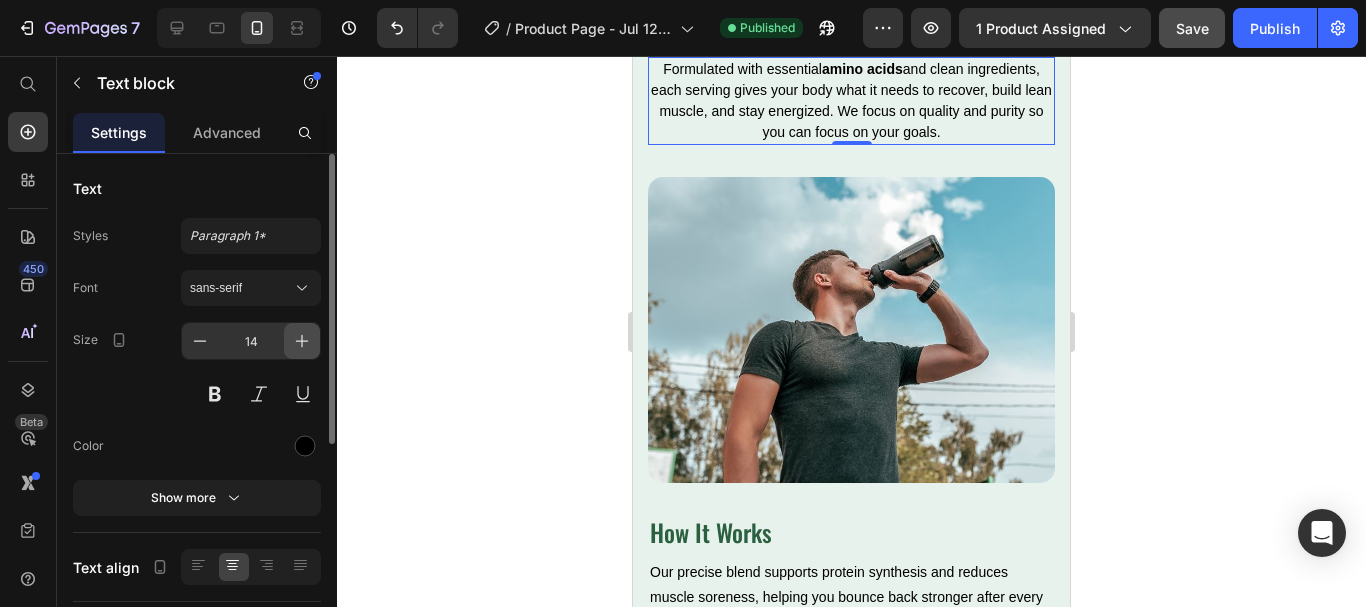 click 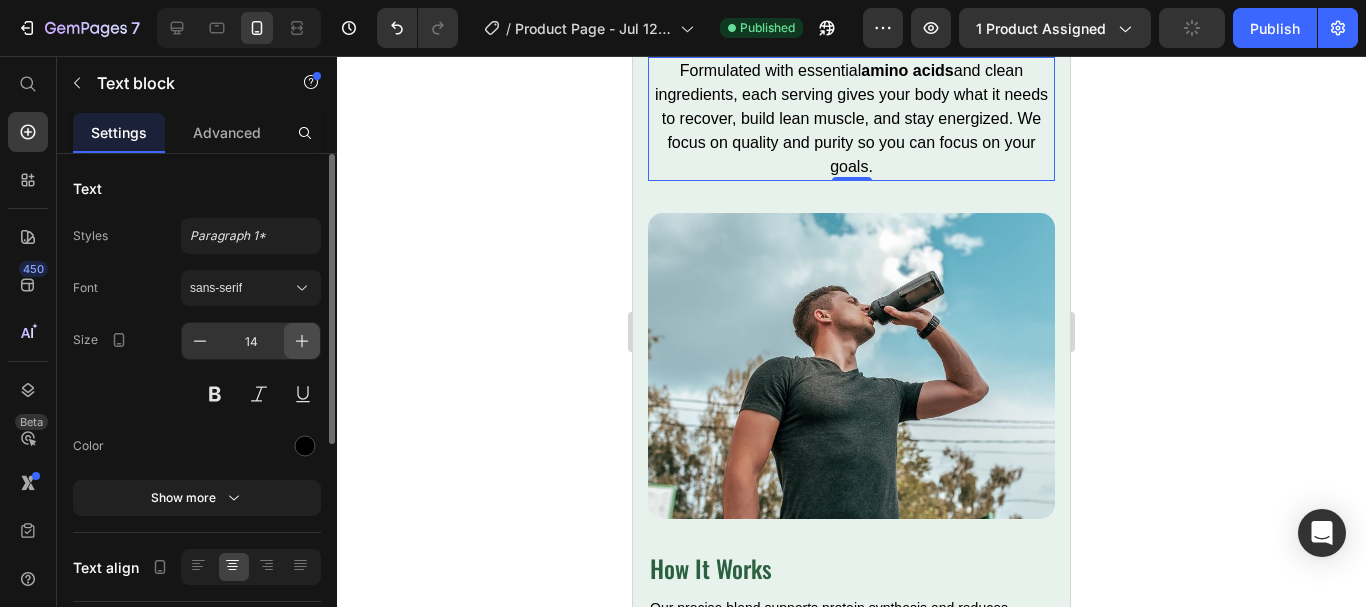 type on "16" 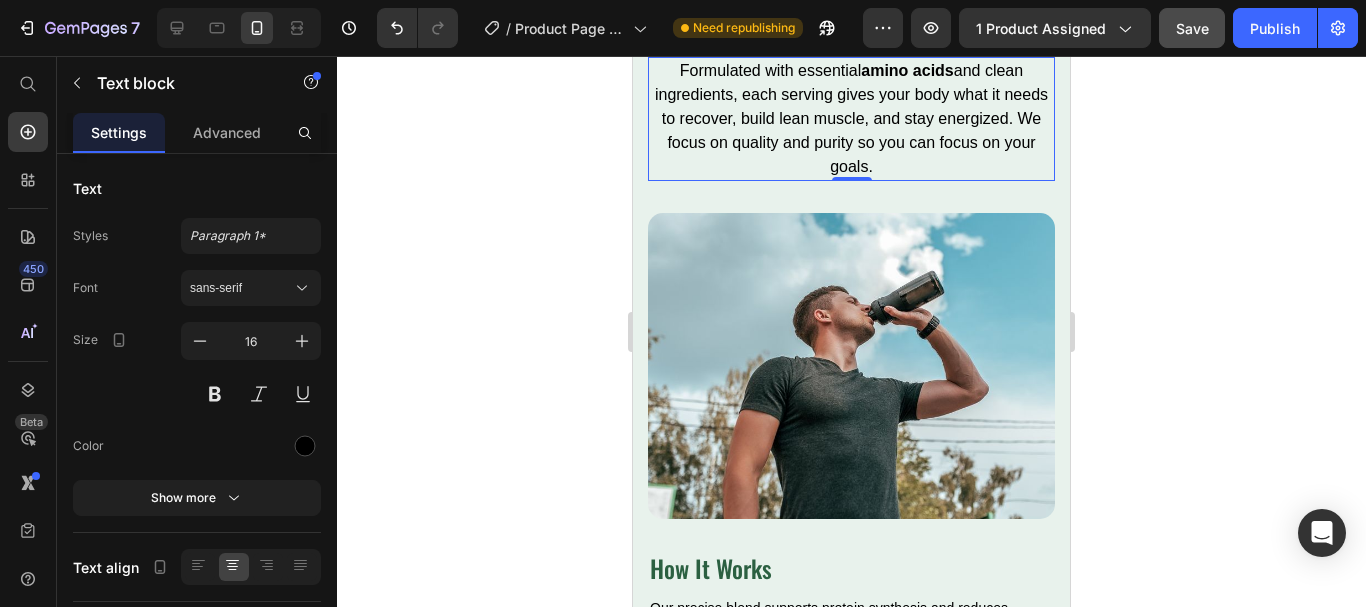 click on "What’s Inside" at bounding box center [851, 31] 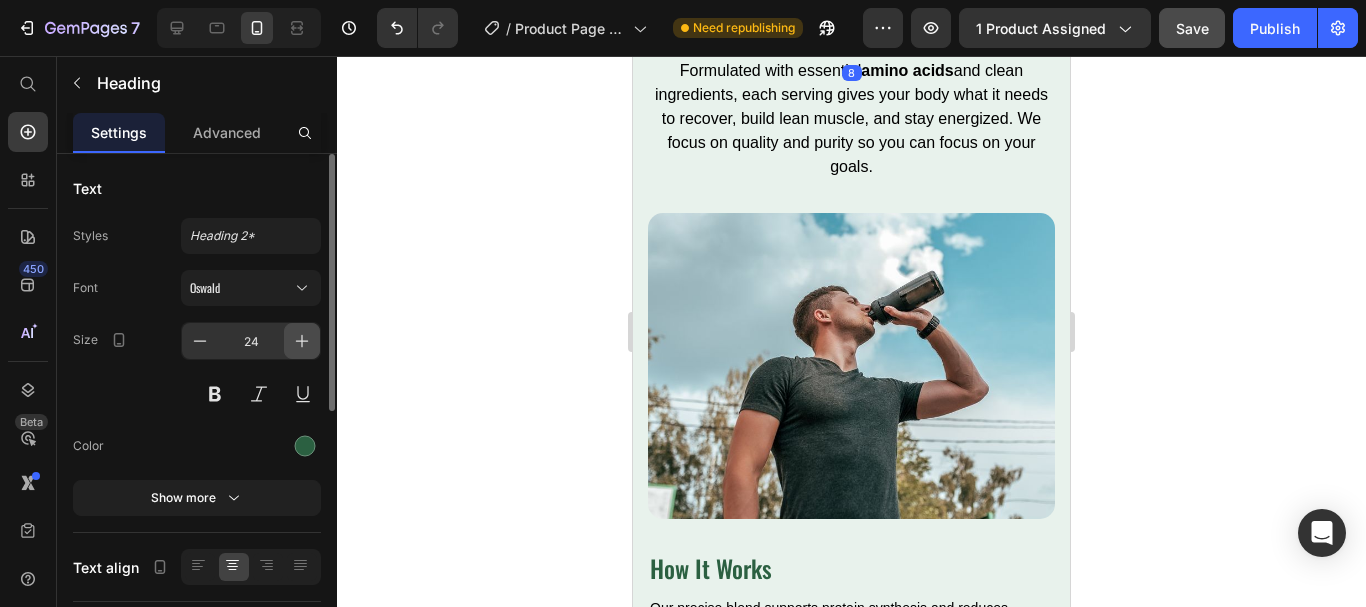 click 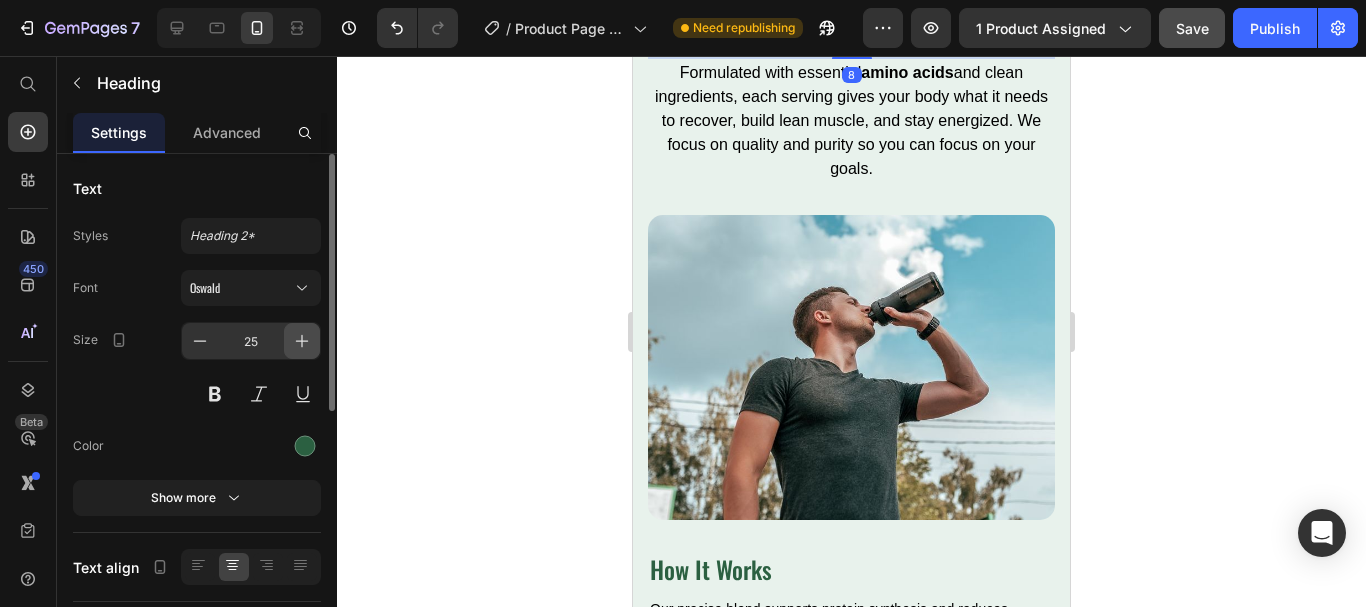 click 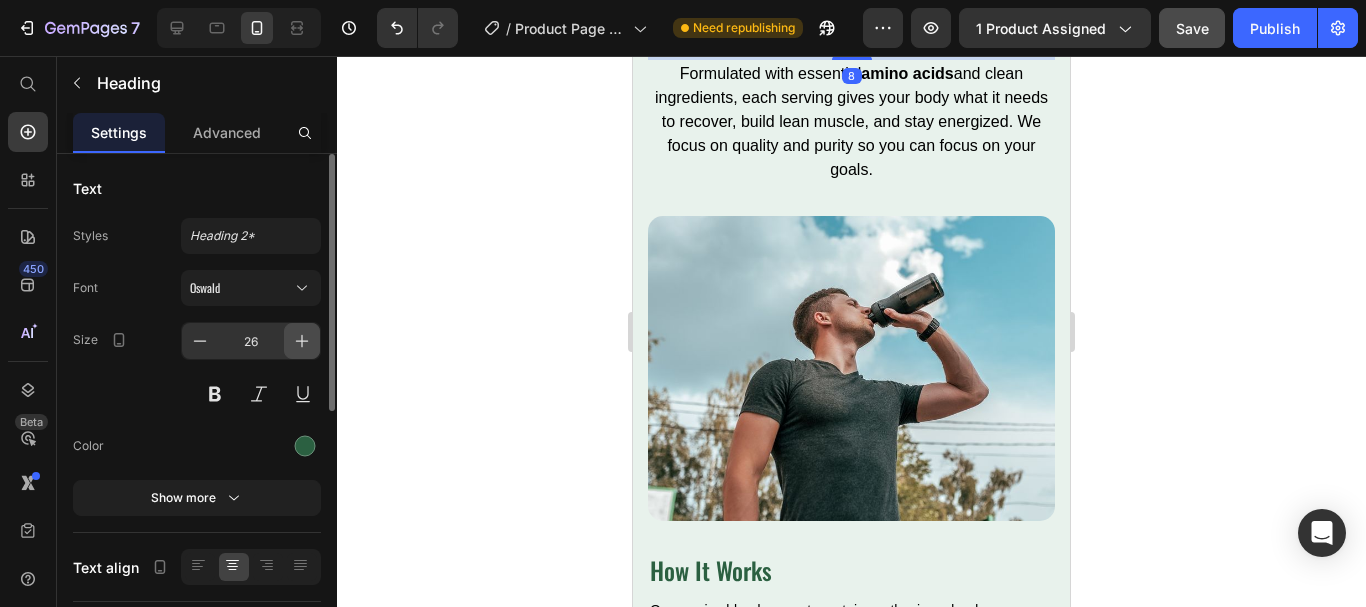 click 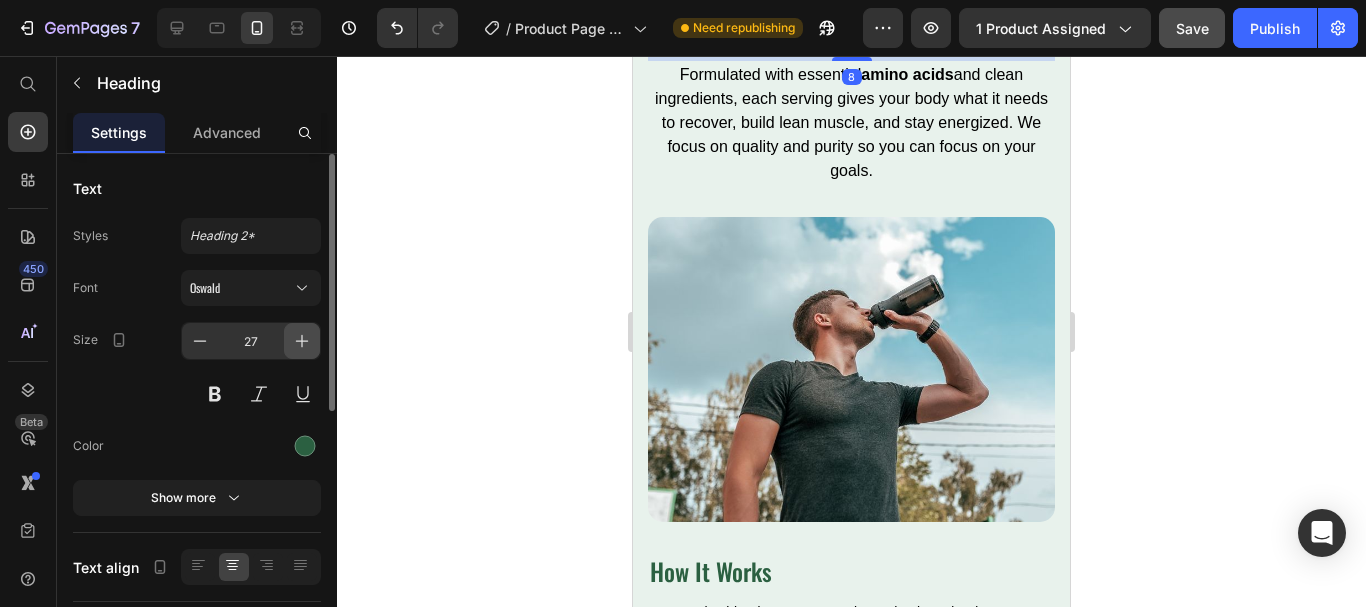 click 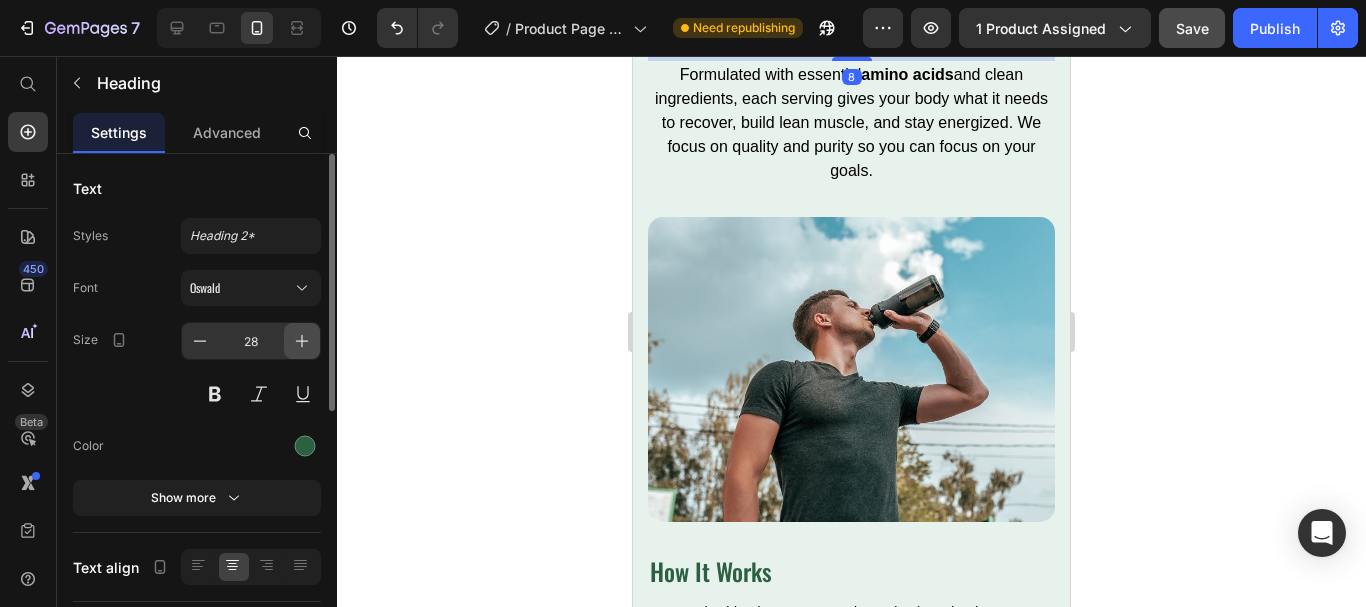 click 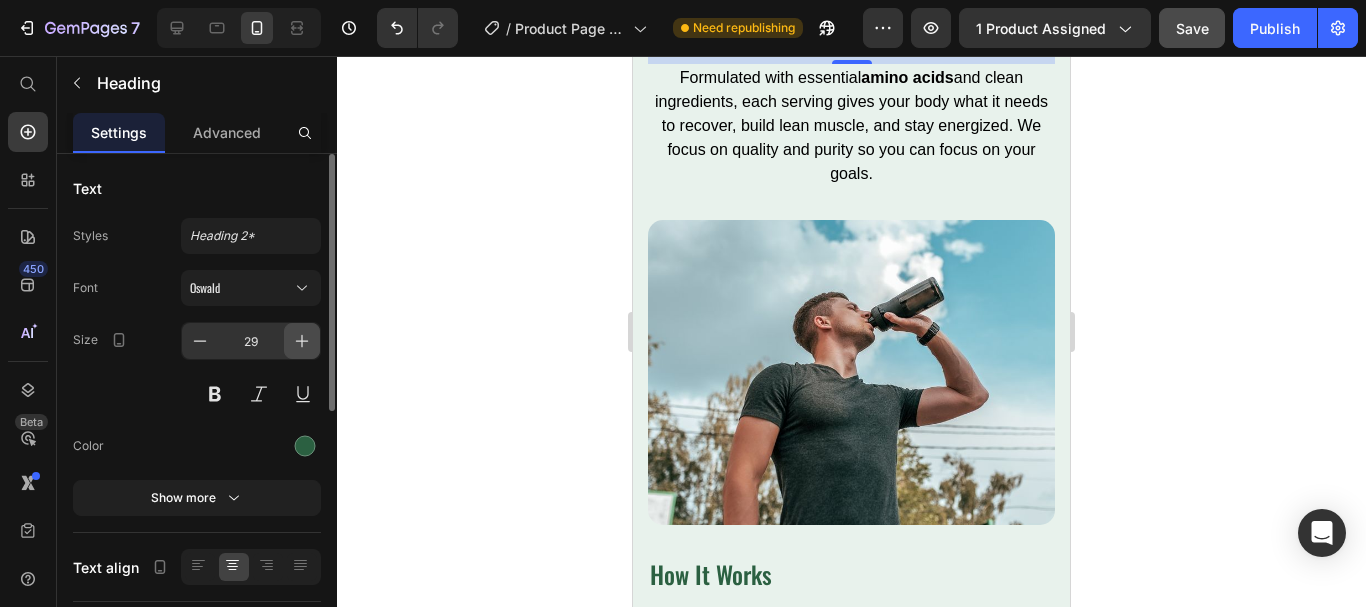 click 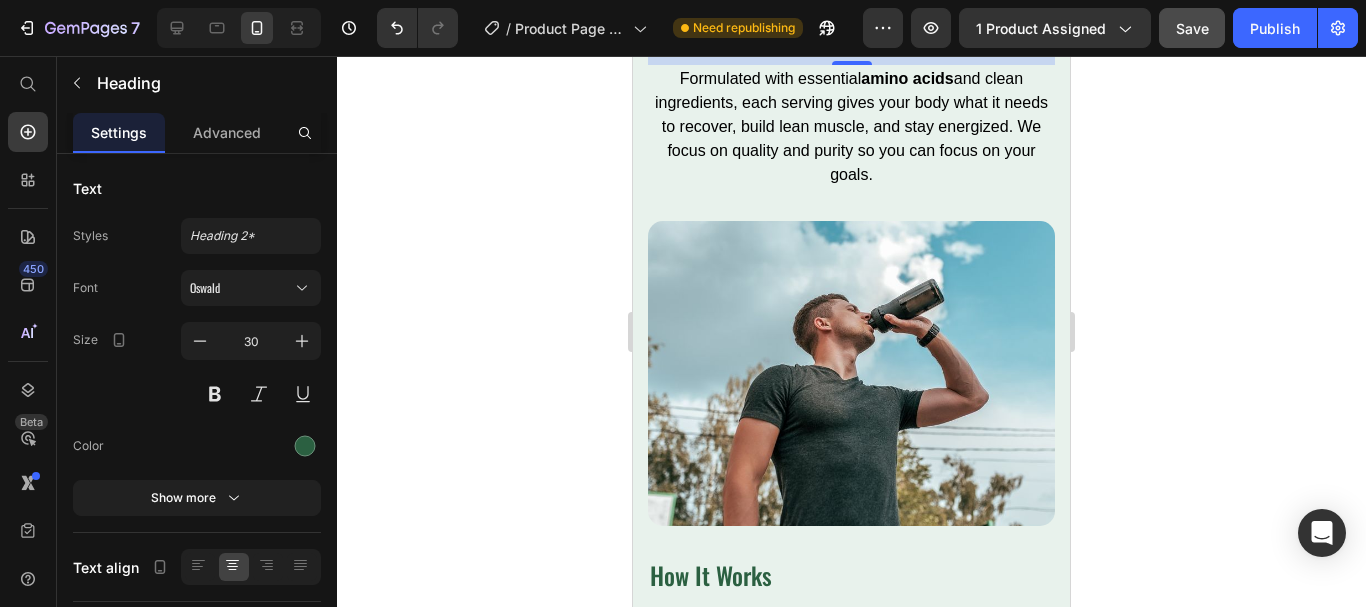 click 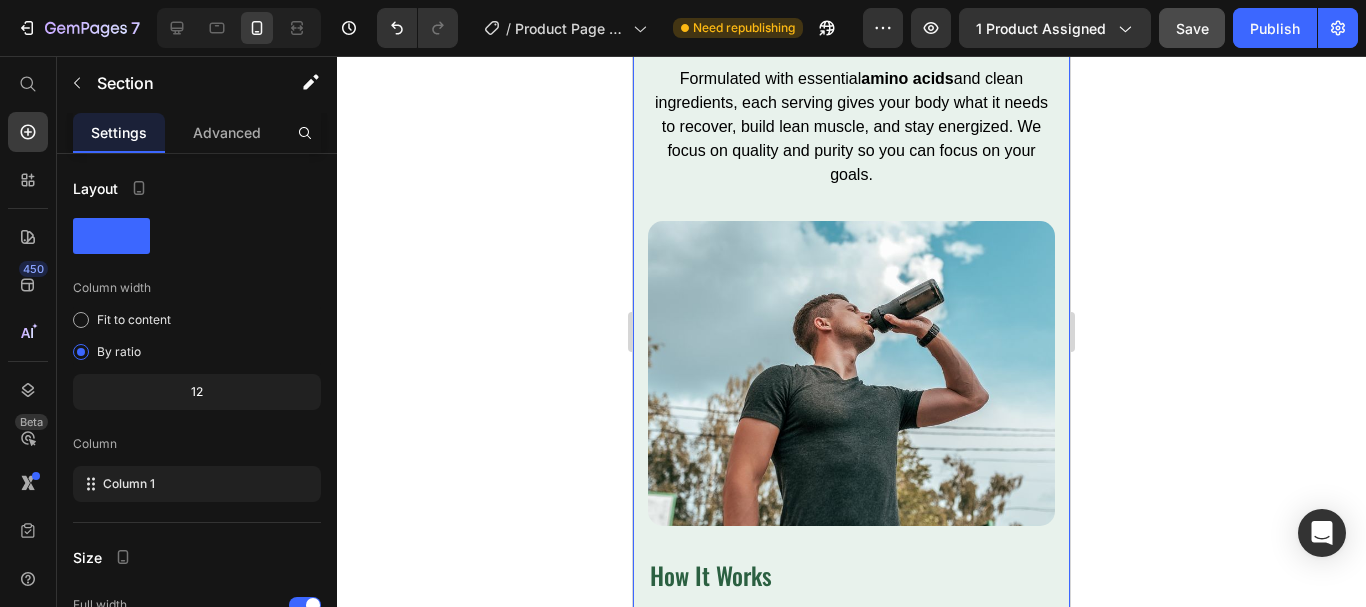 click on "Powerful Ingredients. Proven Results Heading Row Image What’s Inside Heading Formulated with essential  amino acids  and clean ingredients, each serving gives your body what it needs to recover, build lean muscle, and stay energized. We focus on quality and purity so you can focus on your goals. Text block Row How It Works Heading Our precise blend supports protein synthesis and reduces muscle soreness, helping you bounce back stronger after every workout. The result? Consistent performance and faster progress without the guesswork. Text block Image Row Section 3" at bounding box center [851, 127] 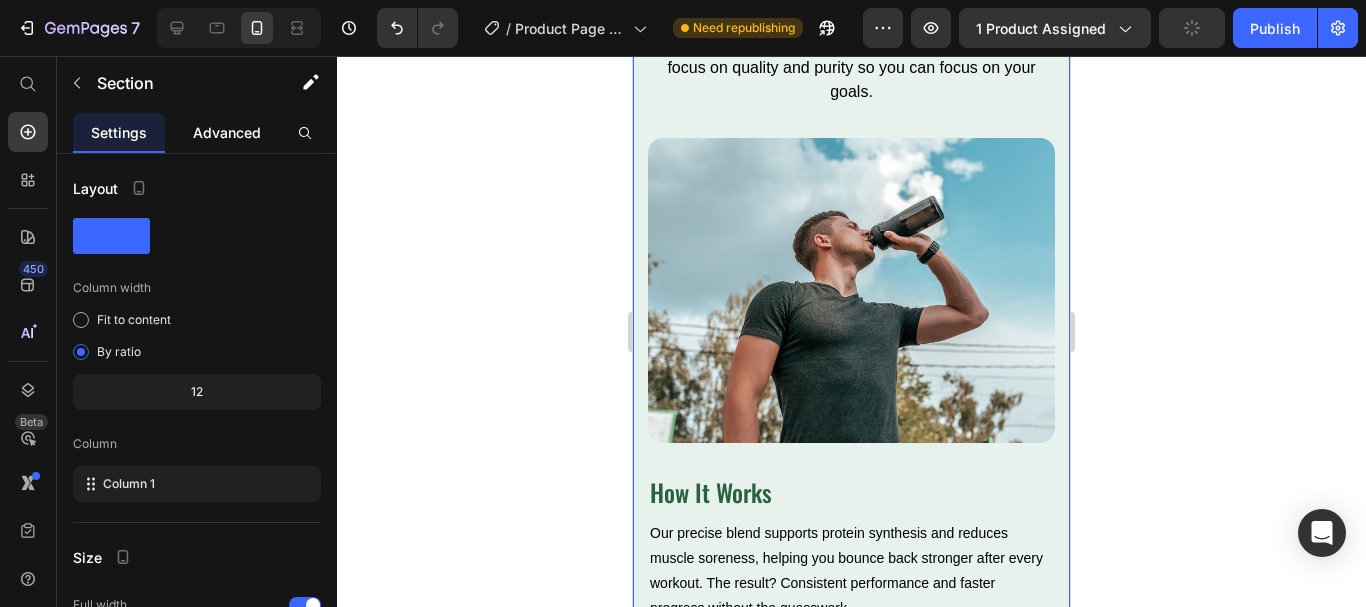 click on "Advanced" at bounding box center [227, 132] 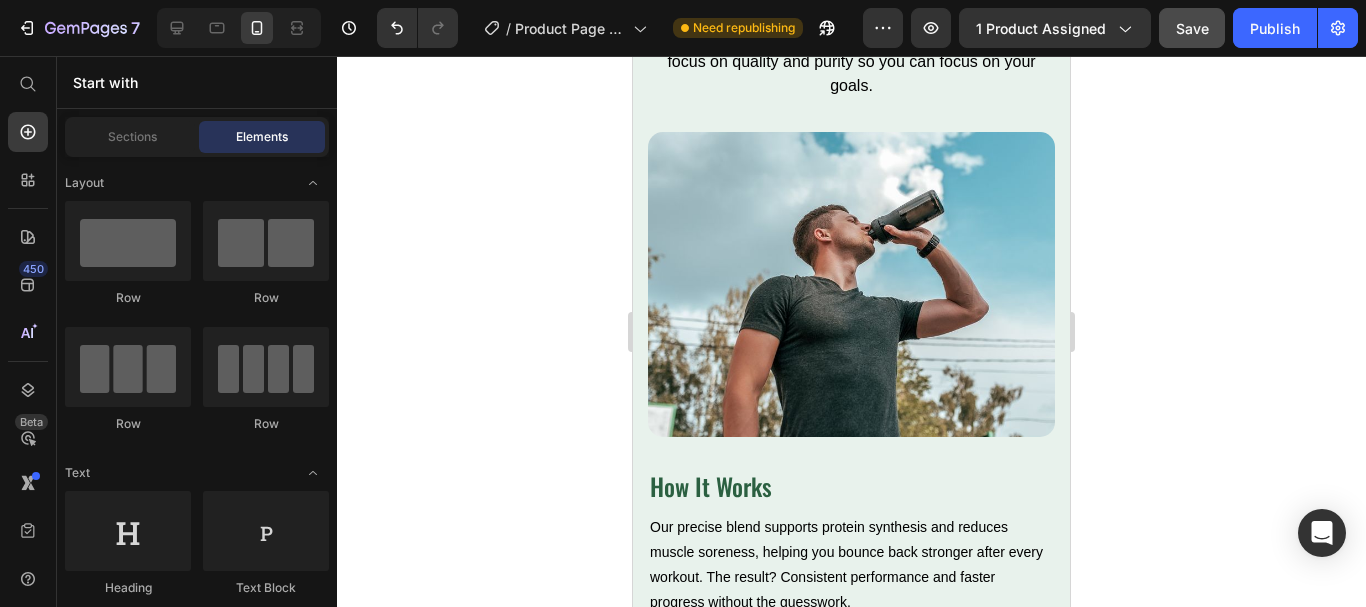 scroll, scrollTop: 3469, scrollLeft: 0, axis: vertical 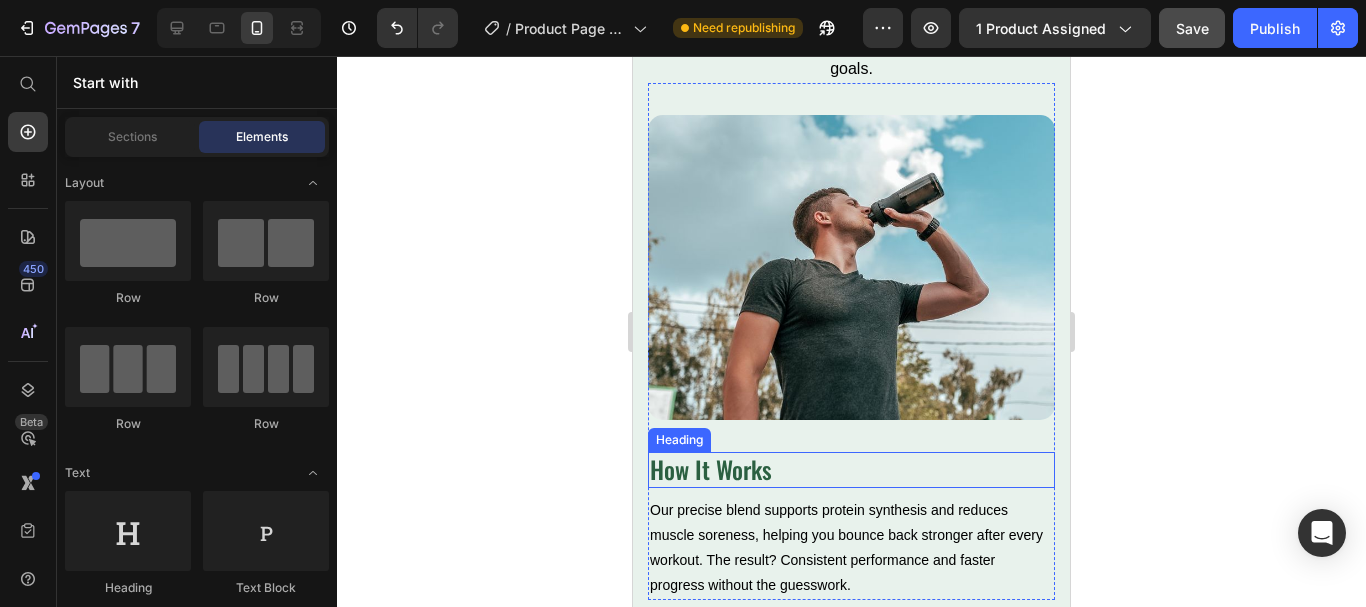 click on "How It Works" at bounding box center (851, 469) 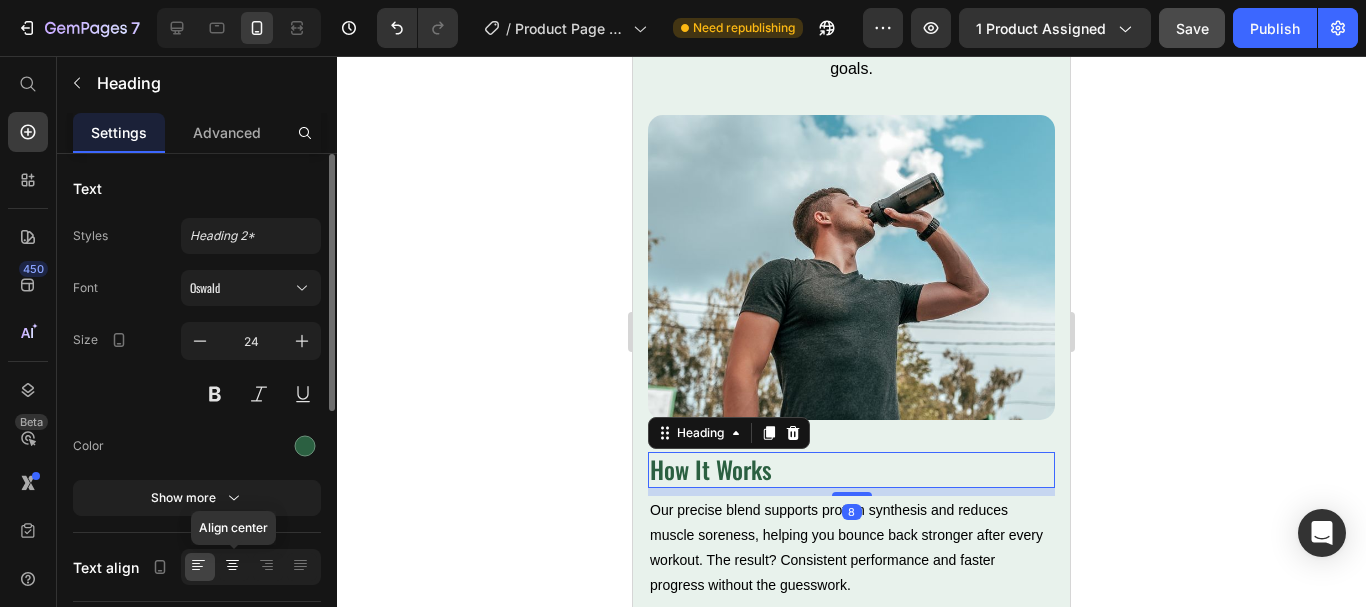 click 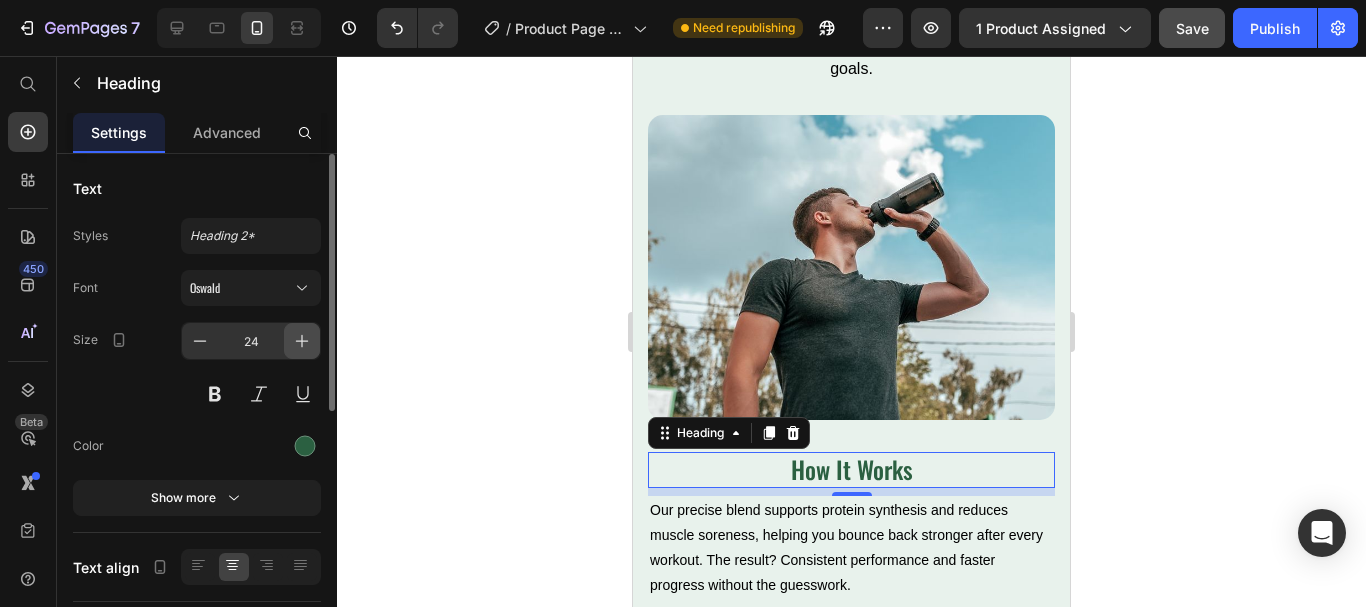 click 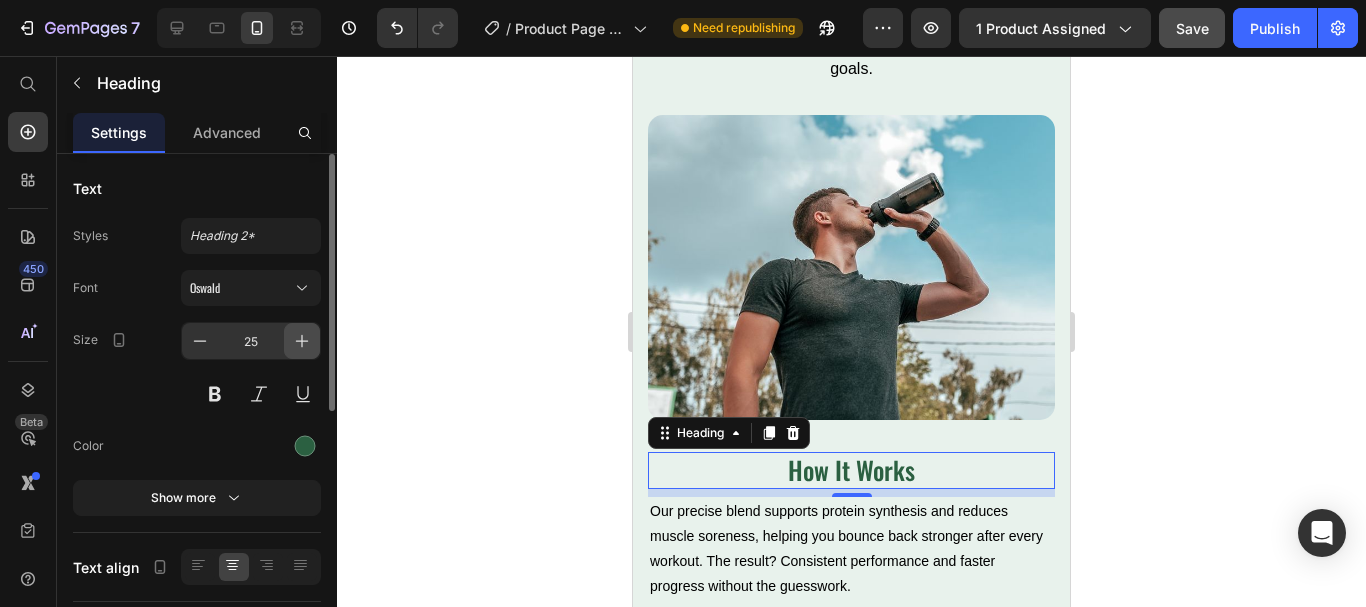 click 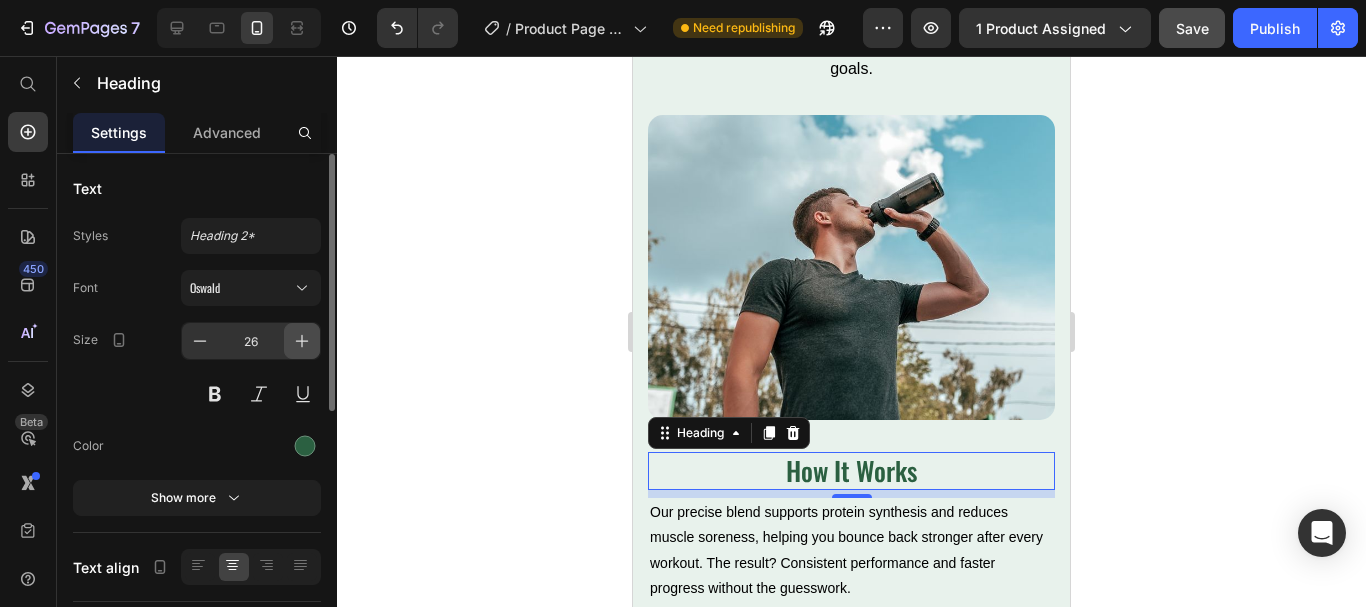 click 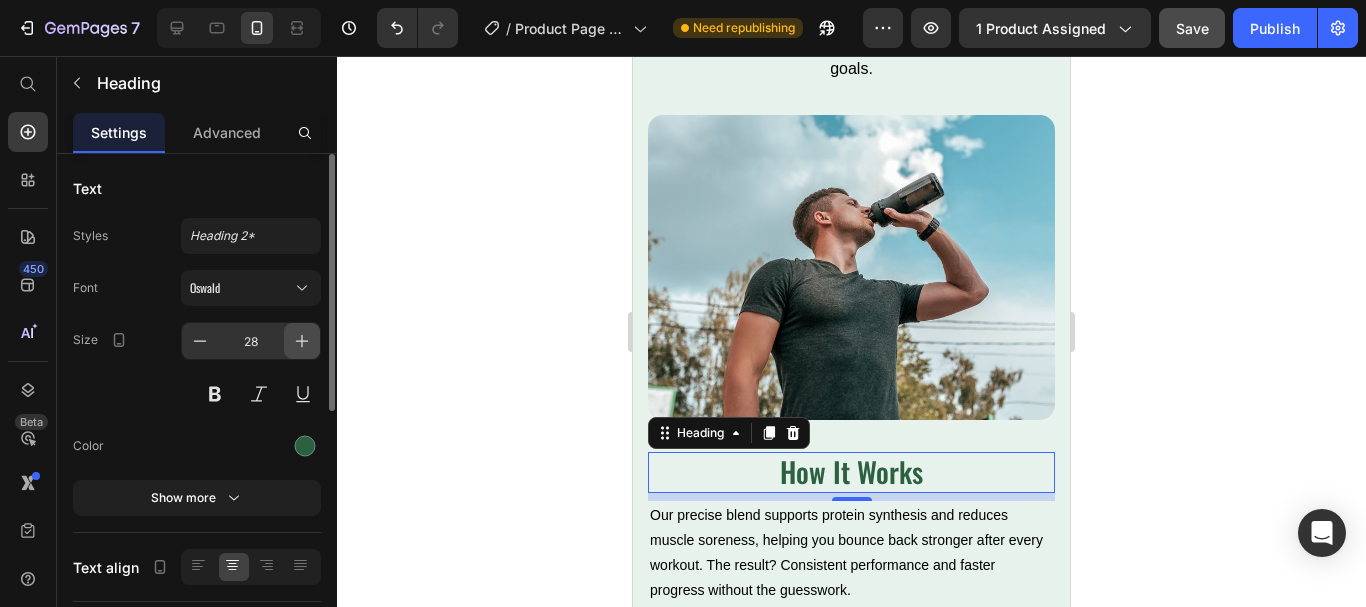 click 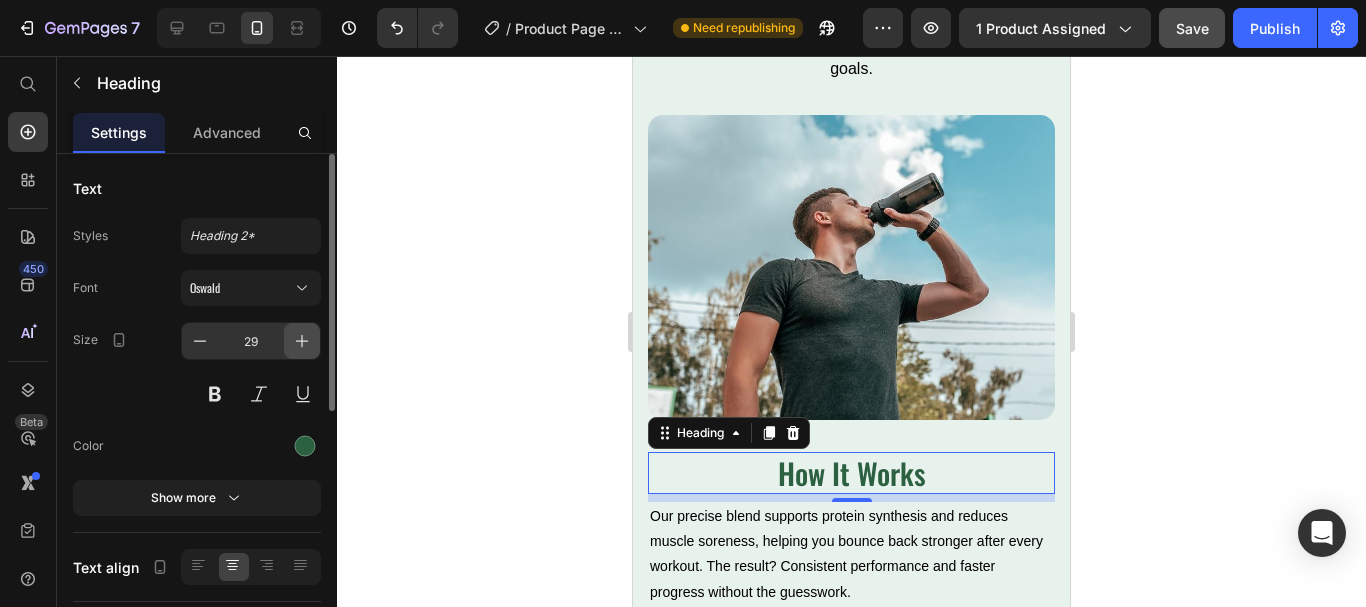 click 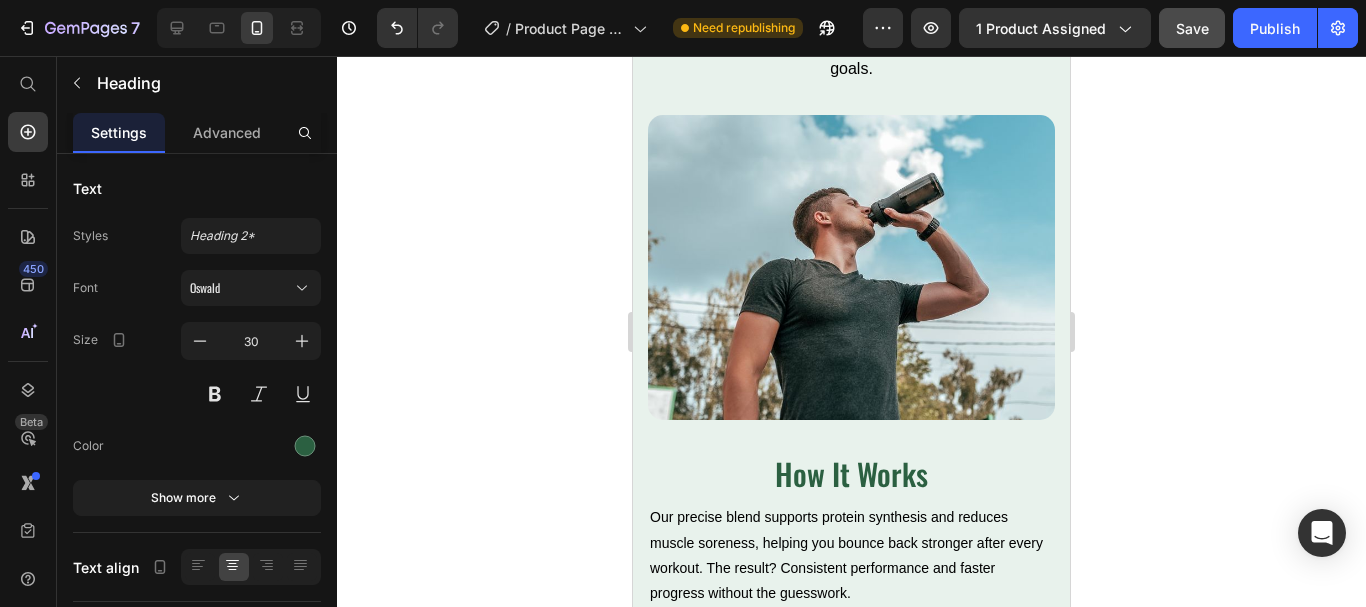 click on "Our precise blend supports protein synthesis and reduces muscle soreness, helping you bounce back stronger after every workout. The result? Consistent performance and faster progress without the guesswork." at bounding box center (851, 555) 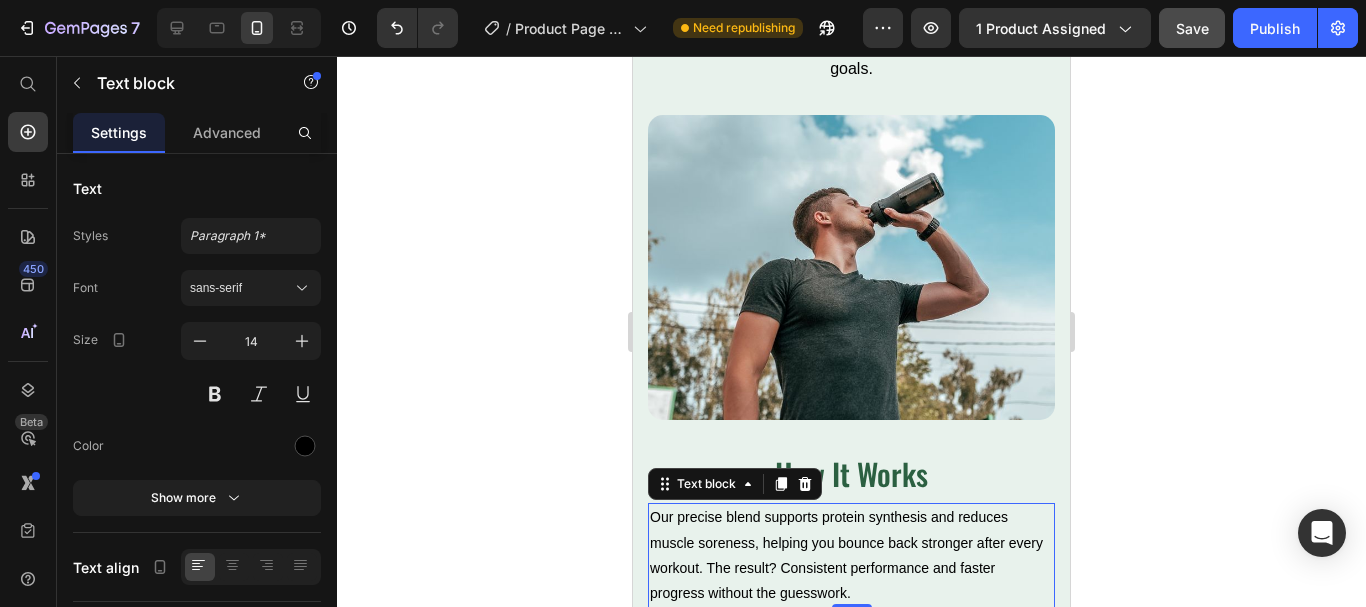 scroll, scrollTop: 3868, scrollLeft: 0, axis: vertical 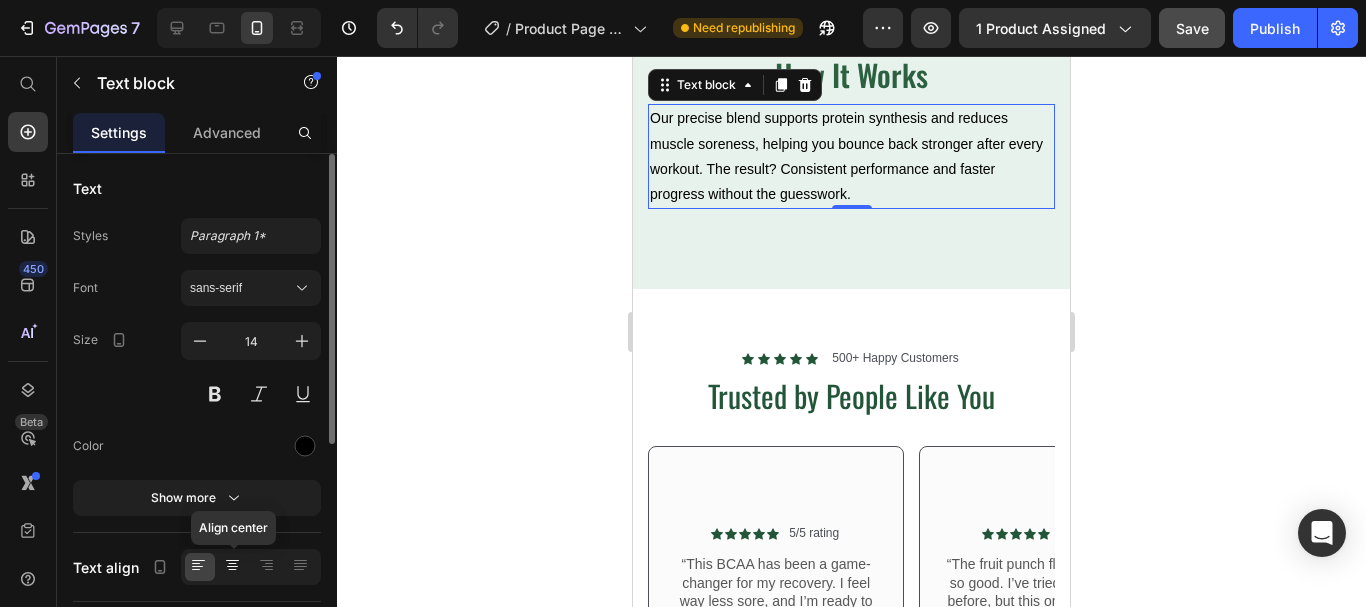click 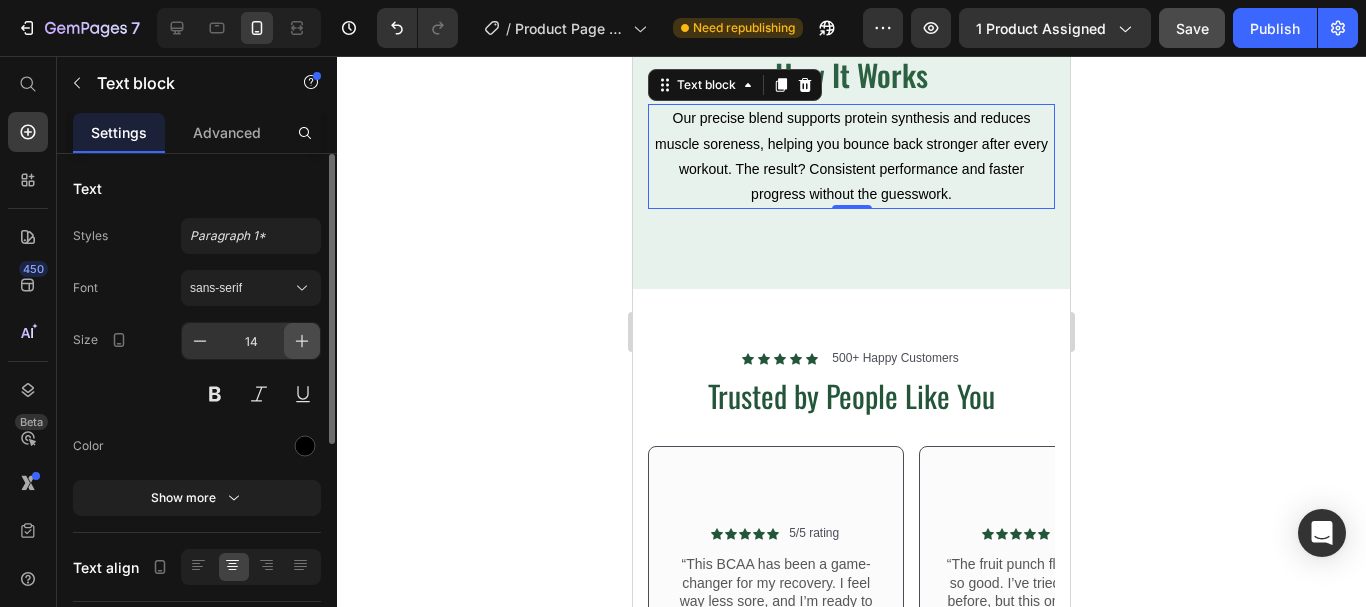 click 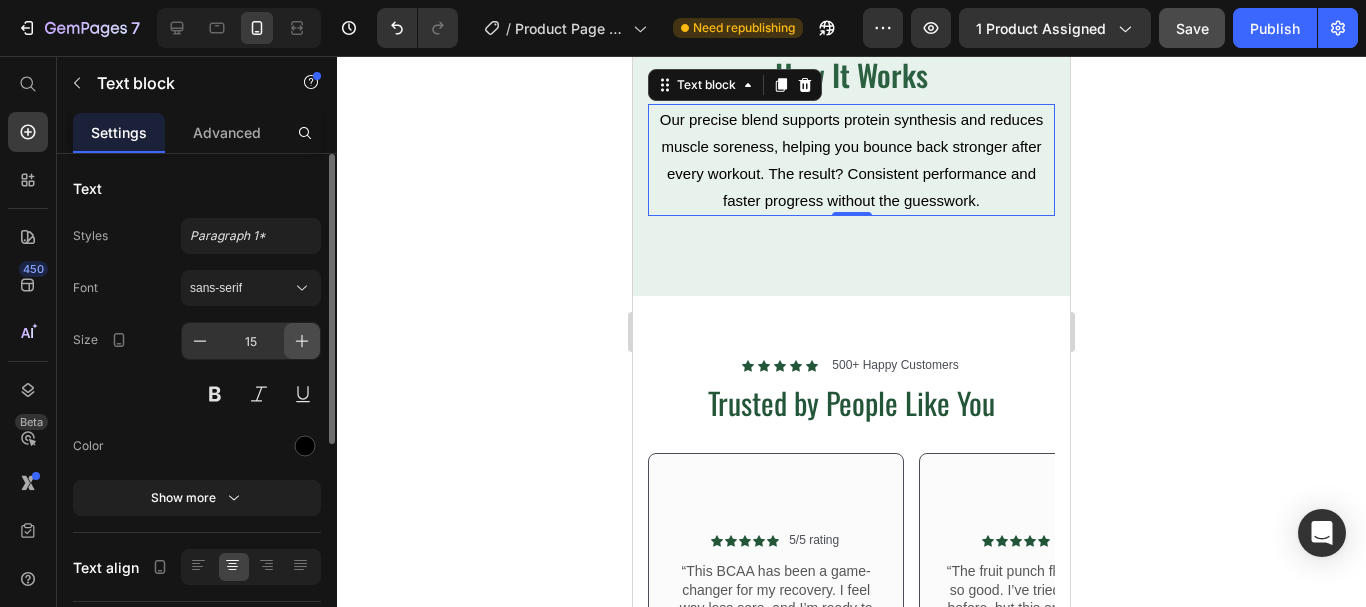 click 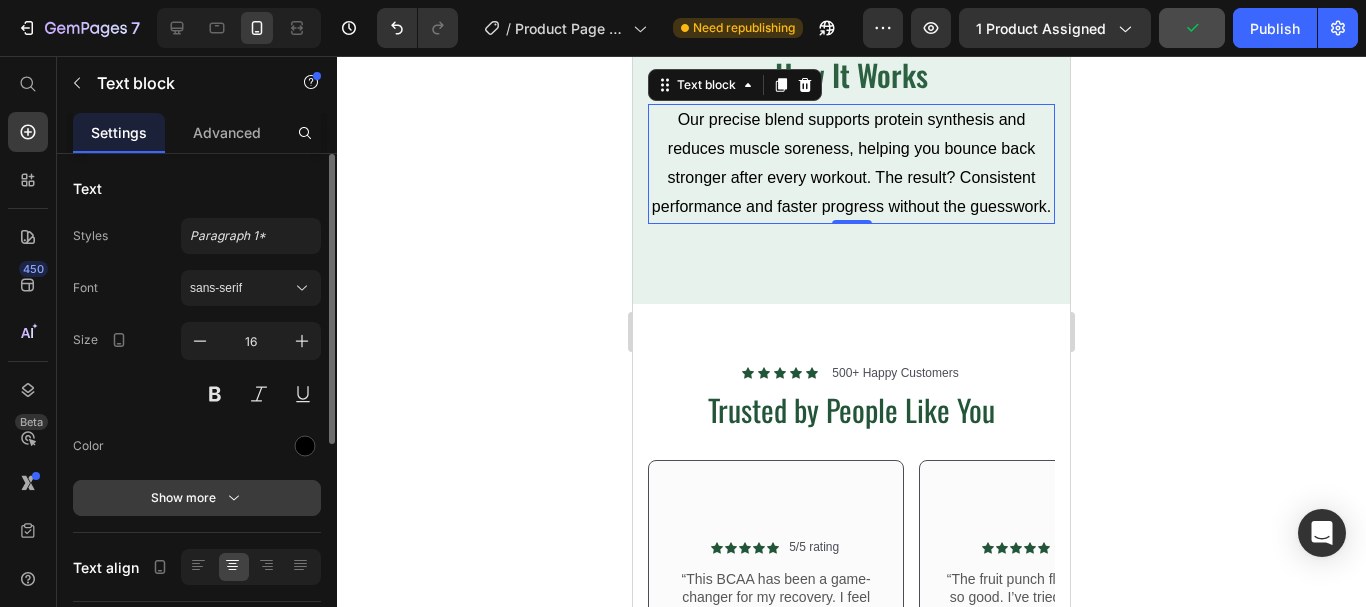 click on "Show more" at bounding box center (197, 498) 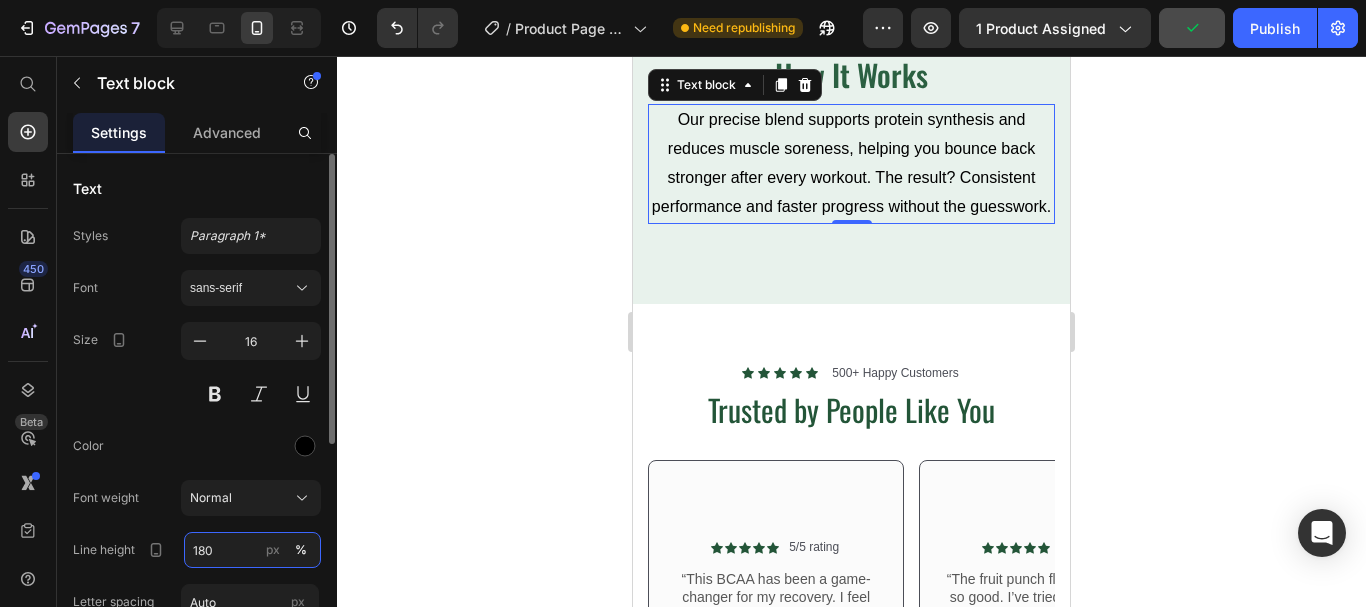 click on "180" at bounding box center [252, 550] 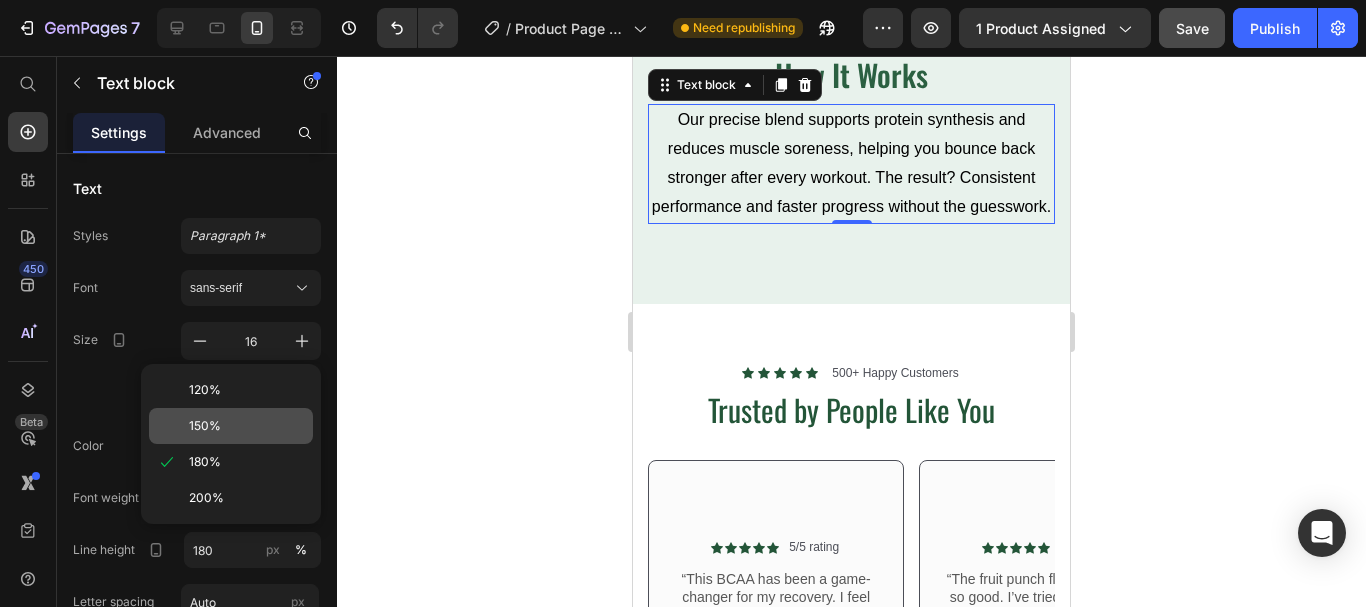 click on "150%" at bounding box center [247, 426] 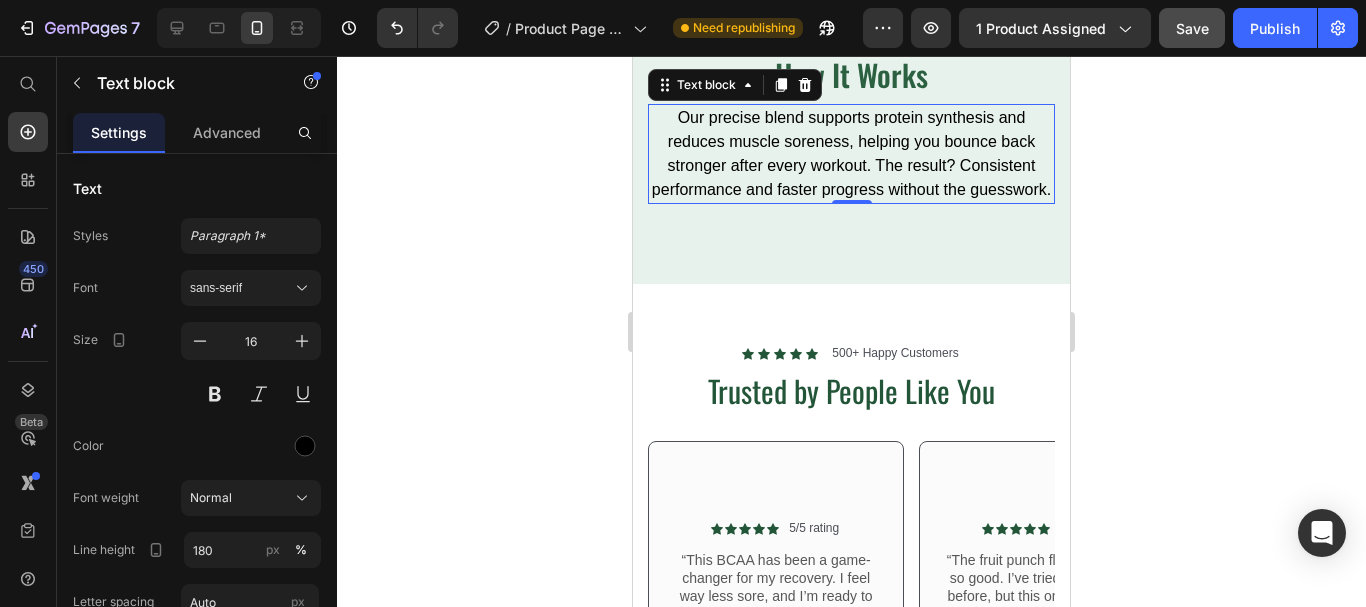 type on "150" 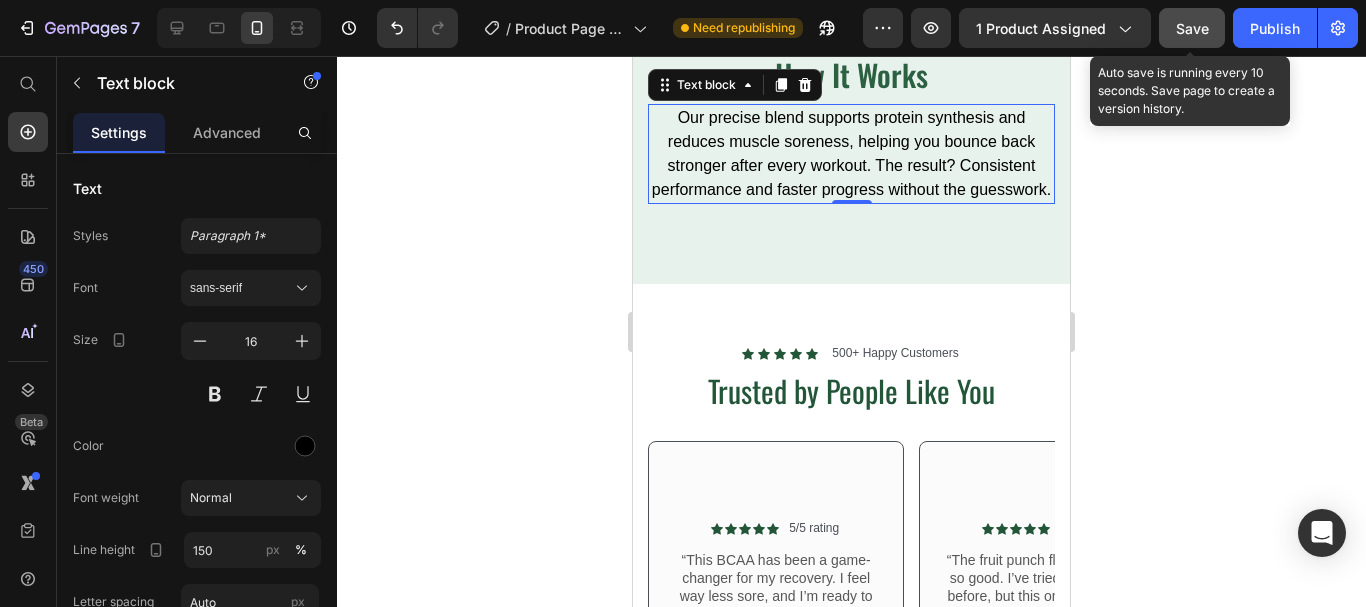 click on "Save" 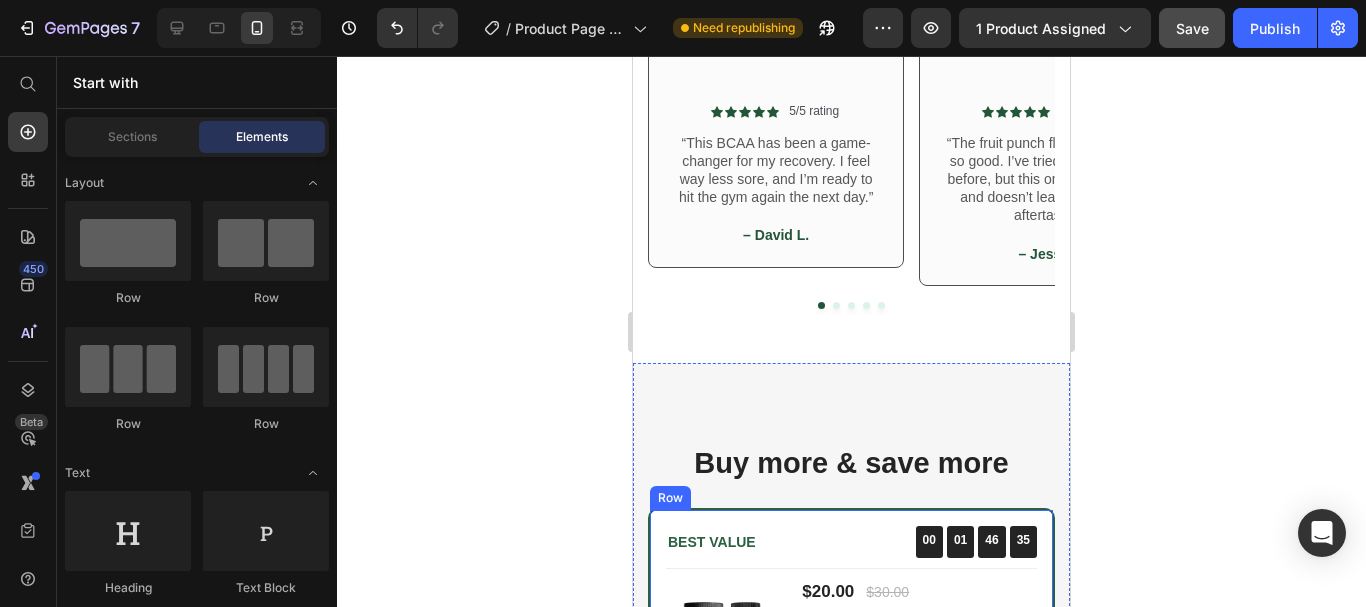 scroll, scrollTop: 4601, scrollLeft: 0, axis: vertical 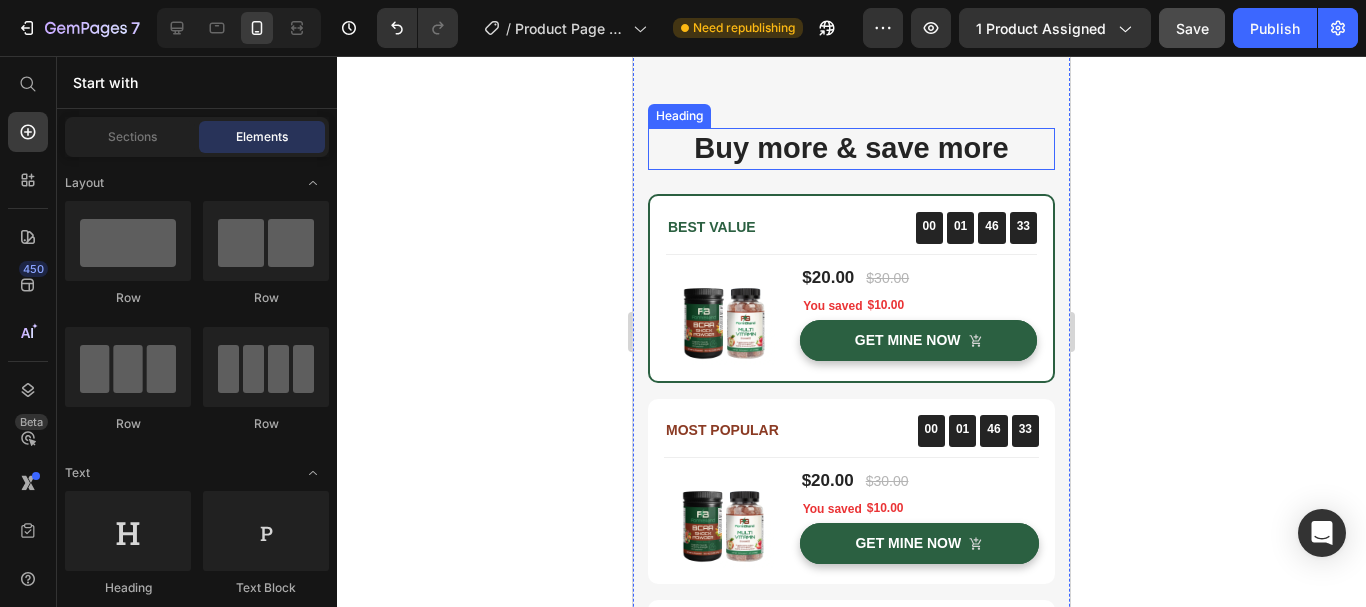 click on "Buy more & save more" at bounding box center (851, 149) 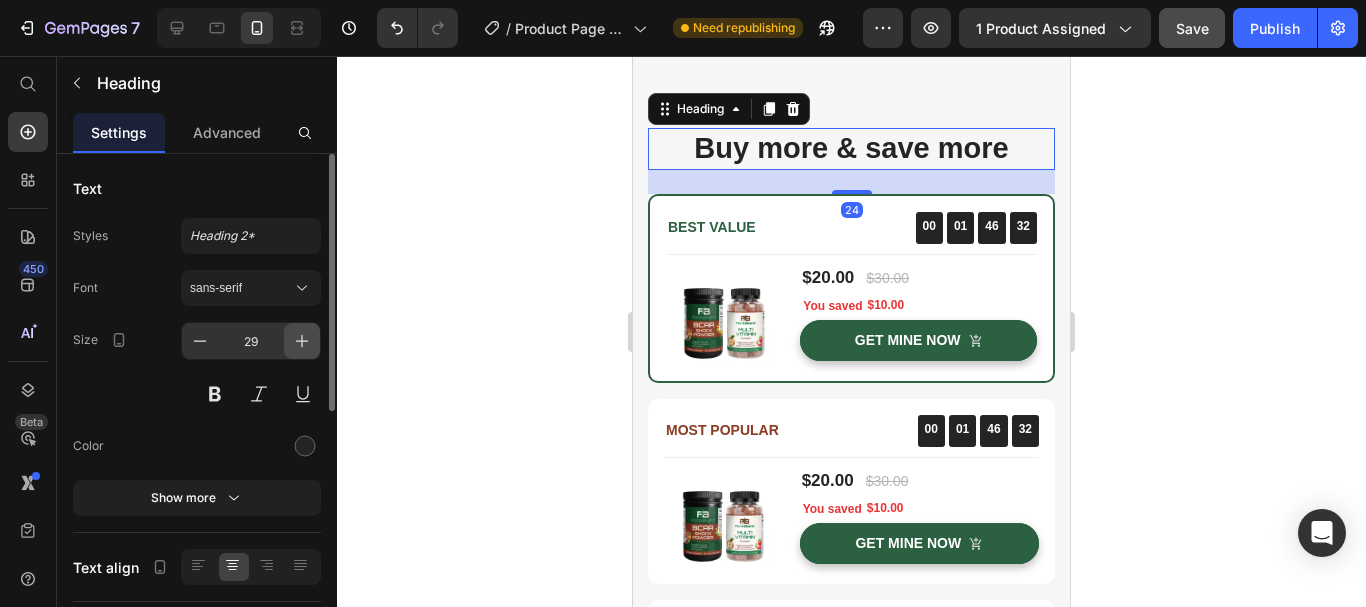 click 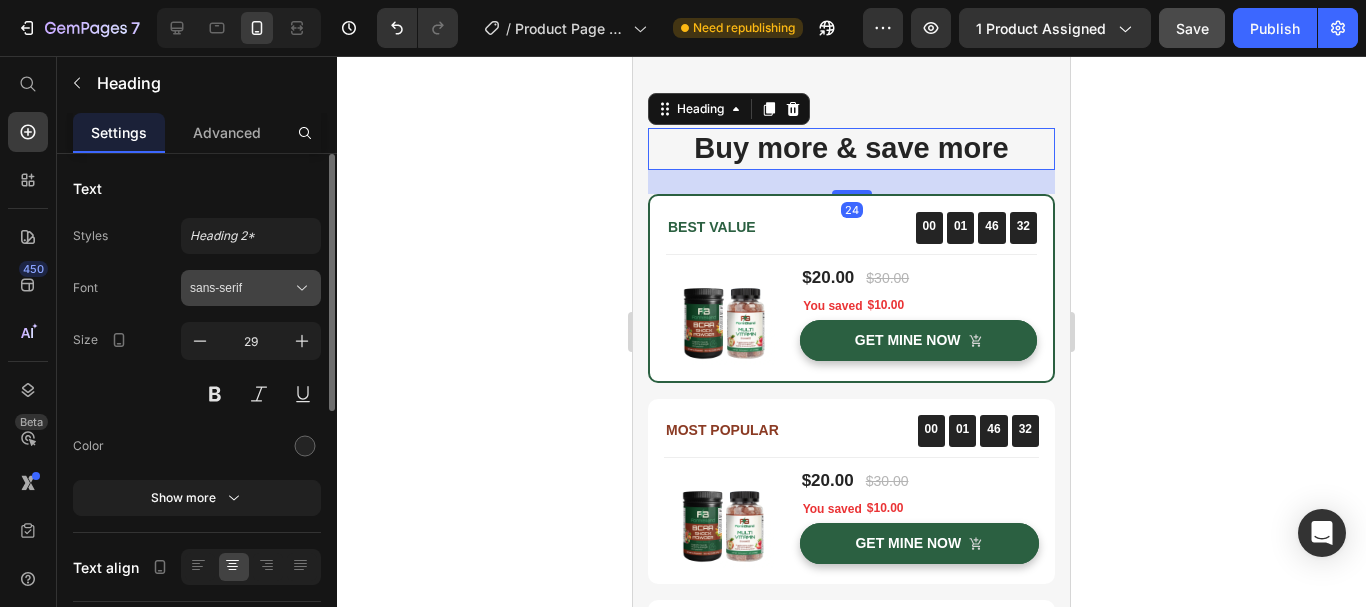 type on "30" 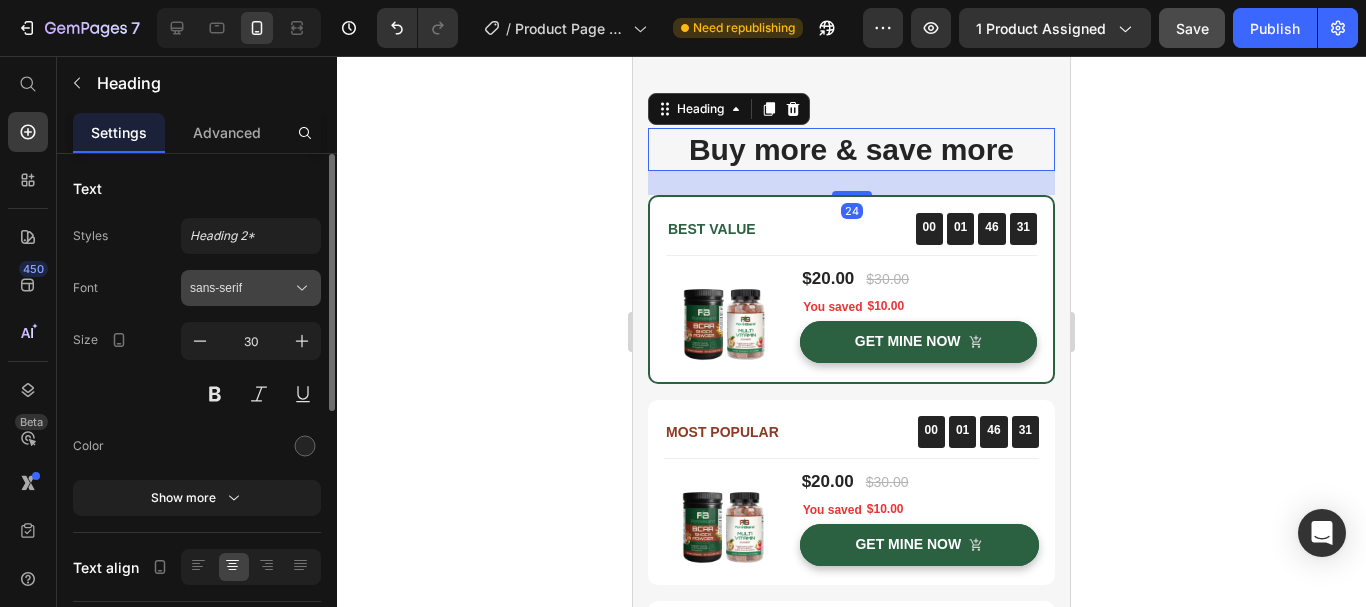 click on "sans-serif" at bounding box center [241, 288] 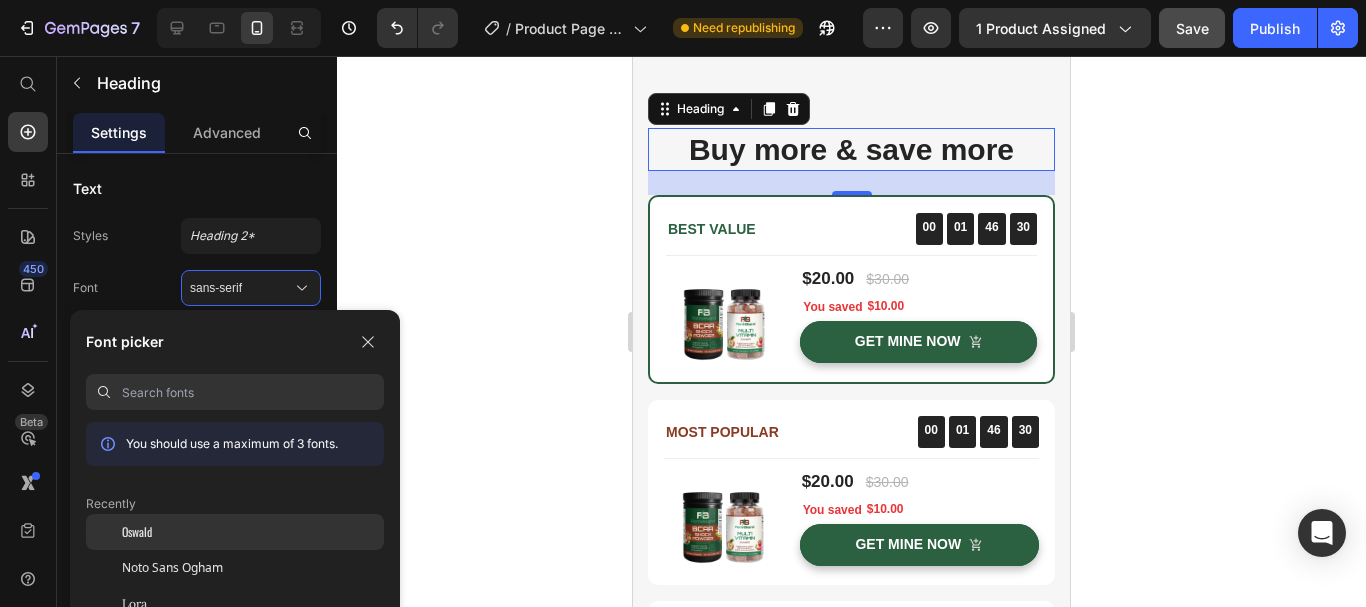 click on "Oswald" 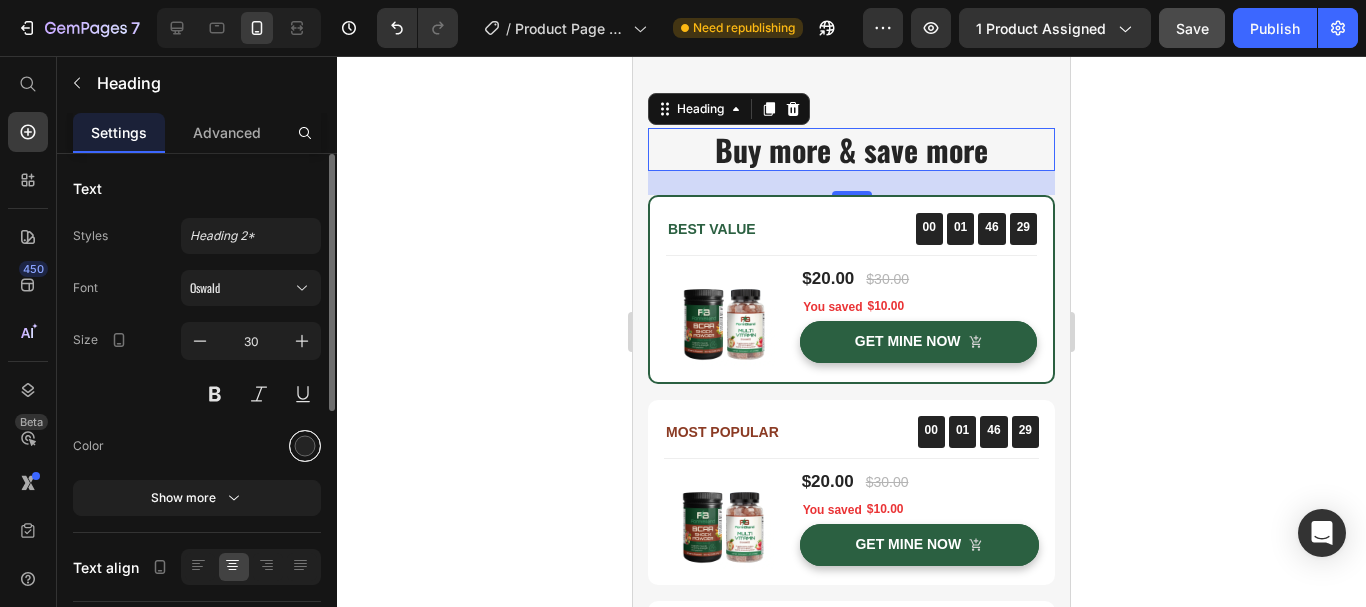 click at bounding box center (305, 446) 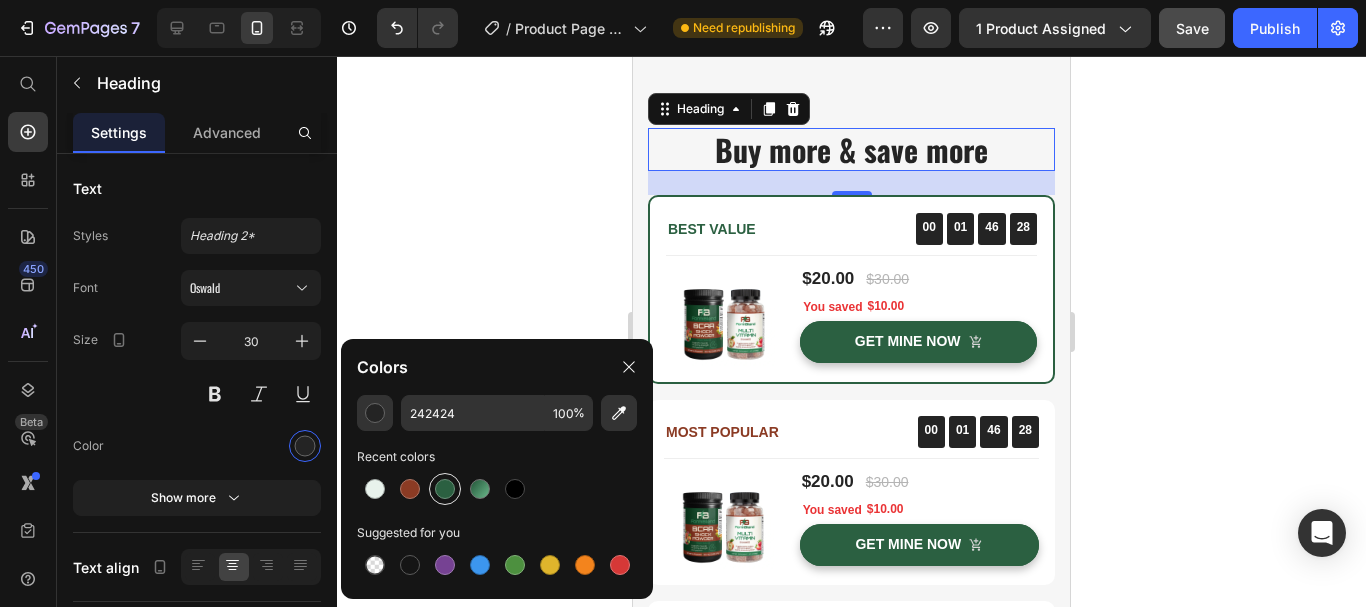 click at bounding box center [445, 489] 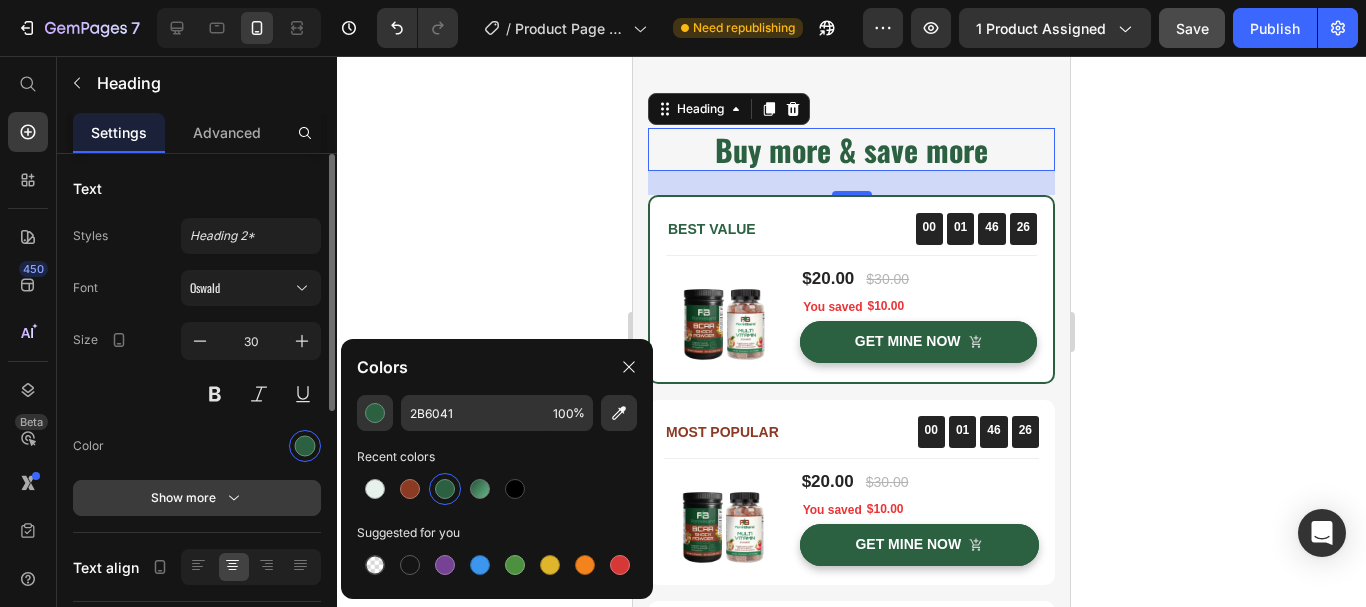click on "Show more" at bounding box center (197, 498) 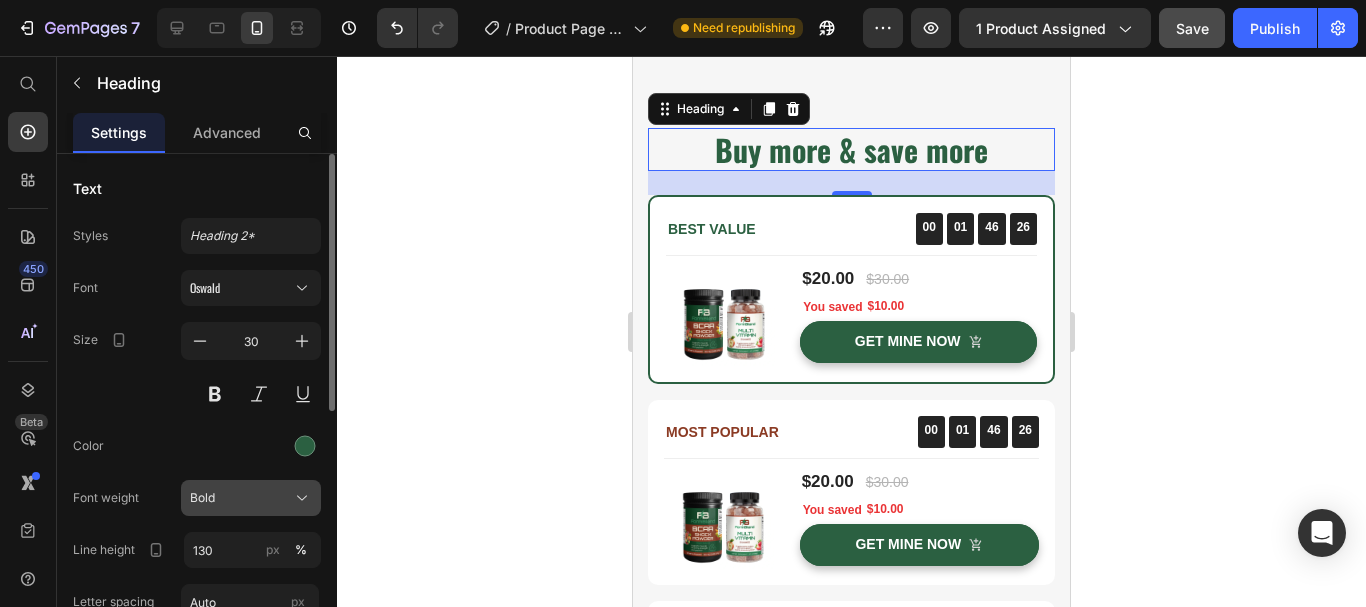 click on "Bold" at bounding box center [251, 498] 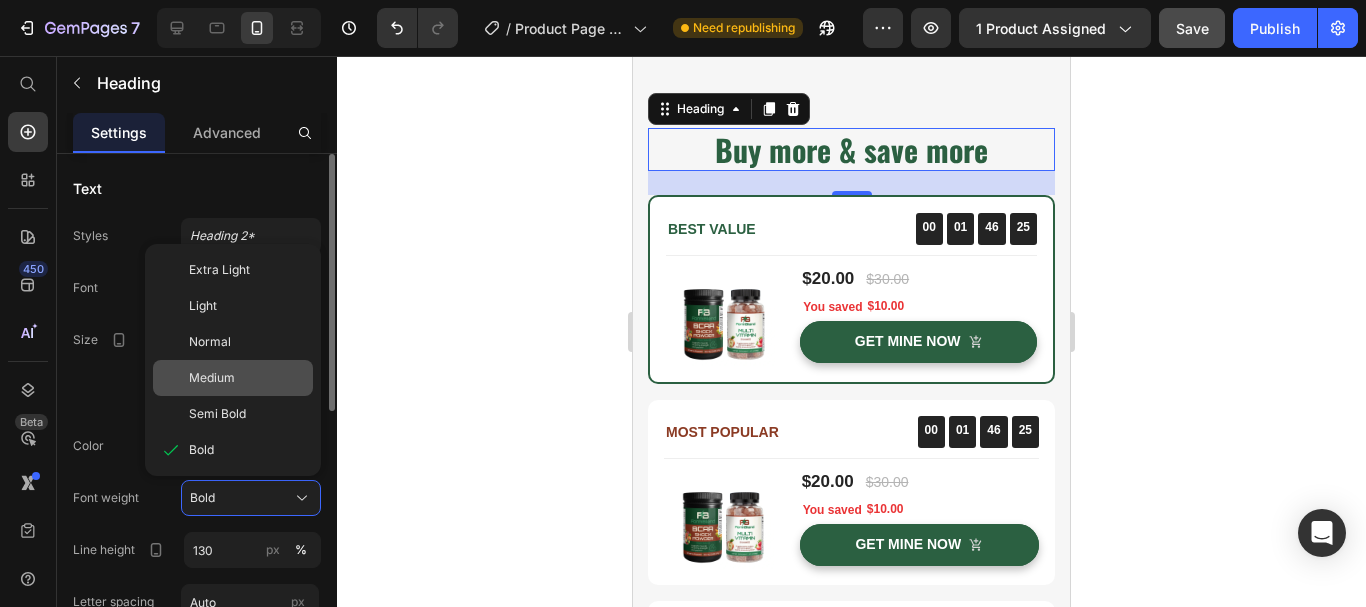 click on "Medium" 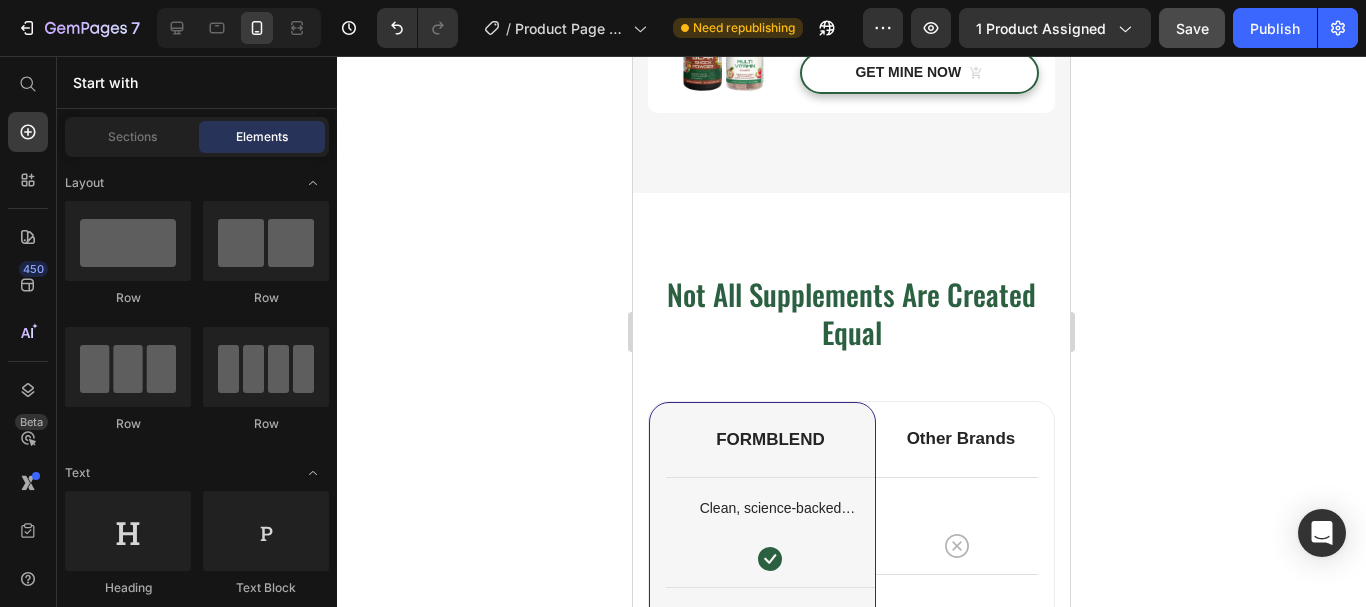 scroll, scrollTop: 5339, scrollLeft: 0, axis: vertical 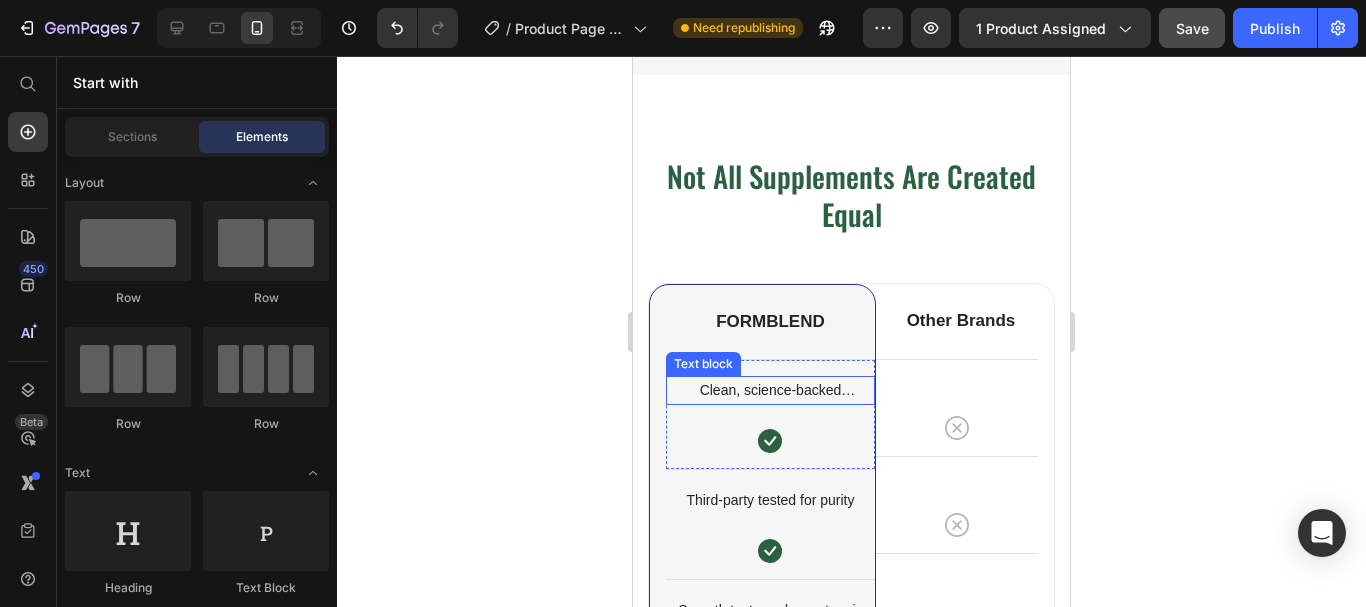 click on "Clean, science-backed ingredients" at bounding box center (770, 390) 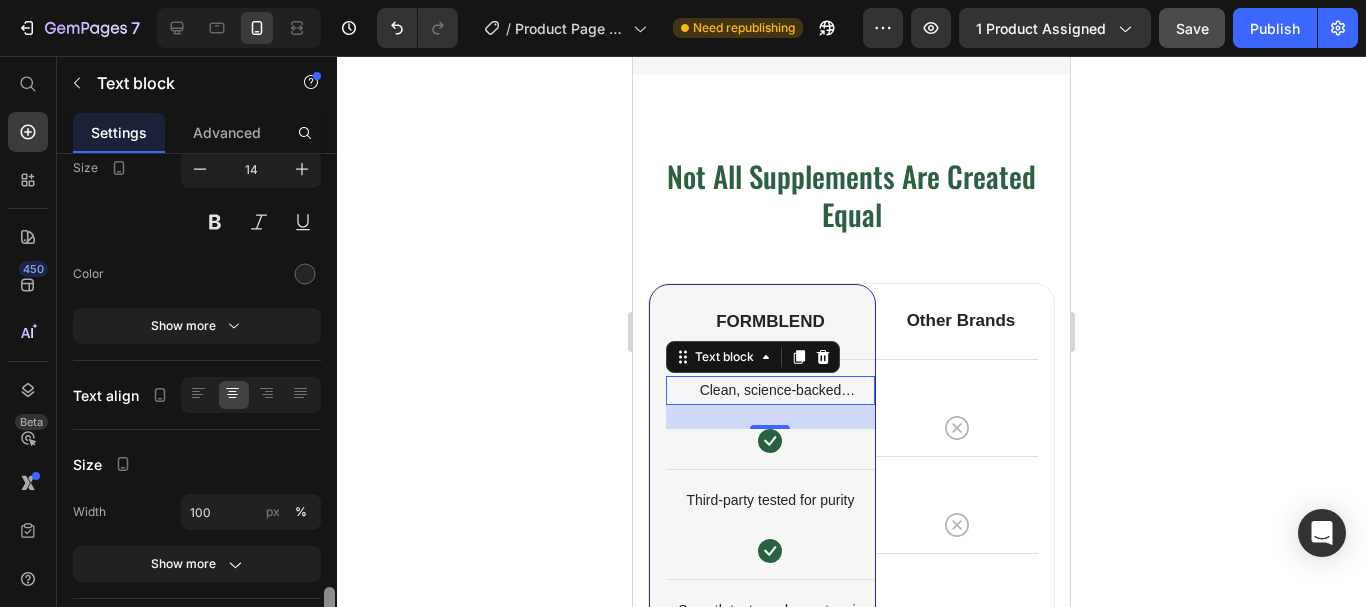 scroll, scrollTop: 385, scrollLeft: 0, axis: vertical 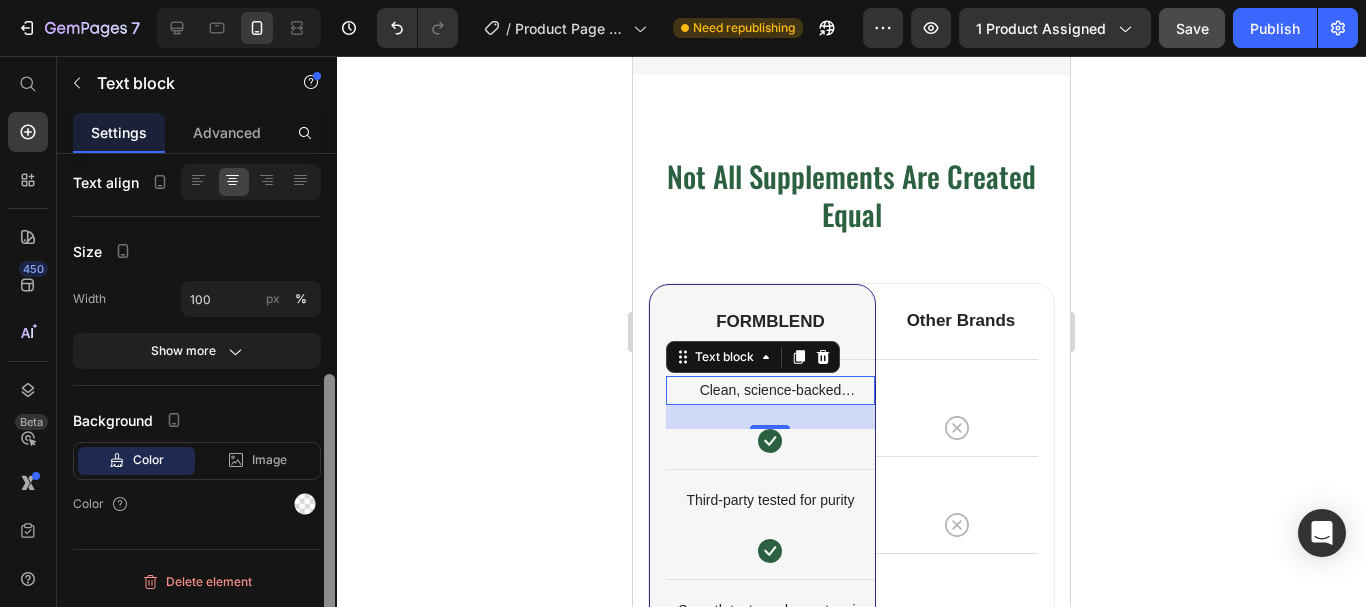 drag, startPoint x: 328, startPoint y: 241, endPoint x: 304, endPoint y: 487, distance: 247.16795 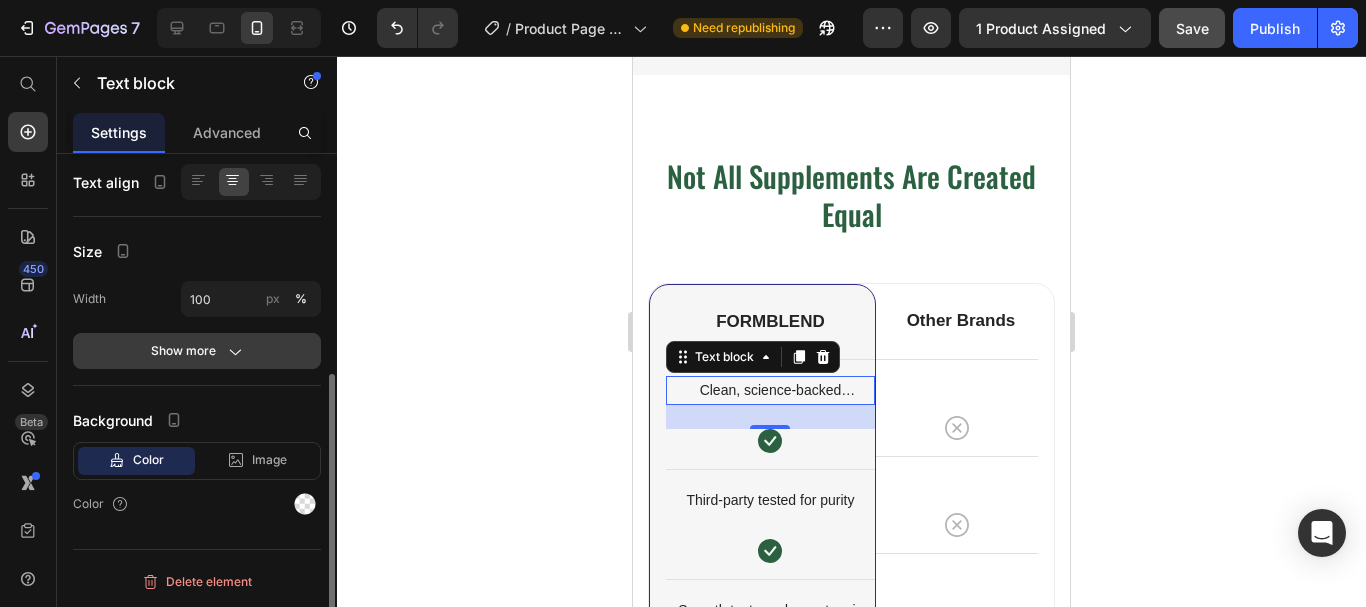 click on "Show more" 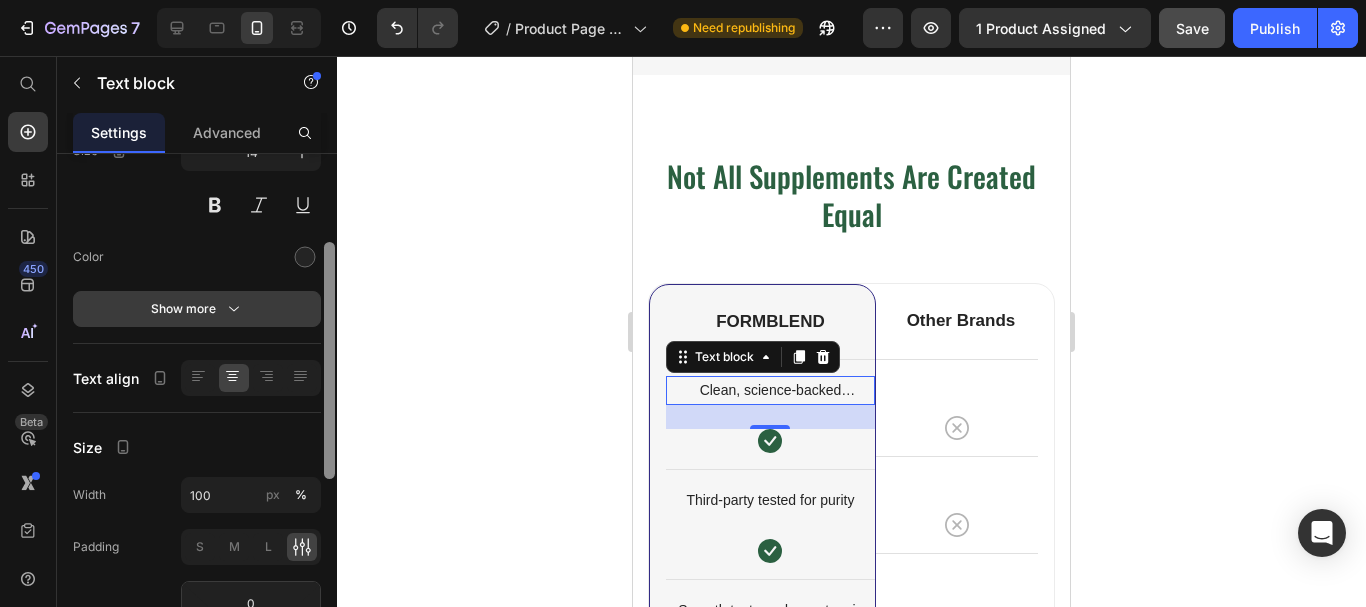 drag, startPoint x: 327, startPoint y: 417, endPoint x: 301, endPoint y: 304, distance: 115.952576 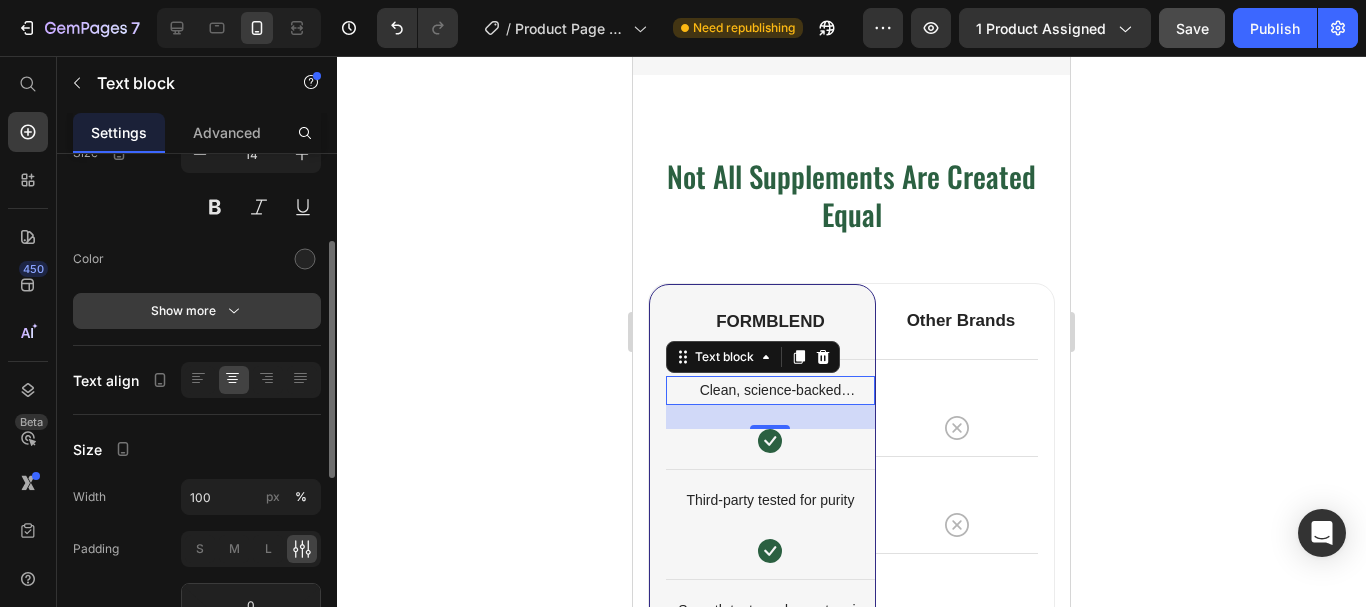 click 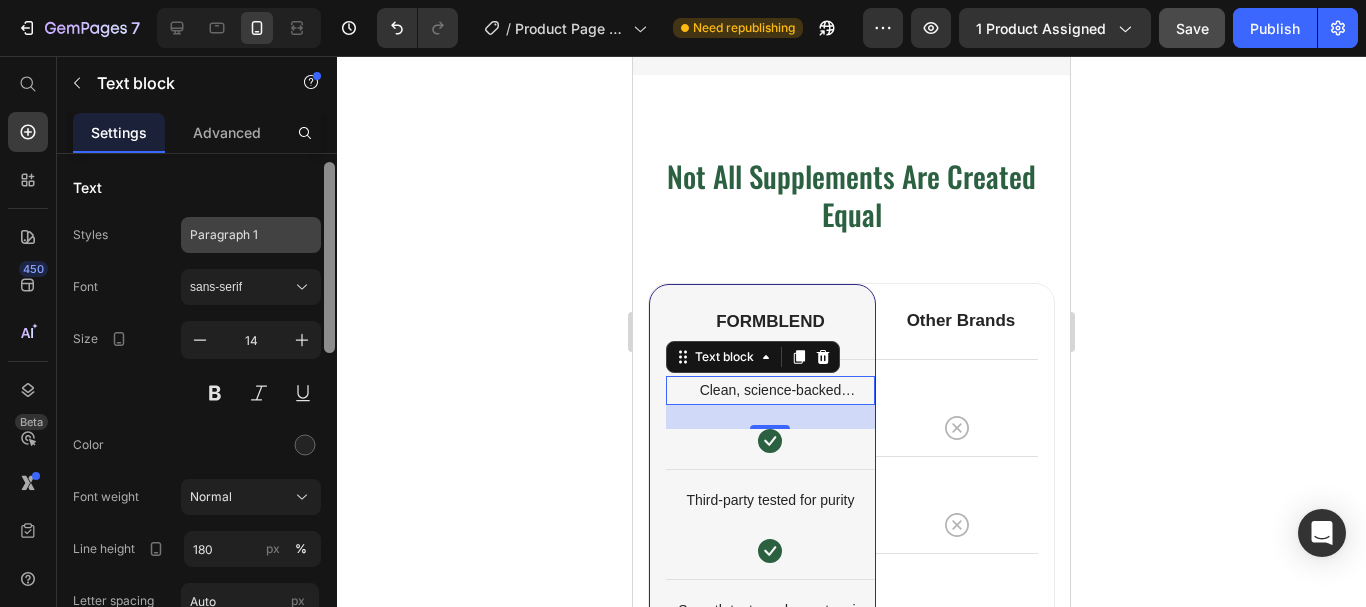 scroll, scrollTop: 0, scrollLeft: 0, axis: both 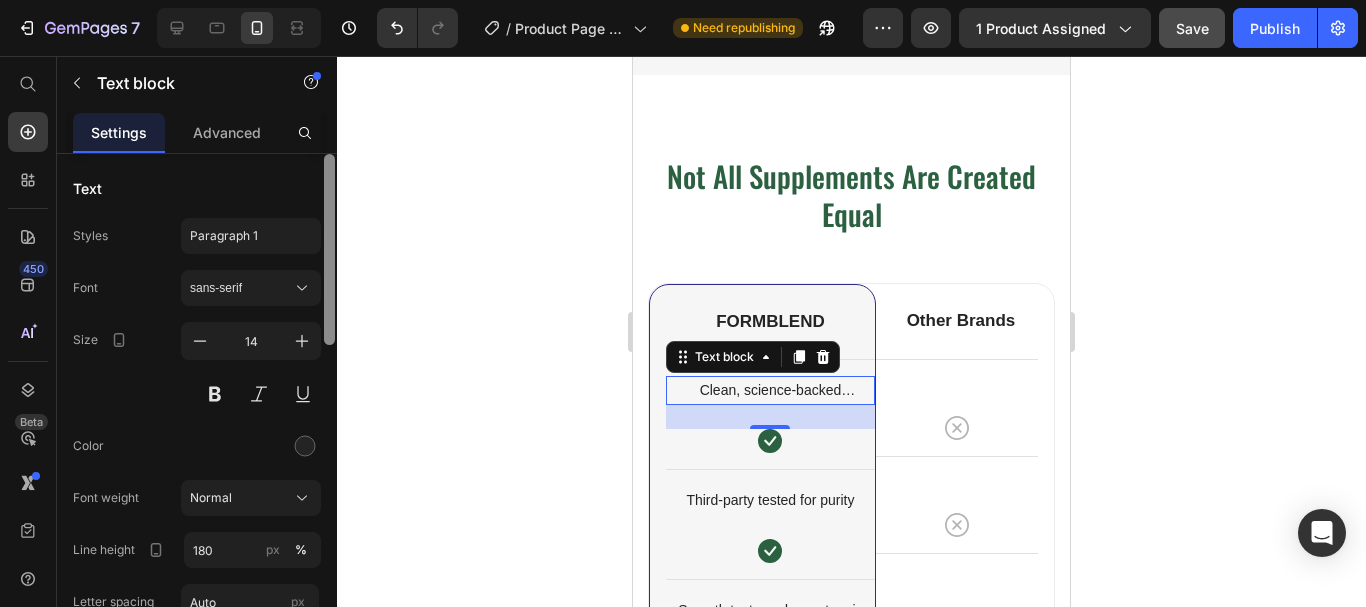 drag, startPoint x: 327, startPoint y: 351, endPoint x: 450, endPoint y: 284, distance: 140.06427 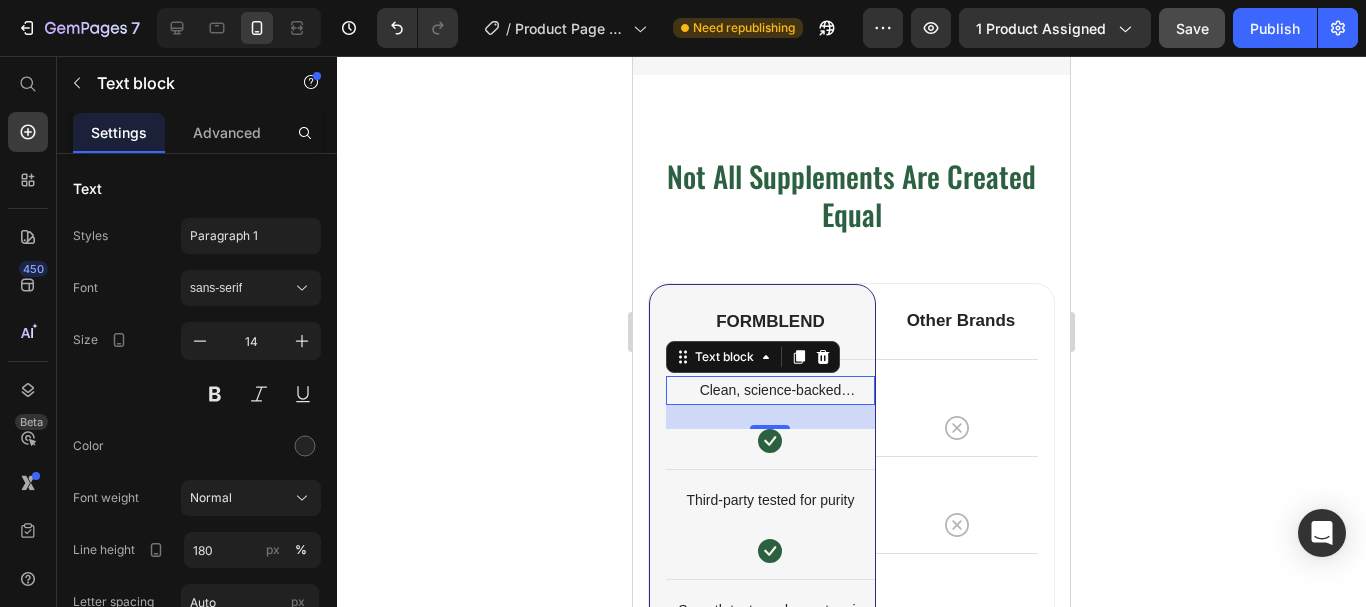 click on "Clean, science-backed ingredients" at bounding box center (770, 390) 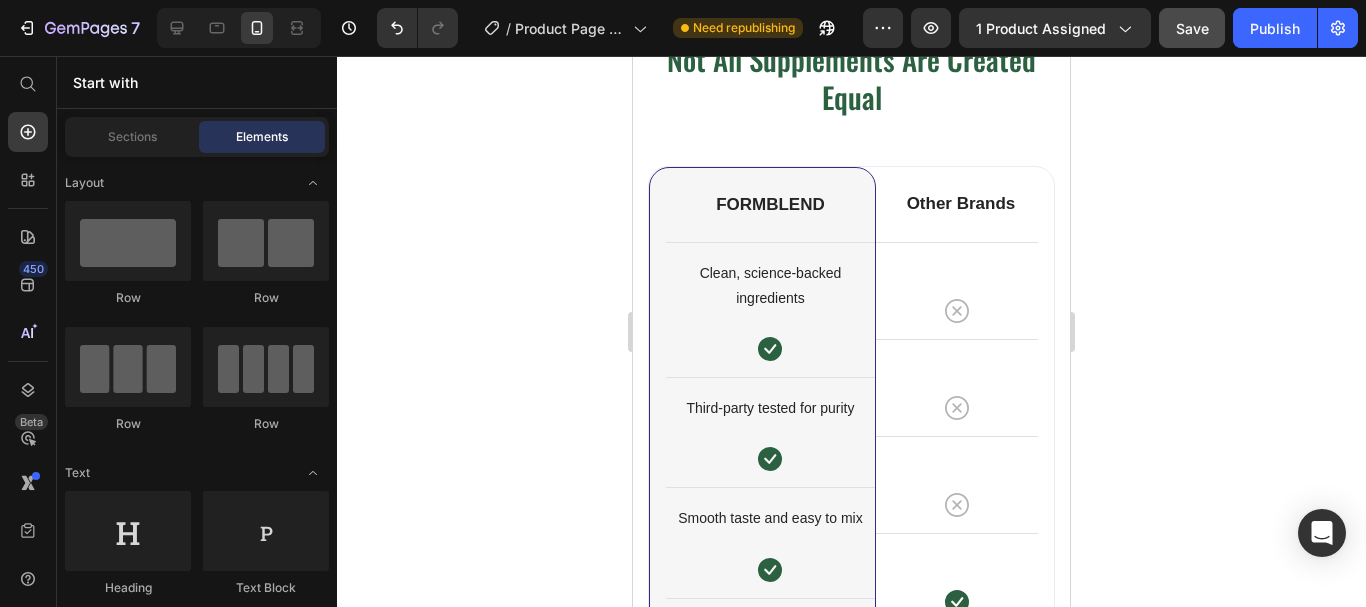 scroll, scrollTop: 5523, scrollLeft: 0, axis: vertical 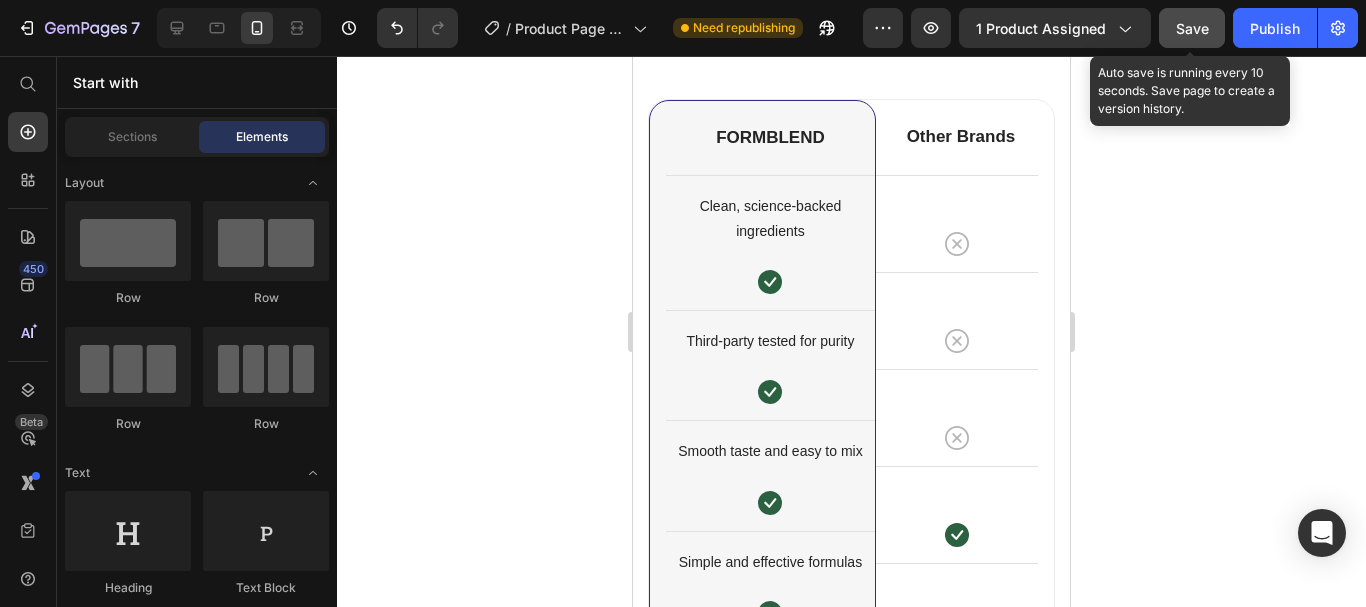 click on "Save" at bounding box center (1192, 28) 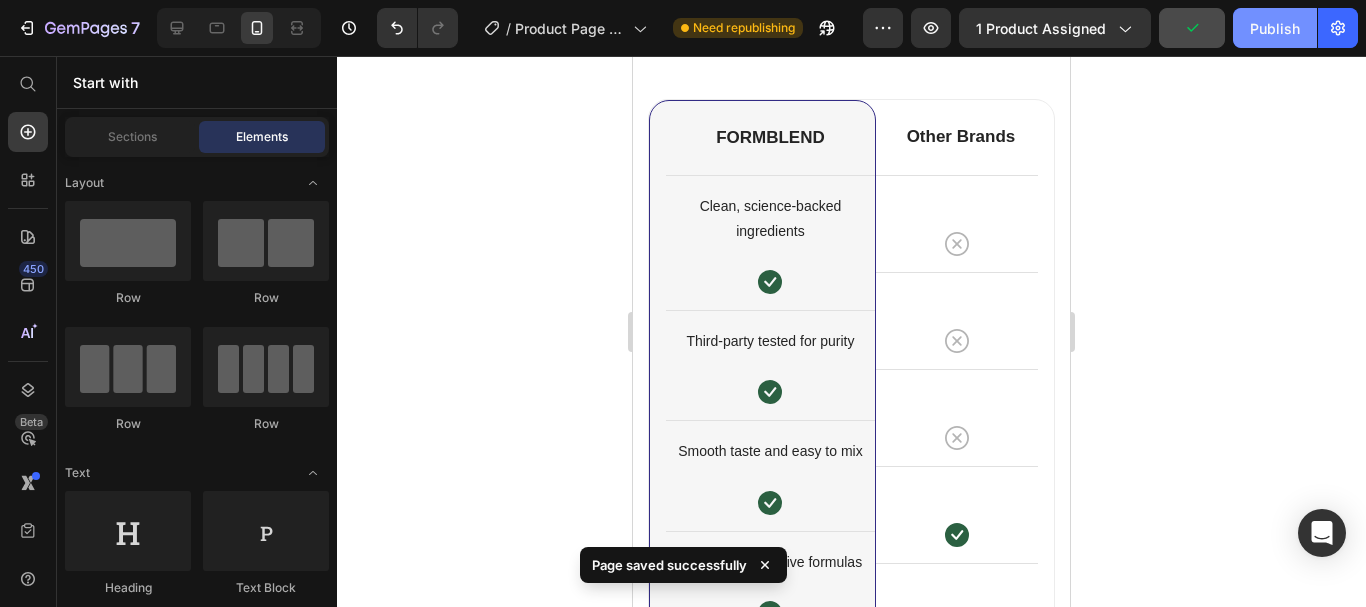 click on "Publish" 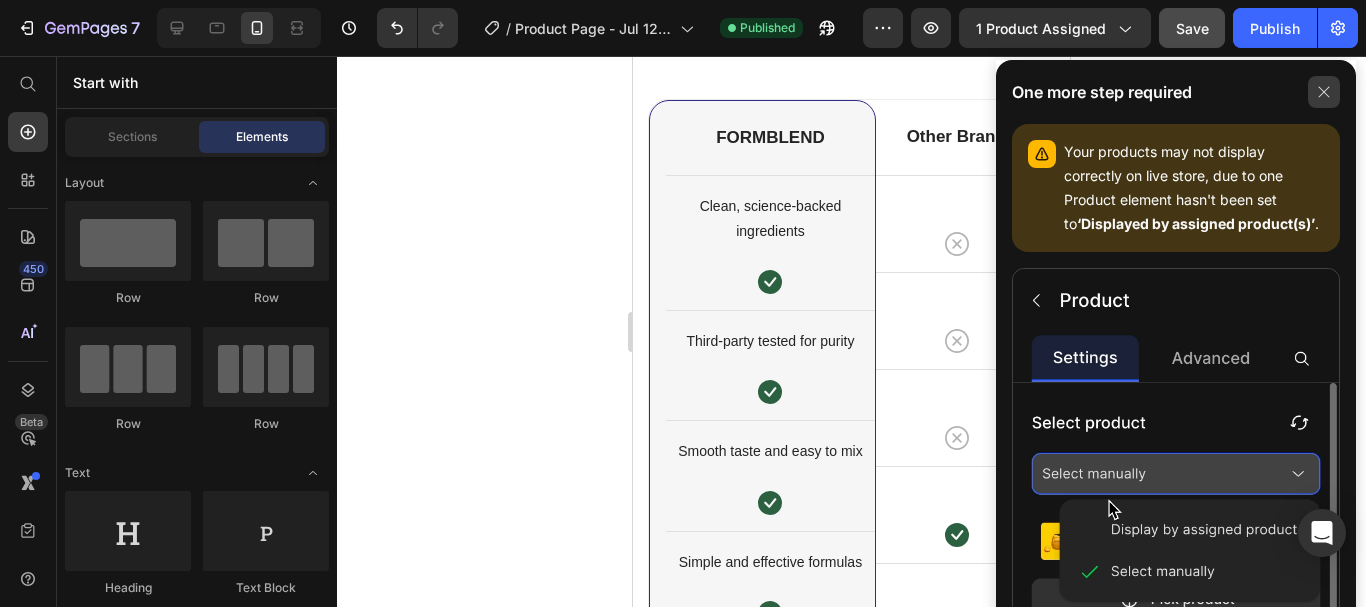 click 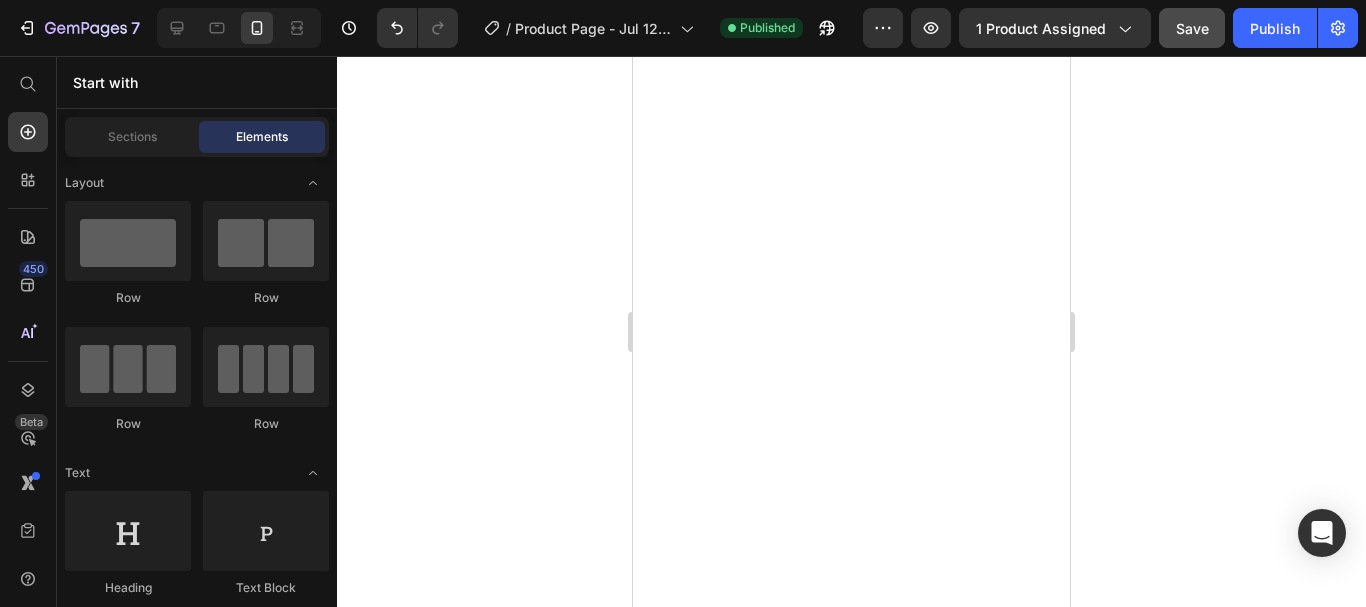 scroll, scrollTop: 118, scrollLeft: 0, axis: vertical 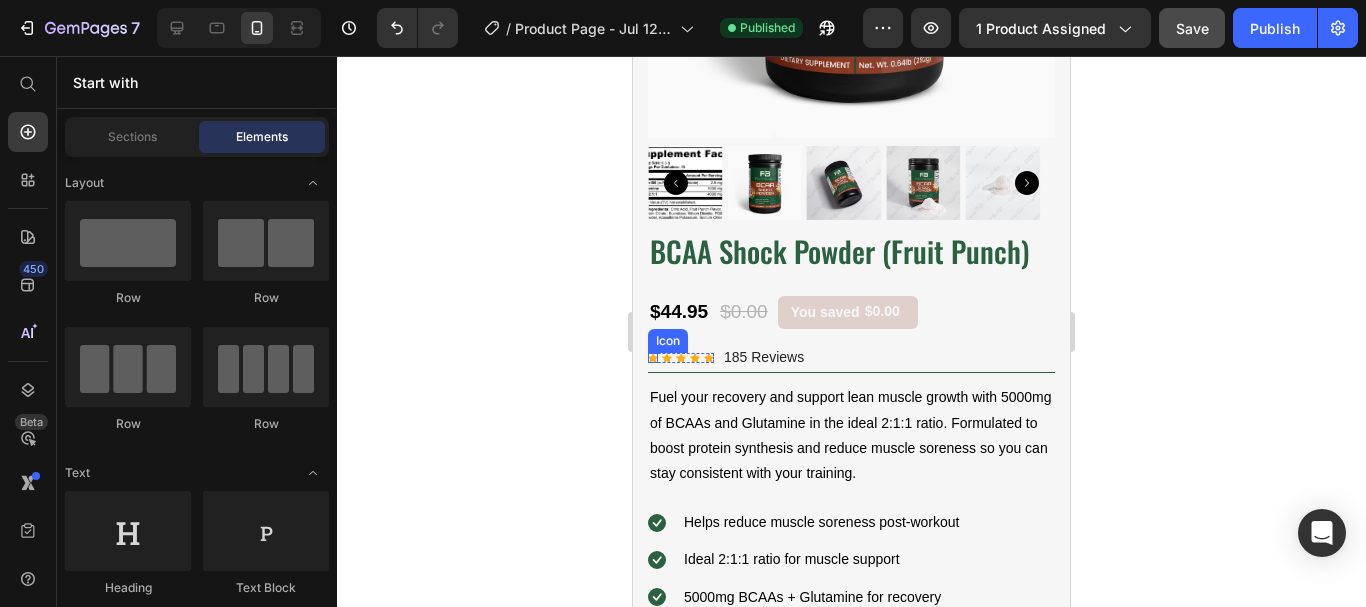 click 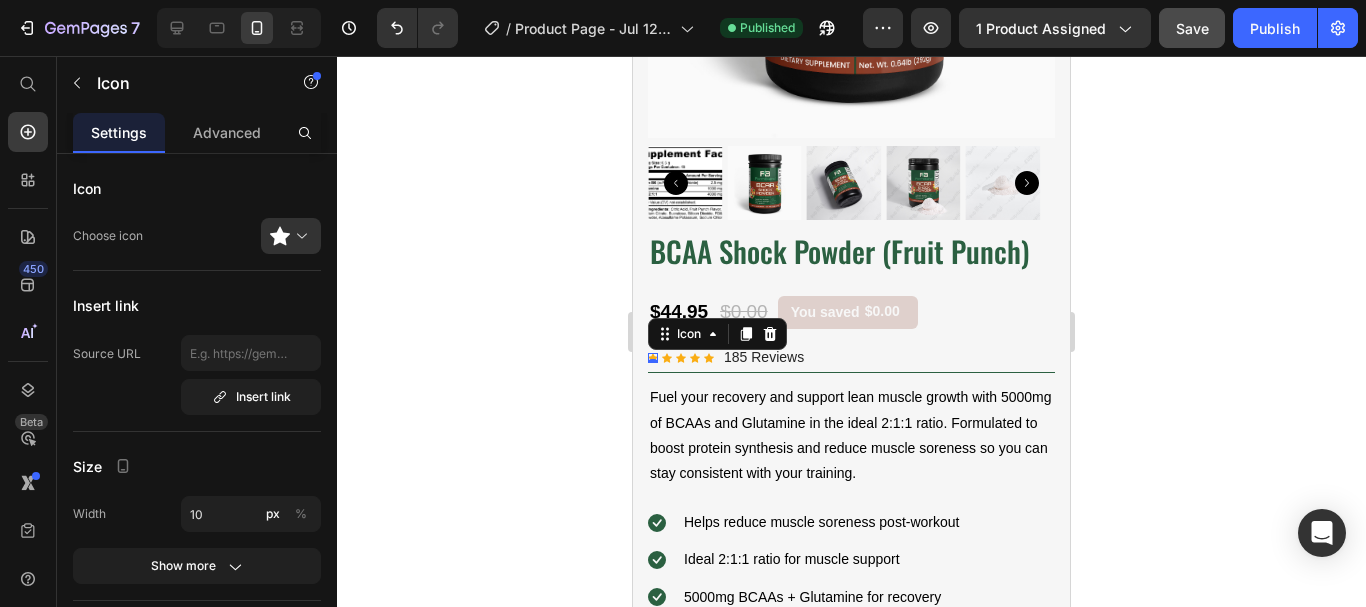 click at bounding box center [299, 236] 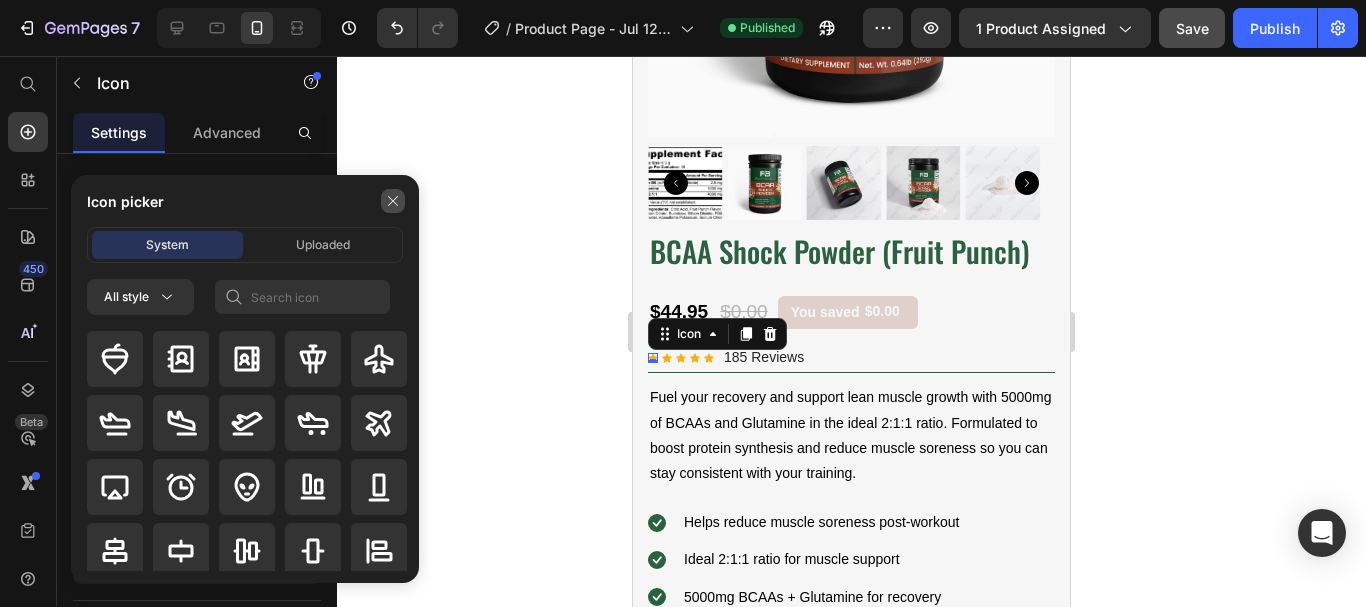 click 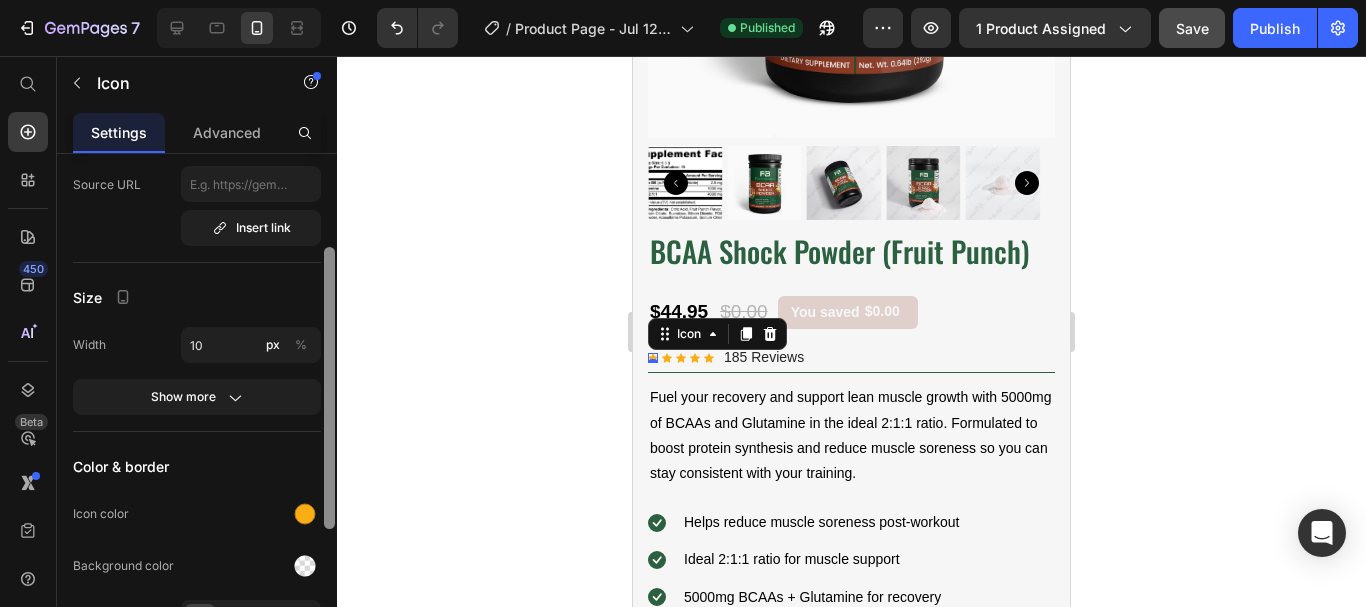scroll, scrollTop: 201, scrollLeft: 0, axis: vertical 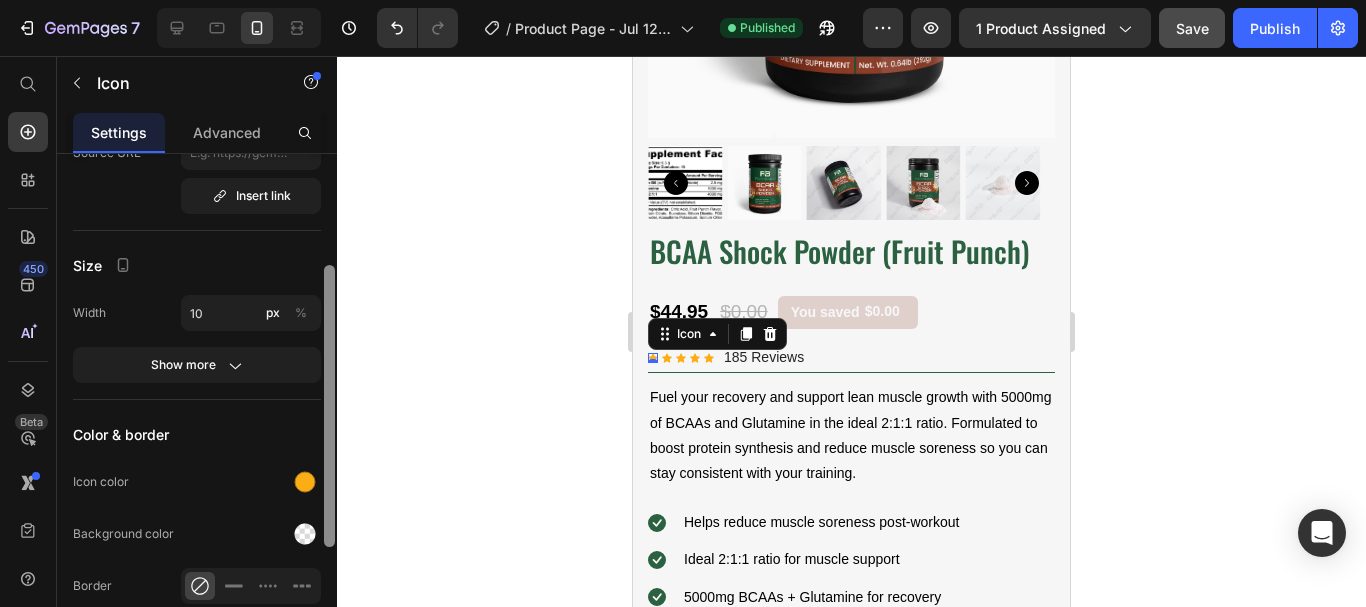 drag, startPoint x: 330, startPoint y: 235, endPoint x: 312, endPoint y: 347, distance: 113.43721 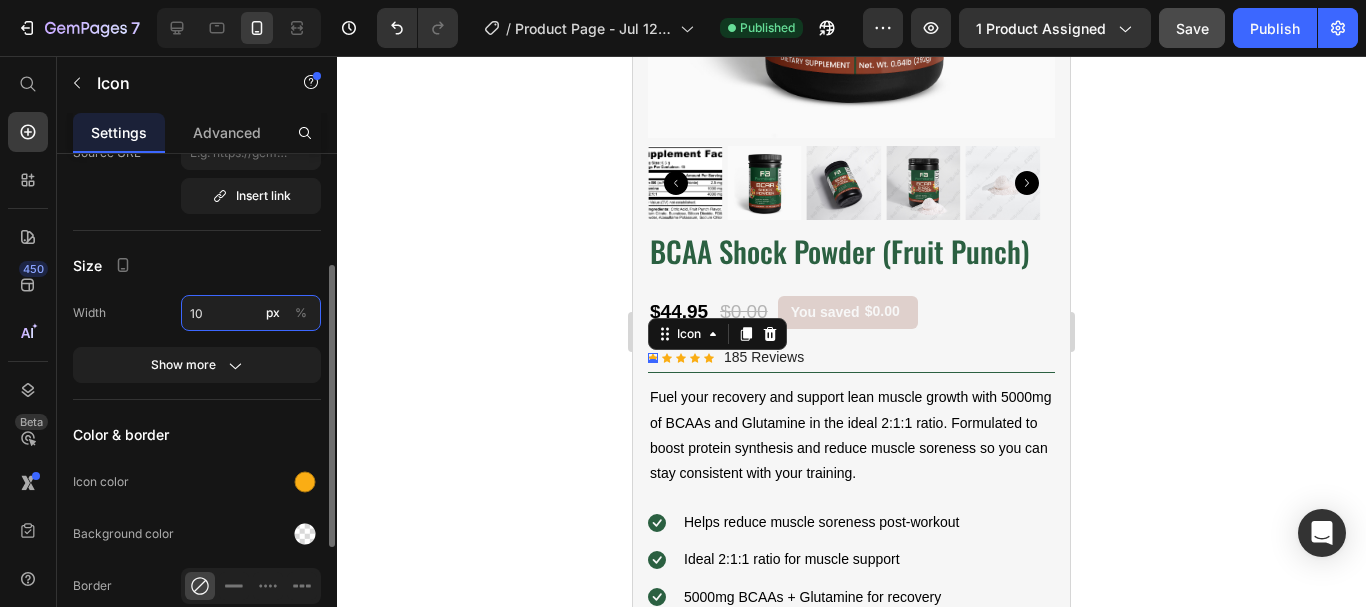click on "10" at bounding box center (251, 313) 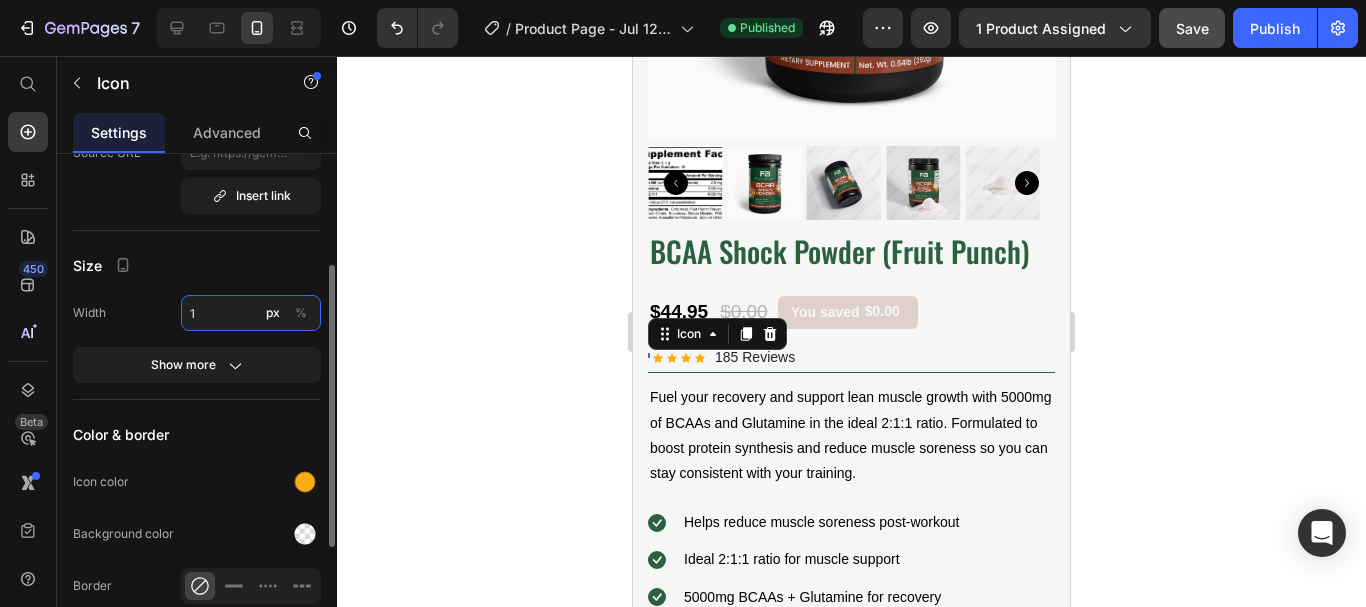 type on "14" 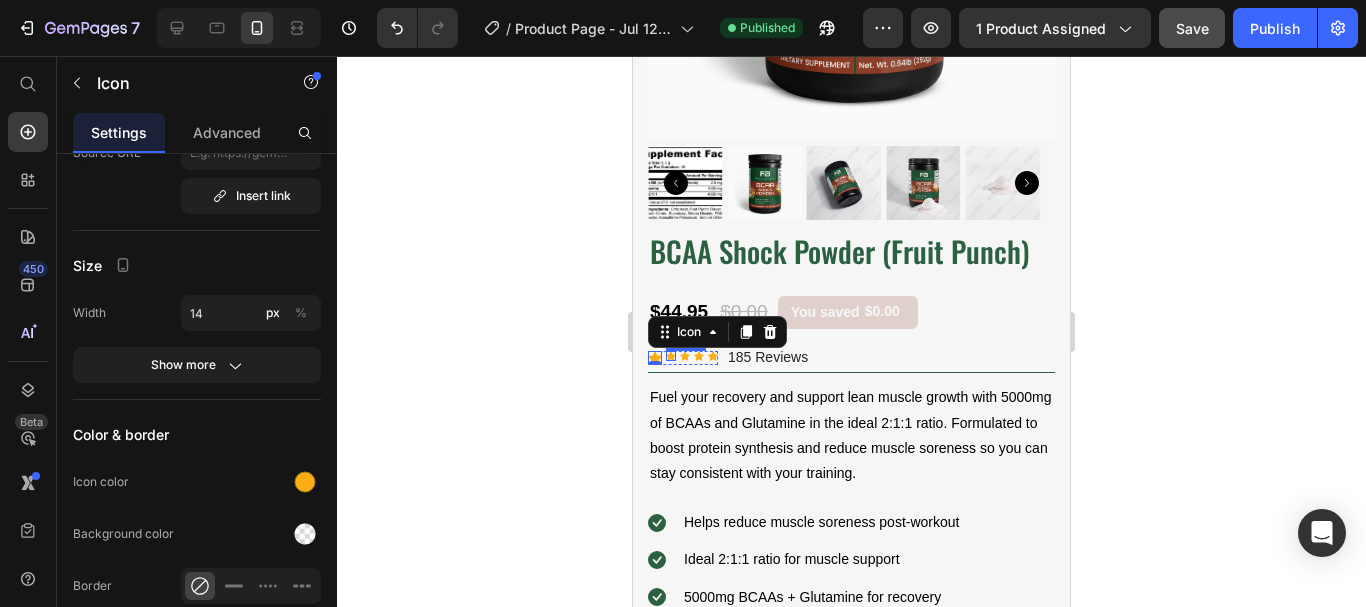 click 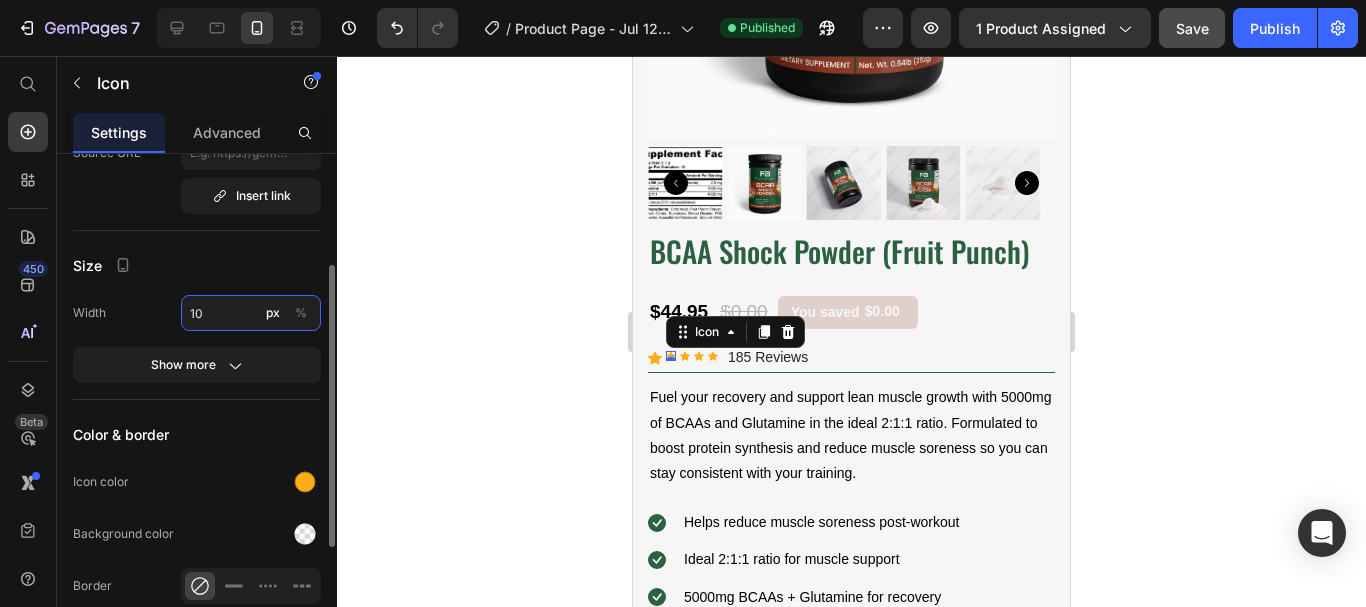 click on "10" at bounding box center [251, 313] 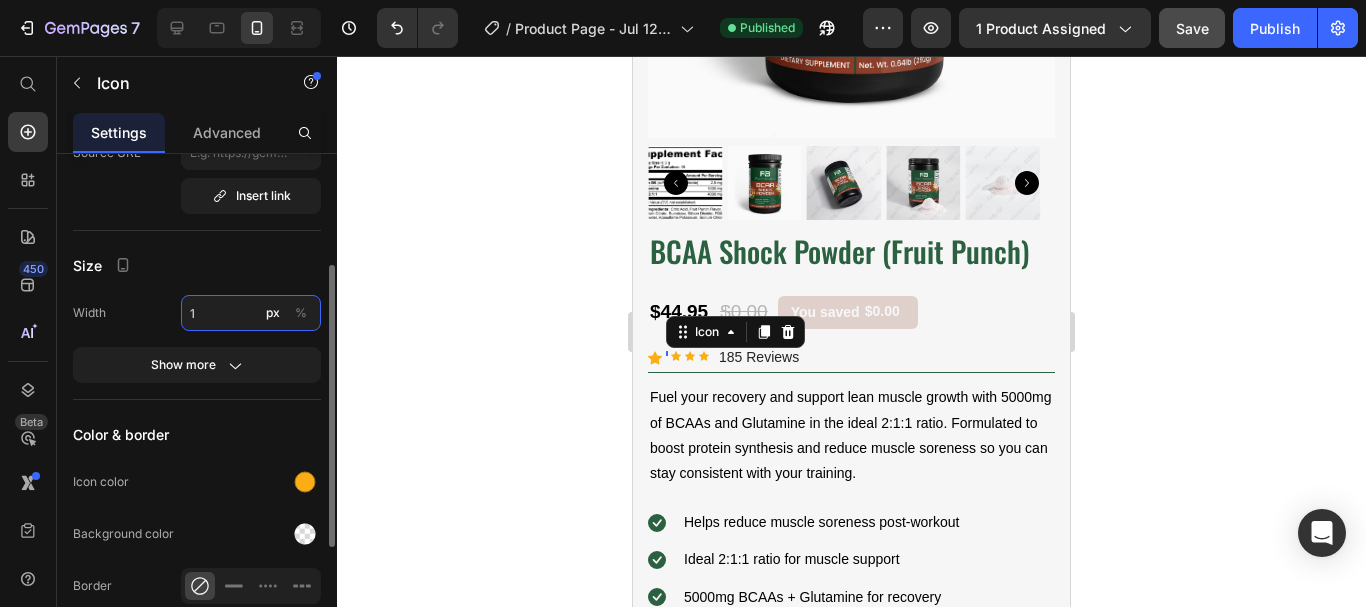 type on "14" 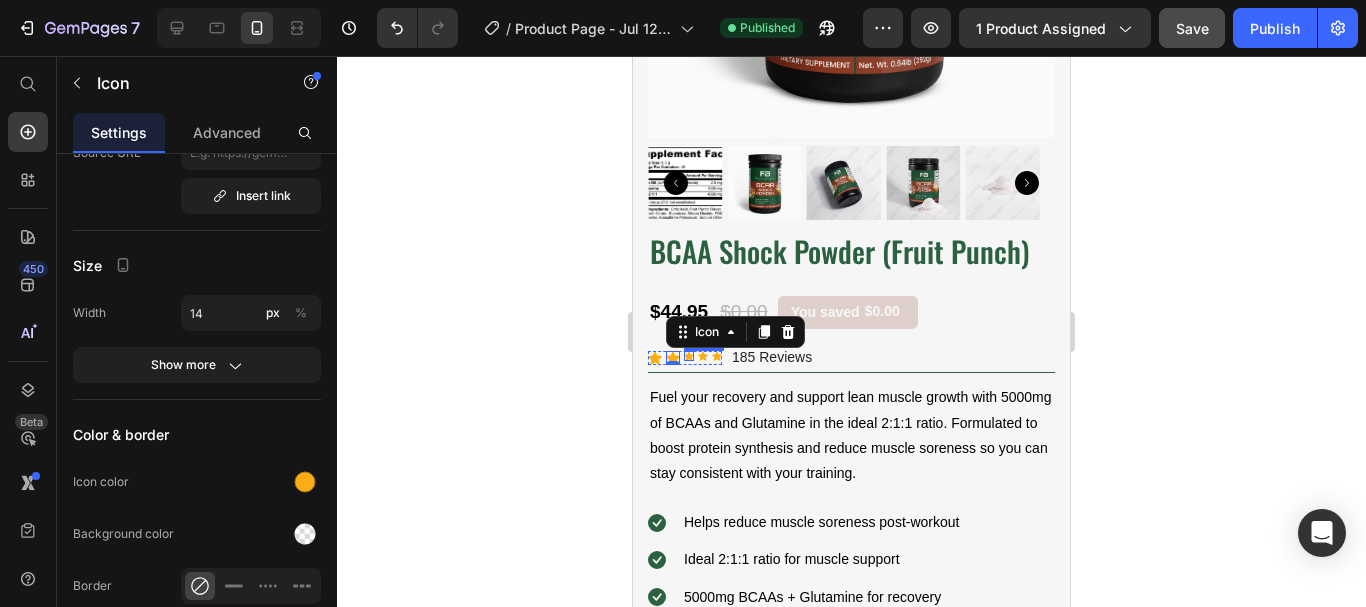 click 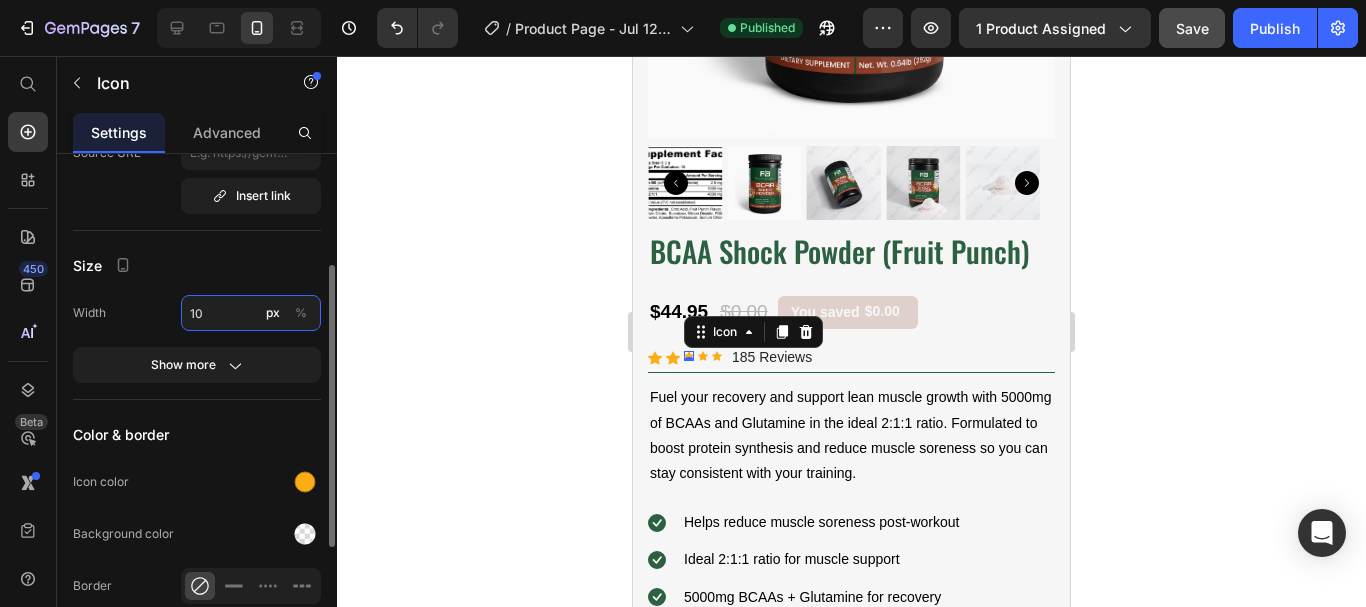 click on "10" at bounding box center (251, 313) 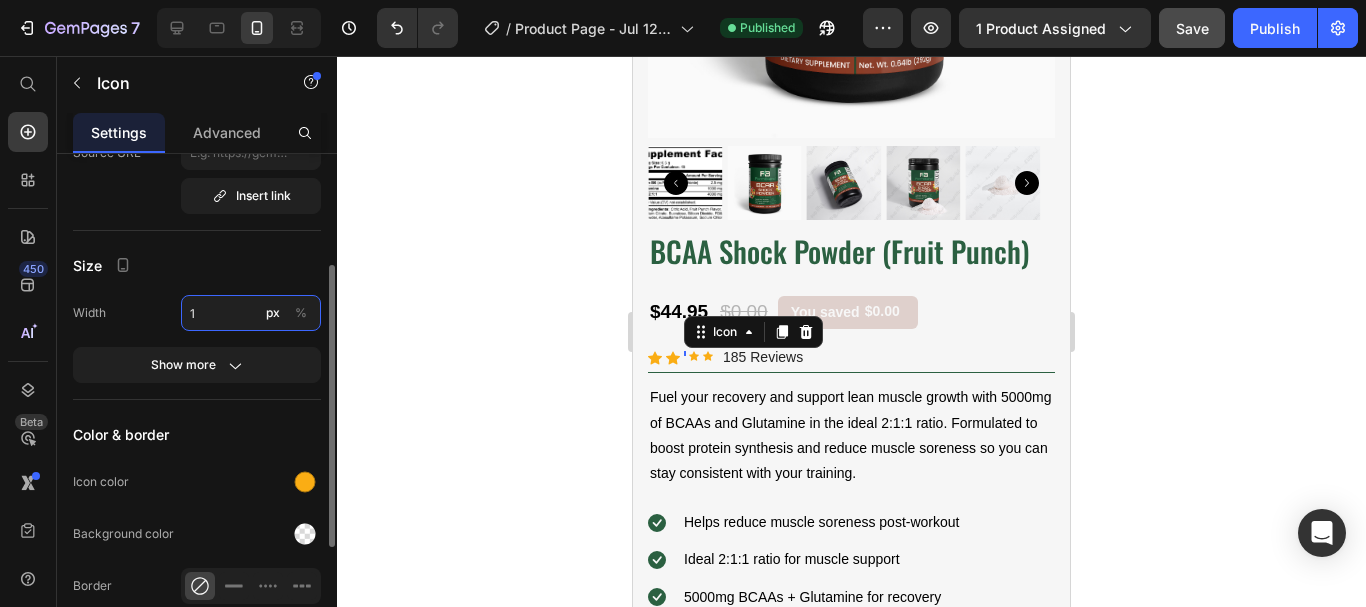 type on "14" 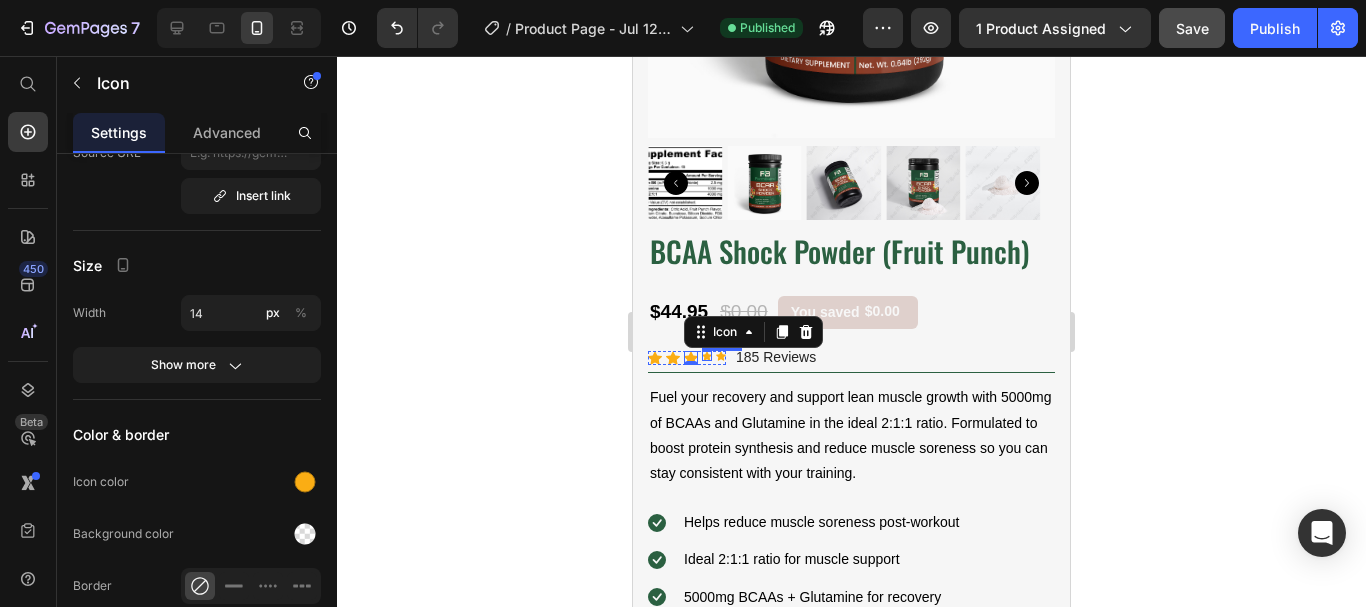 click 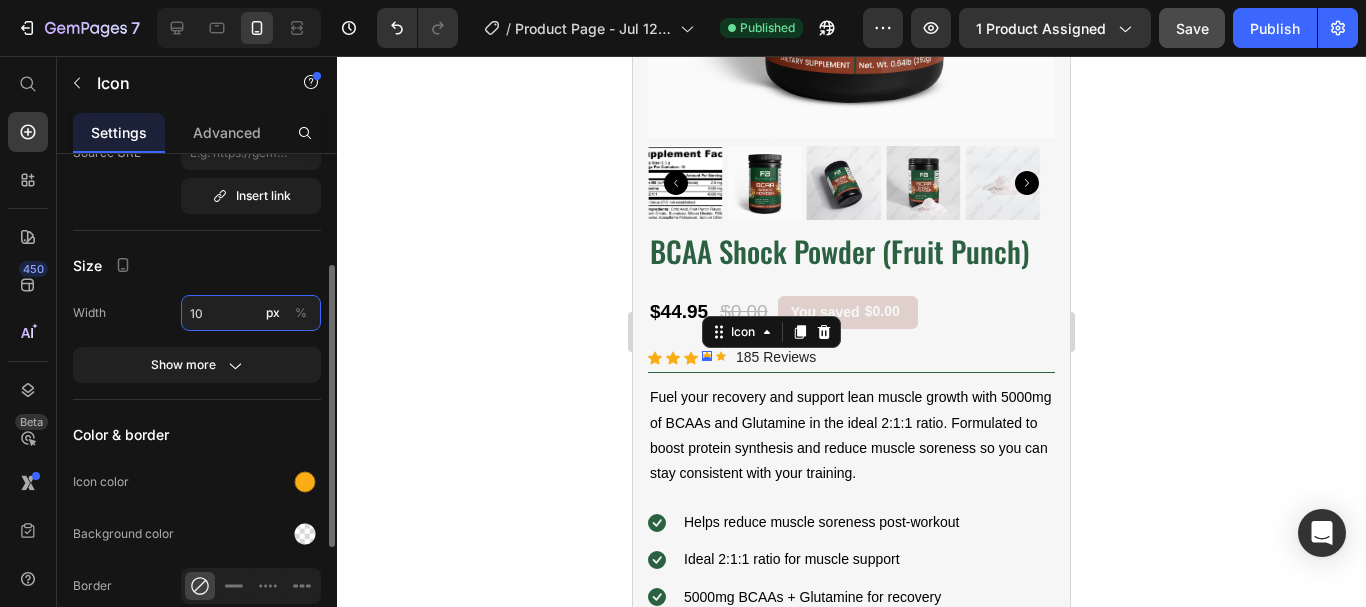 click on "10" at bounding box center [251, 313] 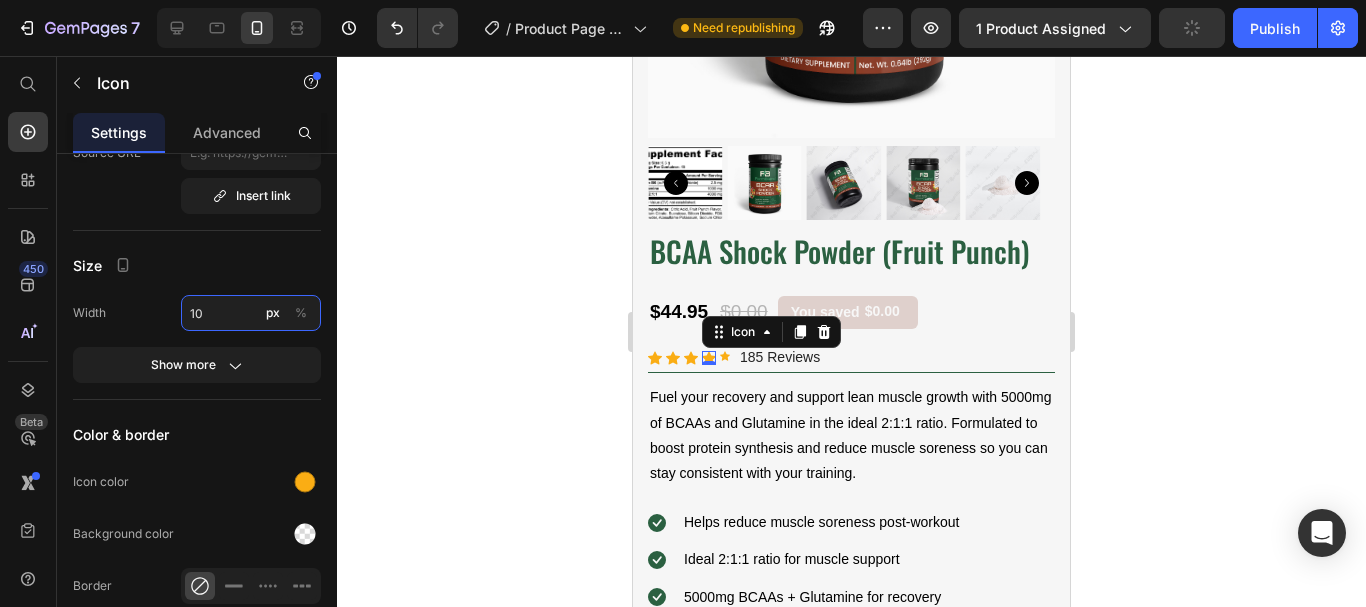 type on "14" 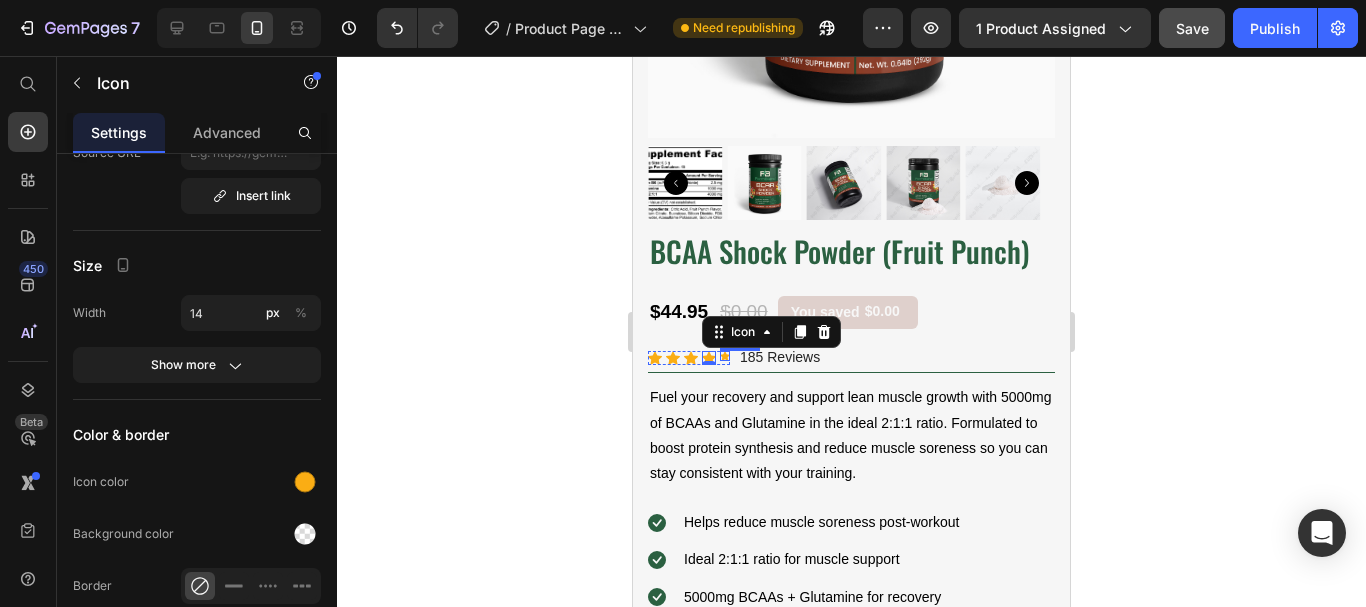 click 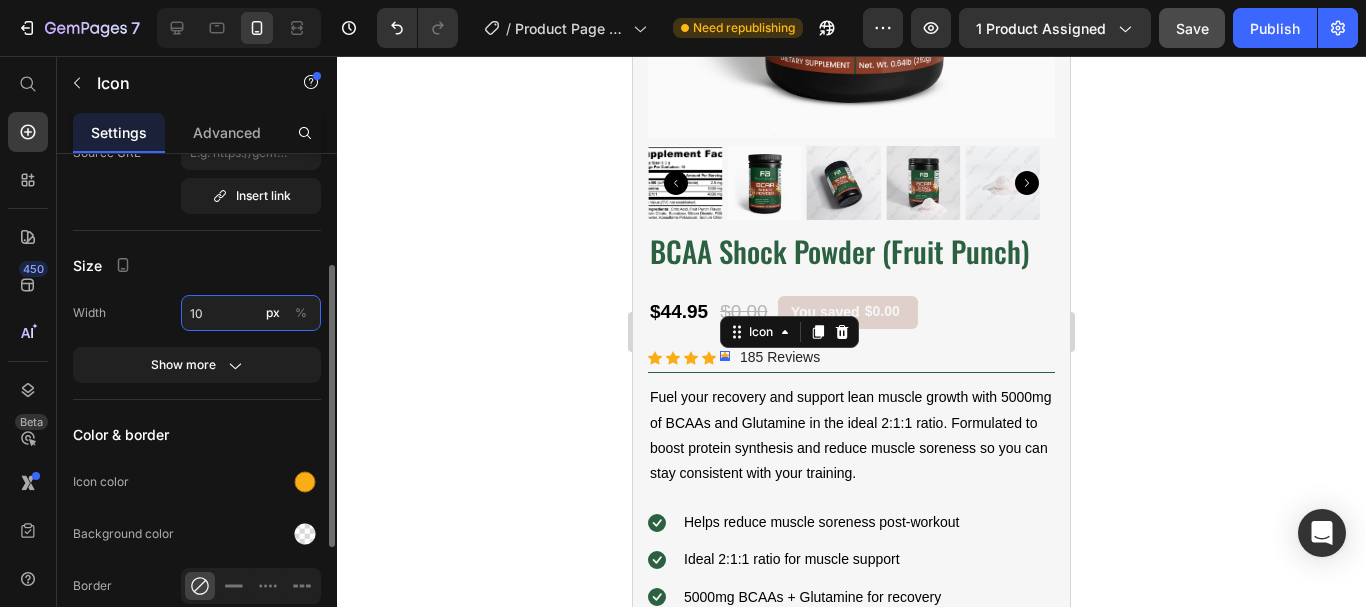 click on "10" at bounding box center (251, 313) 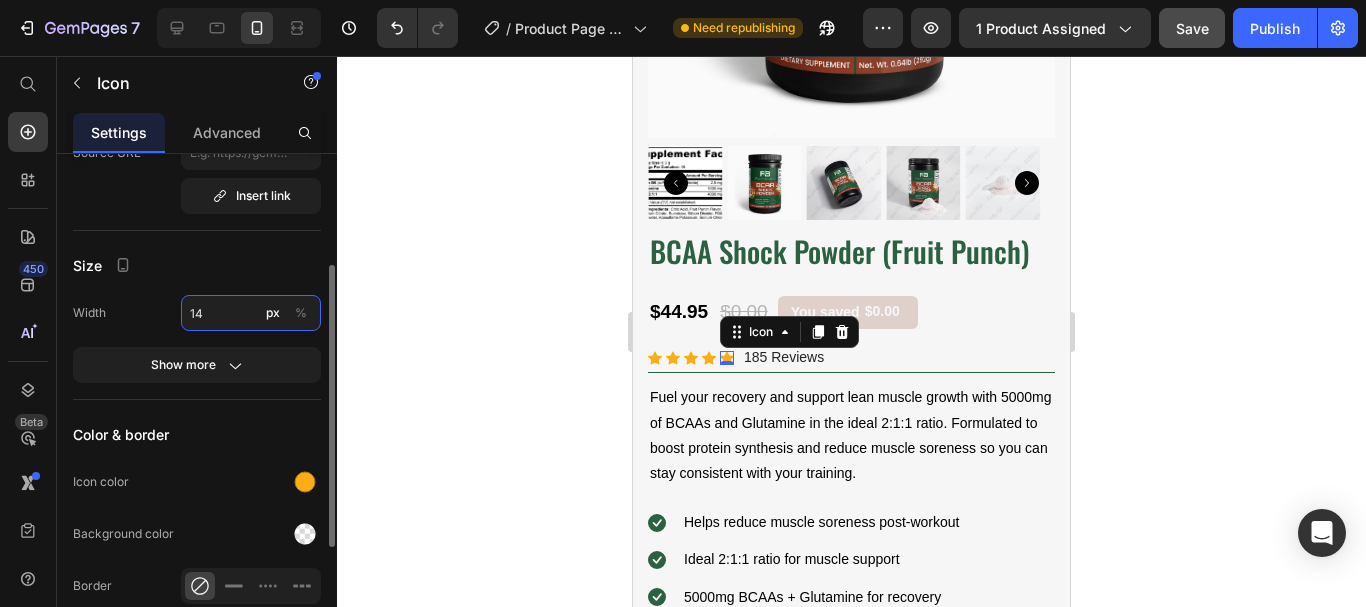 type on "14" 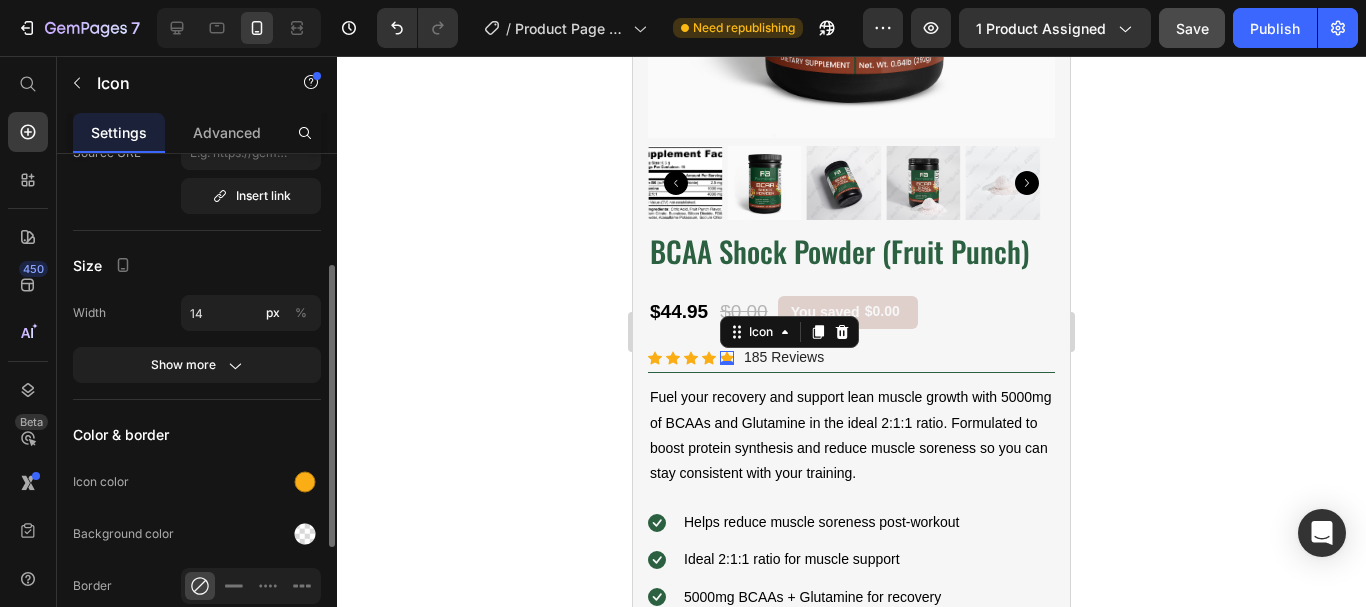 click on "Icon Choose icon                Insert link Source URL  Insert link  Size Width 14 px % Show more Color & border Icon color Background color Border Corner Align" at bounding box center [197, 363] 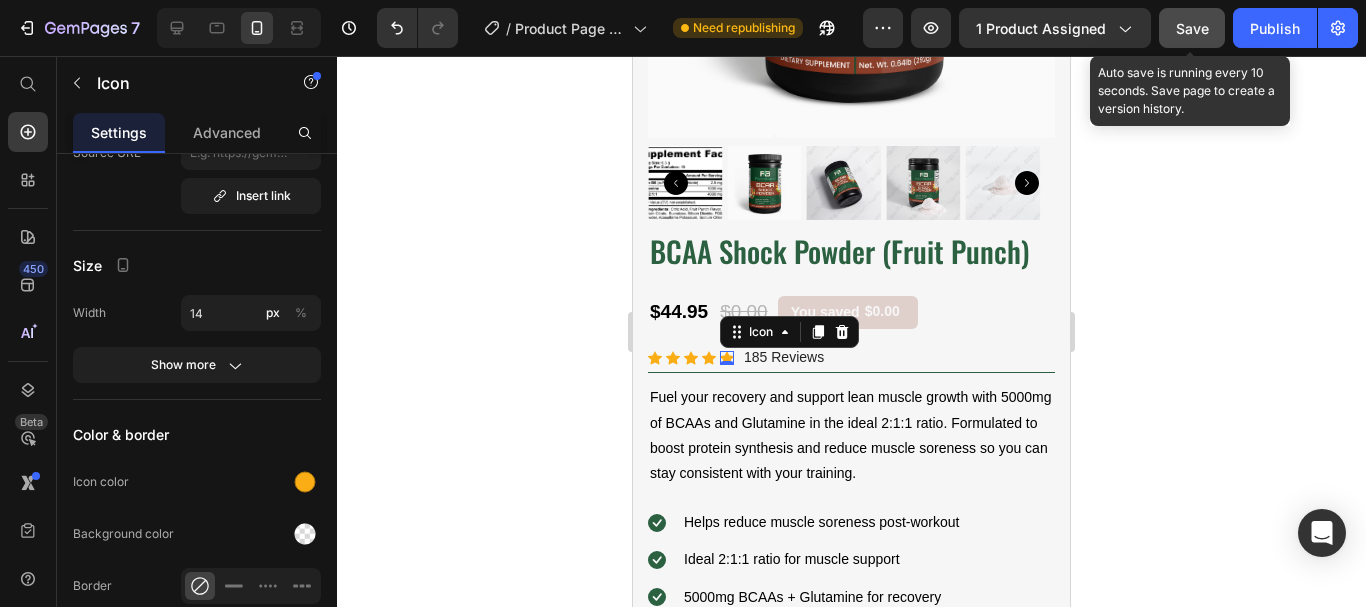 click on "Save" at bounding box center [1192, 28] 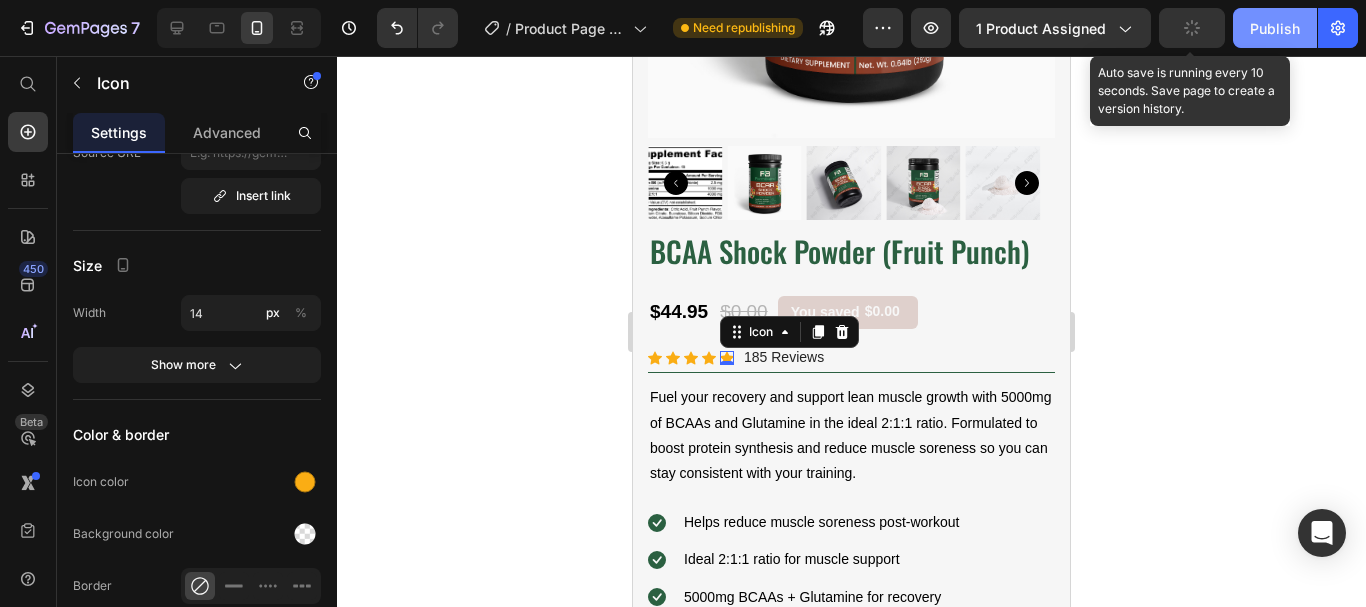 click on "Publish" at bounding box center (1275, 28) 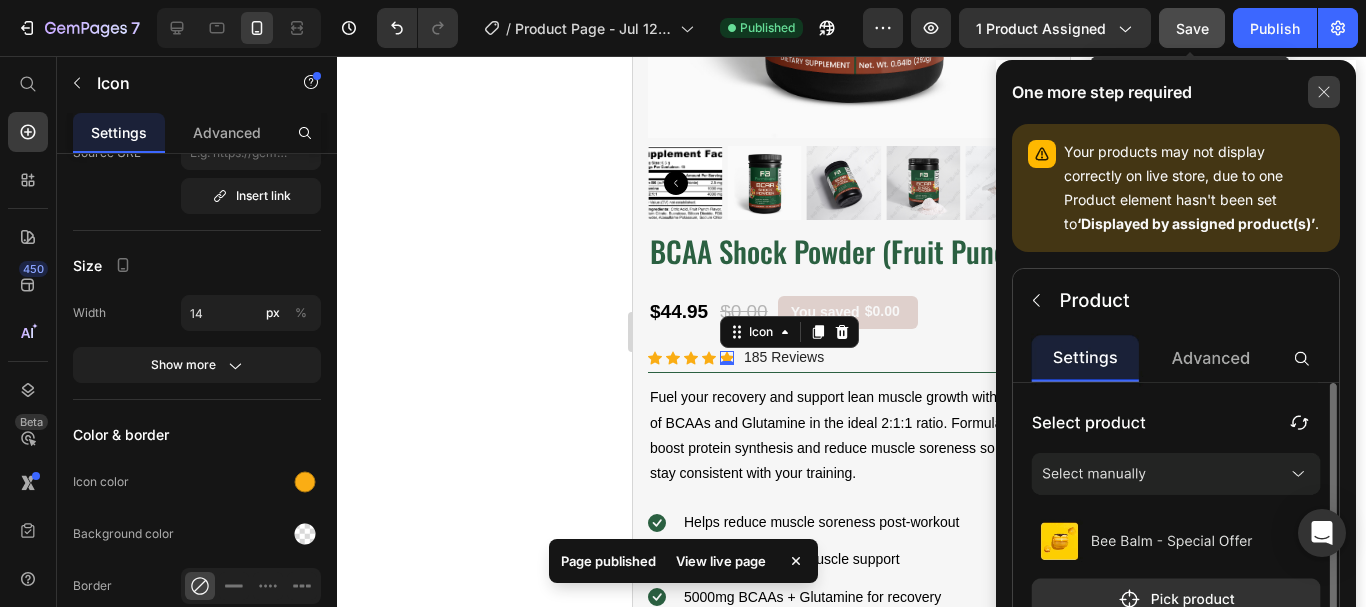 click 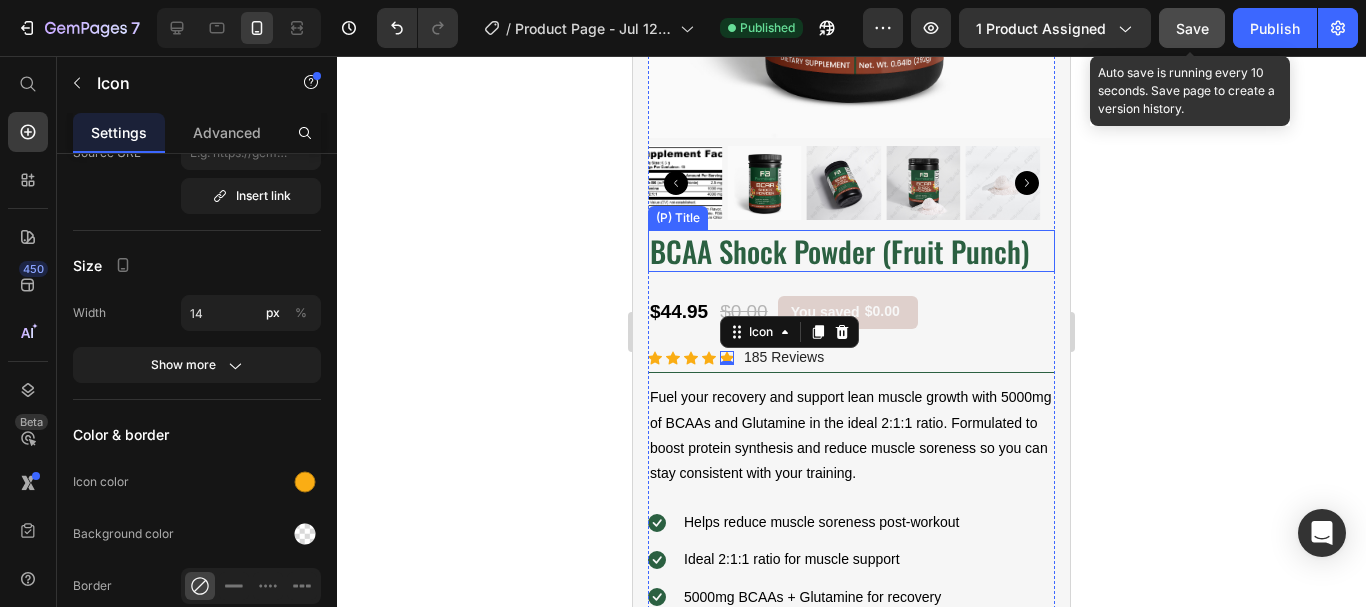 click on "BCAA Shock Powder (Fruit Punch)" at bounding box center [851, 251] 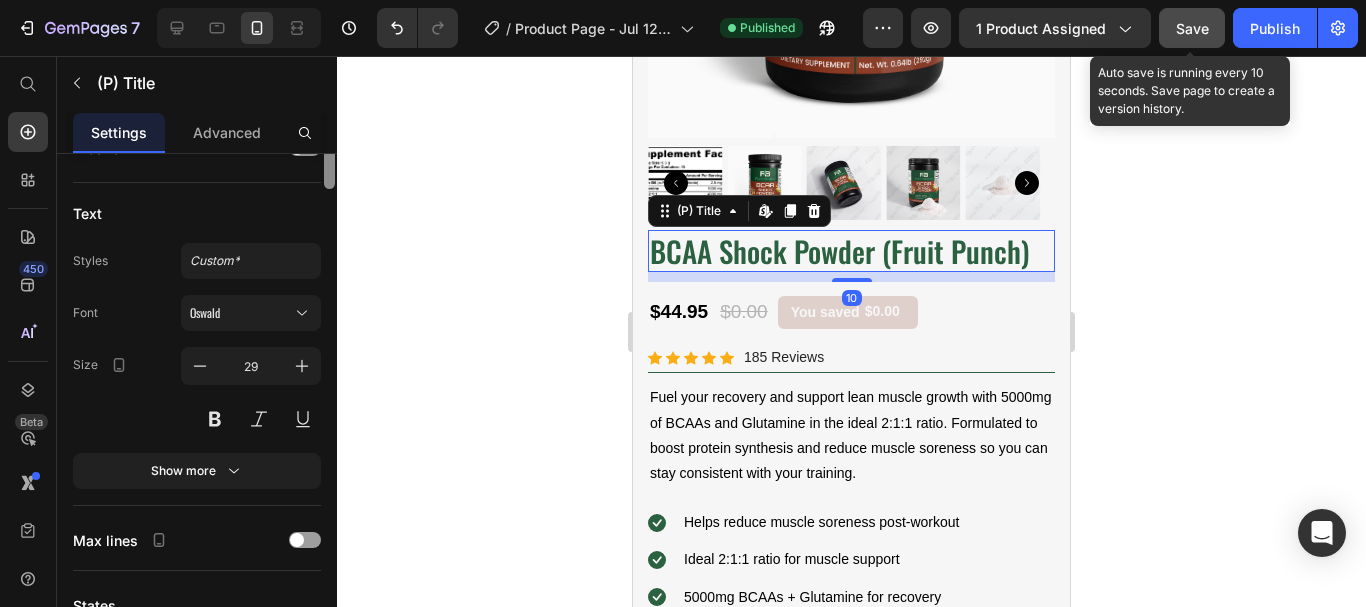 scroll, scrollTop: 0, scrollLeft: 0, axis: both 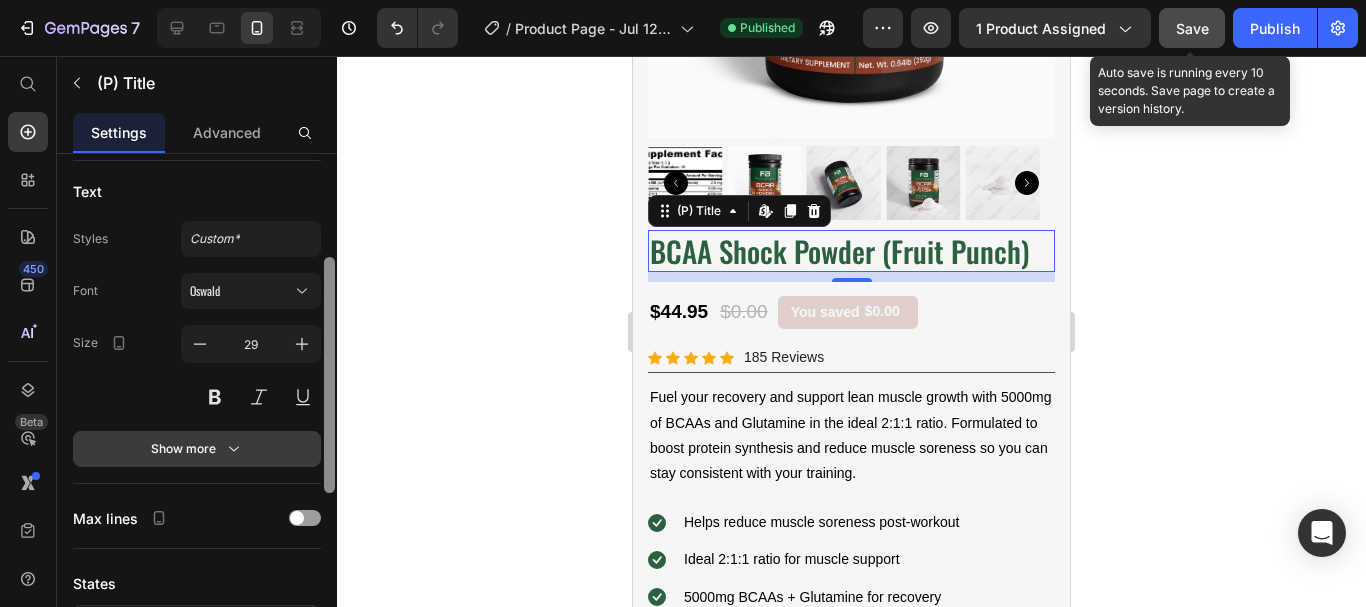 drag, startPoint x: 332, startPoint y: 330, endPoint x: 275, endPoint y: 435, distance: 119.47385 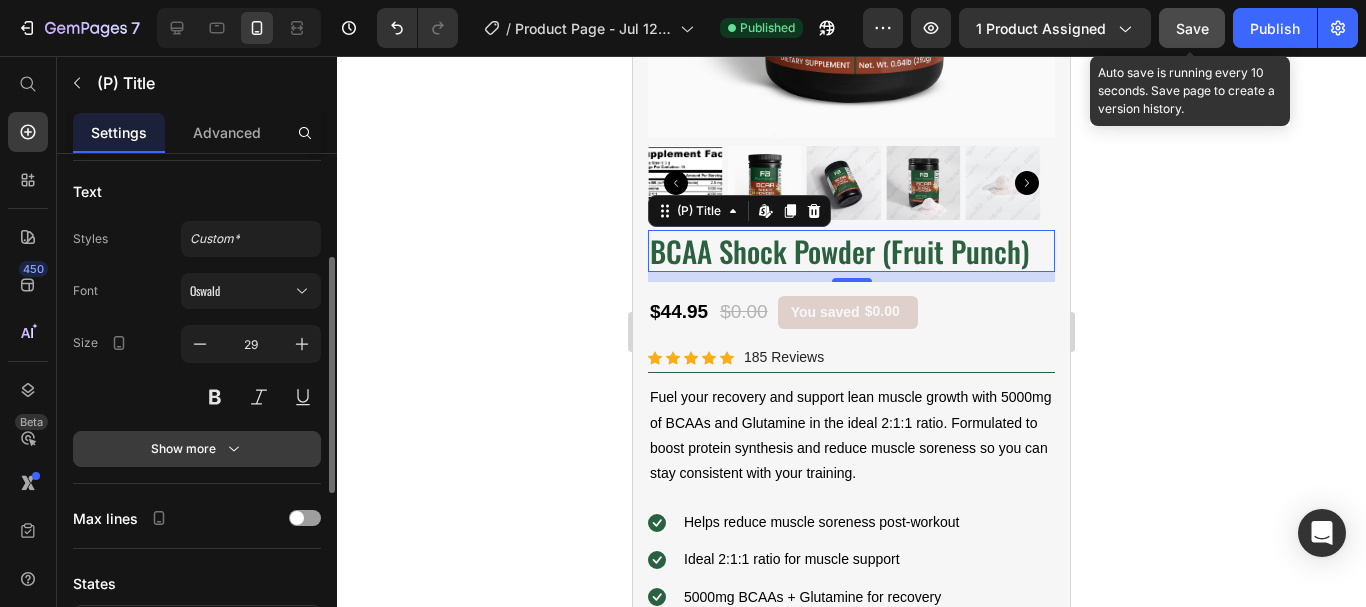 click on "Show more" at bounding box center (197, 449) 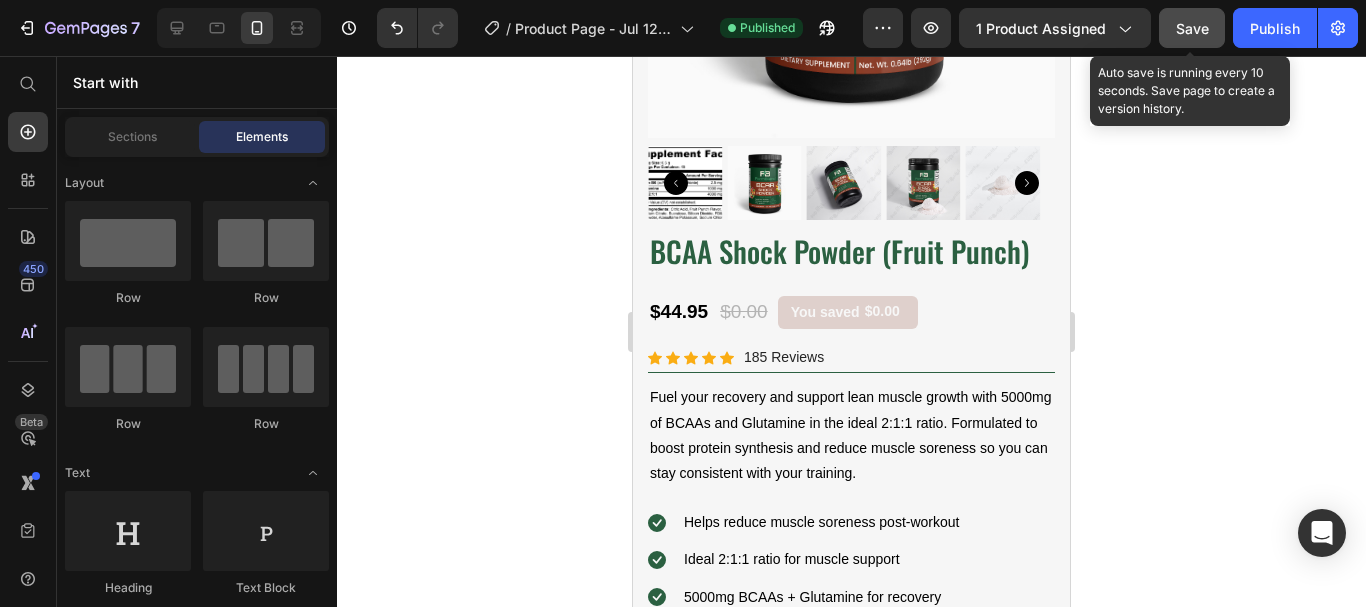 scroll, scrollTop: 1488, scrollLeft: 0, axis: vertical 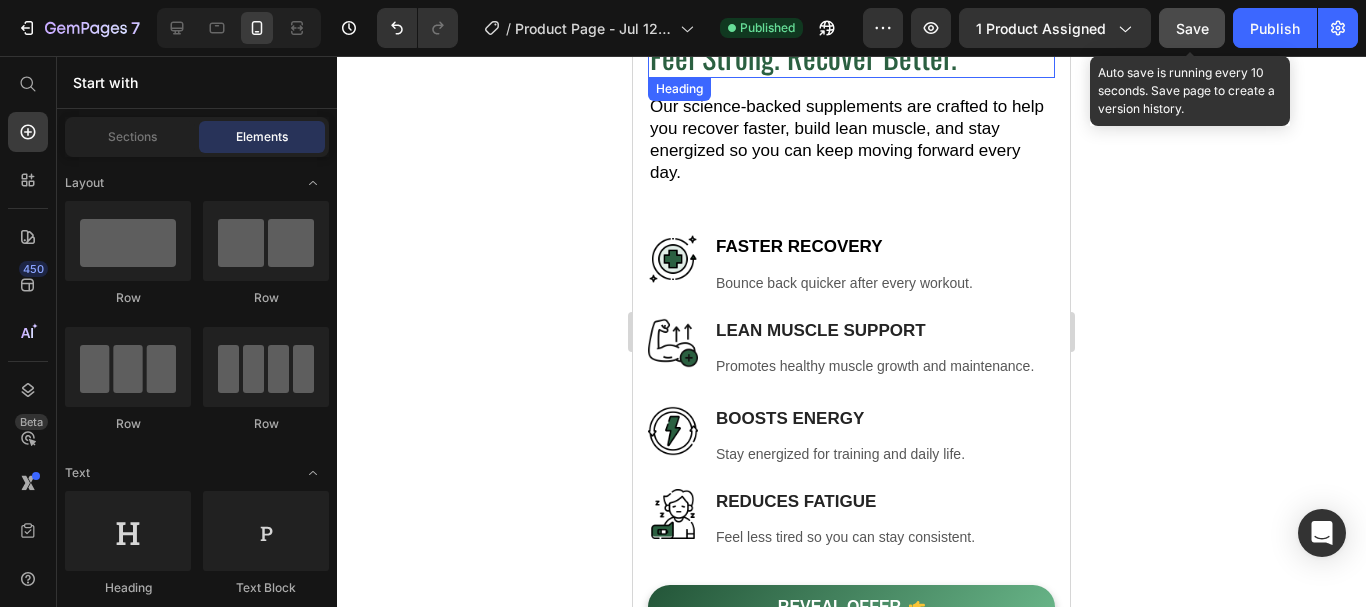 click on "Image Feel Strong. Recover Better. Heading Row Our science-backed supplements are crafted to help you recover faster, build lean muscle, and stay energized so you can keep moving forward every day. Text block Row Image Faster Recovery Heading Bounce back quicker after every workout. Text block Row Image Lean Muscle Support Heading Promotes healthy muscle growth and maintenance. Text block Row Image Boosts Energy Heading Stay energized for training and daily life. Text block Row Image  Reduces Fatigue Heading Feel less tired so you can stay consistent. Text block Row  	   REVEAL OFFER Button                Icon 30 day money back guarantee Text block Icon List Row Image Row" at bounding box center [851, 127] 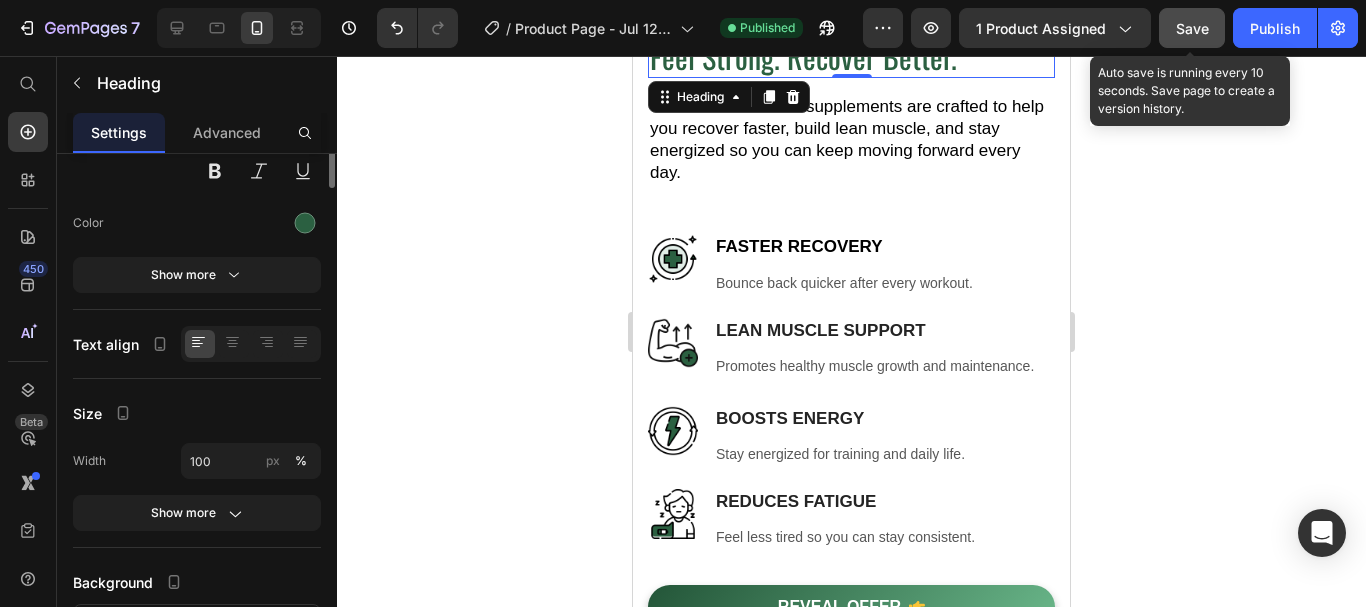 scroll, scrollTop: 0, scrollLeft: 0, axis: both 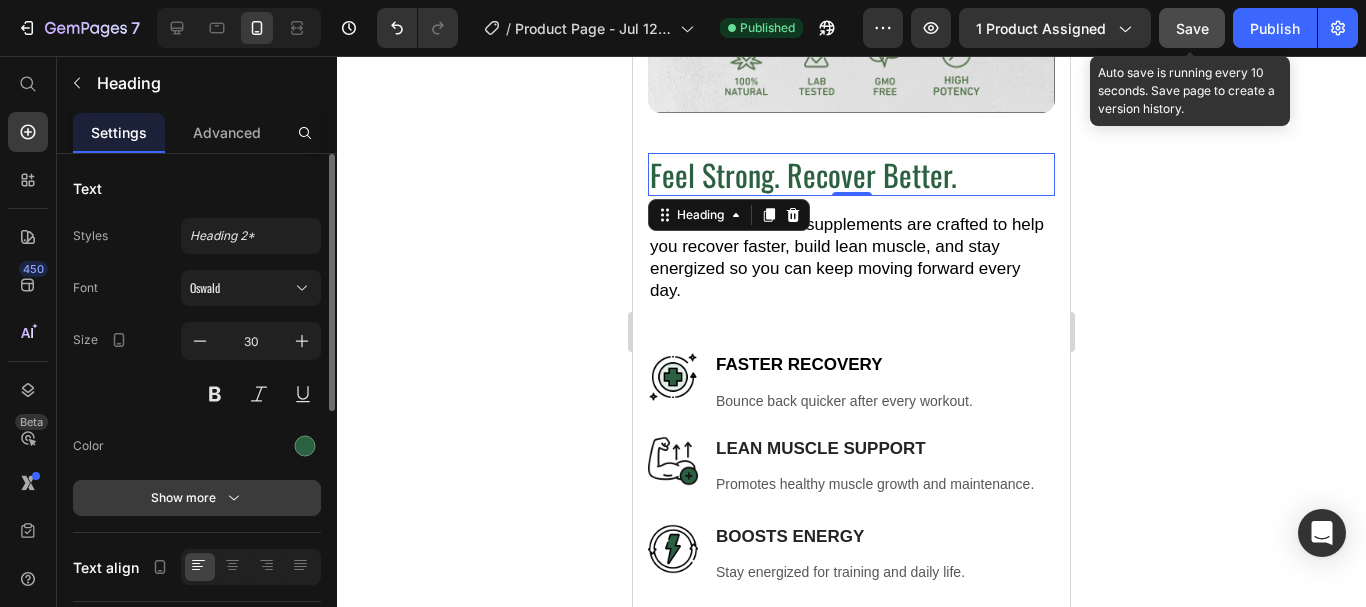 click 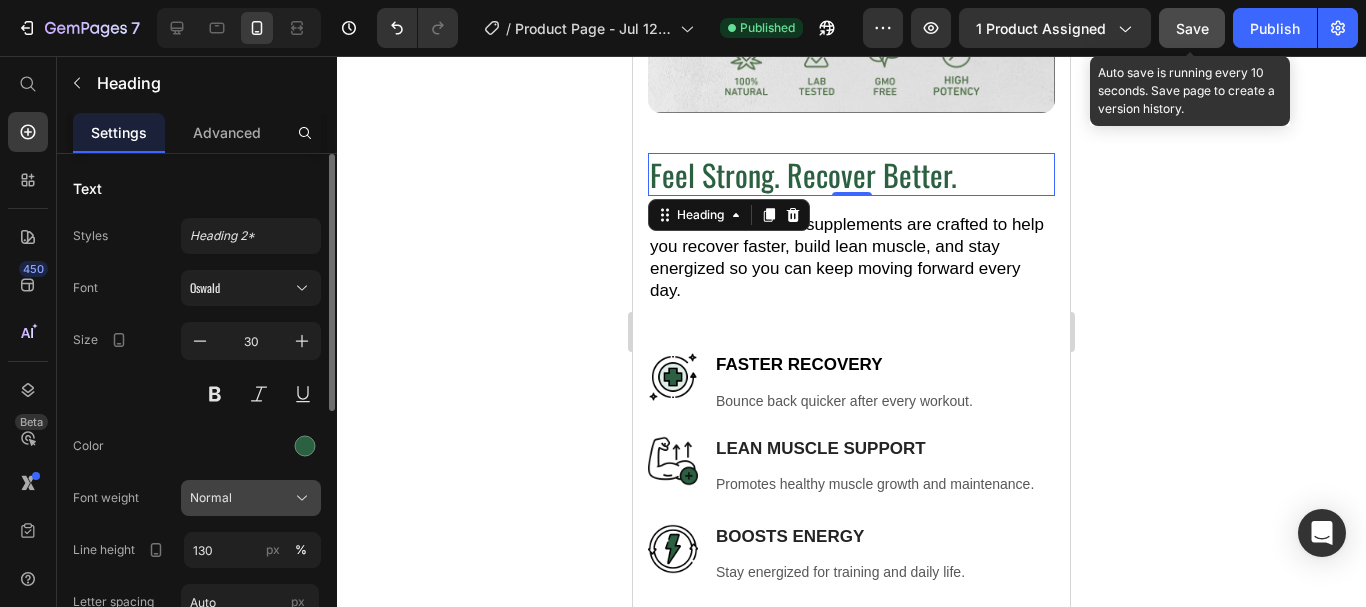 click on "Normal" 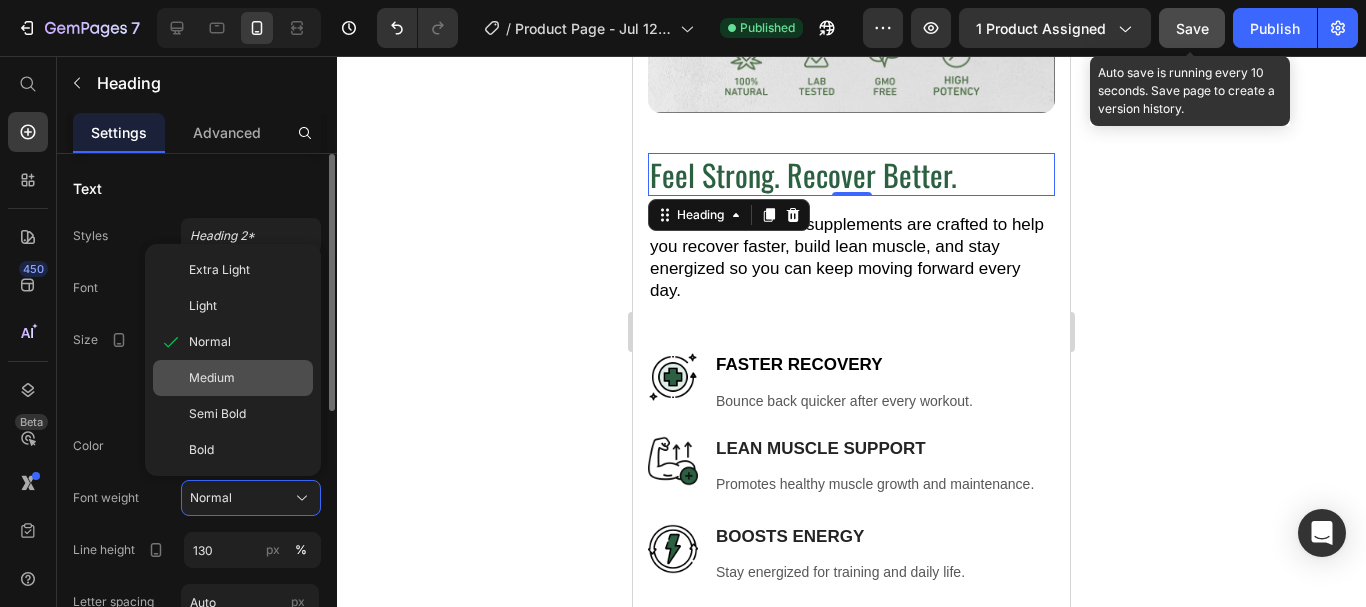 click on "Medium" 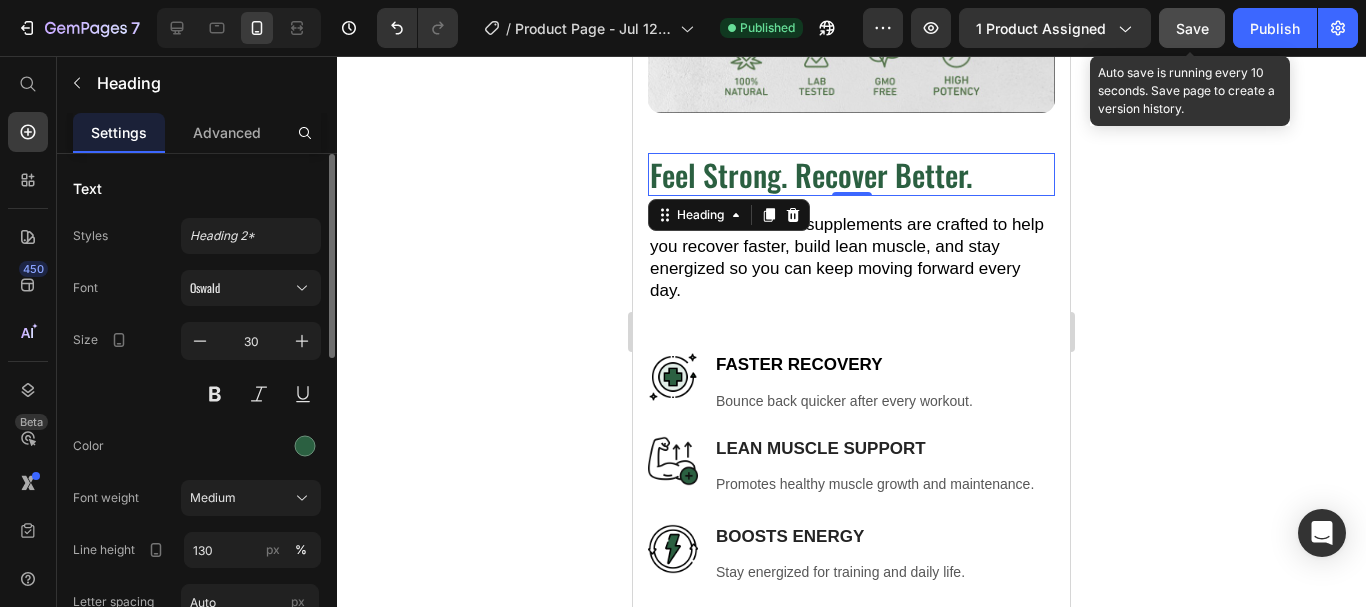 click on "Save" 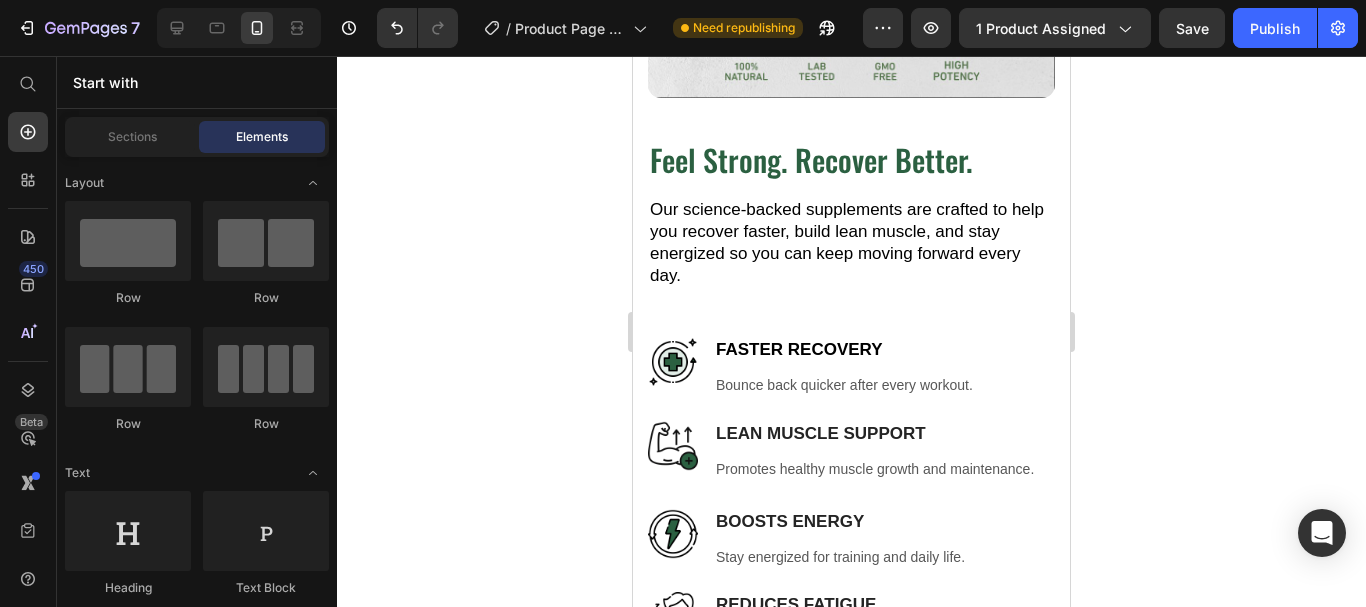 scroll, scrollTop: 2823, scrollLeft: 0, axis: vertical 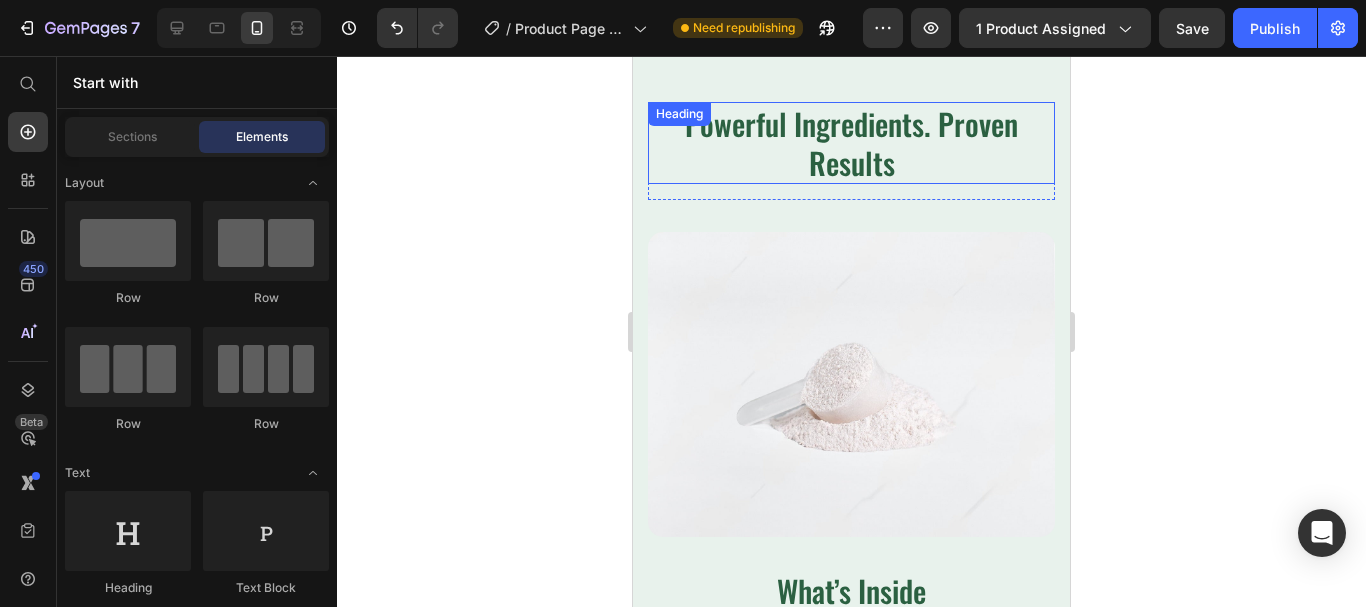 click on "Powerful Ingredients. Proven Results" at bounding box center [851, 143] 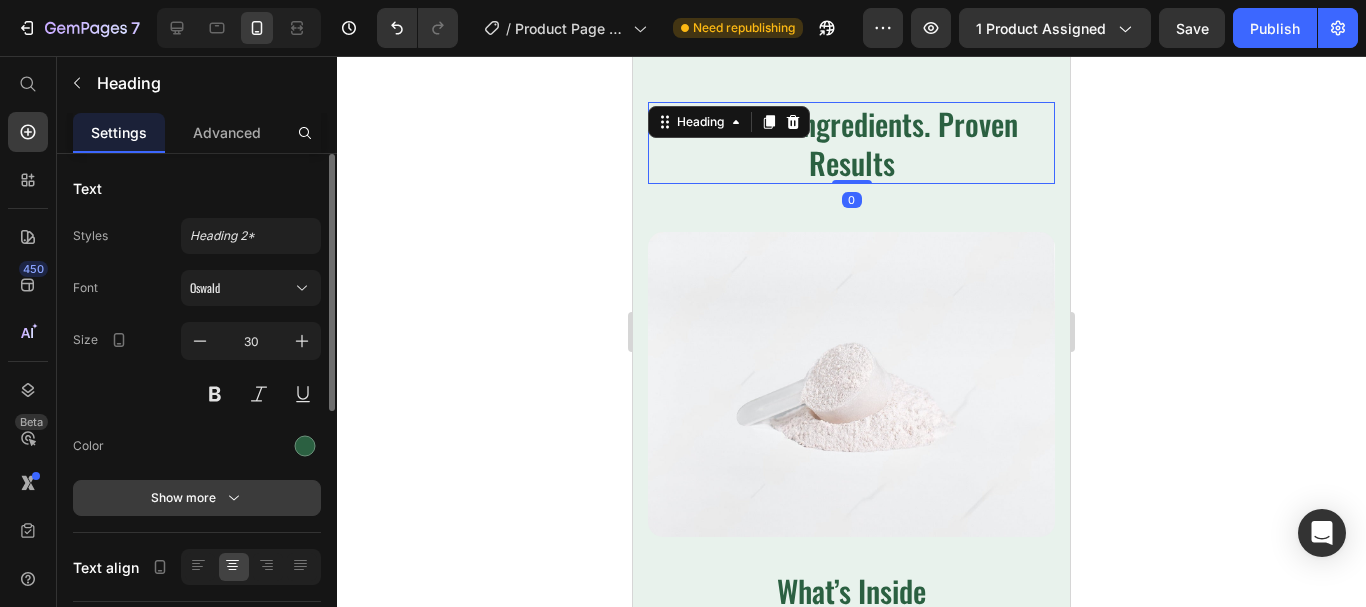 click 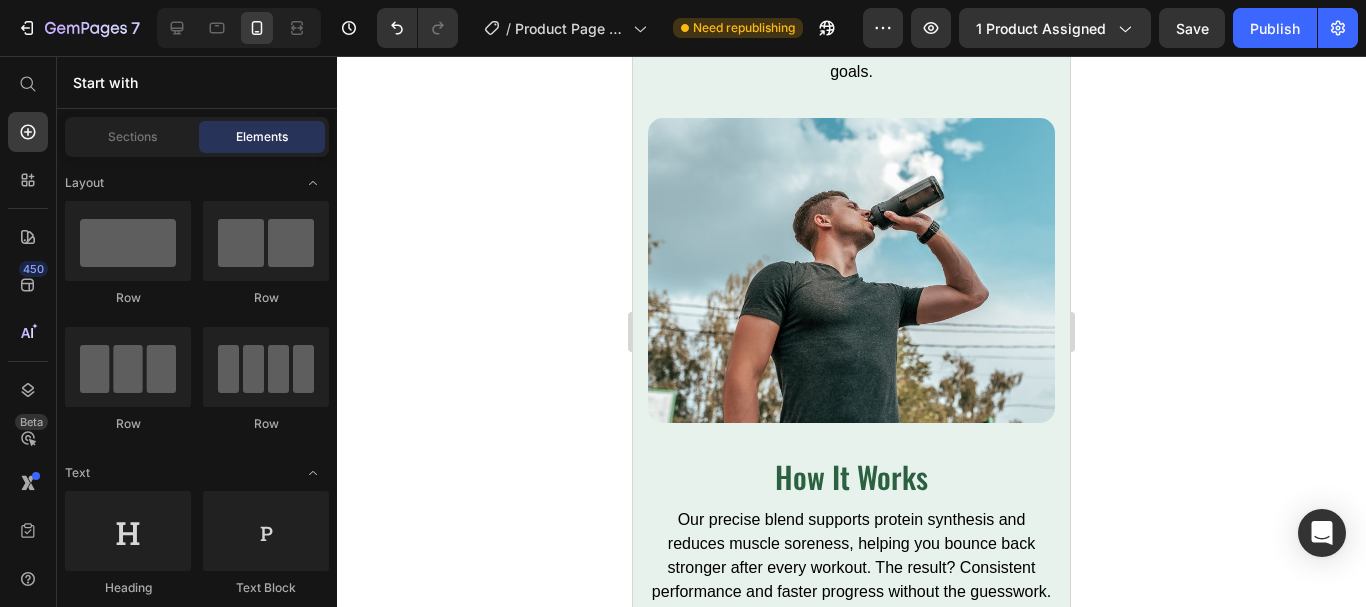 scroll, scrollTop: 4244, scrollLeft: 0, axis: vertical 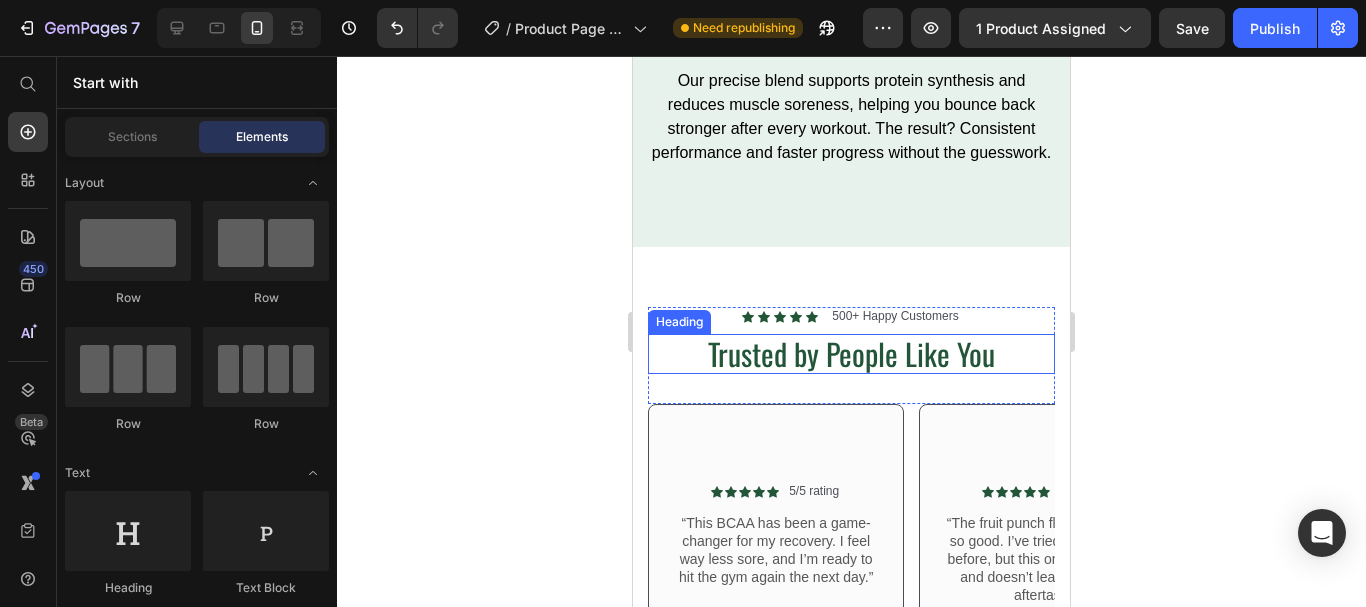 click on "Trusted by People Like You" at bounding box center [851, 354] 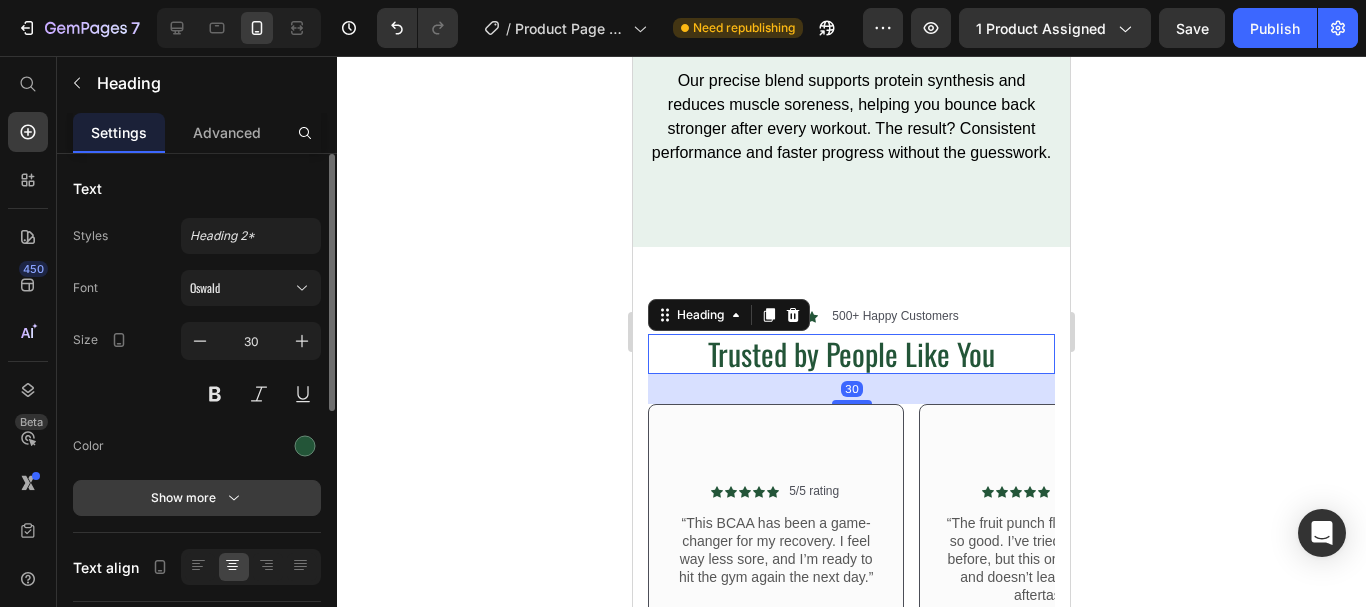 click on "Show more" at bounding box center (197, 498) 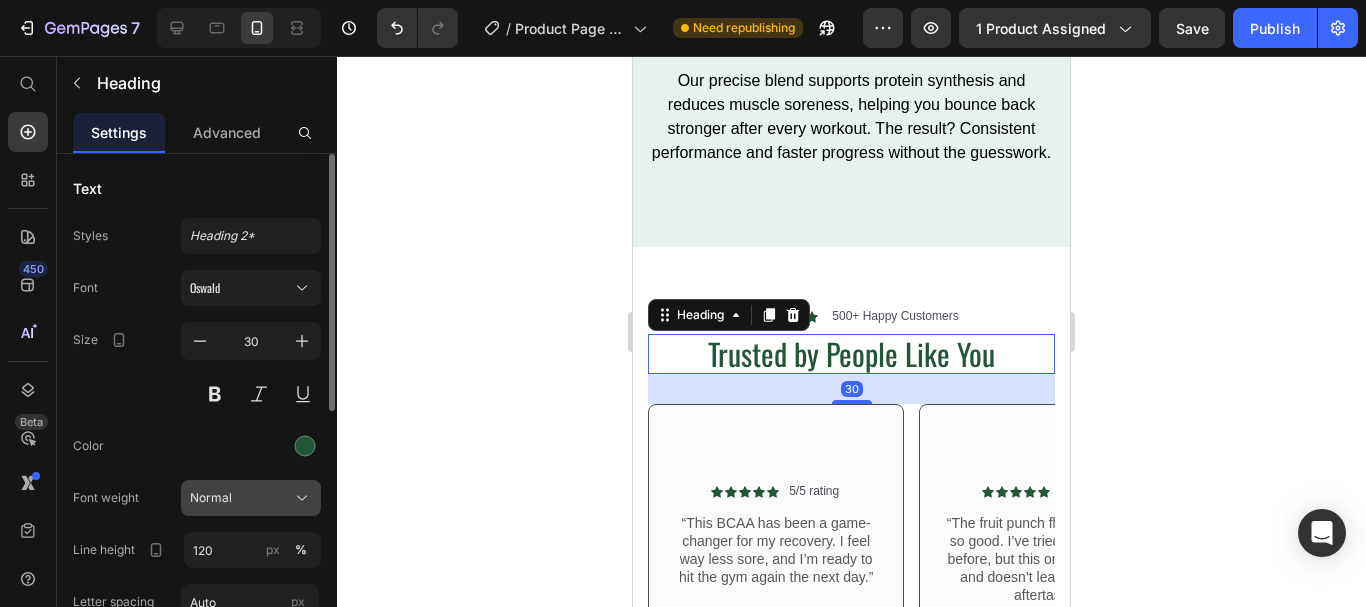 click on "Normal" at bounding box center [251, 498] 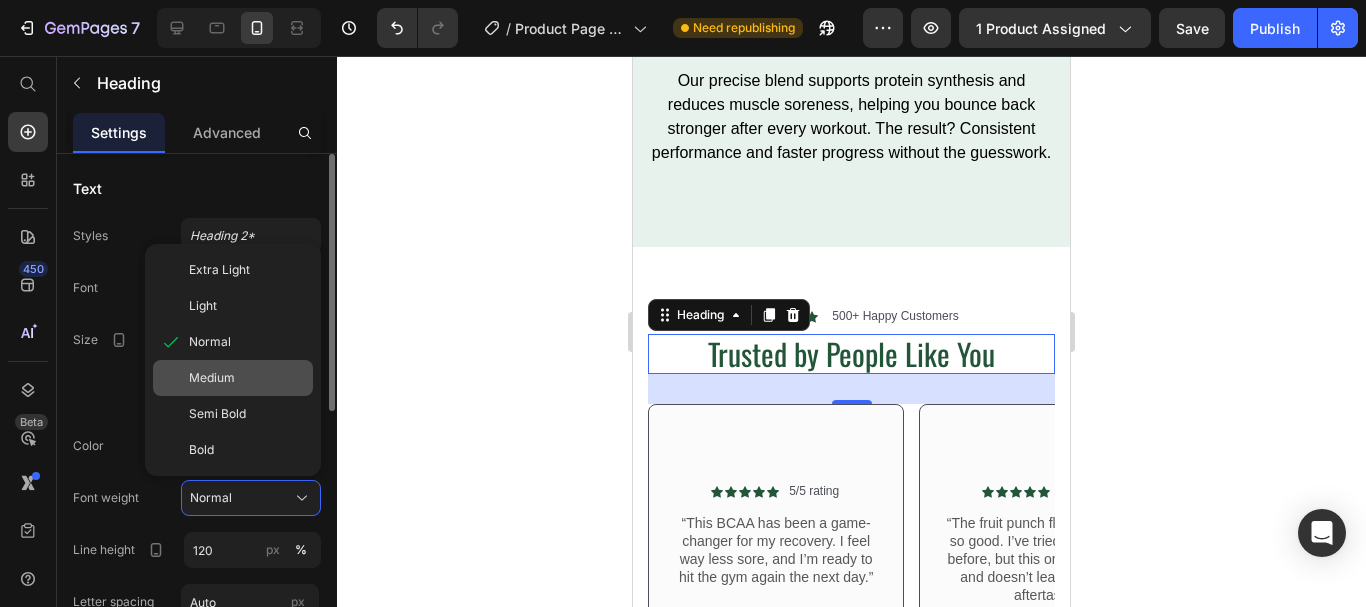 click on "Medium" at bounding box center (247, 378) 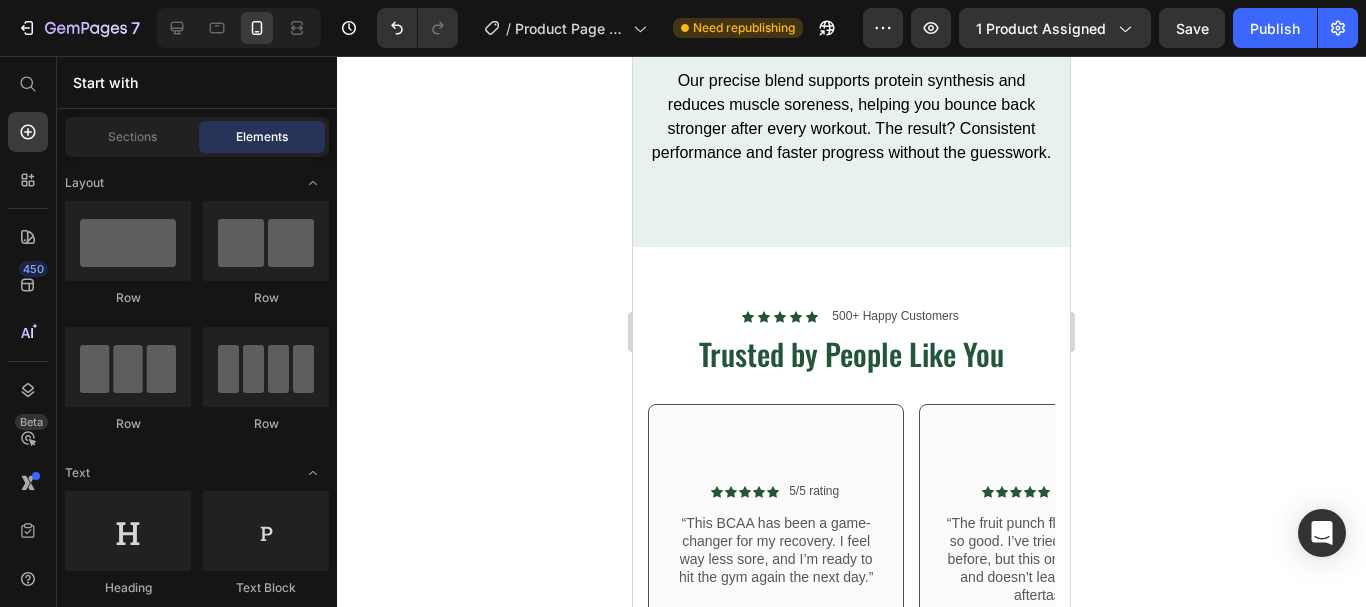 scroll, scrollTop: 4345, scrollLeft: 0, axis: vertical 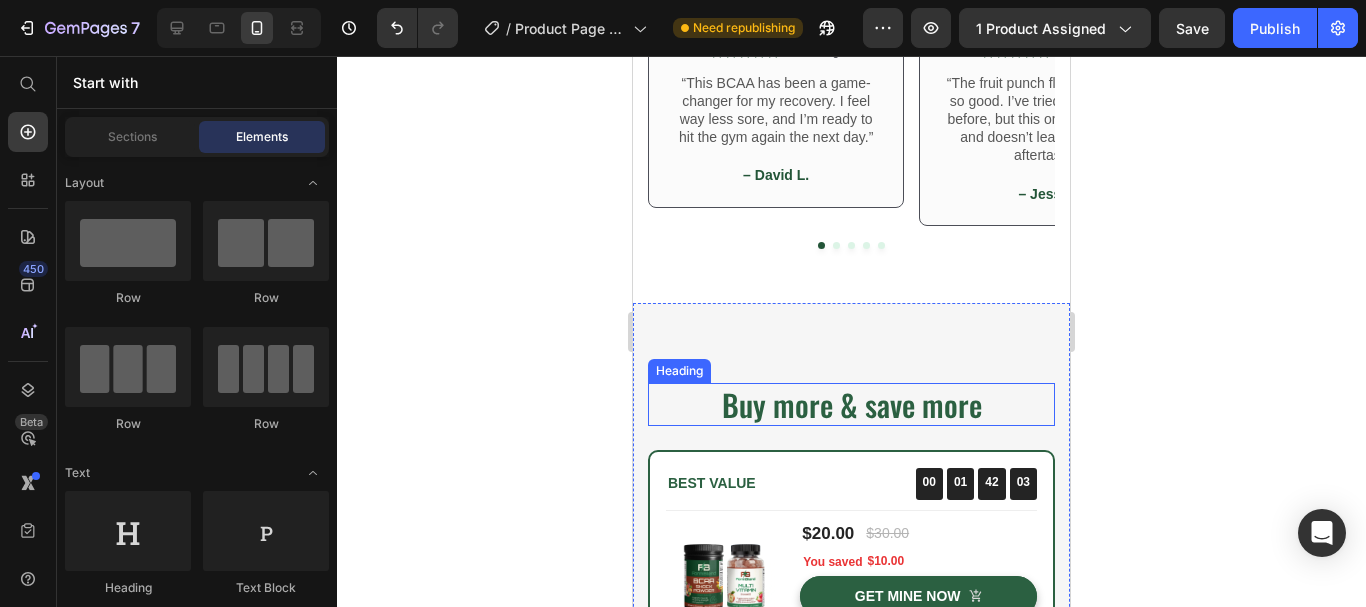 click on "Buy more & save more" at bounding box center [851, 404] 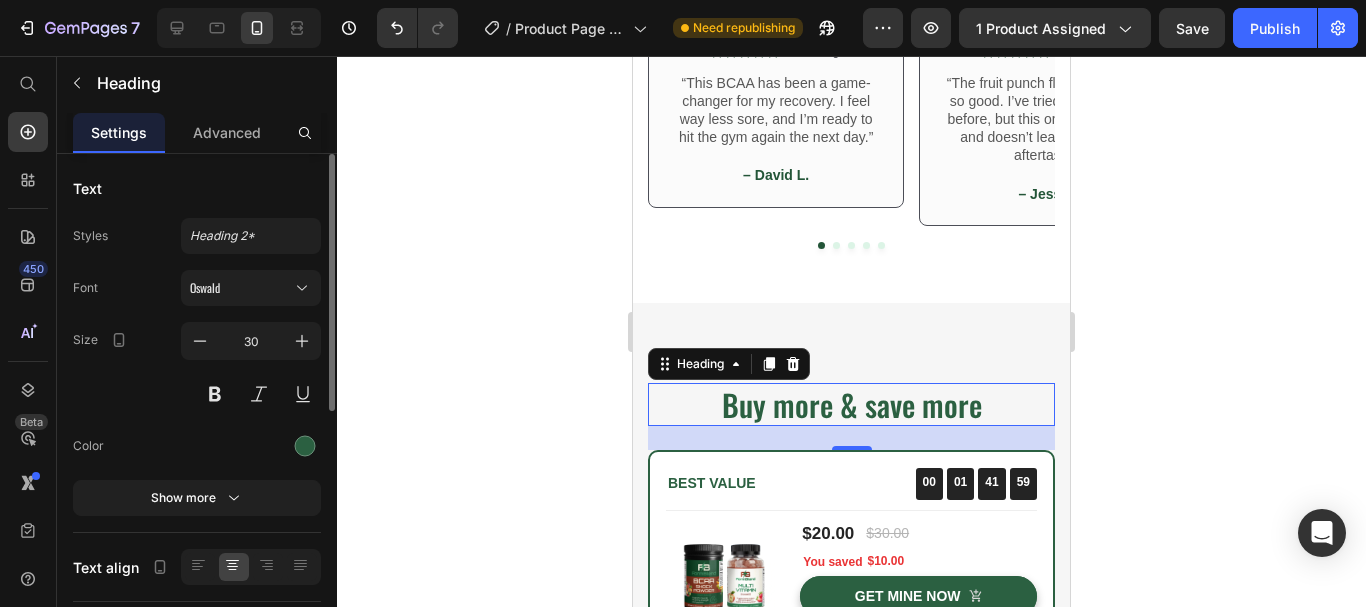 click on "Font Oswald Size 30 Color Show more" at bounding box center [197, 393] 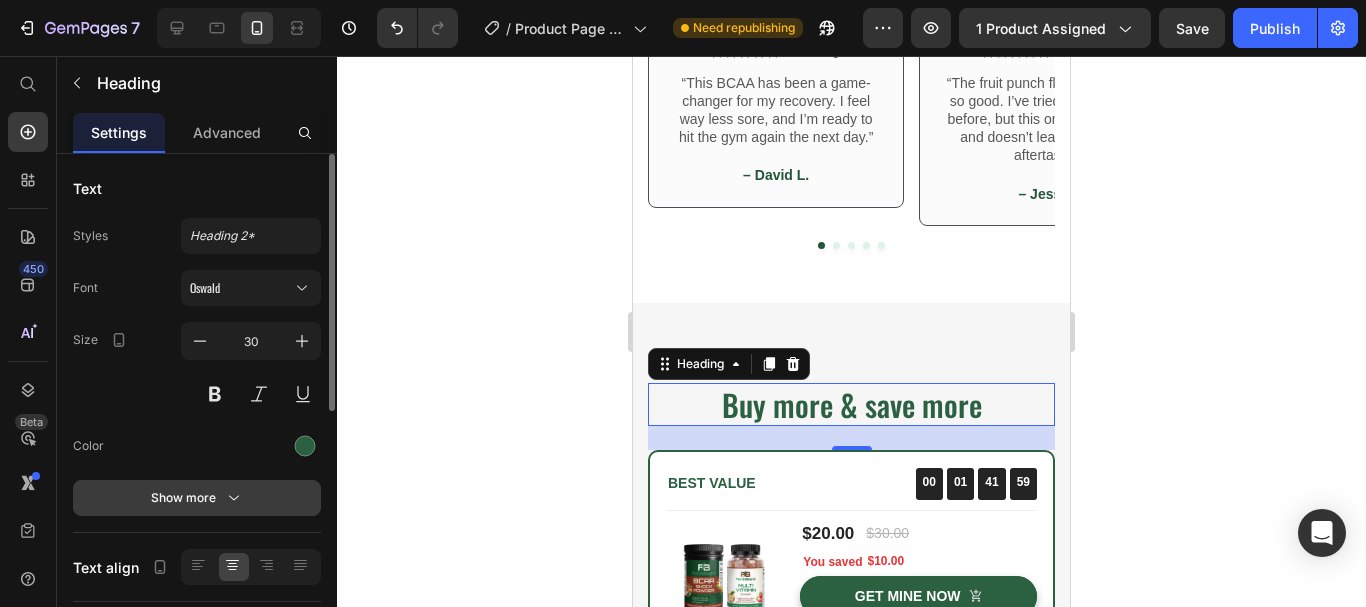 click on "Show more" at bounding box center (197, 498) 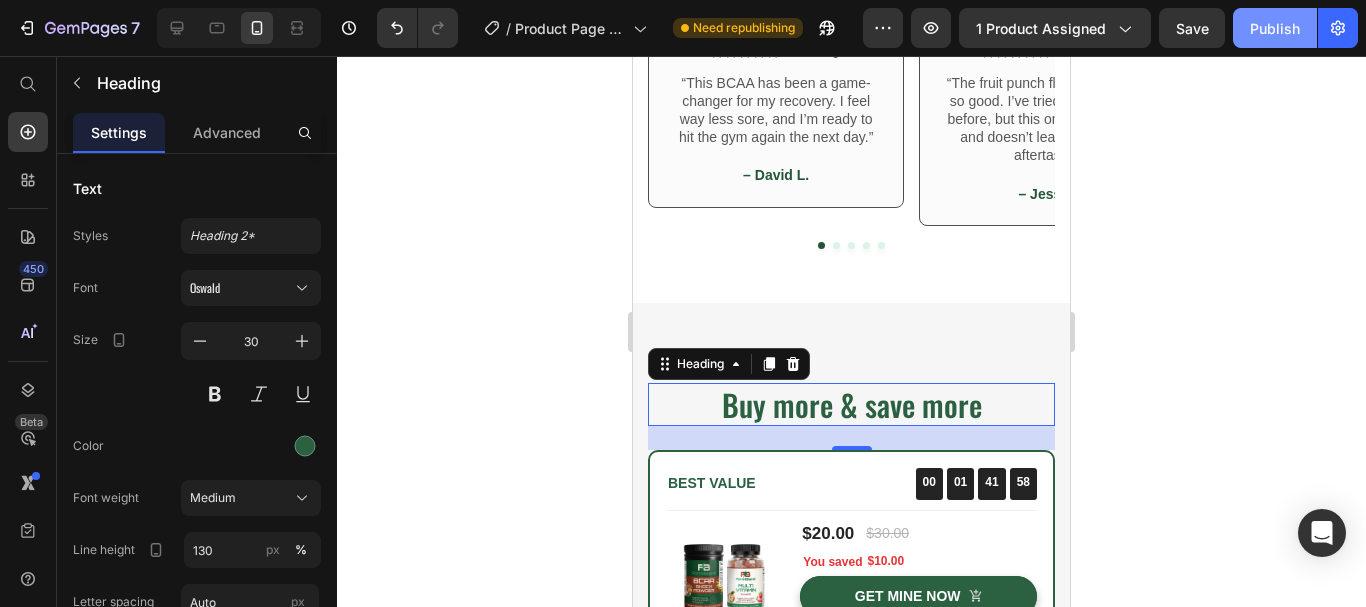 click on "Publish" at bounding box center (1275, 28) 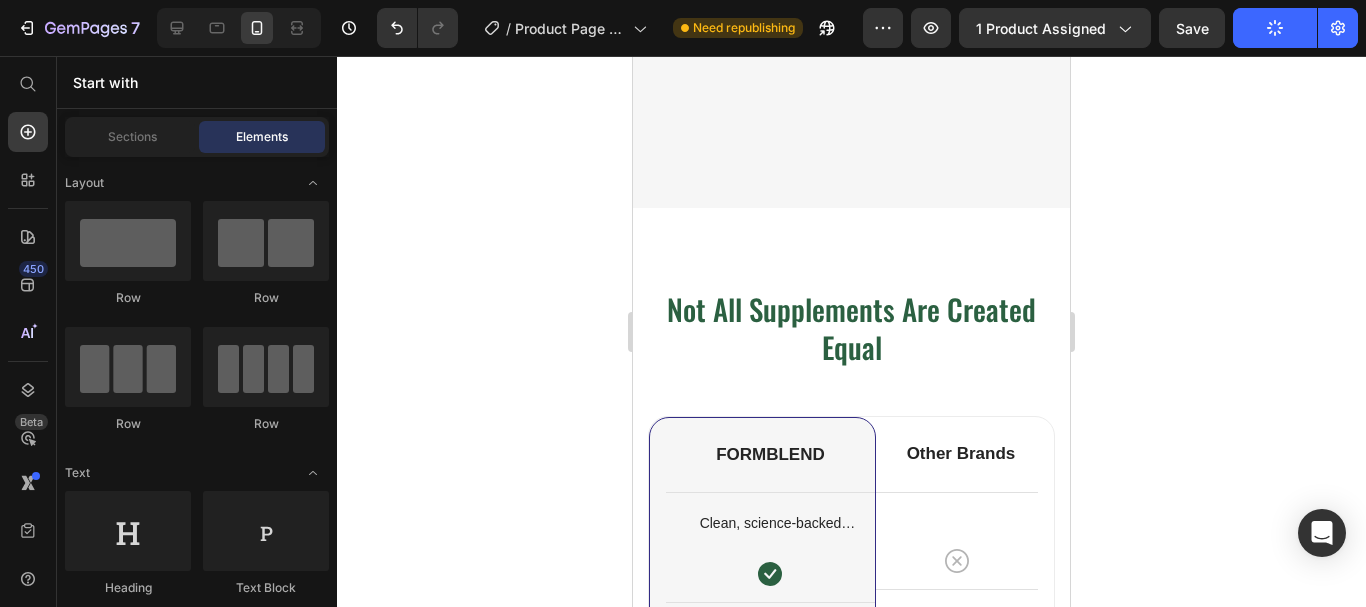 scroll, scrollTop: 6169, scrollLeft: 0, axis: vertical 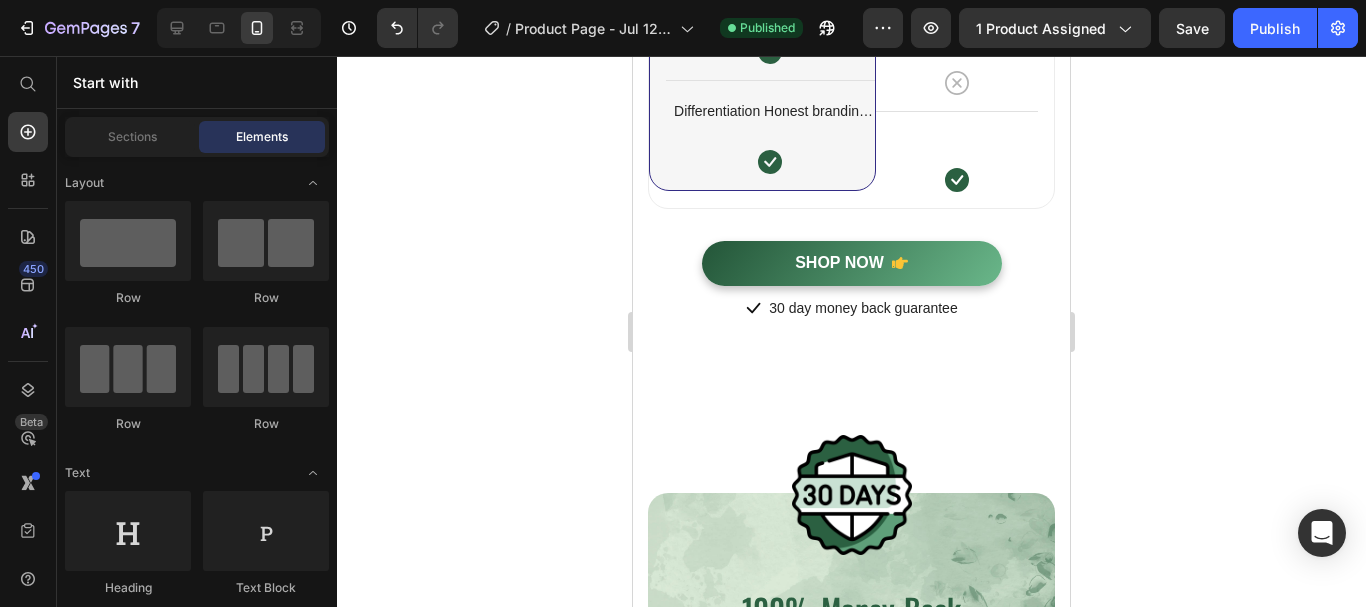 drag, startPoint x: 1063, startPoint y: 447, endPoint x: 1684, endPoint y: 548, distance: 629.1597 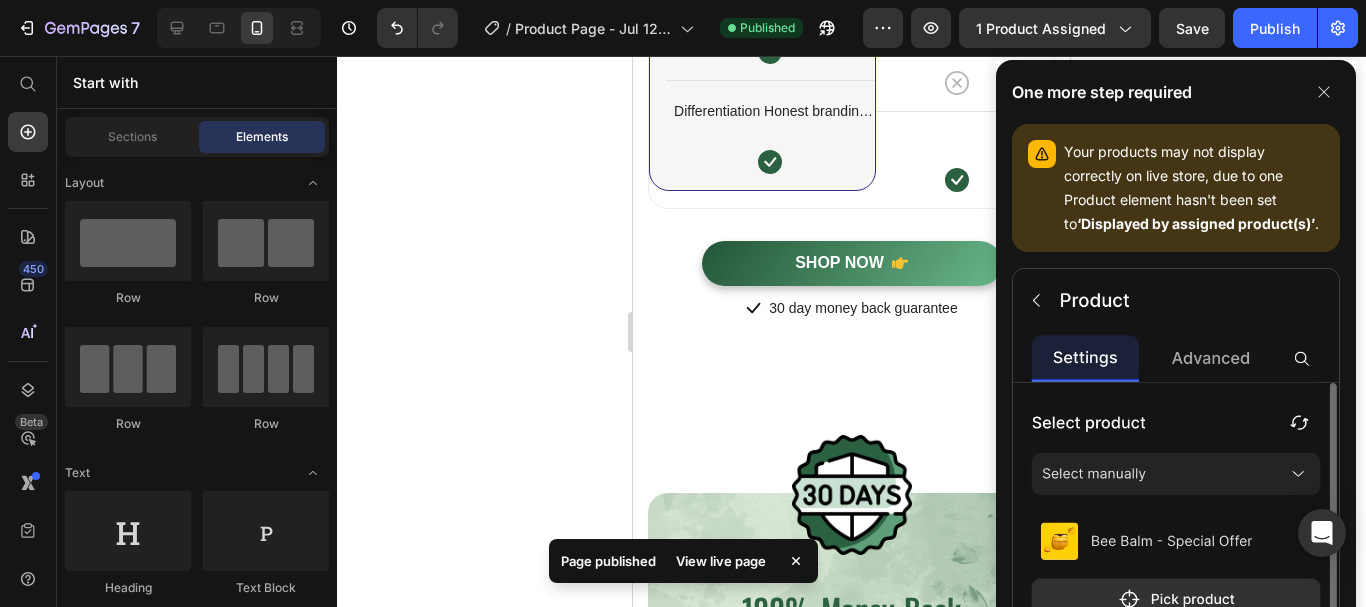 scroll, scrollTop: 6976, scrollLeft: 0, axis: vertical 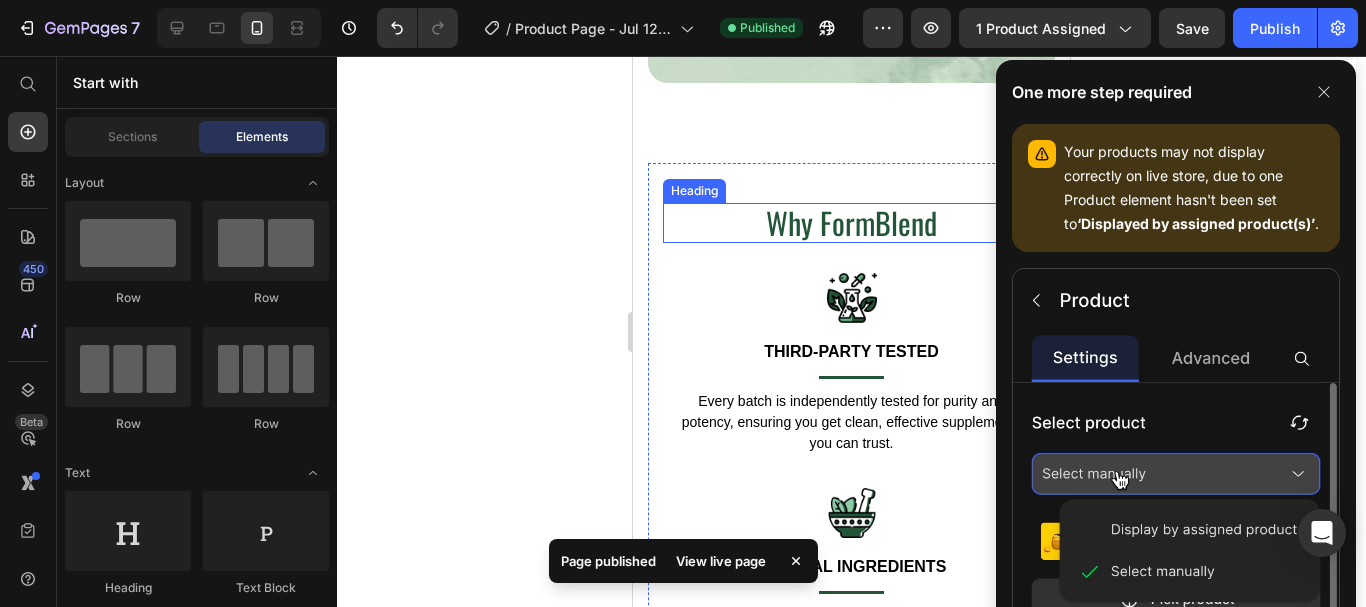 click on "Why FormBlend" at bounding box center (851, 223) 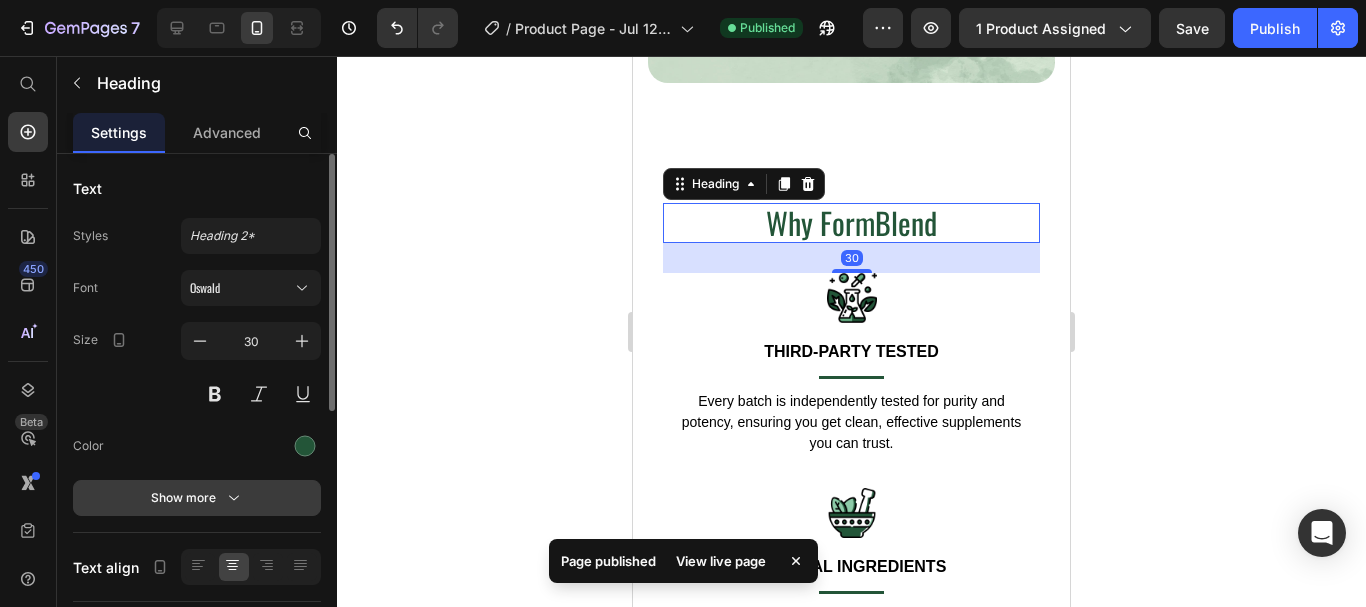 click on "Show more" at bounding box center (197, 498) 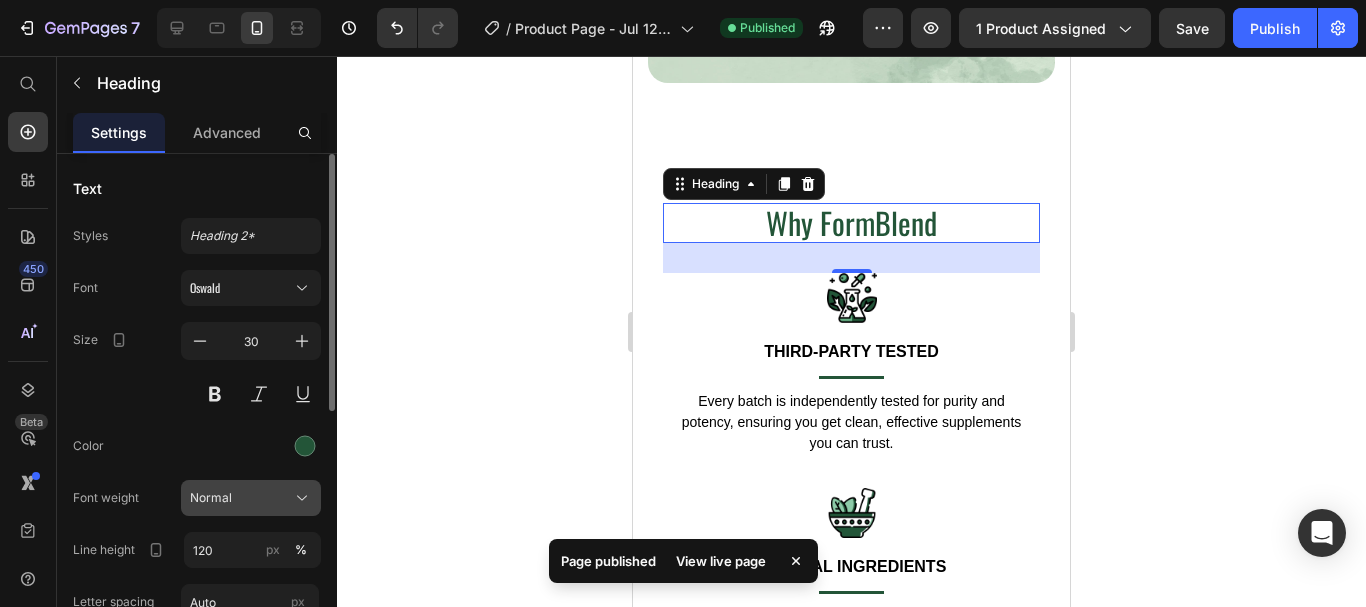 click on "Normal" 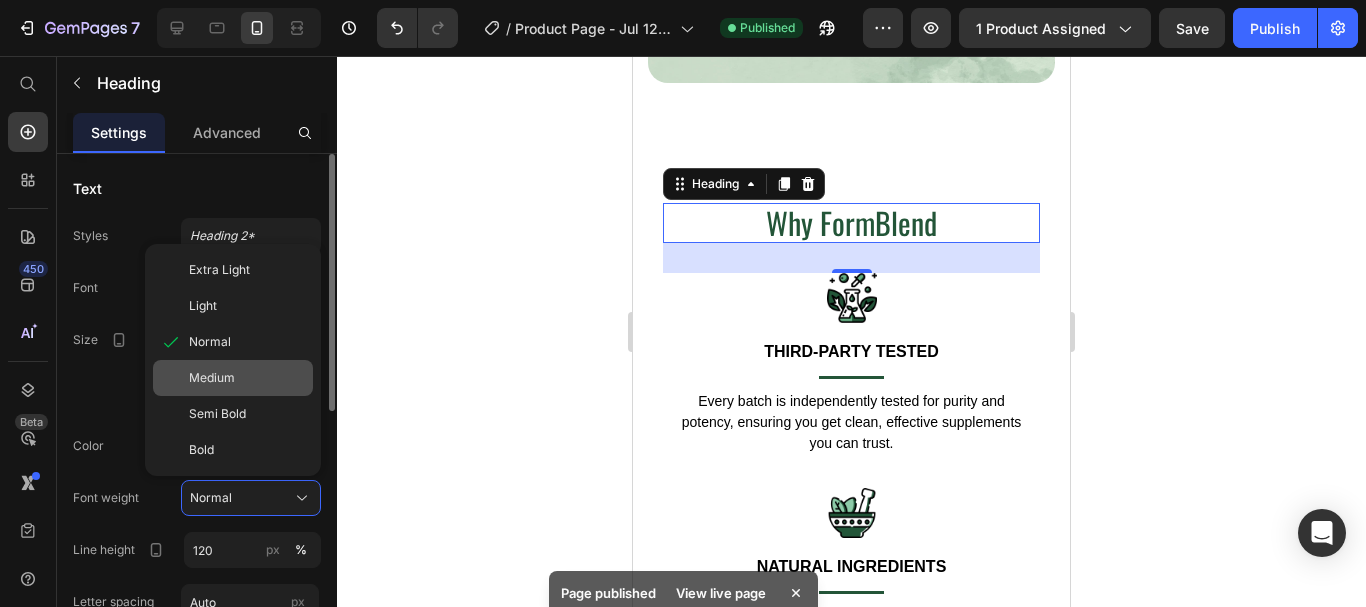 click on "Medium" at bounding box center (247, 378) 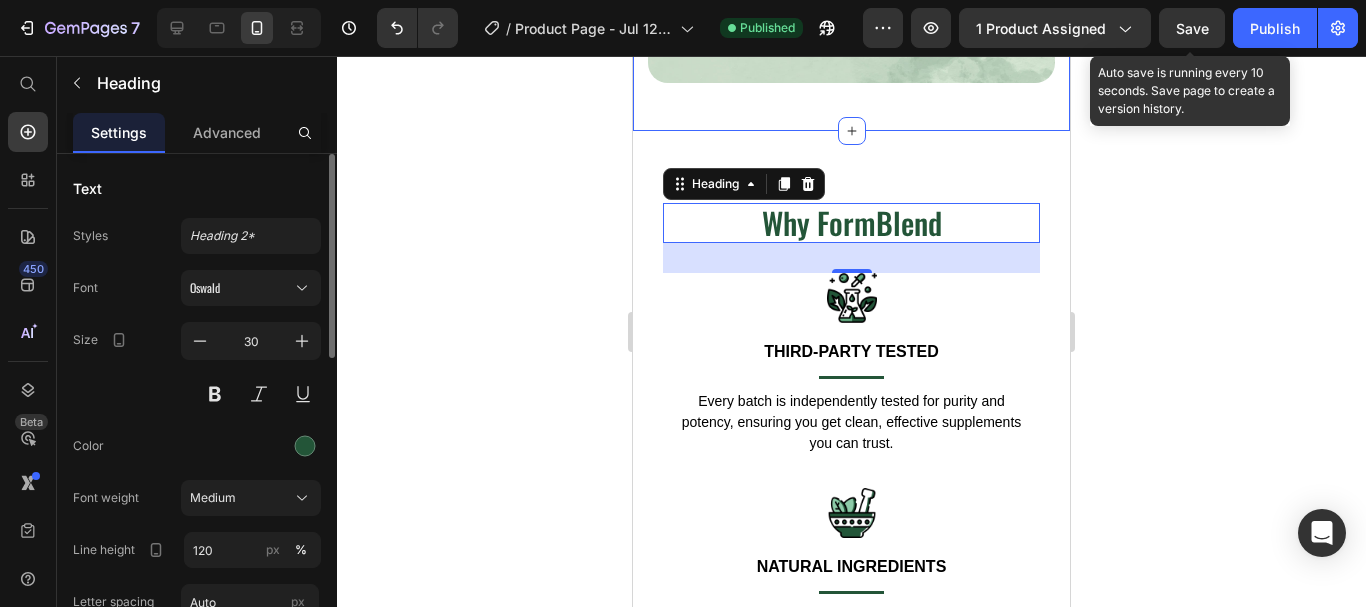 click on "Save" at bounding box center (1192, 28) 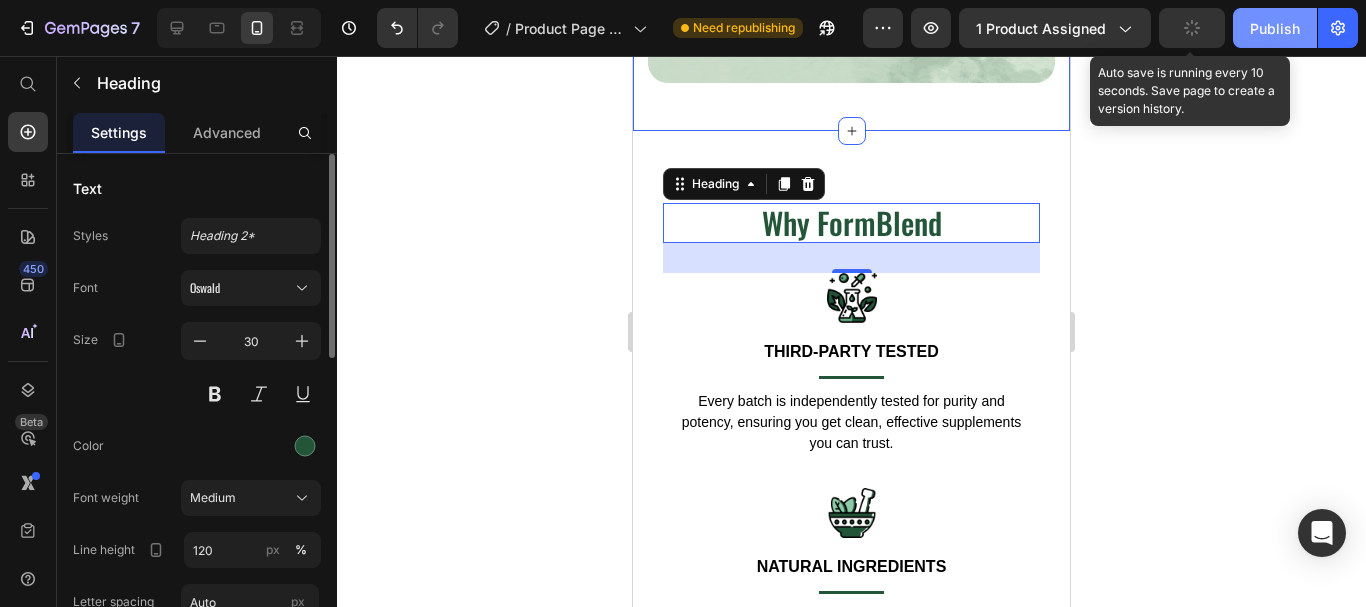 click on "Publish" 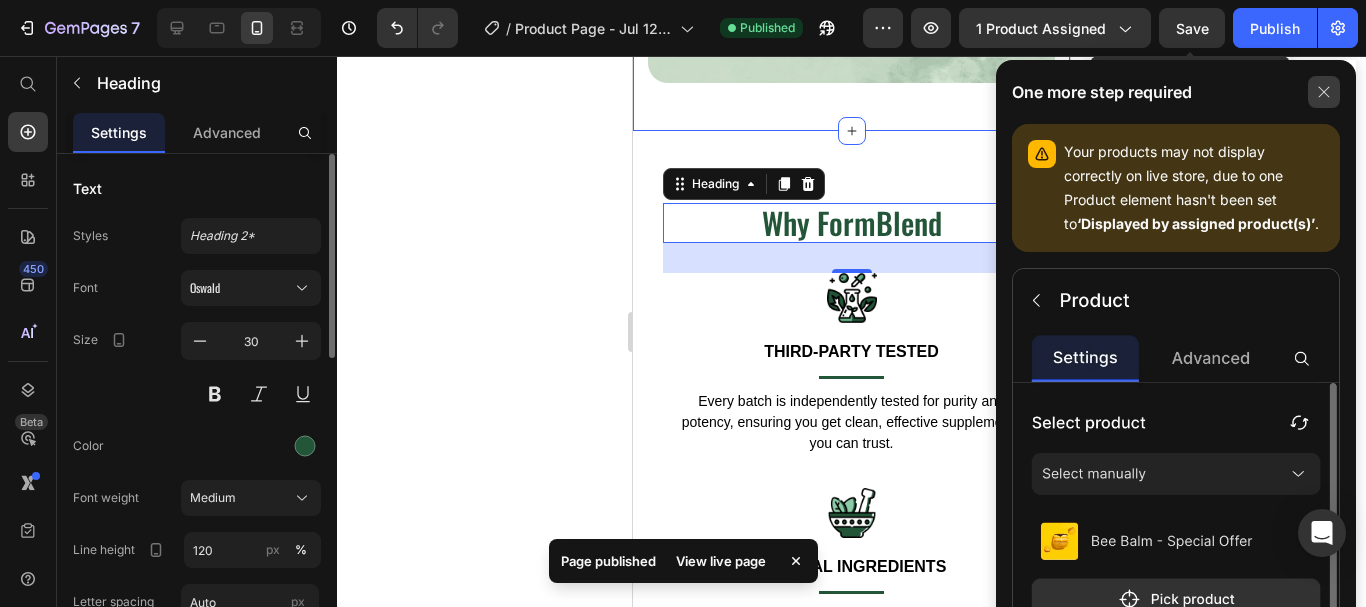 click 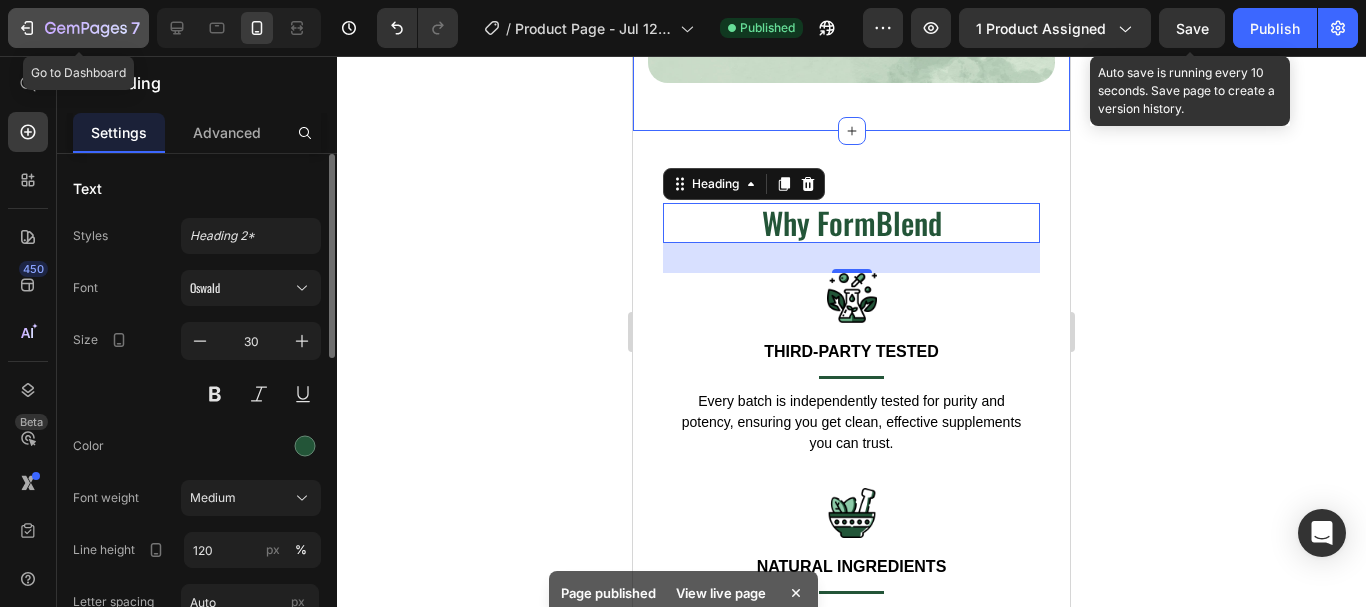 click 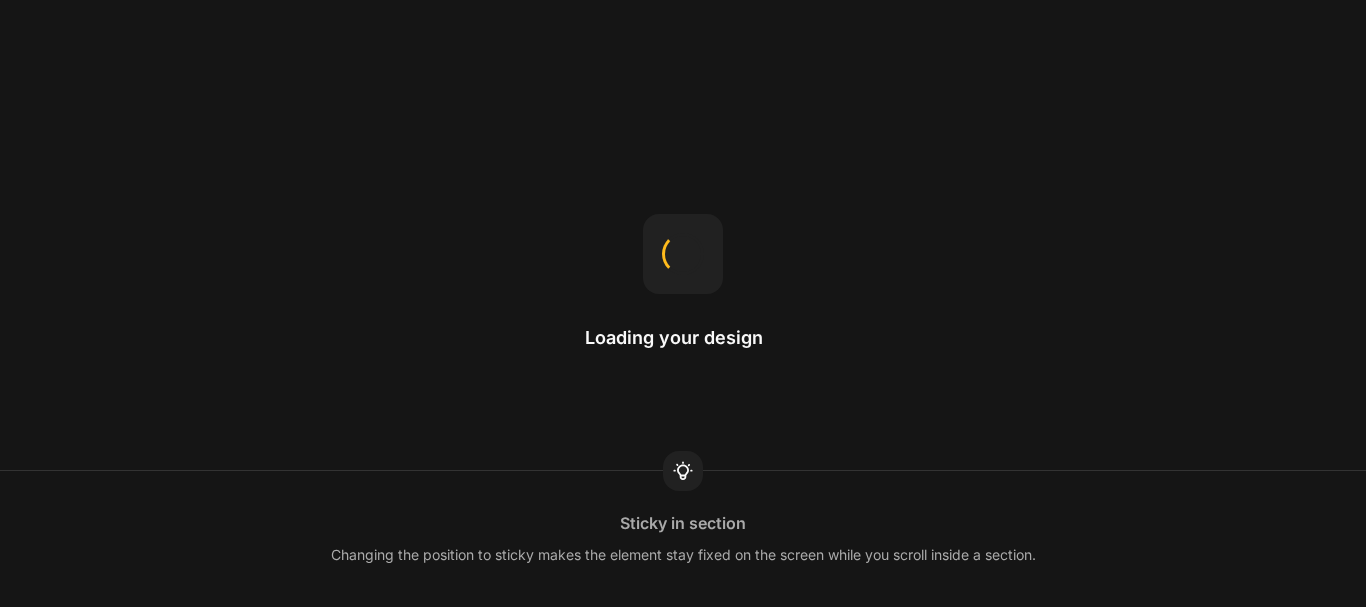 scroll, scrollTop: 0, scrollLeft: 0, axis: both 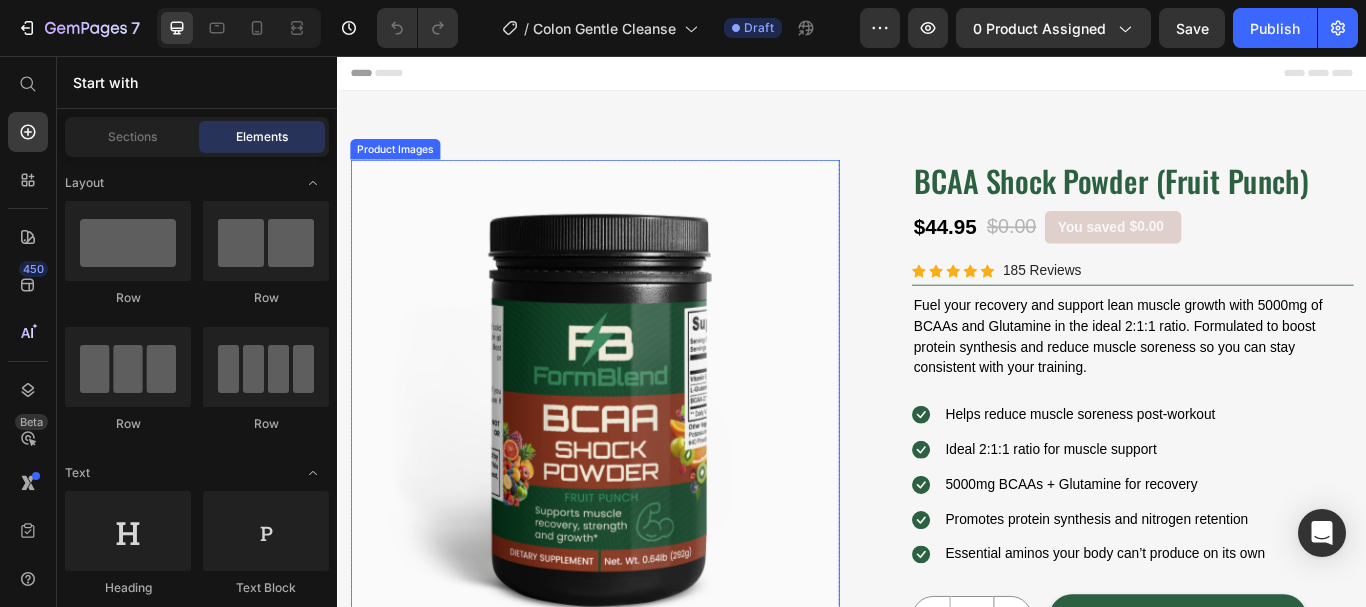 click at bounding box center [637, 462] 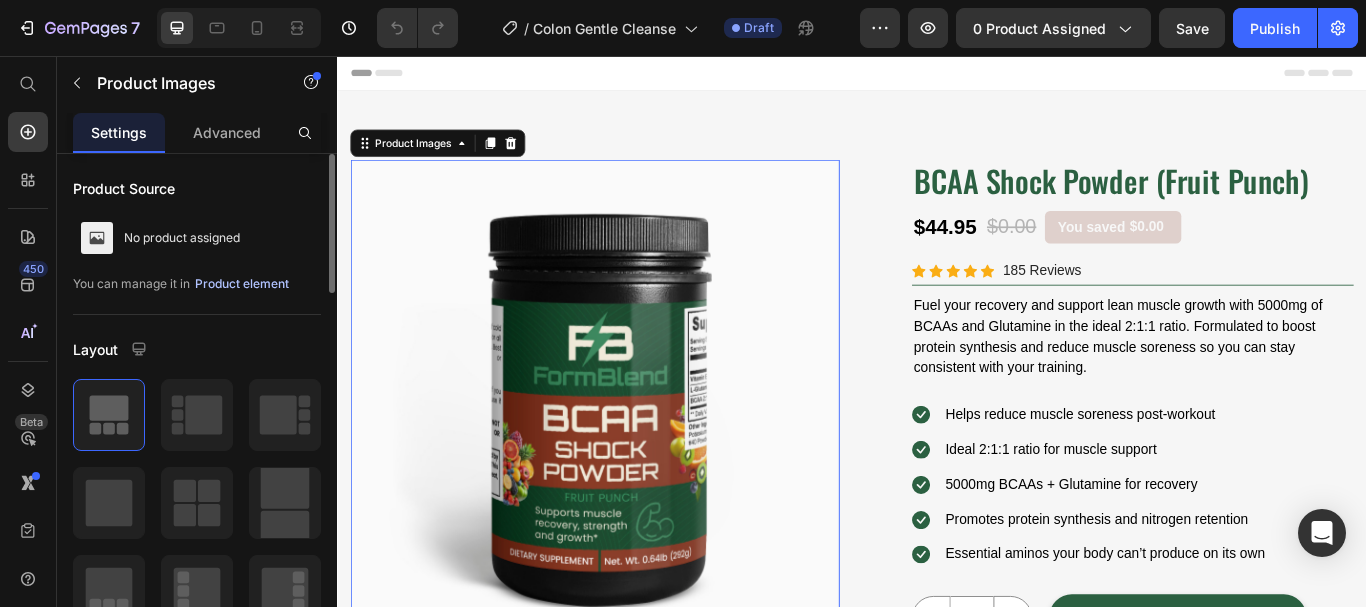 click on "Product element" at bounding box center (242, 284) 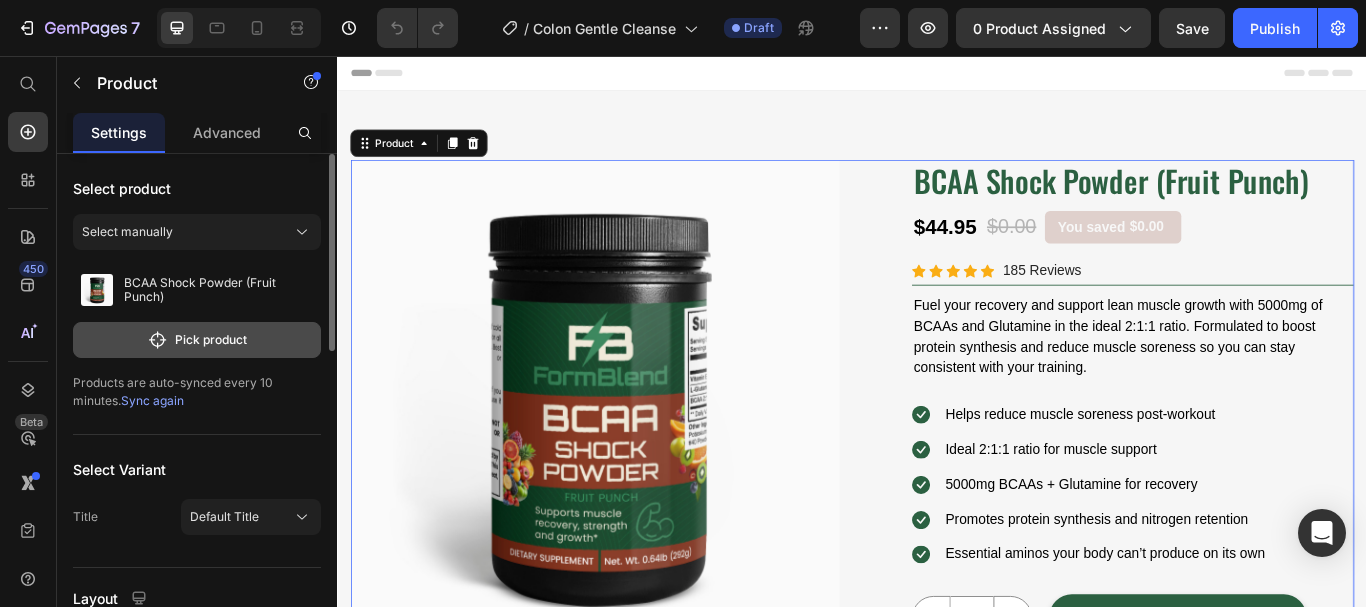 click on "Pick product" at bounding box center (197, 340) 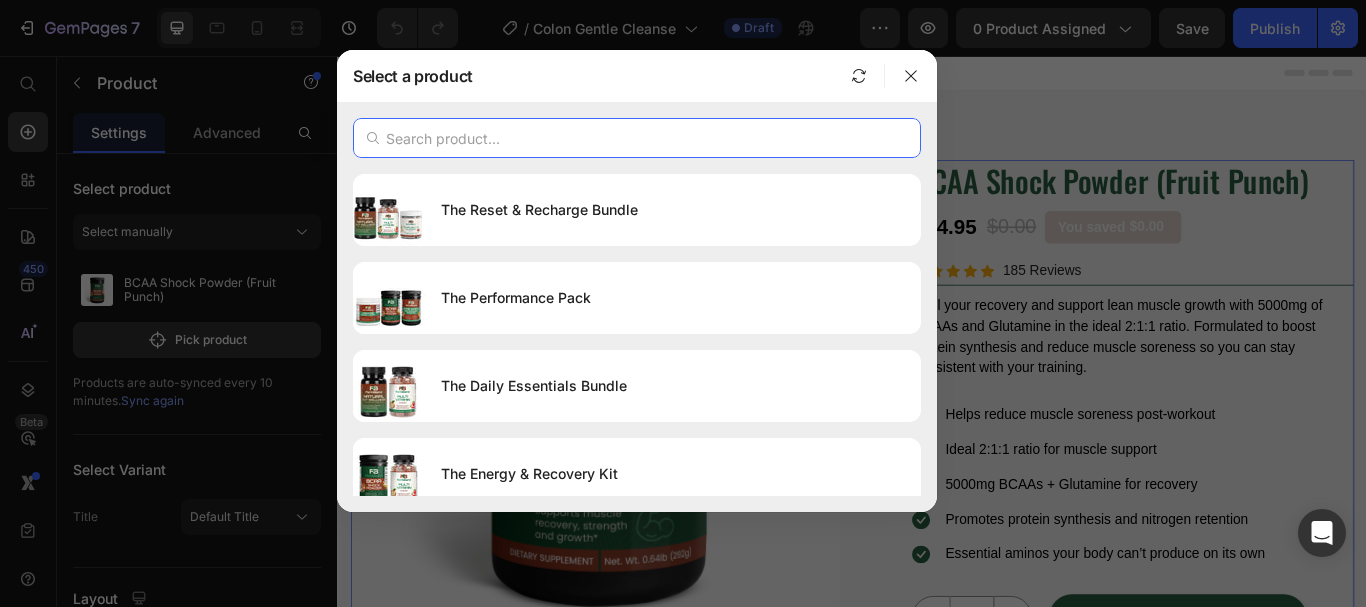 click at bounding box center (637, 138) 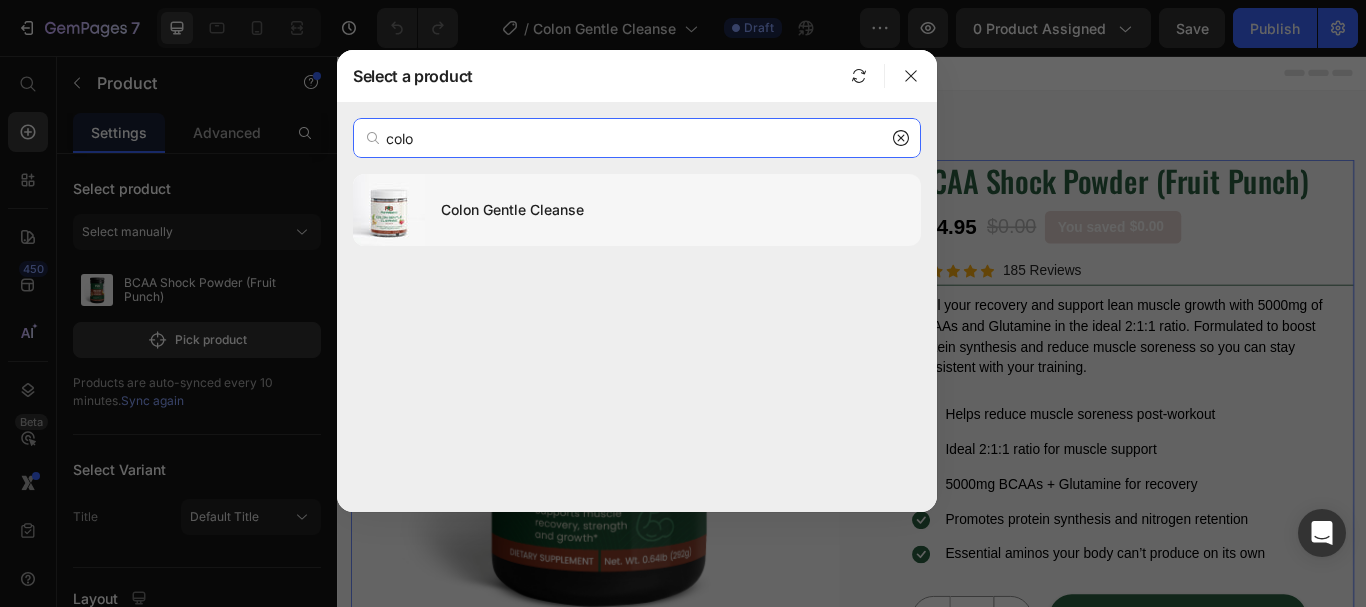 type on "colo" 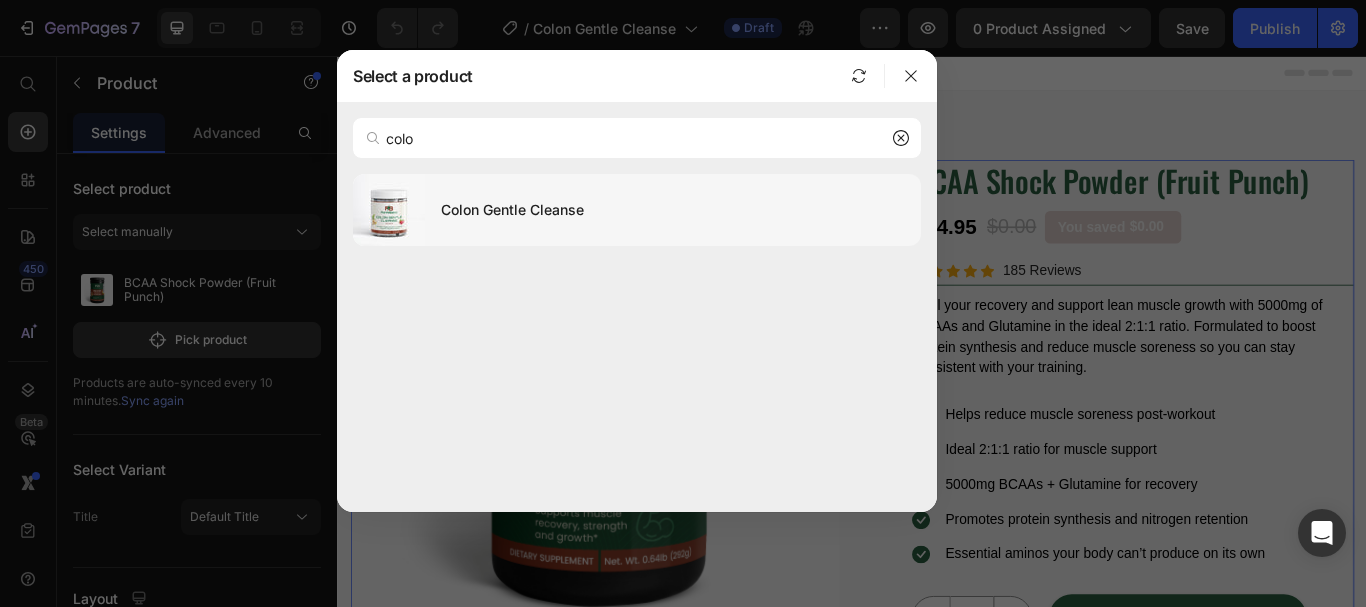 click on "Colon Gentle Cleanse" at bounding box center [673, 210] 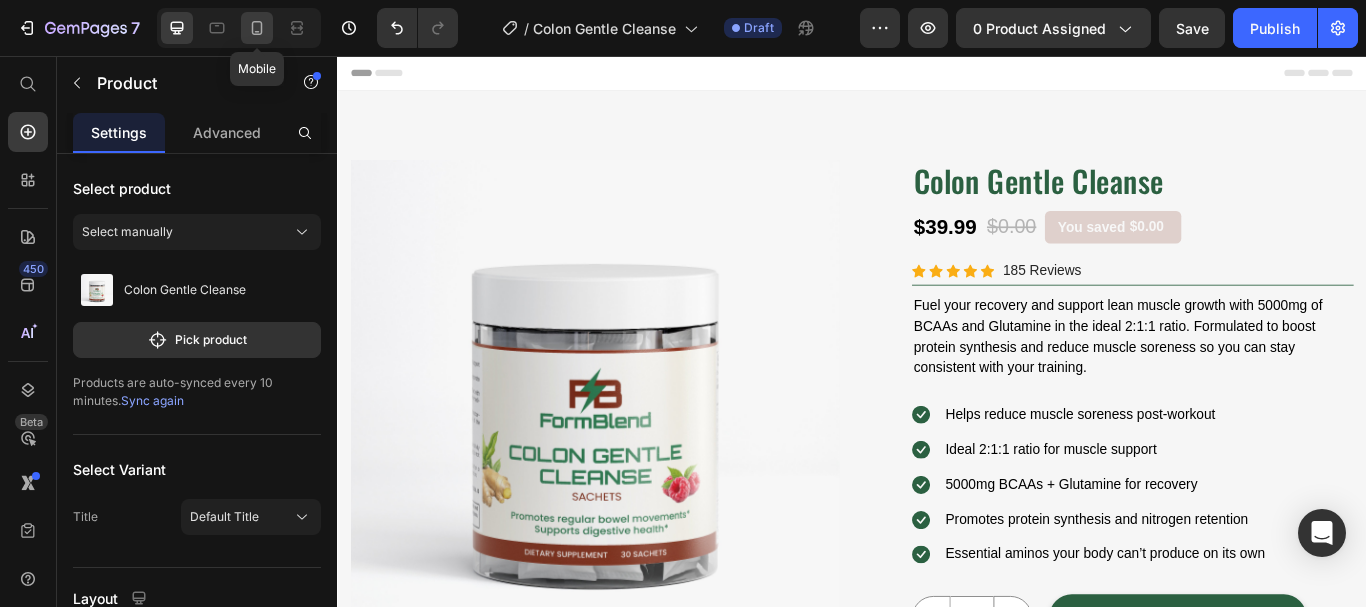 click 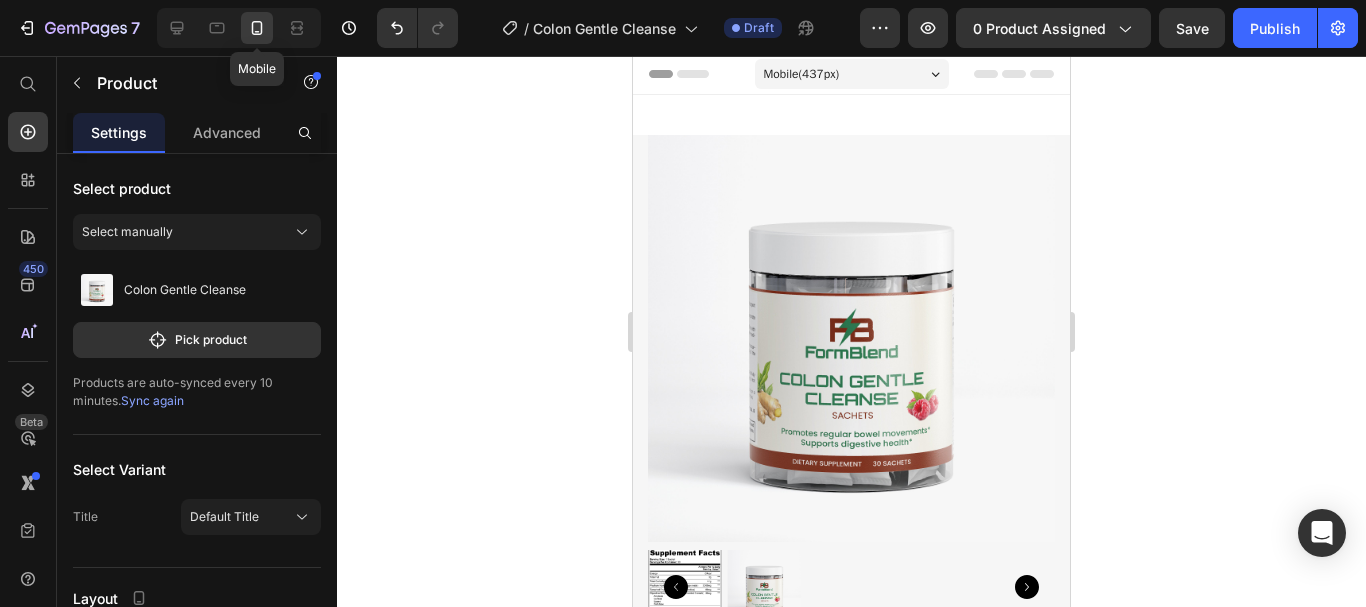 scroll, scrollTop: 11, scrollLeft: 0, axis: vertical 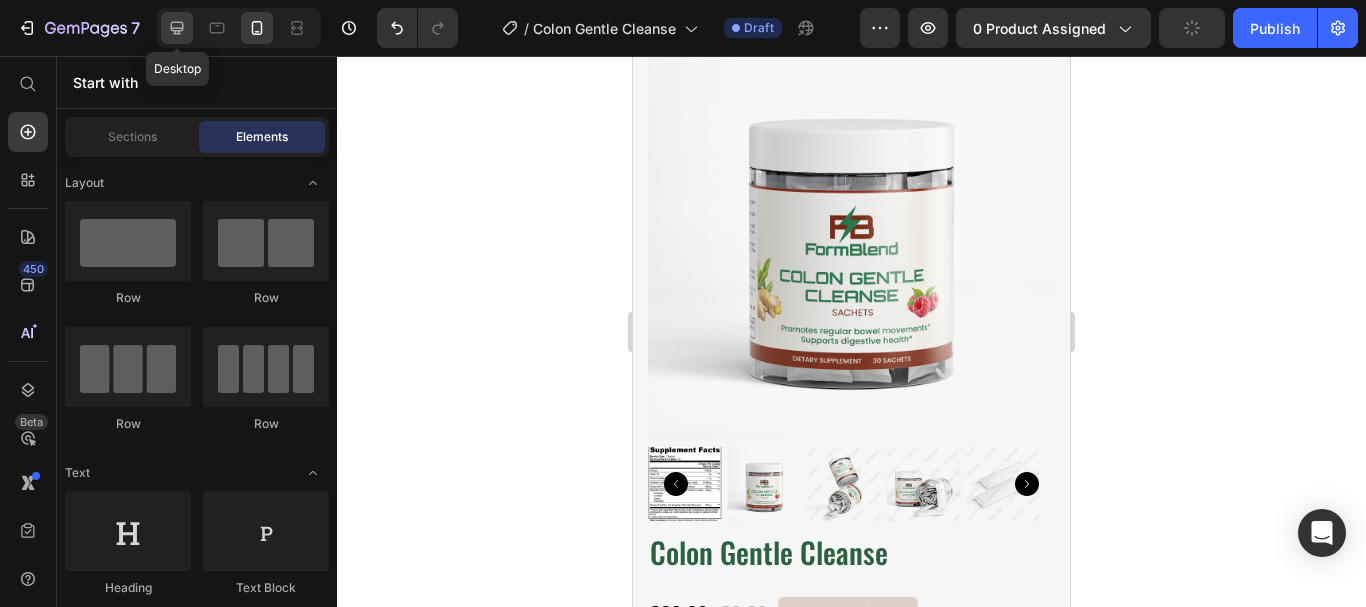 click 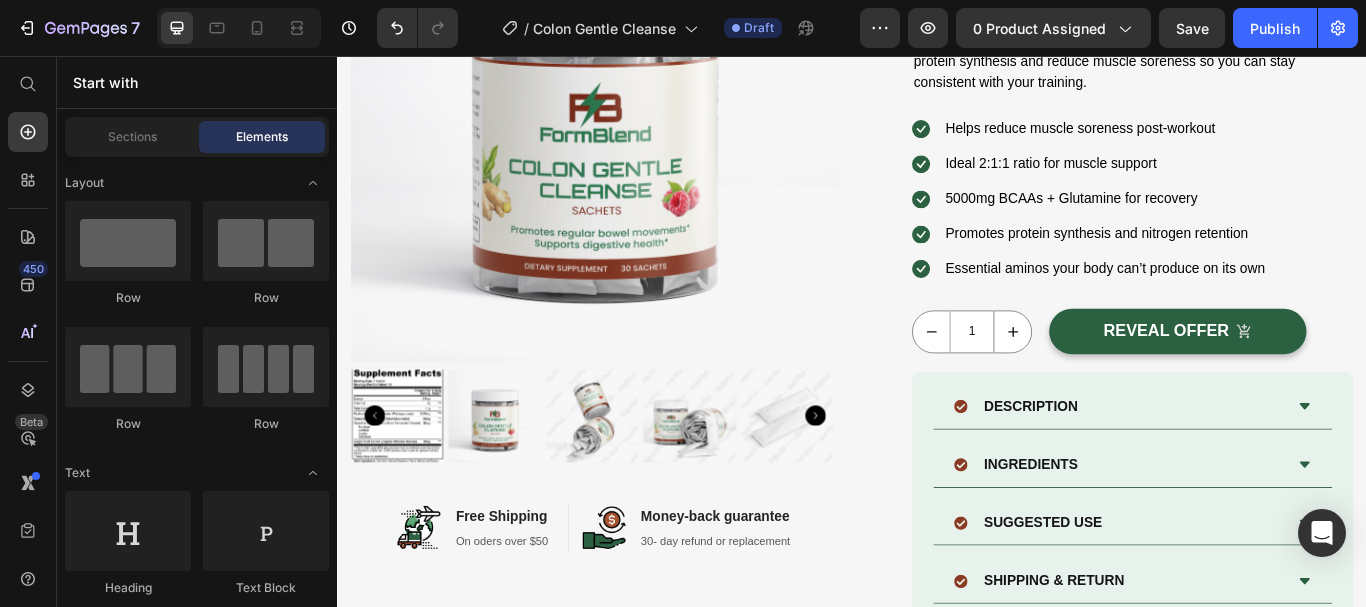 scroll, scrollTop: 181, scrollLeft: 0, axis: vertical 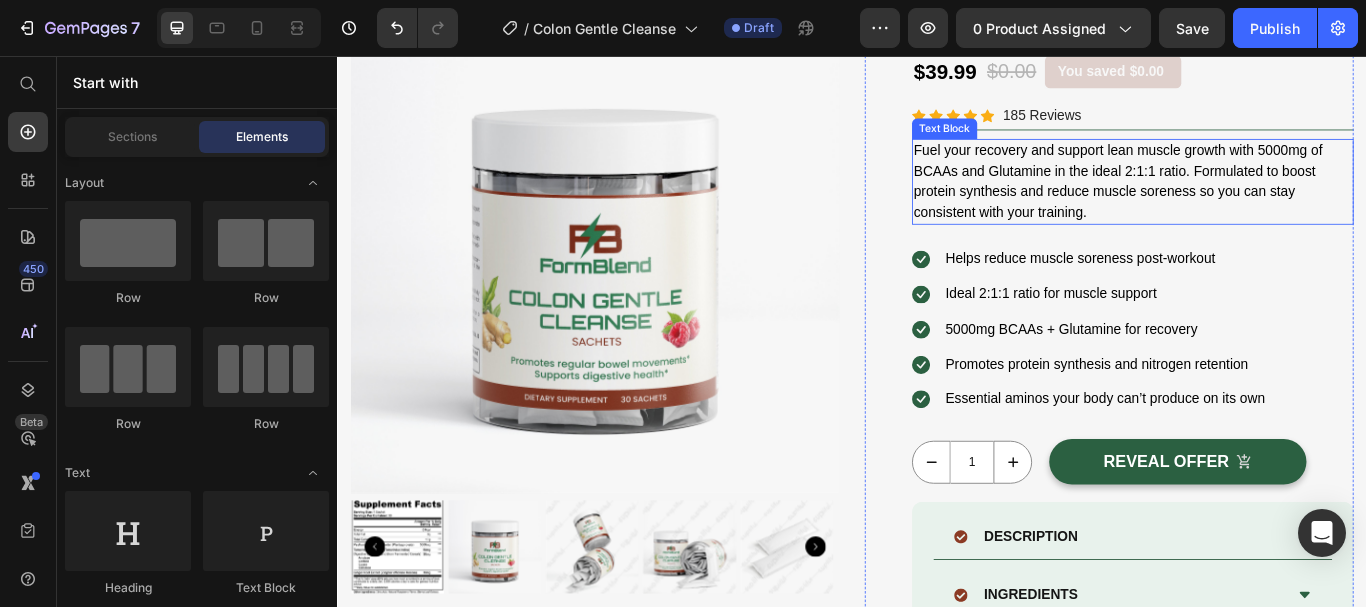 click on "Fuel your recovery and support lean muscle growth with 5000mg of BCAAs and Glutamine in the ideal 2:1:1 ratio. Formulated to boost protein synthesis and reduce muscle soreness so you can stay consistent with your training." at bounding box center [1264, 203] 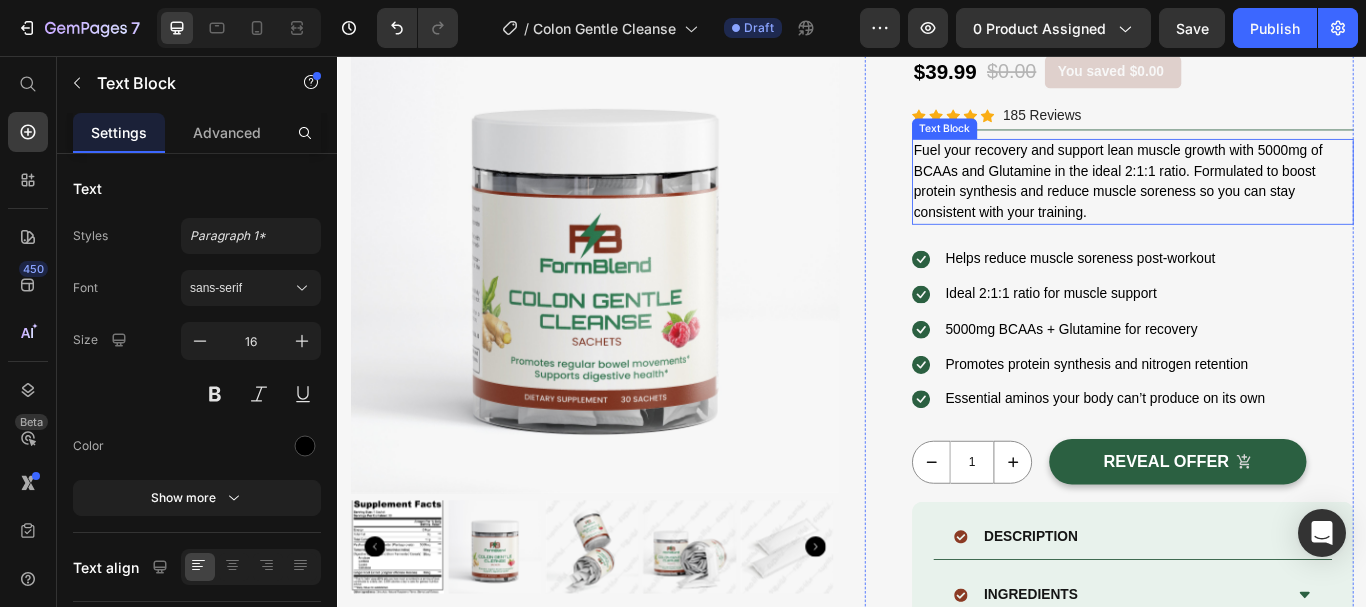 click on "Fuel your recovery and support lean muscle growth with 5000mg of BCAAs and Glutamine in the ideal 2:1:1 ratio. Formulated to boost protein synthesis and reduce muscle soreness so you can stay consistent with your training." at bounding box center (1264, 203) 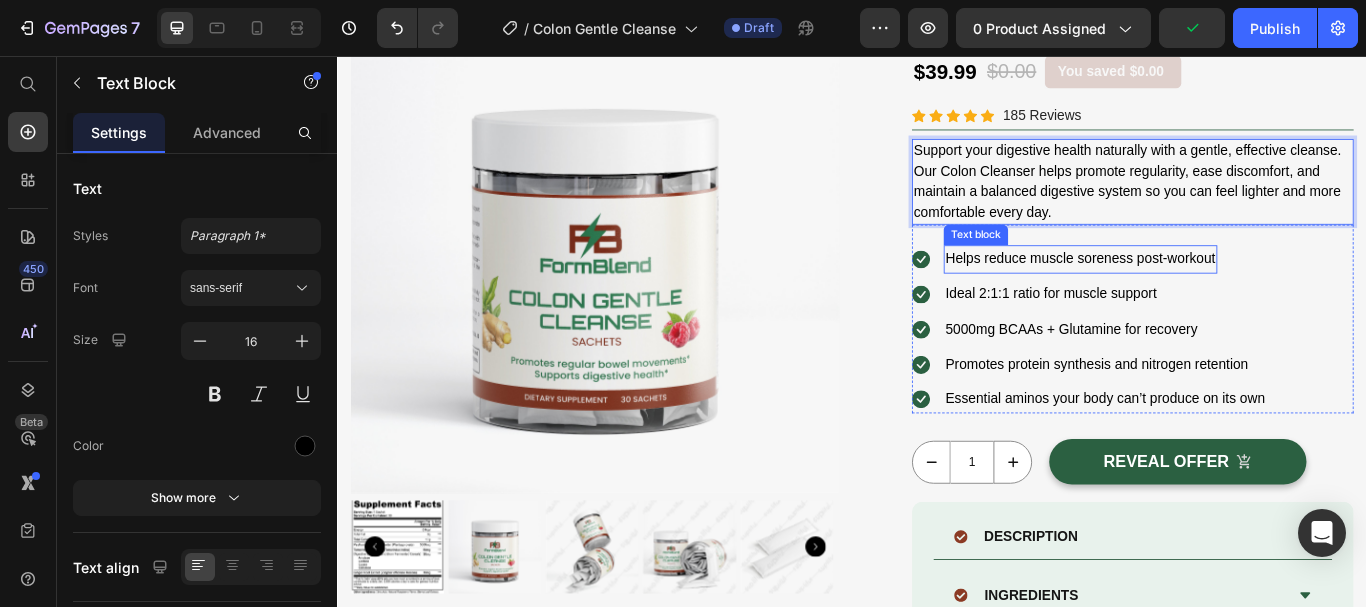 click on "Helps reduce muscle soreness post-workout" at bounding box center [1203, 293] 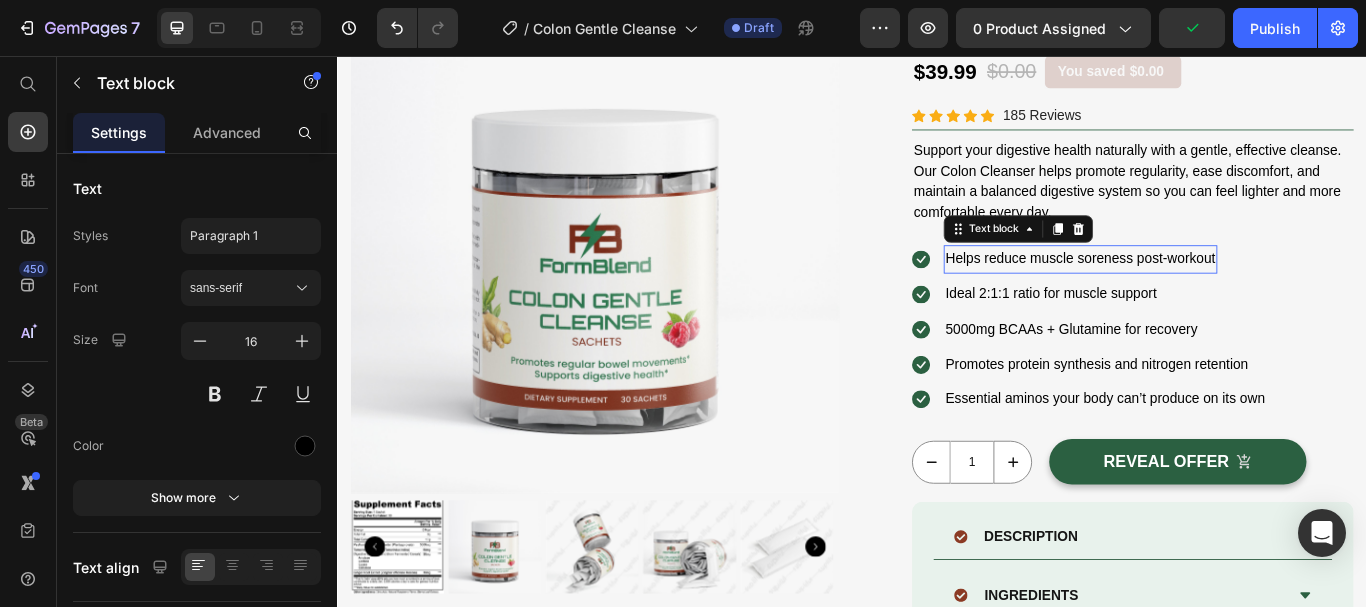 click on "Helps reduce muscle soreness post-workout" at bounding box center (1203, 293) 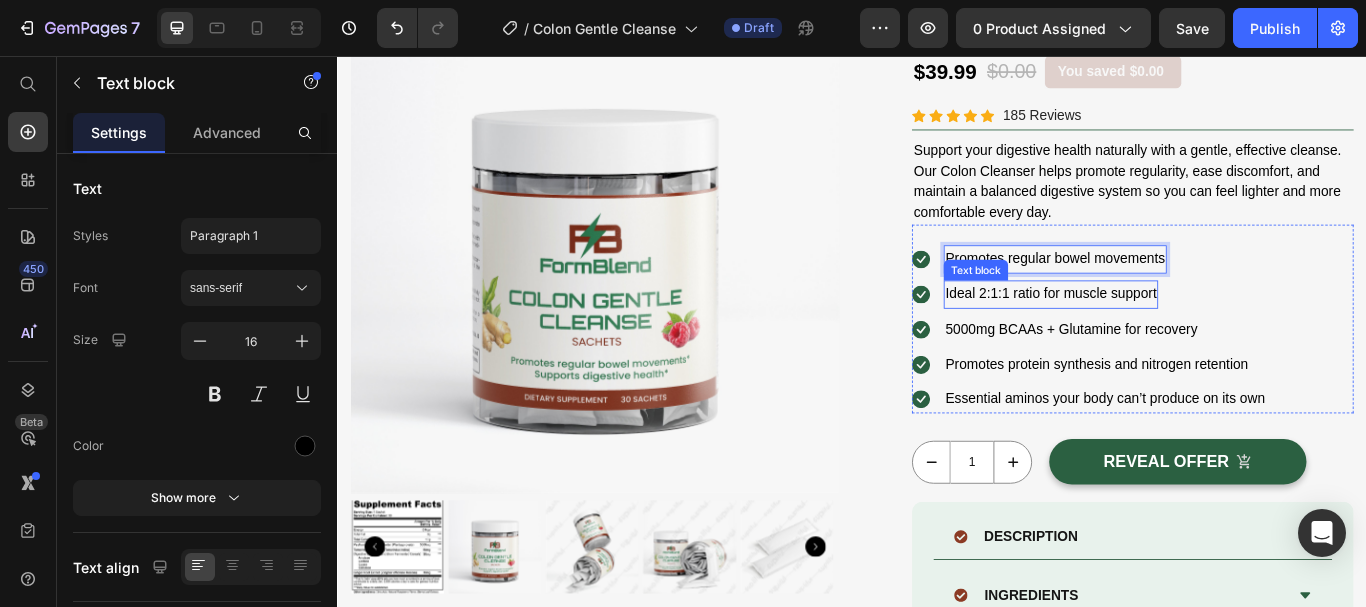 click on "Ideal 2:1:1 ratio for muscle support" at bounding box center [1169, 334] 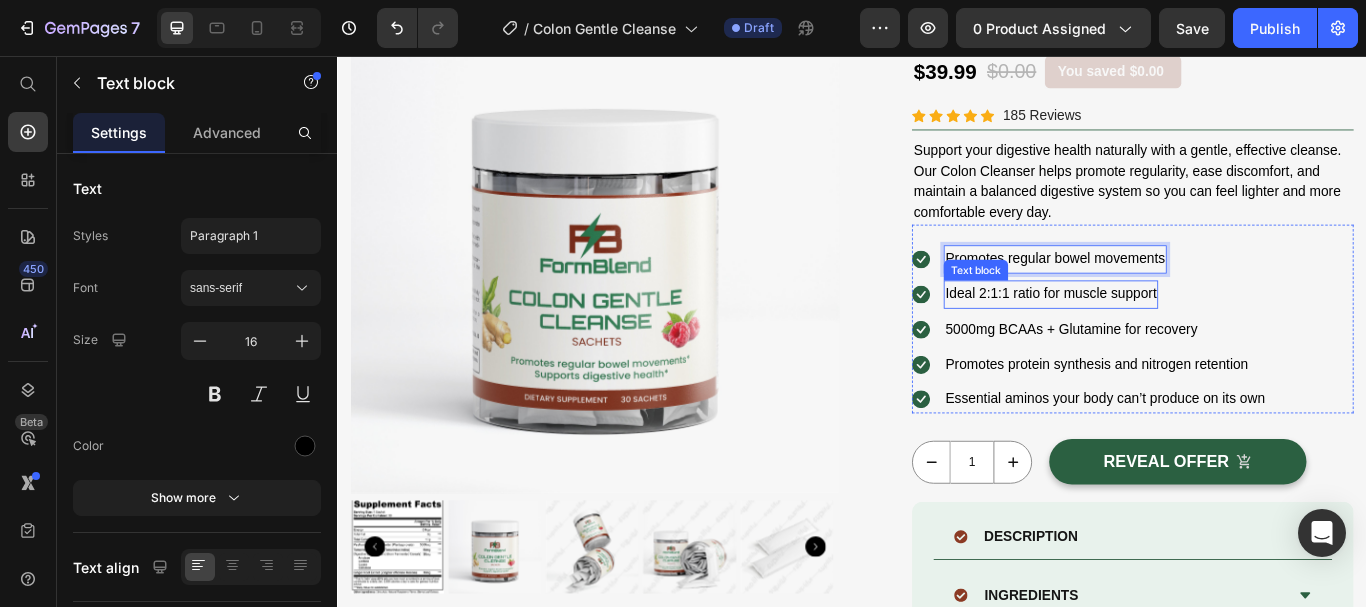 click on "Ideal 2:1:1 ratio for muscle support" at bounding box center [1169, 334] 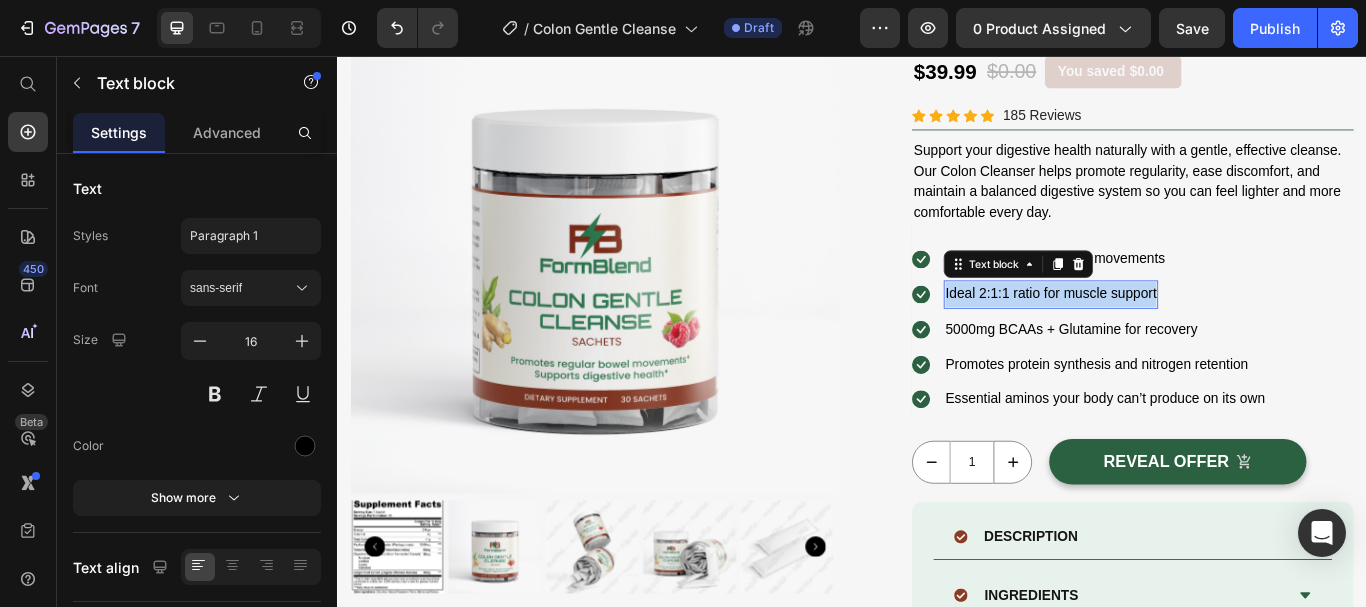 click on "Ideal 2:1:1 ratio for muscle support" at bounding box center [1169, 334] 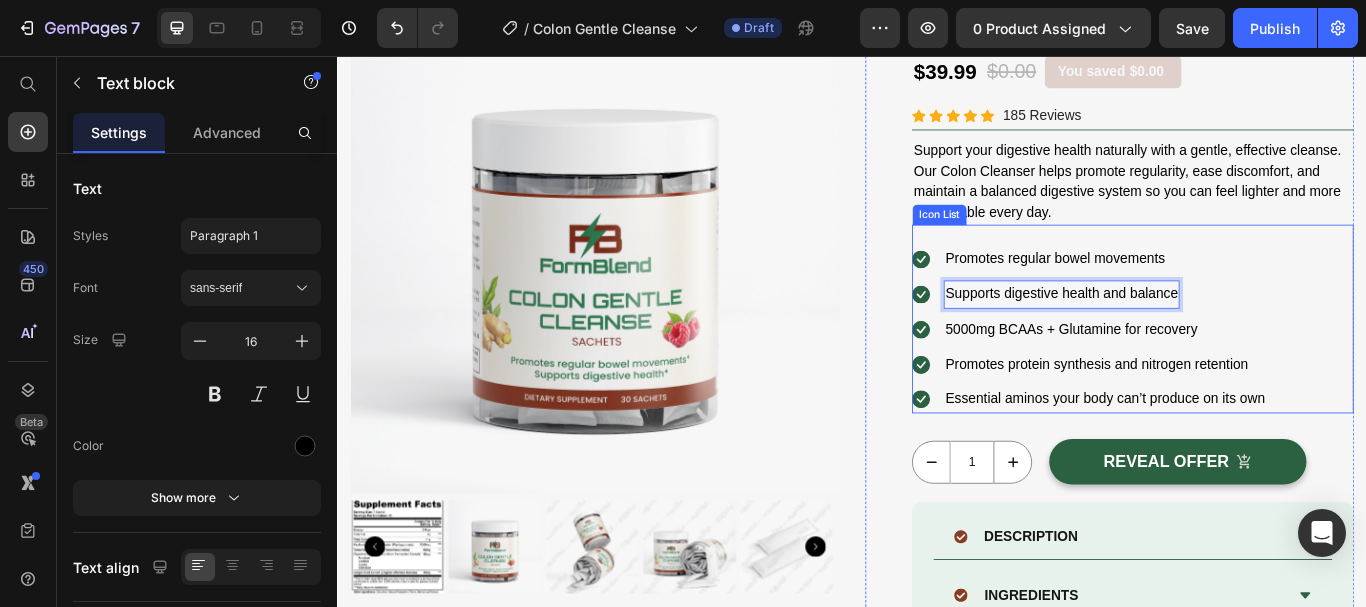 click on "5000mg BCAAs + Glutamine for recovery" at bounding box center (1193, 375) 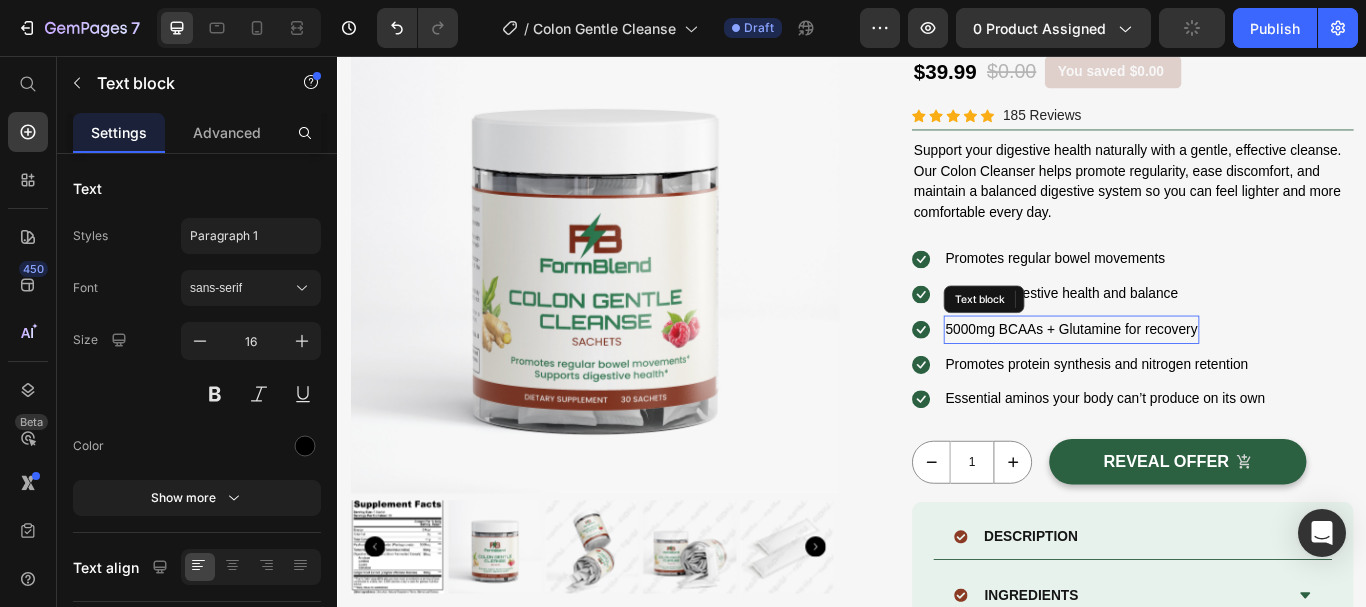 click on "5000mg BCAAs + Glutamine for recovery" at bounding box center (1193, 375) 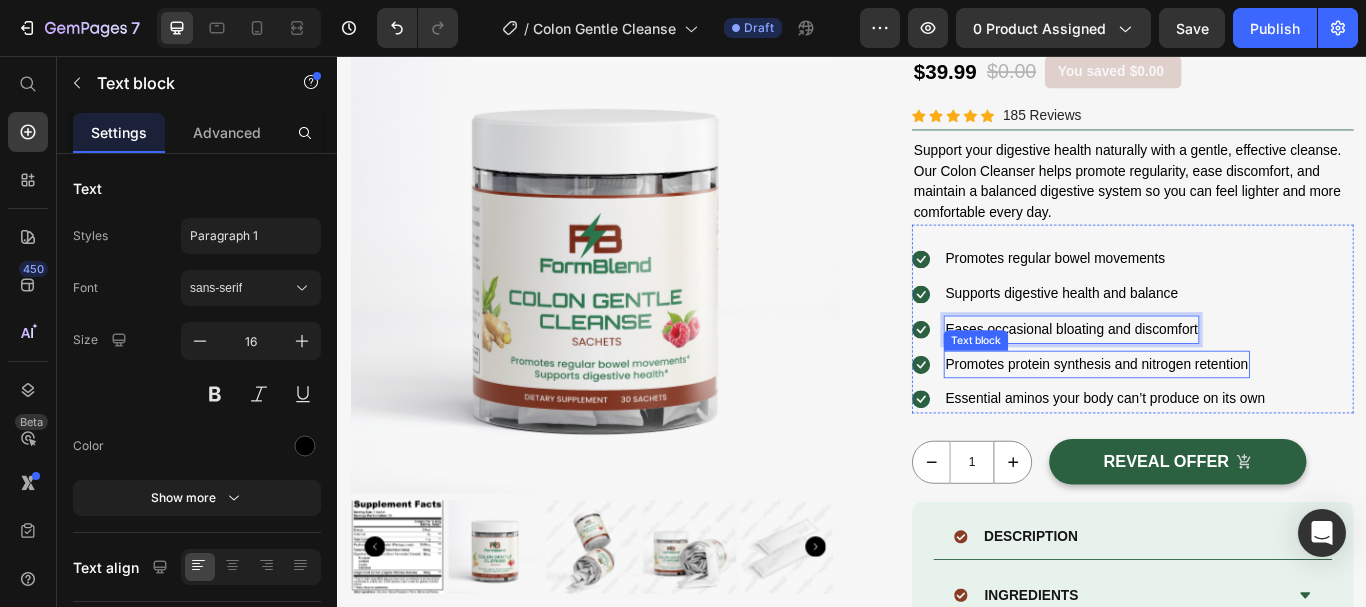 click on "Promotes protein synthesis and nitrogen retention" at bounding box center [1222, 416] 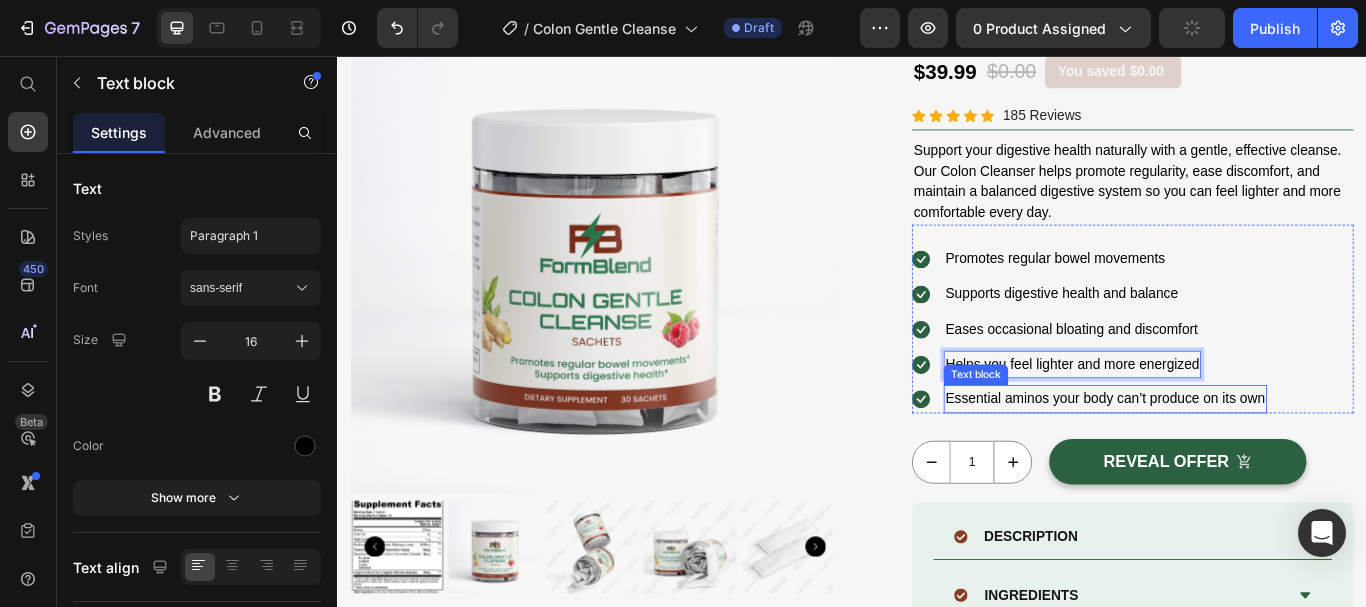 click on "Essential aminos your body can’t produce on its own" at bounding box center [1232, 456] 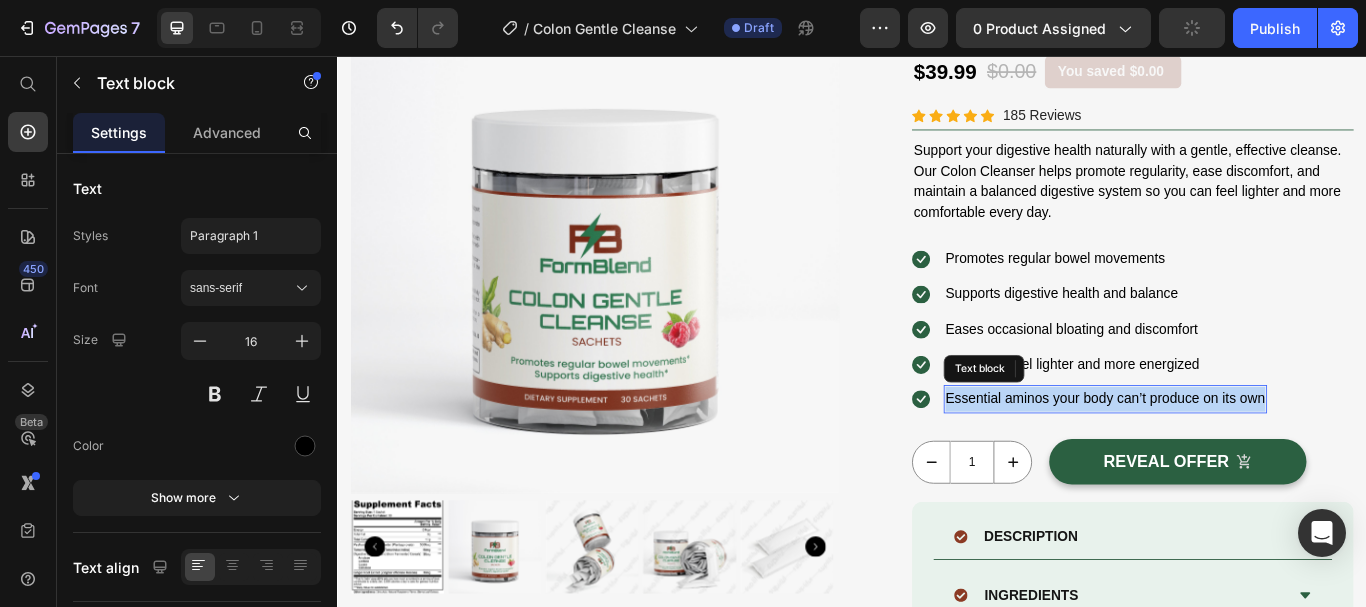 click on "Essential aminos your body can’t produce on its own" at bounding box center (1232, 456) 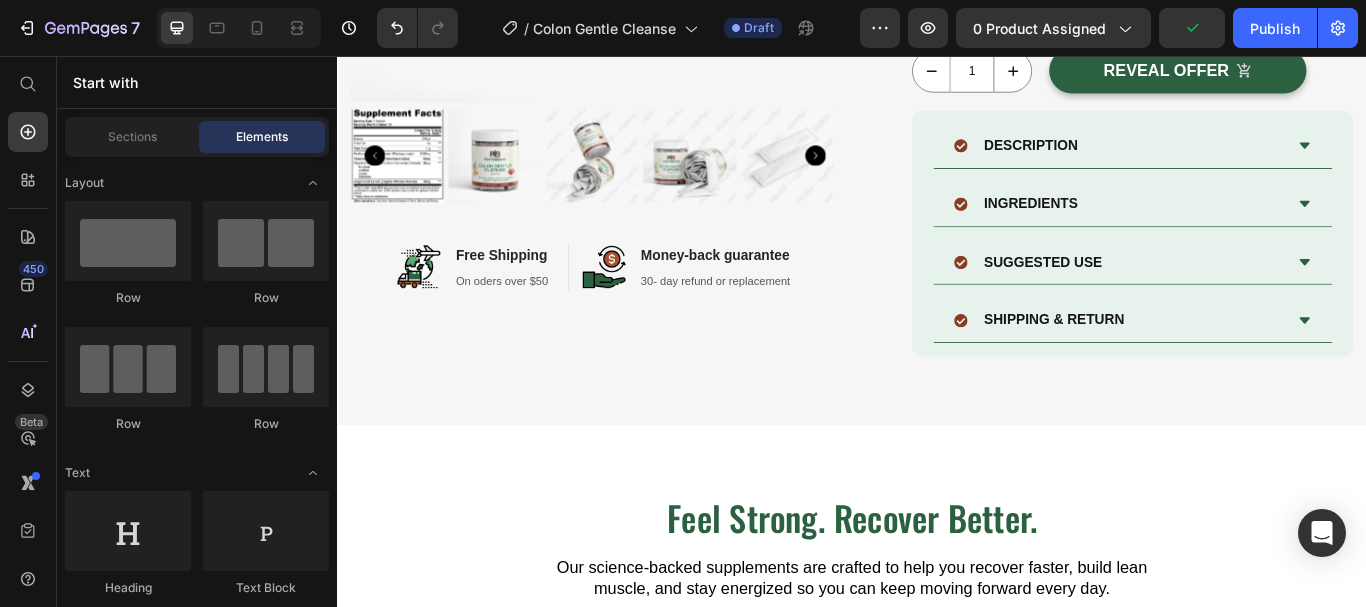 scroll, scrollTop: 621, scrollLeft: 0, axis: vertical 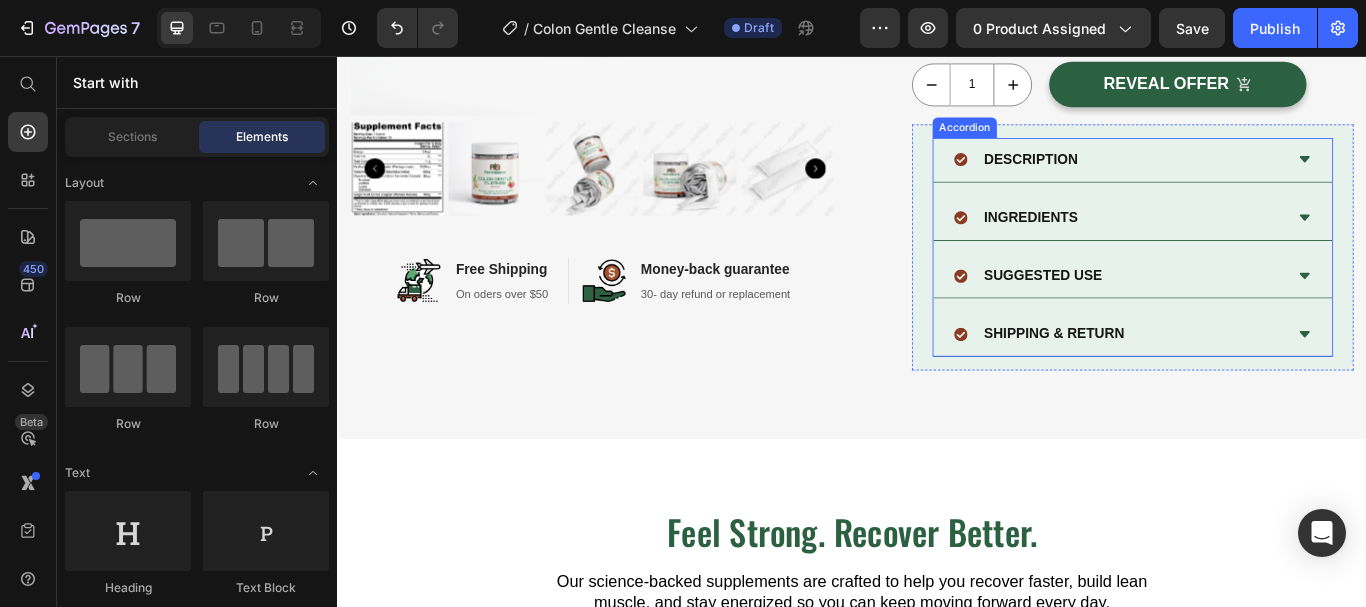 click on "DESCRIPTION" at bounding box center (1248, 177) 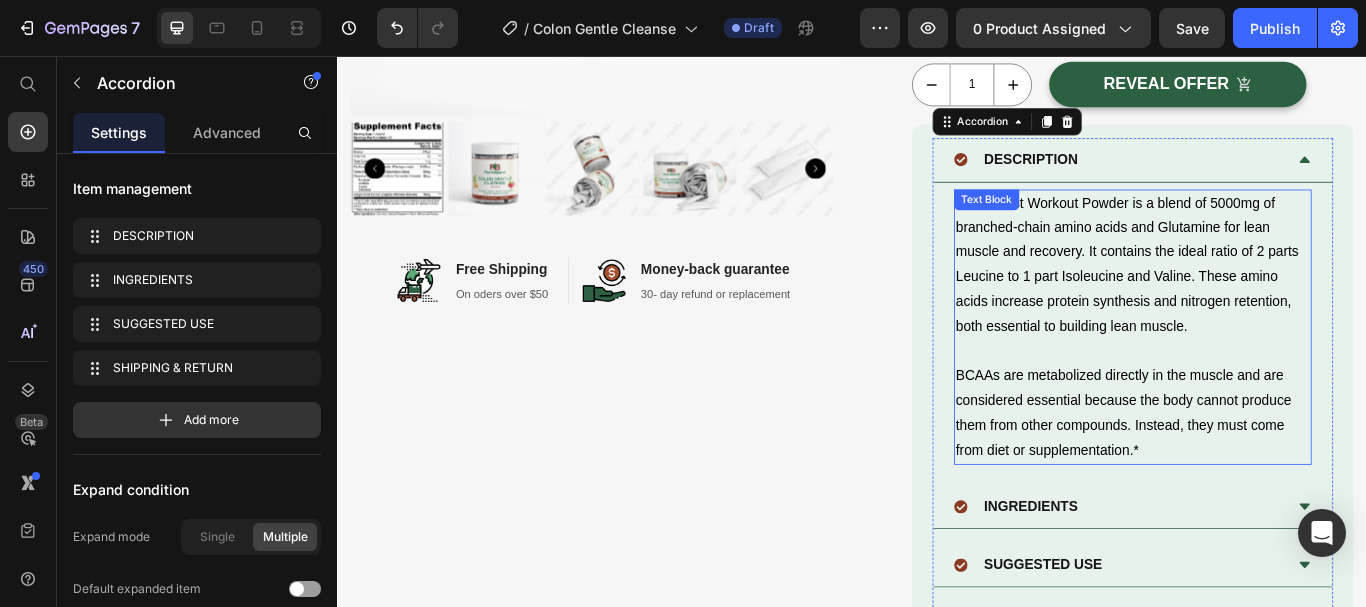 click on "BCAA Post Workout Powder is a blend of 5000mg of branched-chain amino acids and Glutamine for lean muscle and recovery. It contains the ideal ratio of 2 parts Leucine to 1 part Isoleucine and Valine. These amino acids increase protein synthesis and nitrogen retention, both essential to building lean muscle." at bounding box center [1264, 300] 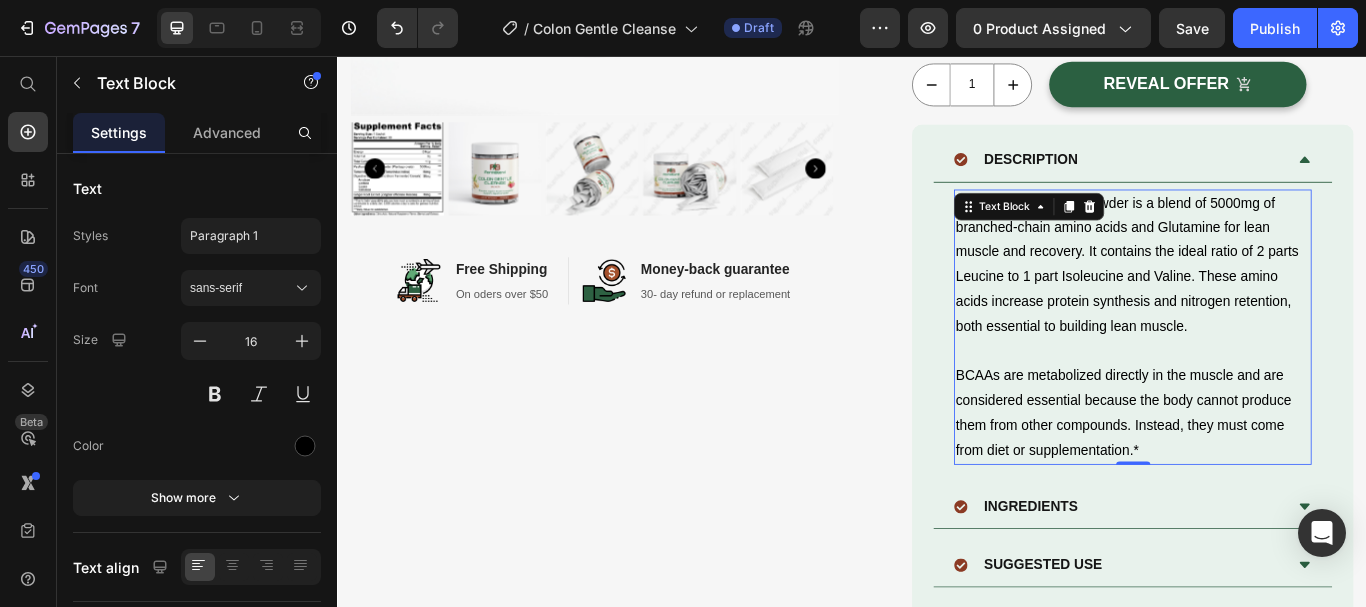 click on "BCAA Post Workout Powder is a blend of 5000mg of branched-chain amino acids and Glutamine for lean muscle and recovery. It contains the ideal ratio of 2 parts Leucine to 1 part Isoleucine and Valine. These amino acids increase protein synthesis and nitrogen retention, both essential to building lean muscle." at bounding box center (1264, 300) 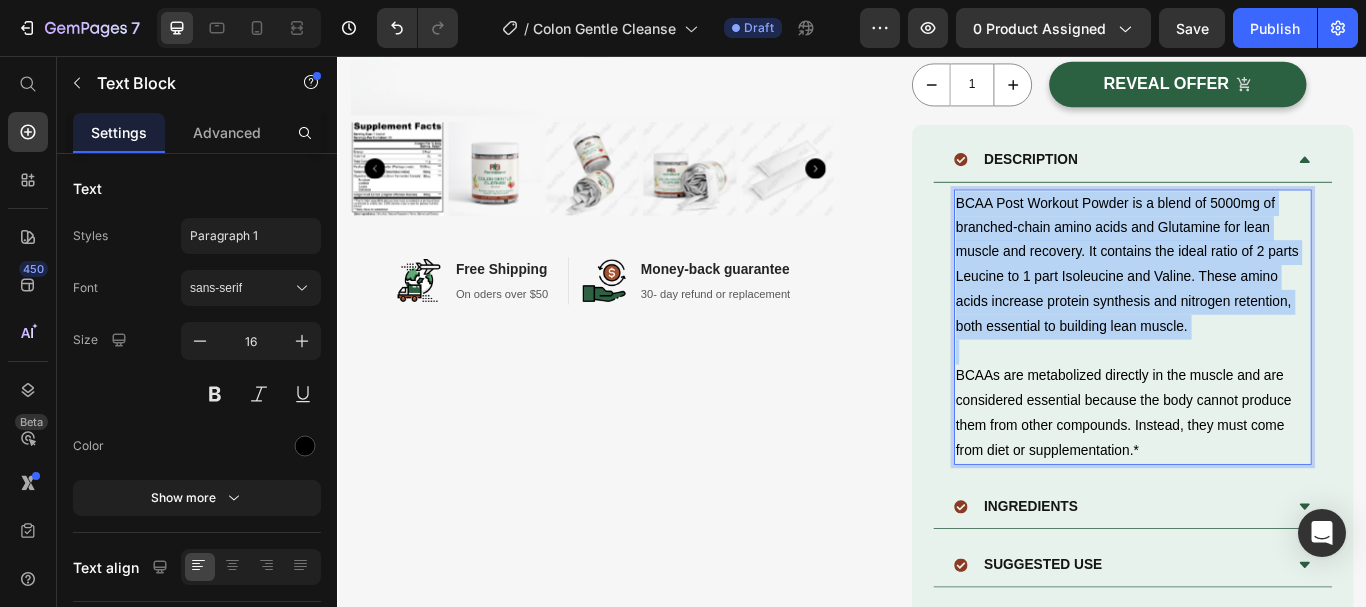 click on "BCAA Post Workout Powder is a blend of 5000mg of branched-chain amino acids and Glutamine for lean muscle and recovery. It contains the ideal ratio of 2 parts Leucine to 1 part Isoleucine and Valine. These amino acids increase protein synthesis and nitrogen retention, both essential to building lean muscle." at bounding box center (1264, 300) 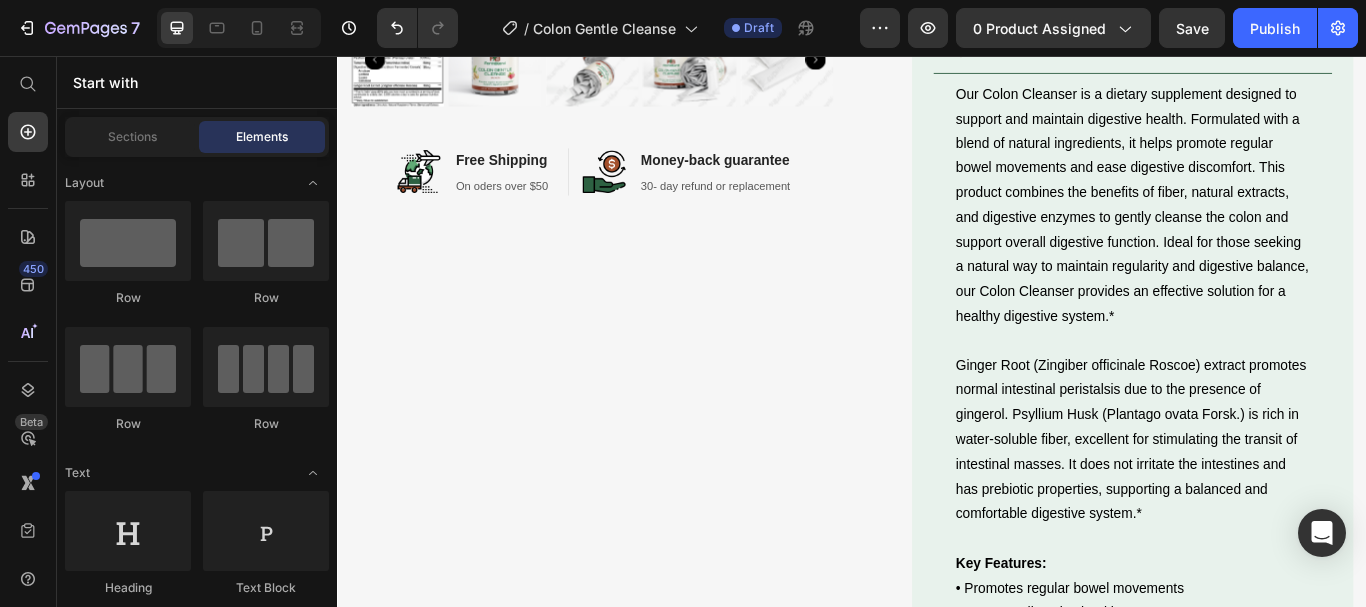 scroll, scrollTop: 665, scrollLeft: 0, axis: vertical 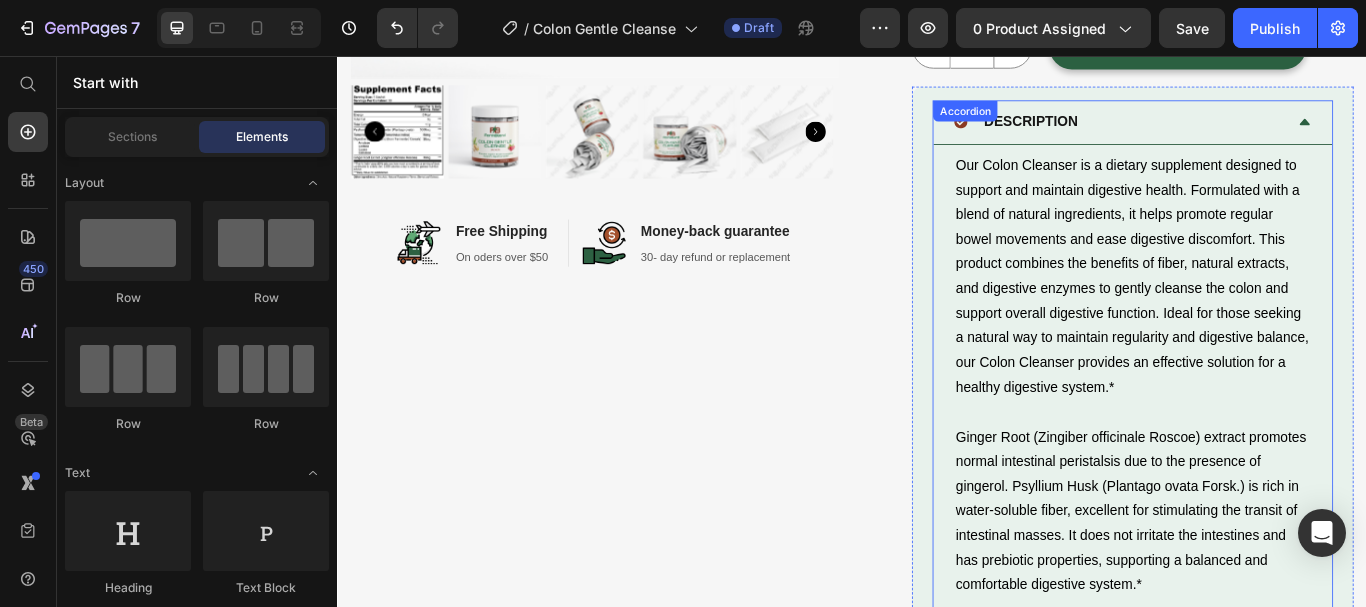 click on "DESCRIPTION" at bounding box center (1248, 133) 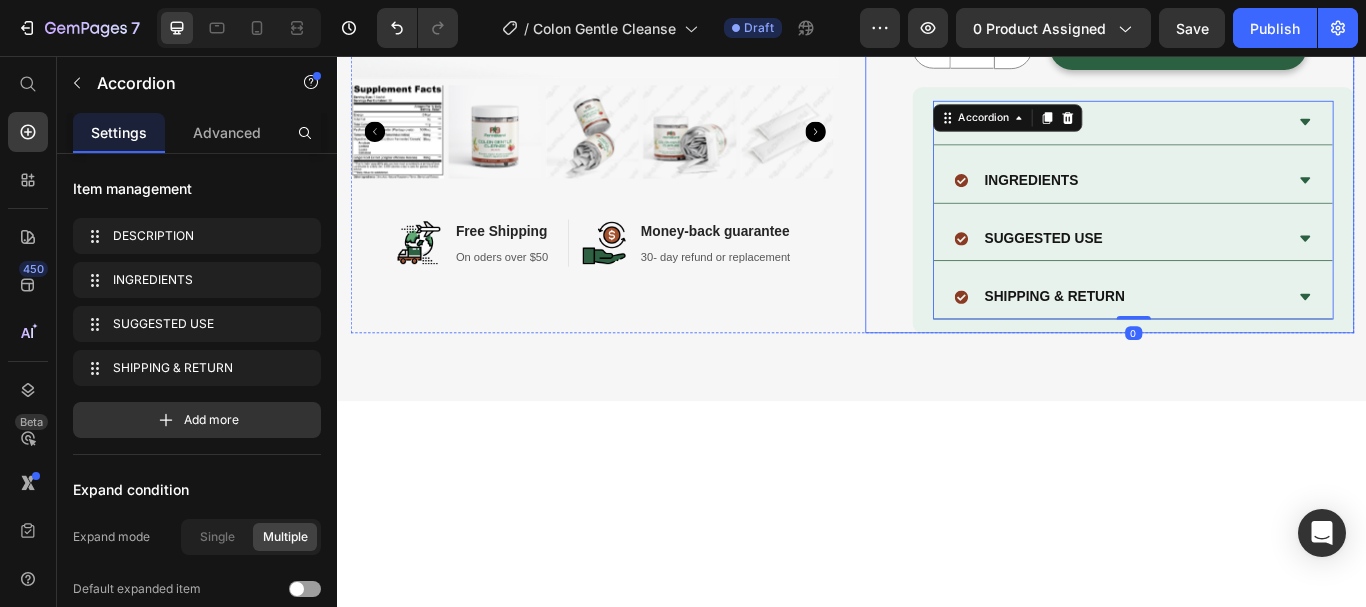 click on "Product Images Colon Gentle Cleanse (P) Title $39.99 (P) Price $0.00 (P) Price You saved $0.00 Product Tag Row Icon Icon Icon Icon Icon Icon List Hoz 185 Reviews Text block Row Support your digestive health naturally with a gentle, effective cleanse. Our Colon Cleanser helps promote regularity, ease discomfort, and maintain a balanced digestive system so you can feel lighter and more comfortable every day. Text Block
Icon Promotes regular bowel movements Text block
Icon Supports digestive health and balance Text block
Icon Eases occasional bloating and discomfort Text block
Icon Helps you feel lighter and more energized Text block
Icon Gentle, natural ingredients with fiber and enzymes Text block Icon List 1 Product Quantity REVEAL OFFER (P) Cart Button Row
DESCRIPTION
0 Row" at bounding box center [1237, -55] 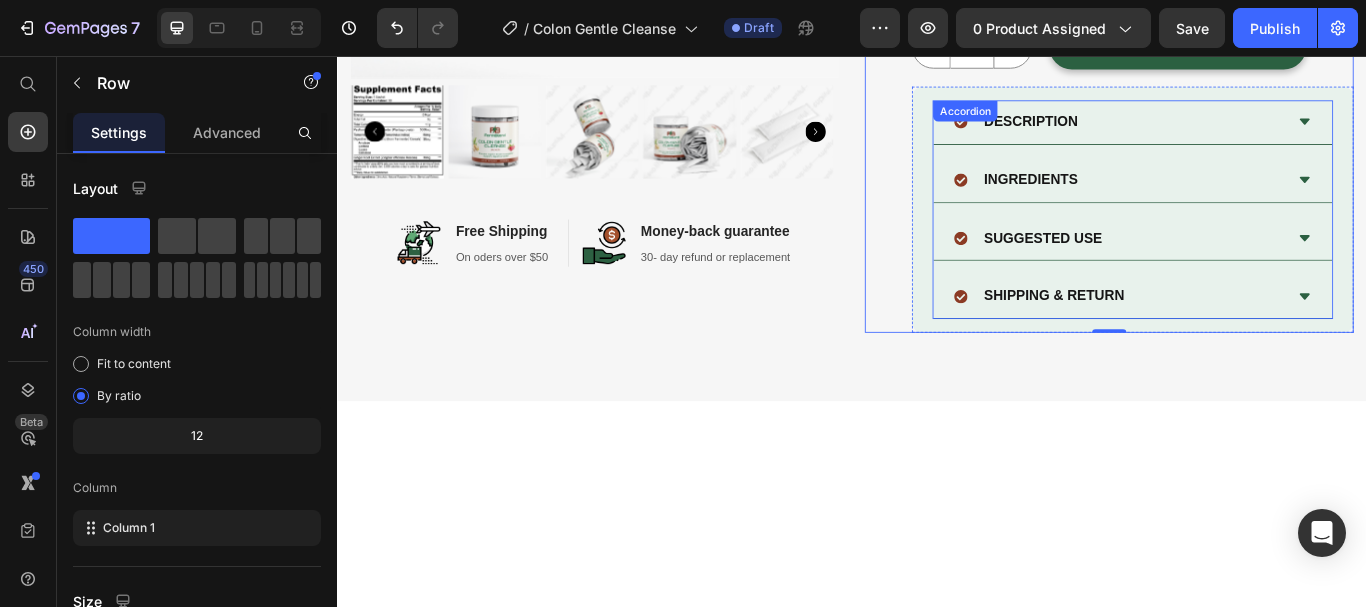 click on "INGREDIENTS" at bounding box center (1248, 201) 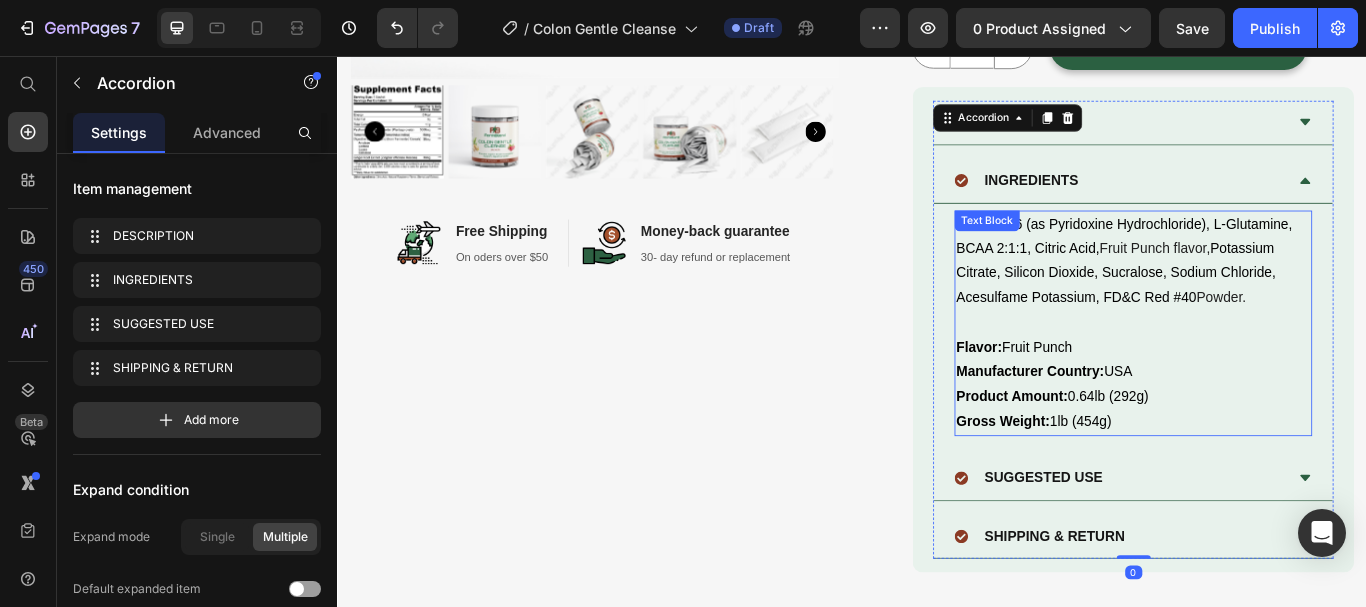 click on "Vitamin B6 (as Pyridoxine Hydrochloride), L-Glutamine, BCAA 2:1:1, Citric Acid, Fruit Punch flavor, Potassium Citrate, Silicon Dioxide, Sucralose, Sodium Chloride, Acesulfame Potassium, FD&C Red #40 Powder." at bounding box center [1264, 295] 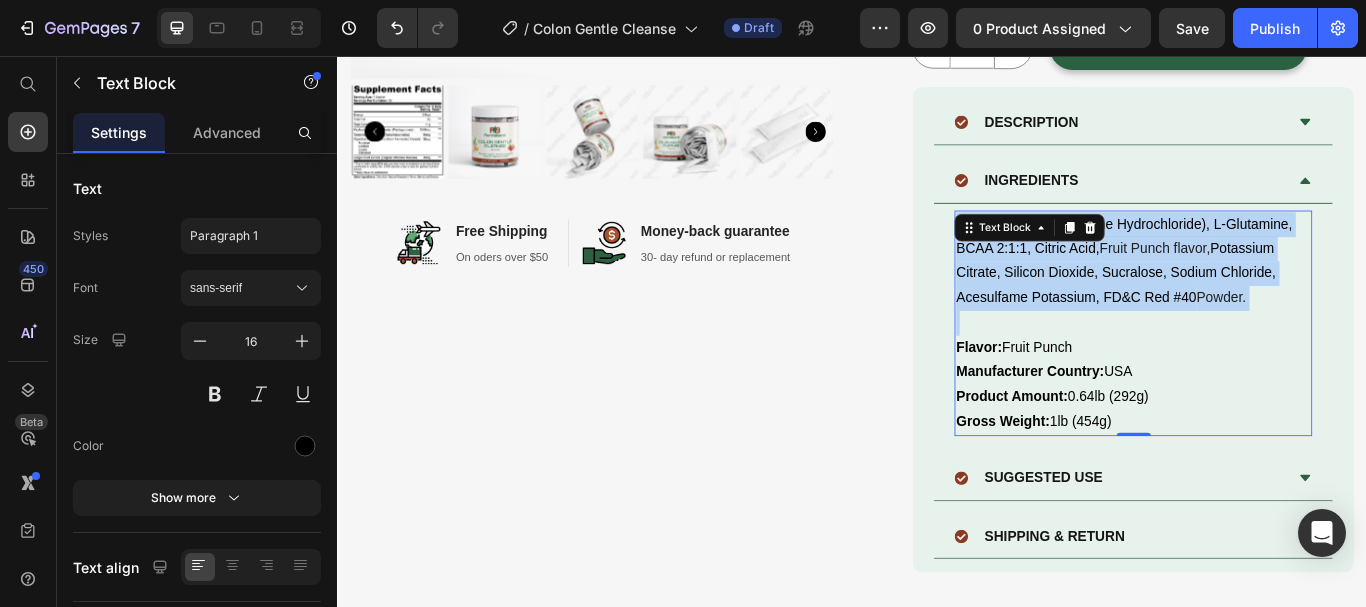 click on "Vitamin B6 (as Pyridoxine Hydrochloride), L-Glutamine, BCAA 2:1:1, Citric Acid, Fruit Punch flavor, Potassium Citrate, Silicon Dioxide, Sucralose, Sodium Chloride, Acesulfame Potassium, FD&C Red #40 Powder." at bounding box center [1264, 295] 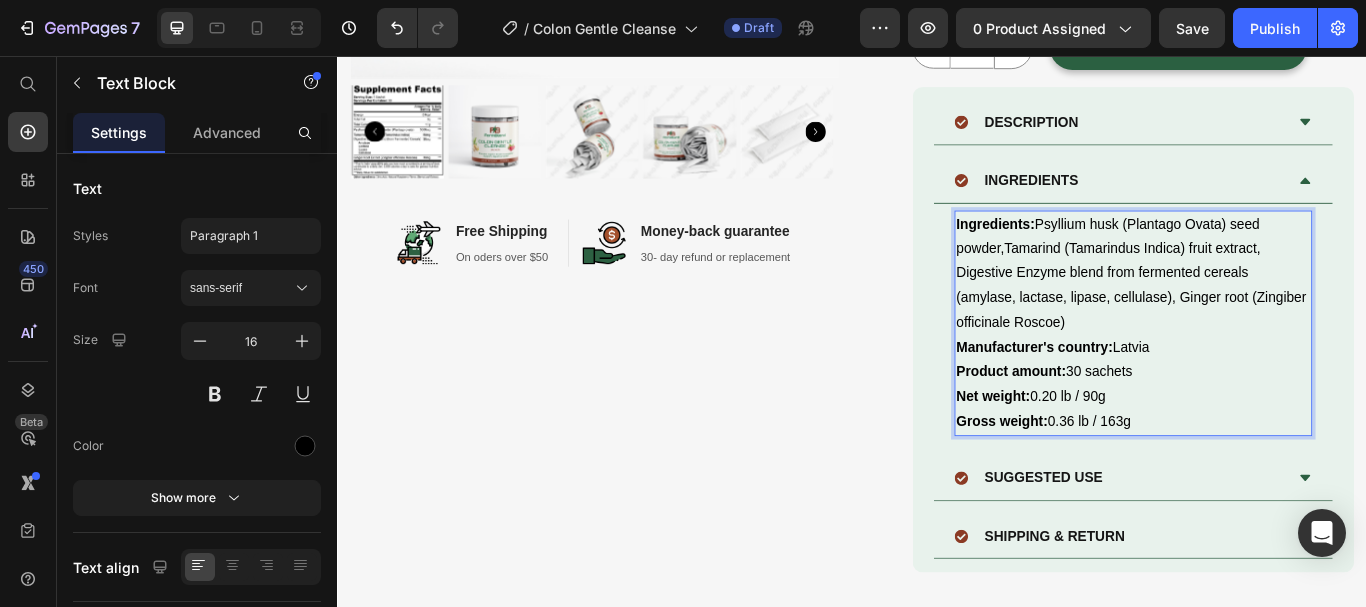 click on "Ingredients: Psyllium husk (Plantago Ovata) seed powder,Tamarind (Tamarindus Indica) fruit extract, Digestive Enzyme blend from fermented cereals (amylase, lactase, lipase, cellulase), Ginger root (Zingiber officinale Roscoe)" at bounding box center [1264, 310] 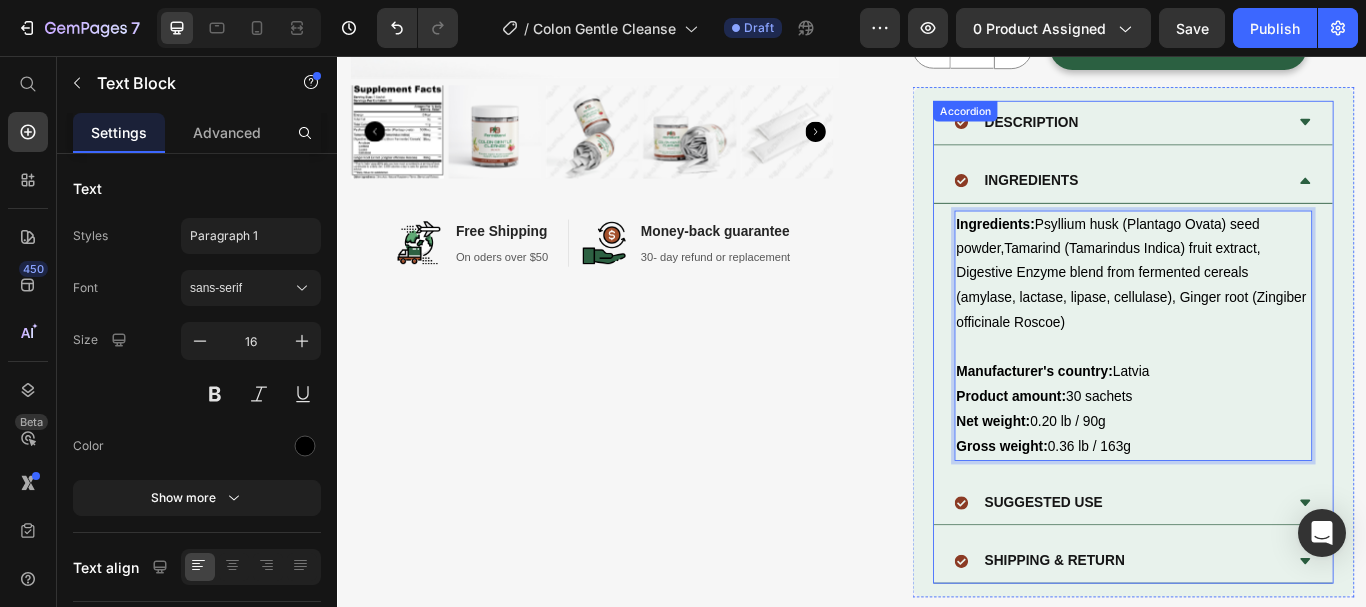 click on "INGREDIENTS" at bounding box center [1248, 201] 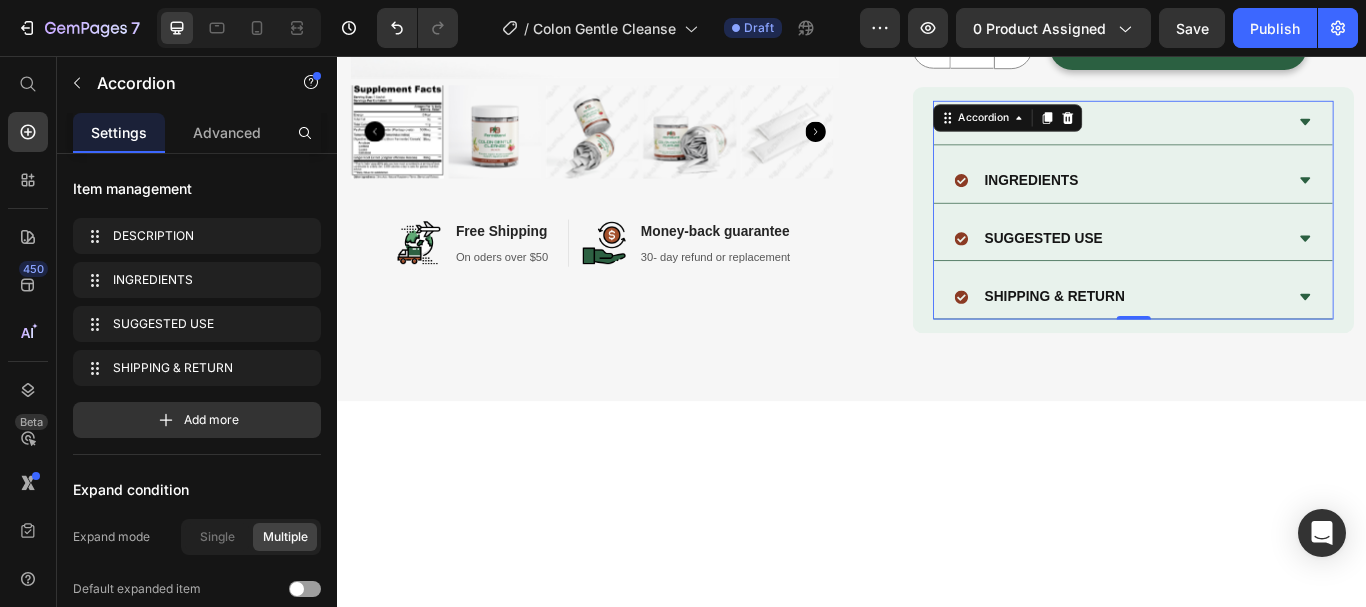 click on "SUGGESTED USE" at bounding box center (1248, 269) 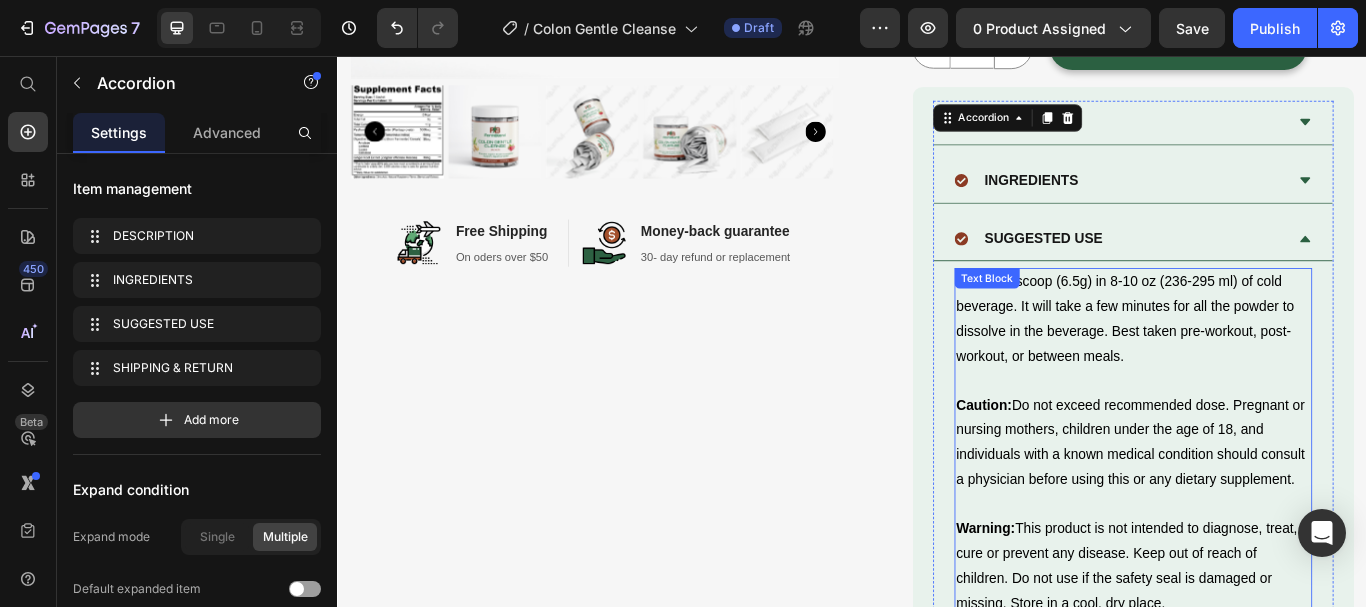 click on "Mix 1.2 a scoop (6.5g) in 8-10 oz (236-295 ml) of cold beverage. It will take a few minutes for all the powder to dissolve in the beverage. Best taken pre-workout, post-workout, or between meals." at bounding box center (1264, 362) 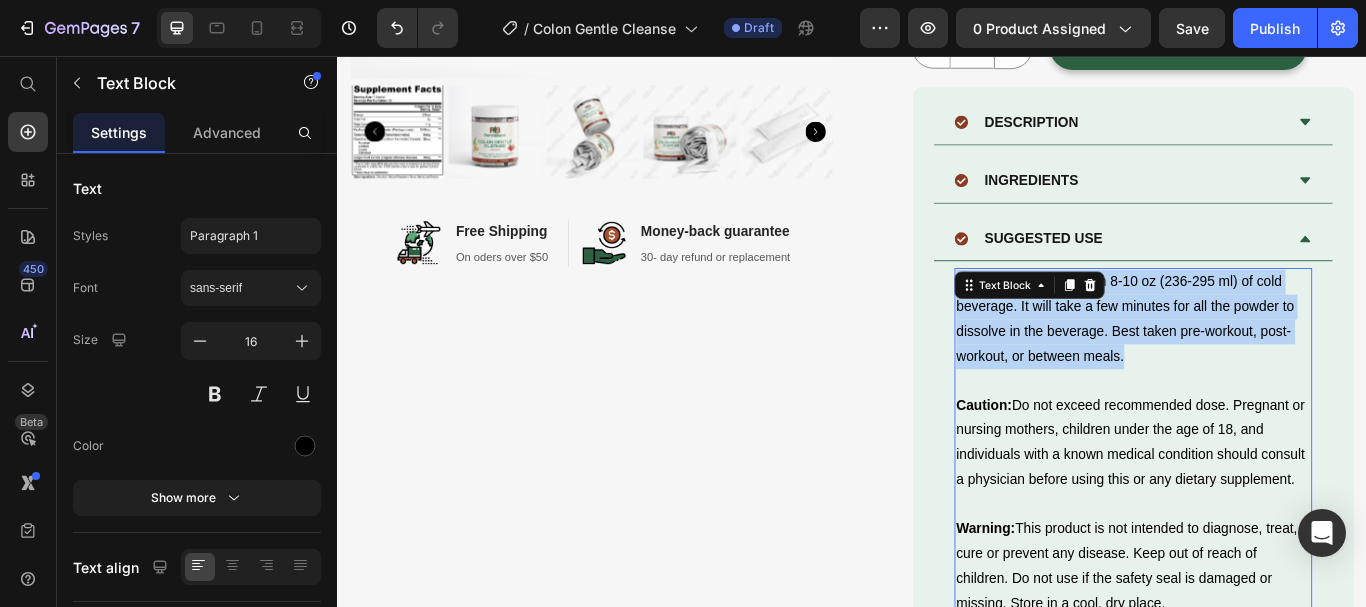 click on "Mix 1.2 a scoop (6.5g) in 8-10 oz (236-295 ml) of cold beverage. It will take a few minutes for all the powder to dissolve in the beverage. Best taken pre-workout, post-workout, or between meals." at bounding box center (1264, 362) 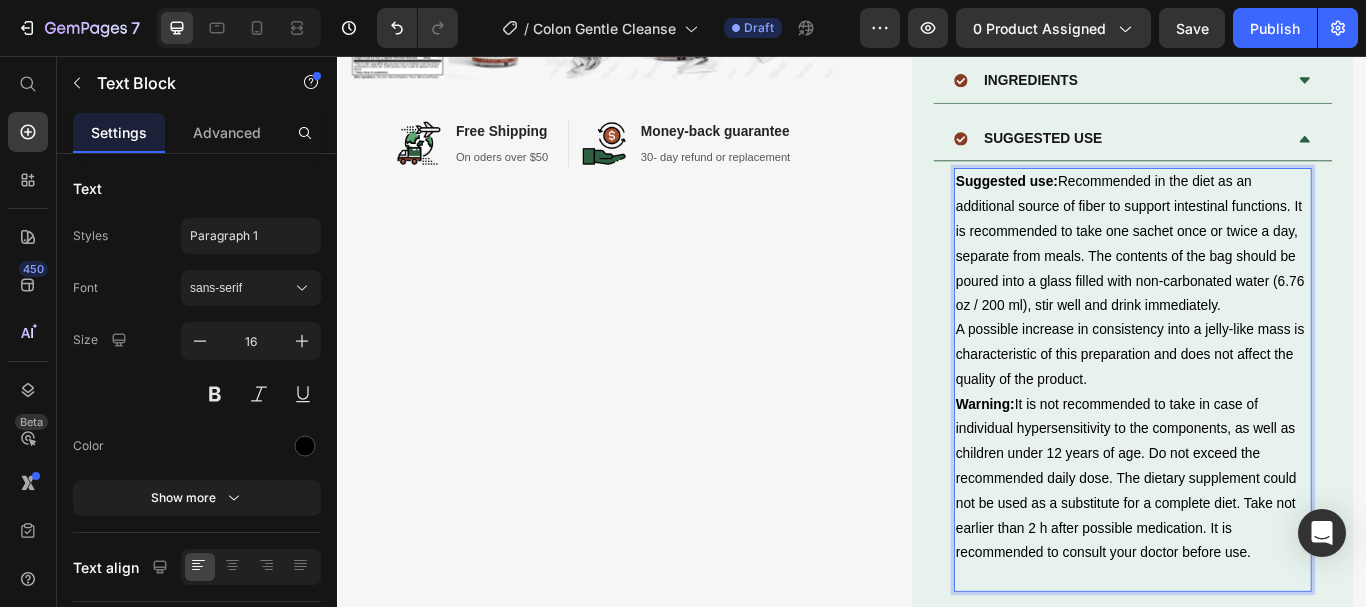 scroll, scrollTop: 171, scrollLeft: 0, axis: vertical 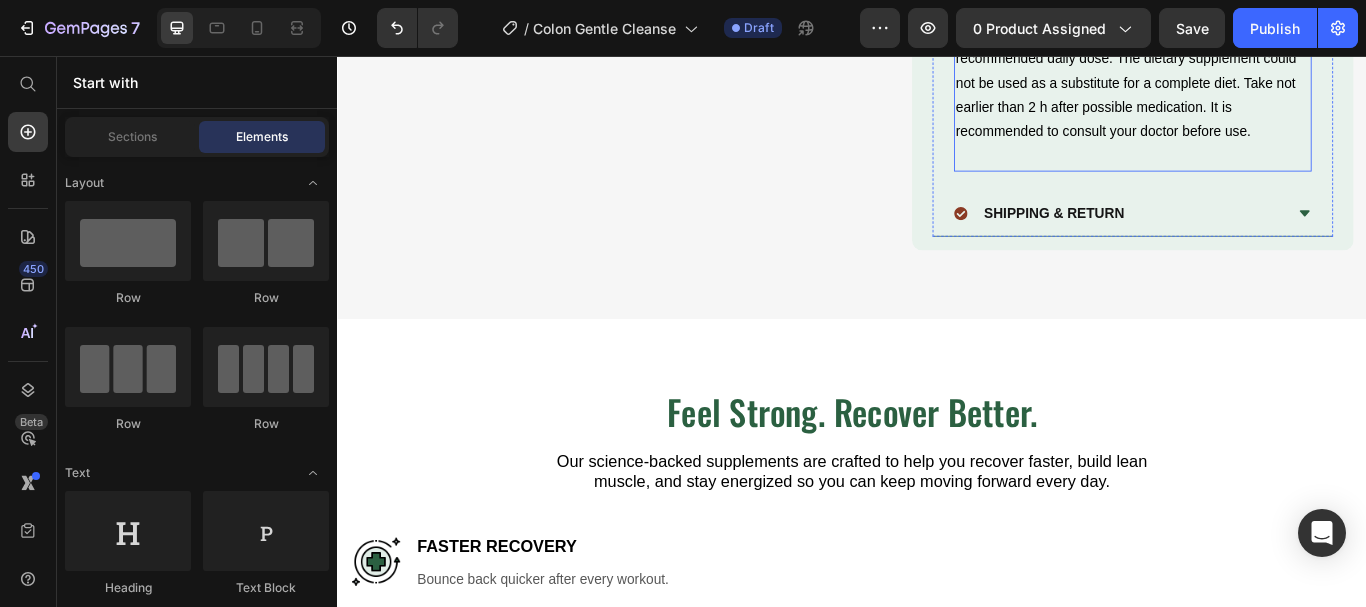 click at bounding box center [1264, 174] 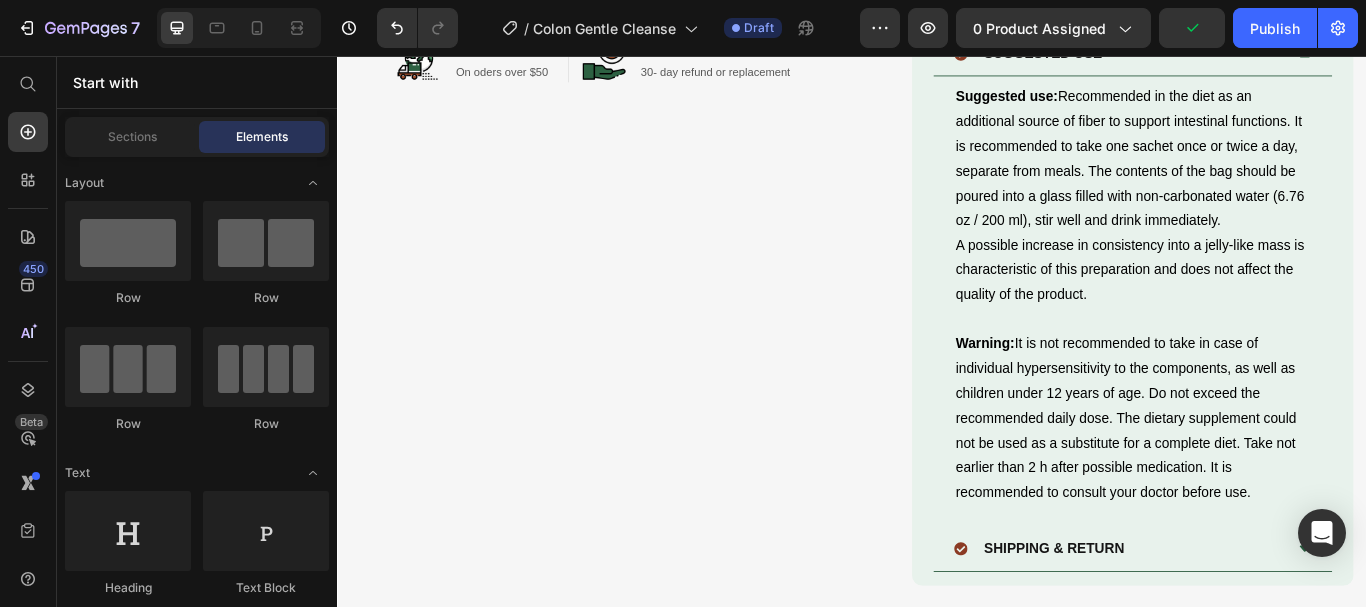 scroll, scrollTop: 750, scrollLeft: 0, axis: vertical 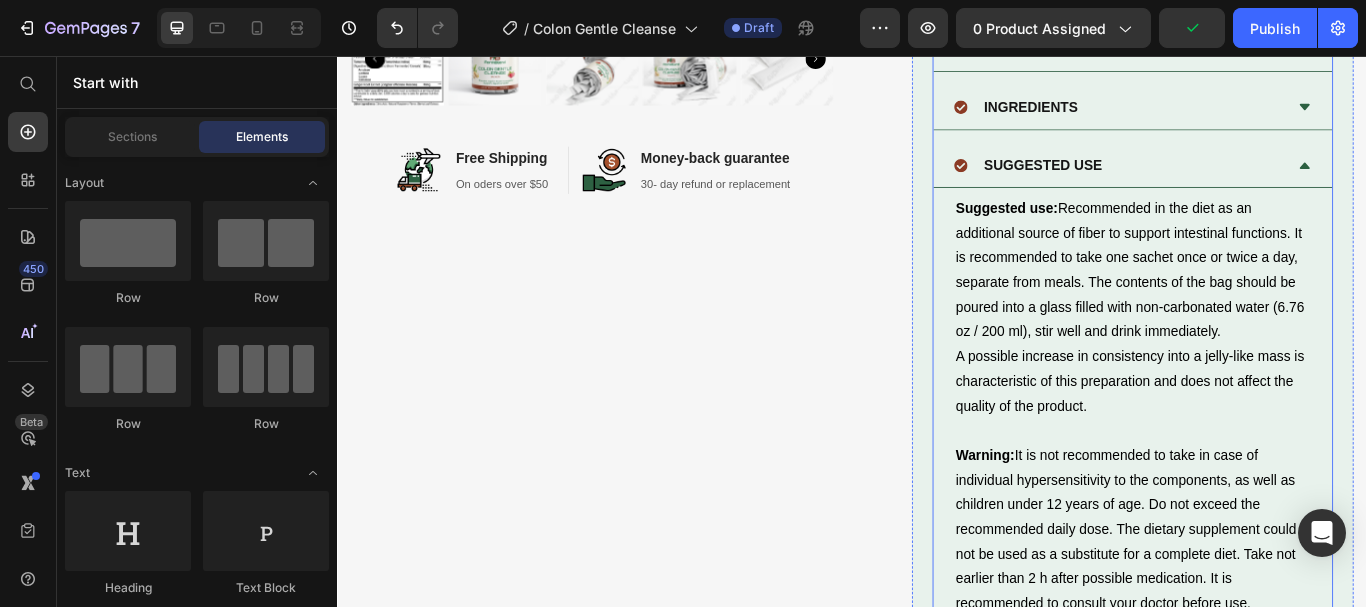 click on "SUGGESTED USE" at bounding box center [1248, 184] 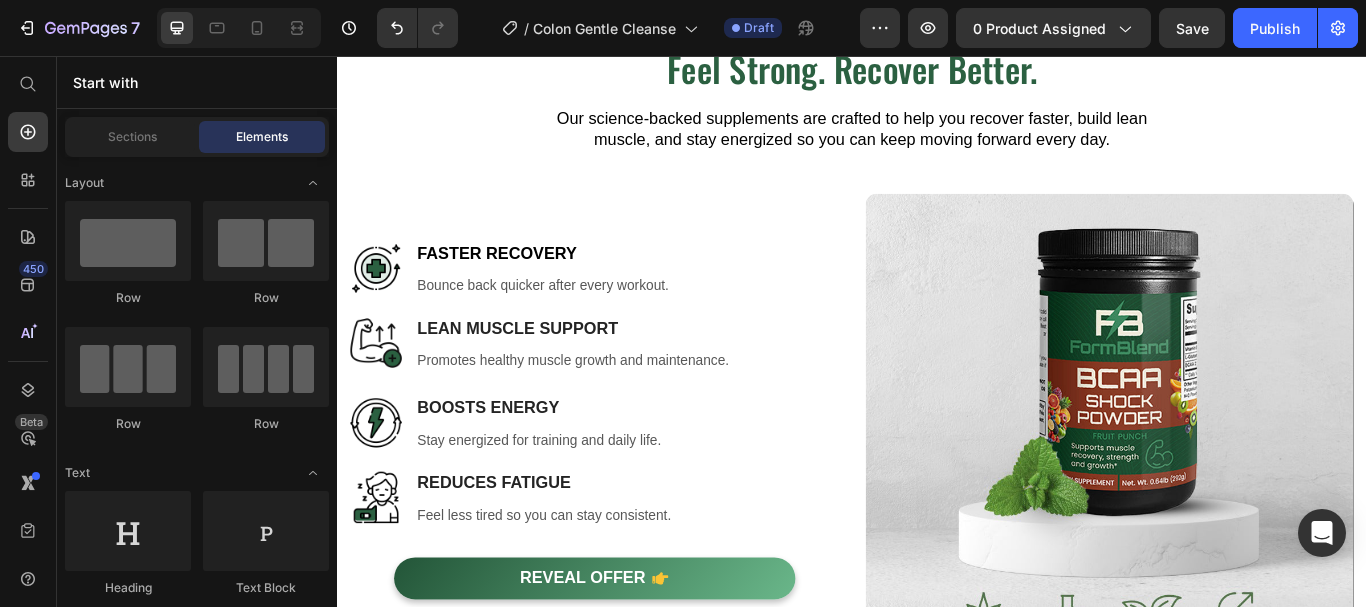 scroll, scrollTop: 1146, scrollLeft: 0, axis: vertical 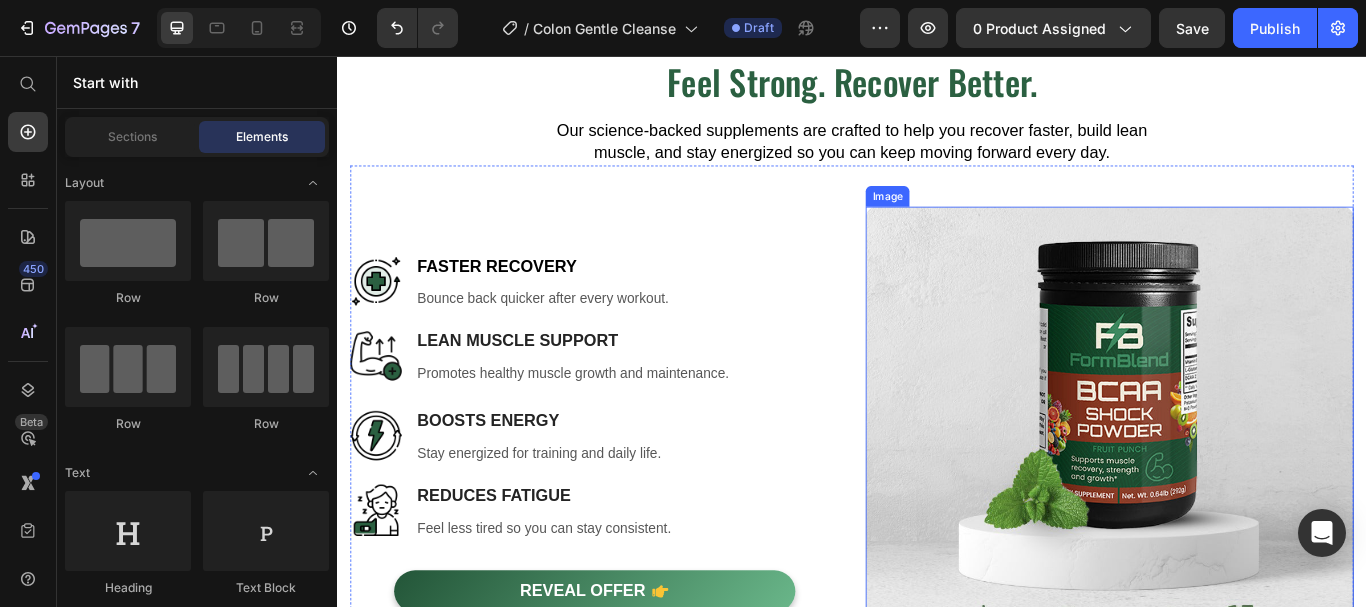 click at bounding box center [1237, 516] 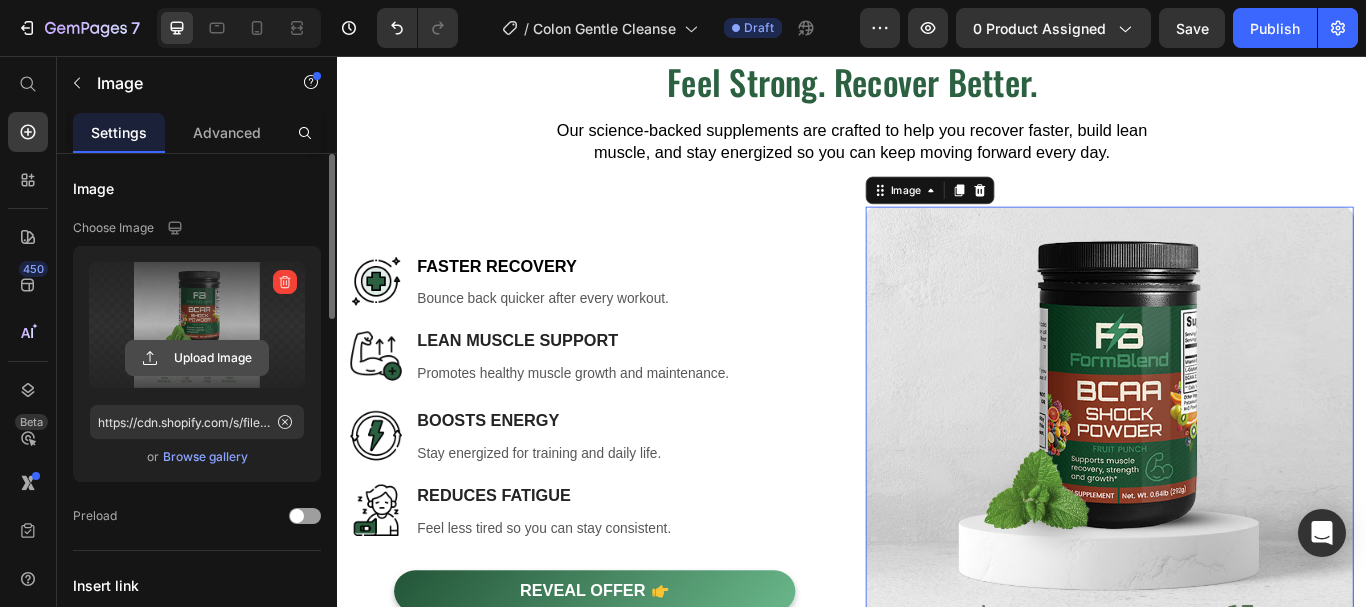 click 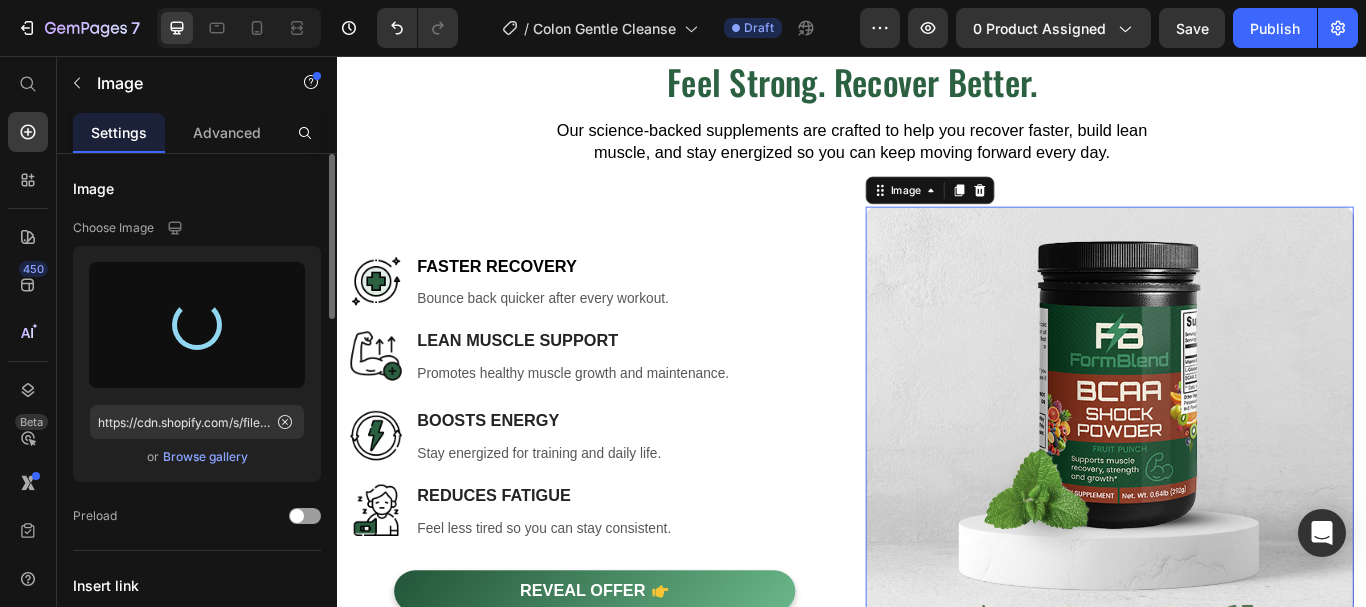 type on "https://cdn.shopify.com/s/files/1/0615/8181/9975/files/gempages_574911106628191076-e8b5fffc-361e-4dce-847d-34ec0db983c3.jpg" 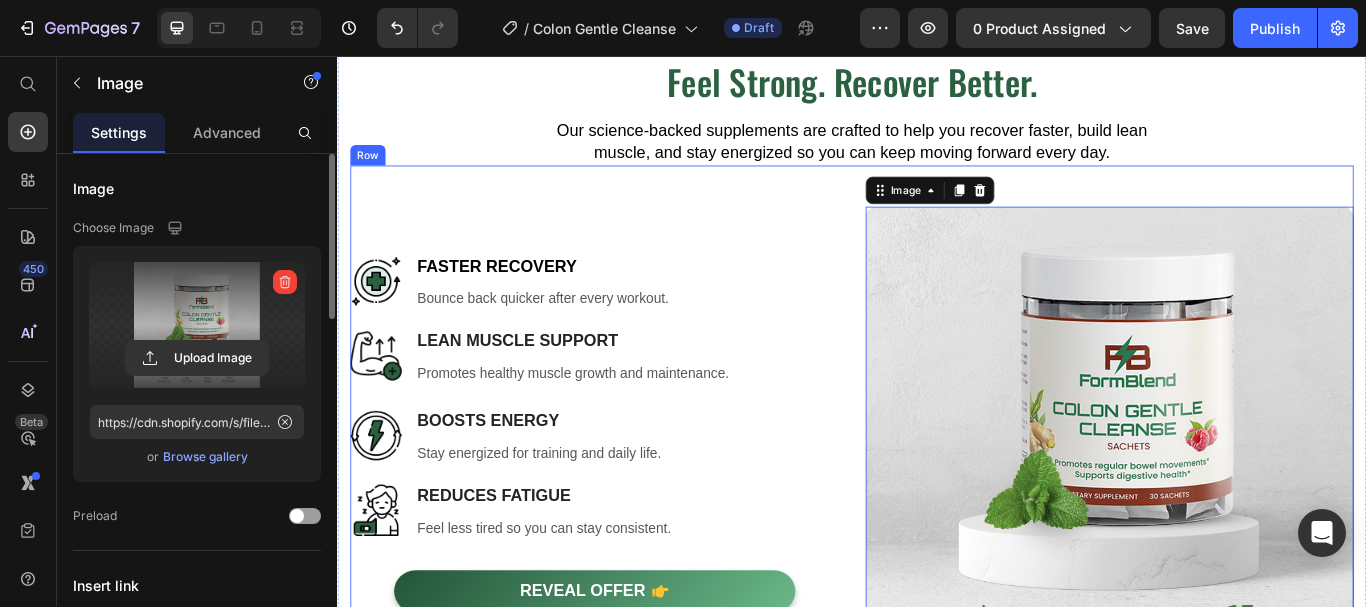 click on "Image Faster Recovery Heading Bounce back quicker after every workout. Text block Row Image Lean Muscle Support Heading Promotes healthy muscle growth and maintenance. Text block Row Image Boosts Energy Heading Stay energized for training and daily life. Text block Row Image  Reduces Fatigue Heading Feel less tired so you can stay consistent. Text block Row  	   REVEAL OFFER Button                Icon 30 day money back guarantee Text block Icon List Row Image   0 Row" at bounding box center (937, 492) 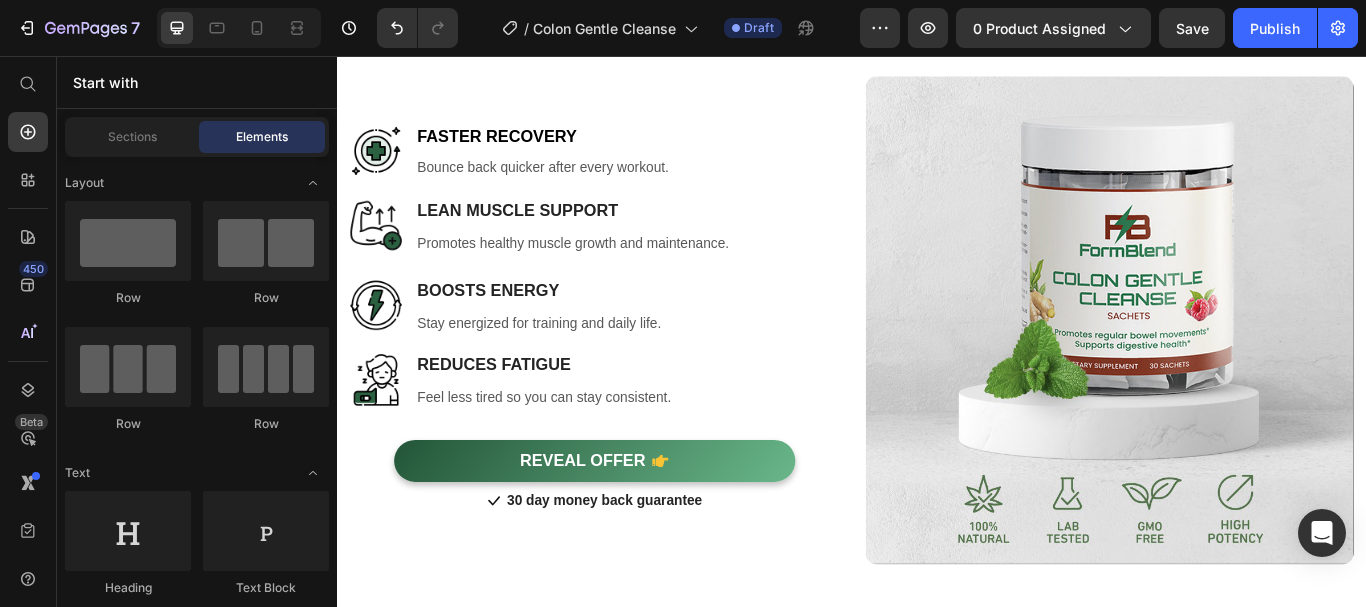scroll, scrollTop: 1282, scrollLeft: 0, axis: vertical 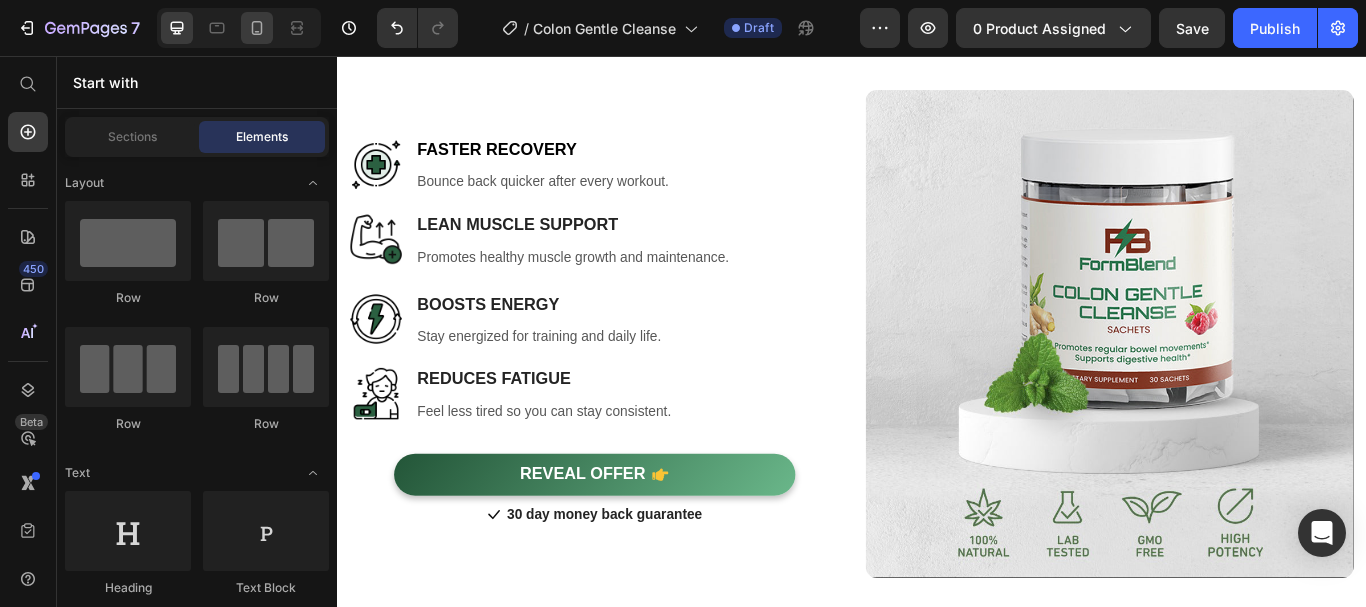 click 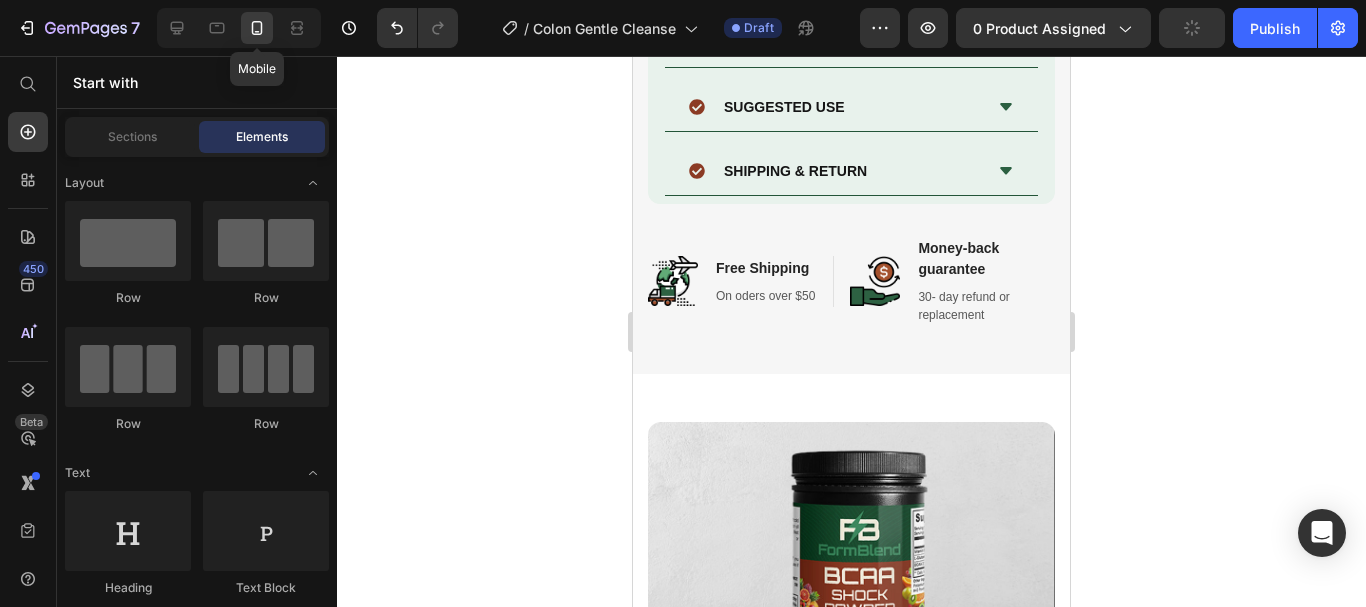 scroll, scrollTop: 1032, scrollLeft: 0, axis: vertical 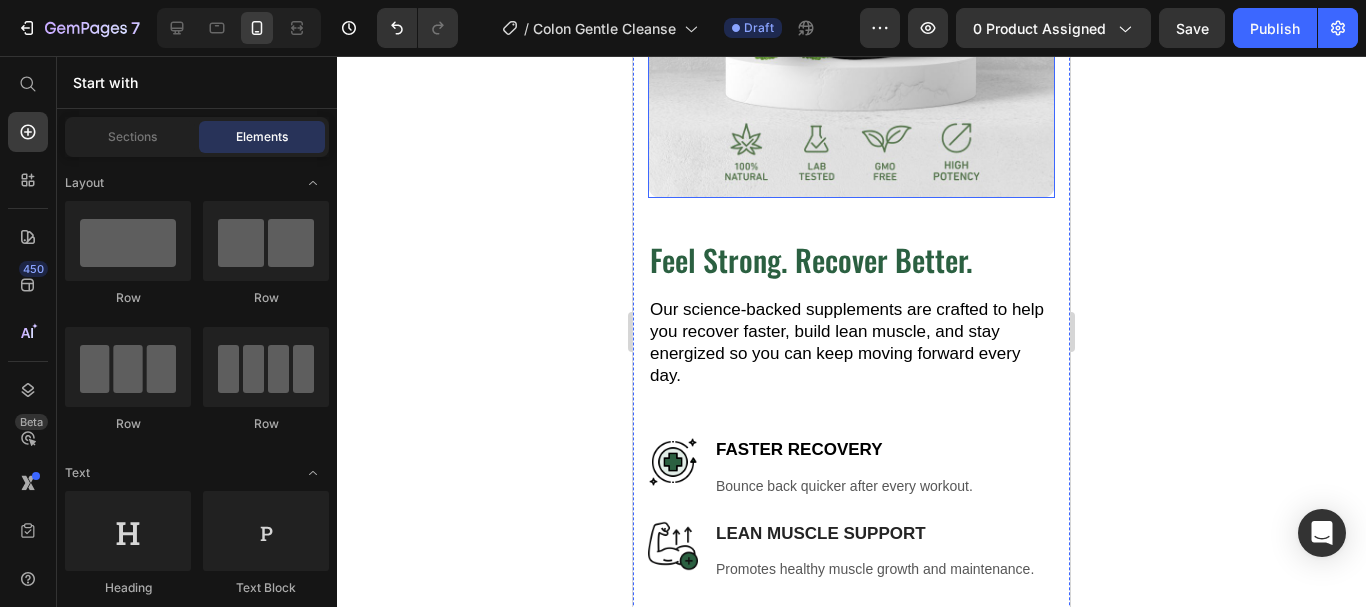 click at bounding box center (851, -6) 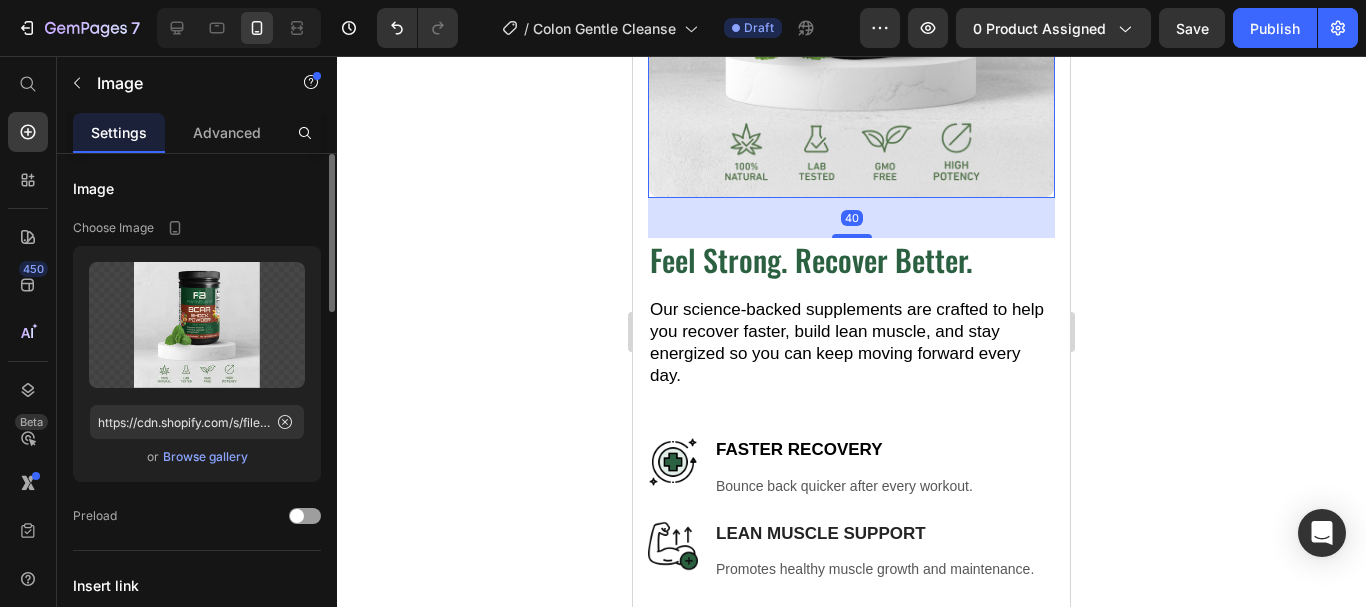 click on "Browse gallery" at bounding box center [205, 457] 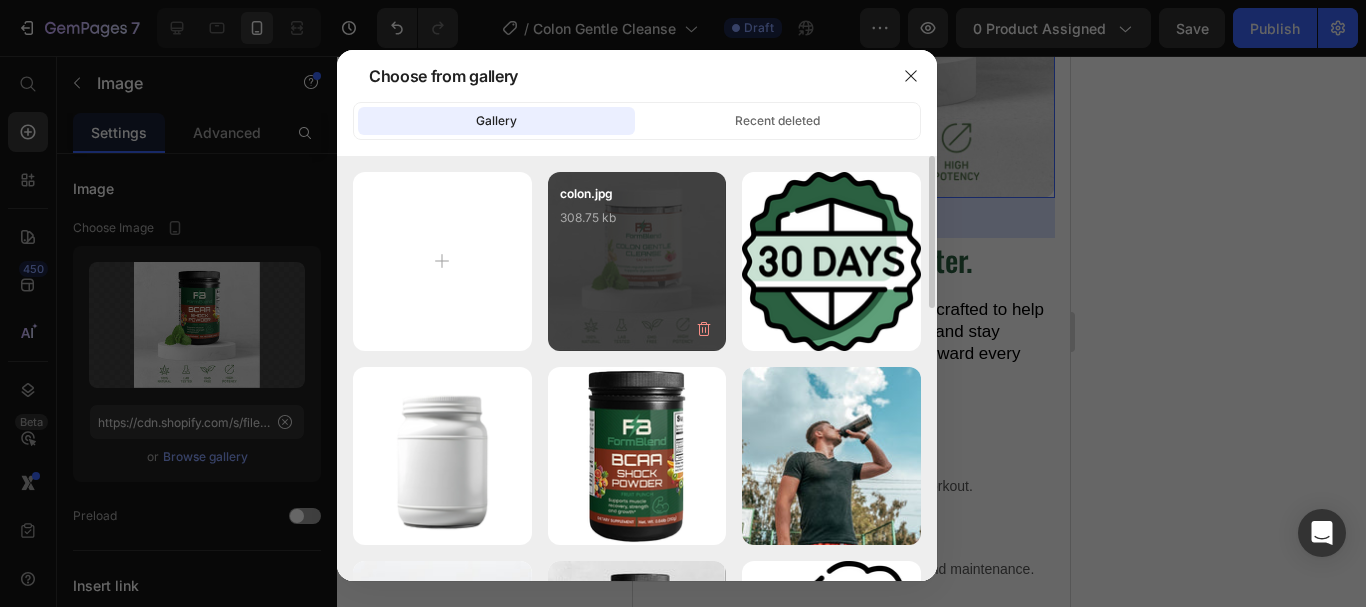 click on "colon.jpg 308.75 kb" at bounding box center [637, 261] 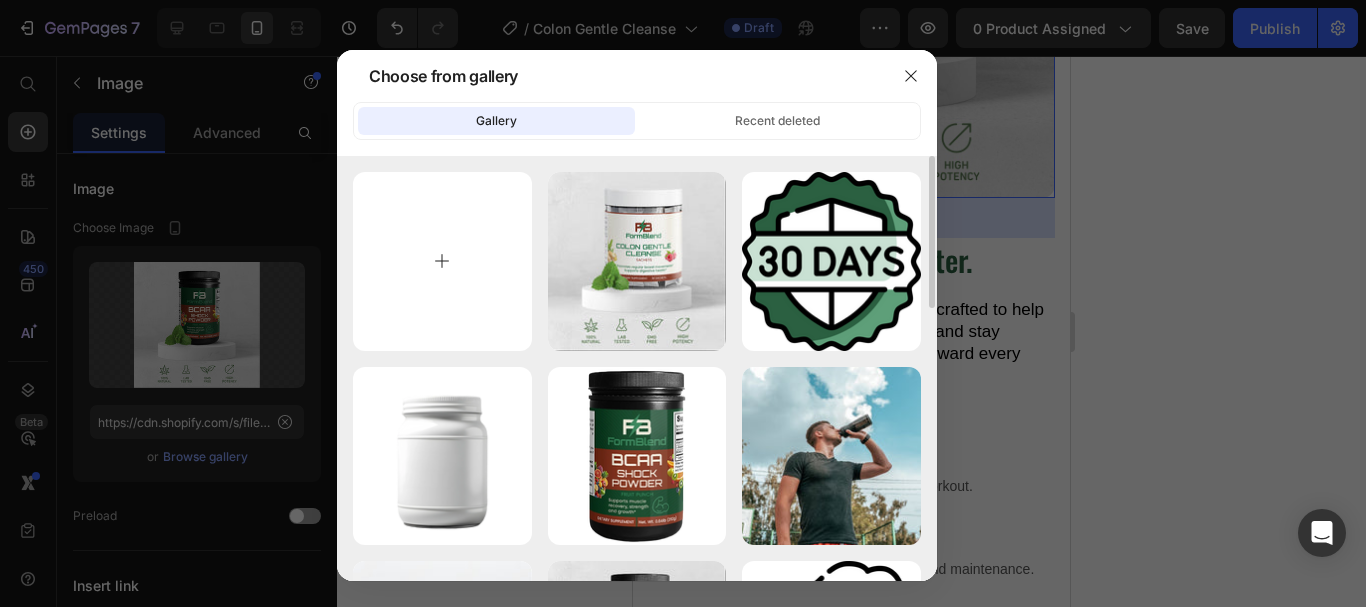 type on "https://cdn.shopify.com/s/files/1/0615/8181/9975/files/gempages_574911106628191076-e8b5fffc-361e-4dce-847d-34ec0db983c3.jpg" 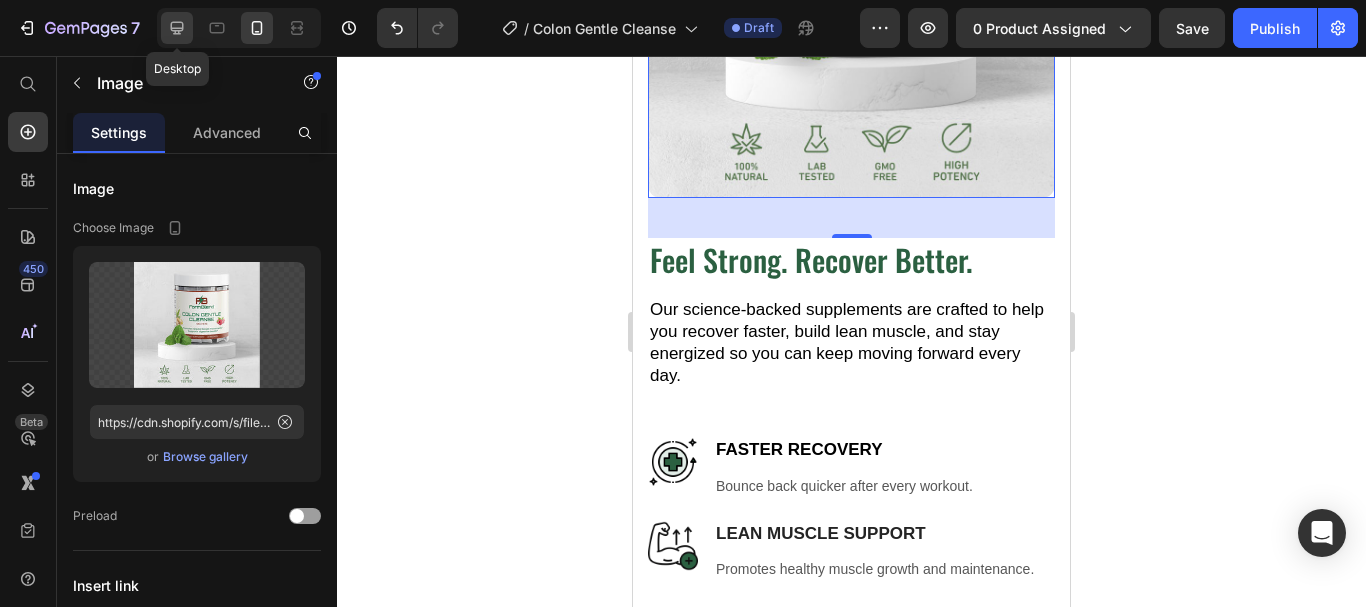 click 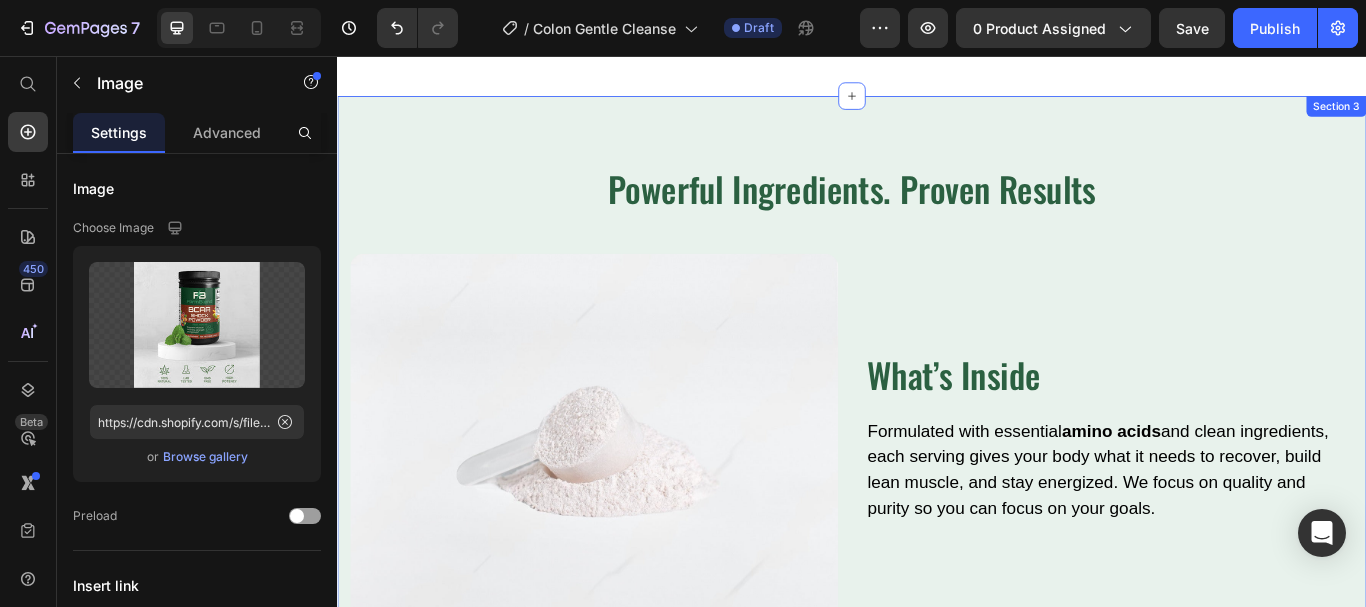 scroll, scrollTop: 1854, scrollLeft: 0, axis: vertical 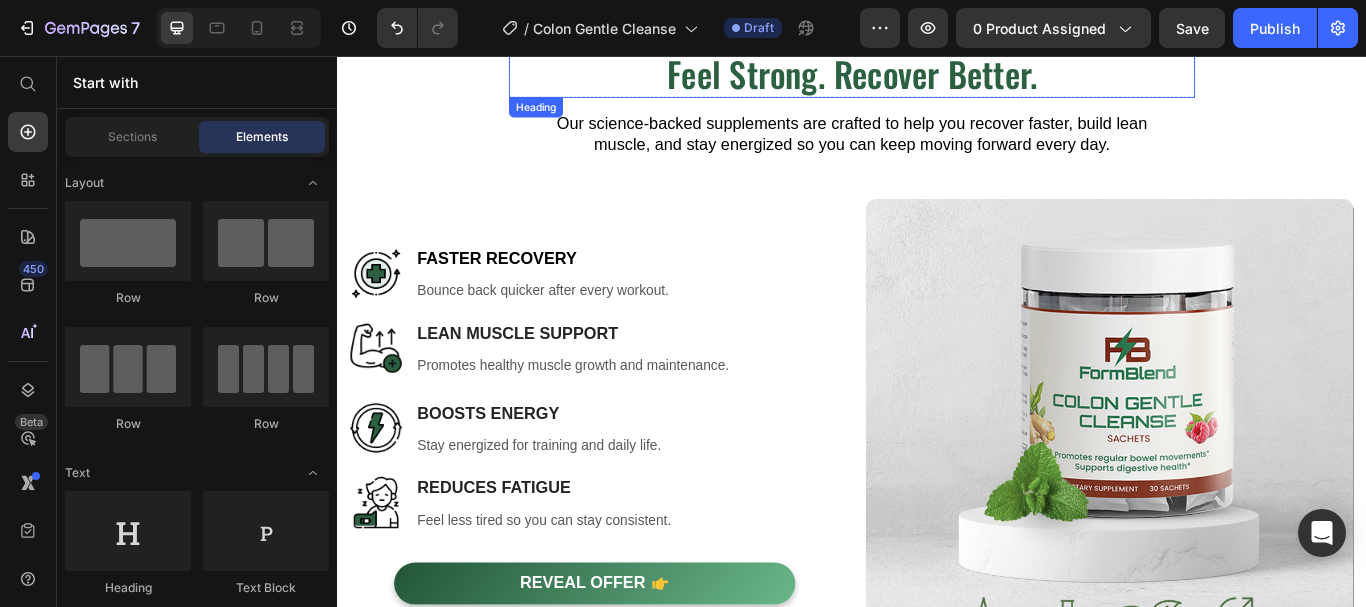 click on "Feel Strong. Recover Better." at bounding box center (937, 77) 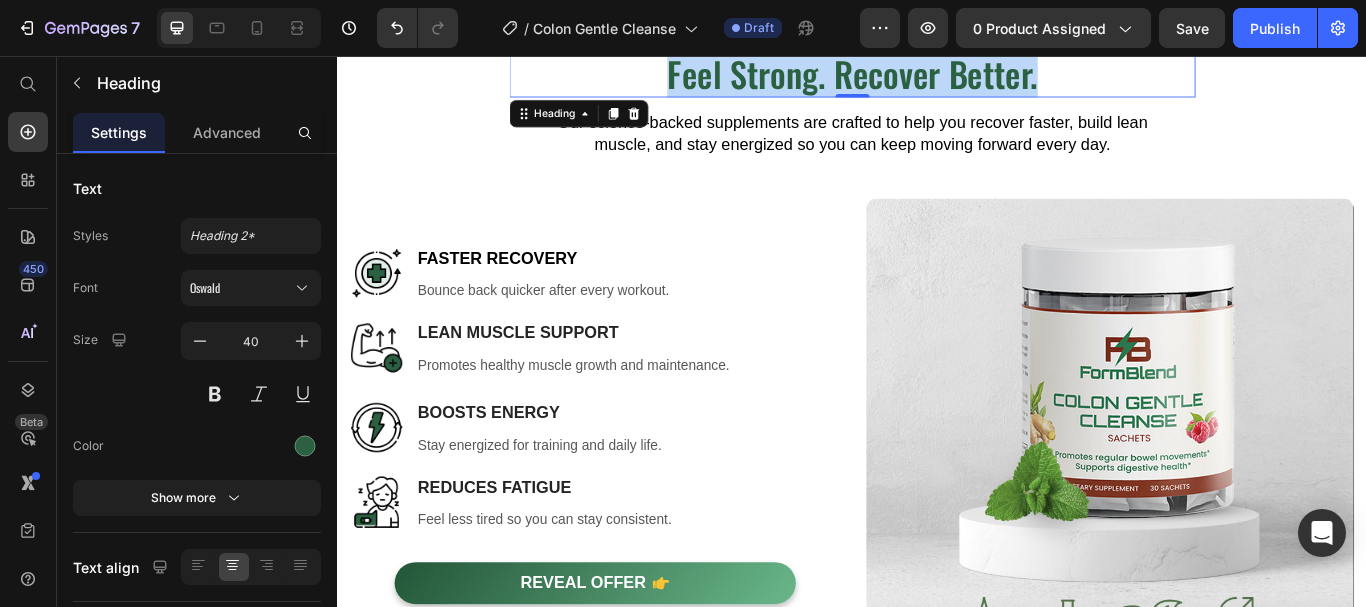 drag, startPoint x: 900, startPoint y: 93, endPoint x: 853, endPoint y: 93, distance: 47 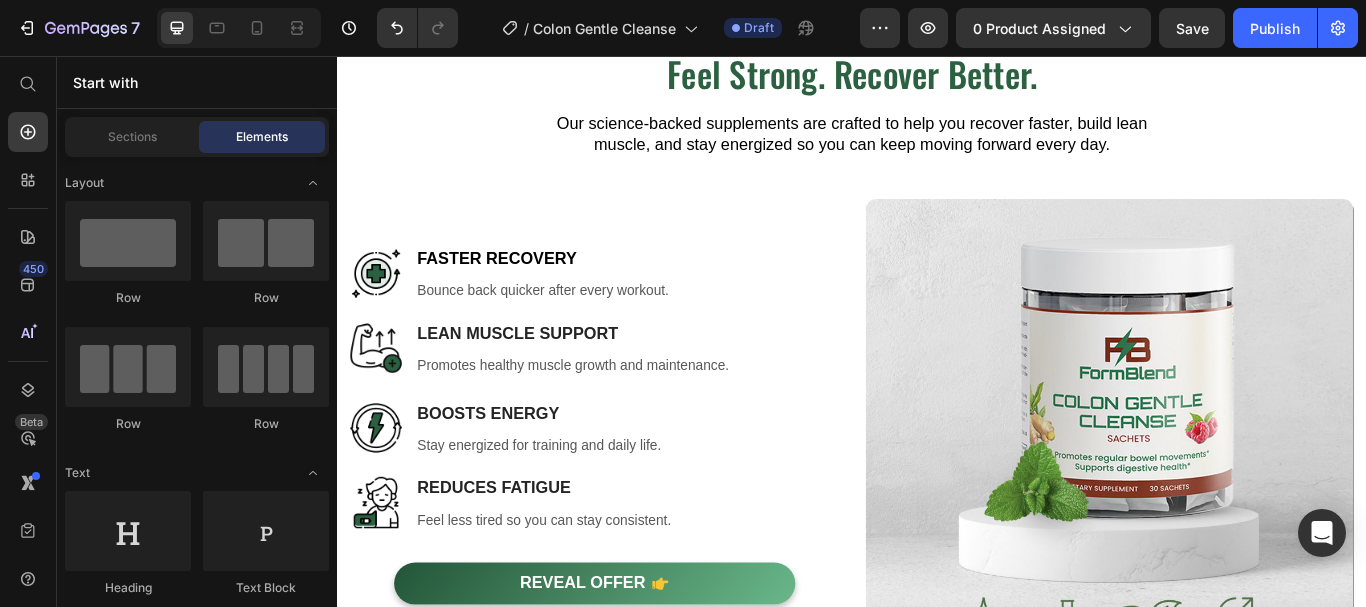 scroll, scrollTop: 1064, scrollLeft: 0, axis: vertical 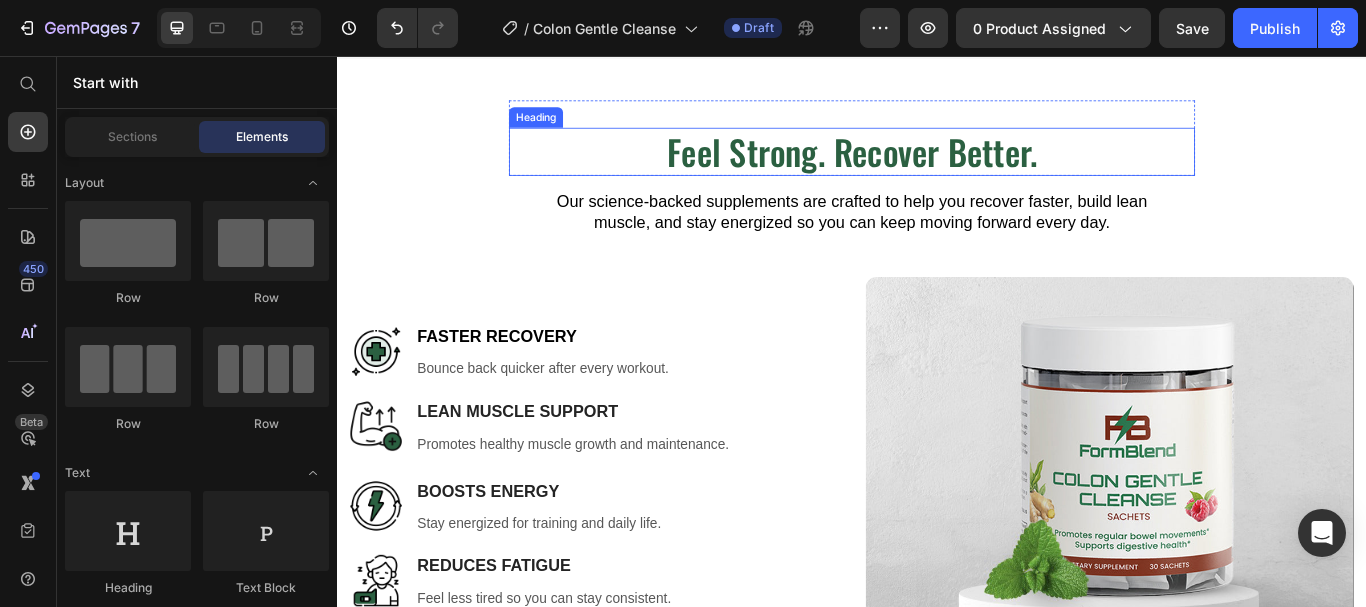click on "Feel Strong. Recover Better." at bounding box center [937, 168] 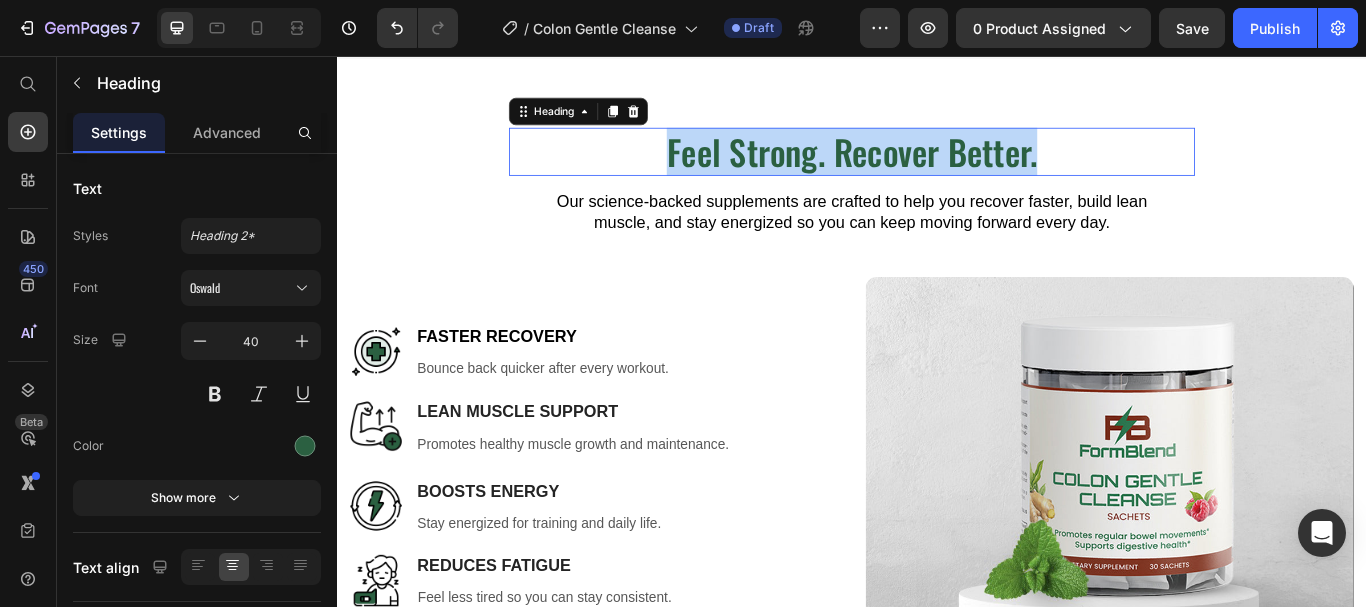 click on "Feel Strong. Recover Better." at bounding box center (937, 168) 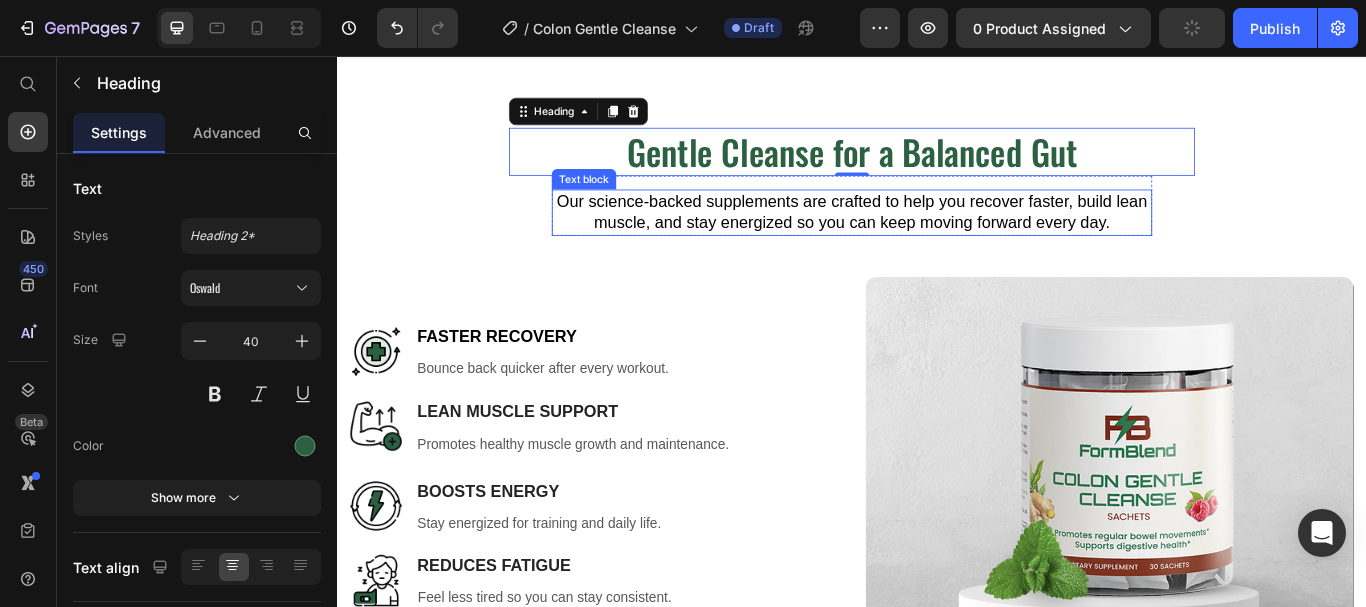 click on "Our science-backed supplements are crafted to help you recover faster, build lean muscle, and stay energized so you can keep moving forward every day." at bounding box center (937, 238) 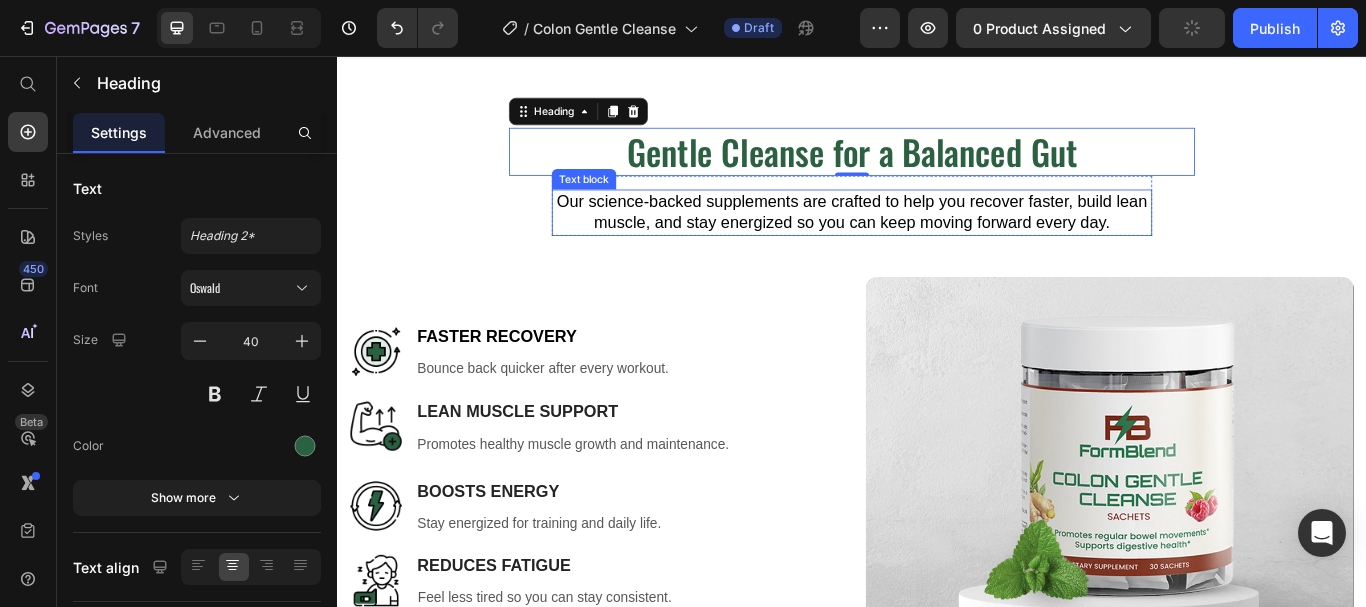 click on "Our science-backed supplements are crafted to help you recover faster, build lean muscle, and stay energized so you can keep moving forward every day." at bounding box center [937, 238] 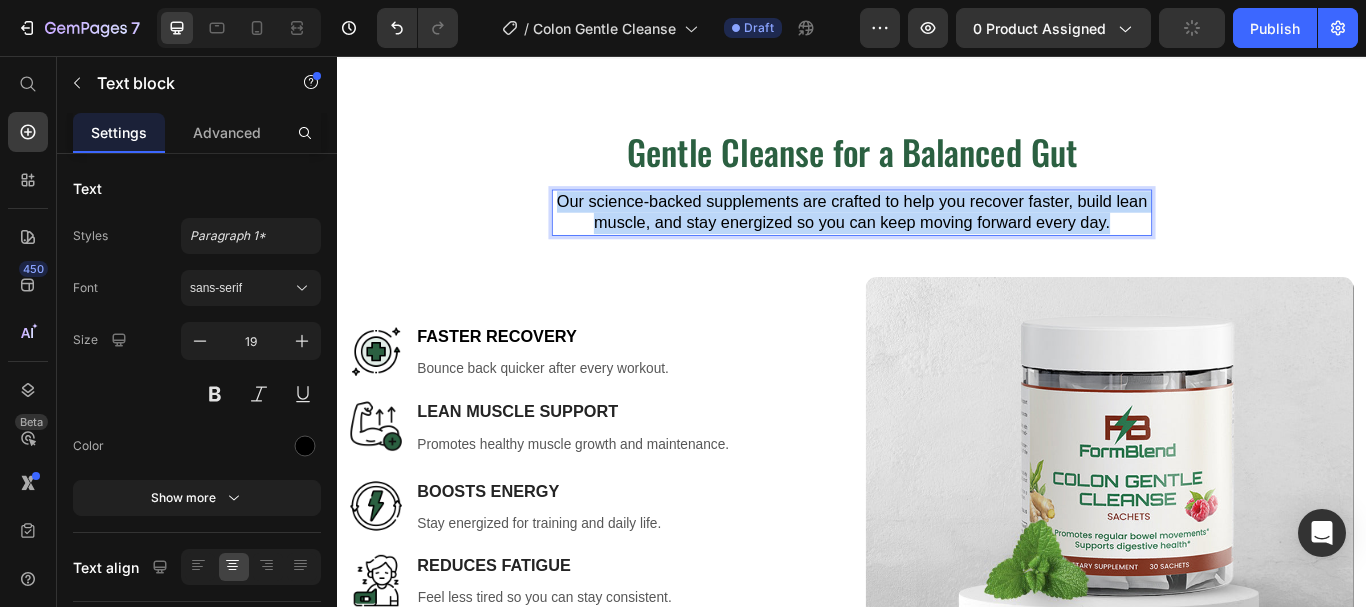 click on "Our science-backed supplements are crafted to help you recover faster, build lean muscle, and stay energized so you can keep moving forward every day." at bounding box center [937, 238] 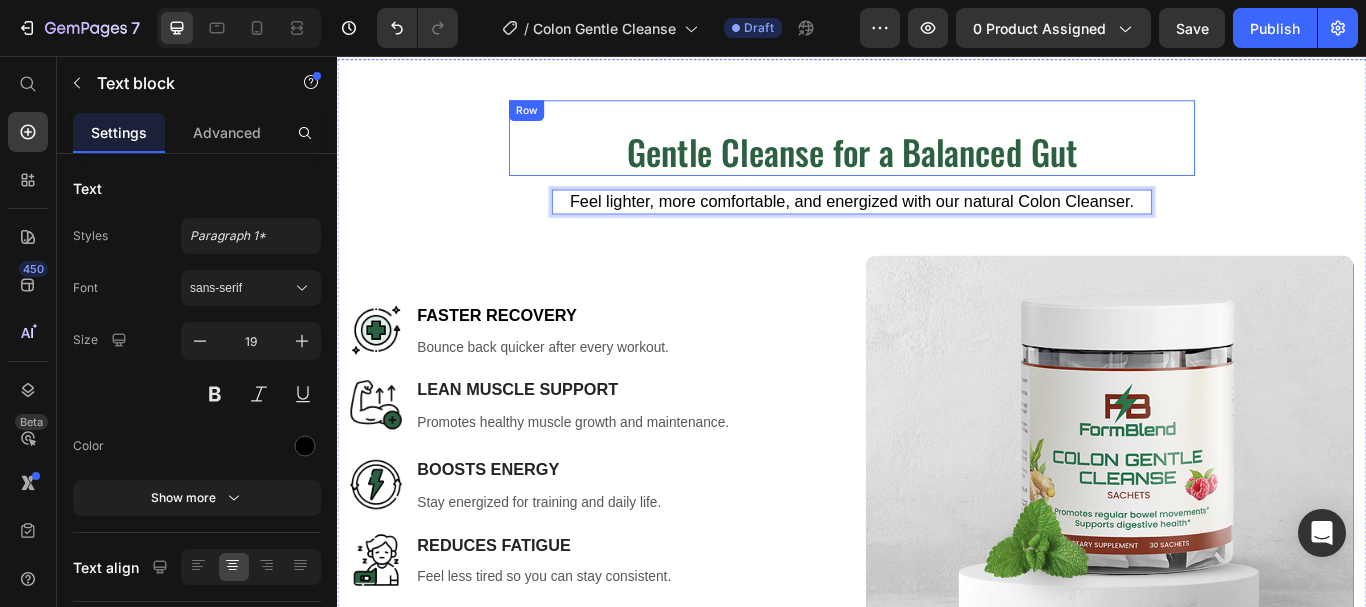 click on "Gentle Cleanse for a Balanced Gut Heading Row" at bounding box center (937, 152) 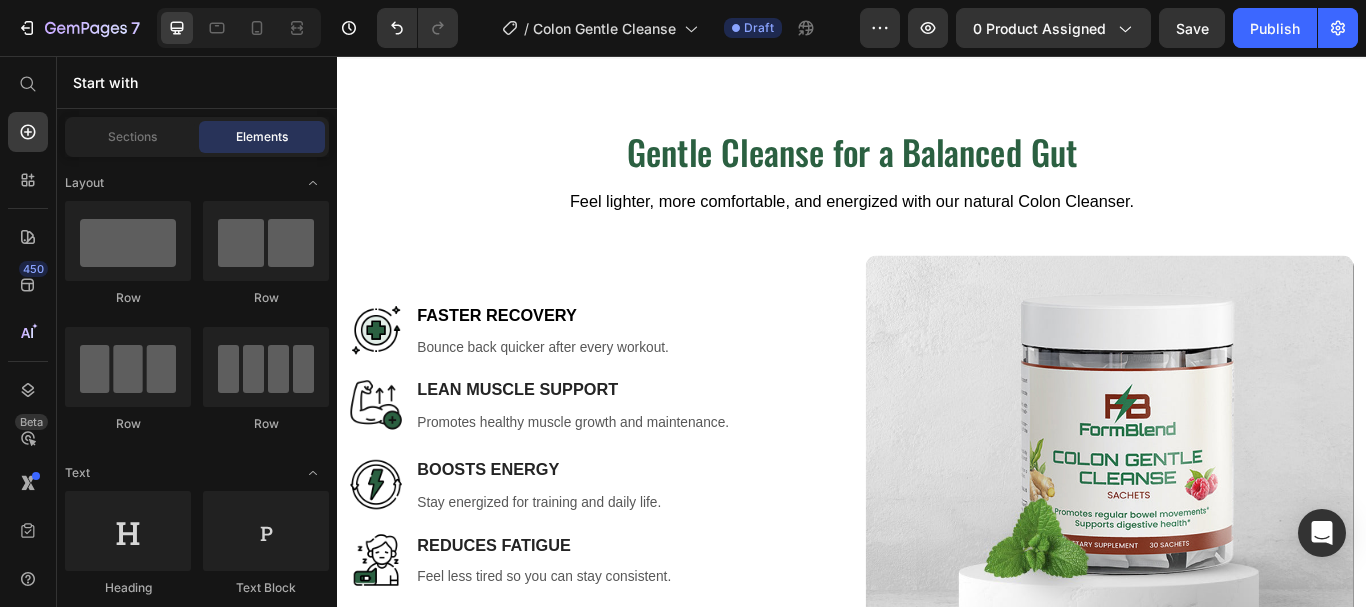 scroll, scrollTop: 1170, scrollLeft: 0, axis: vertical 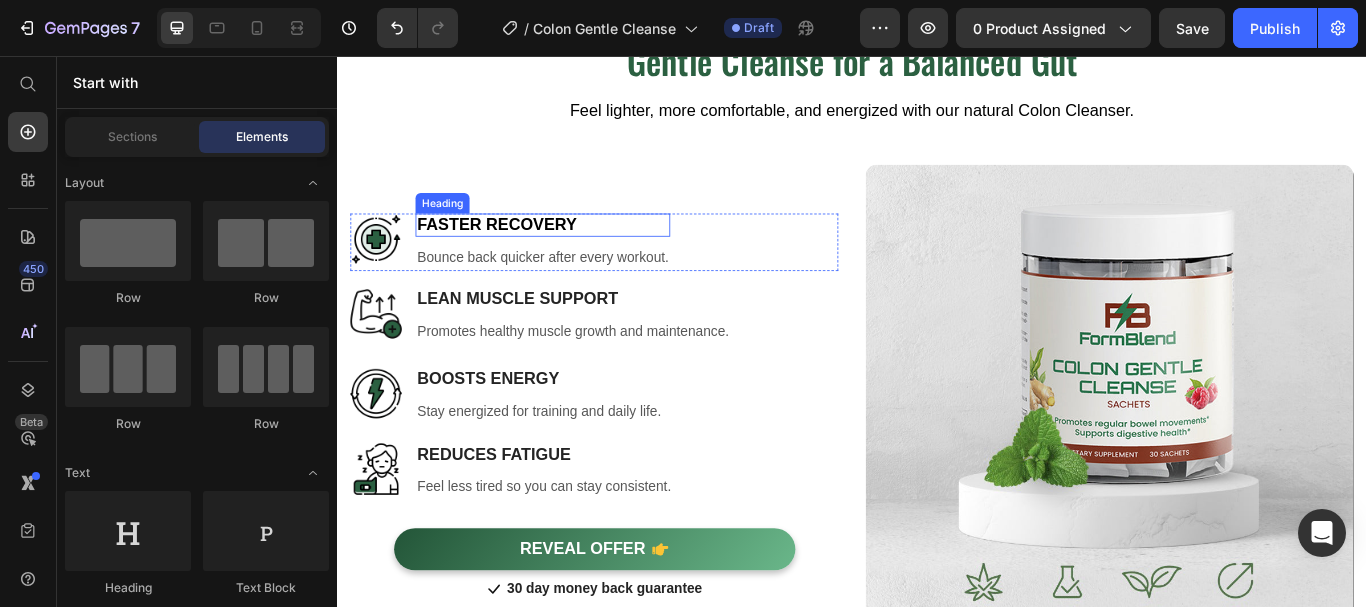 click on "Faster Recovery" at bounding box center (576, 253) 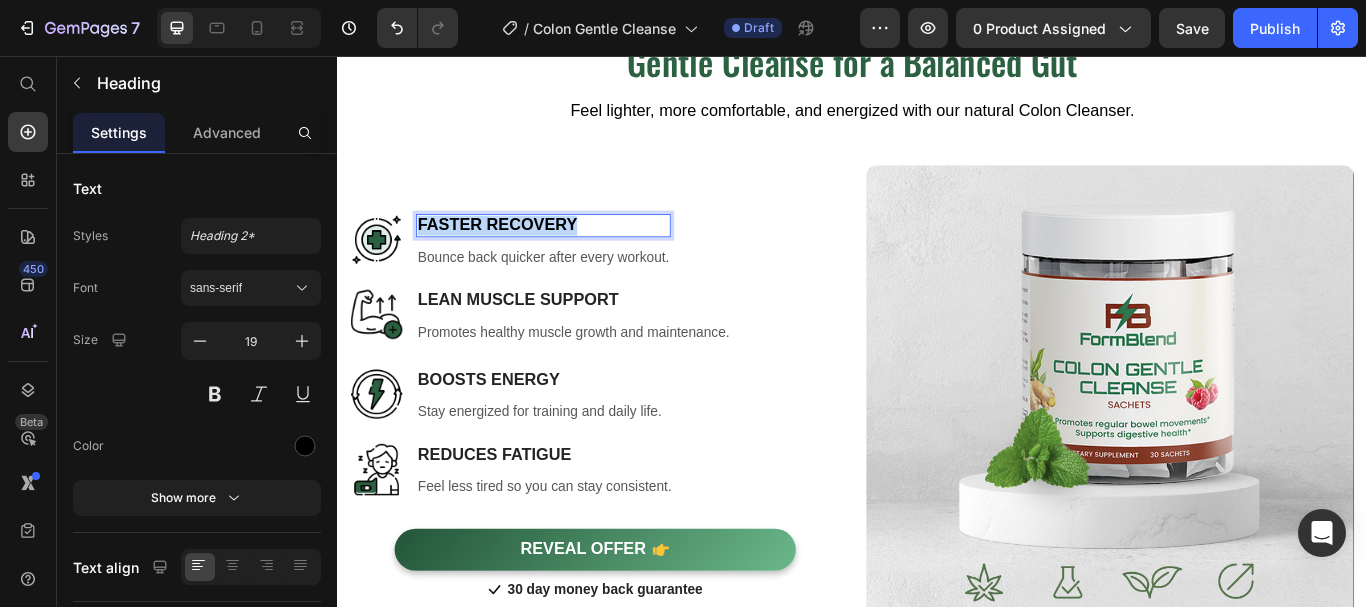 click on "Faster Recovery" at bounding box center [576, 253] 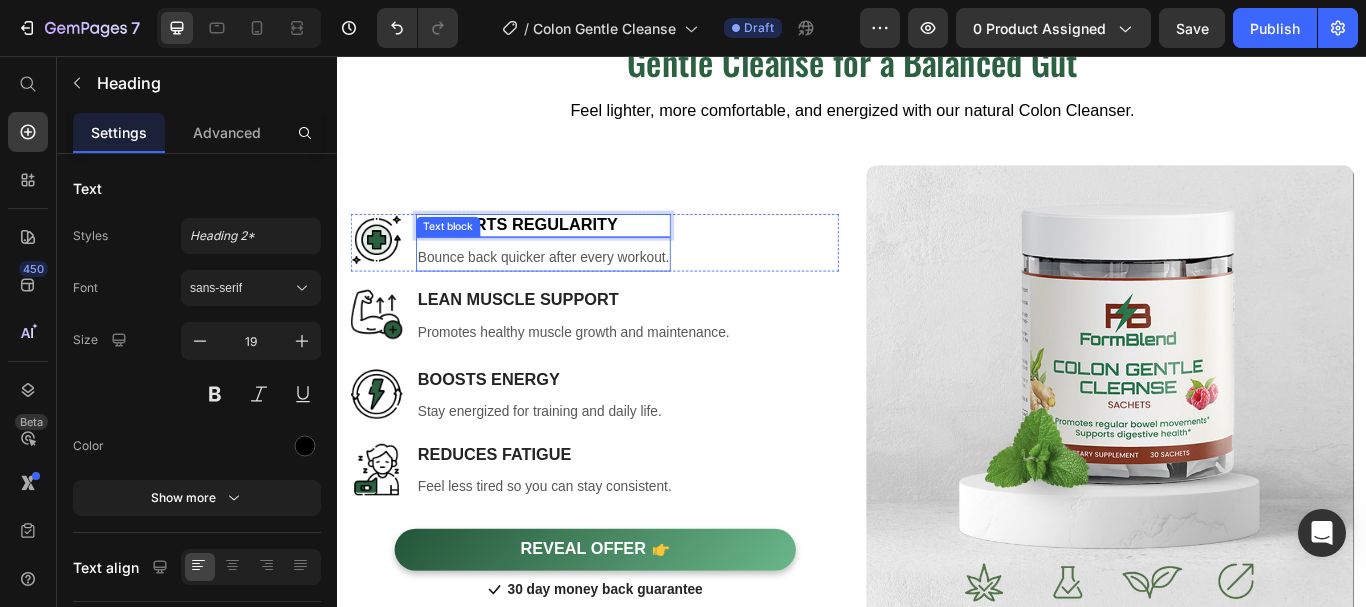 click on "Bounce back quicker after every workout." at bounding box center [576, 291] 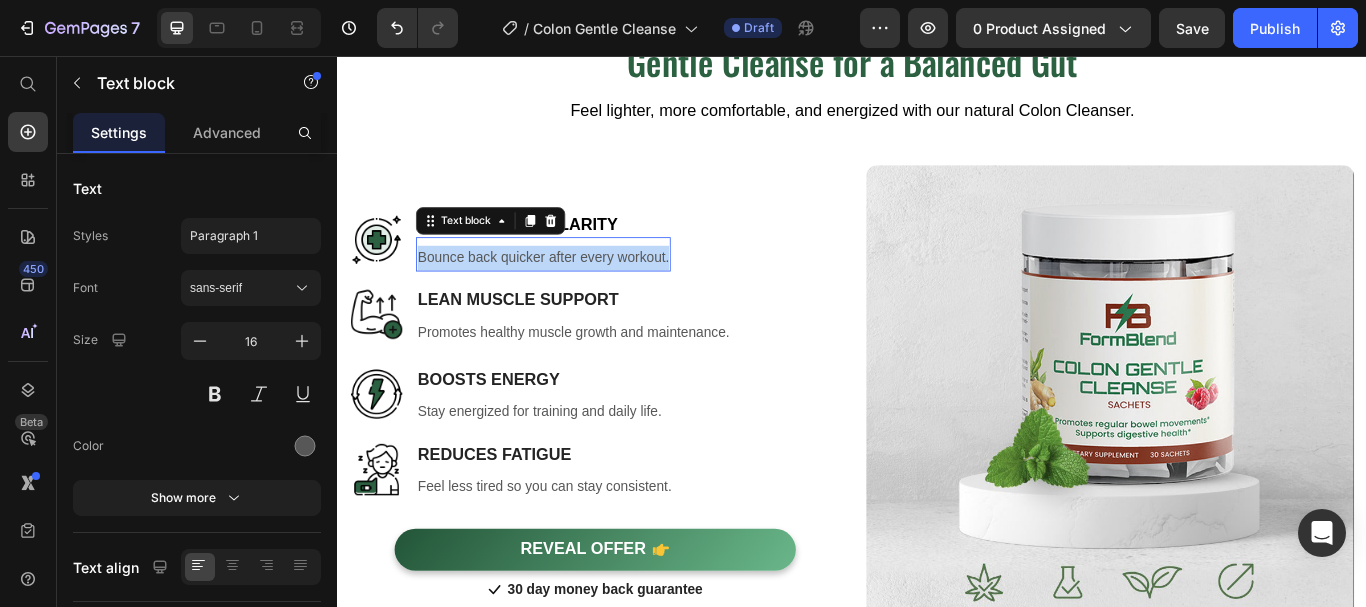 click on "Bounce back quicker after every workout." at bounding box center [576, 291] 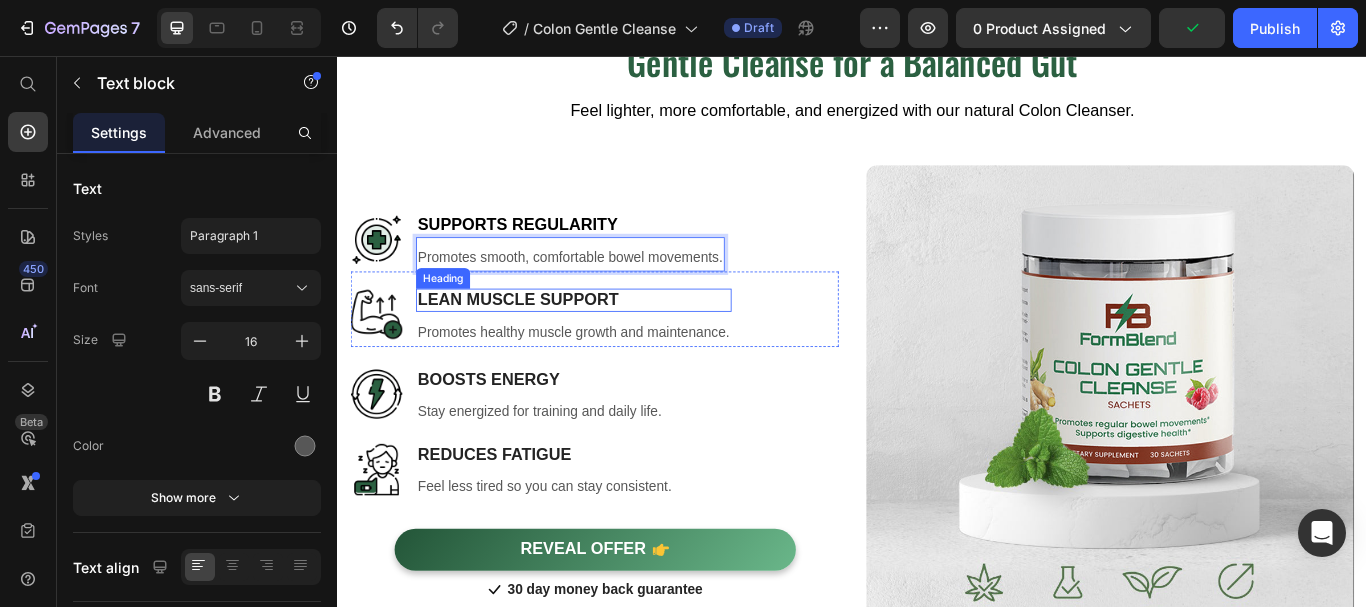 click on "Lean Muscle Support" at bounding box center (612, 340) 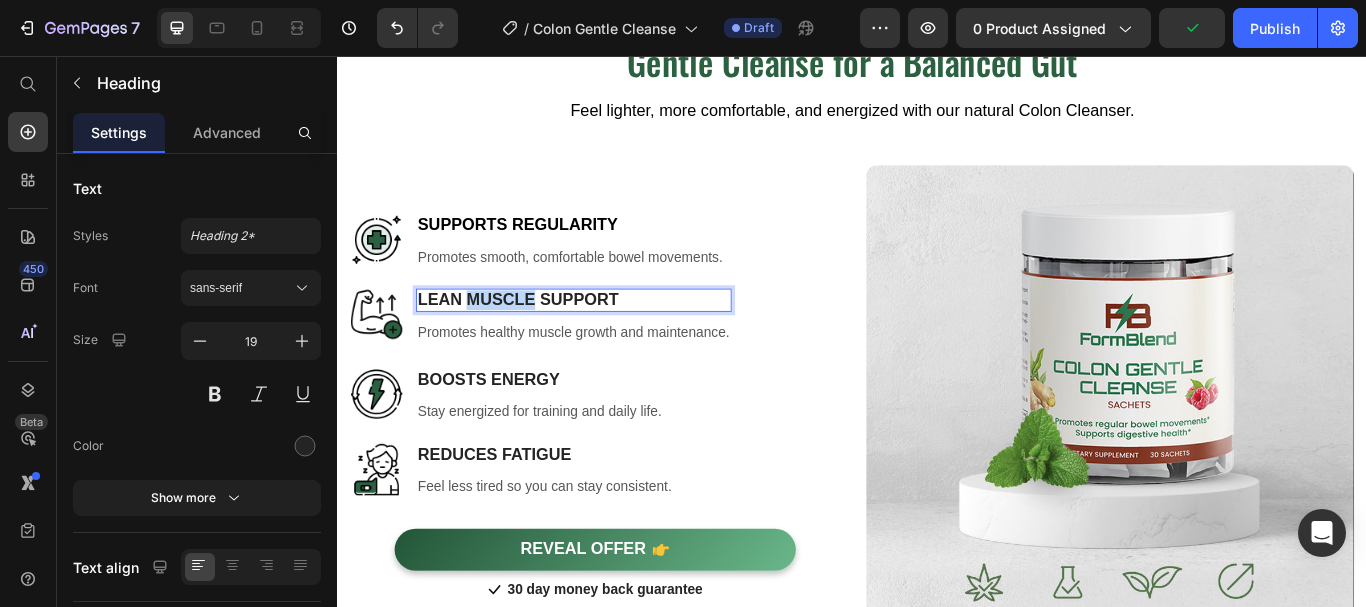 click on "Lean Muscle Support" at bounding box center [612, 340] 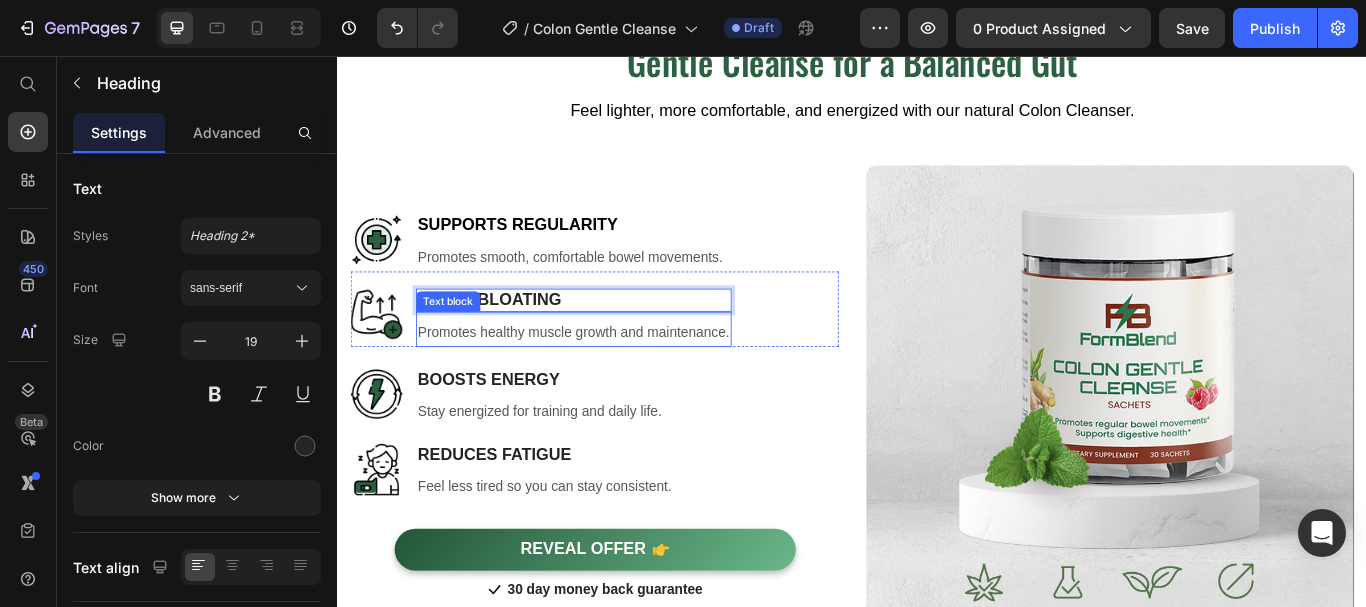 click on "Promotes healthy muscle growth and maintenance." at bounding box center (612, 378) 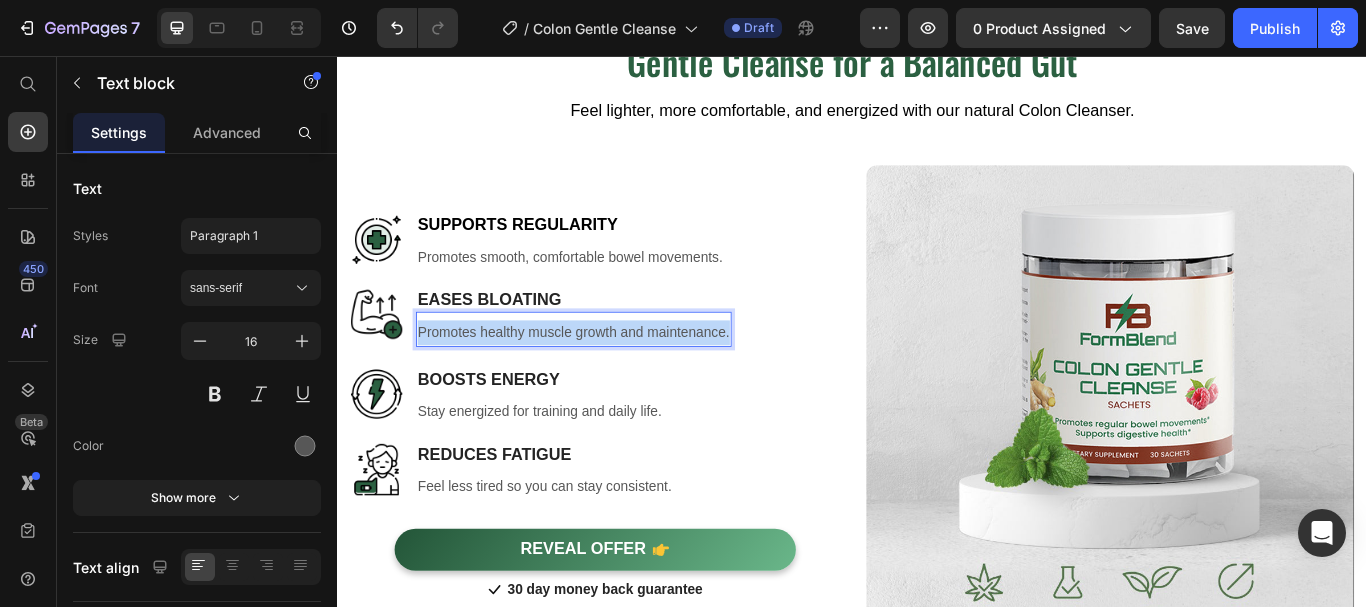 click on "Promotes healthy muscle growth and maintenance." at bounding box center [612, 378] 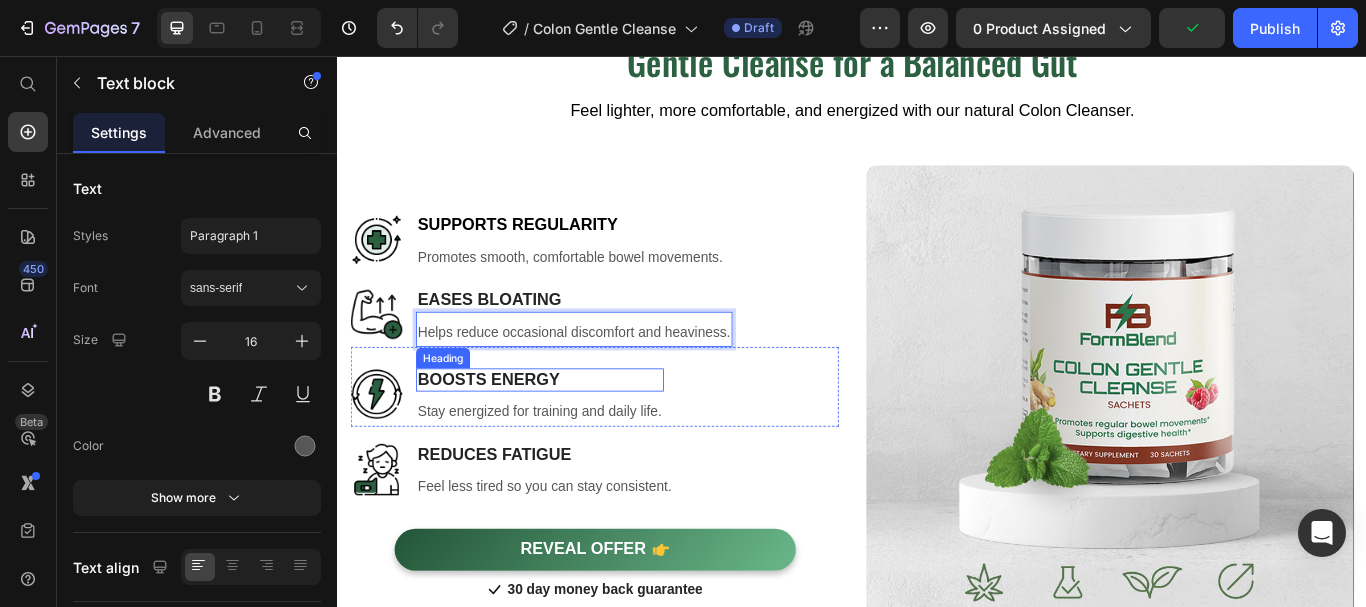 click on "Boosts Energy" at bounding box center (572, 433) 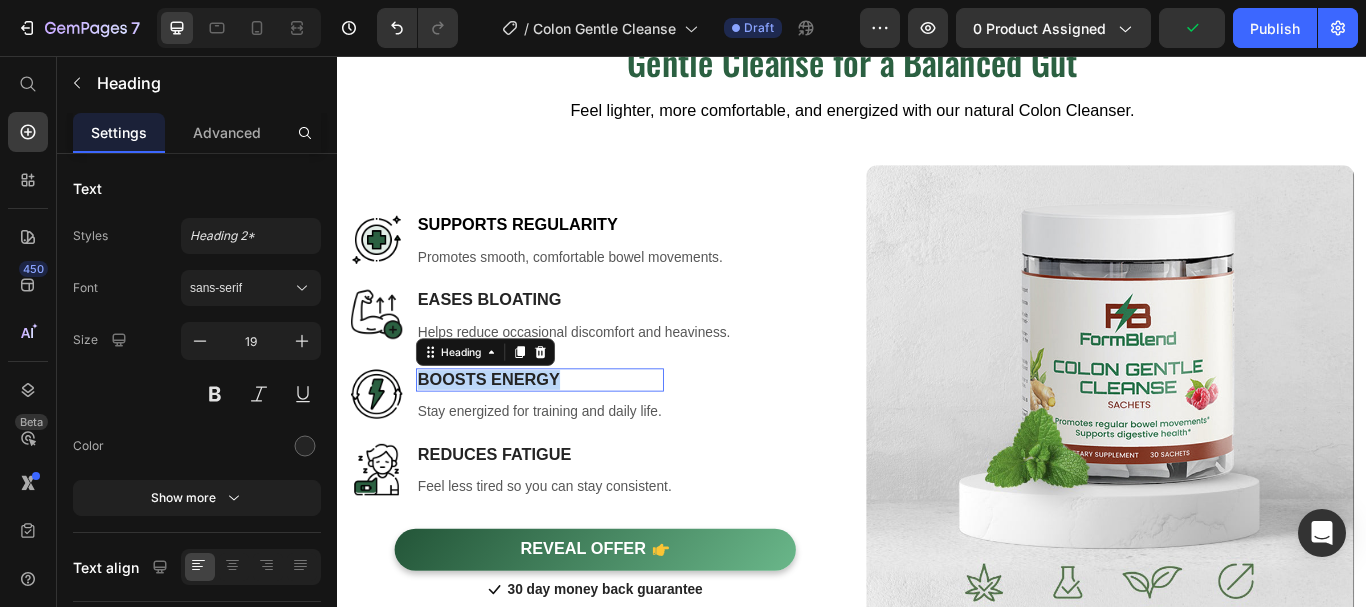 click on "Boosts Energy" at bounding box center [572, 433] 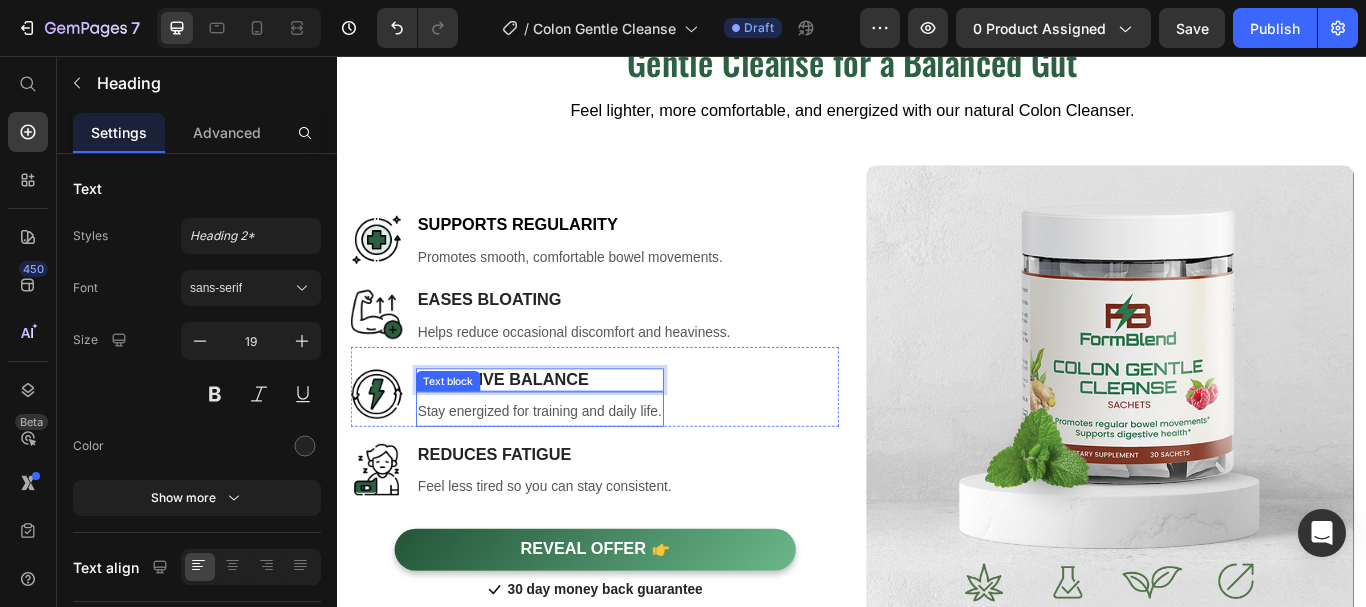 click on "Stay energized for training and daily life." at bounding box center (572, 471) 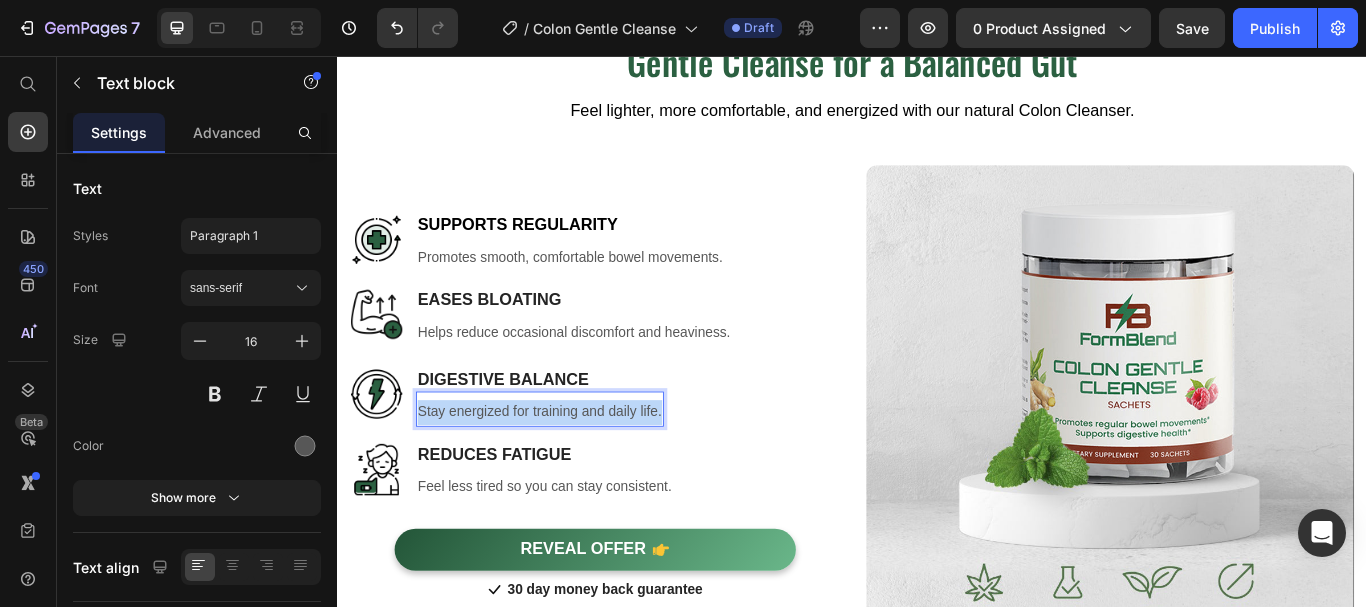 click on "Stay energized for training and daily life." at bounding box center [572, 471] 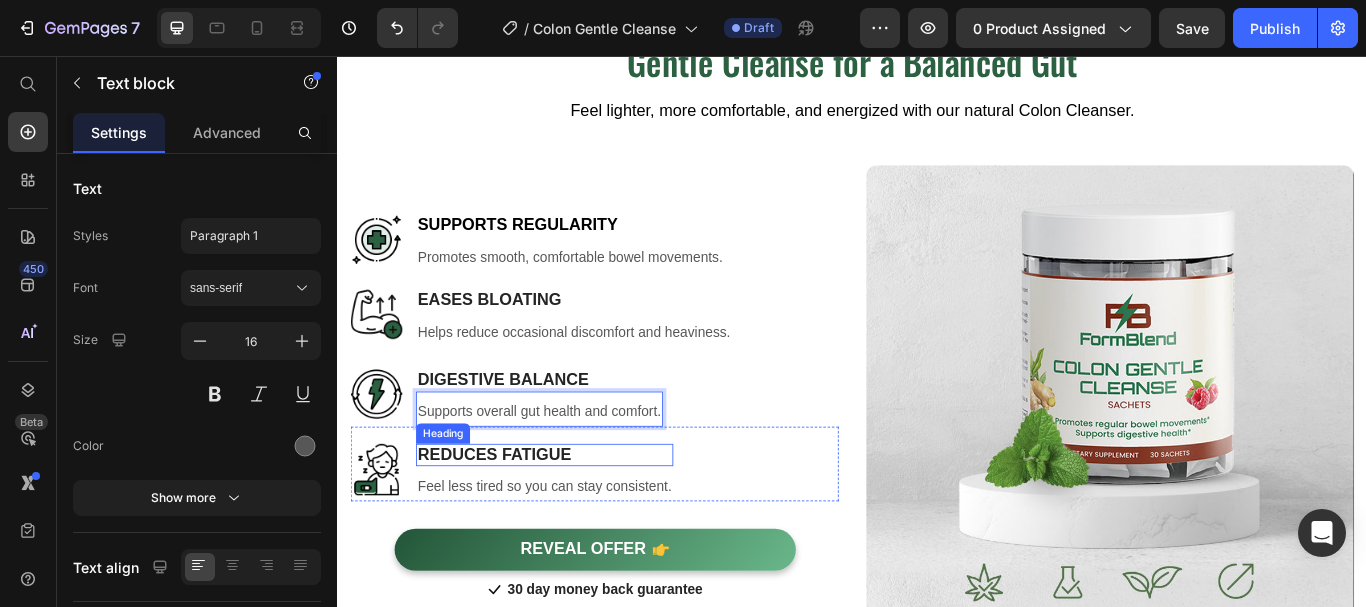 click on "Reduces Fatigue" at bounding box center [578, 521] 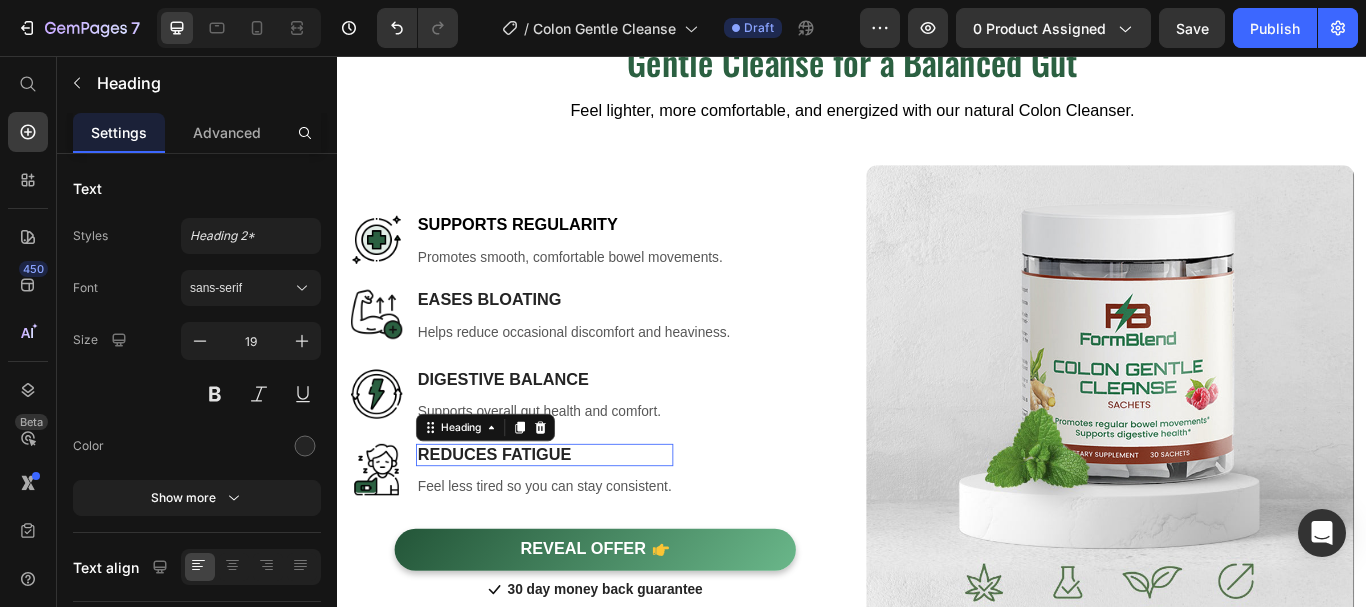 click on "Reduces Fatigue" at bounding box center [578, 521] 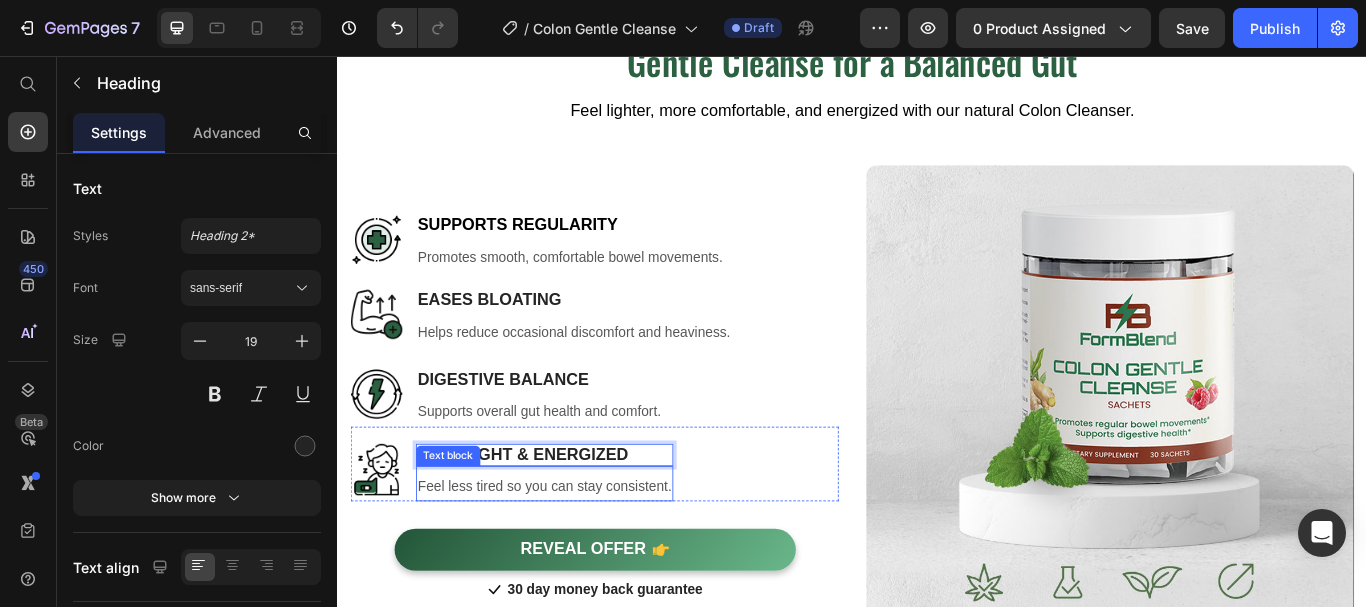click on "Feel less tired so you can stay consistent." at bounding box center [578, 558] 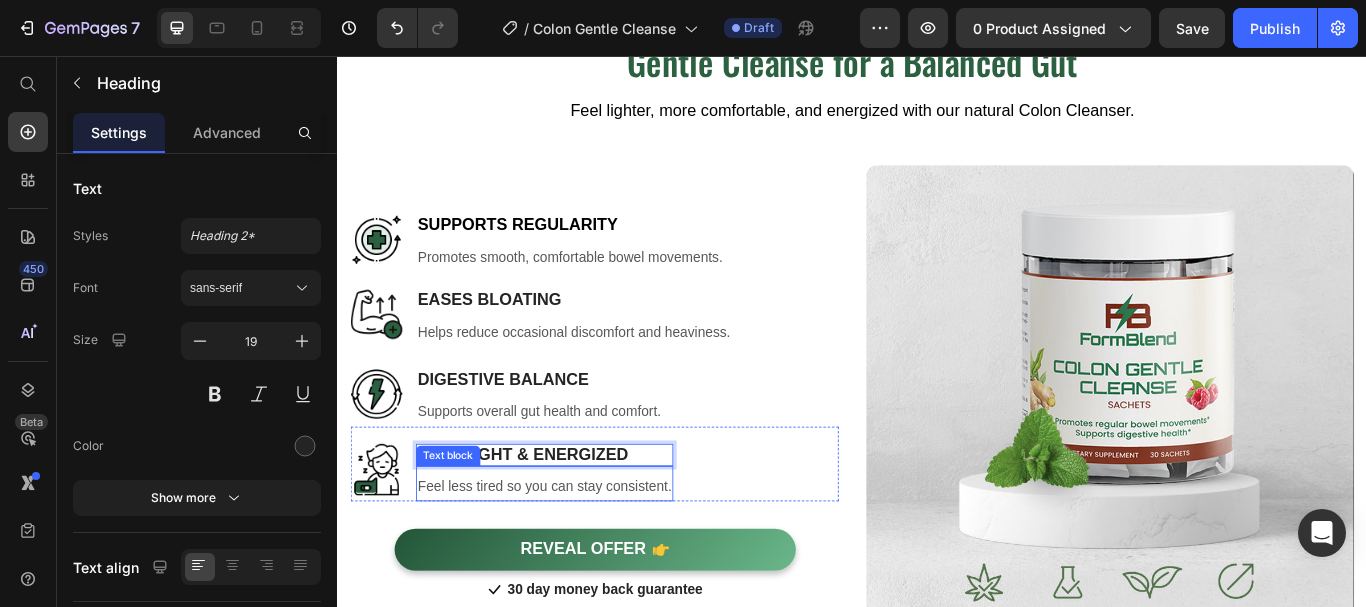 click on "Feel less tired so you can stay consistent." at bounding box center (578, 558) 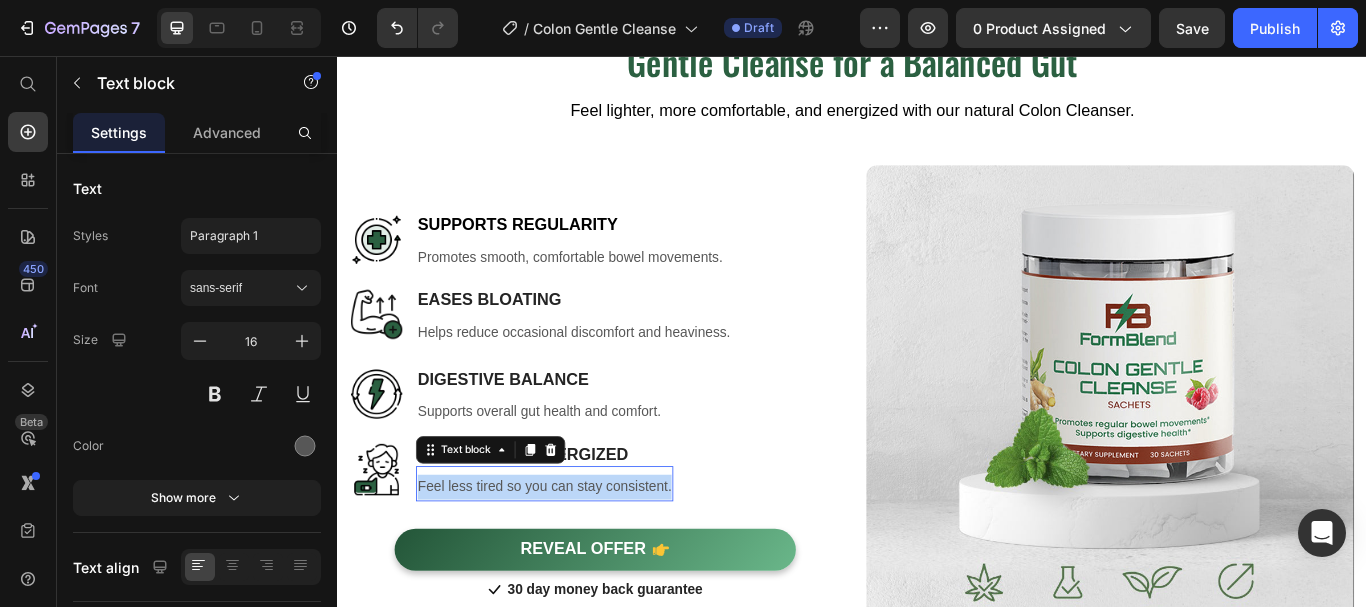 click on "Feel less tired so you can stay consistent." at bounding box center (578, 558) 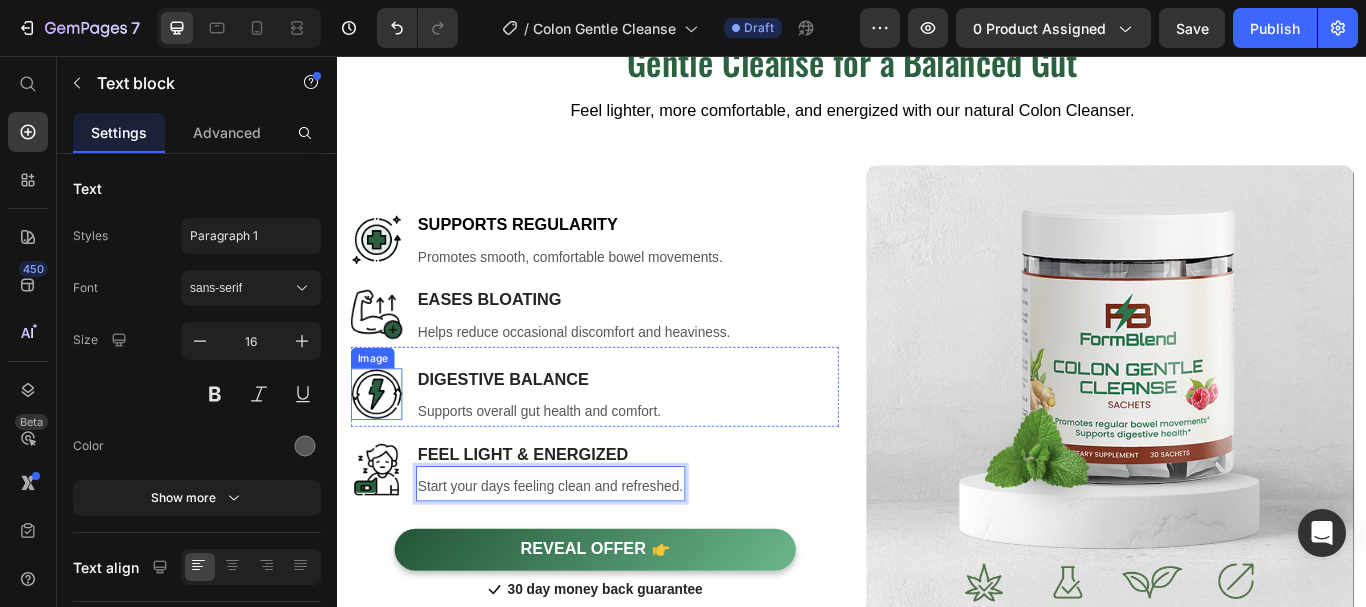 click at bounding box center (382, 450) 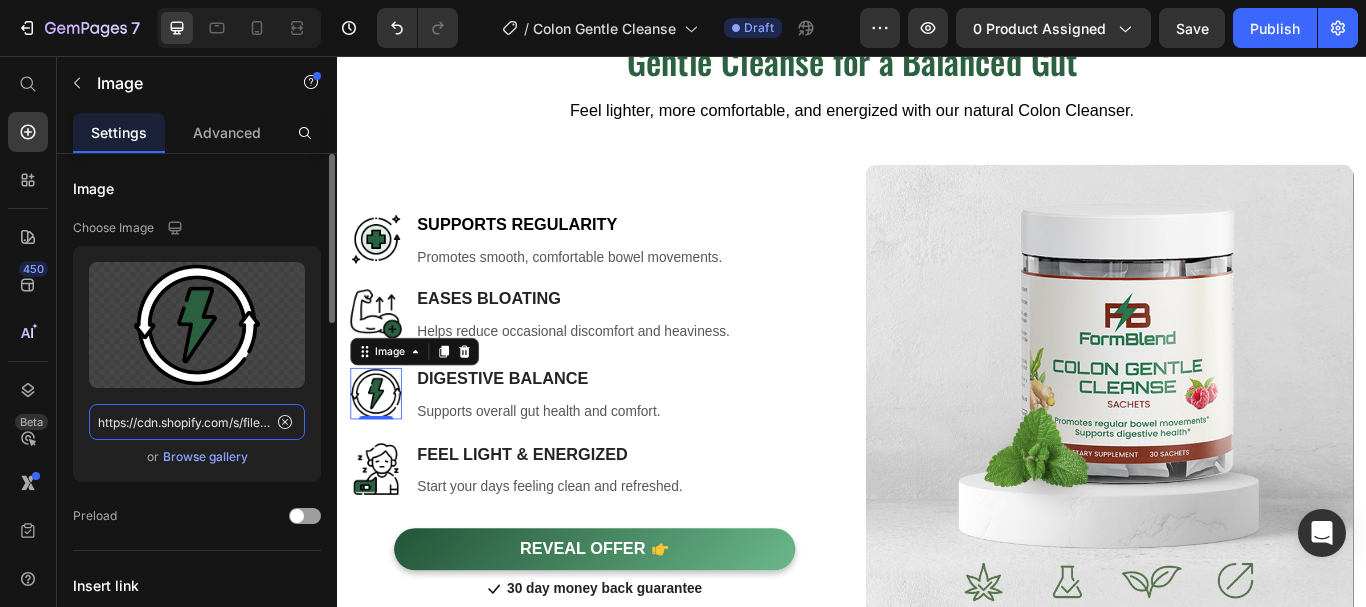 click on "https://cdn.shopify.com/s/files/1/0615/8181/9975/files/gempages_574911106628191076-2a2bbbc6-535a-40a0-b621-eac0e27346f8.webp" 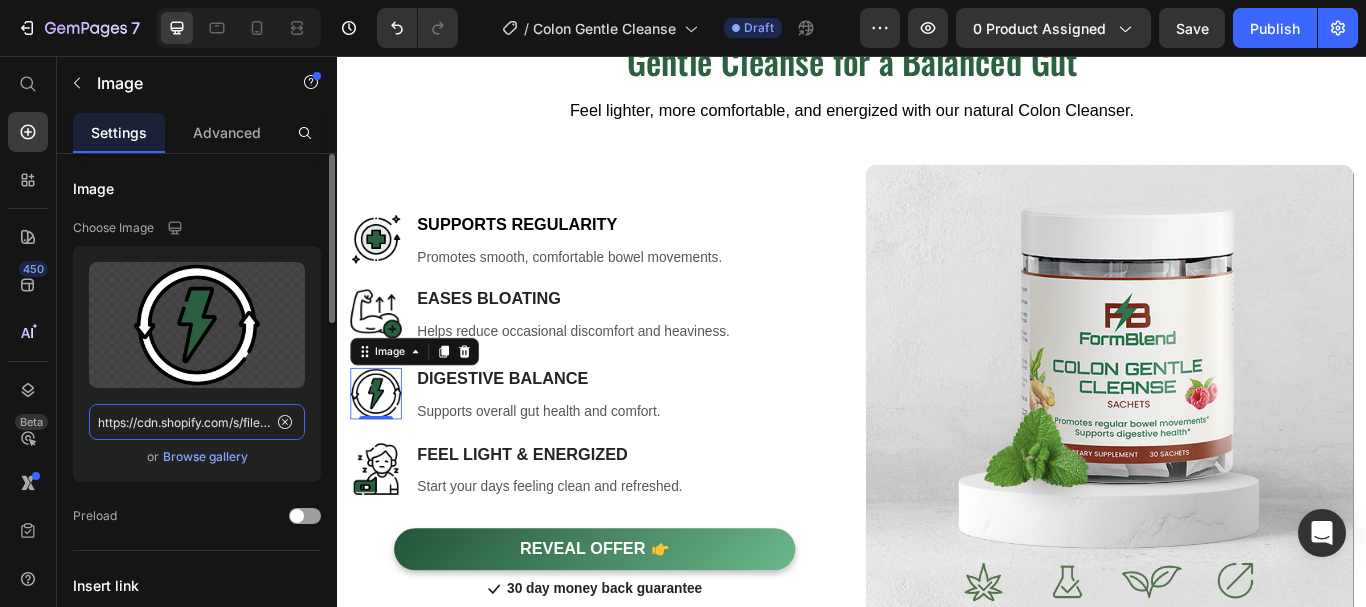 paste on "2B6041" 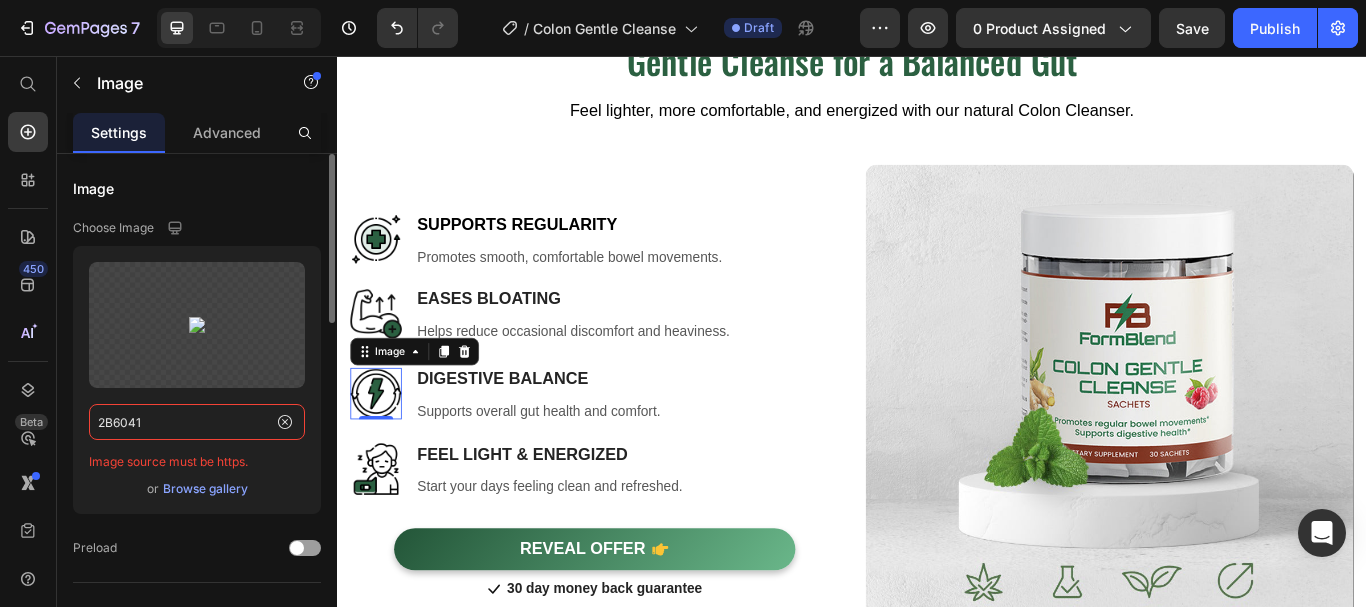 type on "https://cdn.shopify.com/s/files/1/0615/8181/9975/files/gempages_574911106628191076-2a2bbbc6-535a-40a0-b621-eac0e27346f8.webp" 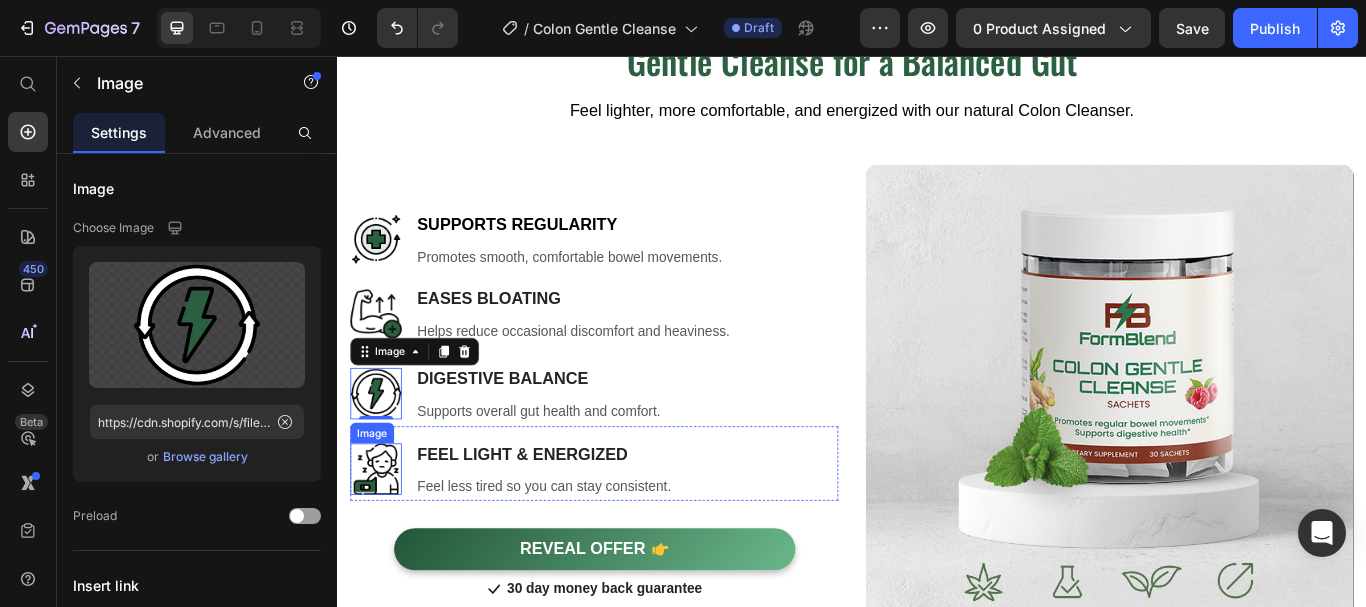 click at bounding box center (382, 538) 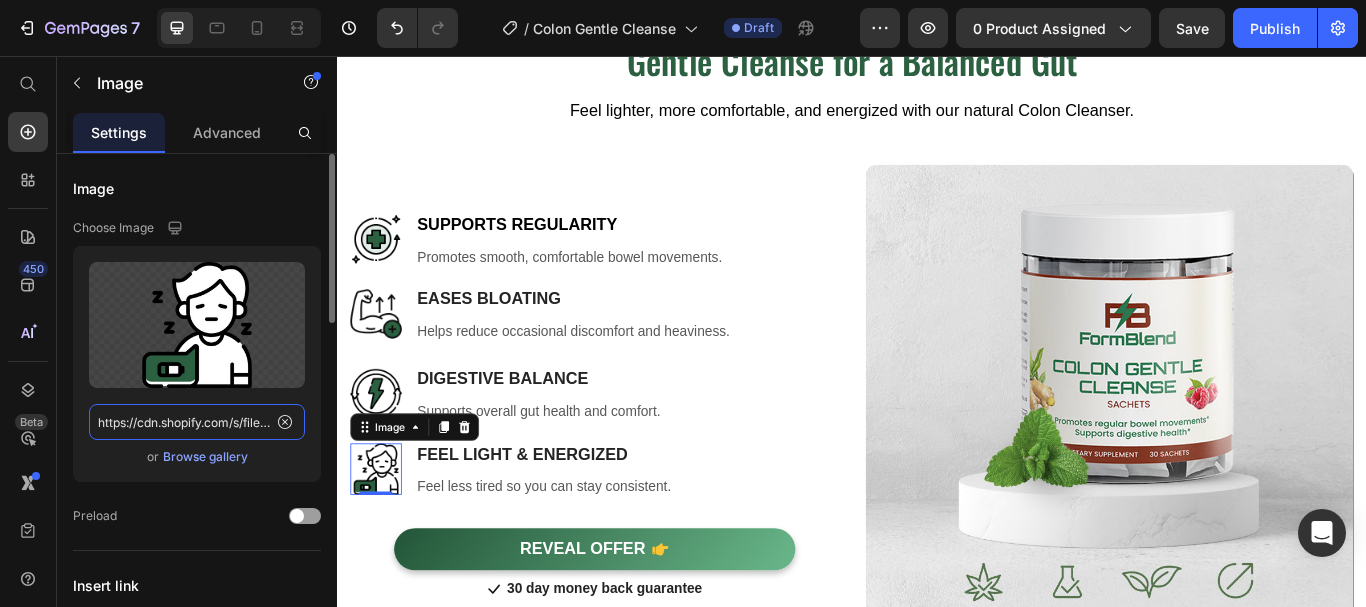click on "https://cdn.shopify.com/s/files/1/0615/8181/9975/files/gempages_574911106628191076-0b9f25e8-83bc-4e13-b2e5-27ef46782dab.webp" 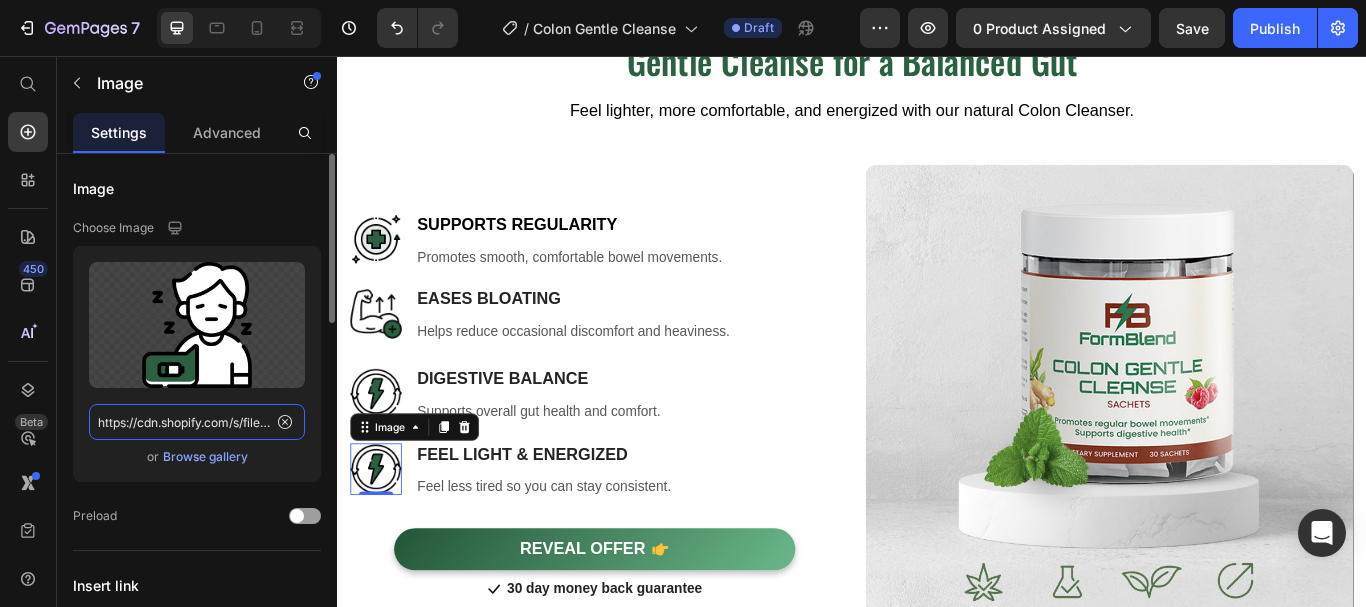 scroll, scrollTop: 0, scrollLeft: 605, axis: horizontal 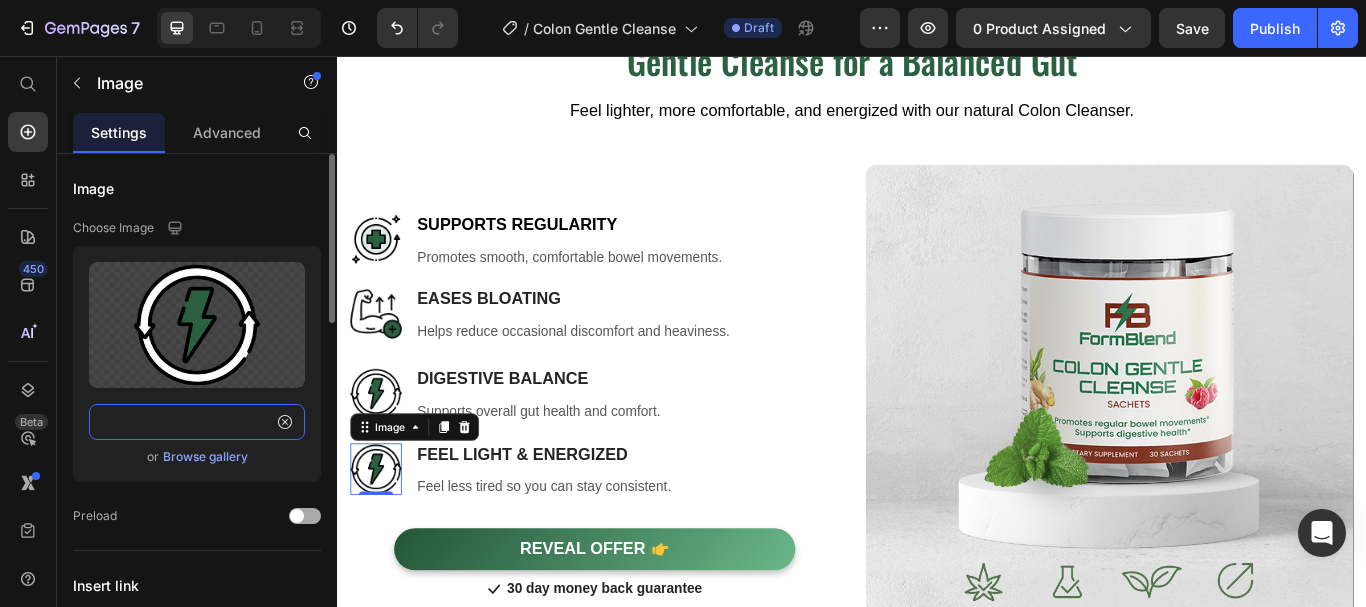 type on "https://cdn.shopify.com/s/files/1/0615/8181/9975/files/gempages_574911106628191076-2a2bbbc6-535a-40a0-b621-eac0e27346f8.webp" 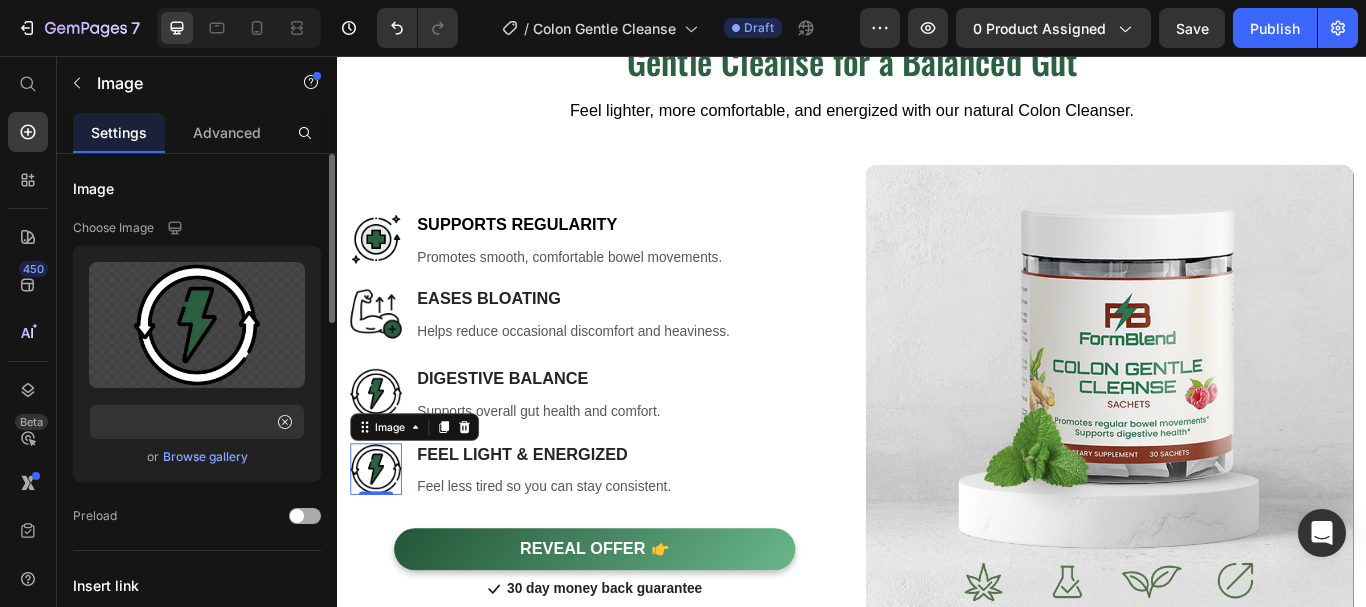 scroll, scrollTop: 0, scrollLeft: 0, axis: both 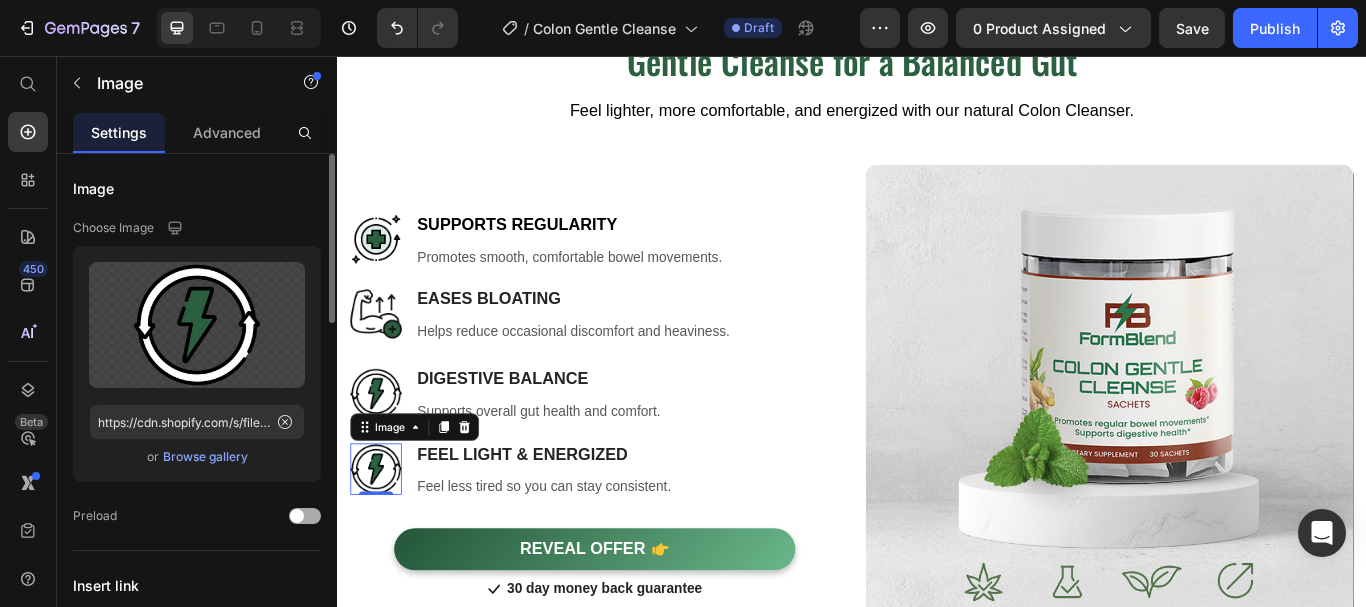 click on "Preload" 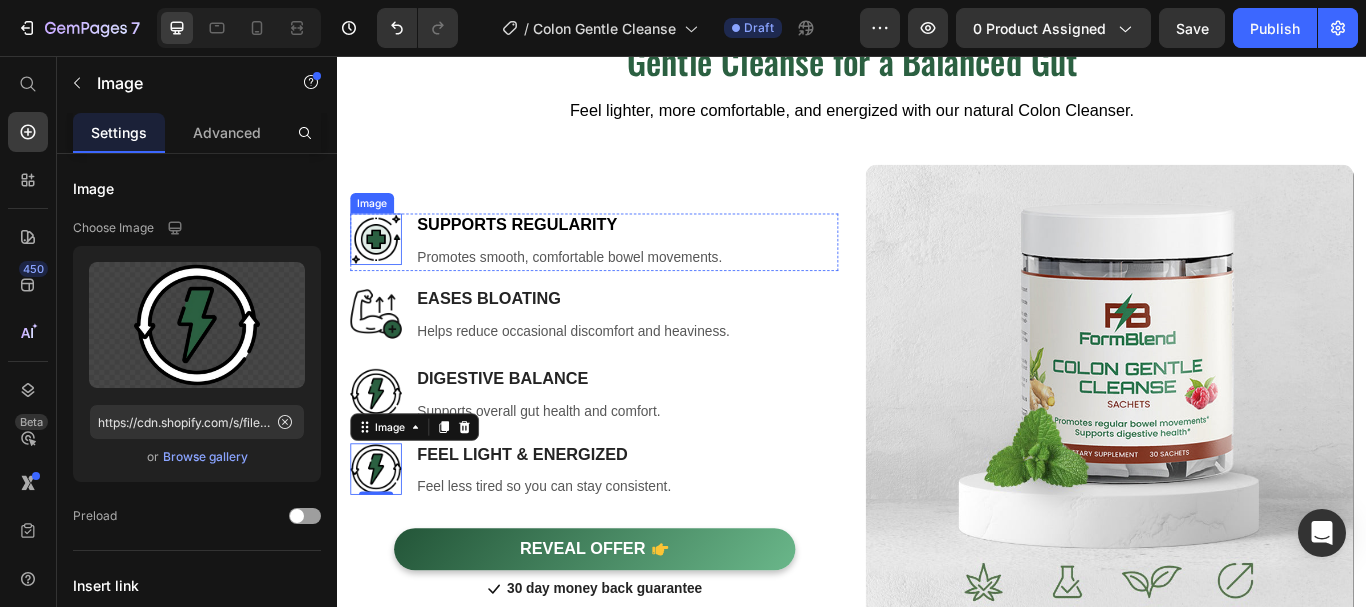 click at bounding box center [382, 270] 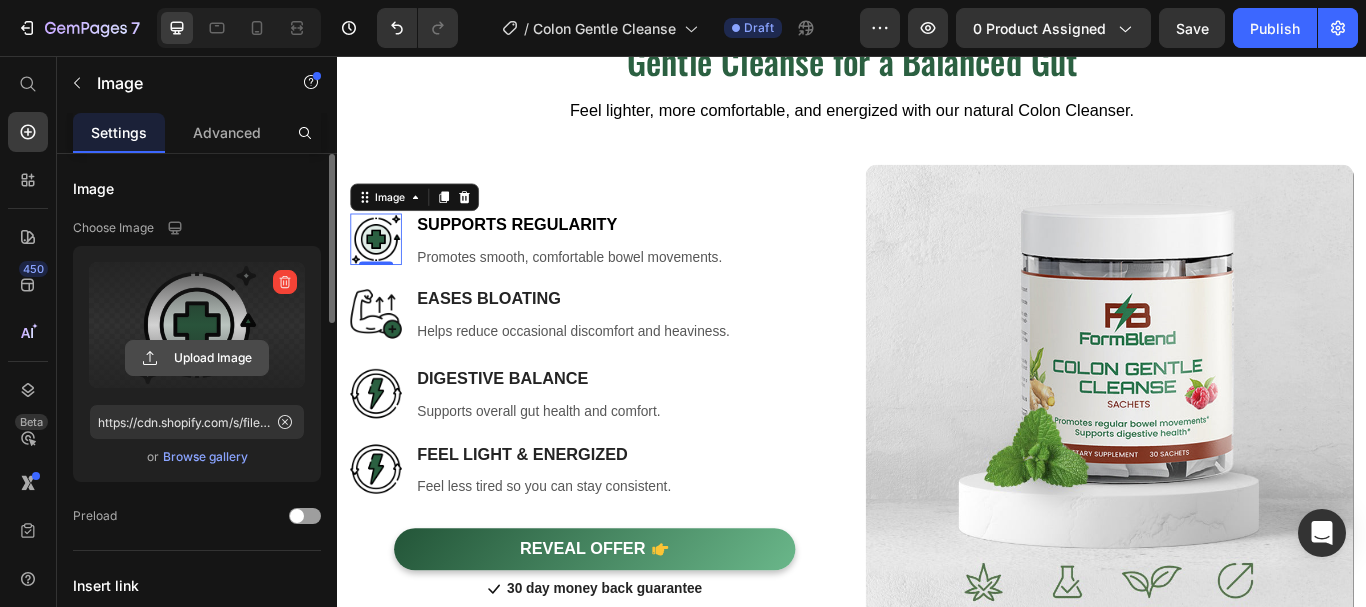 click 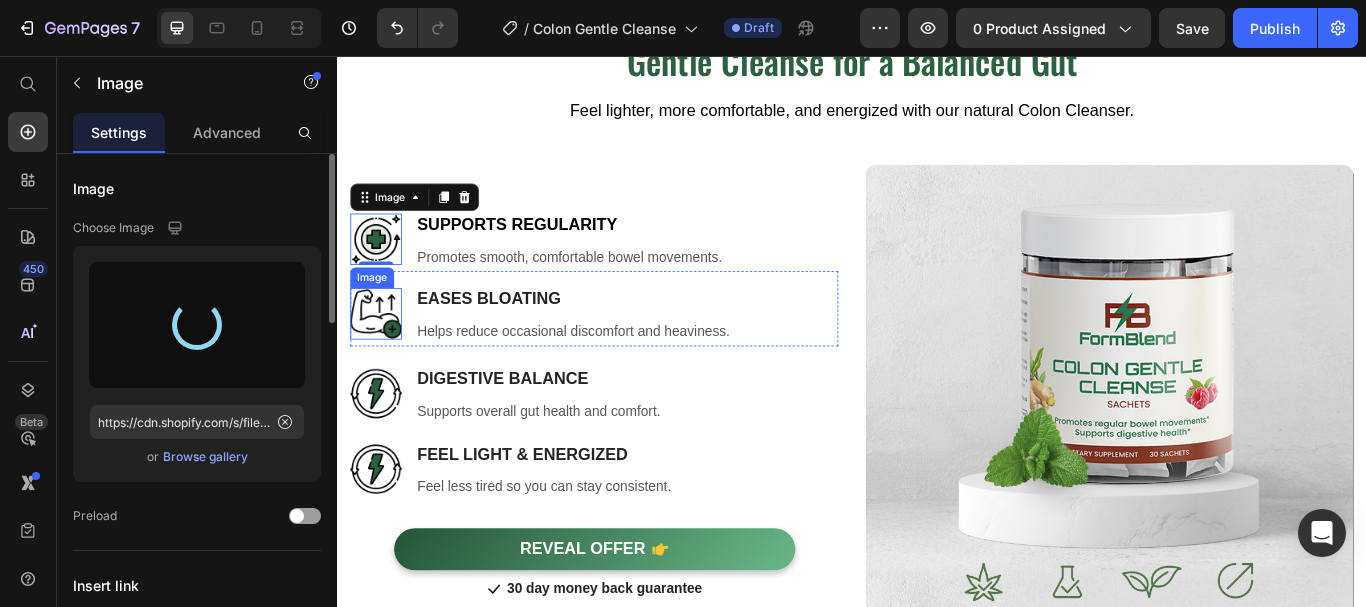 type on "https://cdn.shopify.com/s/files/1/0615/8181/9975/files/gempages_574911106628191076-02324169-dead-4e4c-97d1-8bc956832437.webp" 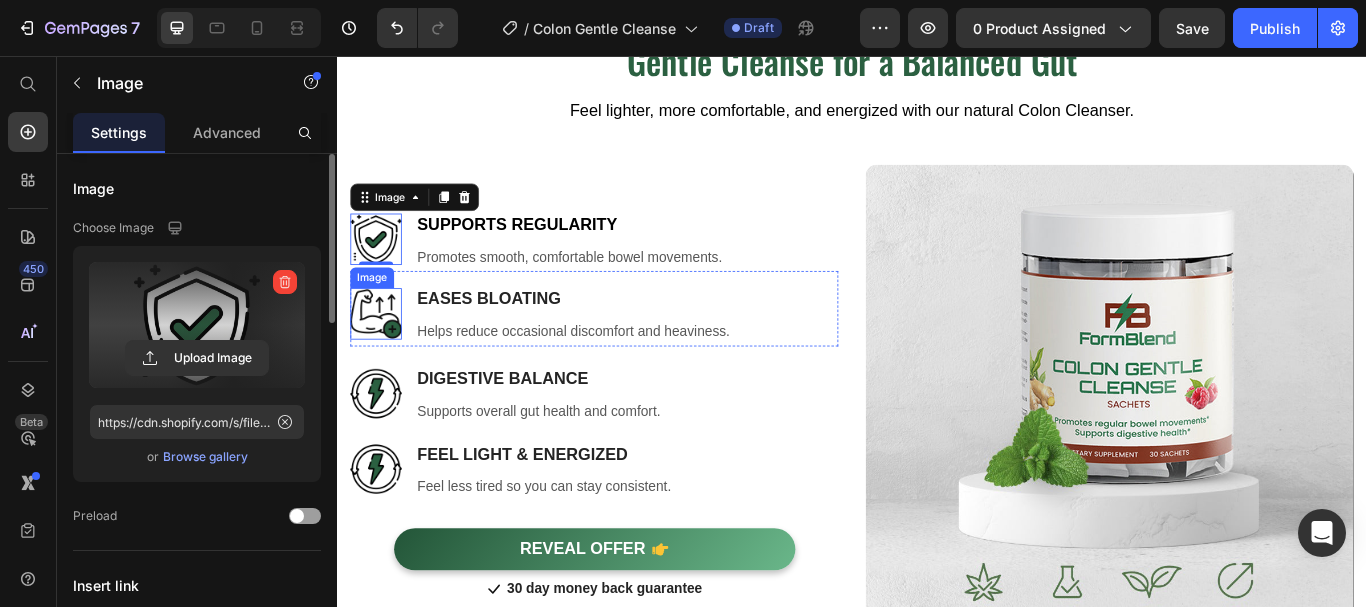 click at bounding box center [382, 357] 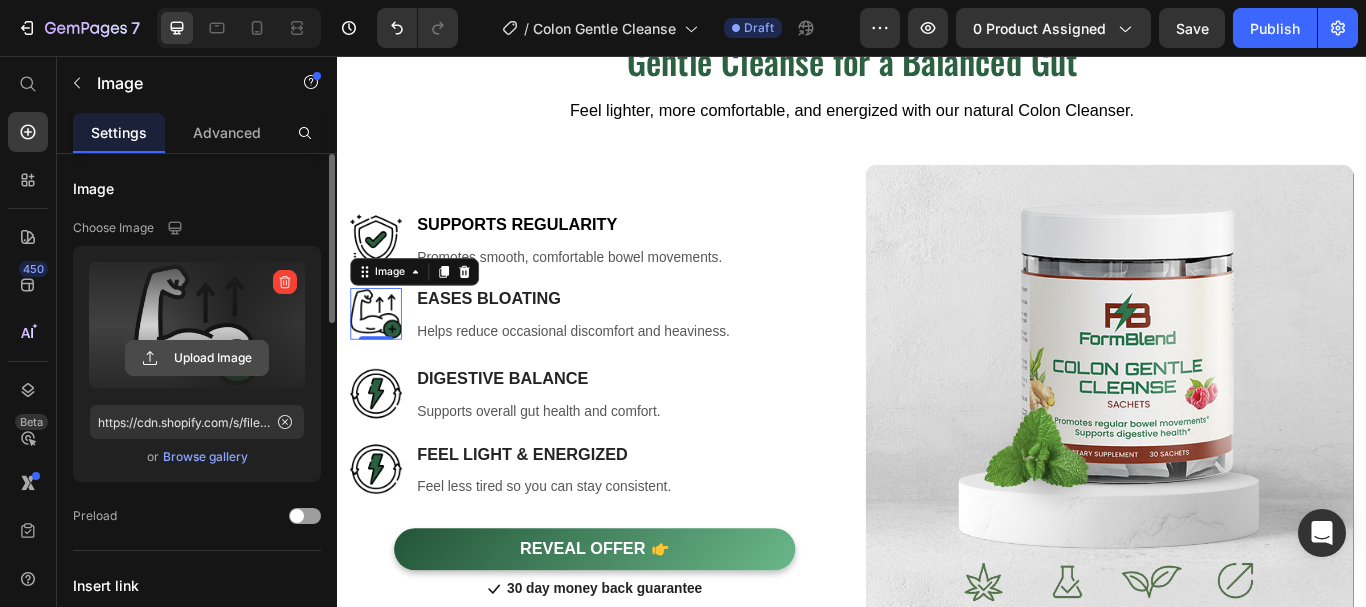 click 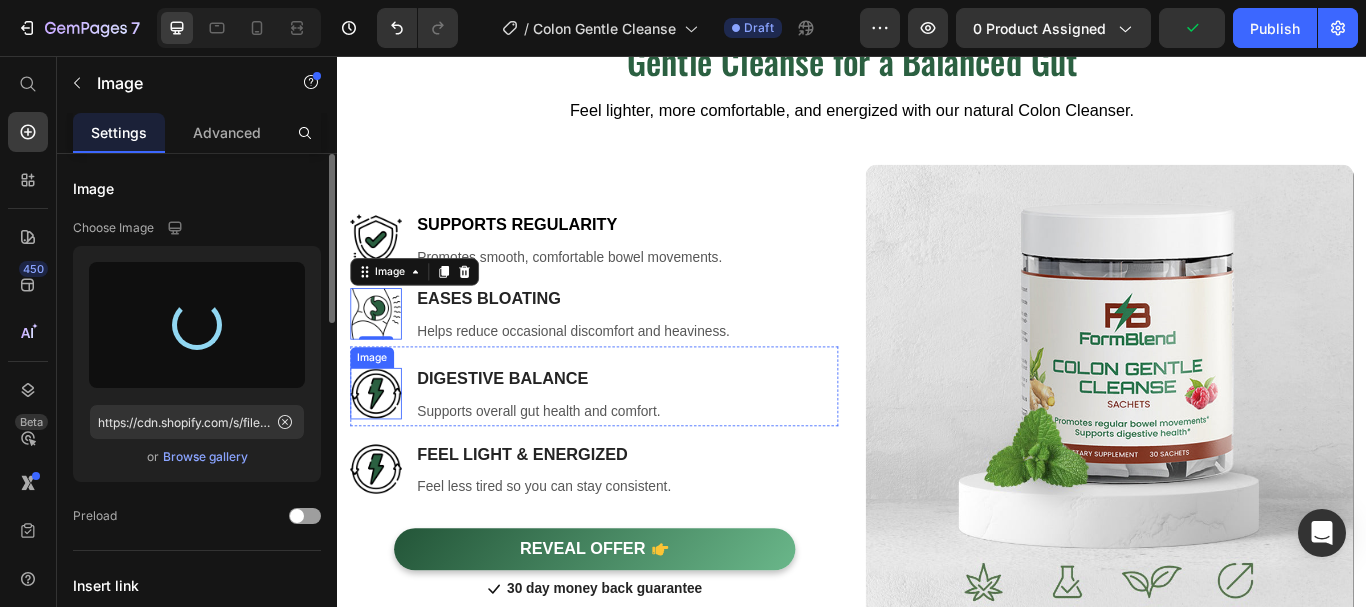 type on "https://cdn.shopify.com/s/files/1/0615/8181/9975/files/gempages_574911106628191076-54f3dc93-42c5-4acd-bac2-ceef6a44af7a.webp" 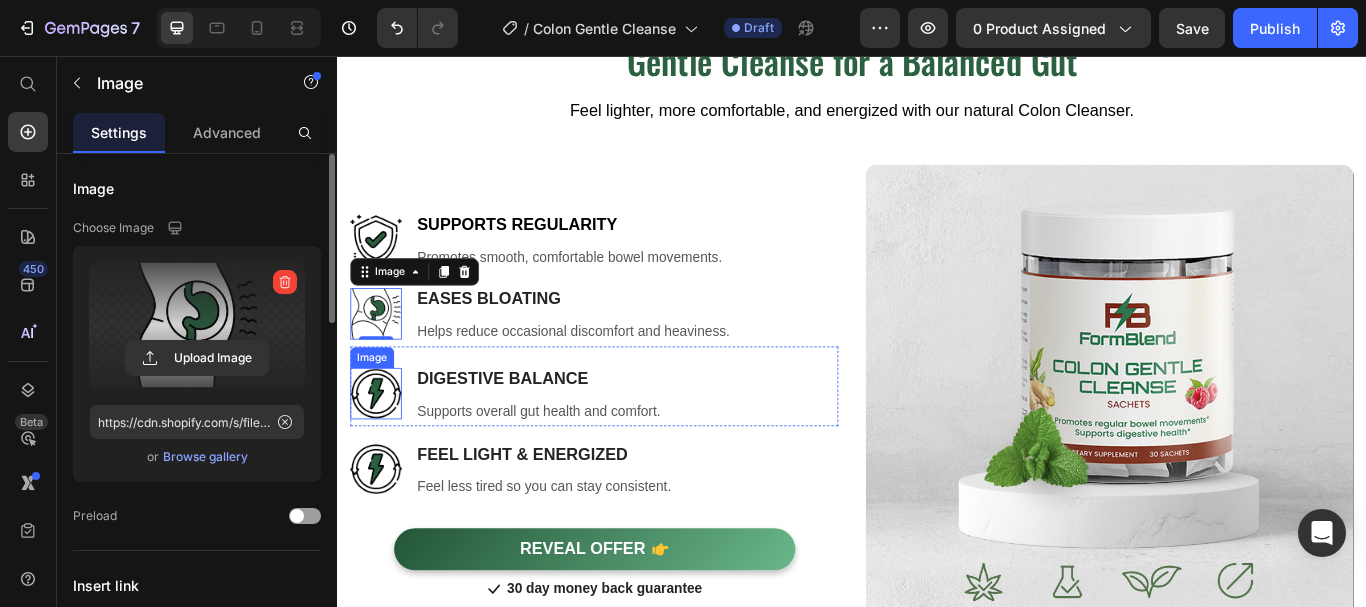 click at bounding box center (382, 450) 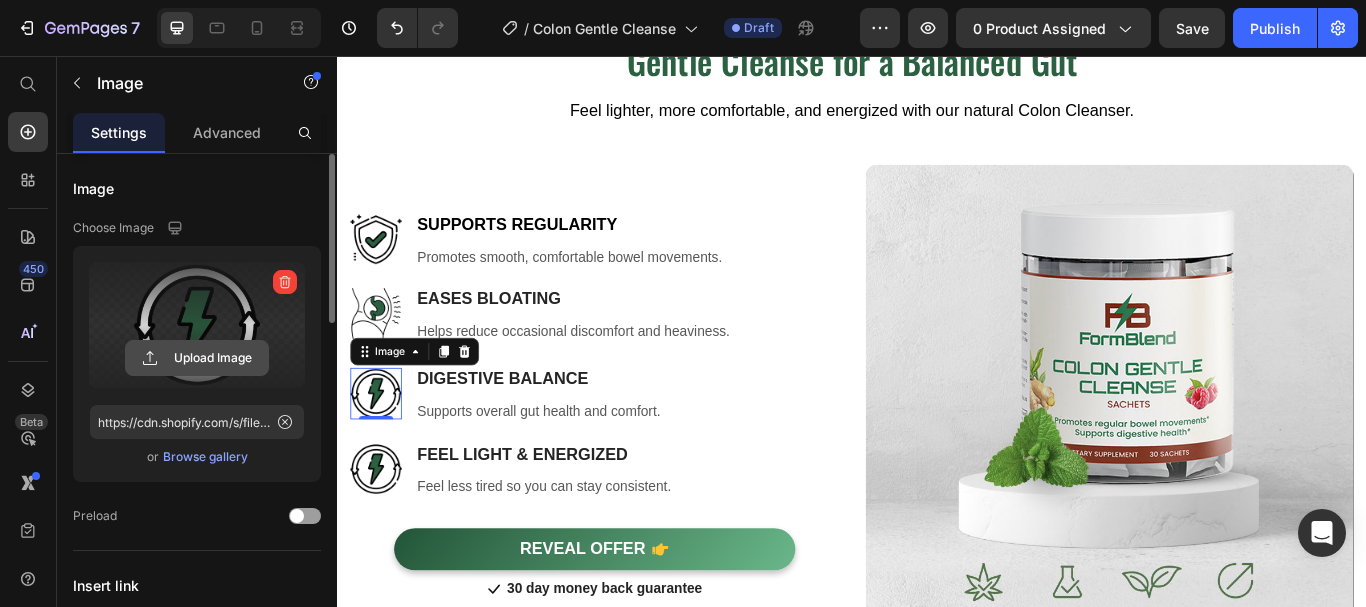 click 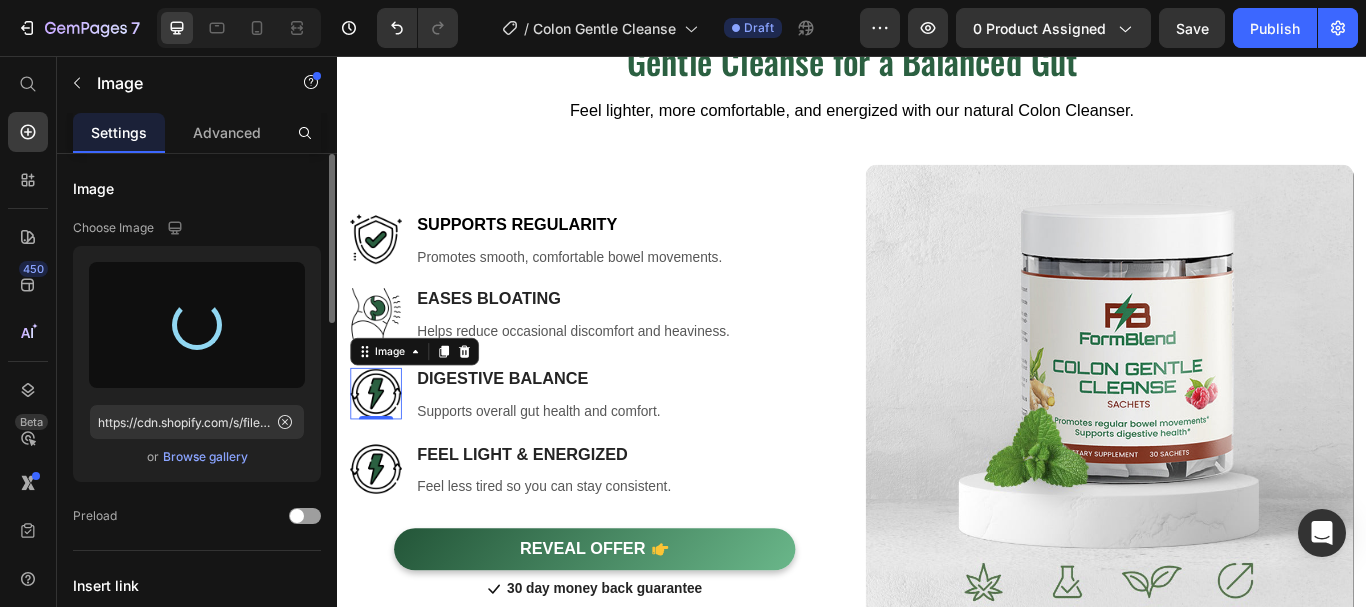 type on "https://cdn.shopify.com/s/files/1/0615/8181/9975/files/gempages_574911106628191076-fed325f5-6cff-4eb7-ac1a-1e92a7e823e0.webp" 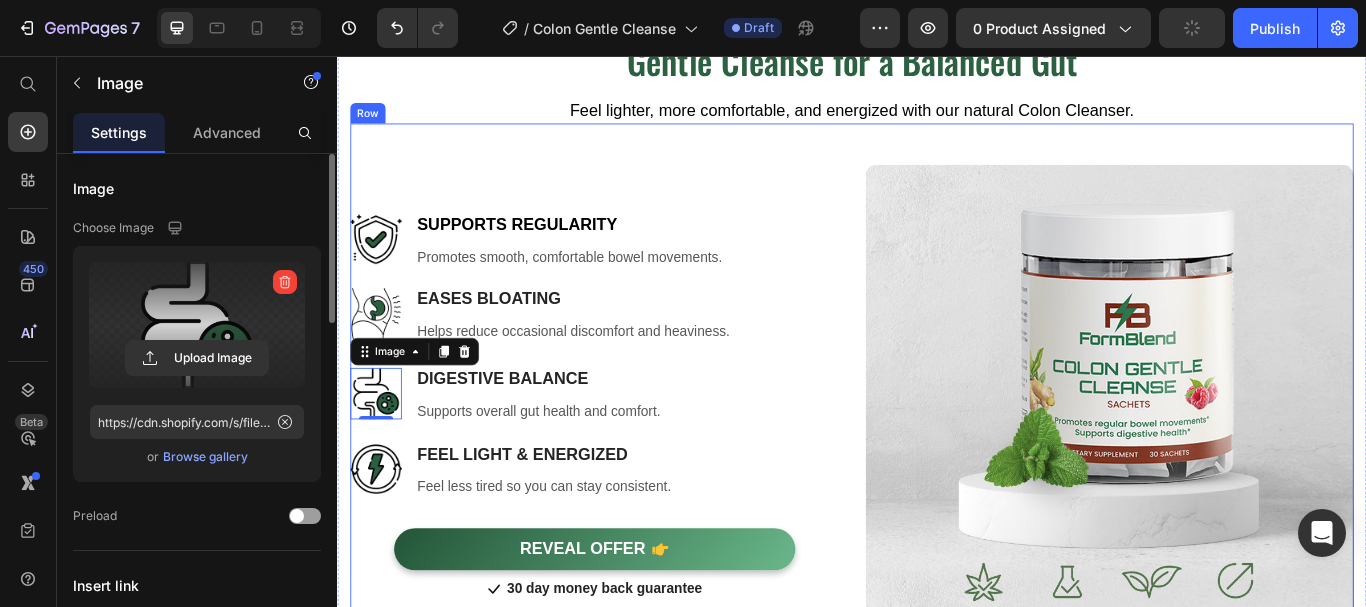 click on "Image Supports Regularity Heading Promotes smooth, comfortable bowel movements. Text block Row Image Eases Bloating Heading Helps reduce occasional discomfort and heaviness. Text block Row Image 0 Digestive Balance Heading Supports overall gut health and comfort. Text block Row Image Feel Light & Energized Heading Feel less tired so you can stay consistent. Text block Row 	 REVEAL OFFER Button Icon 30 day money back guarantee Text block Icon List Row" at bounding box center [636, 467] 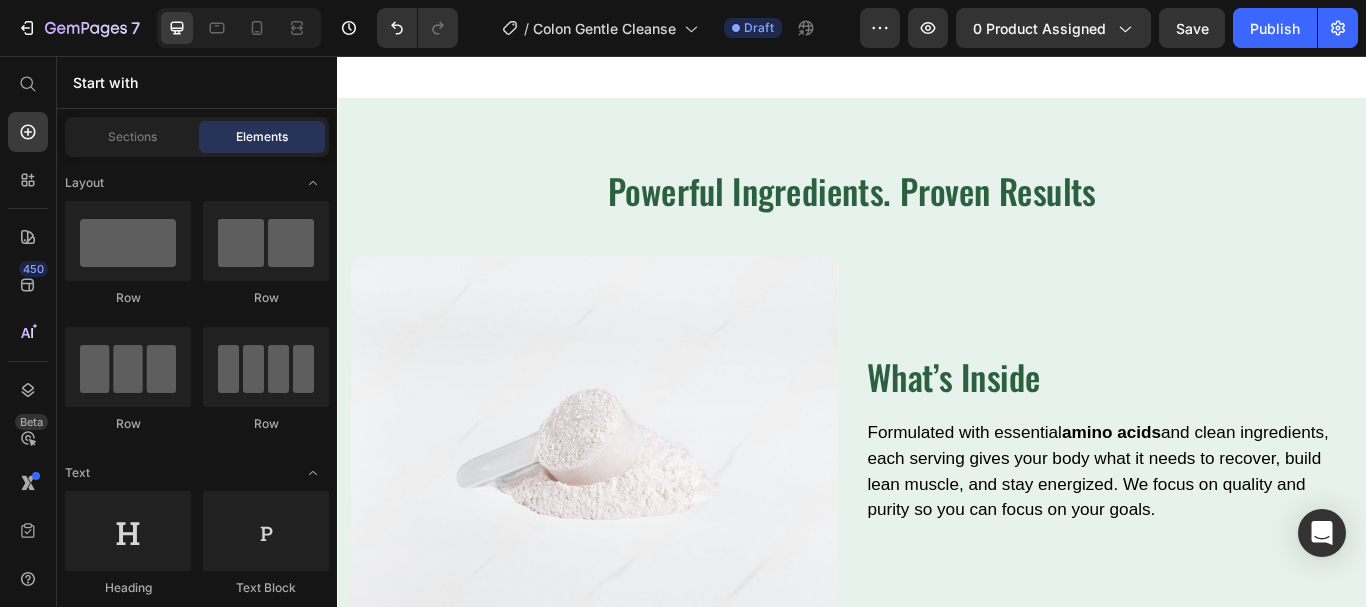 scroll, scrollTop: 2018, scrollLeft: 0, axis: vertical 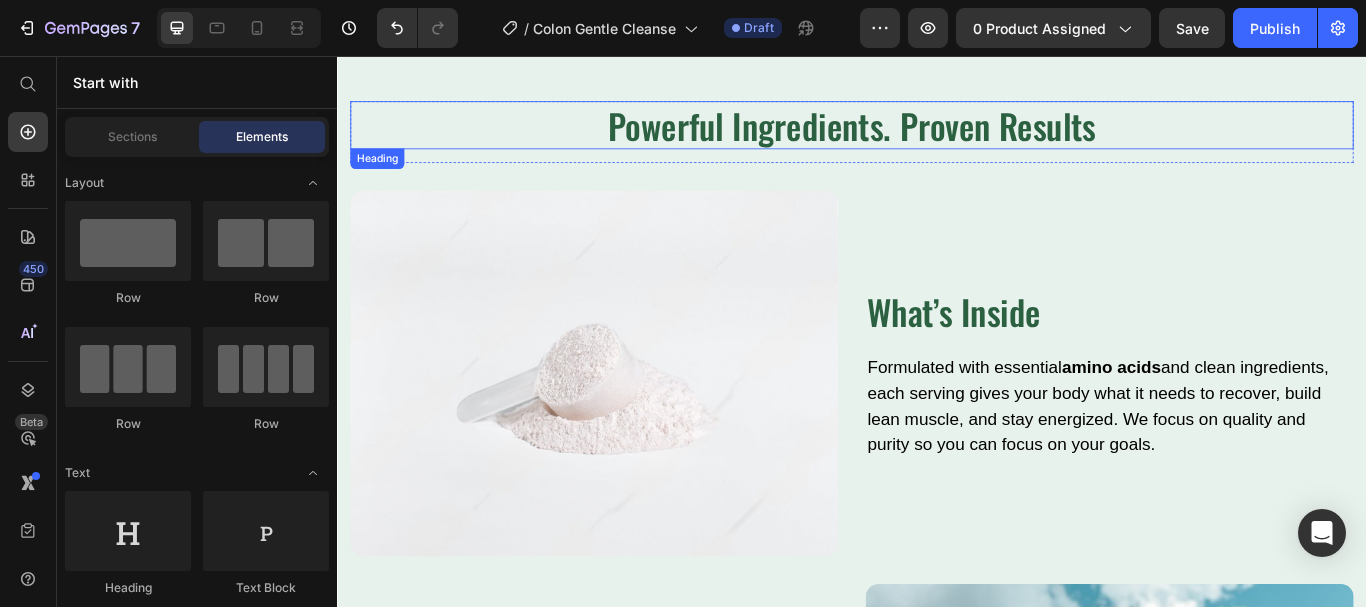 click on "Powerful Ingredients. Proven Results" at bounding box center [937, 137] 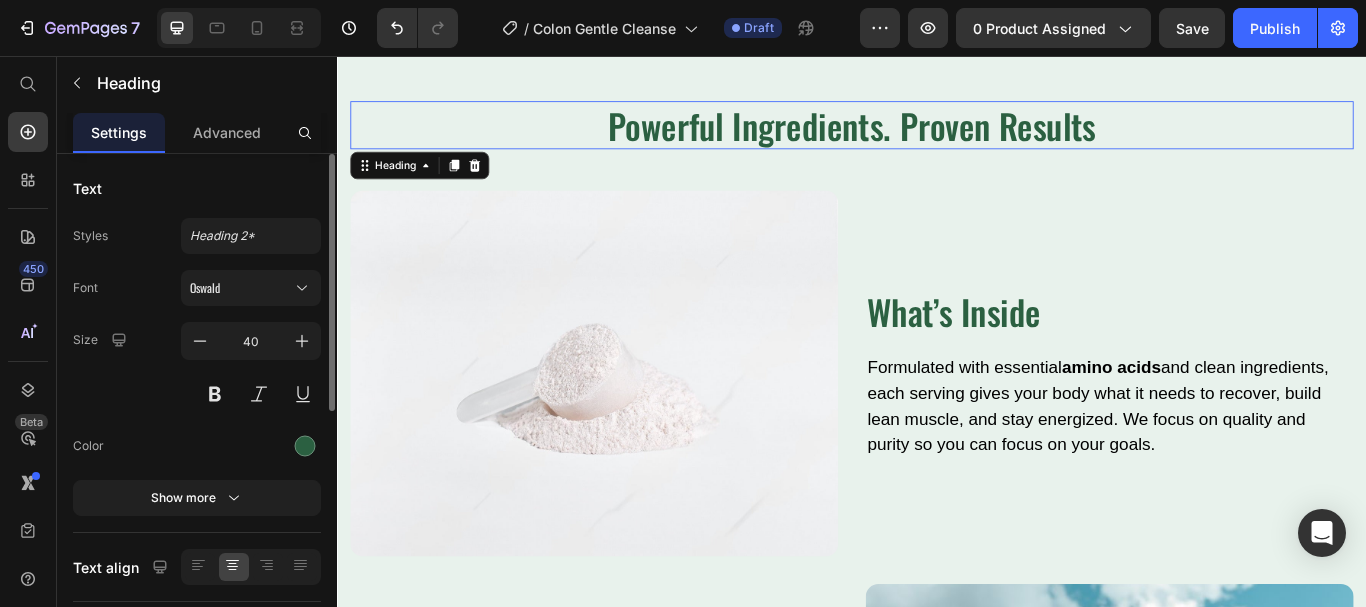 click on "Powerful Ingredients. Proven Results" at bounding box center (937, 137) 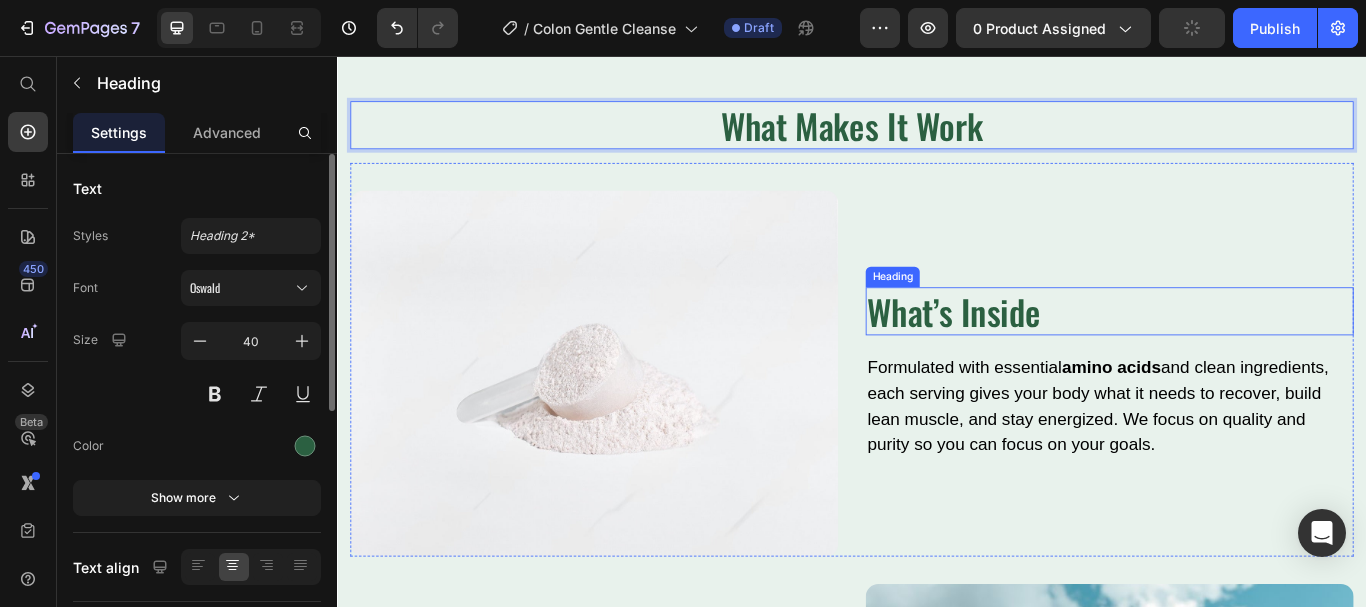 click on "What’s Inside" at bounding box center (1237, 354) 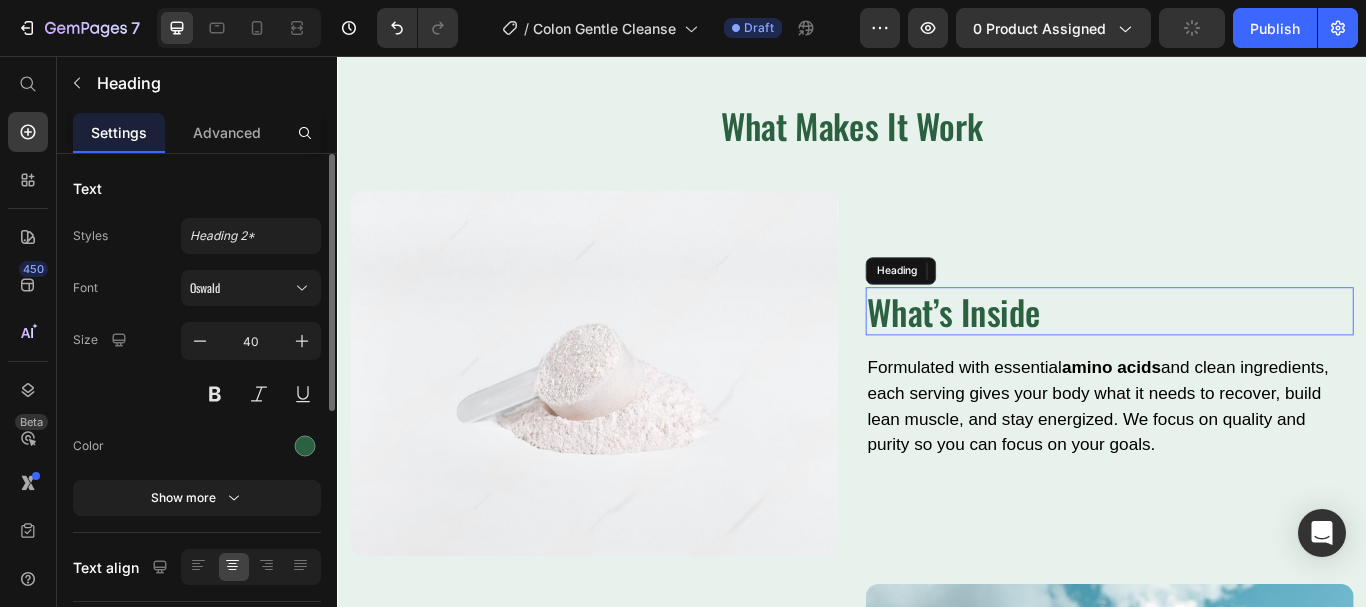 click on "What’s Inside" at bounding box center [1237, 354] 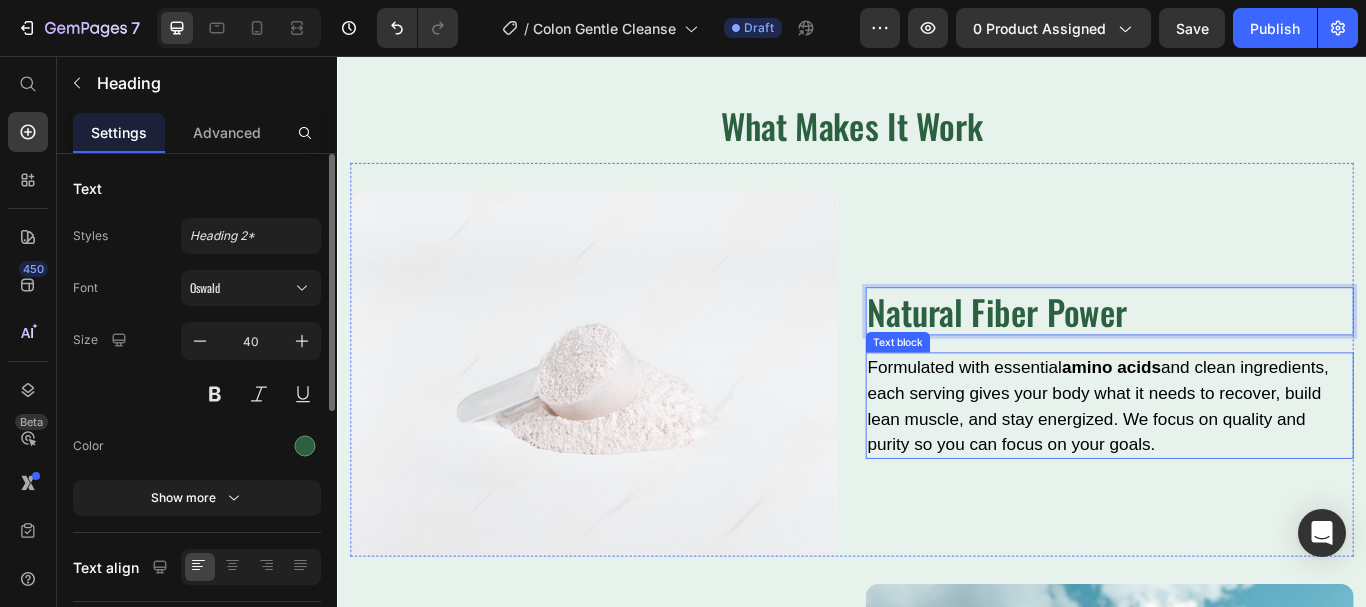 click on "Formulated with essential  amino acids  and clean ingredients, each serving gives your body what it needs to recover, build lean muscle, and stay energized. We focus on quality and purity so you can focus on your goals." at bounding box center (1237, 464) 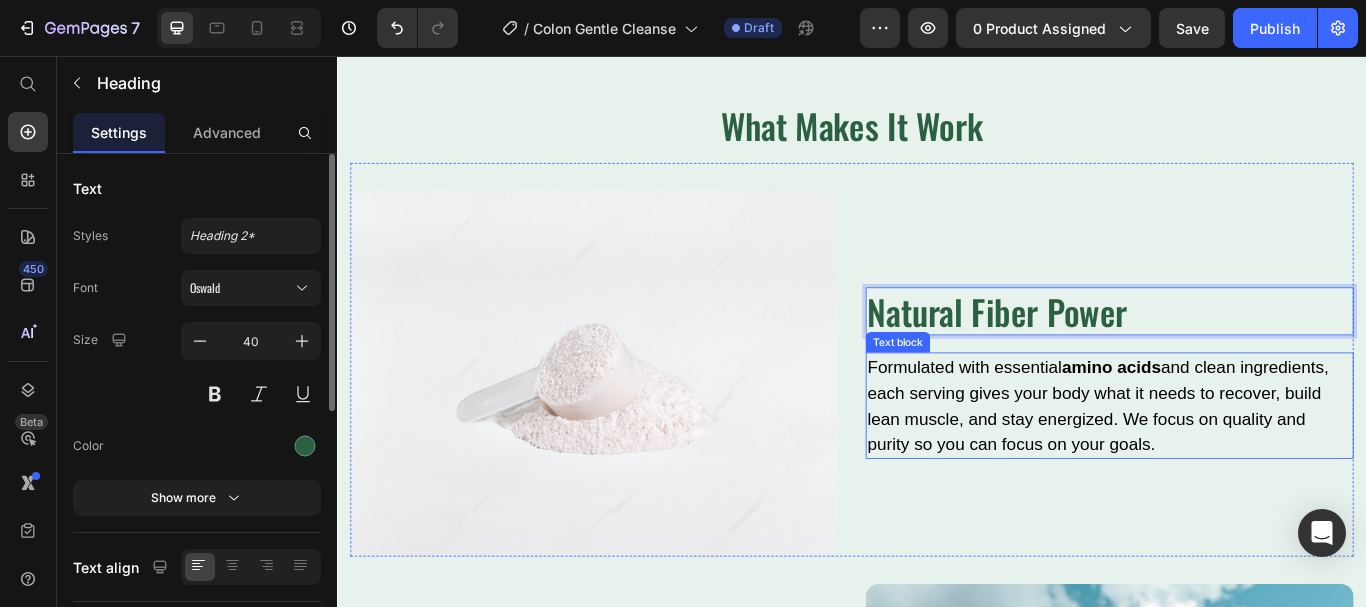 click on "Formulated with essential  amino acids  and clean ingredients, each serving gives your body what it needs to recover, build lean muscle, and stay energized. We focus on quality and purity so you can focus on your goals." at bounding box center [1237, 464] 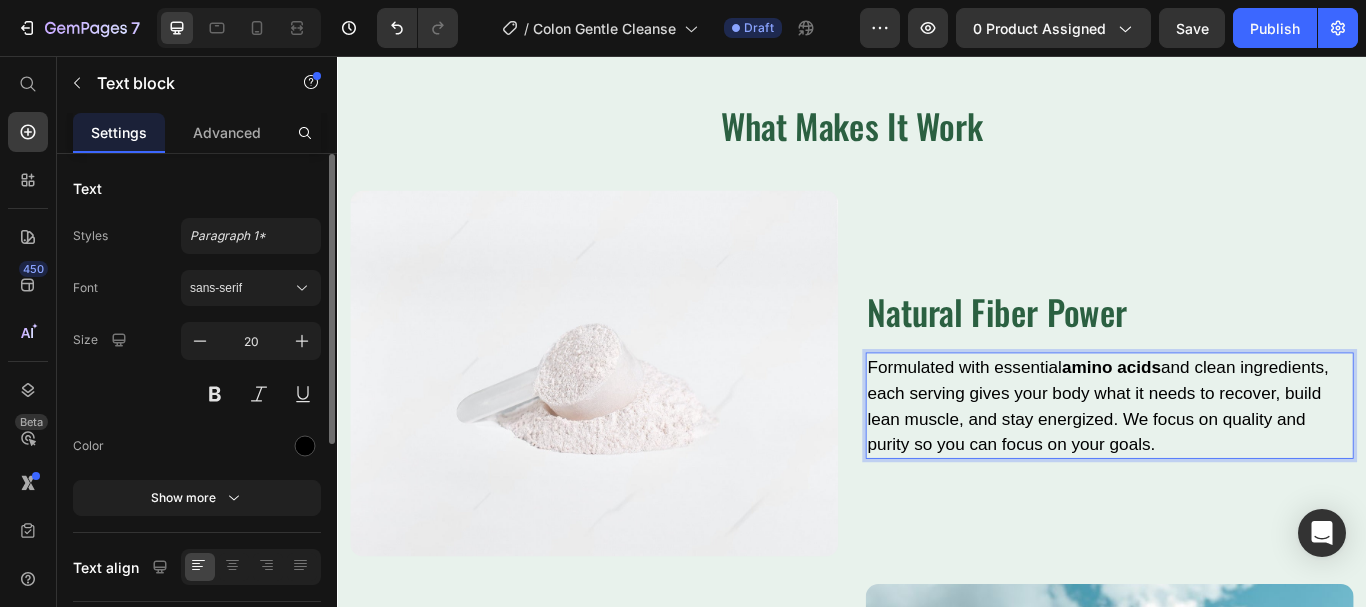 click on "Formulated with essential  amino acids  and clean ingredients, each serving gives your body what it needs to recover, build lean muscle, and stay energized. We focus on quality and purity so you can focus on your goals." at bounding box center [1237, 464] 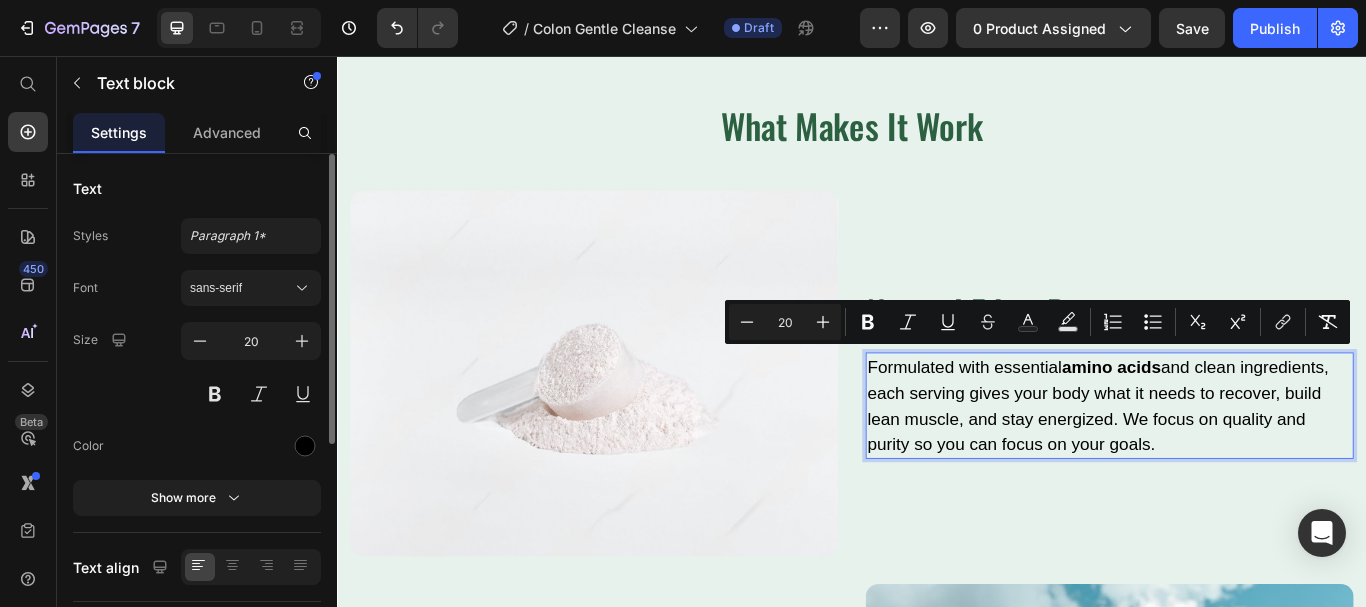 scroll, scrollTop: 1988, scrollLeft: 0, axis: vertical 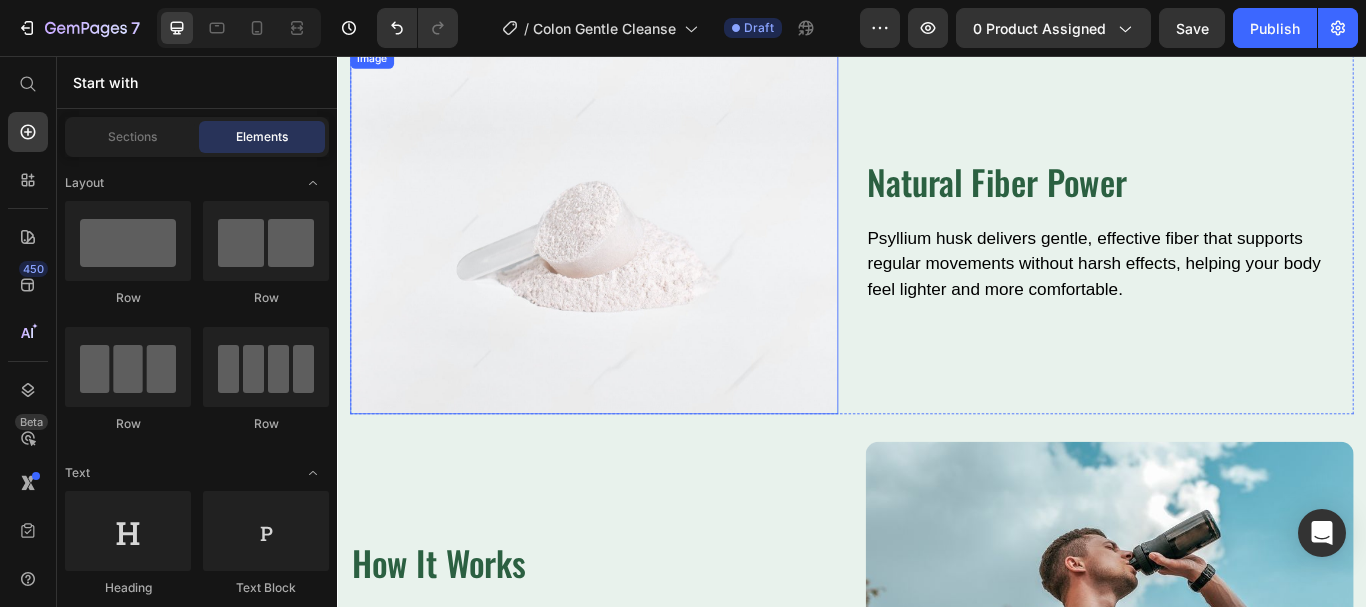 click at bounding box center (636, 260) 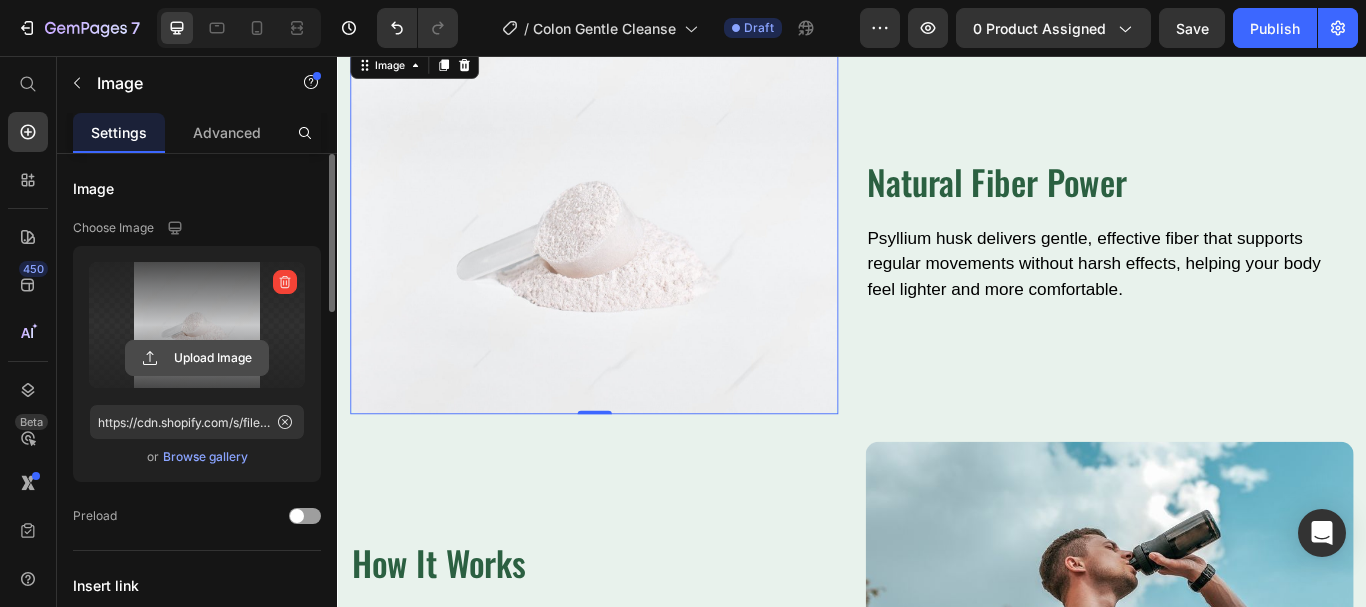click 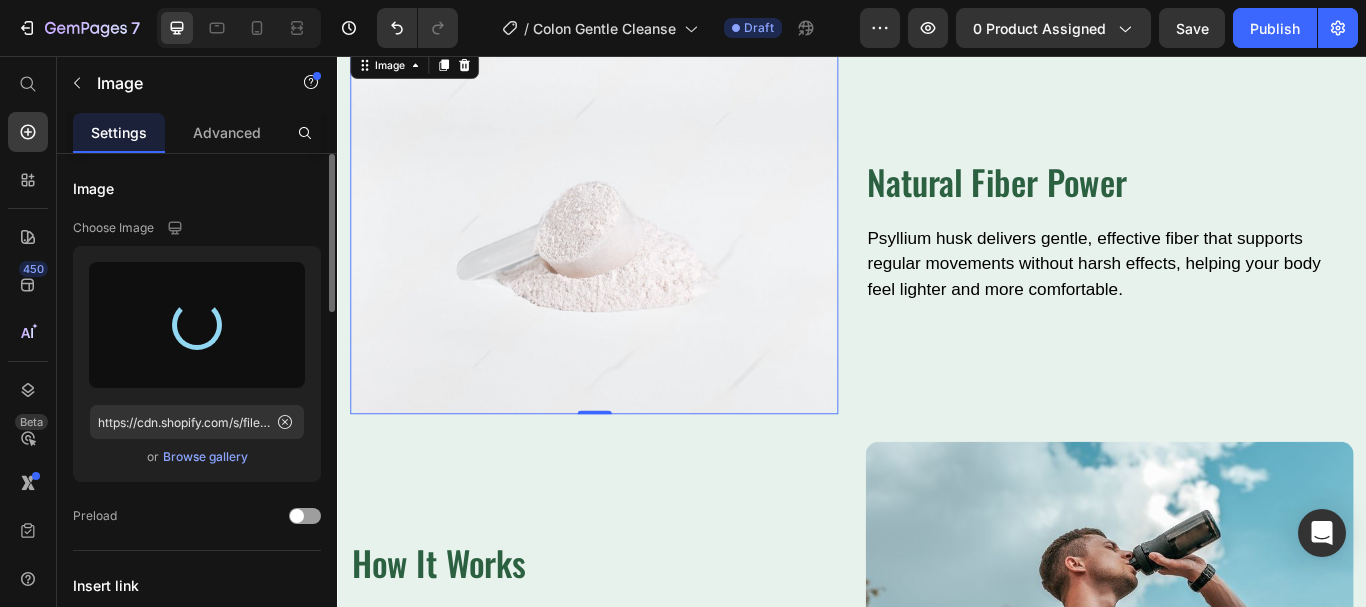 type on "https://cdn.shopify.com/s/files/1/0615/8181/9975/files/gempages_574911106628191076-a34aab36-4011-4e12-9764-3eabcf0aab02.jpg" 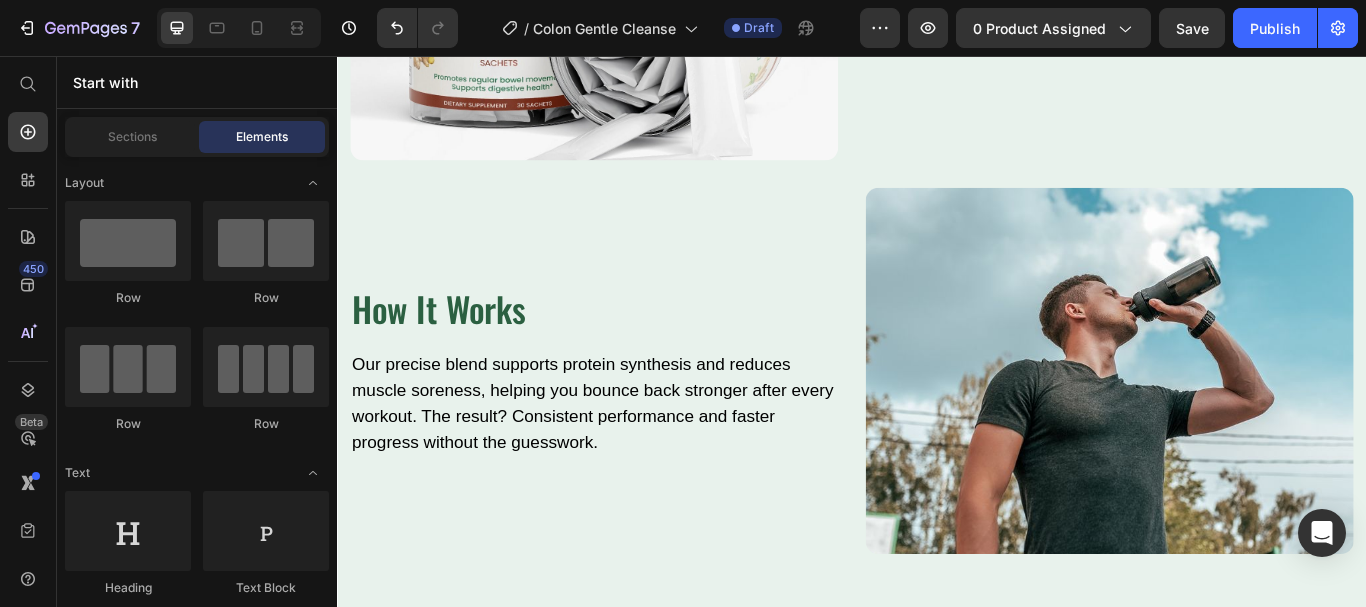 scroll, scrollTop: 2473, scrollLeft: 0, axis: vertical 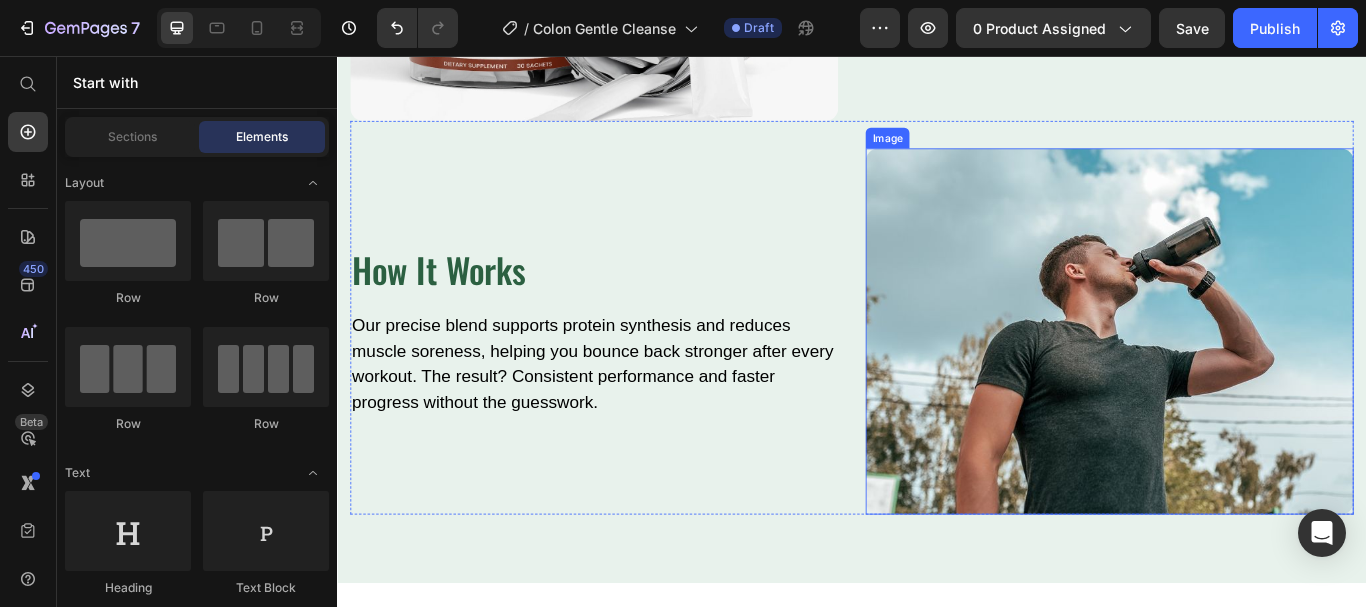 click at bounding box center [1237, 377] 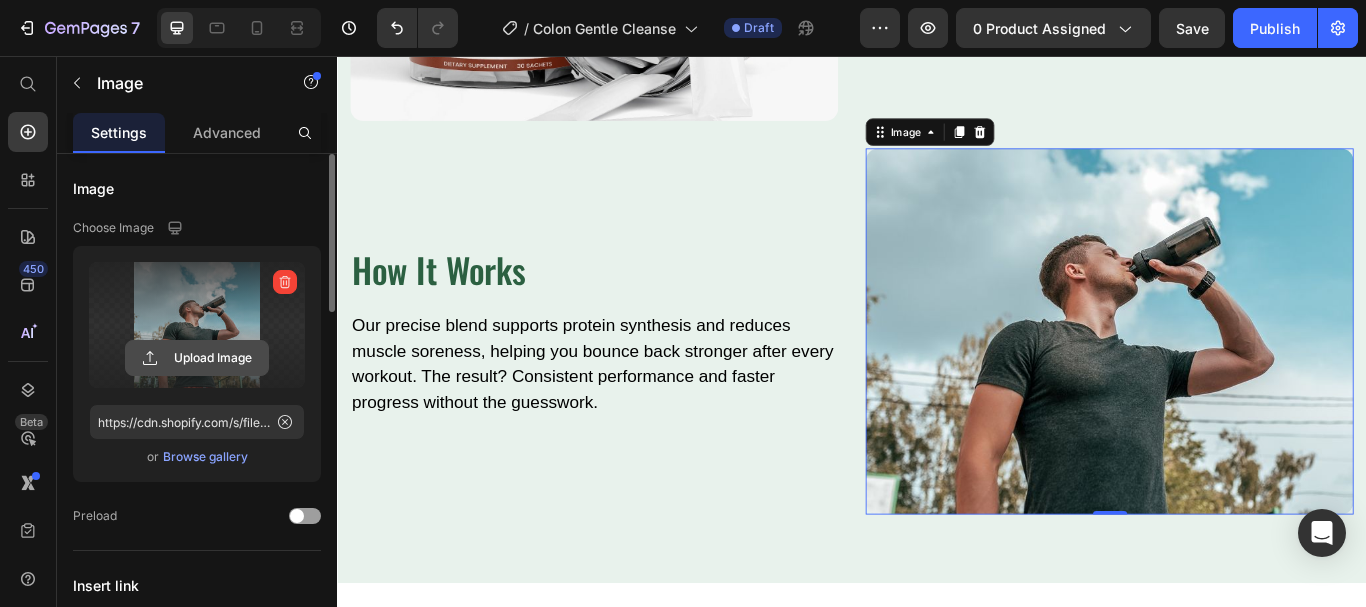 click 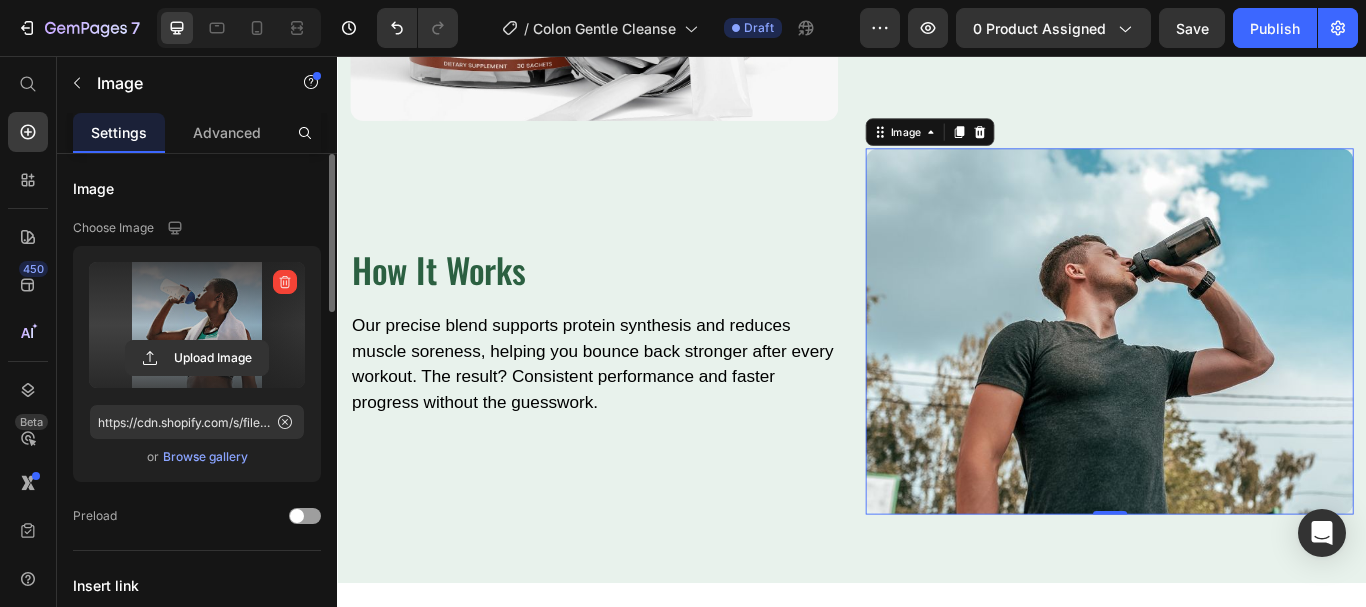 type on "https://cdn.shopify.com/s/files/1/0615/8181/9975/files/gempages_574911106628191076-162f1e7a-7774-4c6a-9bc4-a6a43261df2c.jpg" 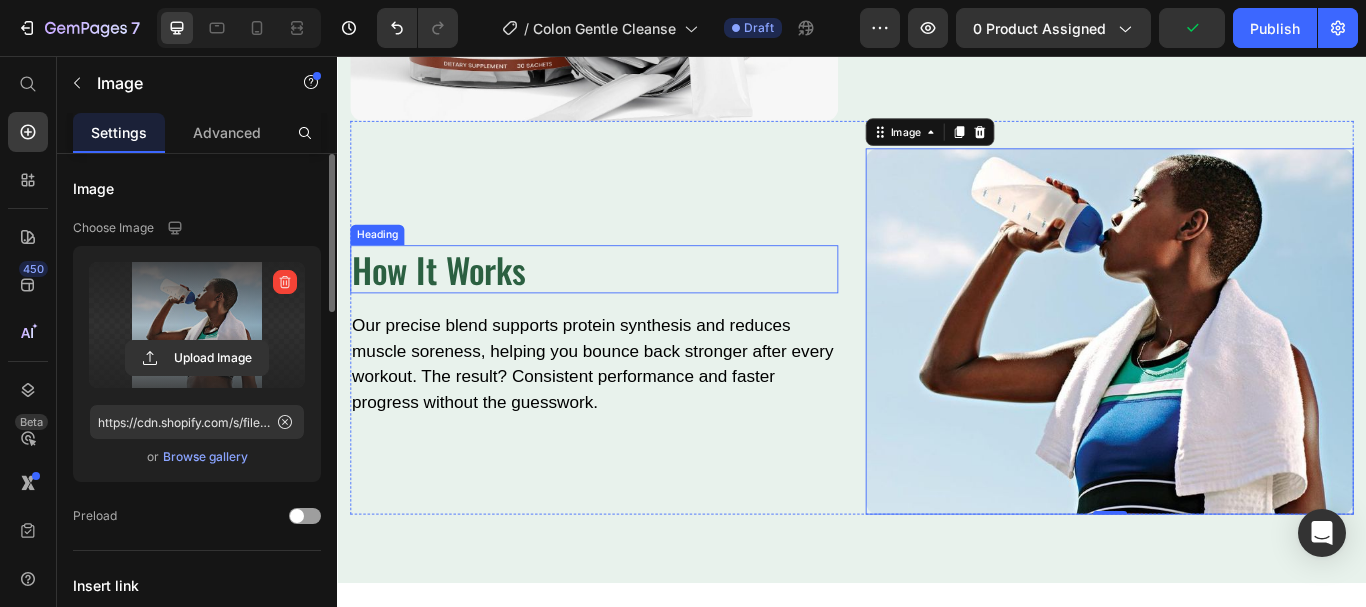 click on "How It Works" at bounding box center [636, 305] 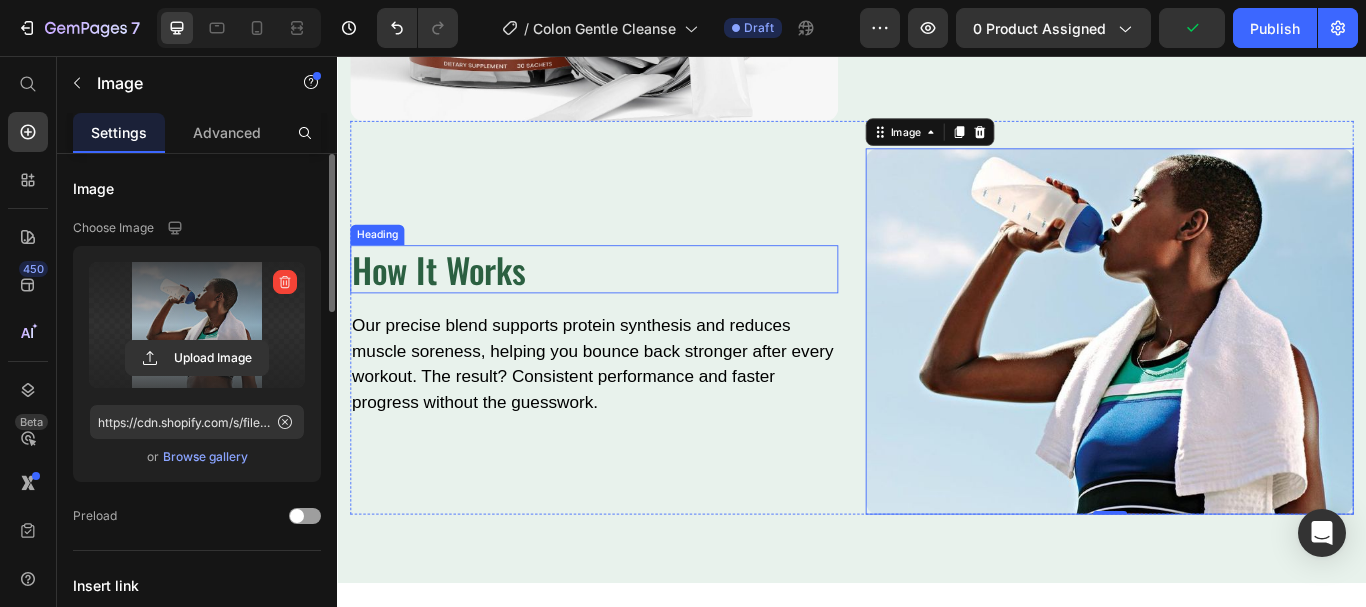 click on "How It Works" at bounding box center [636, 305] 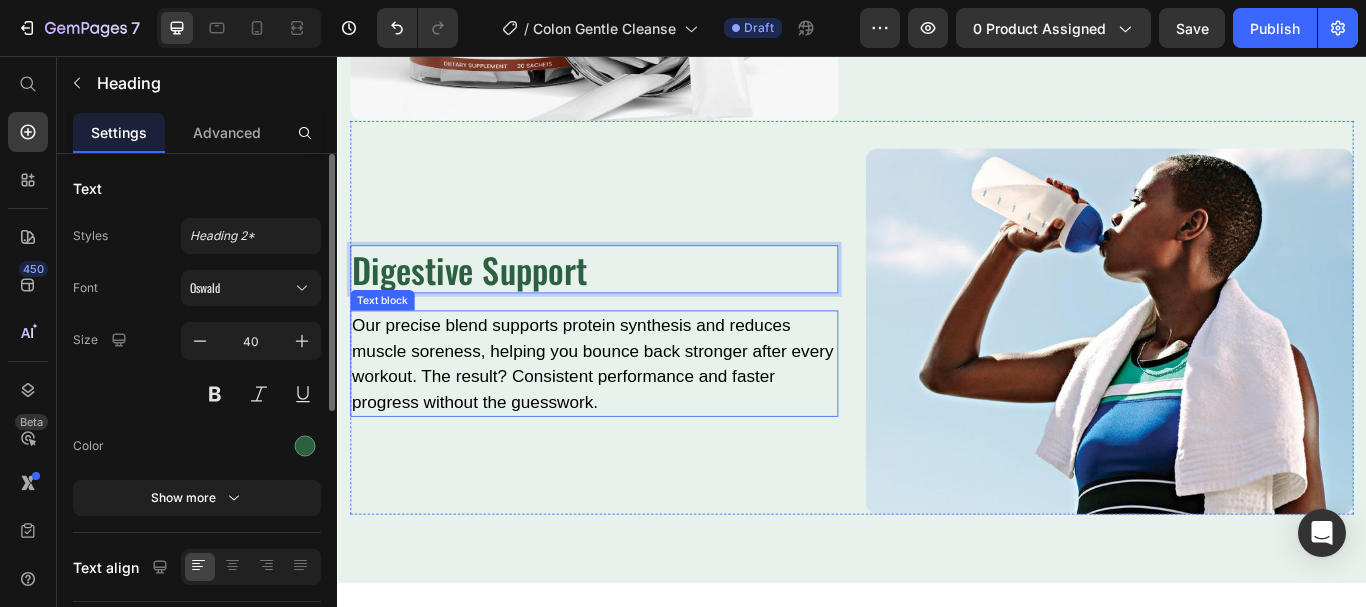 click on "Our precise blend supports protein synthesis and reduces muscle soreness, helping you bounce back stronger after every workout. The result? Consistent performance and faster progress without the guesswork." at bounding box center (636, 415) 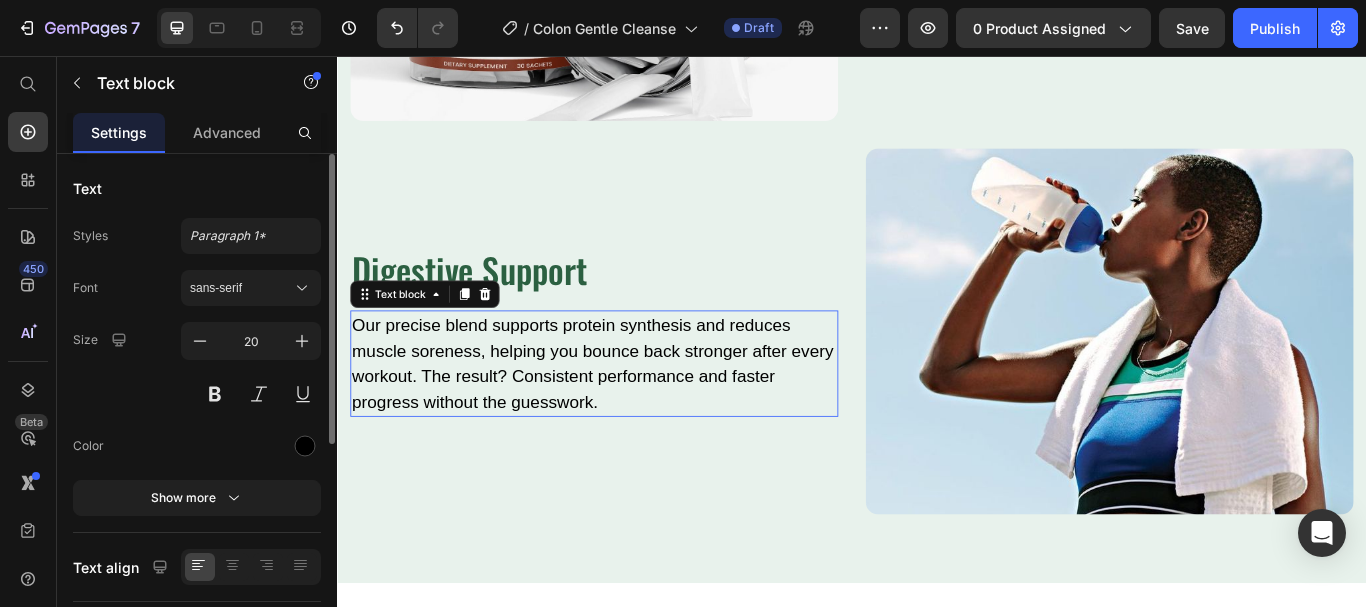 click on "Our precise blend supports protein synthesis and reduces muscle soreness, helping you bounce back stronger after every workout. The result? Consistent performance and faster progress without the guesswork." at bounding box center [636, 415] 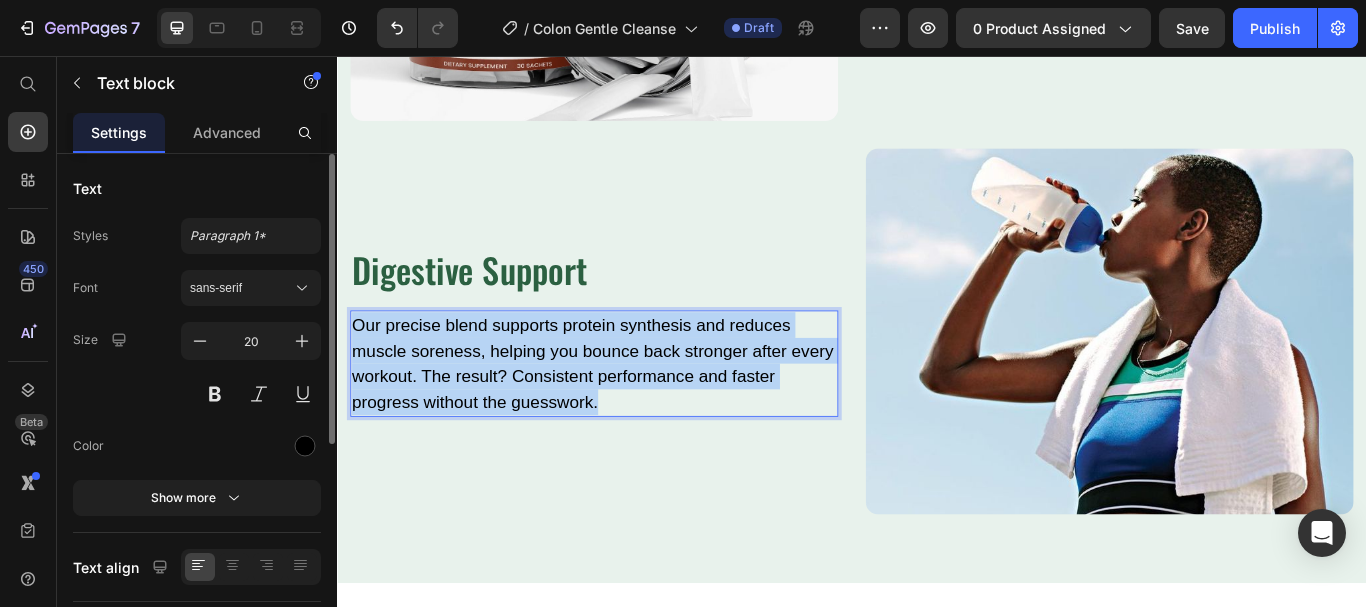 scroll, scrollTop: 2488, scrollLeft: 0, axis: vertical 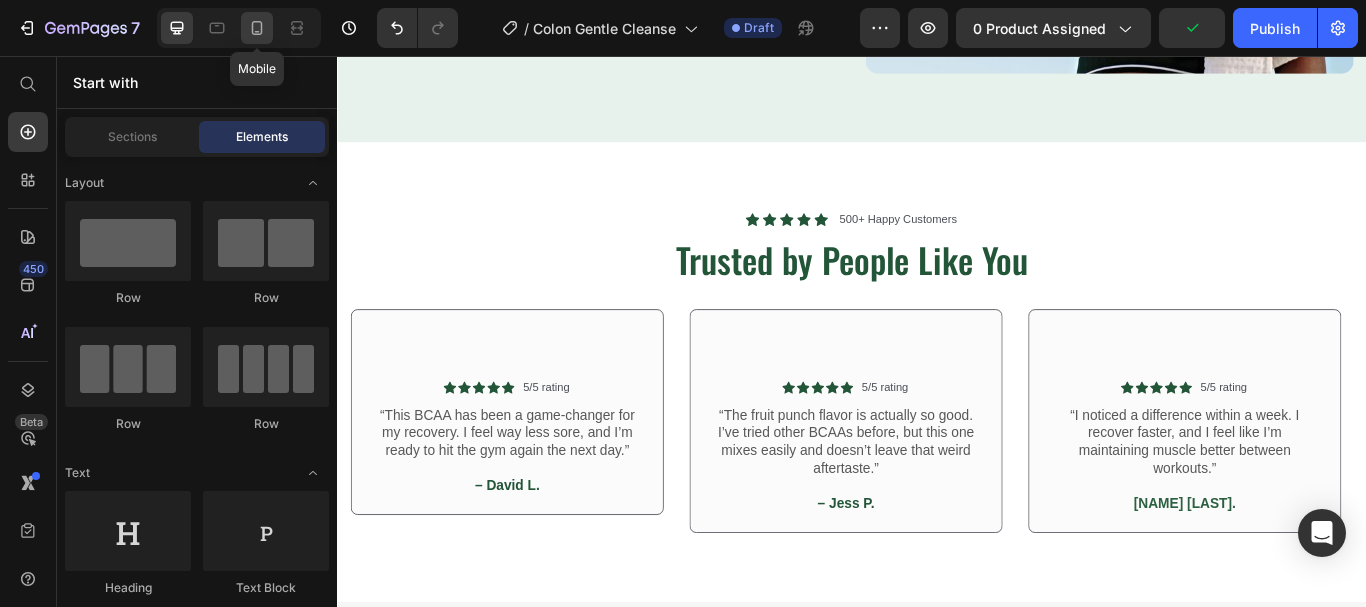 drag, startPoint x: 268, startPoint y: 24, endPoint x: 252, endPoint y: 44, distance: 25.612497 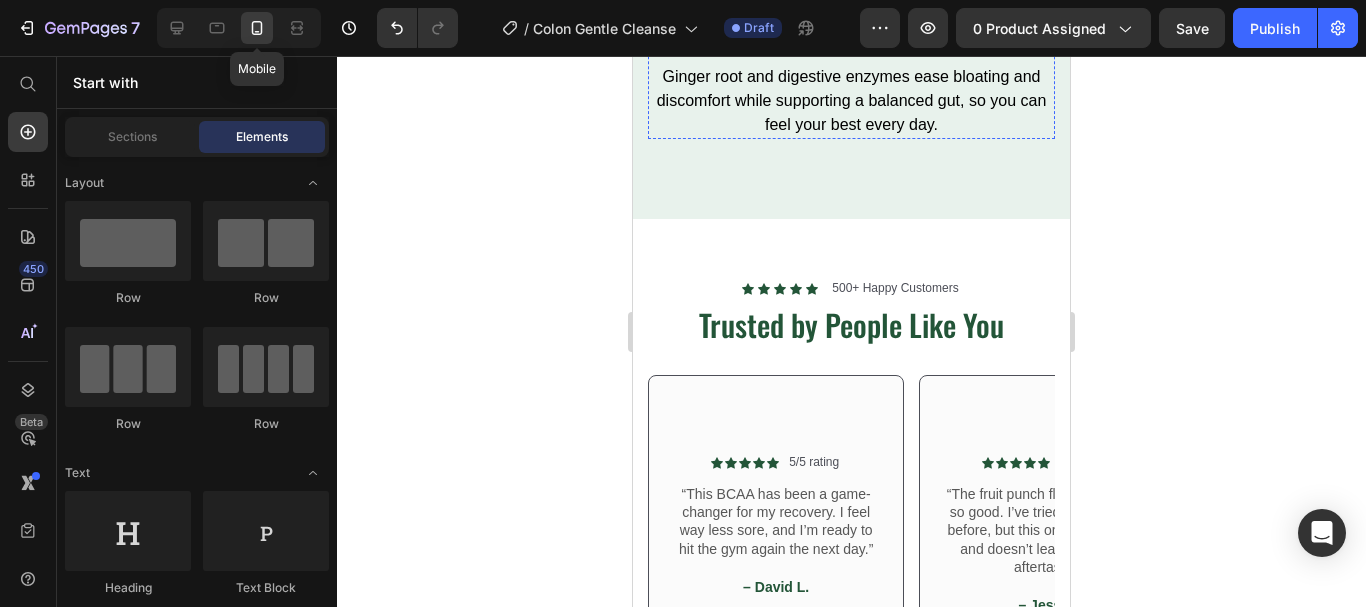 scroll, scrollTop: 2760, scrollLeft: 0, axis: vertical 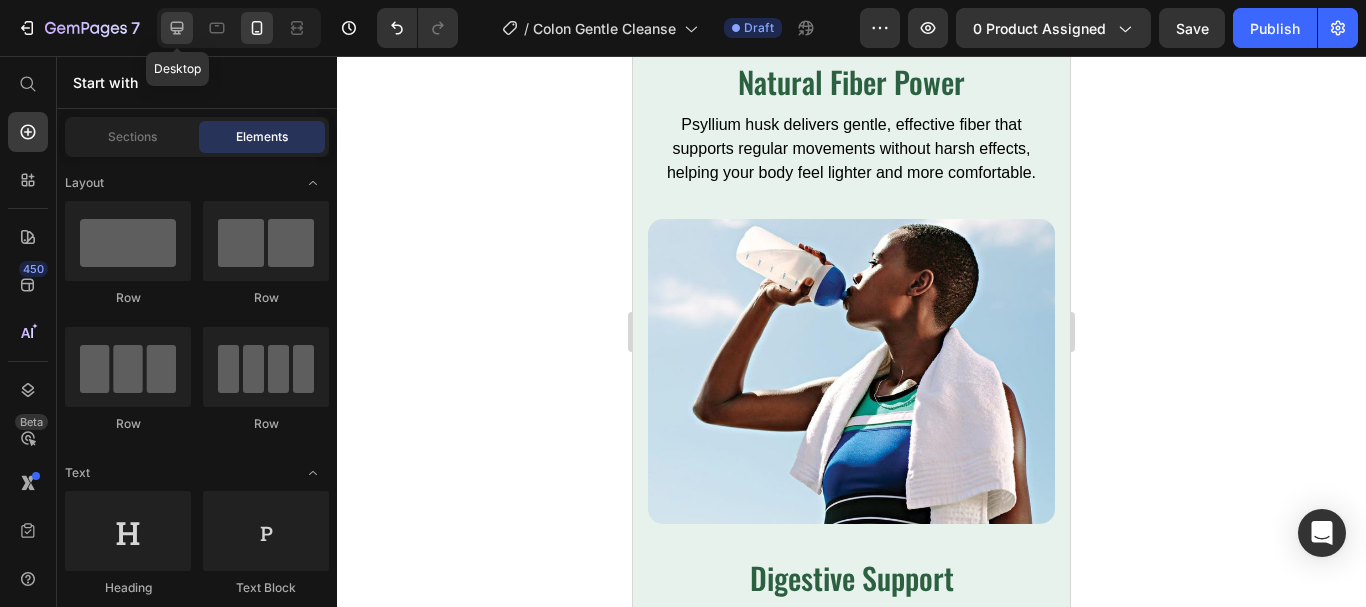 click 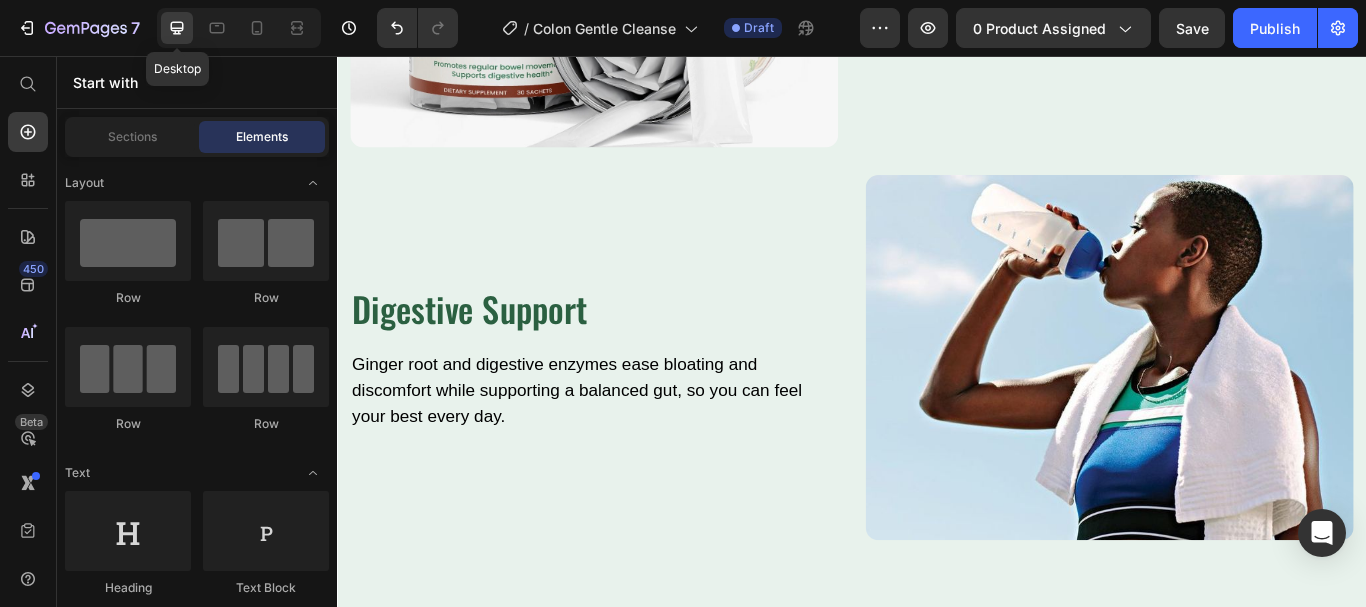 scroll, scrollTop: 2799, scrollLeft: 0, axis: vertical 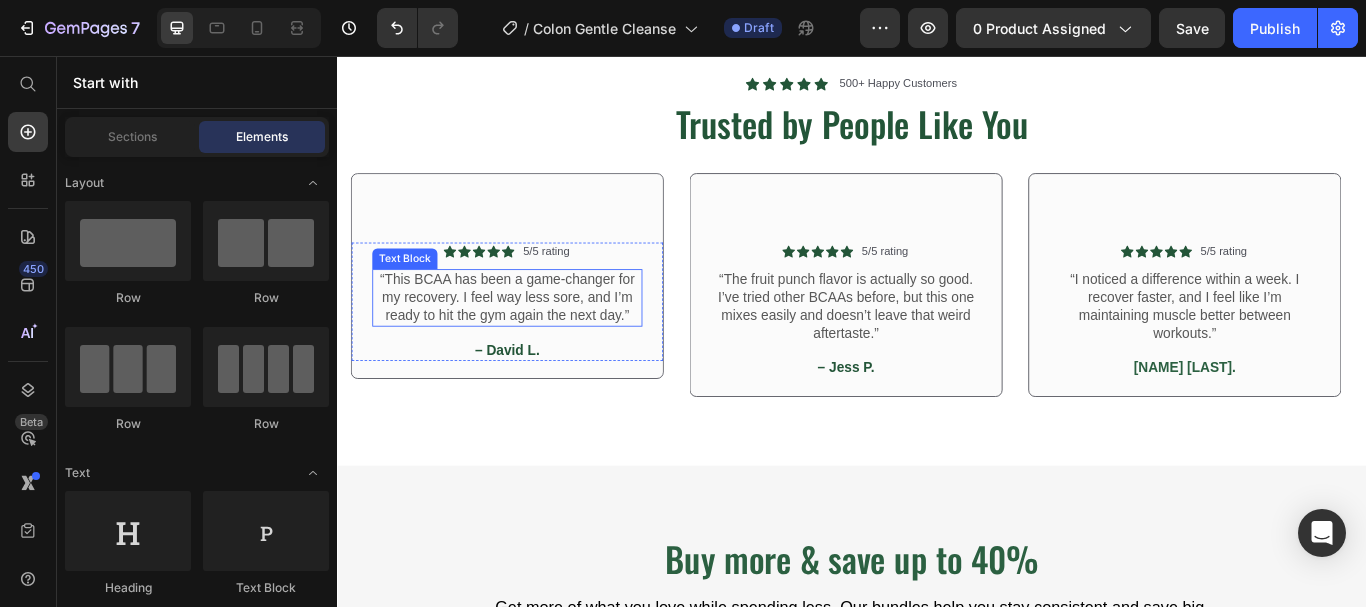 click on "“This BCAA has been a game-changer for my recovery. I feel way less sore, and I’m ready to hit the gym again the next day.”" at bounding box center [534, 338] 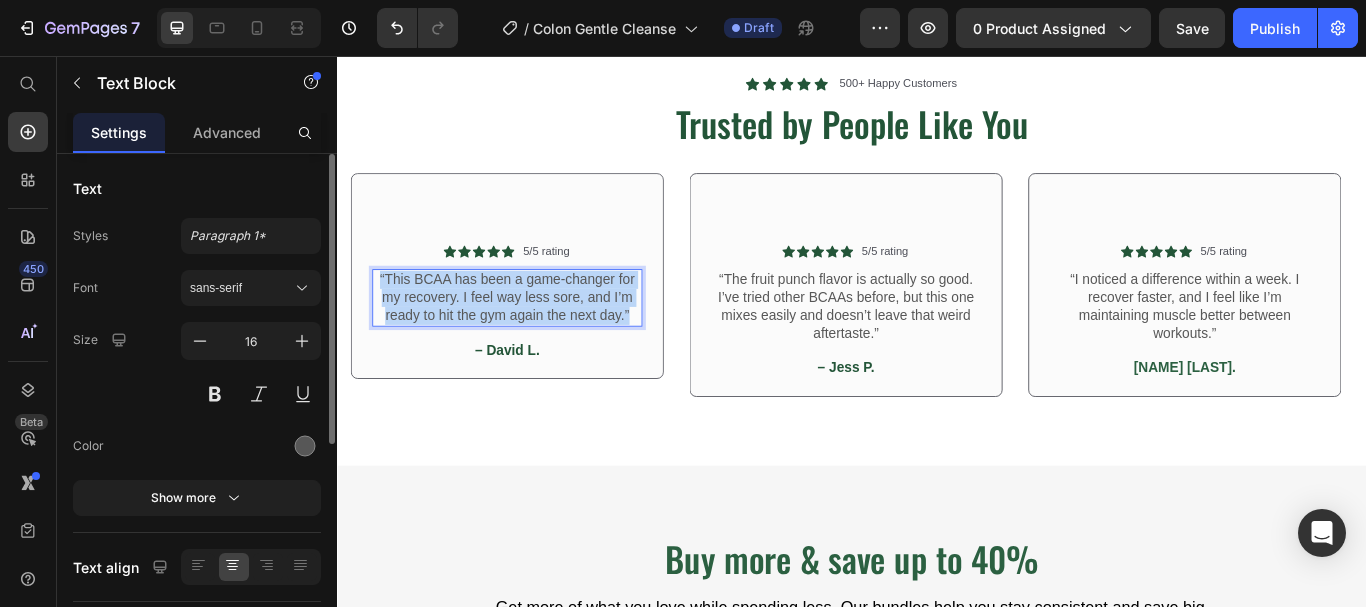 click on "“This BCAA has been a game-changer for my recovery. I feel way less sore, and I’m ready to hit the gym again the next day.”" at bounding box center (534, 338) 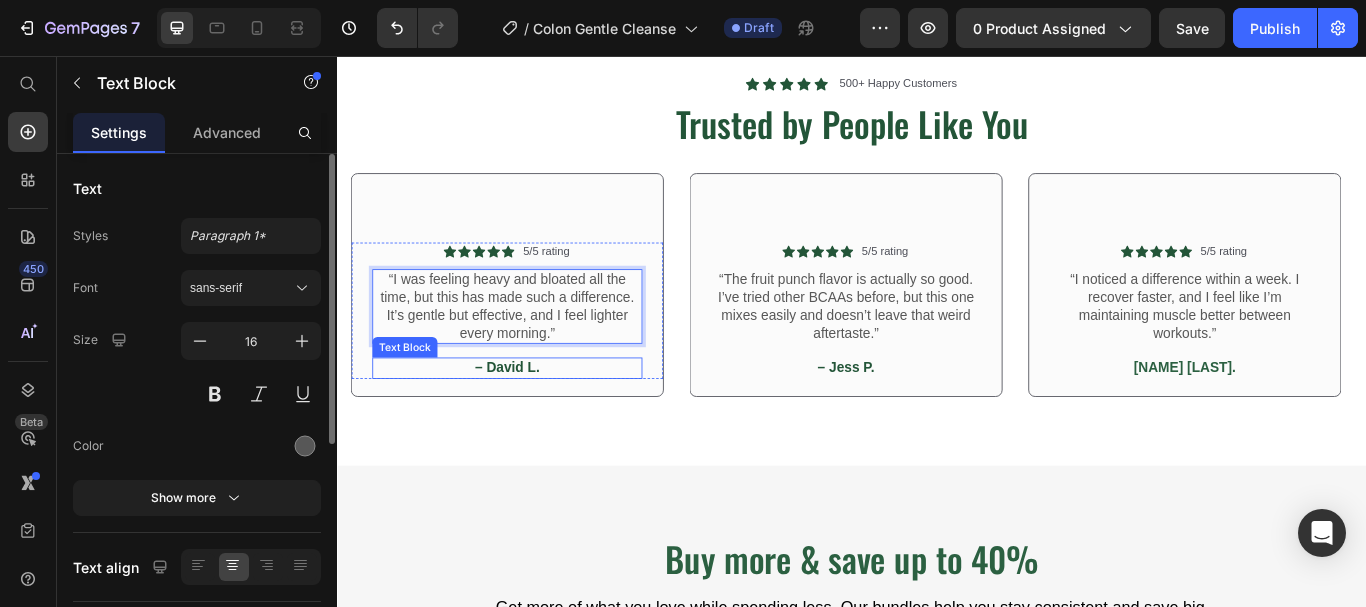 click on "– David L." at bounding box center (534, 420) 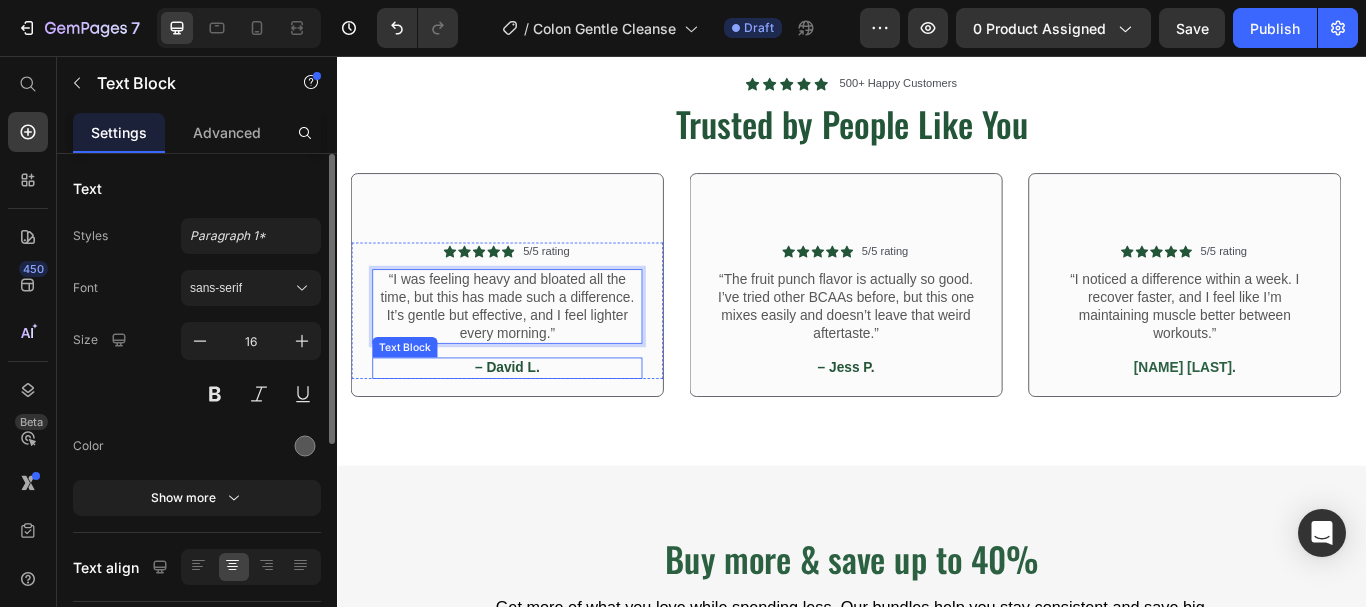 click on "– David L." at bounding box center [534, 420] 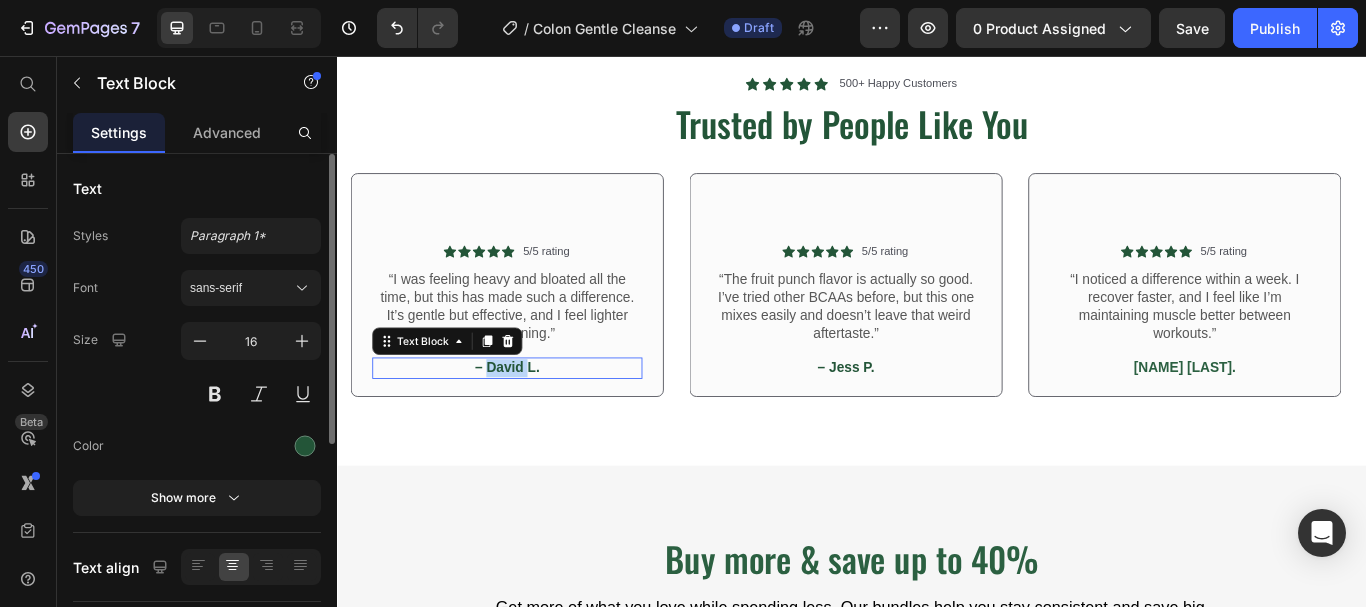 click on "– David L." at bounding box center (534, 420) 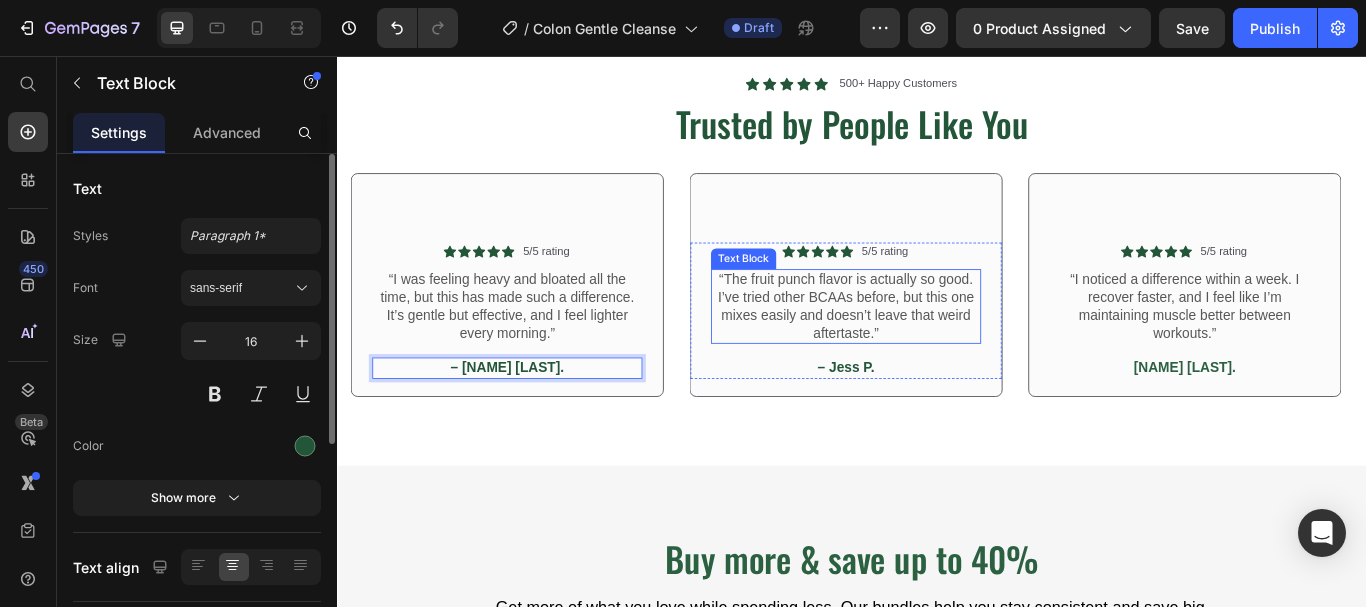 click on "“The fruit punch flavor is actually so good. I’ve tried other BCAAs before, but this one mixes easily and doesn’t leave that weird aftertaste.”" at bounding box center [929, 348] 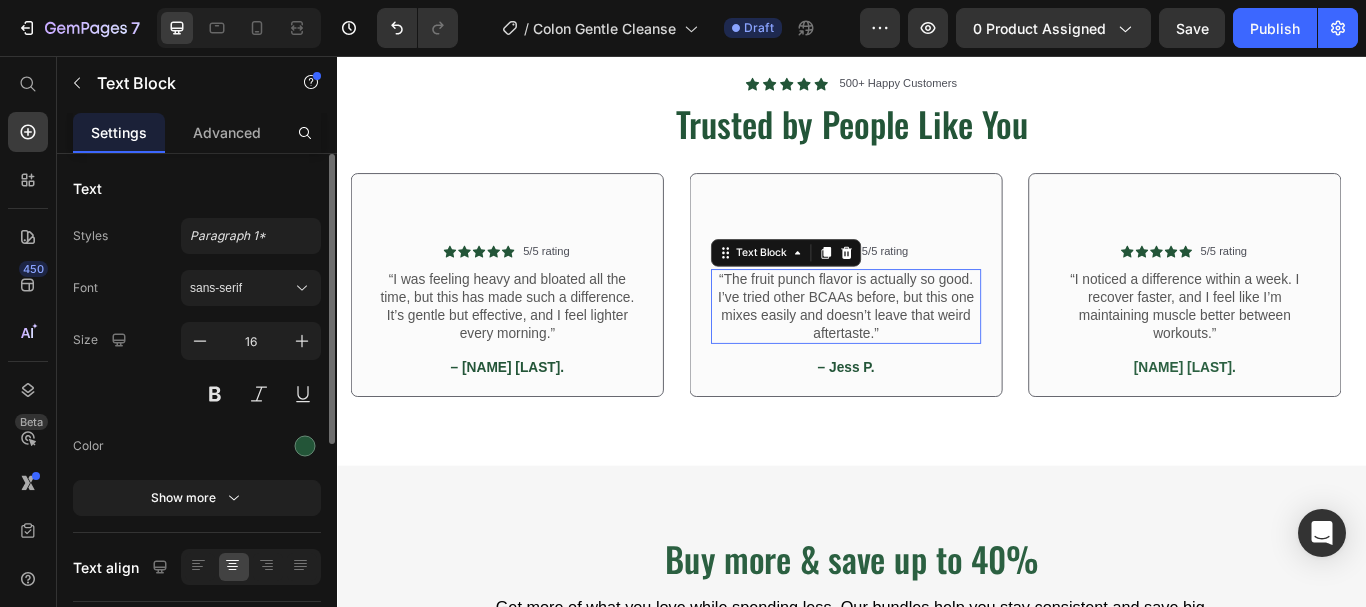 click on "“The fruit punch flavor is actually so good. I’ve tried other BCAAs before, but this one mixes easily and doesn’t leave that weird aftertaste.”" at bounding box center (929, 348) 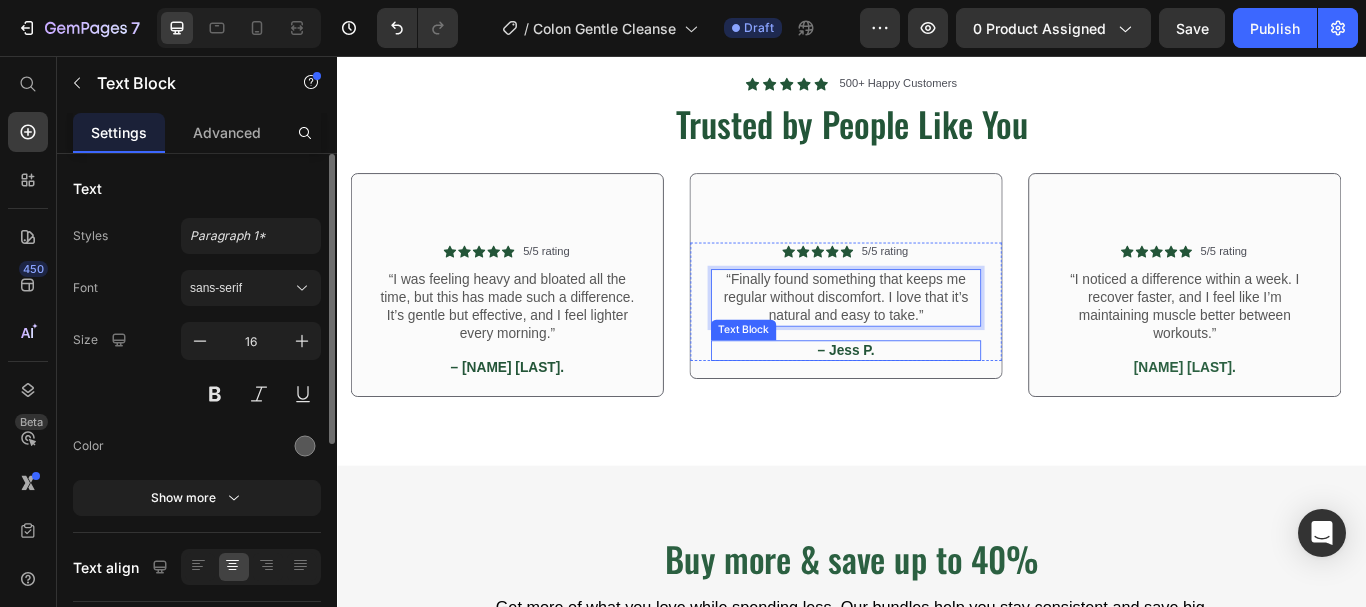 click on "– Jess P." at bounding box center [929, 400] 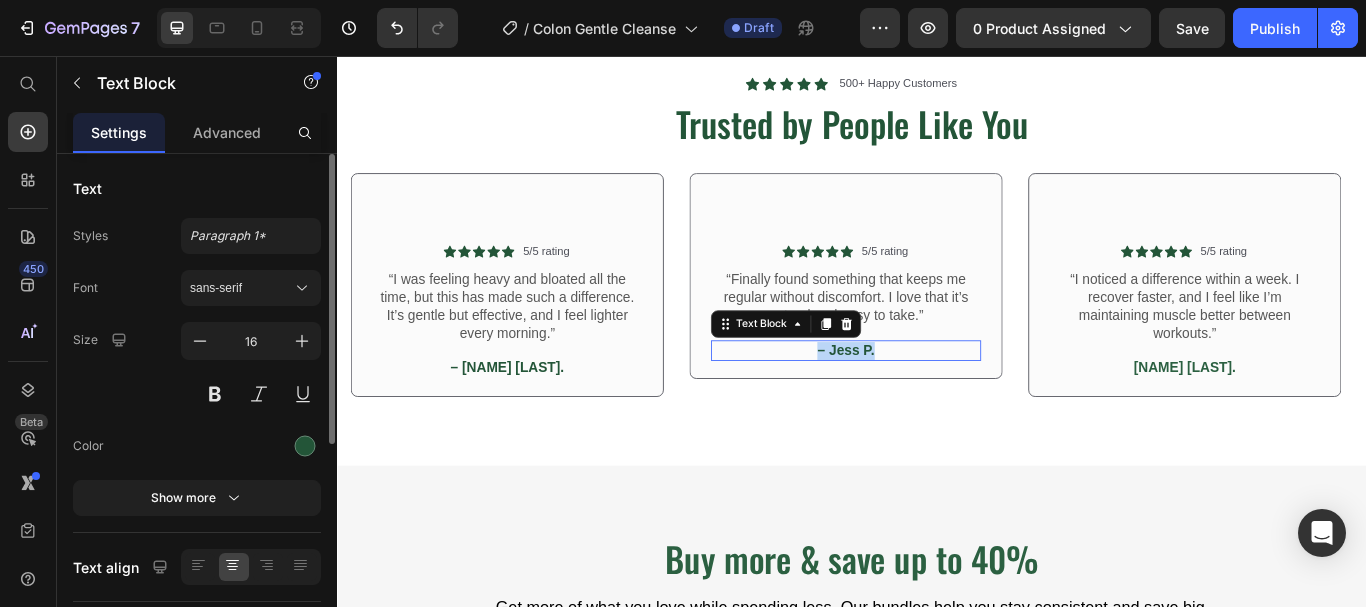 click on "– Jess P." at bounding box center (929, 400) 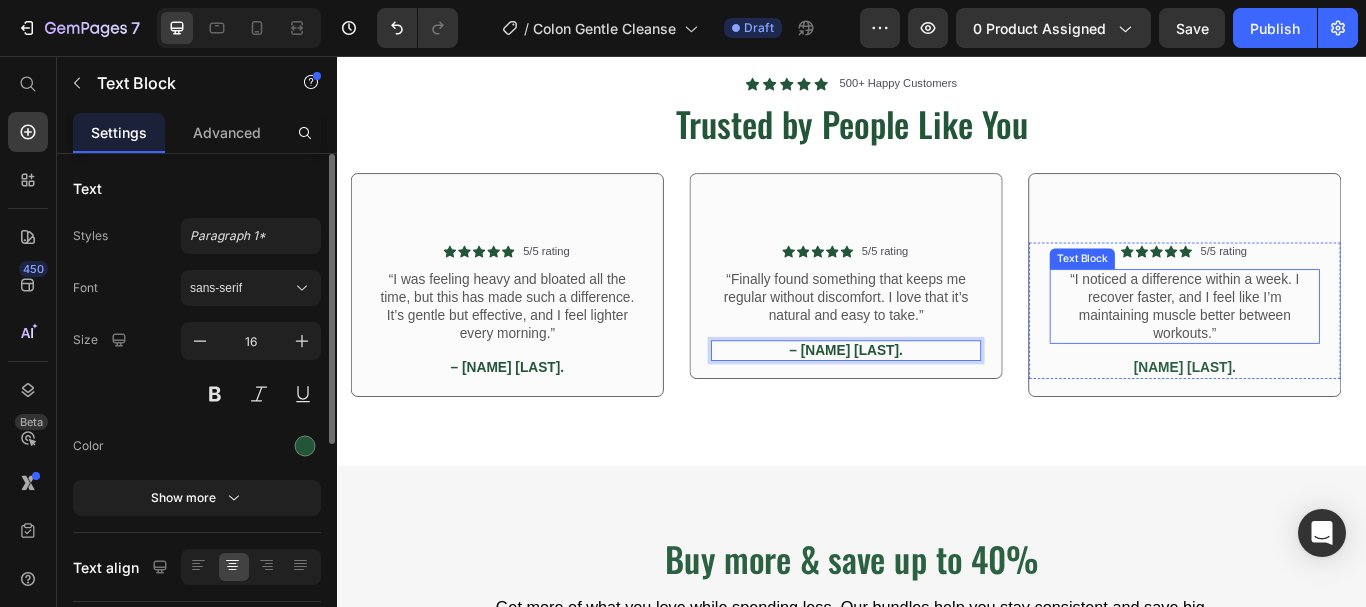 click on "“I noticed a difference within a week. I recover faster, and I feel like I’m maintaining muscle better between workouts.”" at bounding box center [1324, 348] 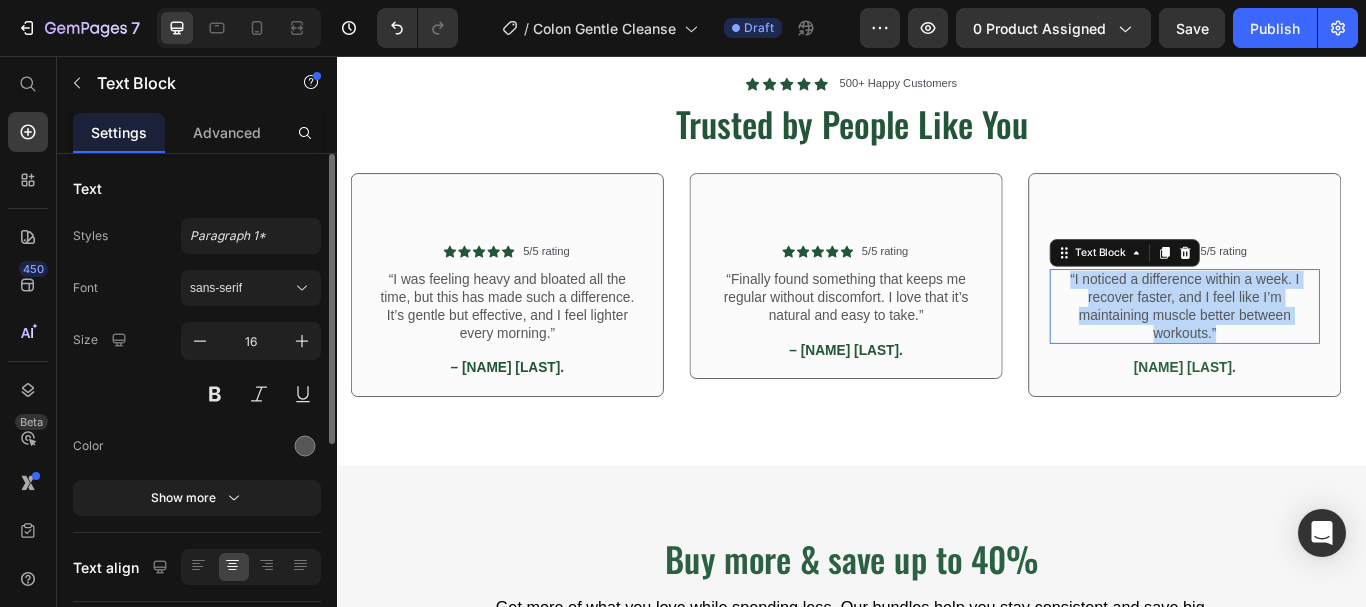 click on "“I noticed a difference within a week. I recover faster, and I feel like I’m maintaining muscle better between workouts.”" at bounding box center [1324, 348] 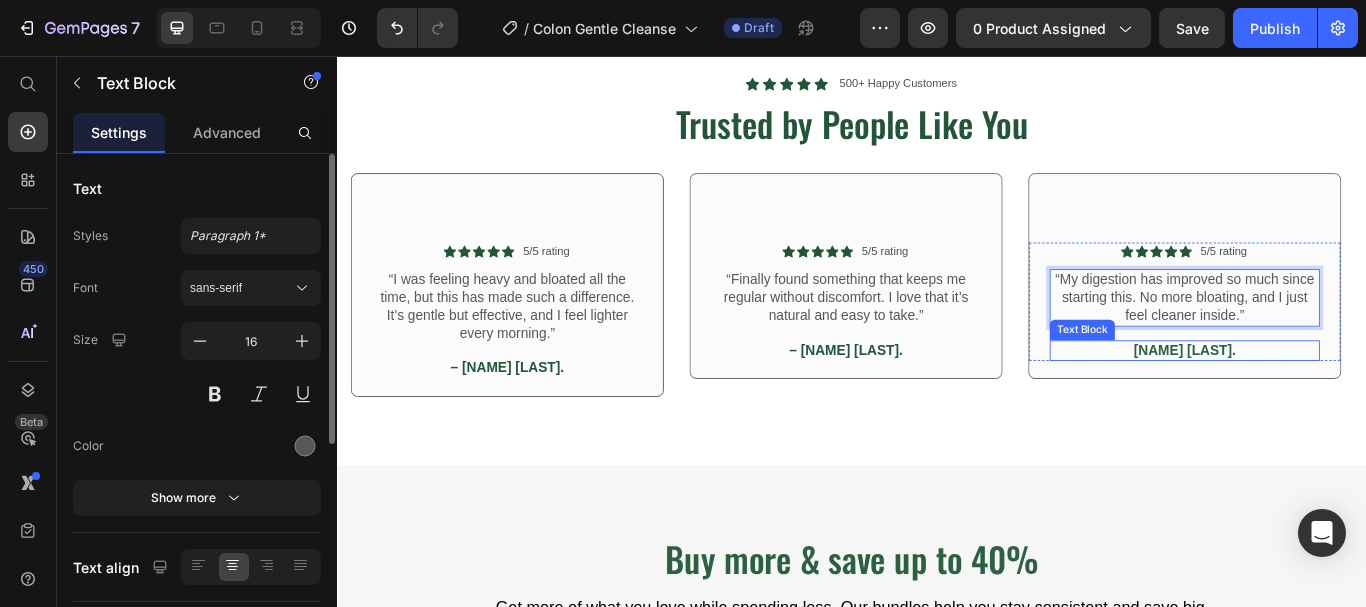 click on "[NAME] [LAST]." at bounding box center (1324, 400) 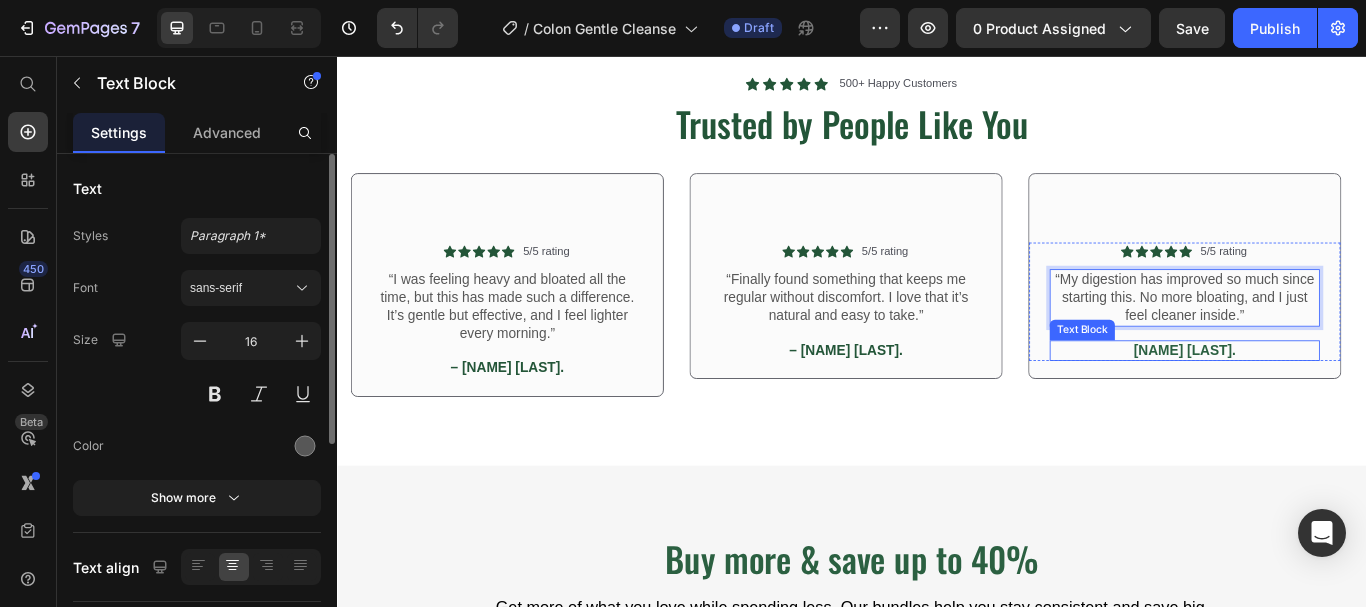 click on "[NAME] [LAST]." at bounding box center [1324, 400] 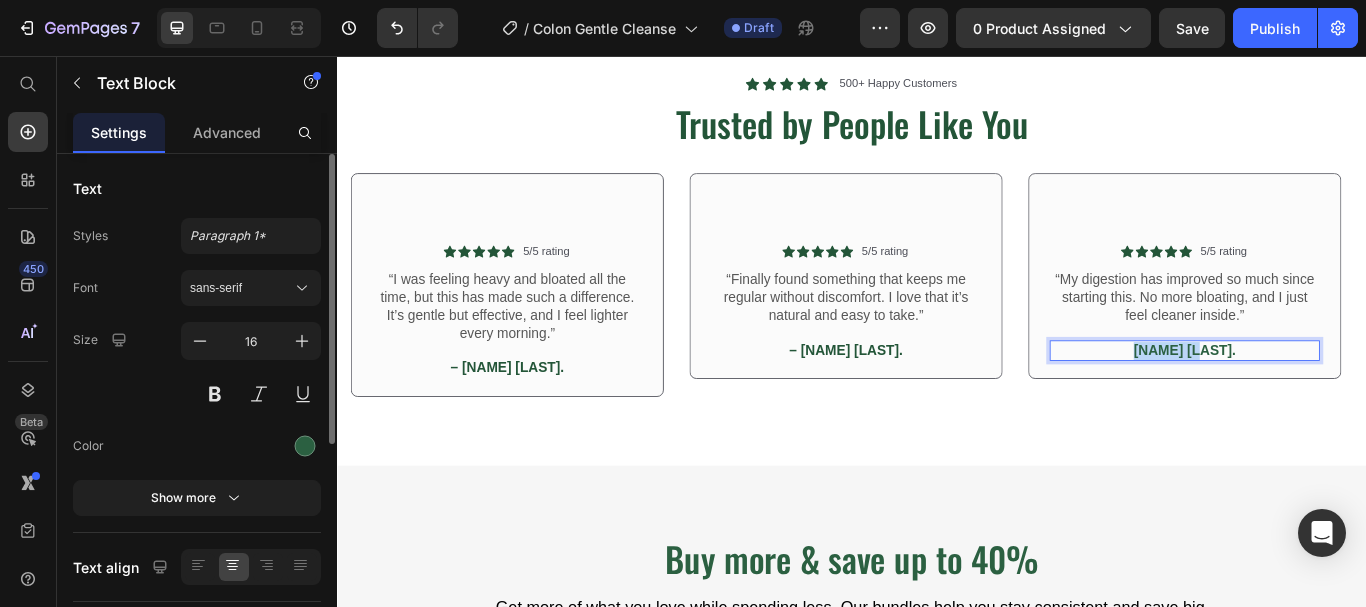 click on "[NAME] [LAST]." at bounding box center (1324, 400) 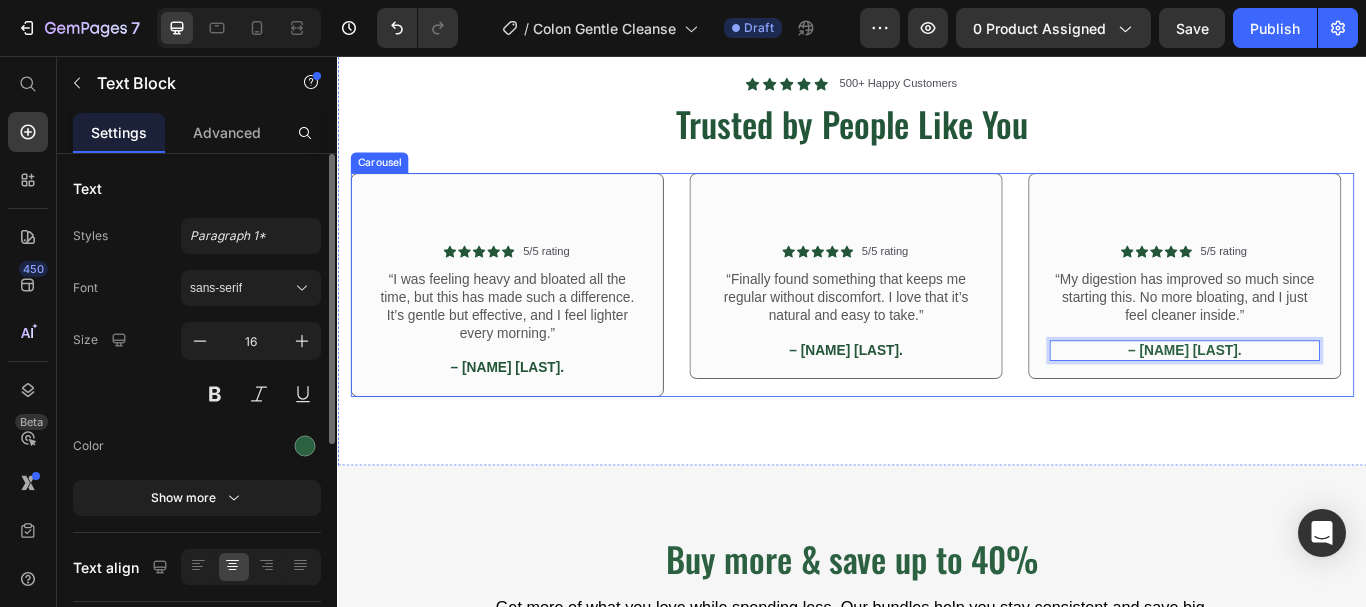 click on "Icon Icon Icon Icon Icon Icon List 5/5 rating Text Block Row “Finally found something that keeps me regular without discomfort. I love that it’s natural and easy to take.” Text Block – [NAME] [LAST]. Text Block Row Row" at bounding box center [929, 323] 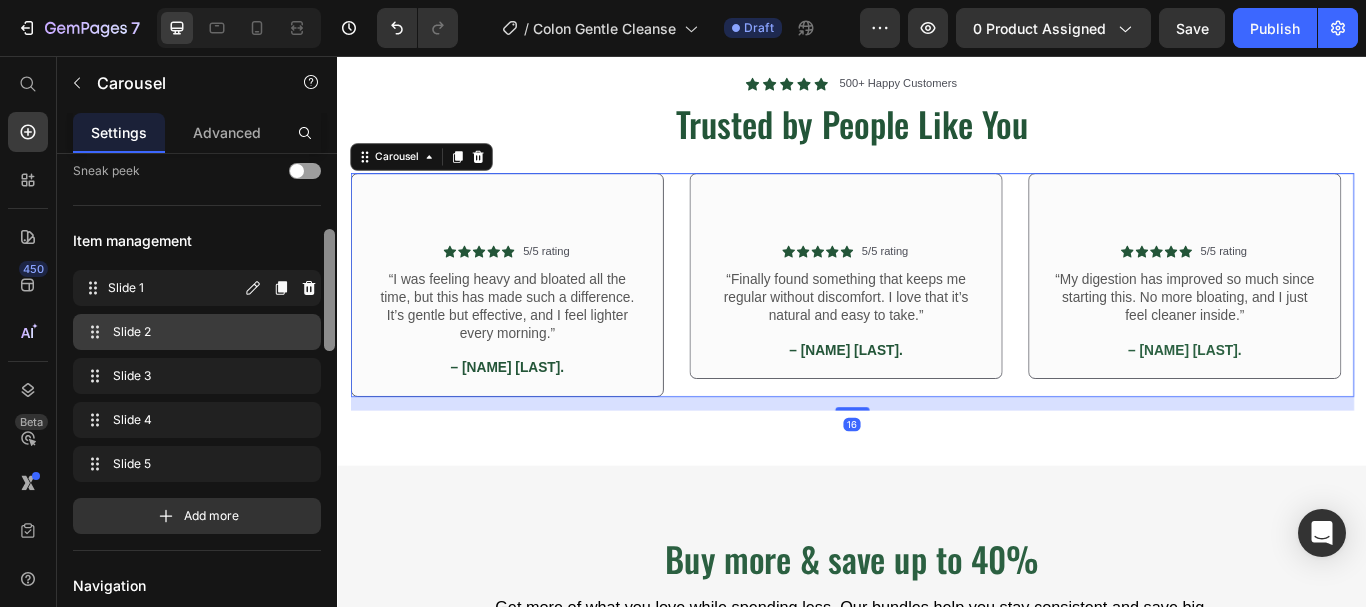scroll, scrollTop: 295, scrollLeft: 0, axis: vertical 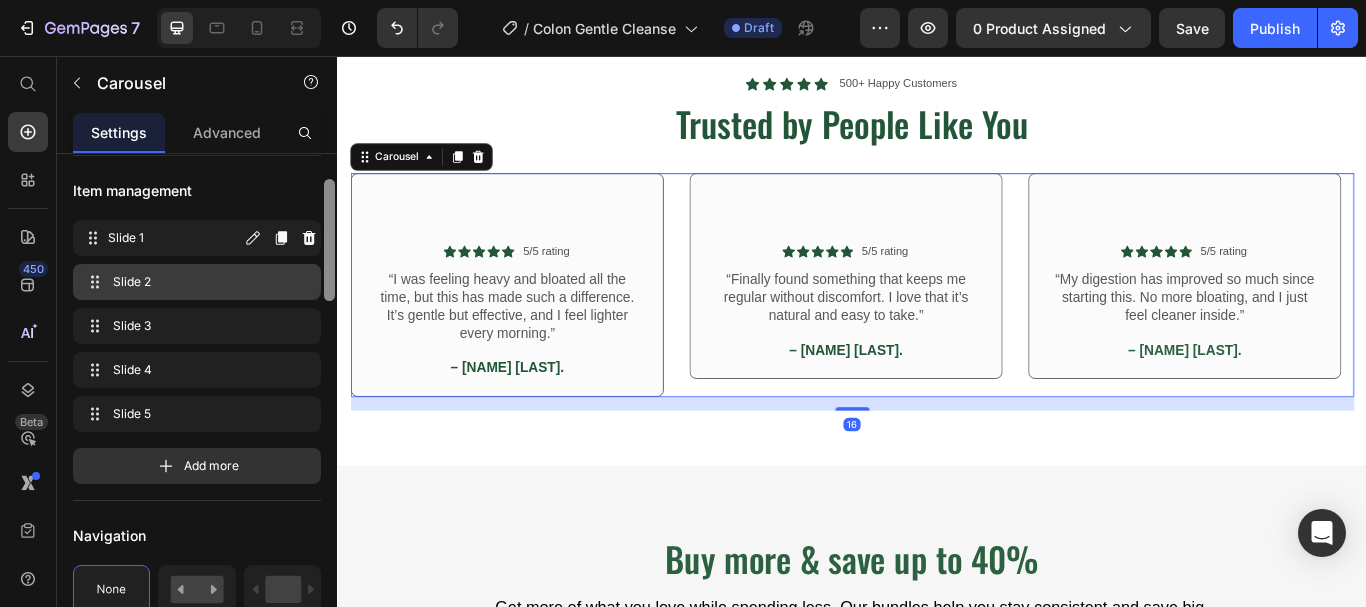 click on "Display Items spacing 30 px Sneak peek Item management Slide 1 Slide 1 Slide 2 Slide 2 Slide 3 Slide 3 Slide 4 Slide 4 Slide 5 Slide 5 Add more Navigation Dots Interaction Direction
Autoplay Time out 3.3 Pause On Hover Preview Drag to scroll Infinity loop Show more Size Width 1200 px % Height Auto px Show more Shape Border Corner Shadow Background  Color  Align  Delete element" at bounding box center (197, 409) 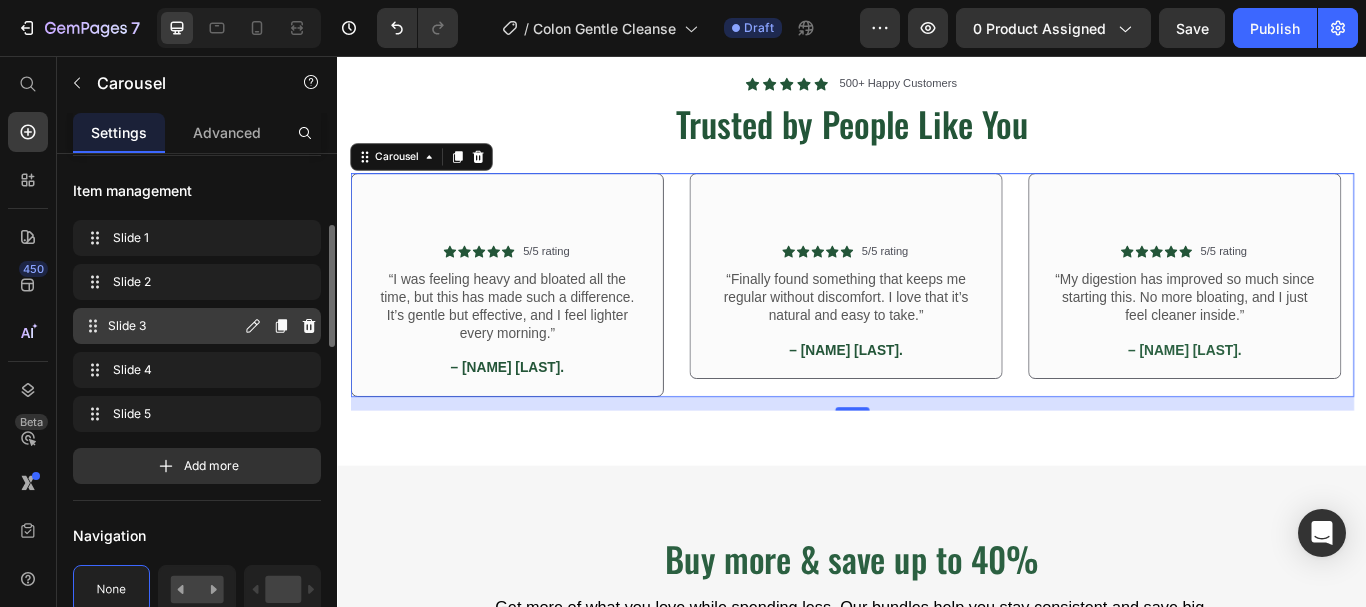 click on "Slide 3" at bounding box center (174, 326) 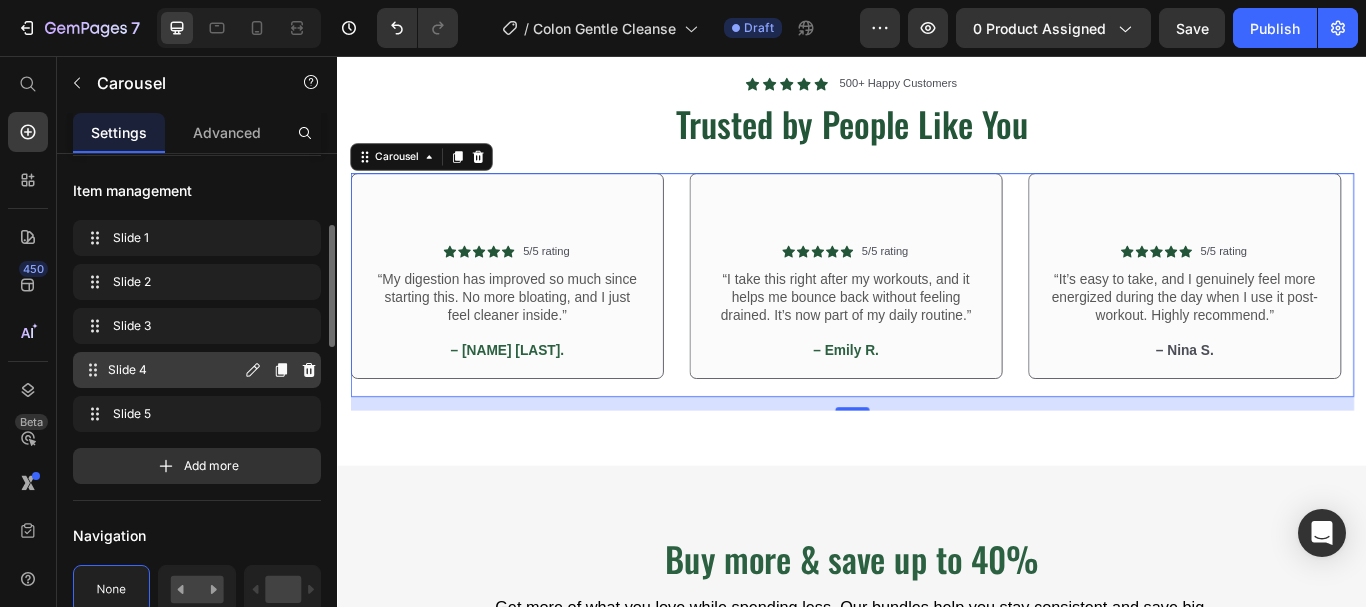 click on "Slide 4" at bounding box center [174, 370] 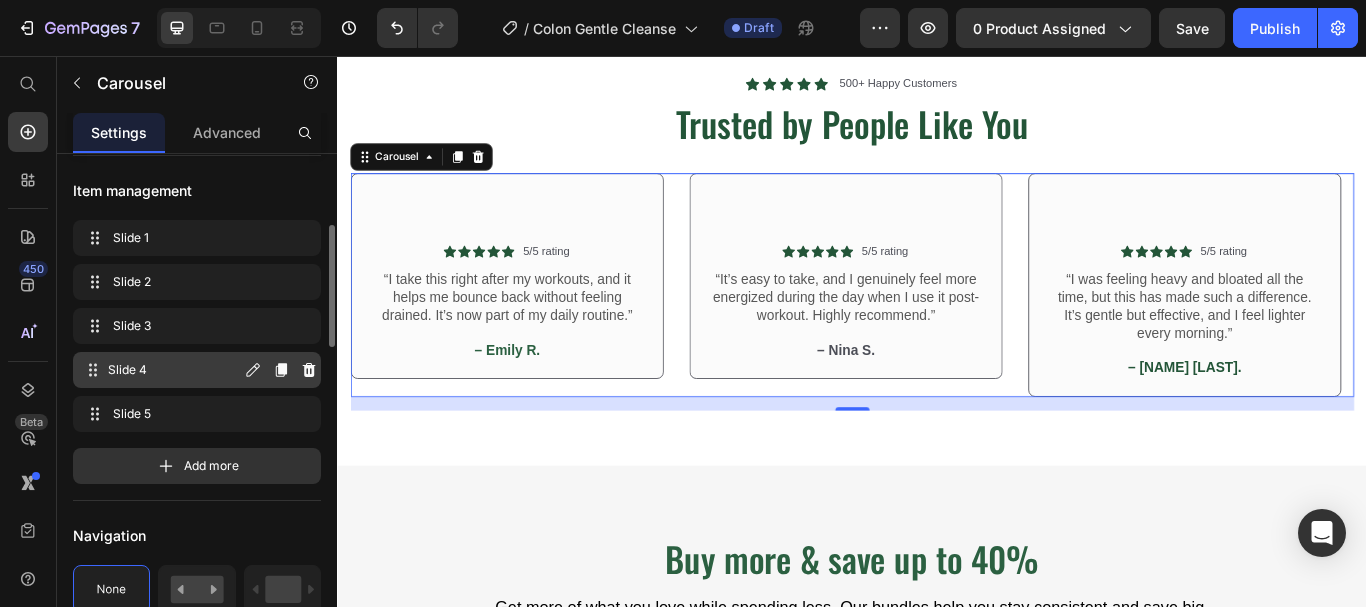 click on "Slide 4 Slide 4" at bounding box center (161, 370) 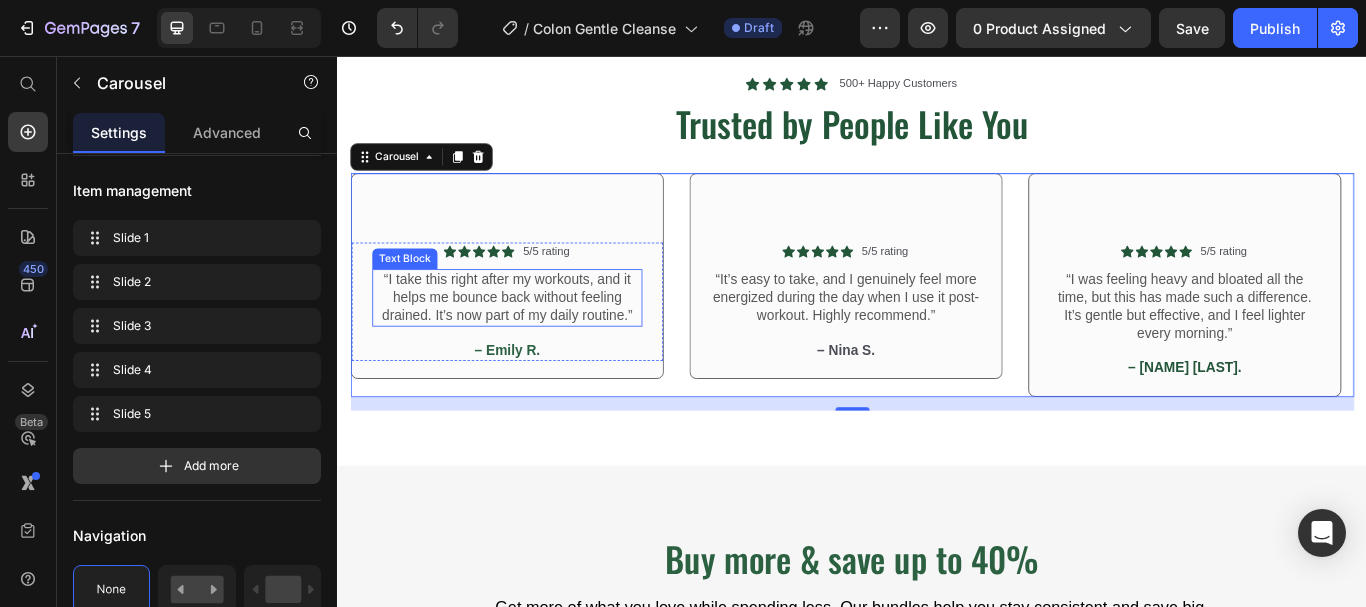 click on "“I take this right after my workouts, and it helps me bounce back without feeling drained. It’s now part of my daily routine.”" at bounding box center [534, 338] 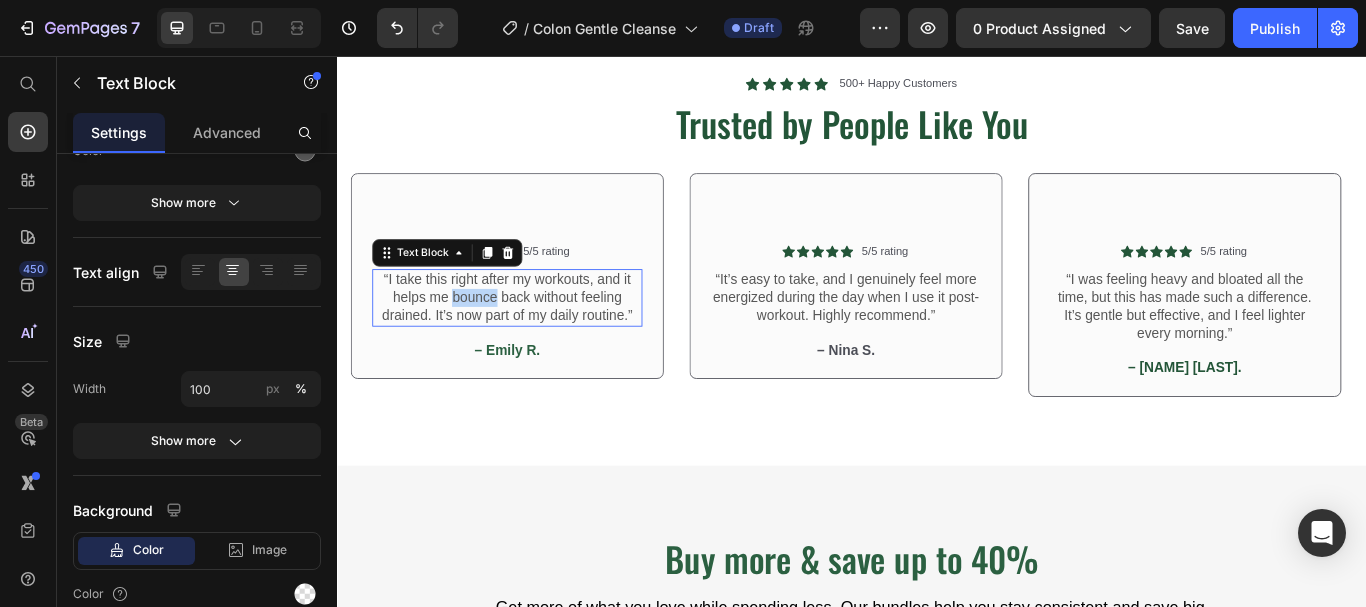 scroll, scrollTop: 0, scrollLeft: 0, axis: both 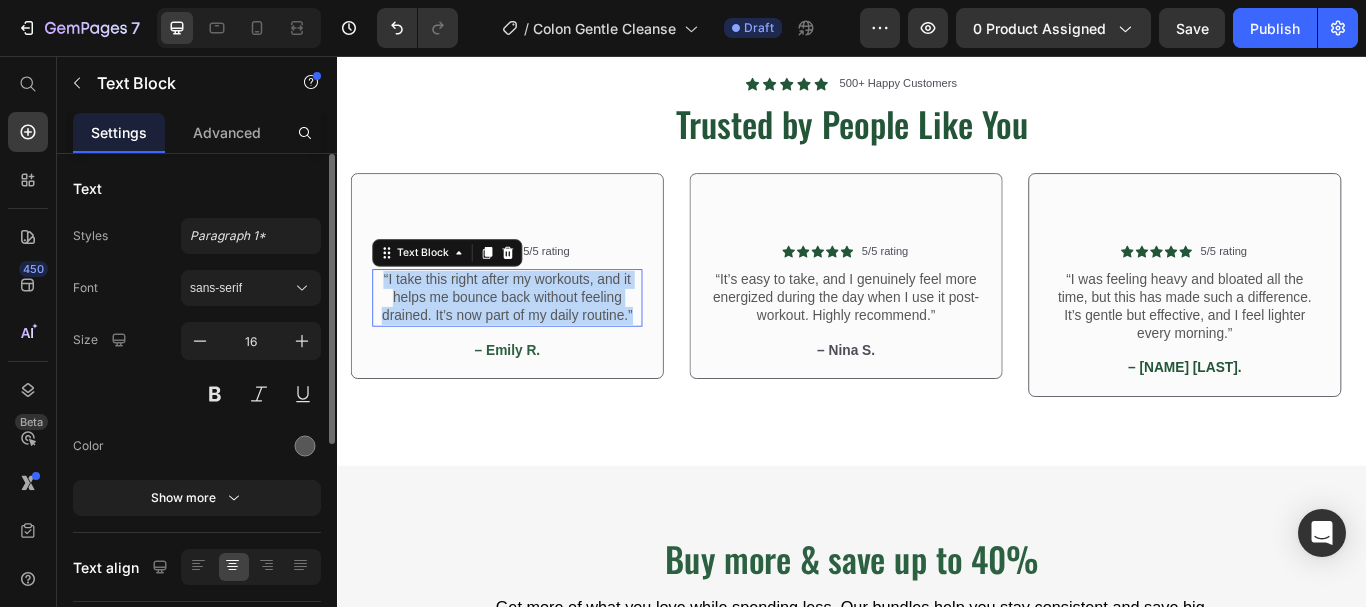 click on "“I take this right after my workouts, and it helps me bounce back without feeling drained. It’s now part of my daily routine.”" at bounding box center [534, 338] 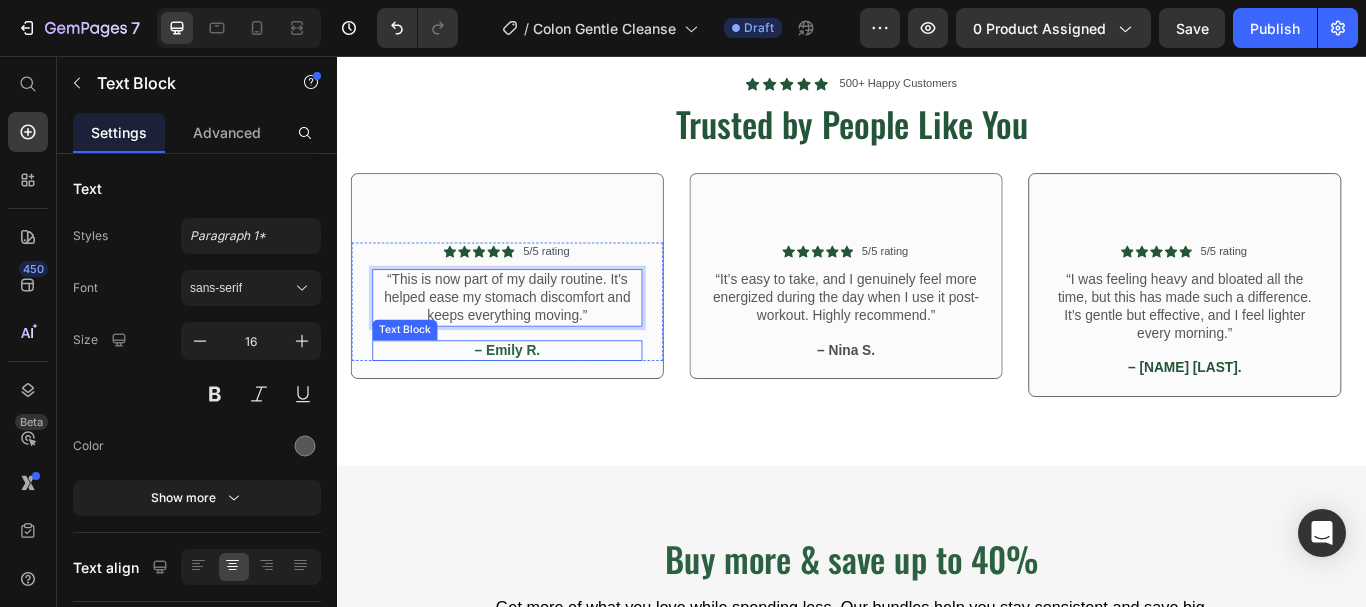 click on "– Emily R." at bounding box center (534, 400) 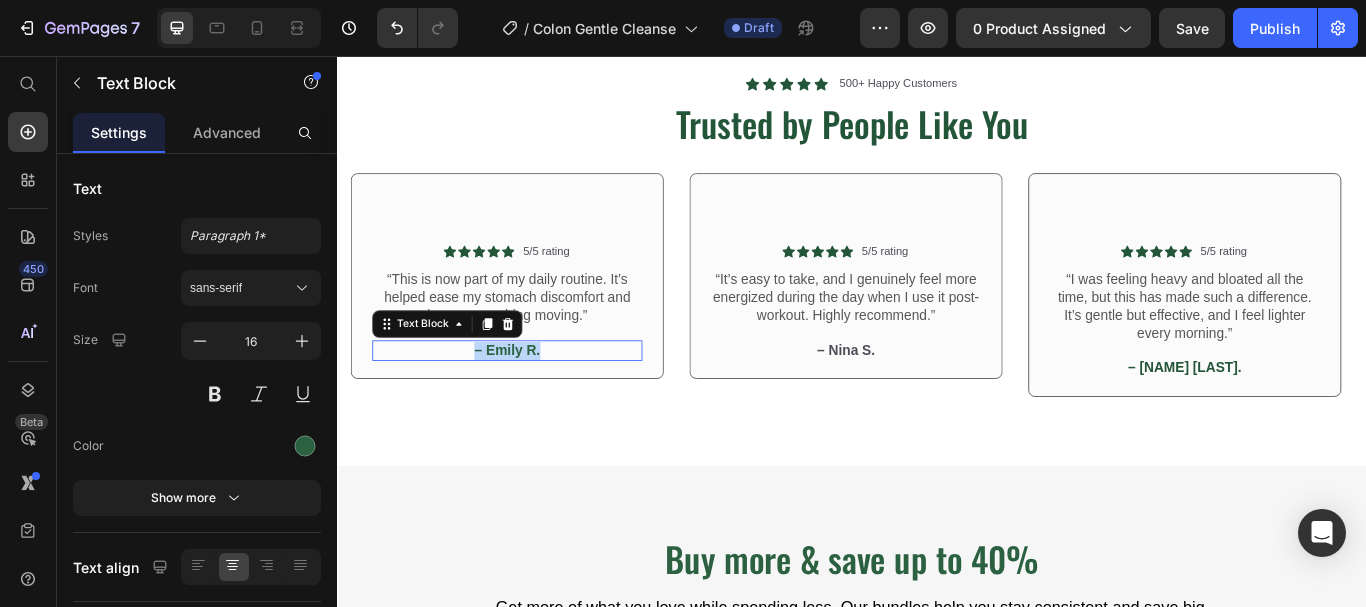 click on "– Emily R." at bounding box center [534, 400] 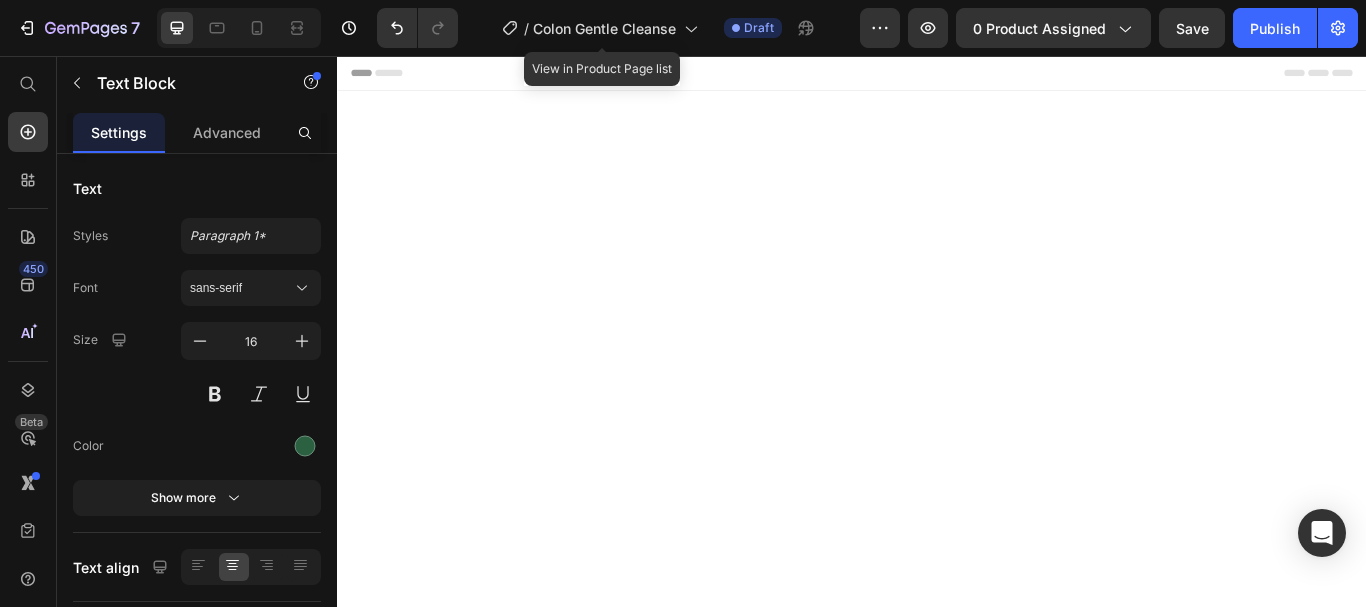 scroll, scrollTop: 0, scrollLeft: 0, axis: both 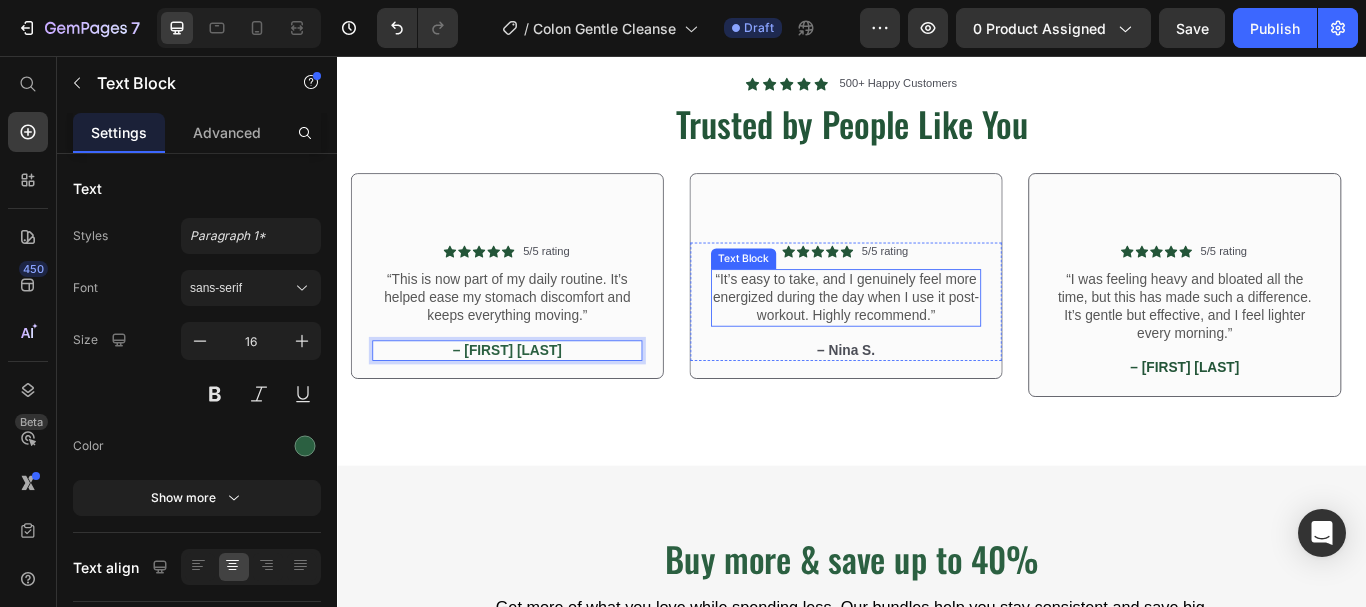 click on "“It’s easy to take, and I genuinely feel more energized during the day when I use it post-workout. Highly recommend.”" at bounding box center (929, 338) 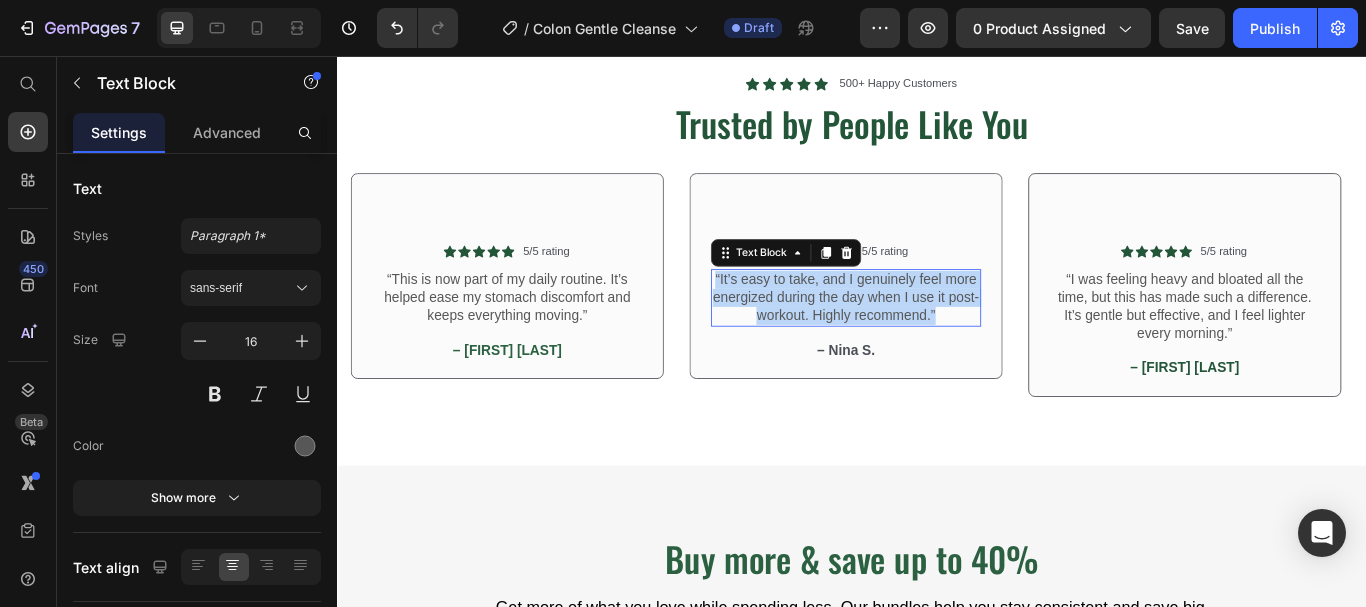 click on "“It’s easy to take, and I genuinely feel more energized during the day when I use it post-workout. Highly recommend.”" at bounding box center (929, 338) 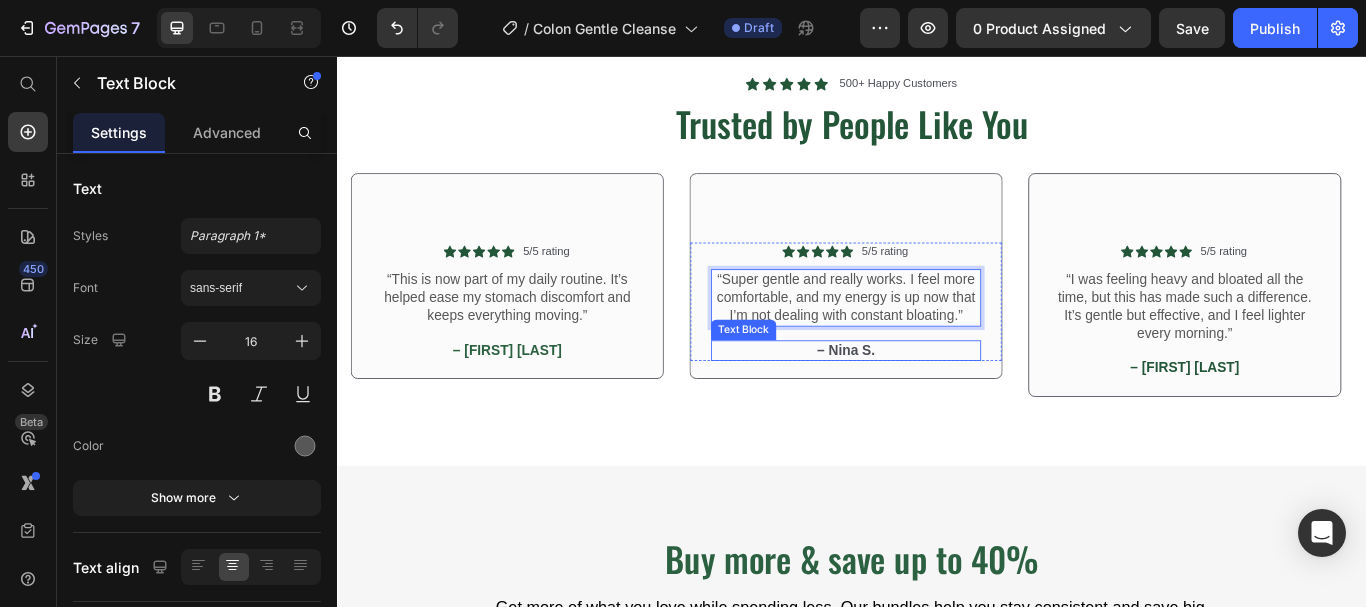 click on "– Nina S." at bounding box center [929, 400] 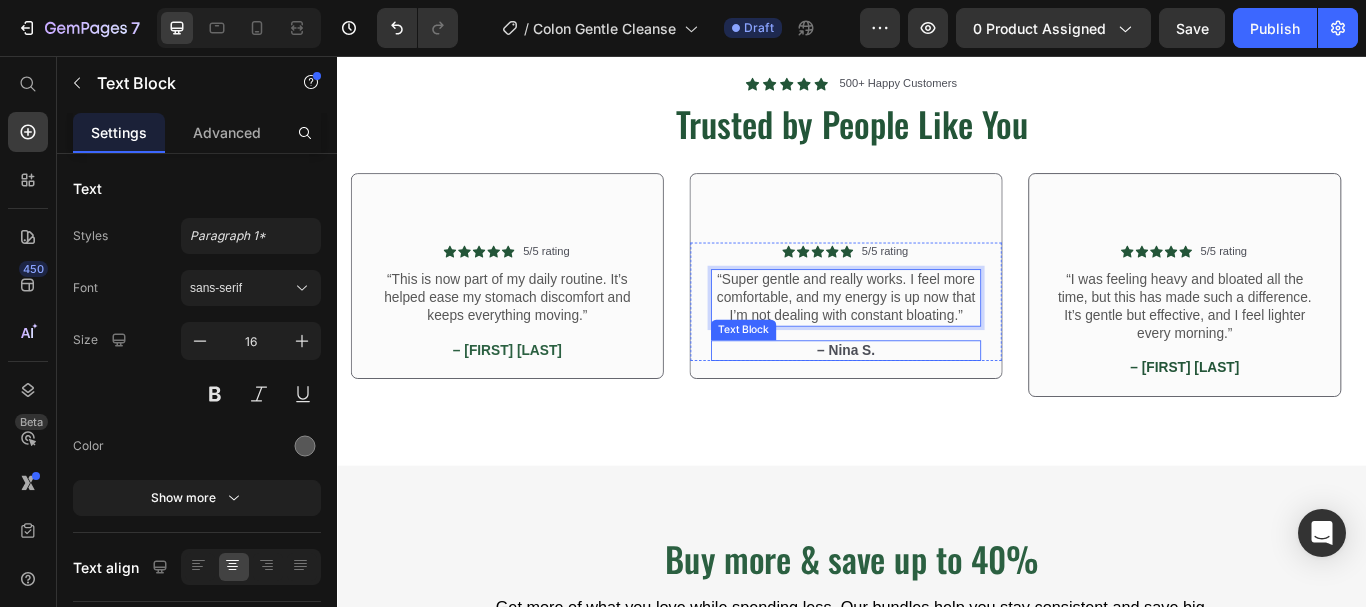 click on "– Nina S." at bounding box center (929, 400) 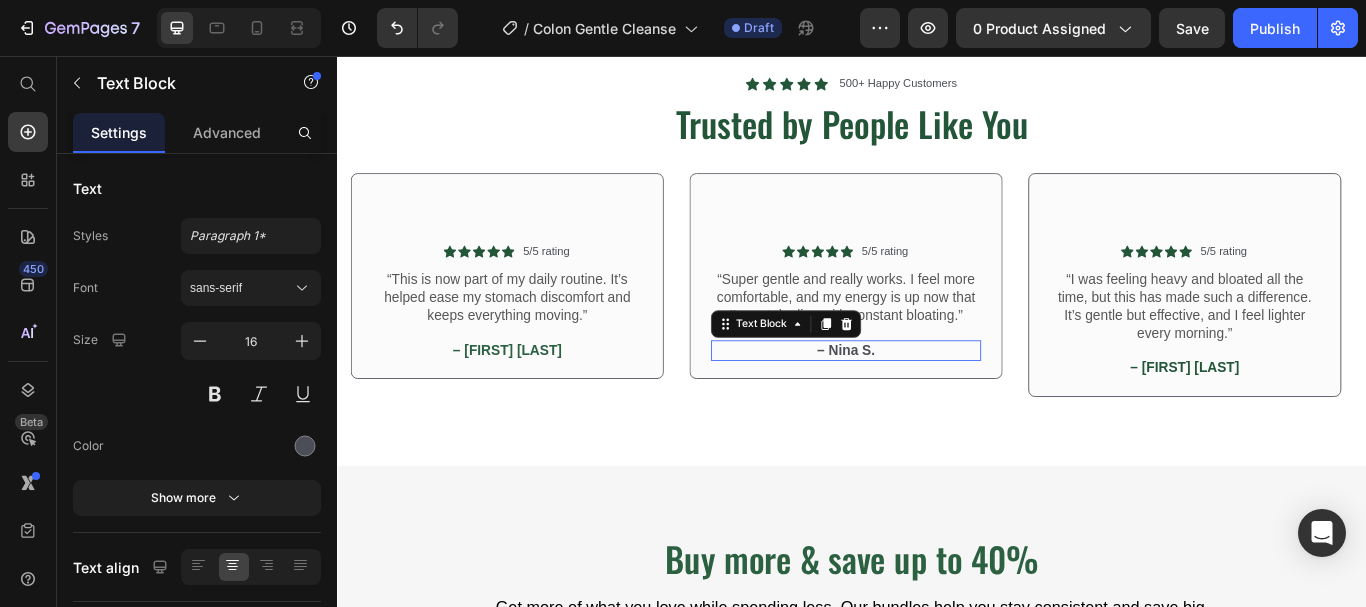 click on "– Nina S." at bounding box center [929, 400] 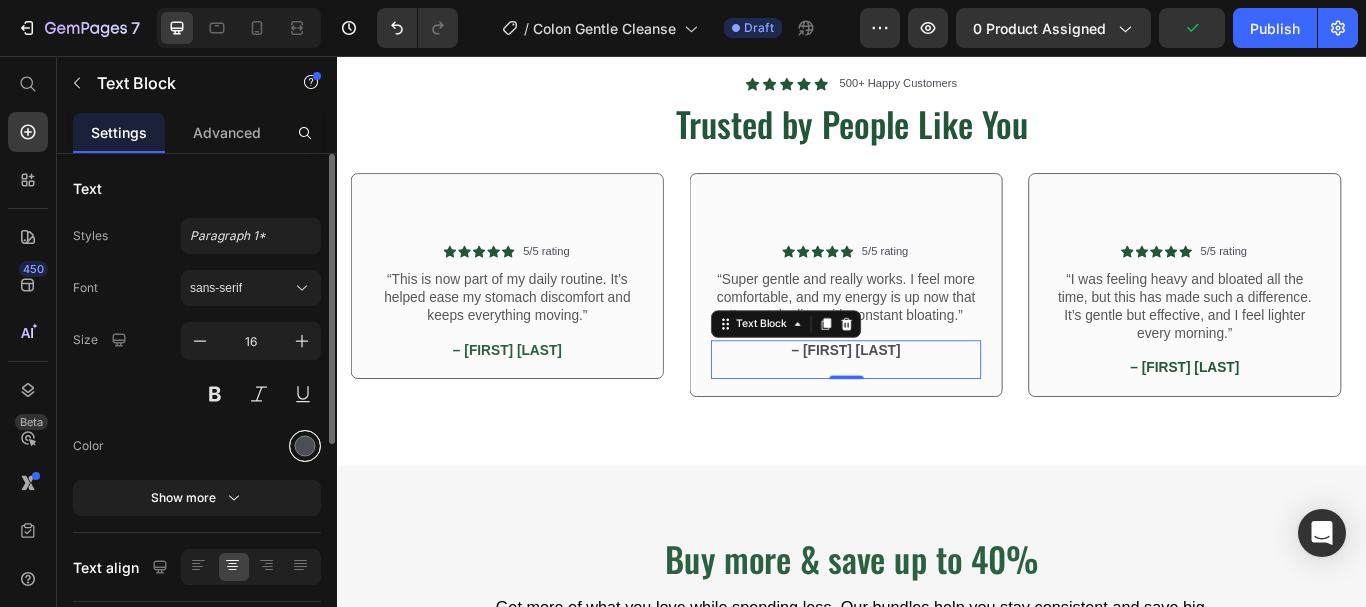 click at bounding box center [305, 446] 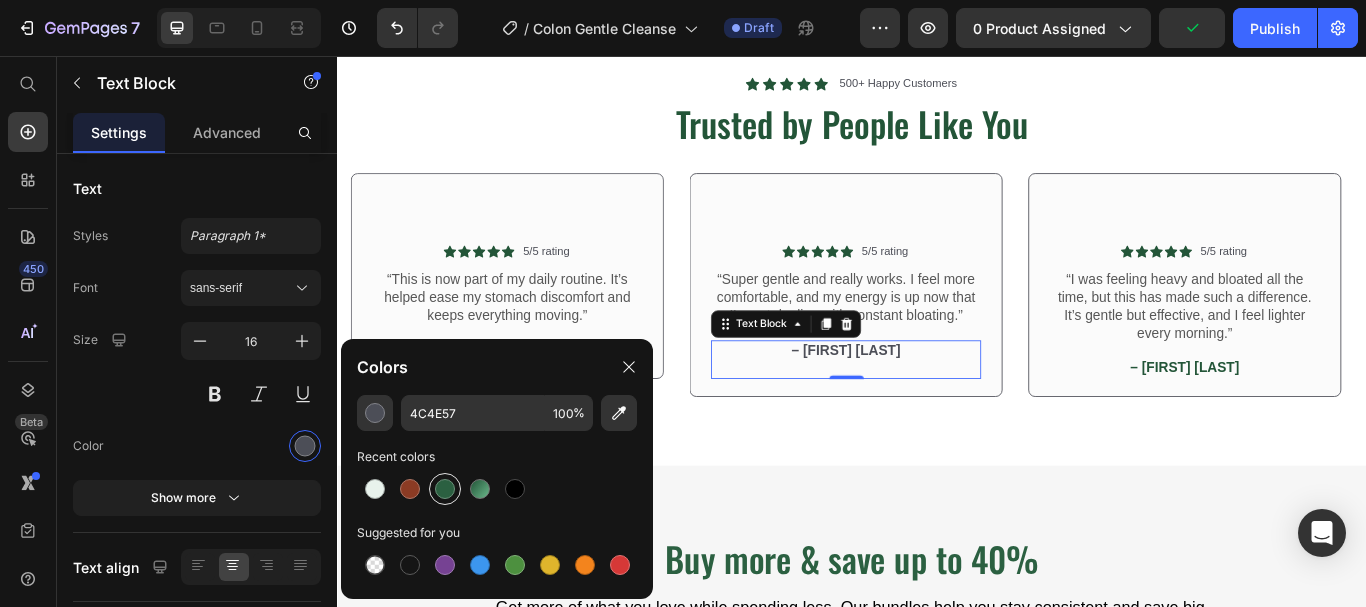 click at bounding box center [445, 489] 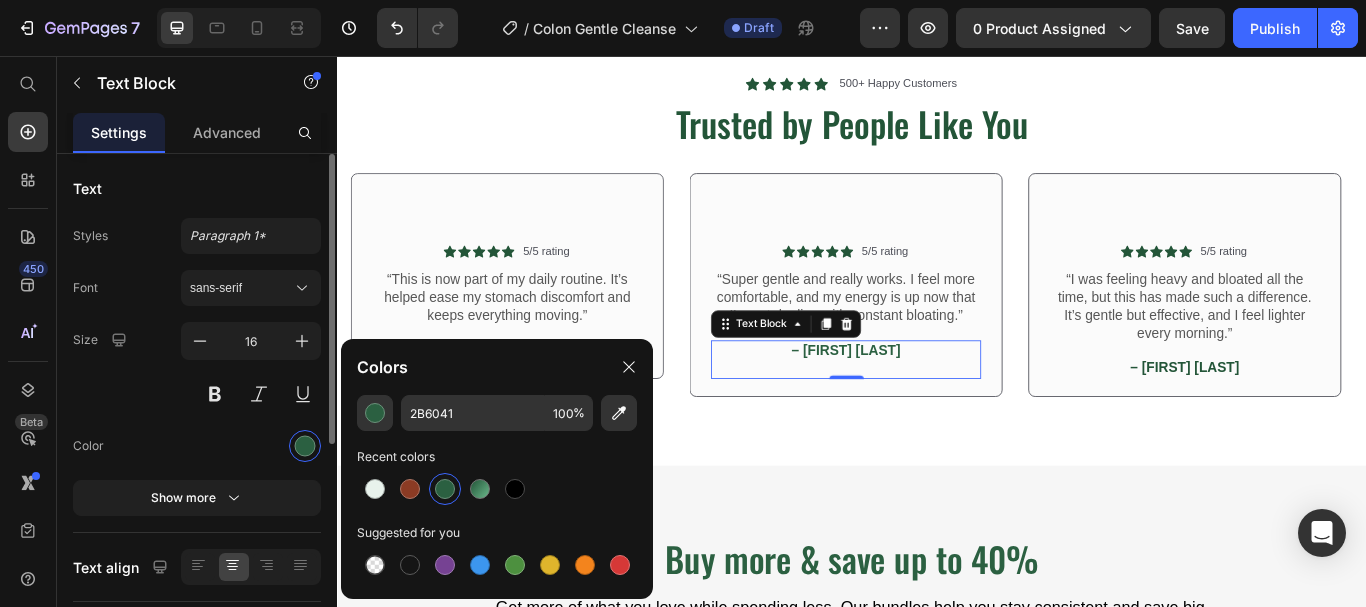 click at bounding box center [251, 446] 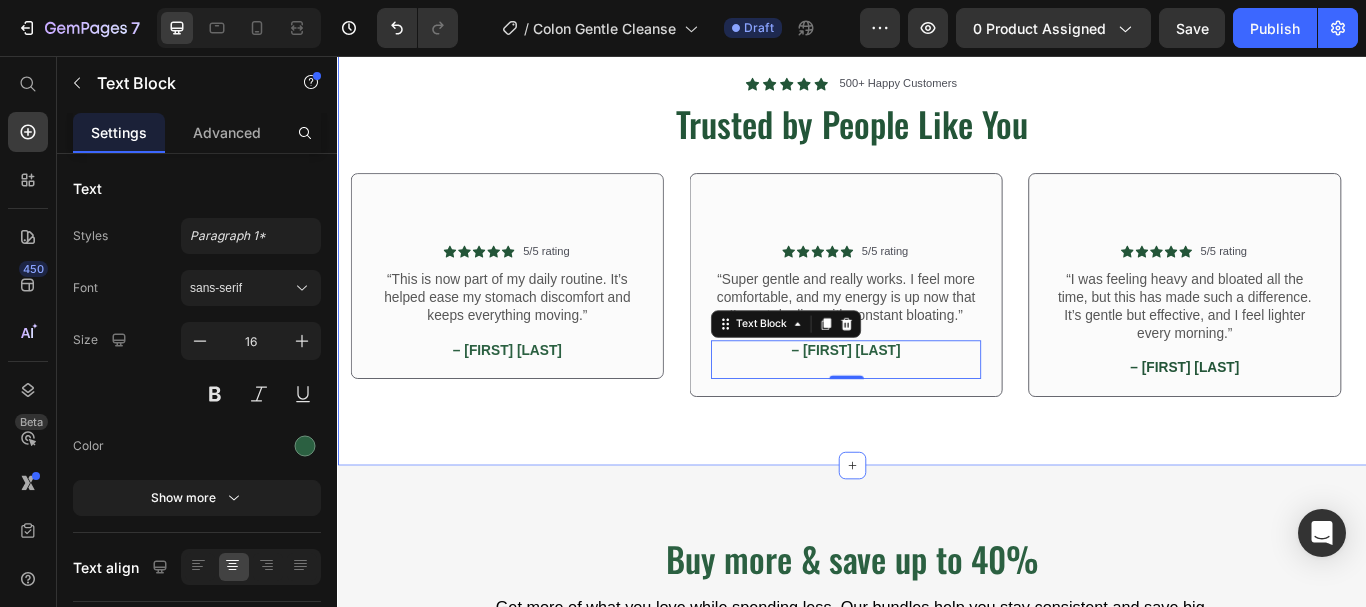 click on "Icon Icon Icon Icon Icon Icon List 500+ Happy Customers Text Block Row Trusted by People Like You Heading Row Icon Icon Icon Icon Icon Icon List 5/5 rating Text Block Row “I was feeling heavy and bloated all the time, but this has made such a difference. It’s gentle but effective, and I feel lighter every morning.” Text Block – Sophia M. Text Block Row Row Icon Icon Icon Icon Icon Icon List 5/5 rating Text Block Row “Finally found something that keeps me regular without discomfort. I love that it’s natural and easy to take.” Text Block – Jason R. Text Block Row Row Icon Icon Icon Icon Icon Icon List 5/5 rating Text Block Row “My digestion has improved so much since starting this. No more bloating, and I just feel cleaner inside.” Text Block – Emily G. Text Block Row Row Icon Icon Icon Icon Icon Icon List 5/5 rating Text Block Row “This is now part of my daily routine. It’s helped ease my stomach discomfort and keeps everything moving.” Text Block – Michael T. Text Block Row Row" at bounding box center (937, 266) 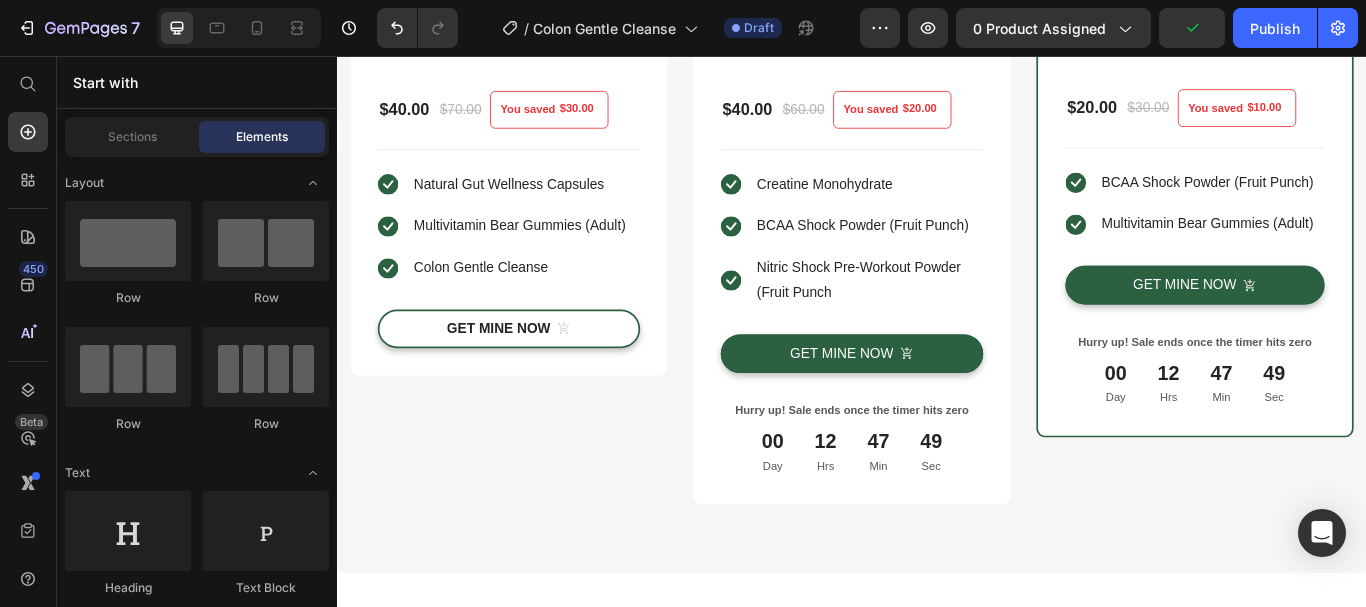 scroll, scrollTop: 4026, scrollLeft: 0, axis: vertical 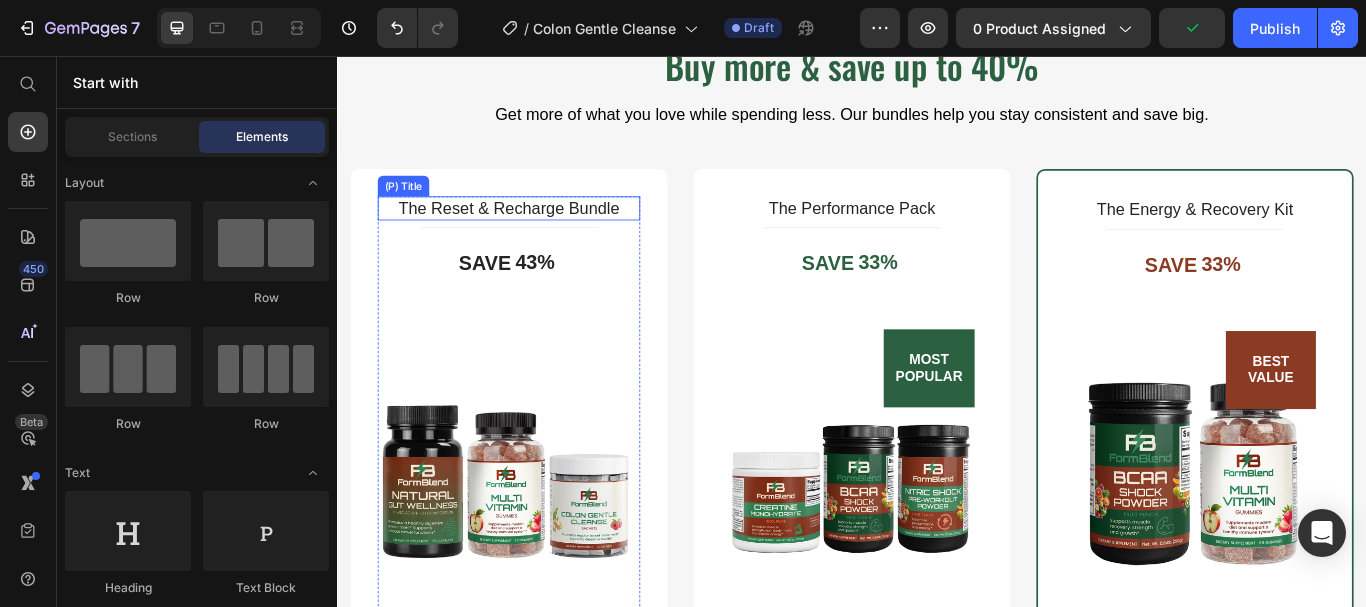 click on "The Reset & Recharge Bundle" at bounding box center [537, 234] 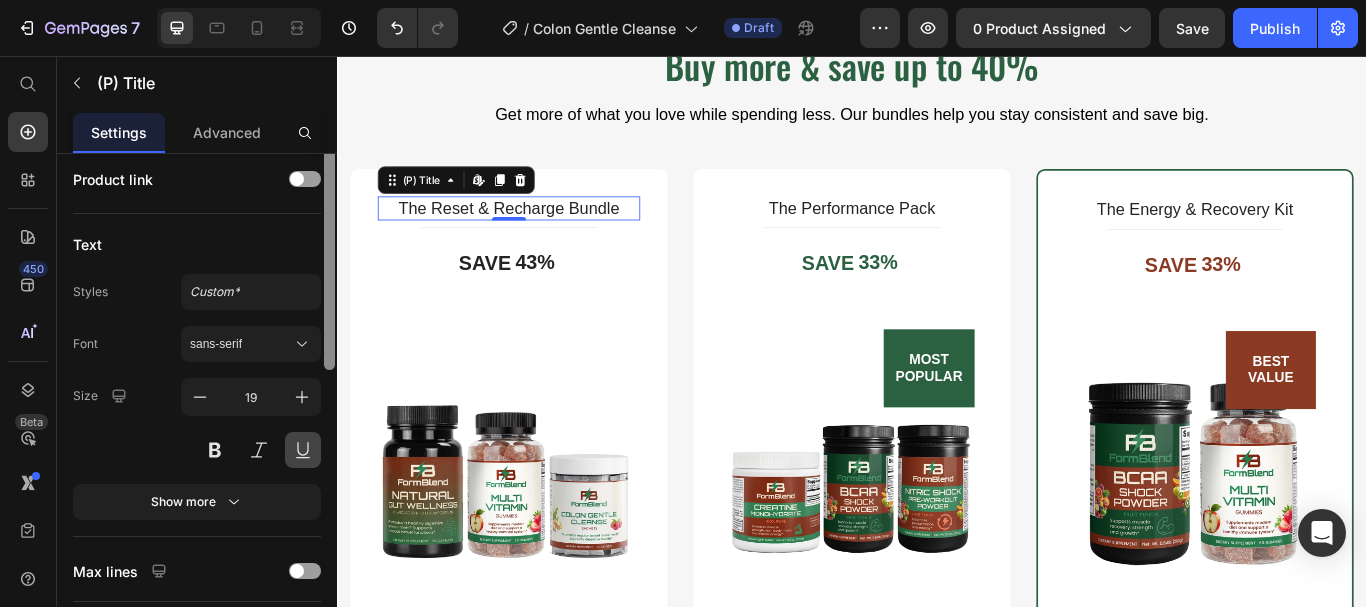 scroll, scrollTop: 182, scrollLeft: 0, axis: vertical 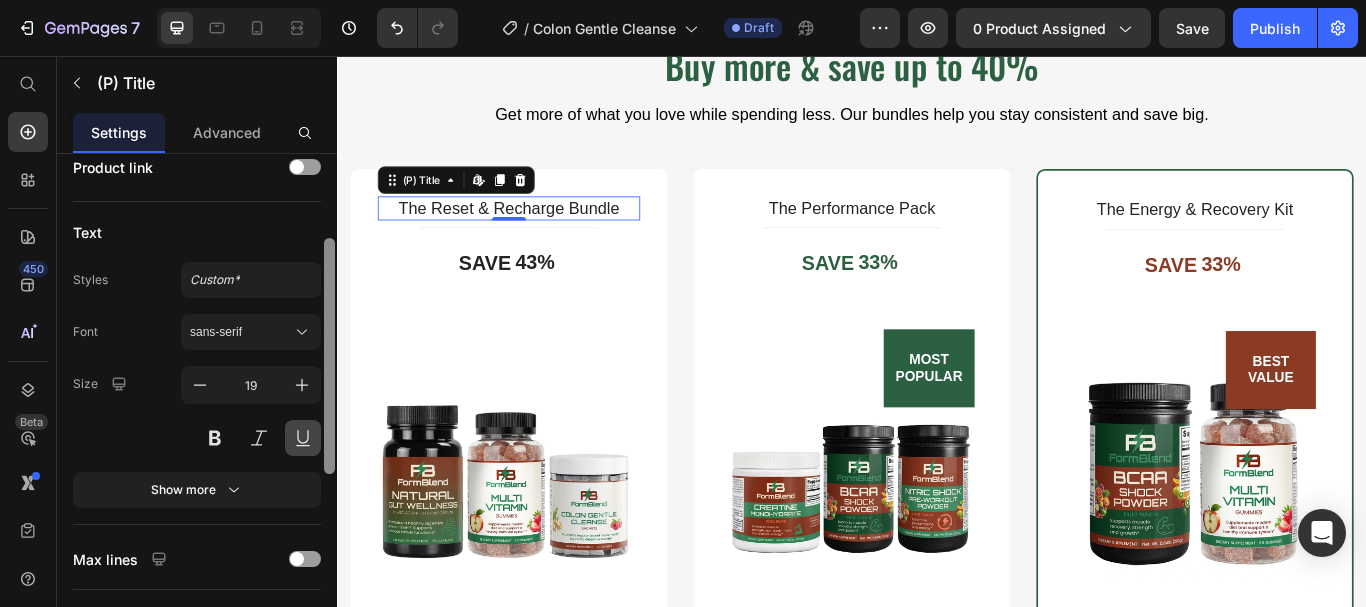 drag, startPoint x: 327, startPoint y: 359, endPoint x: 315, endPoint y: 444, distance: 85.84288 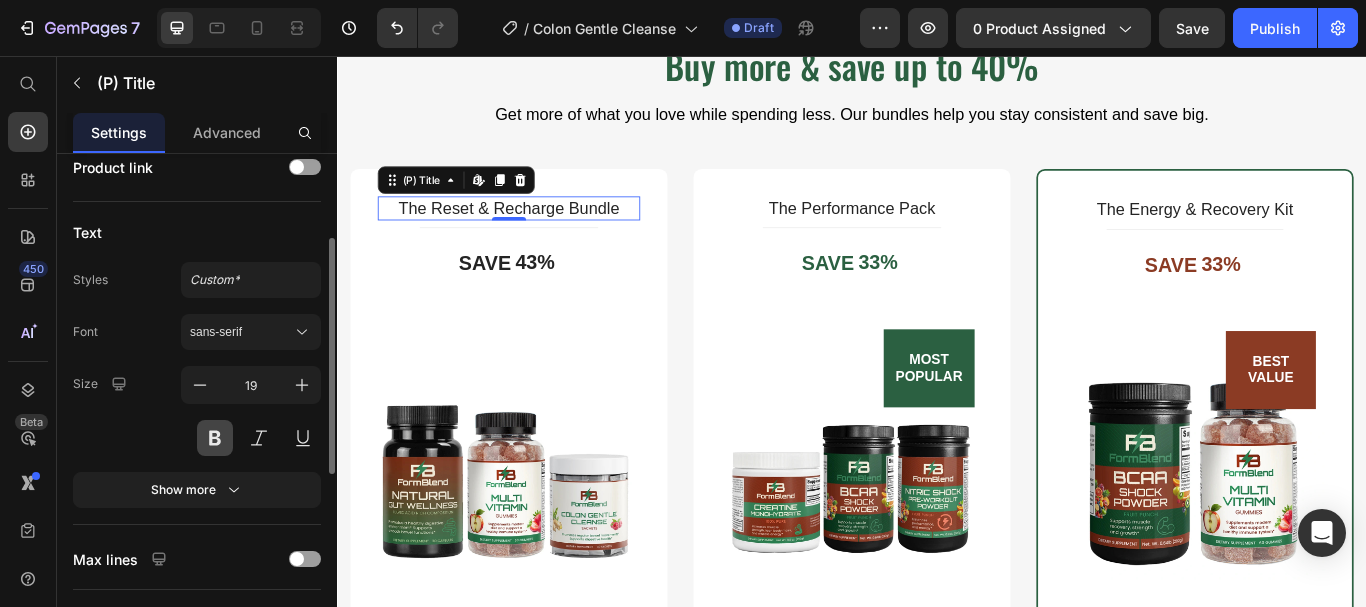 drag, startPoint x: 205, startPoint y: 442, endPoint x: 342, endPoint y: 297, distance: 199.48433 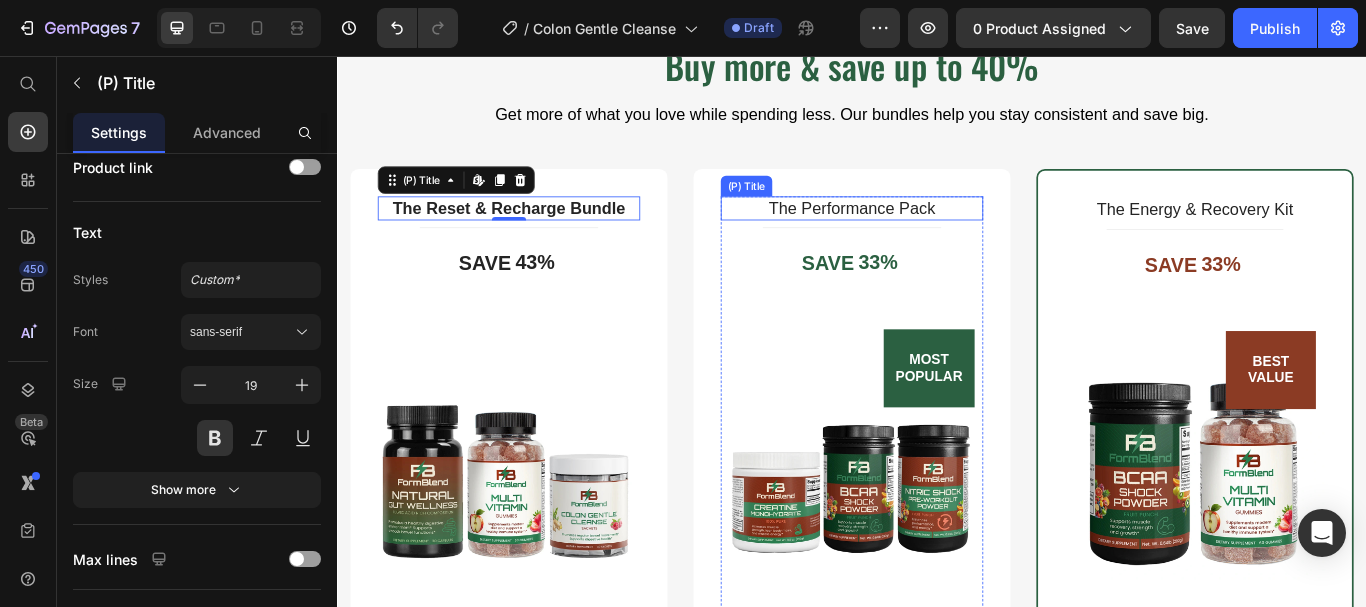 click on "The Performance Pack" at bounding box center [937, 234] 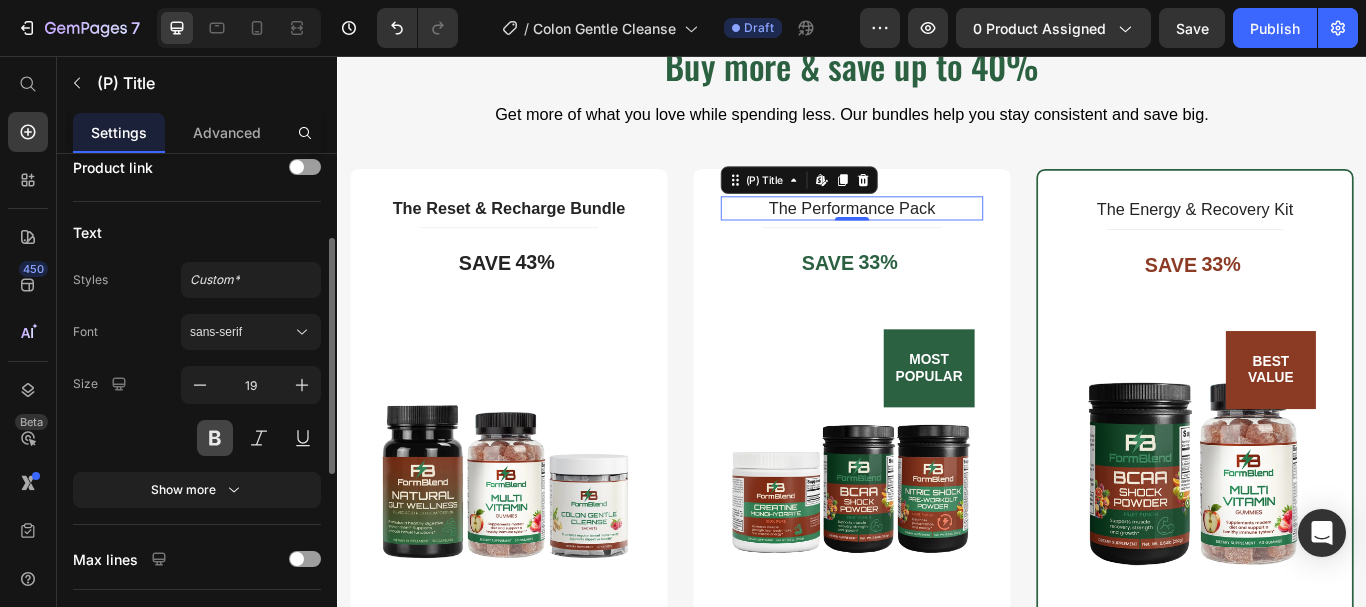 click at bounding box center (251, 438) 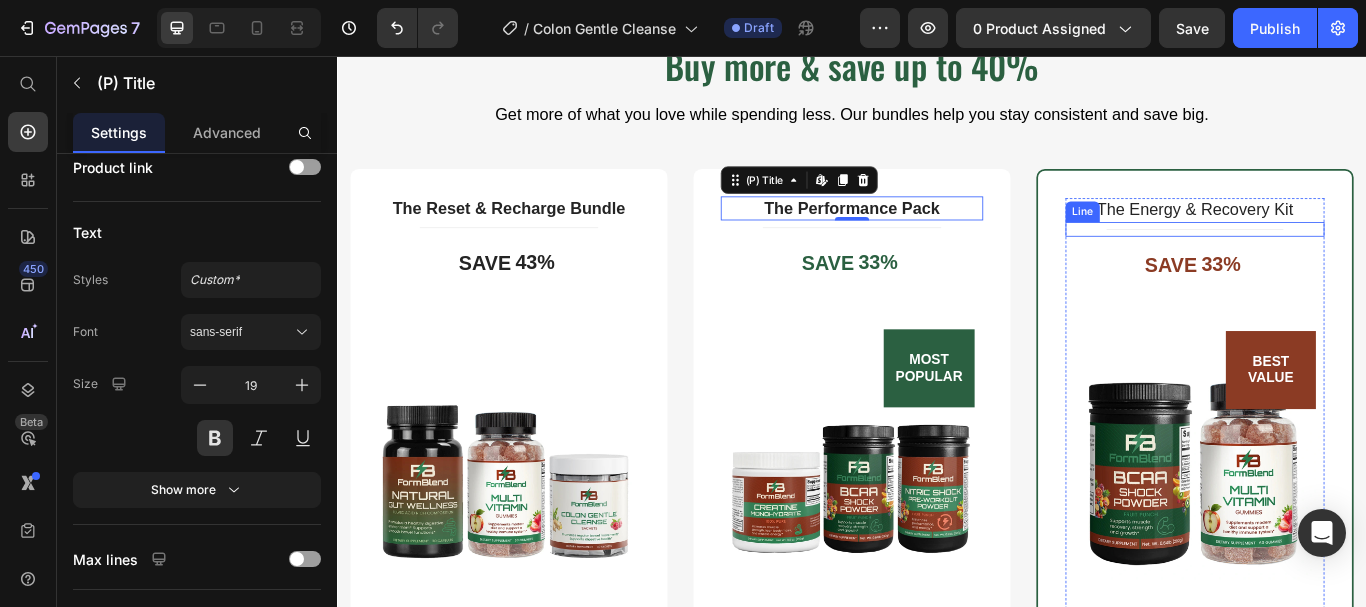 click on "The Energy & Recovery Kit" at bounding box center (1337, 236) 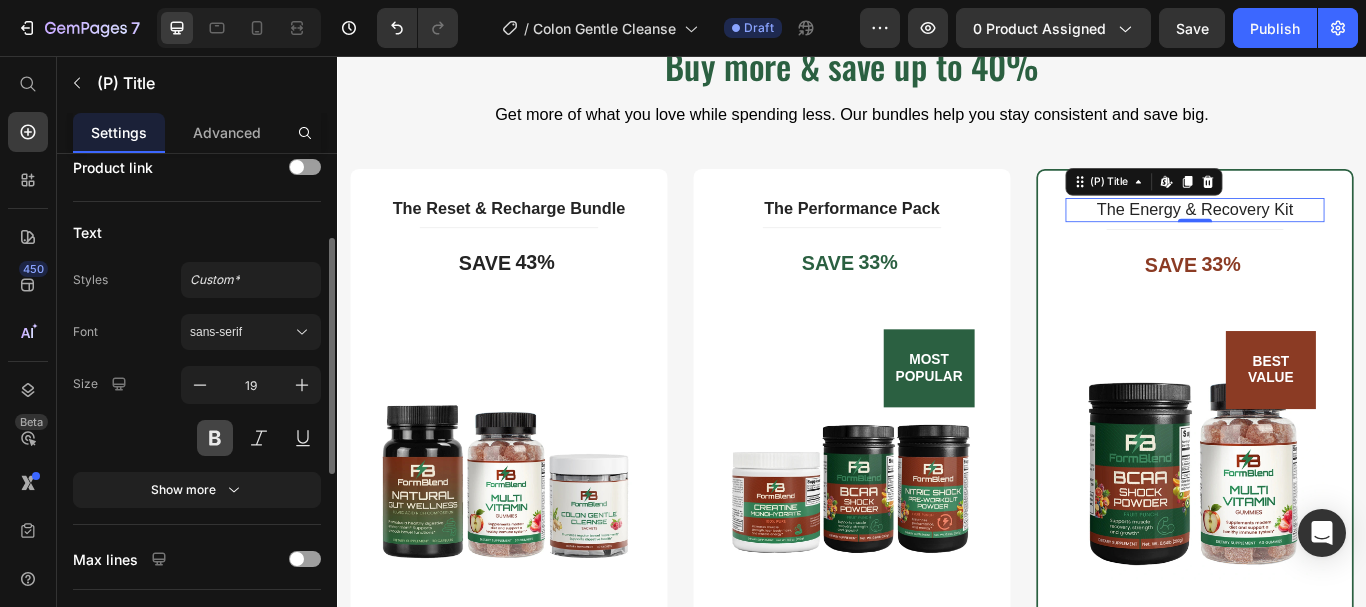 click at bounding box center [215, 438] 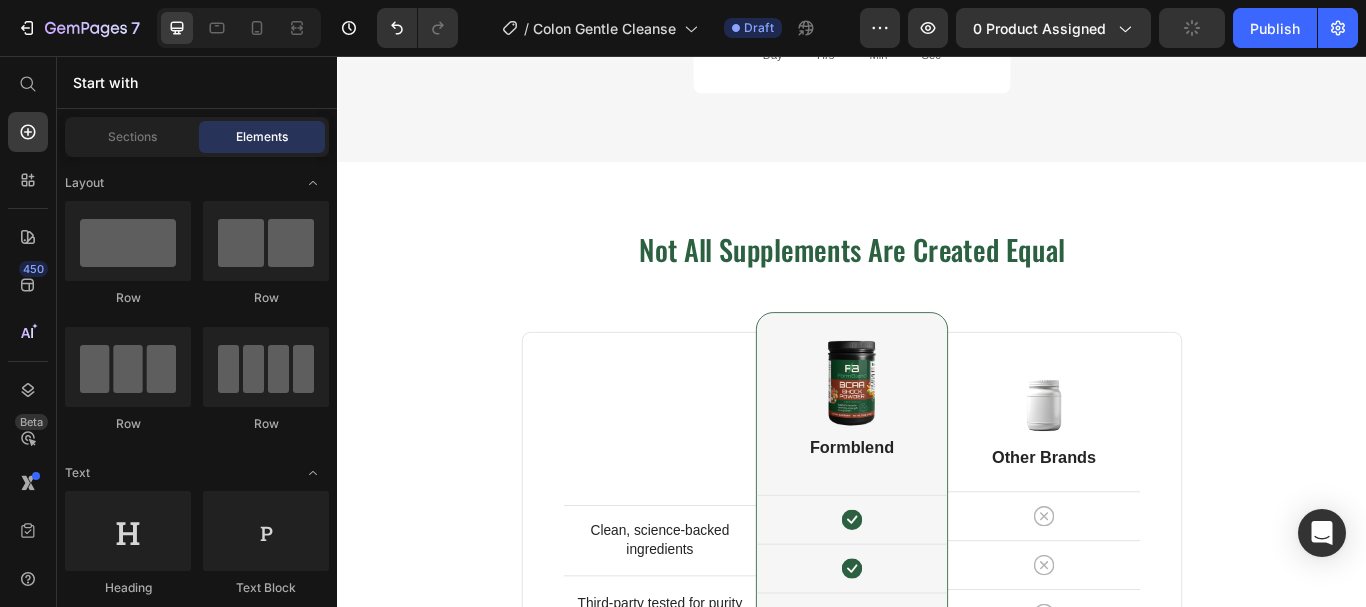 scroll, scrollTop: 5318, scrollLeft: 0, axis: vertical 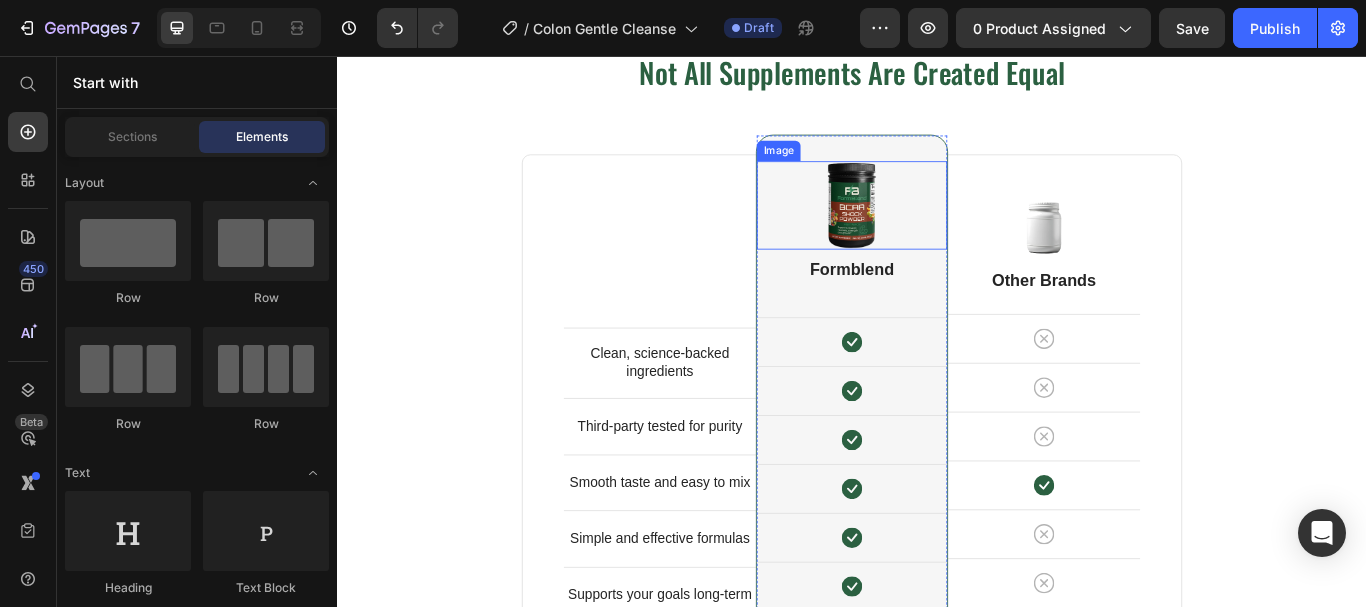 click at bounding box center [937, 230] 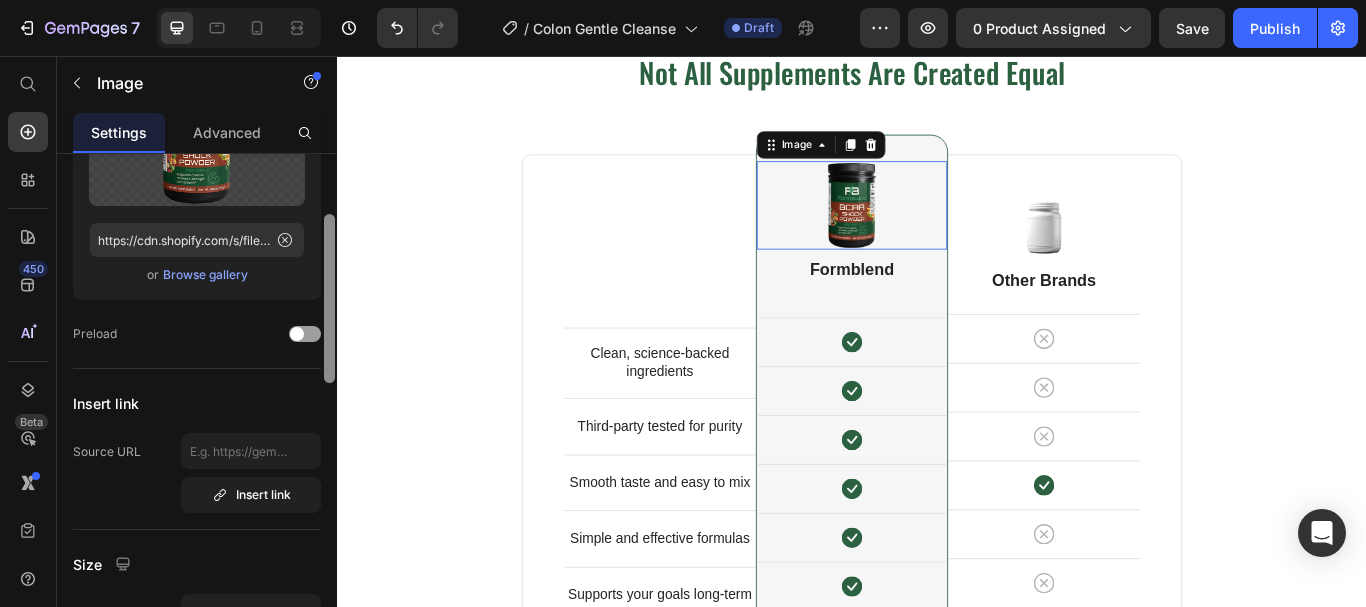scroll, scrollTop: 0, scrollLeft: 0, axis: both 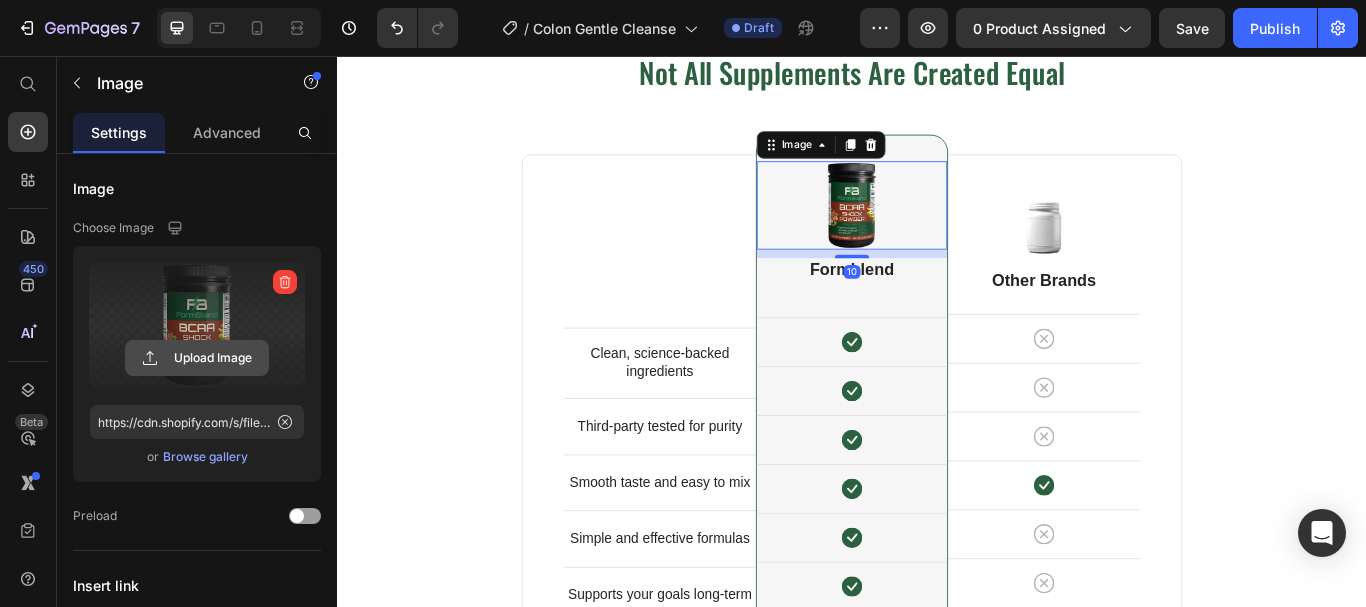 click 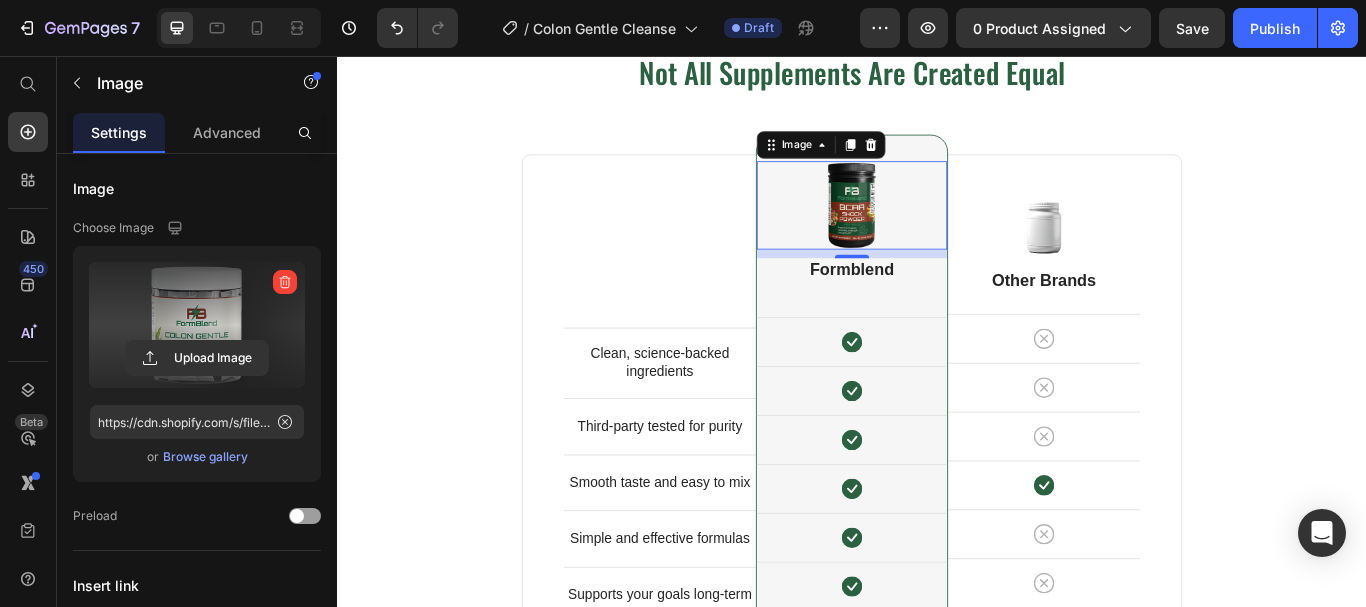 type on "https://cdn.shopify.com/s/files/1/0615/8181/9975/files/gempages_574911106628191076-572388de-feb1-4fb6-80bc-c0c6c8a46689.webp" 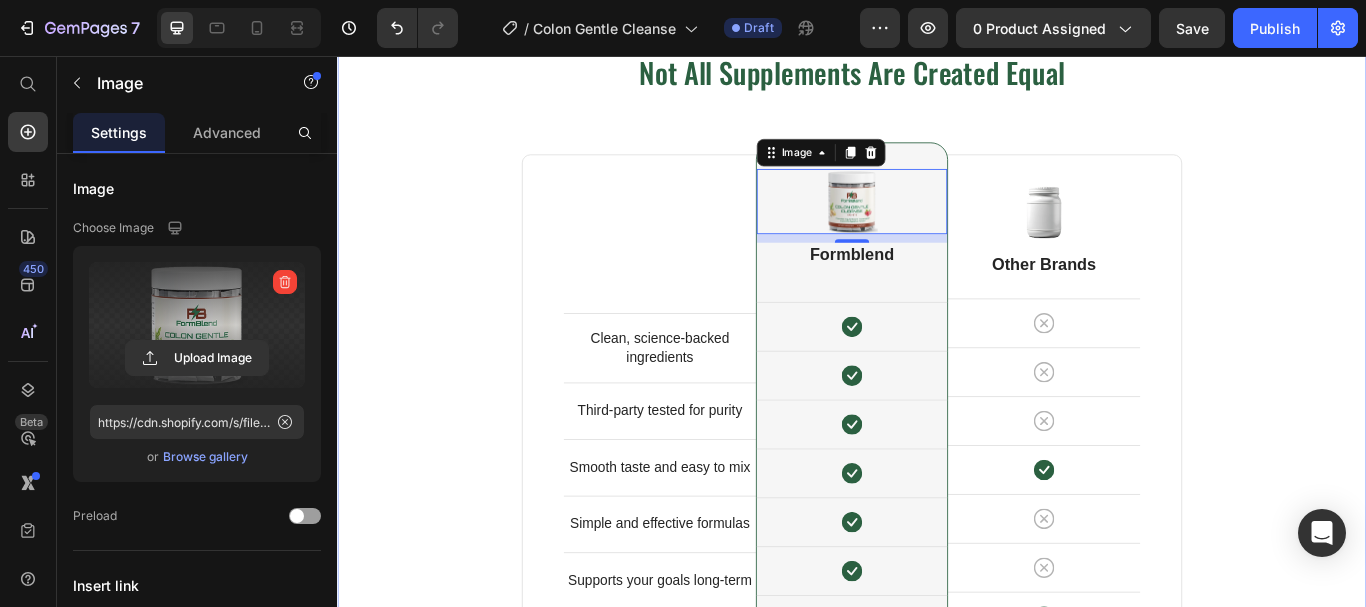 click on "Not All Supplements Are Created Equal Heading Row Clean, science-backed ingredients Text block Row Third-party tested for purity Text block Row Smooth taste and easy to mix Text block Row  Simple and effective formulas Text block Row Supports your goals long-term Text block Row Differentiation Honest branding with clear values Text block Row Image   10 Formblend Heading
Icon Row
Icon Row
Icon Row
Icon Row
Icon Row
Icon Row
Icon Row
Icon Row Row Image Other Brands Heading
Icon Row
Icon Row
Icon Row
Icon Row
Icon Row
Icon Row
Icon Row
Icon Row Row FORMBLEND Heading Clean, science-backed ingredients Text block
Icon Row Third-party tested for purity Text block
Icon Row Smooth taste and easy to mix Text block
Icon" at bounding box center [937, 522] 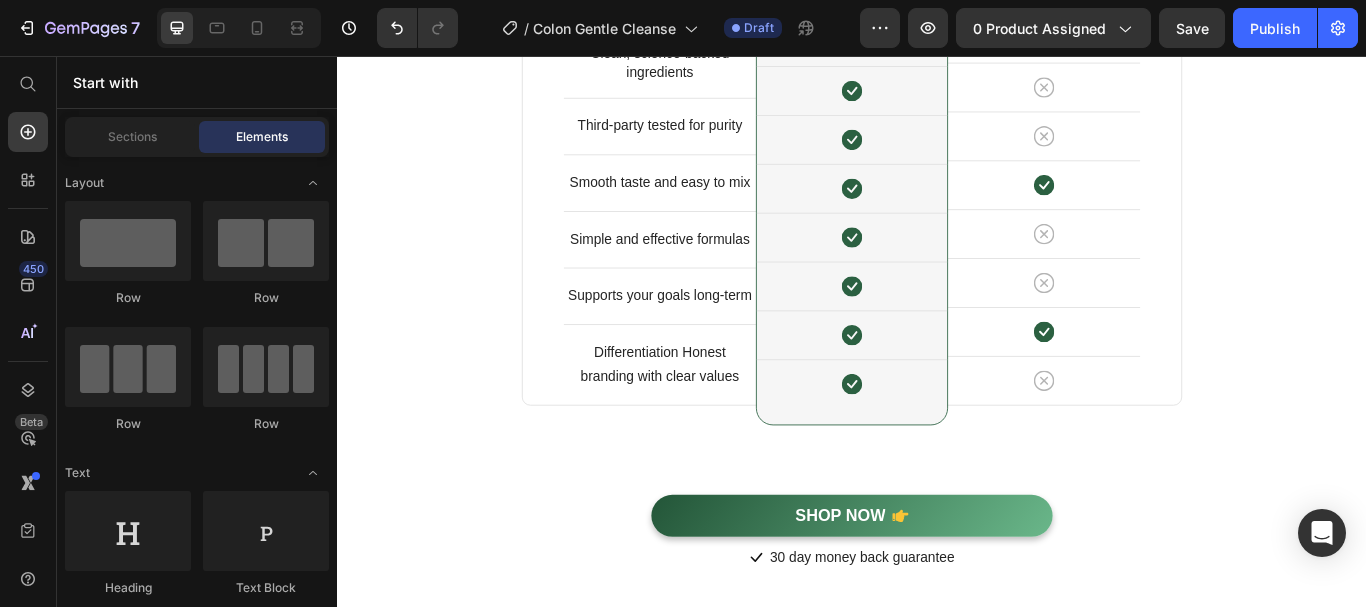 scroll, scrollTop: 5461, scrollLeft: 0, axis: vertical 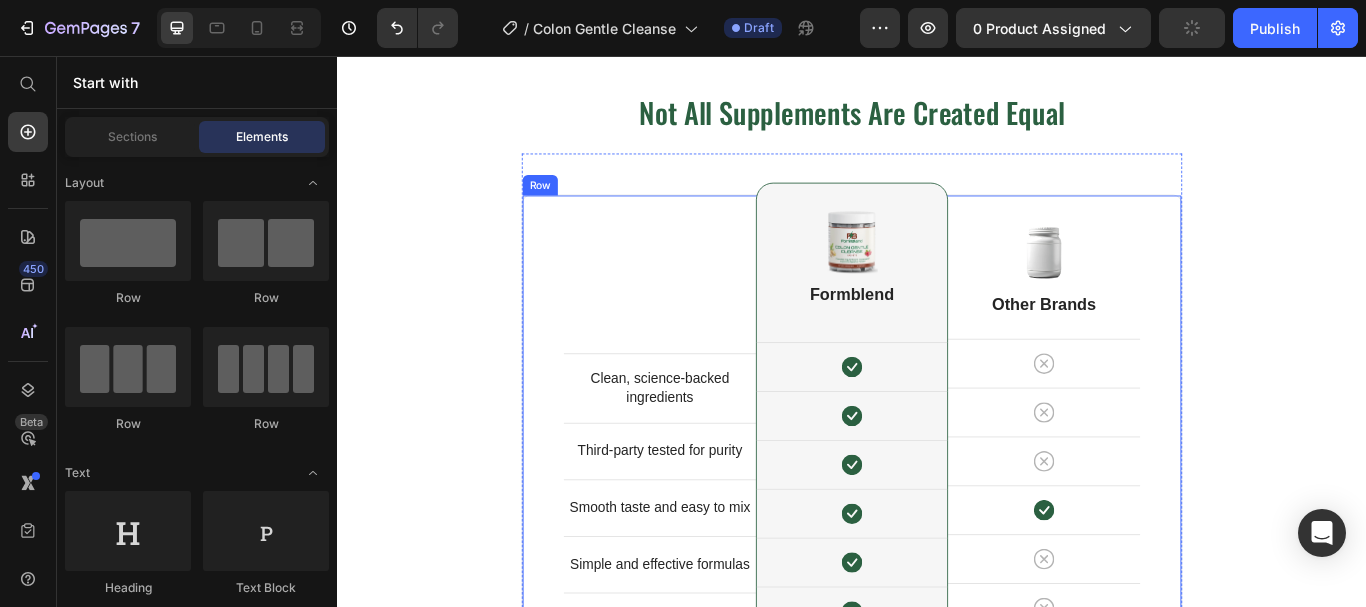 click on "Clean, science-backed ingredients Text block Row Third-party tested for purity Text block Row Smooth taste and easy to mix Text block Row  Simple and effective formulas Text block Row Supports your goals long-term Text block Row Differentiation Honest branding with clear values Text block Row" at bounding box center (713, 530) 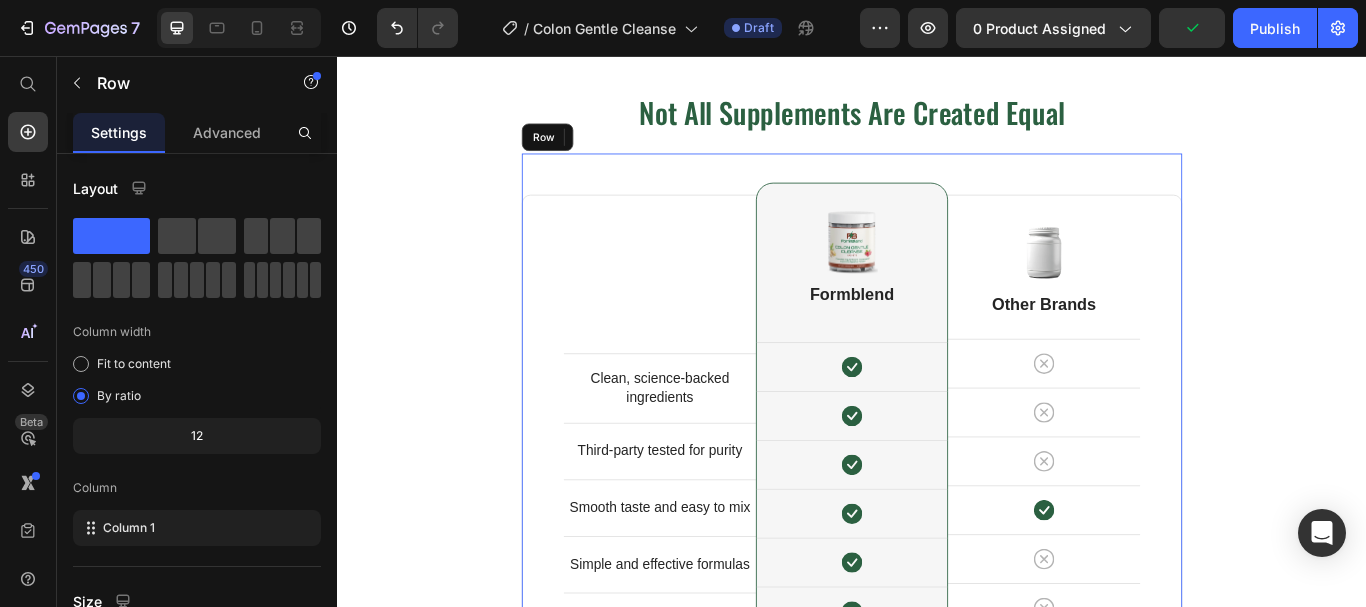 click on "Clean, science-backed ingredients Text block Row Third-party tested for purity Text block Row Smooth taste and easy to mix Text block Row  Simple and effective formulas Text block Row Supports your goals long-term Text block Row Differentiation Honest branding with clear values Text block Row Image Formblend Heading
Icon Row
Icon Row
Icon Row
Icon Row
Icon Row
Icon Row
Icon Row
Icon Row Row Image Other Brands Heading
Icon Row
Icon Row
Icon Row
Icon Row
Icon Row
Icon Row
Icon Row
Icon Row Row   24 FORMBLEND Heading Clean, science-backed ingredients Text block
Icon Row Third-party tested for purity Text block
Icon Row Smooth taste and easy to mix Text block
Icon Row  Simple and effective formulas Text block Row" at bounding box center (937, 530) 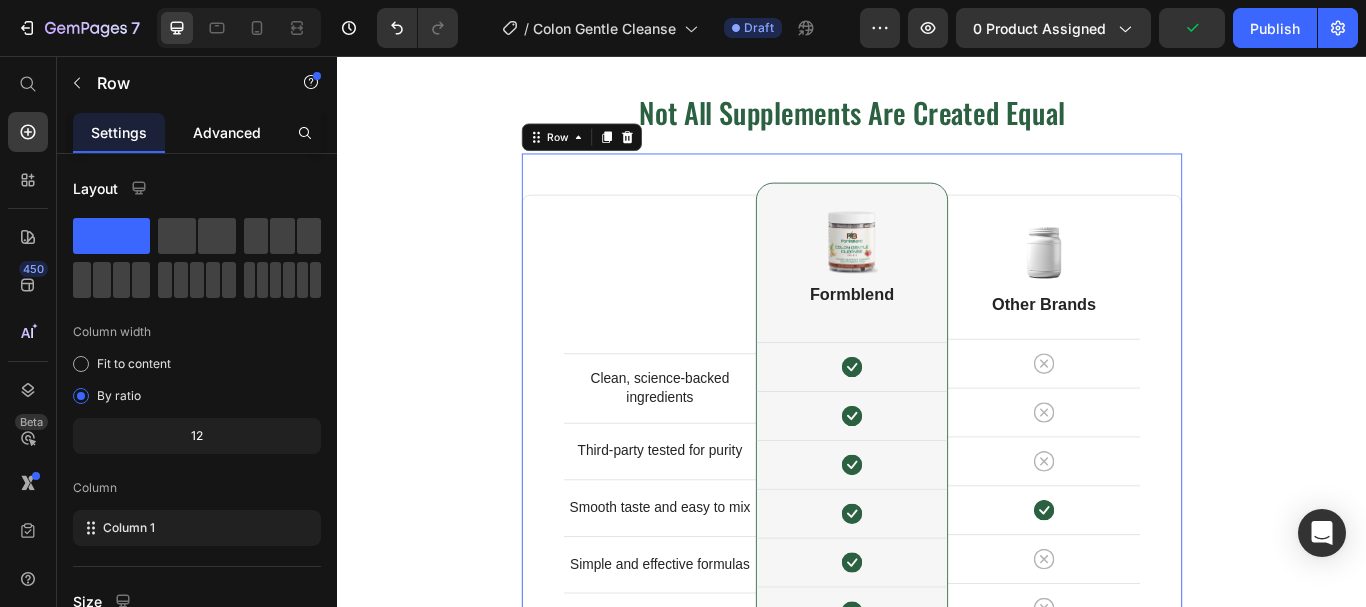 click on "Advanced" 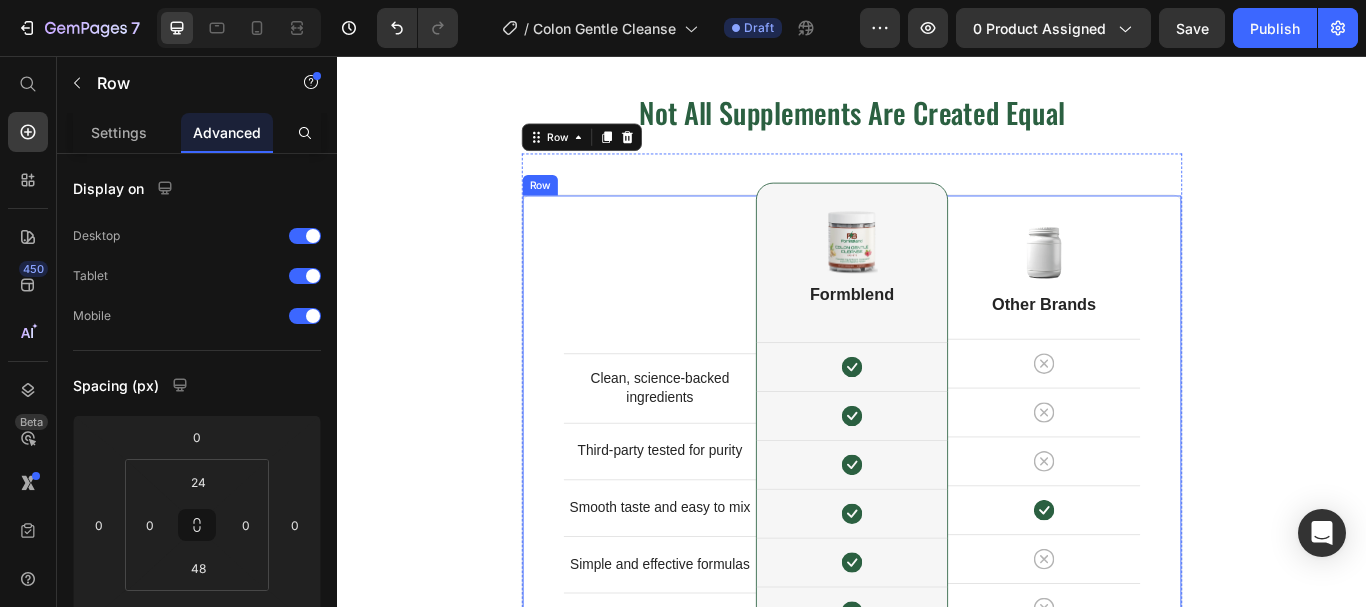 click on "Clean, science-backed ingredients Text block Row Third-party tested for purity Text block Row Smooth taste and easy to mix Text block Row  Simple and effective formulas Text block Row Supports your goals long-term Text block Row Differentiation Honest branding with clear values Text block Row" at bounding box center (713, 530) 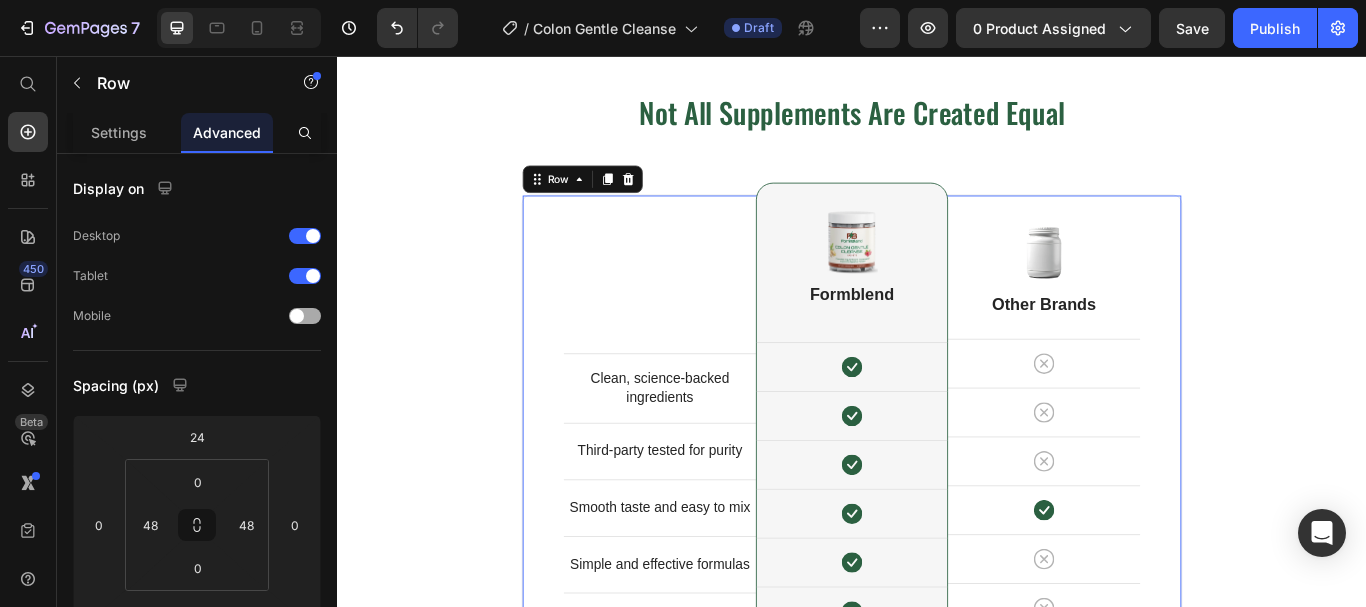 click at bounding box center (305, 316) 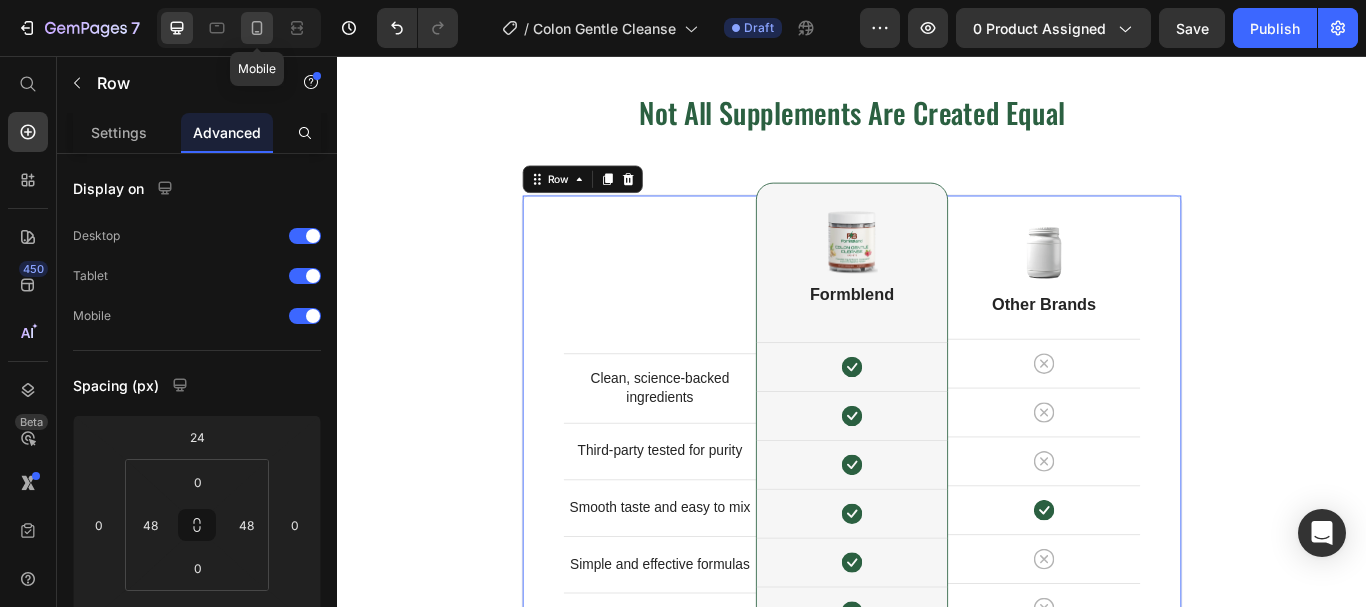click 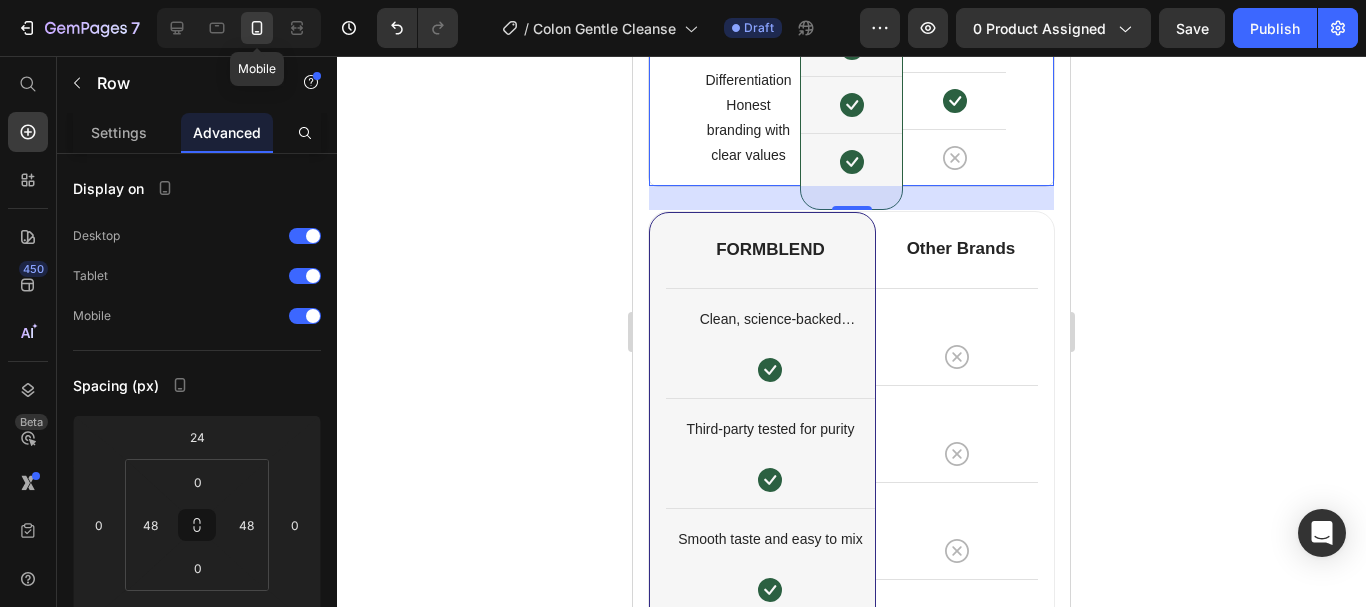 scroll, scrollTop: 4811, scrollLeft: 0, axis: vertical 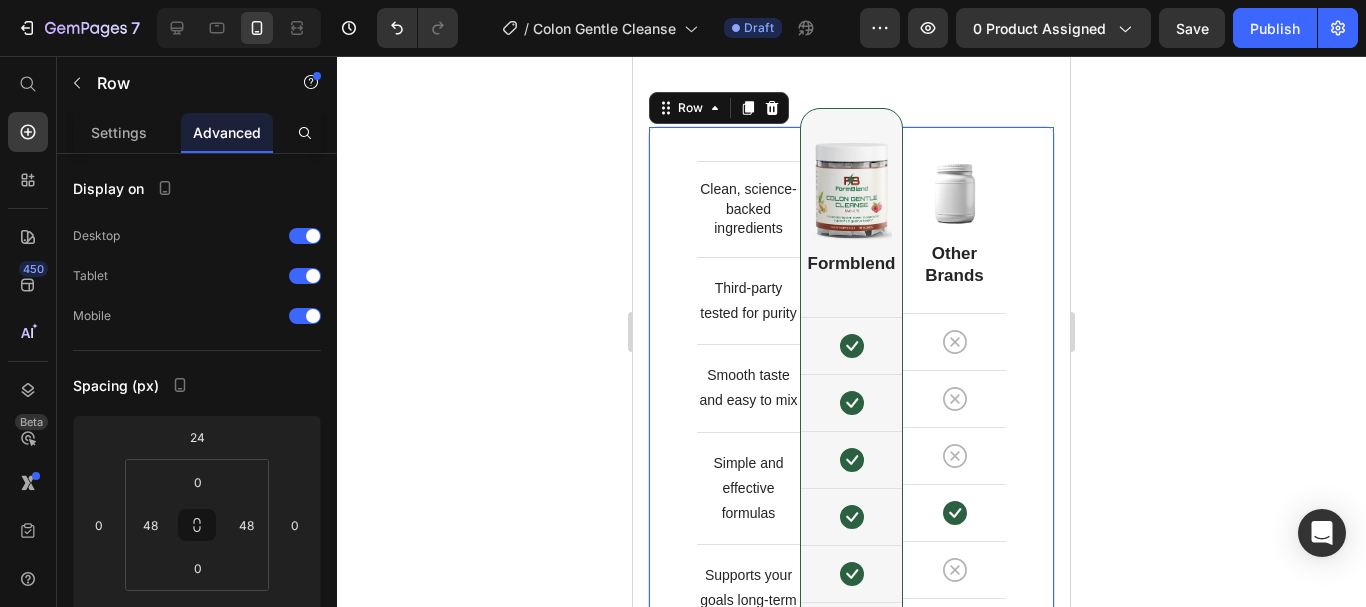 click on "Clean, science-backed ingredients Text block Row Third-party tested for purity Text block Row Smooth taste and easy to mix Text block Row  Simple and effective formulas Text block Row Supports your goals long-term Text block Row Differentiation Honest branding with clear values Text block Row Image Formblend Heading
Icon Row
Icon Row
Icon Row
Icon Row
Icon Row
Icon Row
Icon Row
Icon Row Row Image Other Brands Heading
Icon Row
Icon Row
Icon Row
Icon Row
Icon Row
Icon Row
Icon Row
Icon Row Row   24" at bounding box center (851, 448) 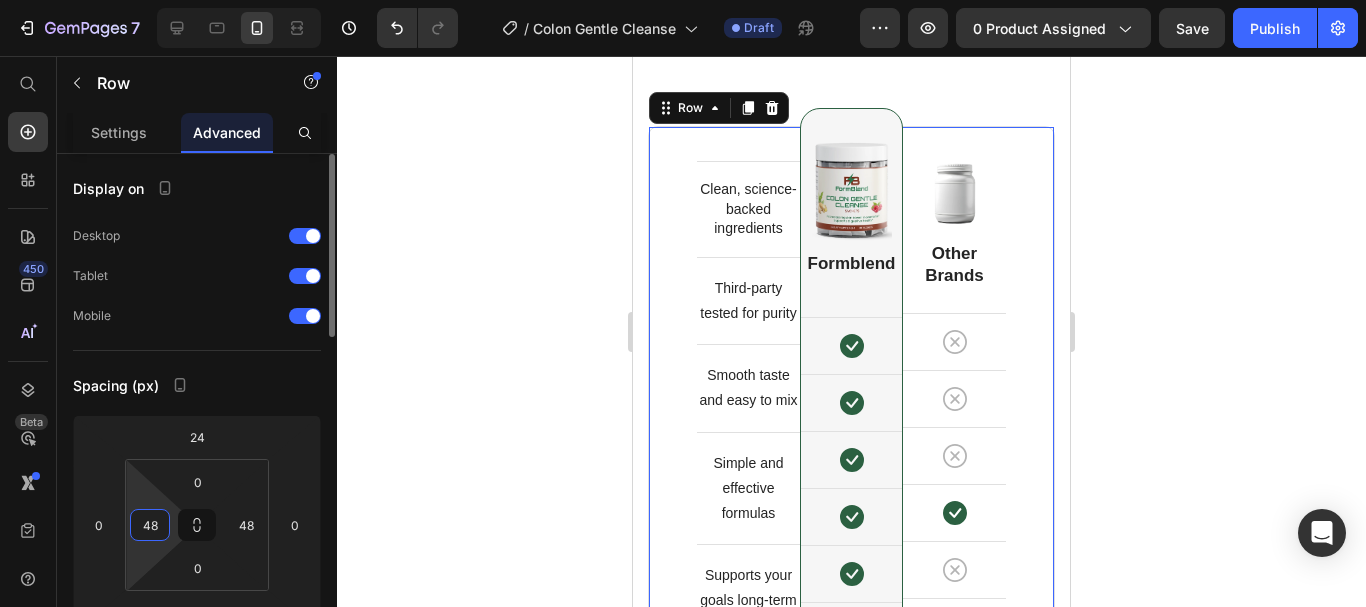 click on "48" at bounding box center [150, 525] 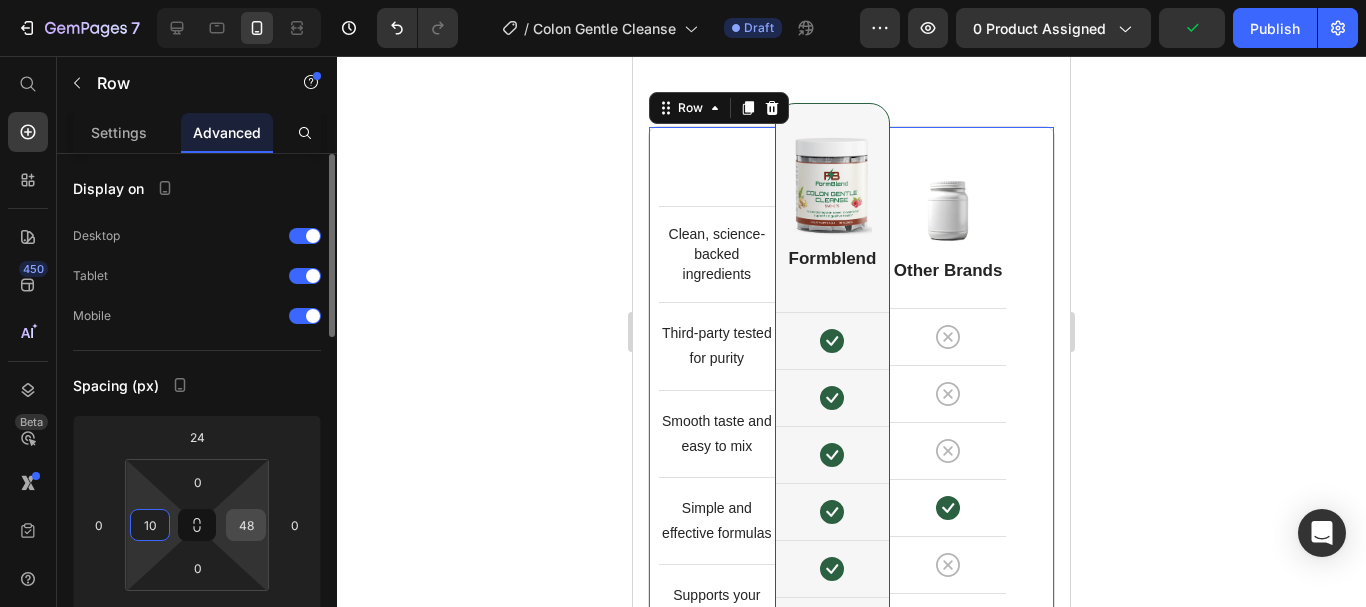 type on "10" 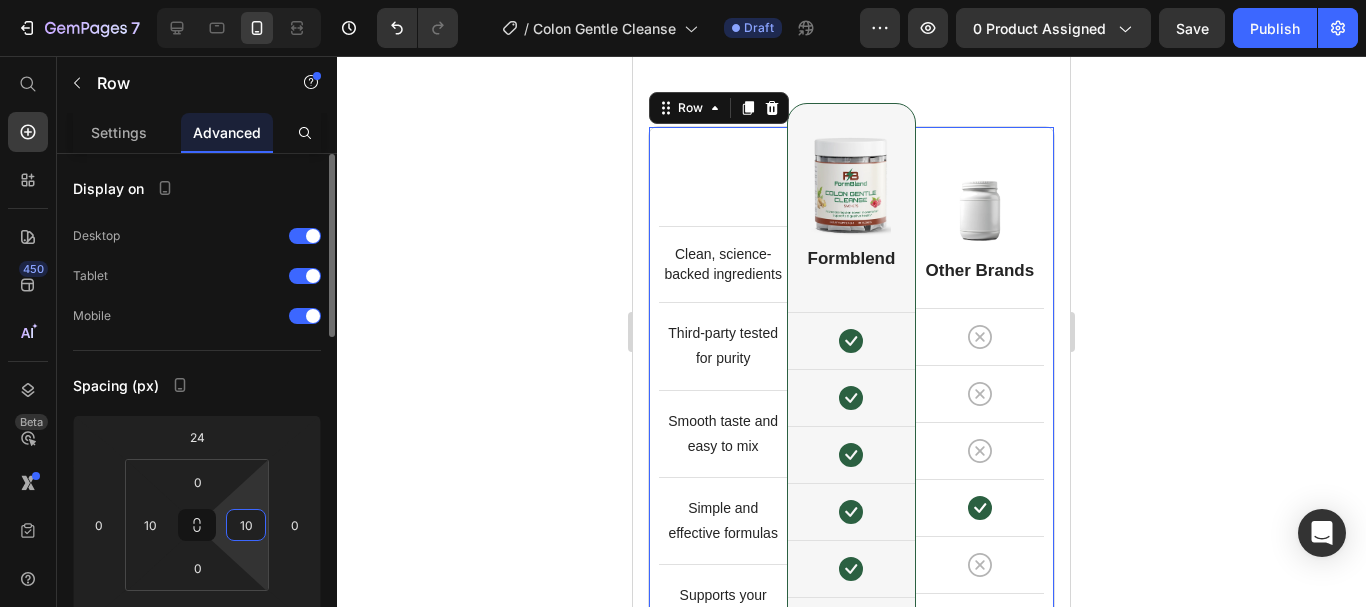 type on "10" 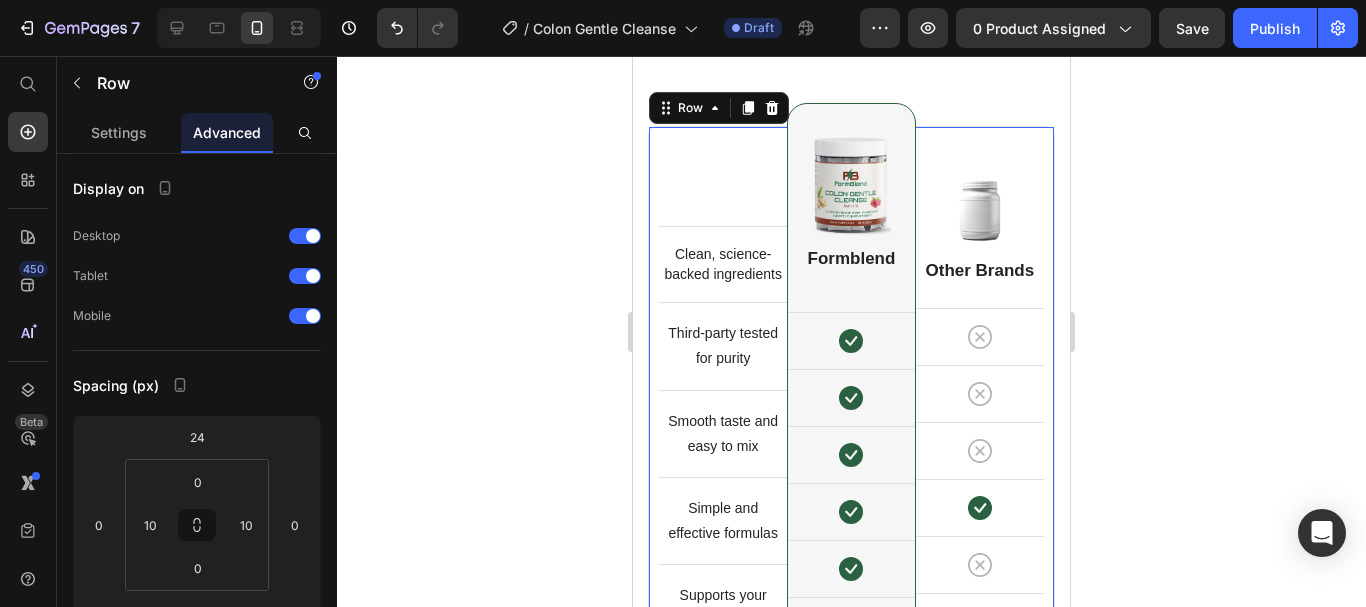 scroll, scrollTop: 510, scrollLeft: 0, axis: vertical 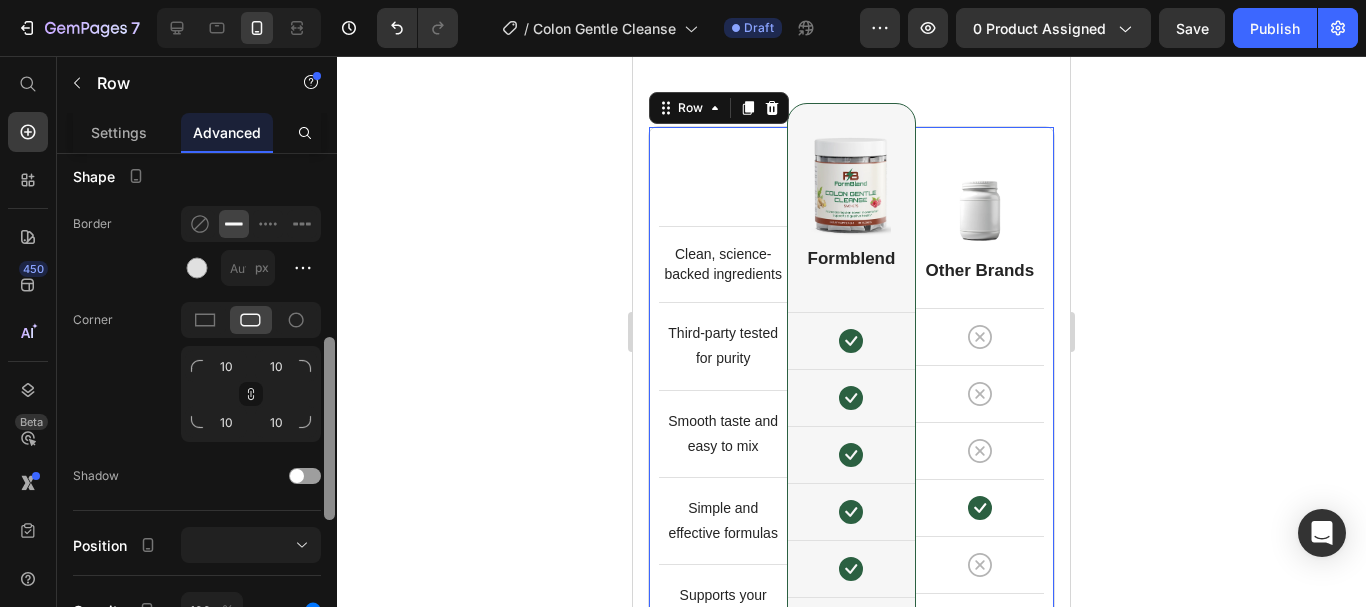 click at bounding box center (329, 409) 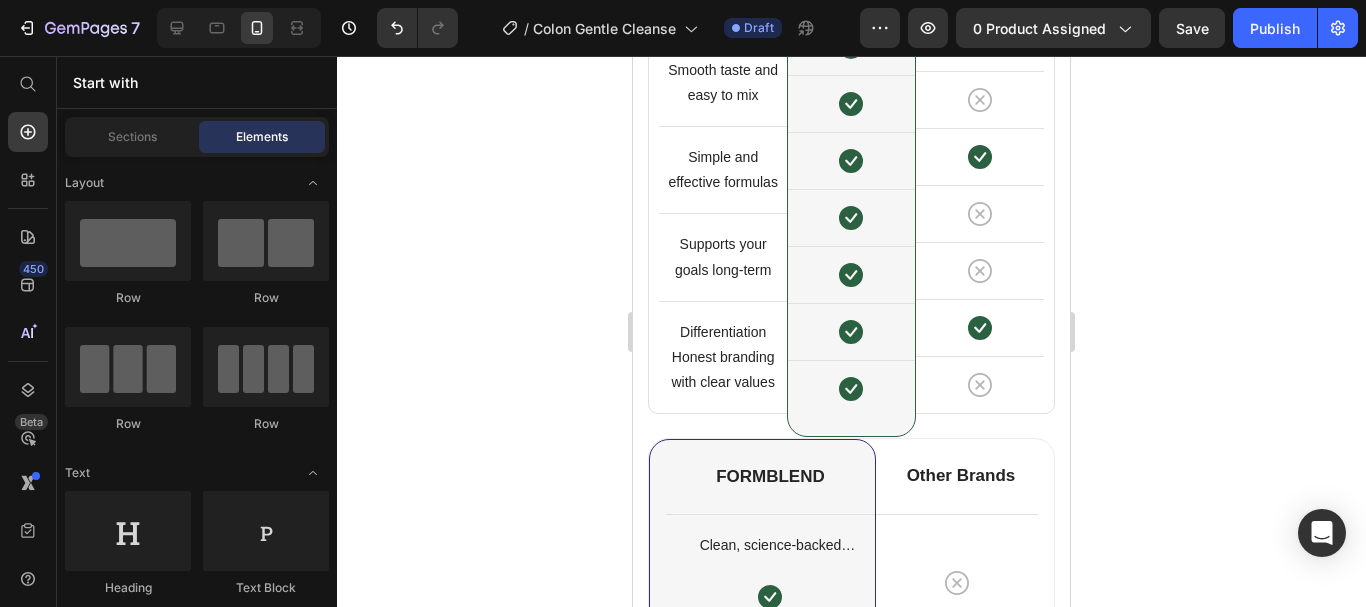 scroll, scrollTop: 5195, scrollLeft: 0, axis: vertical 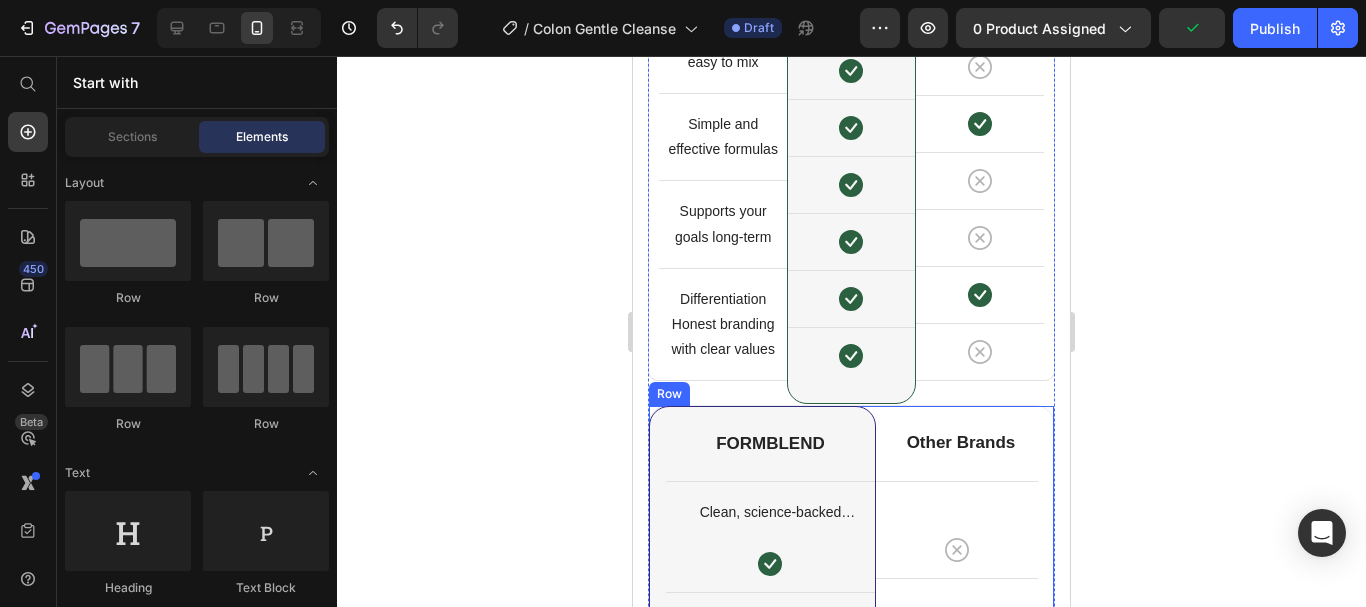 click on "FORMBLEND Heading Clean, science-backed ingredients Text block
Icon Row Third-party tested for purity Text block
Icon Row Smooth taste and easy to mix Text block
Icon Row  Simple and effective formulas Text block
Icon Row Supports your goals long-term Text block
Icon Row Differentiation Honest branding with clear values Text block
Icon Row Row Other Brands Heading
Icon Row
Icon Row
Icon Row
Icon Row
Icon Row
Icon Row
Icon Row Row" at bounding box center (851, 783) 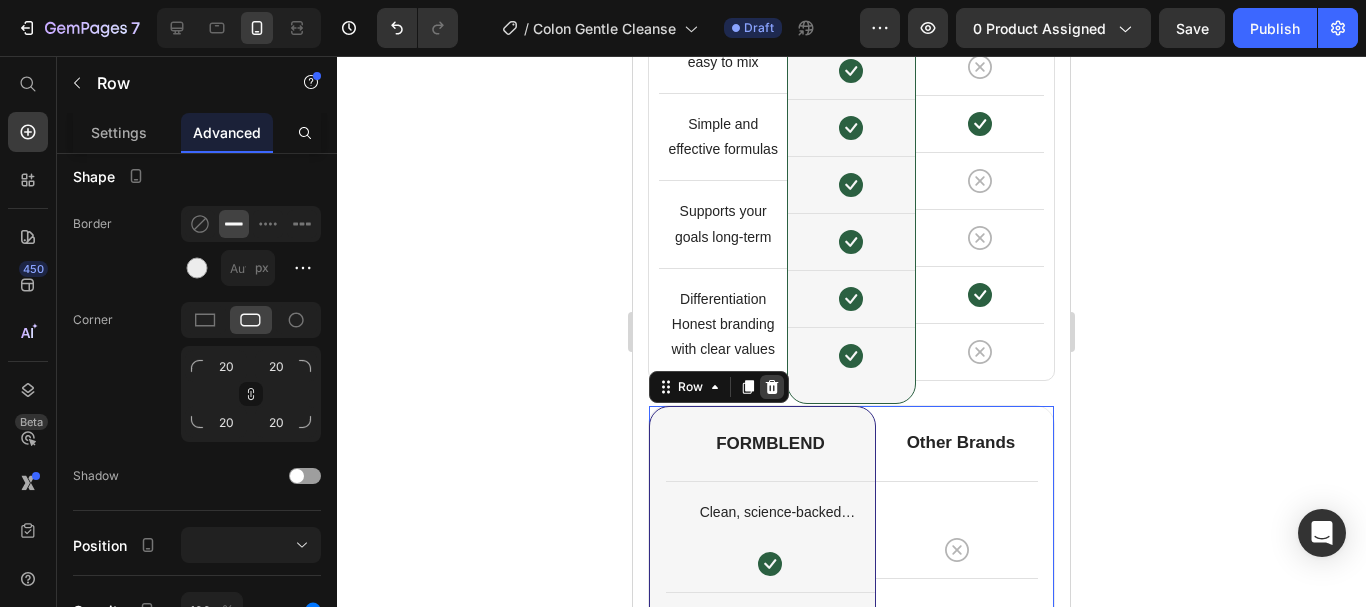 click 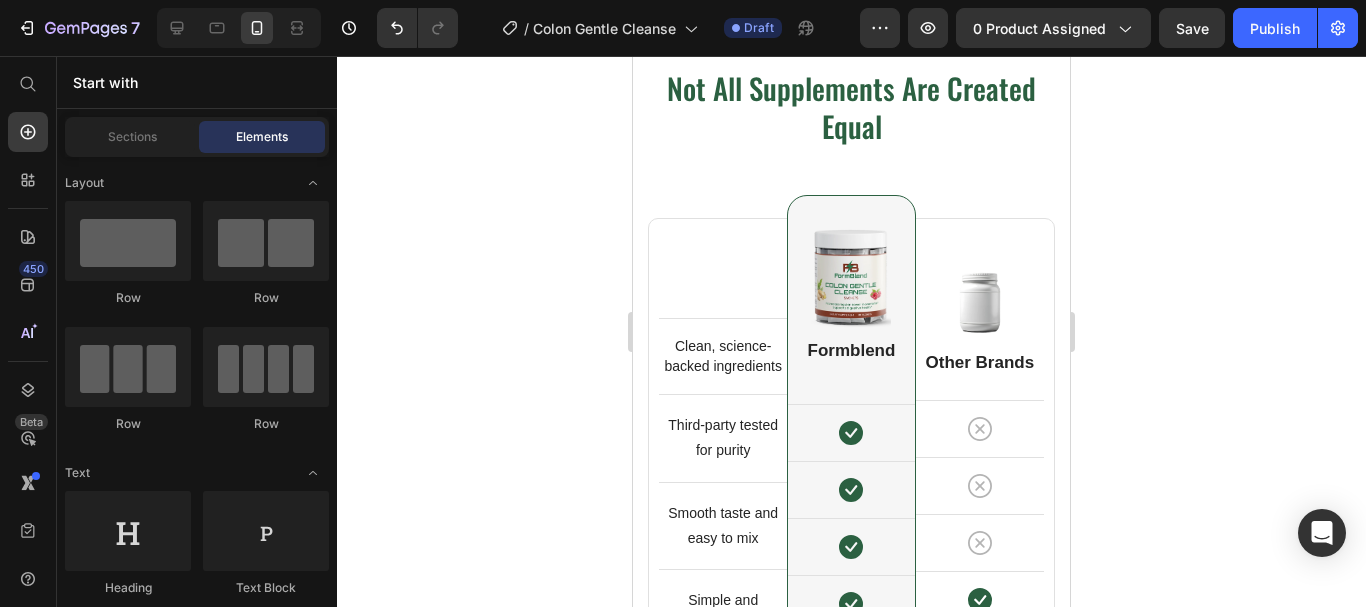 scroll, scrollTop: 4703, scrollLeft: 0, axis: vertical 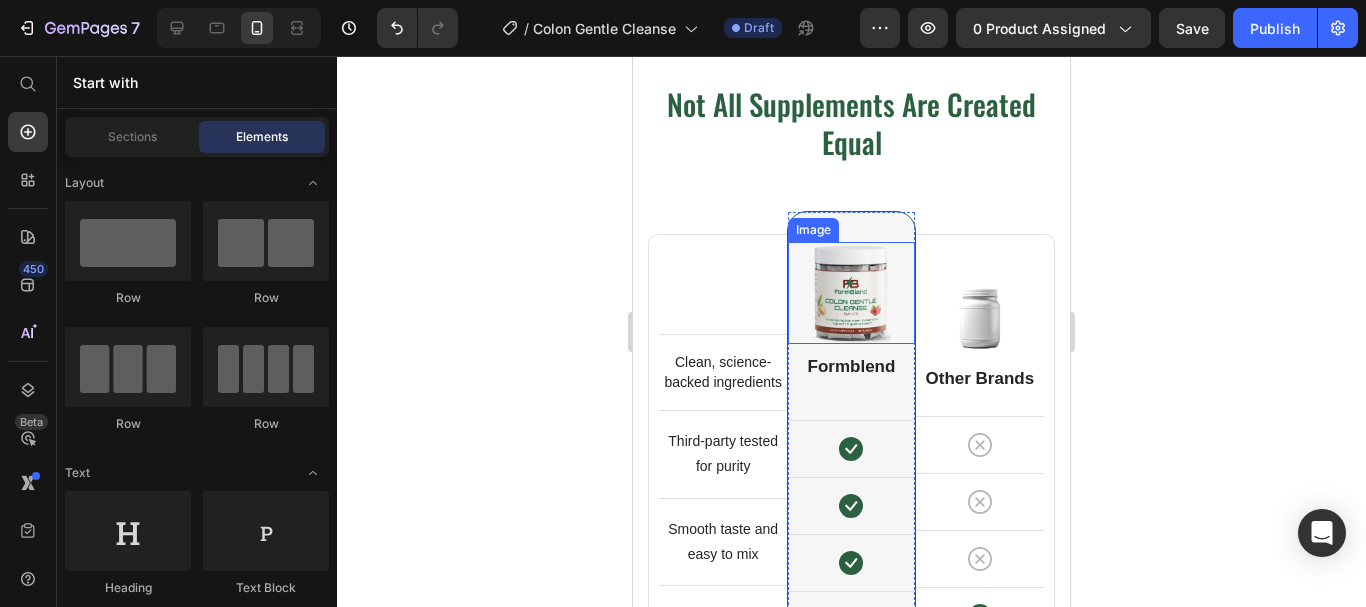 click at bounding box center [851, 293] 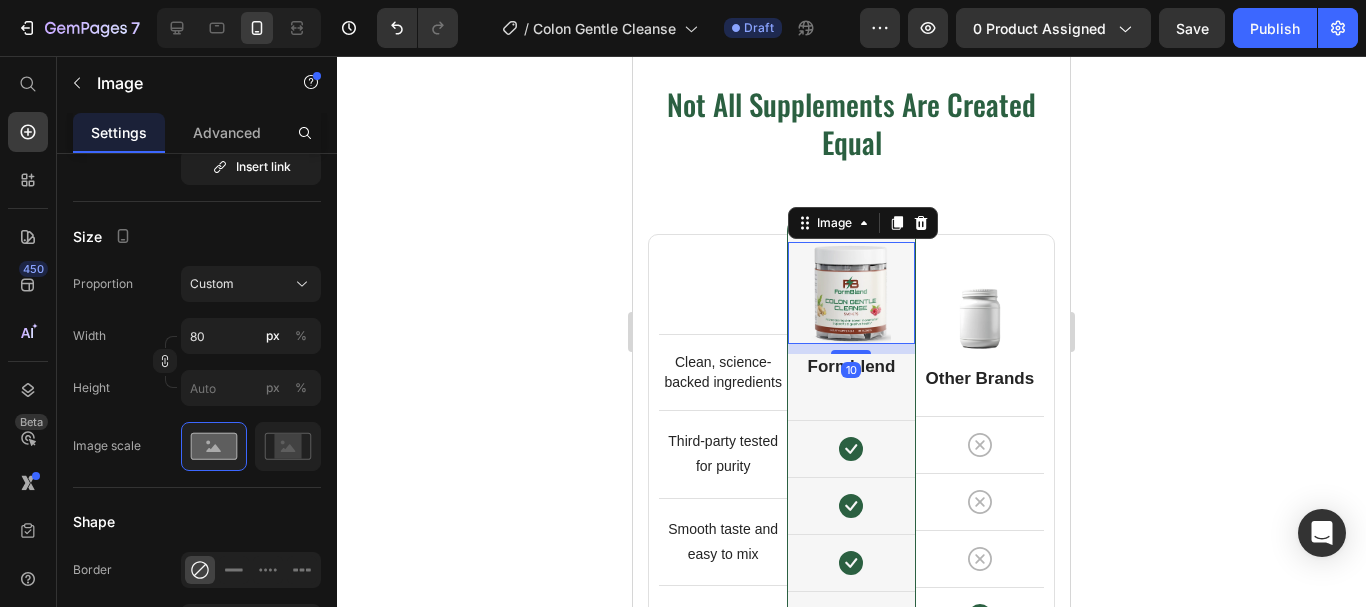 scroll, scrollTop: 0, scrollLeft: 0, axis: both 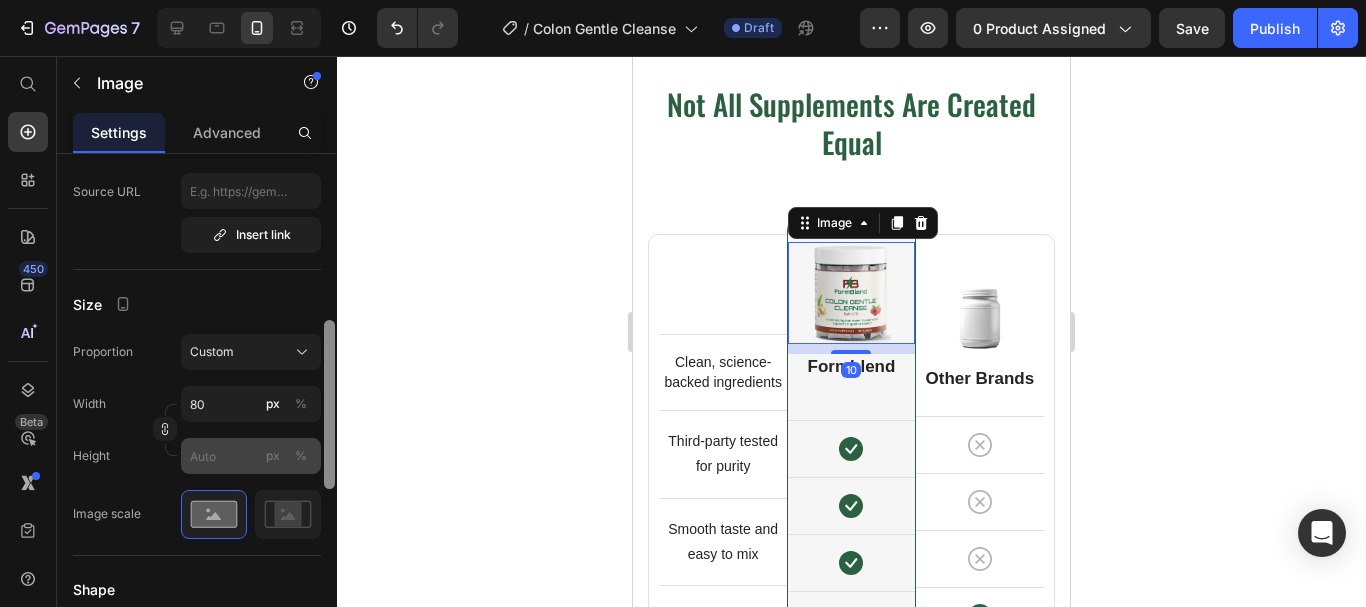 drag, startPoint x: 333, startPoint y: 299, endPoint x: 276, endPoint y: 453, distance: 164.21024 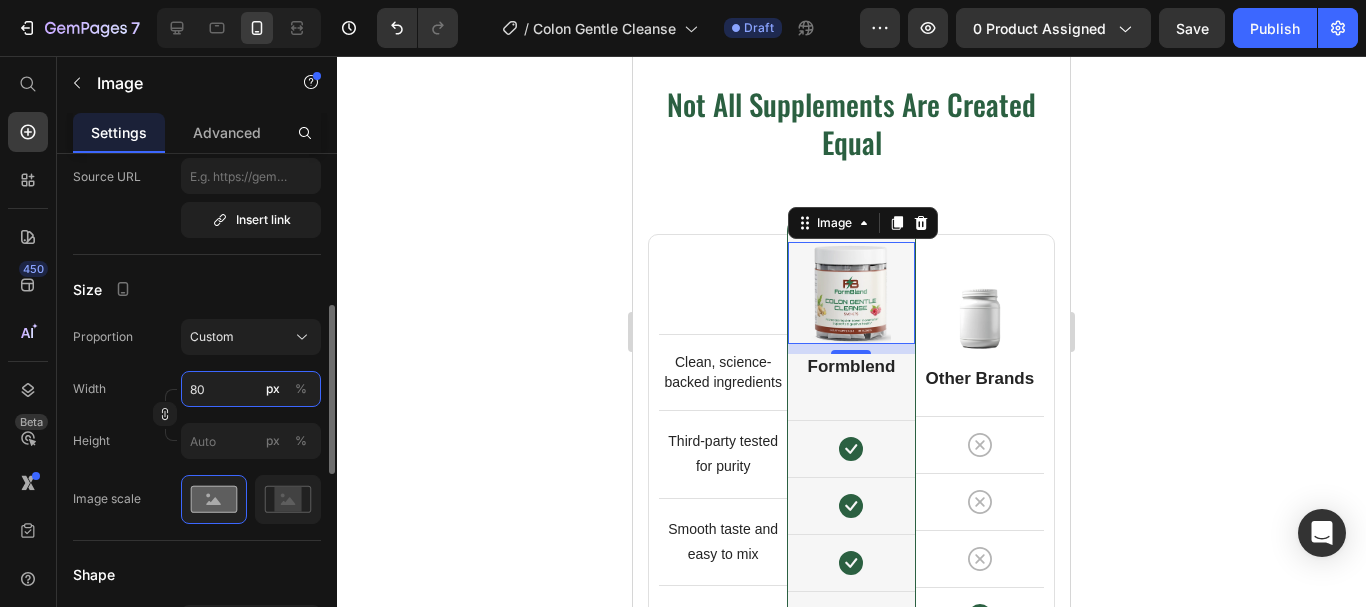 click on "80" at bounding box center [251, 389] 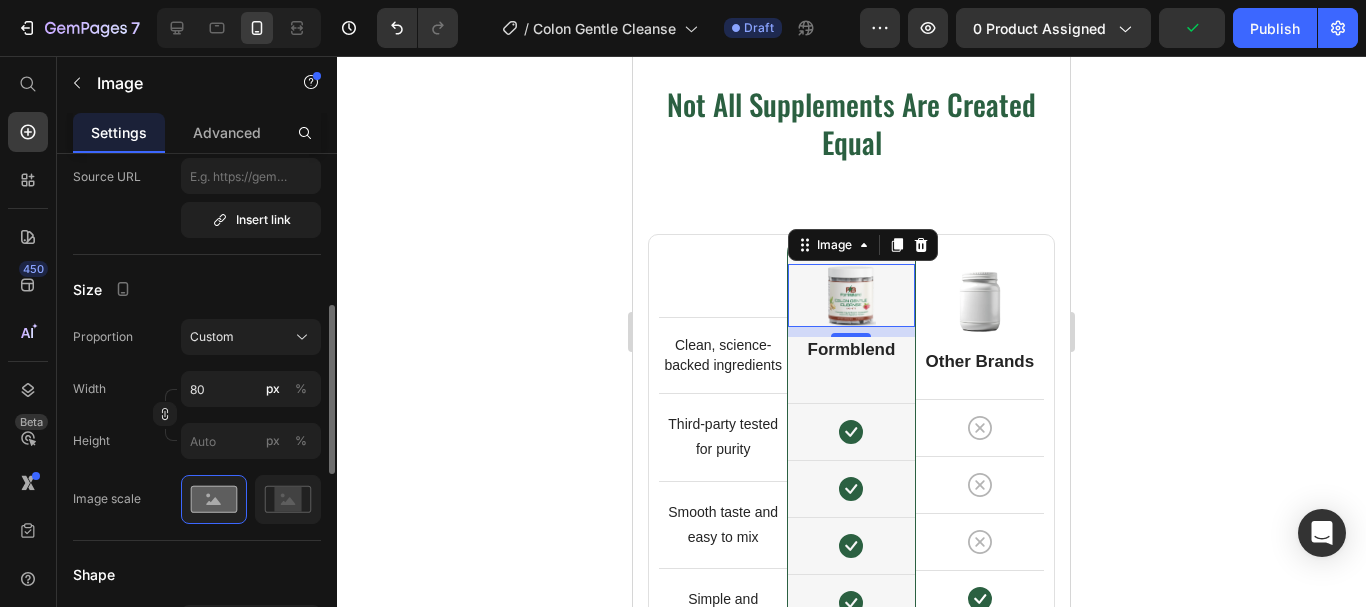 click on "Size" at bounding box center (197, 289) 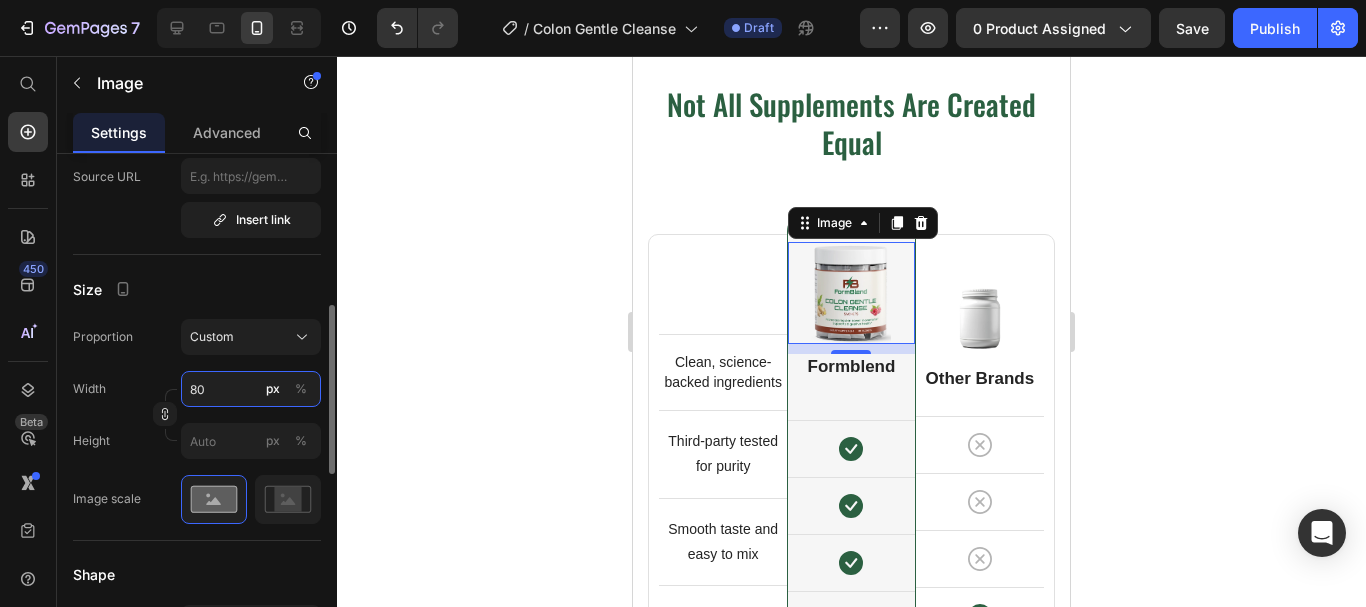 click on "80" at bounding box center (251, 389) 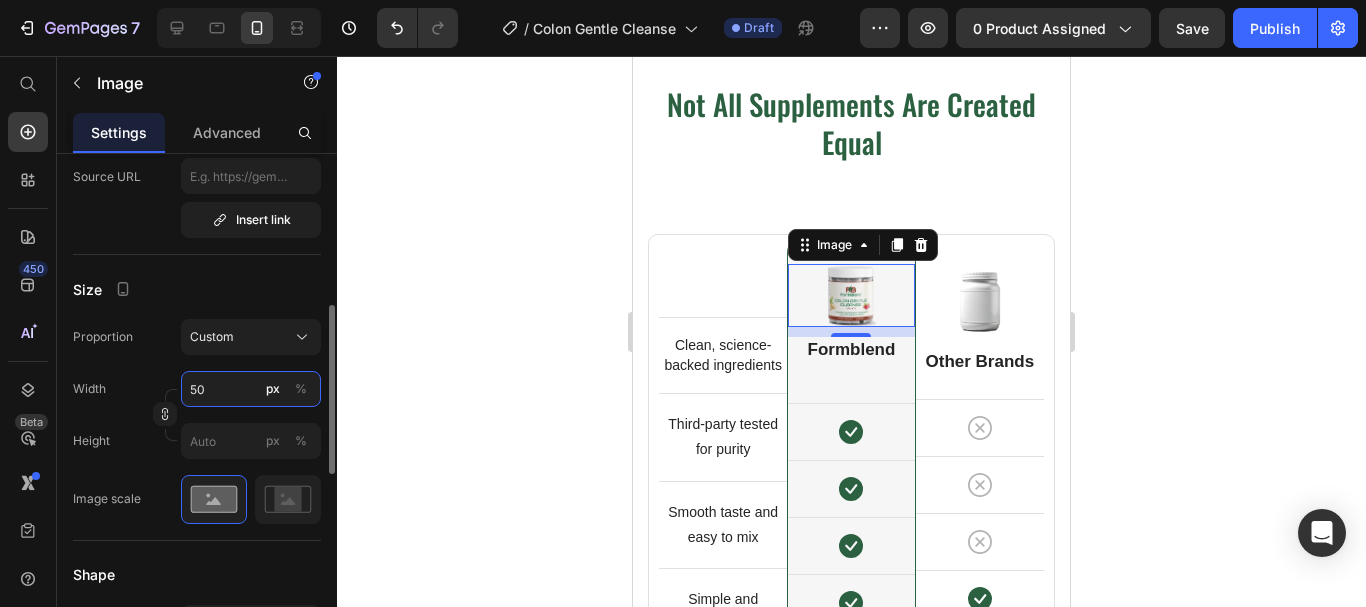 type on "50" 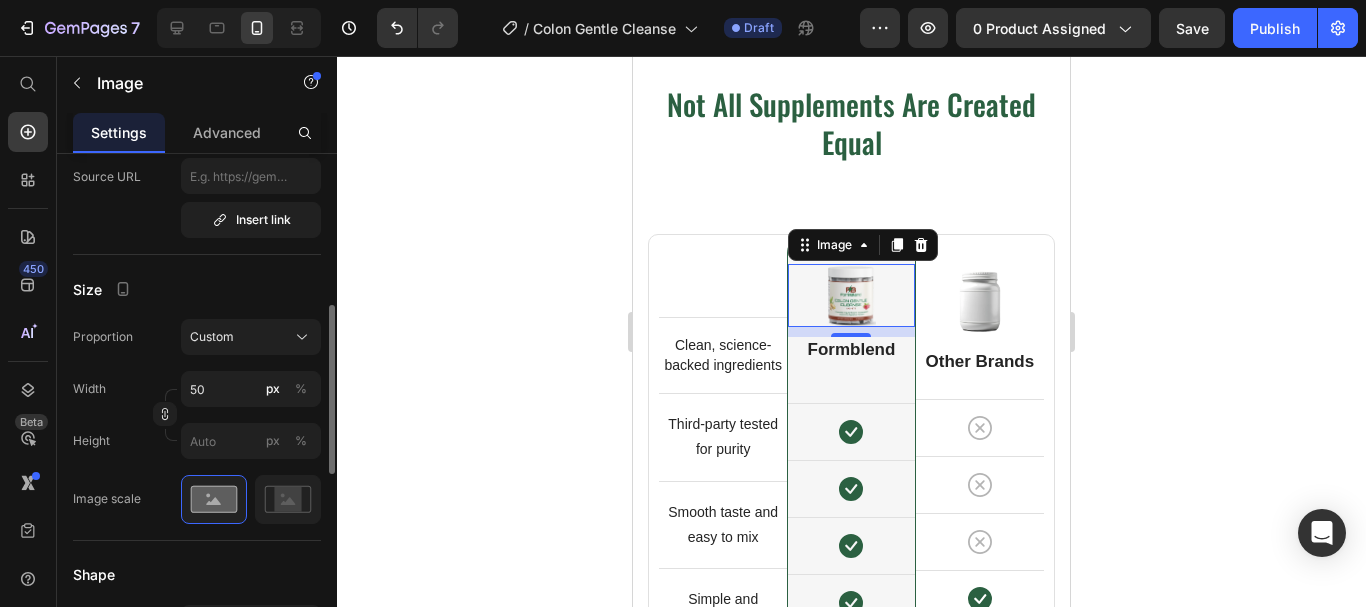 click on "Image Choose Image Upload Image https://cdn.shopify.com/s/files/1/0615/8181/9975/files/gempages_574911106628191076-572388de-feb1-4fb6-80bc-c0c6c8a46689.webp  or   Browse gallery  Preload Insert link Source URL  Insert link  Size Proportion Custom Width 50 px % Height px % Image scale Shape Border Corner Shadow Align SEO Alt text Image title" at bounding box center [197, 415] 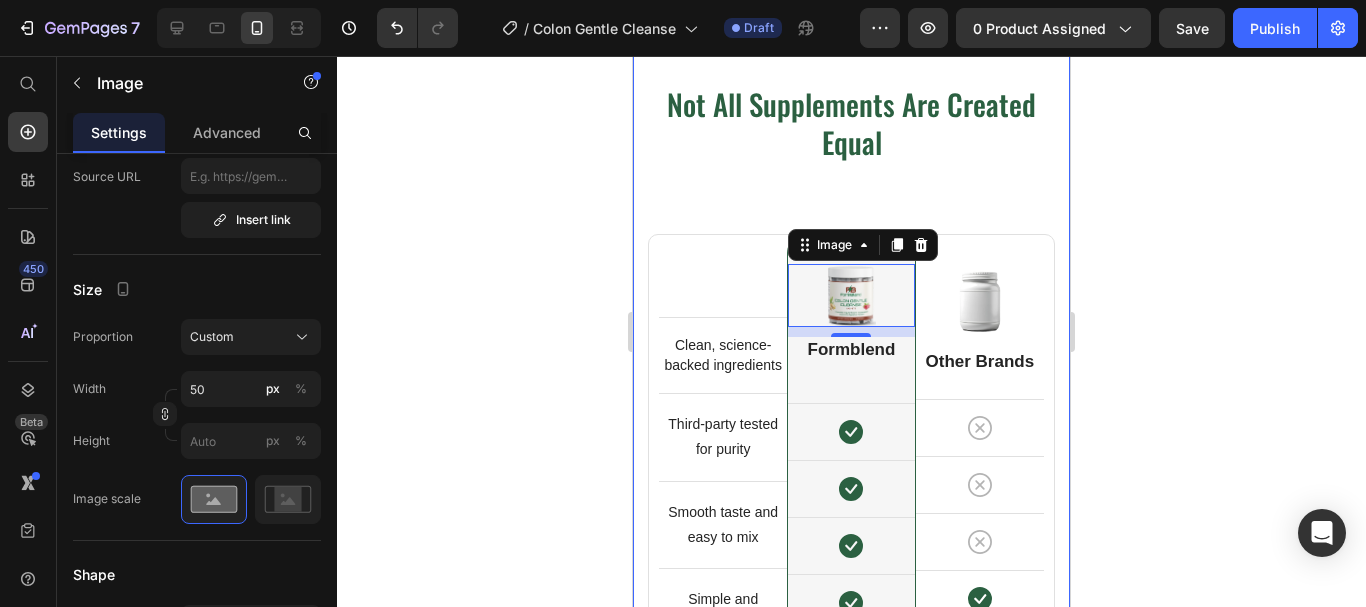 click at bounding box center (980, 299) 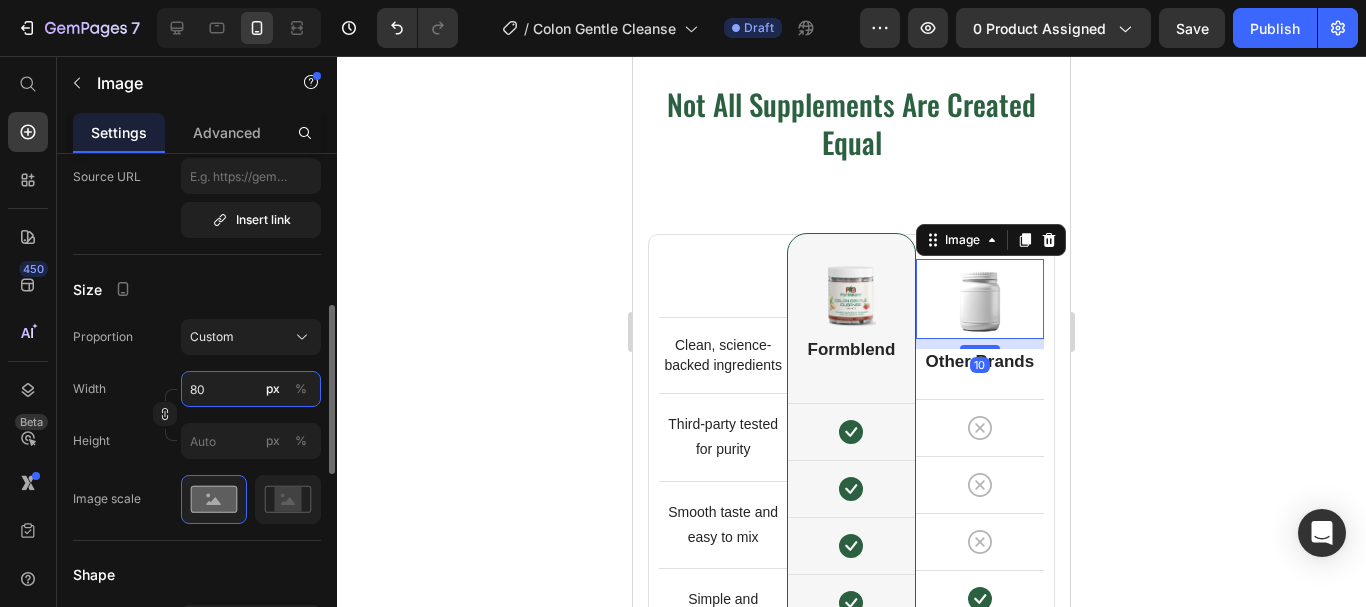 click on "80" at bounding box center (251, 389) 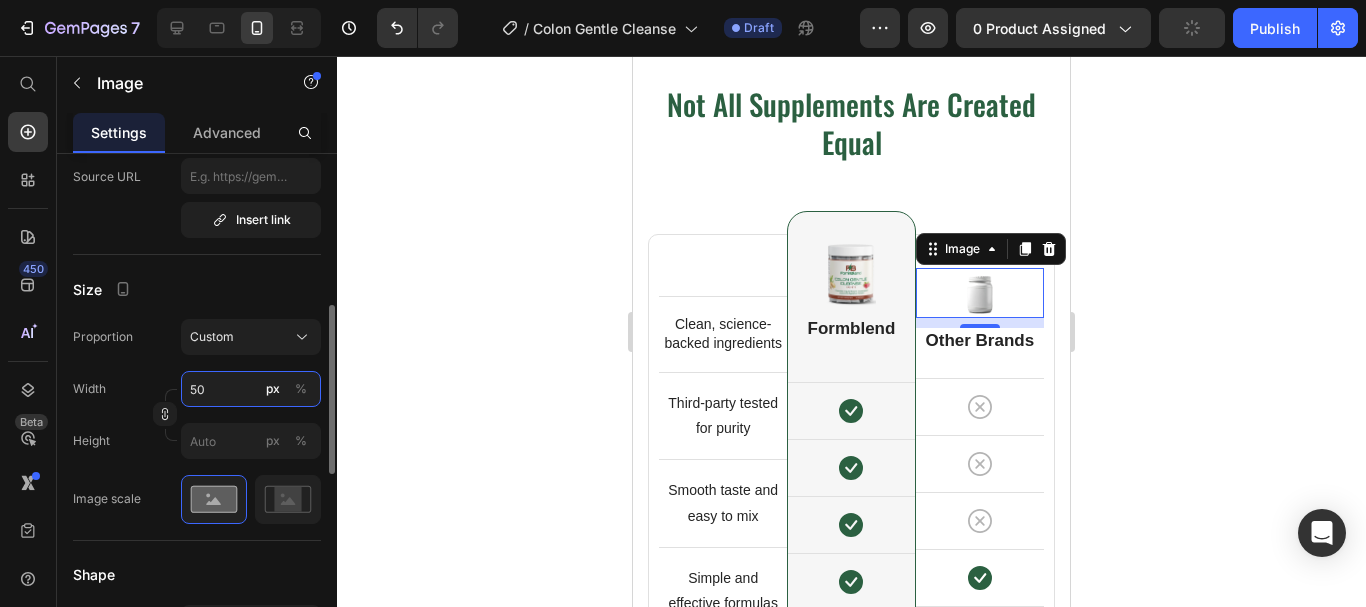 type on "50" 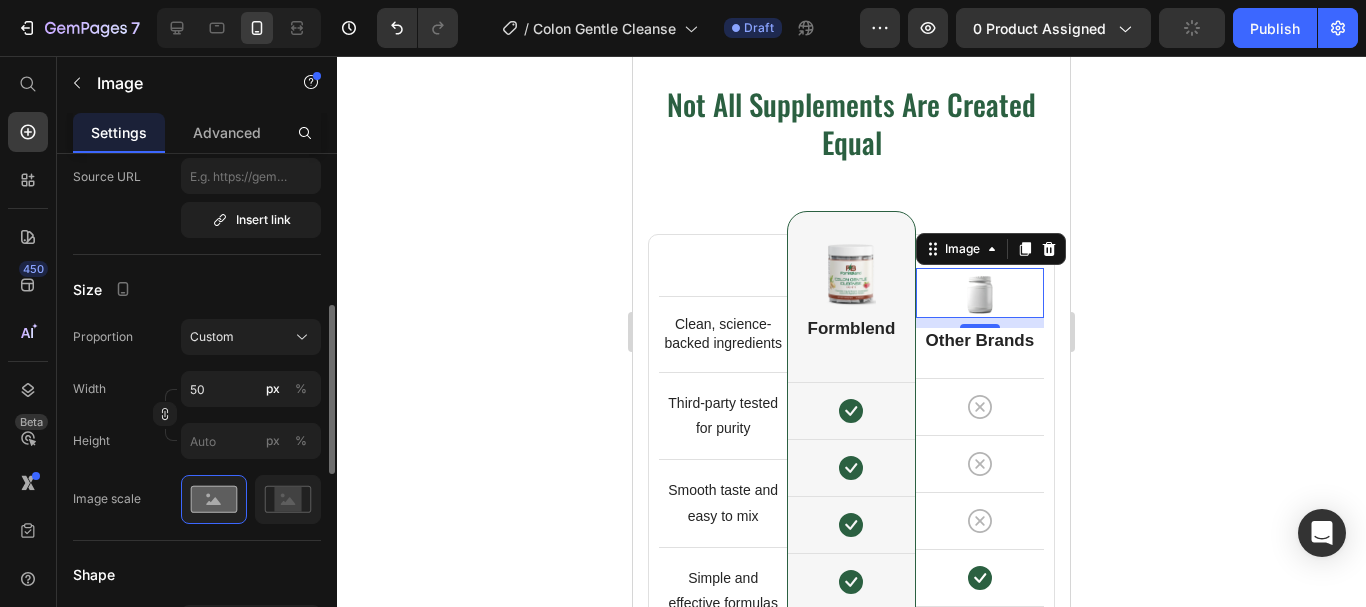 click on "Size" at bounding box center [197, 289] 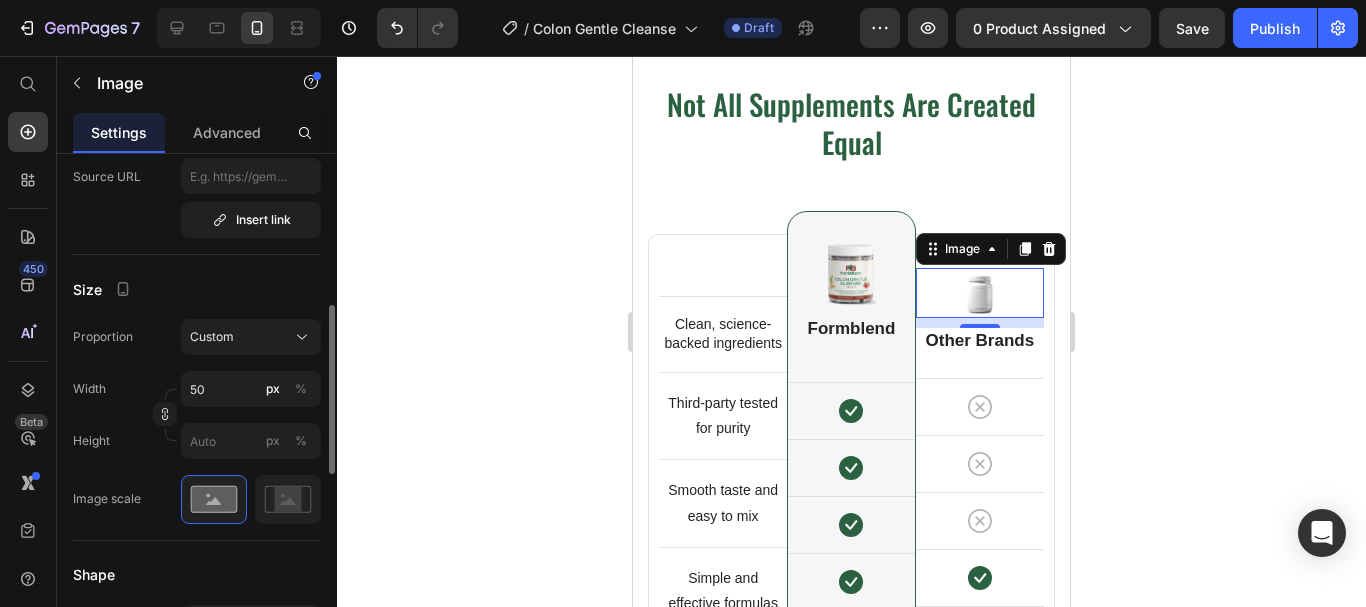 click on "Size" at bounding box center (197, 289) 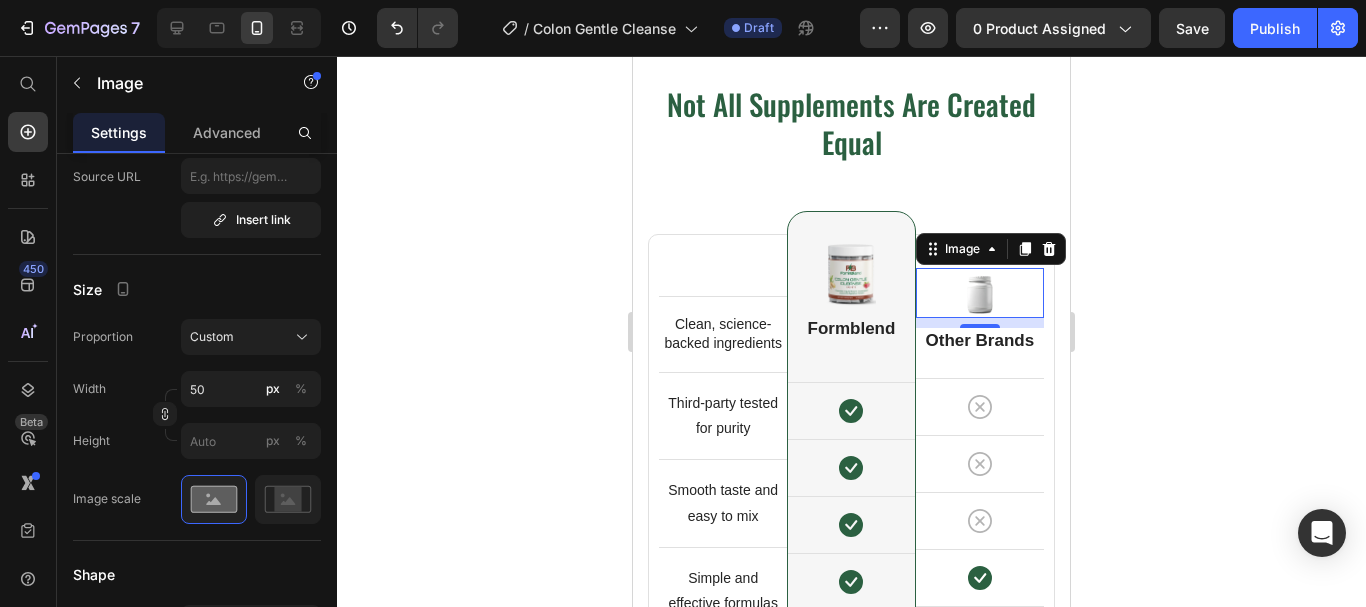 click 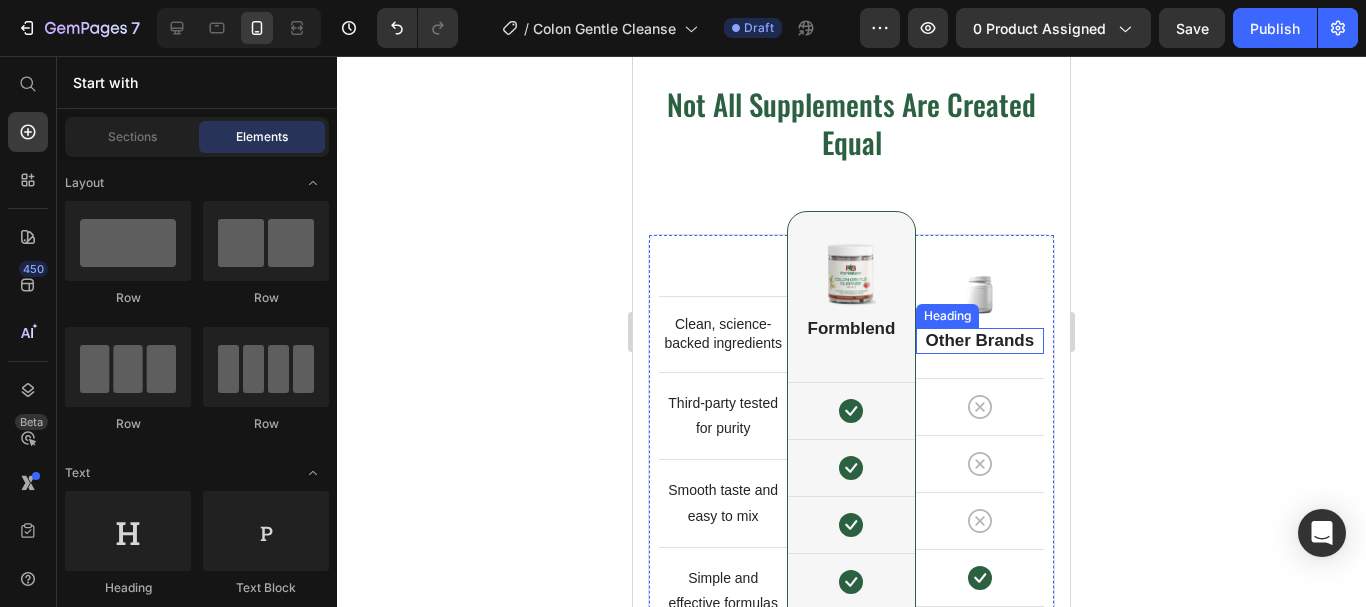click on "Other Brands" at bounding box center (980, 341) 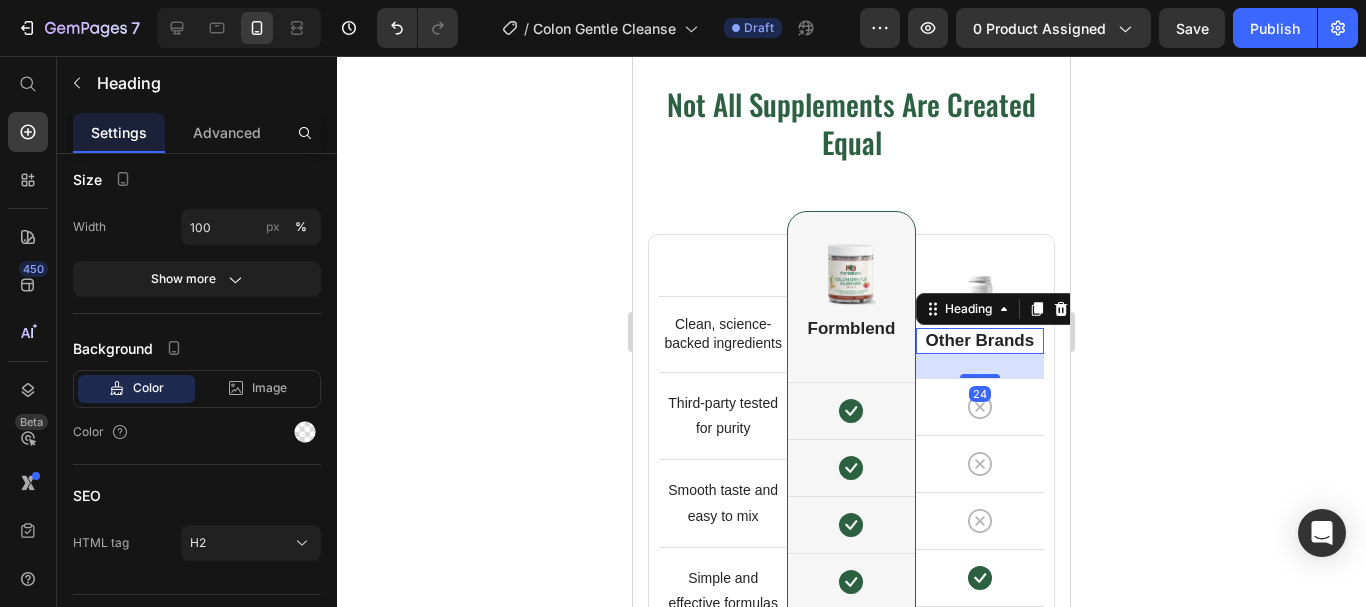 scroll, scrollTop: 0, scrollLeft: 0, axis: both 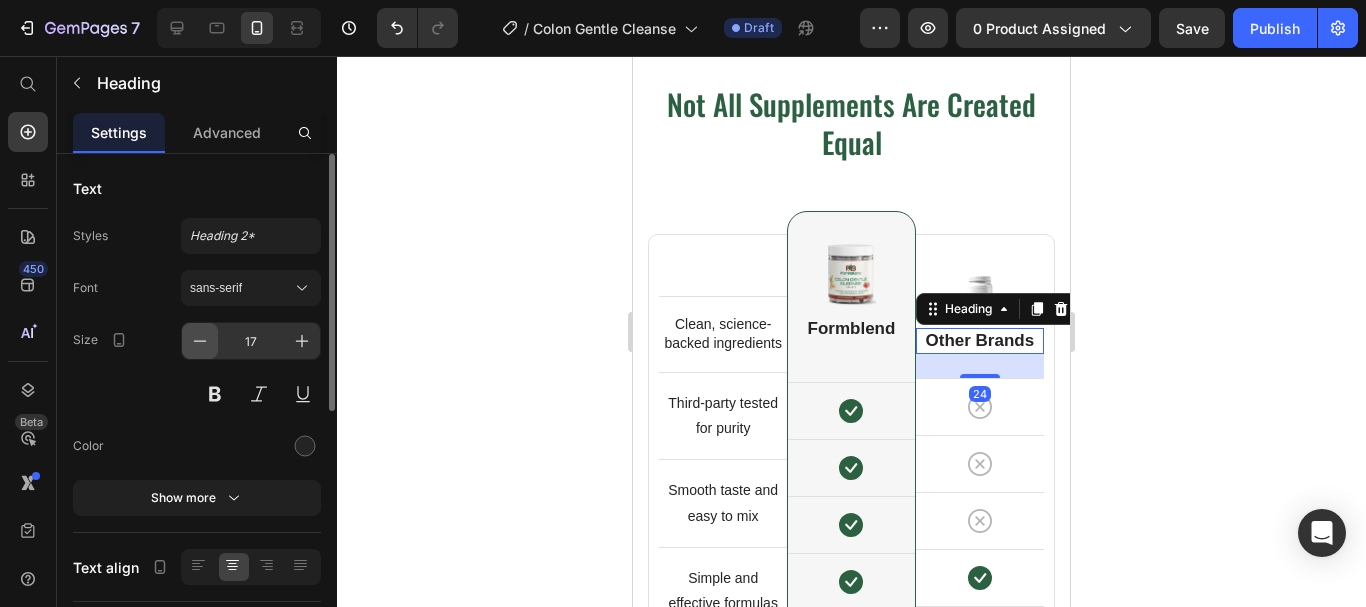 click 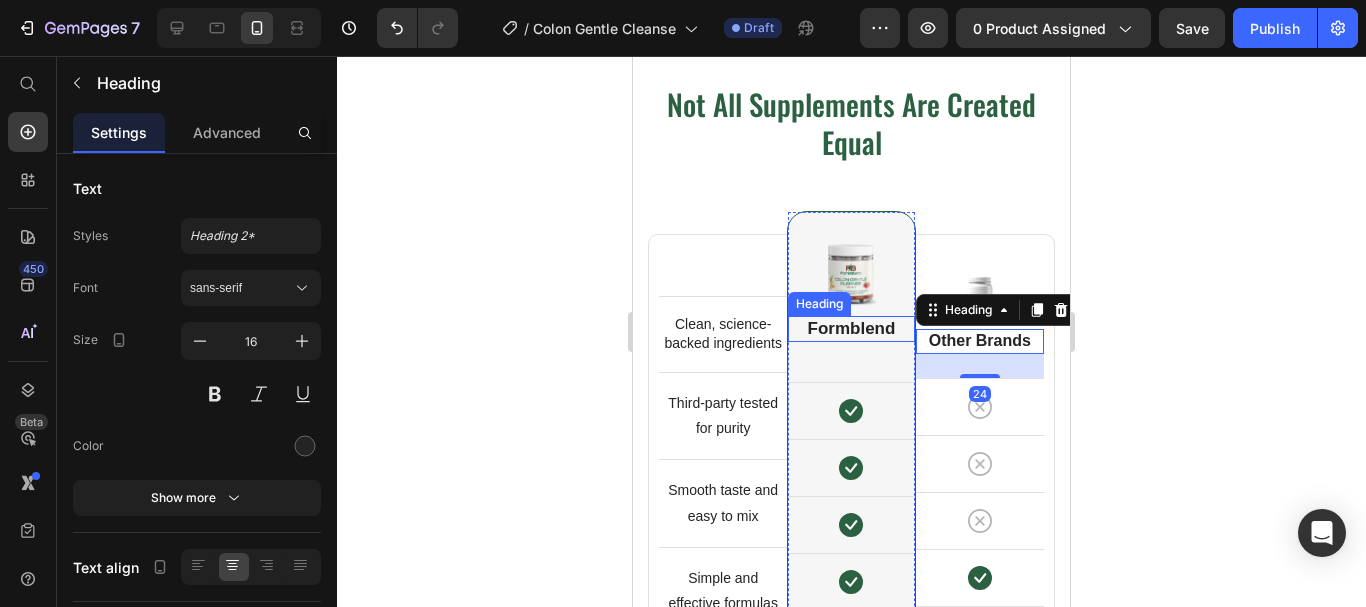 click on "Formblend" at bounding box center (851, 329) 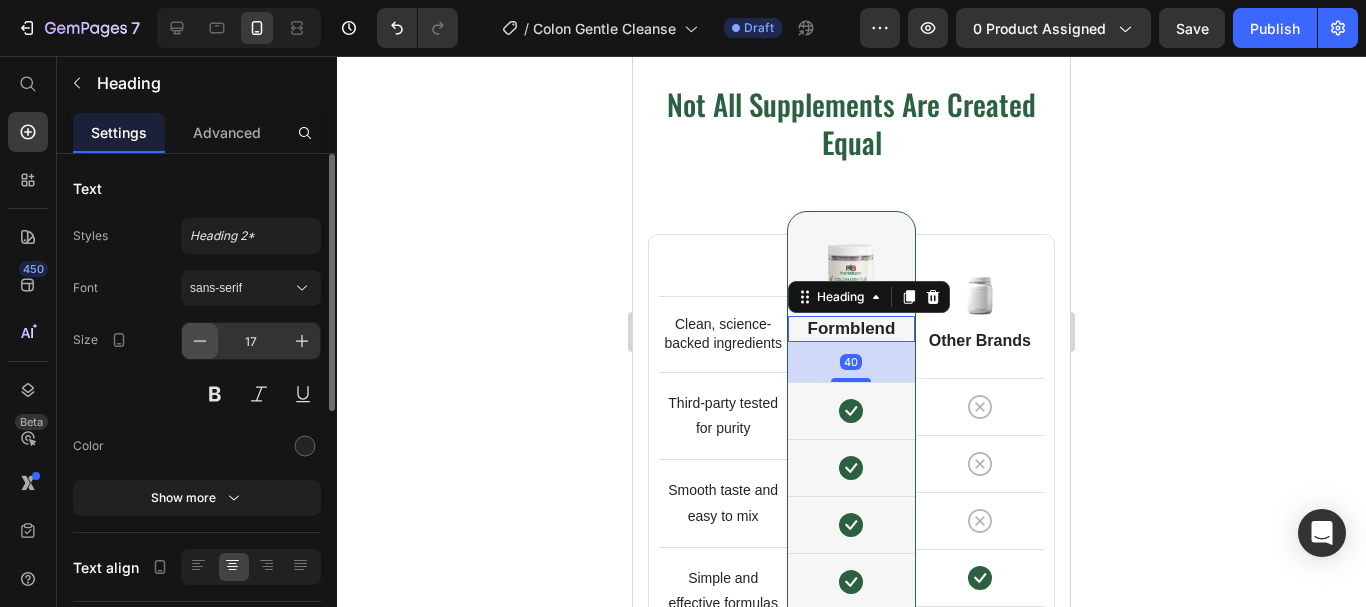 click 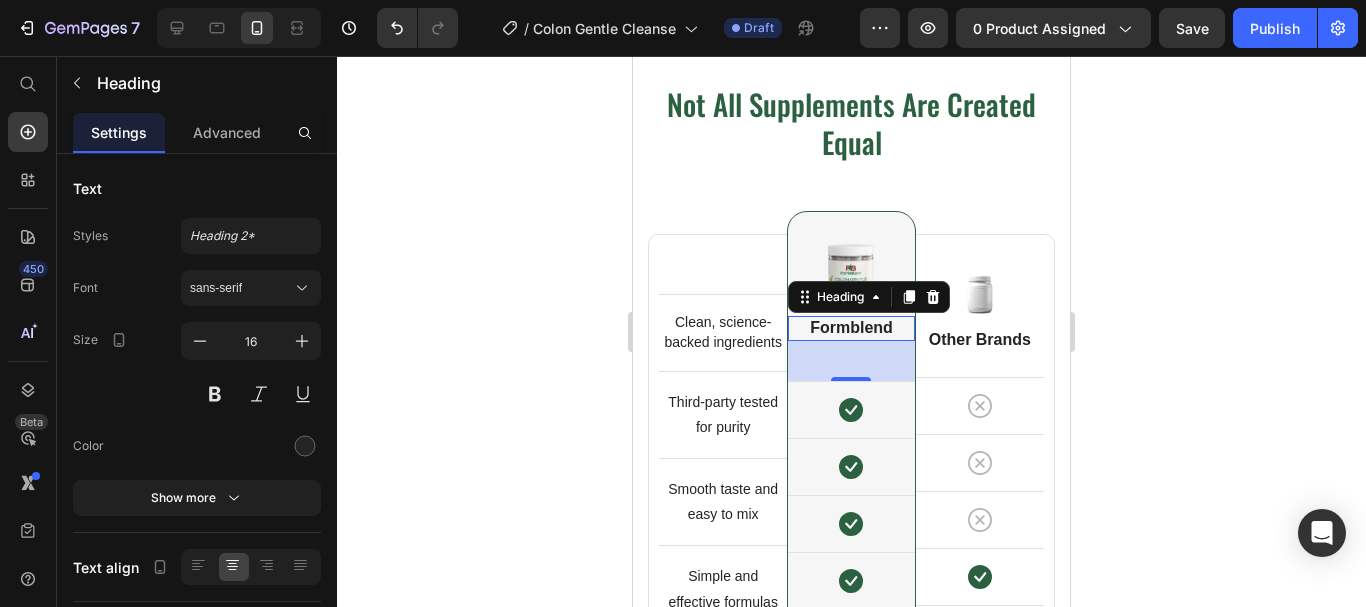 click 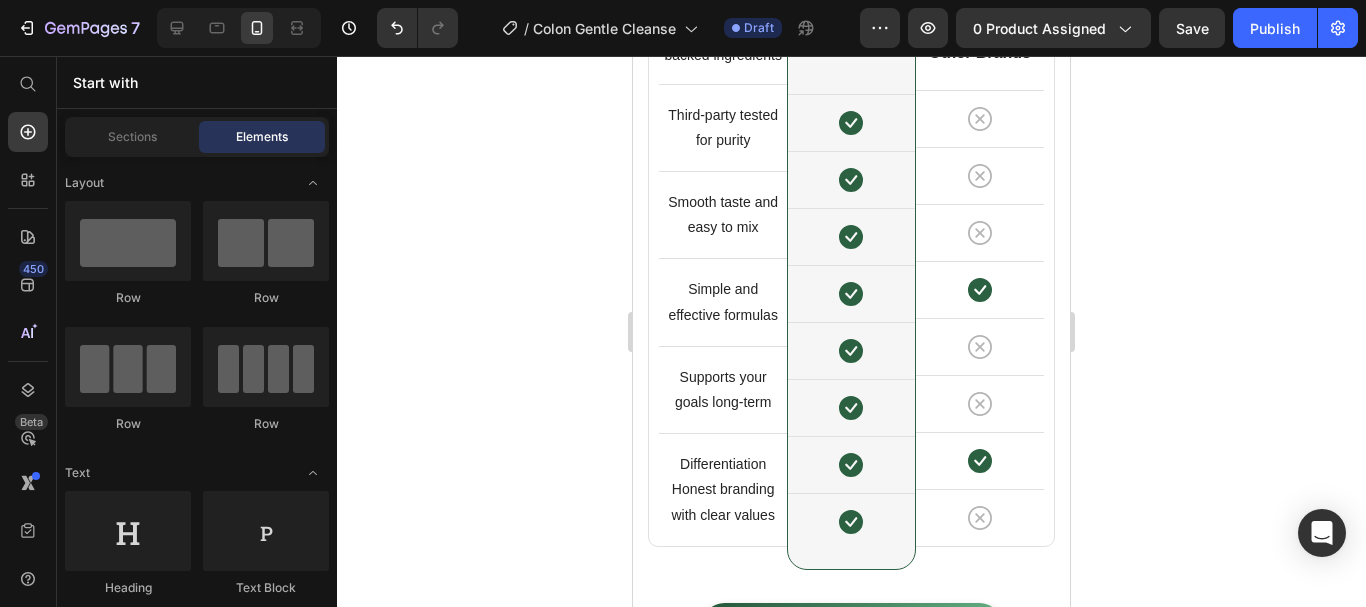 scroll, scrollTop: 5022, scrollLeft: 0, axis: vertical 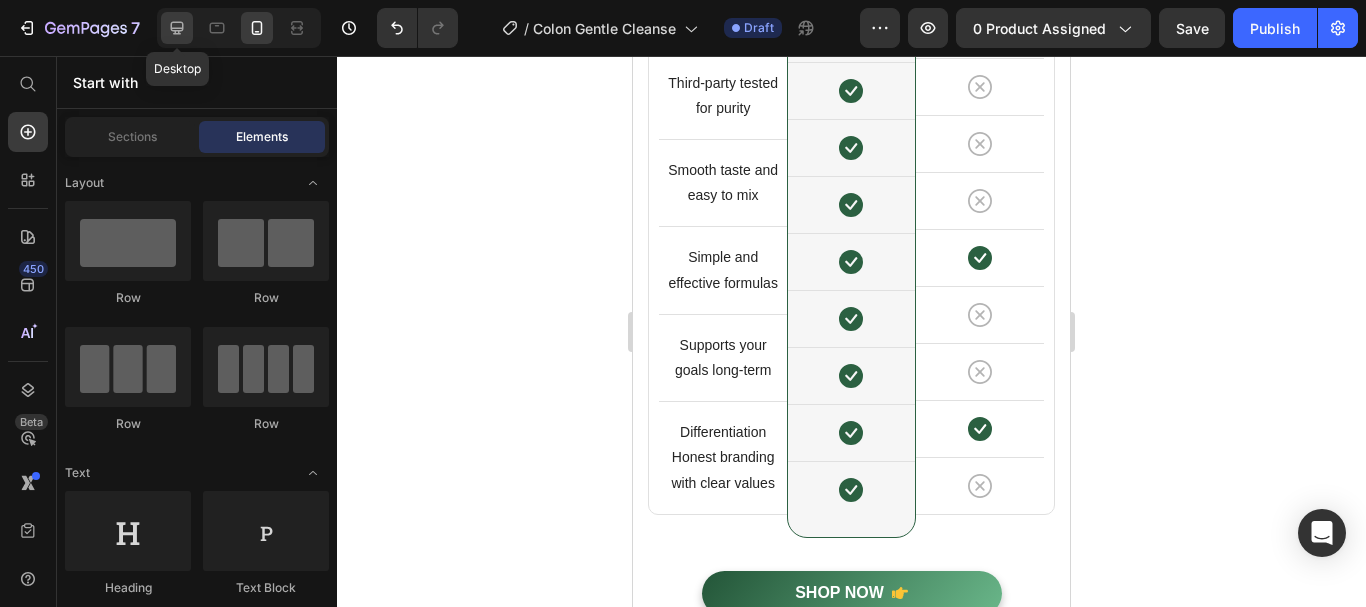 click 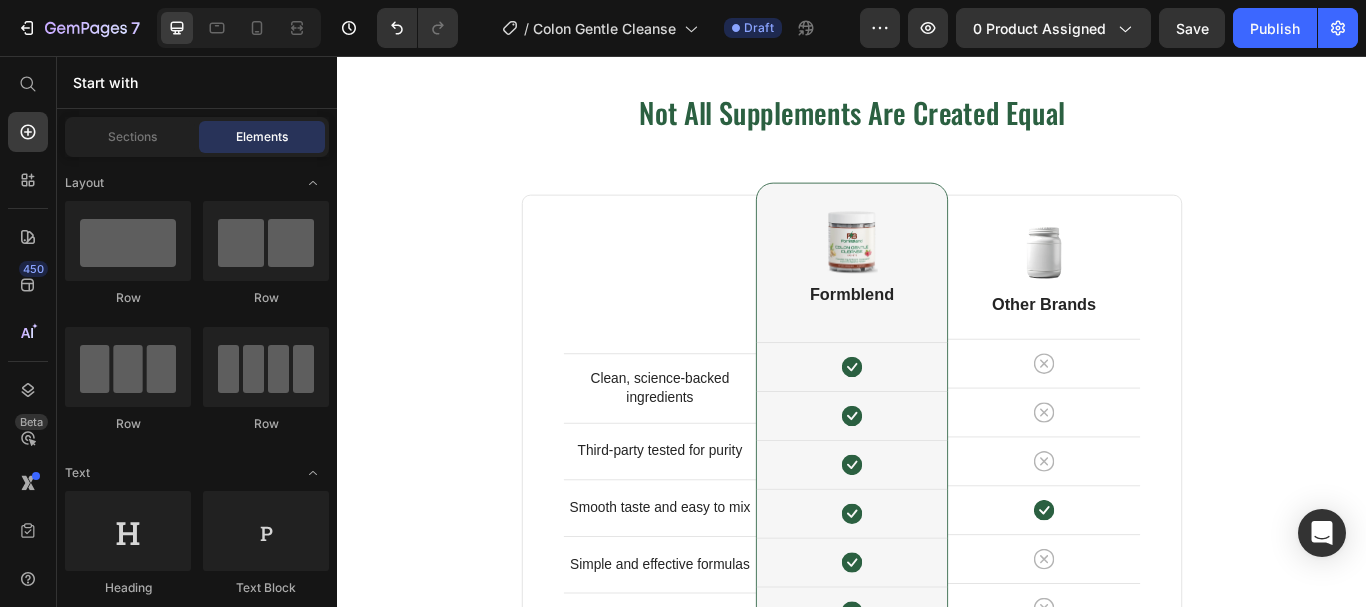 scroll, scrollTop: 5287, scrollLeft: 0, axis: vertical 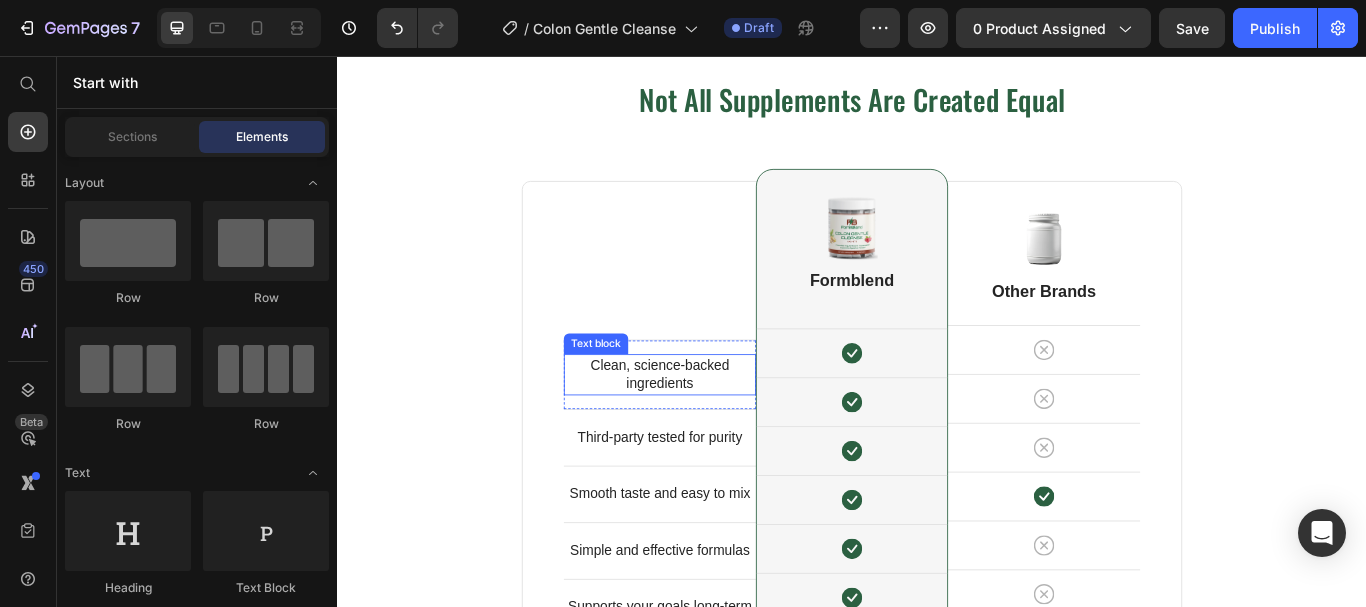 click on "Clean, science-backed ingredients" at bounding box center [713, 428] 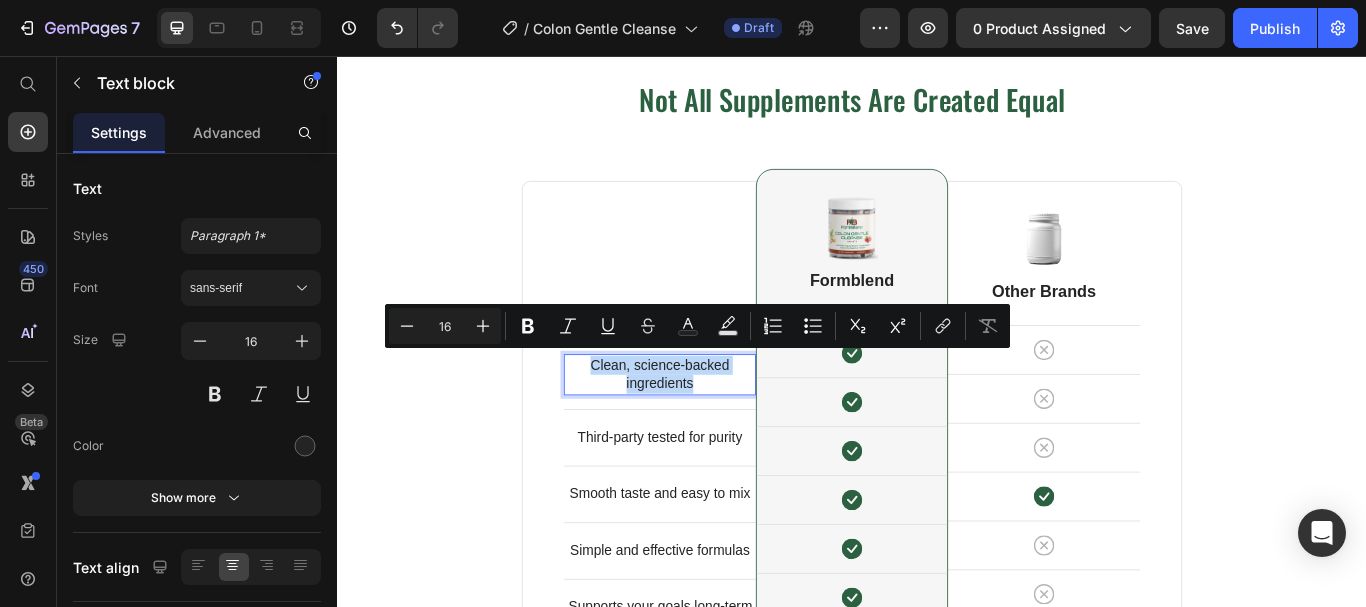 scroll, scrollTop: 5309, scrollLeft: 0, axis: vertical 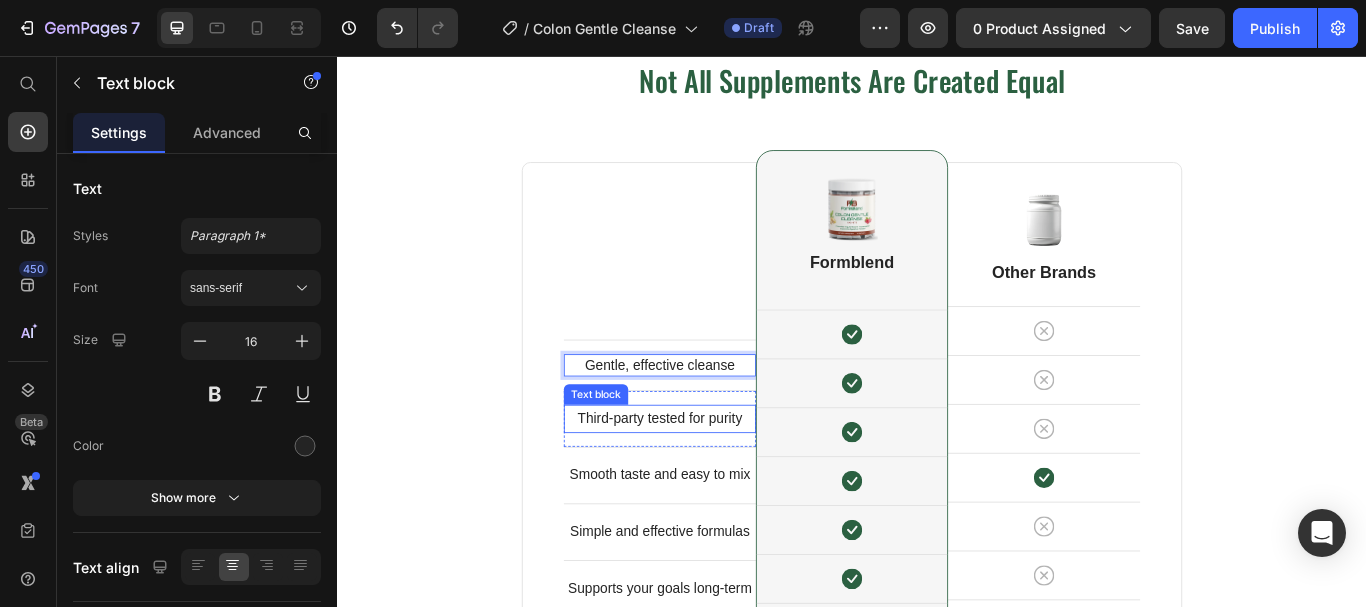 click on "Third-party tested for purity" at bounding box center [713, 479] 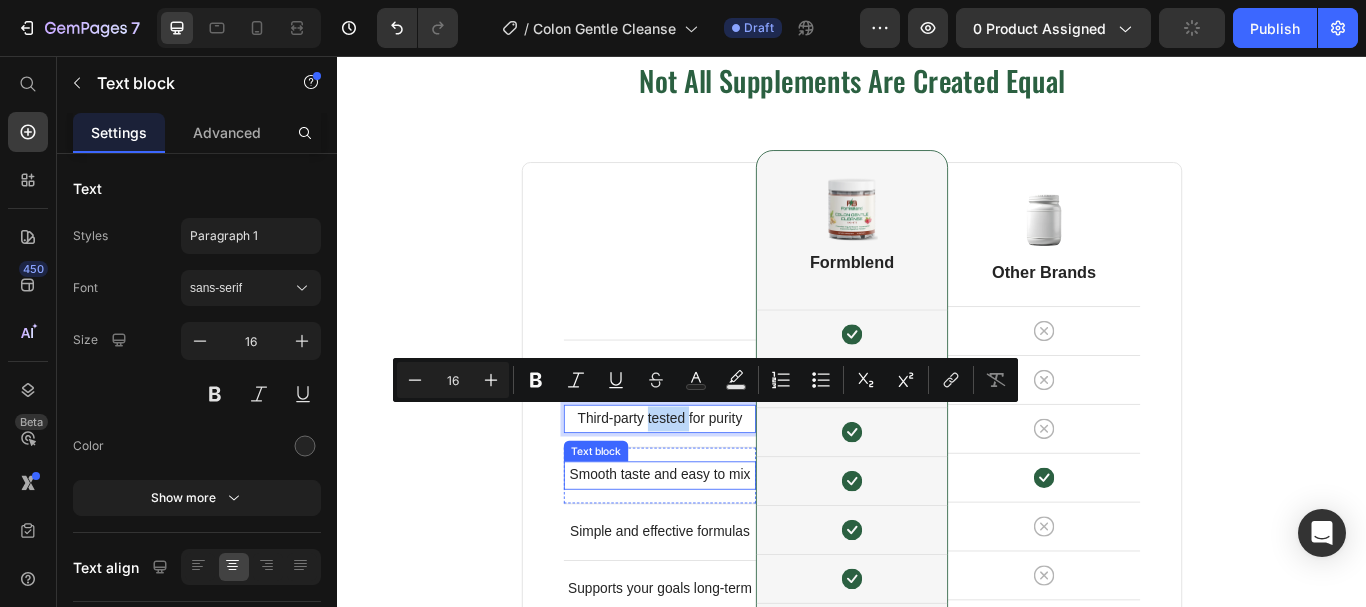 click on "Smooth taste and easy to mix" at bounding box center (713, 545) 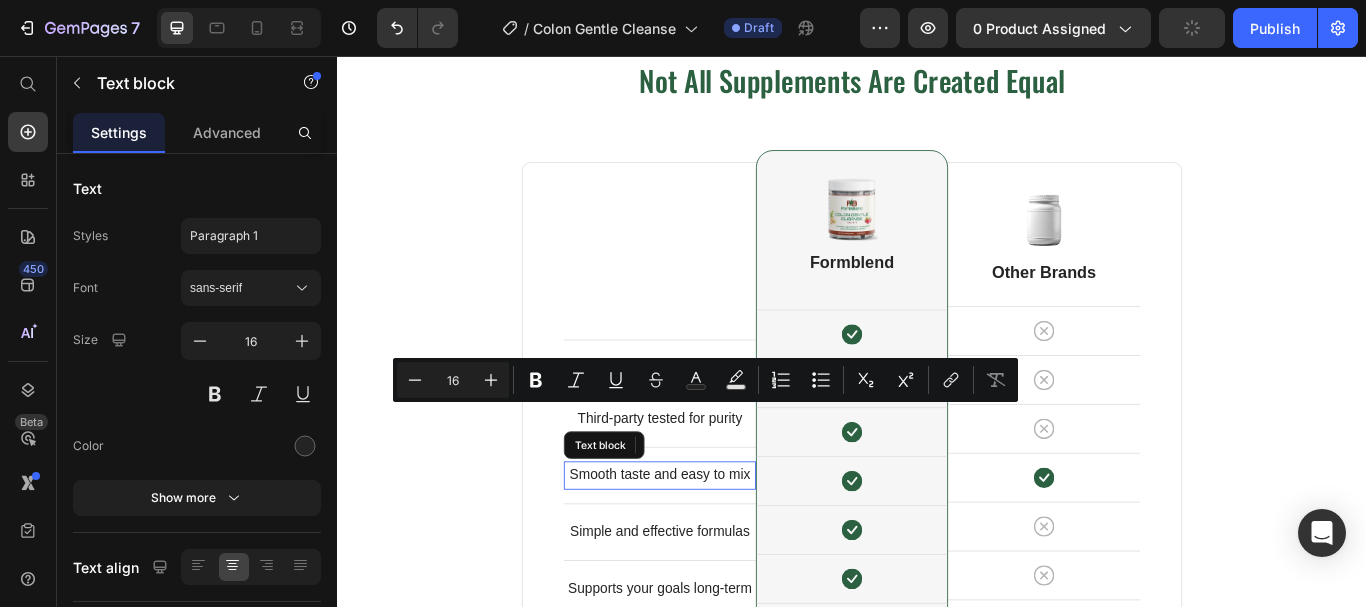 click on "Smooth taste and easy to mix" at bounding box center [713, 545] 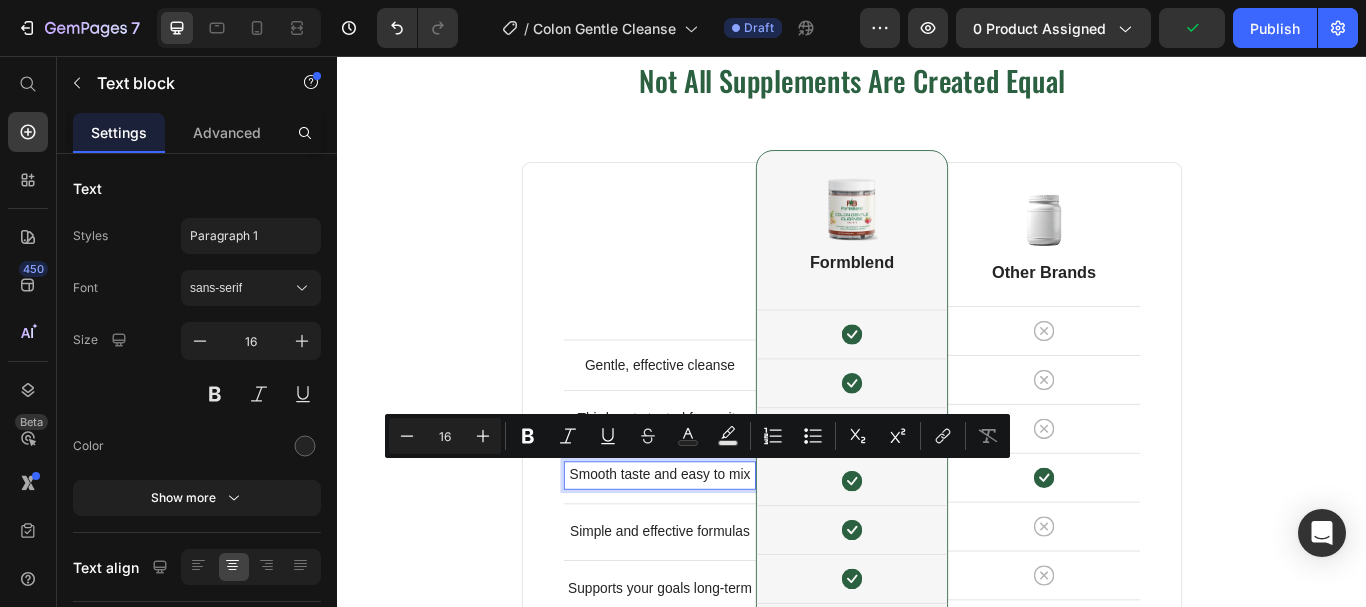 scroll, scrollTop: 5280, scrollLeft: 0, axis: vertical 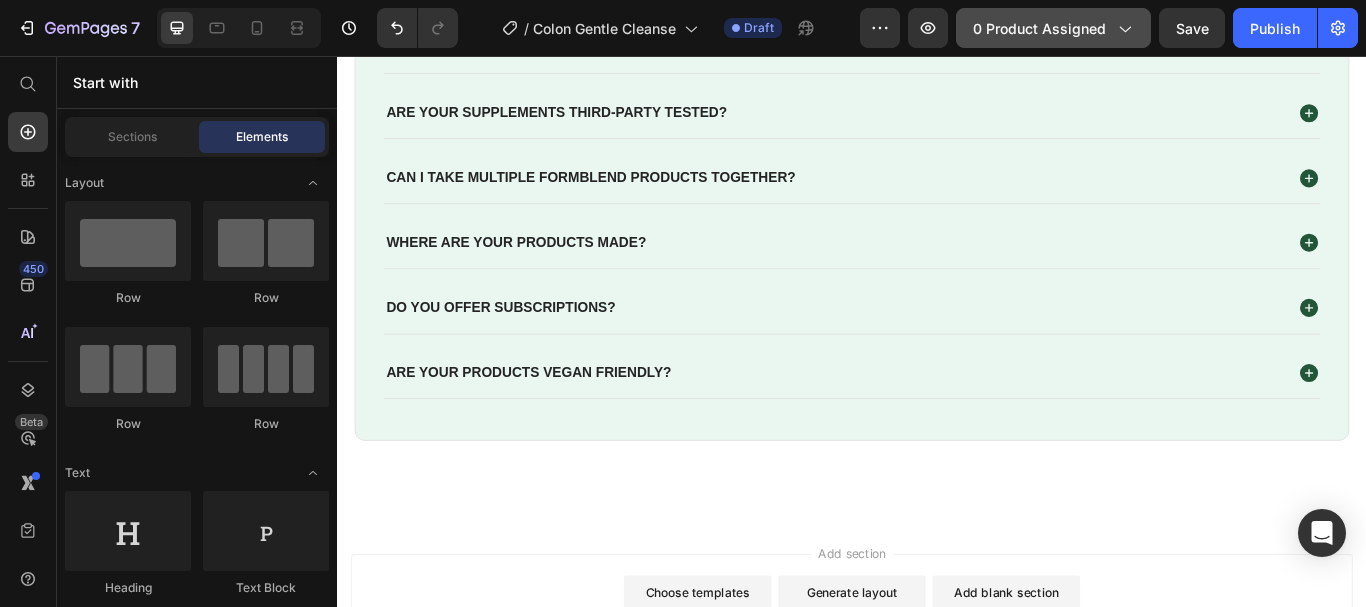 drag, startPoint x: 1183, startPoint y: 29, endPoint x: 1116, endPoint y: 21, distance: 67.47592 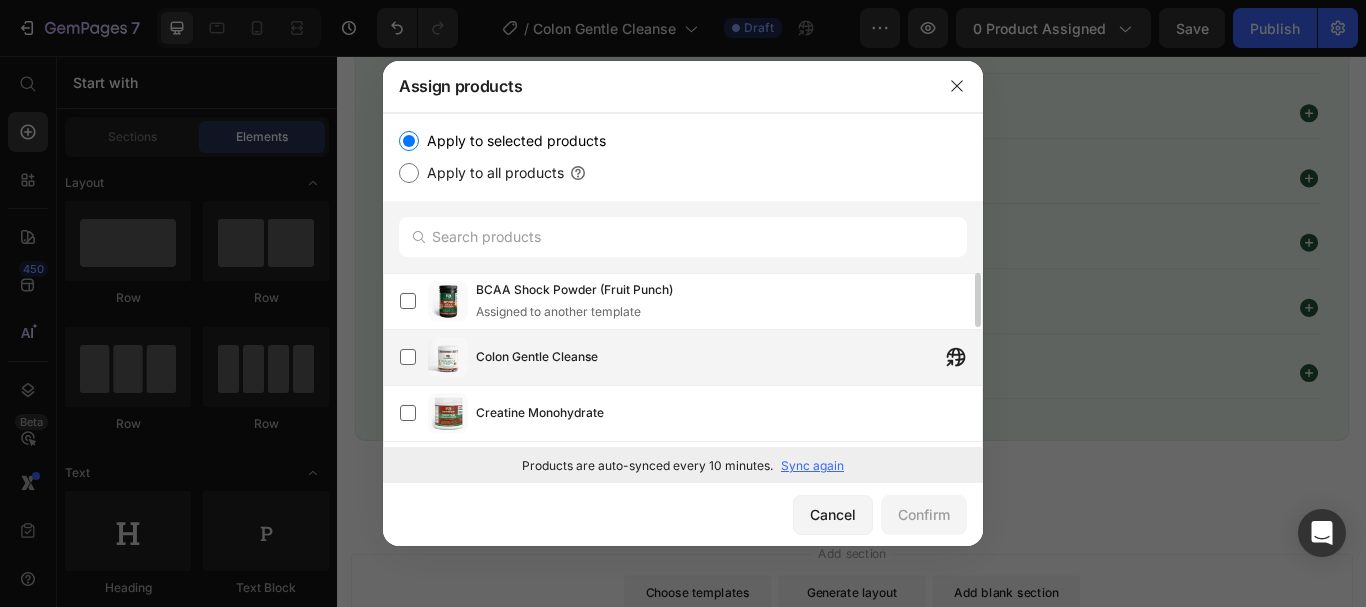 click on "Colon Gentle Cleanse" at bounding box center [729, 357] 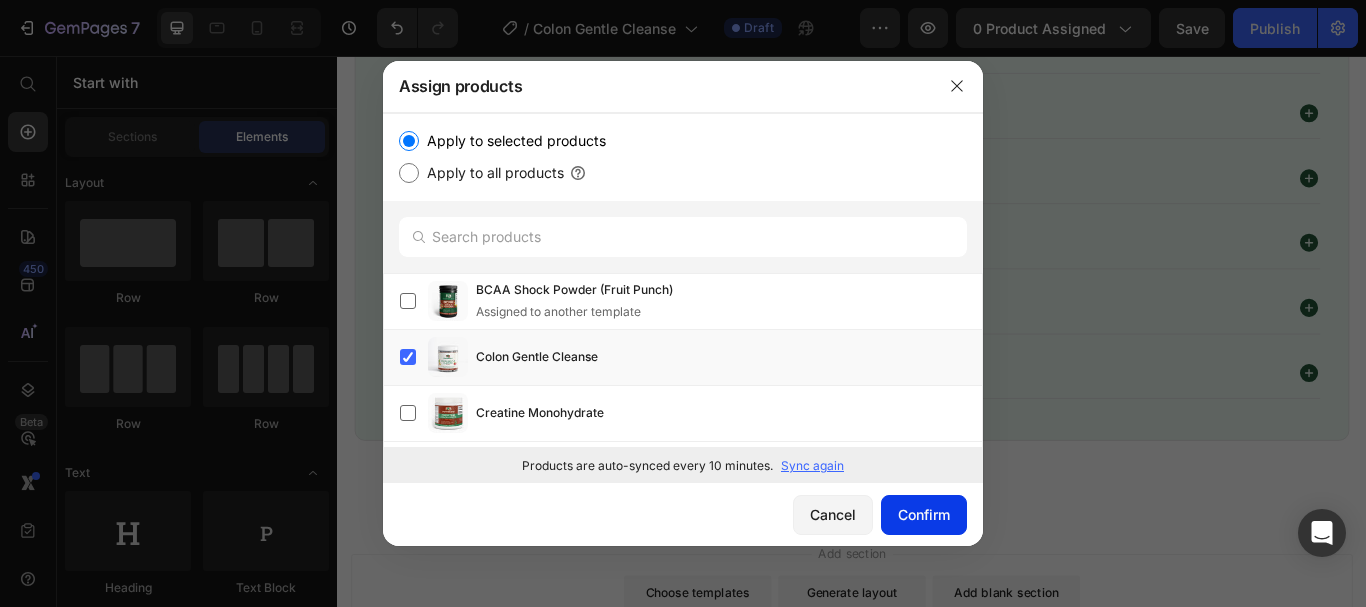 click on "Confirm" at bounding box center (924, 514) 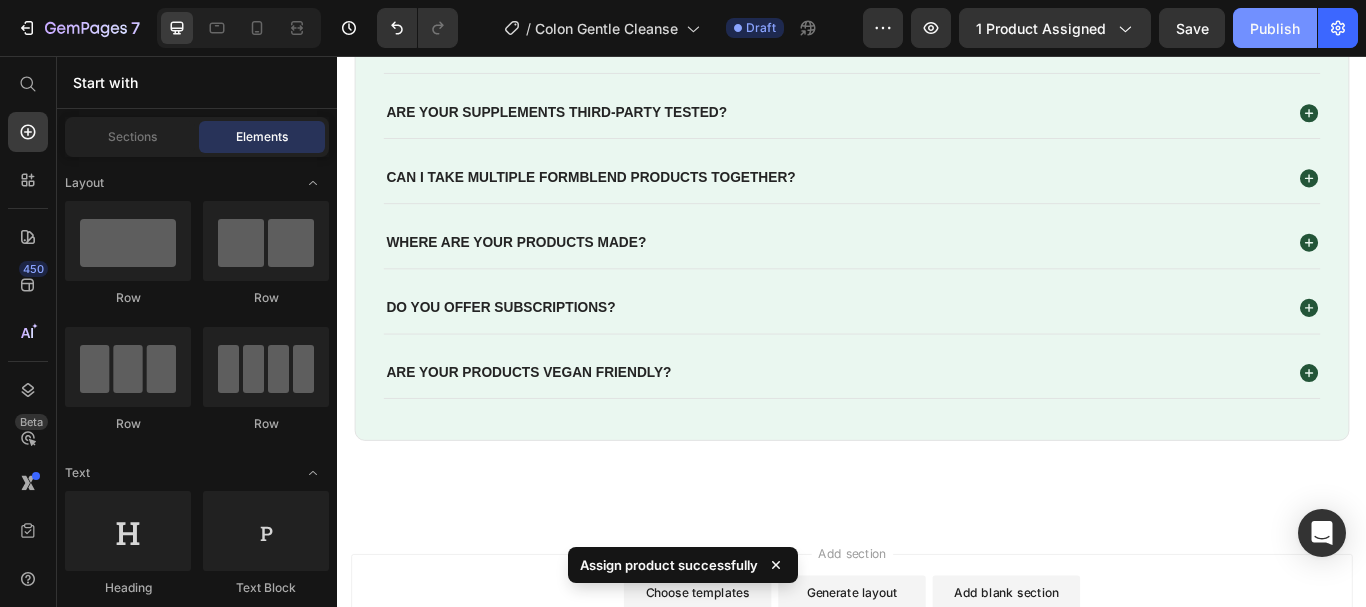click on "Publish" at bounding box center (1275, 28) 